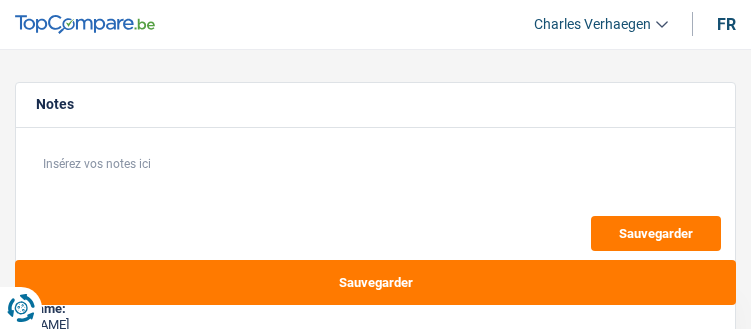 select on "renovation" 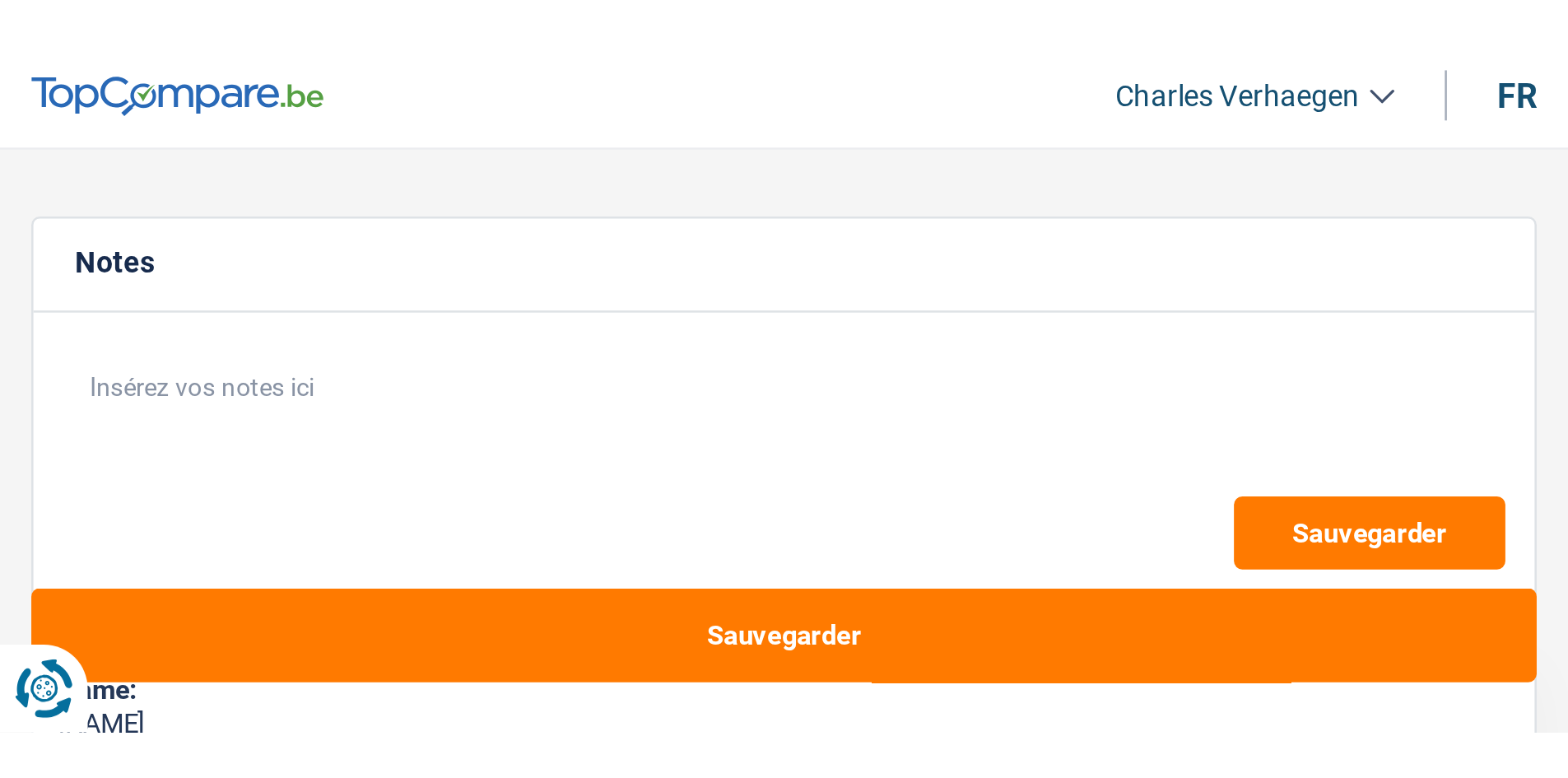 scroll, scrollTop: 0, scrollLeft: 0, axis: both 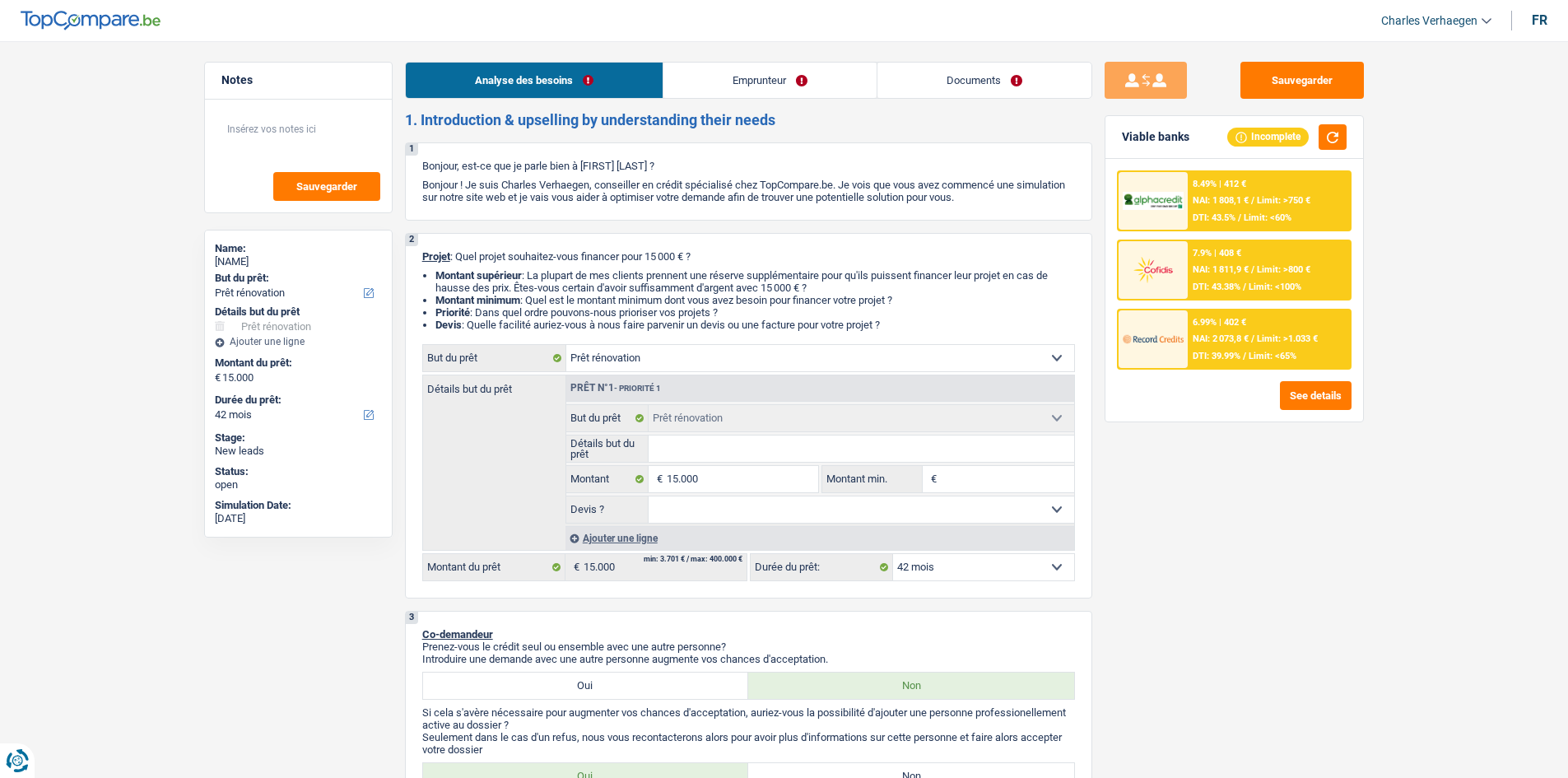 click on "Documents" at bounding box center (984, 80) 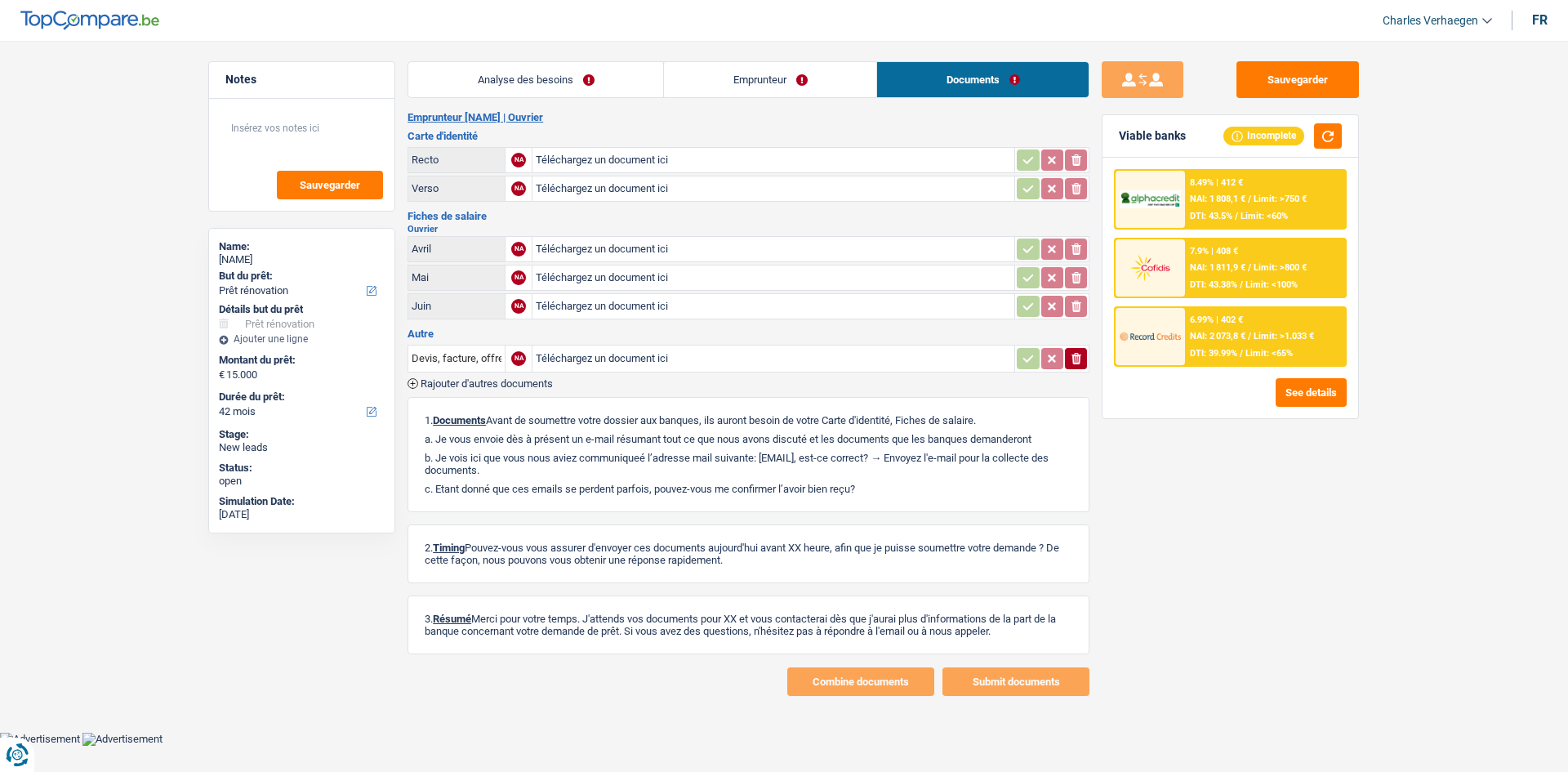 click on "Analyse des besoins" at bounding box center (536, 79) 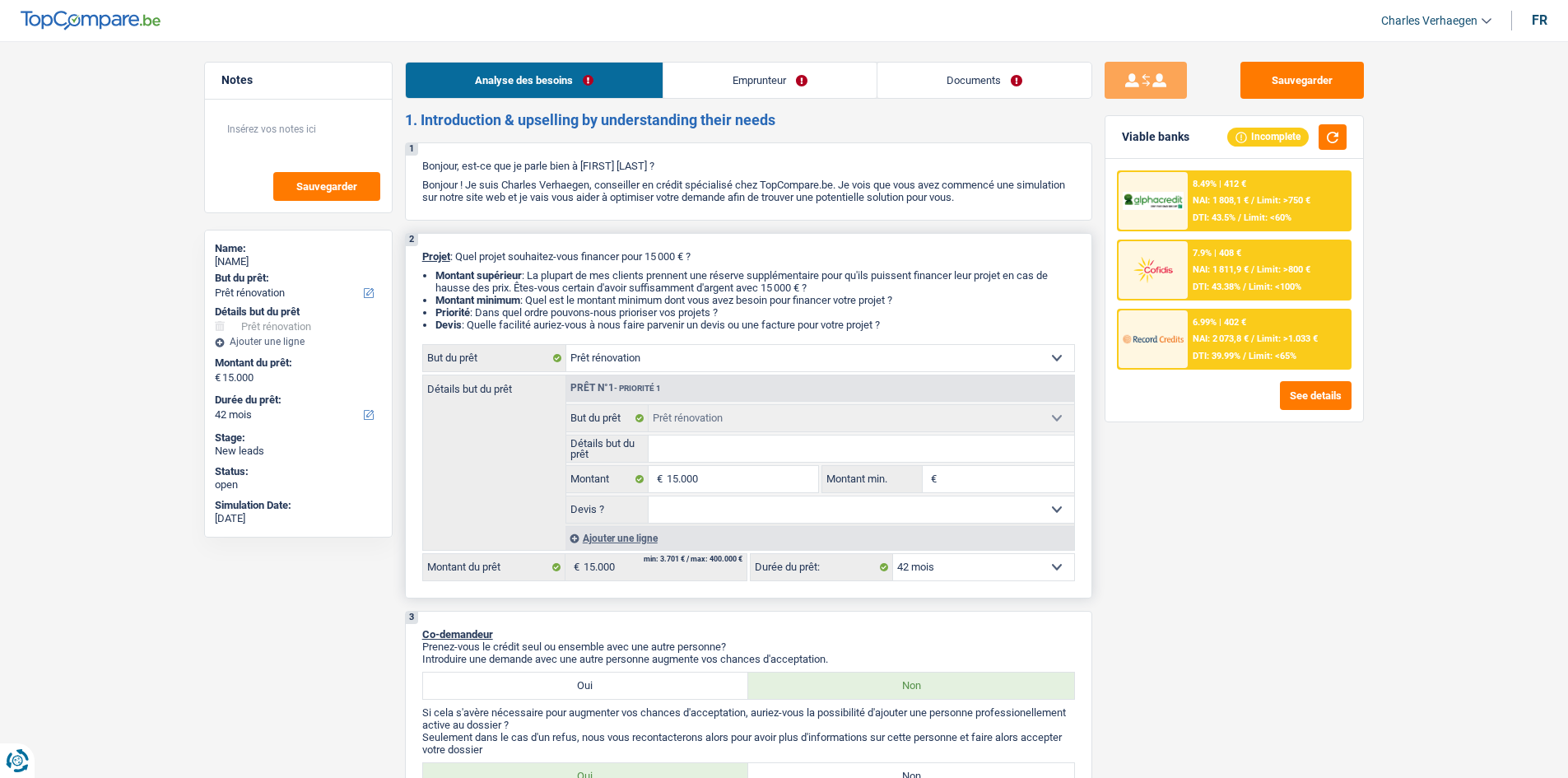click on "Détails but du prêt" at bounding box center (861, 449) 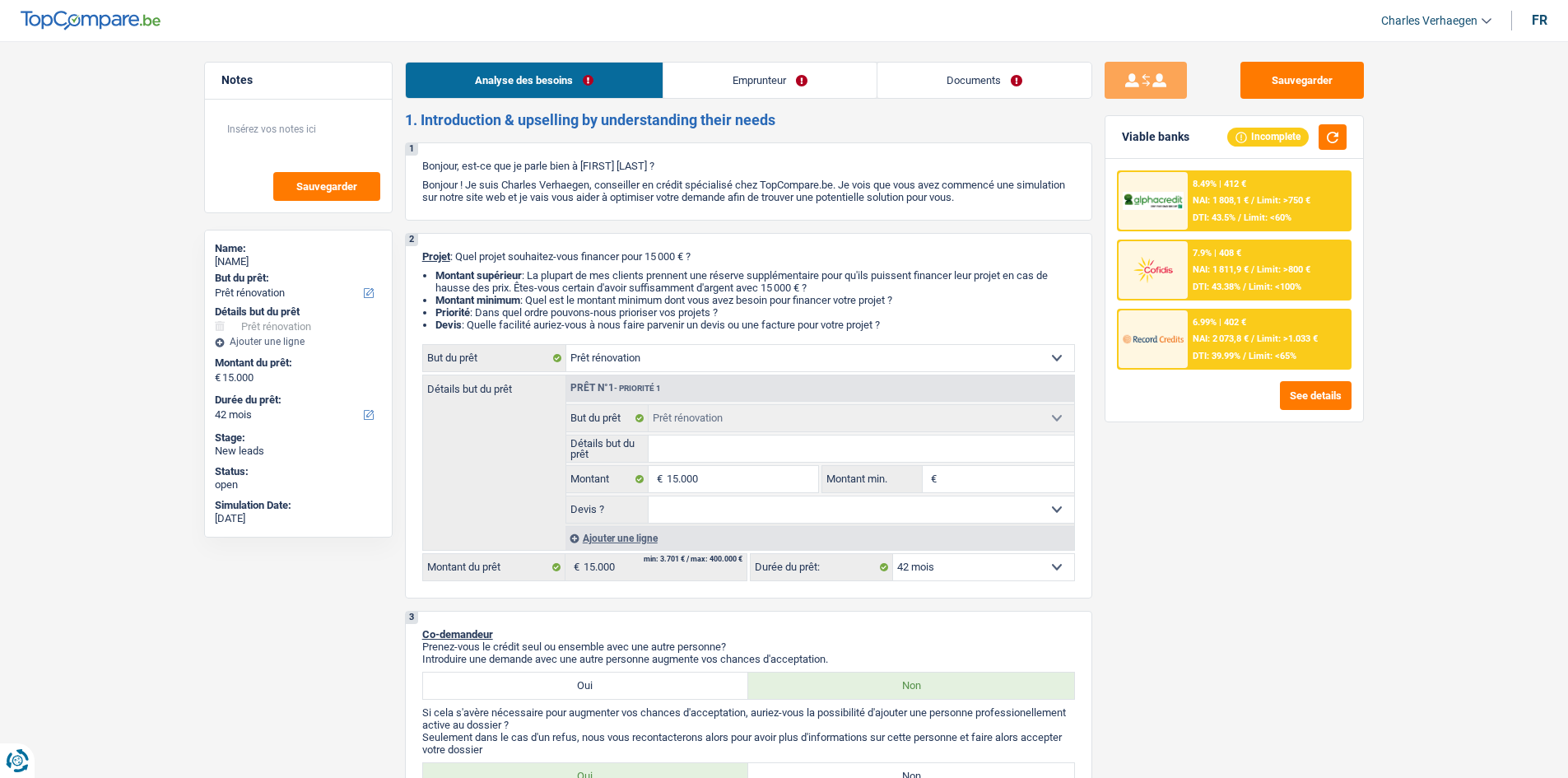 click on "Emprunteur" at bounding box center (770, 80) 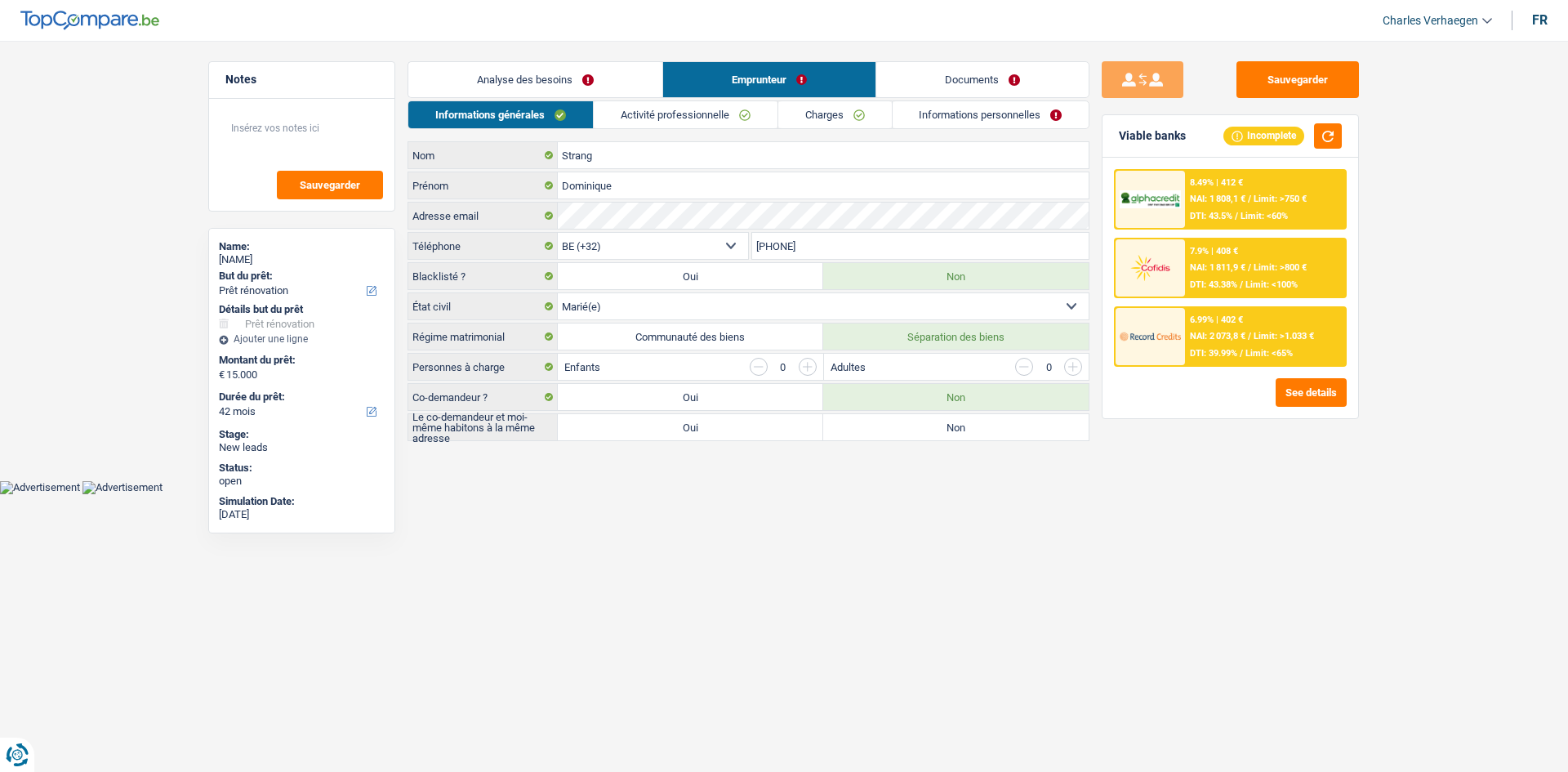click on "Charges" at bounding box center (835, 114) 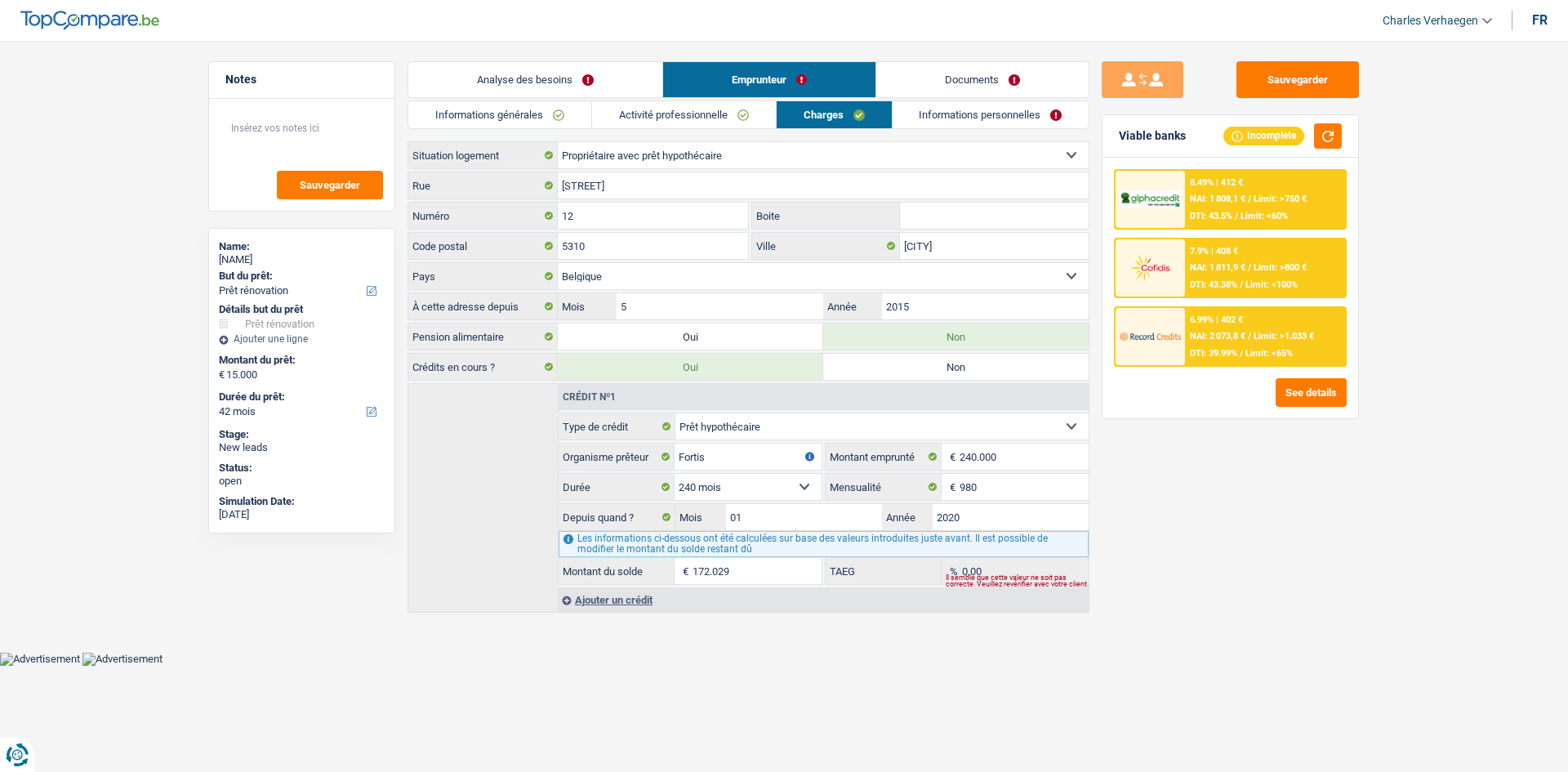 click on "Informations personnelles" at bounding box center (991, 114) 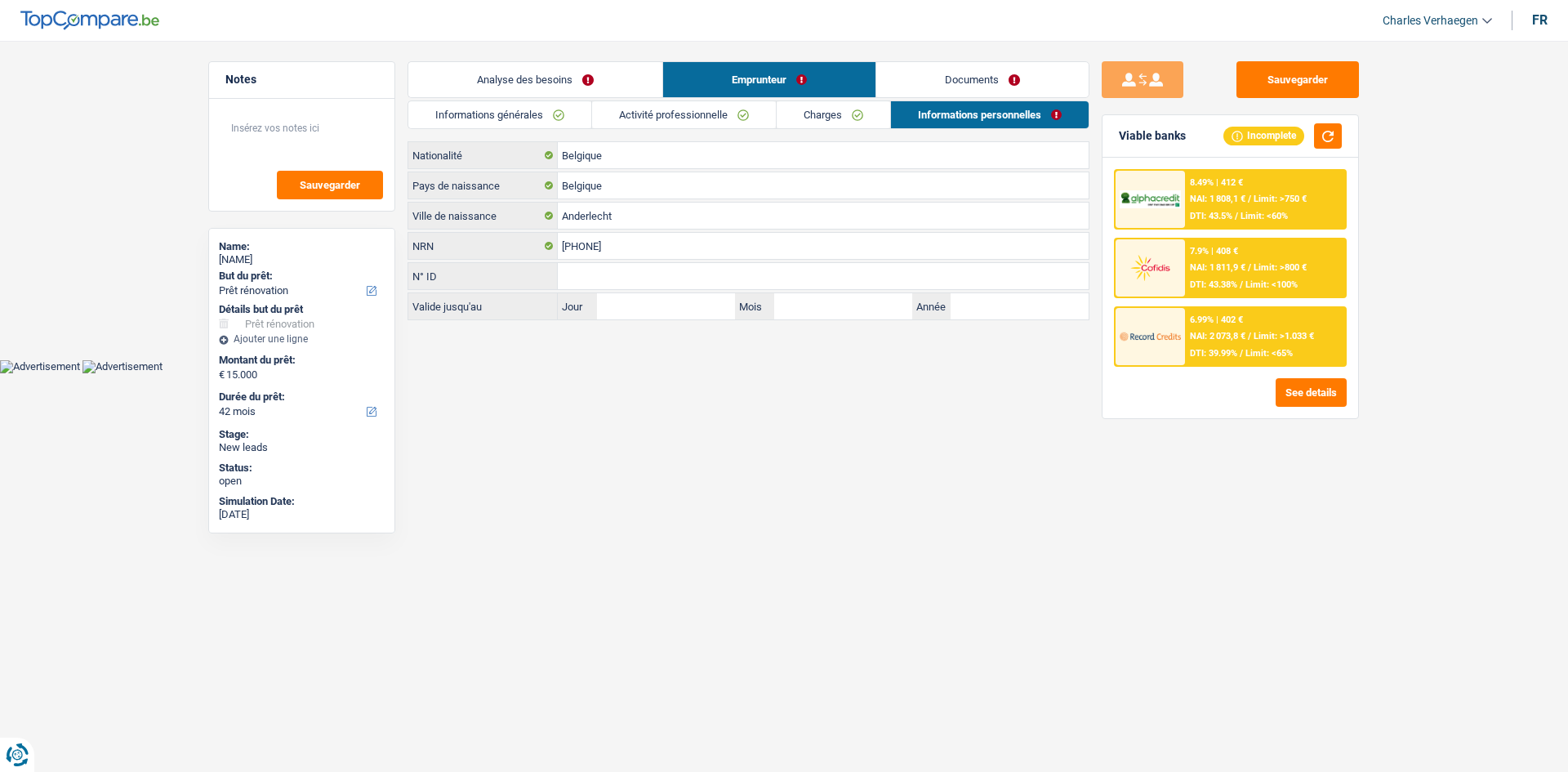 click on "Activité professionnelle" at bounding box center (684, 114) 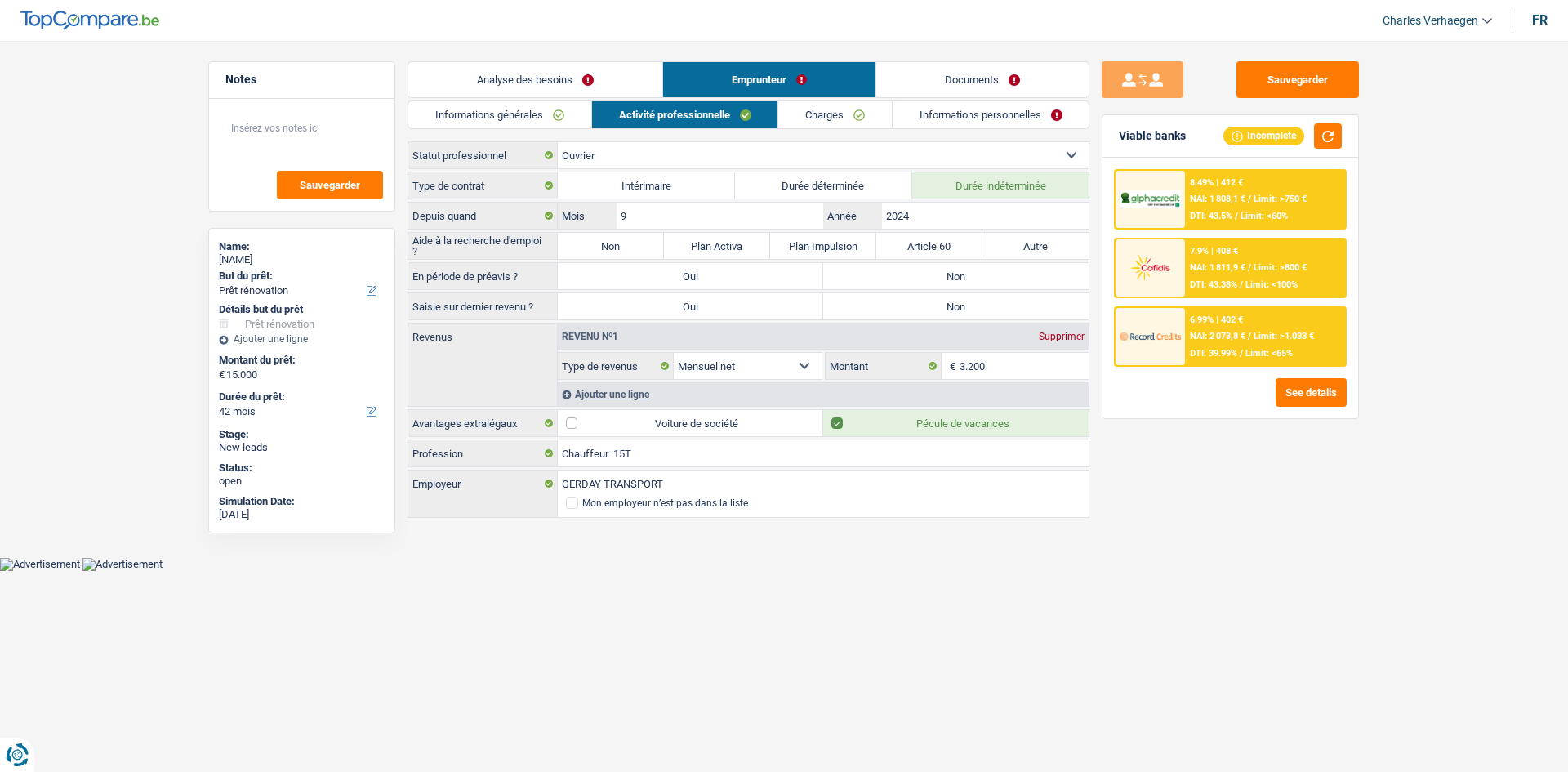 click on "Informations générales" at bounding box center [500, 114] 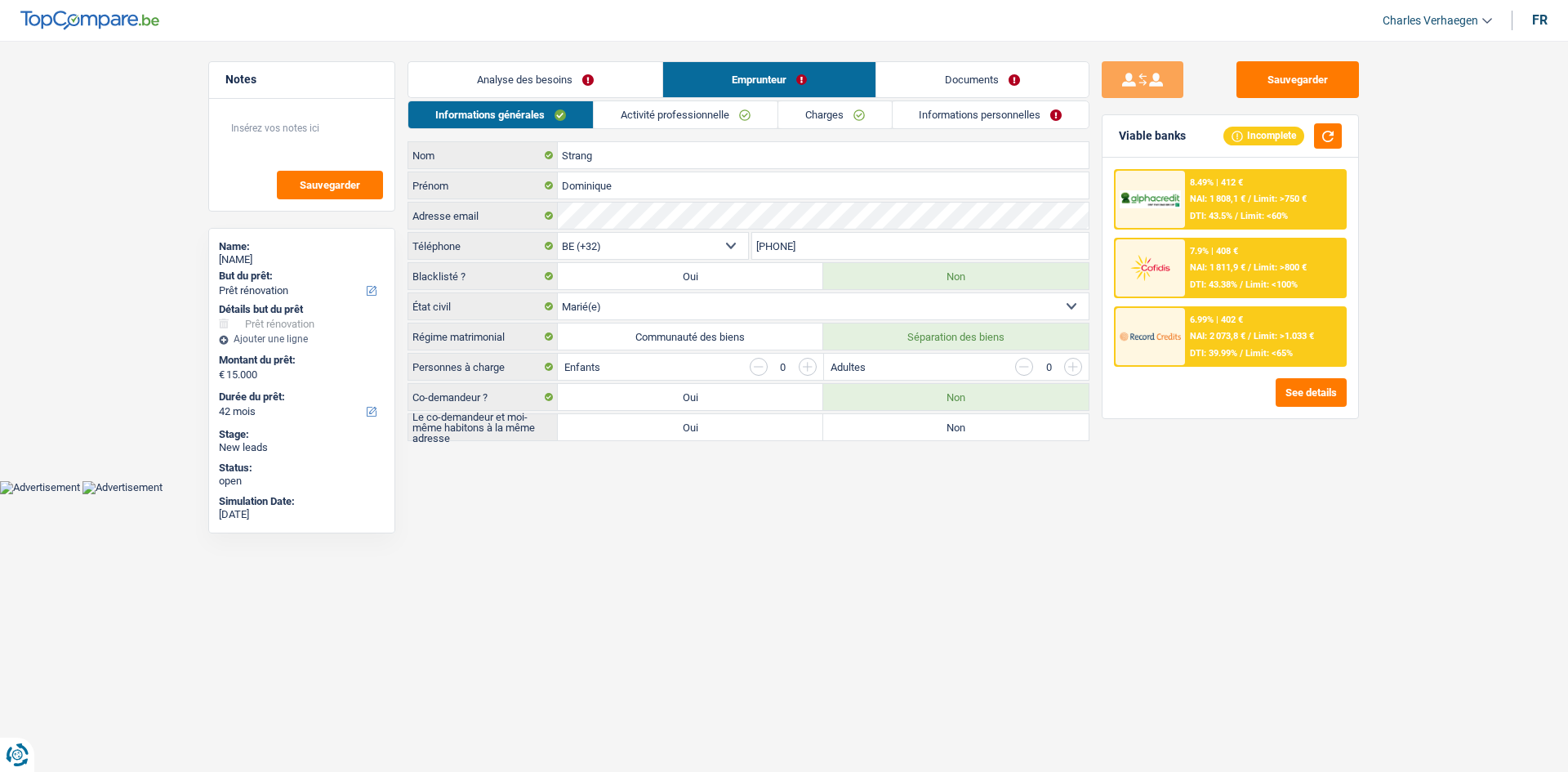 click on "Charges" at bounding box center (835, 114) 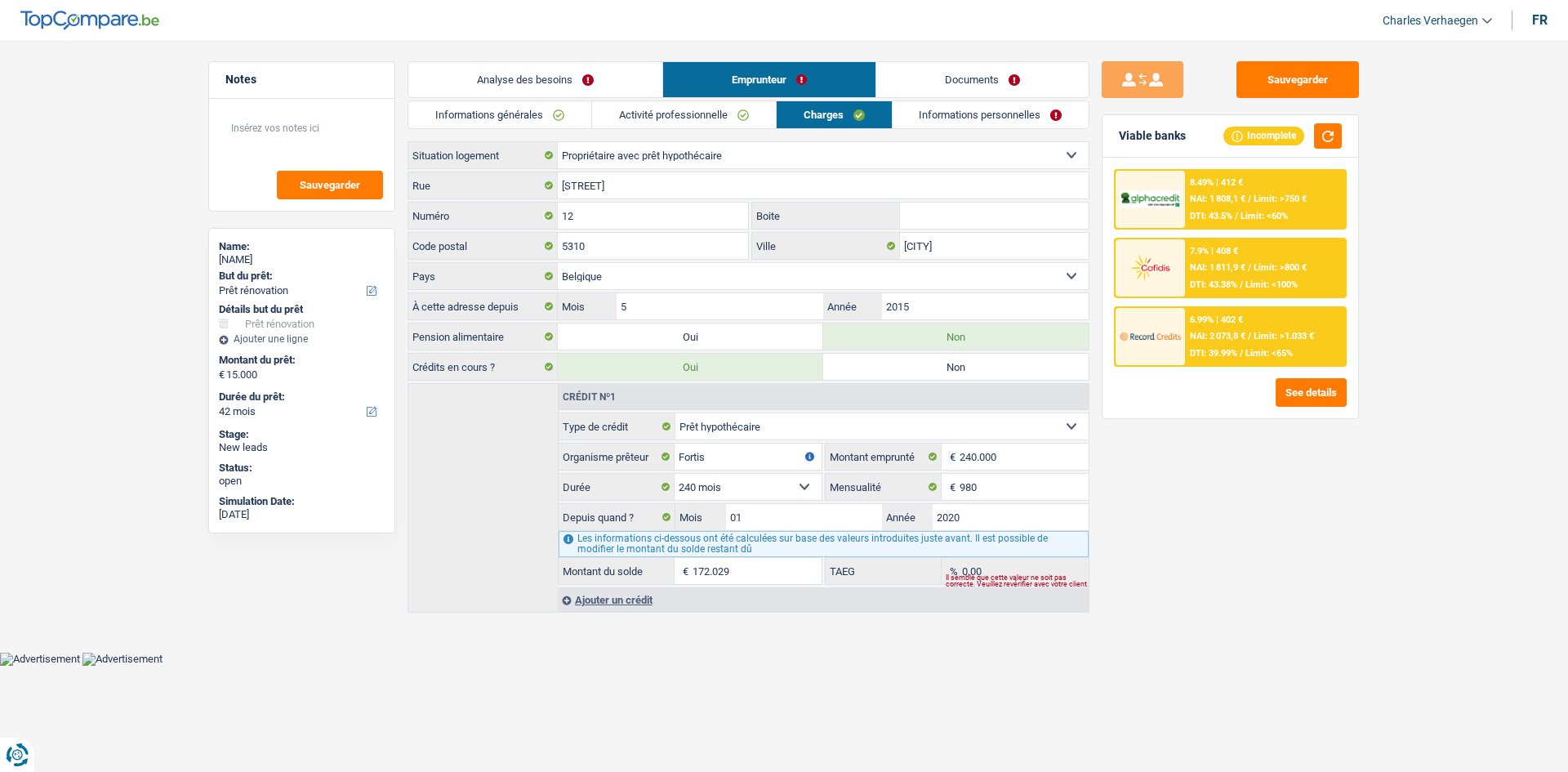 click on "Informations personnelles" at bounding box center [991, 114] 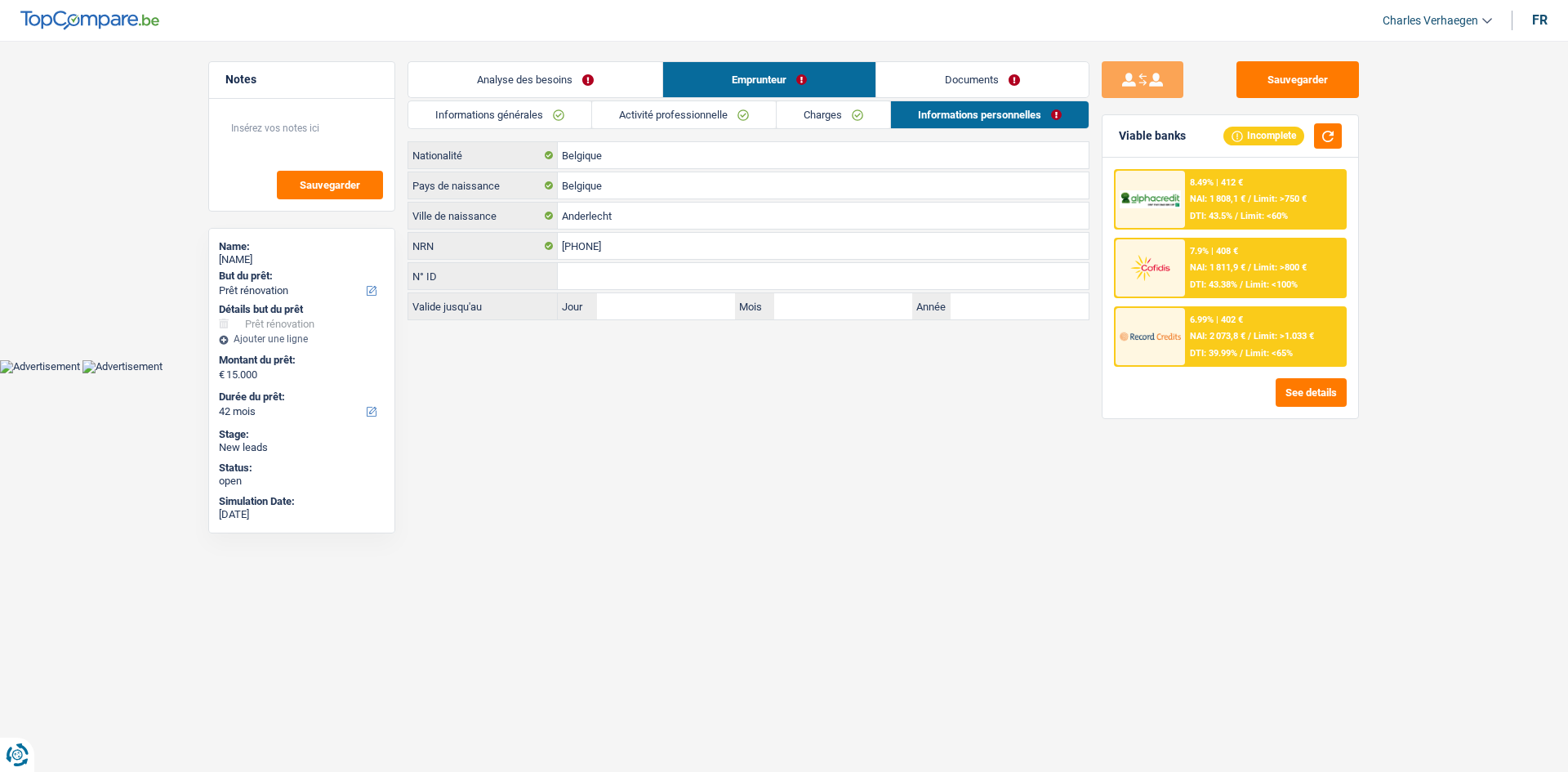 click on "Analyse des besoins" at bounding box center (535, 79) 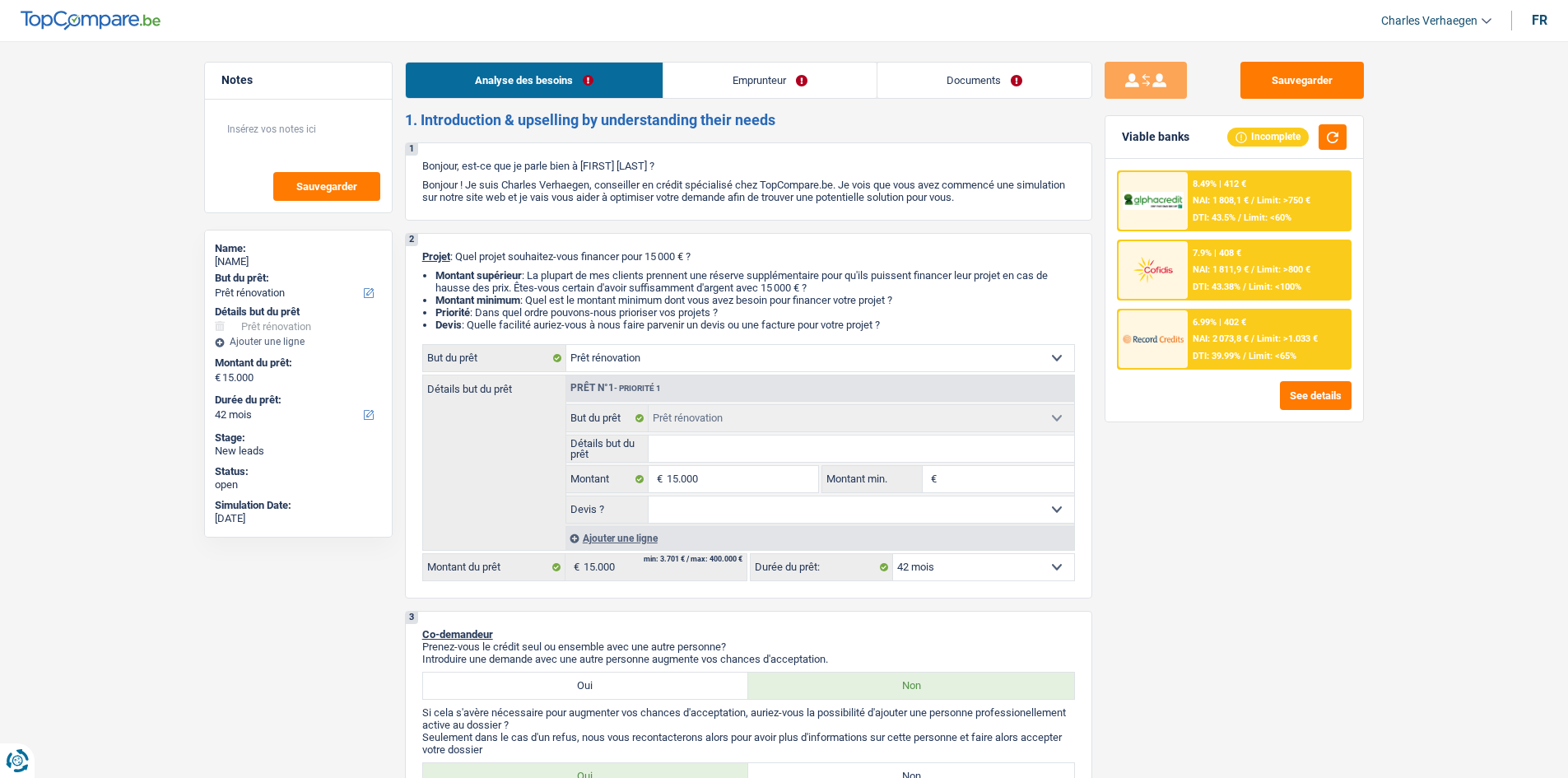 click on "Documents" at bounding box center (984, 80) 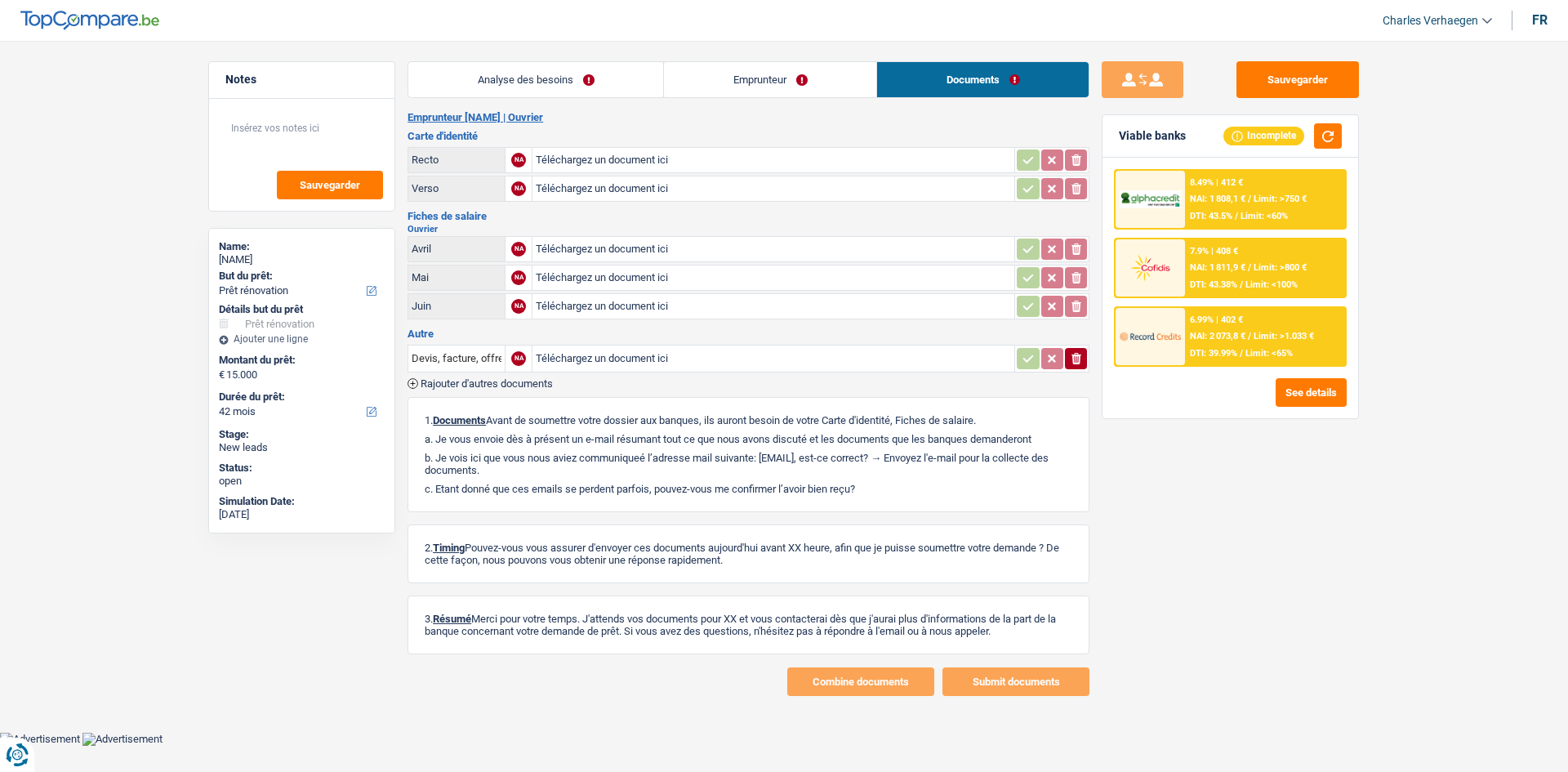 click on "Analyse des besoins" at bounding box center (536, 79) 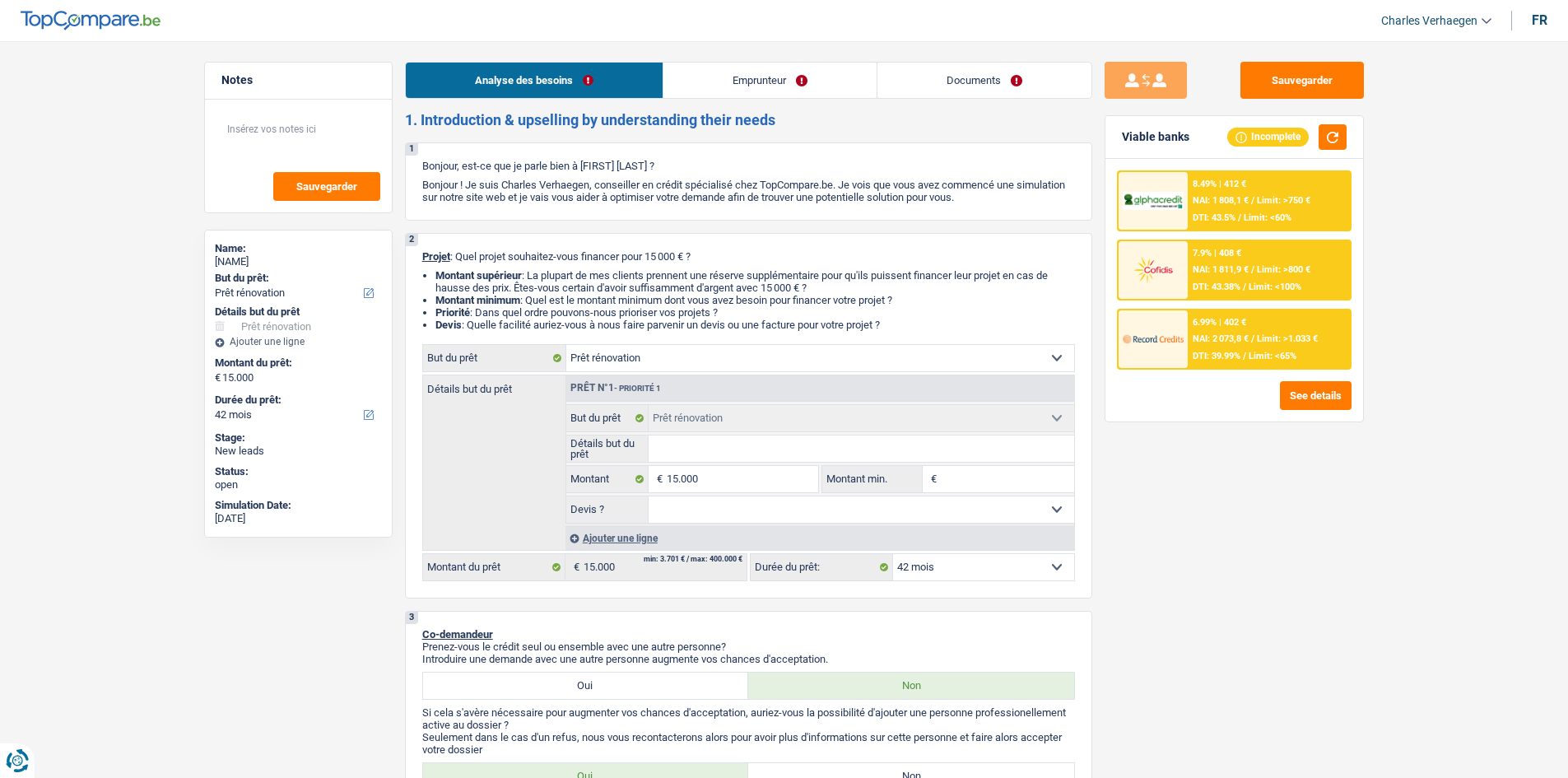 click on "Documents" at bounding box center [984, 80] 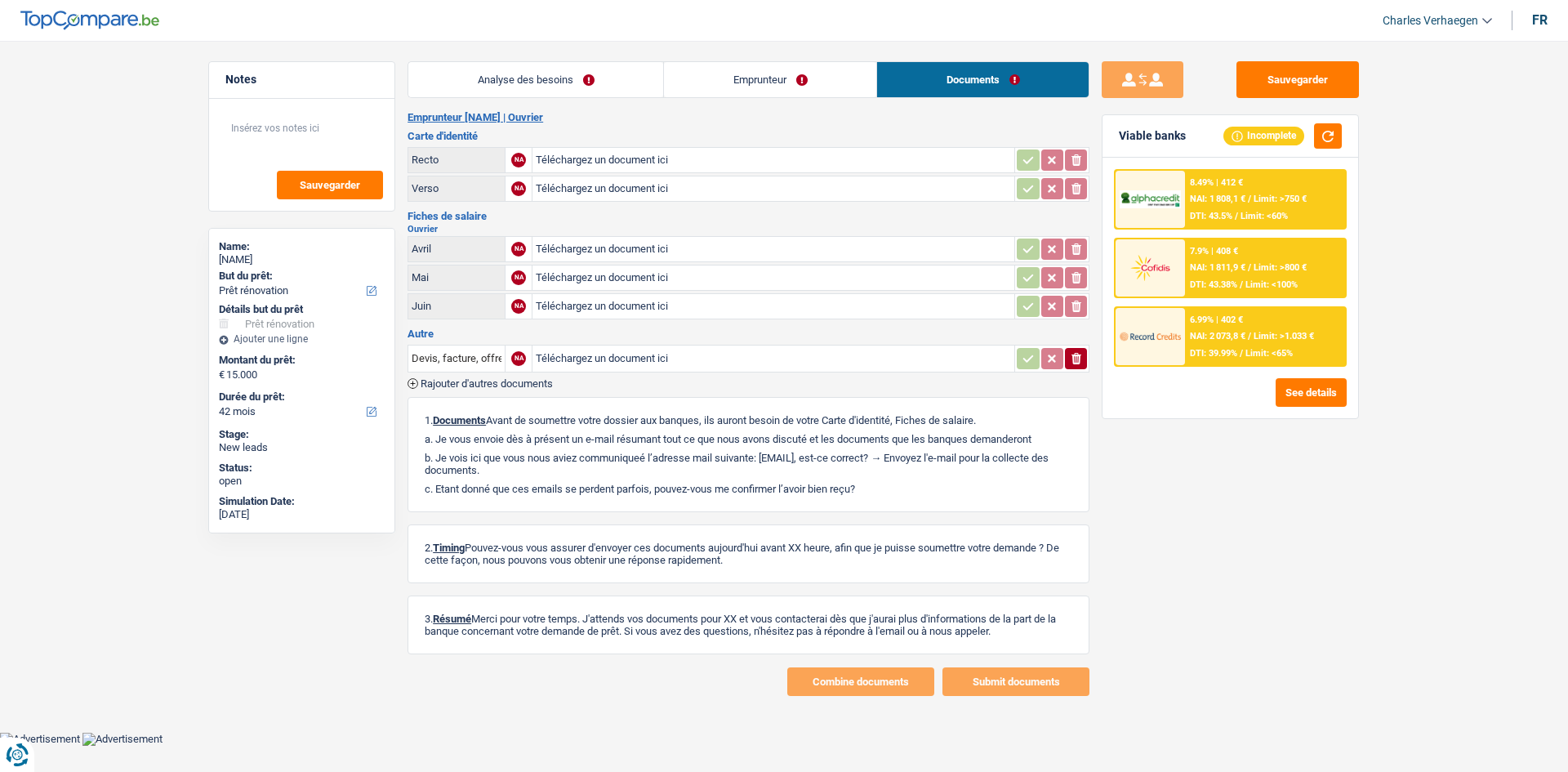 click on "Analyse des besoins" at bounding box center [536, 79] 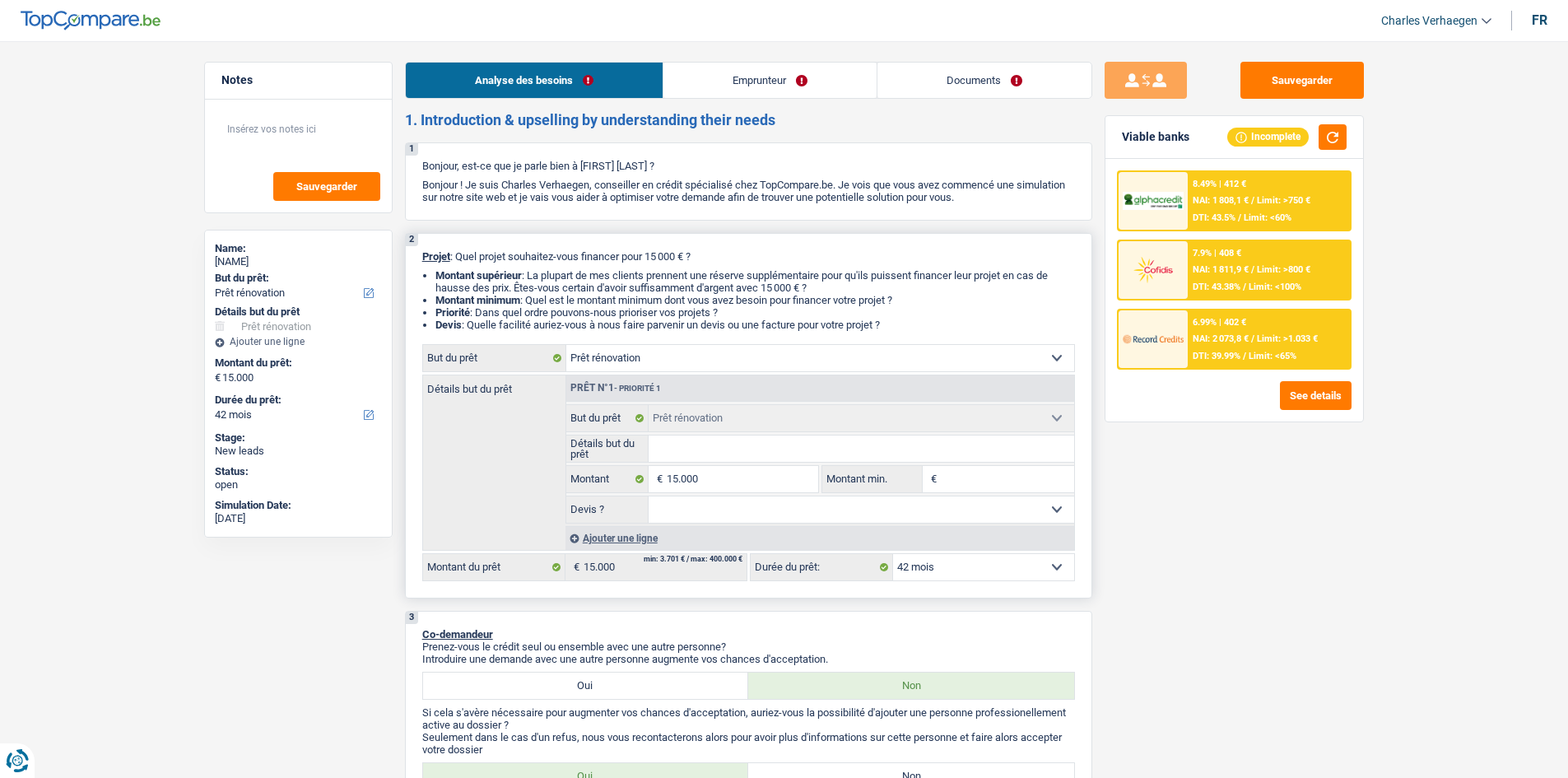 click on "Détails but du prêt" at bounding box center [861, 449] 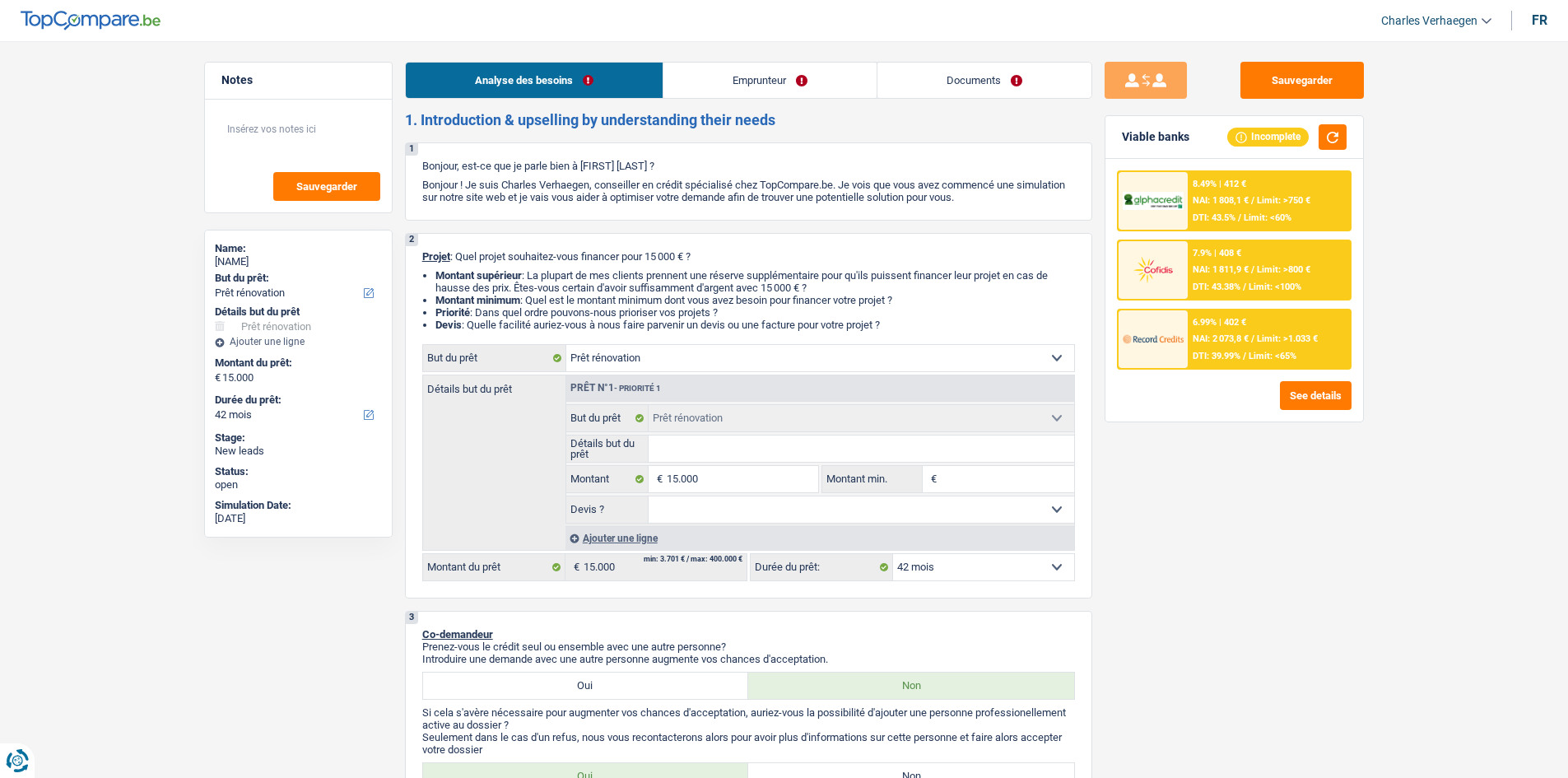 click on "NAI: 2 073,8 €" at bounding box center [1221, 338] 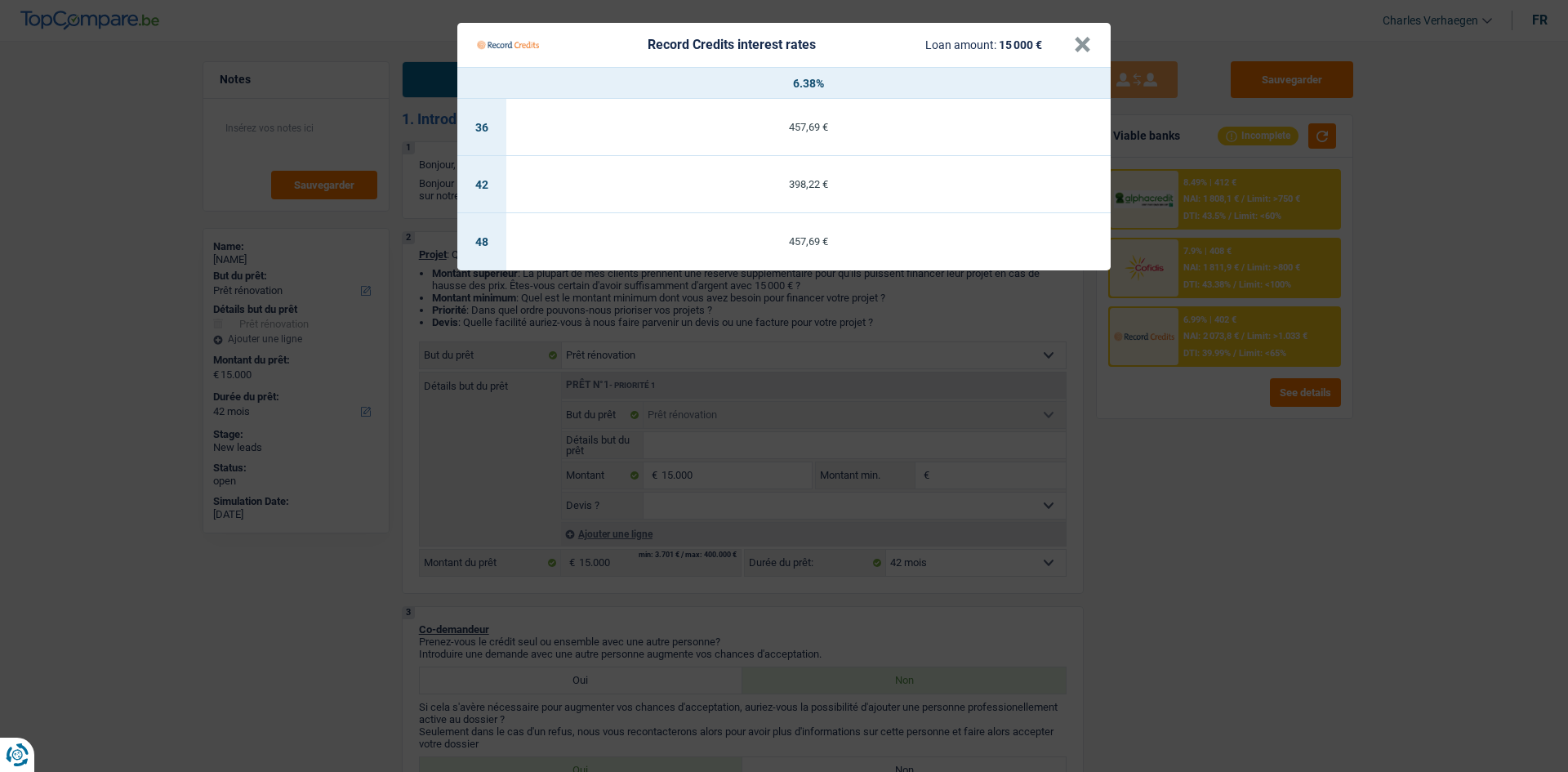 click on "Record Credits interest rates
Loan amount:
15 000 €
×
6.38%
36
457,69 €
42
398,22 €
48
353,66 €" at bounding box center [784, 386] 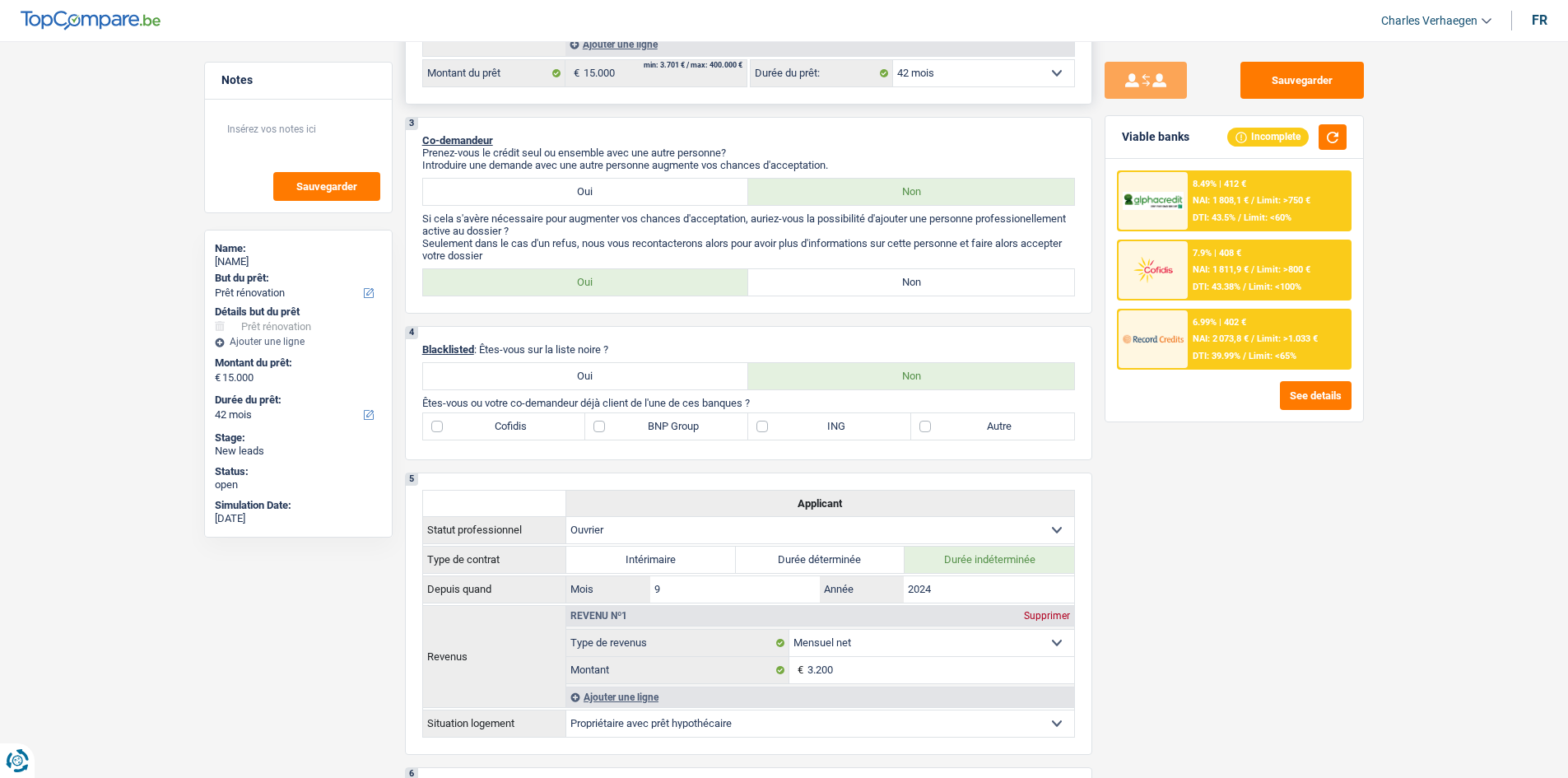 scroll, scrollTop: 0, scrollLeft: 0, axis: both 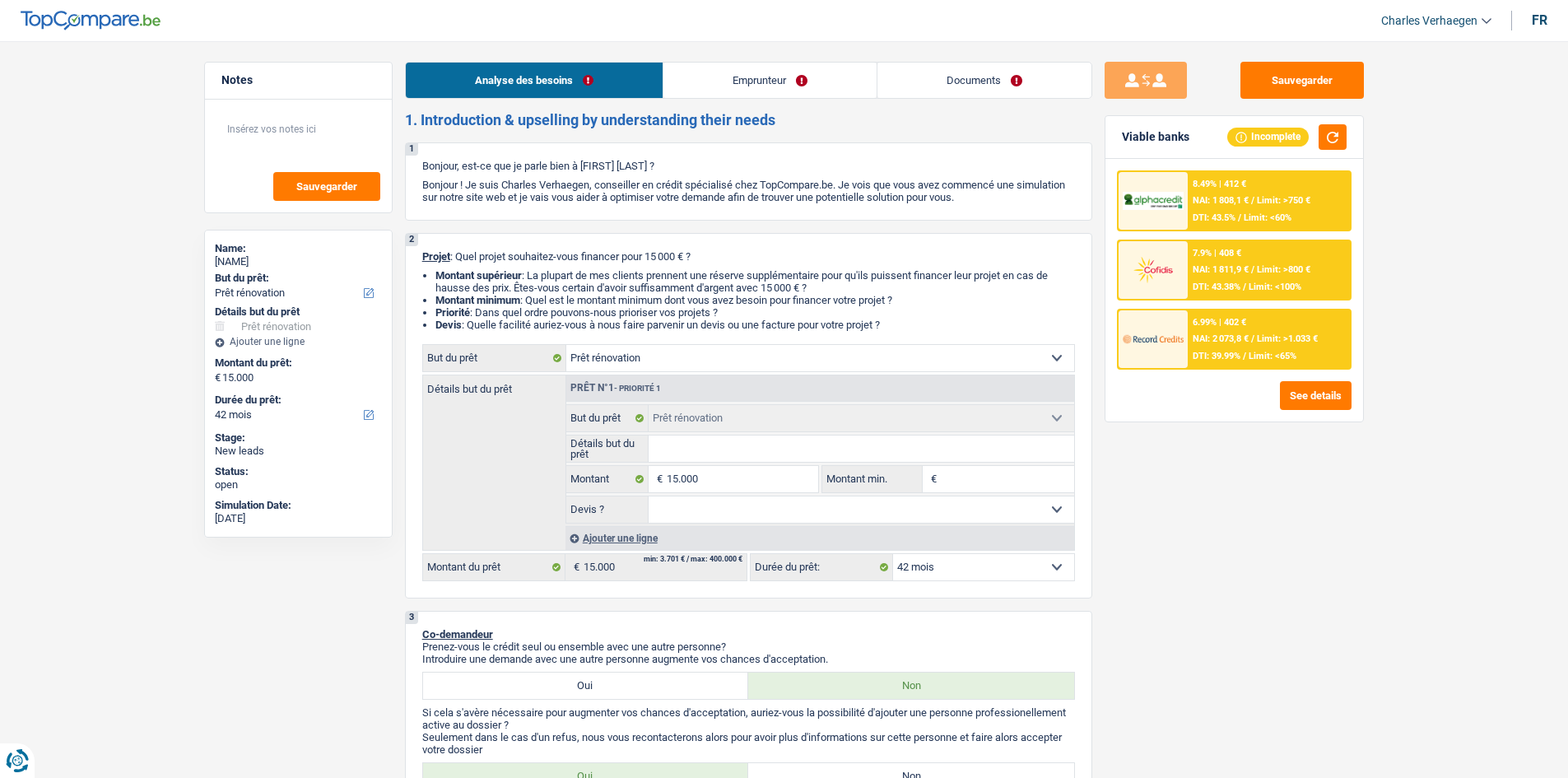 click on "Documents" at bounding box center (984, 80) 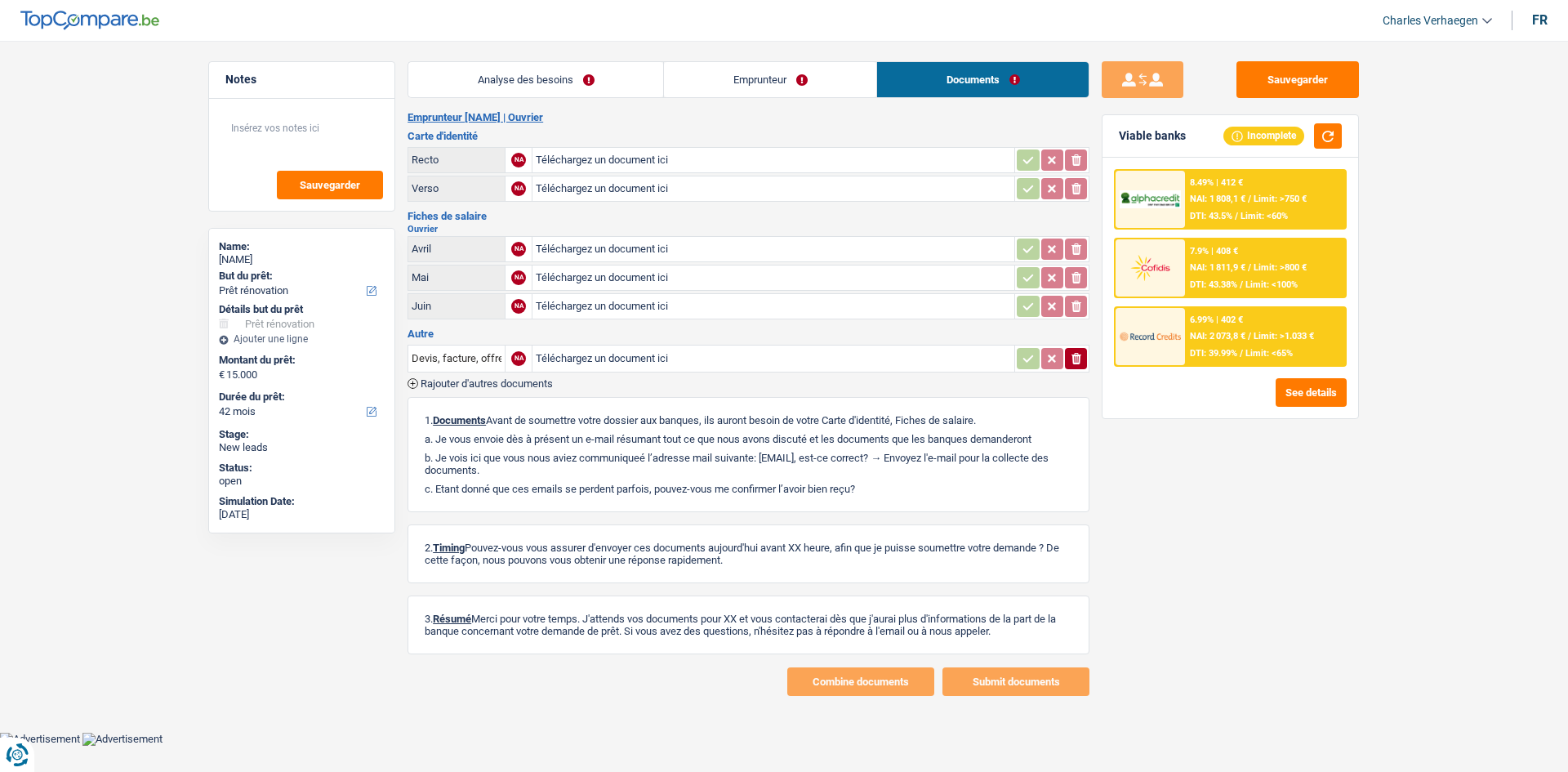 click on "Analyse des besoins" at bounding box center [536, 79] 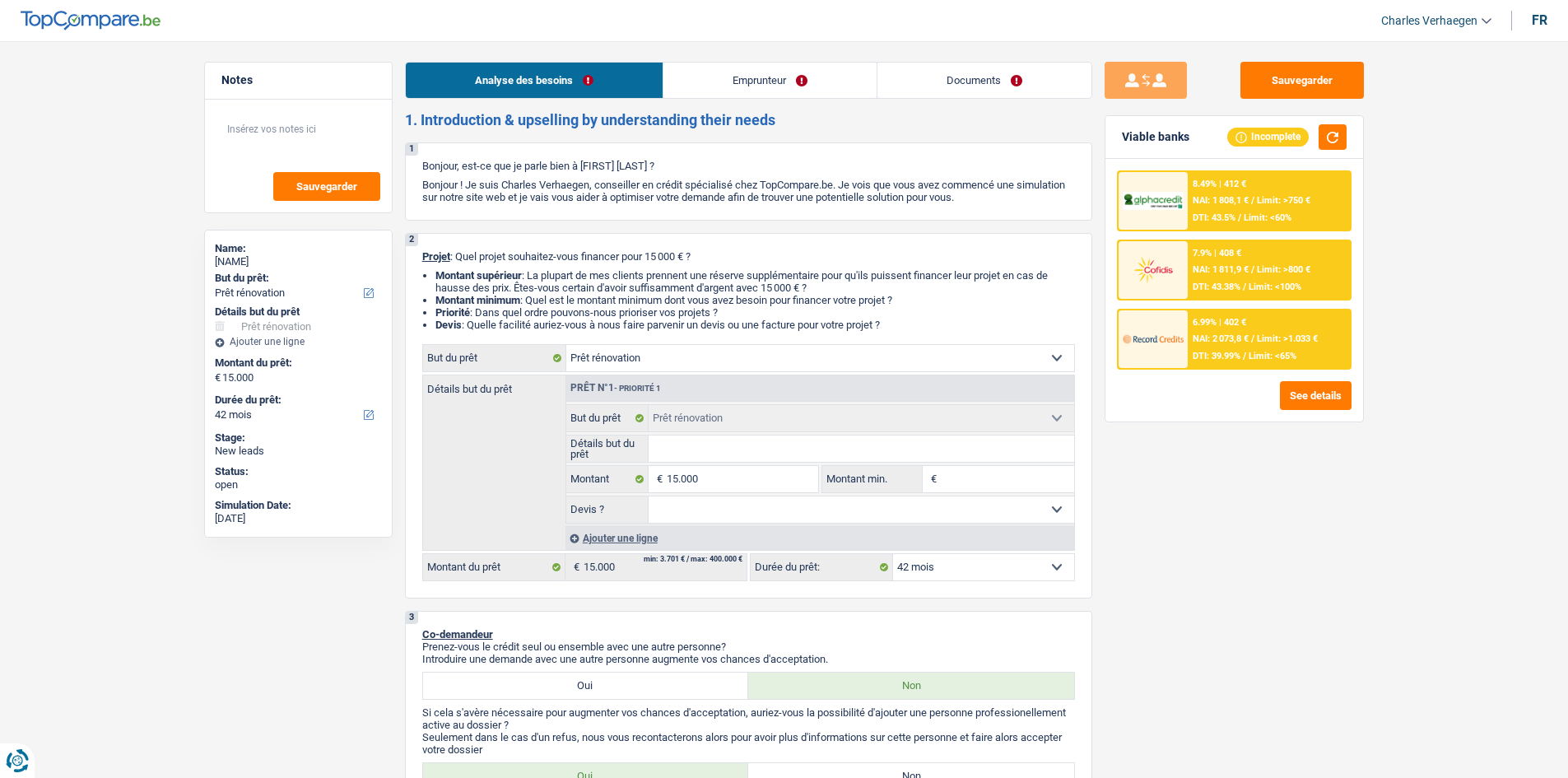 click on "Analyse des besoins Emprunteur Documents
1. Introduction & upselling by understanding their needs
1
Bonjour, est-ce que je parle bien à Dominique Strang ?
Bonjour ! Je suis Charles Verhaegen, conseiller en crédit spécialisé chez TopCompare.be. Je vois que vous avez commencé une simulation sur notre site web et je vais vous aider à optimiser votre demande afin de trouver une potentielle solution pour vous.
2   Projet  : Quel projet souhaitez-vous financer pour 15 000 € ?
Montant supérieur : La plupart de mes clients prennent une réserve supplémentaire pour qu'ils puissent financer leur projet en cas de hausse des prix. Êtes-vous certain d'avoir suffisamment d'argent avec 15 000 € ?   Montant minimum : Quel est le montant minimum dont vous avez besoin pour financer votre projet ?   Priorité : Dans quel ordre pouvons-nous prioriser vos projets ?   Devis     Hifi, multimédia, gsm, ordinateur Frais médicaux Autre" at bounding box center (748, 1264) 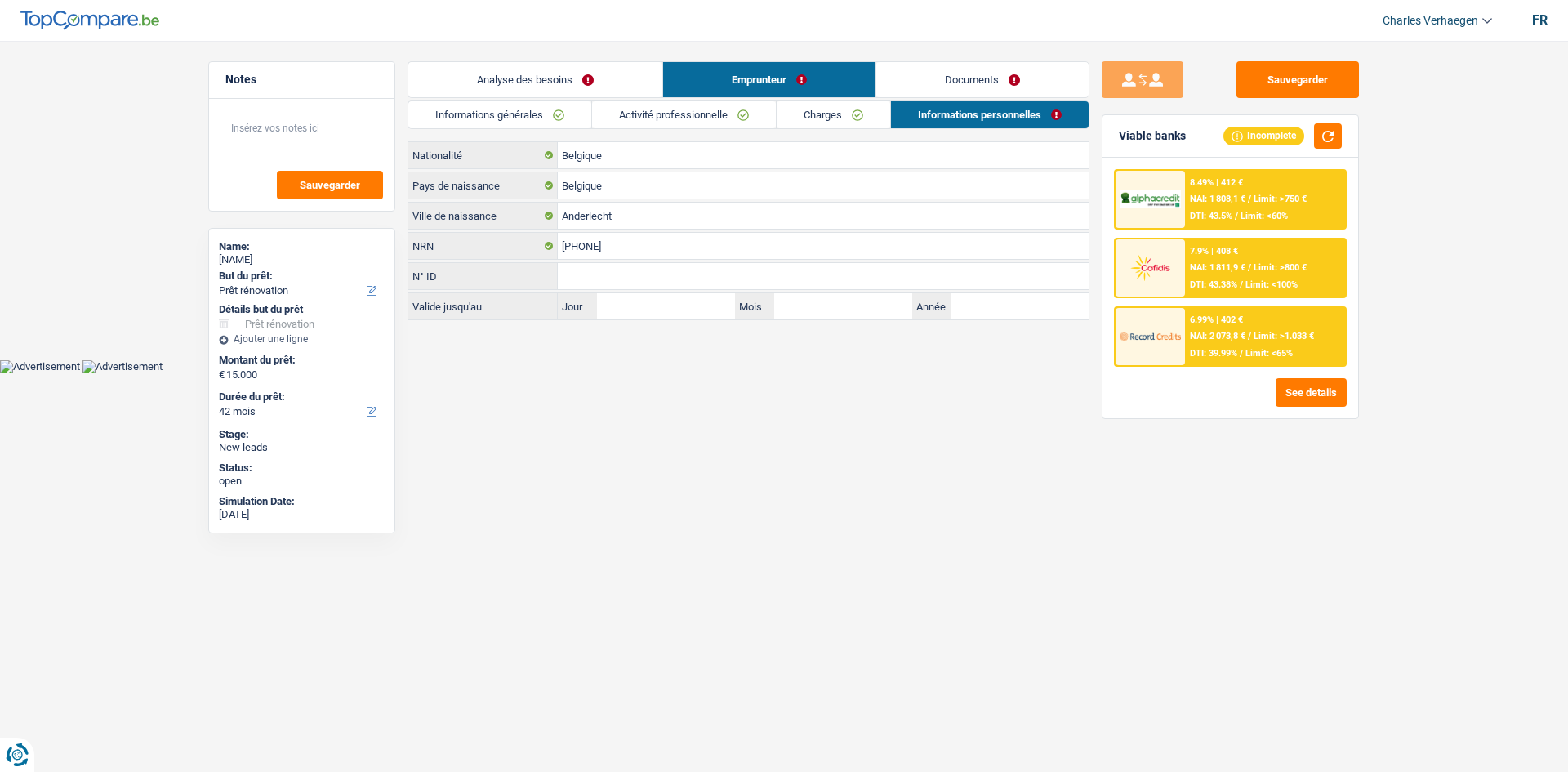click on "Informations générales Activité professionnelle Charges Informations personnelles Strang
Nom
Dominique
Prénom
Adresse email
BE (+32) LU (+352)
Sélectionner une option
Téléphone
499589108
Téléphone
Blacklisté ?
Oui
Non
Célibataire Marié(e) Cohabitant(e) légal(e) Divorcé(e) Veuf(ve) Séparé (de fait)
Sélectionner une option
État civil
Régime matrimonial
Communauté des biens
Séparation des biens
Personnes à charge
Enfants" at bounding box center [748, 210] 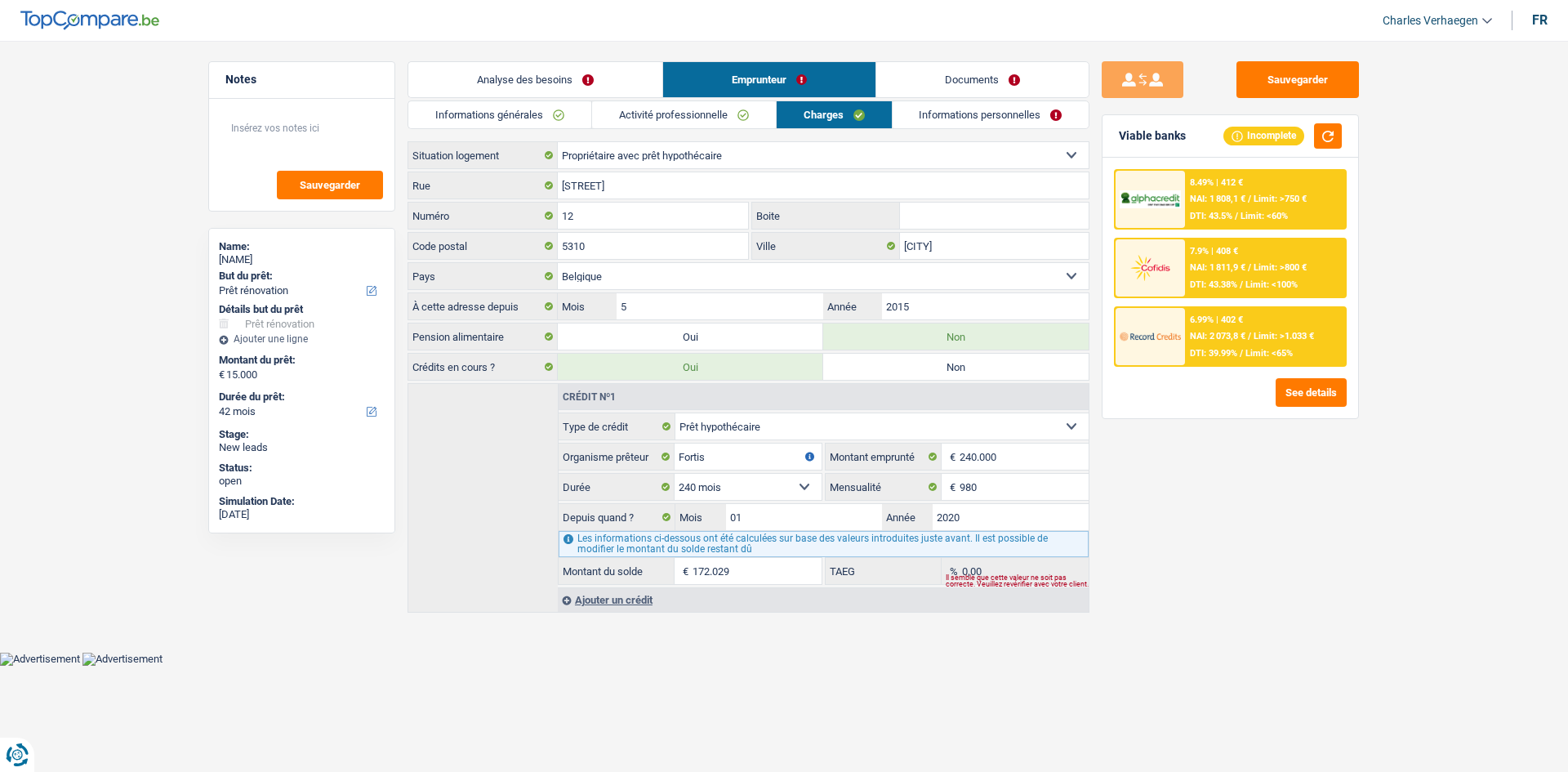 click on "Activité professionnelle" at bounding box center [684, 114] 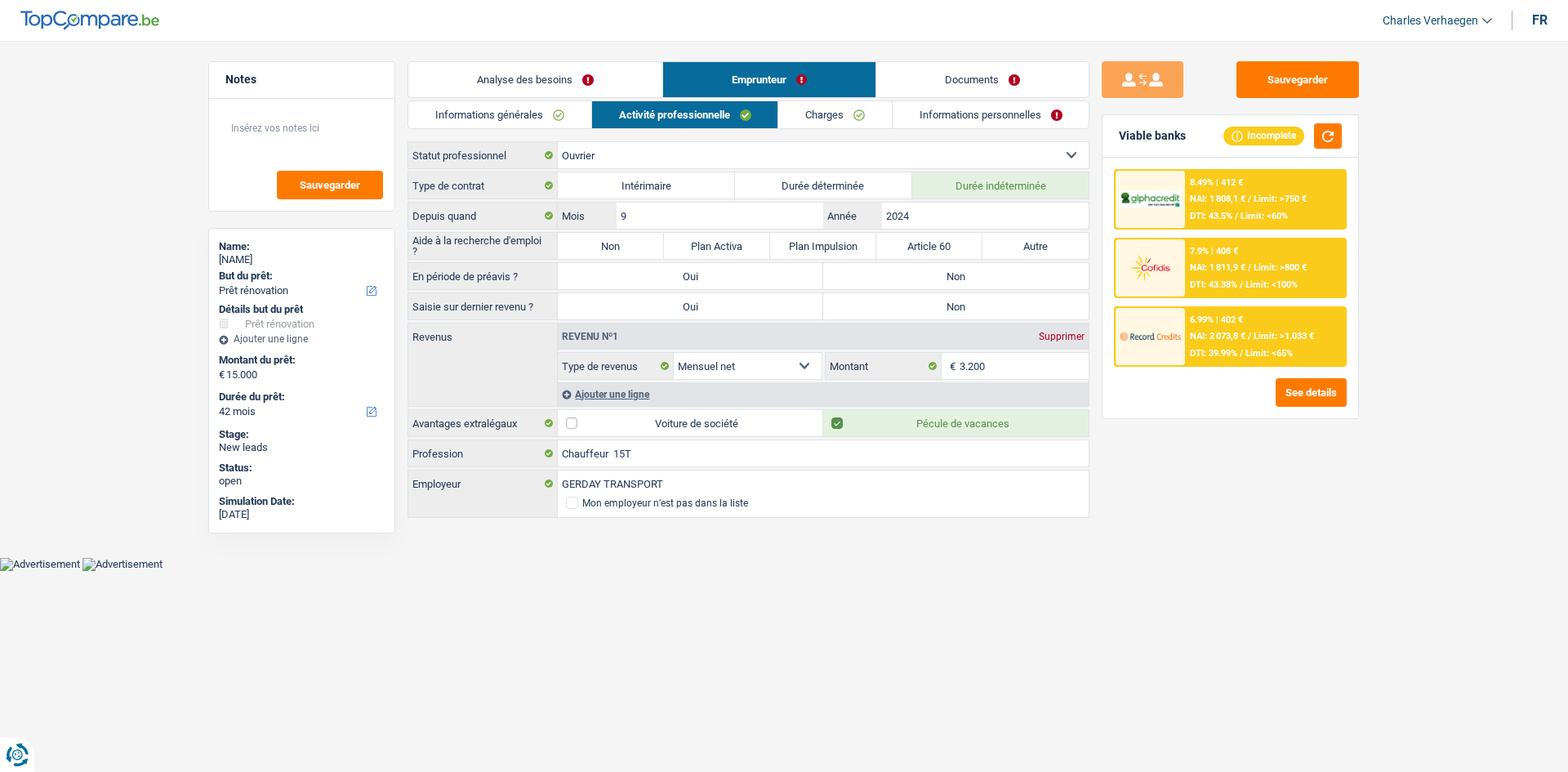 click on "Informations générales" at bounding box center (500, 114) 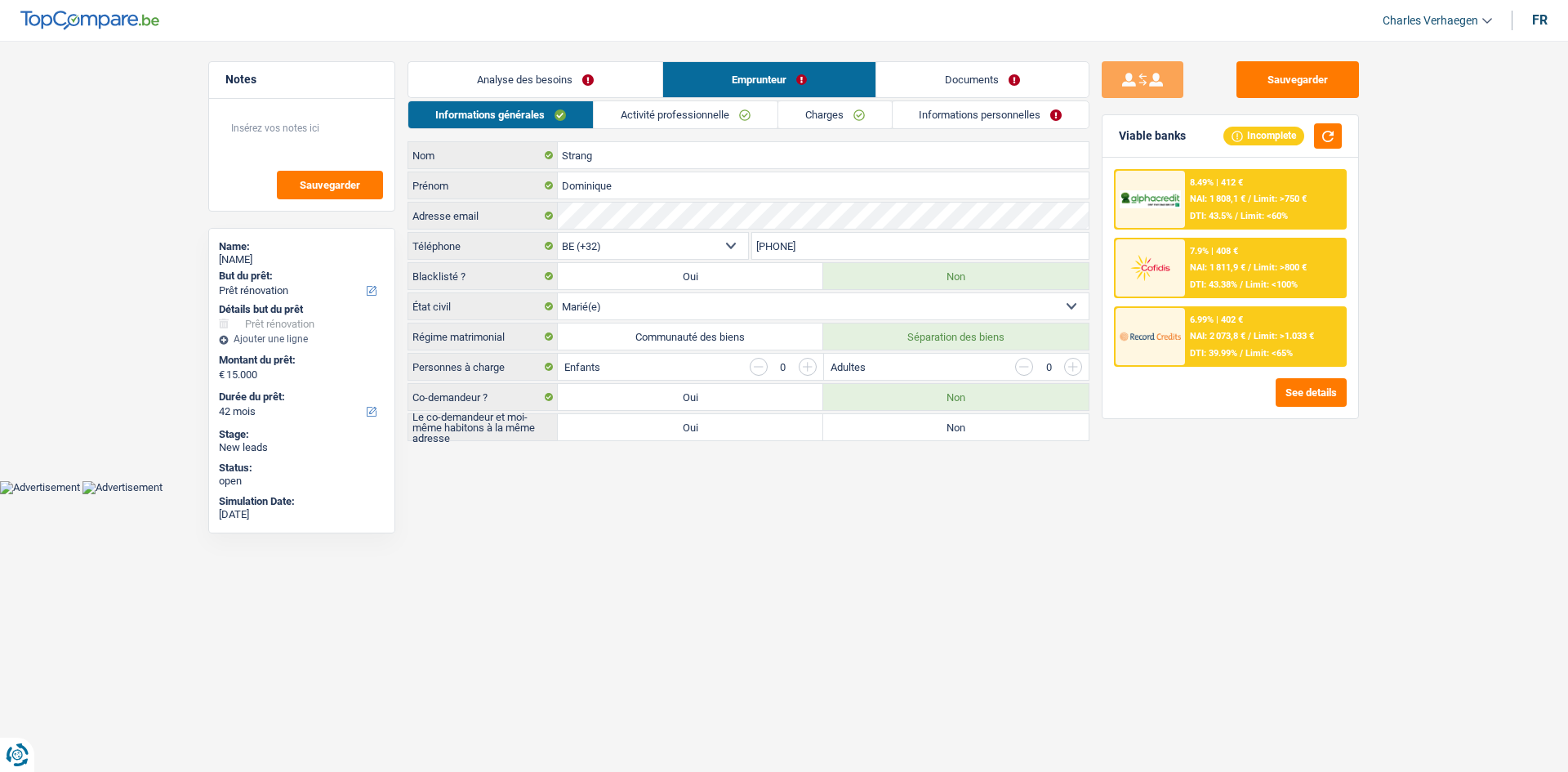 click on "Informations personnelles" at bounding box center (991, 114) 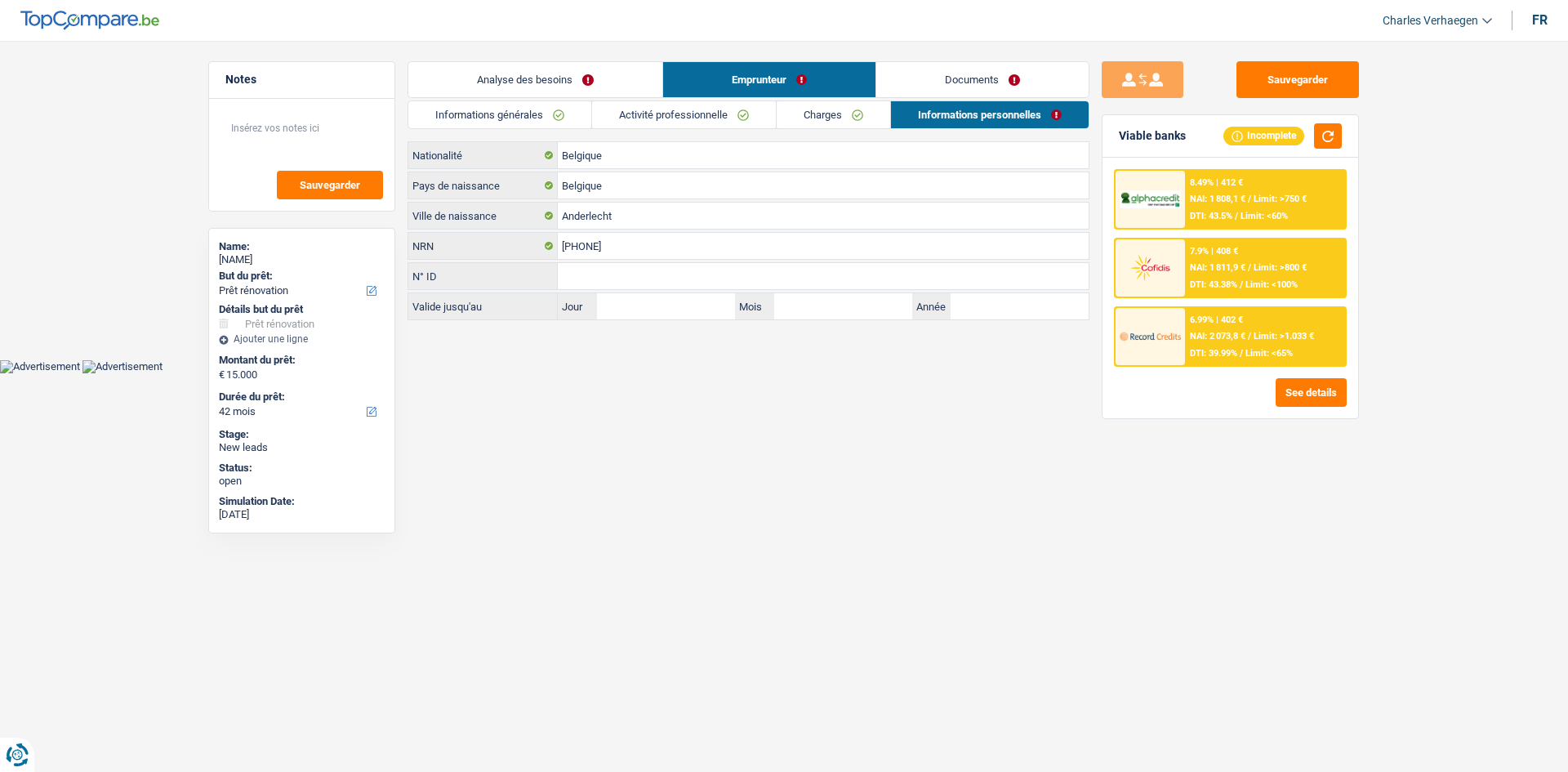 click on "Documents" at bounding box center [982, 79] 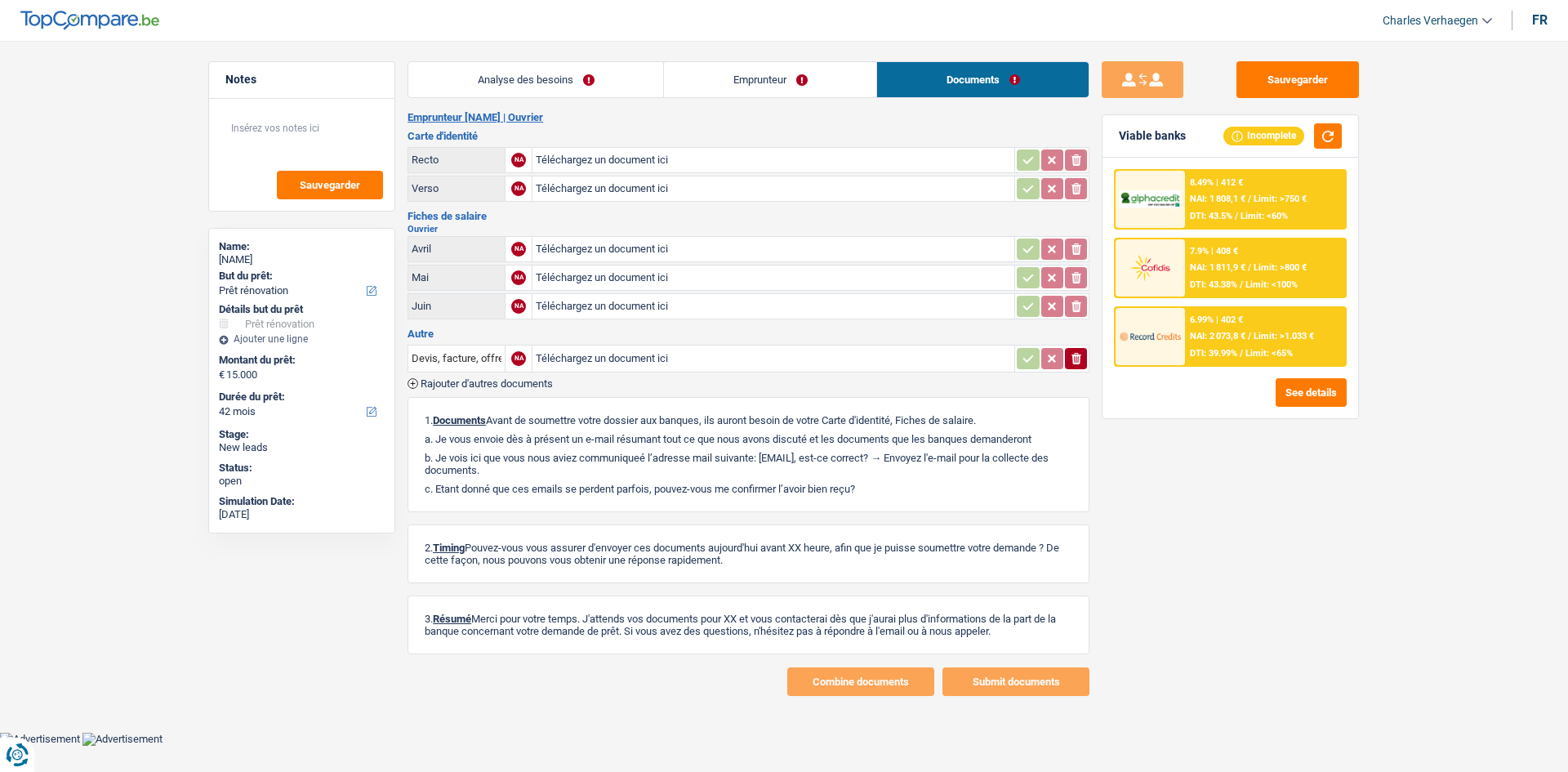 click on "Analyse des besoins Emprunteur Documents
1. Introduction & upselling by understanding their needs
1
Bonjour, est-ce que je parle bien à Dominique Strang ?
Bonjour ! Je suis Charles Verhaegen, conseiller en crédit spécialisé chez TopCompare.be. Je vois que vous avez commencé une simulation sur notre site web et je vais vous aider à optimiser votre demande afin de trouver une potentielle solution pour vous.
2   Projet  : Quel projet souhaitez-vous financer pour 15 000 € ?
Montant supérieur : La plupart de mes clients prennent une réserve supplémentaire pour qu'ils puissent financer leur projet en cas de hausse des prix. Êtes-vous certain d'avoir suffisamment d'argent avec 15 000 € ?   Montant minimum : Quel est le montant minimum dont vous avez besoin pour financer votre projet ?   Priorité : Dans quel ordre pouvons-nous prioriser vos projets ?   Devis     Hifi, multimédia, gsm, ordinateur Frais médicaux Autre" at bounding box center (748, 378) 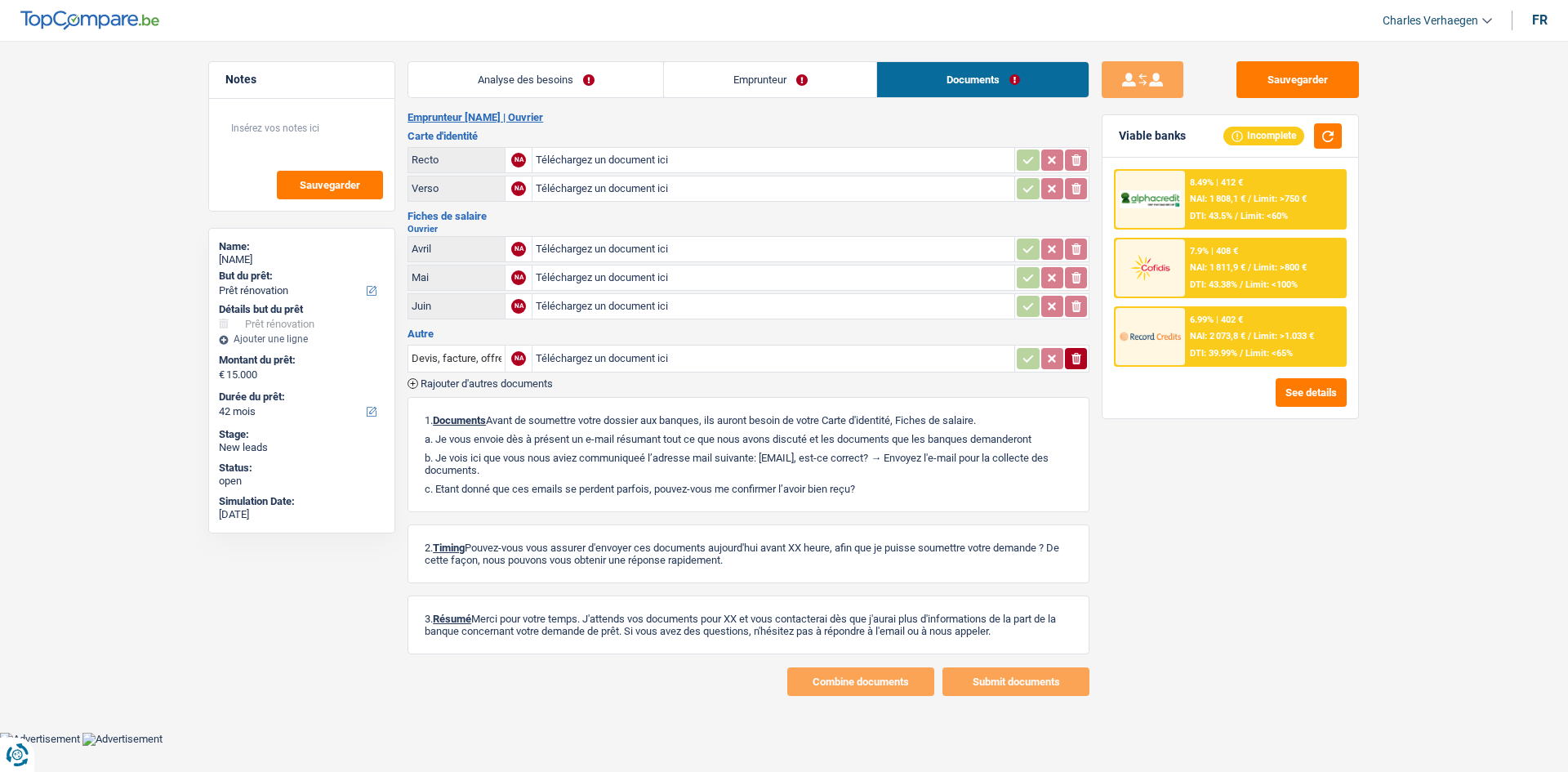 click on "Analyse des besoins" at bounding box center (536, 79) 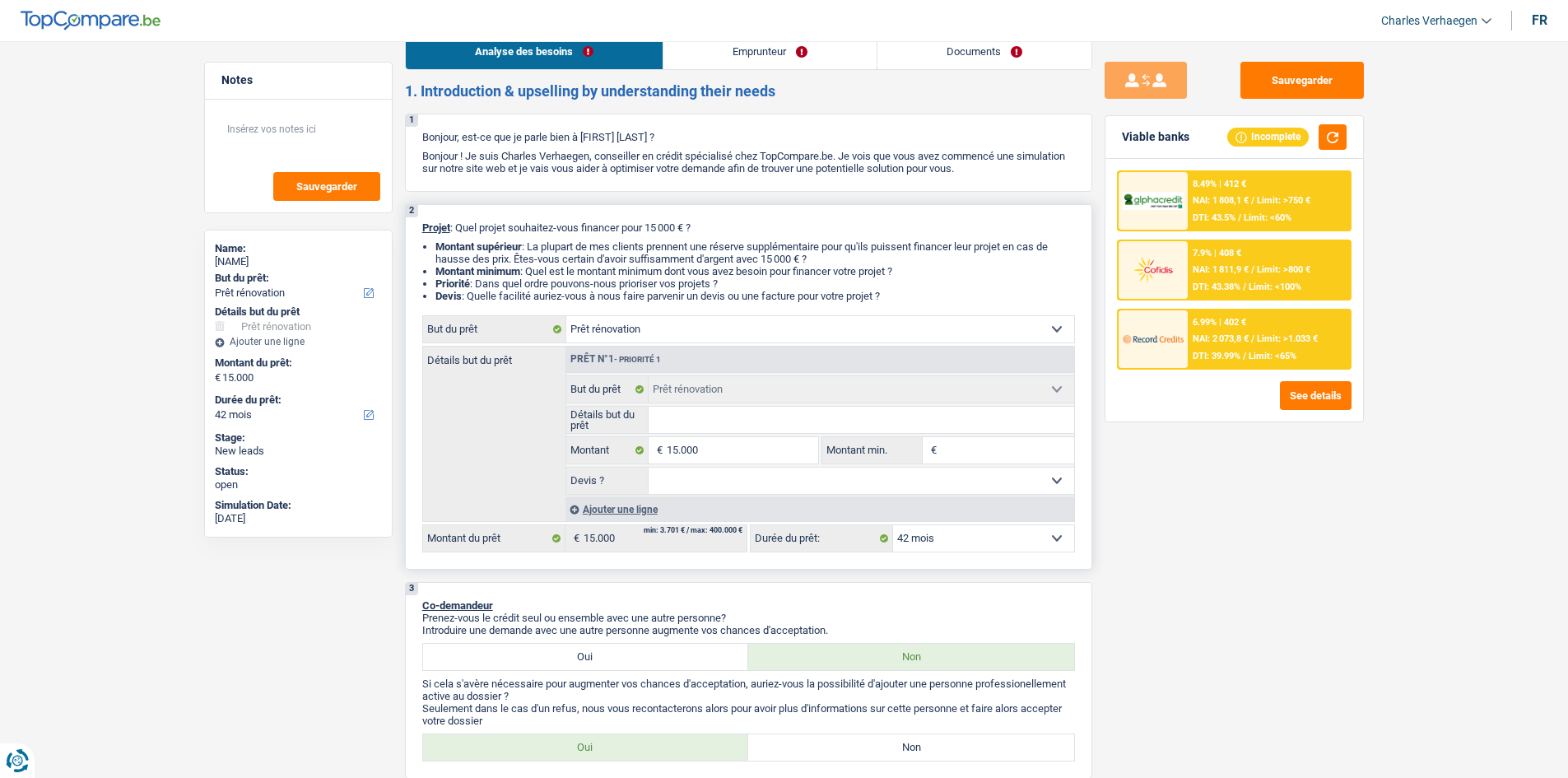 scroll, scrollTop: 0, scrollLeft: 0, axis: both 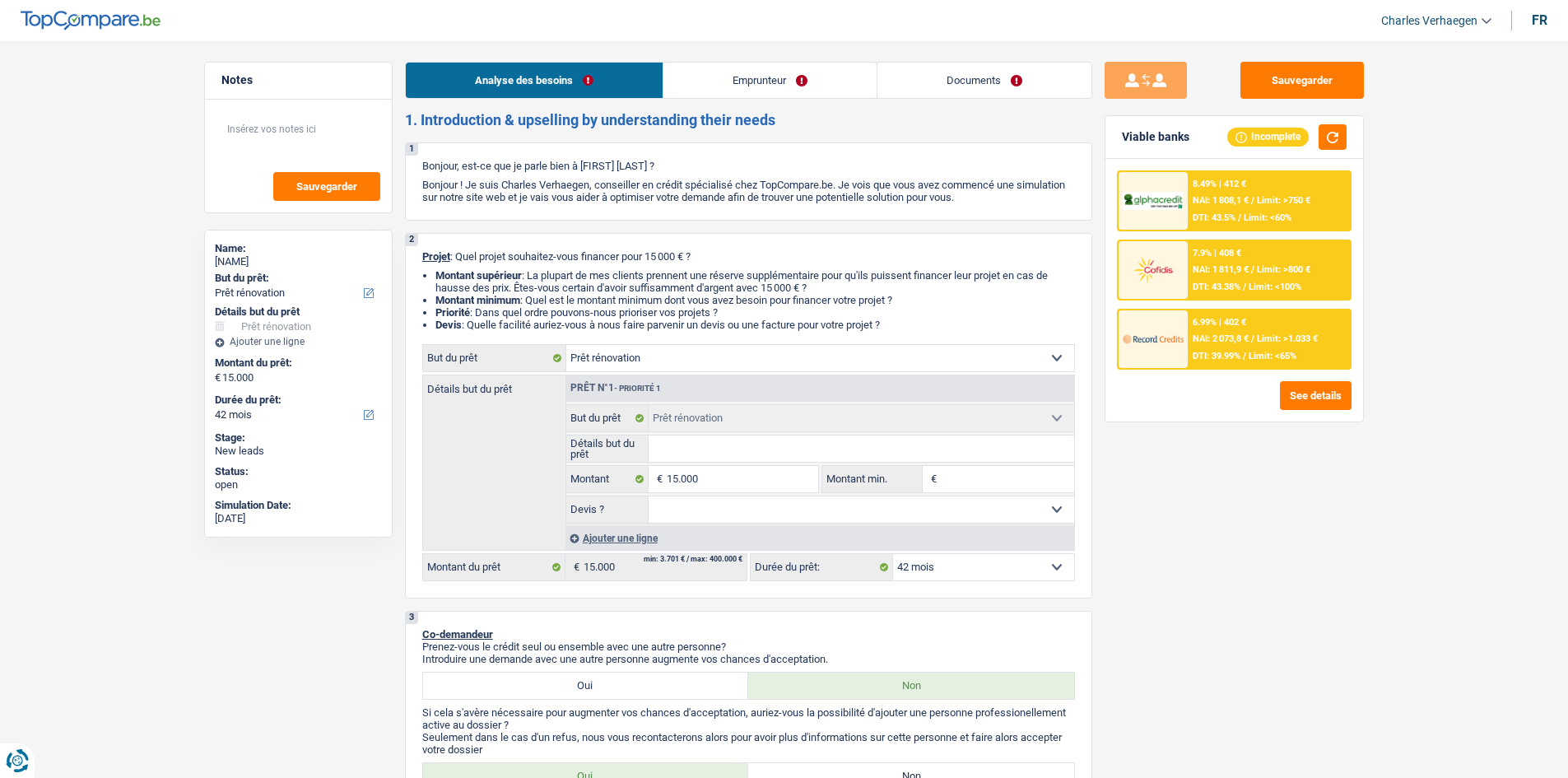 click on "NAI: 2 073,8 €" at bounding box center (1221, 338) 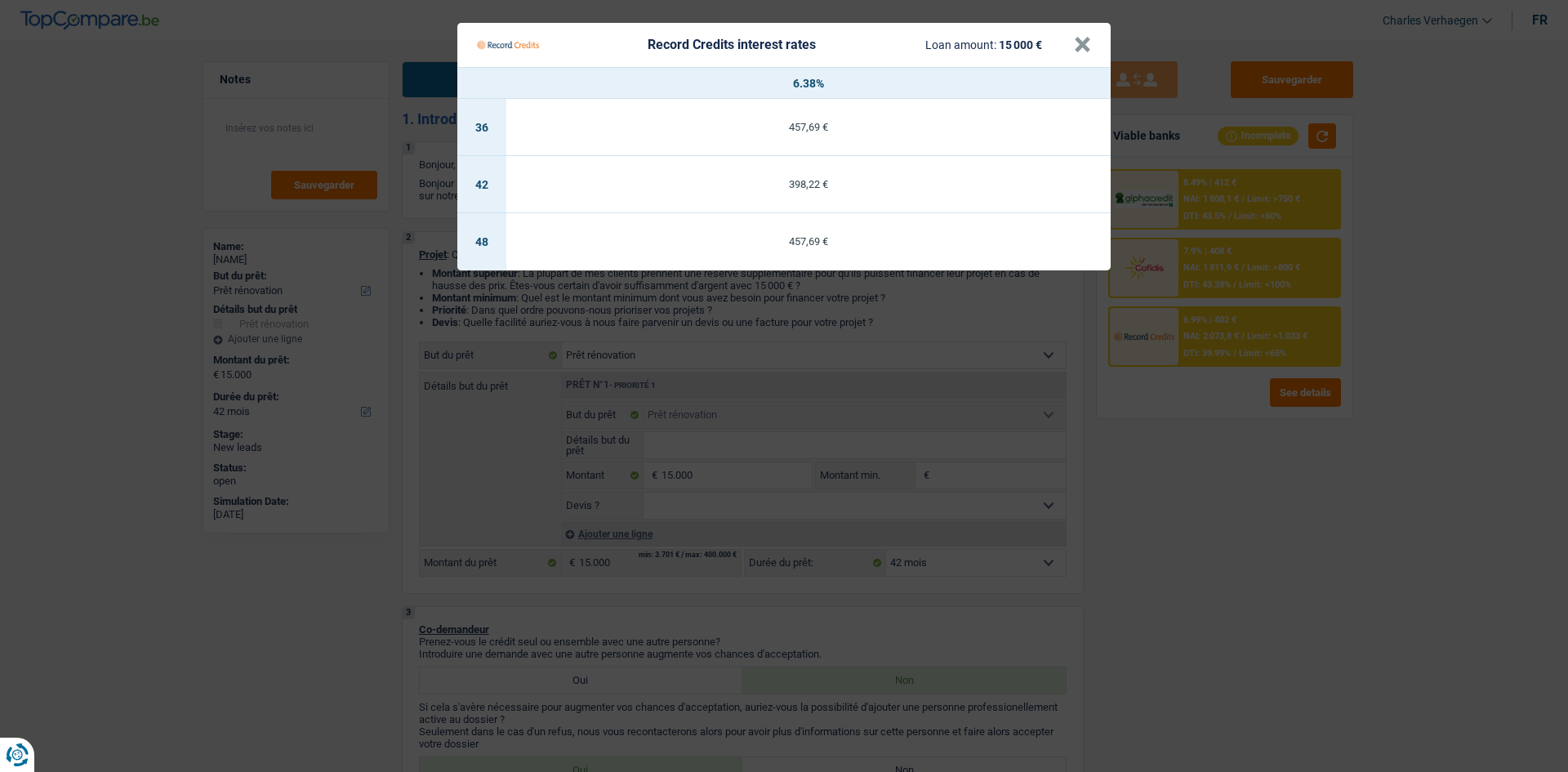 click on "Record Credits interest rates
Loan amount:
15 000 €
×
6.38%
36
457,69 €
42
398,22 €
48
353,66 €" at bounding box center (784, 386) 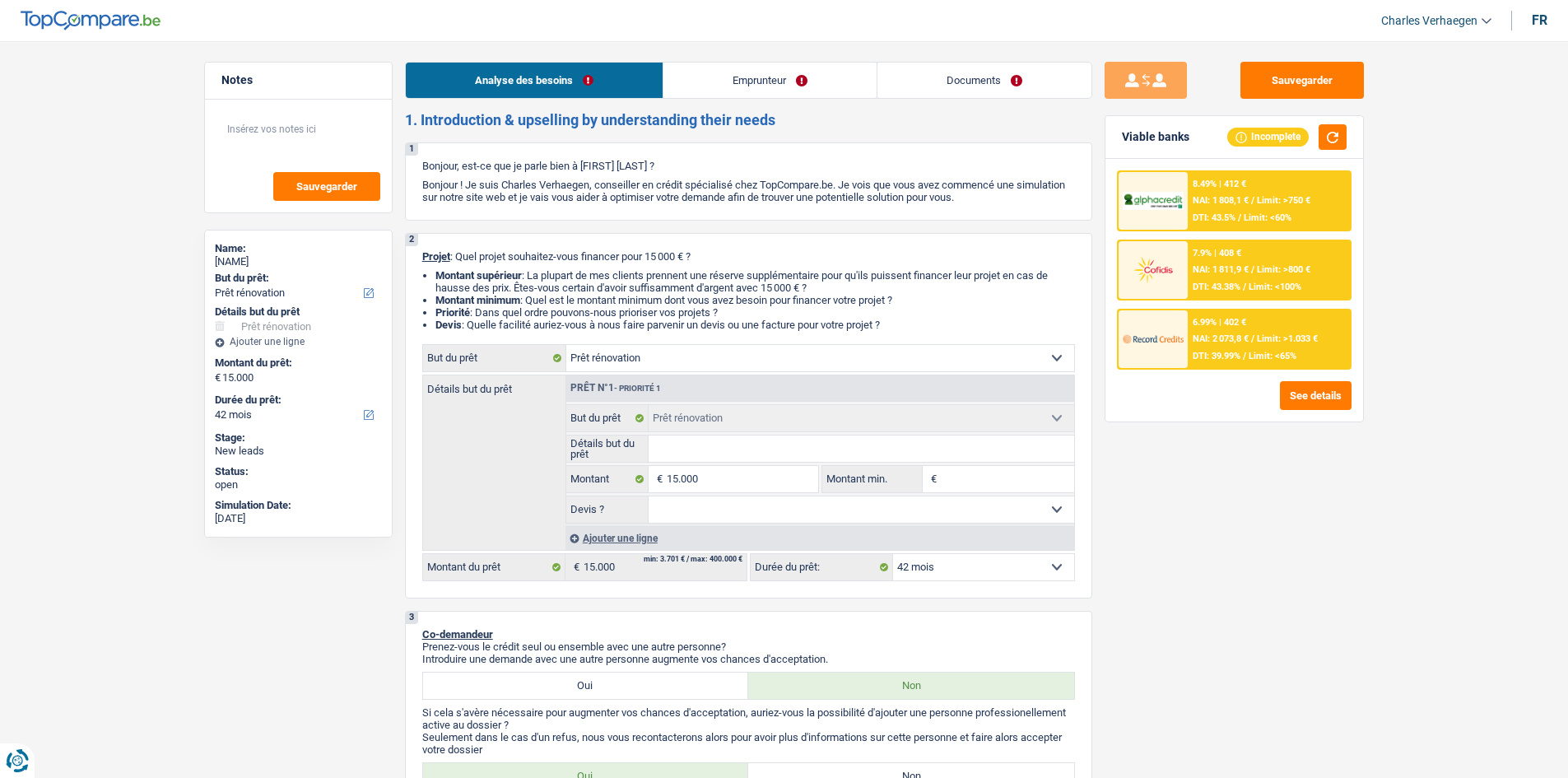 click on "8.49% | 412 €
NAI: 1 808,1 €
/
Limit: >750 €
DTI: 43.5%
/
Limit: <60%
7.9% | 408 €
NAI: 1 811,9 €
/
Limit: >800 €
DTI: 43.38%
/
Limit: <100%
6.99% | 402 €
/       /" at bounding box center [1234, 290] 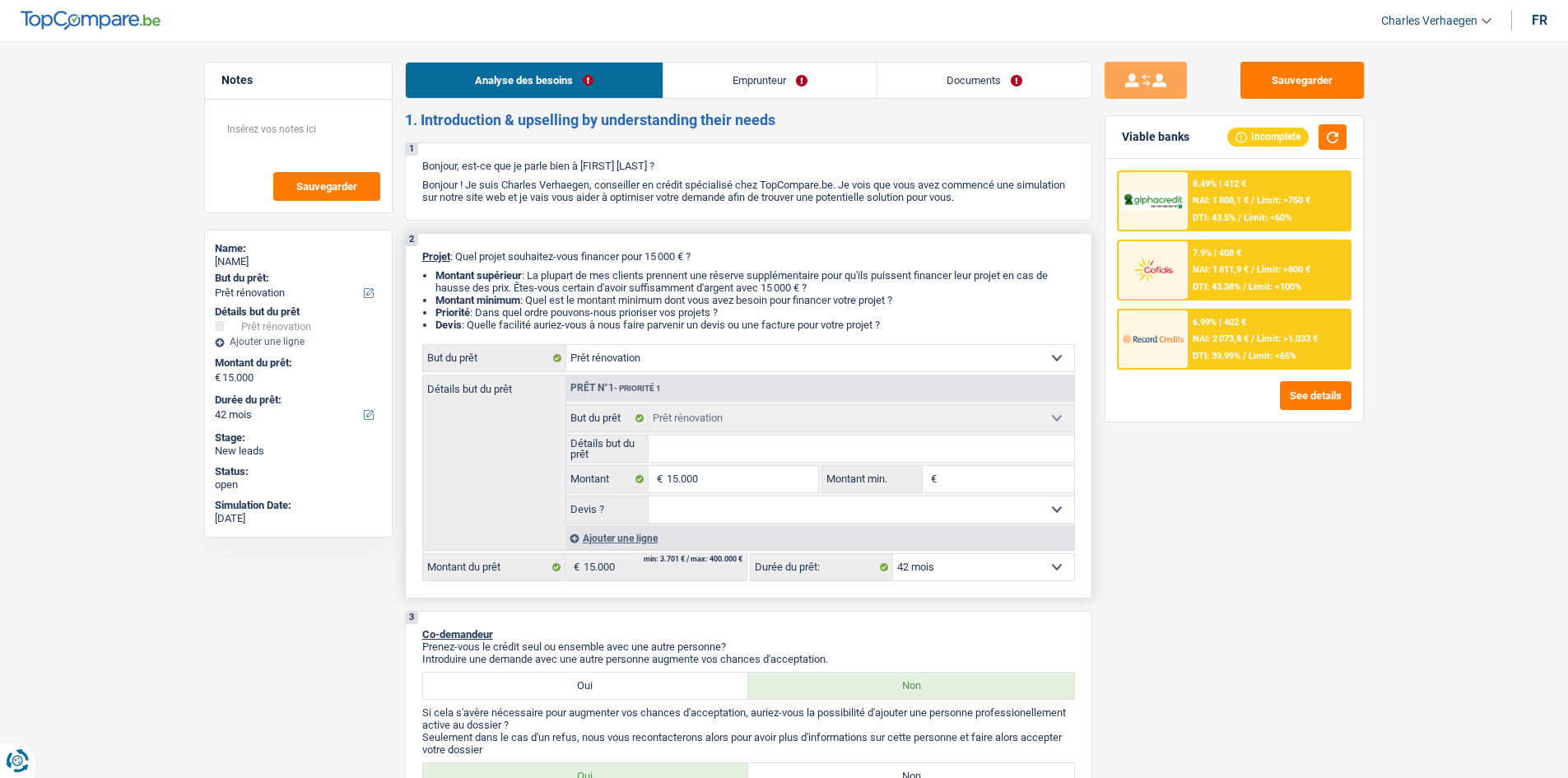 click on "Détails but du prêt" at bounding box center (861, 449) 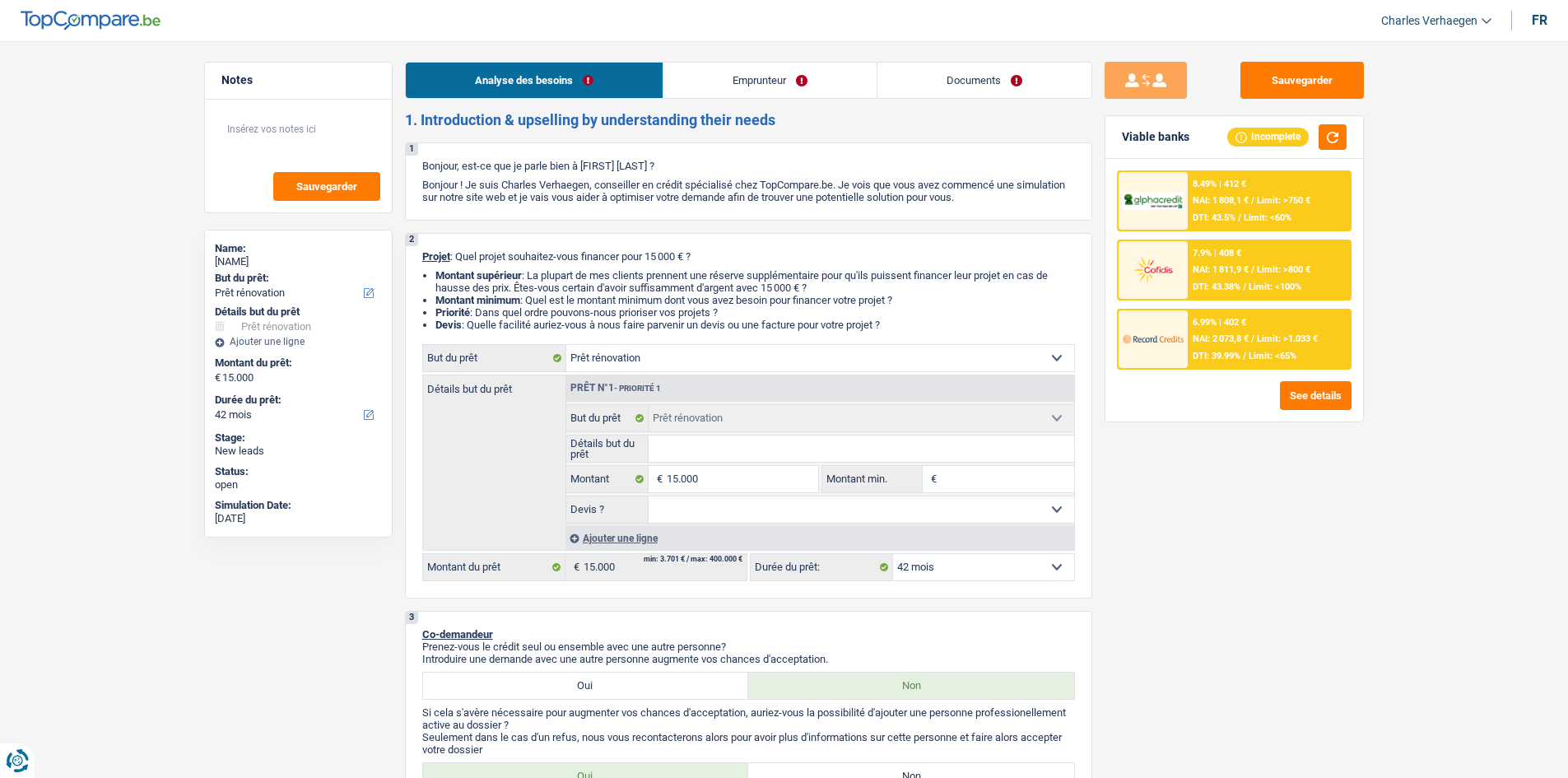 type on "t" 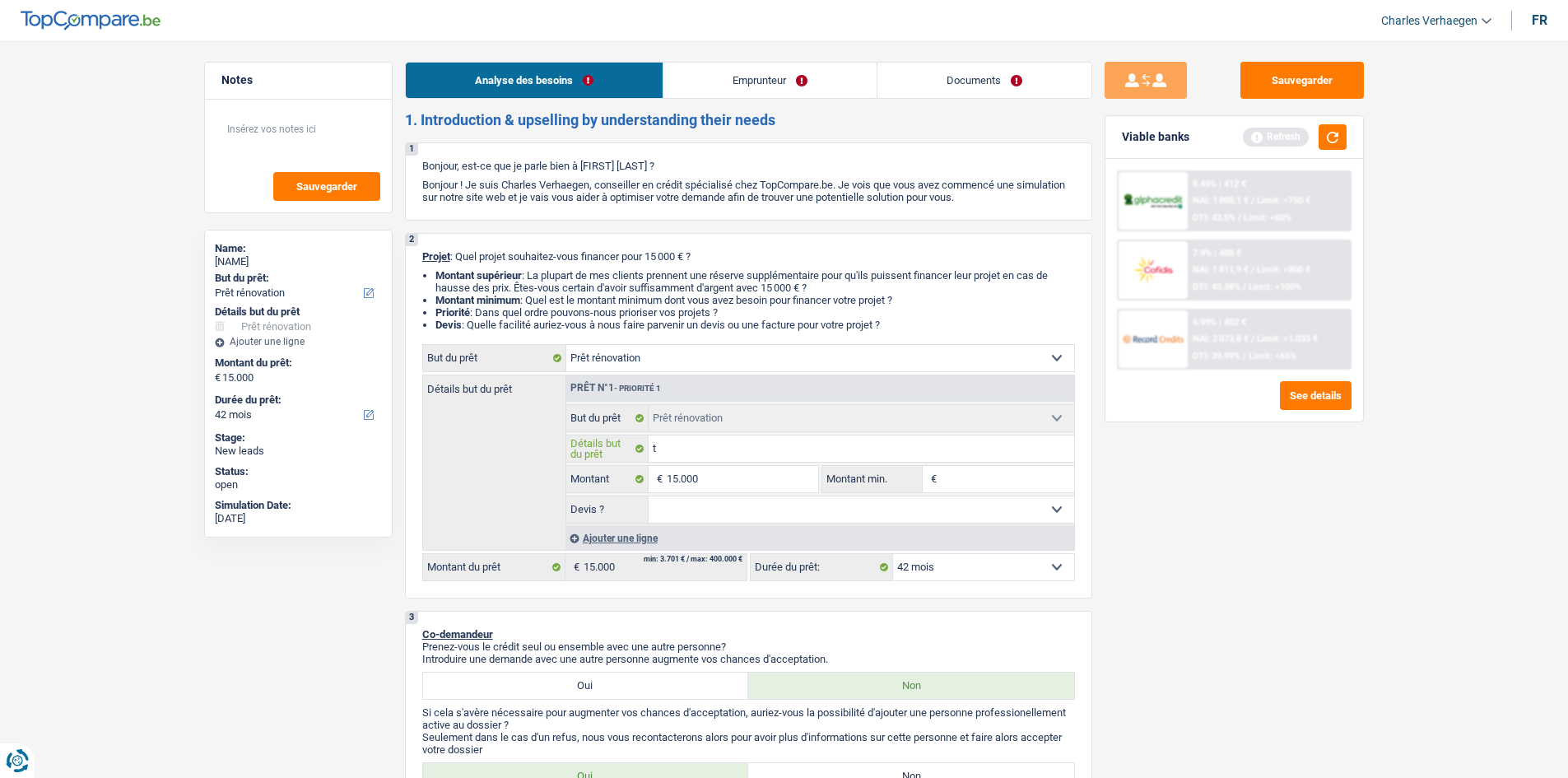 type on "te" 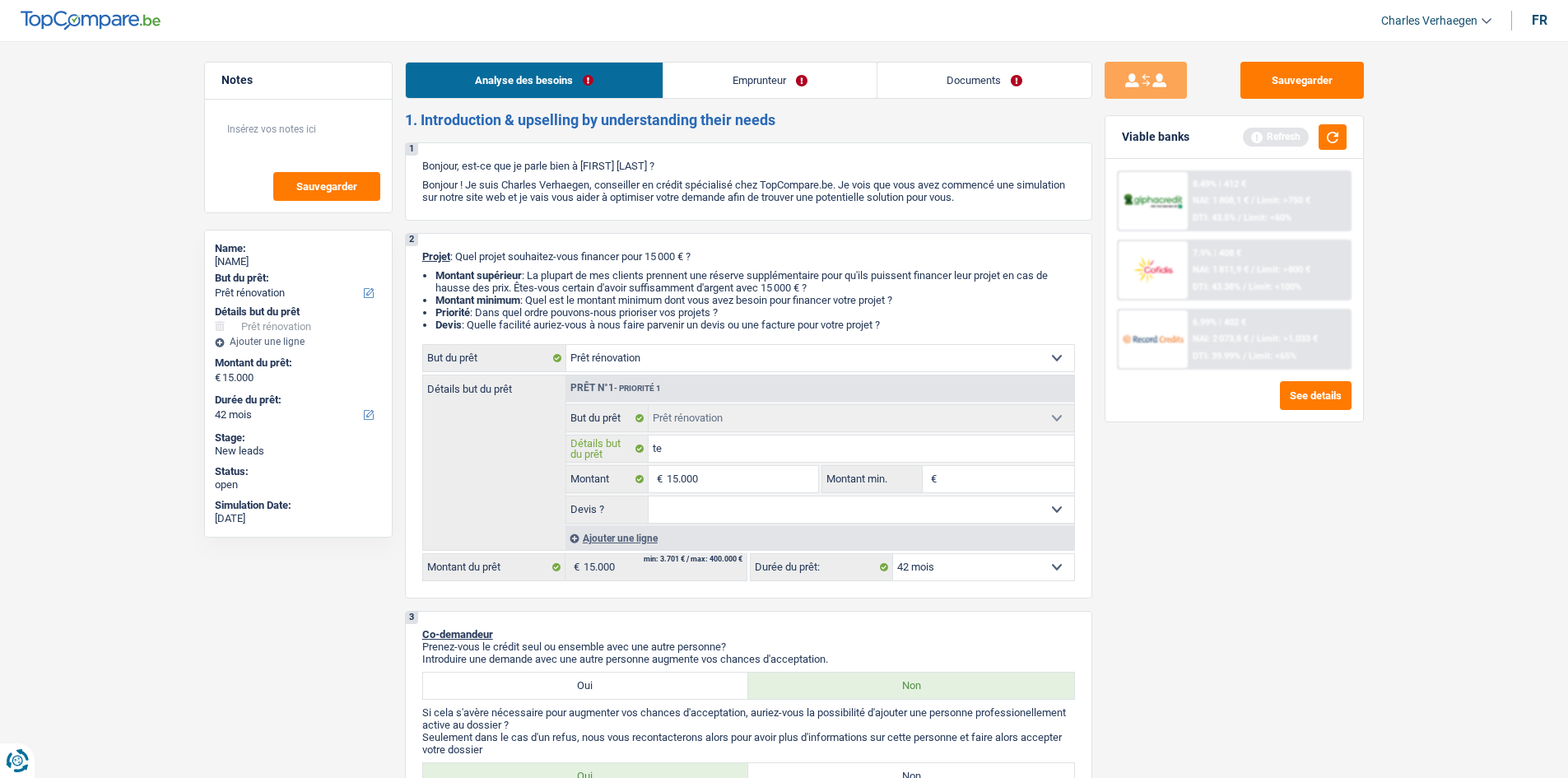 type on "ter" 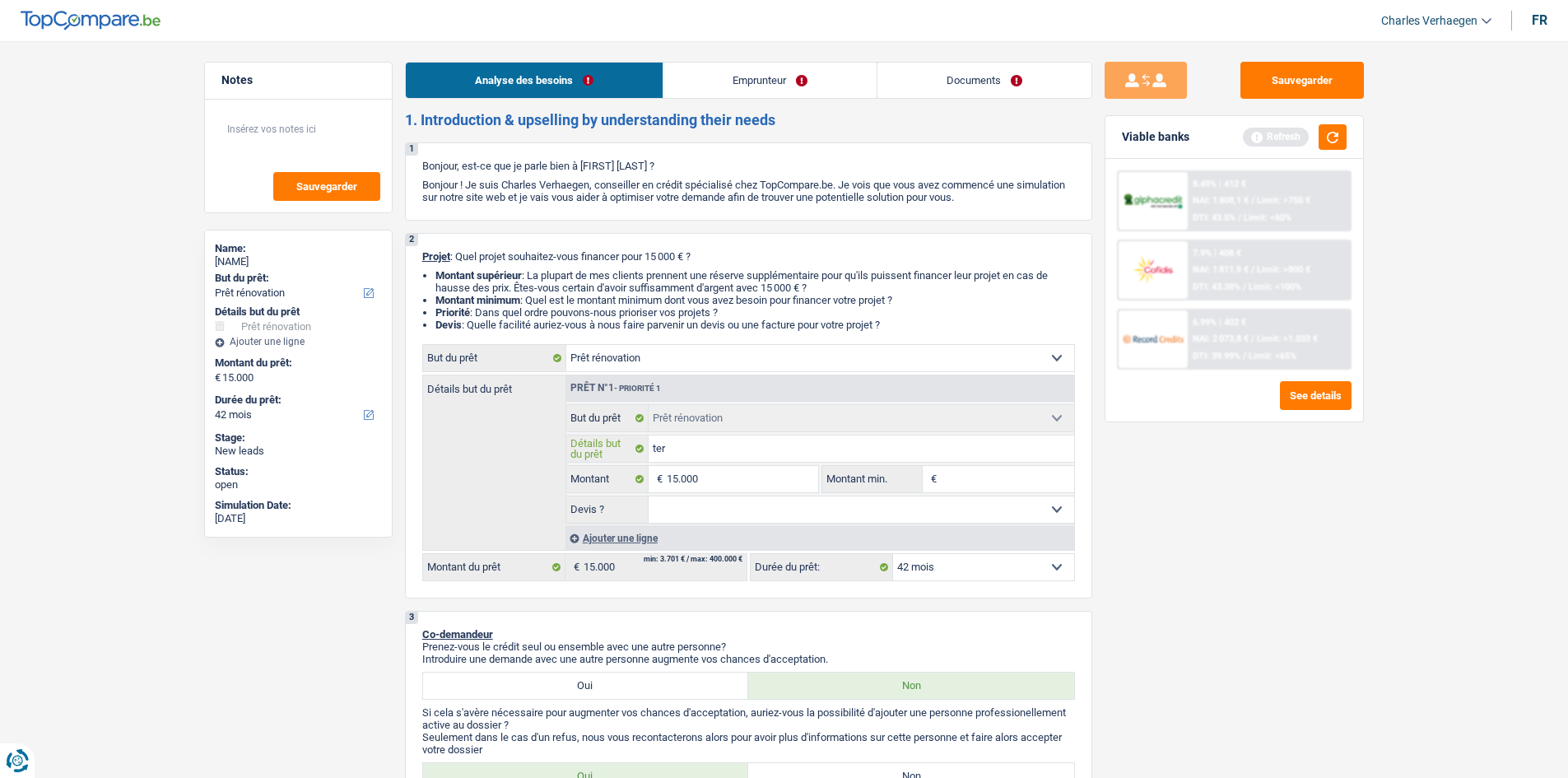 type on "tera" 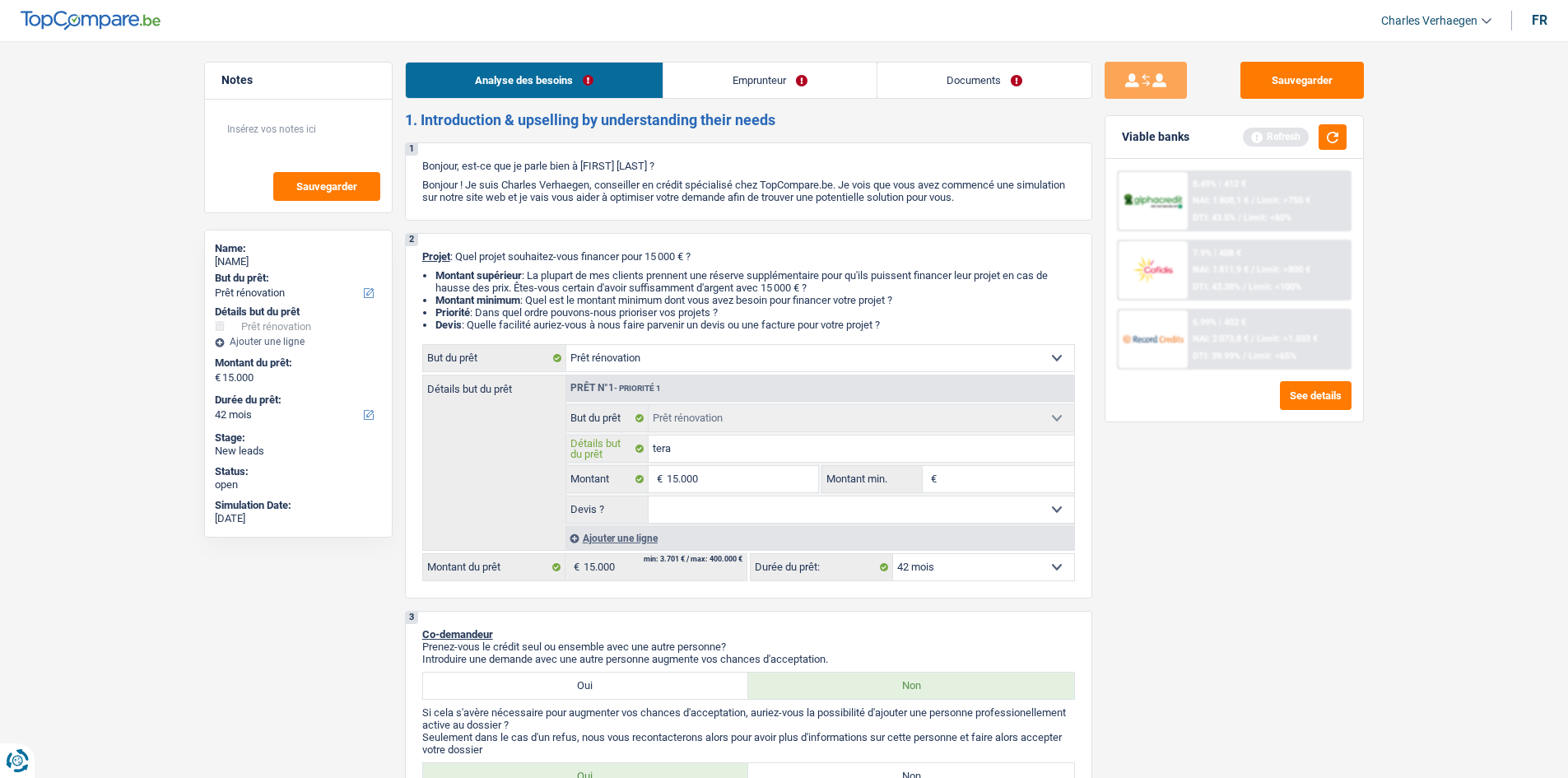 type on "teras" 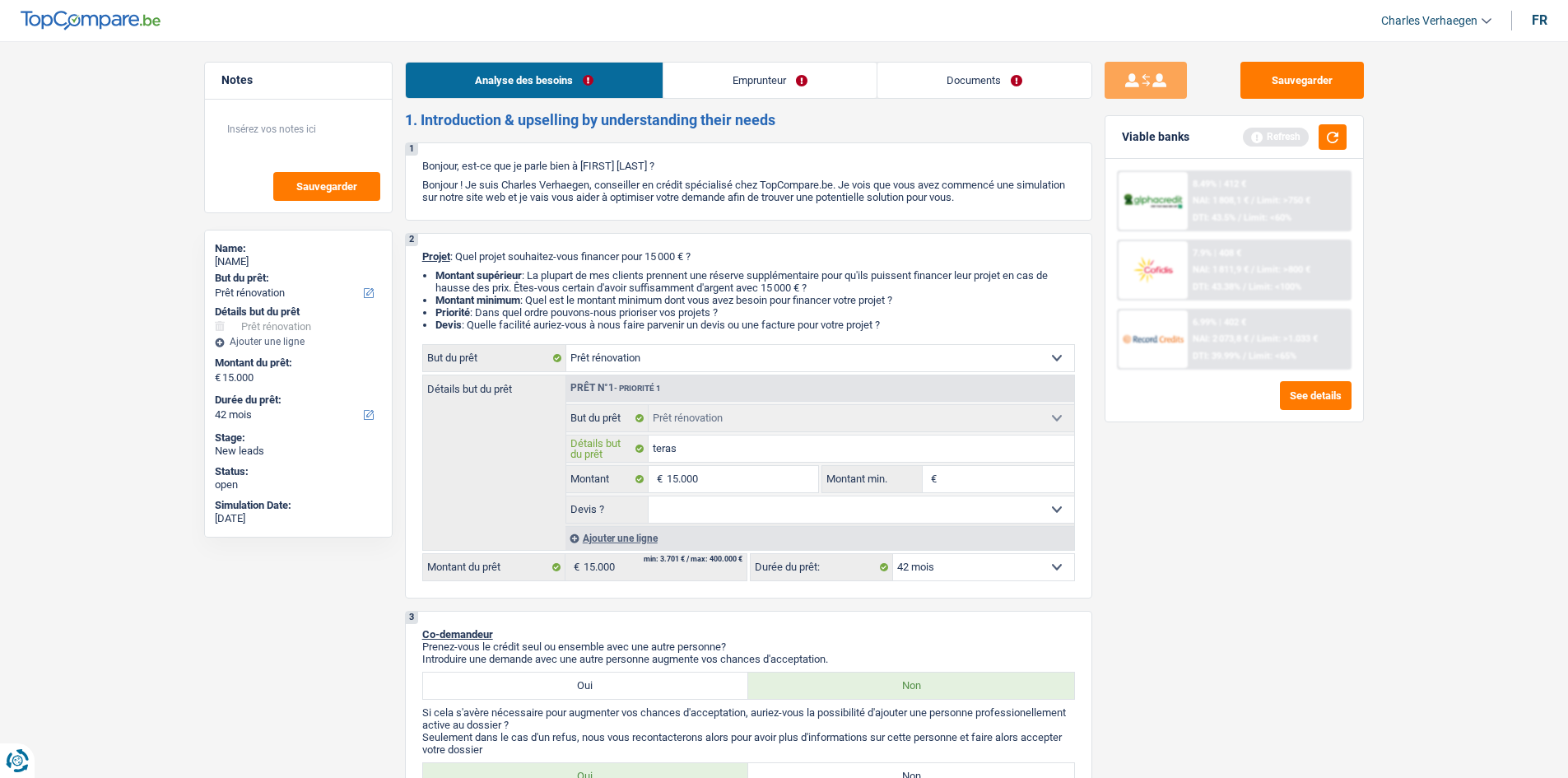 type on "terase" 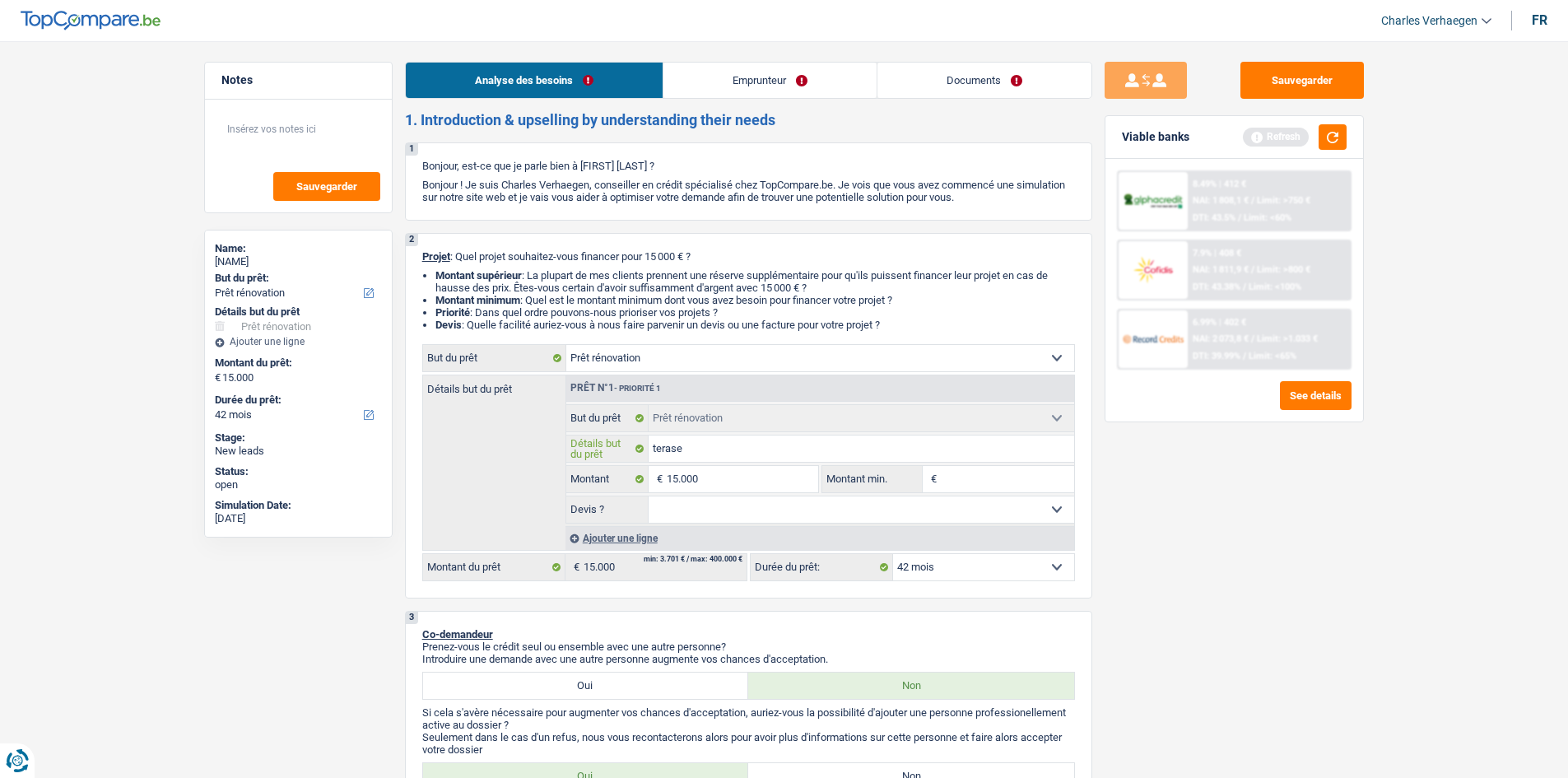 type on "terase" 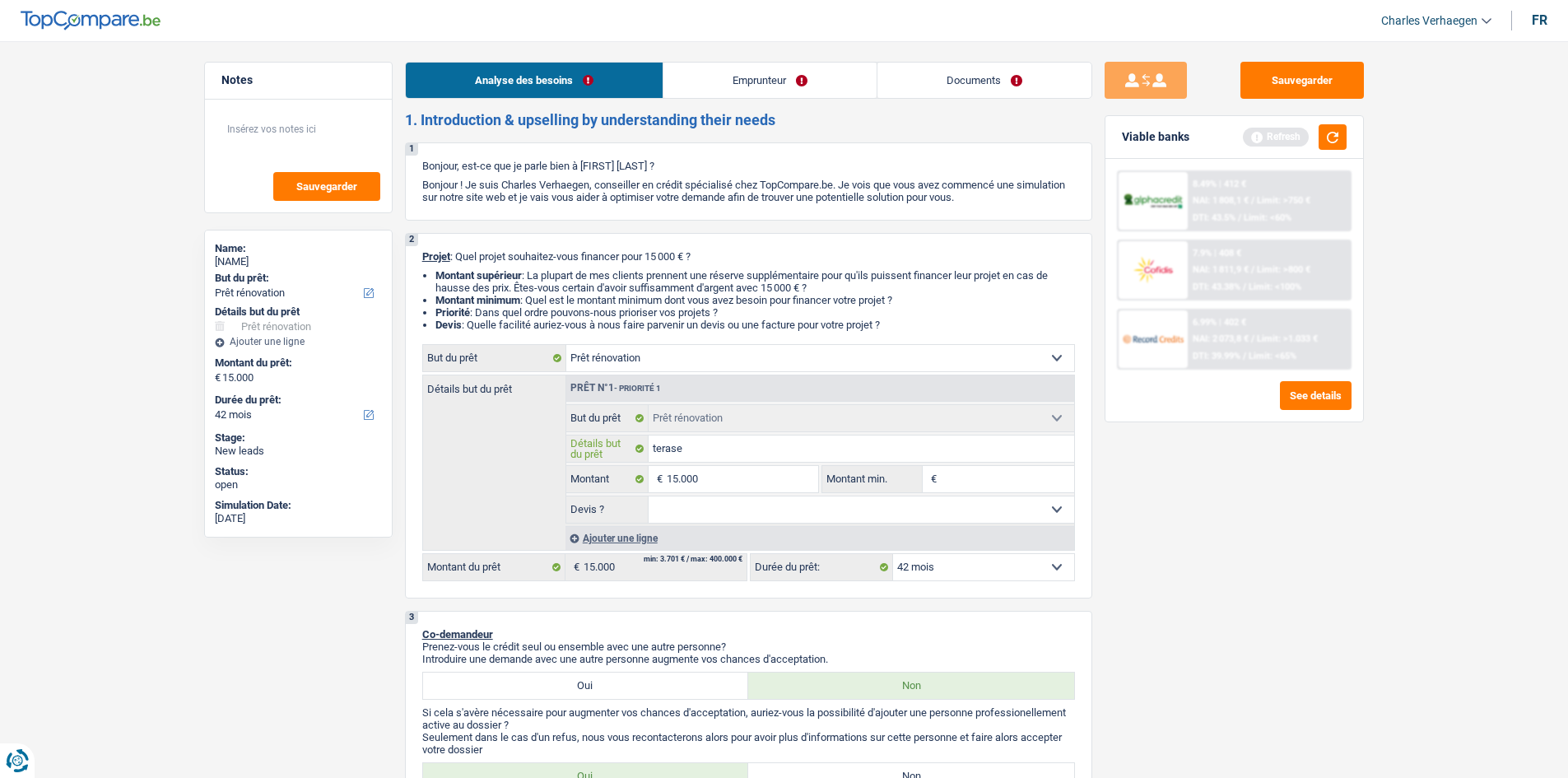 type on "terase" 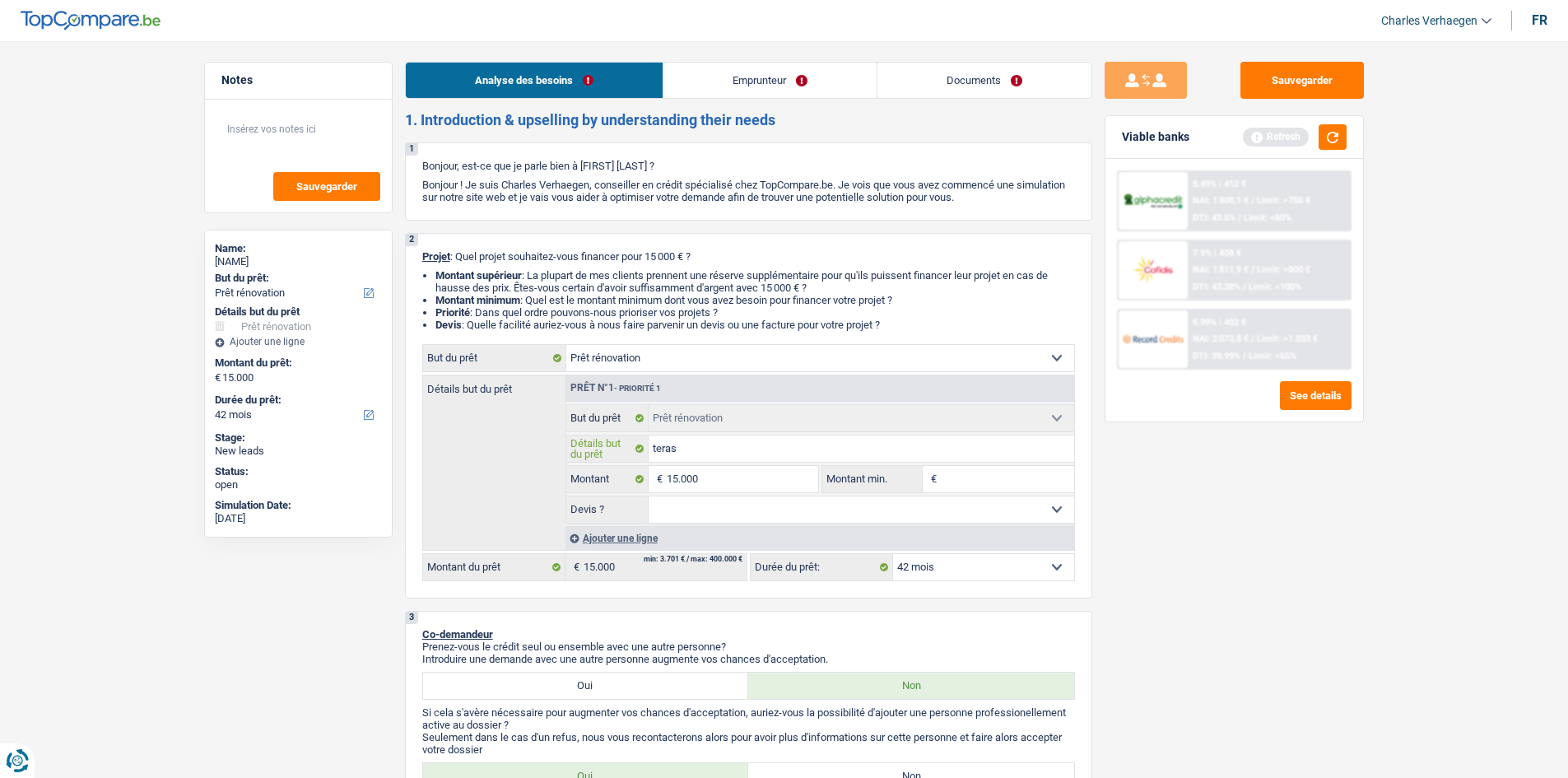type on "tera" 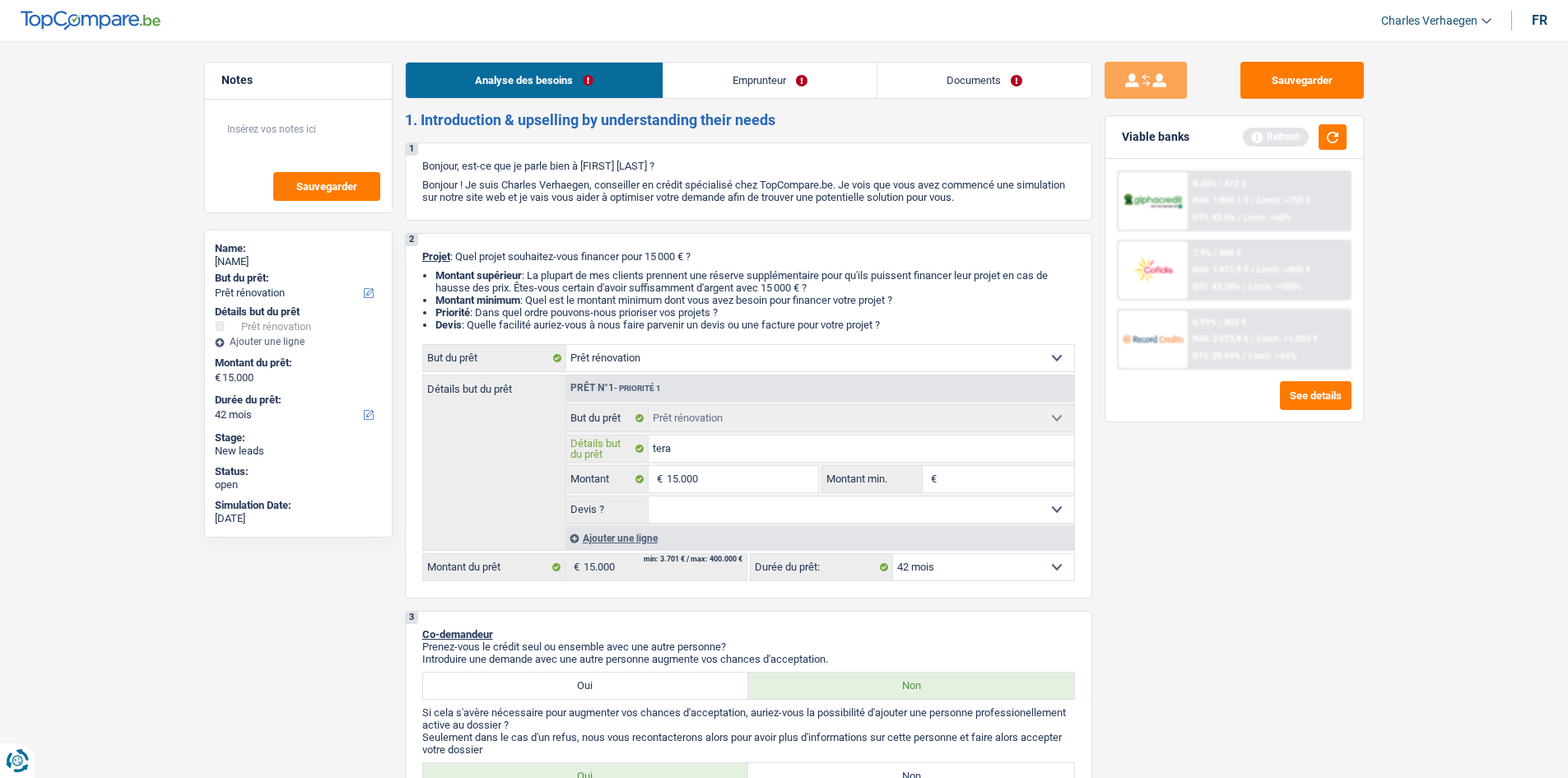 type on "tera" 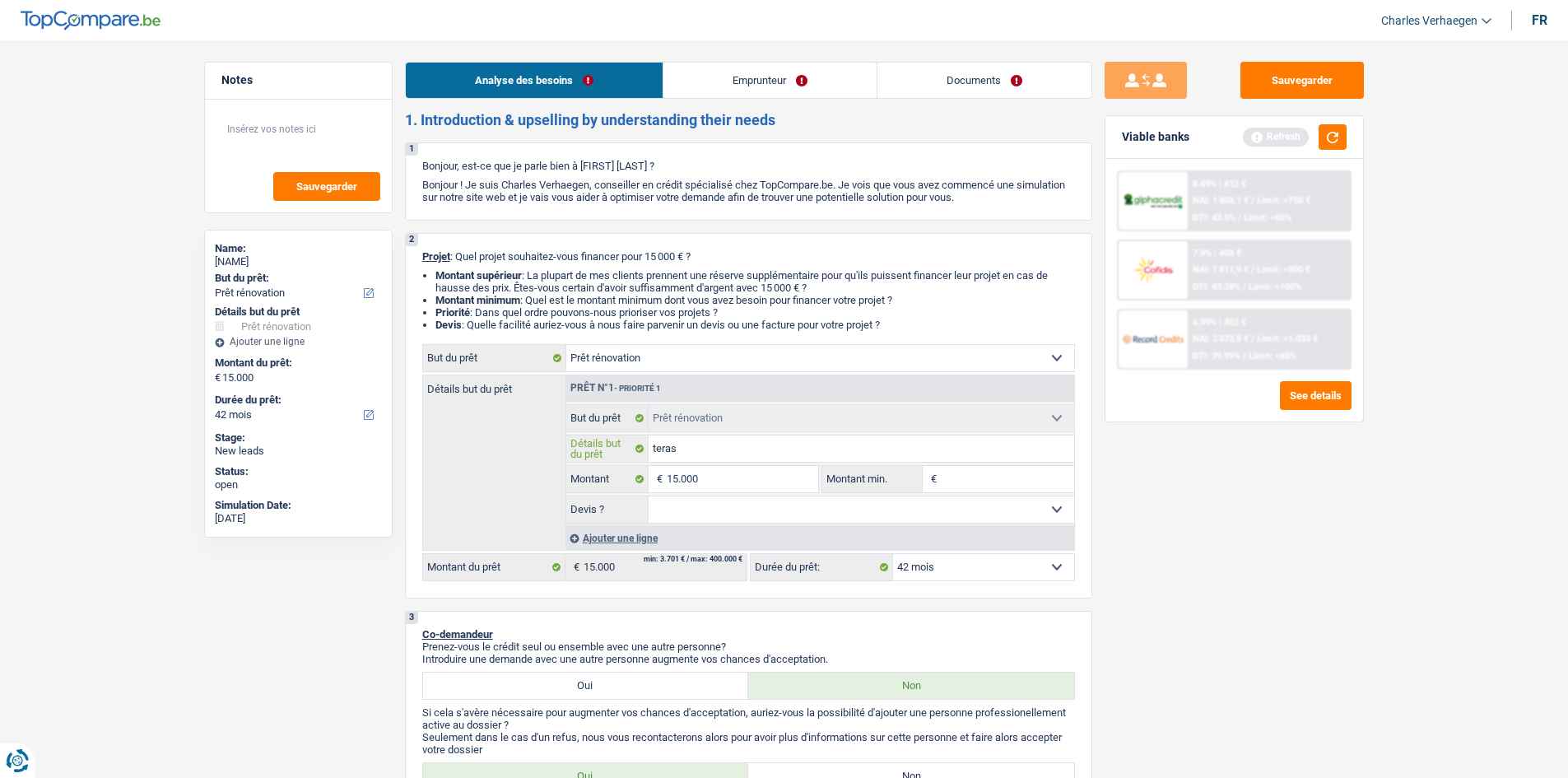 type on "terase" 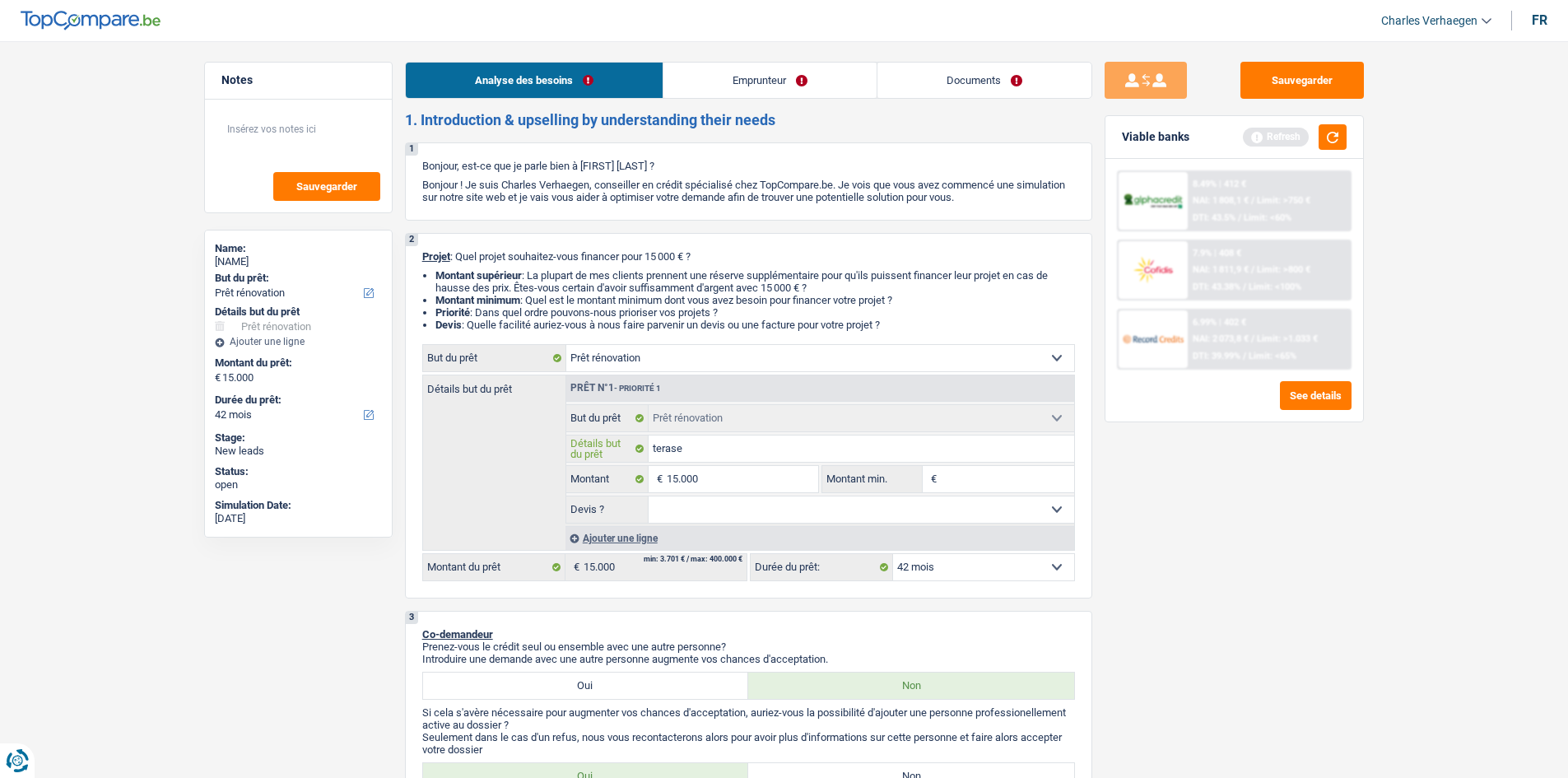 type on "teras" 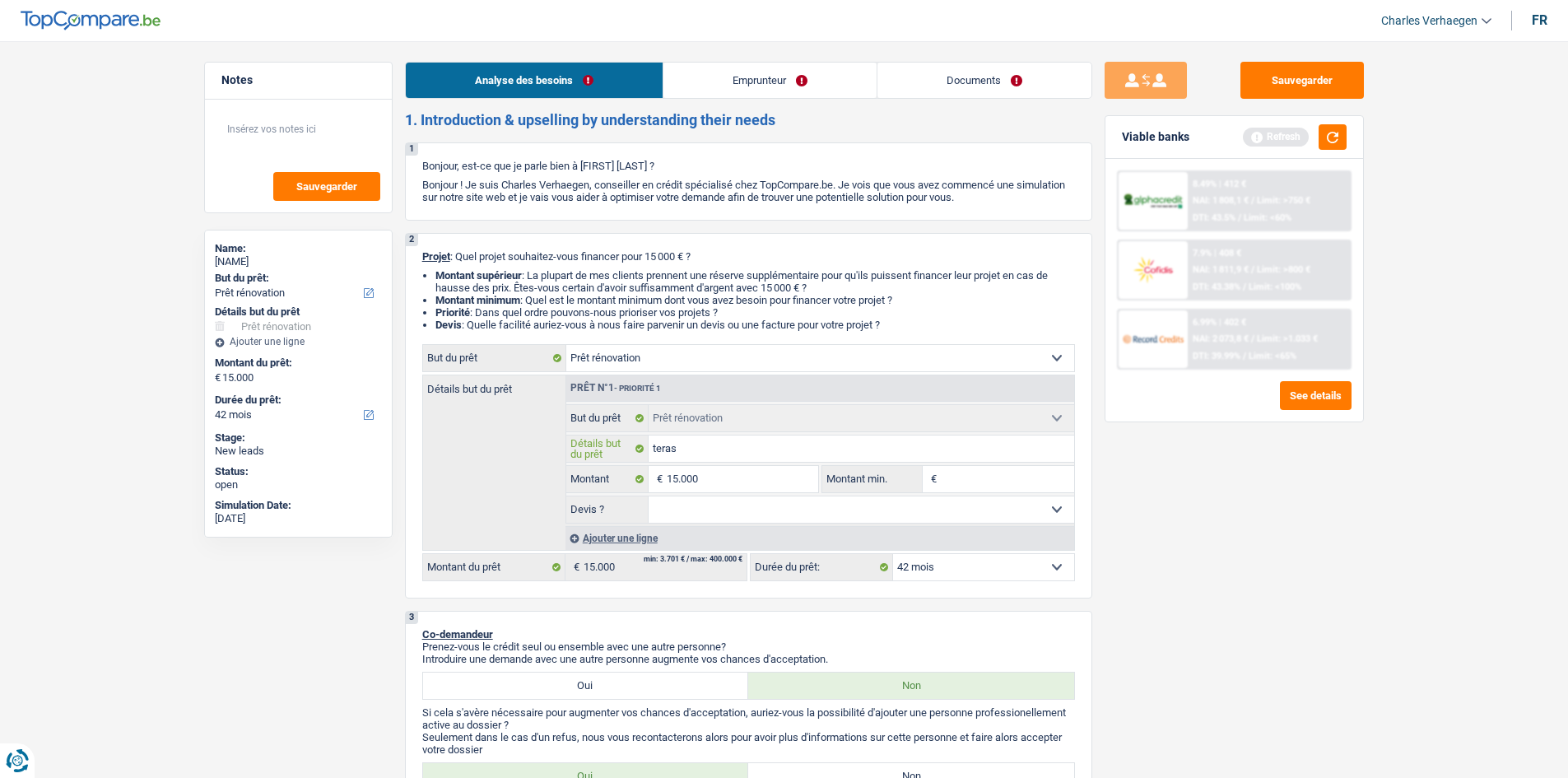type on "terass" 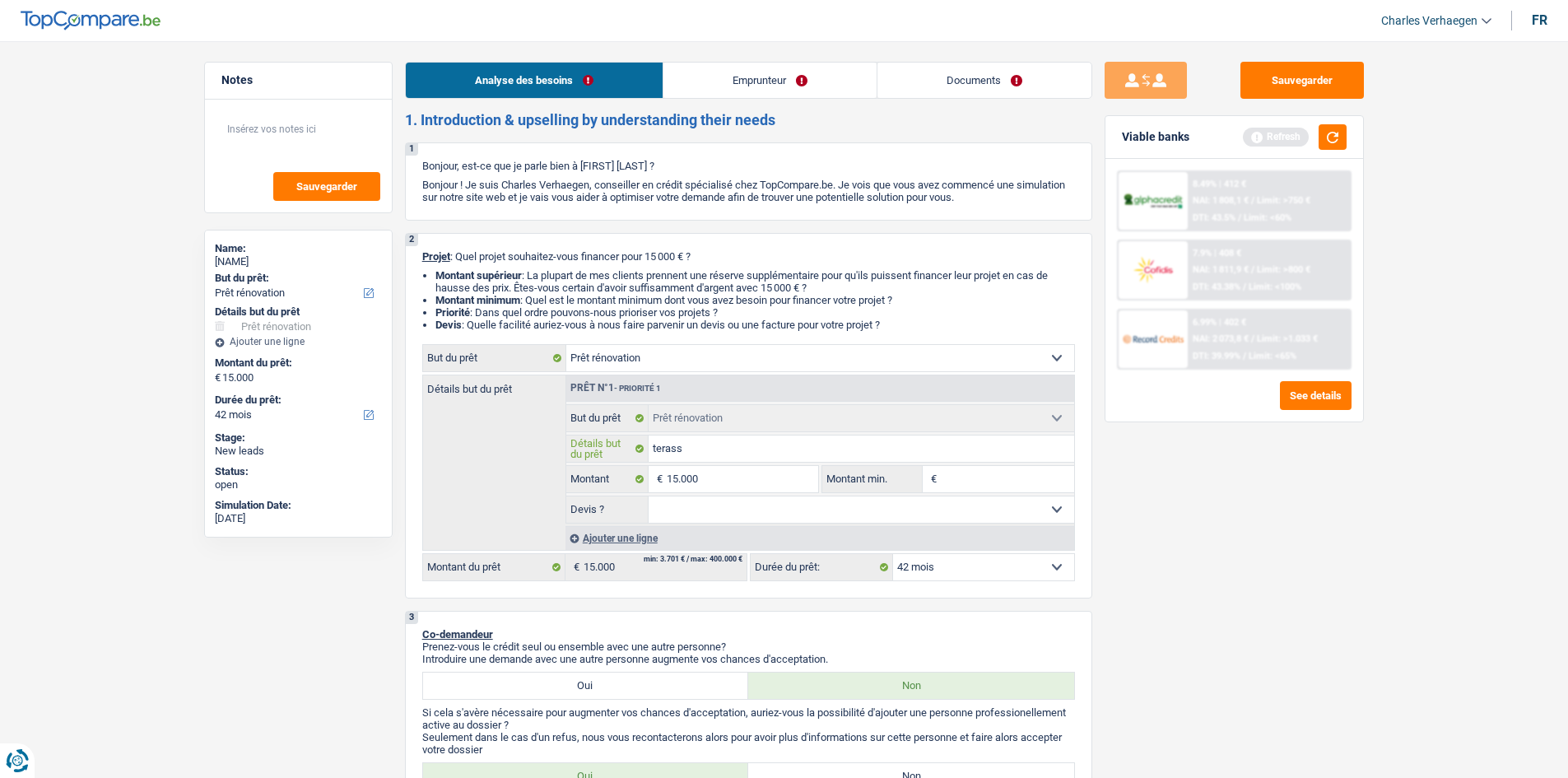 type on "terasse" 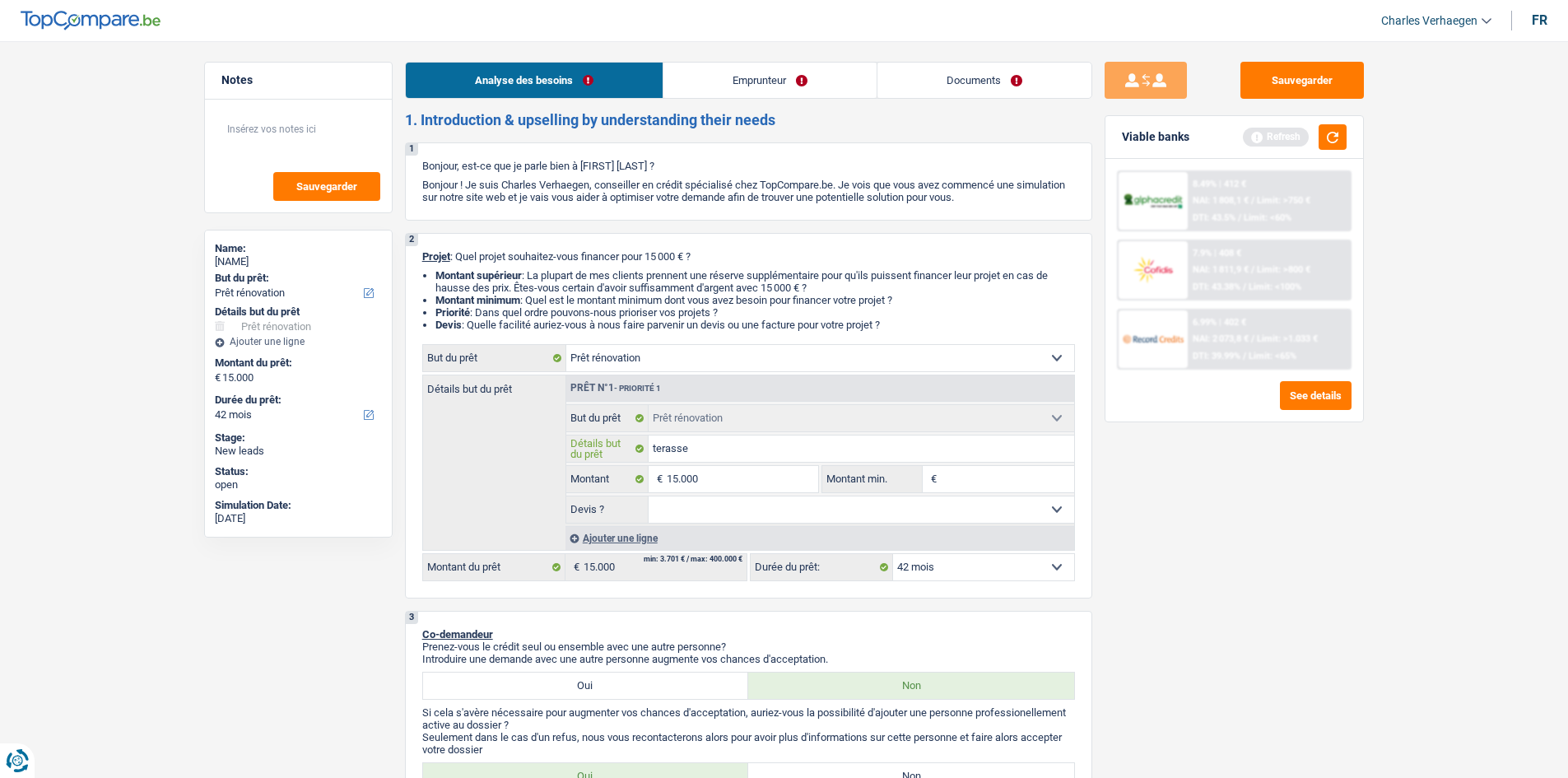 type on "terasse" 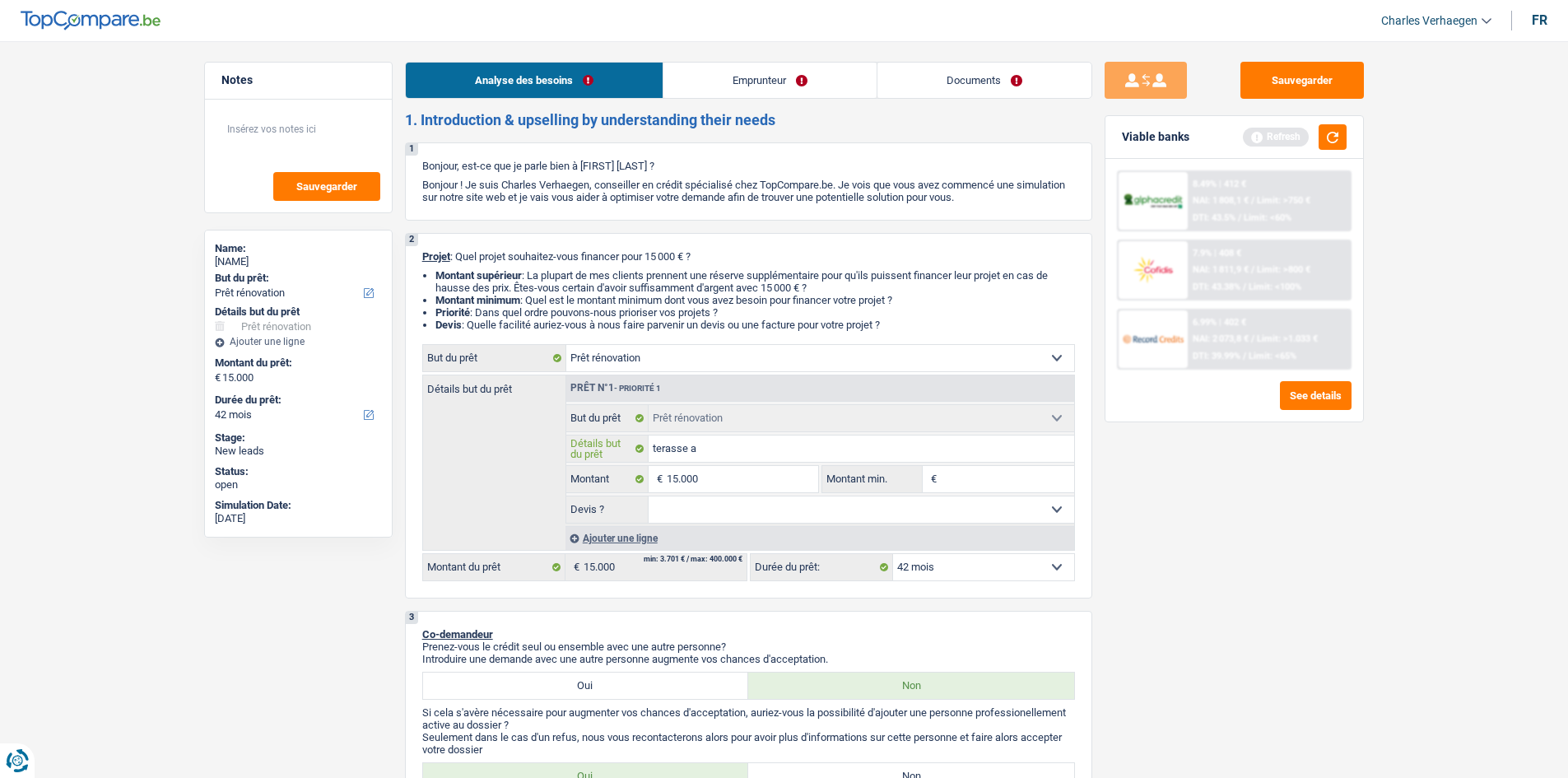 type on "terasse ar" 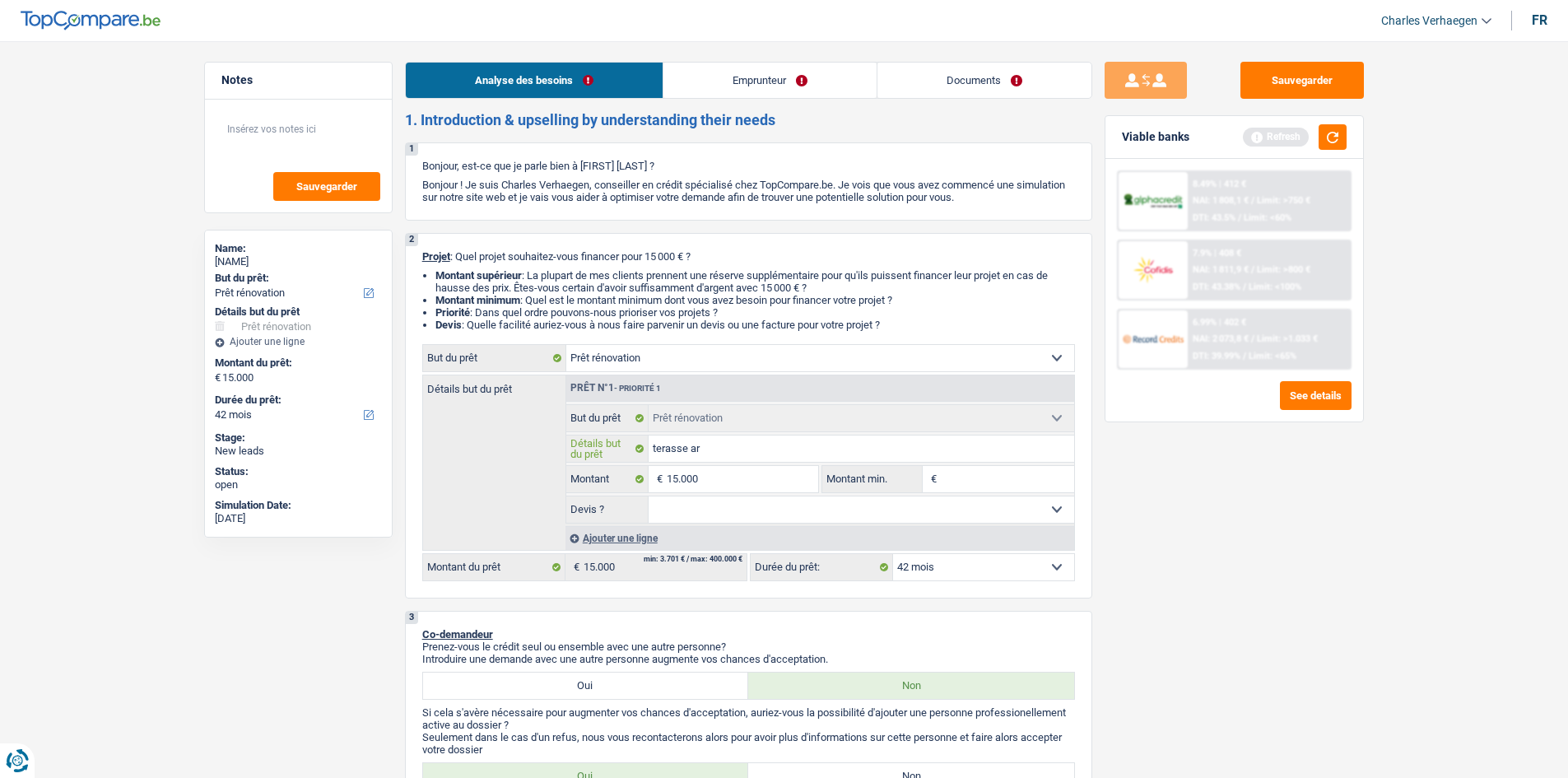 type on "terasse ari" 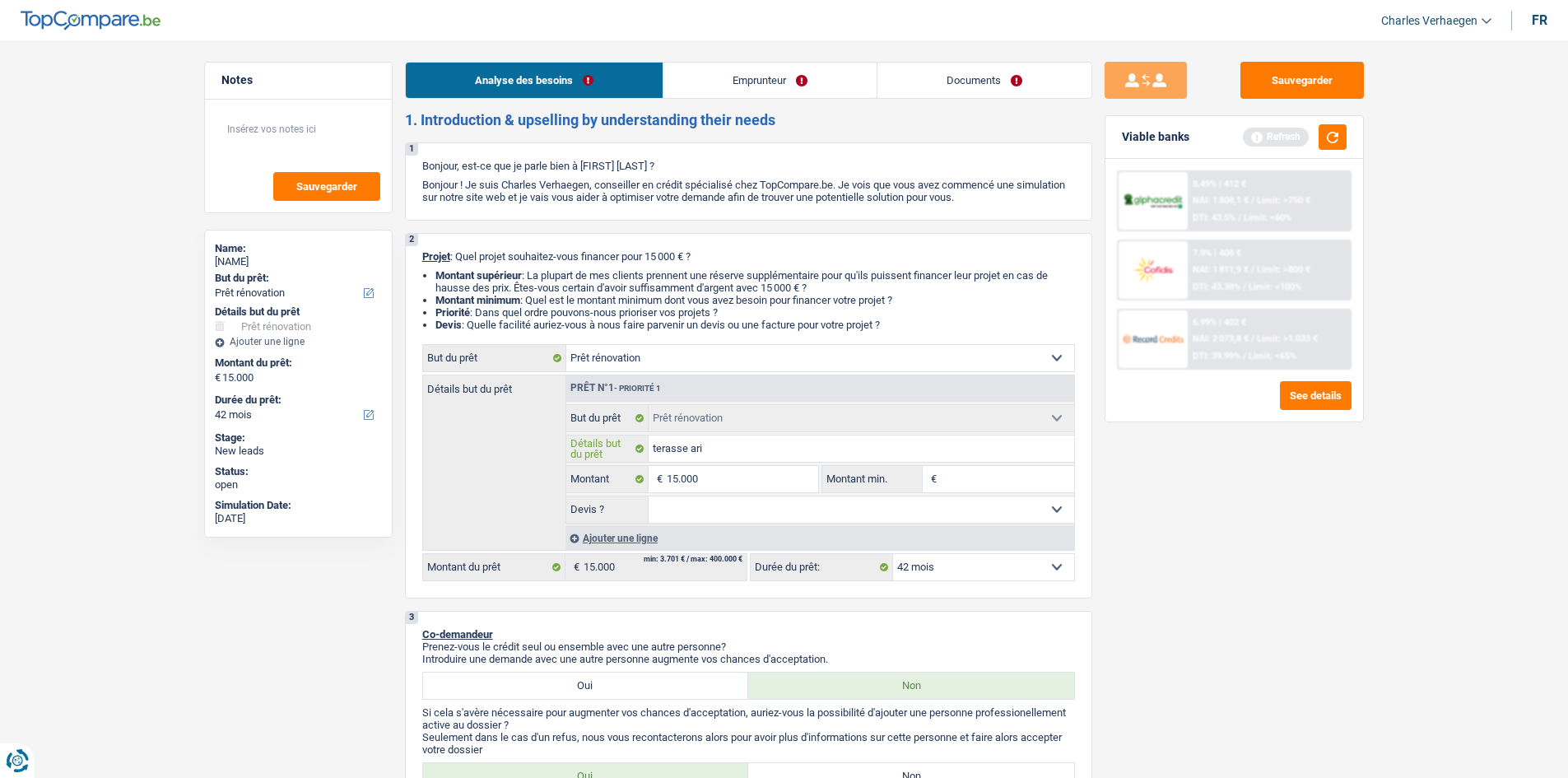 type on "terasse ar" 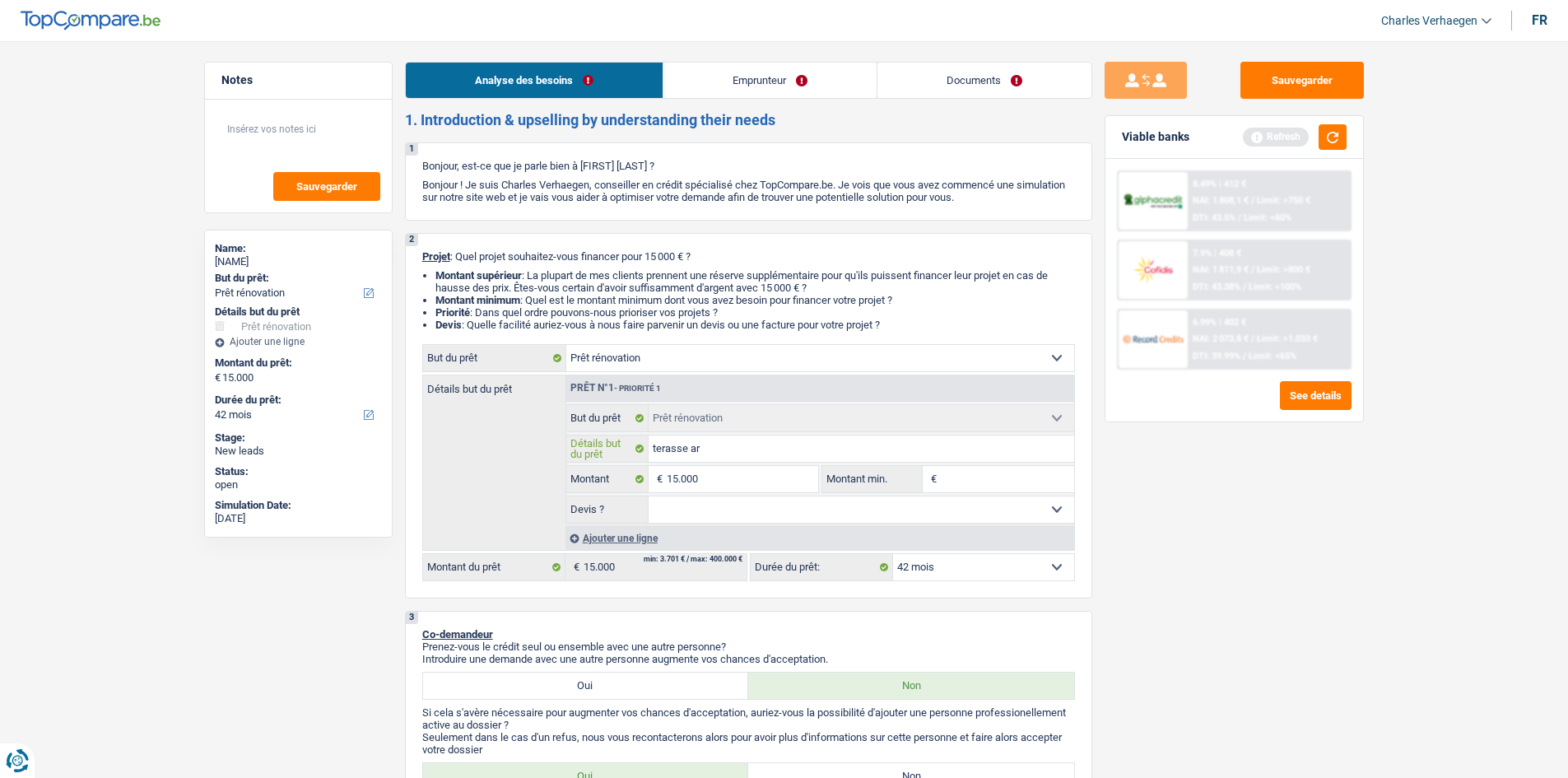 type on "terasse arr" 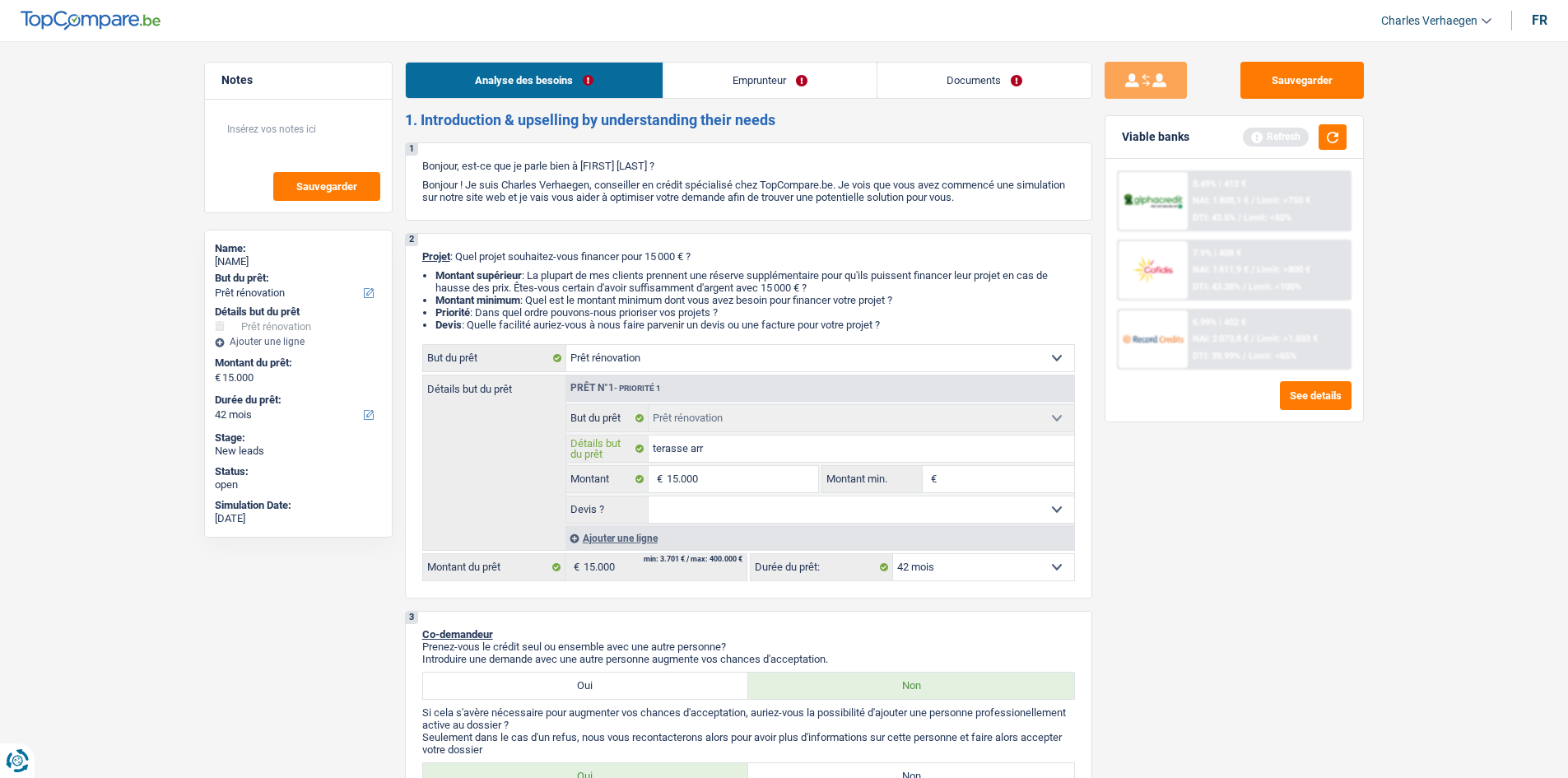type on "terasse arri" 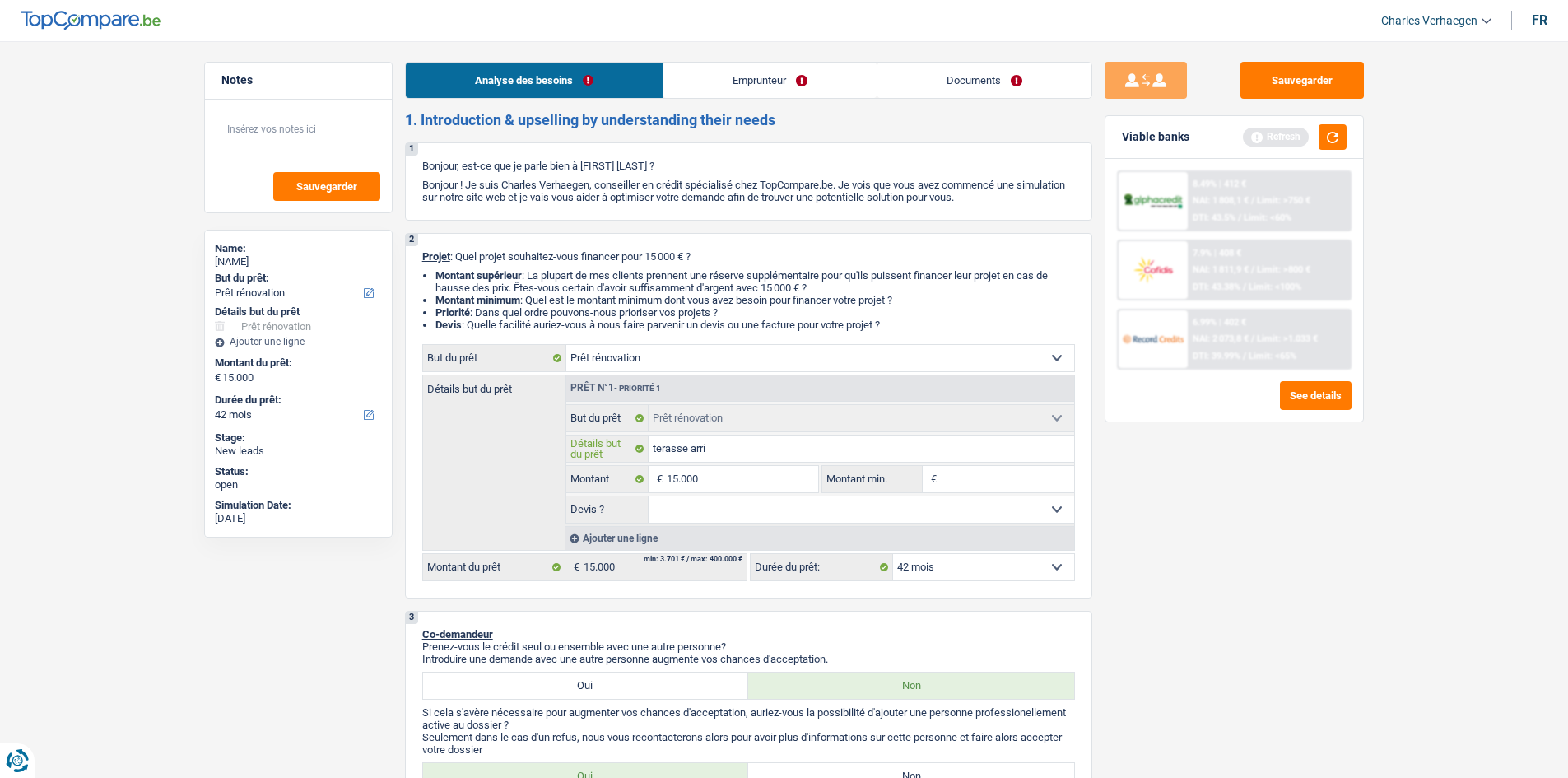 type on "terasse arriè" 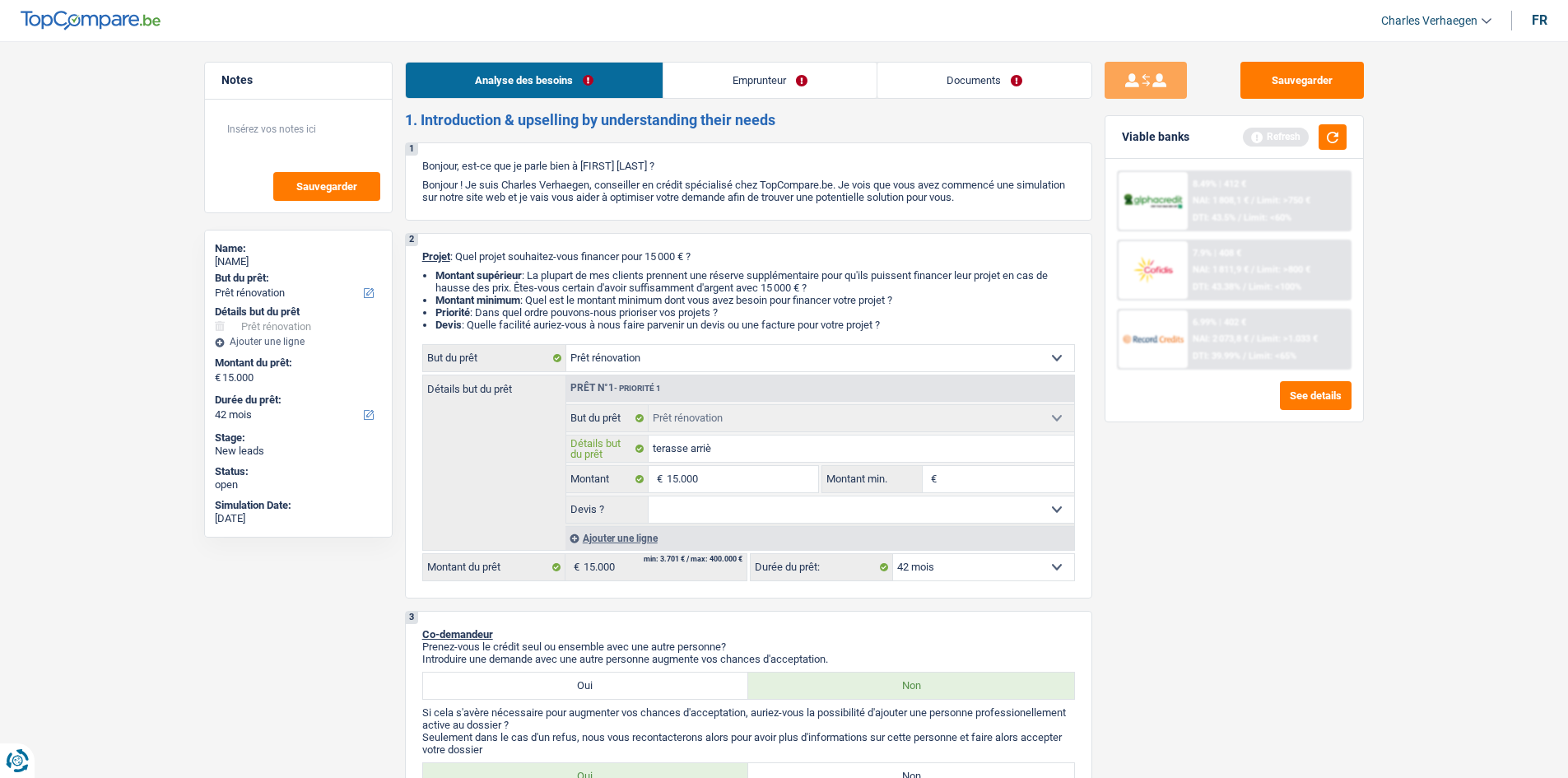 type on "terasse arrièr" 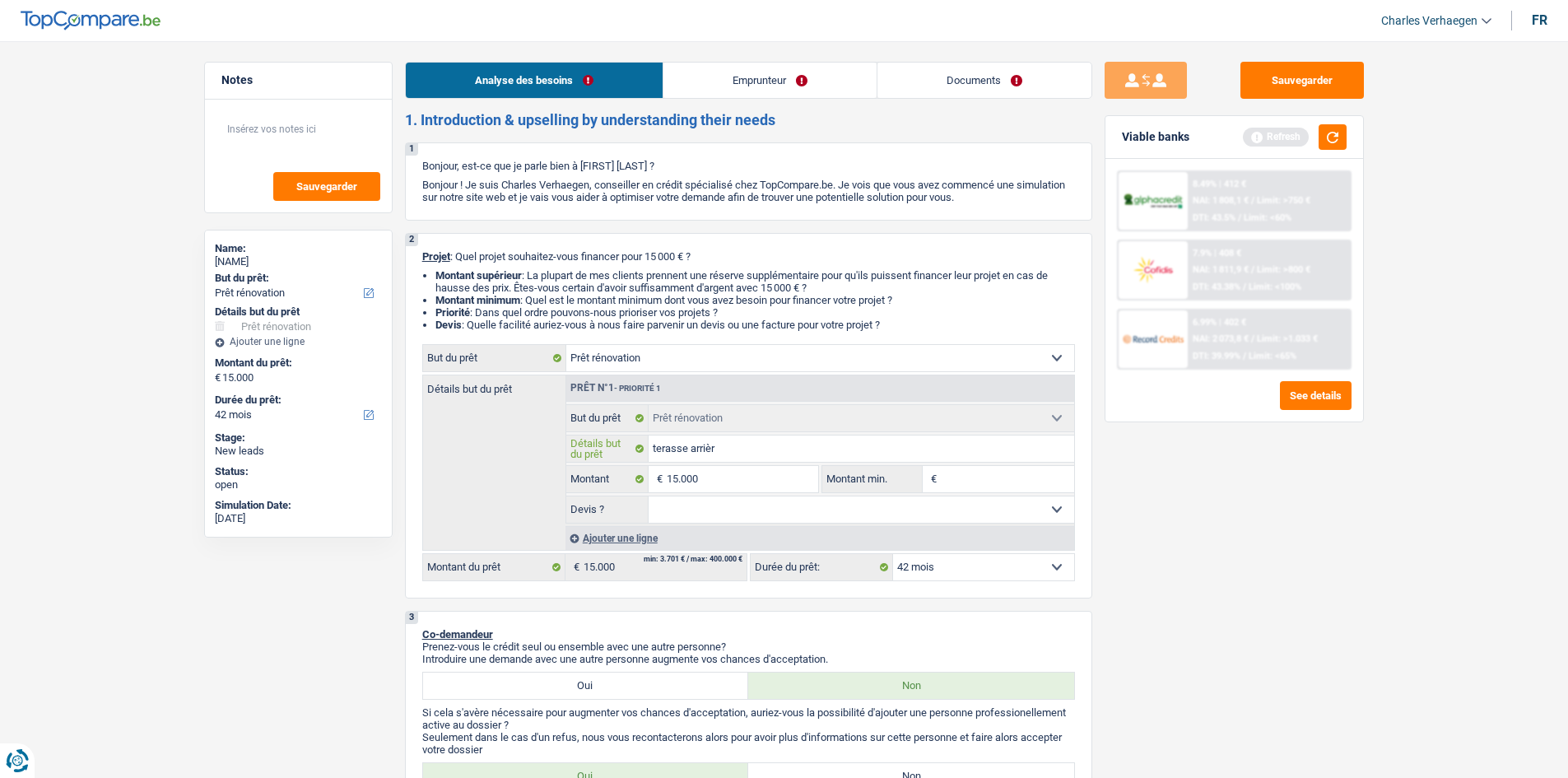 type on "terasse arrière" 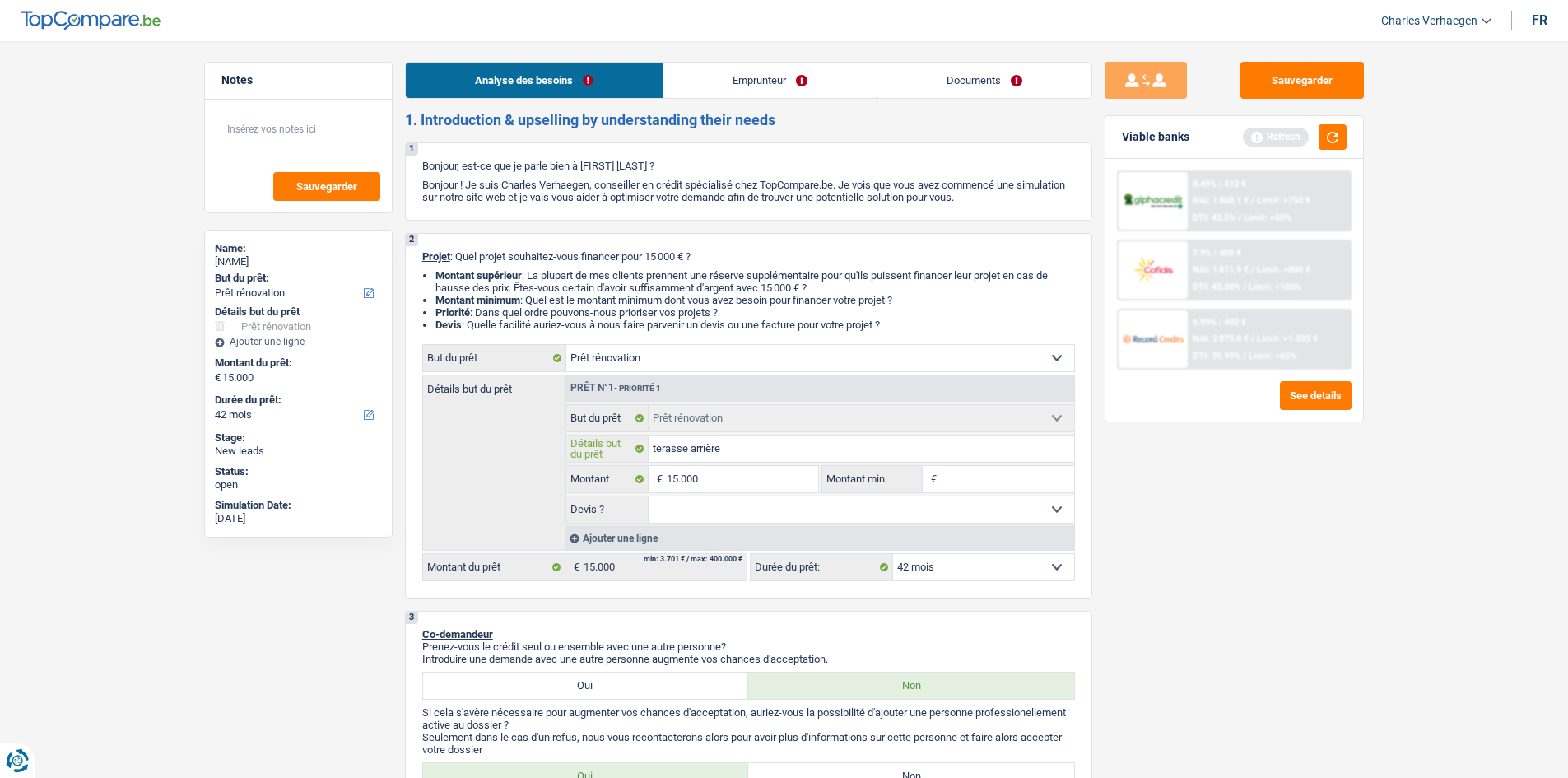 type on "terasse arrière," 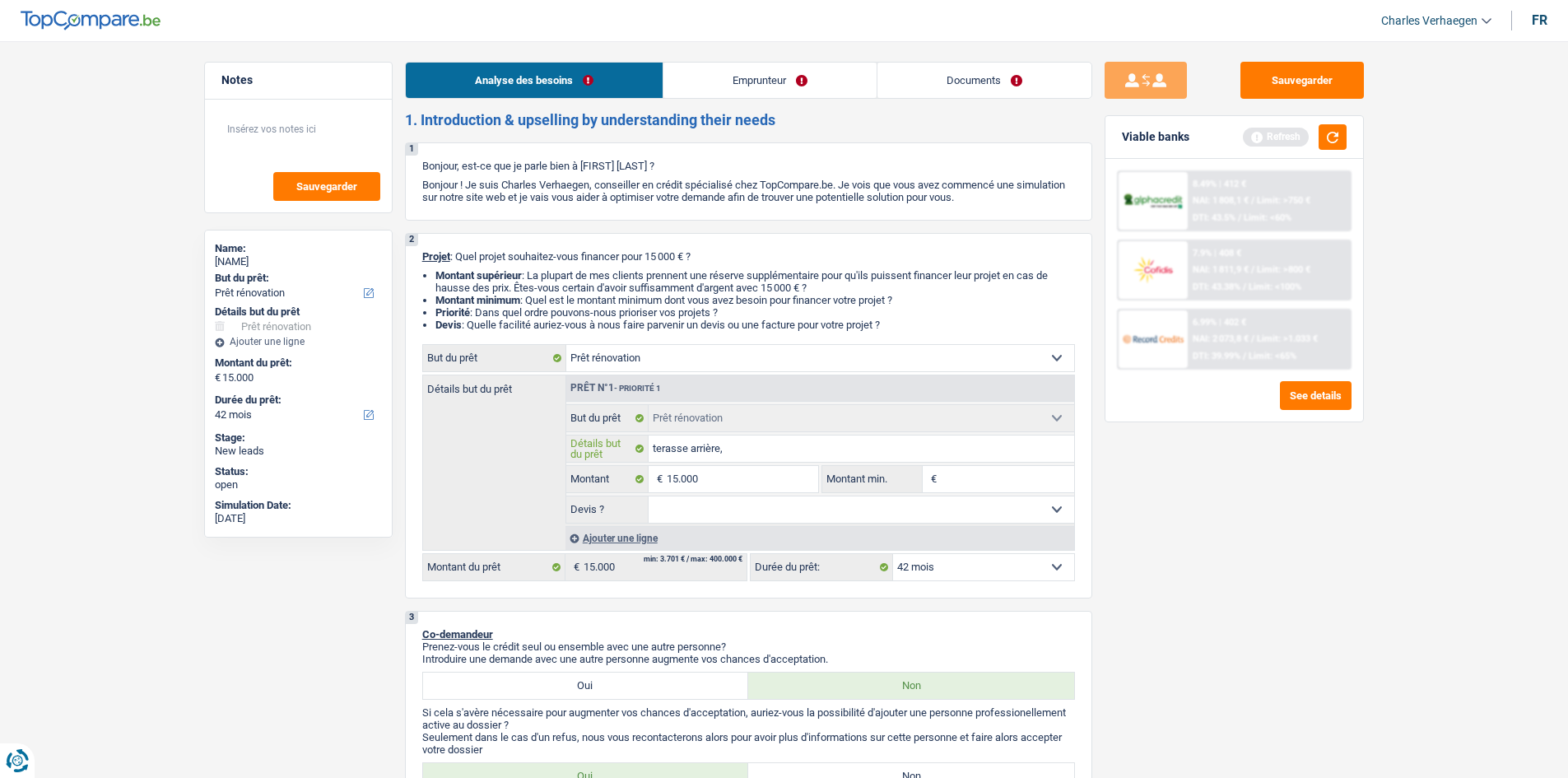 type on "terasse arrière," 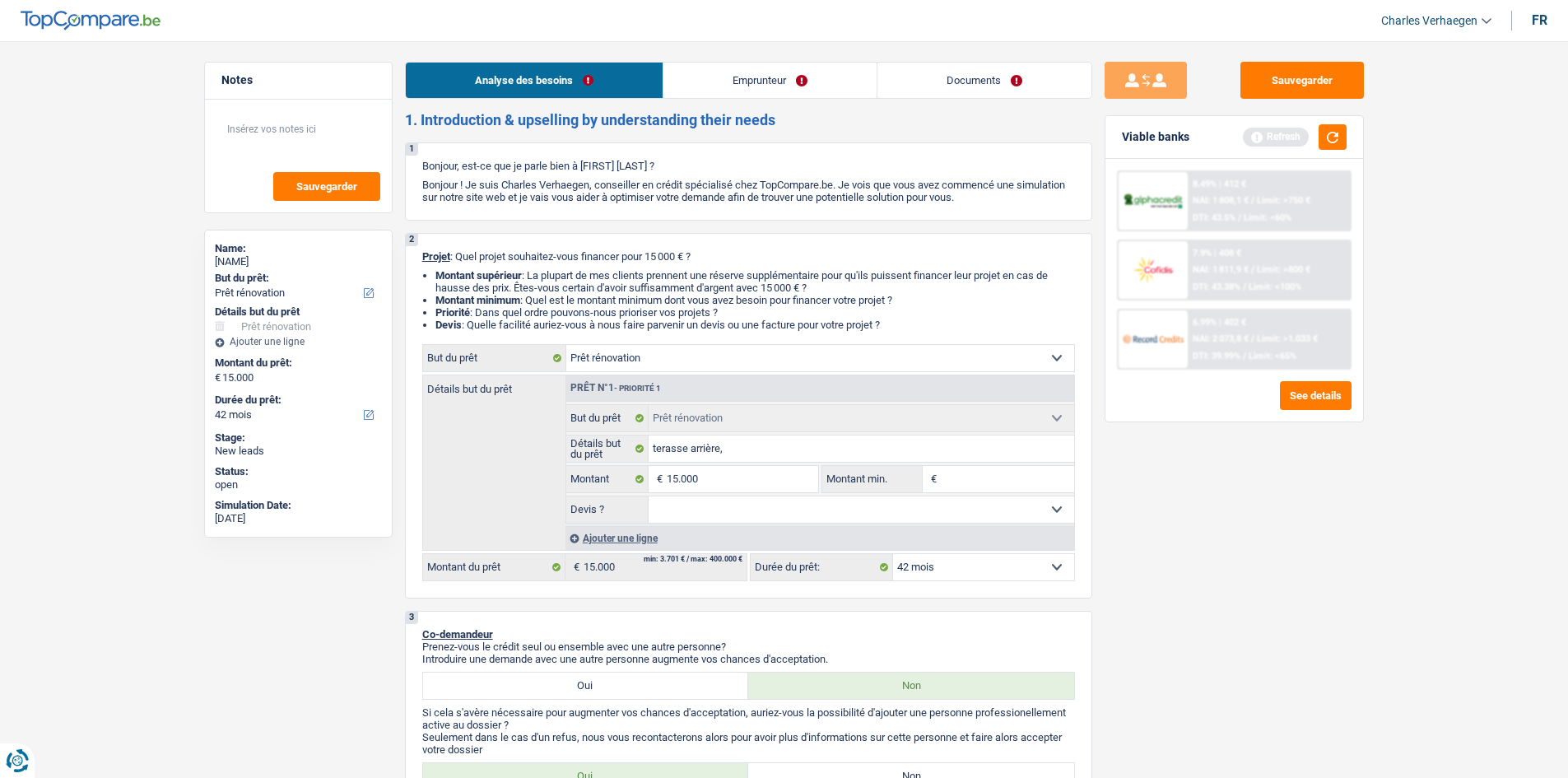 click on "Notes
Sauvegarder
Name:   Dominique Strang   But du prêt: Confort maison: meubles, textile, peinture, électroménager, outillage non-professionnel Hifi, multimédia, gsm, ordinateur Aménagement: frais d'installation, déménagement Evénement familial: naissance, mariage, divorce, communion, décès Frais médicaux Frais d'études Frais permis de conduire Loisirs: voyage, sport, musique Rafraîchissement: petits travaux maison et jardin Frais judiciaires Réparation voiture Prêt rénovation Prêt énergie Prêt voiture Taxes, impôts non professionnels Rénovation bien à l'étranger Dettes familiales Assurance Autre
Sélectionner une option
Détails but du prêt
Confort maison: meubles, textile, peinture, électroménager, outillage non-professionnel Hifi, multimédia, gsm, ordinateur Aménagement: frais d'installation, déménagement Frais médicaux Frais d'études Autre" at bounding box center [784, 1269] 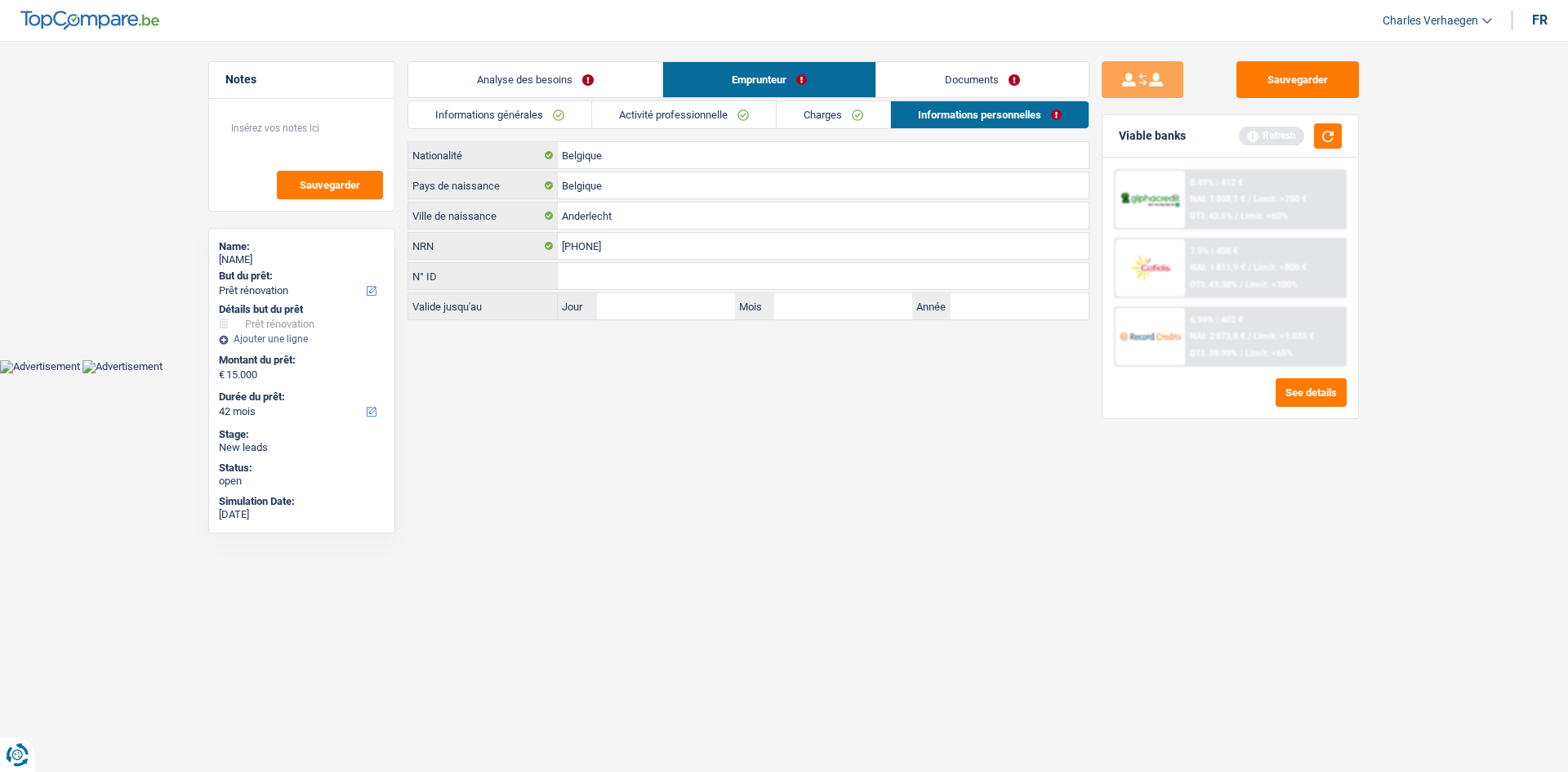 click on "Charges" at bounding box center [833, 114] 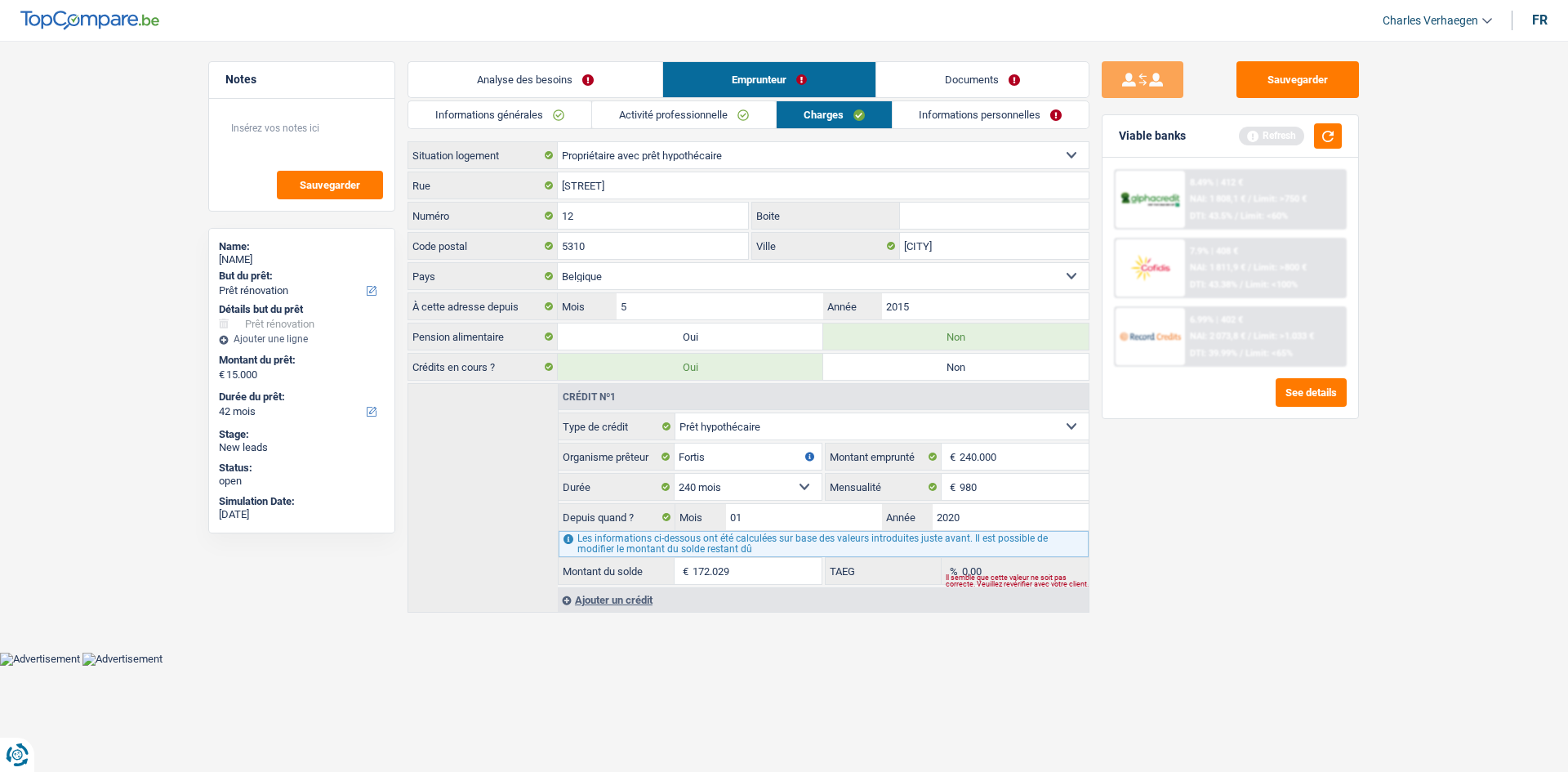 click on "Activité professionnelle" at bounding box center (684, 114) 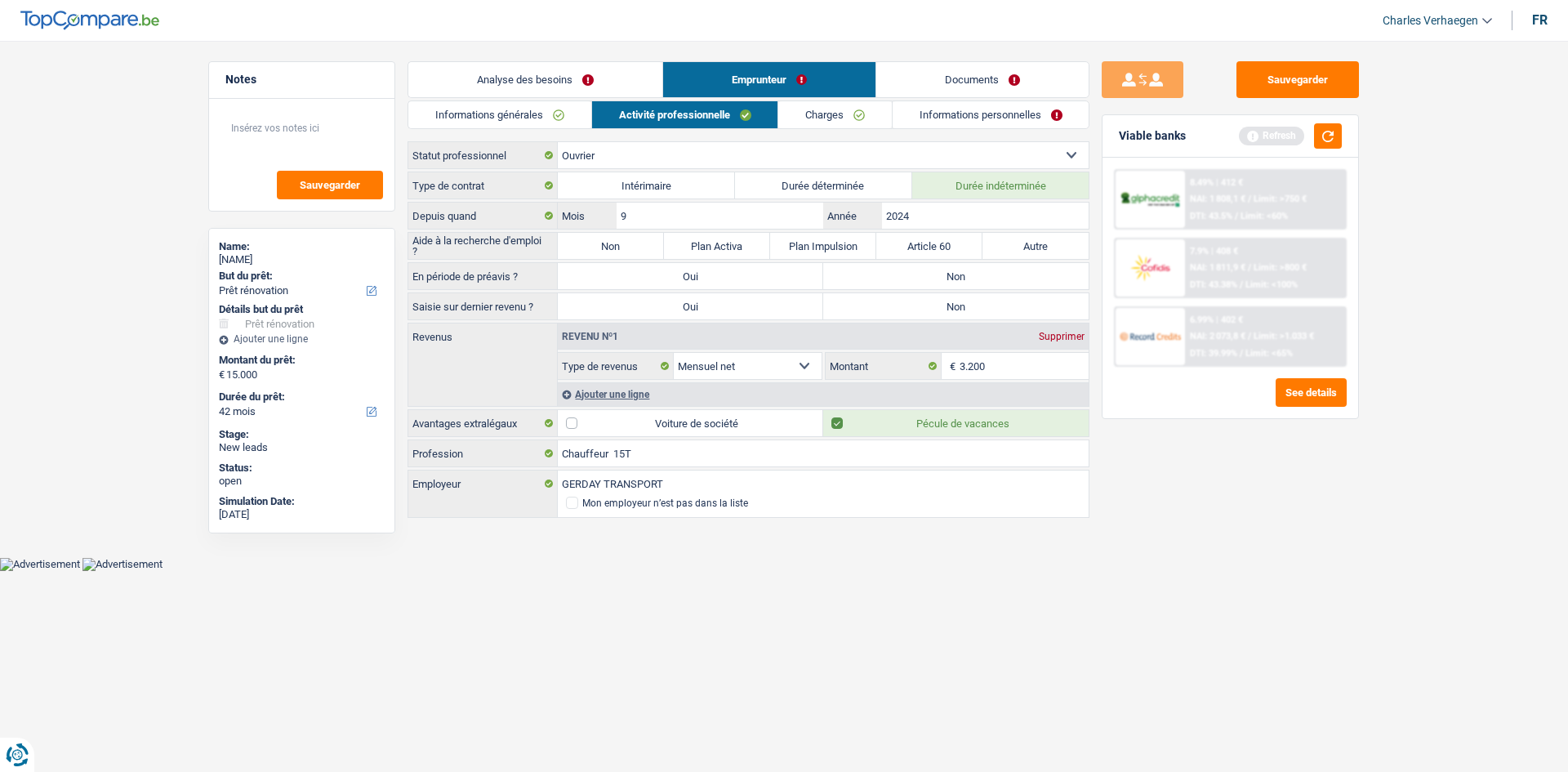 click on "Informations générales" at bounding box center (500, 114) 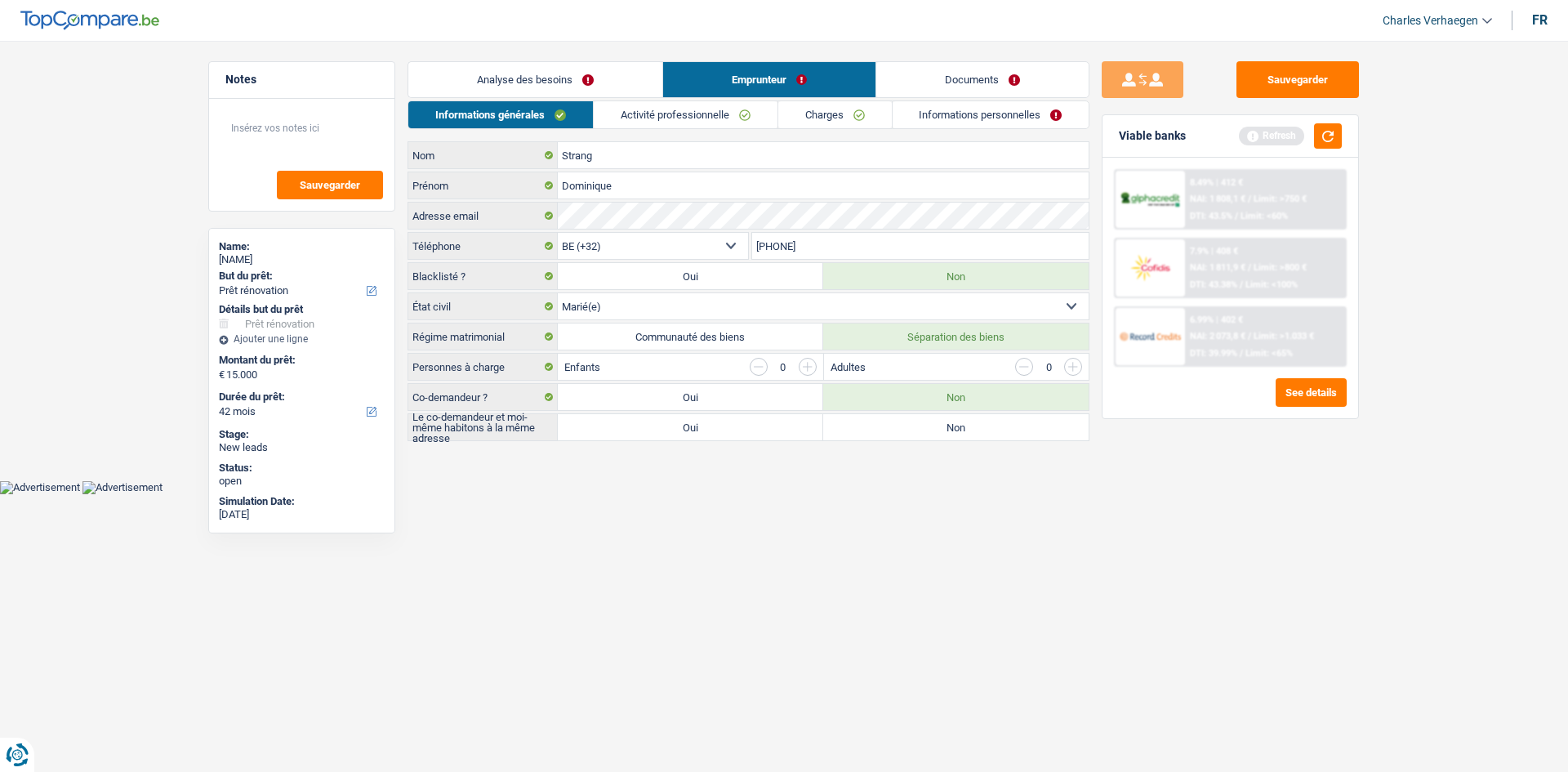 click on "Informations personnelles" at bounding box center [991, 114] 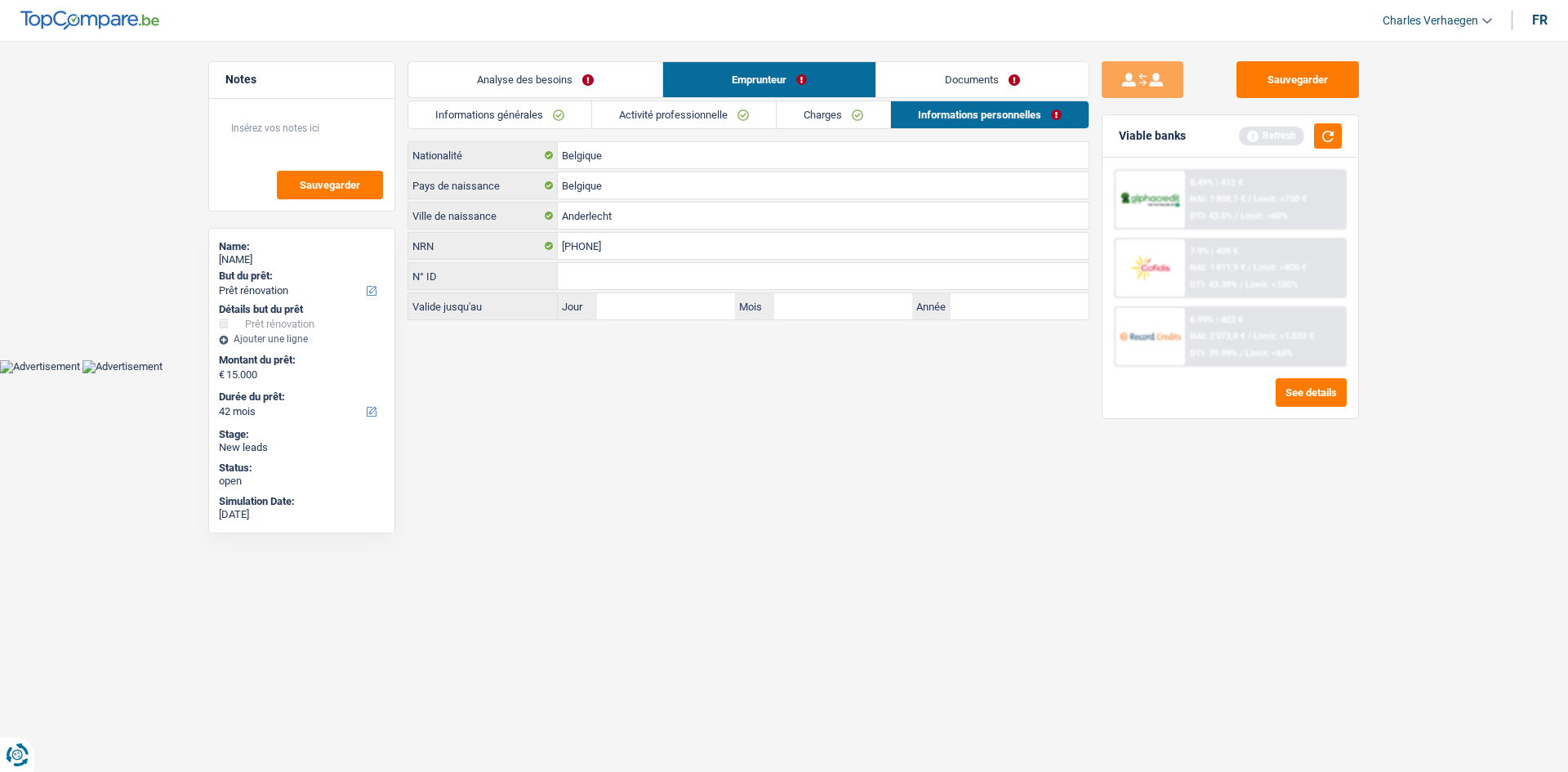 drag, startPoint x: 974, startPoint y: 76, endPoint x: 858, endPoint y: 84, distance: 116.27553 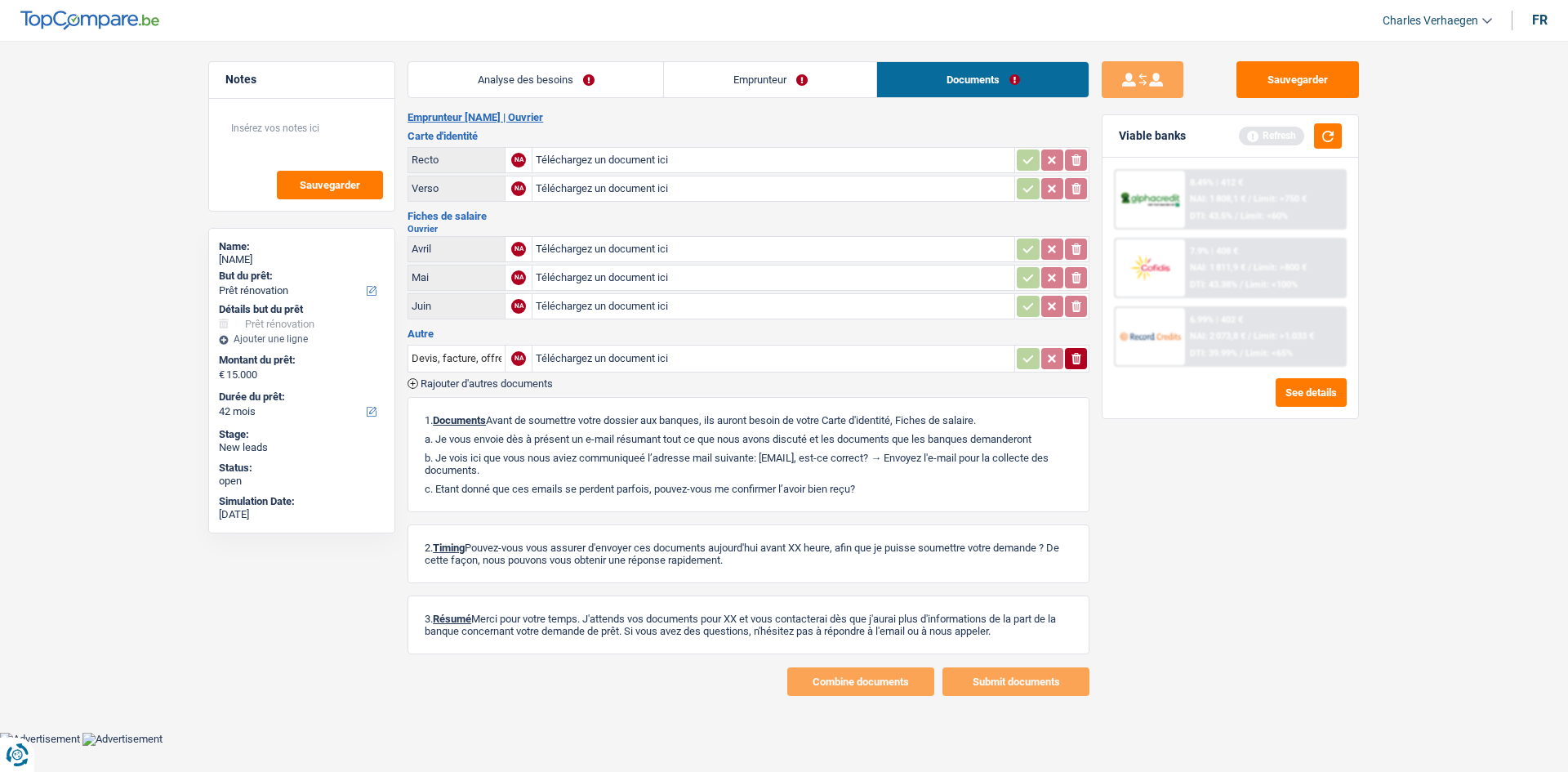click on "Analyse des besoins" at bounding box center (536, 79) 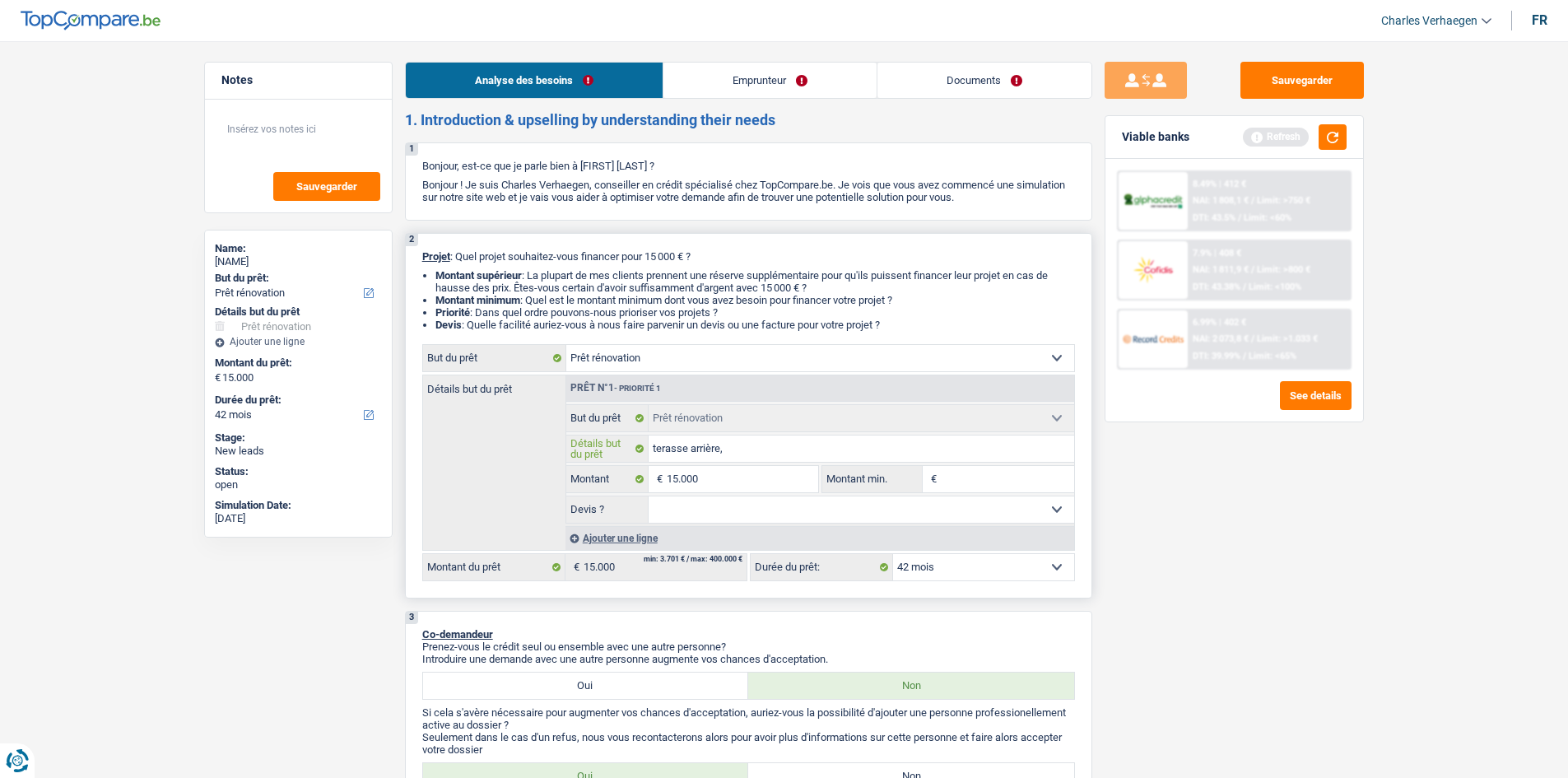 click on "terasse arrière," at bounding box center (861, 449) 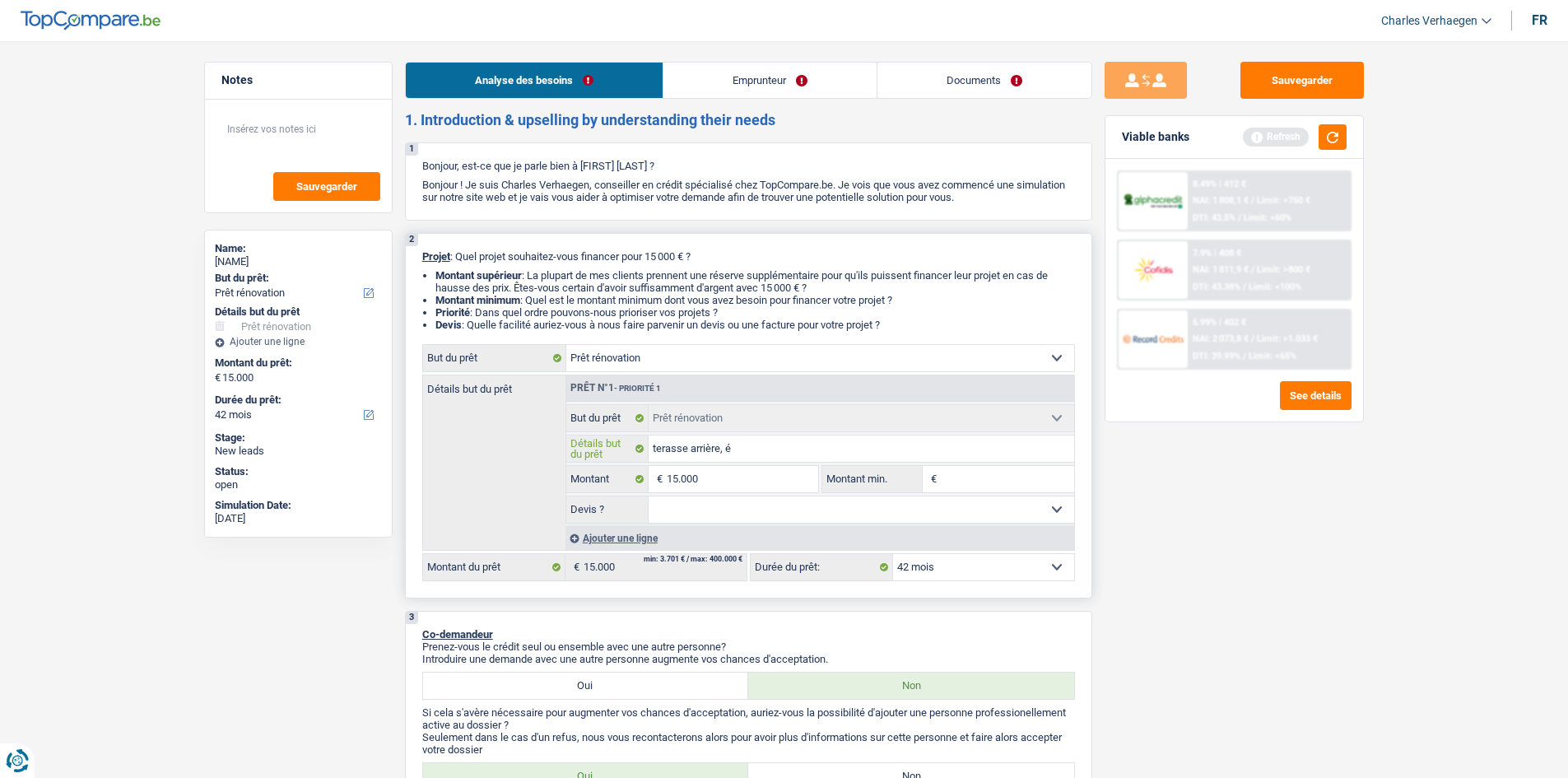 type on "terasse arrière, él" 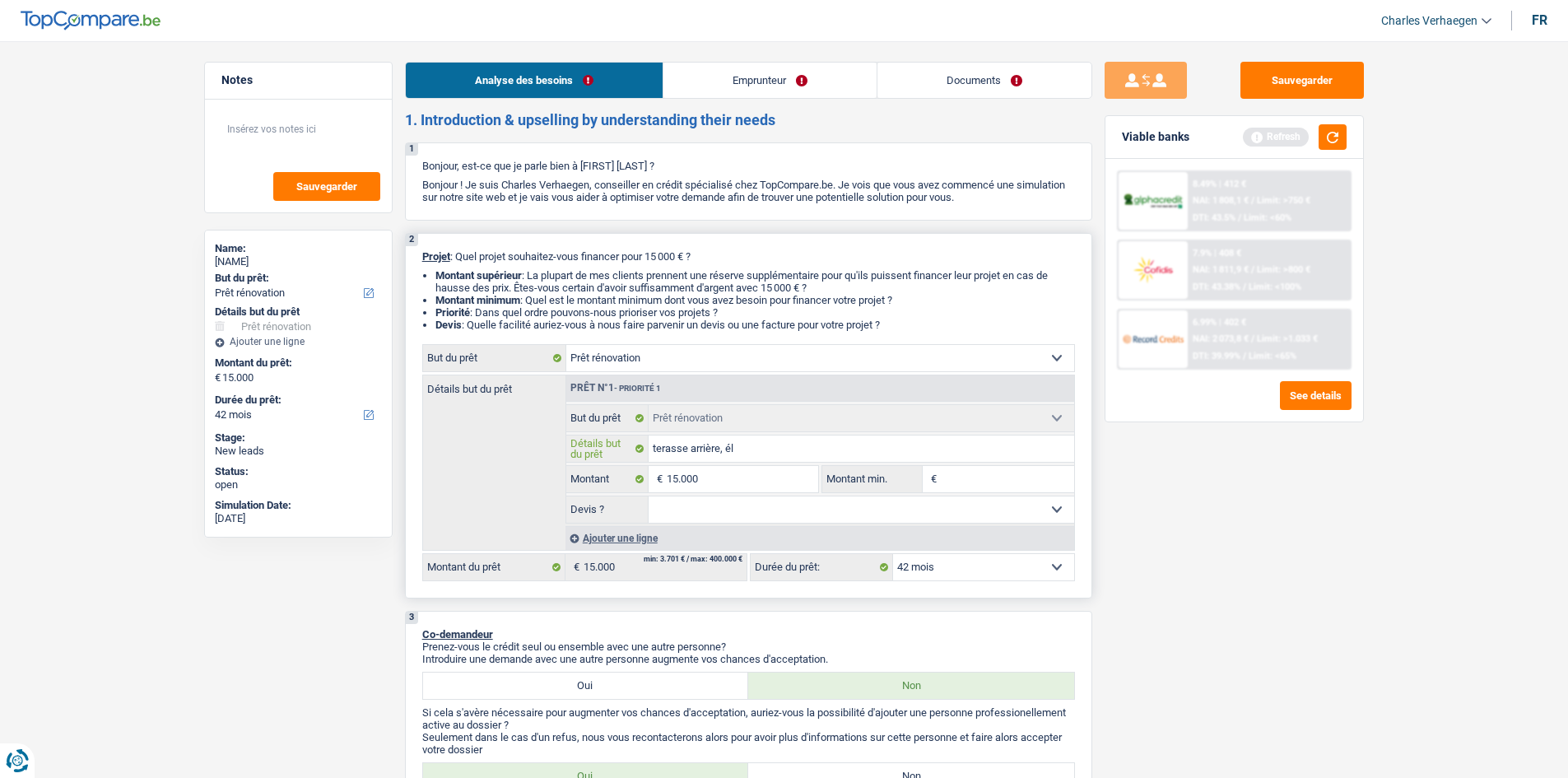 type on "terasse arrière, élè" 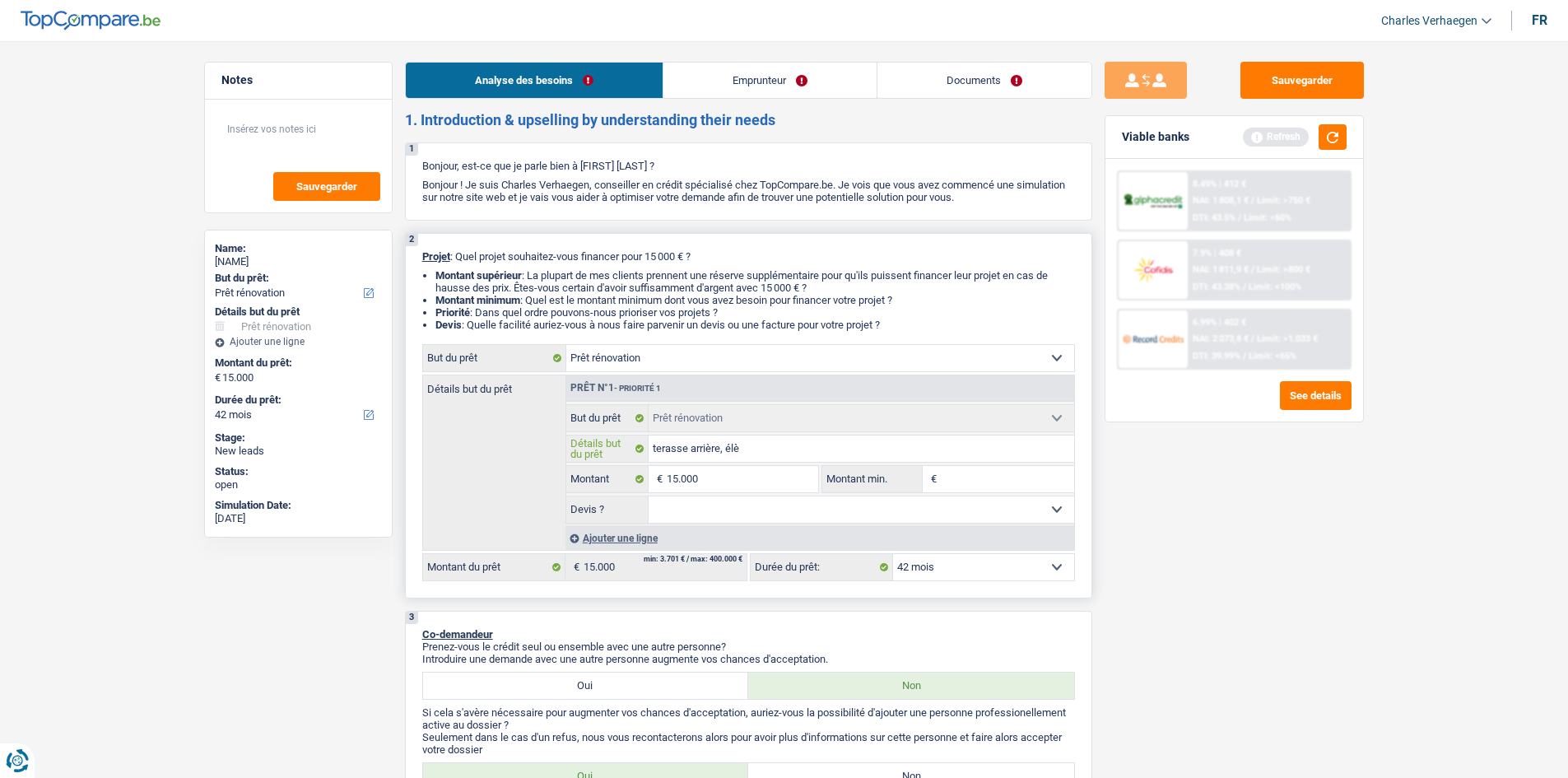 type on "terasse arrière, élèc" 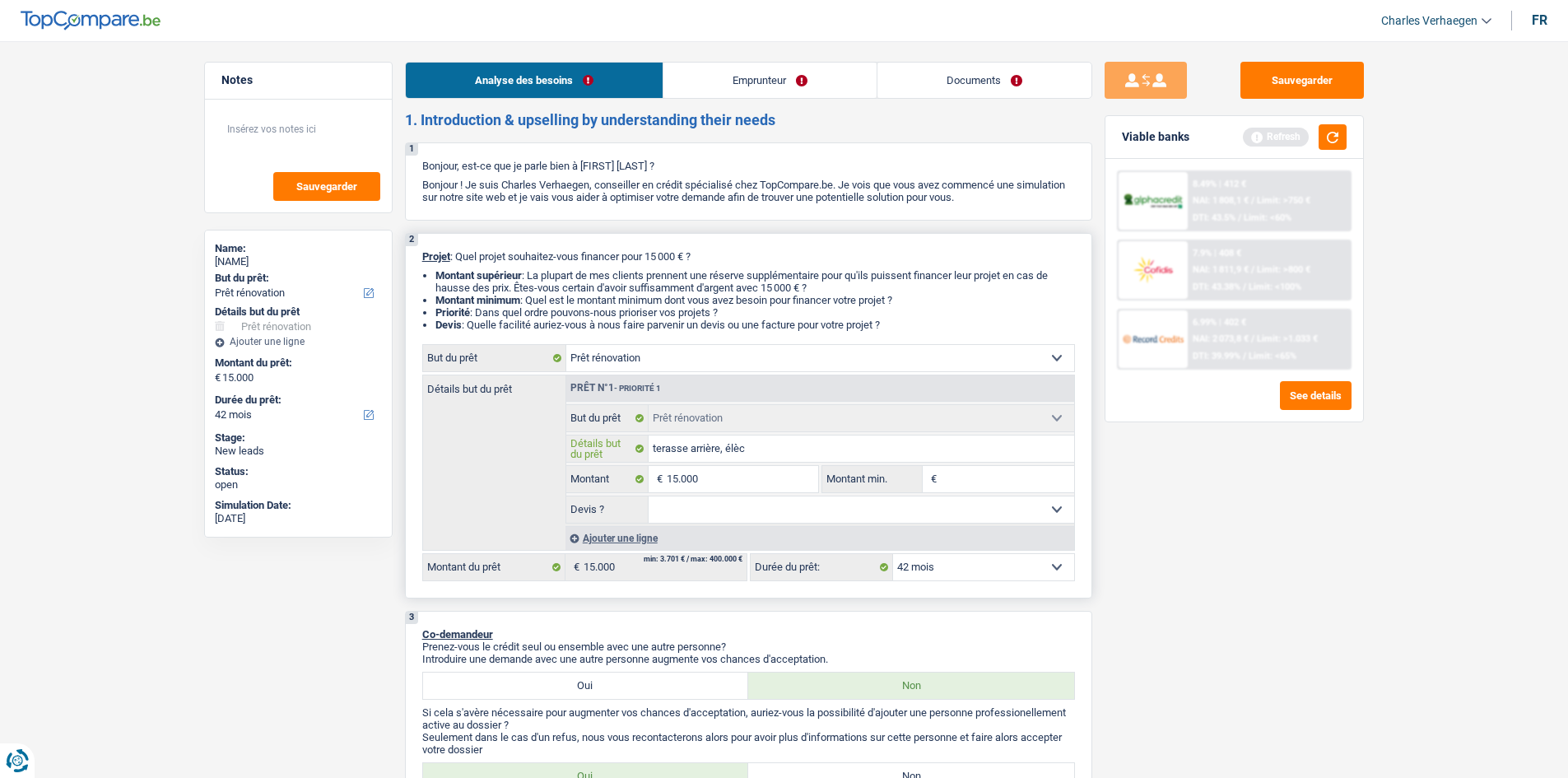type on "terasse arrière, élèct" 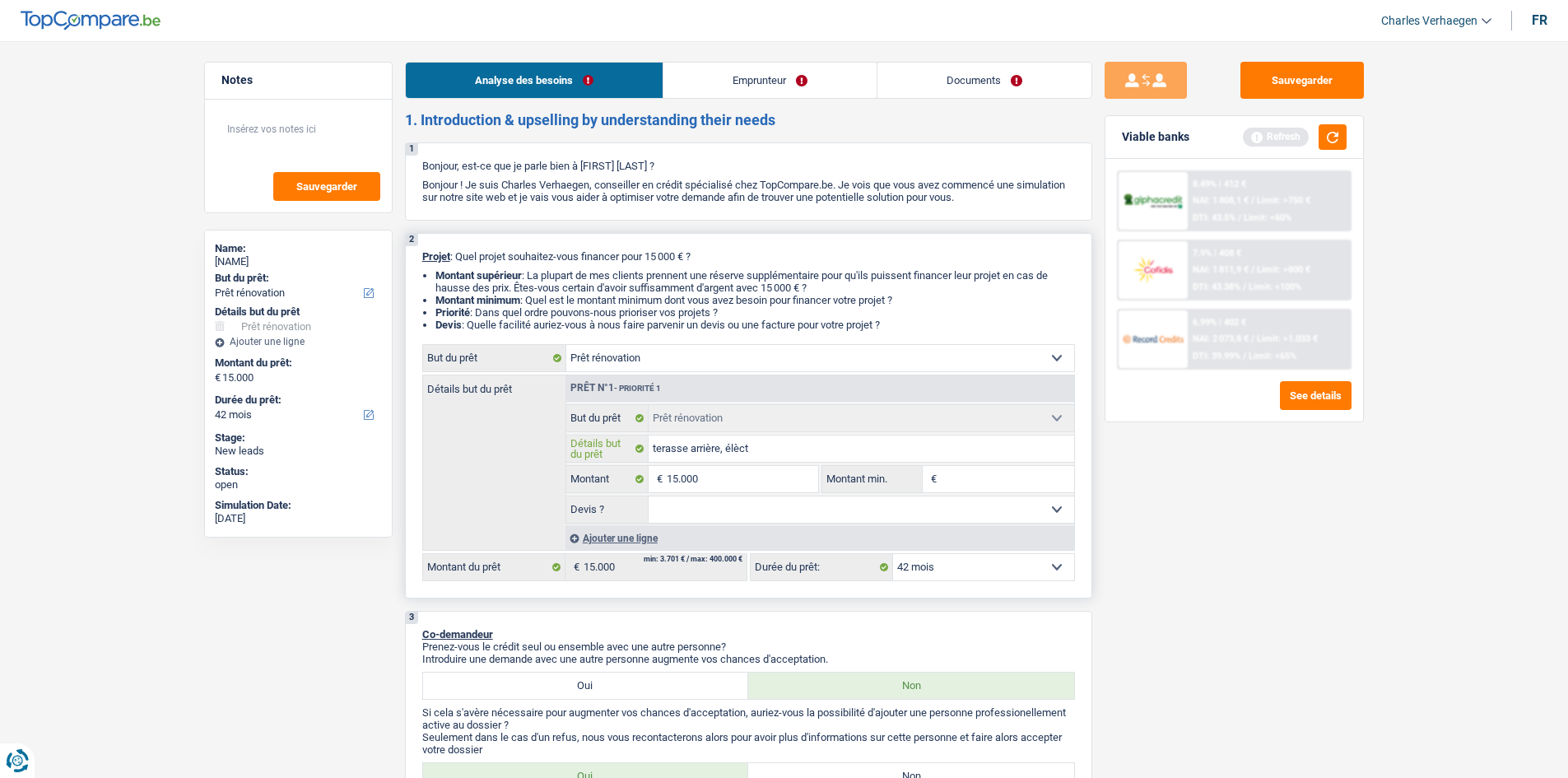 type on "terasse arrière, élèctr" 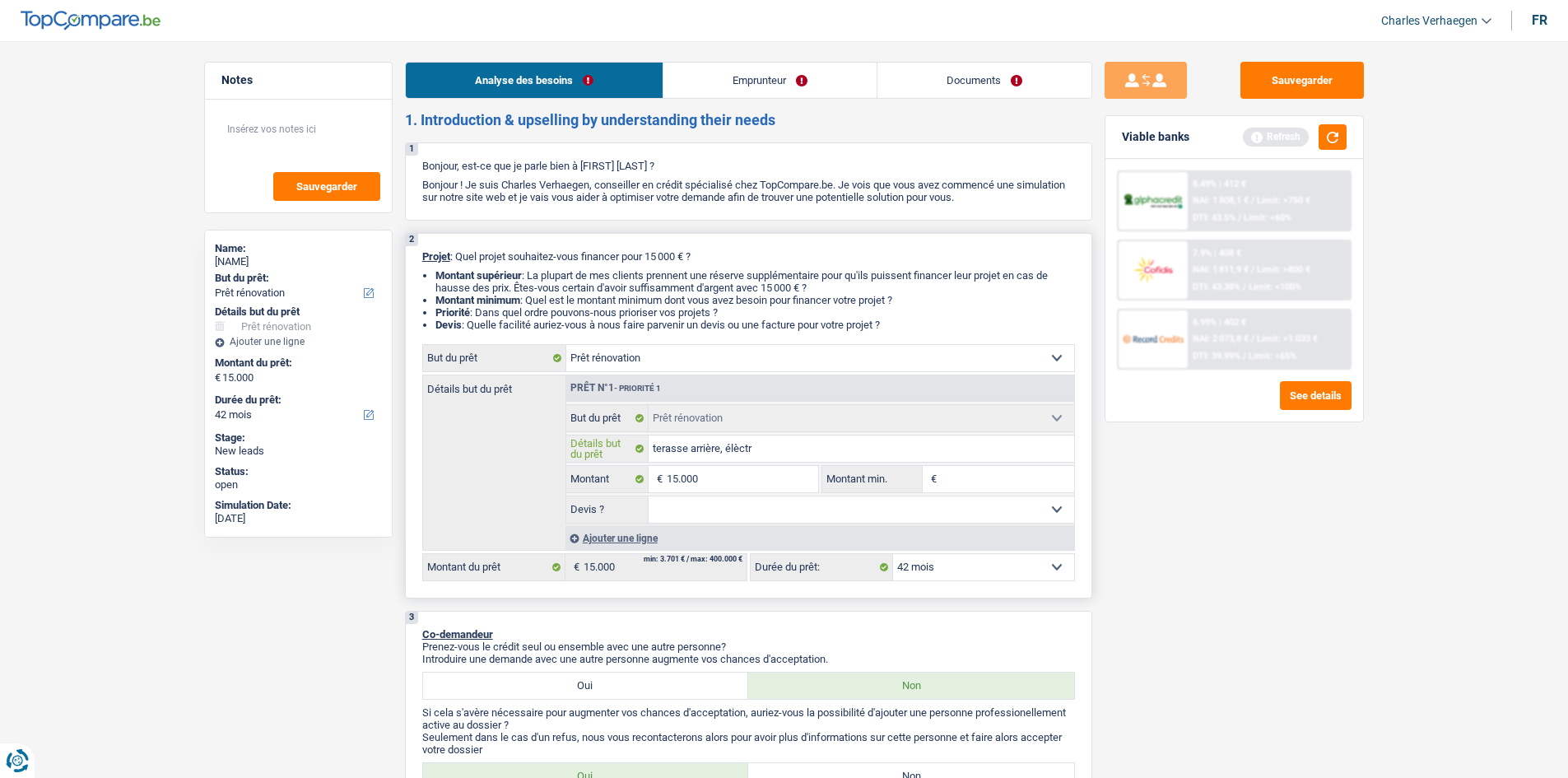 type on "terasse arrière, élèctri" 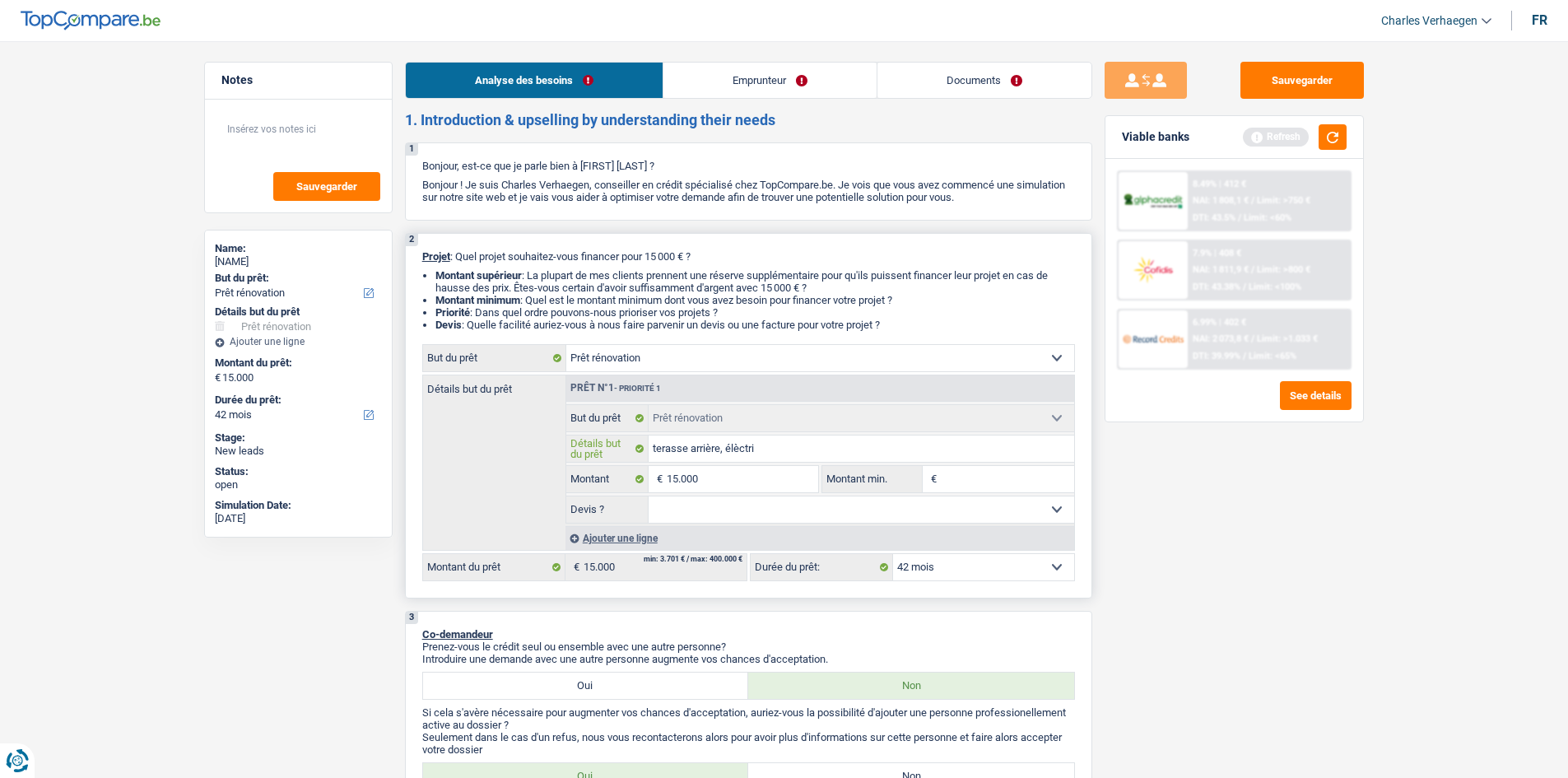 type on "terasse arrière, élèctric" 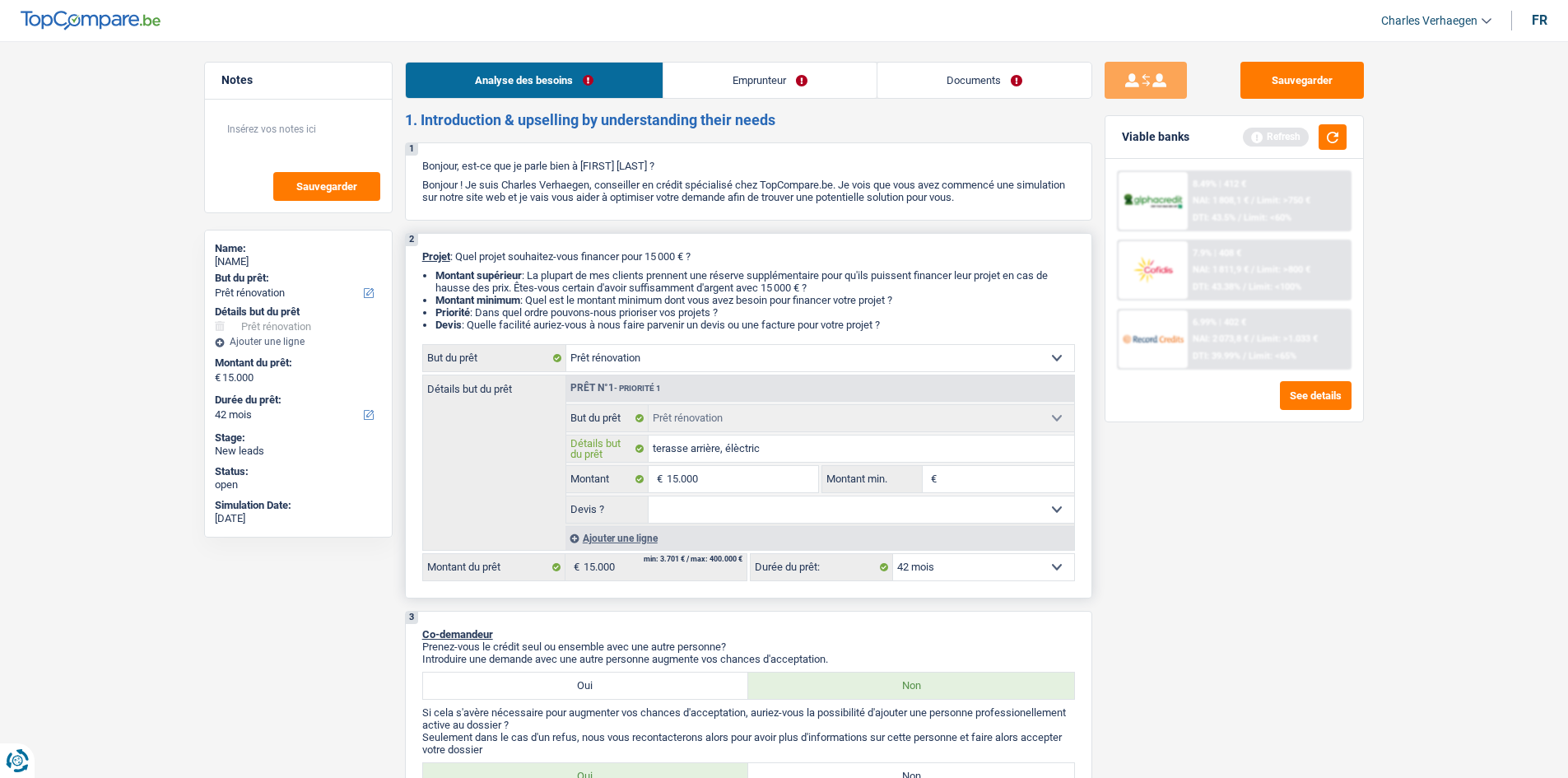 type on "terasse arrière, élèctrici" 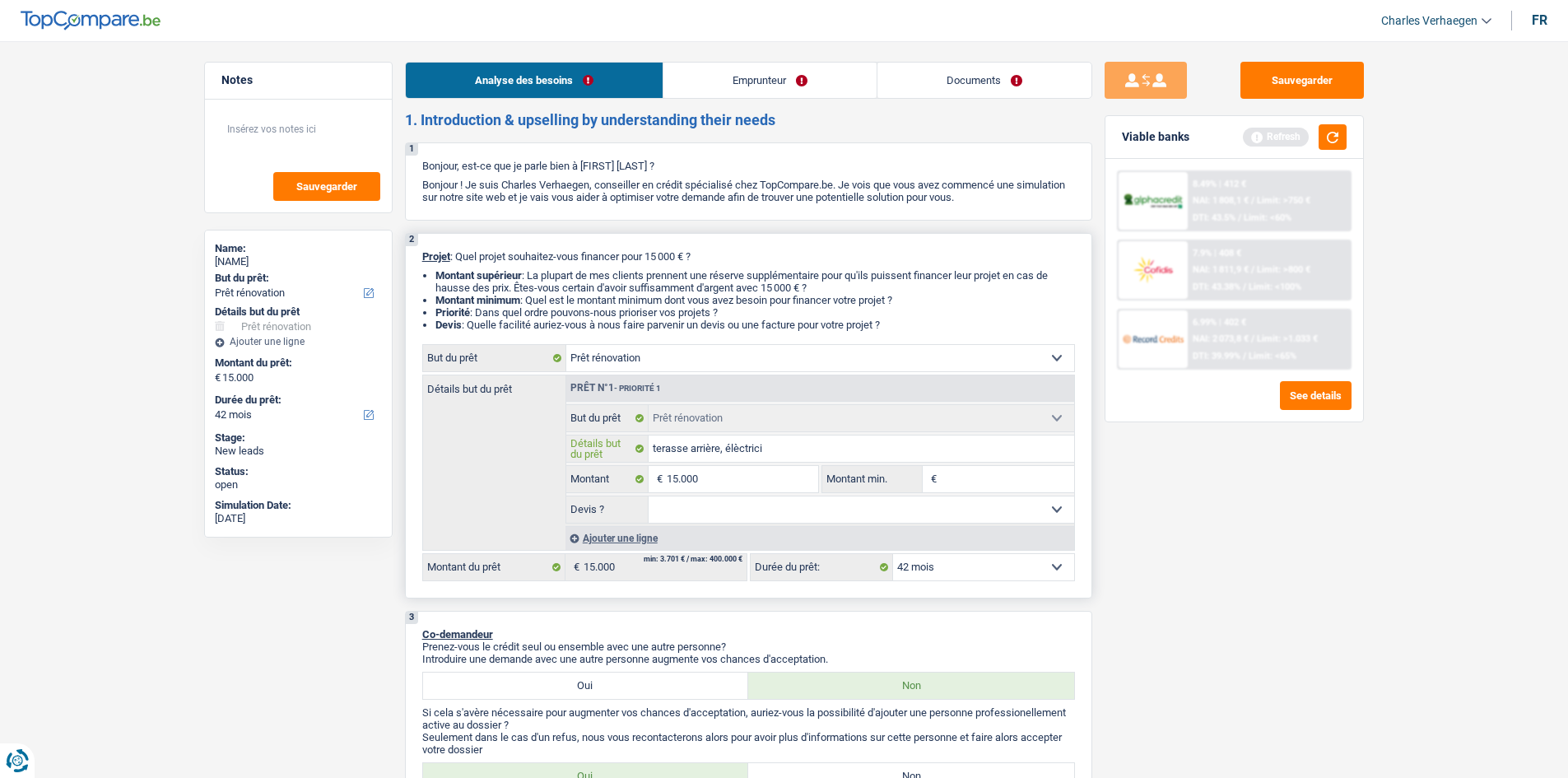 type on "terasse arrière, élèctricit" 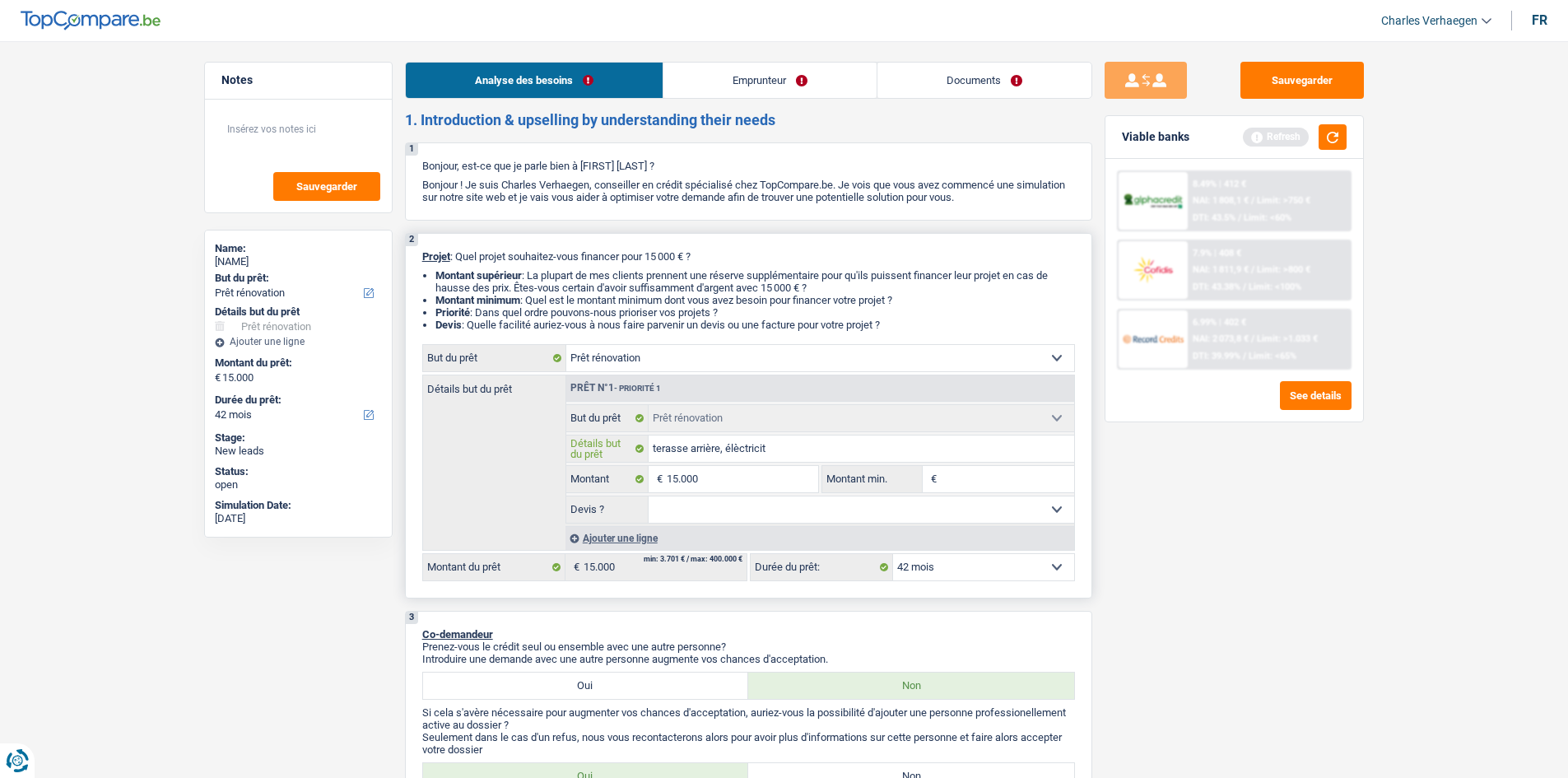 type on "terasse arrière, élèctricité" 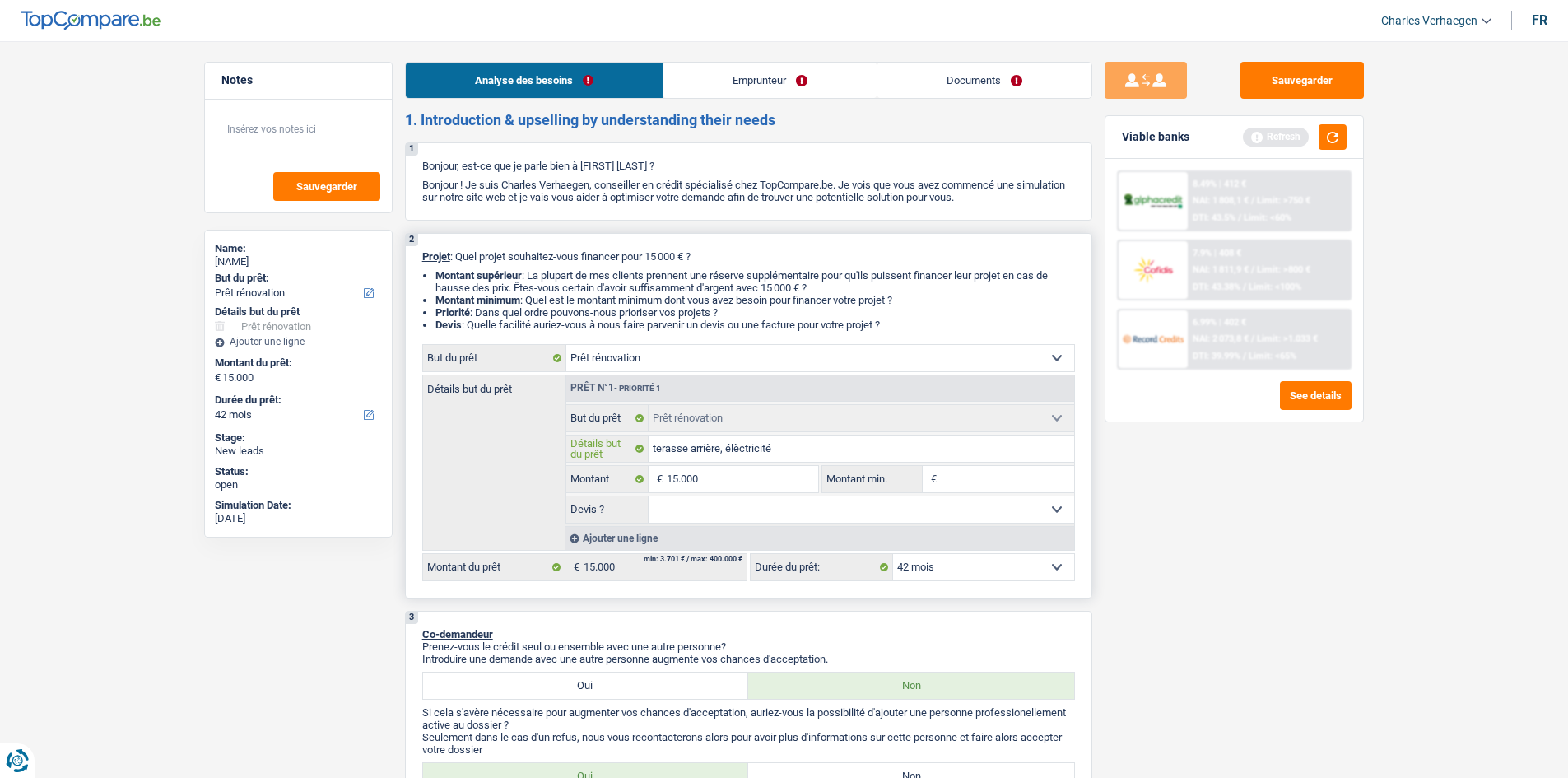 type on "terasse arrière, élèctricité." 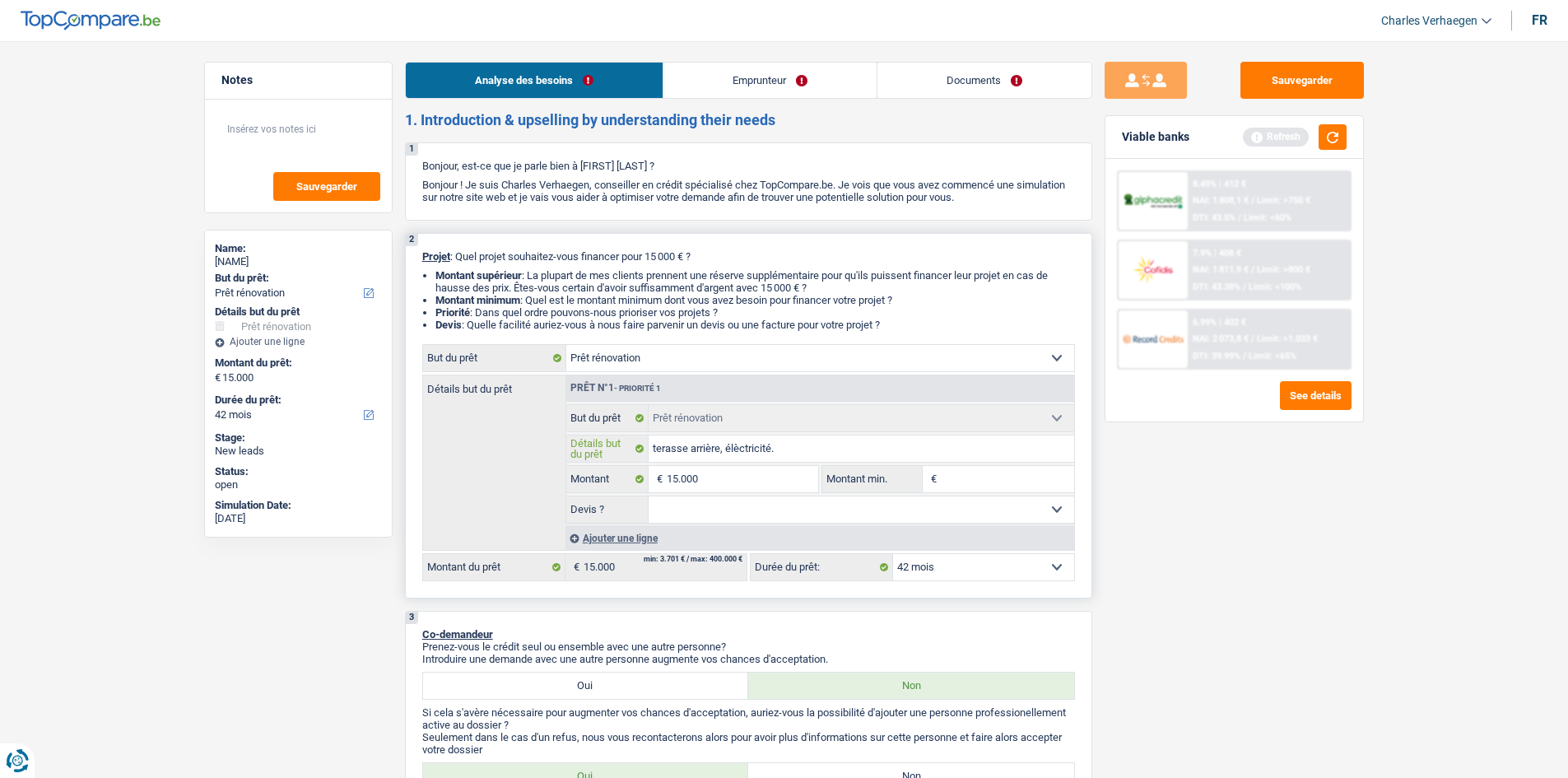 type on "terasse arrière, élèctricité." 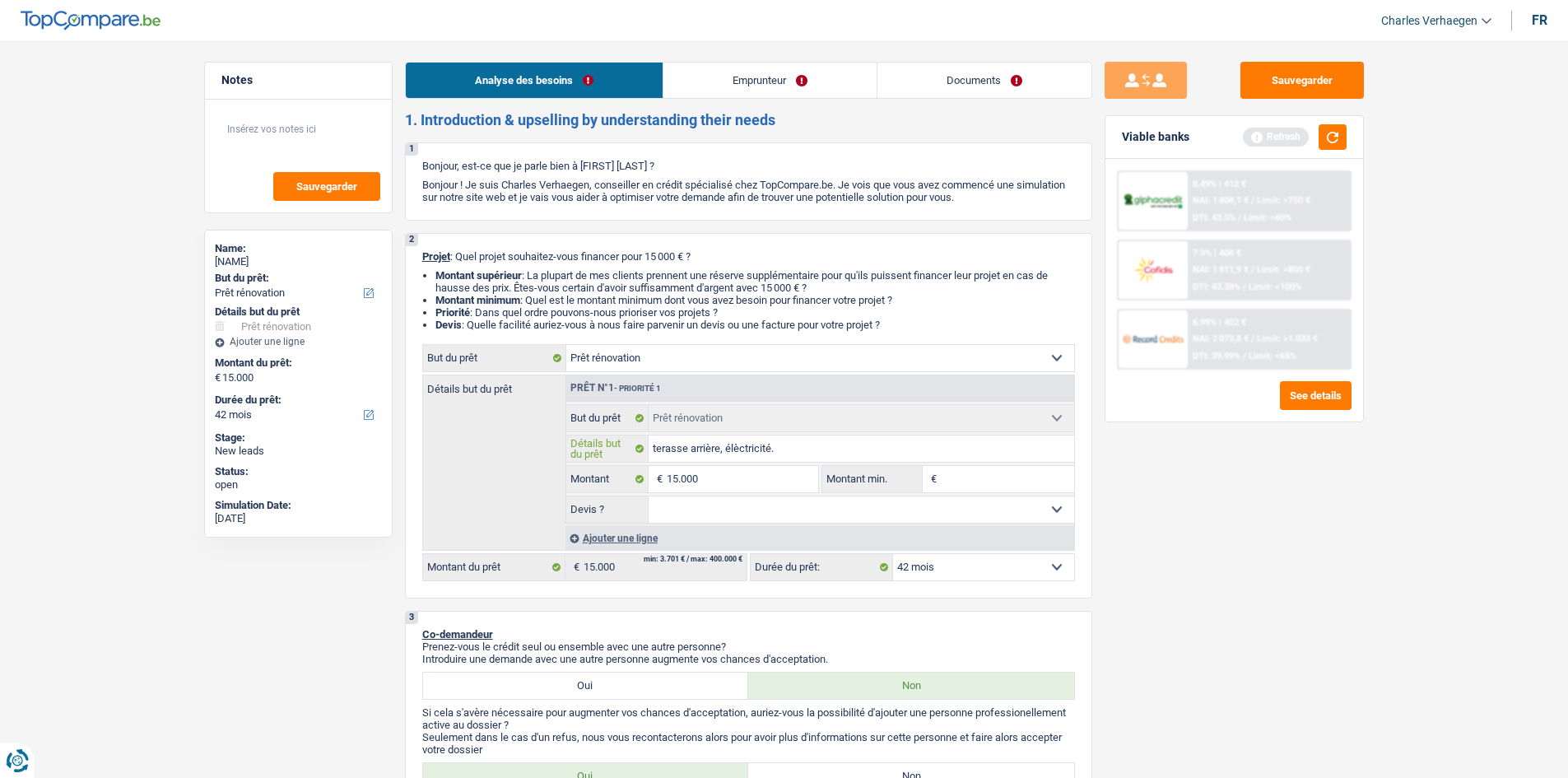 type on "terasse arrière, élèctricité." 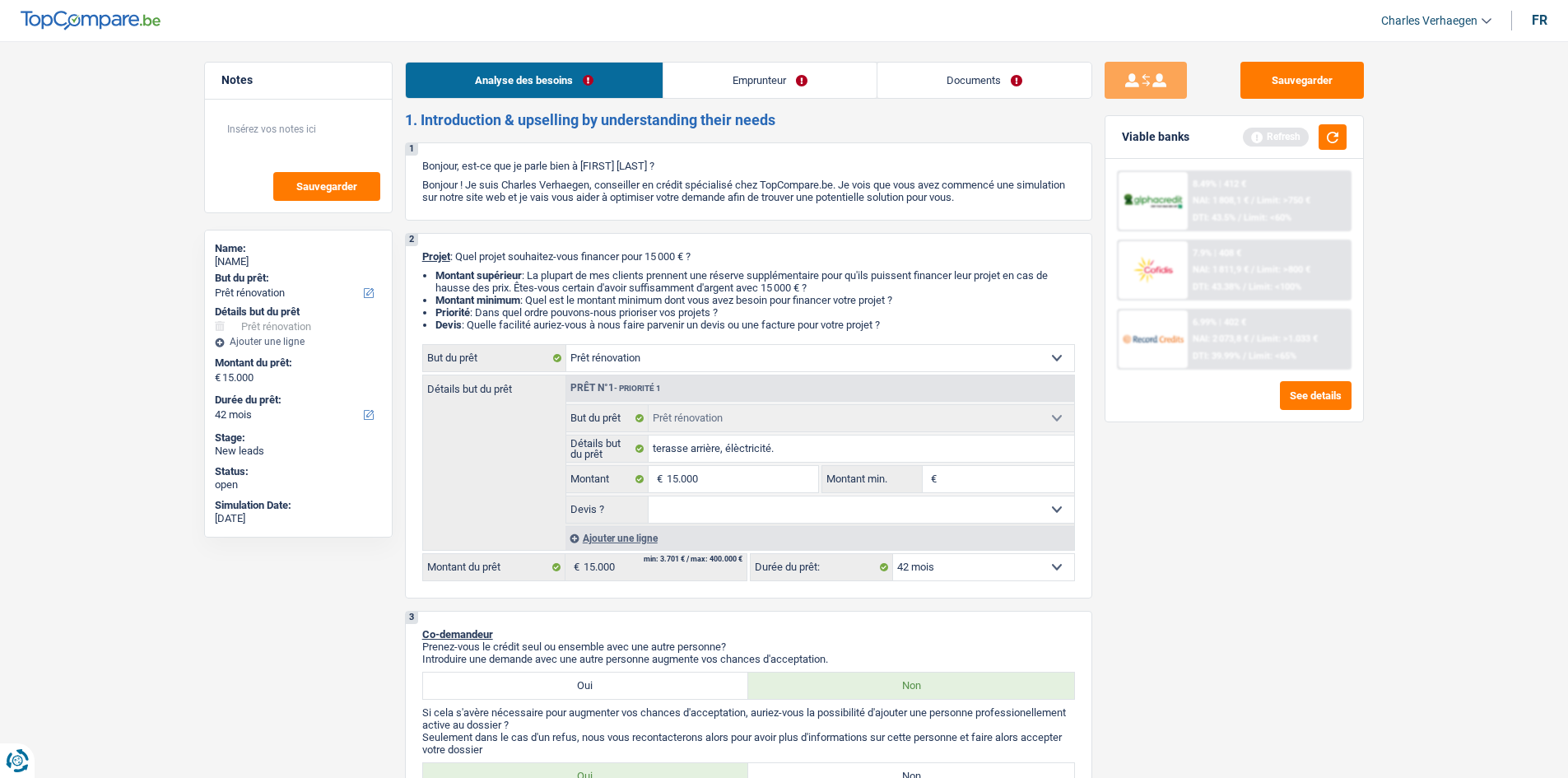 click on "Notes
Sauvegarder
Name:   Dominique Strang   But du prêt: Confort maison: meubles, textile, peinture, électroménager, outillage non-professionnel Hifi, multimédia, gsm, ordinateur Aménagement: frais d'installation, déménagement Evénement familial: naissance, mariage, divorce, communion, décès Frais médicaux Frais d'études Frais permis de conduire Loisirs: voyage, sport, musique Rafraîchissement: petits travaux maison et jardin Frais judiciaires Réparation voiture Prêt rénovation Prêt énergie Prêt voiture Taxes, impôts non professionnels Rénovation bien à l'étranger Dettes familiales Assurance Autre
Sélectionner une option
Détails but du prêt
Confort maison: meubles, textile, peinture, électroménager, outillage non-professionnel Hifi, multimédia, gsm, ordinateur Aménagement: frais d'installation, déménagement Frais médicaux Frais d'études Autre" at bounding box center (784, 1269) 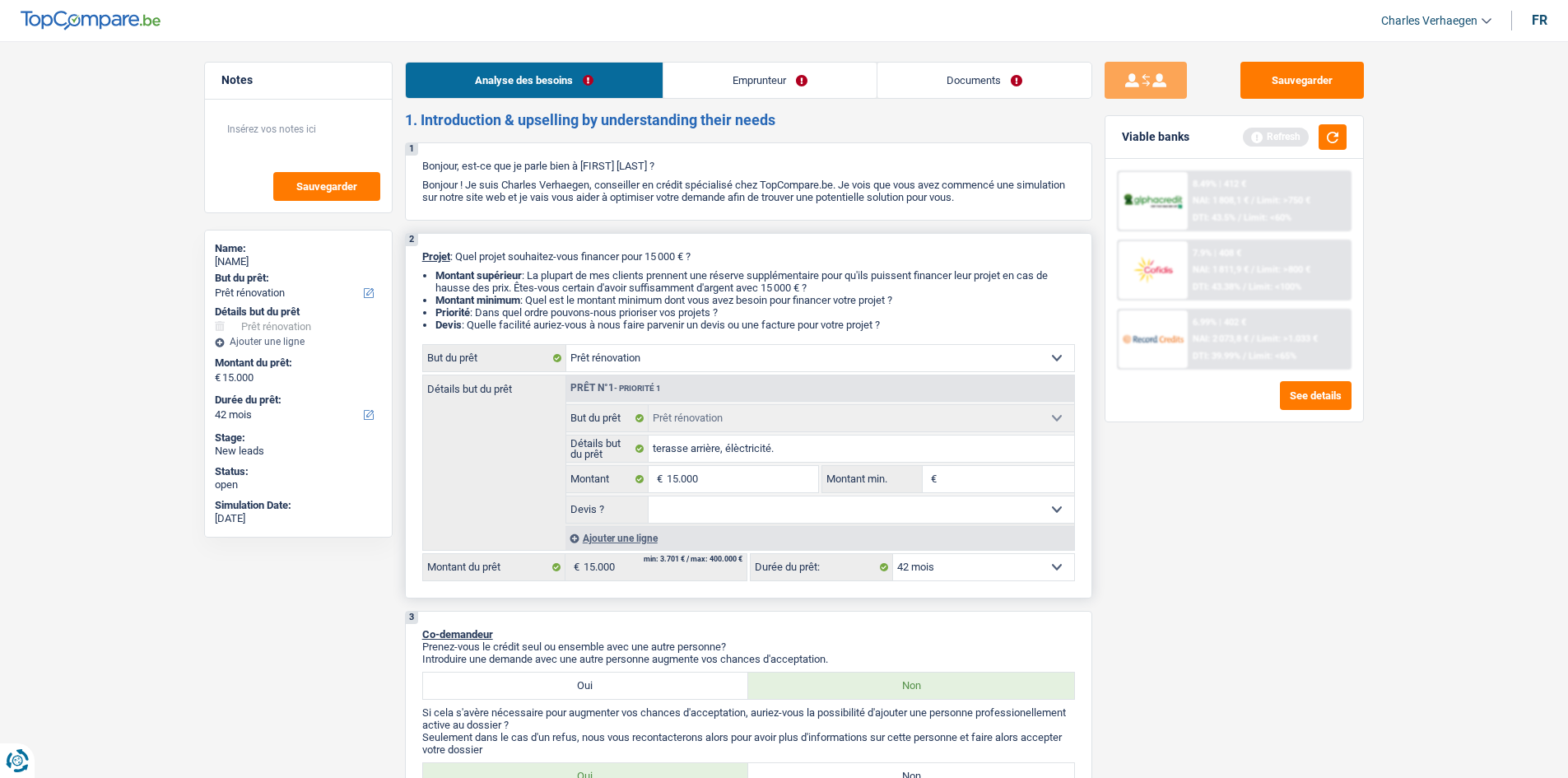 click on "Oui Non Non répondu
Sélectionner une option" at bounding box center [861, 510] 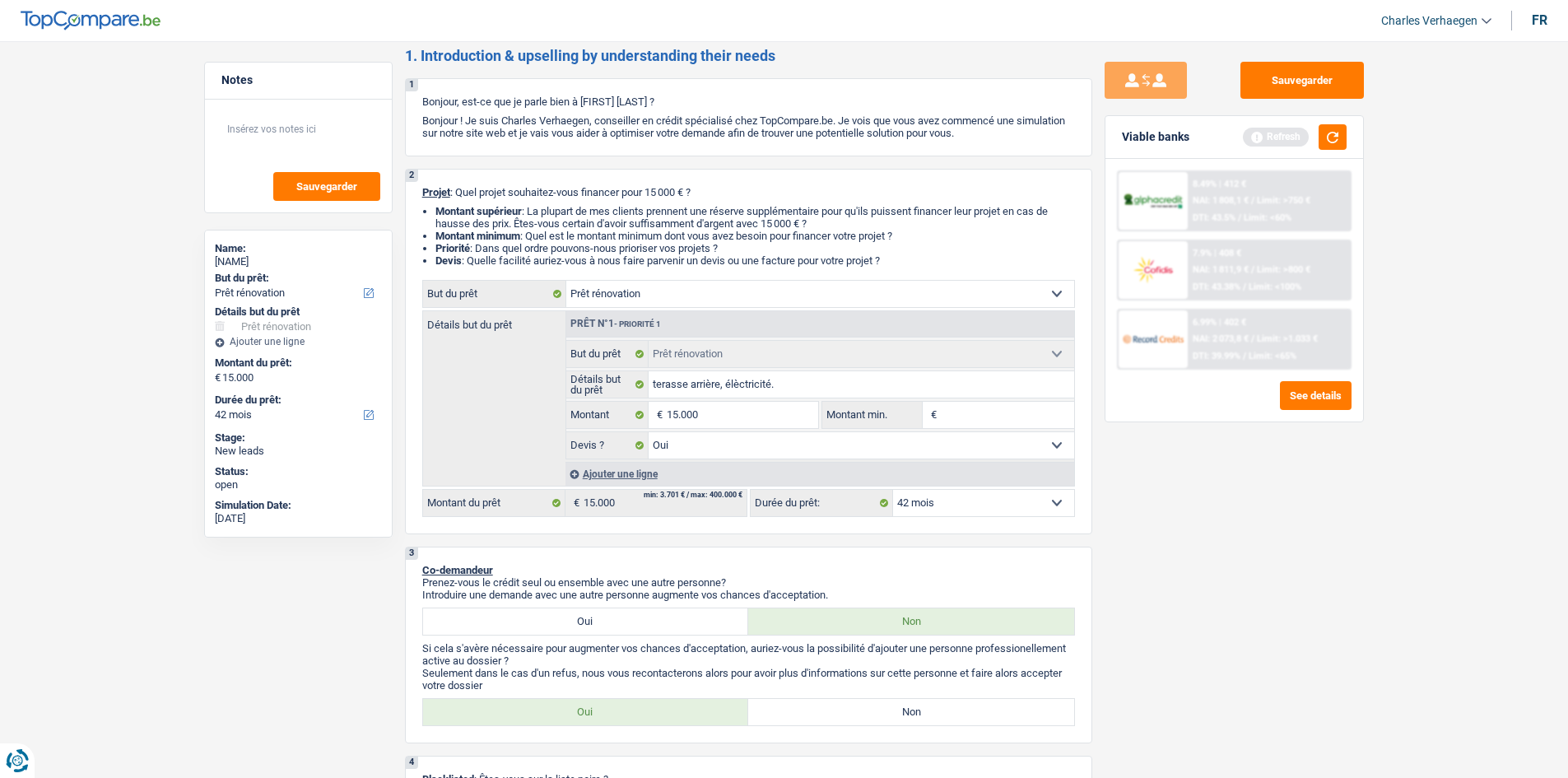 scroll, scrollTop: 329, scrollLeft: 0, axis: vertical 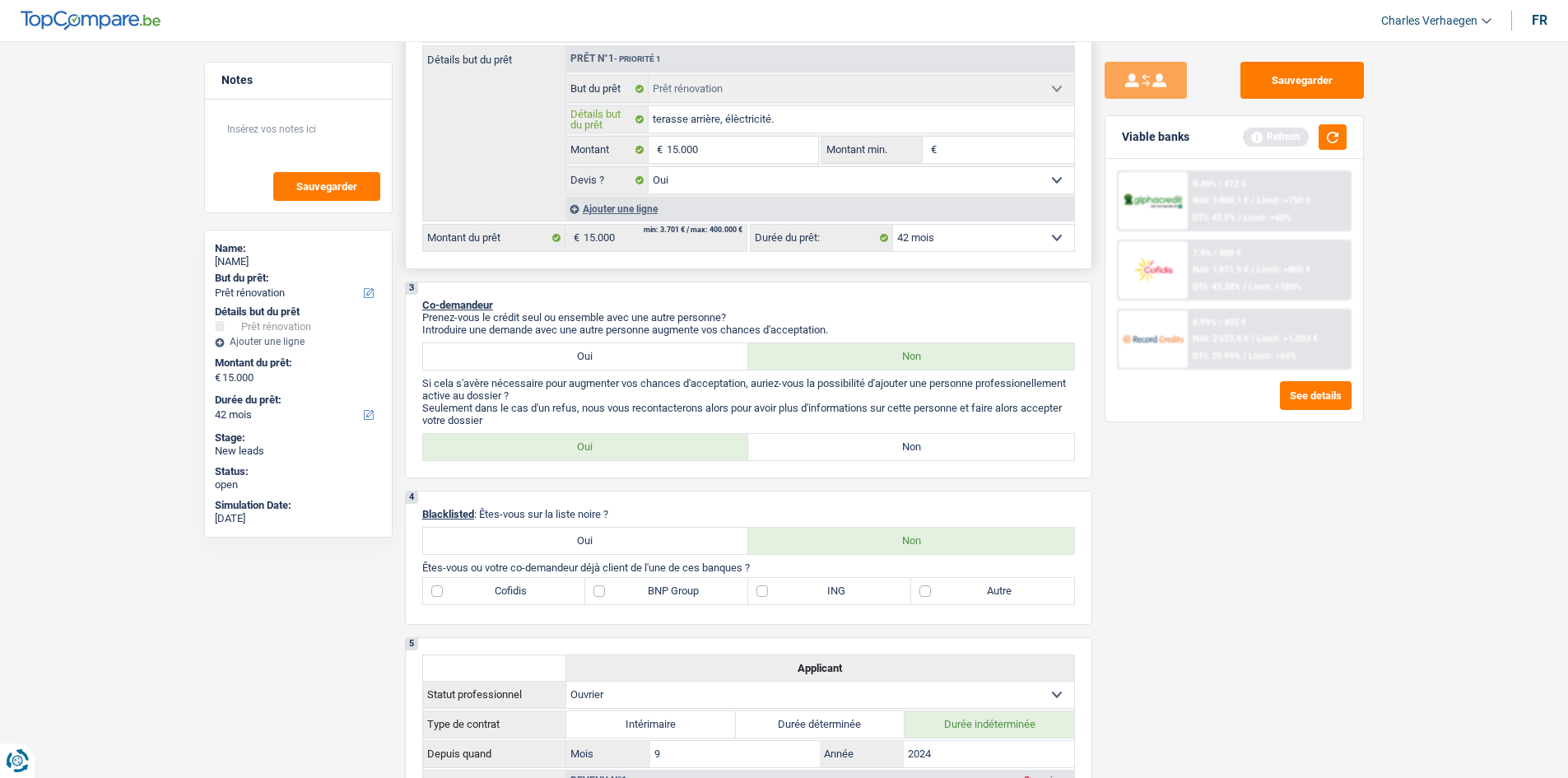 click on "terasse arrière, élèctricité." at bounding box center (861, 119) 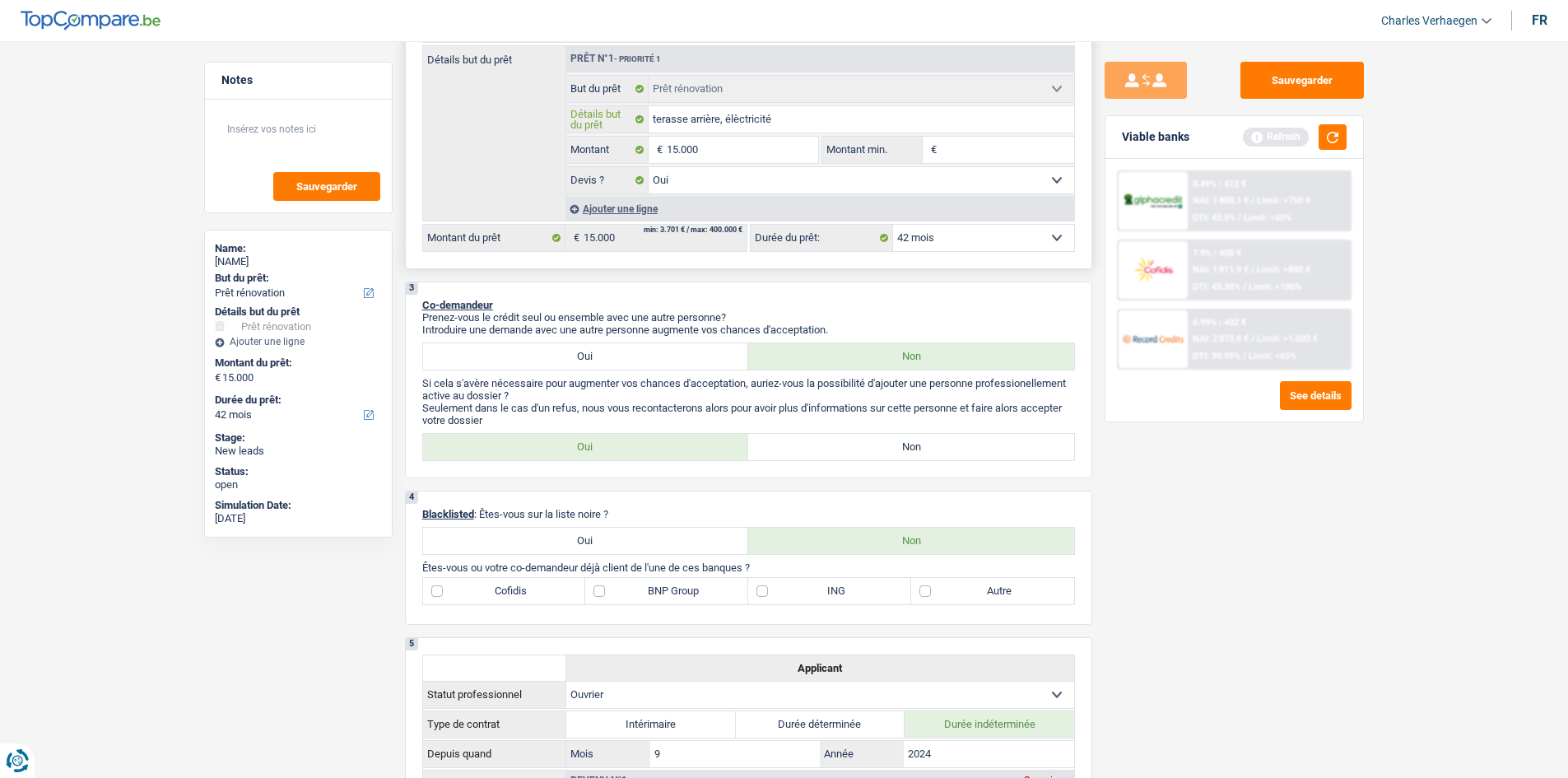 type on "terasse arrière, élèctricité," 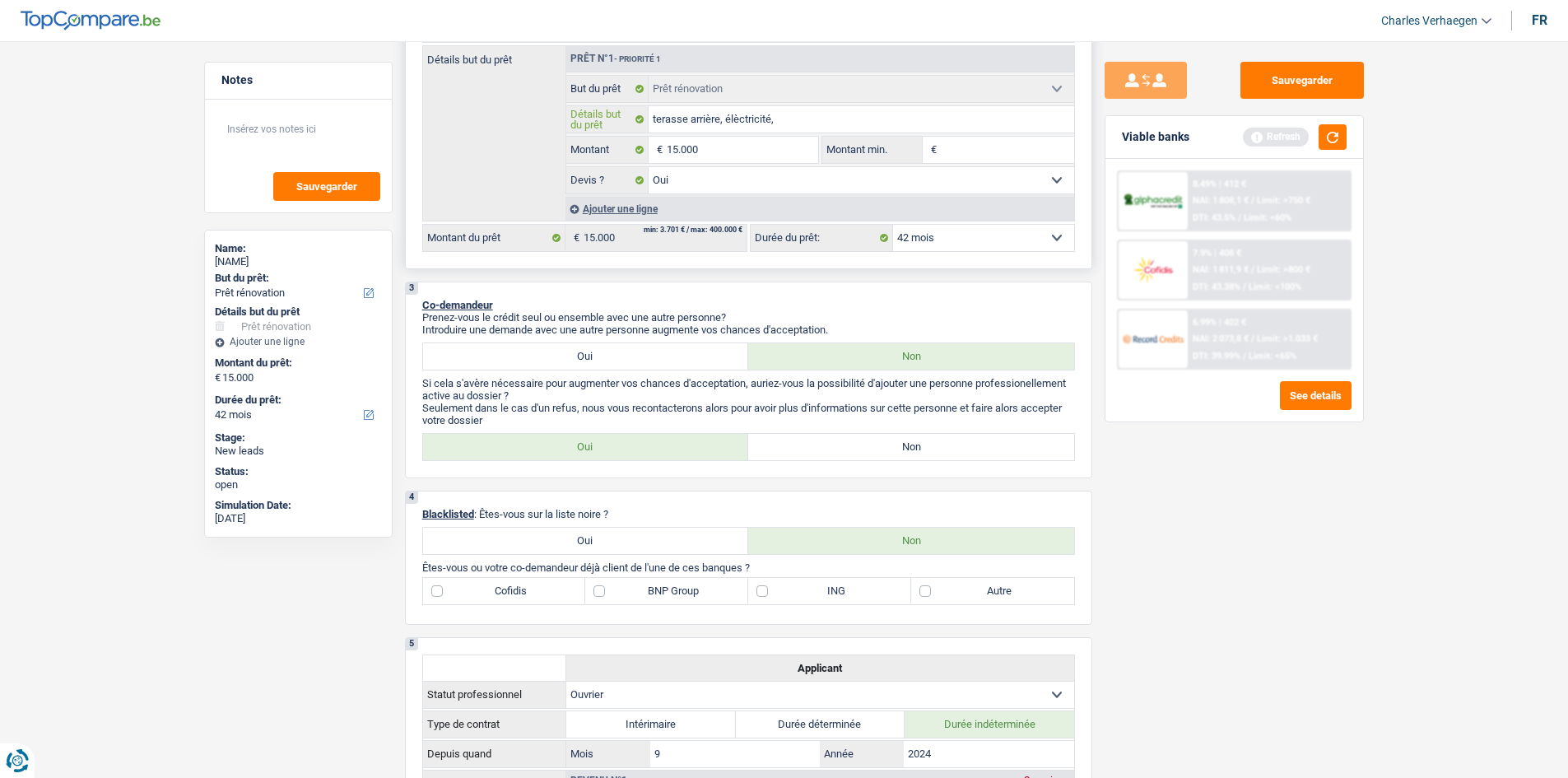 type on "terasse arrière, élèctricité," 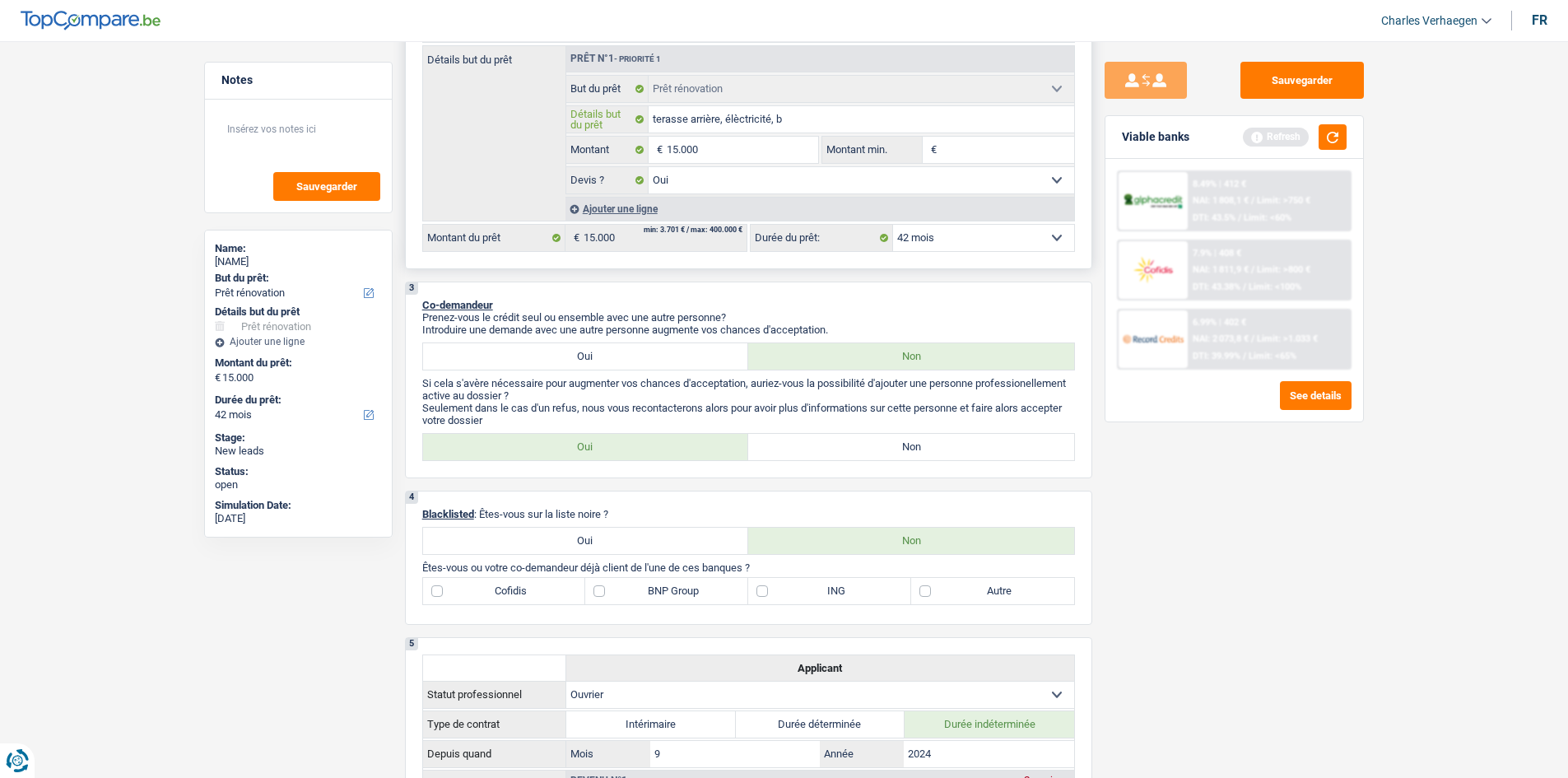 type on "terasse arrière, élèctricité, bo" 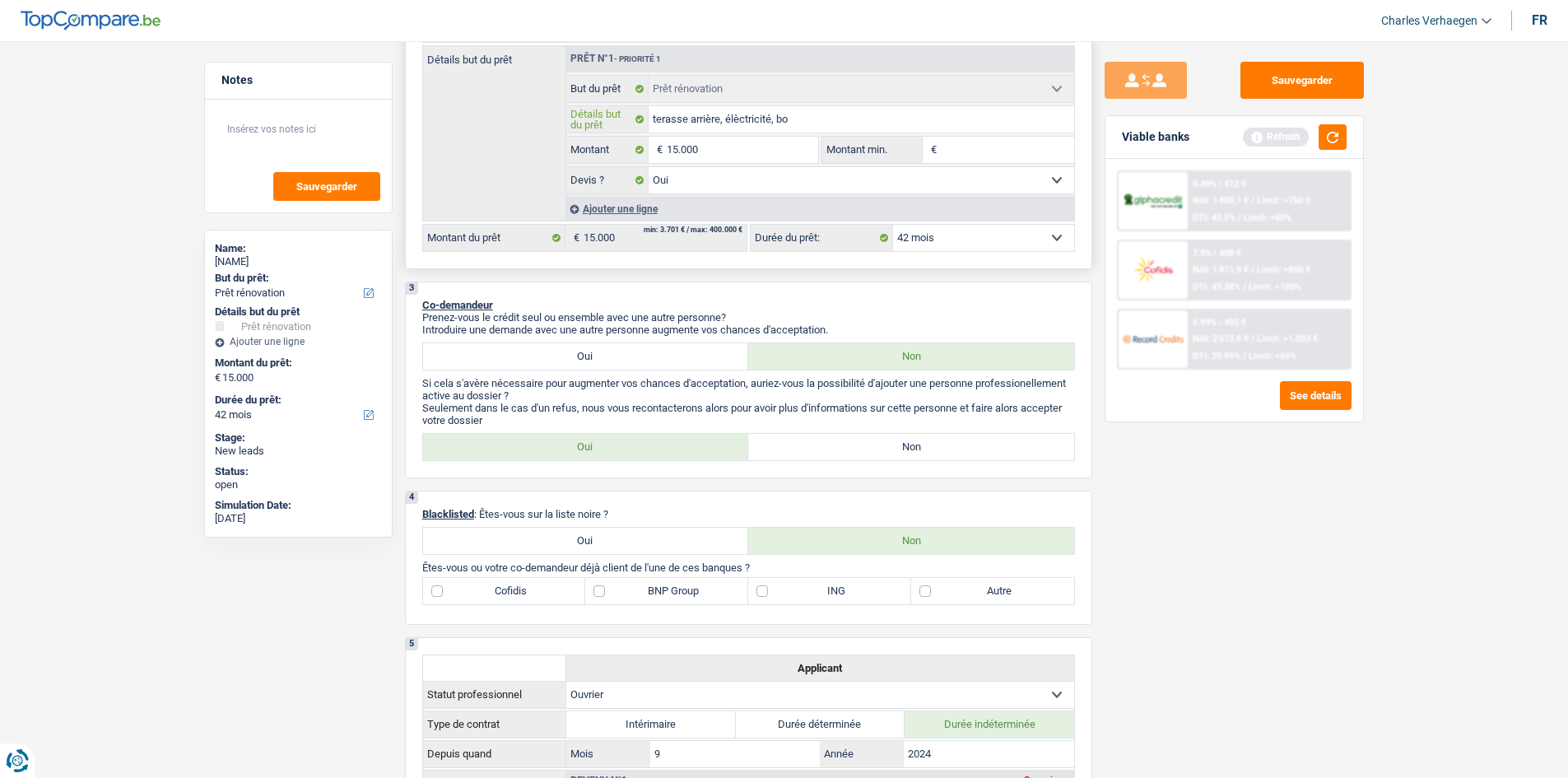 type on "terasse arrière, élèctricité, bor" 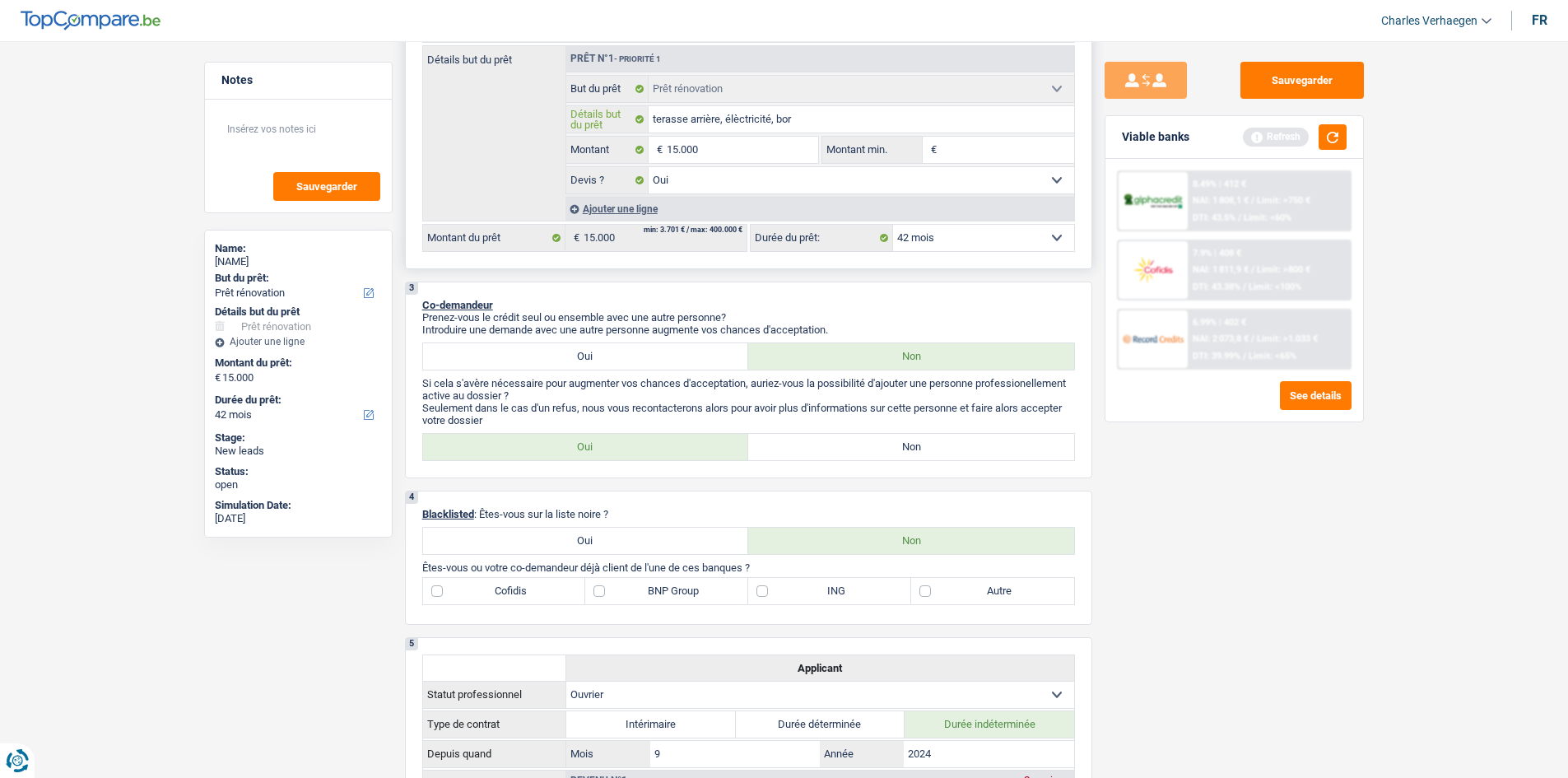 type on "terasse arrière, élèctricité, born" 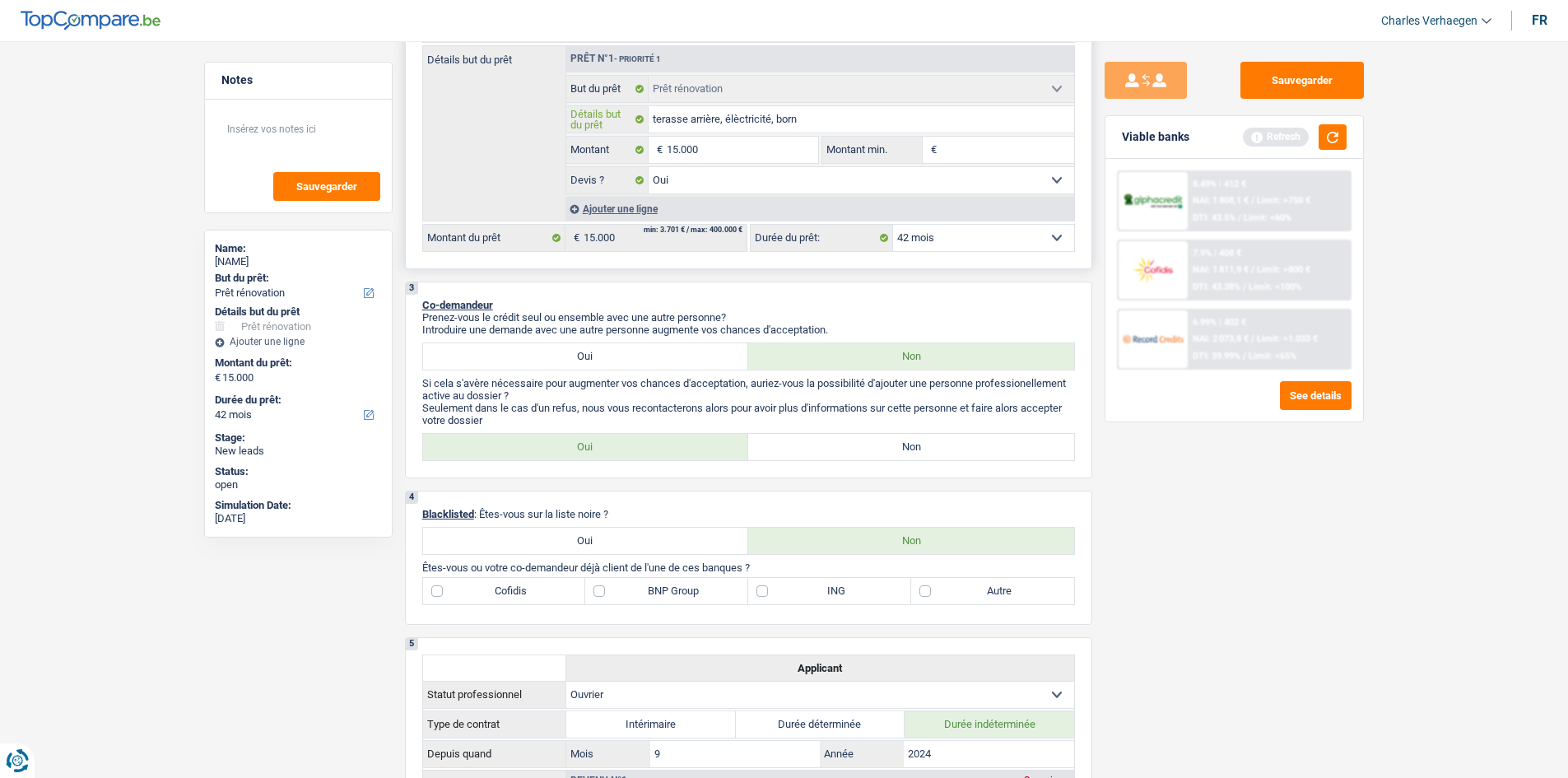 type on "terasse arrière, élèctricité, borne" 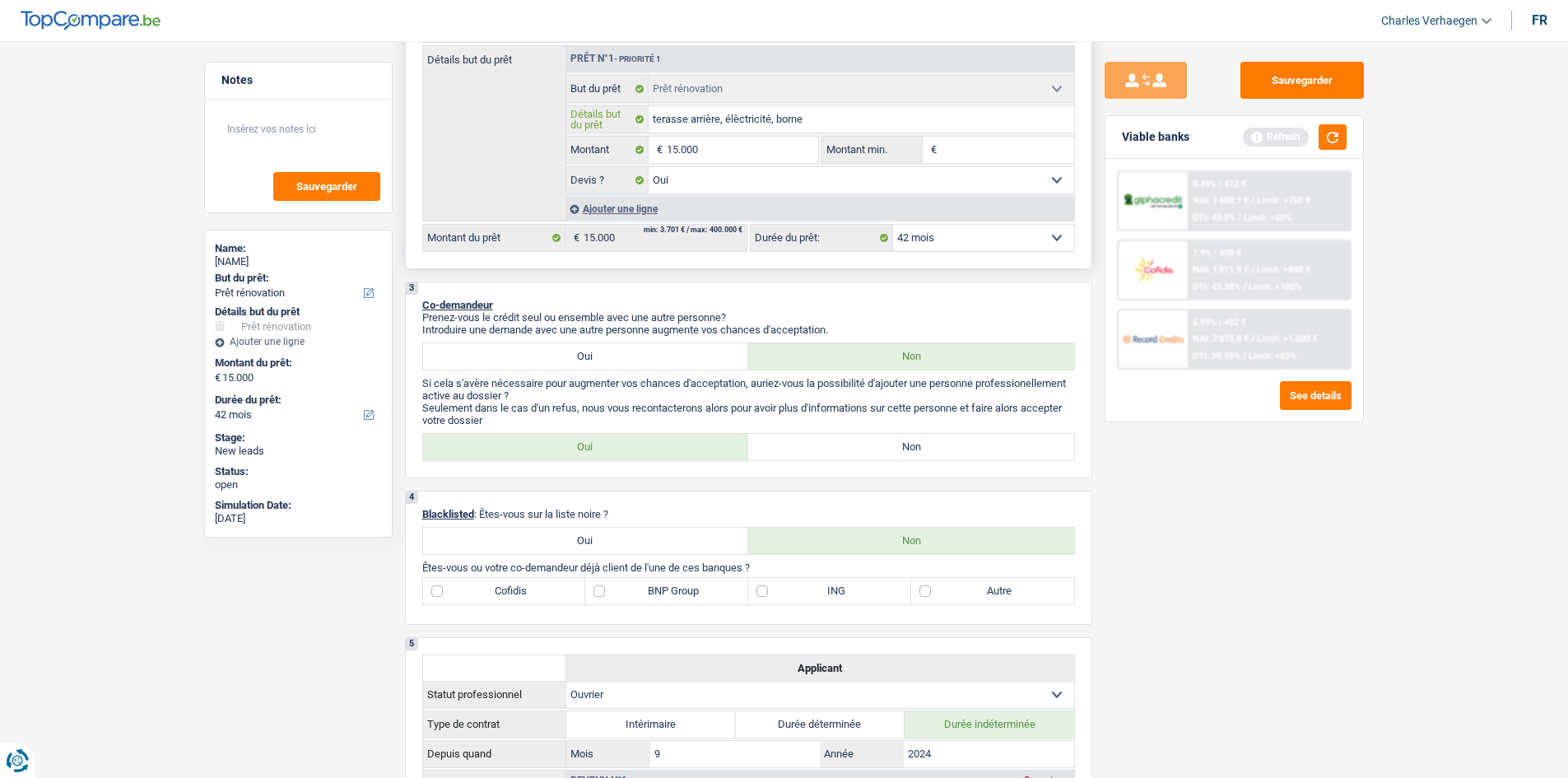 type on "terasse arrière, élèctricité, borne" 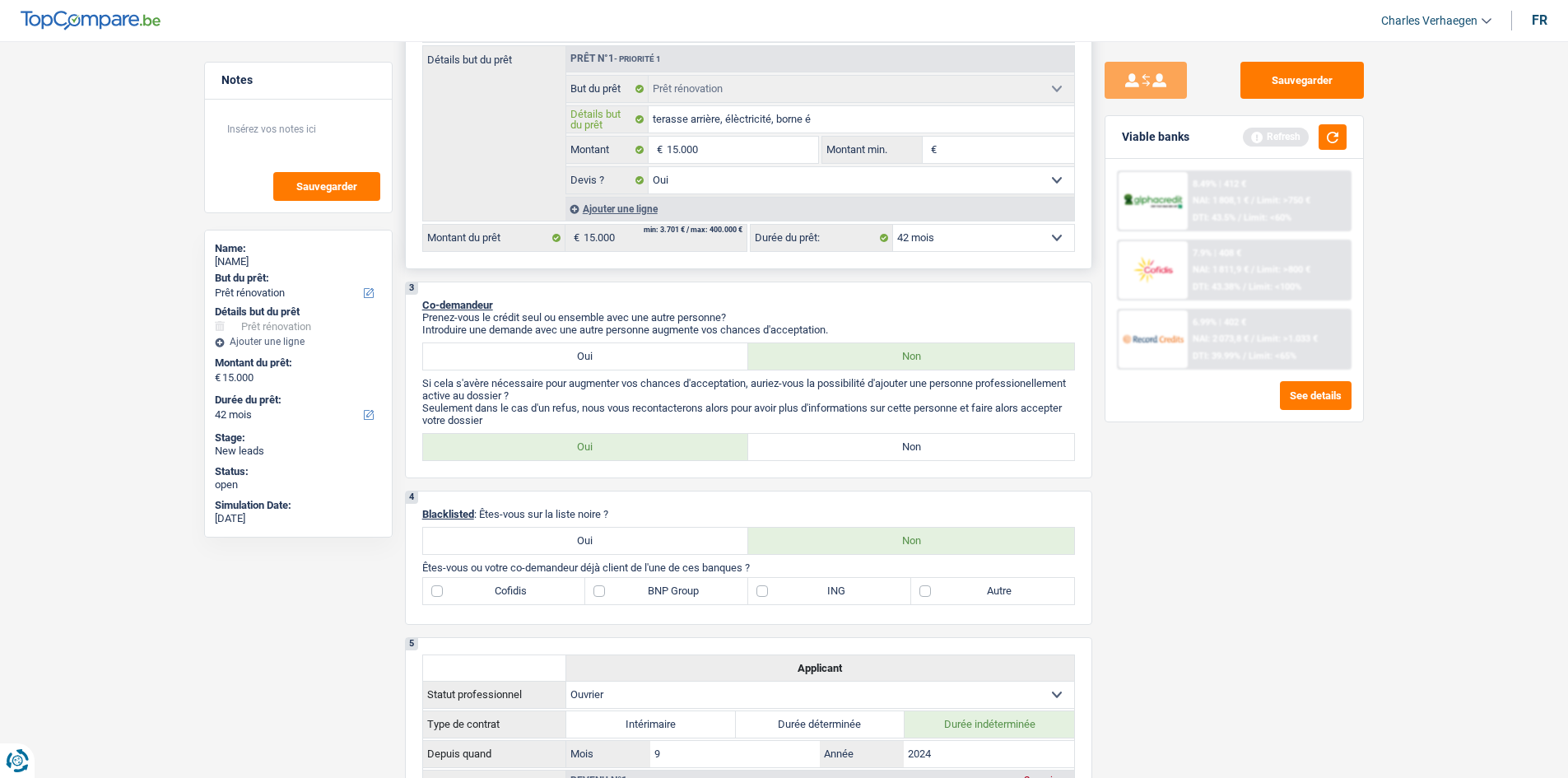 type on "terasse arrière, élèctricité, borne él" 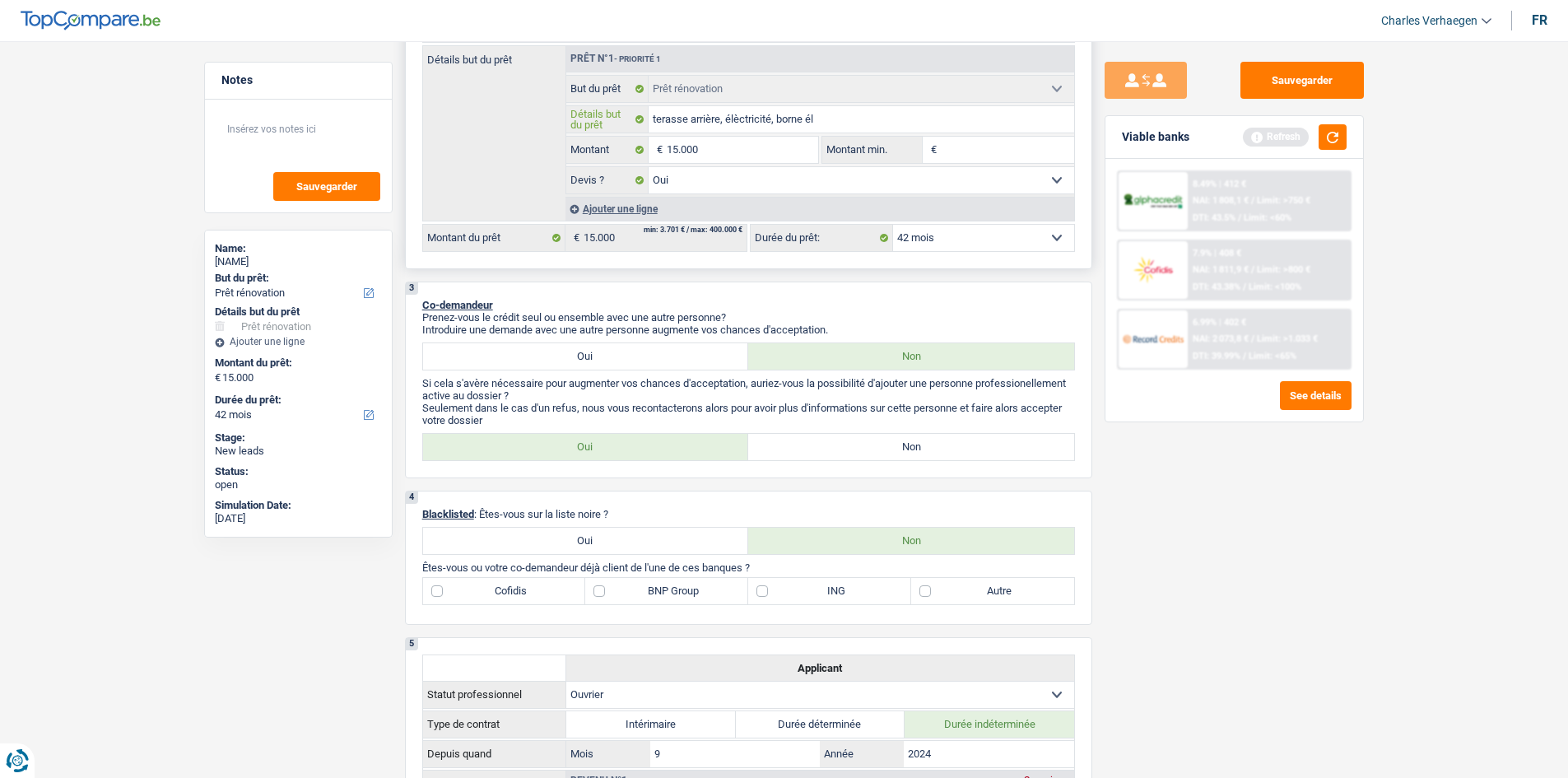 type on "terasse arrière, élèctricité, borne élè" 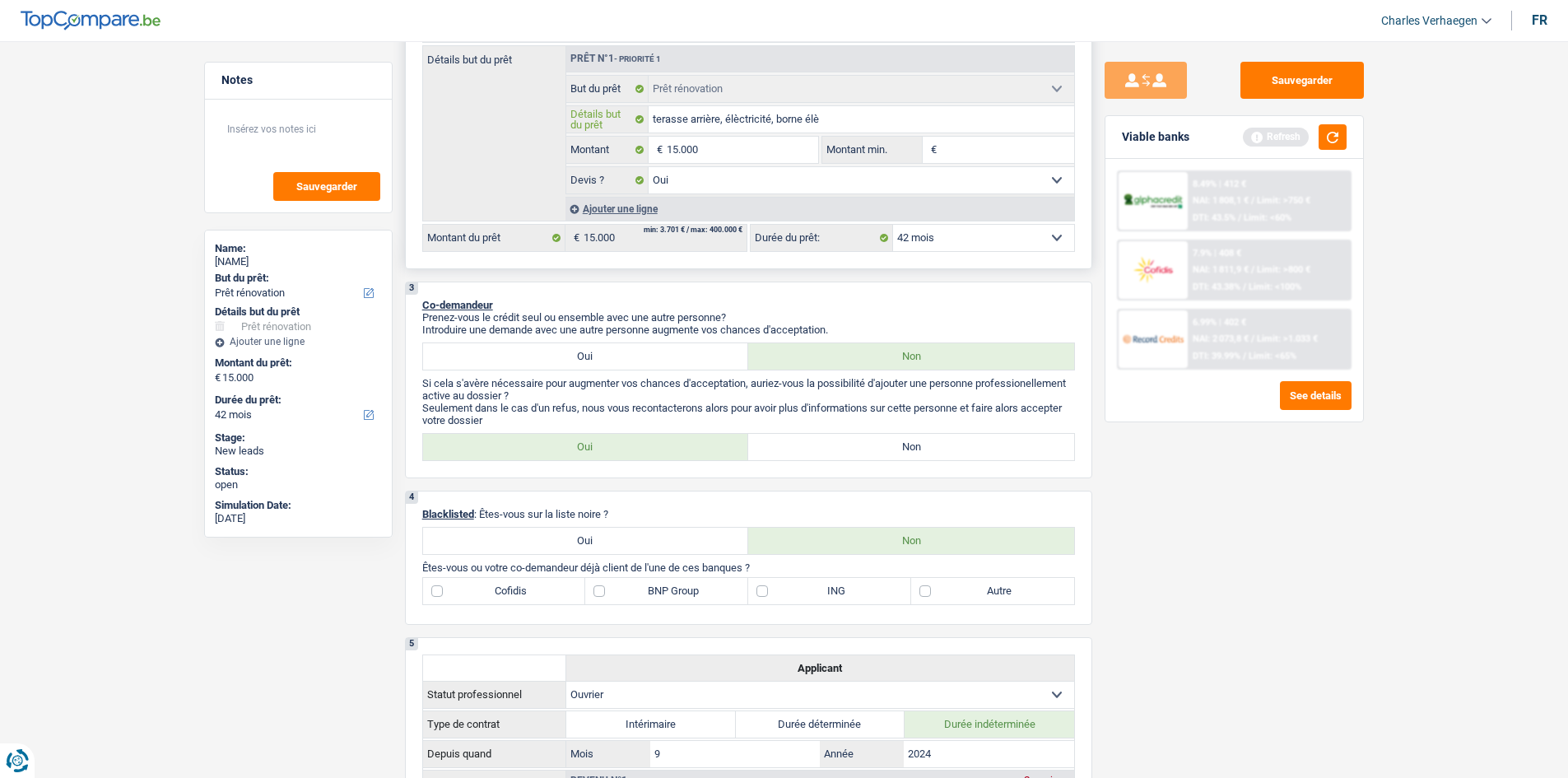 type on "terasse arrière, élèctricité, borne élèc" 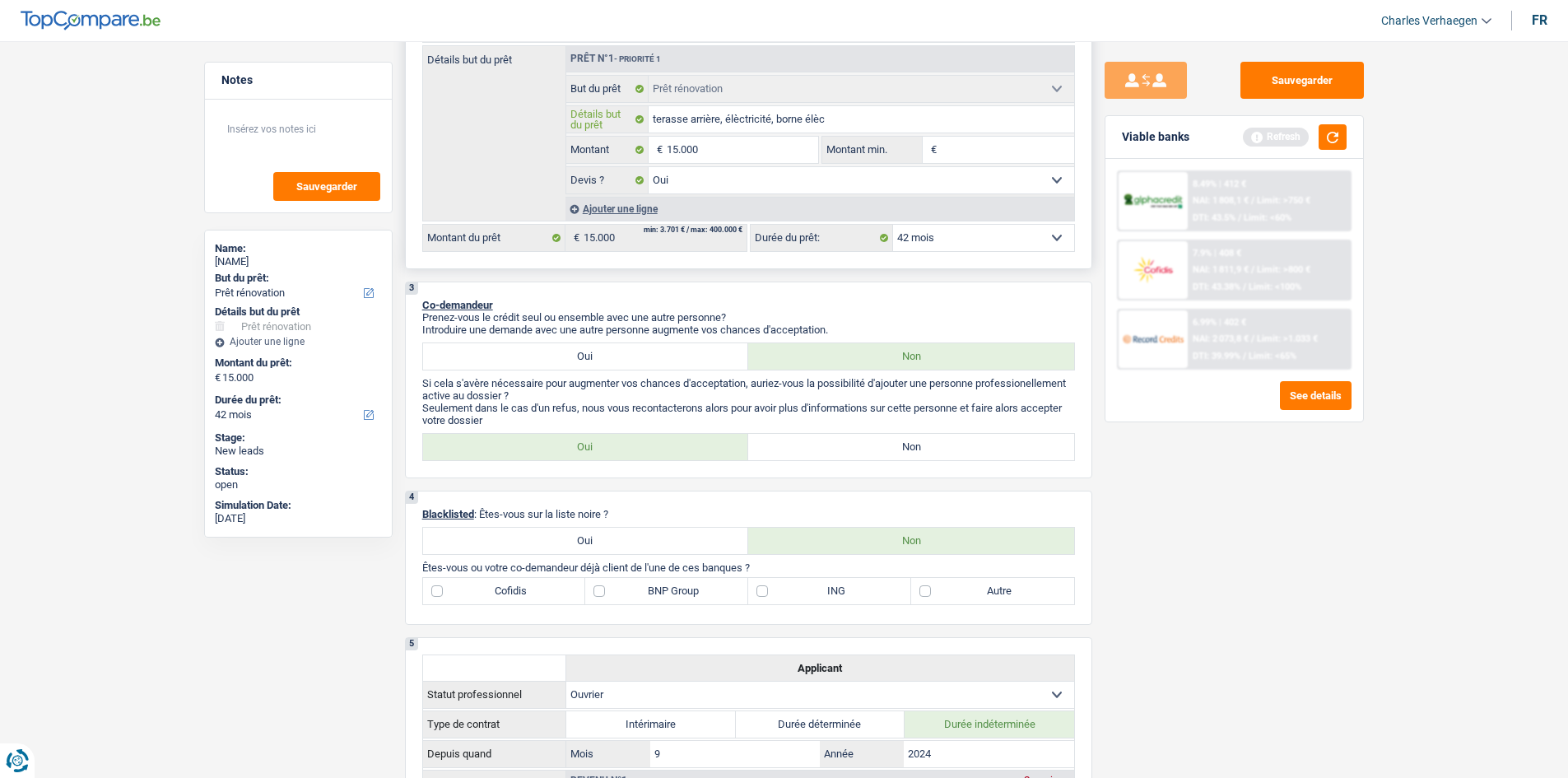 type on "terasse arrière, élèctricité, borne élèct" 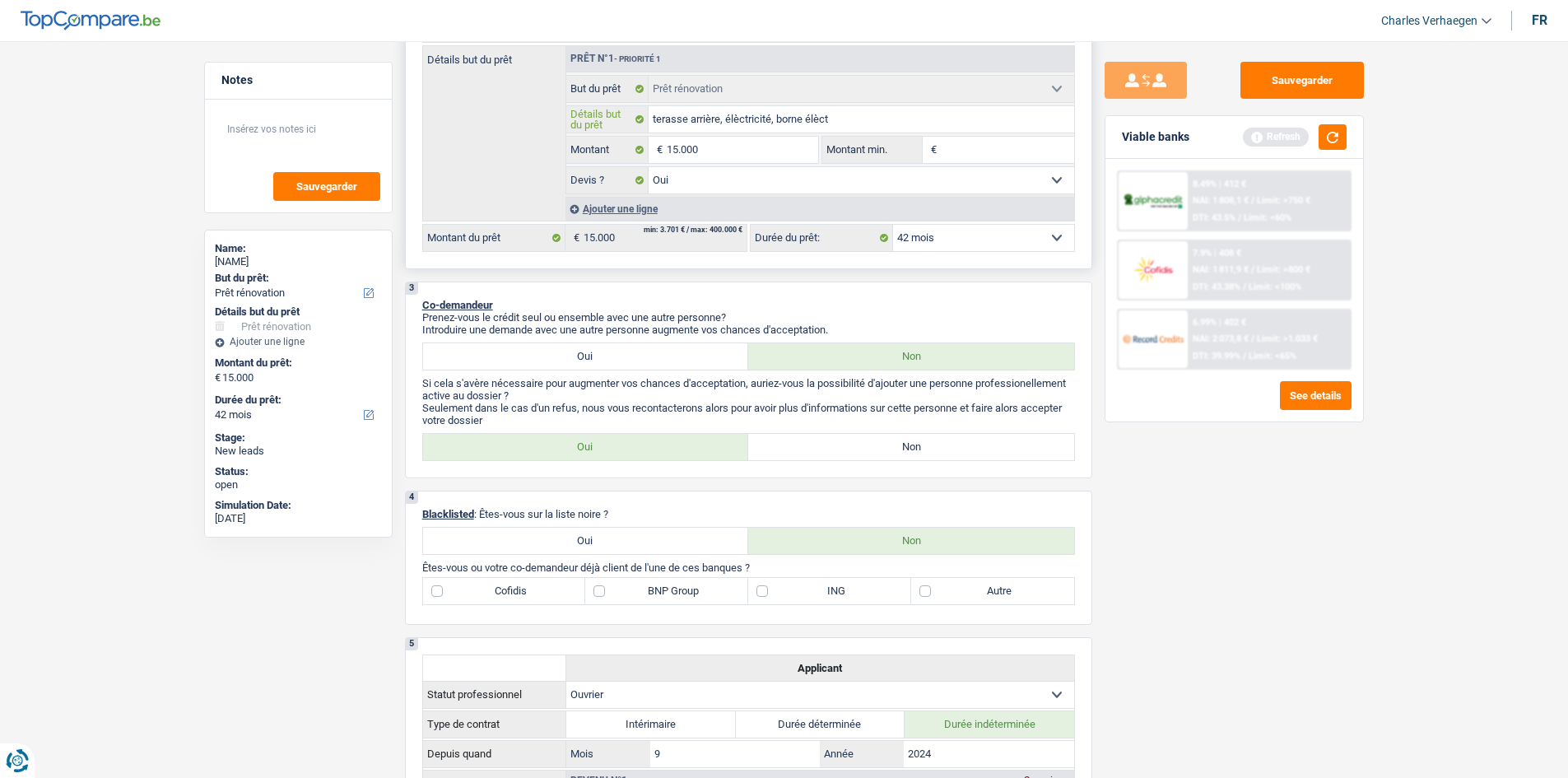 type on "terasse arrière, élèctricité, borne élèctr" 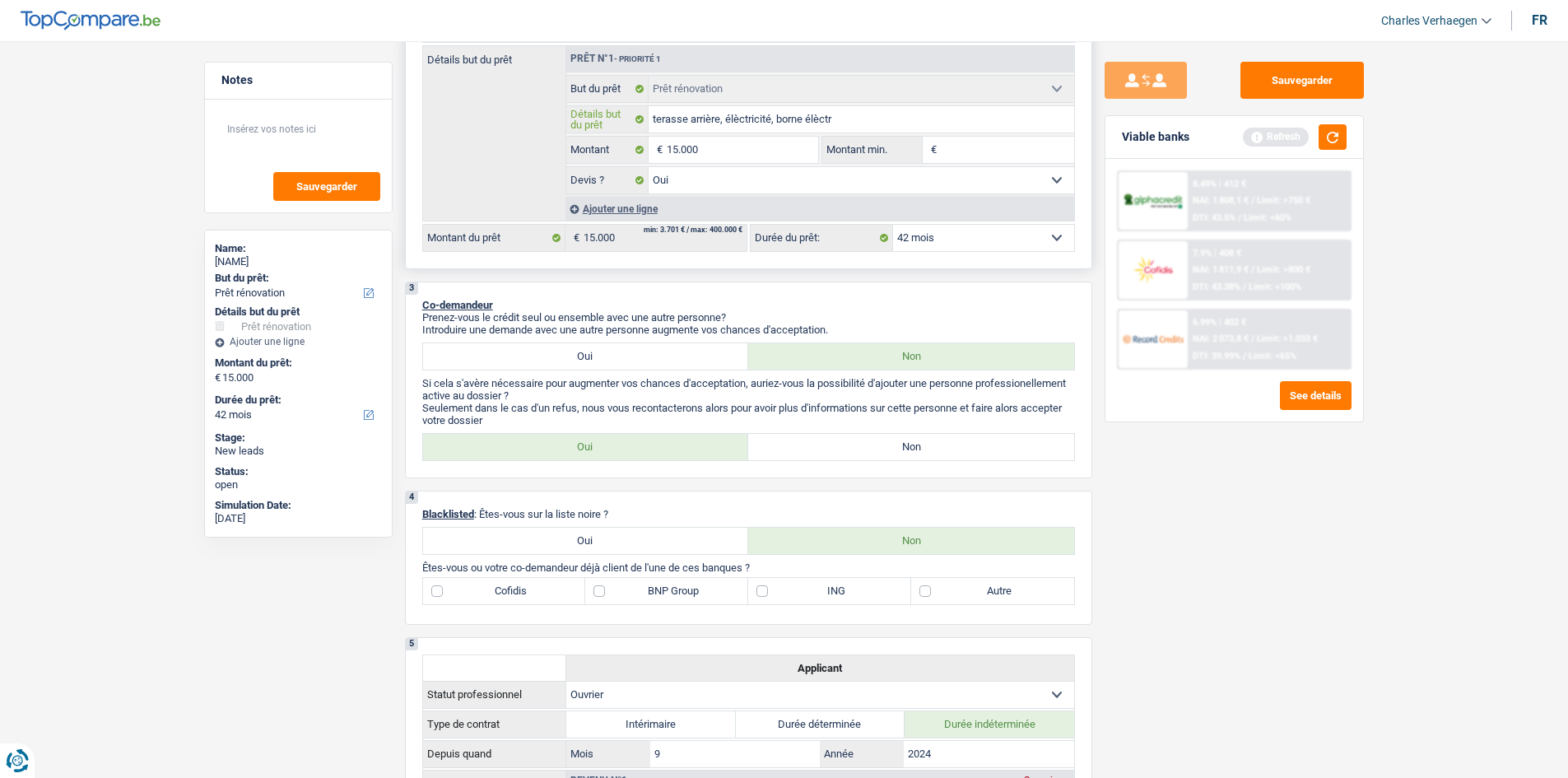 type on "terasse arrière, élèctricité, borne élèctri" 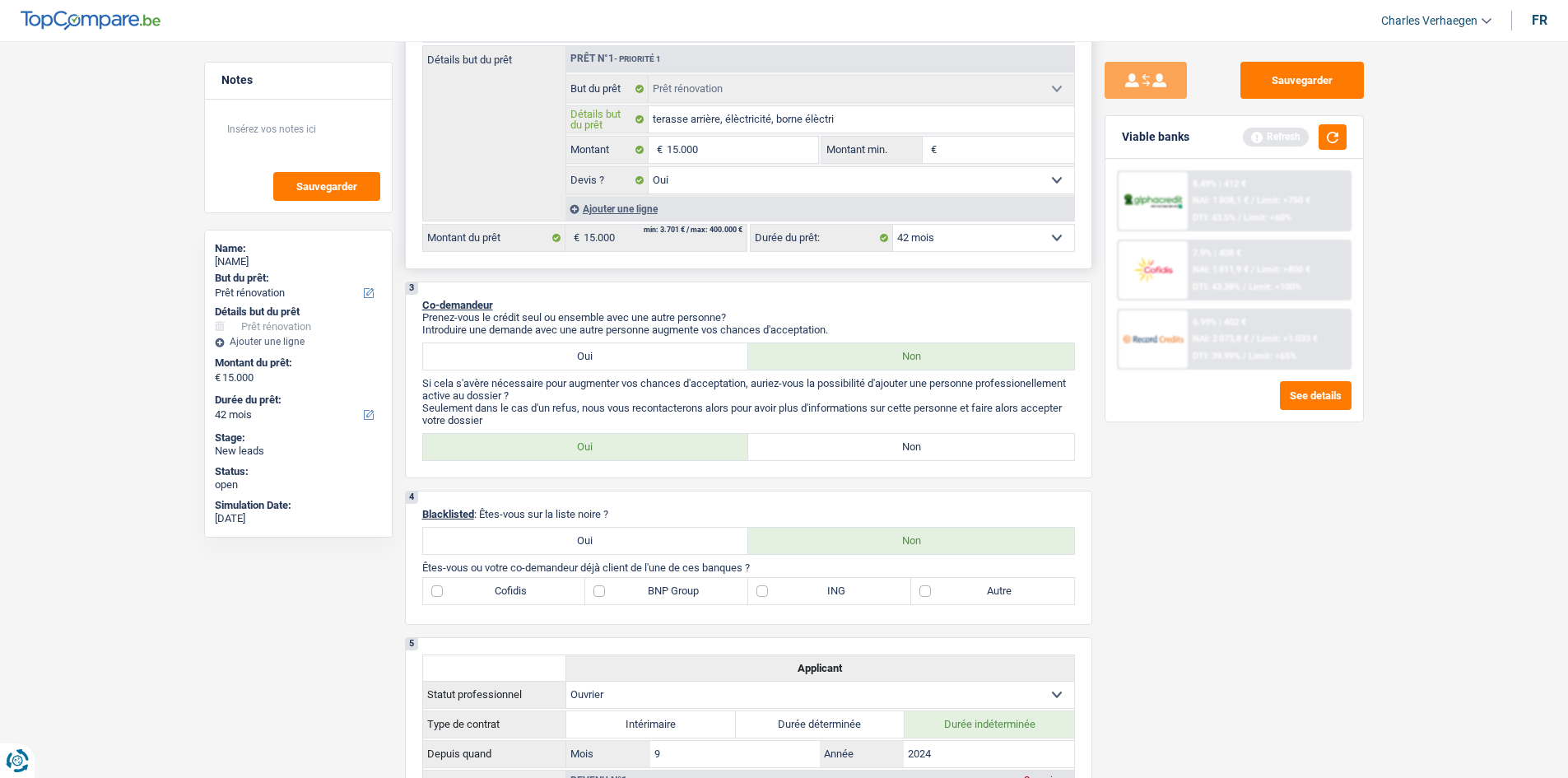 type on "terasse arrière, élèctricité, borne élèctriq" 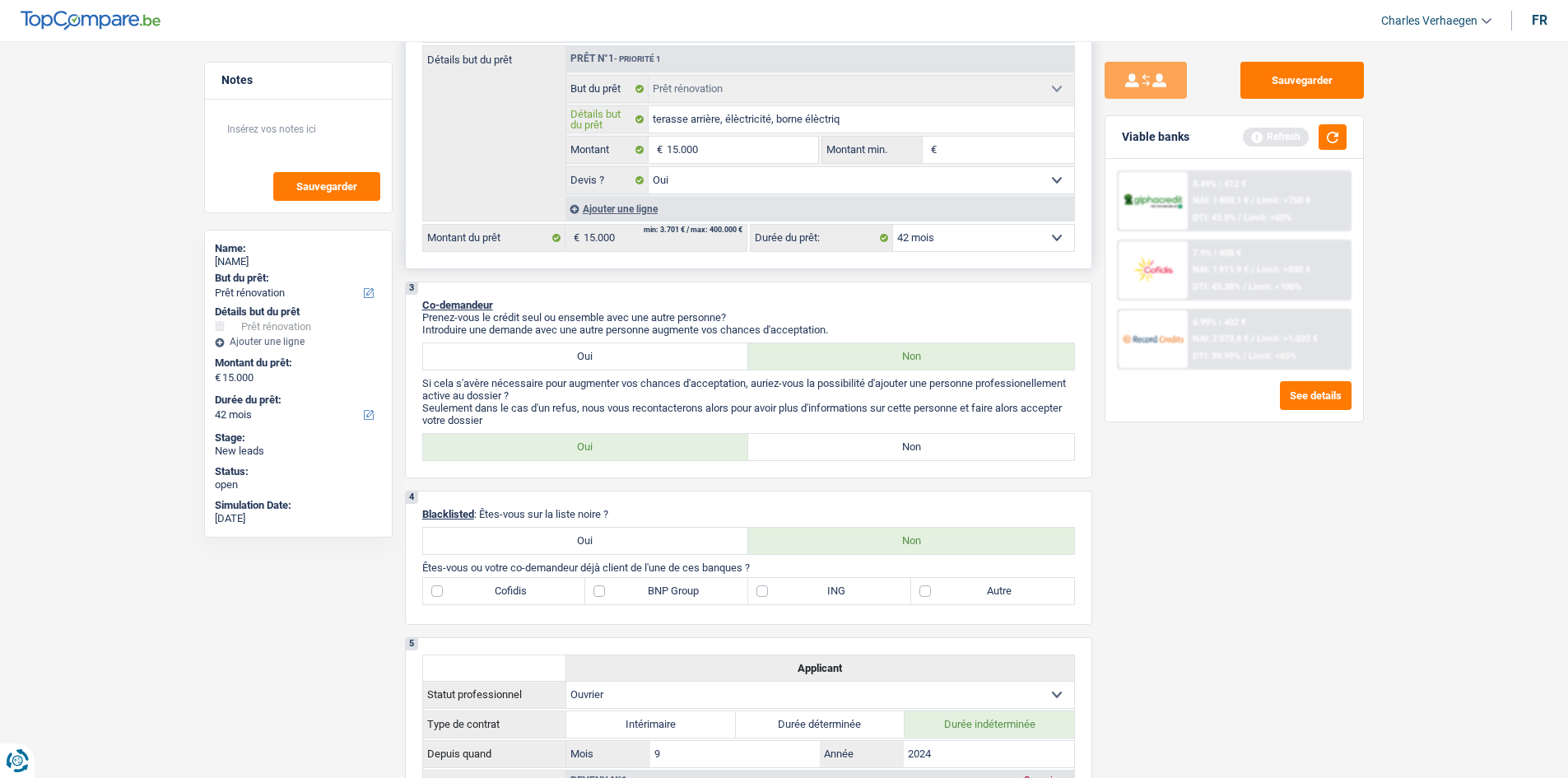 type on "terasse arrière, élèctricité, borne élèctriqu" 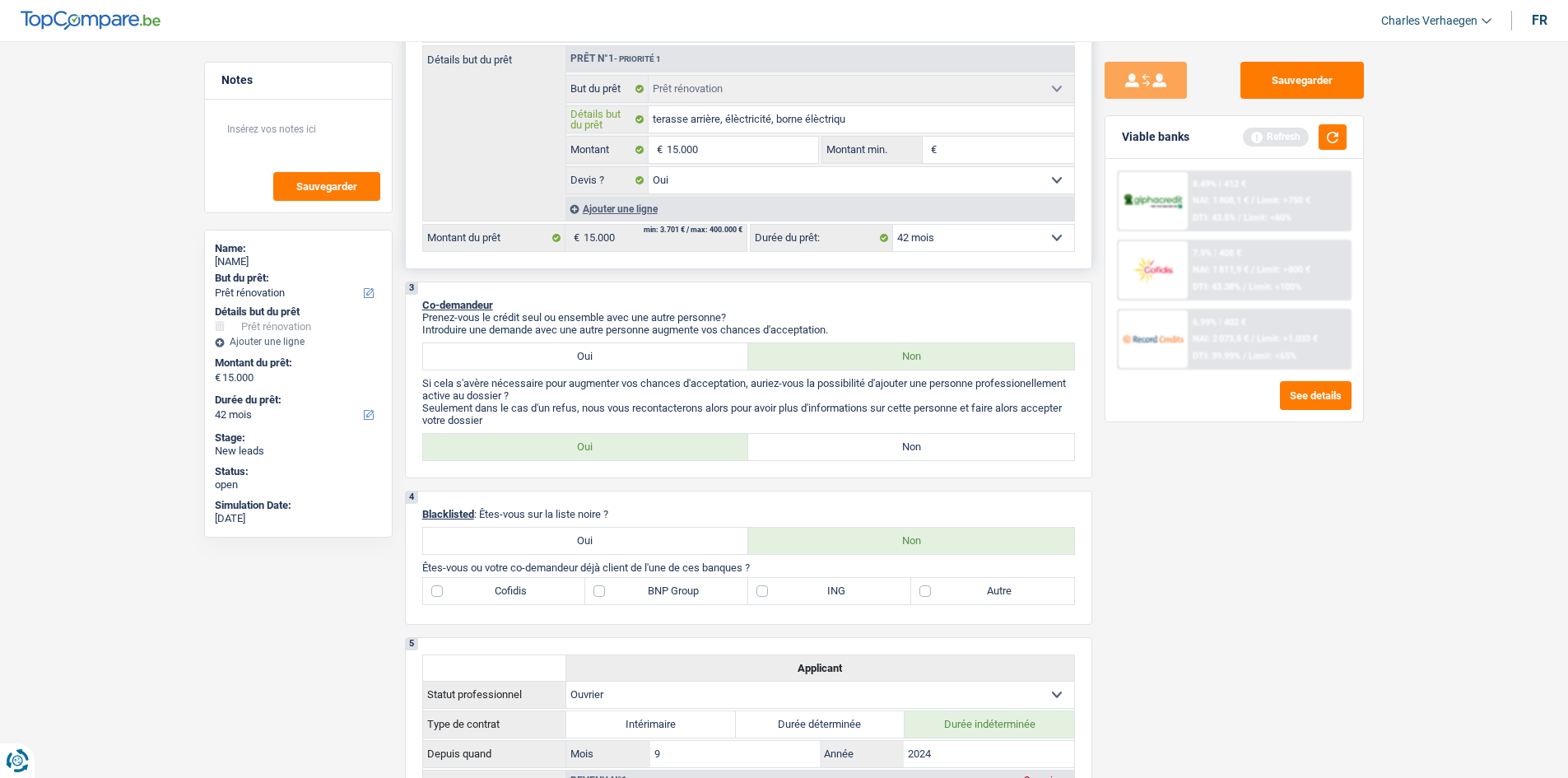 type on "terasse arrière, élèctricité, borne élèctrique" 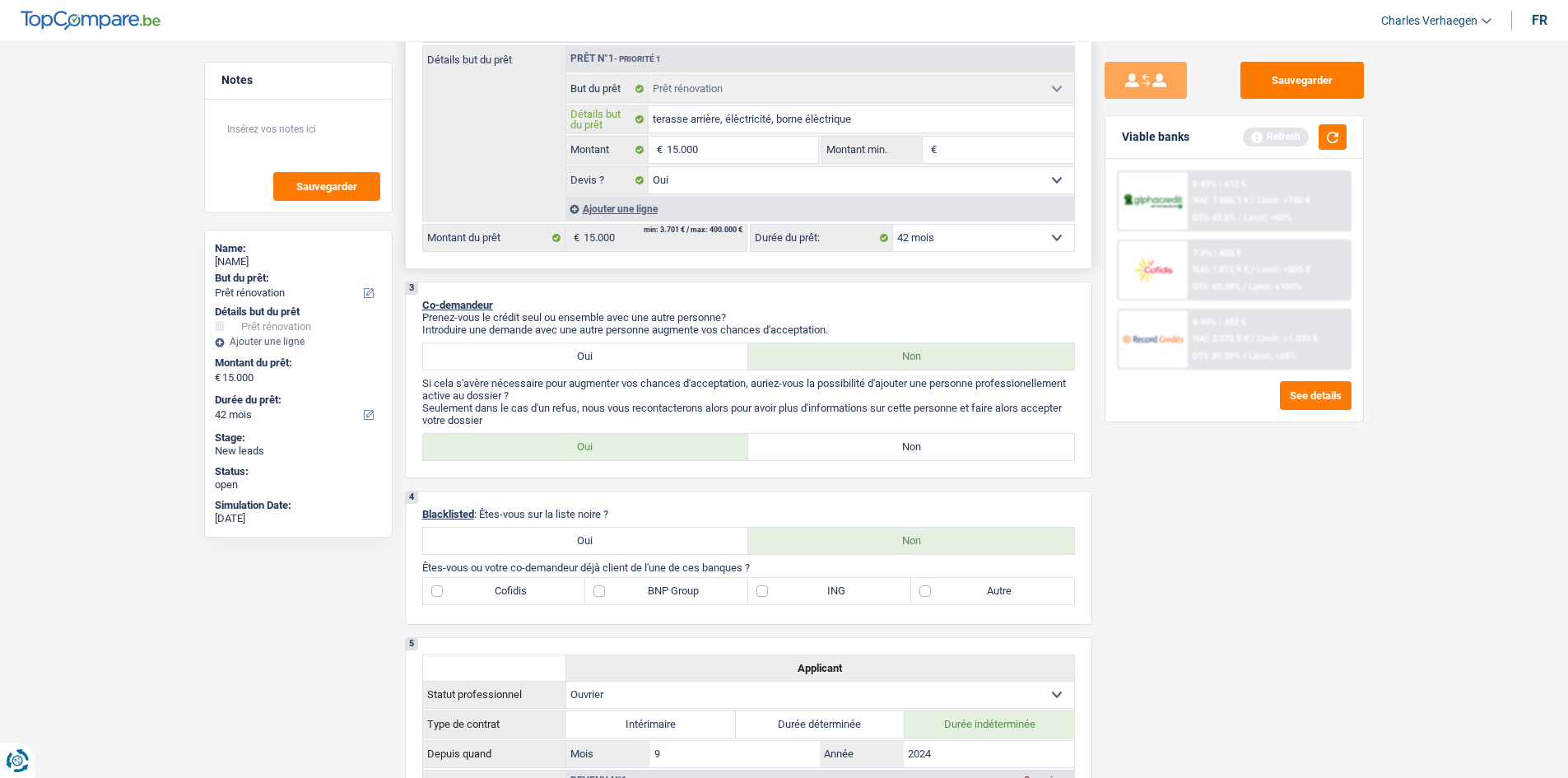 type on "terasse arrière, élèctricité, borne élèctrique" 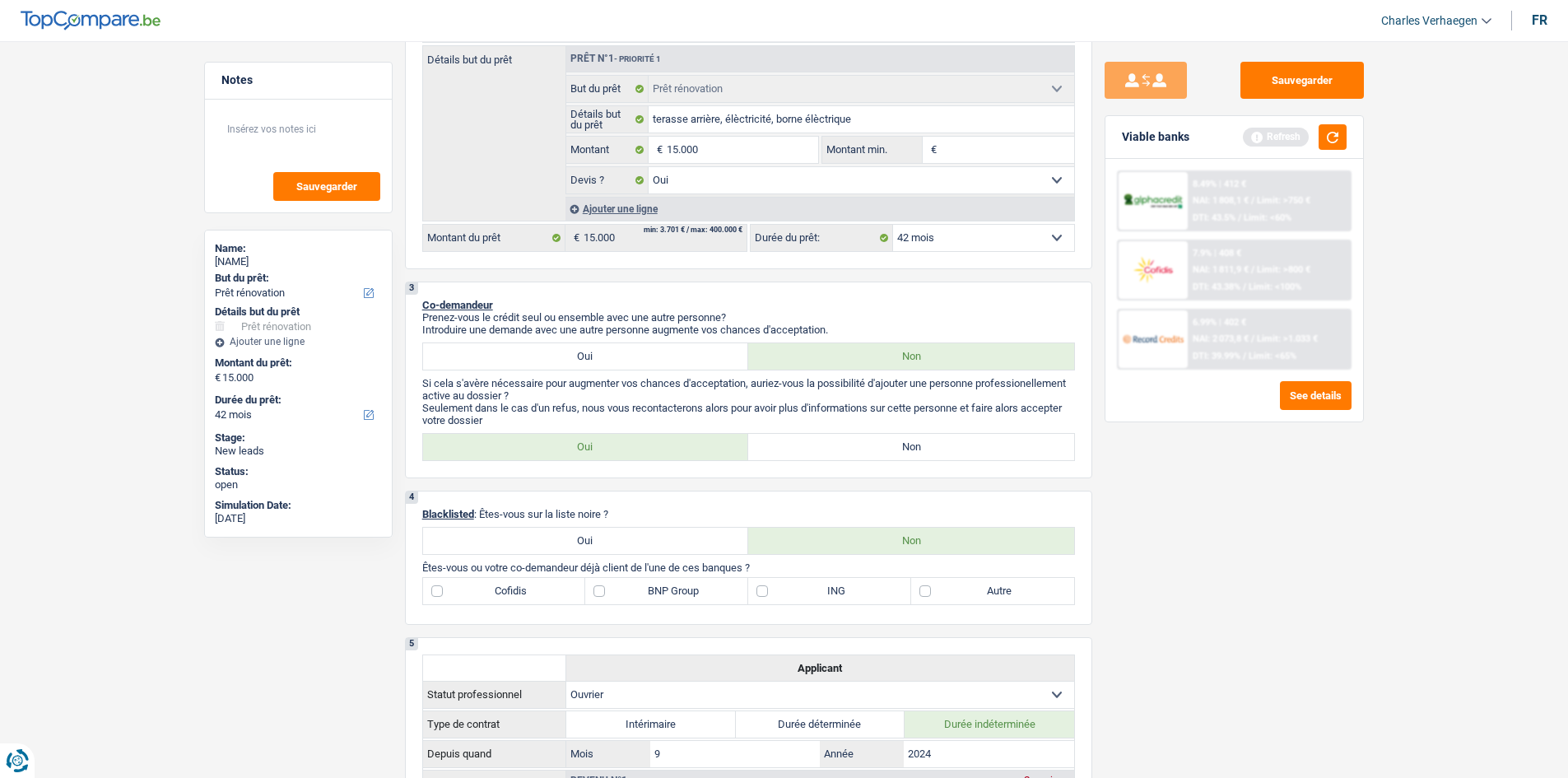 click on "Sauvegarder
Viable banks
Refresh
8.49% | 412 €
NAI: 1 808,1 €
/
Limit: >750 €
DTI: 43.5%
/
Limit: <60%
7.9% | 408 €
NAI: 1 811,9 €
/
Limit: >800 €
DTI: 43.38%
/
Limit: <100%
/       /" at bounding box center [1234, 404] 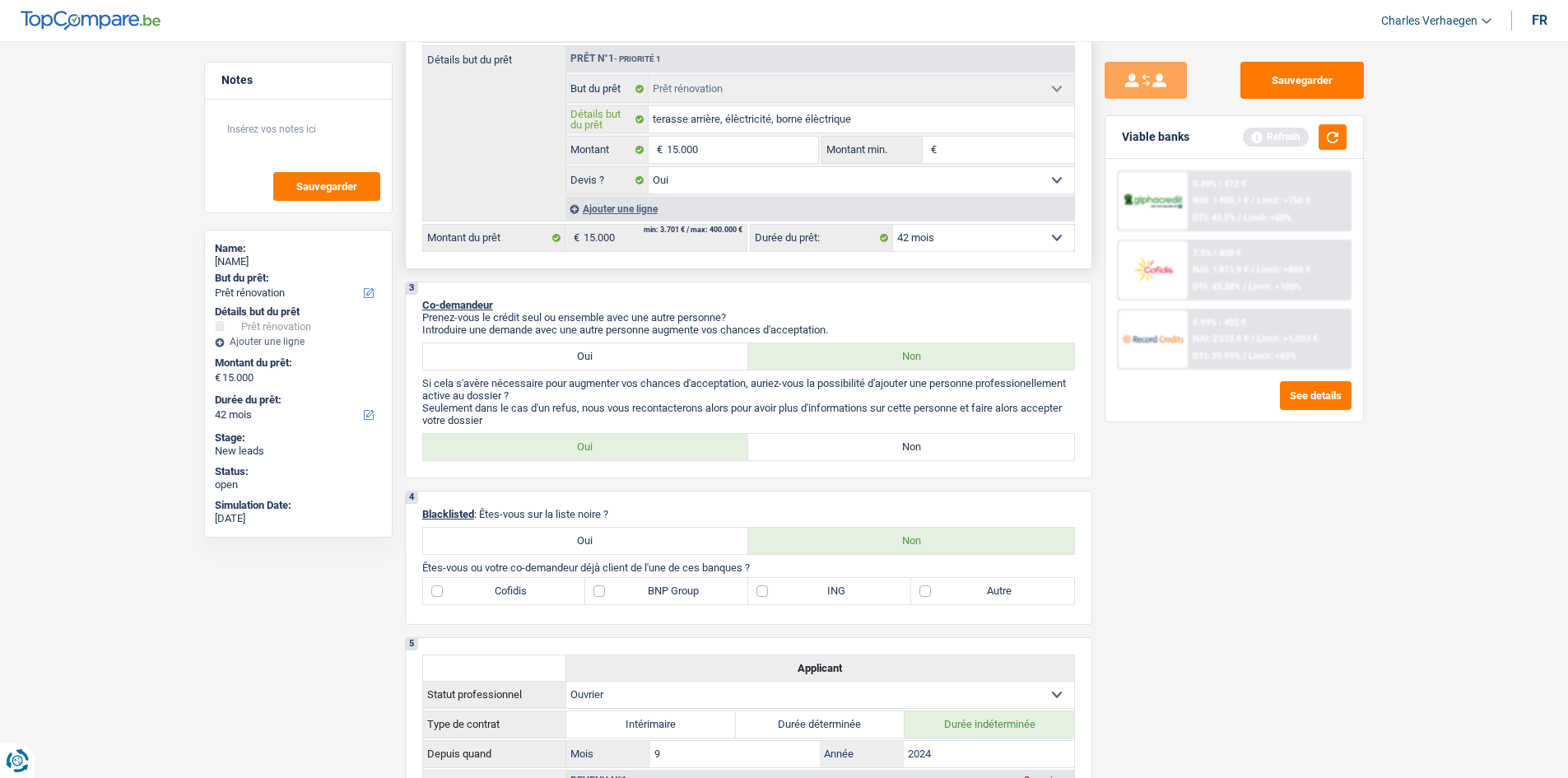 click on "terasse arrière, élèctricité, borne élèctrique" at bounding box center [861, 119] 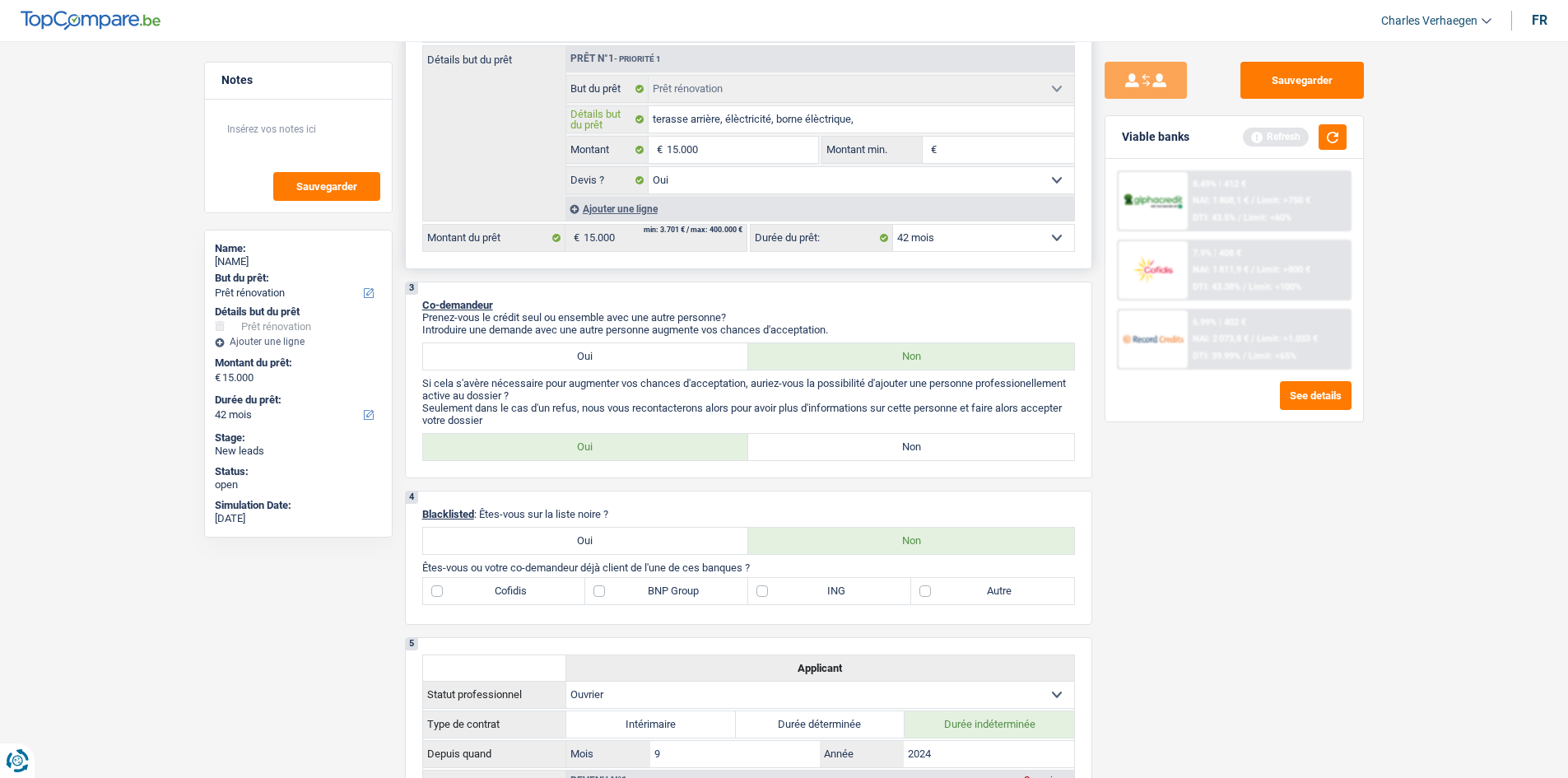 type on "terasse arrière, élèctricité, borne élèctrique," 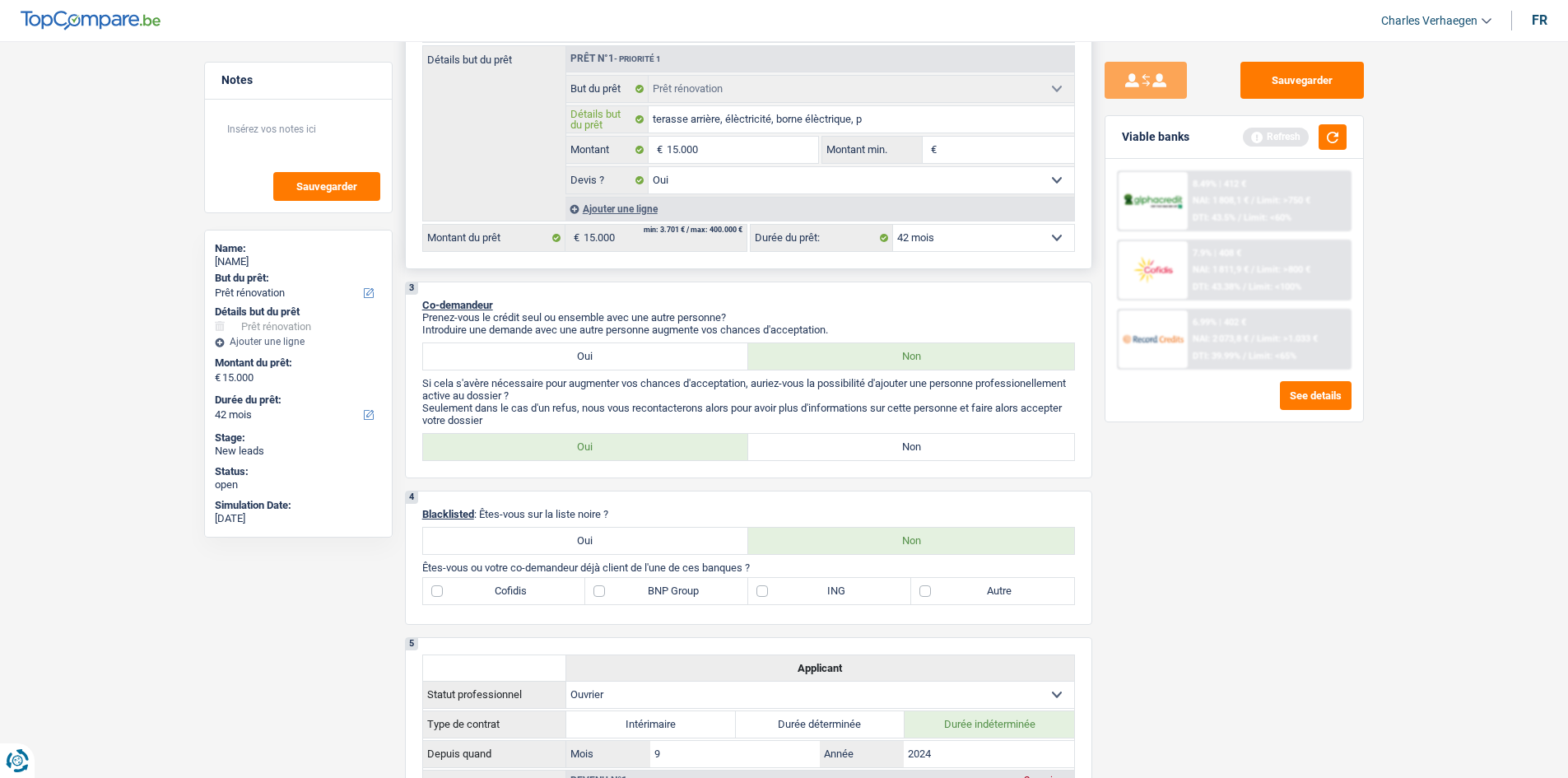 type on "terasse arrière, élèctricité, borne élèctrique, pe" 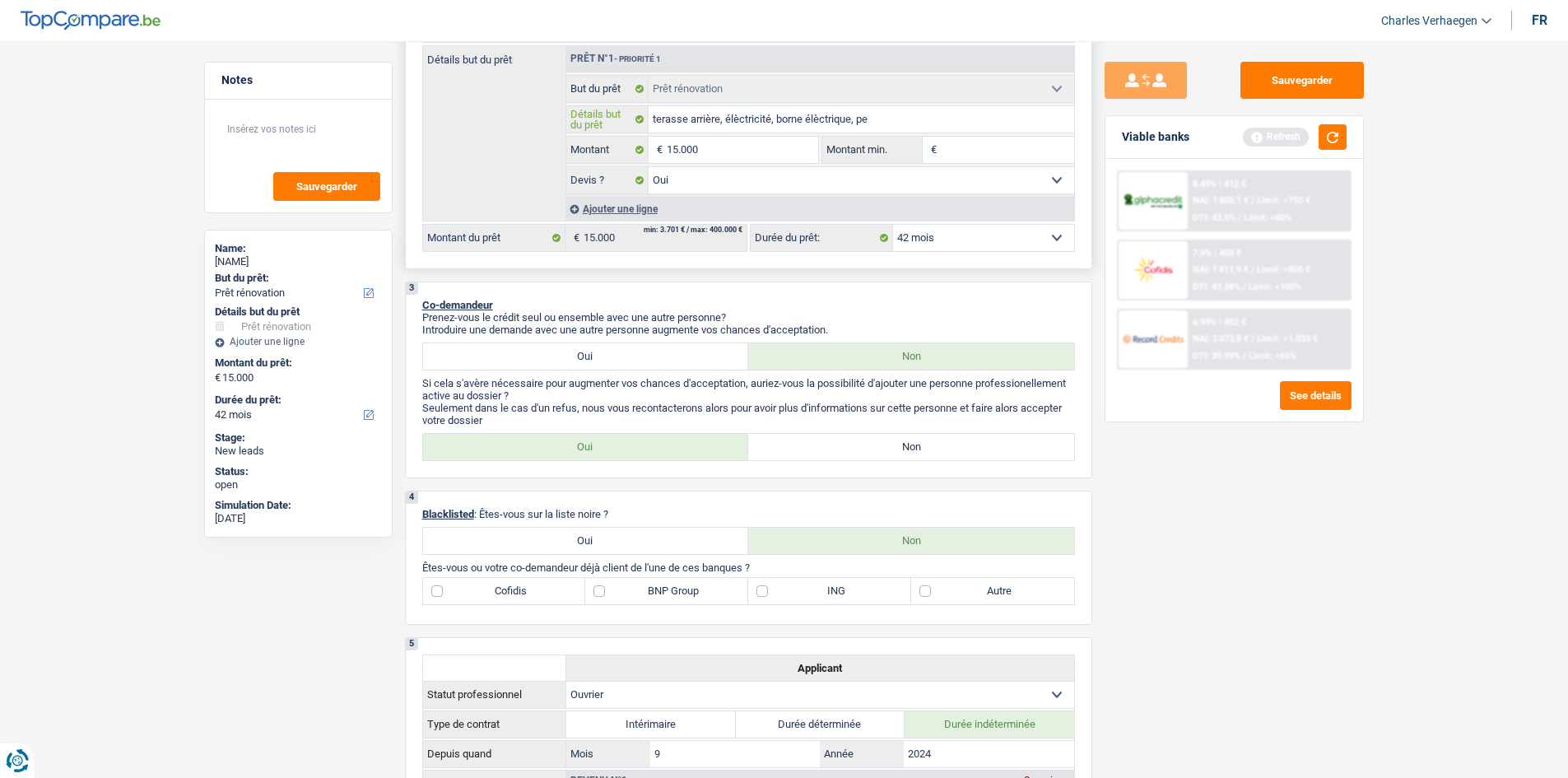 type on "terasse arrière, élèctricité, borne élèctrique, per" 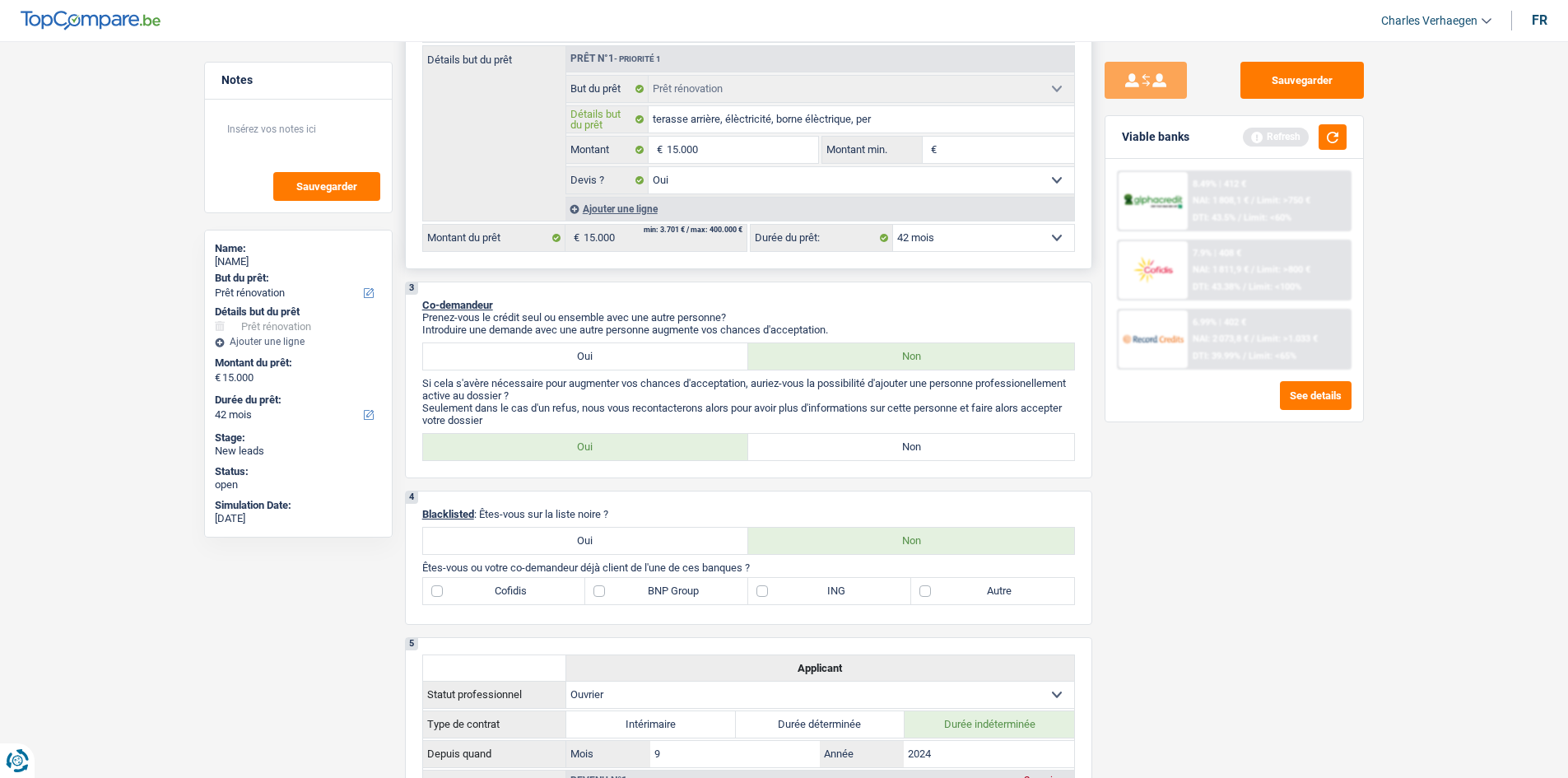 type on "terasse arrière, élèctricité, borne élèctrique, perg" 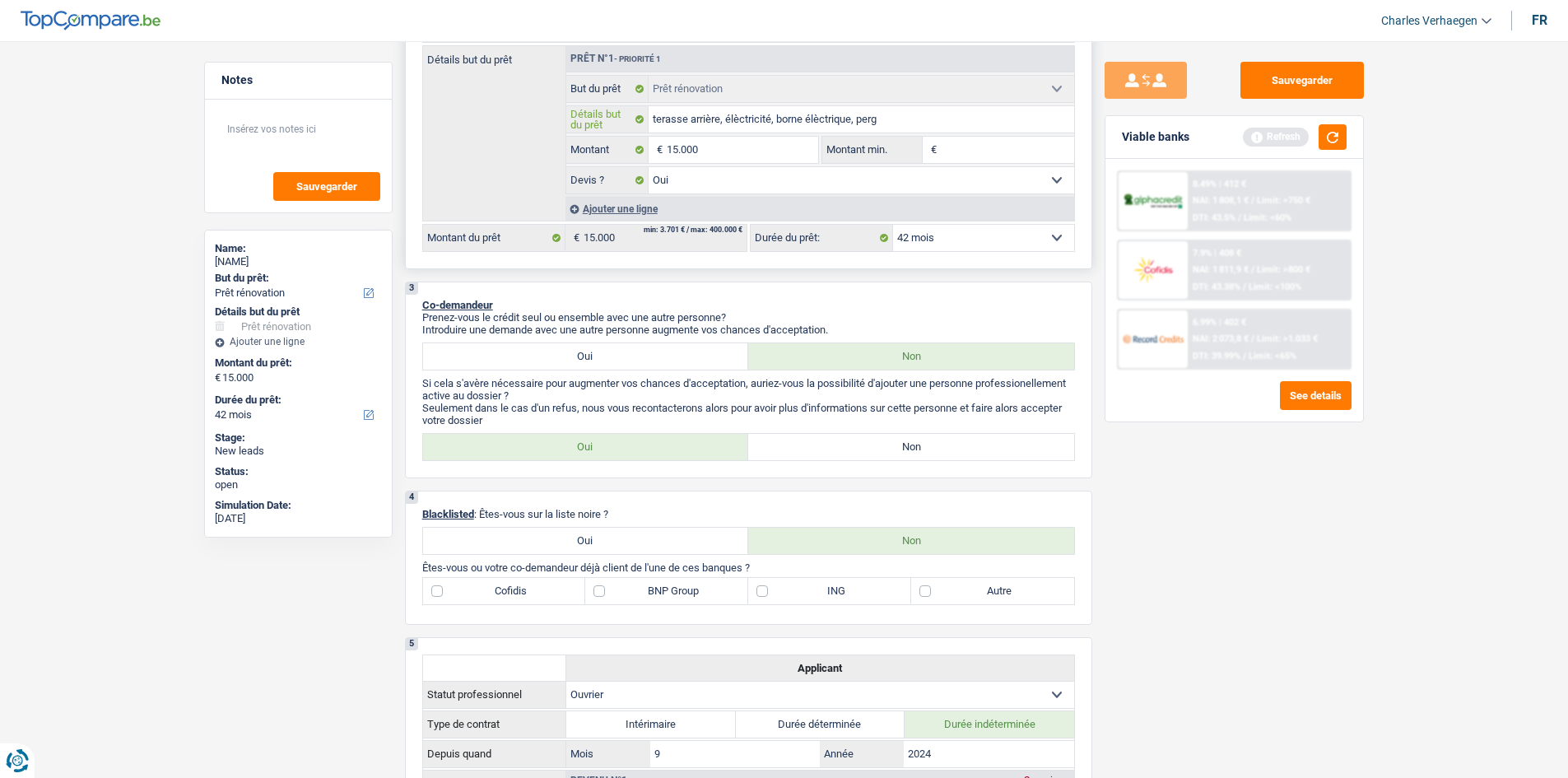 type on "terasse arrière, élèctricité, borne élèctrique, pergo" 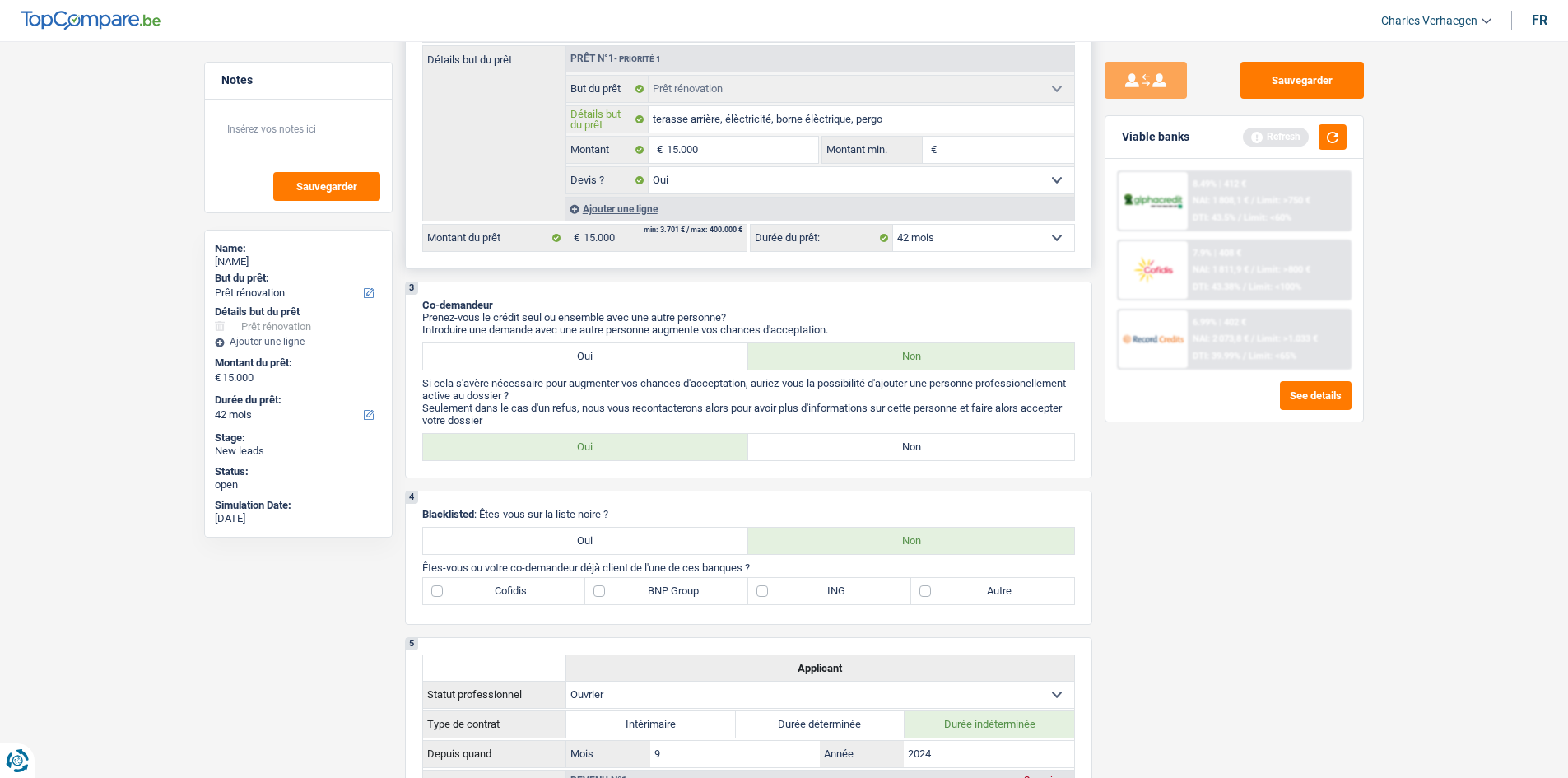 type on "terasse arrière, élèctricité, borne élèctrique, pergol" 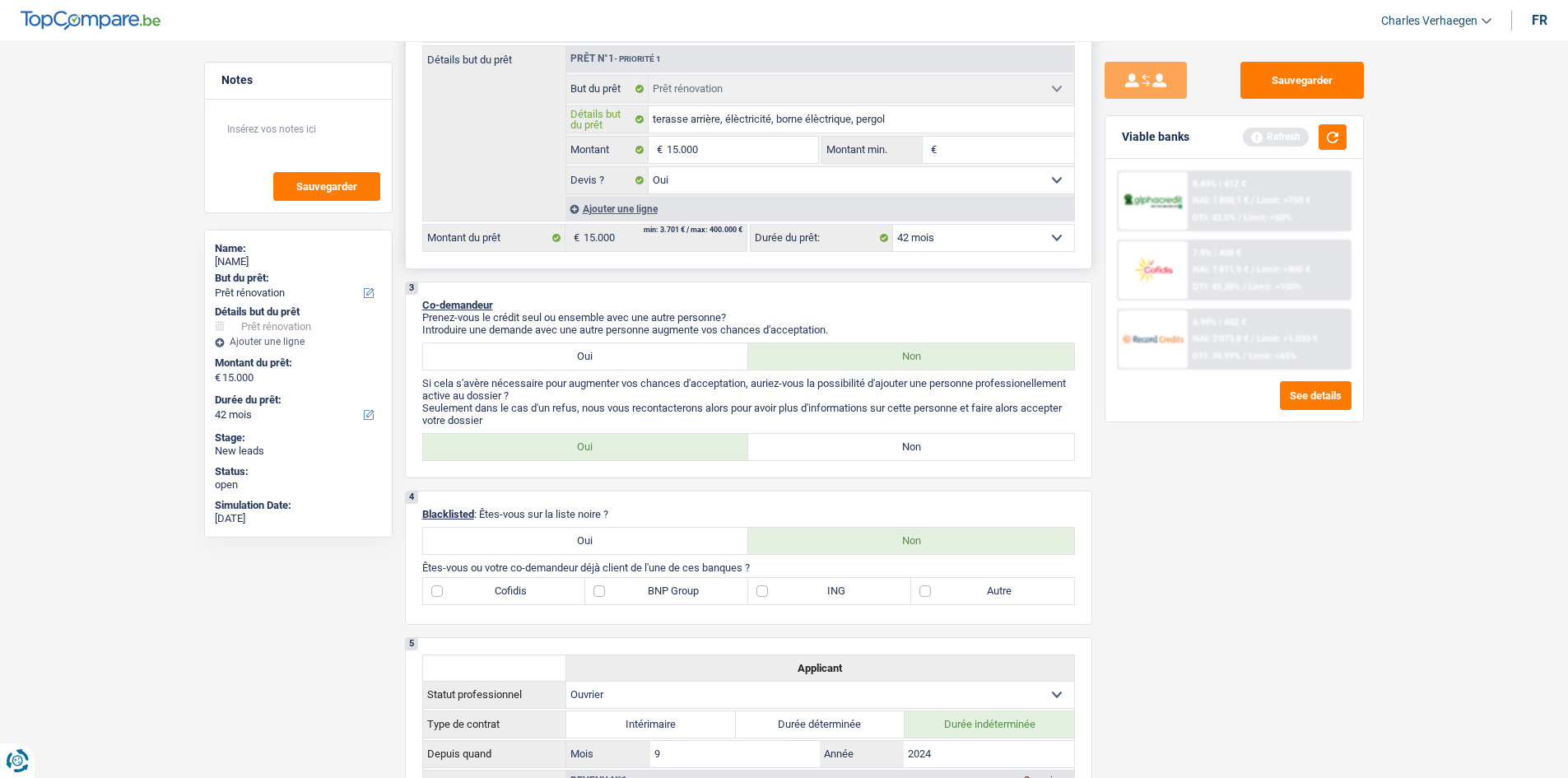 type on "terasse arrière, élèctricité, borne élèctrique, pergola" 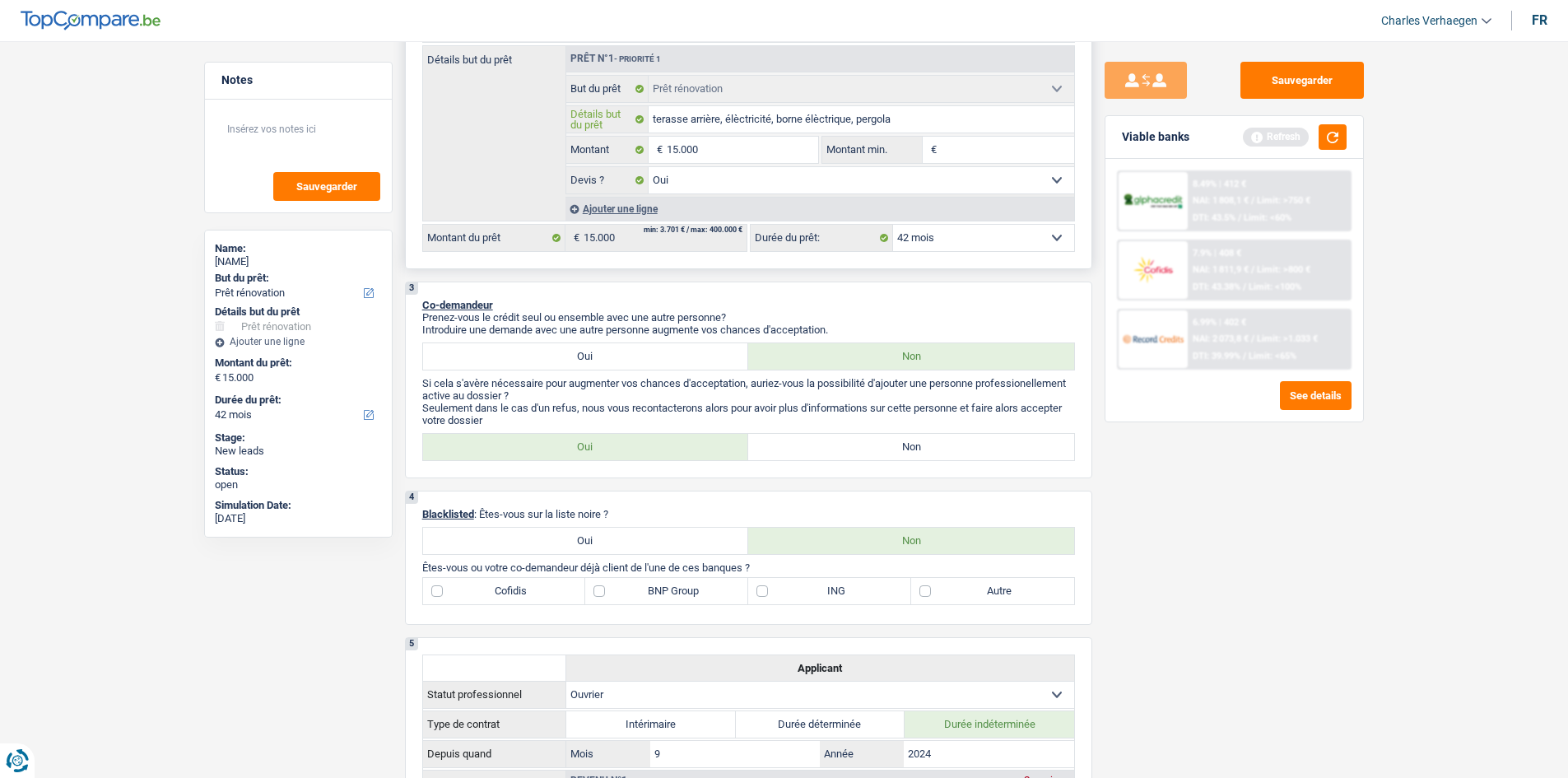 type on "terasse arrière, élèctricité, borne élèctrique, pergola" 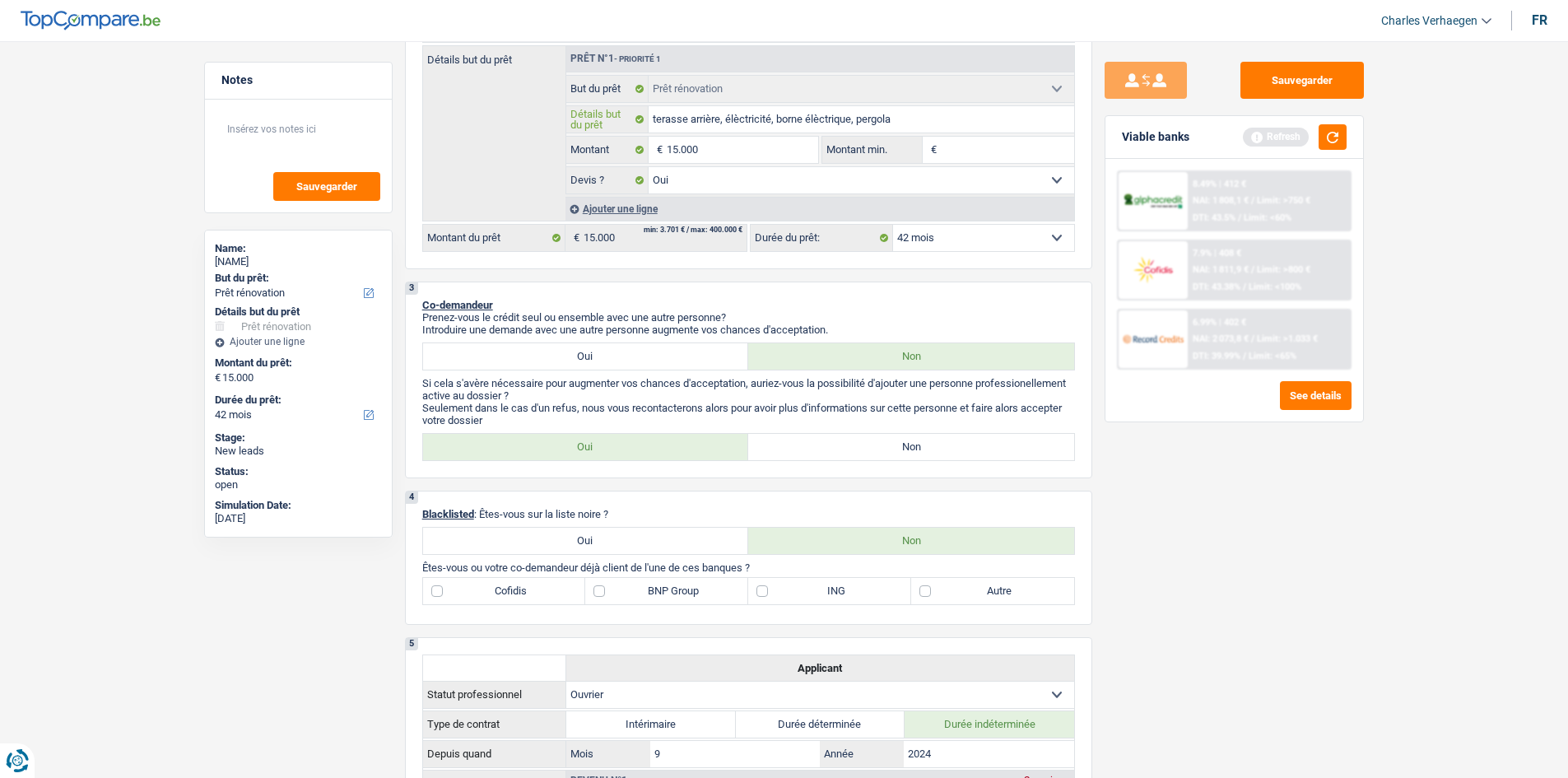 type on "terasse arrière, élèctricité, borne élèctrique, pergola" 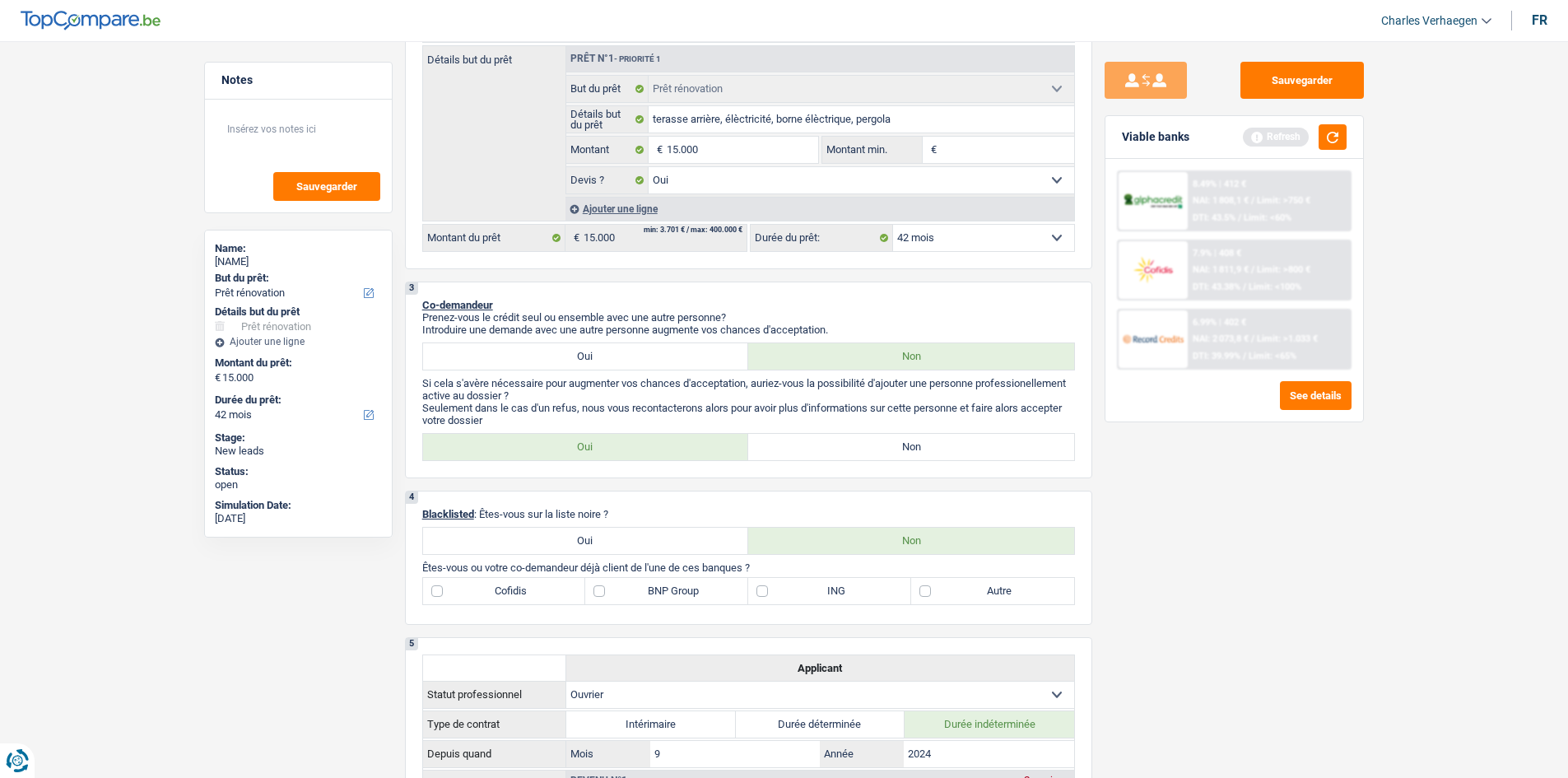 click on "Sauvegarder
Viable banks
Refresh
8.49% | 412 €
NAI: 1 808,1 €
/
Limit: >750 €
DTI: 43.5%
/
Limit: <60%
7.9% | 408 €
NAI: 1 811,9 €
/
Limit: >800 €
DTI: 43.38%
/
Limit: <100%
/       /" at bounding box center [1234, 404] 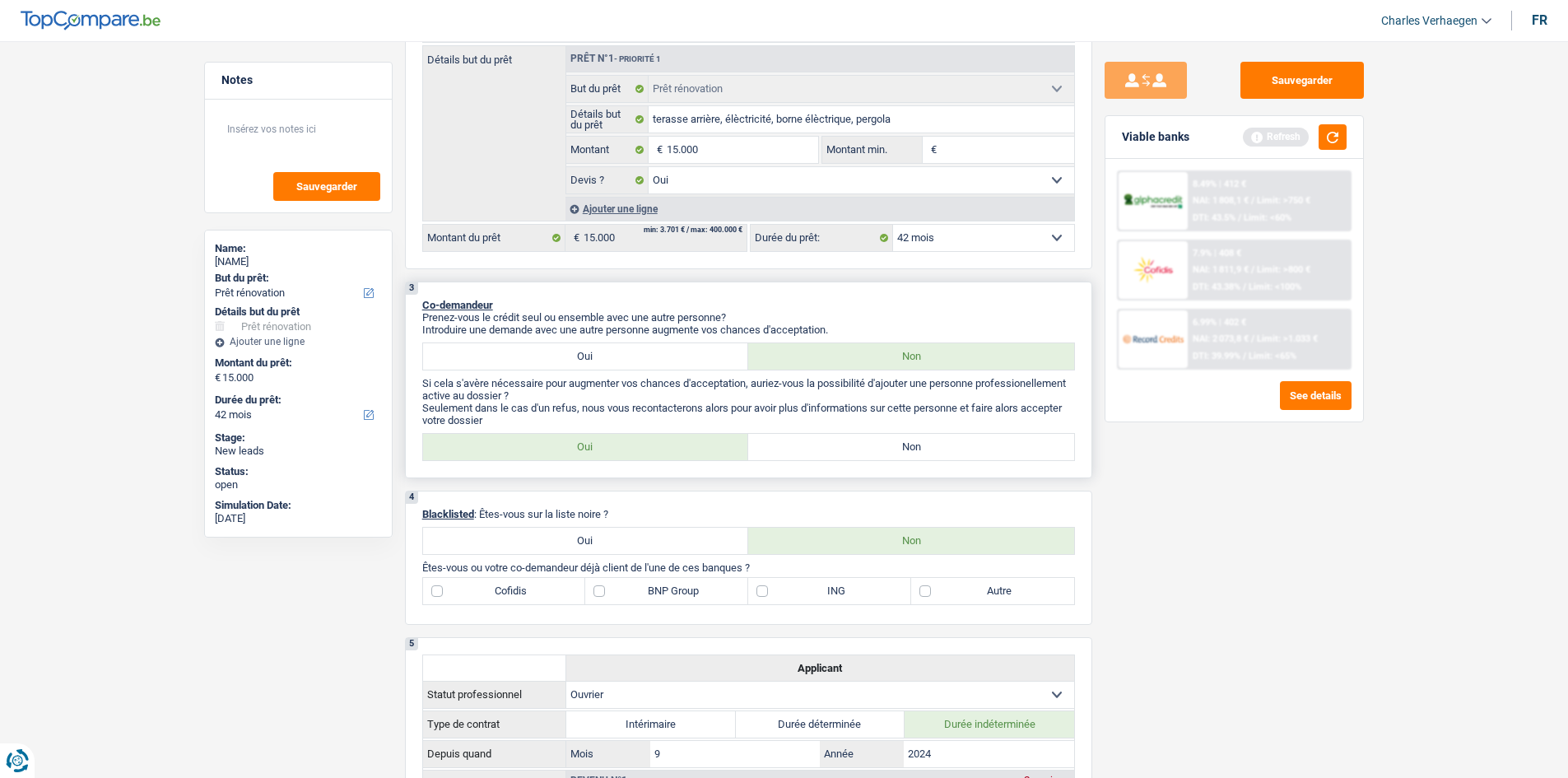 drag, startPoint x: 907, startPoint y: 444, endPoint x: 974, endPoint y: 445, distance: 67.00746 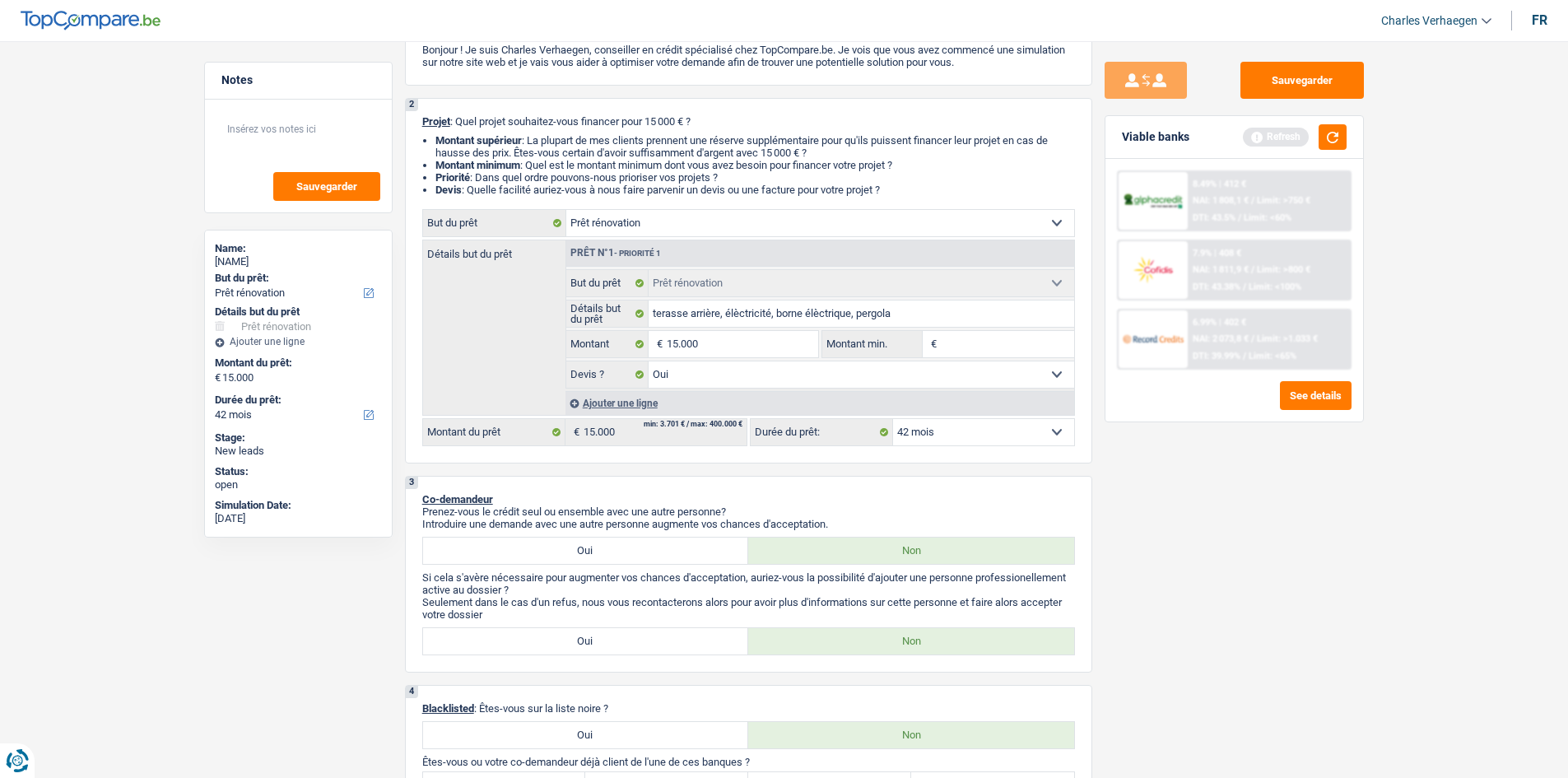 scroll, scrollTop: 0, scrollLeft: 0, axis: both 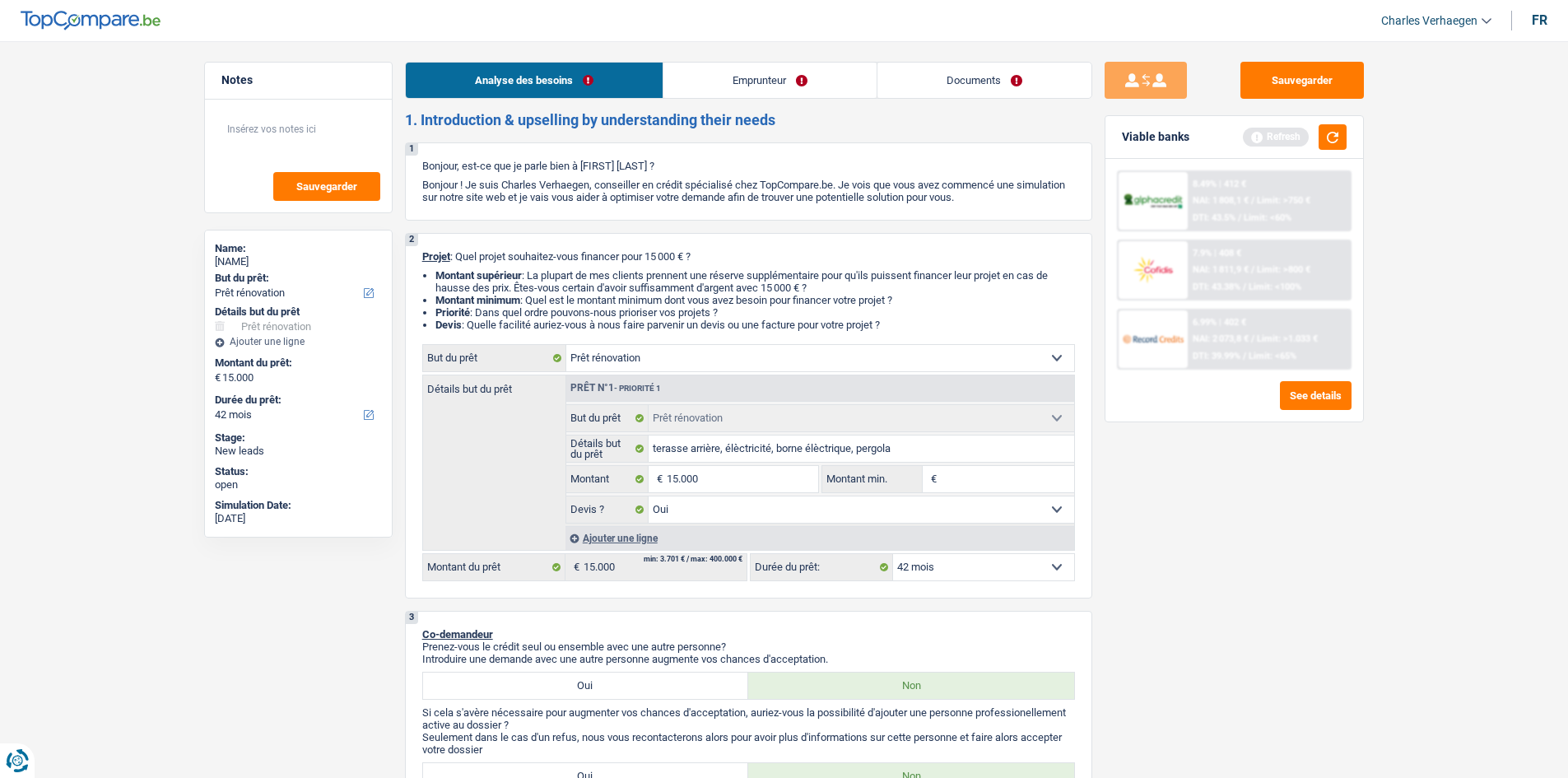 click on "Emprunteur" at bounding box center (770, 80) 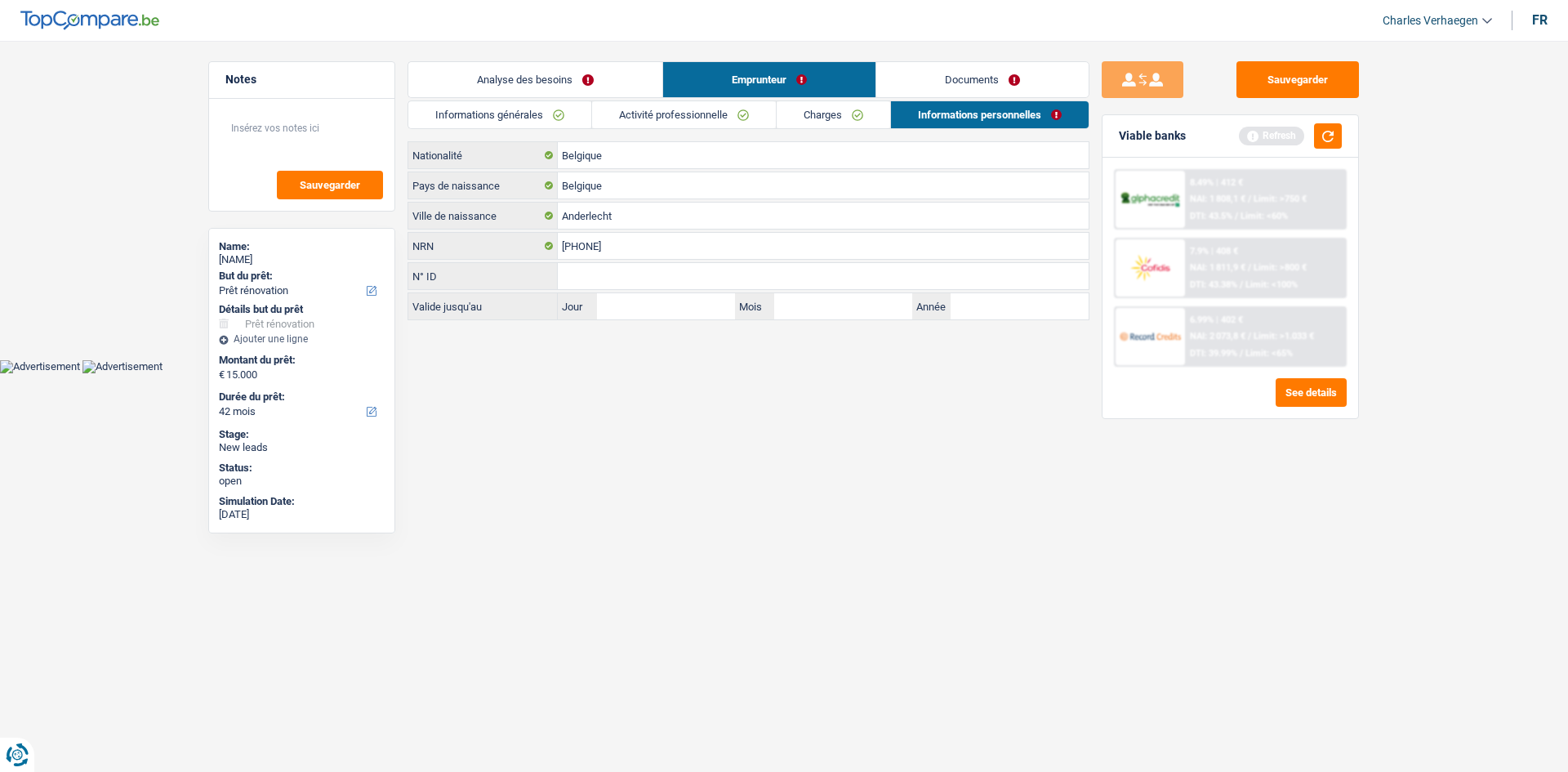 click on "Informations générales Activité professionnelle Charges Informations personnelles Strang
Nom
Dominique
Prénom
Adresse email
BE (+32) LU (+352)
Sélectionner une option
Téléphone
499589108
Téléphone
Blacklisté ?
Oui
Non
Célibataire Marié(e) Cohabitant(e) légal(e) Divorcé(e) Veuf(ve) Séparé (de fait)
Sélectionner une option
État civil
Régime matrimonial
Communauté des biens
Séparation des biens
Personnes à charge
Enfants" at bounding box center (748, 210) 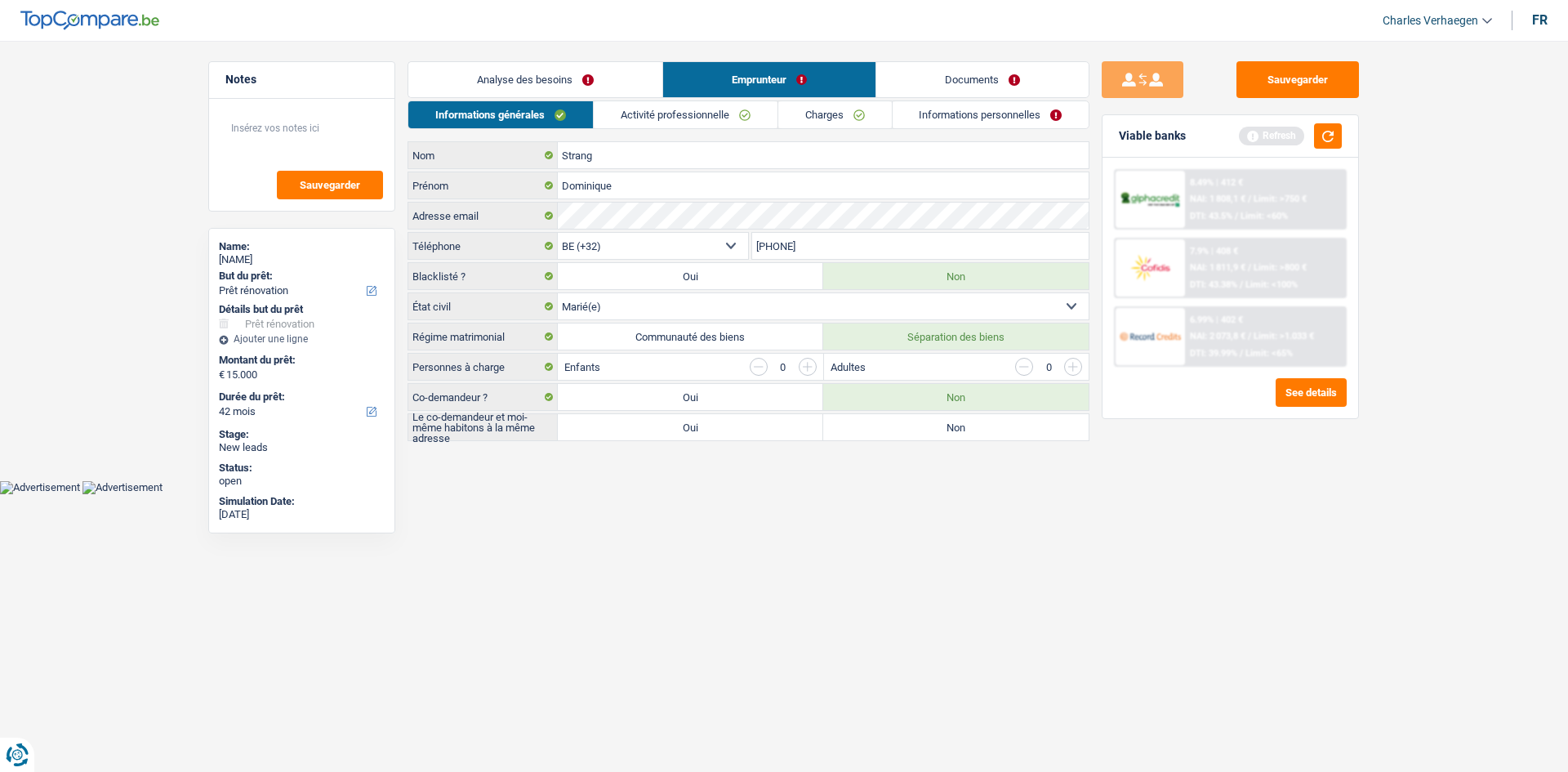 drag, startPoint x: 932, startPoint y: 424, endPoint x: 911, endPoint y: 515, distance: 93.39165 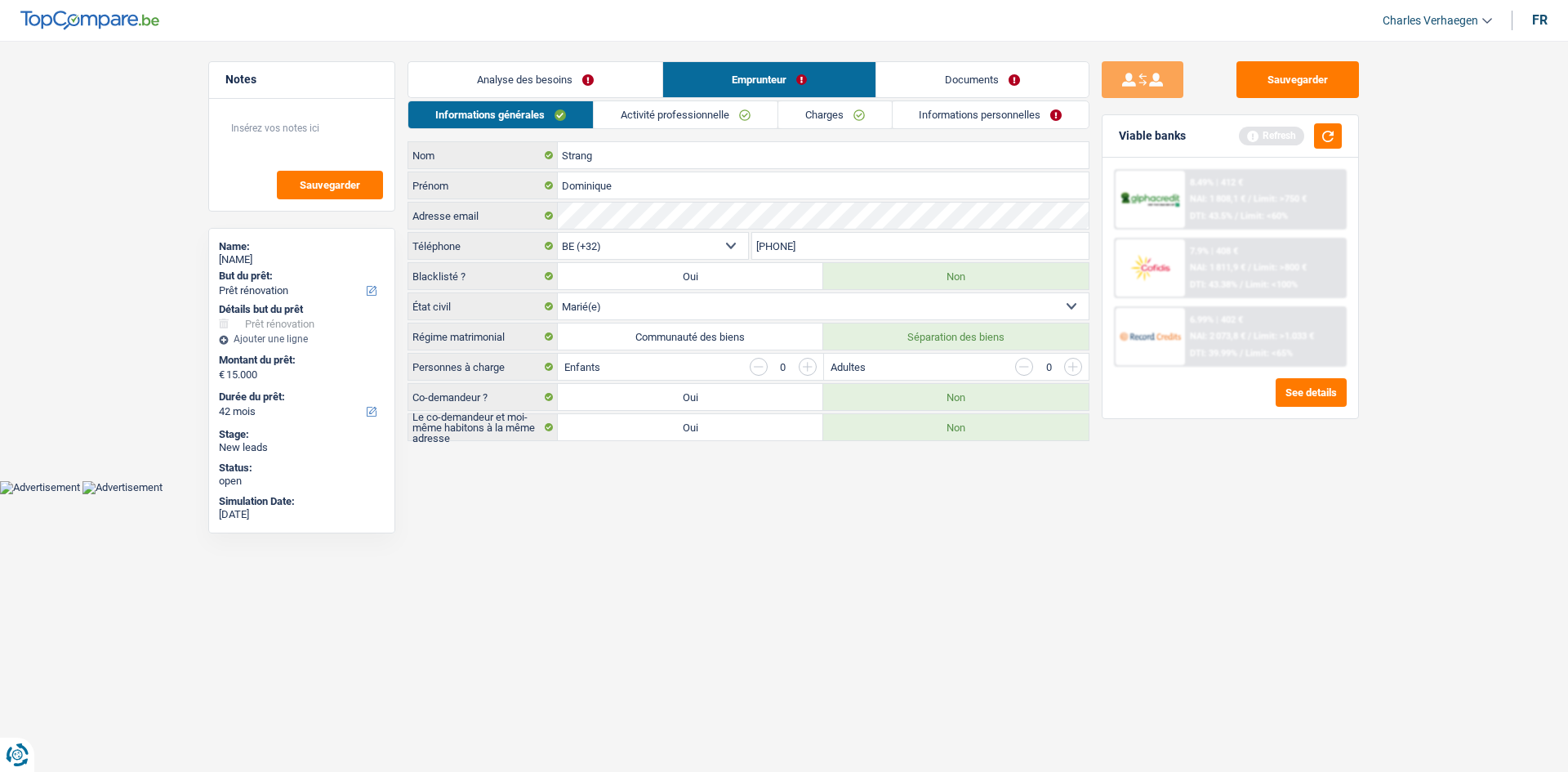 click on "Vous avez le contrôle de vos données
Nous utilisons des cookies, tout comme nos partenaires commerciaux, afin de collecter des informations sur vous à des fins diverses, notamment :
En cliquant sur « Accepter », vous donnez votre consentement à toutes les fins énoncées. Vous pouvez également choisir de spécifier les finalités auxquelles vous souhaitez donner votre consentement. Pour ce faire, il vous suffit de cocher la case située à côté de la finalité et d’appuyer sur « Enregistrer les paramètres ».
Vous pouvez à tout moment révoquer votre consentement en cliquant sur la petite icône située dans le coin inférieur gauche du site Internet. En savoir plus sur les cookies
Politique de confidentialité de Google
un an" at bounding box center [784, 247] 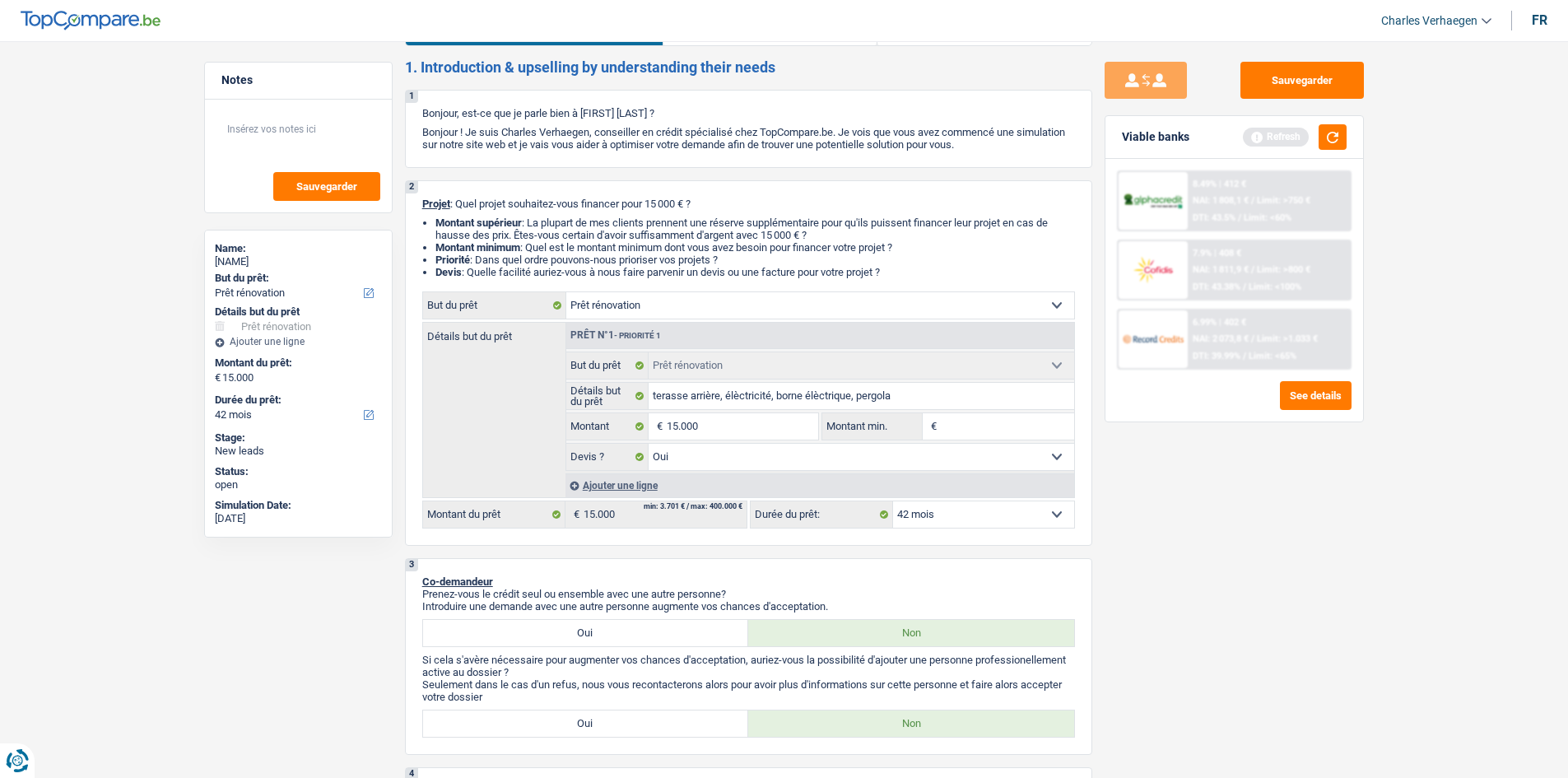 scroll, scrollTop: 0, scrollLeft: 0, axis: both 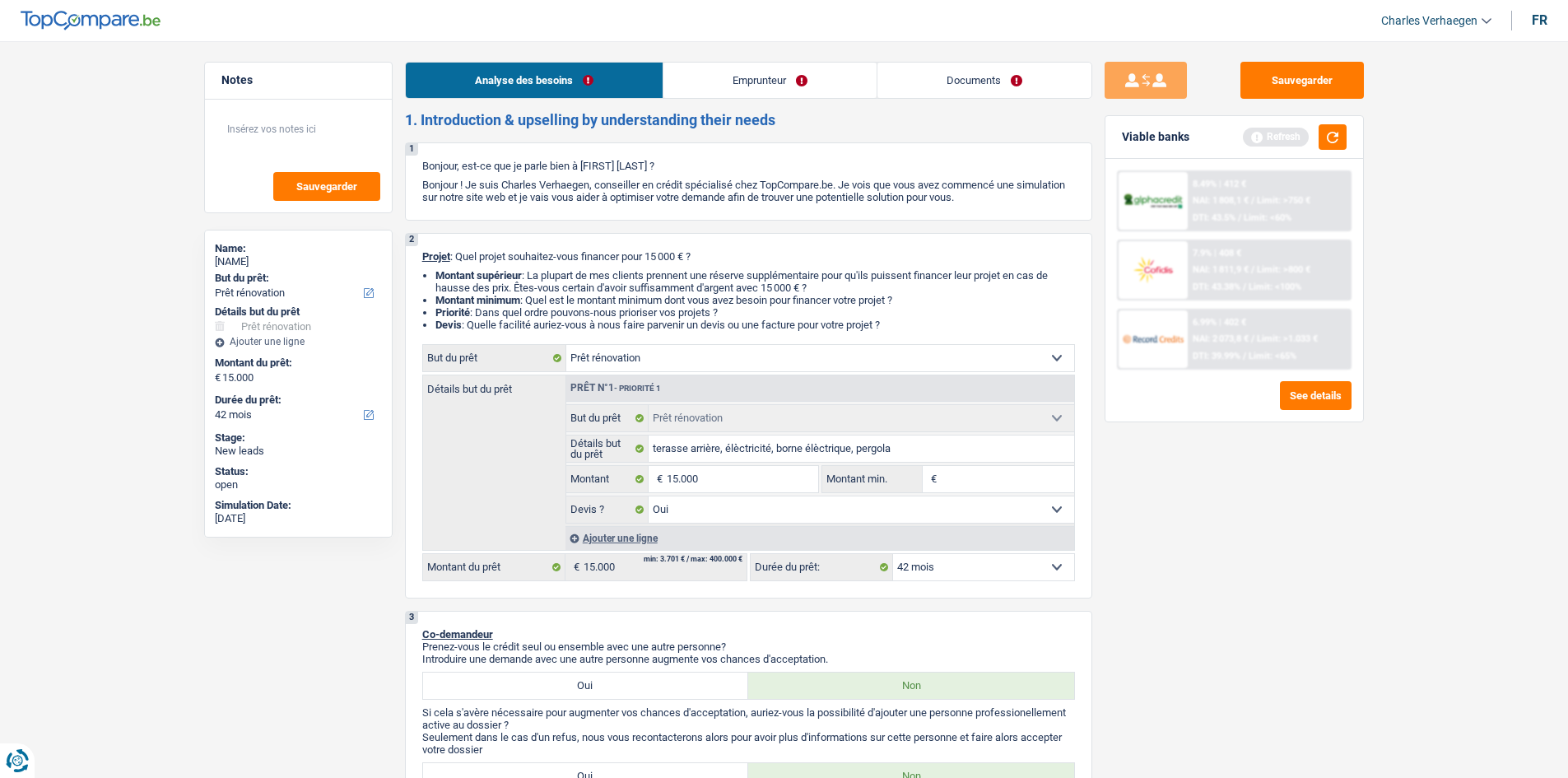 click on "Emprunteur" at bounding box center (770, 80) 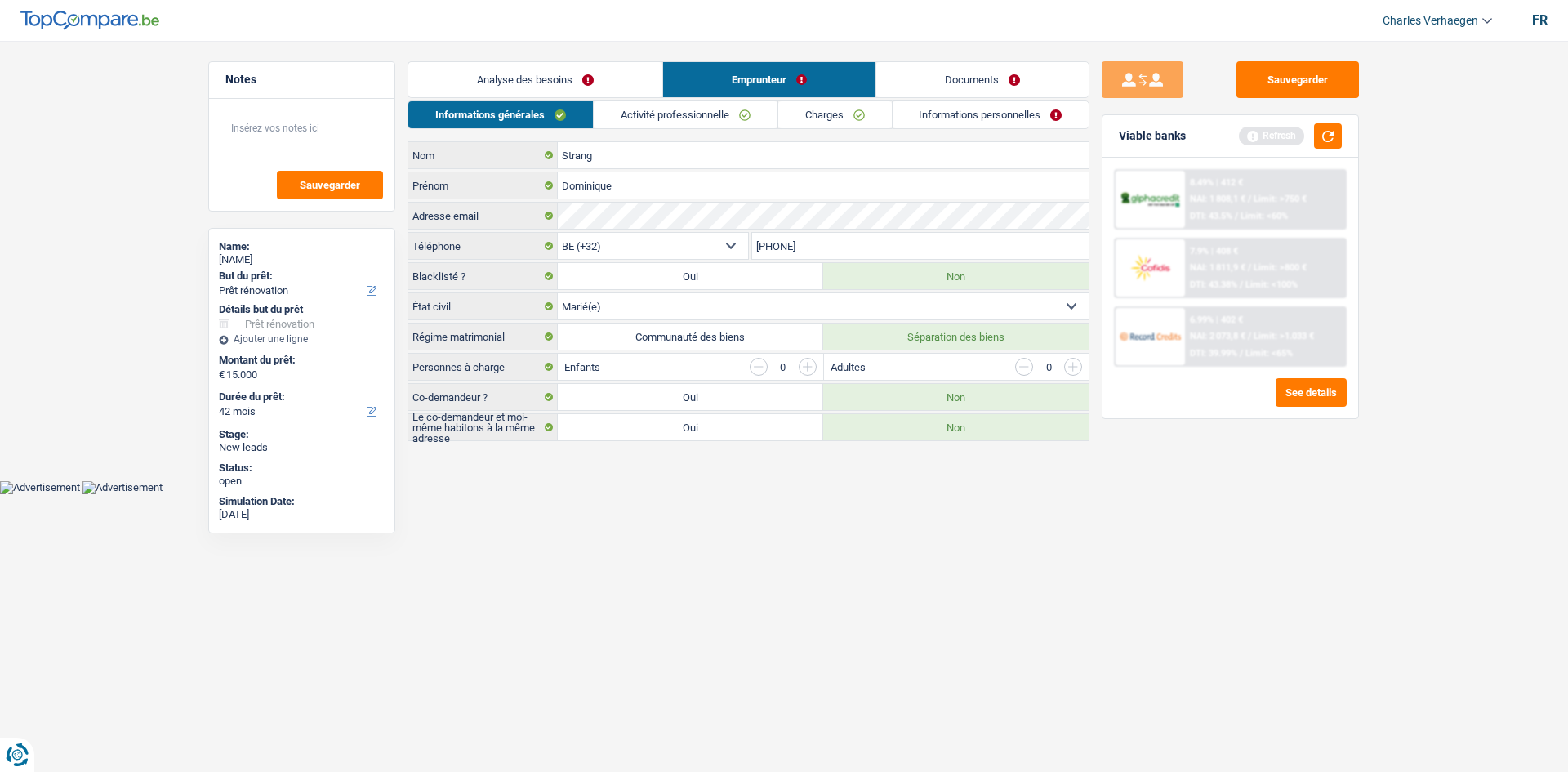 click on "Analyse des besoins" at bounding box center [535, 79] 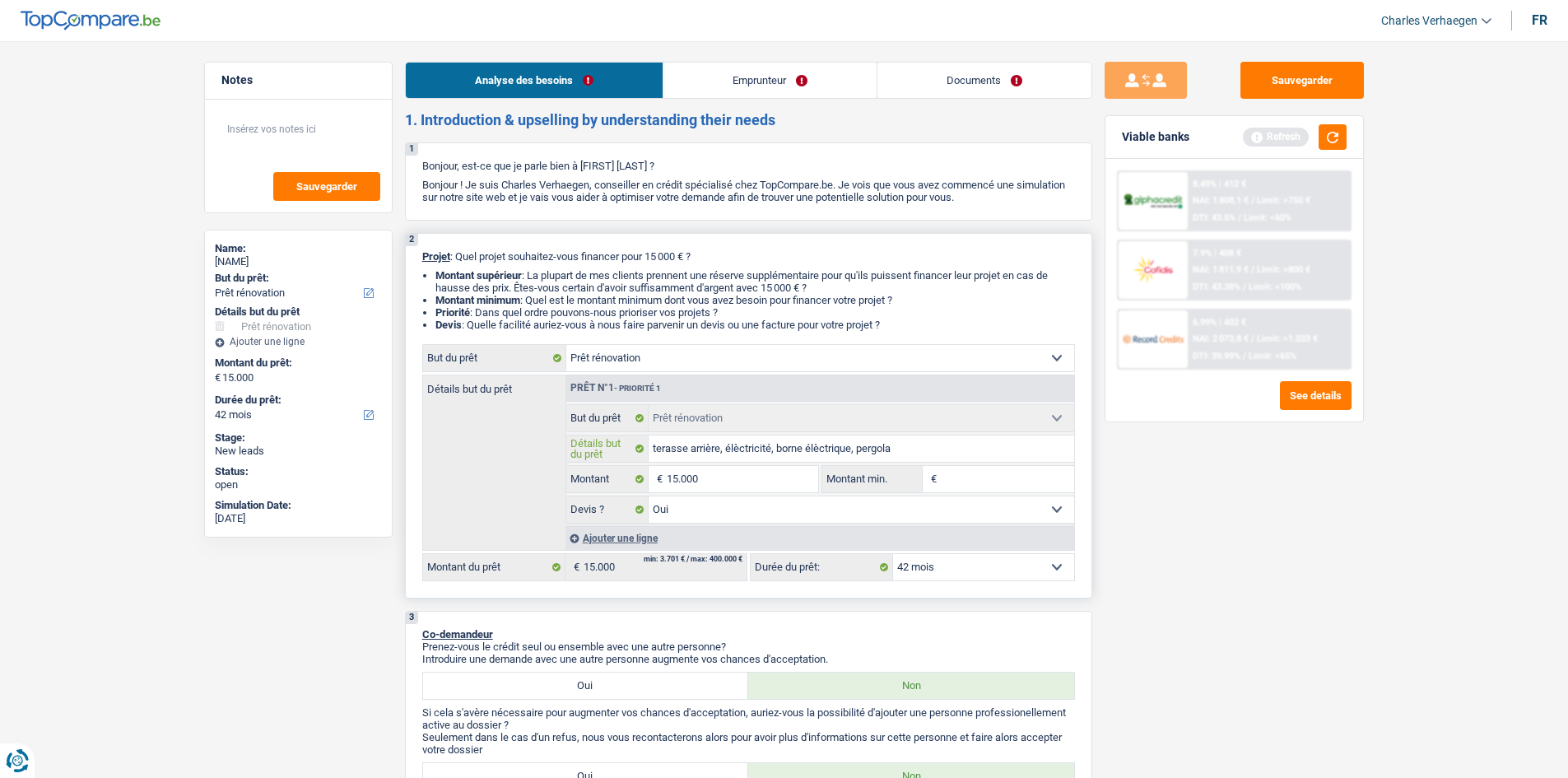 click on "terasse arrière, élèctricité, borne élèctrique, pergola" at bounding box center (861, 449) 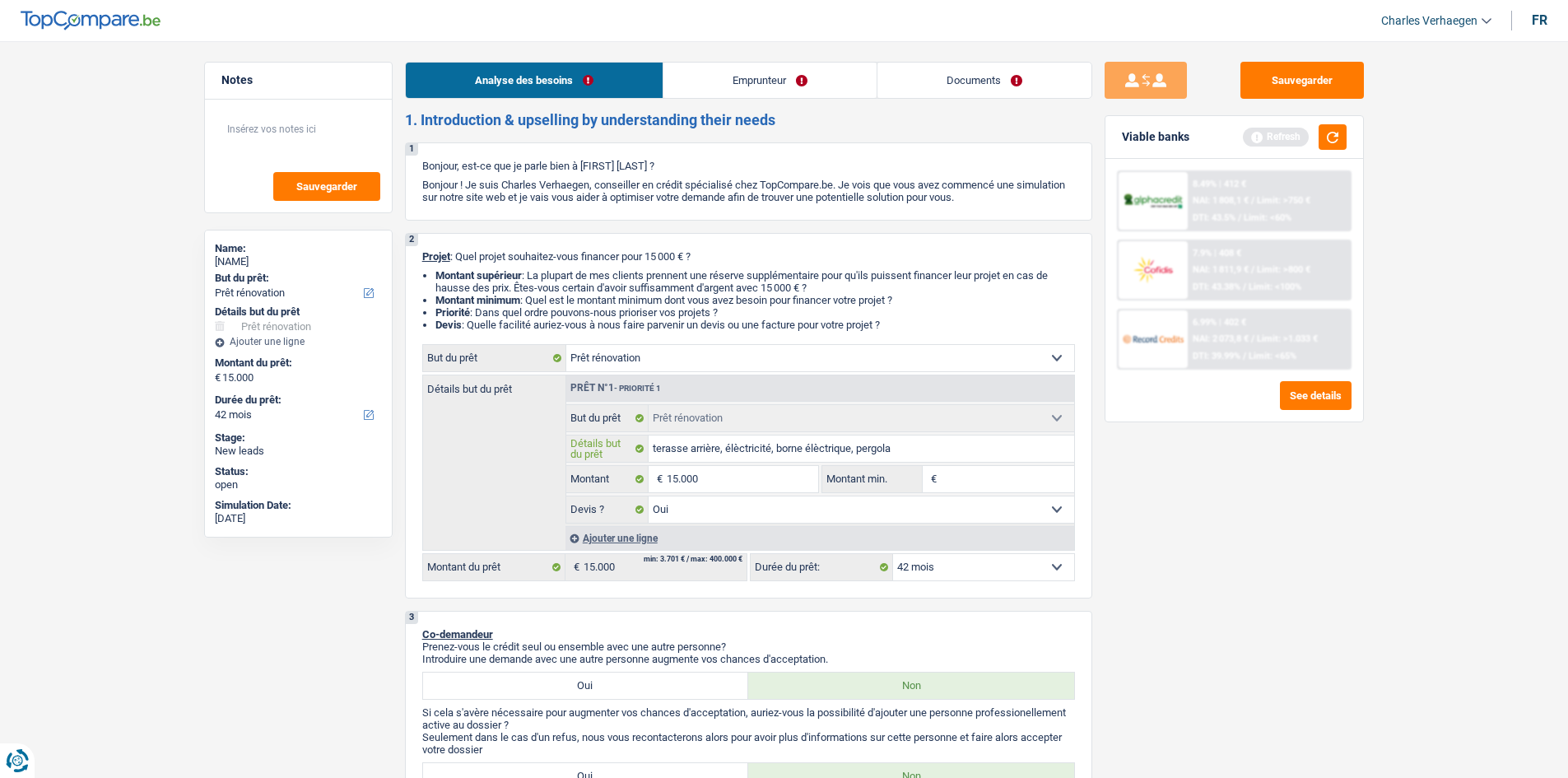 type on "terasse arrière, élèctricité, borne élèctrique, pergola" 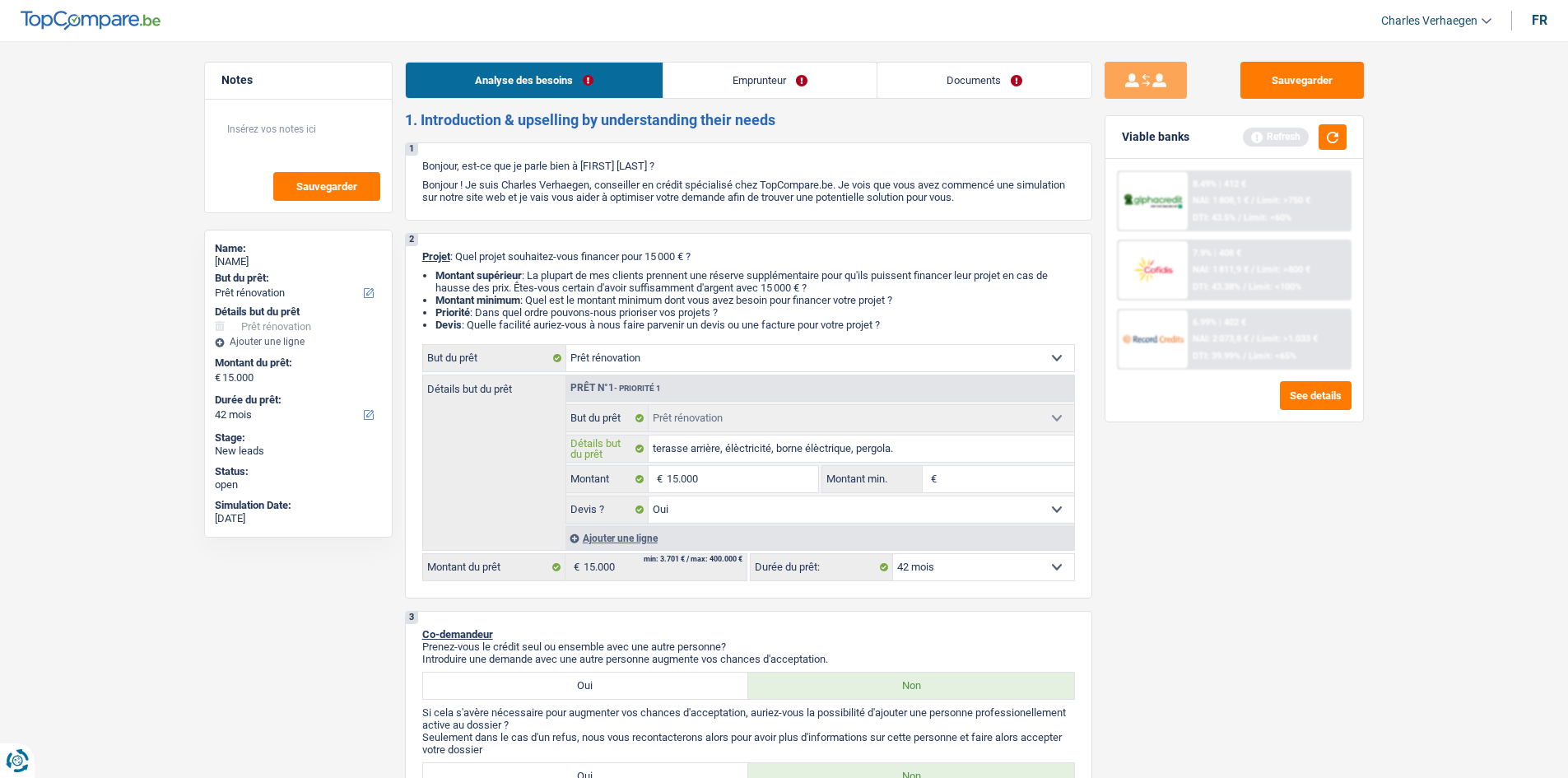 type on "terasse arrière, élèctricité, borne élèctrique, pergola." 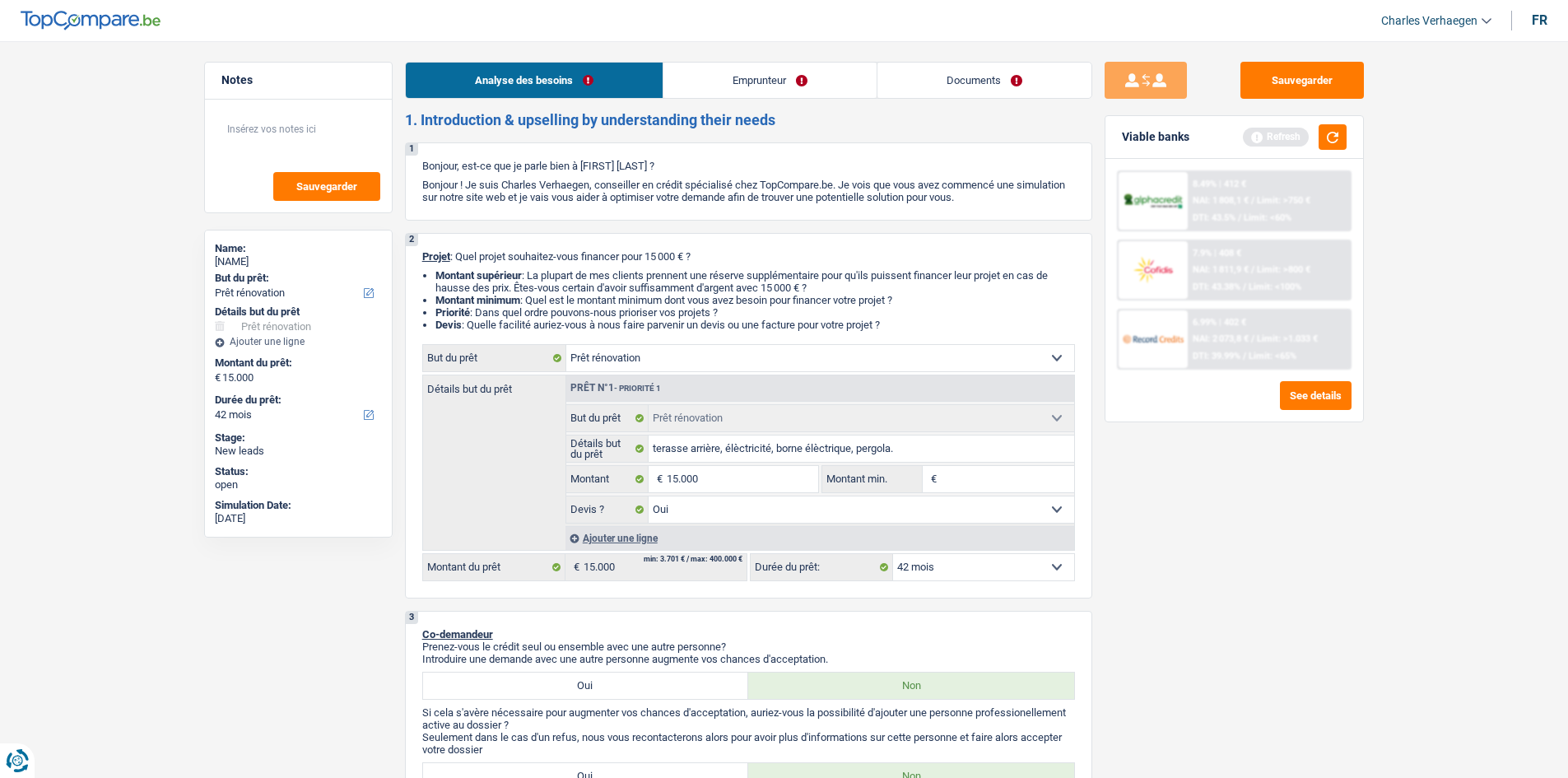 click on "Sauvegarder
Viable banks
Refresh
8.49% | 412 €
NAI: 1 808,1 €
/
Limit: >750 €
DTI: 43.5%
/
Limit: <60%
7.9% | 408 €
NAI: 1 811,9 €
/
Limit: >800 €
DTI: 43.38%
/
Limit: <100%
/       /" at bounding box center [1234, 404] 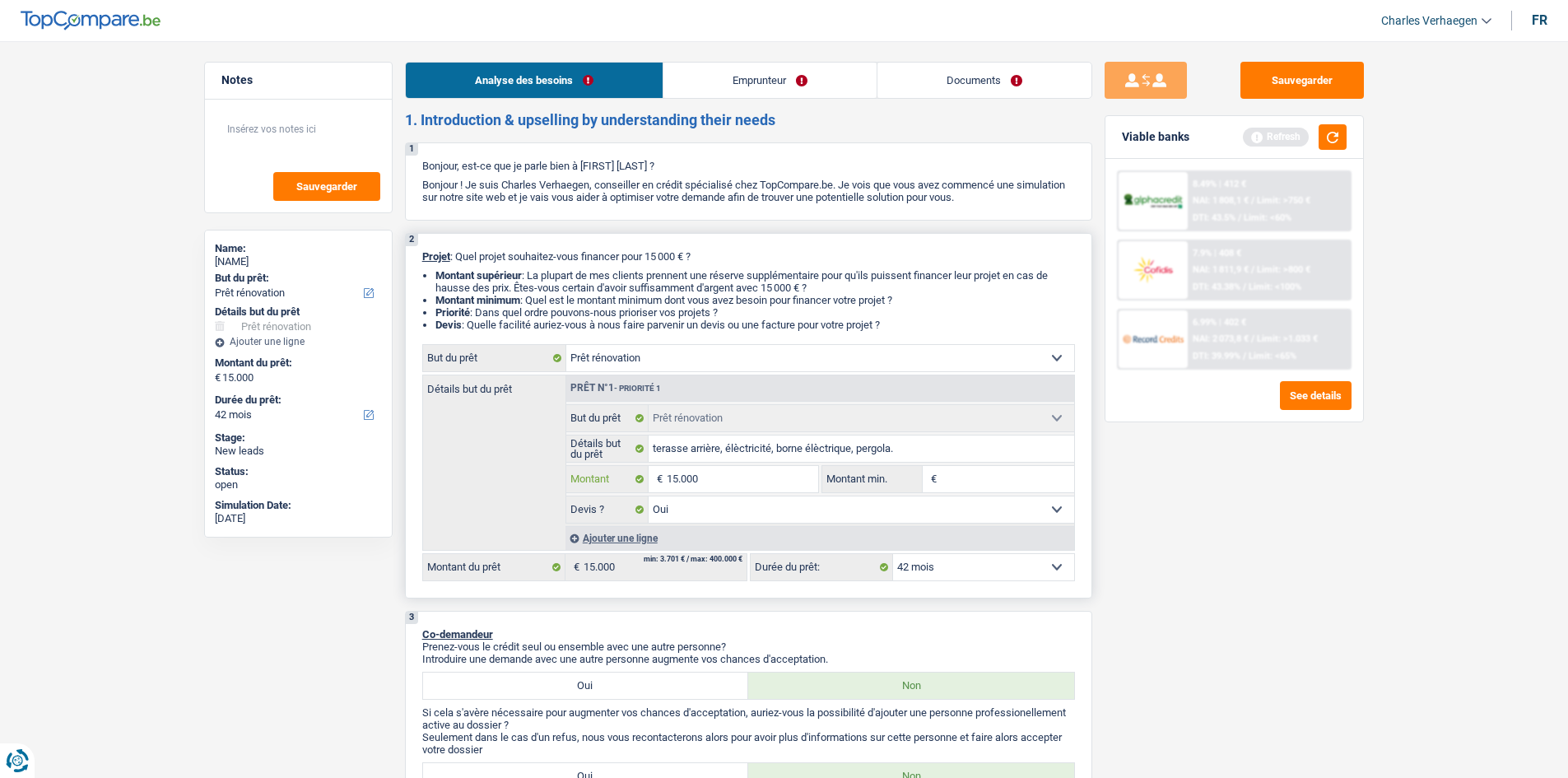 click on "15.000" at bounding box center (742, 479) 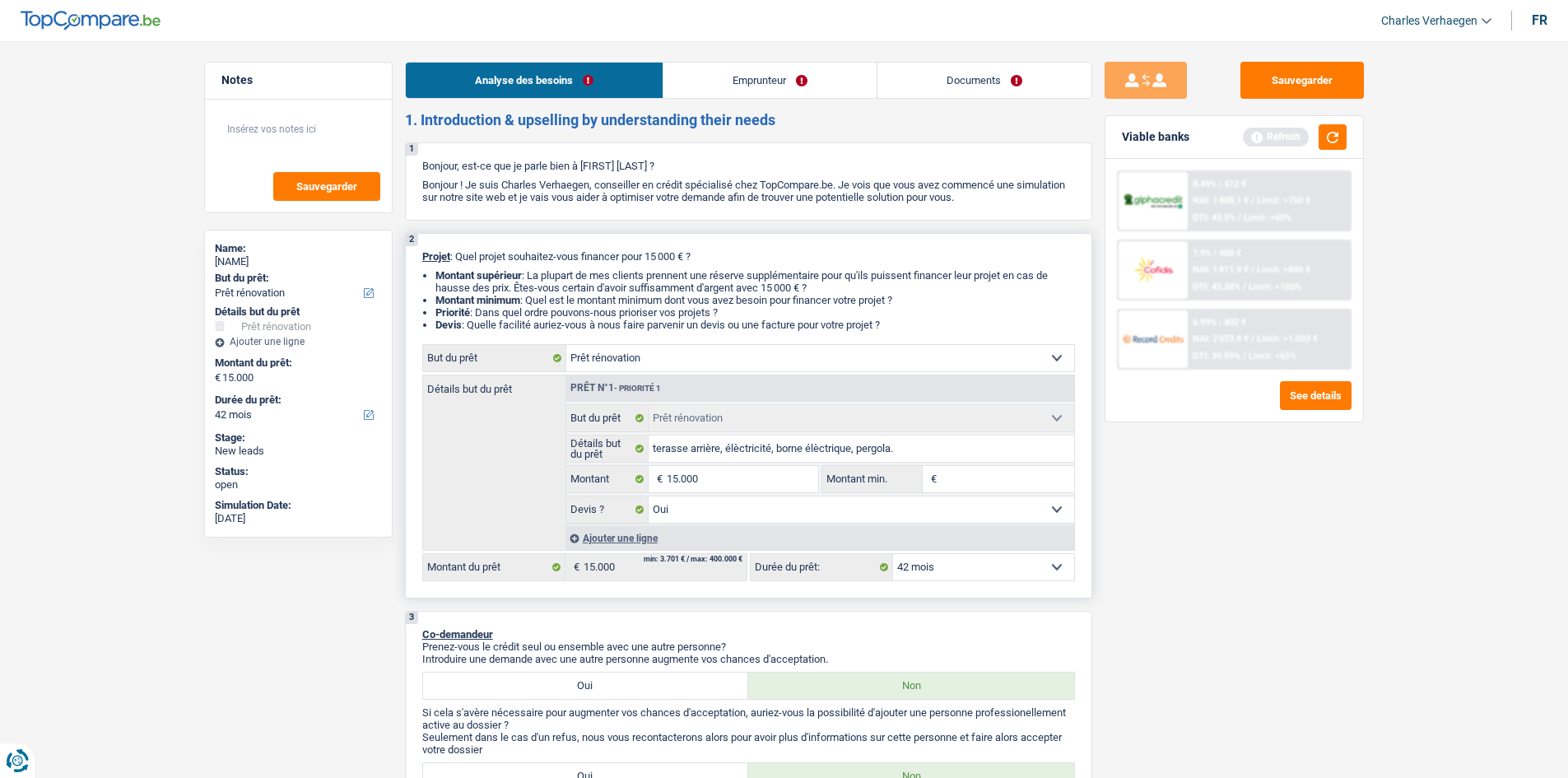 click on "Montant min." at bounding box center (1007, 479) 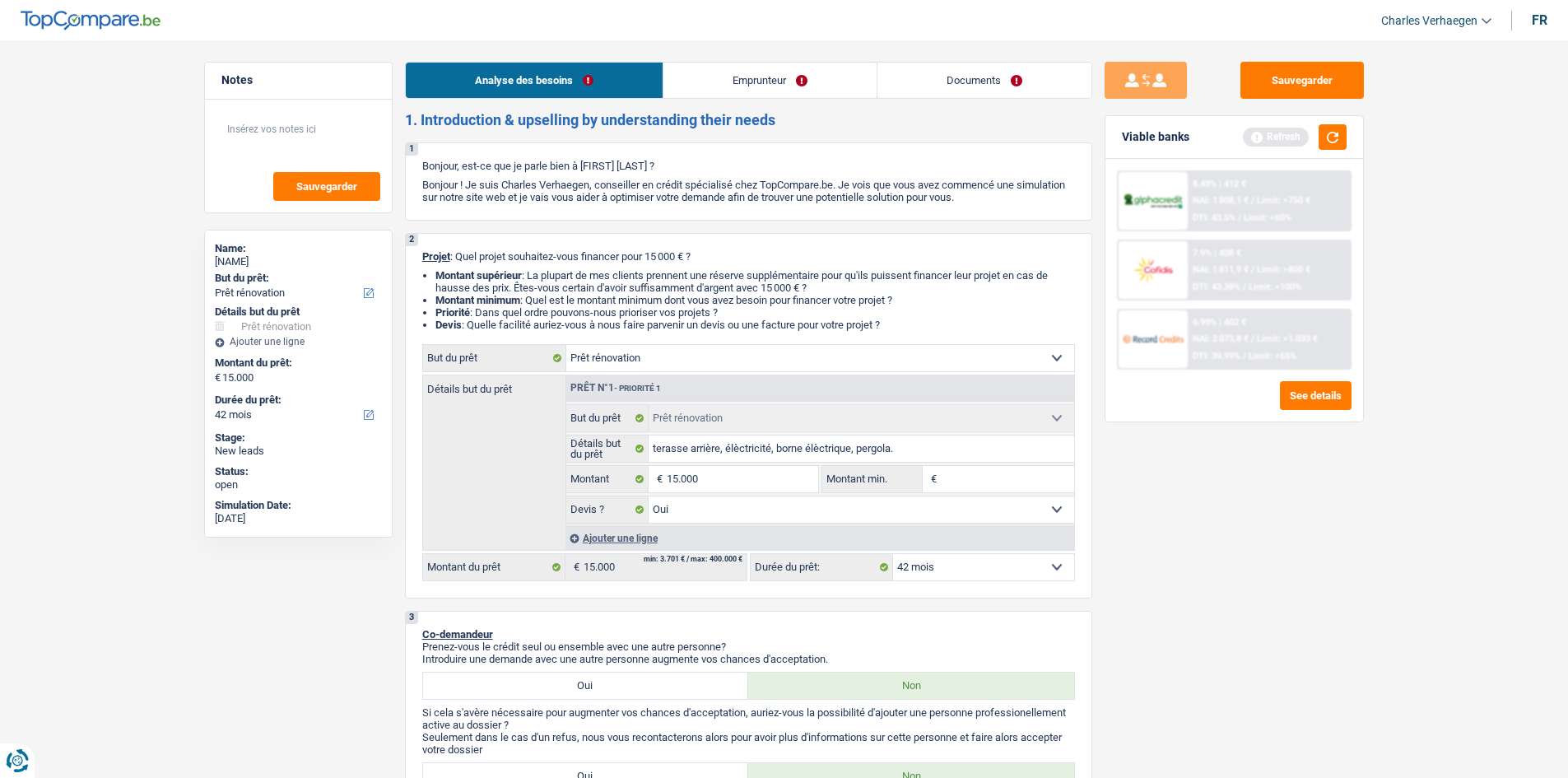 type on "1" 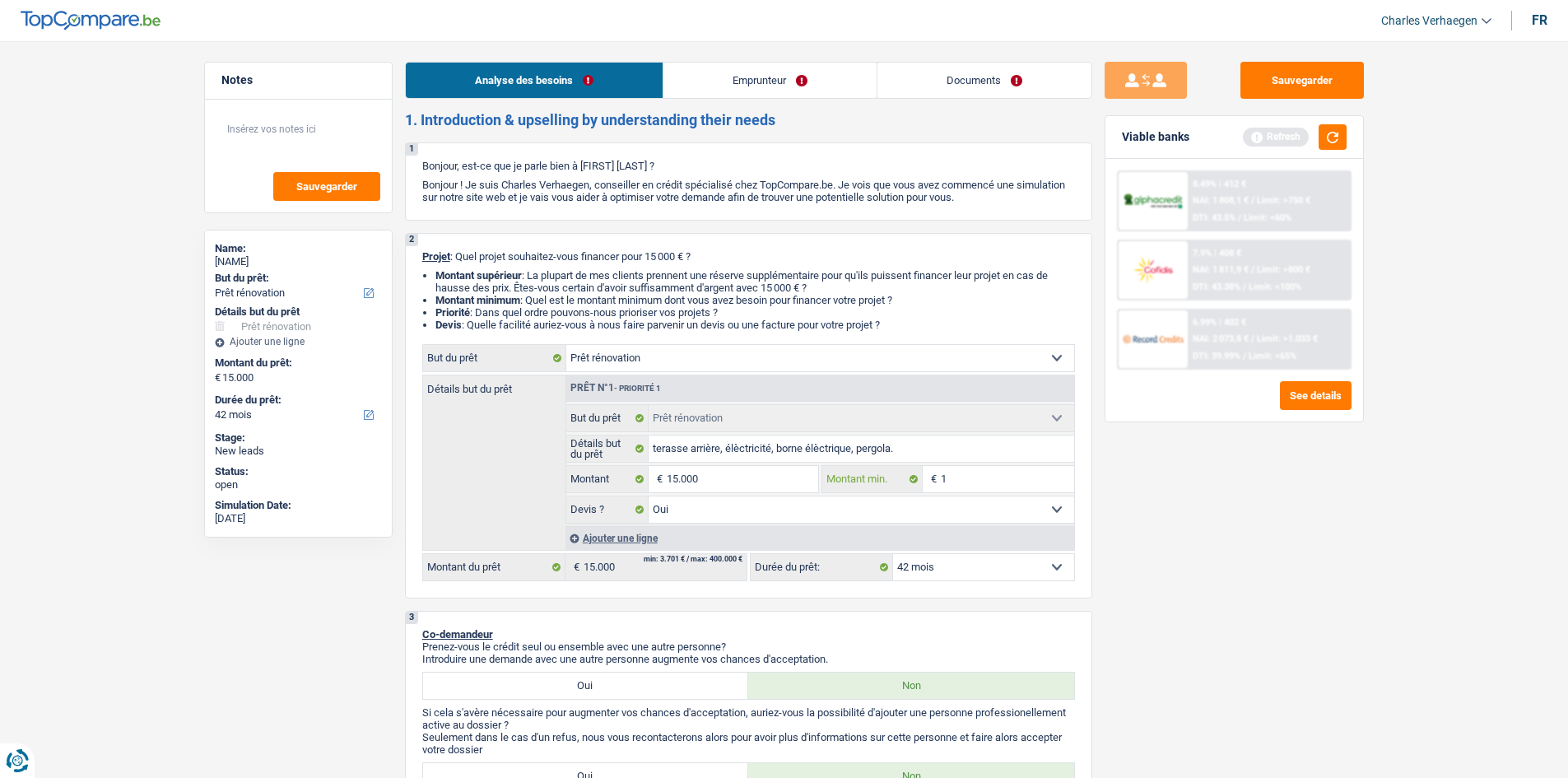 type on "15" 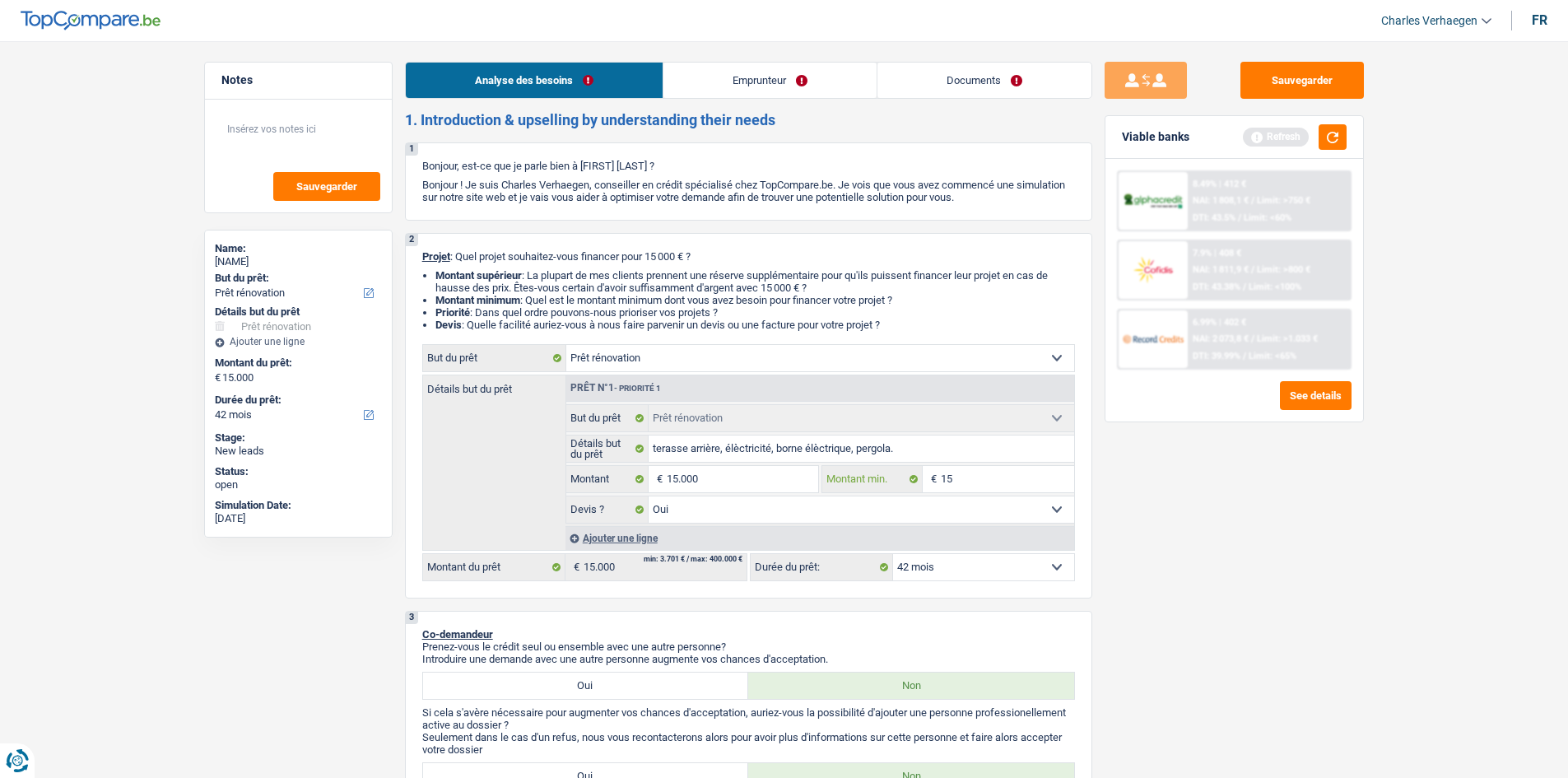 type on "150" 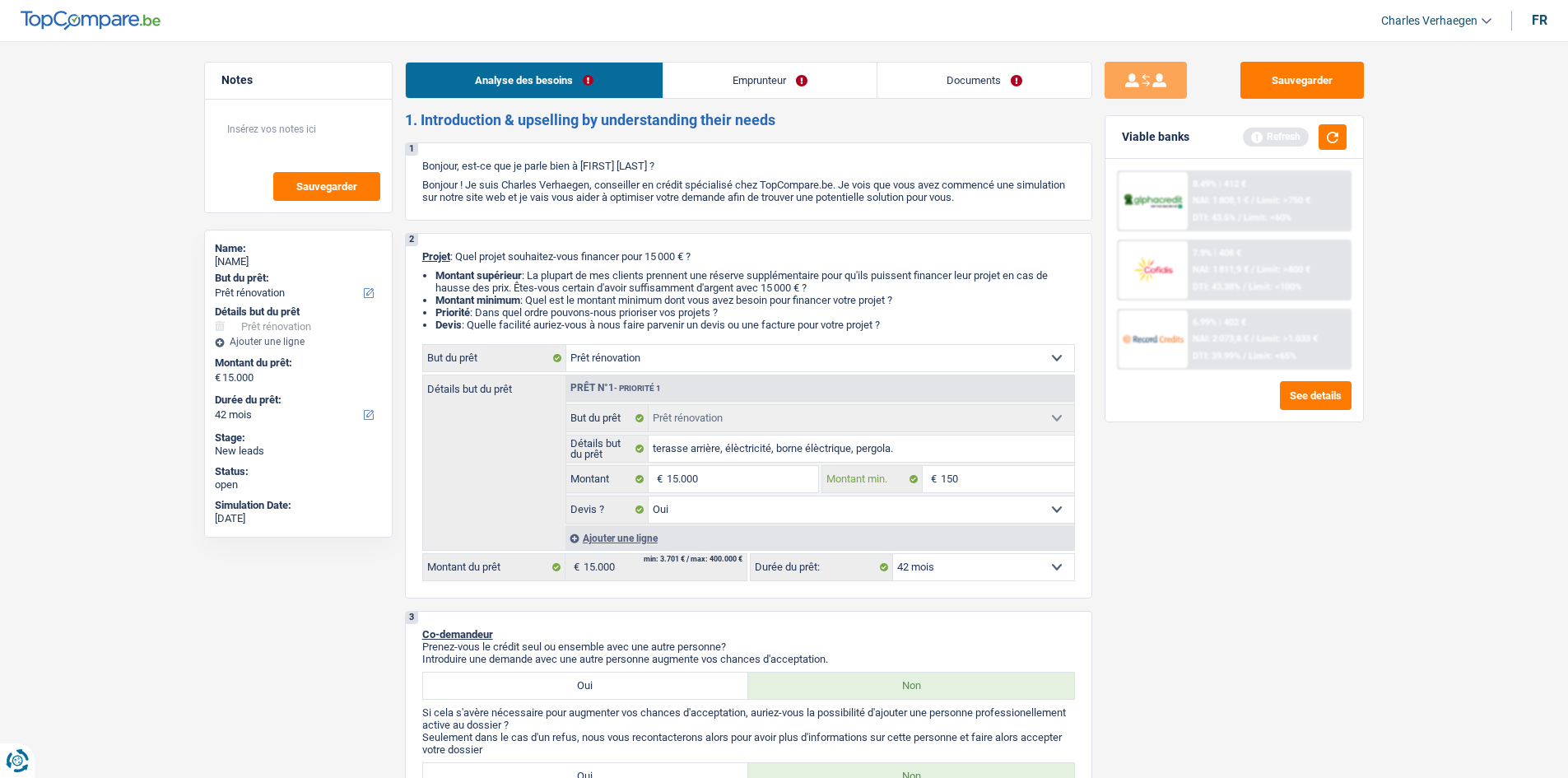 type on "1.500" 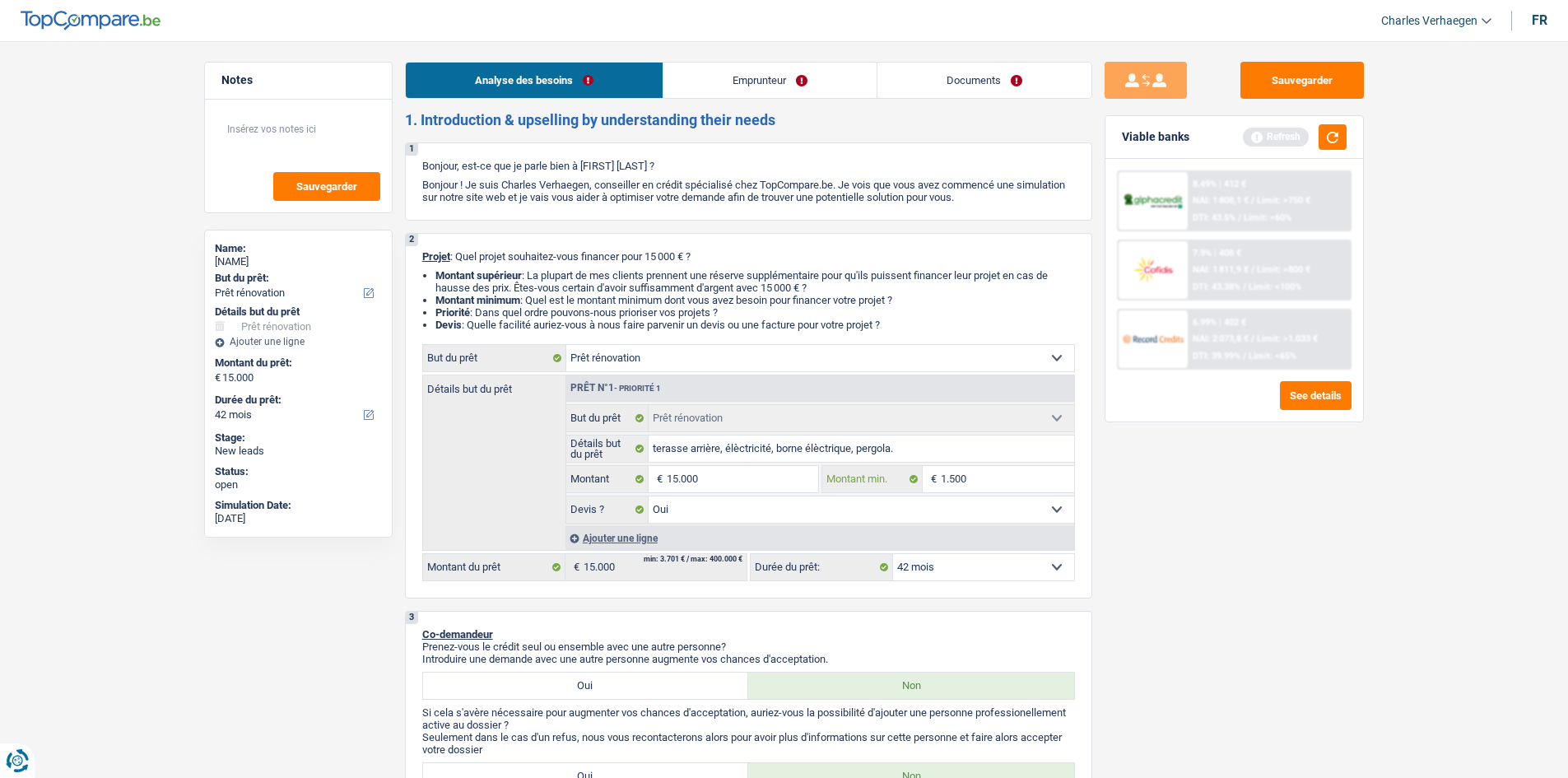 type on "15.000" 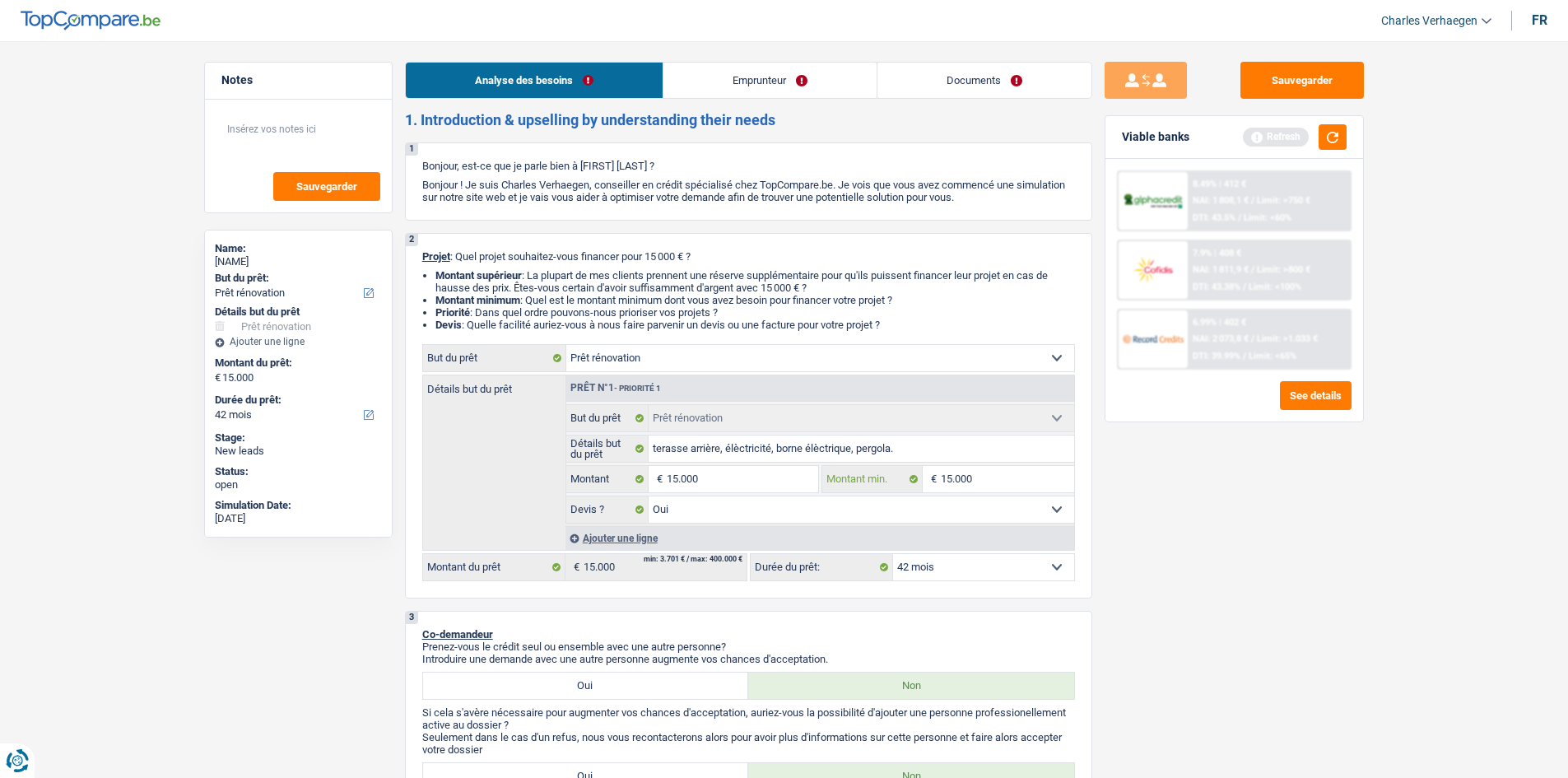 type on "15.000" 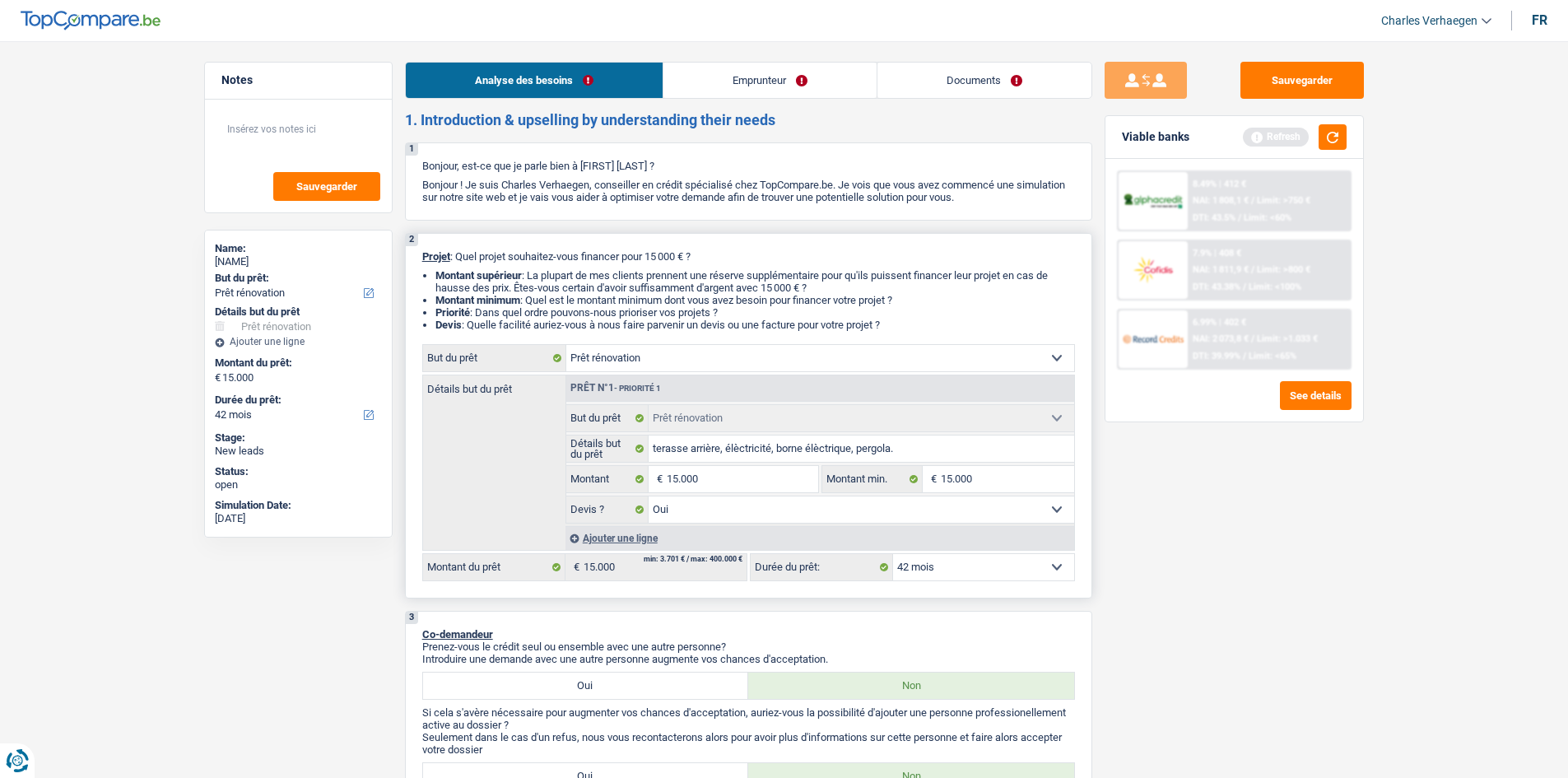 drag, startPoint x: 1198, startPoint y: 534, endPoint x: 796, endPoint y: 470, distance: 407.0626 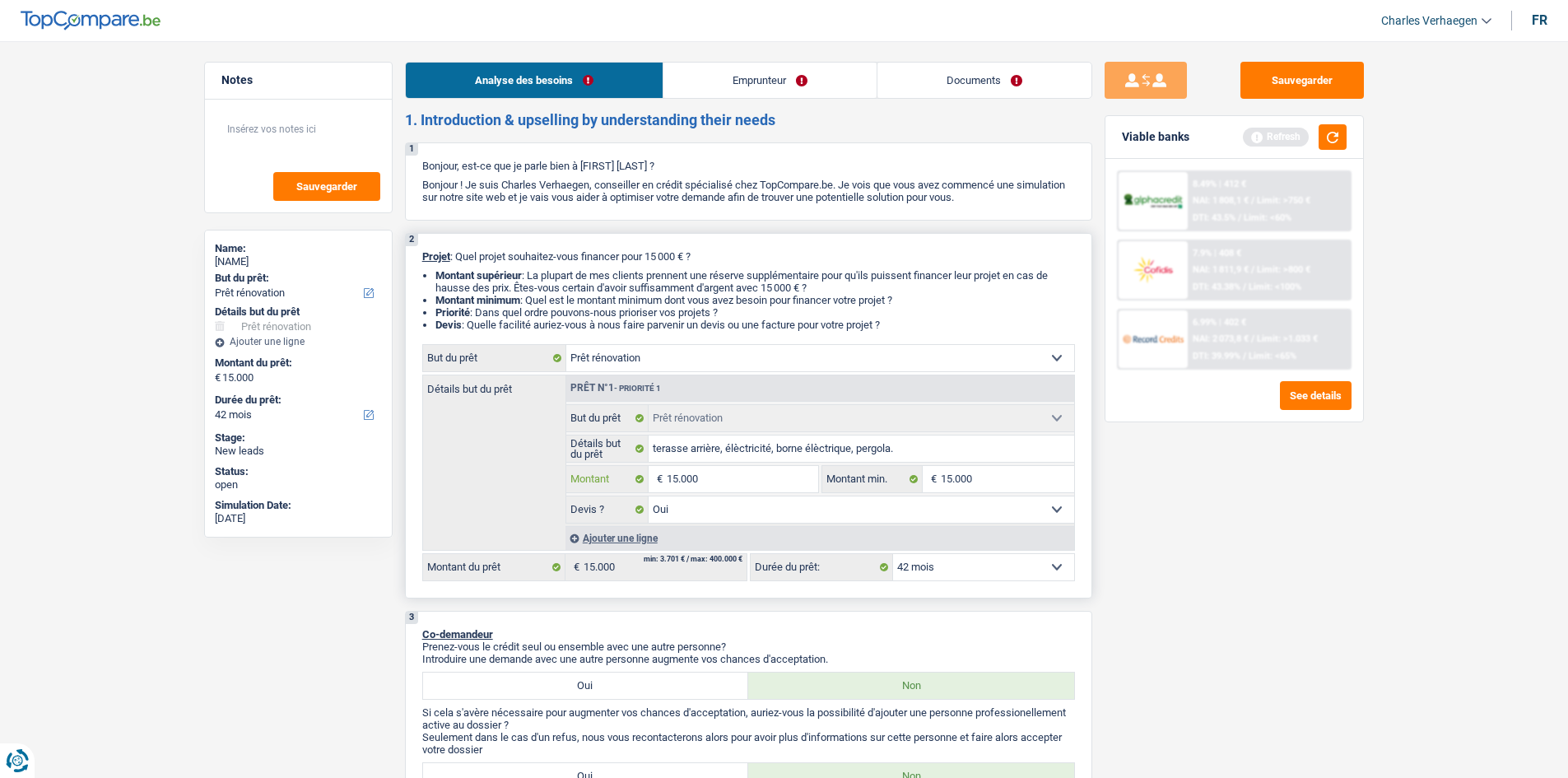 click on "15.000" at bounding box center [742, 479] 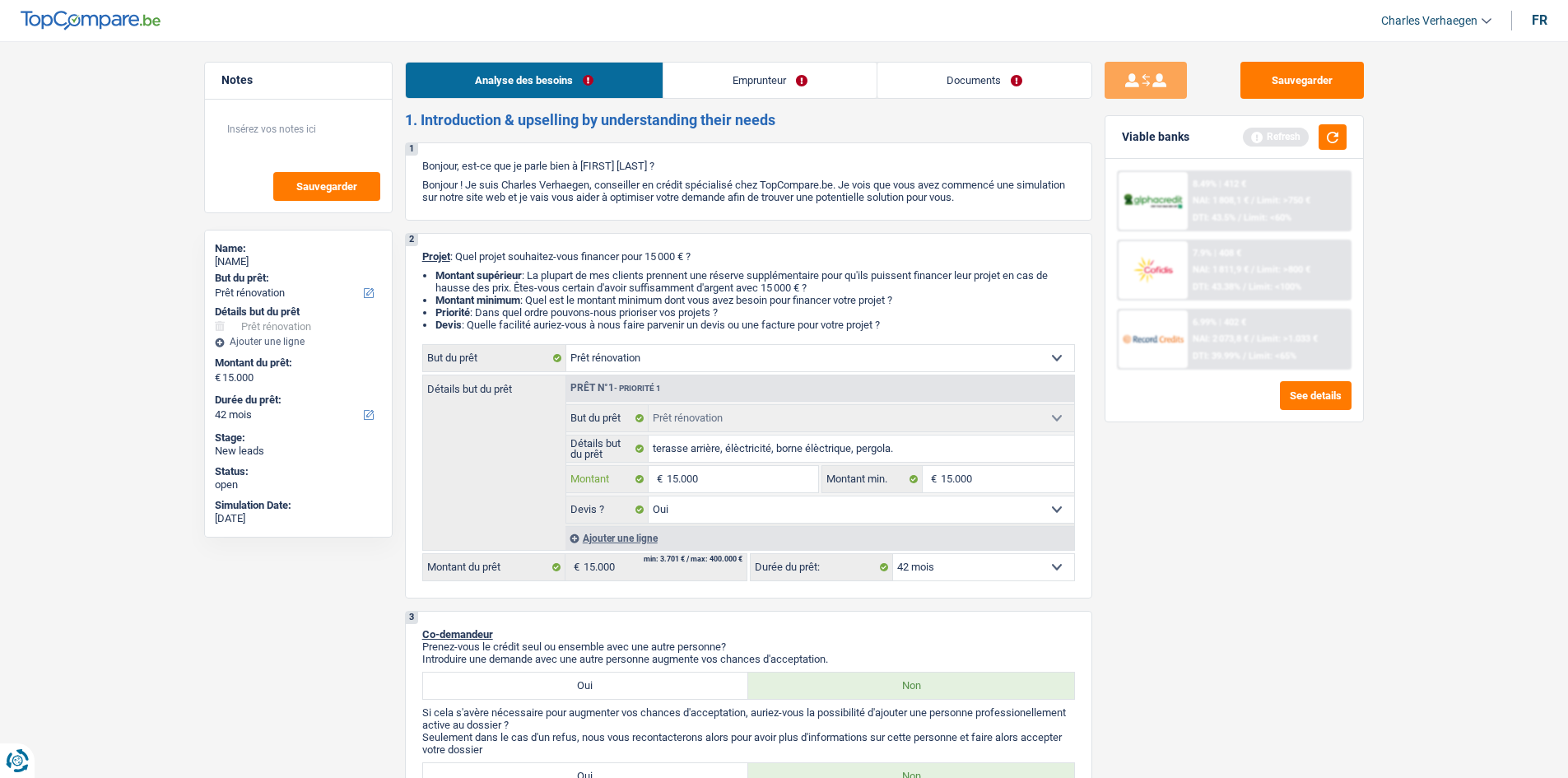 type on "1.500" 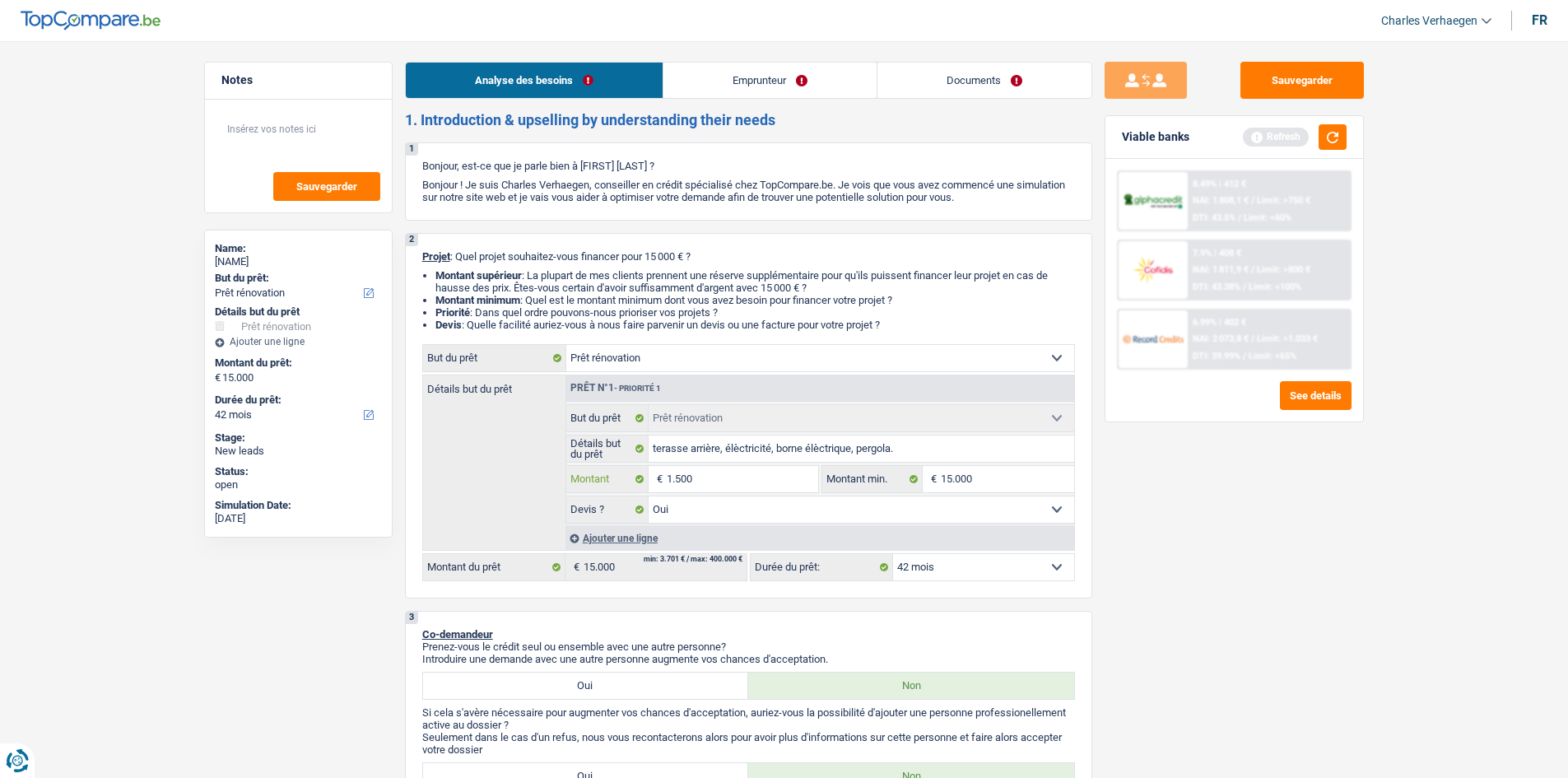 type on "150" 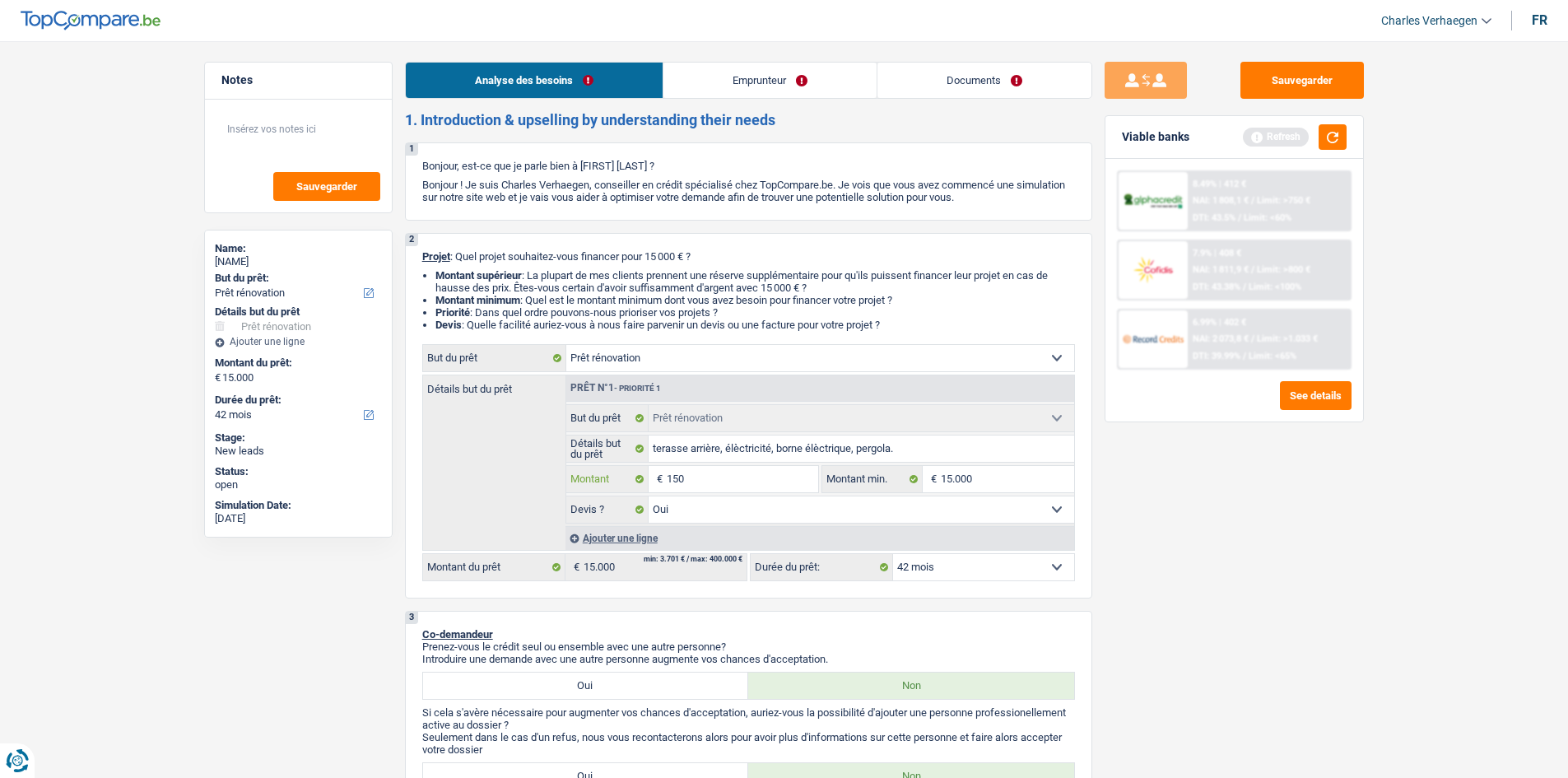 type on "15" 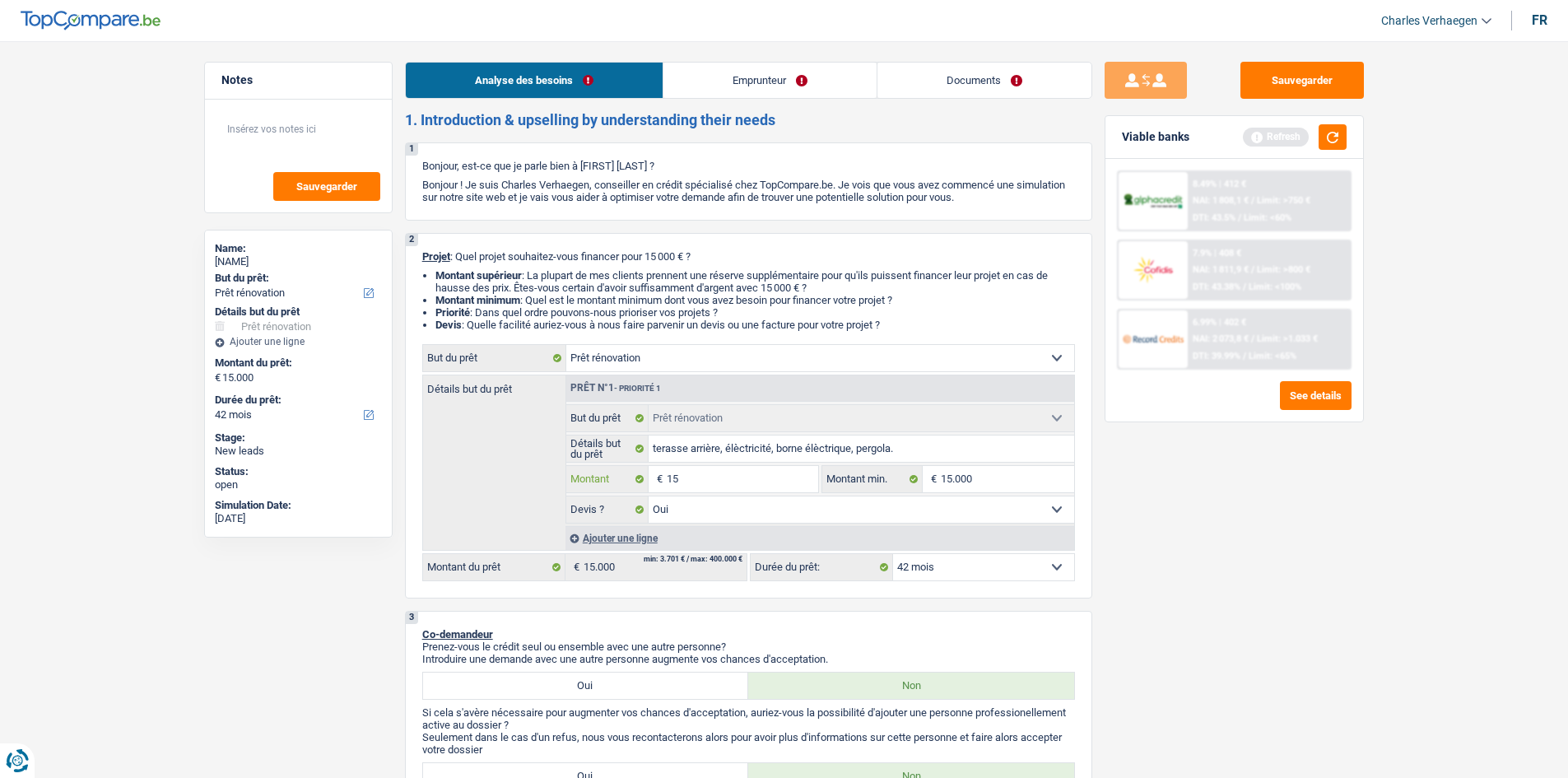 type on "1" 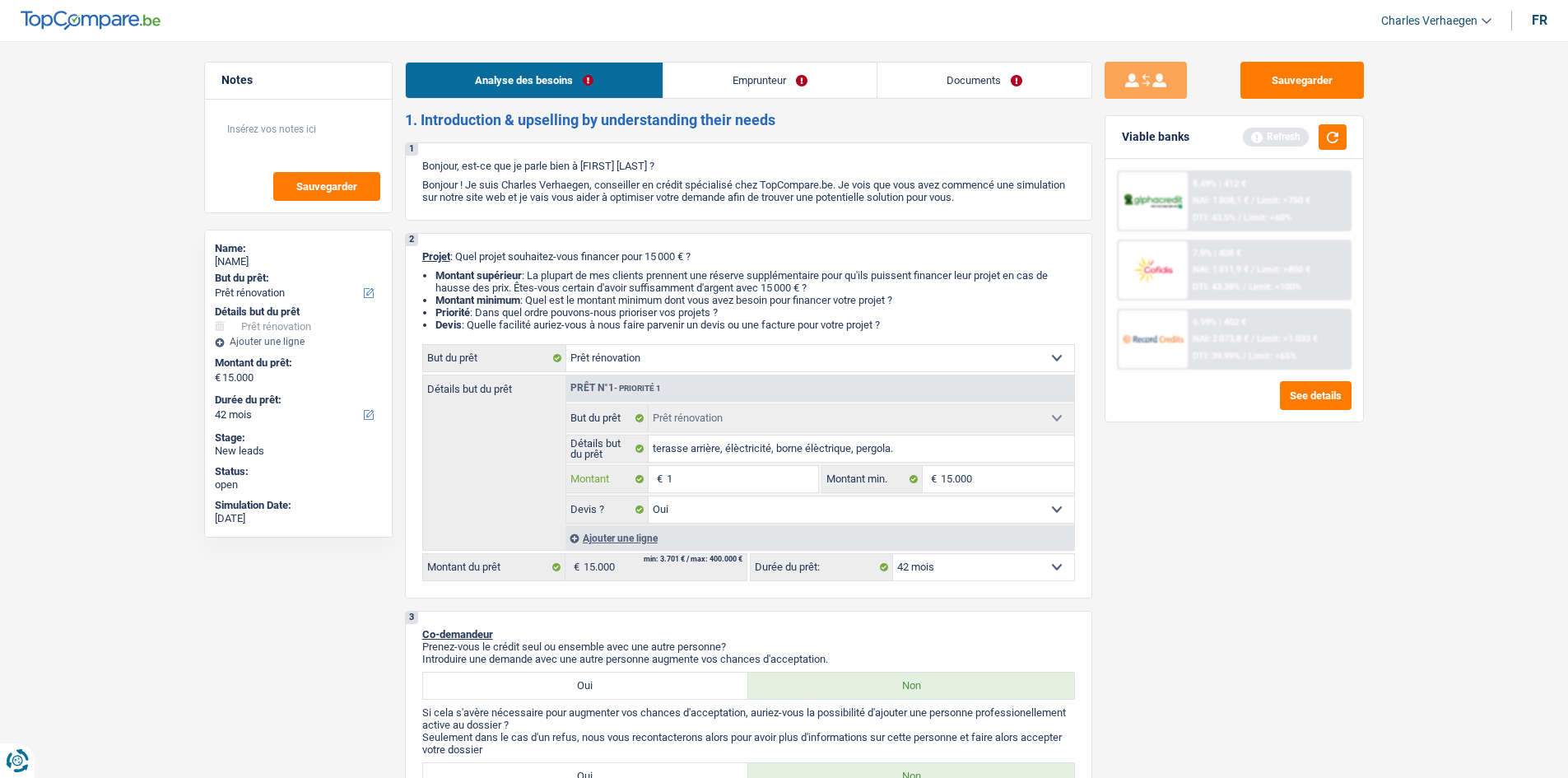 type on "18" 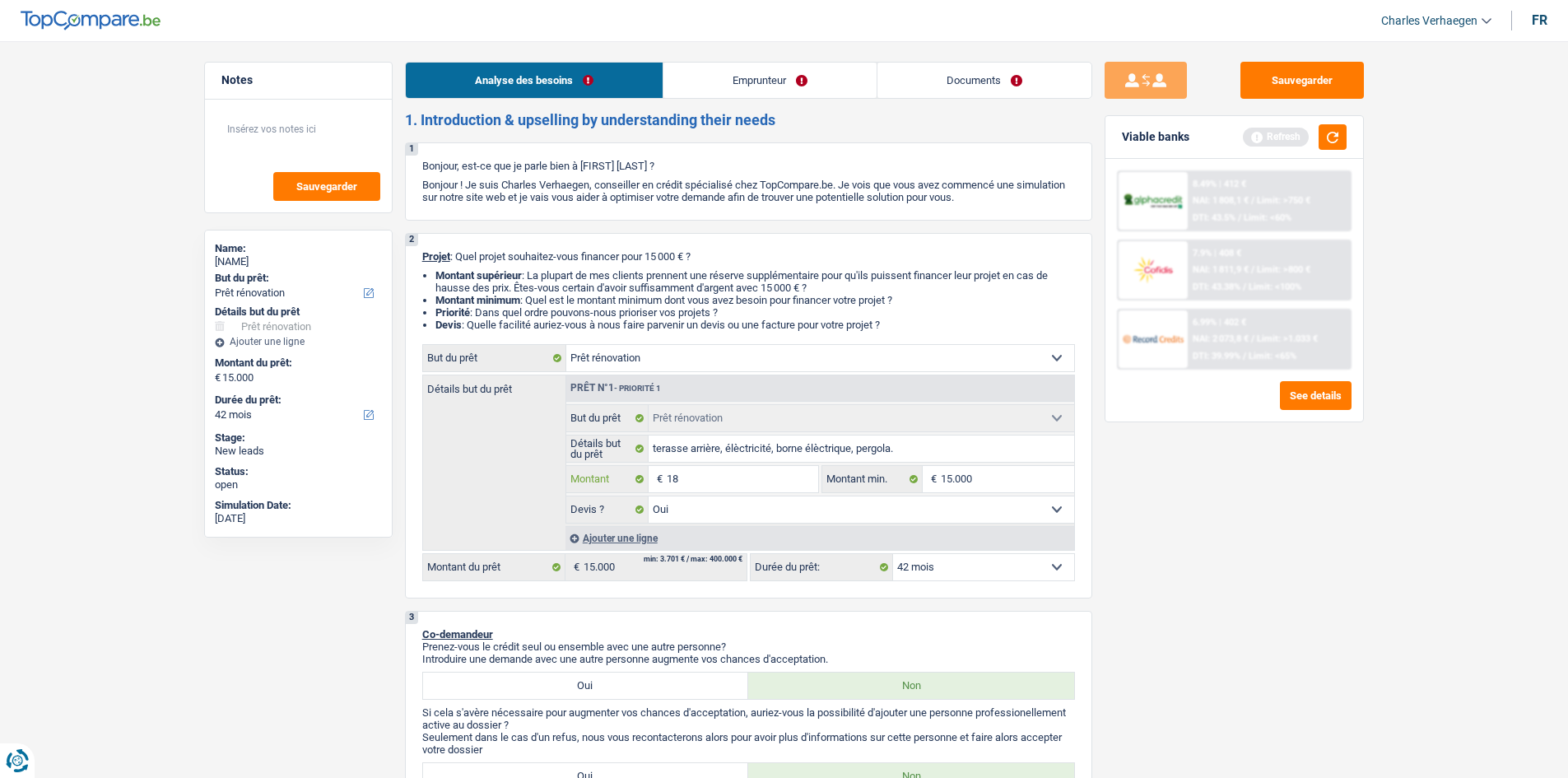 type on "180" 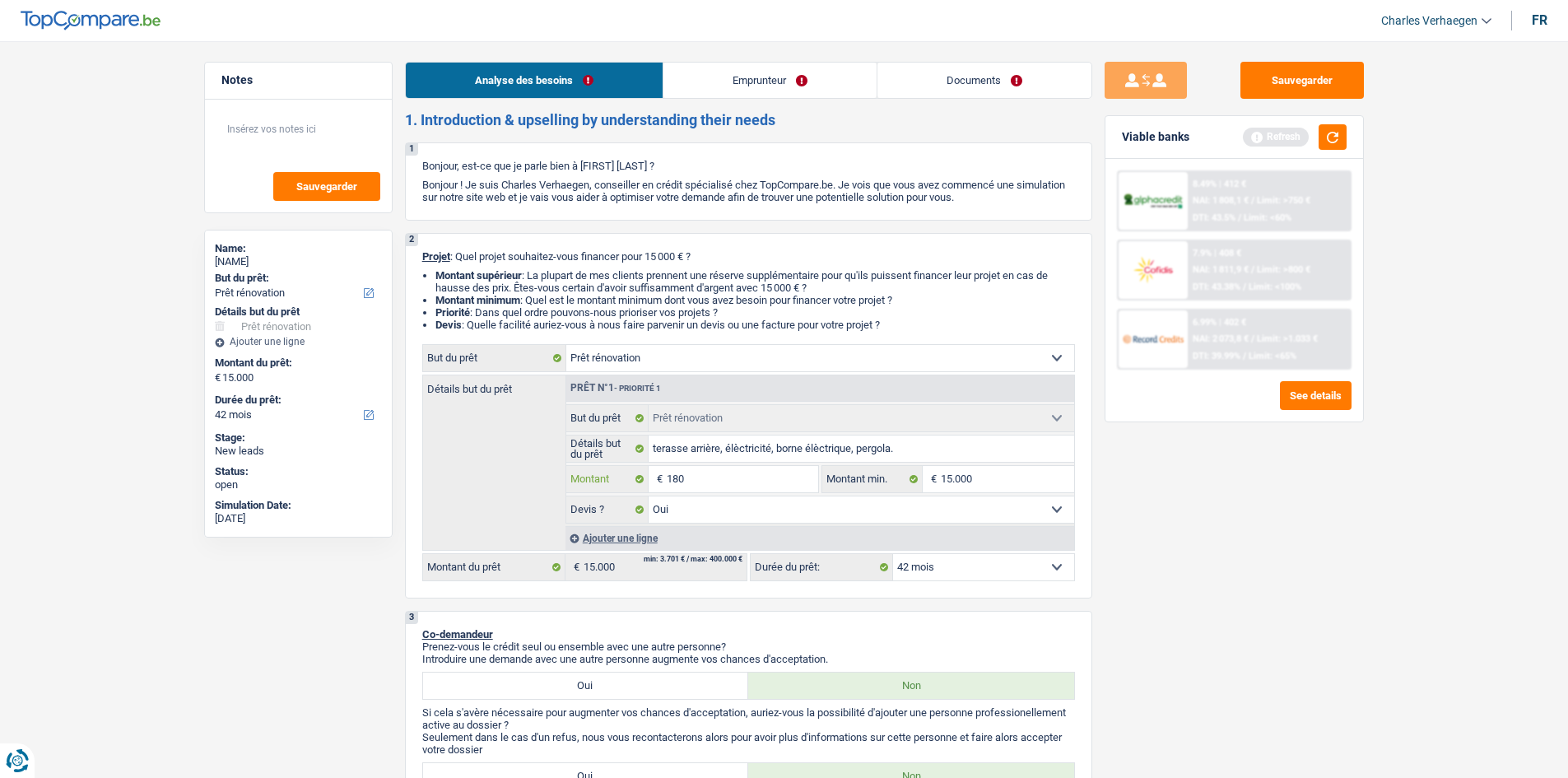 type on "180" 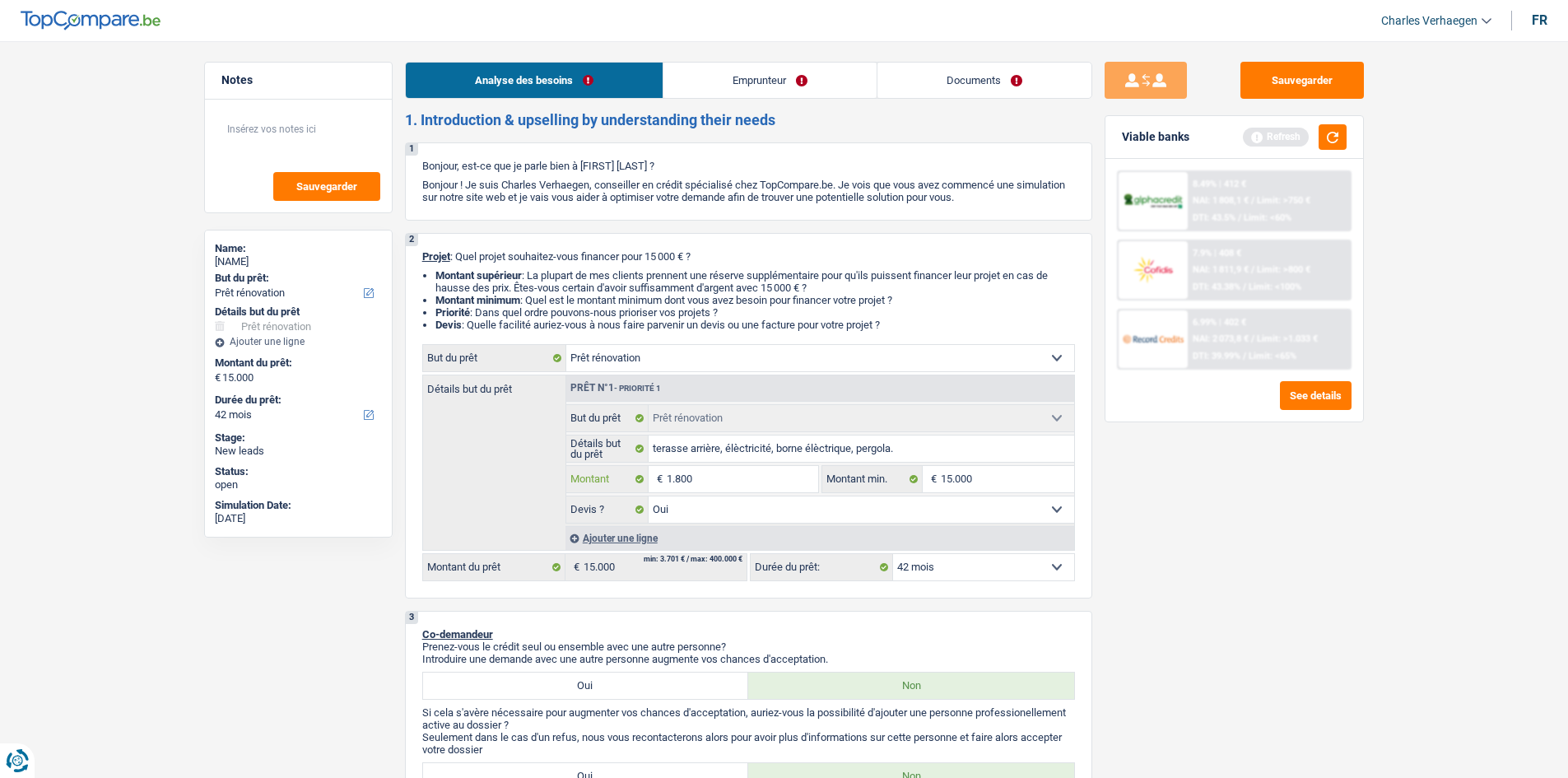 type on "18.000" 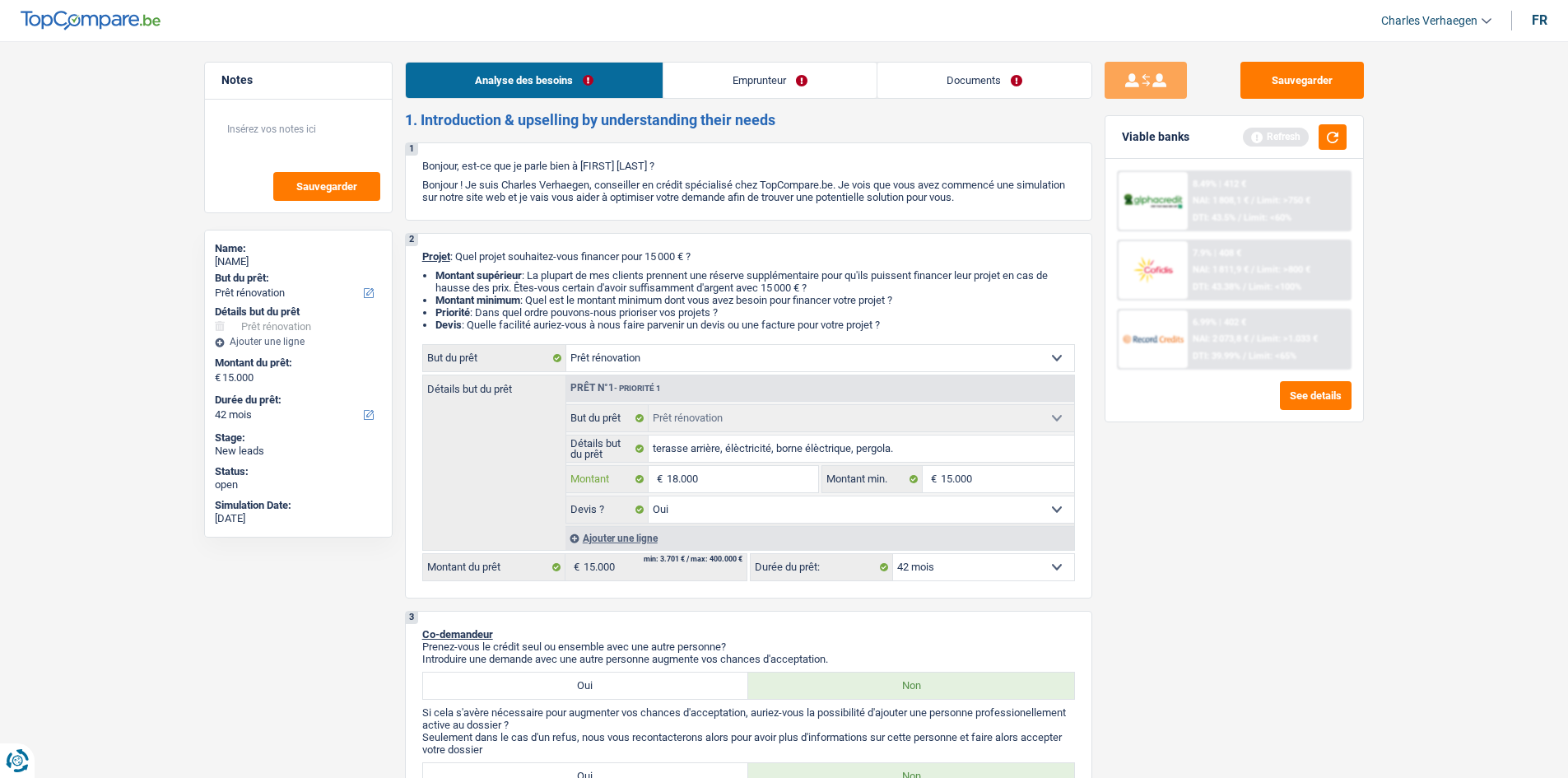 type on "18.000" 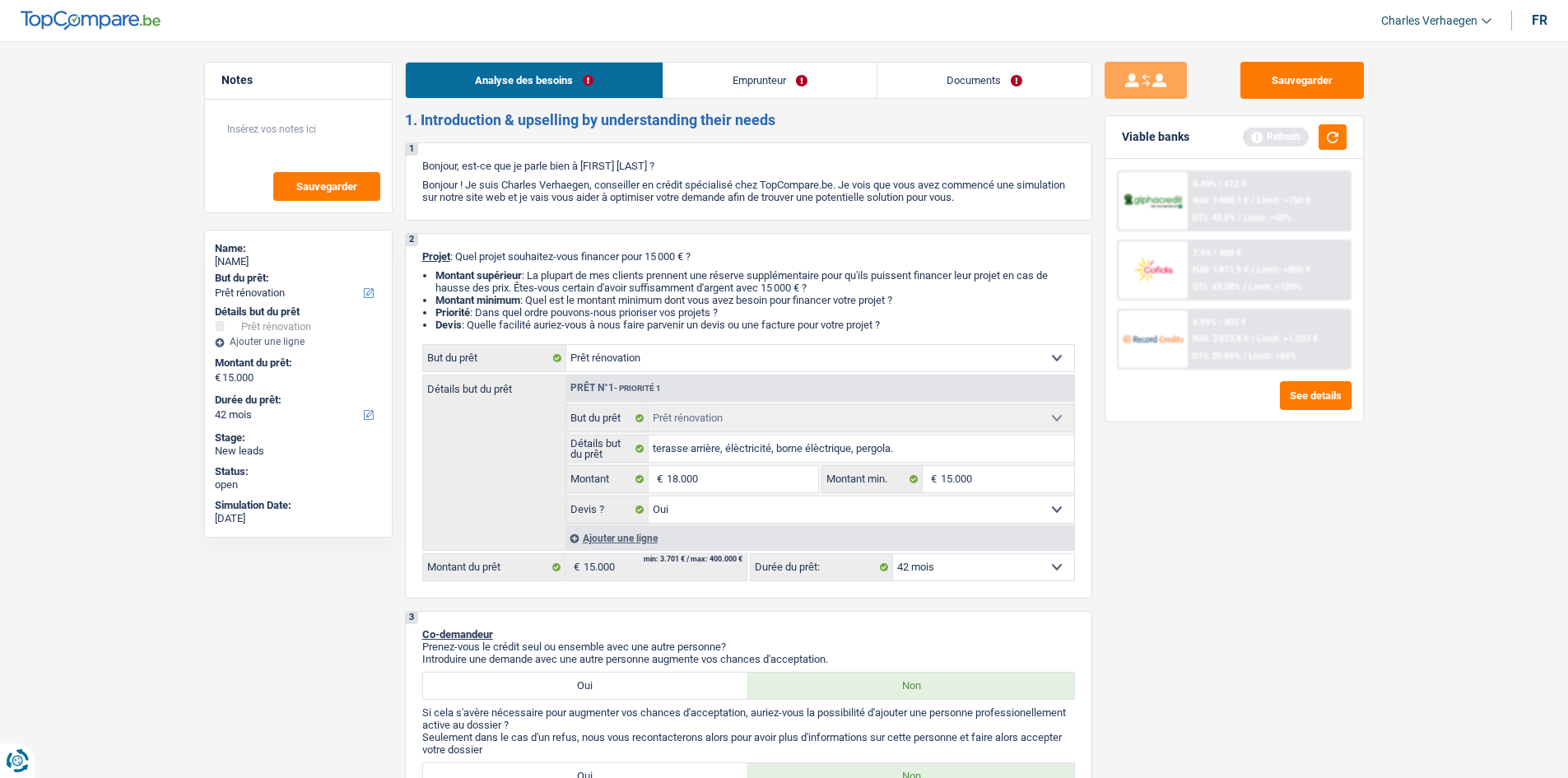 type on "18.000" 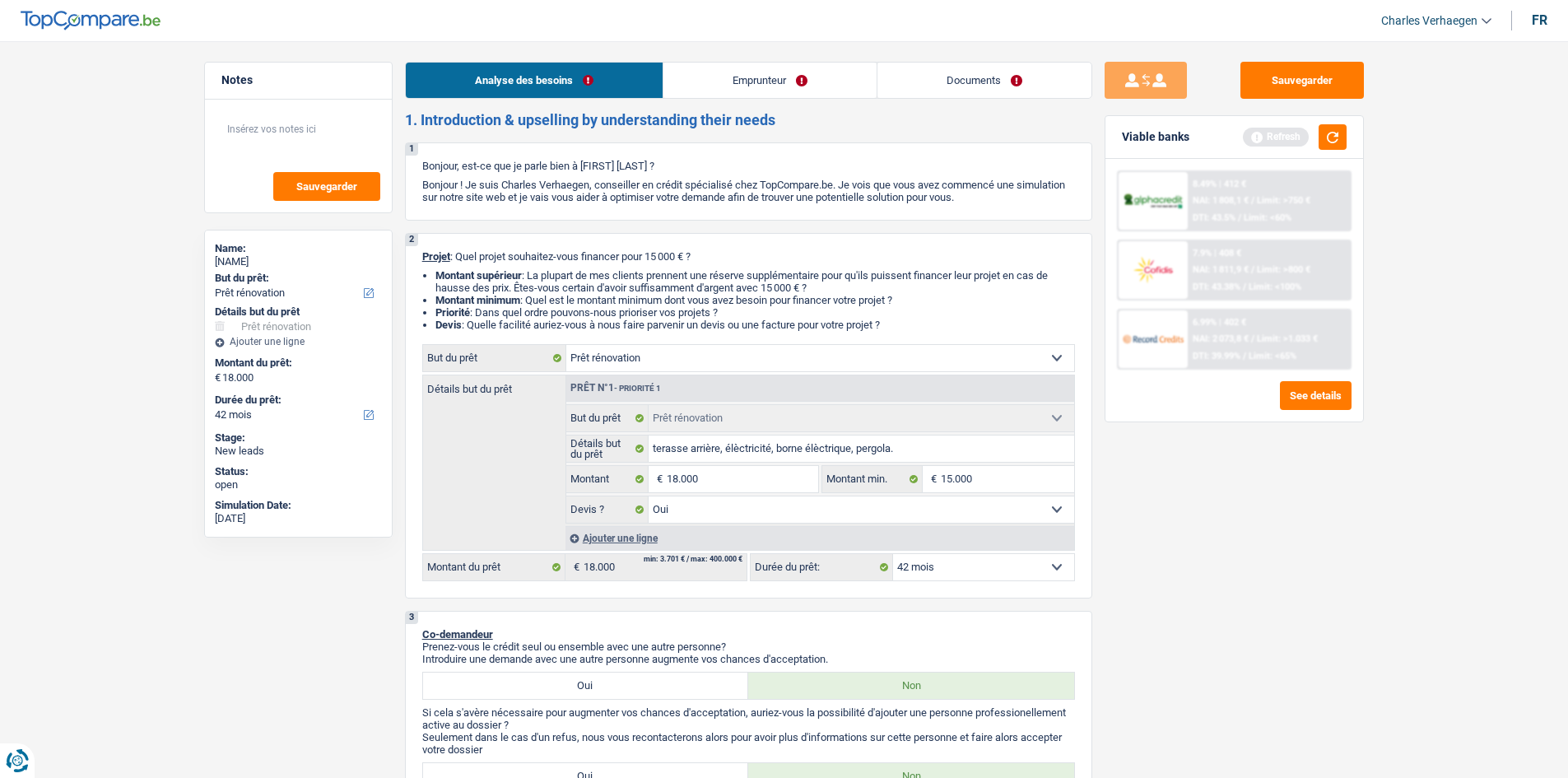 click on "Sauvegarder
Viable banks
Refresh
8.49% | 412 €
NAI: 1 808,1 €
/
Limit: >750 €
DTI: 43.5%
/
Limit: <60%
7.9% | 408 €
NAI: 1 811,9 €
/
Limit: >800 €
DTI: 43.38%
/
Limit: <100%
/       /" at bounding box center (1234, 404) 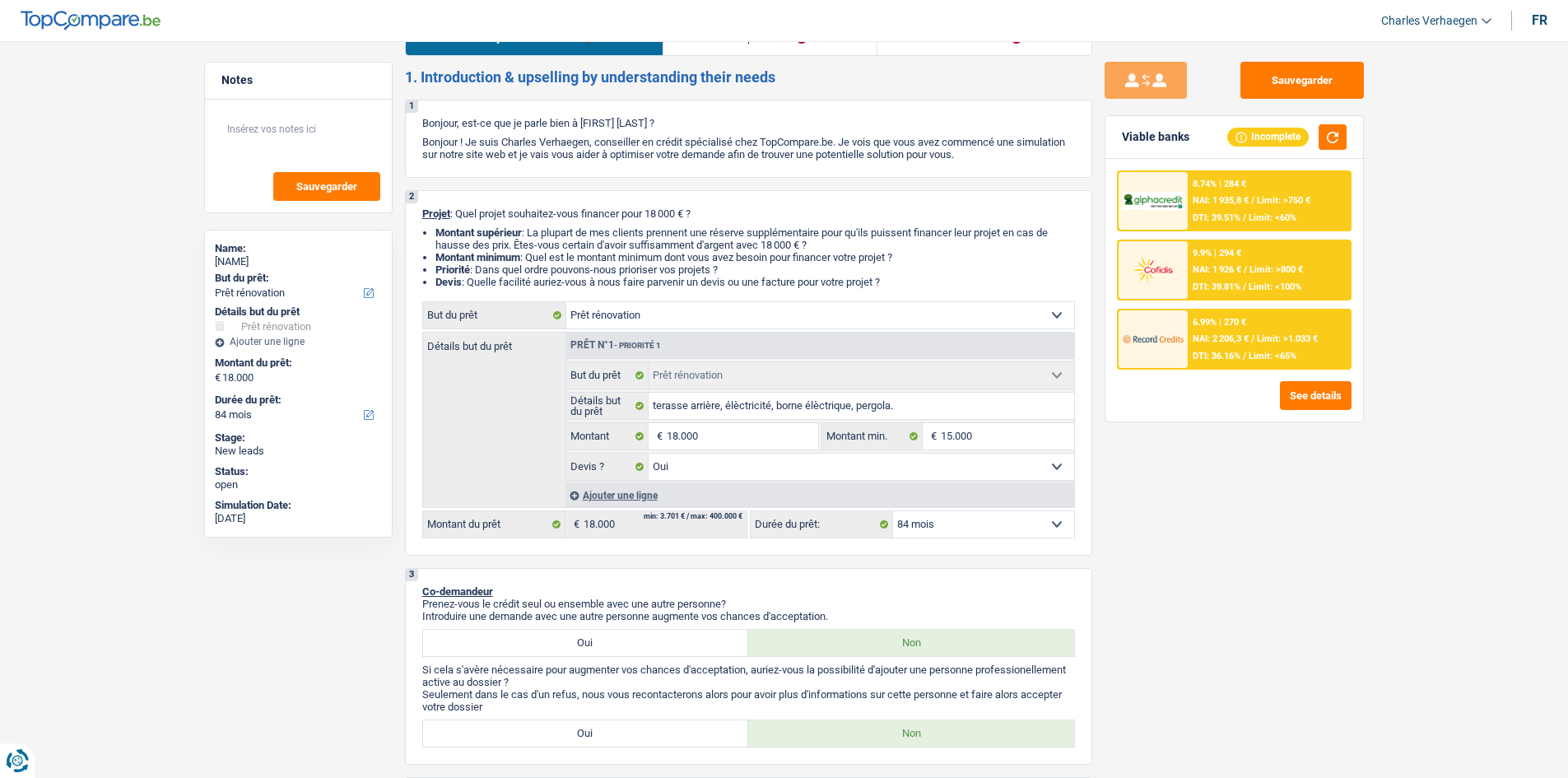 scroll, scrollTop: 82, scrollLeft: 0, axis: vertical 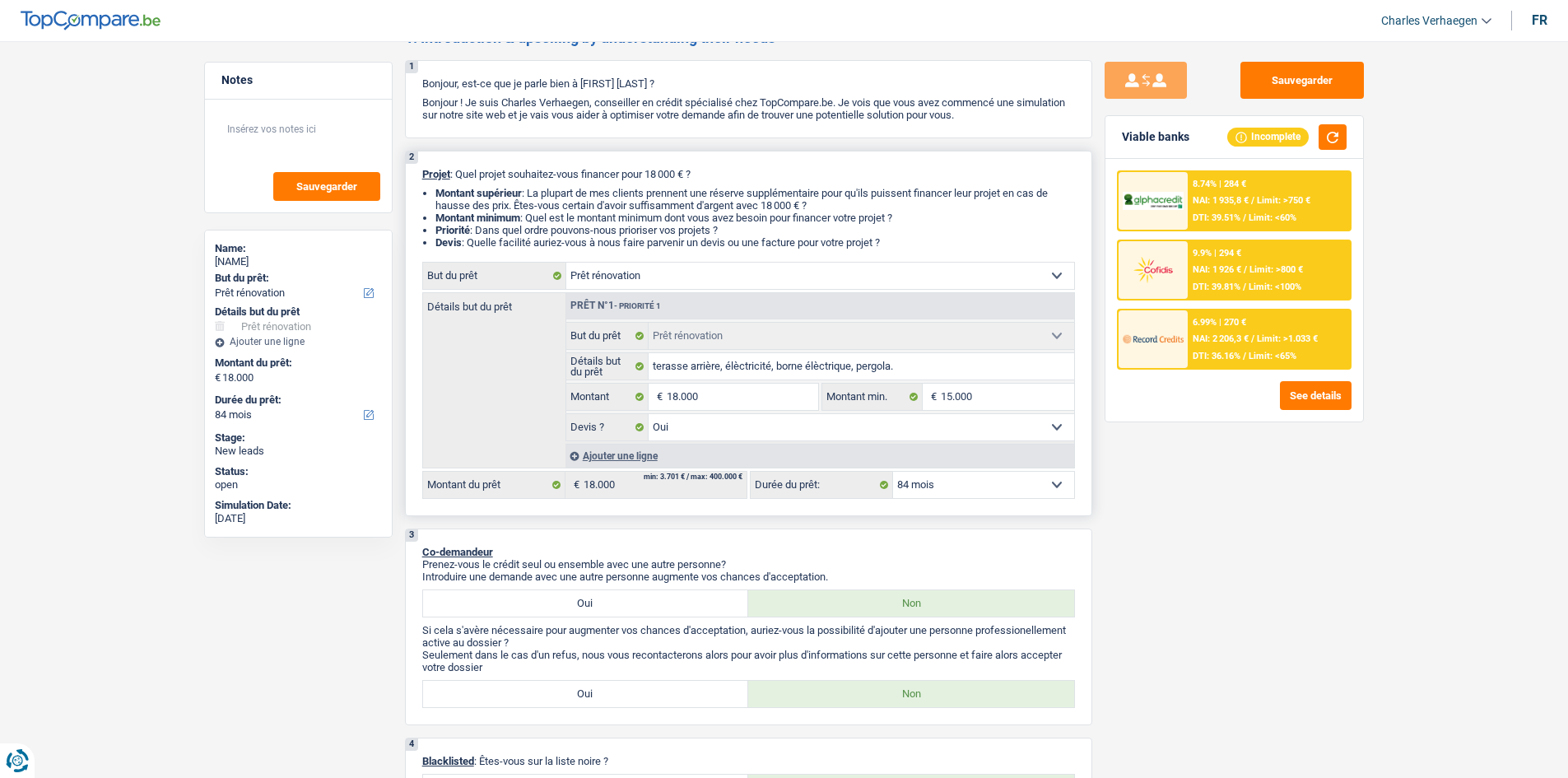 click on "12 mois 18 mois 24 mois 30 mois 36 mois 42 mois 48 mois 60 mois 72 mois 84 mois
Sélectionner une option" at bounding box center (984, 485) 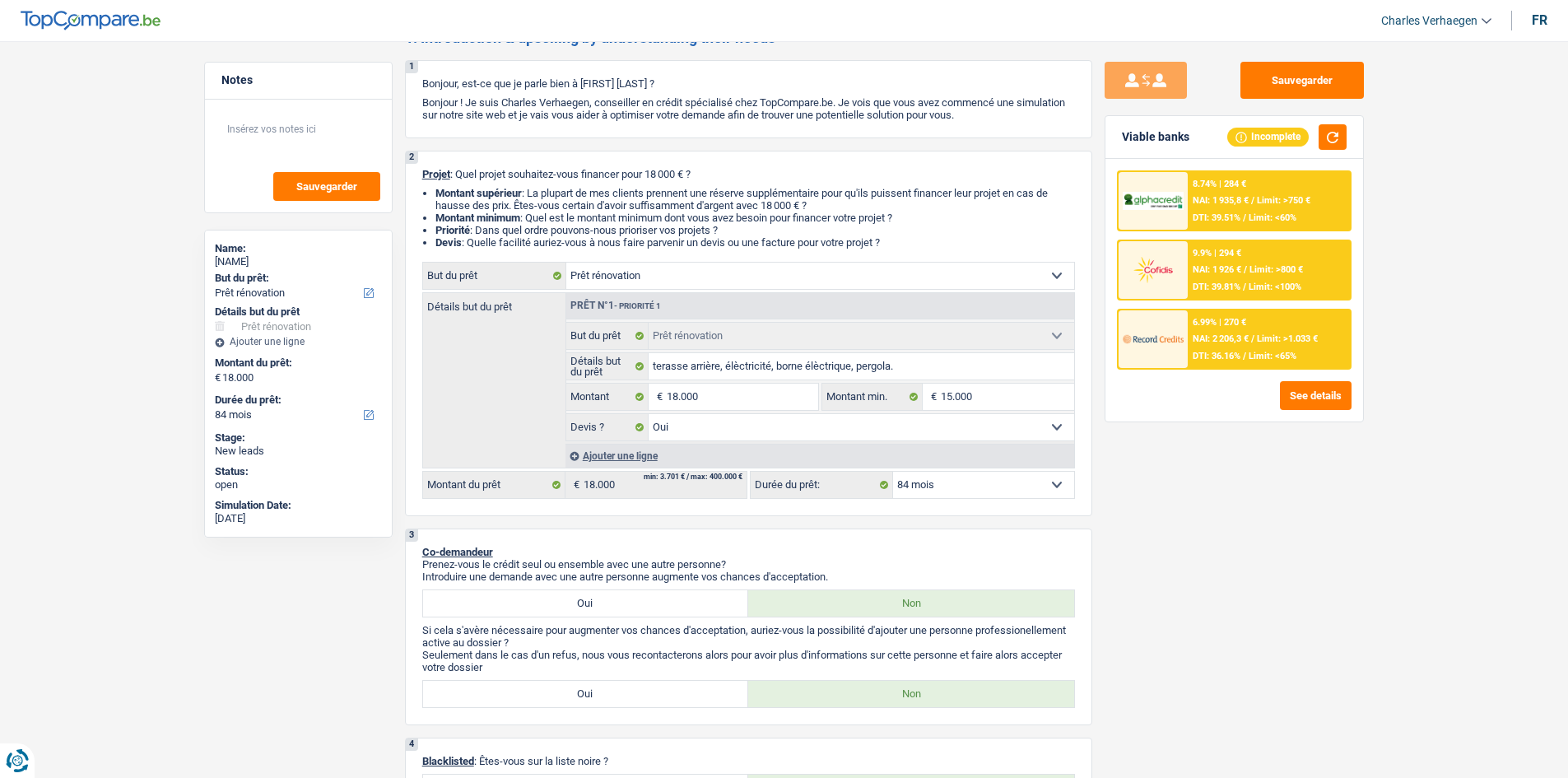 click on "Sauvegarder
Viable banks
Incomplete
8.74% | 284 €
NAI: 1 935,8 €
/
Limit: >750 €
DTI: 39.51%
/
Limit: <60%
9.9% | 294 €
NAI: 1 926 €
/
Limit: >800 €
DTI: 39.81%
/
Limit: <100%
/       /" at bounding box center (1234, 404) 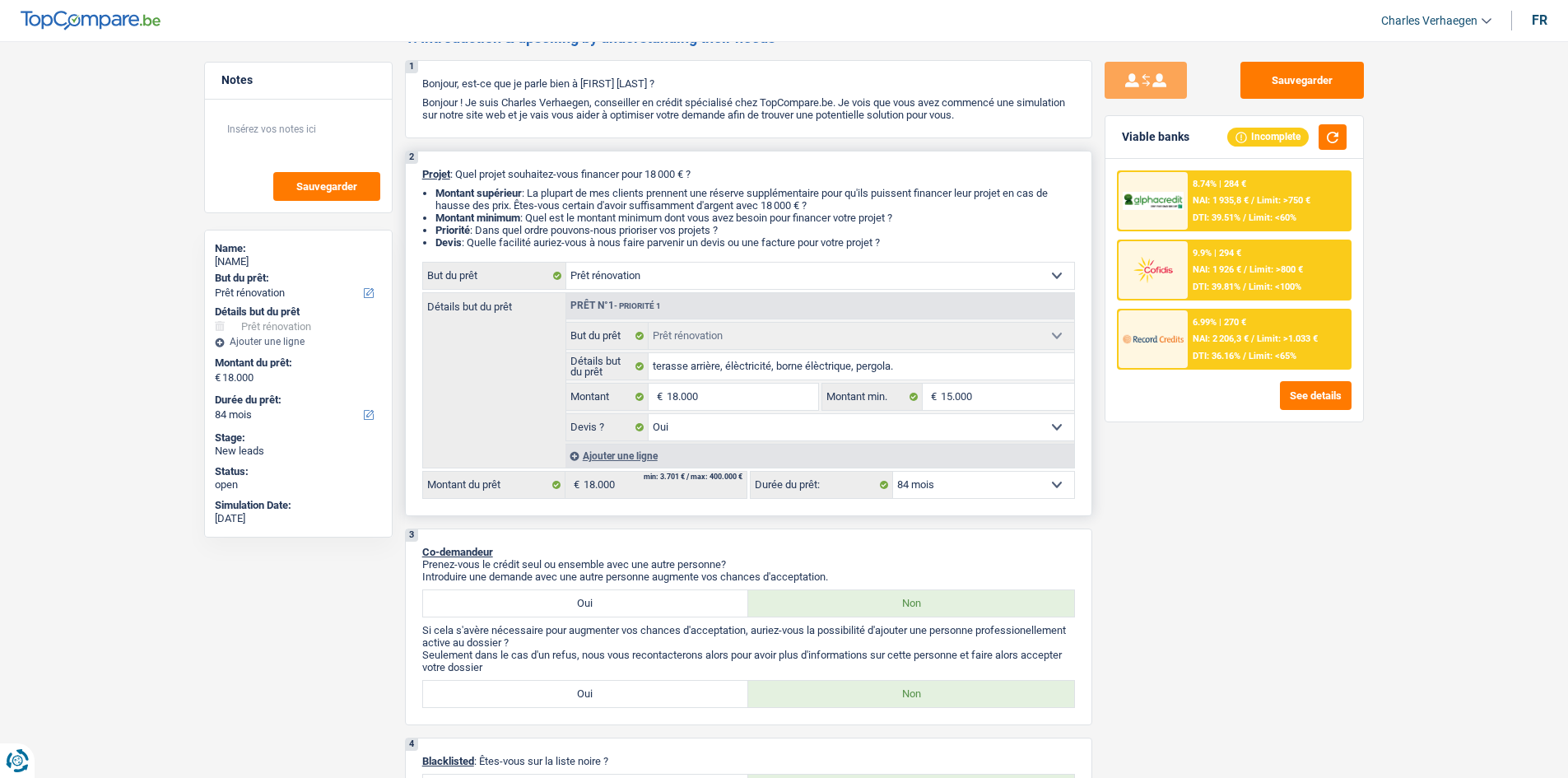 click on "12 mois 18 mois 24 mois 30 mois 36 mois 42 mois 48 mois 60 mois 72 mois 84 mois
Sélectionner une option" at bounding box center (984, 485) 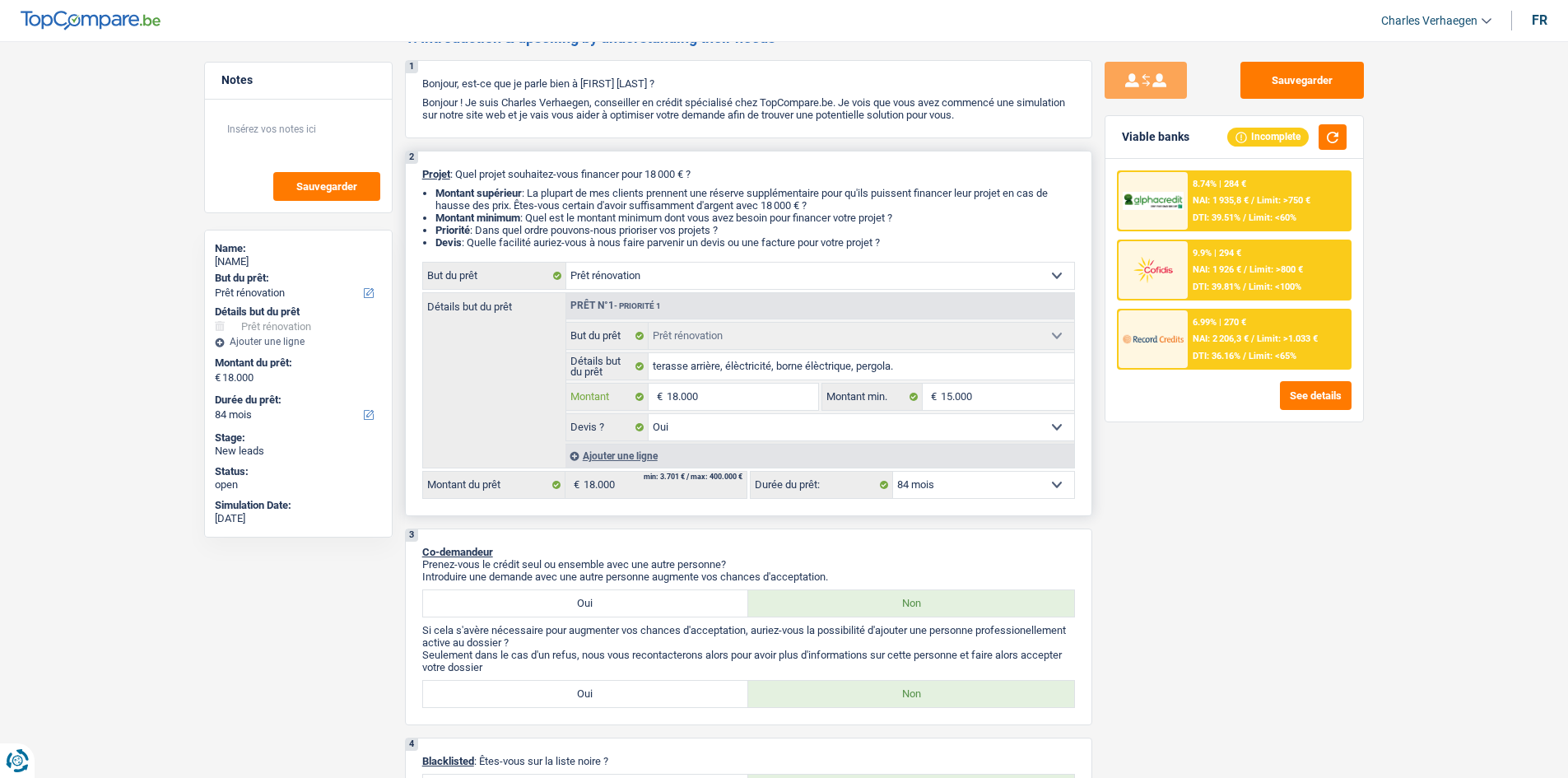 click on "18.000" at bounding box center [742, 397] 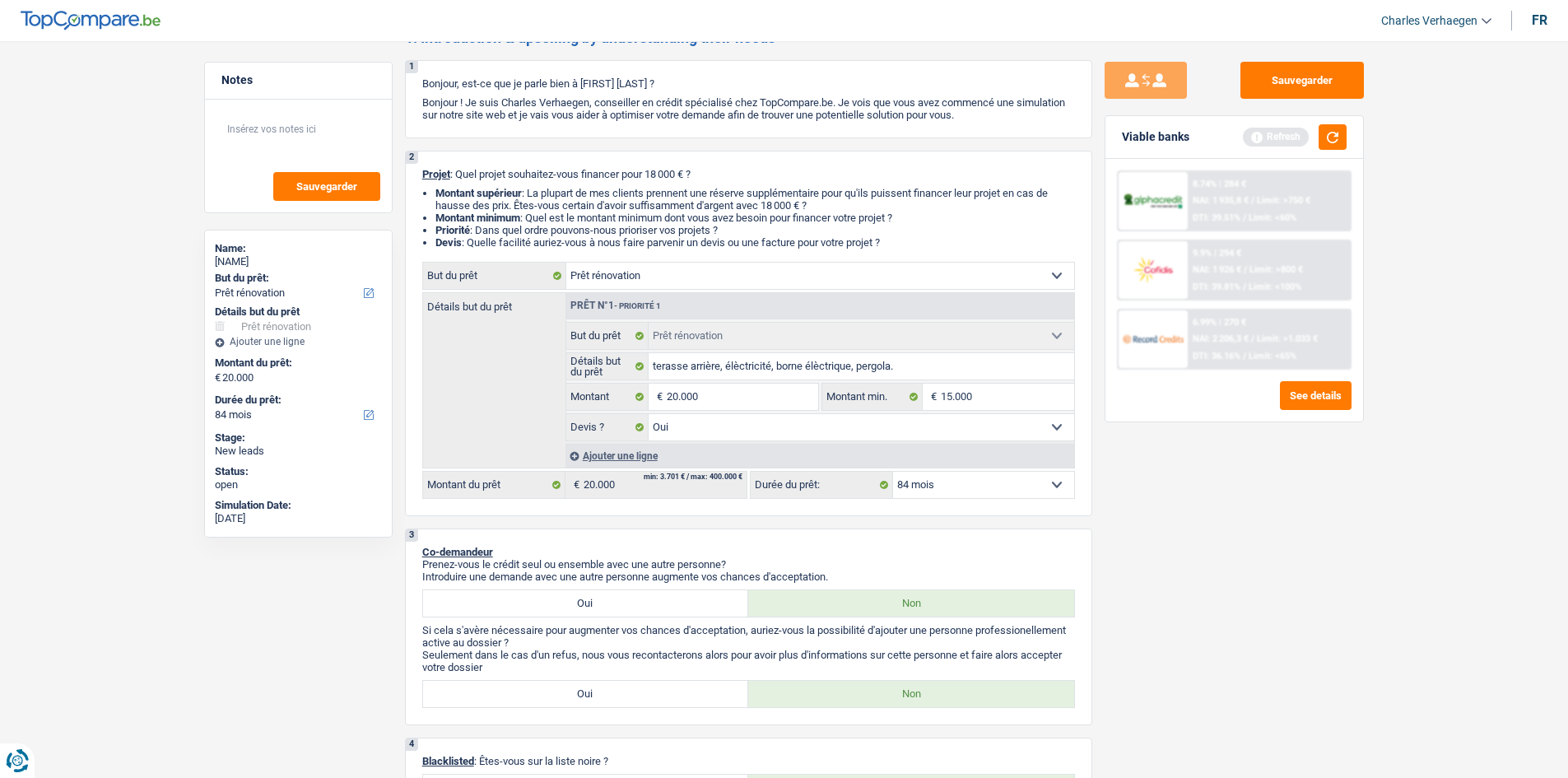 click on "Sauvegarder
Viable banks
Refresh
8.74% | 284 €
NAI: 1 935,8 €
/
Limit: >750 €
DTI: 39.51%
/
Limit: <60%
9.9% | 294 €
NAI: 1 926 €
/
Limit: >800 €
DTI: 39.81%
/
Limit: <100%
/       /" at bounding box center [1234, 404] 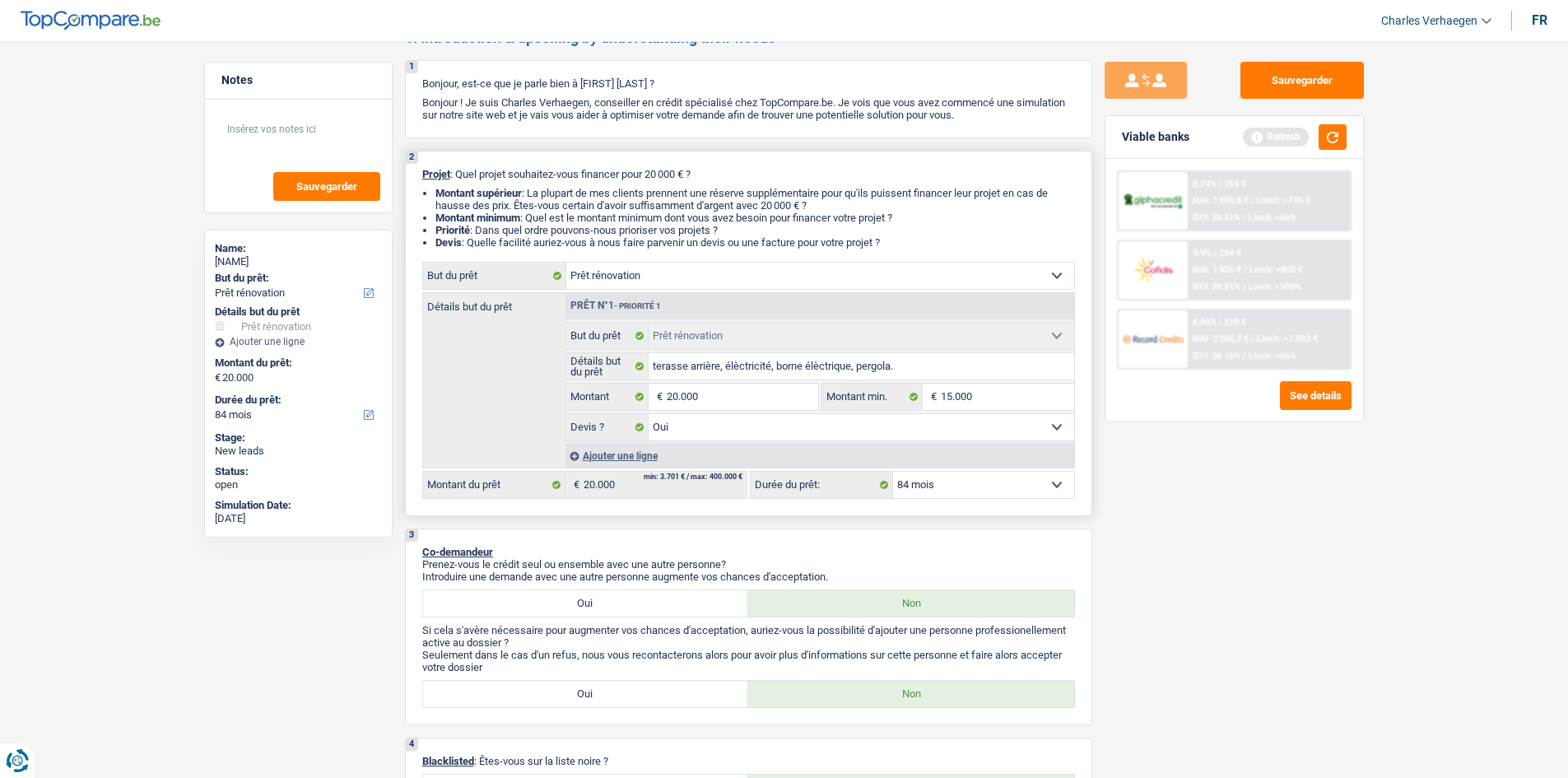 click on "12 mois 18 mois 24 mois 30 mois 36 mois 42 mois 48 mois 60 mois 72 mois 84 mois
Sélectionner une option" at bounding box center [984, 485] 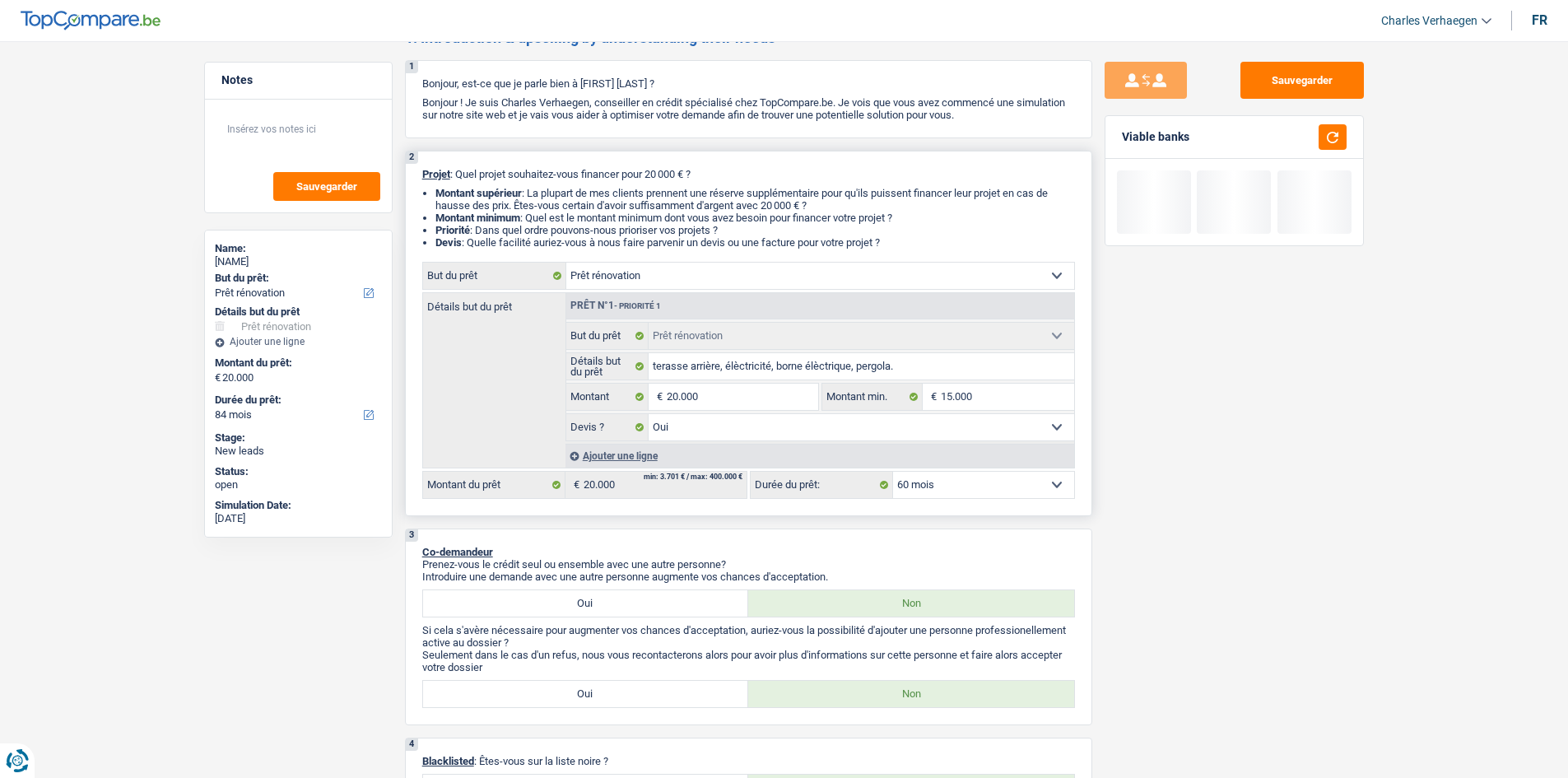 click on "12 mois 18 mois 24 mois 30 mois 36 mois 42 mois 48 mois 60 mois 72 mois 84 mois
Sélectionner une option" at bounding box center (984, 485) 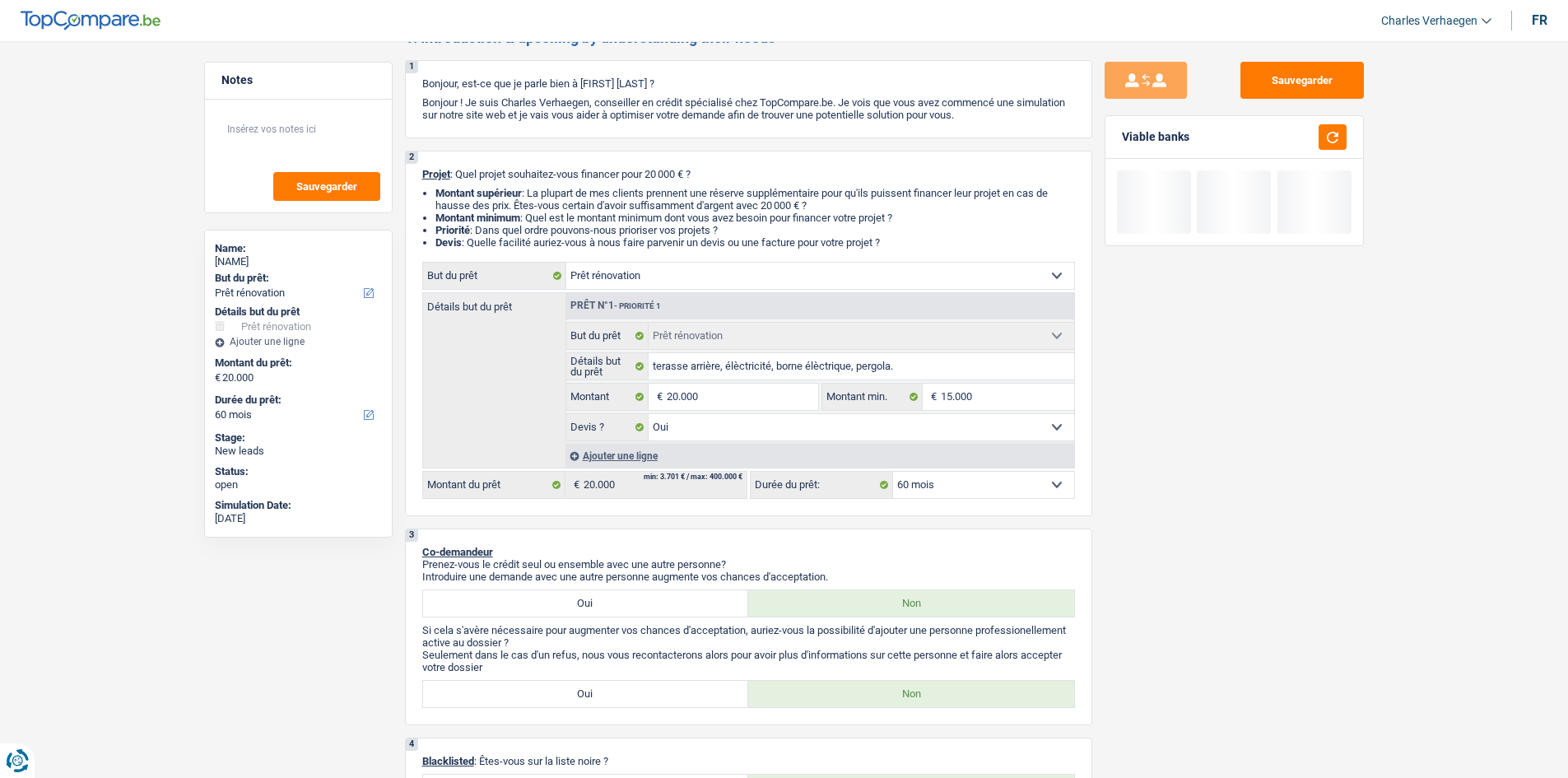 click on "Sauvegarder
Viable banks" at bounding box center (1234, 404) 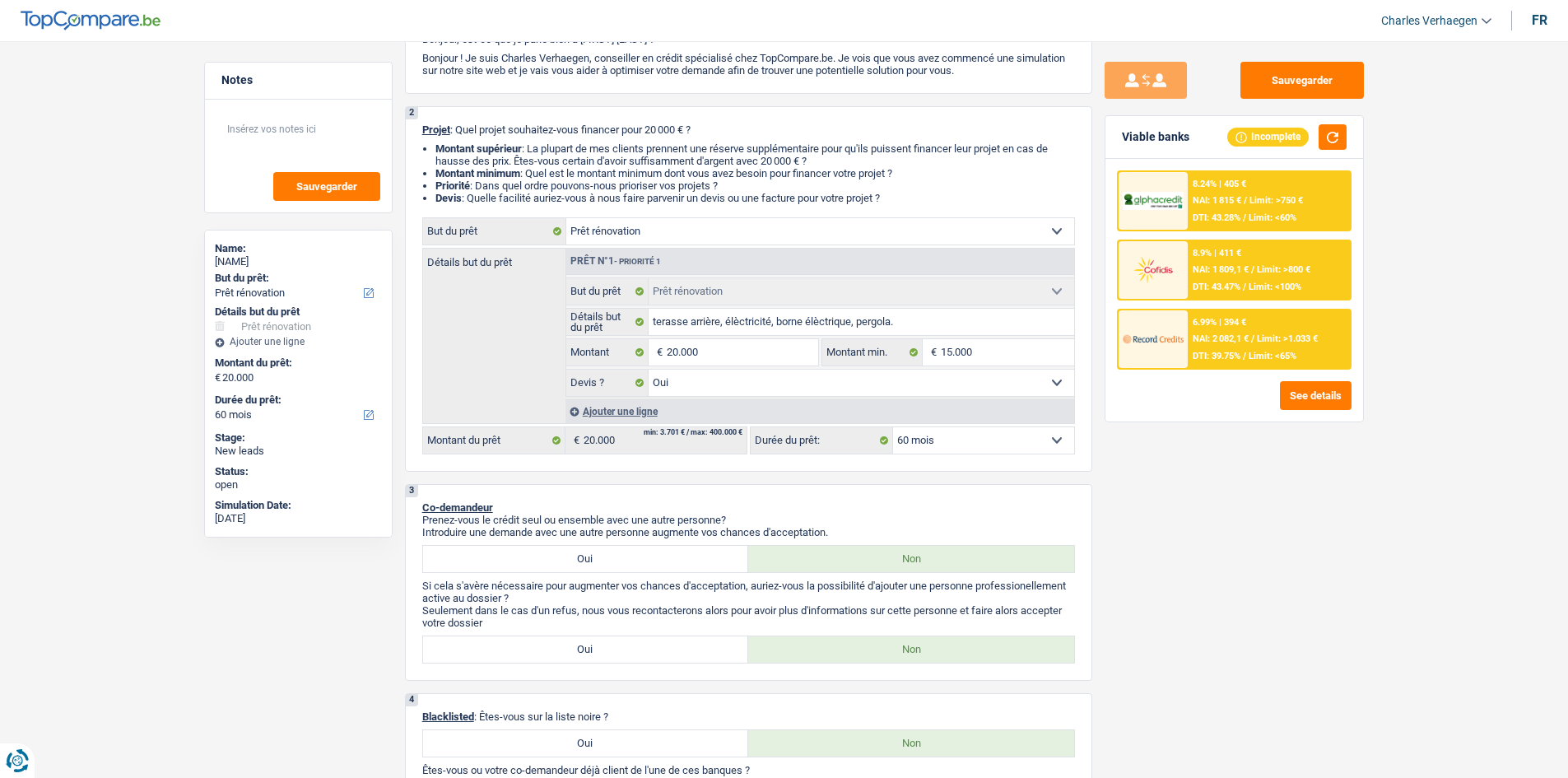scroll, scrollTop: 165, scrollLeft: 0, axis: vertical 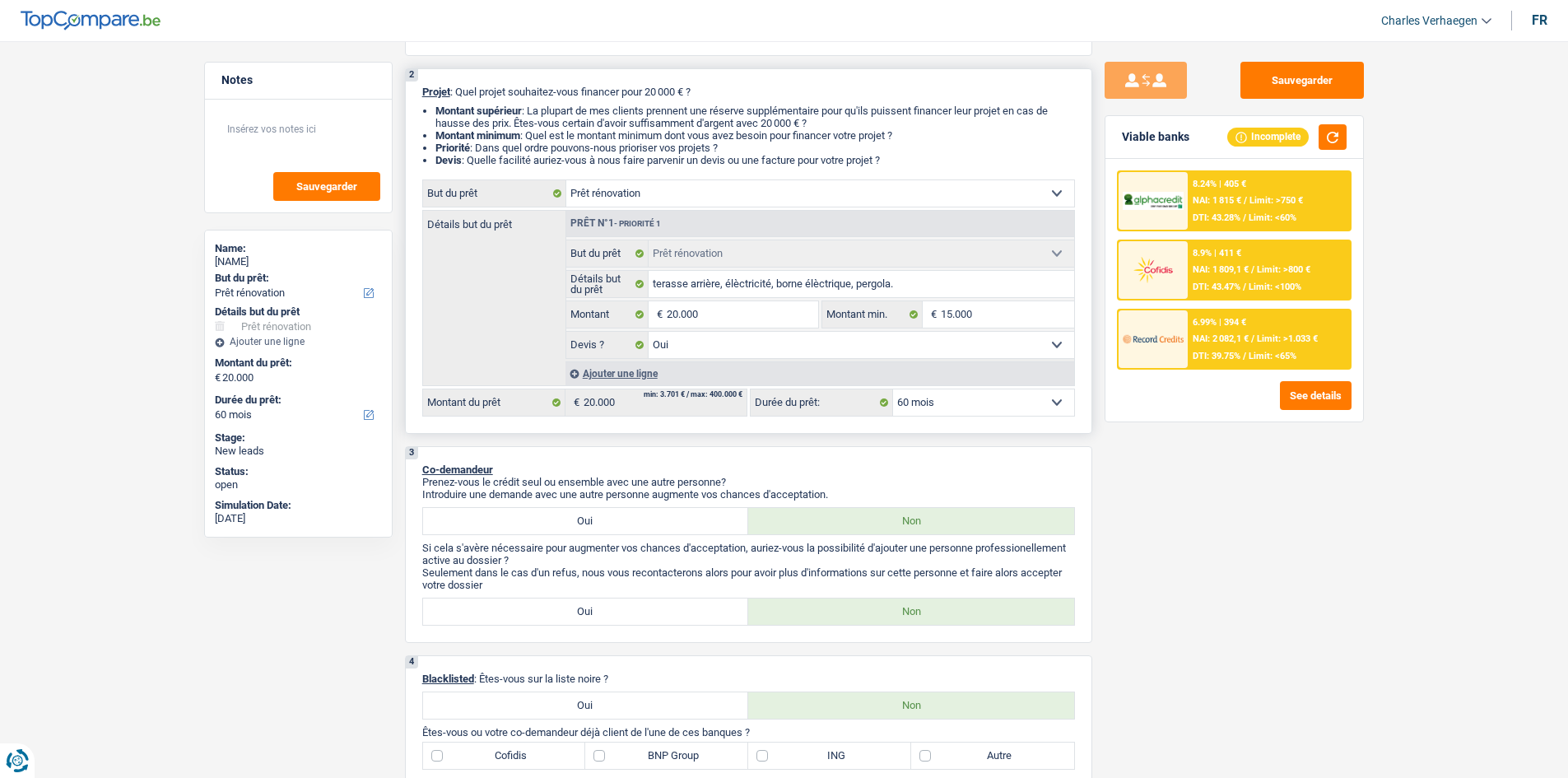 click on "12 mois 18 mois 24 mois 30 mois 36 mois 42 mois 48 mois 60 mois 72 mois 84 mois
Sélectionner une option" at bounding box center (984, 403) 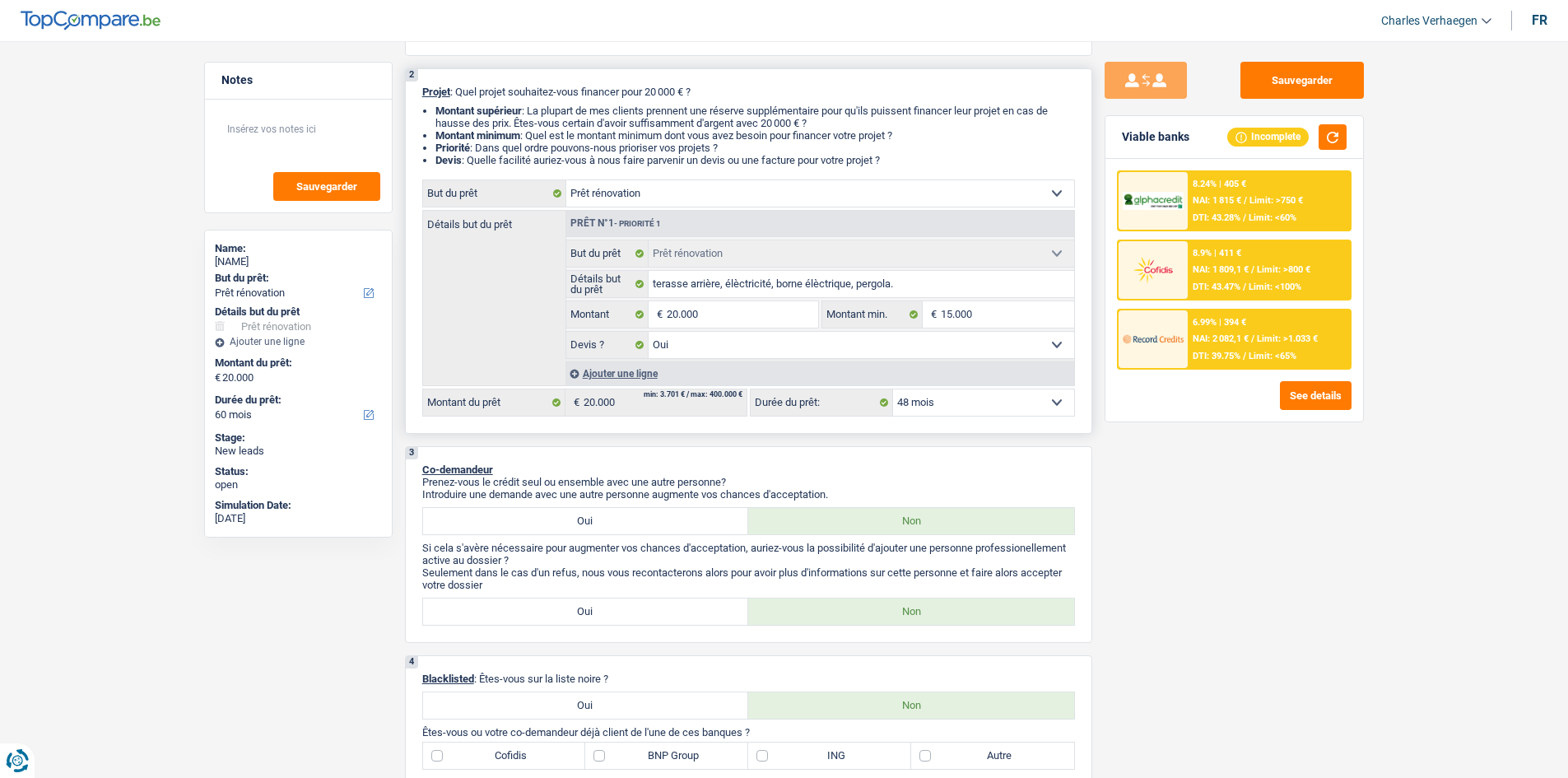 click on "12 mois 18 mois 24 mois 30 mois 36 mois 42 mois 48 mois 60 mois 72 mois 84 mois
Sélectionner une option" at bounding box center (984, 403) 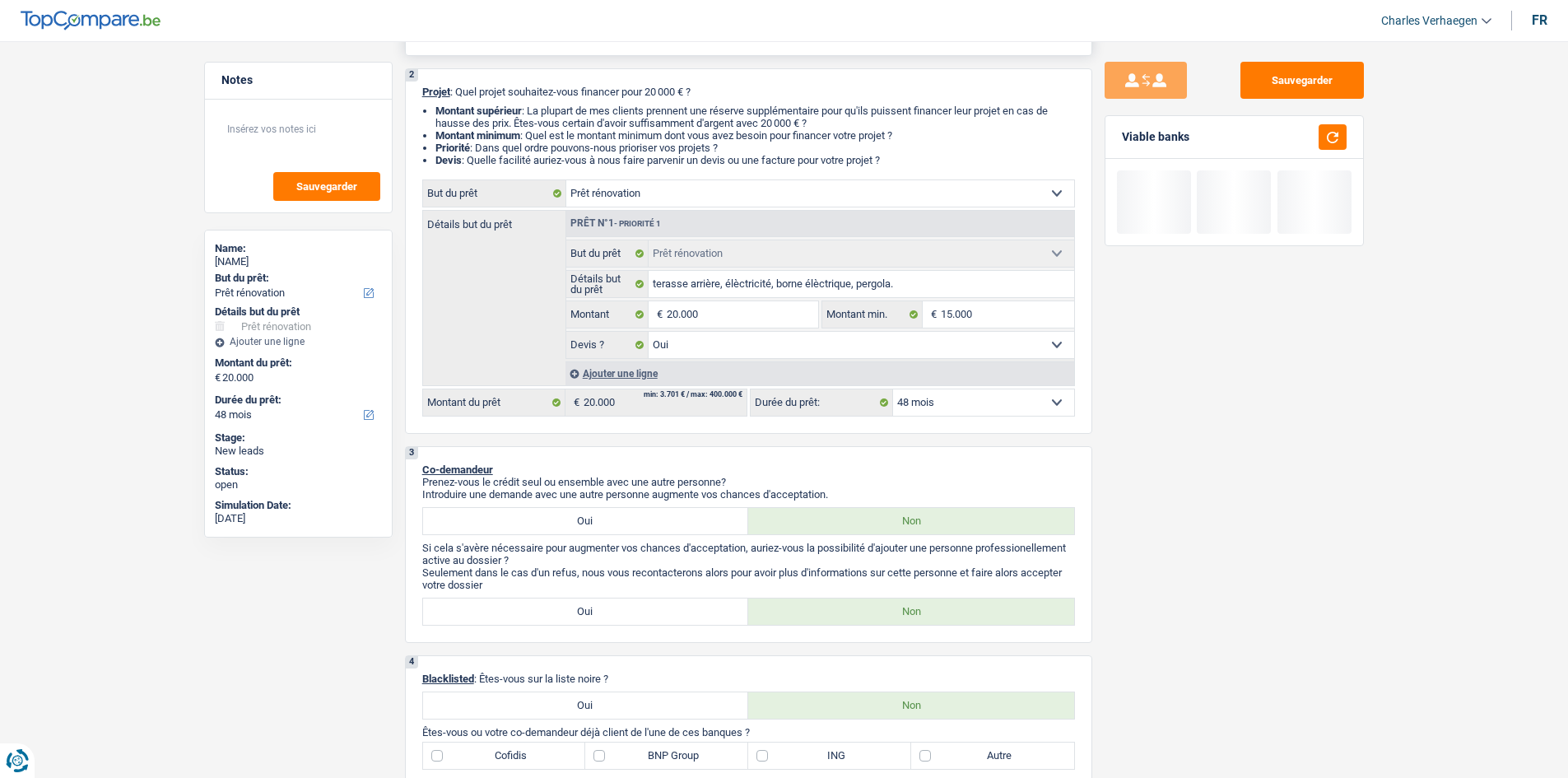 scroll, scrollTop: 0, scrollLeft: 0, axis: both 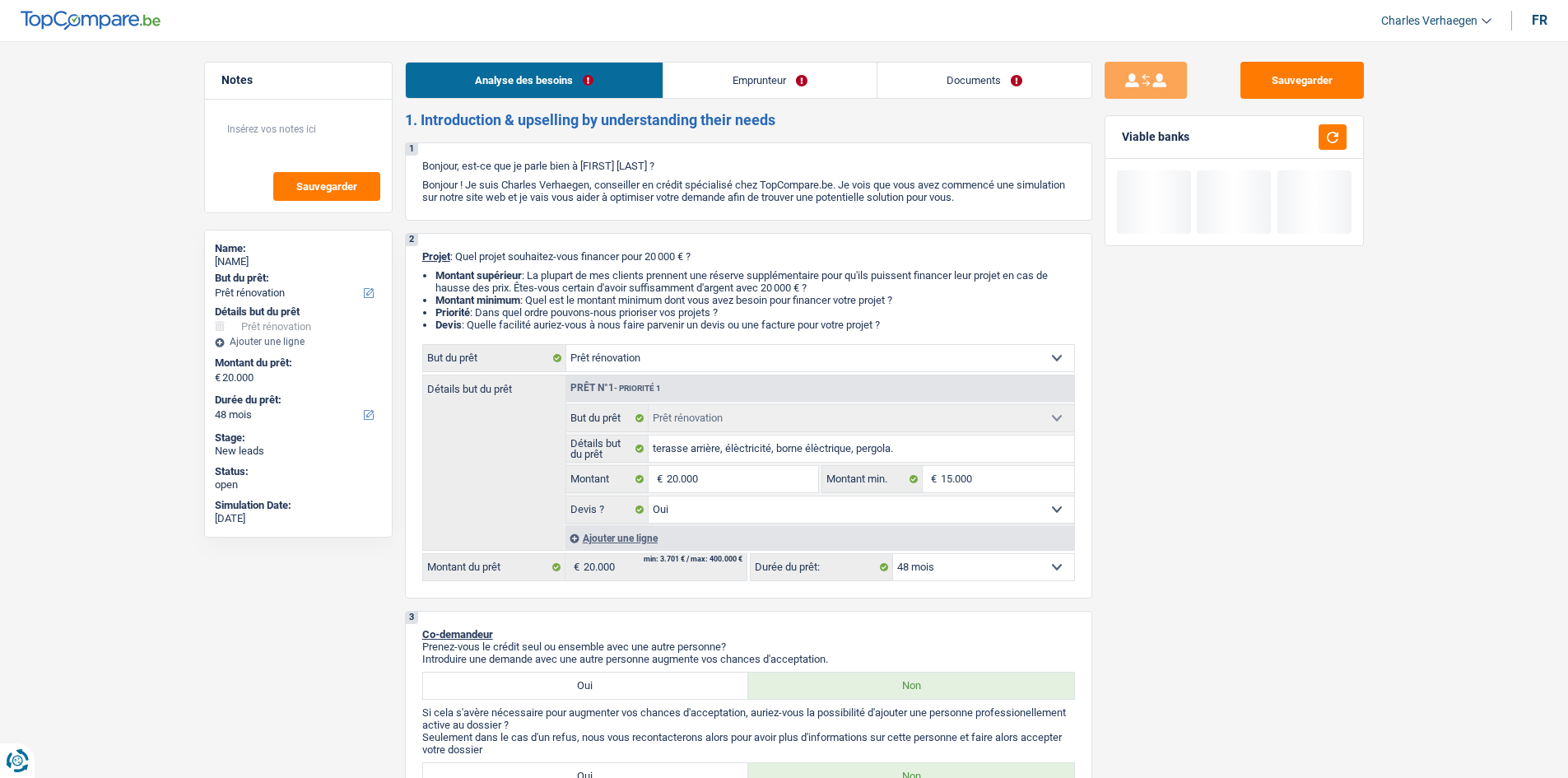 click on "Notes
Sauvegarder
Name:   Dominique Strang   But du prêt: Confort maison: meubles, textile, peinture, électroménager, outillage non-professionnel Hifi, multimédia, gsm, ordinateur Aménagement: frais d'installation, déménagement Evénement familial: naissance, mariage, divorce, communion, décès Frais médicaux Frais d'études Frais permis de conduire Loisirs: voyage, sport, musique Rafraîchissement: petits travaux maison et jardin Frais judiciaires Réparation voiture Prêt rénovation Prêt énergie Prêt voiture Taxes, impôts non professionnels Rénovation bien à l'étranger Dettes familiales Assurance Autre
Sélectionner une option
Détails but du prêt
Confort maison: meubles, textile, peinture, électroménager, outillage non-professionnel Hifi, multimédia, gsm, ordinateur Aménagement: frais d'installation, déménagement Frais médicaux Frais d'études Autre" at bounding box center (784, 1269) 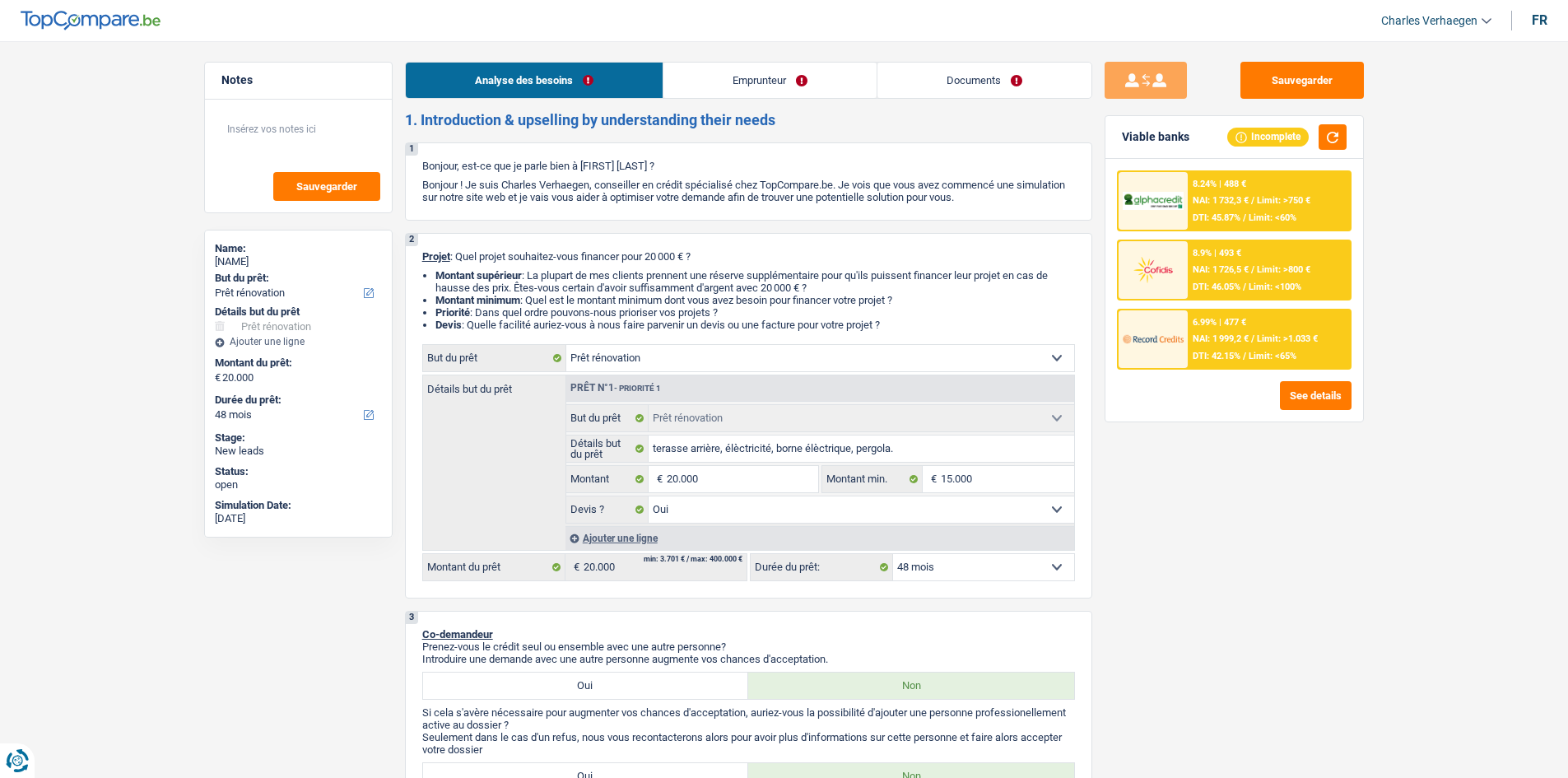 click on "Emprunteur" at bounding box center [770, 80] 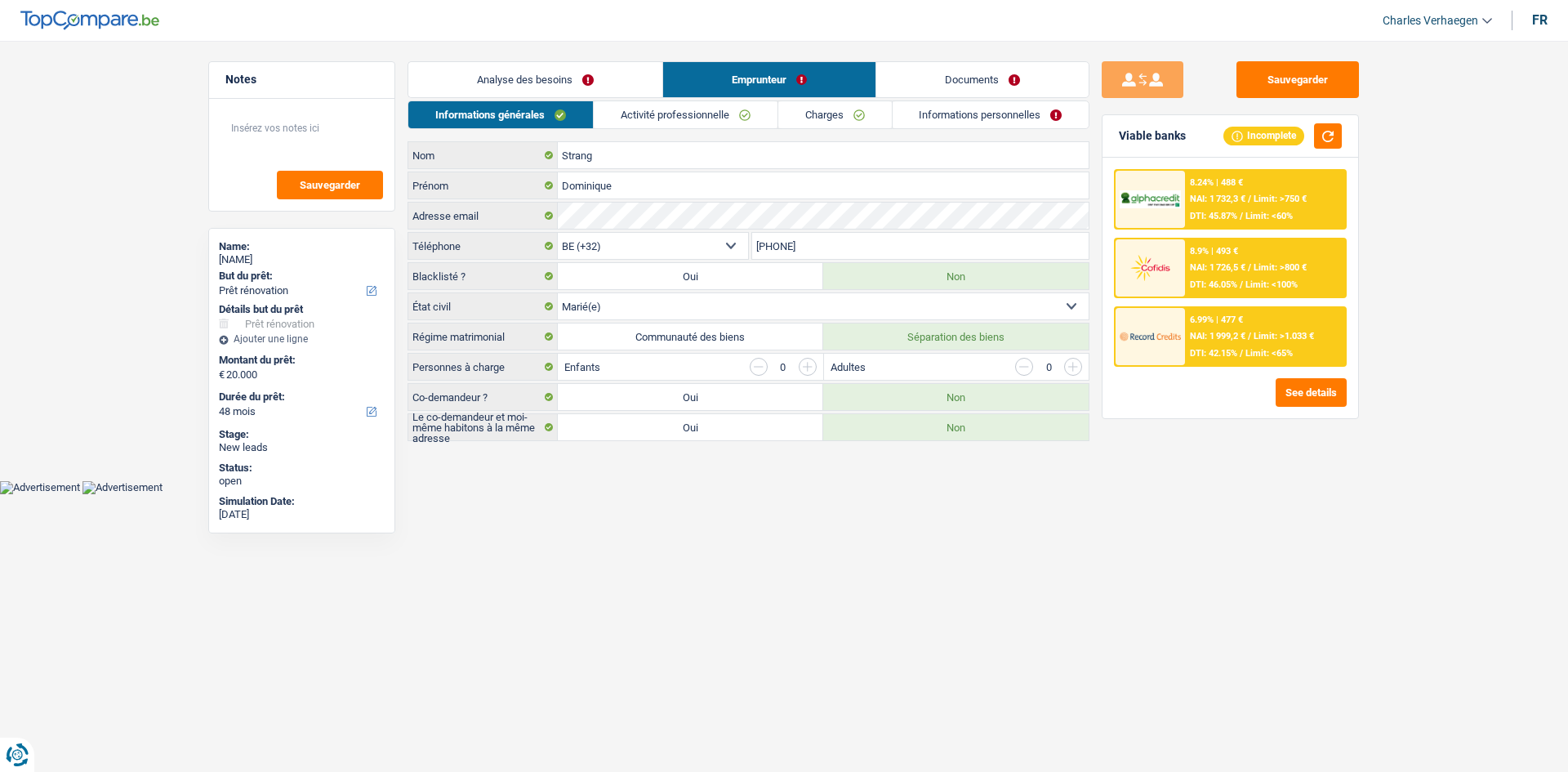 click on "Analyse des besoins" at bounding box center (535, 79) 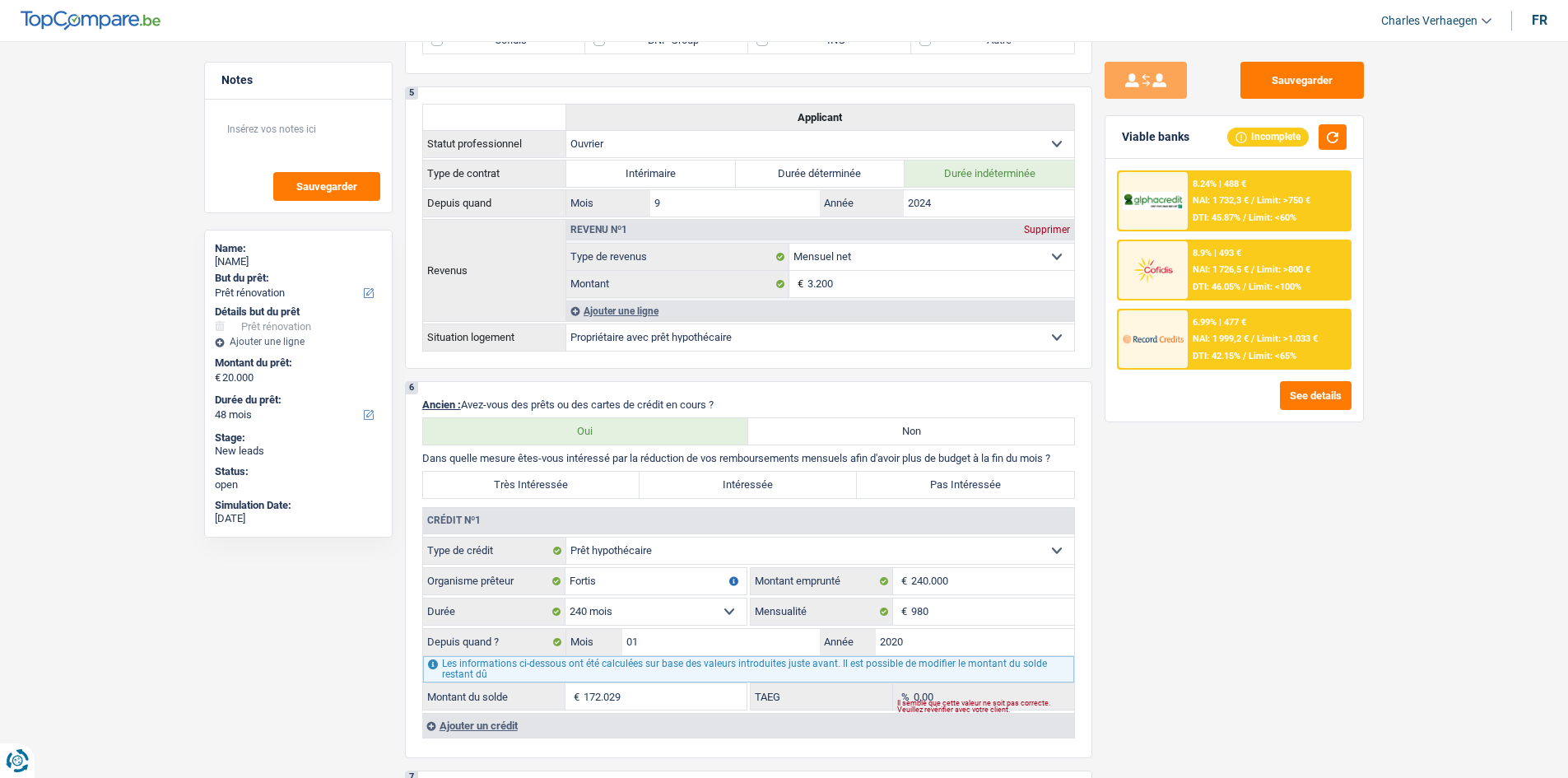 scroll, scrollTop: 988, scrollLeft: 0, axis: vertical 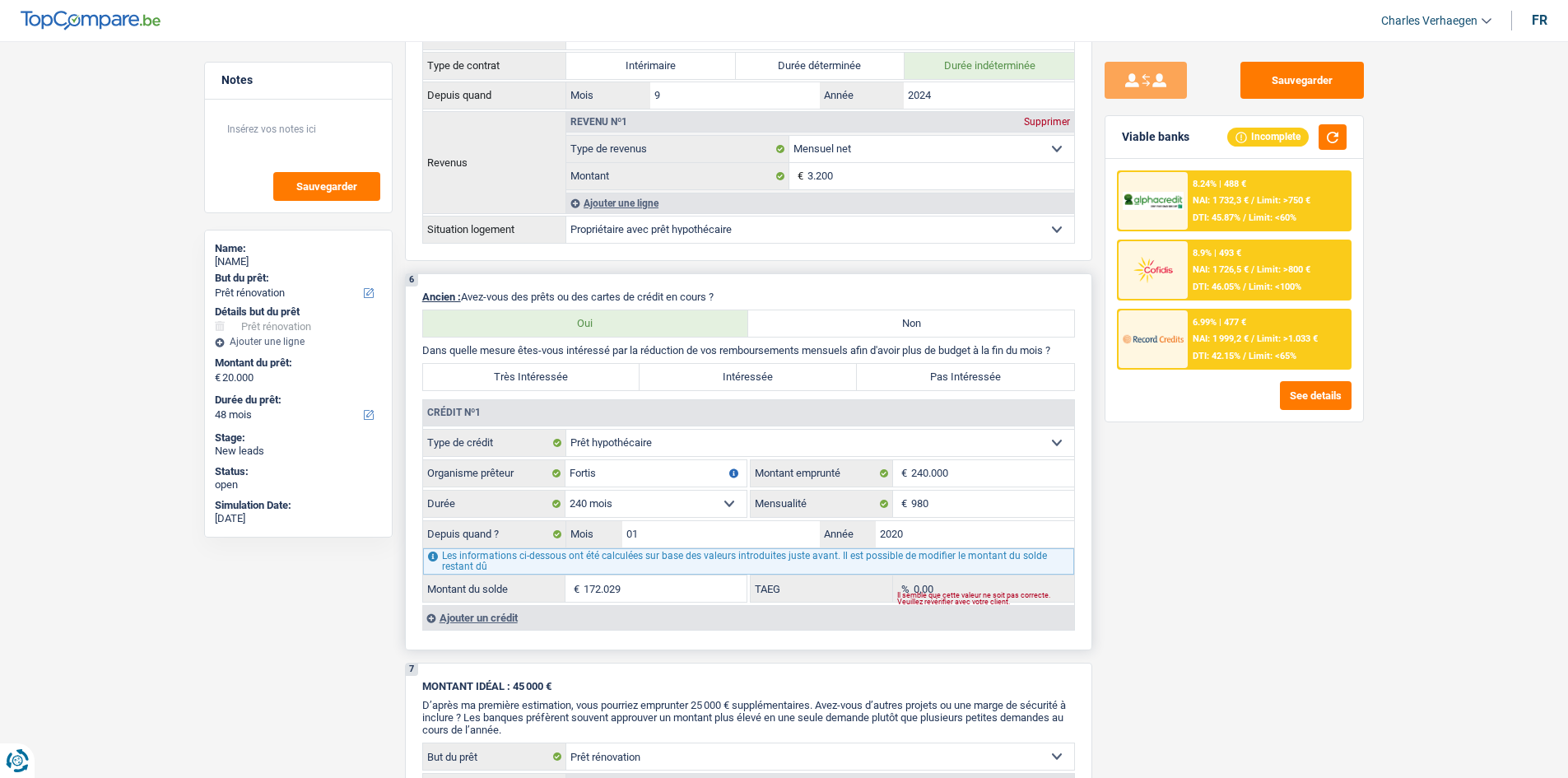 click on "Pas Intéressée" at bounding box center [965, 377] 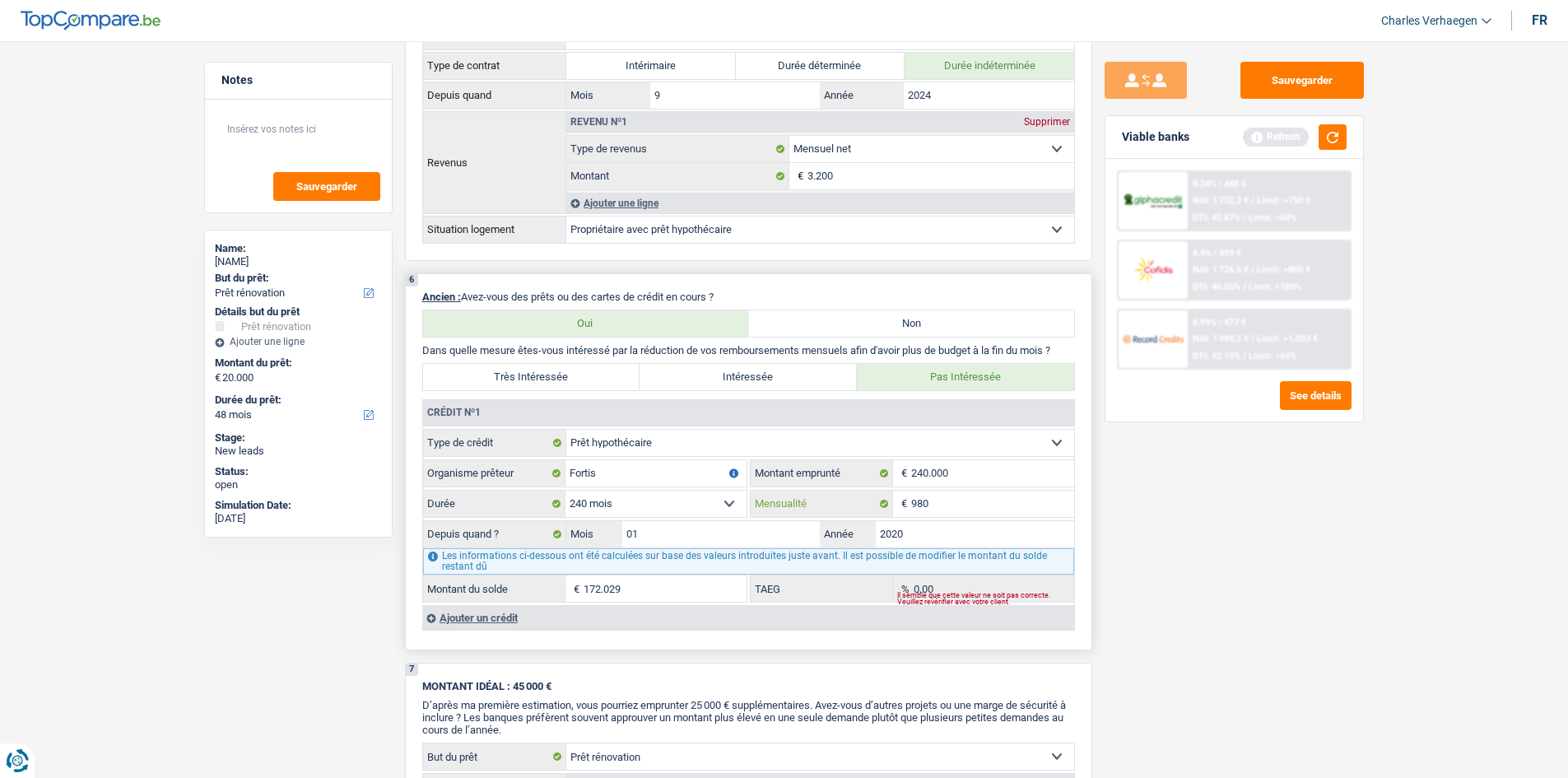 click on "980" at bounding box center [993, 504] 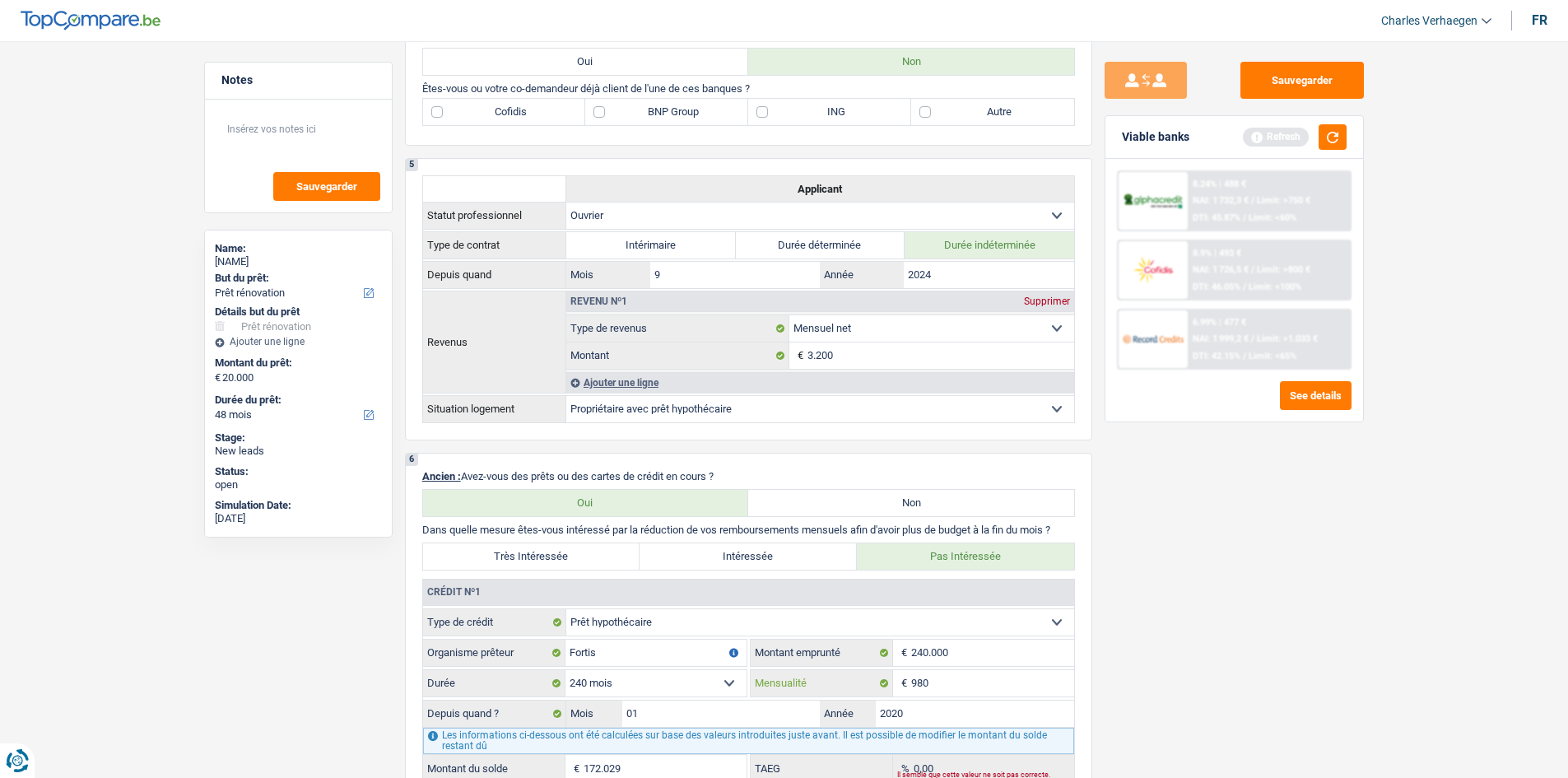 scroll, scrollTop: 576, scrollLeft: 0, axis: vertical 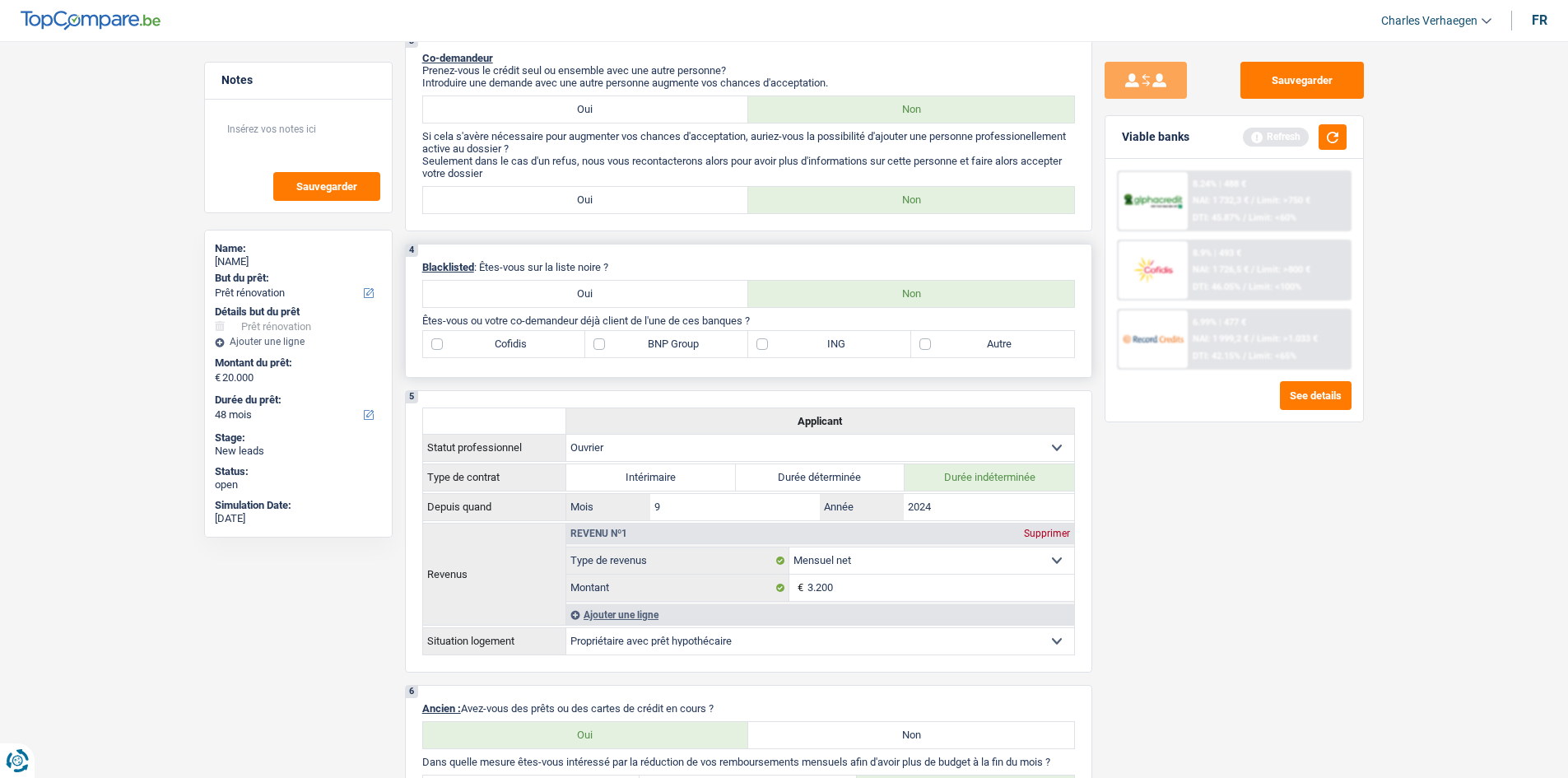 click on "BNP Group" at bounding box center (667, 344) 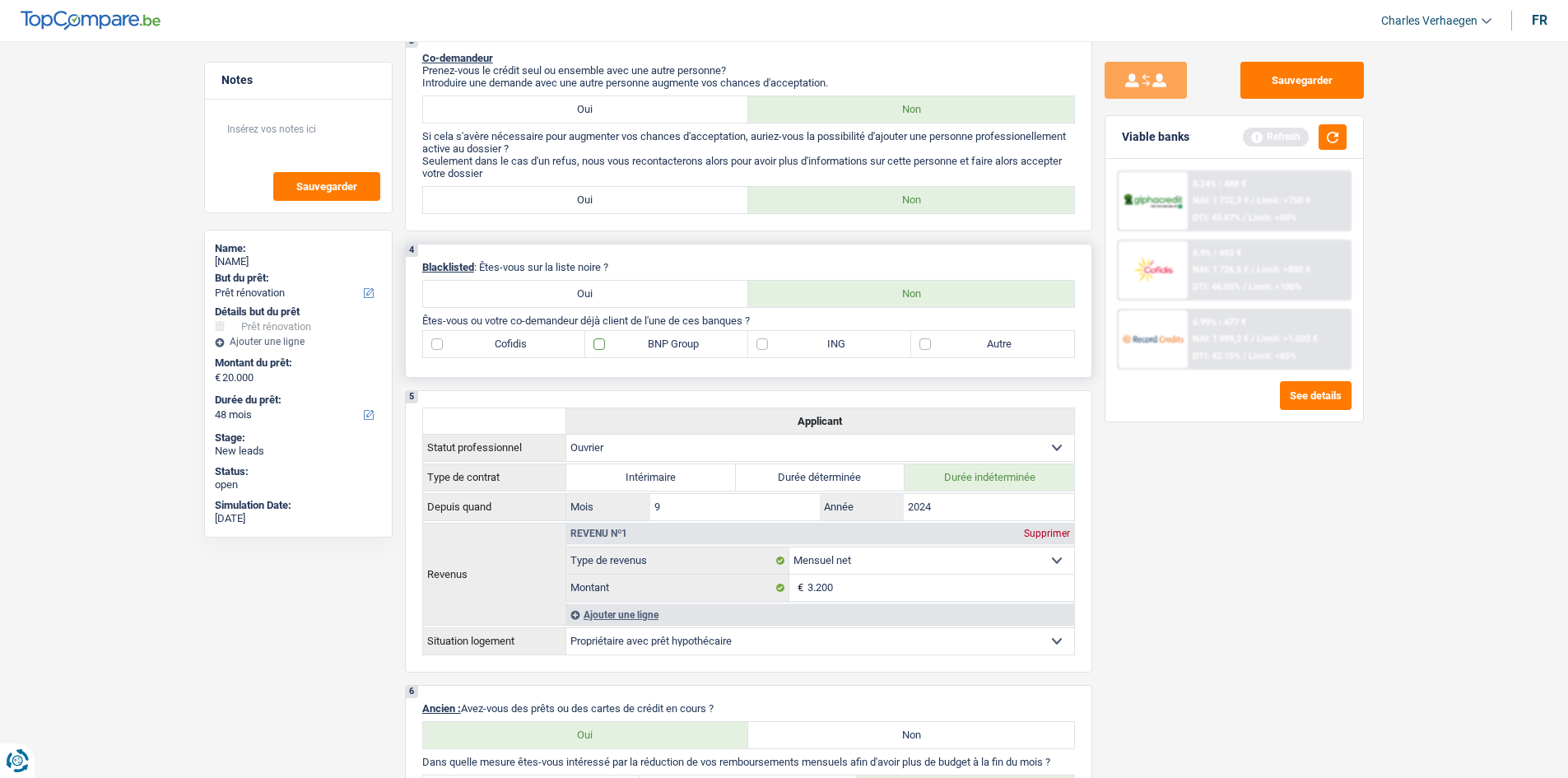 click on "BNP Group" at bounding box center (667, 344) 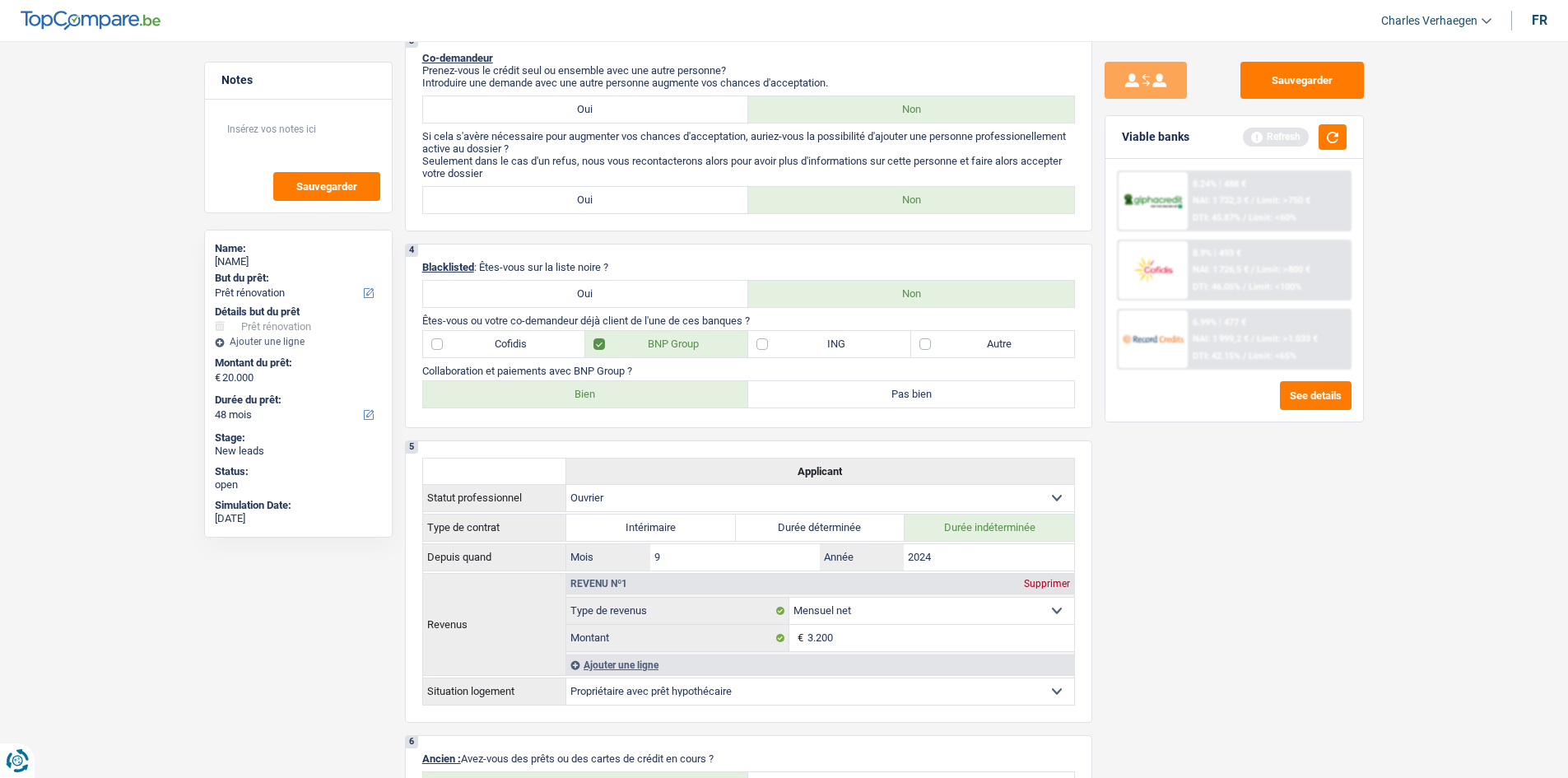 click on "Sauvegarder
Viable banks
Refresh
8.24% | 488 €
NAI: 1 732,3 €
/
Limit: >750 €
DTI: 45.87%
/
Limit: <60%
8.9% | 493 €
NAI: 1 726,5 €
/
Limit: >800 €
DTI: 46.05%
/
Limit: <100%
/       /" at bounding box center (1234, 404) 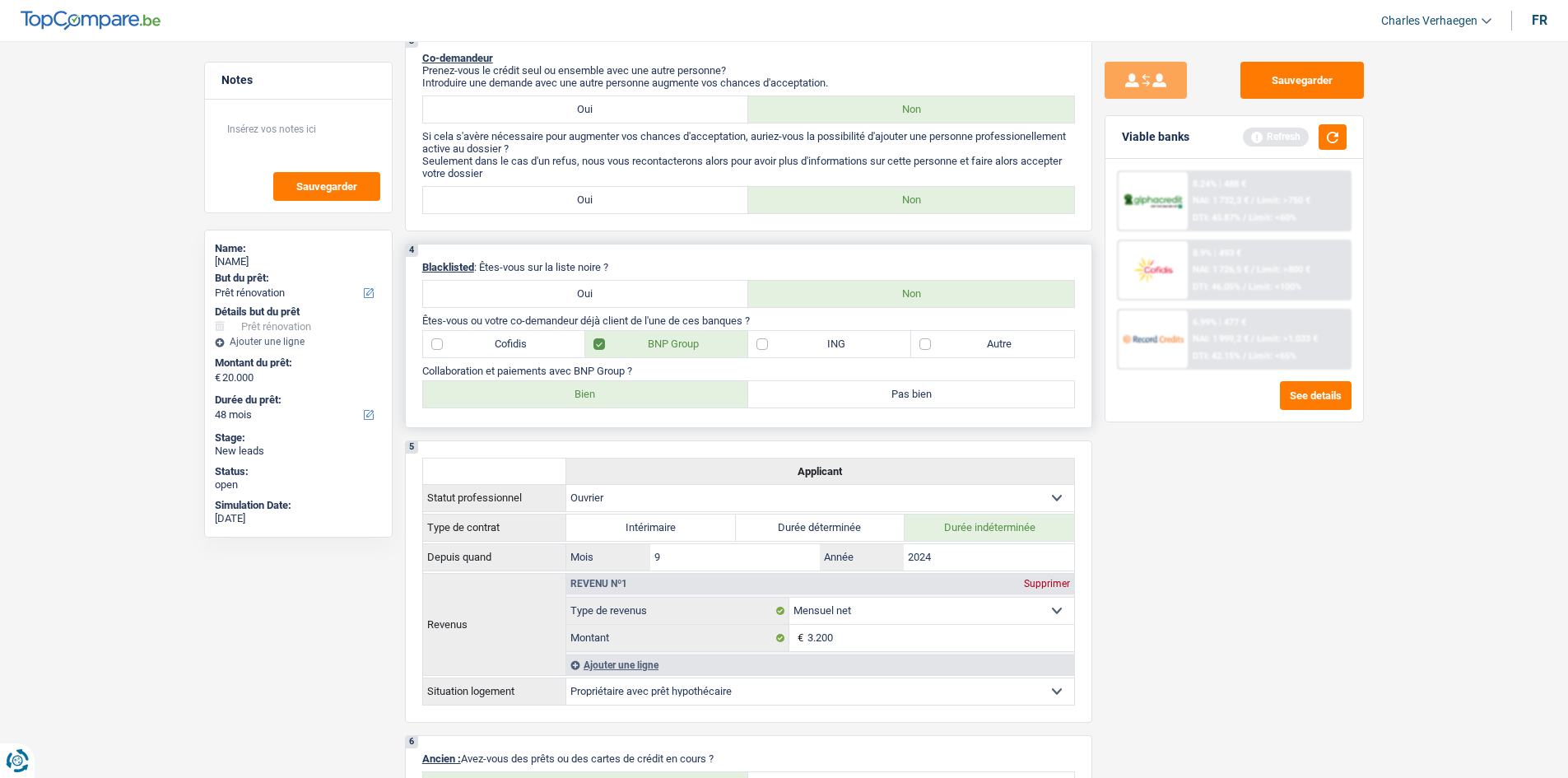 click on "Bien" at bounding box center [586, 394] 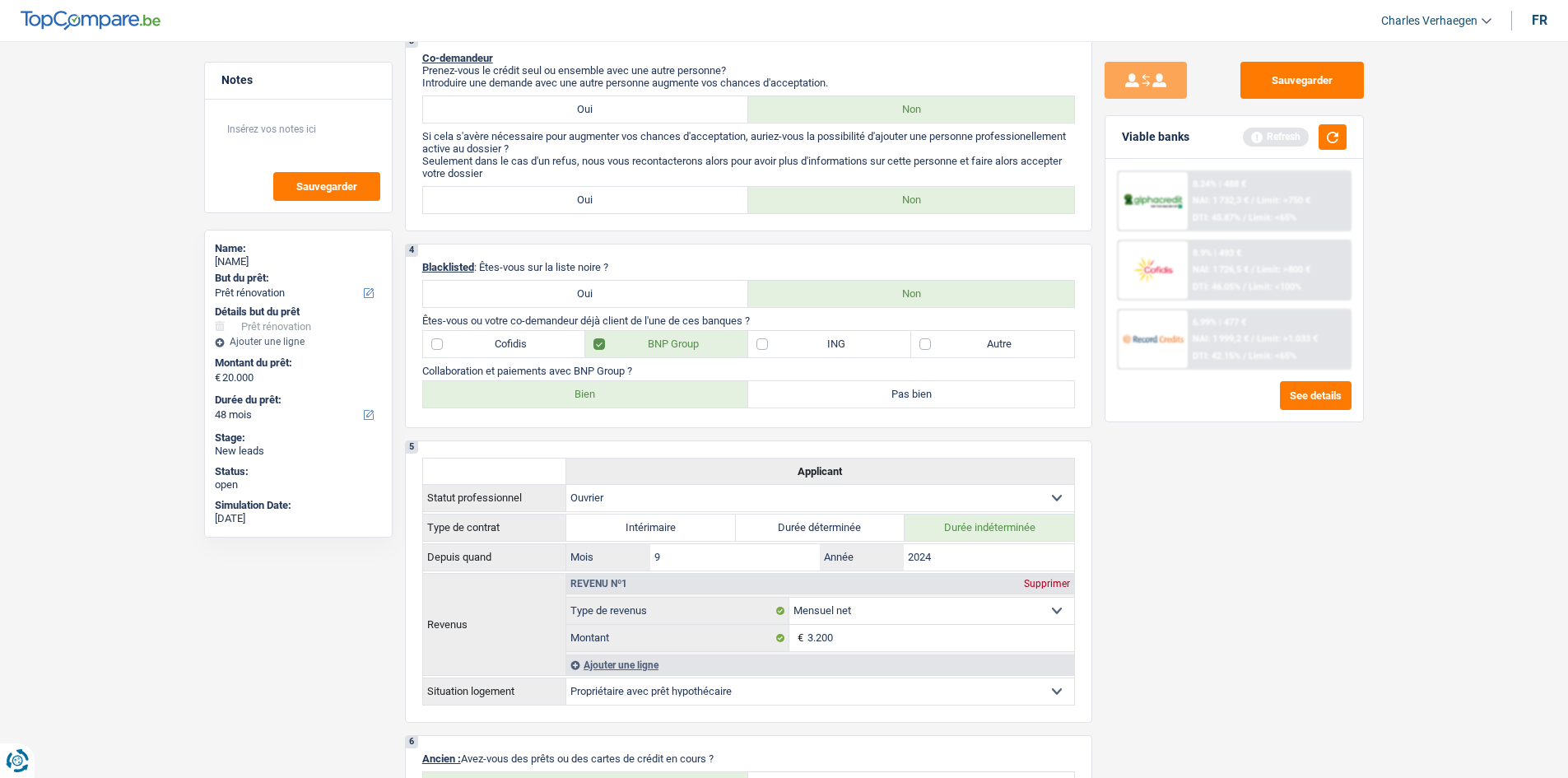 drag, startPoint x: 1260, startPoint y: 599, endPoint x: 1198, endPoint y: 597, distance: 62.03225 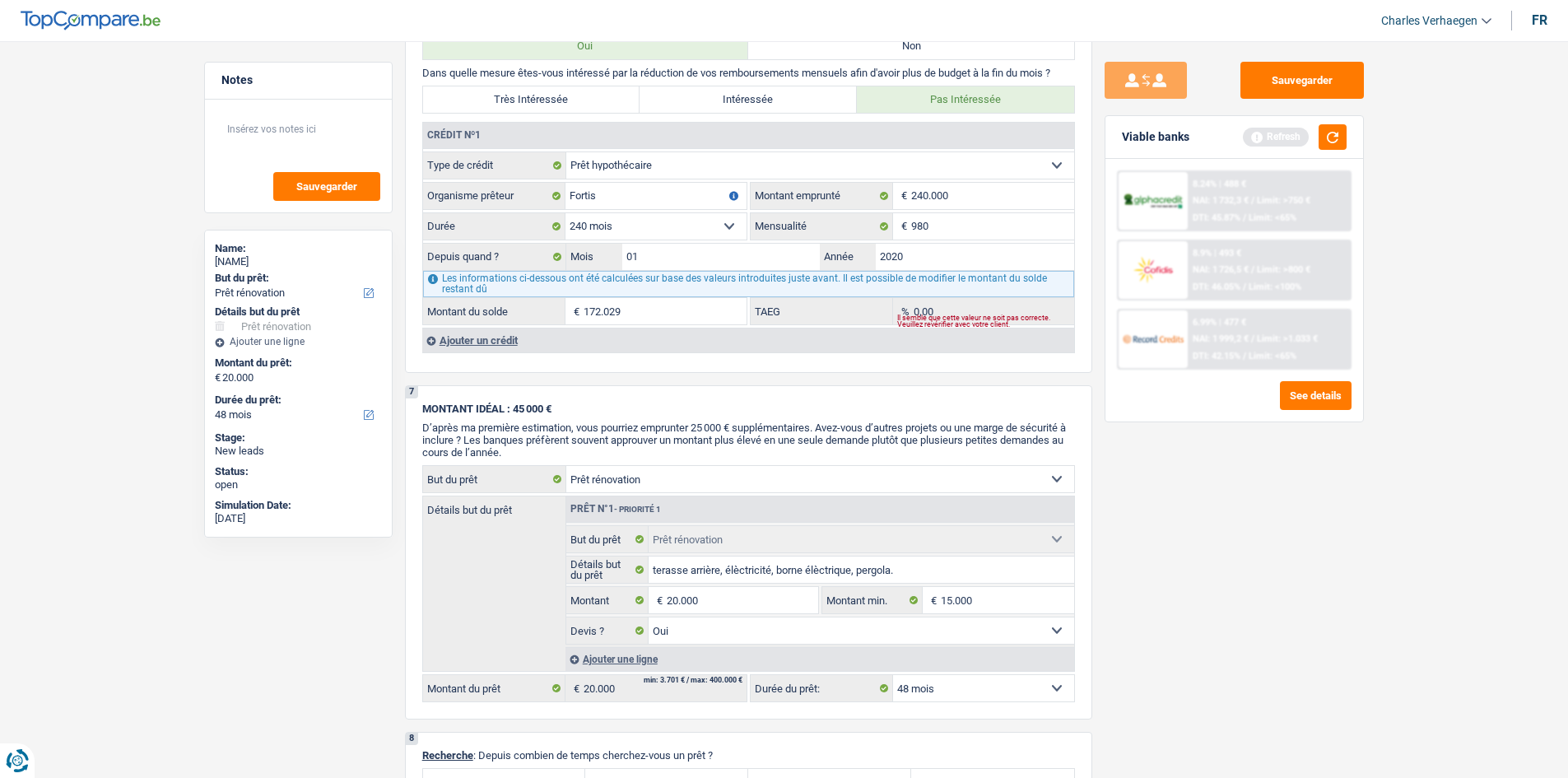 scroll, scrollTop: 1317, scrollLeft: 0, axis: vertical 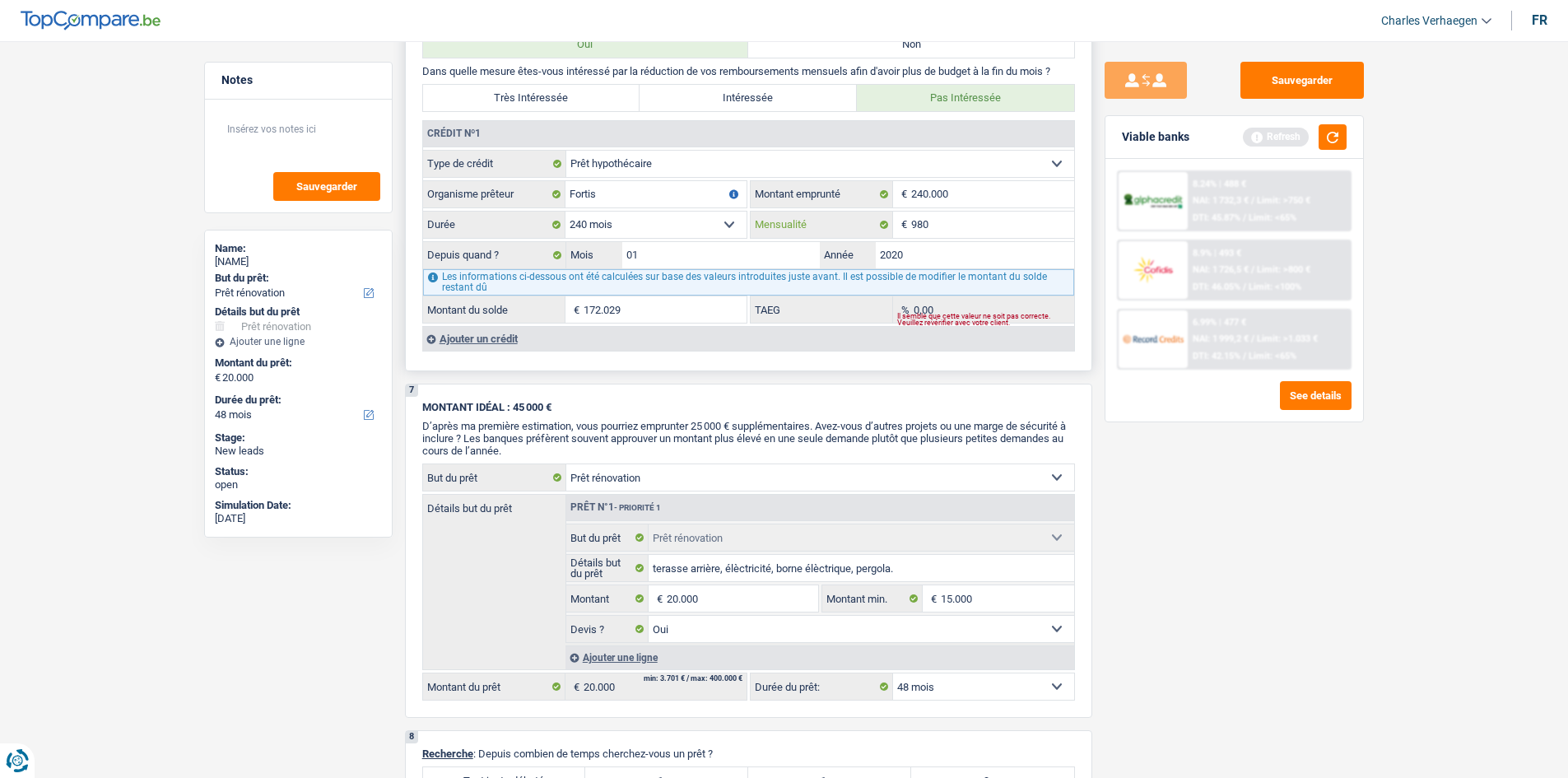 click on "980" at bounding box center [993, 225] 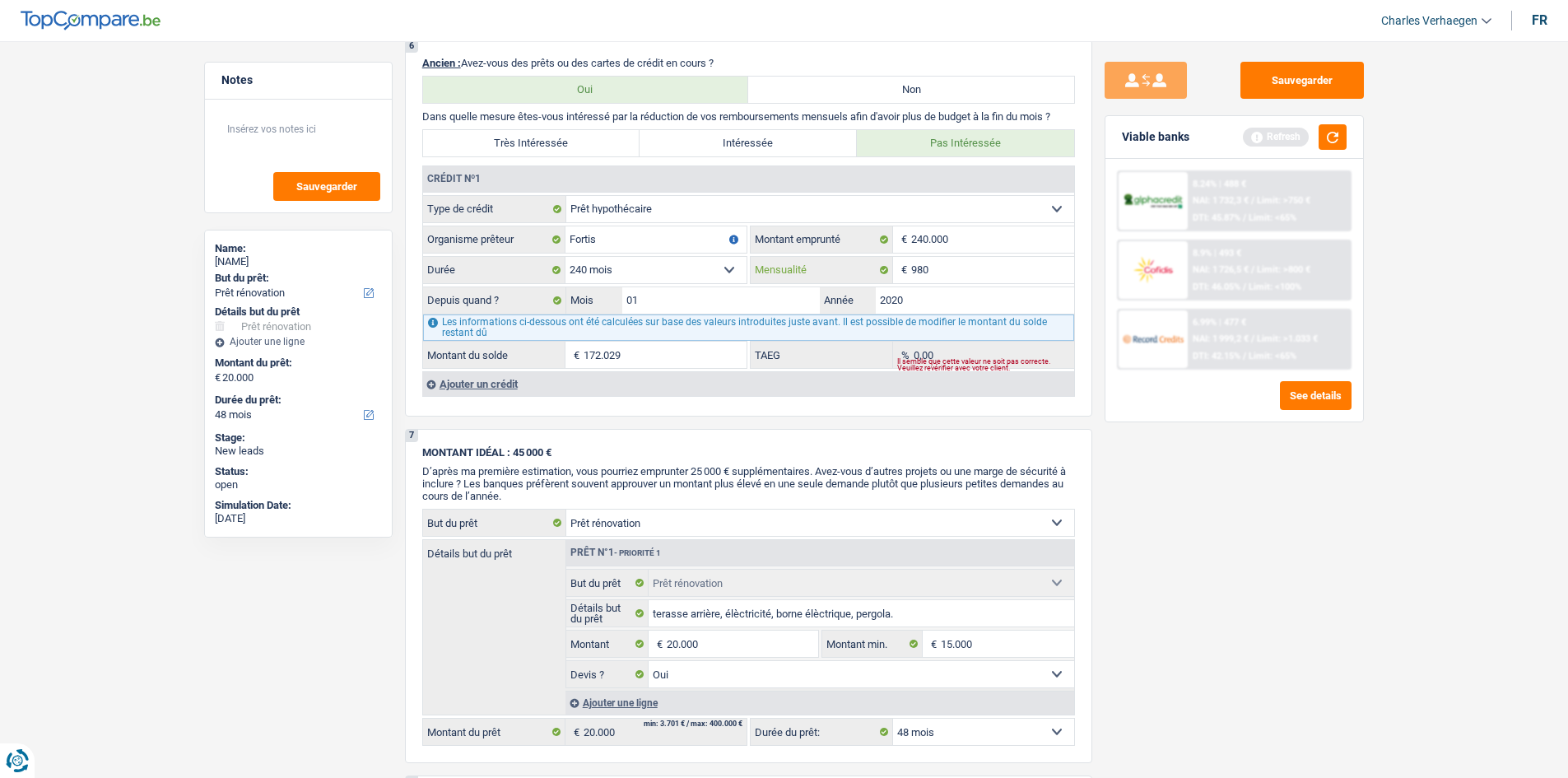 scroll, scrollTop: 1235, scrollLeft: 0, axis: vertical 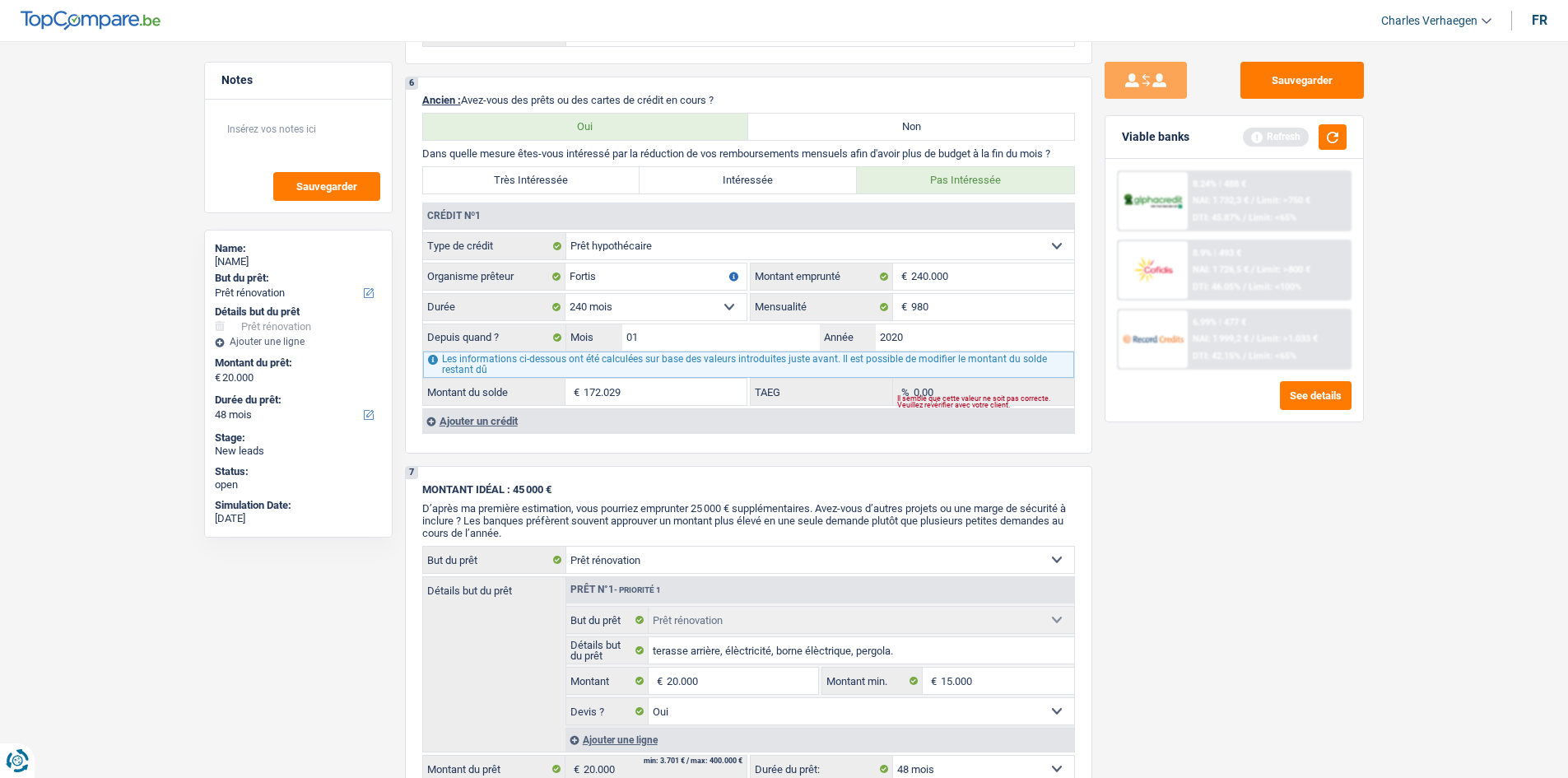 click on "Sauvegarder
Viable banks
Refresh
8.24% | 488 €
NAI: 1 732,3 €
/
Limit: >750 €
DTI: 45.87%
/
Limit: <65%
8.9% | 493 €
NAI: 1 726,5 €
/
Limit: >800 €
DTI: 46.05%
/
Limit: <100%
/       /" at bounding box center (1234, 404) 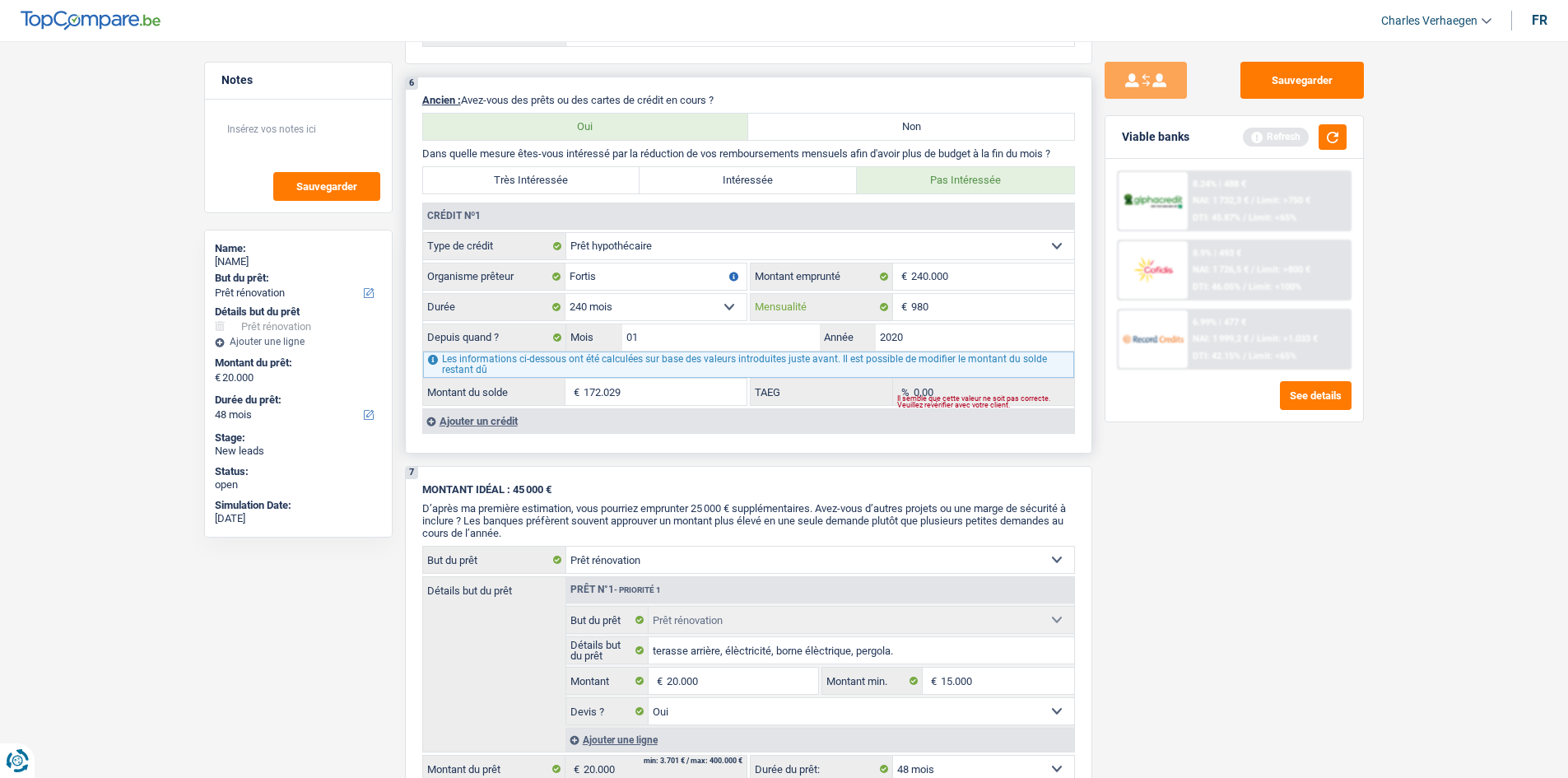 click on "980" at bounding box center [993, 307] 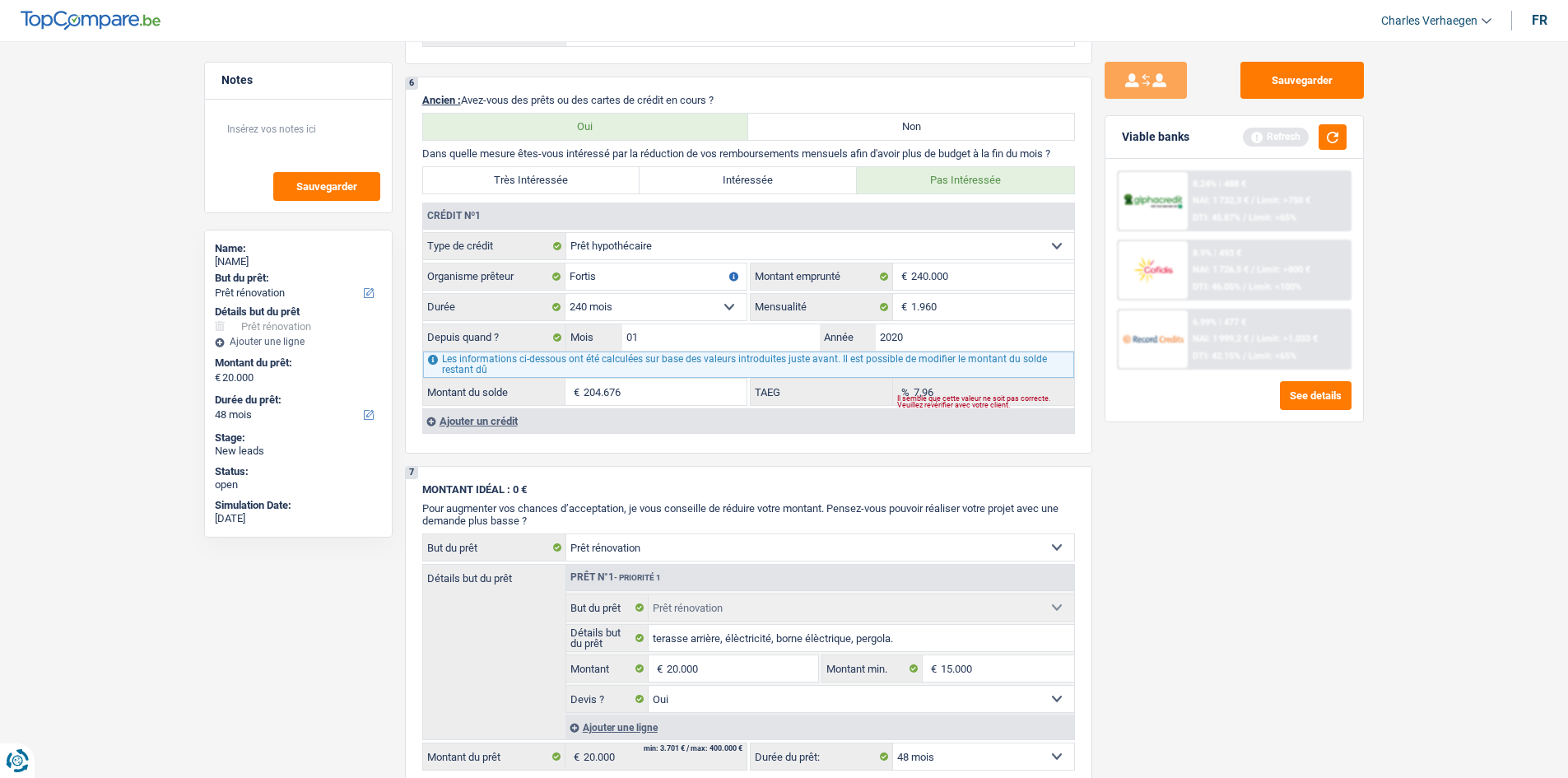click on "Sauvegarder
Viable banks
Refresh
8.24% | 488 €
NAI: 1 732,3 €
/
Limit: >750 €
DTI: 45.87%
/
Limit: <65%
8.9% | 493 €
NAI: 1 726,5 €
/
Limit: >800 €
DTI: 46.05%
/
Limit: <100%
/       /" at bounding box center (1234, 404) 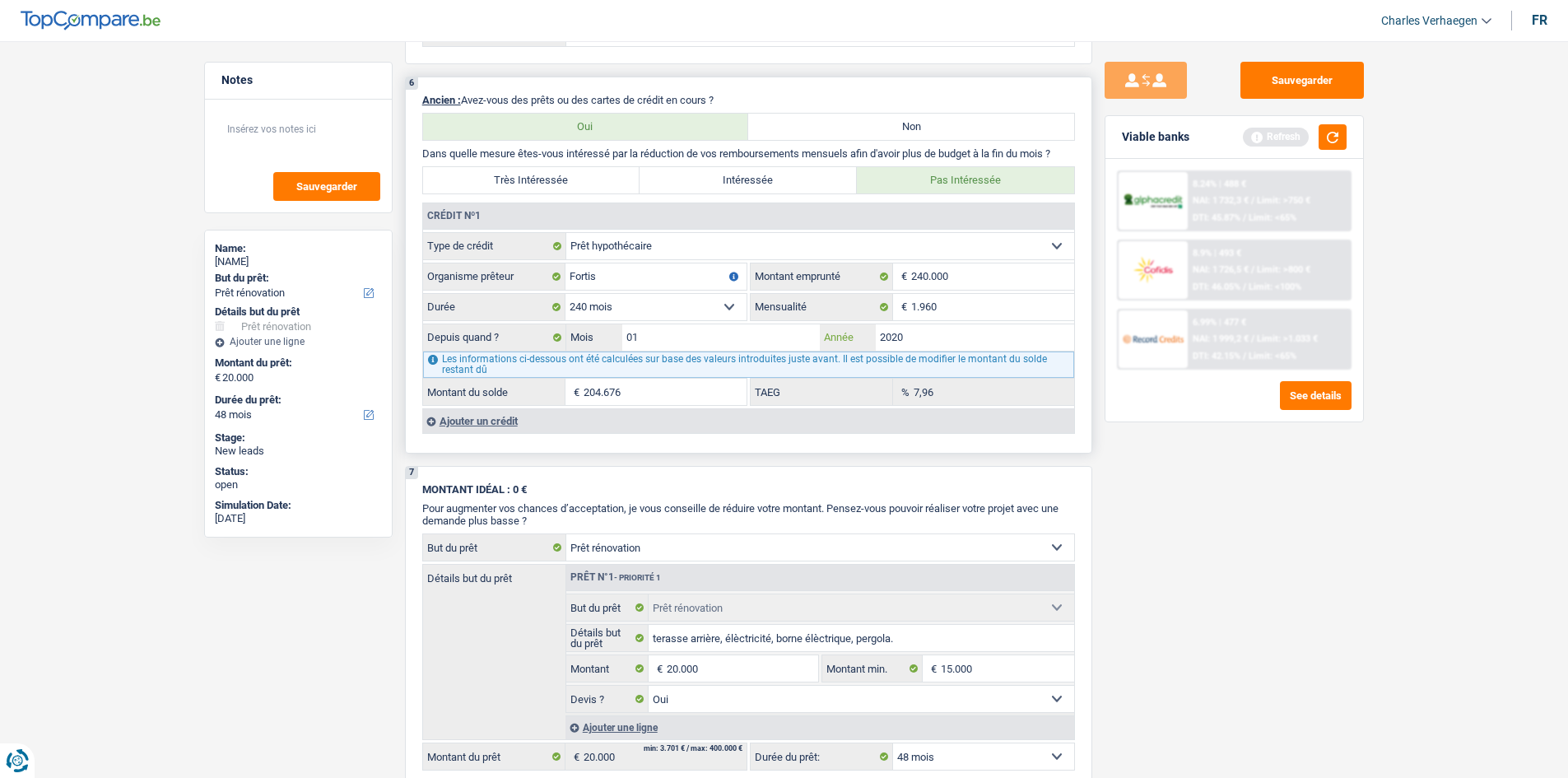 click on "2020" at bounding box center [975, 338] 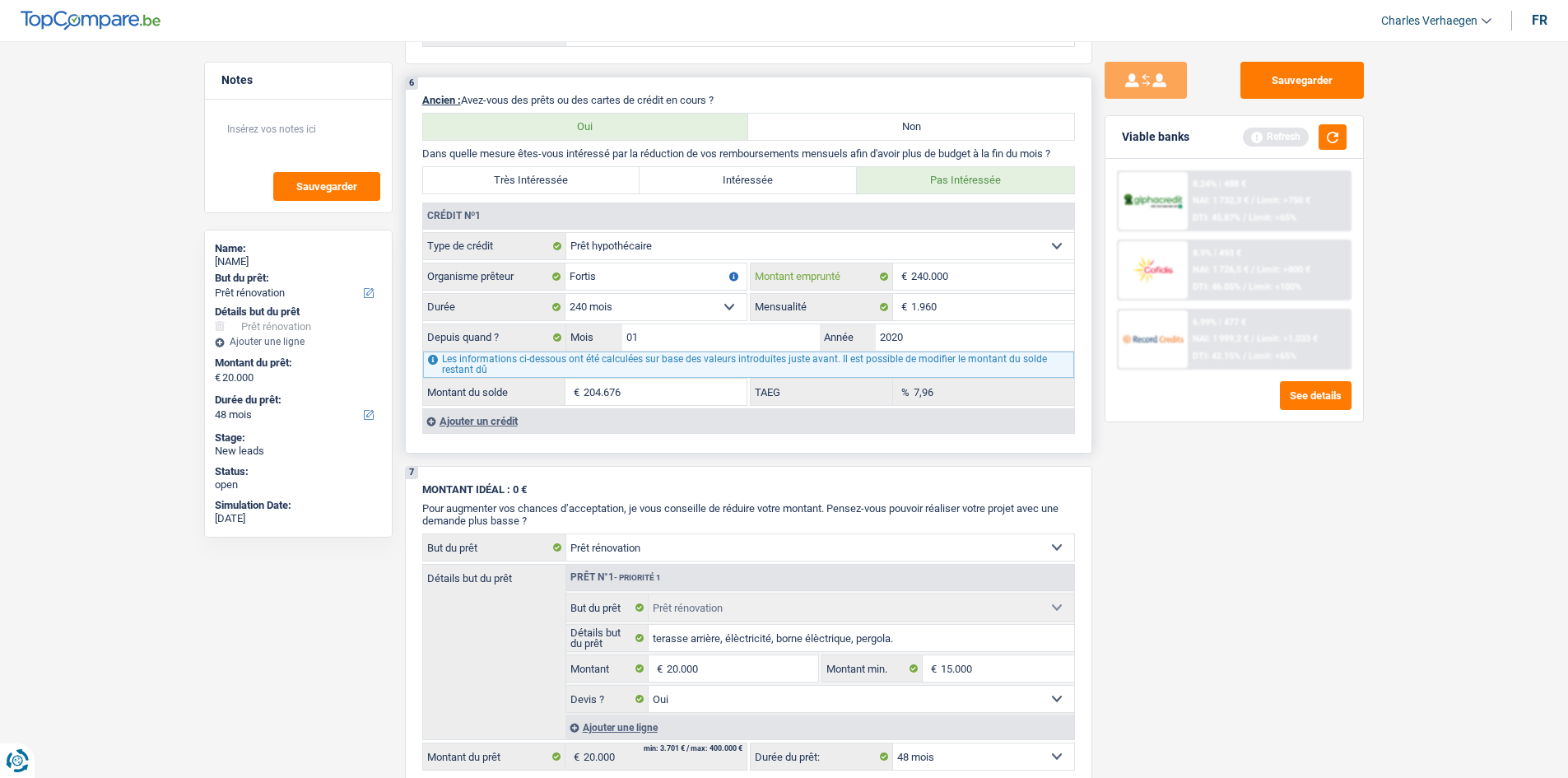 click on "240.000" at bounding box center [993, 277] 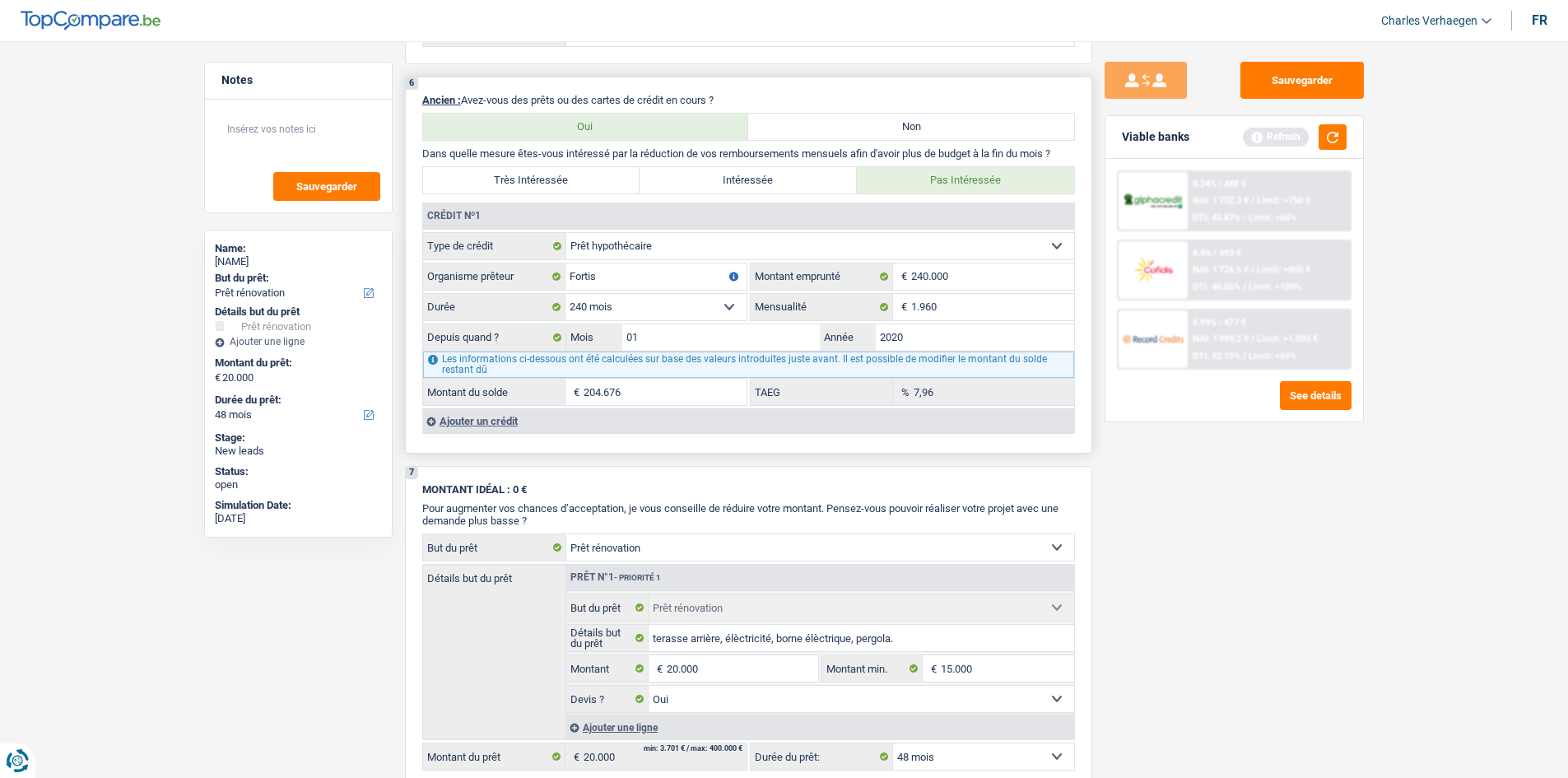 click on "120 mois 132 mois 144 mois 180 mois 240 mois 300 mois 360 mois 420 mois
Sélectionner une option" at bounding box center (656, 307) 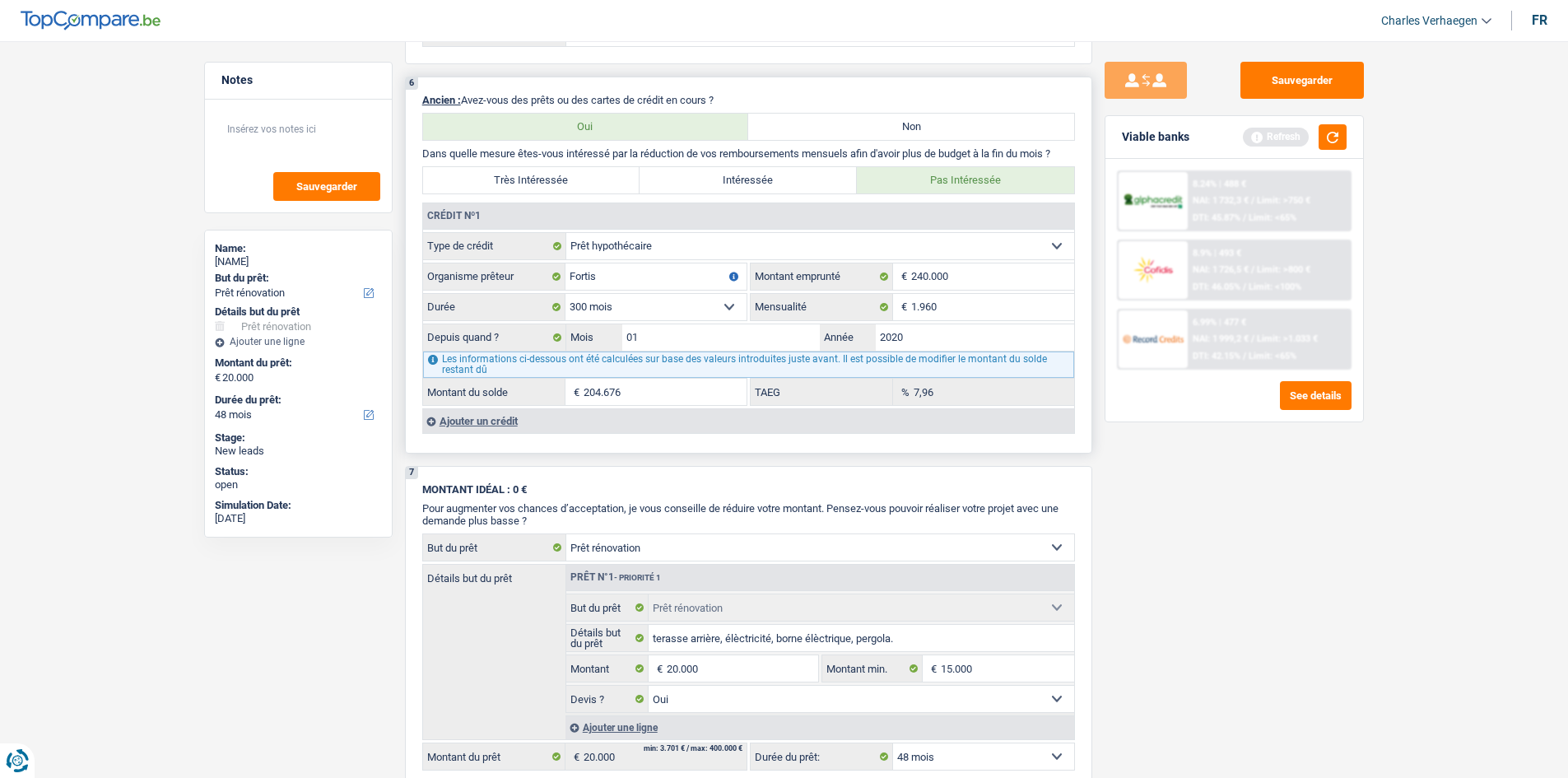 click on "120 mois 132 mois 144 mois 180 mois 240 mois 300 mois 360 mois 420 mois
Sélectionner une option" at bounding box center [656, 307] 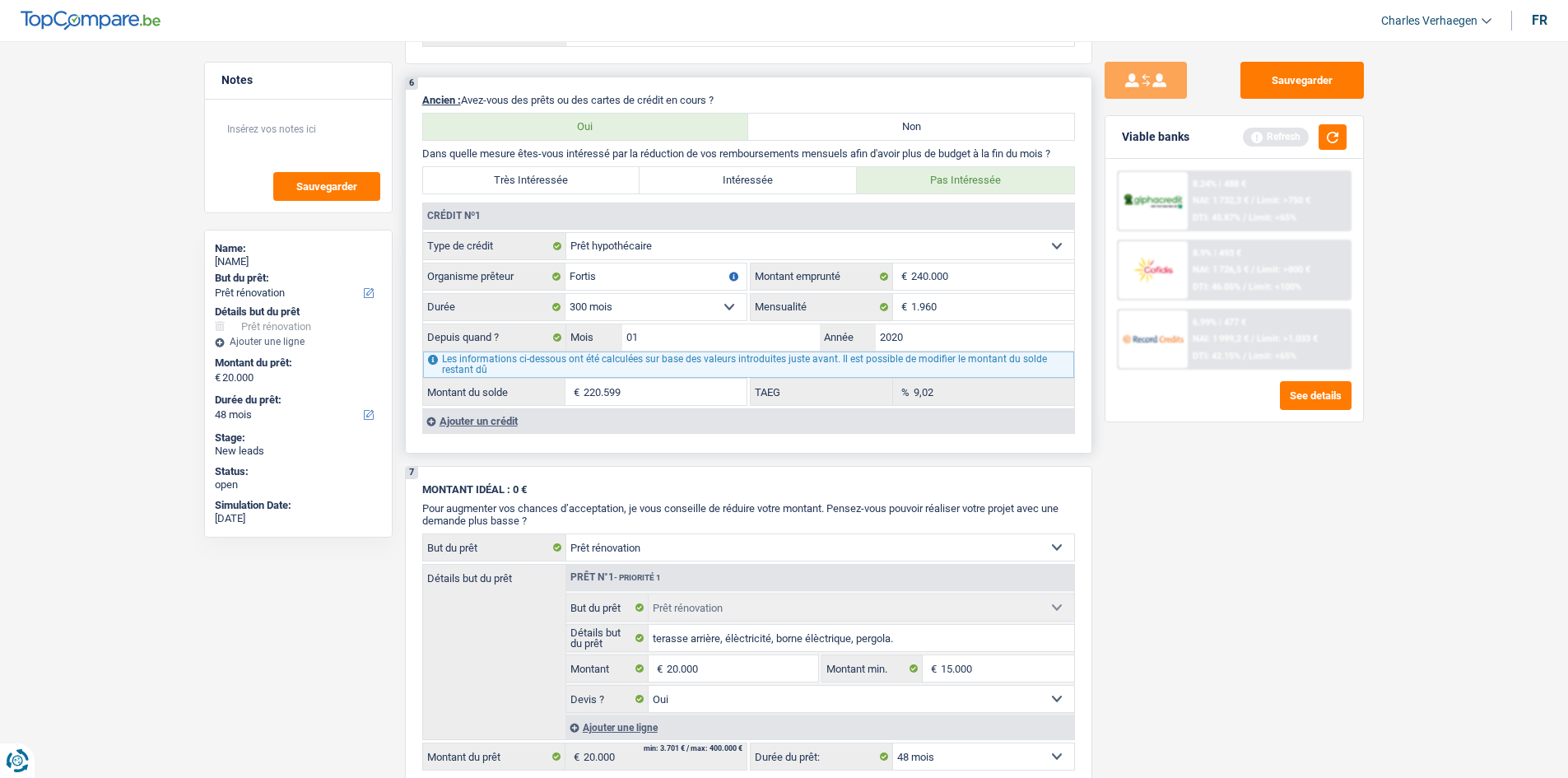 click on "120 mois 132 mois 144 mois 180 mois 240 mois 300 mois 360 mois 420 mois
Sélectionner une option" at bounding box center [656, 307] 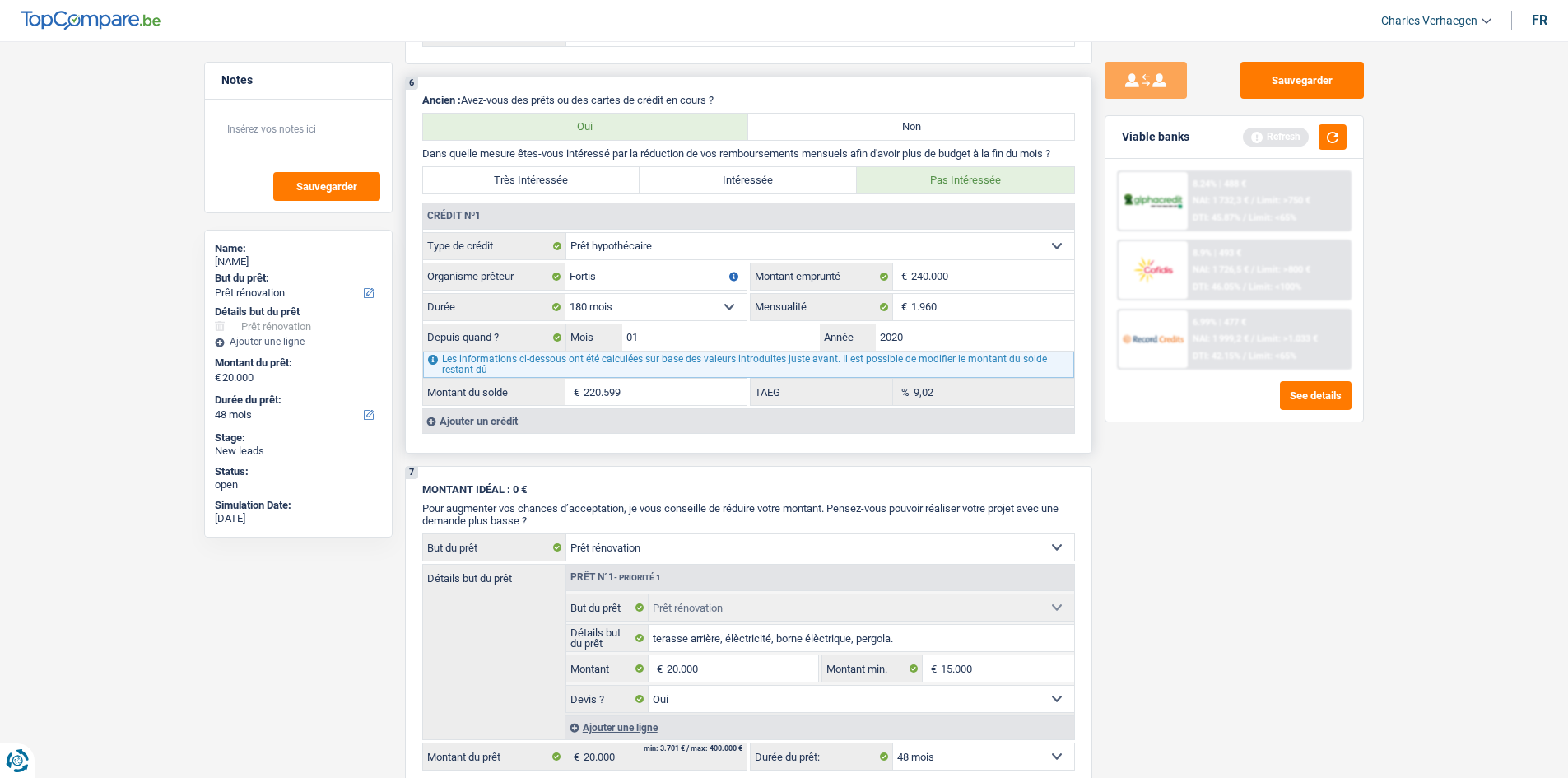click on "120 mois 132 mois 144 mois 180 mois 240 mois 300 mois 360 mois 420 mois
Sélectionner une option" at bounding box center [656, 307] 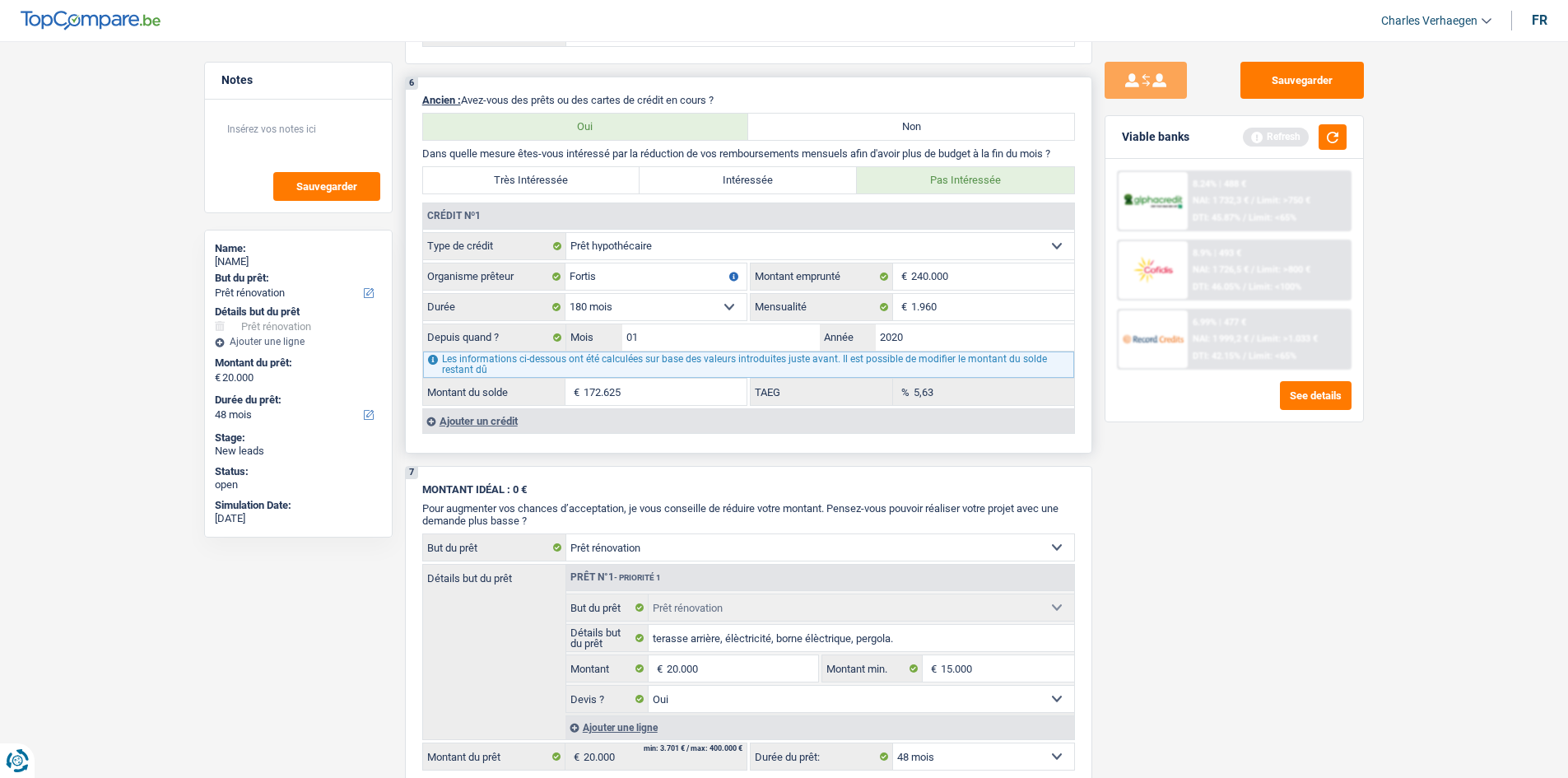 click on "120 mois 132 mois 144 mois 180 mois 240 mois 300 mois 360 mois 420 mois
Sélectionner une option" at bounding box center (656, 307) 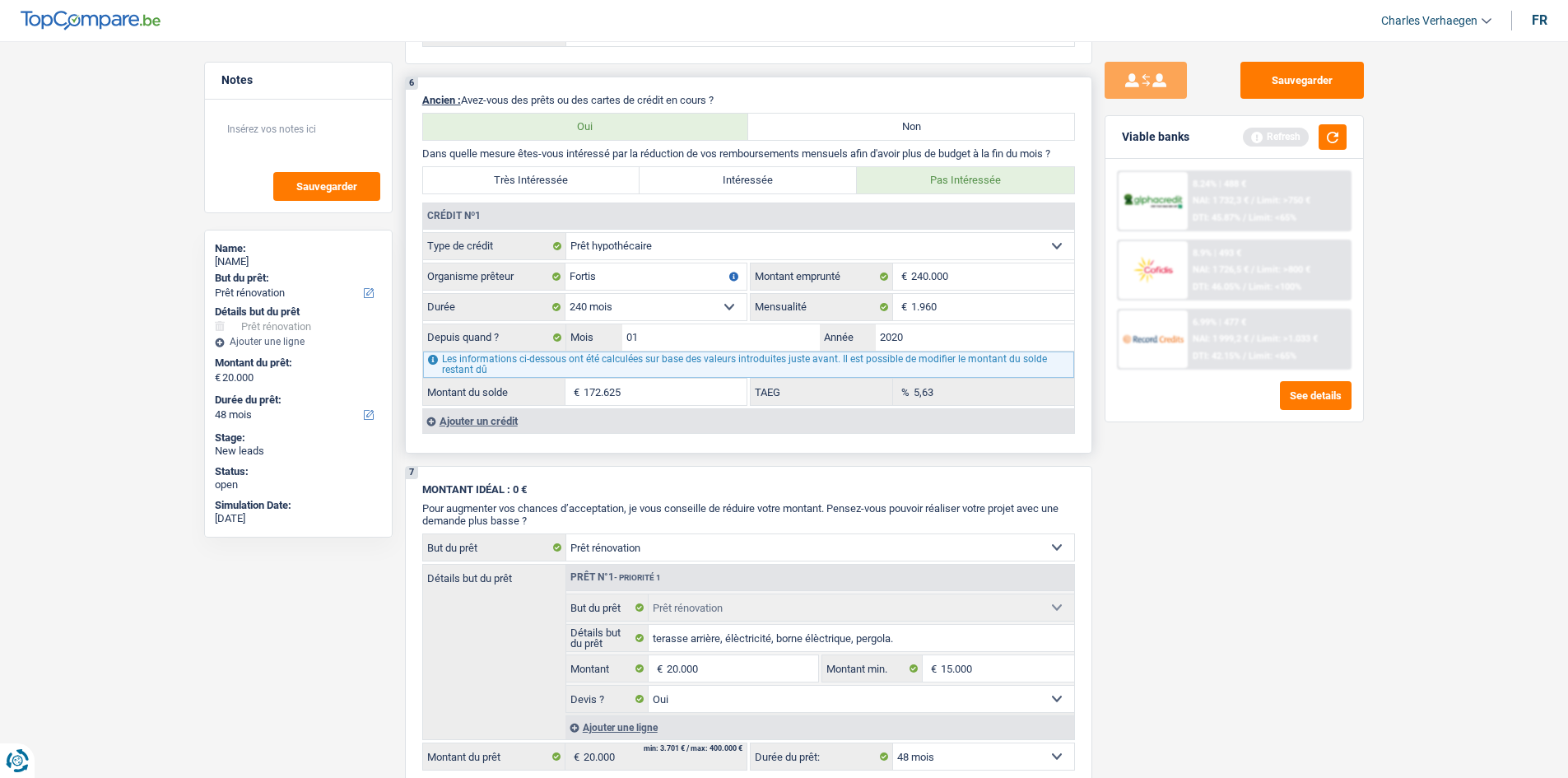 click on "120 mois 132 mois 144 mois 180 mois 240 mois 300 mois 360 mois 420 mois
Sélectionner une option" at bounding box center (656, 307) 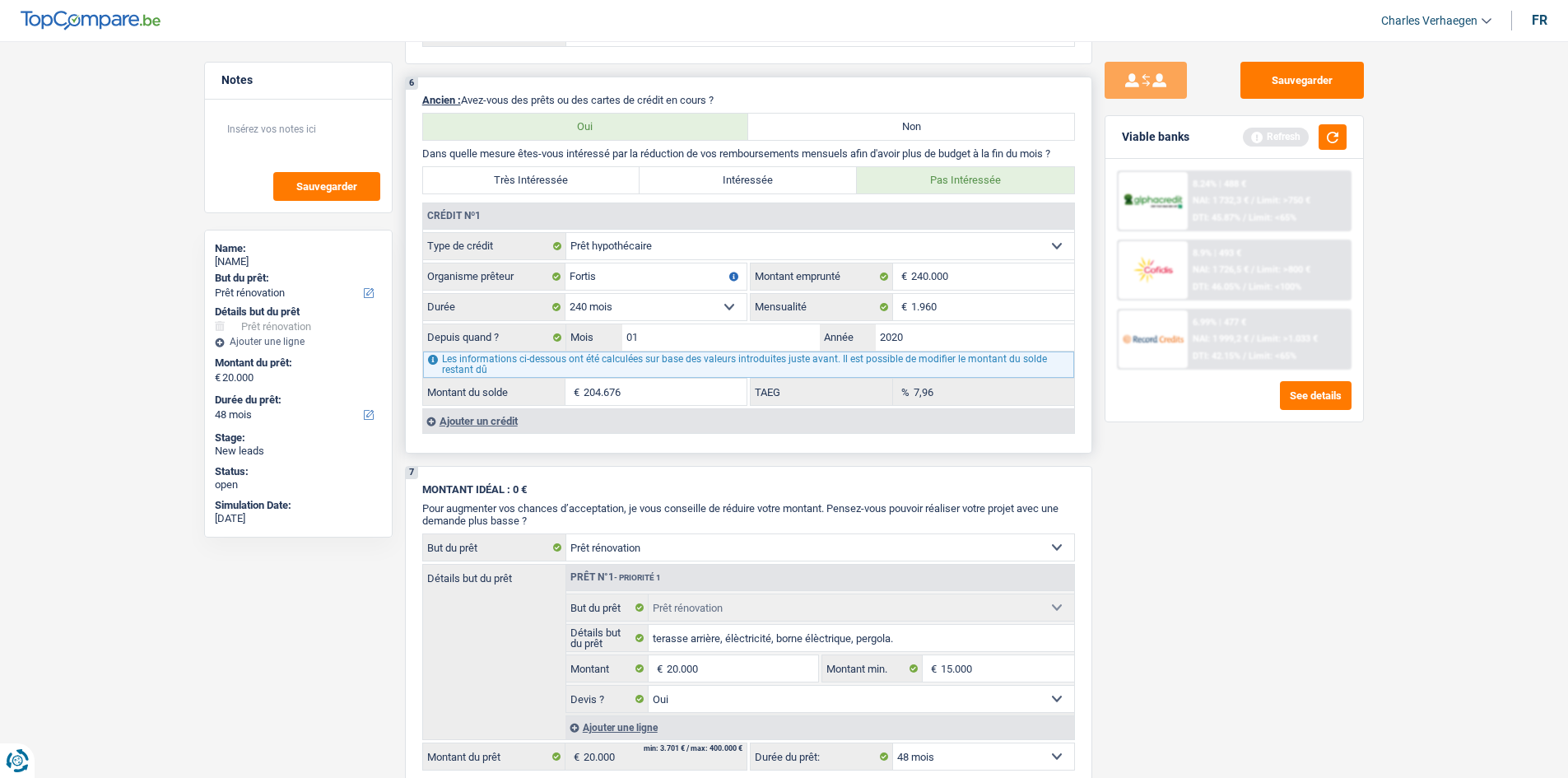 click on "7,96   %
TAEG" at bounding box center (912, 392) 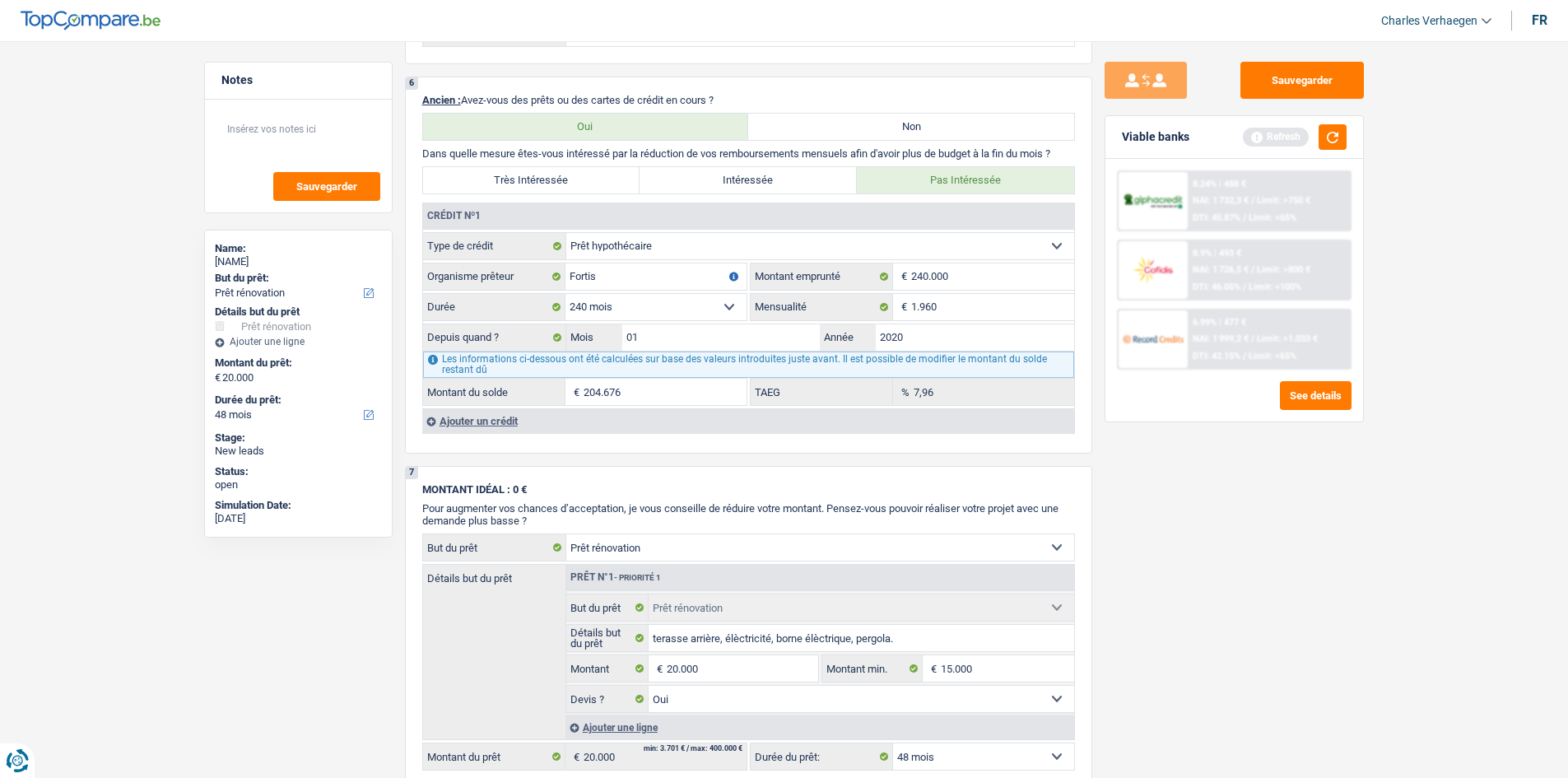 click on "Sauvegarder
Viable banks
Refresh
8.24% | 488 €
NAI: 1 732,3 €
/
Limit: >750 €
DTI: 45.87%
/
Limit: <65%
8.9% | 493 €
NAI: 1 726,5 €
/
Limit: >800 €
DTI: 46.05%
/
Limit: <100%
/       /" at bounding box center (1234, 404) 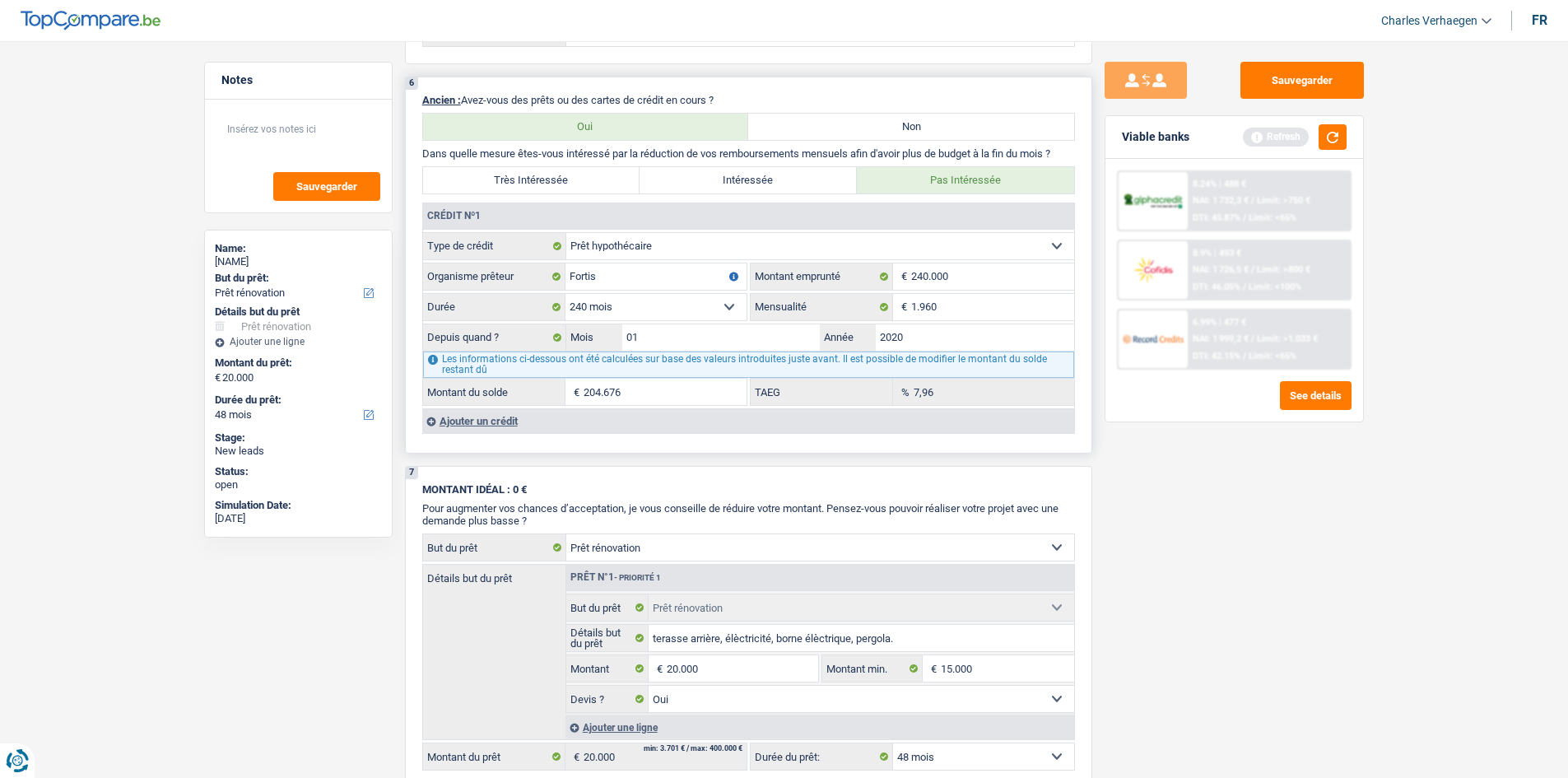 drag, startPoint x: 945, startPoint y: 406, endPoint x: 934, endPoint y: 407, distance: 11.045361 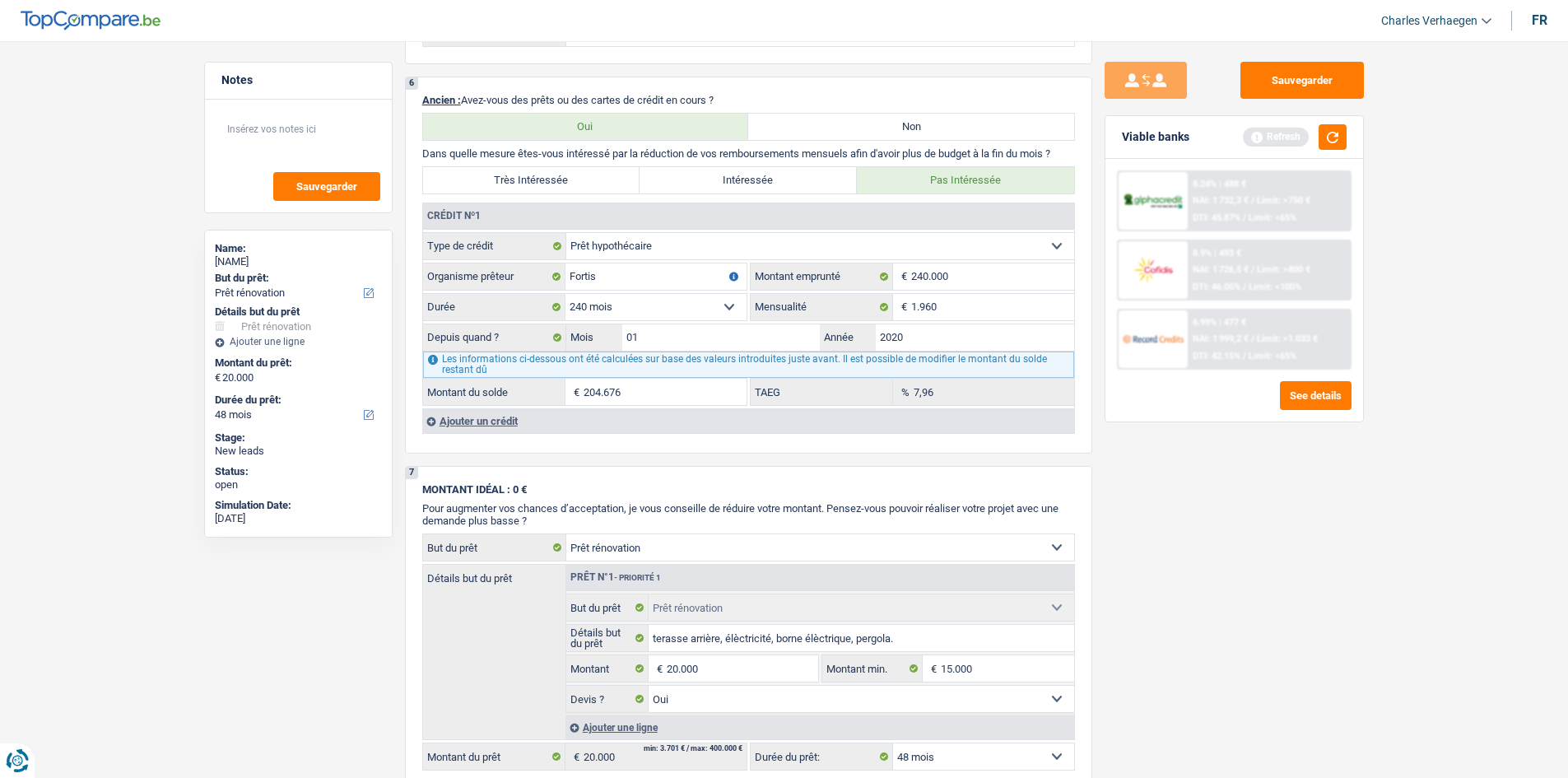 click on "Sauvegarder
Viable banks
Refresh
8.24% | 488 €
NAI: 1 732,3 €
/
Limit: >750 €
DTI: 45.87%
/
Limit: <65%
8.9% | 493 €
NAI: 1 726,5 €
/
Limit: >800 €
DTI: 46.05%
/
Limit: <100%
/       /" at bounding box center [1234, 404] 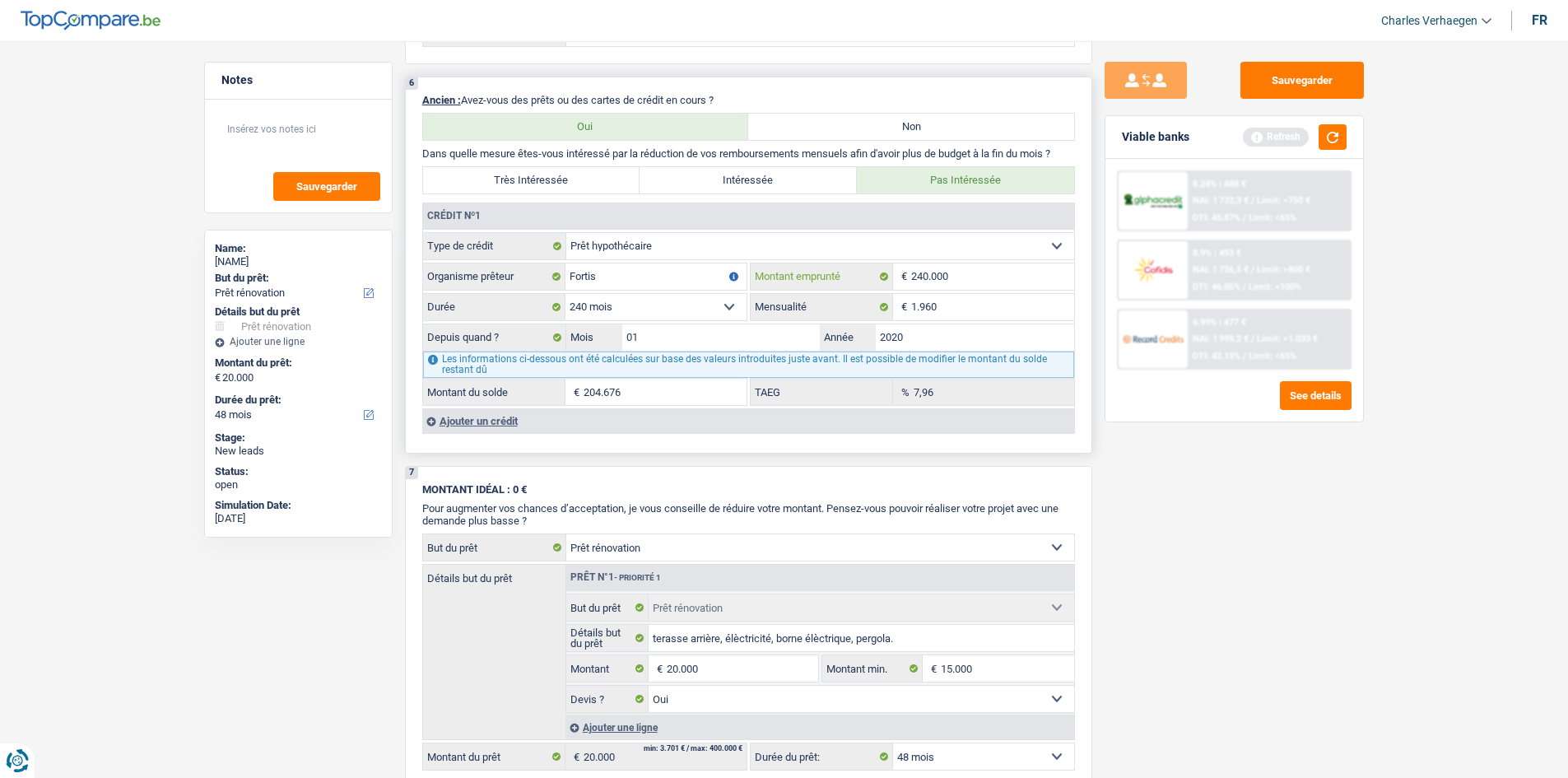click on "240.000" at bounding box center (993, 277) 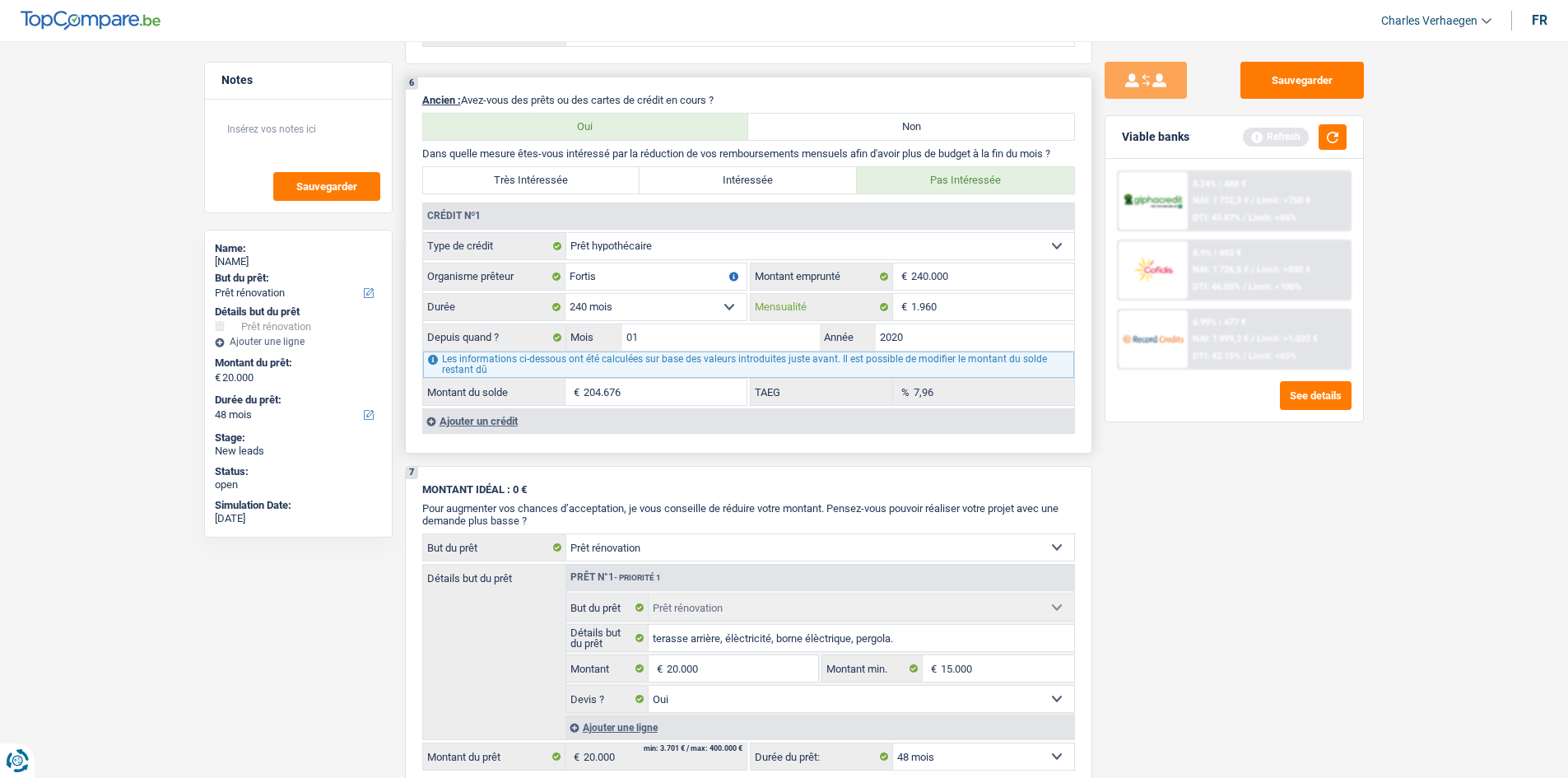 click on "1.960" at bounding box center [993, 307] 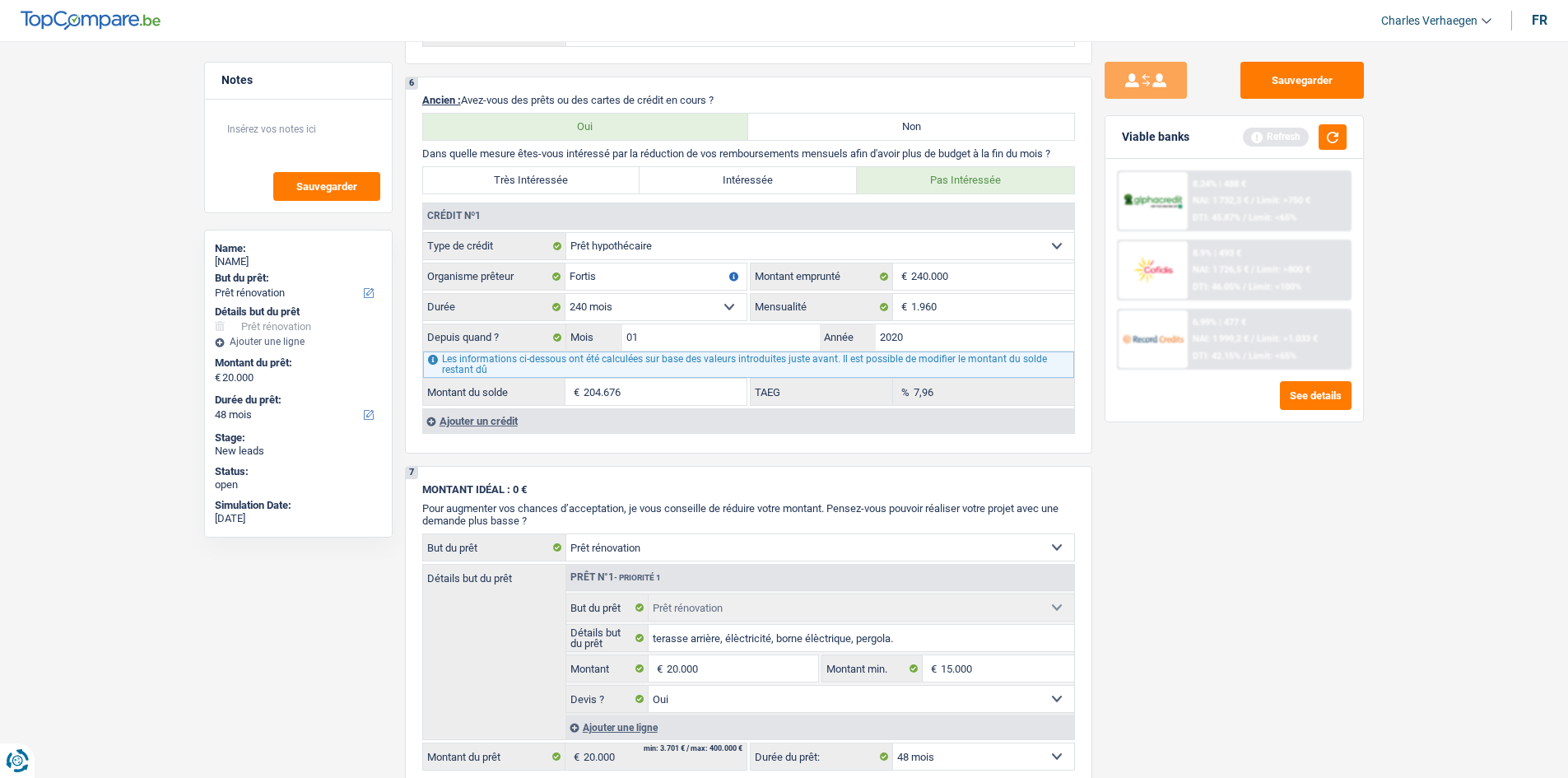click on "Sauvegarder
Viable banks
Refresh
8.24% | 488 €
NAI: 1 732,3 €
/
Limit: >750 €
DTI: 45.87%
/
Limit: <65%
8.9% | 493 €
NAI: 1 726,5 €
/
Limit: >800 €
DTI: 46.05%
/
Limit: <100%
/       /" at bounding box center (1234, 404) 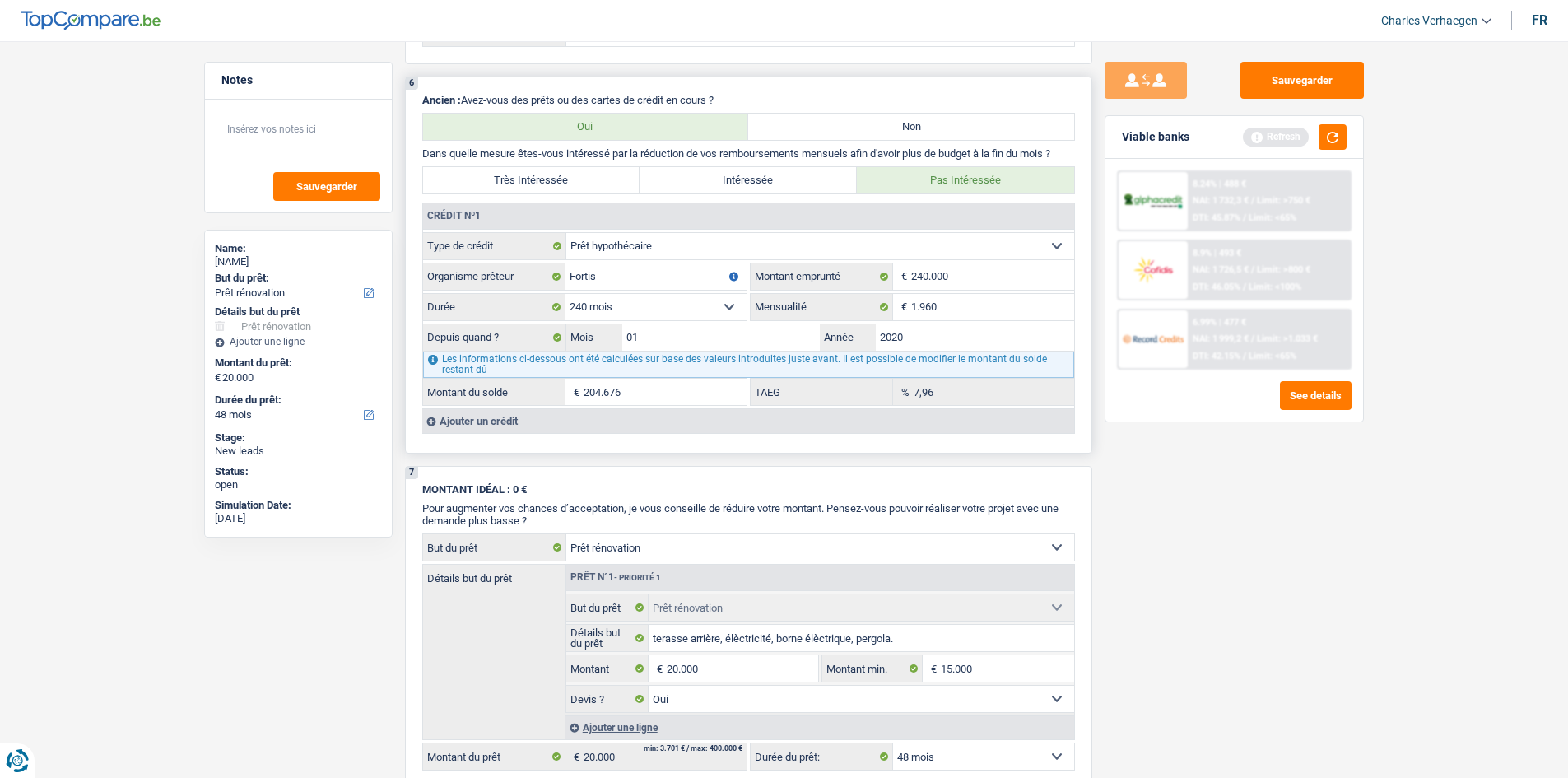 click on "7,96   %
TAEG" at bounding box center (912, 392) 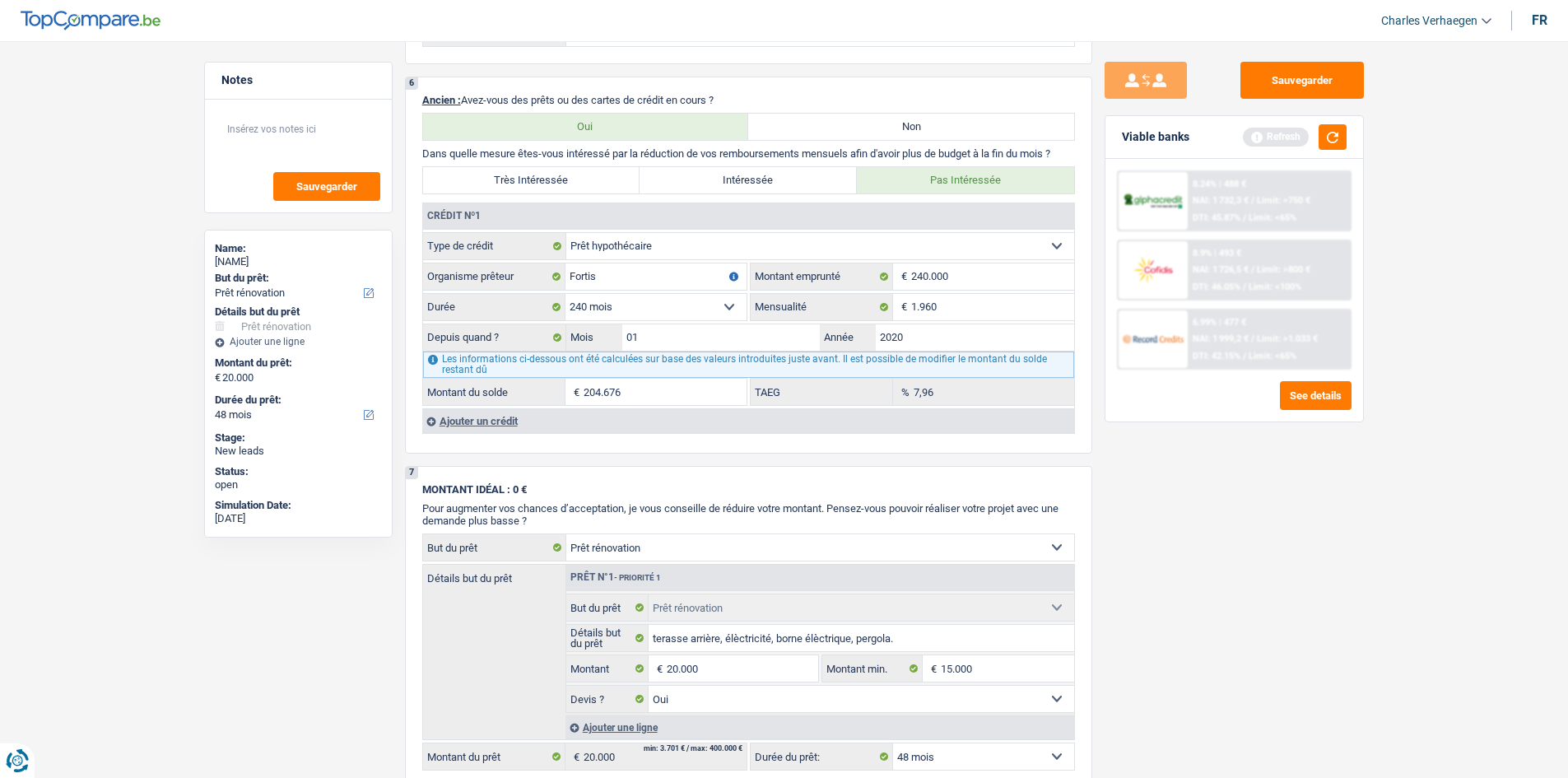 click on "Sauvegarder
Viable banks
Refresh
8.24% | 488 €
NAI: 1 732,3 €
/
Limit: >750 €
DTI: 45.87%
/
Limit: <65%
8.9% | 493 €
NAI: 1 726,5 €
/
Limit: >800 €
DTI: 46.05%
/
Limit: <100%
/       /" at bounding box center (1234, 404) 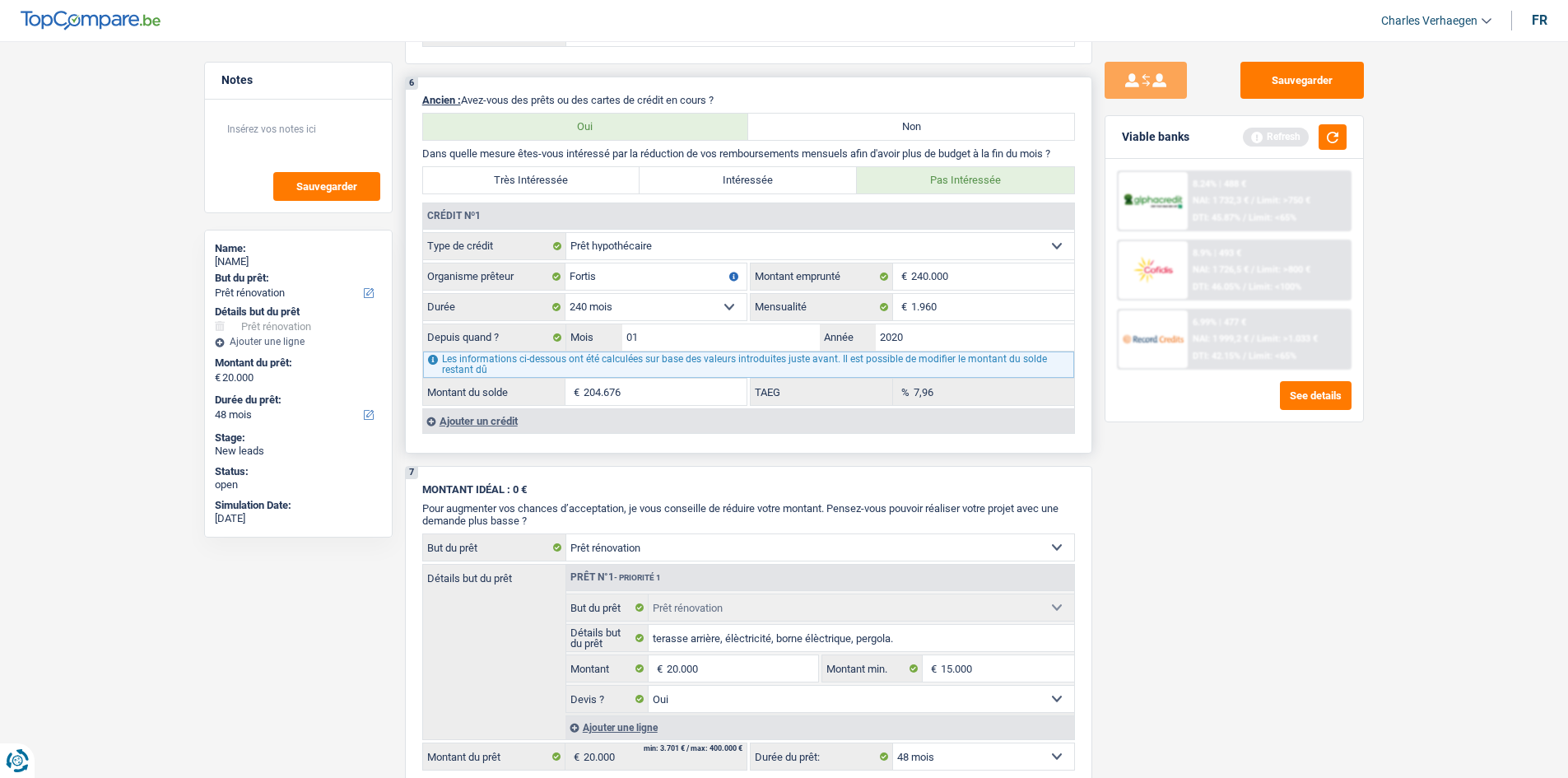 click on "7,96   %
TAEG" at bounding box center [912, 392] 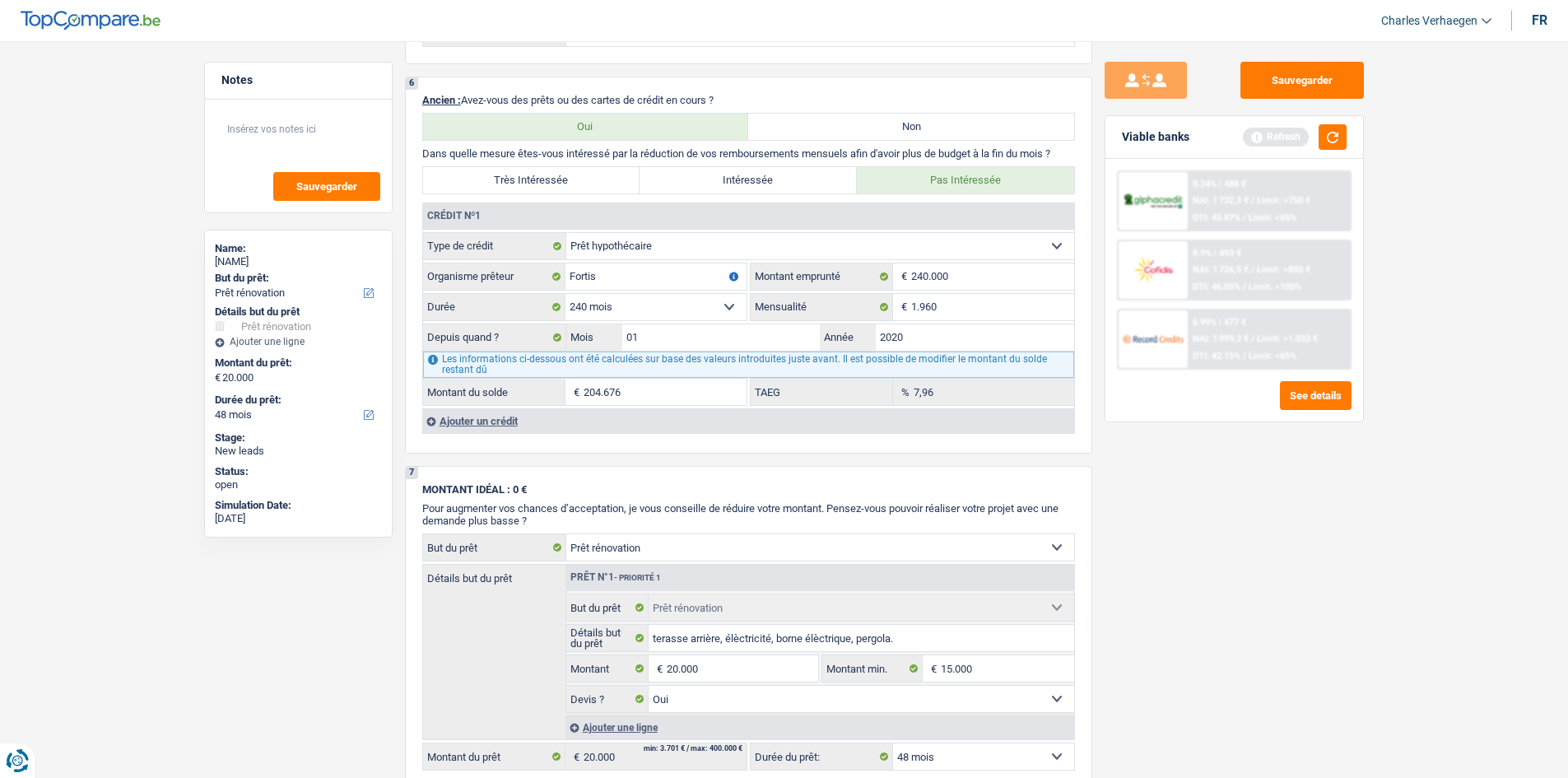 click on "Sauvegarder
Viable banks
Refresh
8.24% | 488 €
NAI: 1 732,3 €
/
Limit: >750 €
DTI: 45.87%
/
Limit: <65%
8.9% | 493 €
NAI: 1 726,5 €
/
Limit: >800 €
DTI: 46.05%
/
Limit: <100%
/       /" at bounding box center (1234, 404) 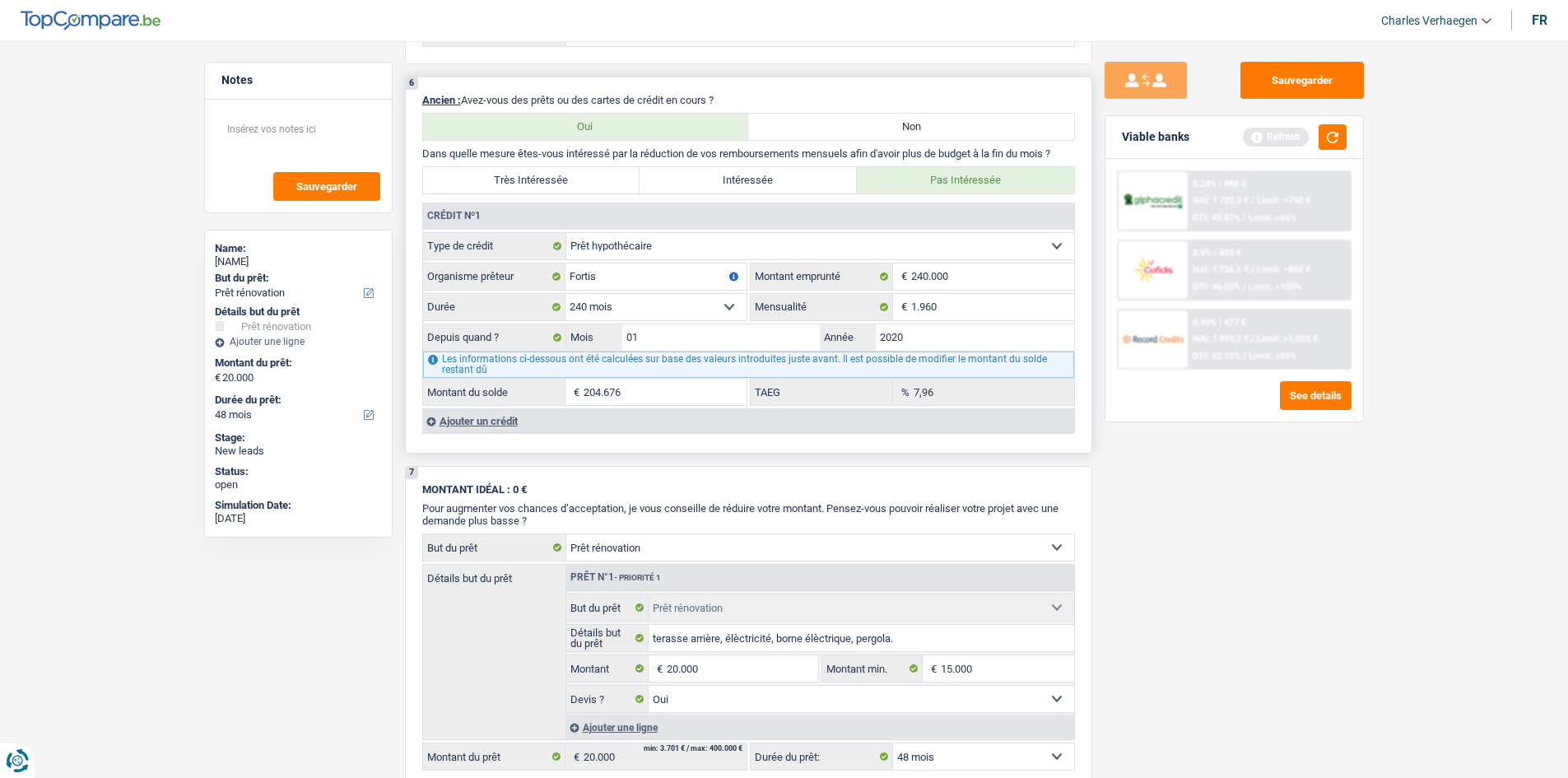 click on "7,96   %
TAEG" at bounding box center (912, 392) 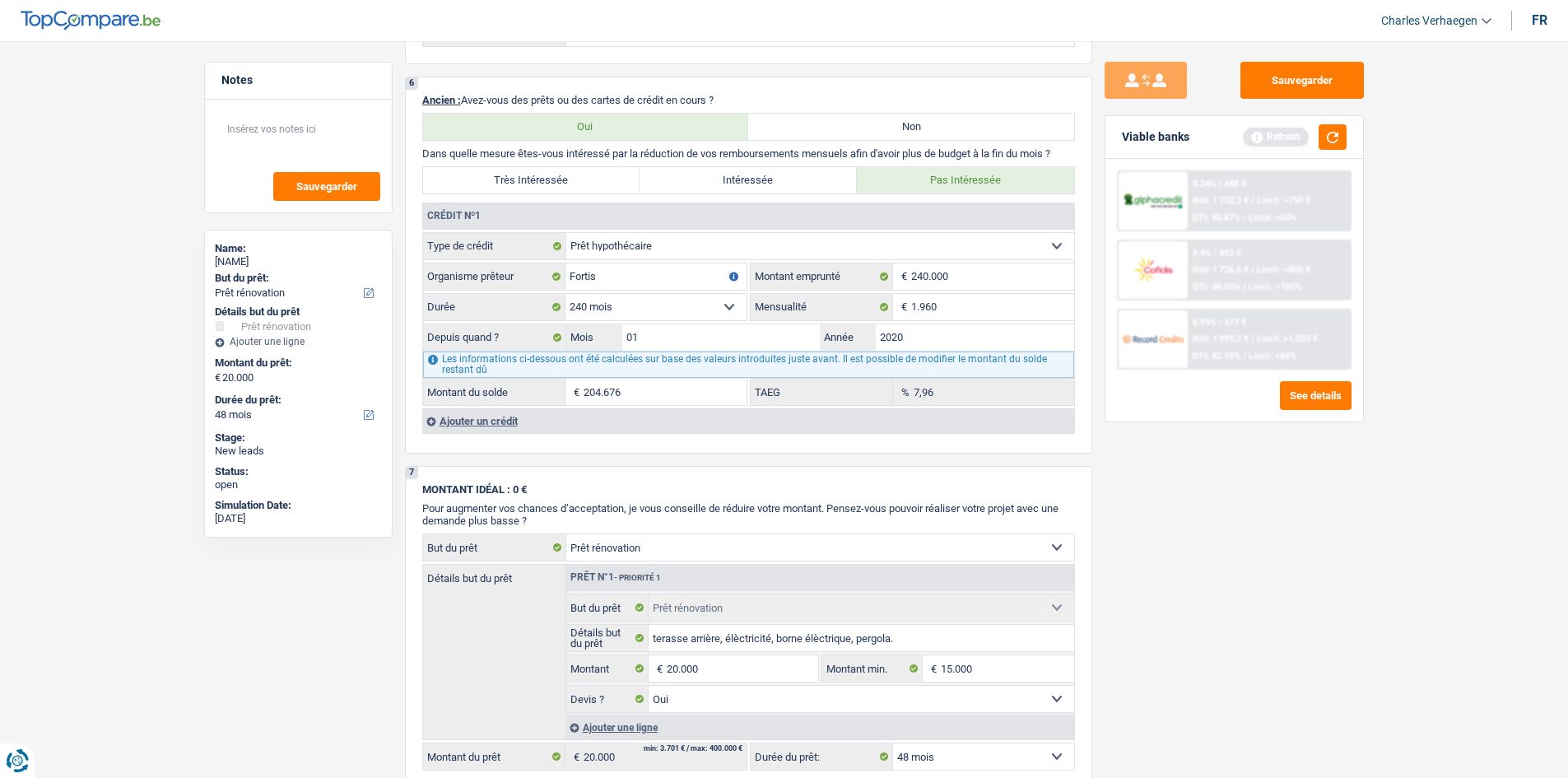 click on "Sauvegarder
Viable banks
Refresh
8.24% | 488 €
NAI: 1 732,3 €
/
Limit: >750 €
DTI: 45.87%
/
Limit: <65%
8.9% | 493 €
NAI: 1 726,5 €
/
Limit: >800 €
DTI: 46.05%
/
Limit: <100%
/       /" at bounding box center [1234, 404] 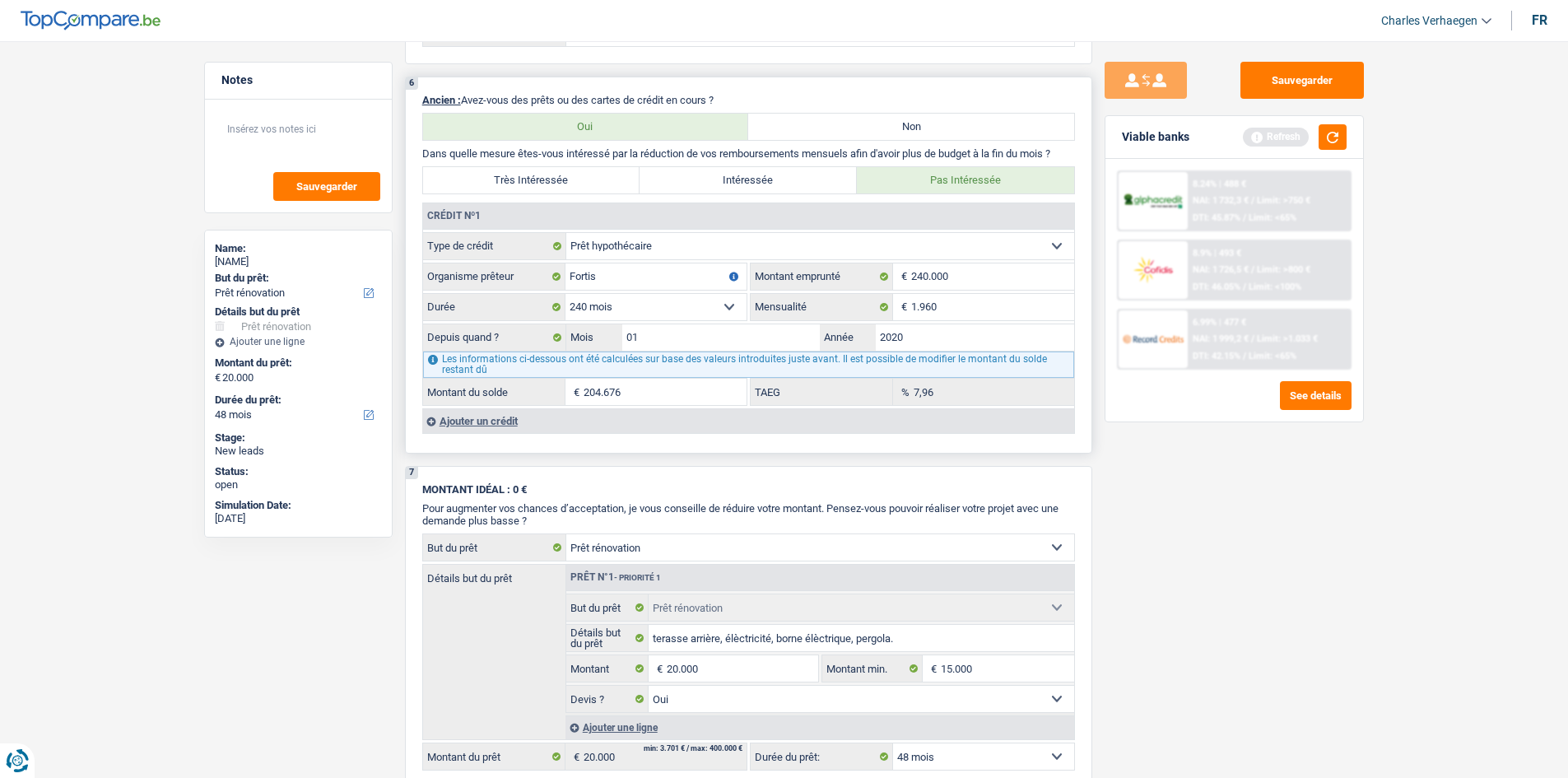 click on "7,96   %
TAEG" at bounding box center [912, 392] 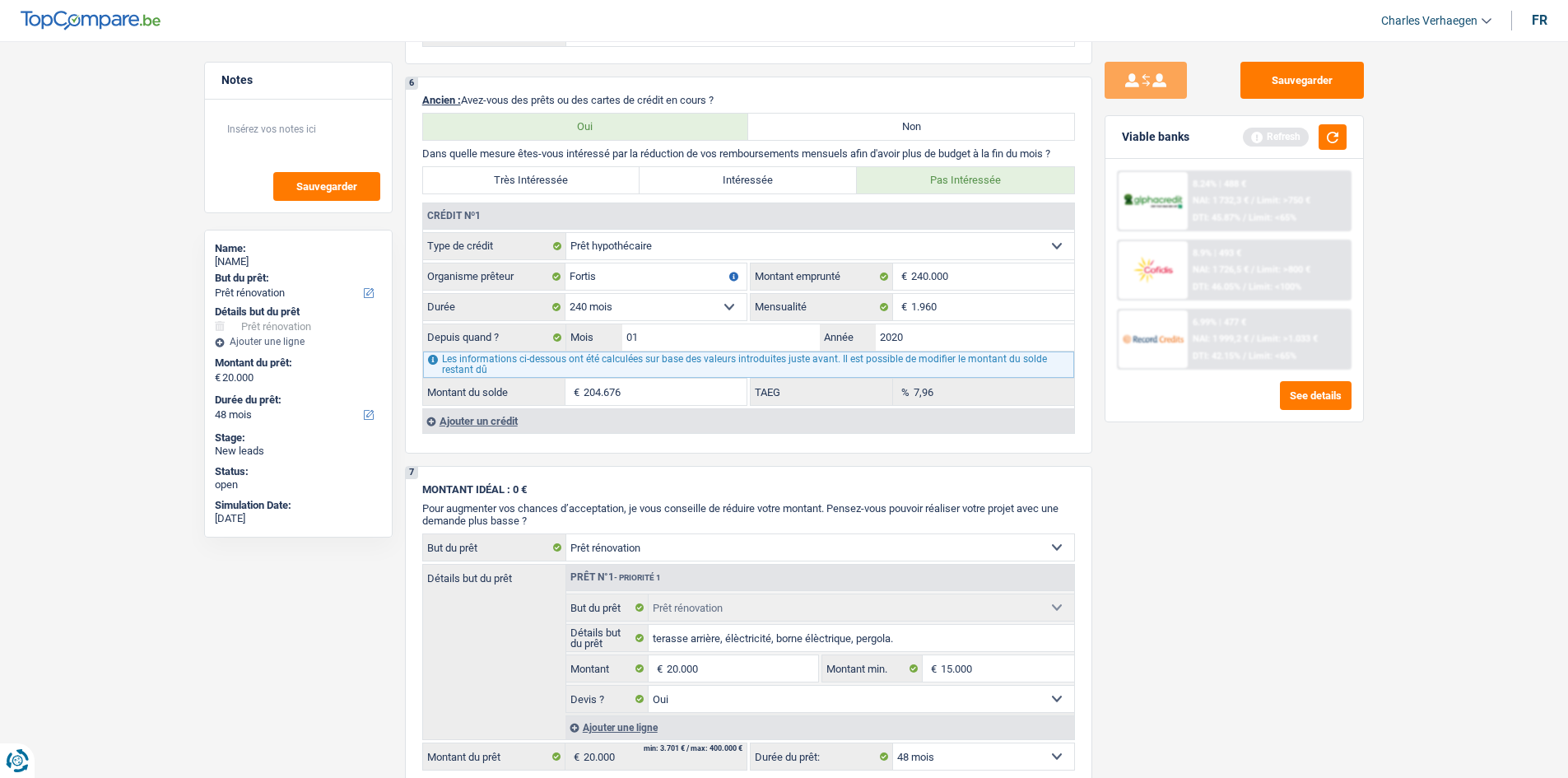 click on "Sauvegarder
Viable banks
Refresh
8.24% | 488 €
NAI: 1 732,3 €
/
Limit: >750 €
DTI: 45.87%
/
Limit: <65%
8.9% | 493 €
NAI: 1 726,5 €
/
Limit: >800 €
DTI: 46.05%
/
Limit: <100%
/       /" at bounding box center [1234, 404] 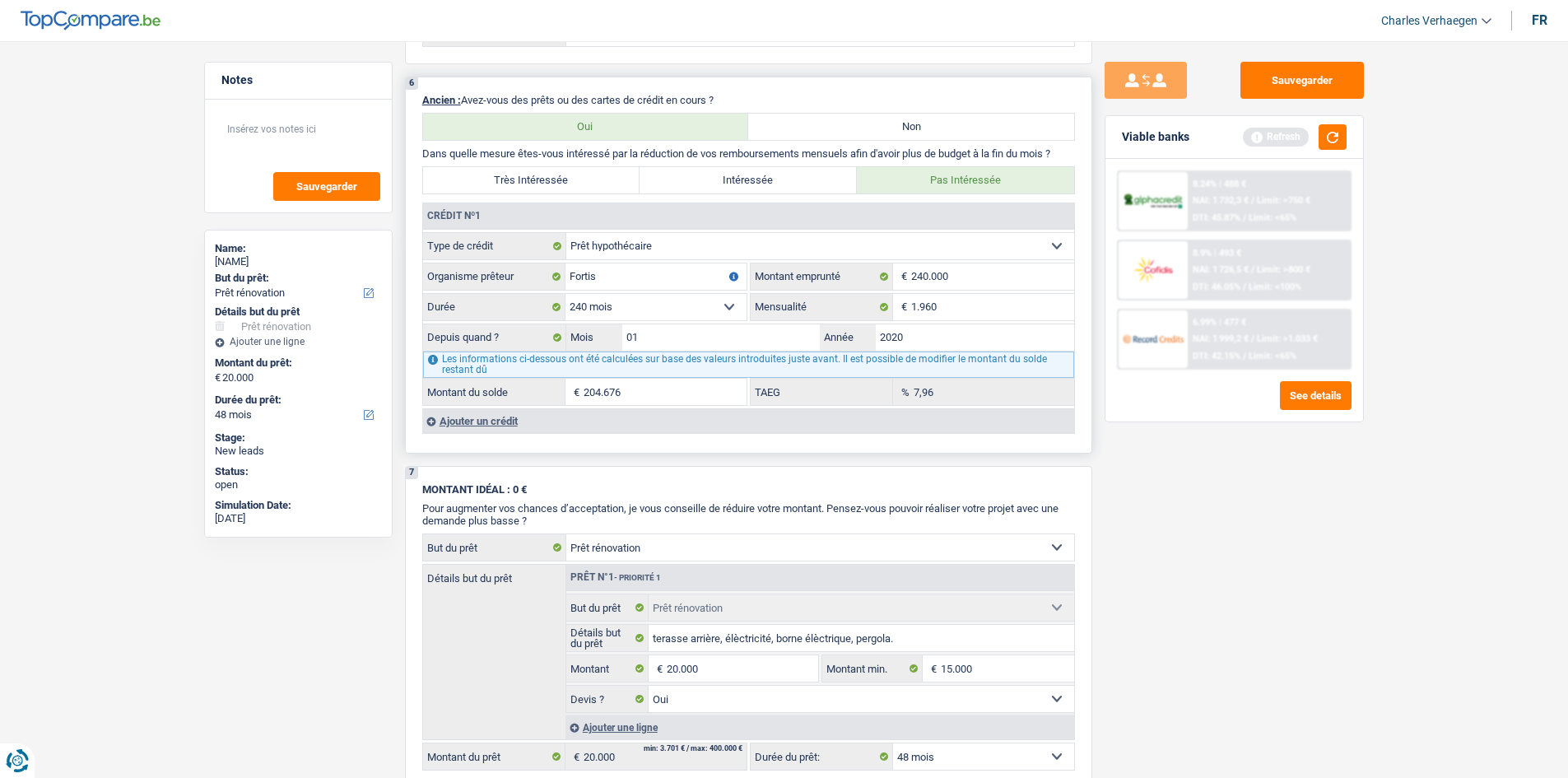 click on "Ajouter un crédit" at bounding box center (748, 421) 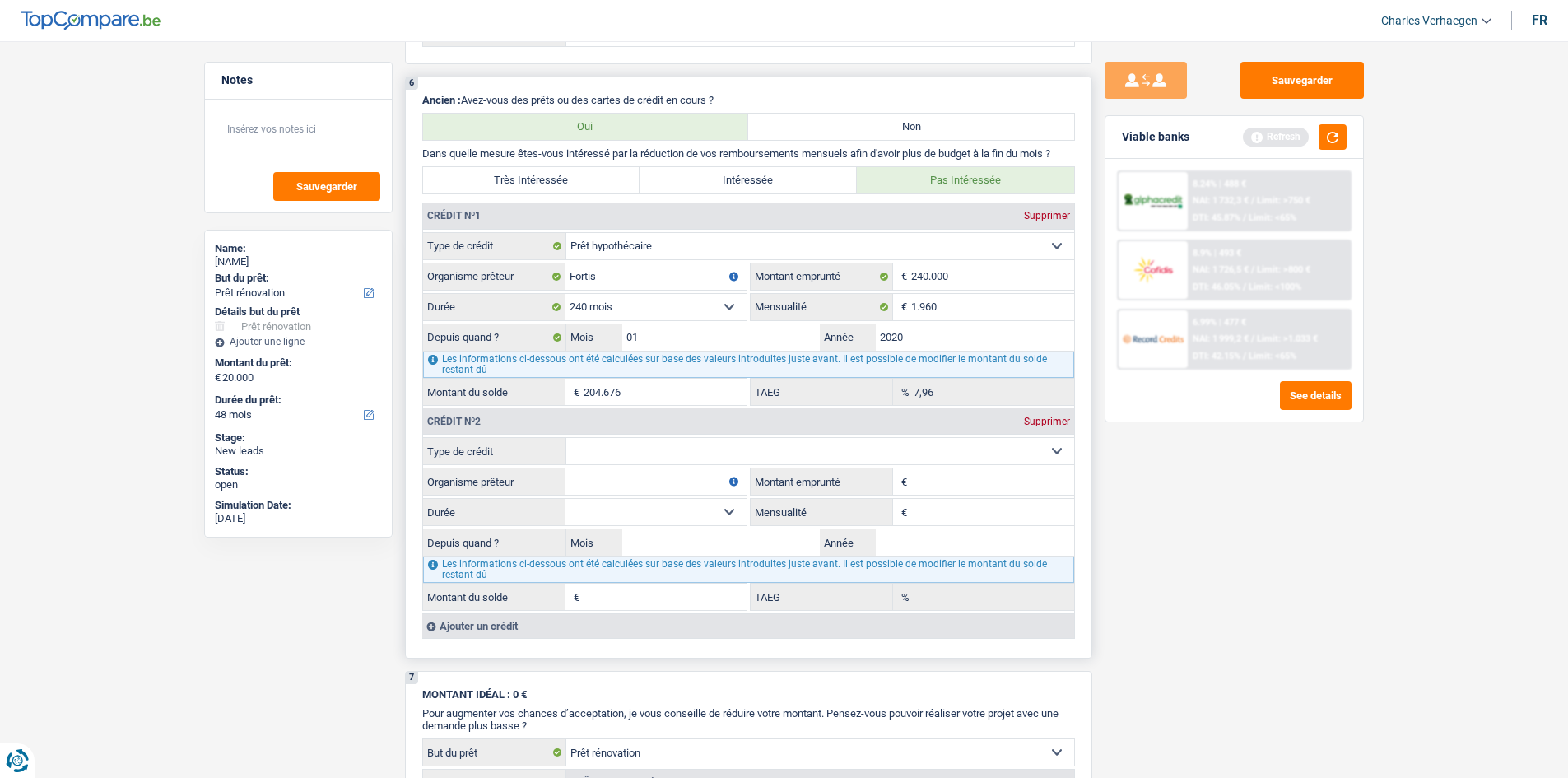 drag, startPoint x: 724, startPoint y: 435, endPoint x: 692, endPoint y: 446, distance: 33.837849 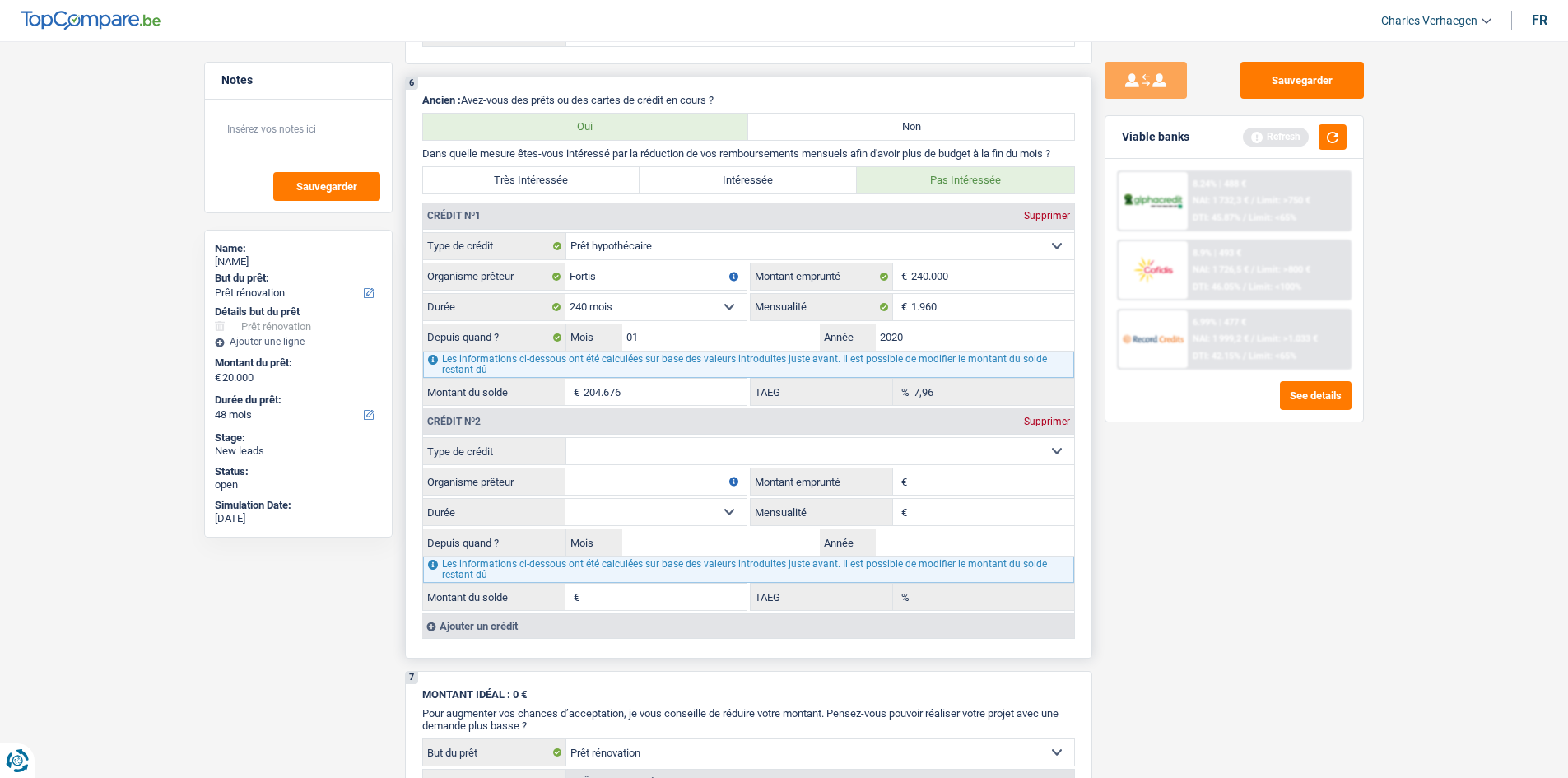 click on "Carte ou ouverture de crédit Prêt hypothécaire Vente à tempérament Prêt à tempérament Prêt rénovation Prêt voiture Regroupement d'un ou plusieurs crédits
Sélectionner une option" at bounding box center (820, 451) 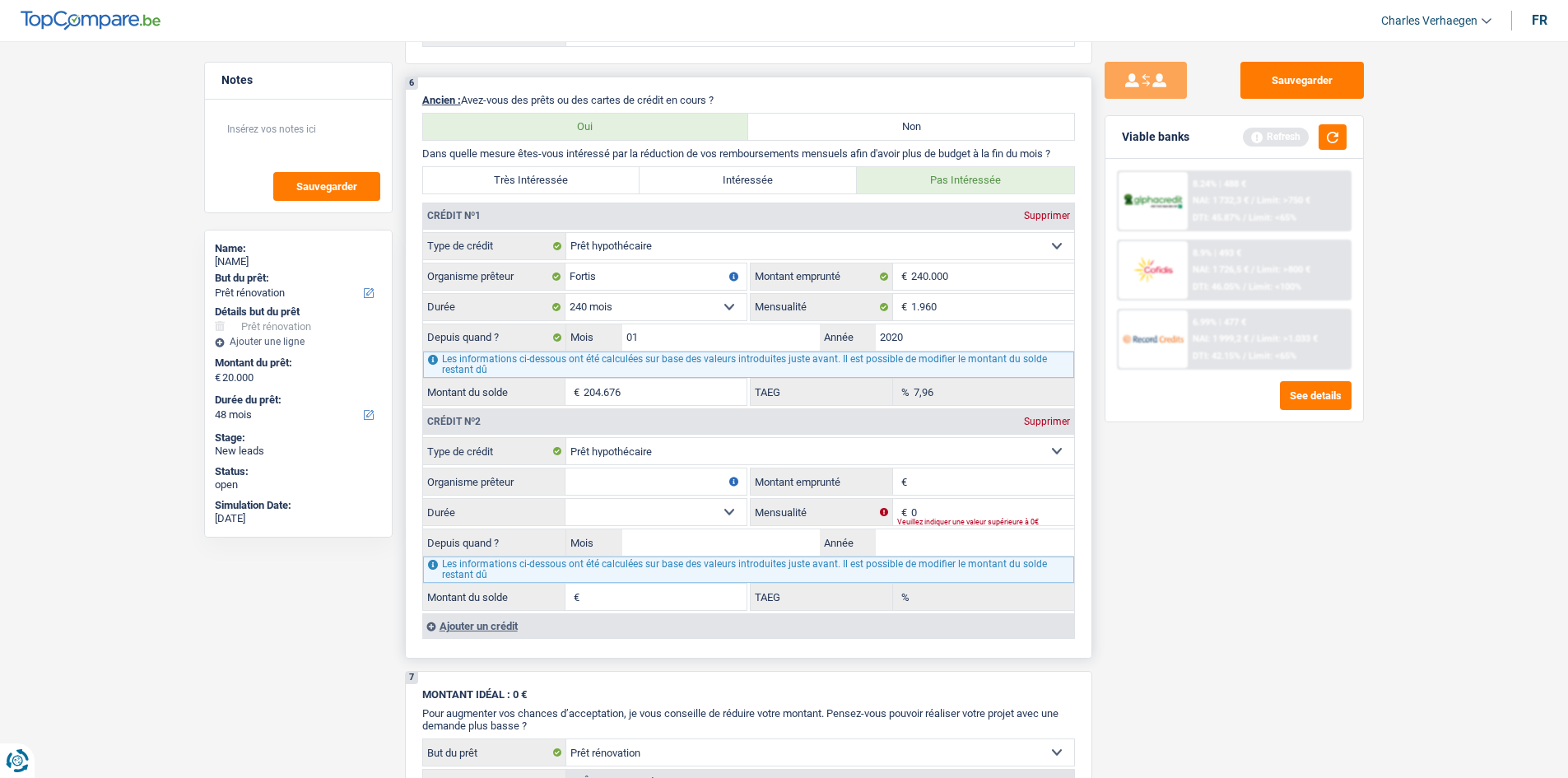 drag, startPoint x: 937, startPoint y: 484, endPoint x: 1020, endPoint y: 491, distance: 83.29466 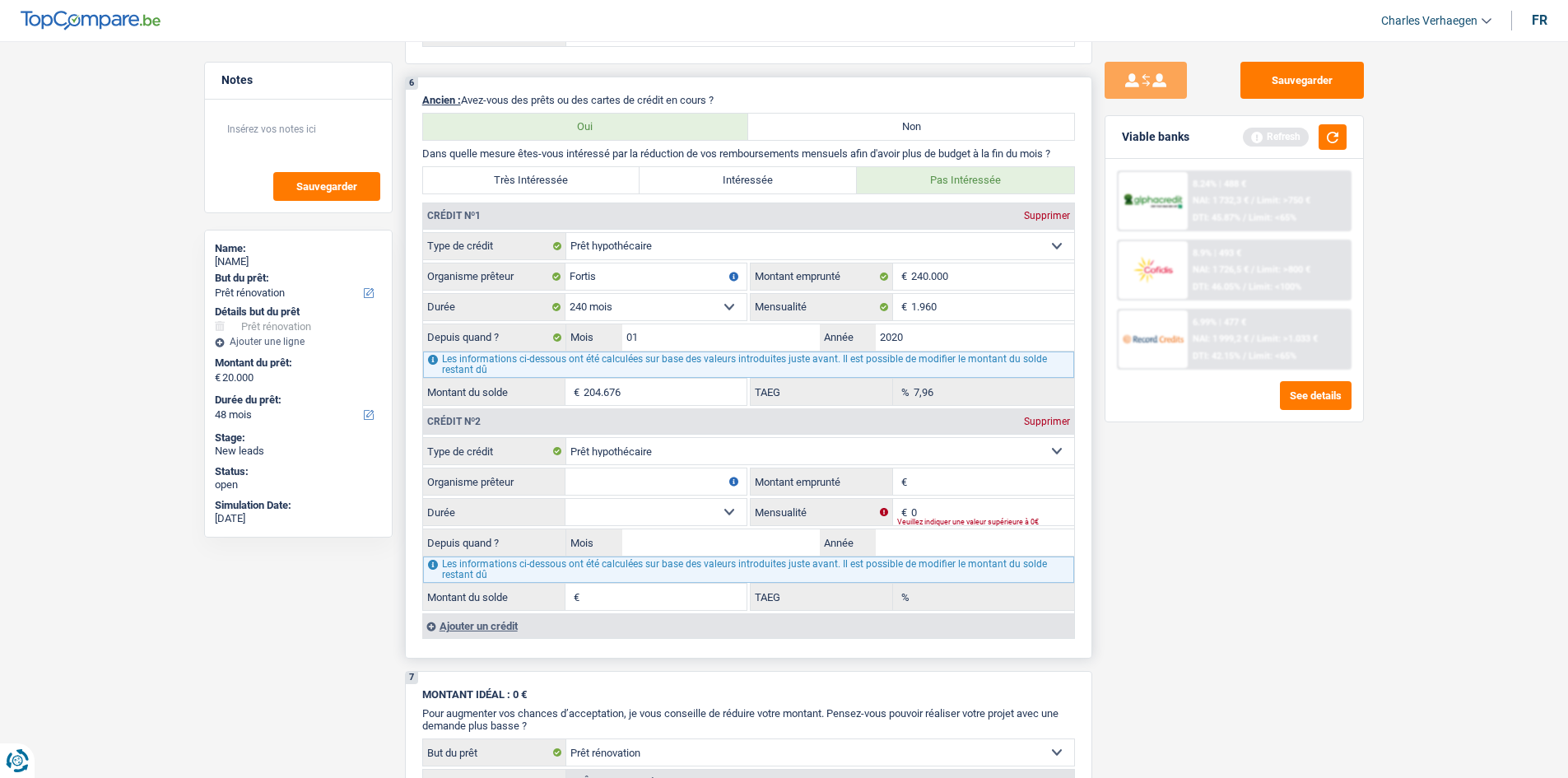 click on "Supprimer" at bounding box center [1047, 422] 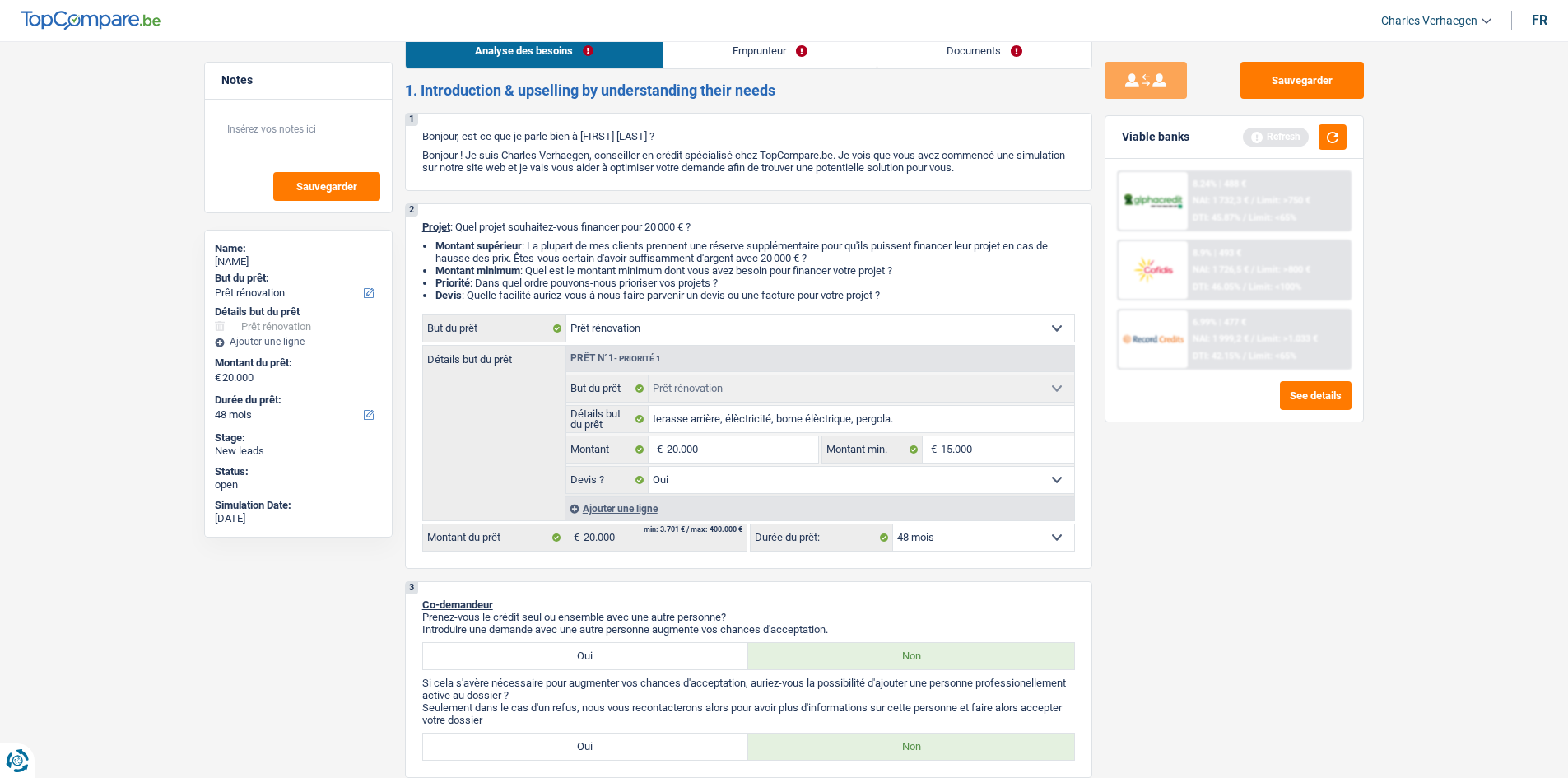 scroll, scrollTop: 0, scrollLeft: 0, axis: both 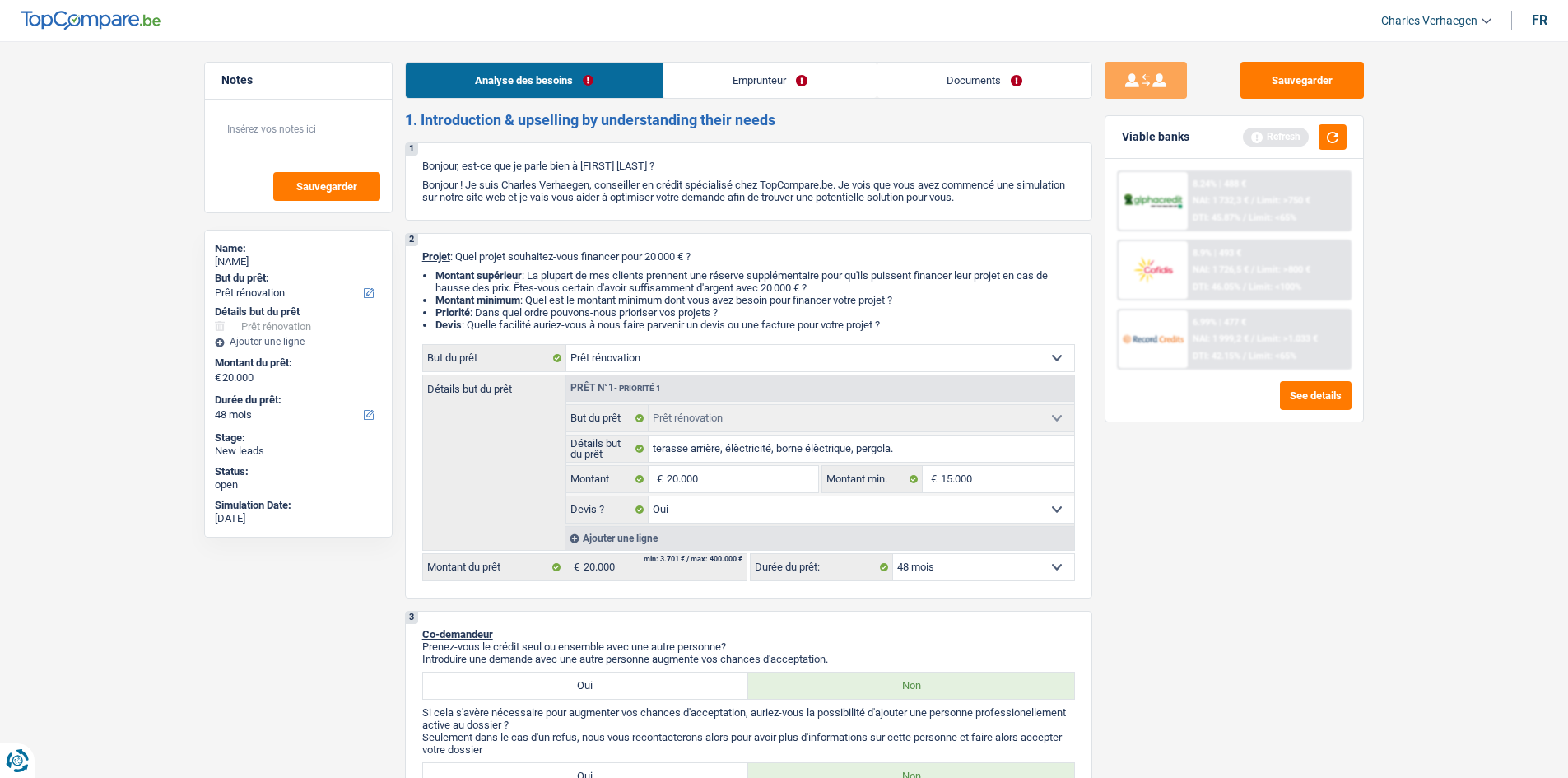 click on "Emprunteur" at bounding box center (770, 80) 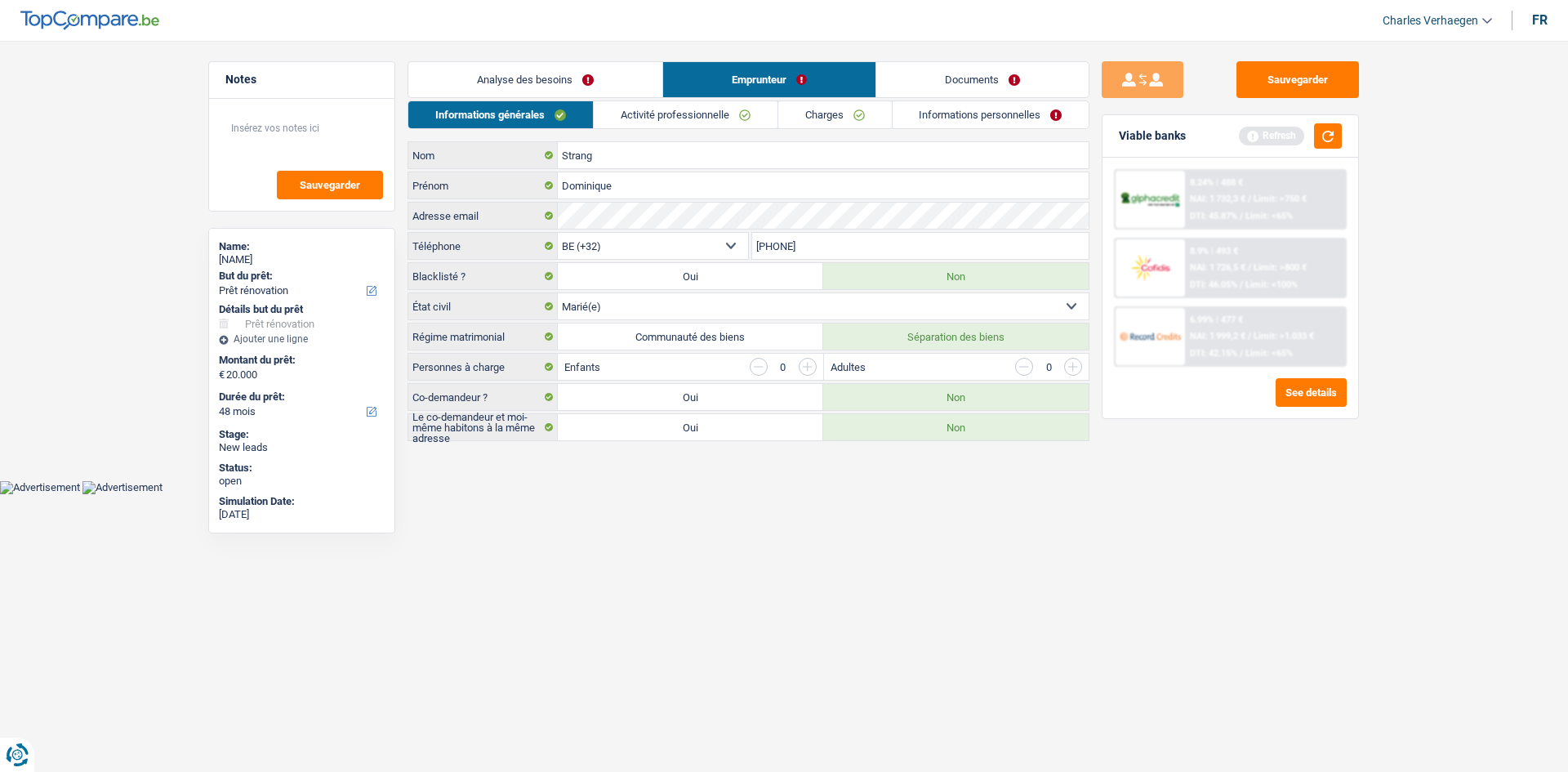 drag, startPoint x: 788, startPoint y: 116, endPoint x: 776, endPoint y: 127, distance: 16.278821 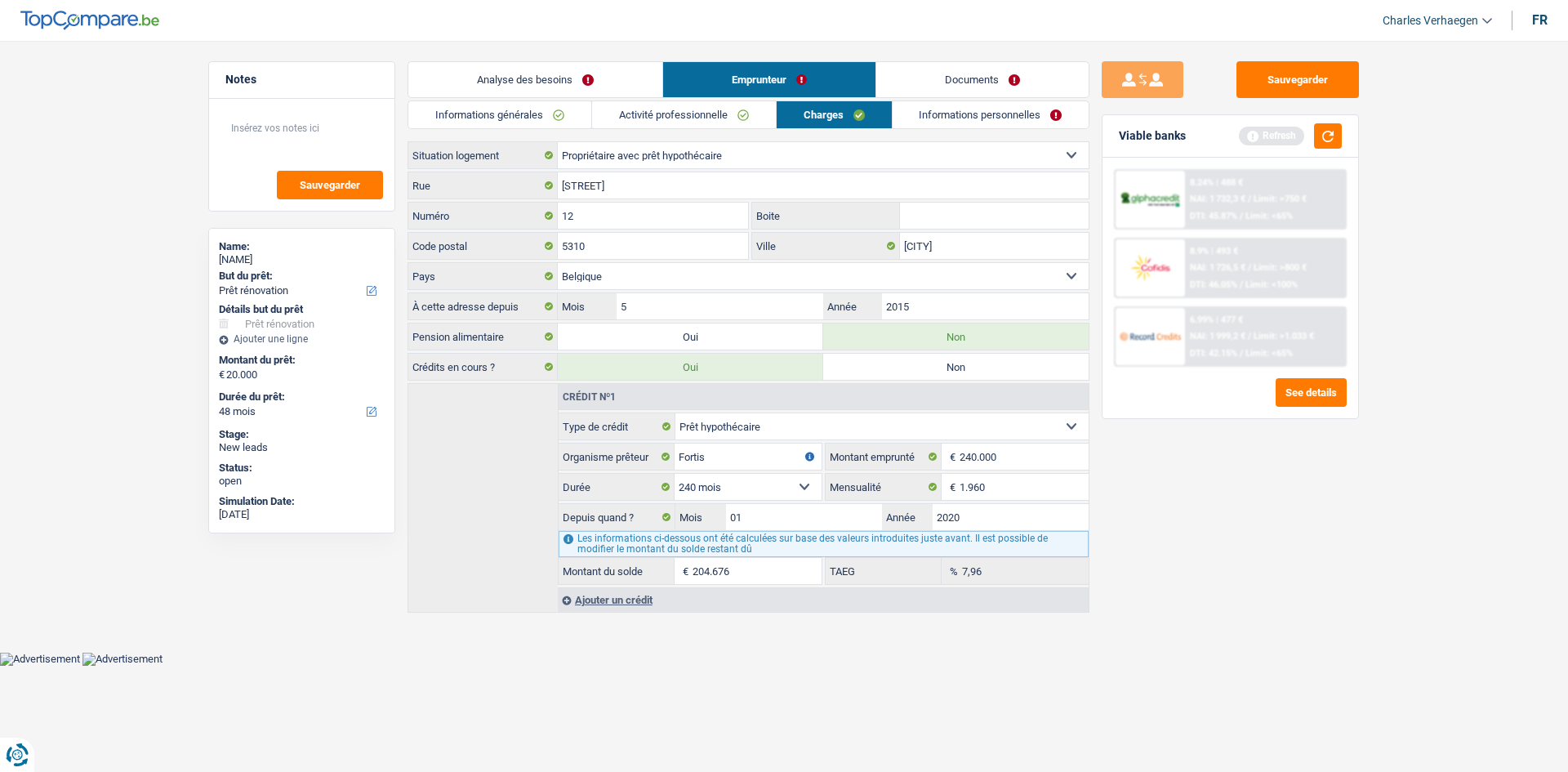 click on "Informations personnelles" at bounding box center [991, 114] 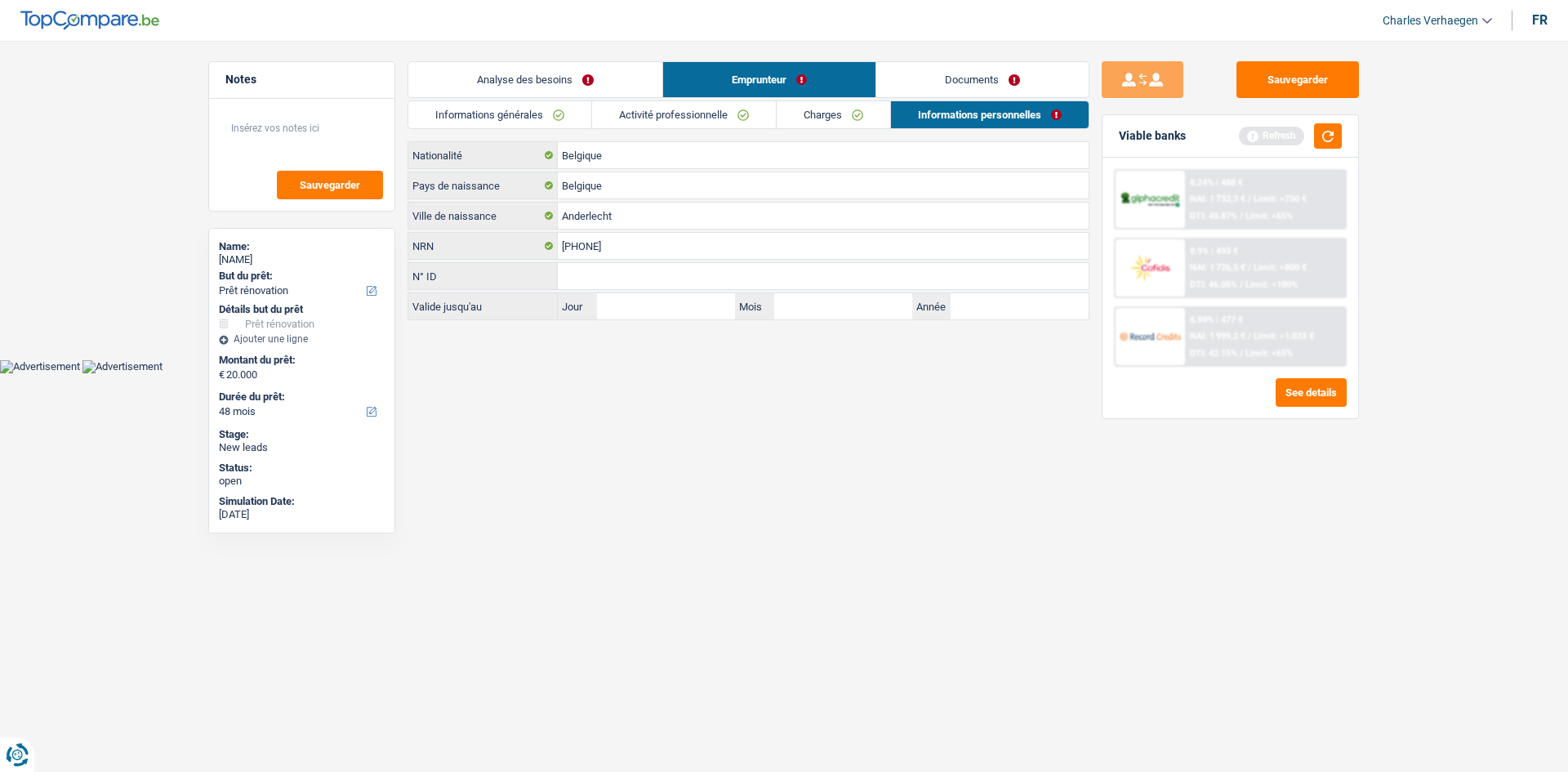 click on "Analyse des besoins" at bounding box center (535, 79) 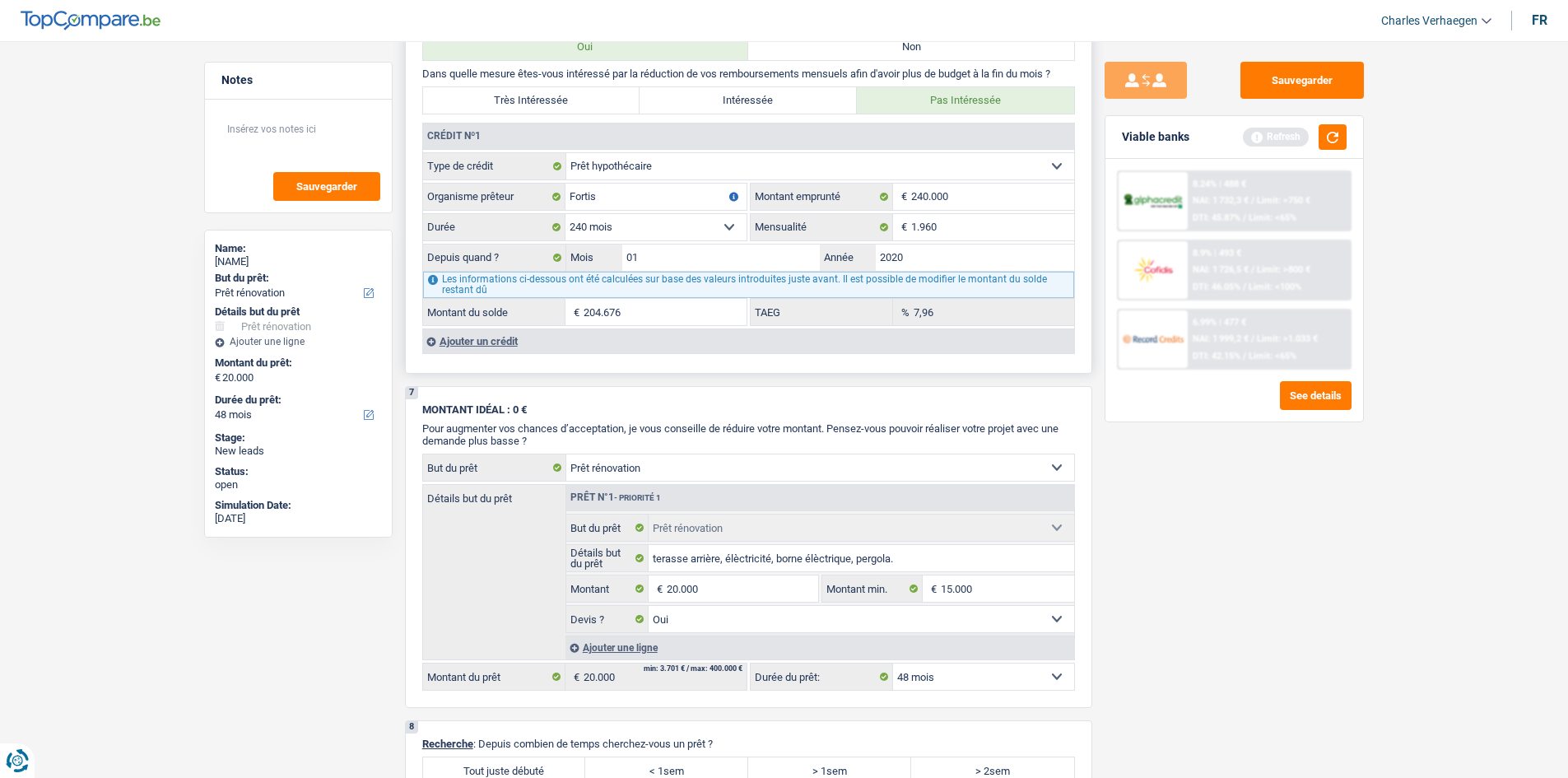 scroll, scrollTop: 1317, scrollLeft: 0, axis: vertical 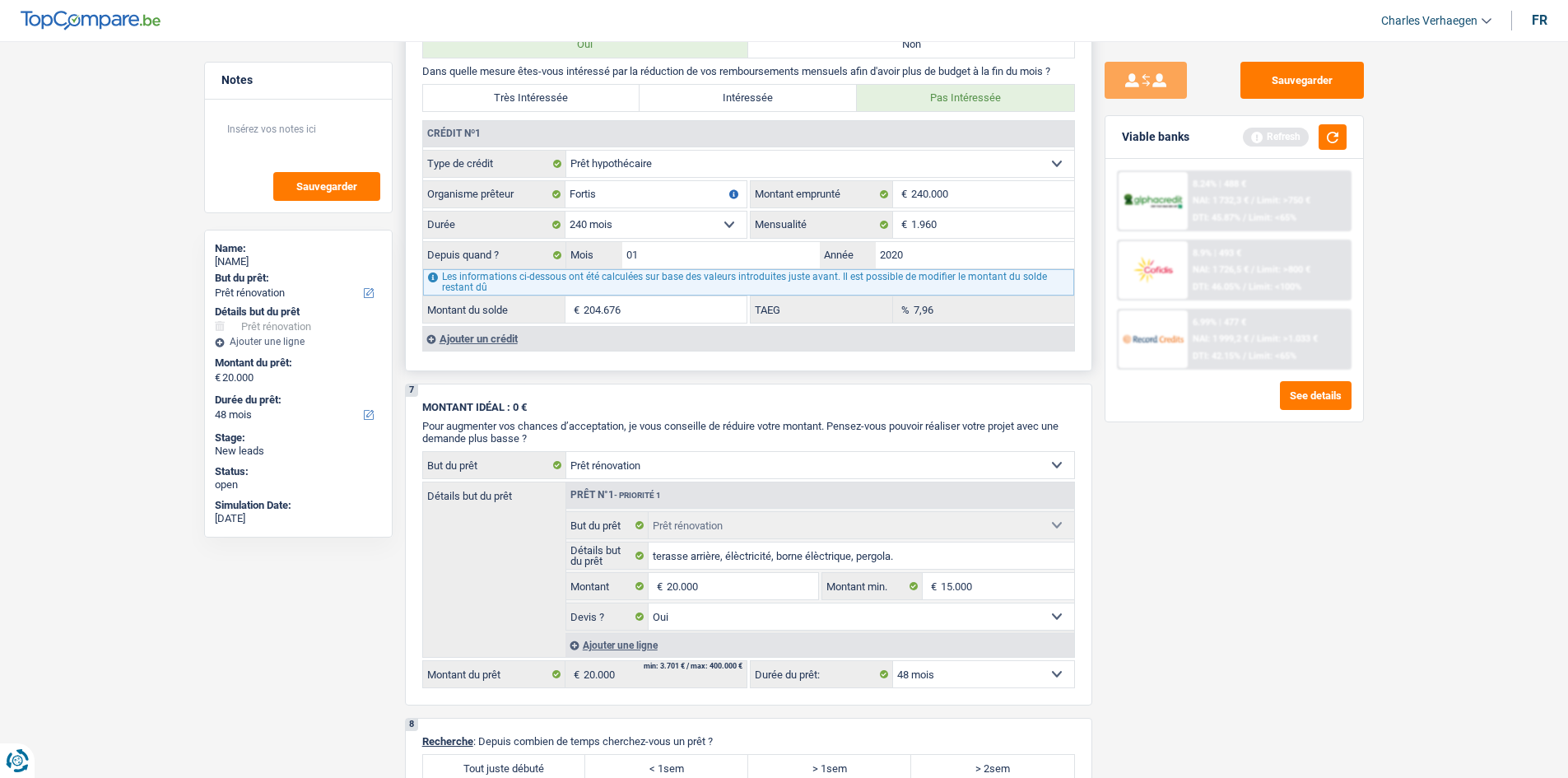 click on "Ajouter un crédit" at bounding box center (748, 338) 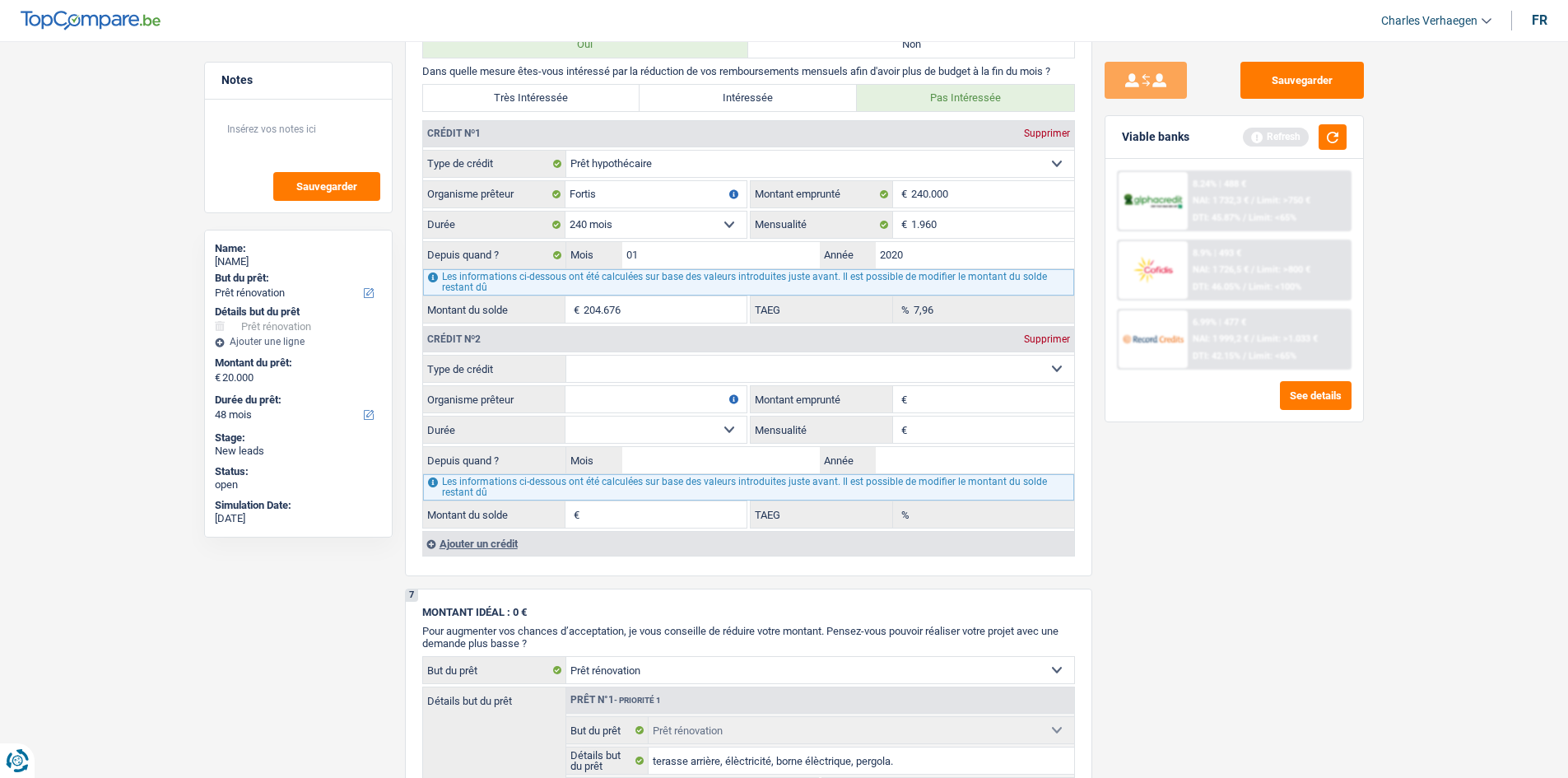 drag, startPoint x: 1048, startPoint y: 338, endPoint x: 1044, endPoint y: 353, distance: 15.524175 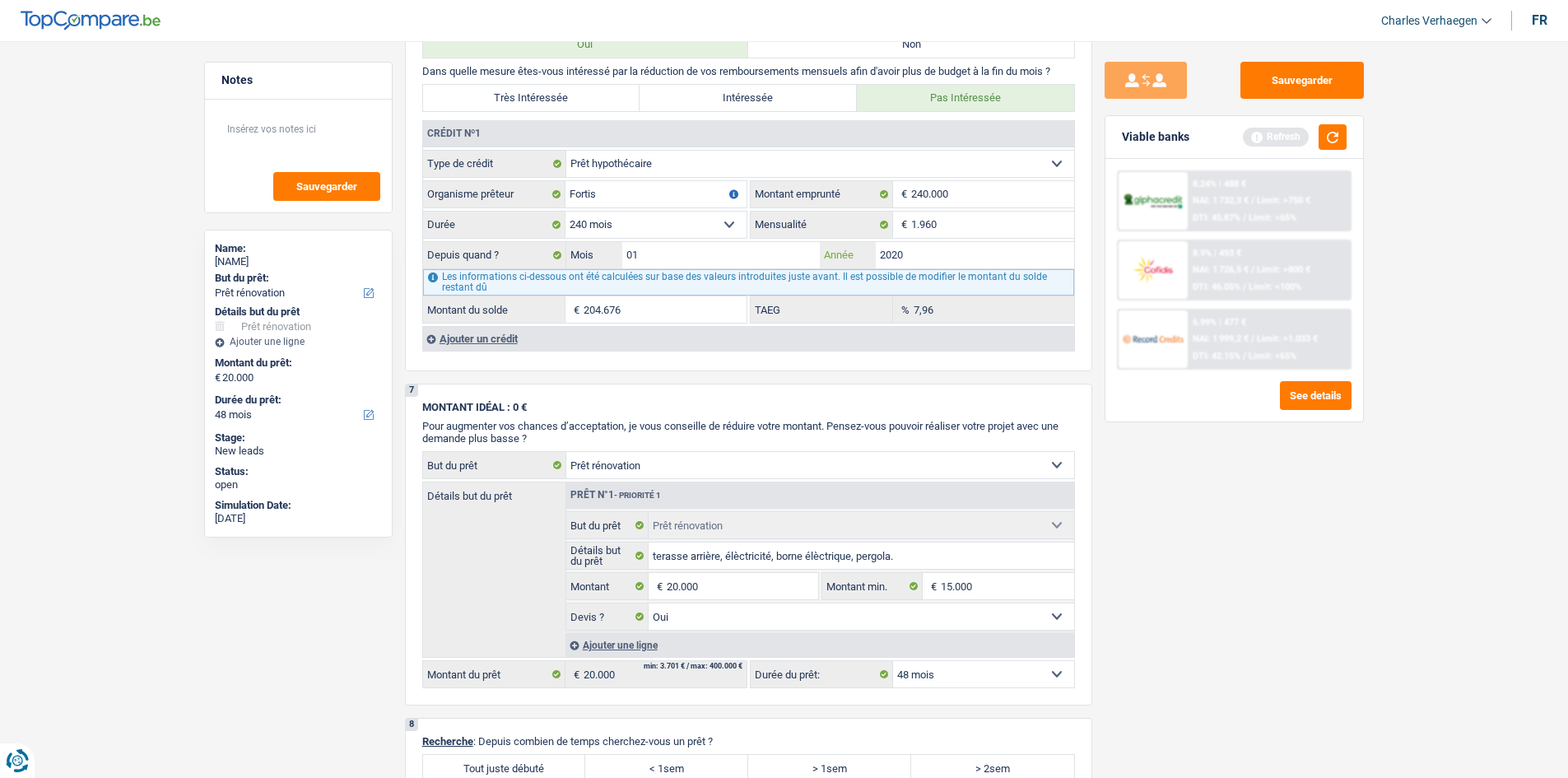 click on "2020" at bounding box center (975, 255) 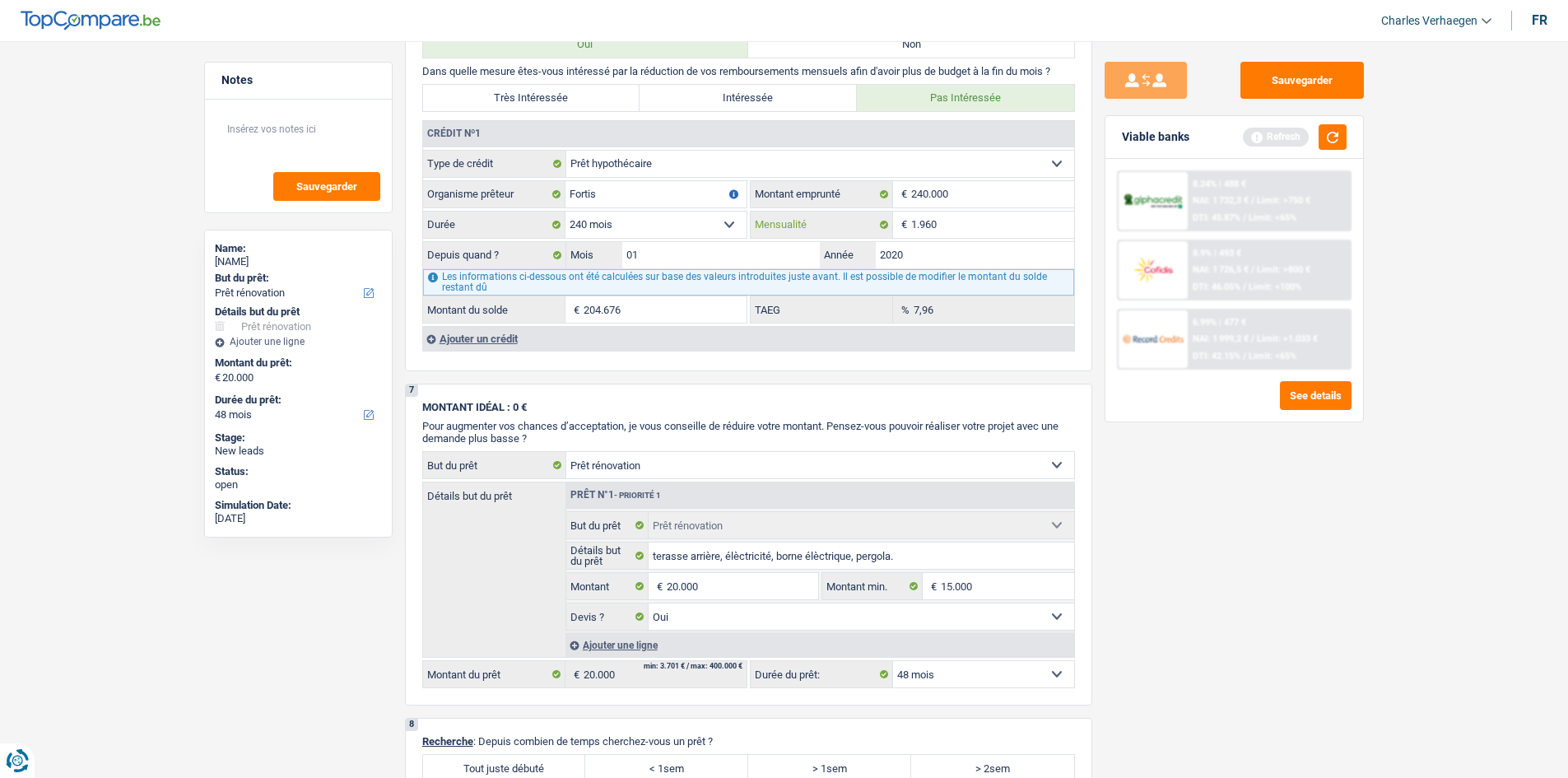 click on "1.960" at bounding box center (993, 225) 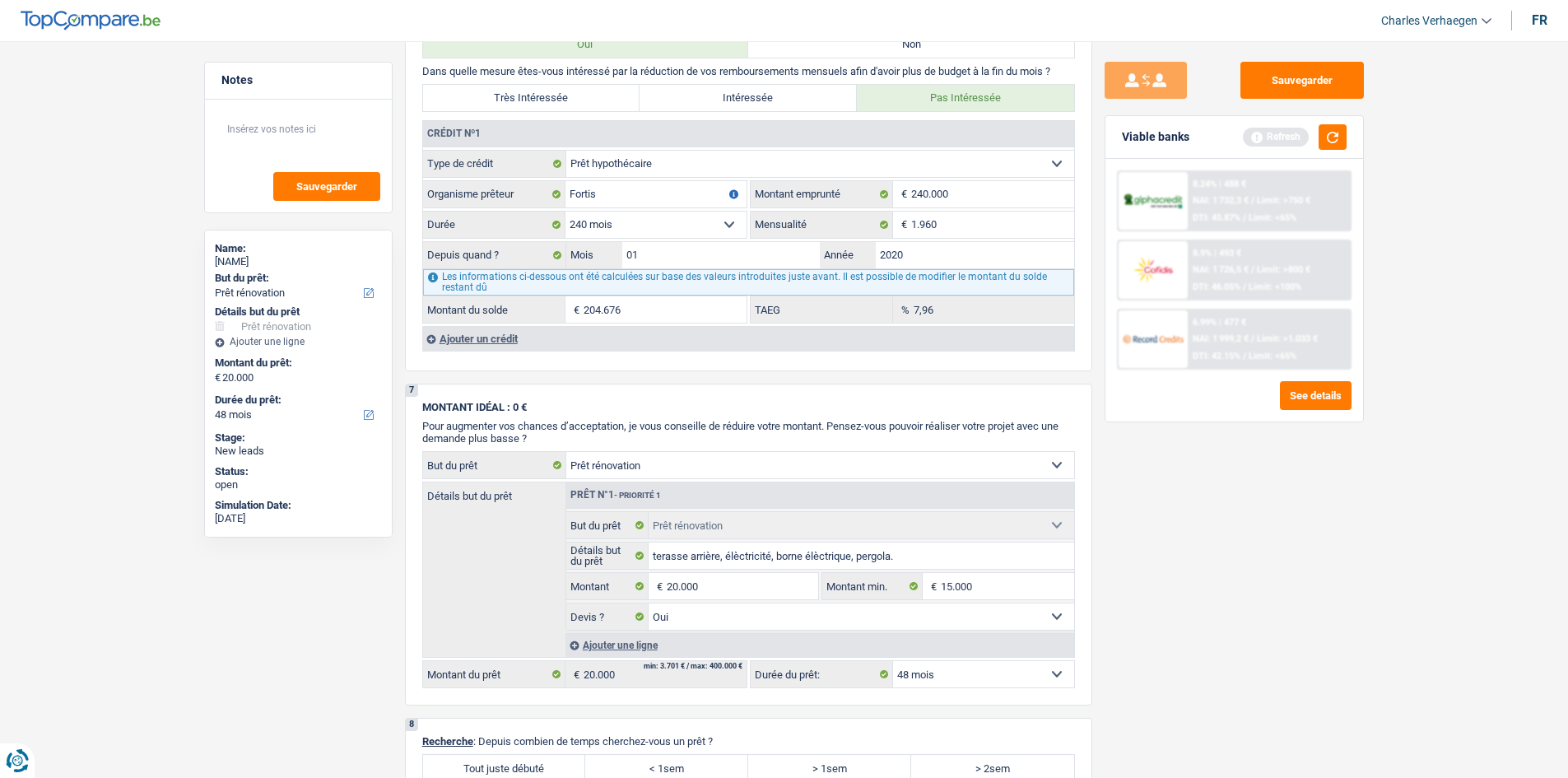 click on "Ajouter un crédit" at bounding box center [748, 338] 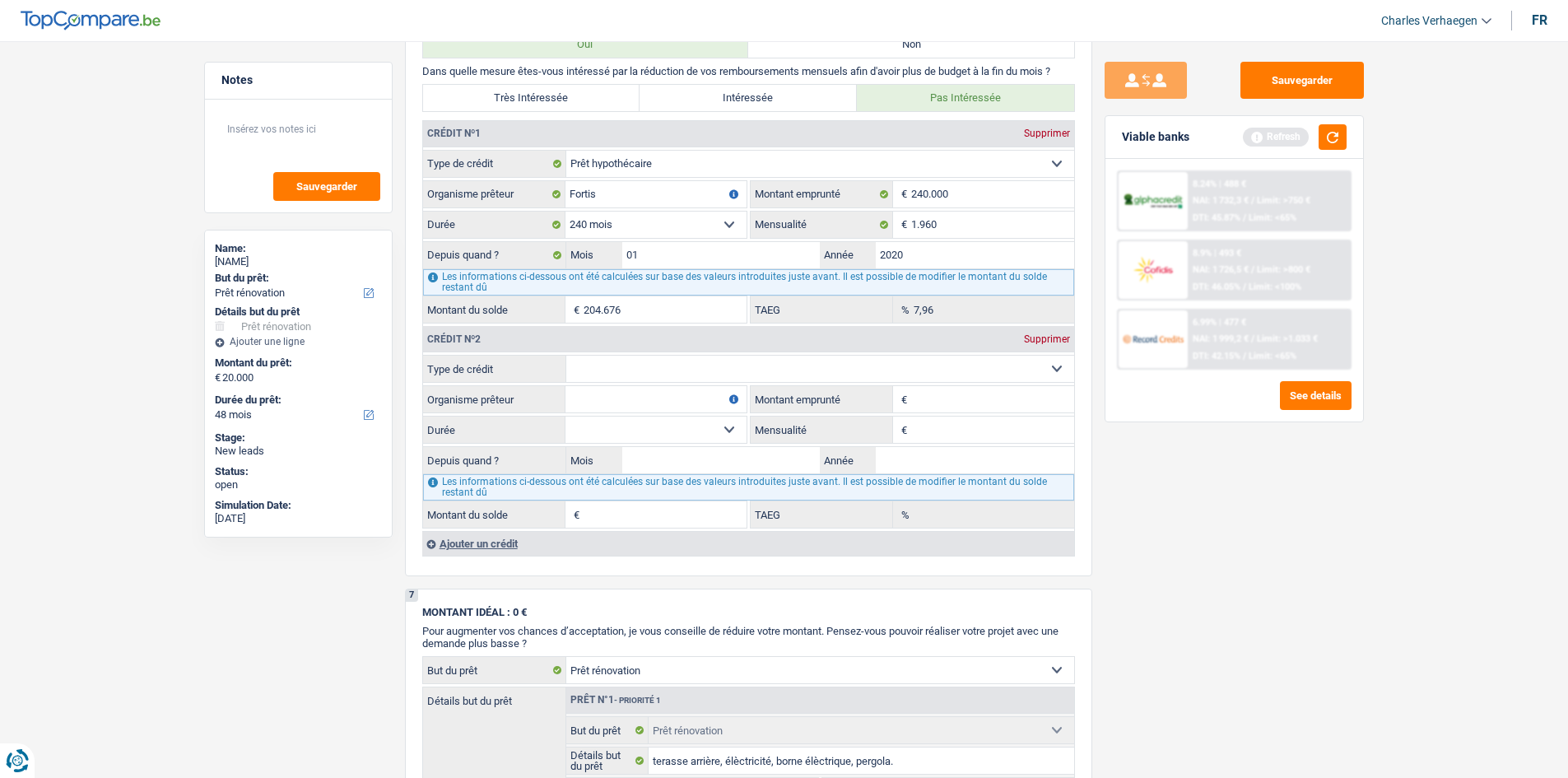 click on "Carte ou ouverture de crédit Prêt hypothécaire Vente à tempérament Prêt à tempérament Prêt rénovation Prêt voiture Regroupement d'un ou plusieurs crédits
Sélectionner une option" at bounding box center (820, 369) 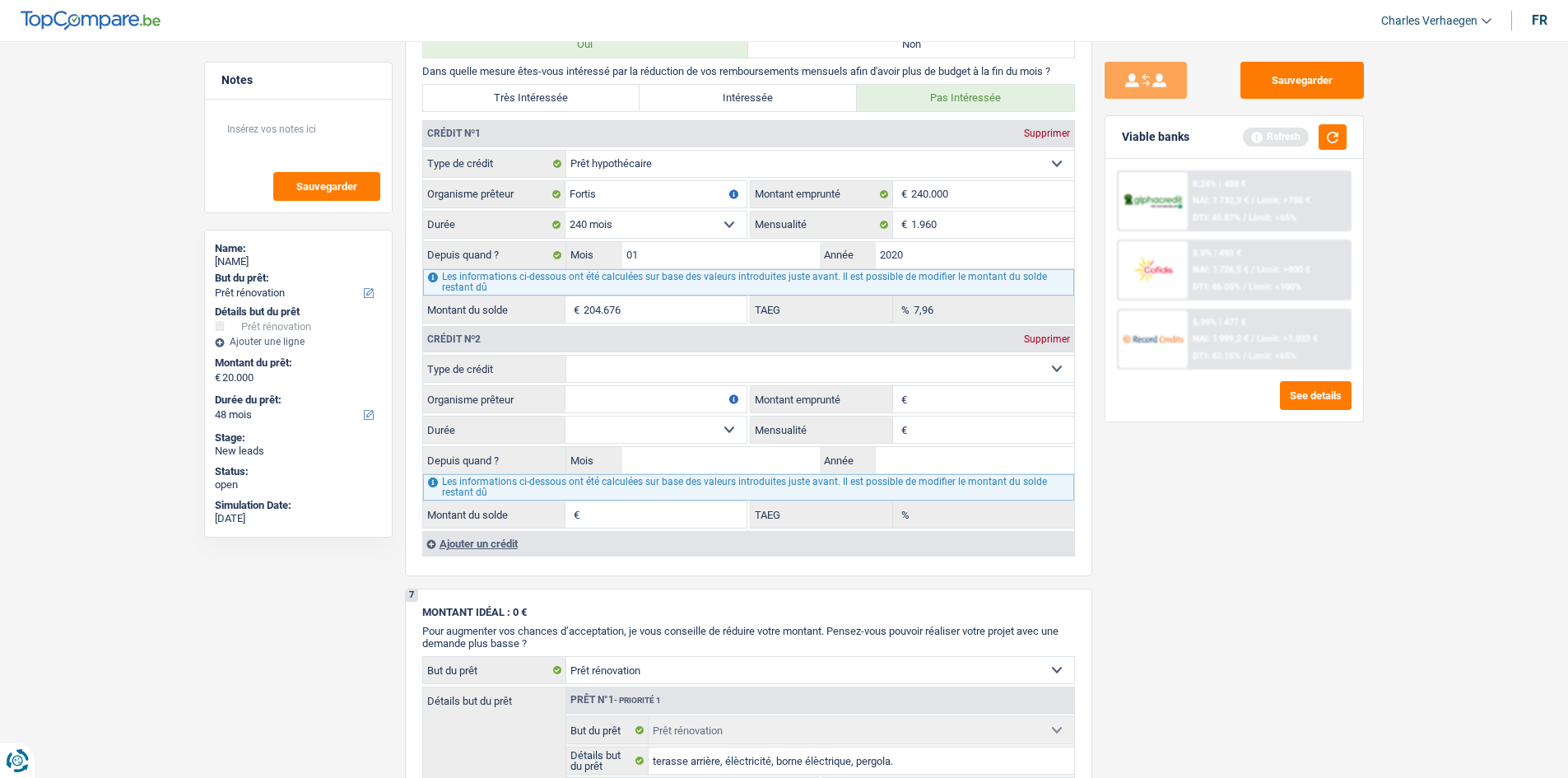 click on "Carte ou ouverture de crédit Prêt hypothécaire Vente à tempérament Prêt à tempérament Prêt rénovation Prêt voiture Regroupement d'un ou plusieurs crédits
Sélectionner une option" at bounding box center [820, 369] 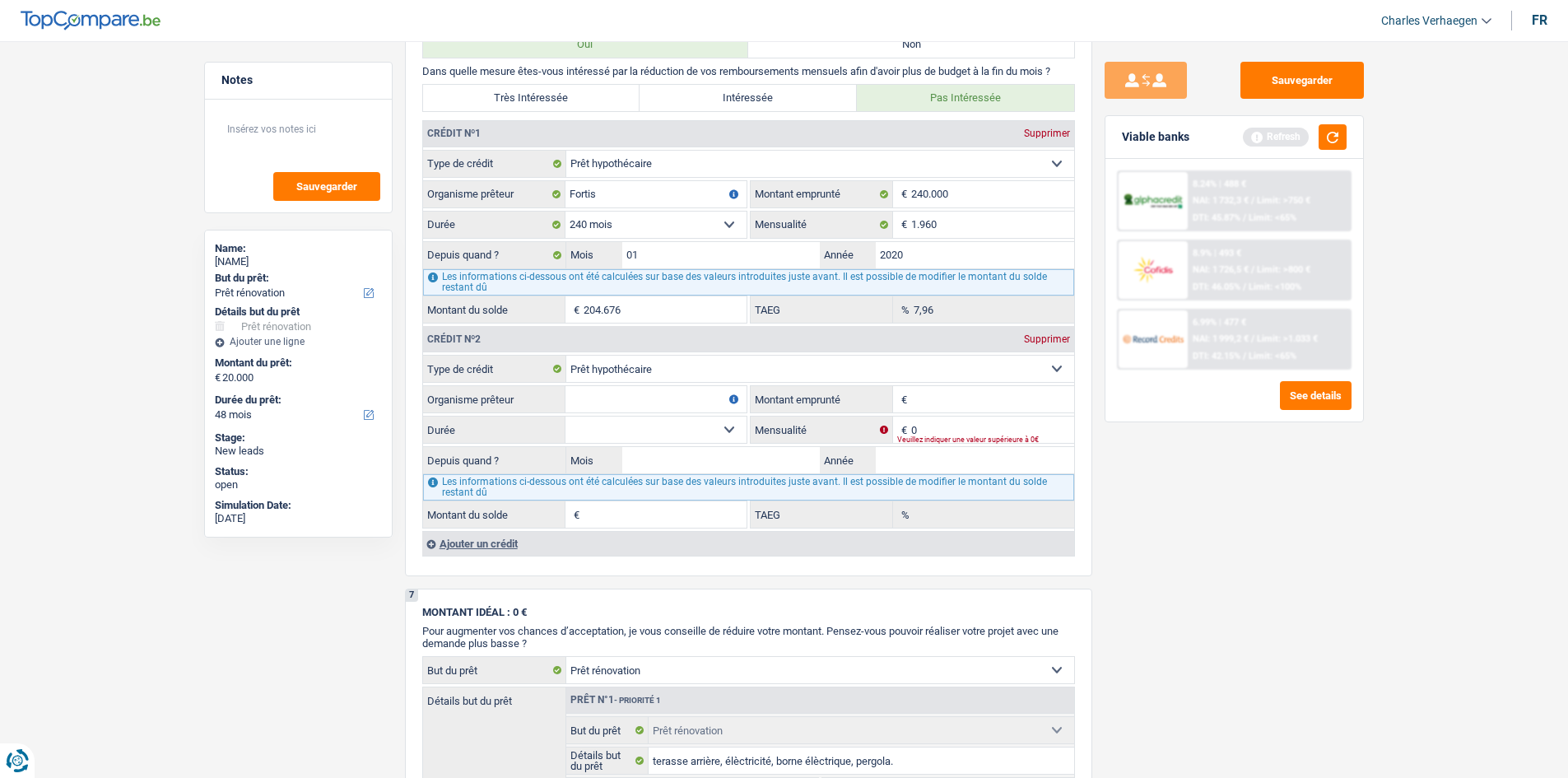 click on "Montant emprunté" at bounding box center [993, 399] 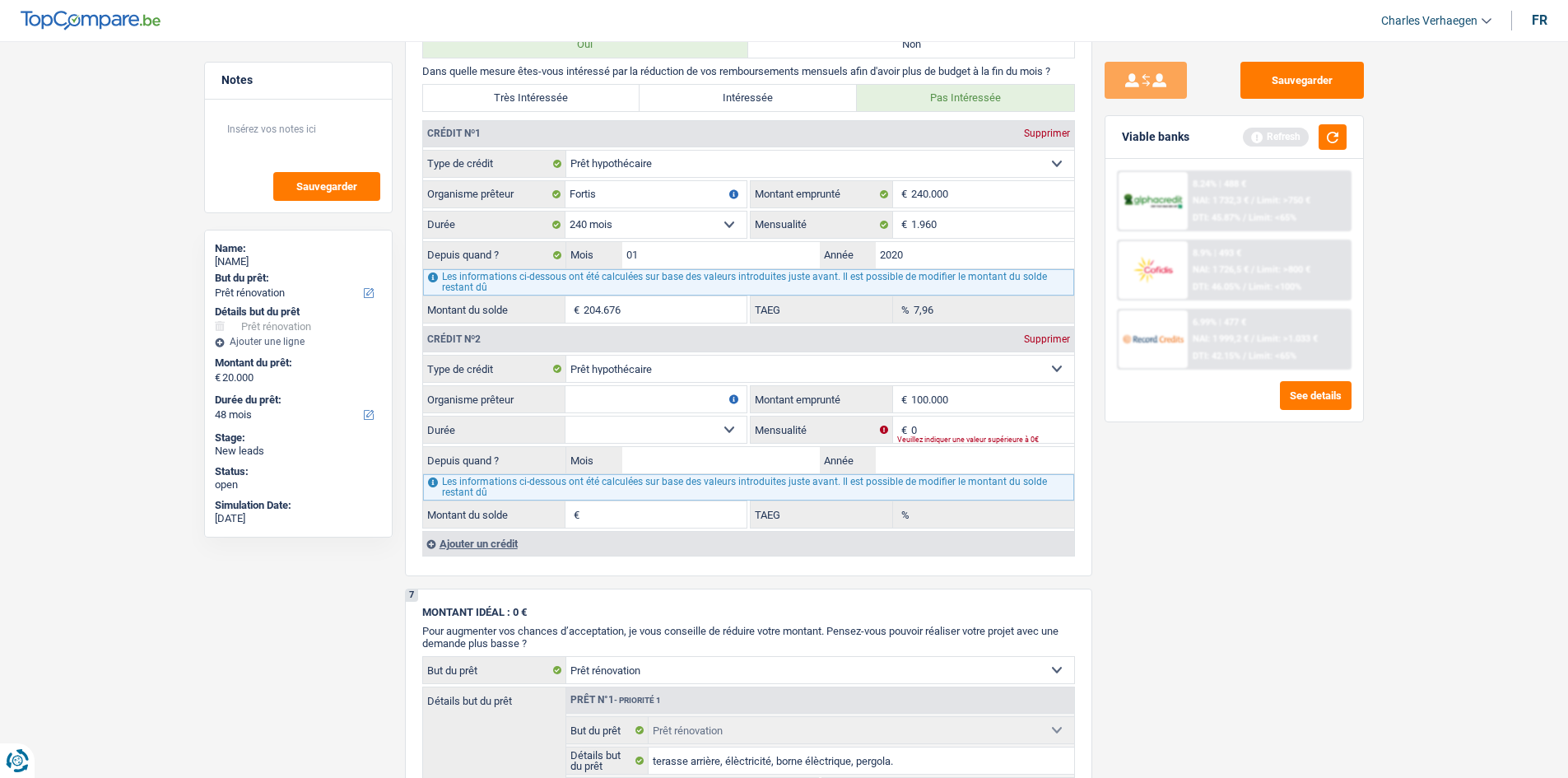 drag, startPoint x: 1201, startPoint y: 524, endPoint x: 1212, endPoint y: 507, distance: 20.248457 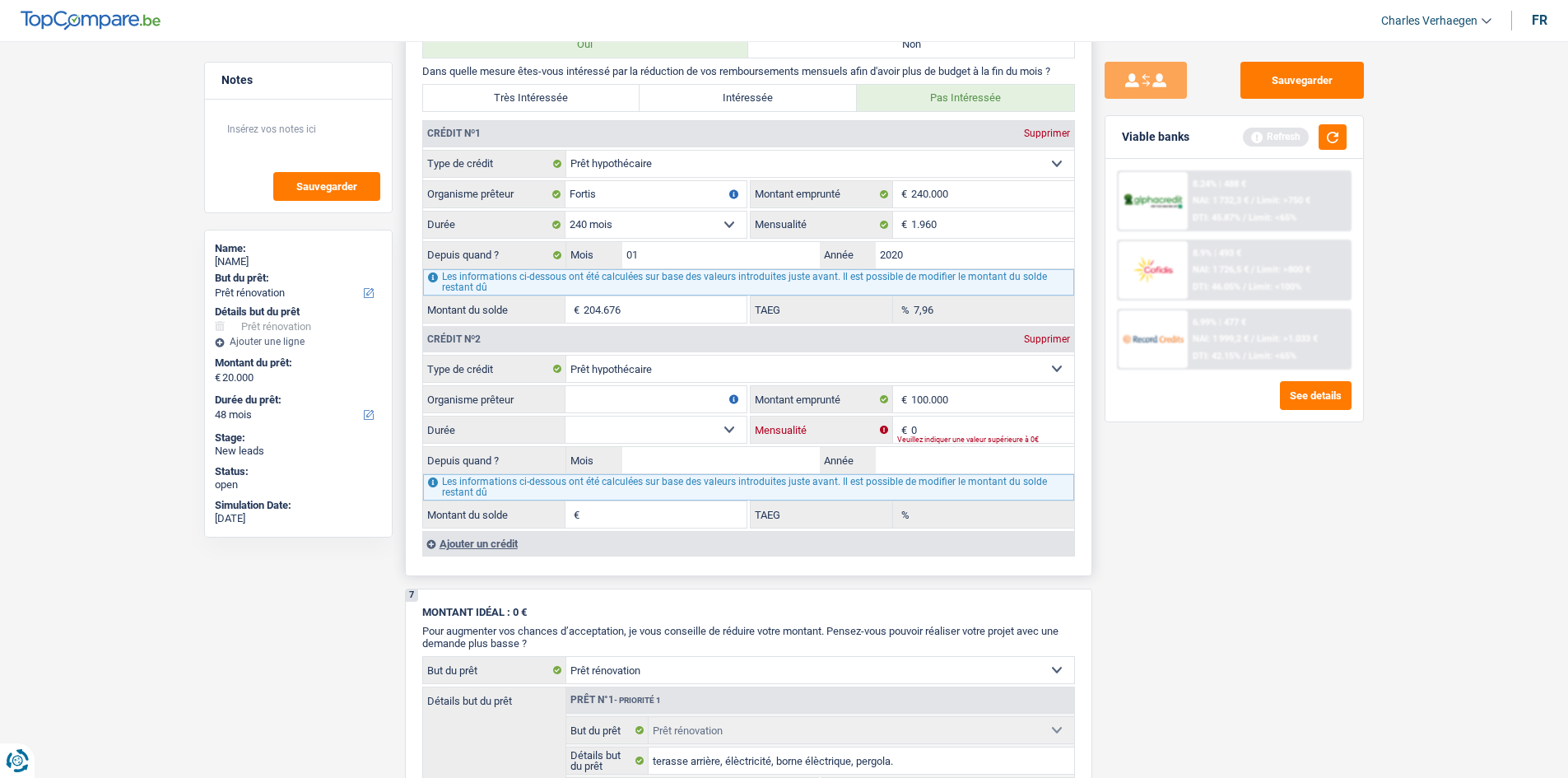 click on "0" at bounding box center [993, 430] 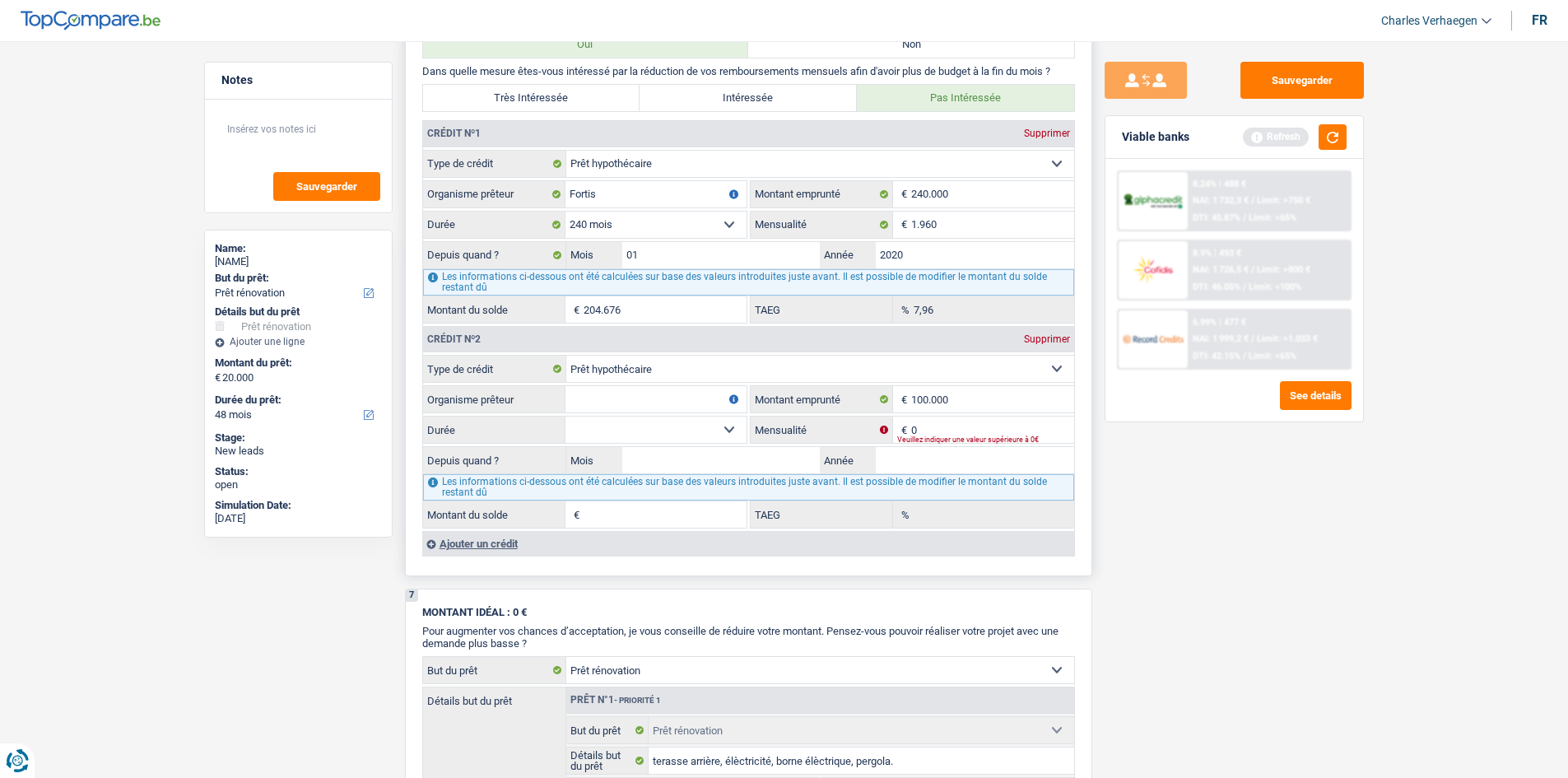 click on "120 mois 132 mois 144 mois 180 mois 240 mois 300 mois 360 mois 420 mois
Sélectionner une option" at bounding box center (656, 430) 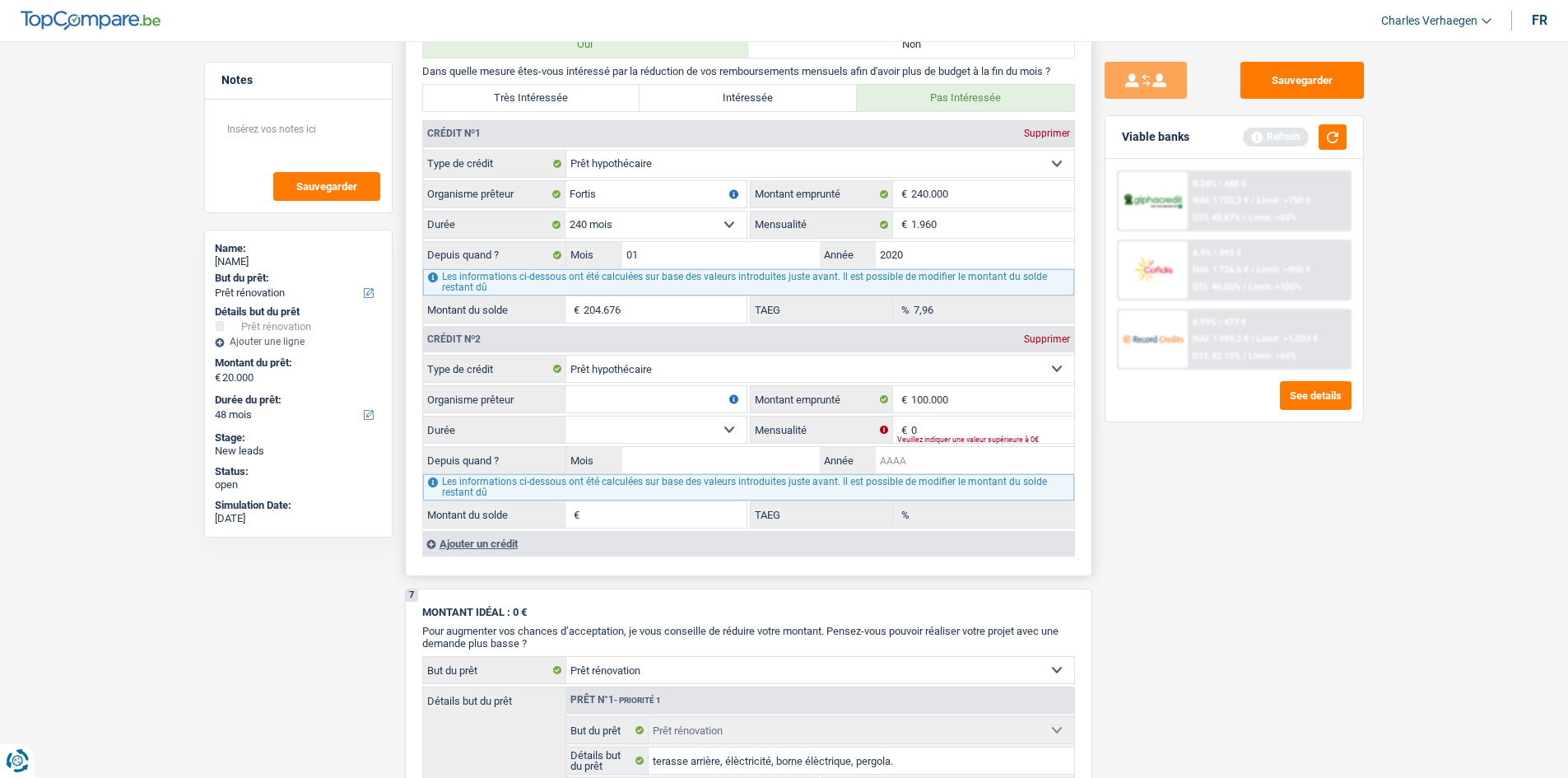 click on "Année" at bounding box center [975, 460] 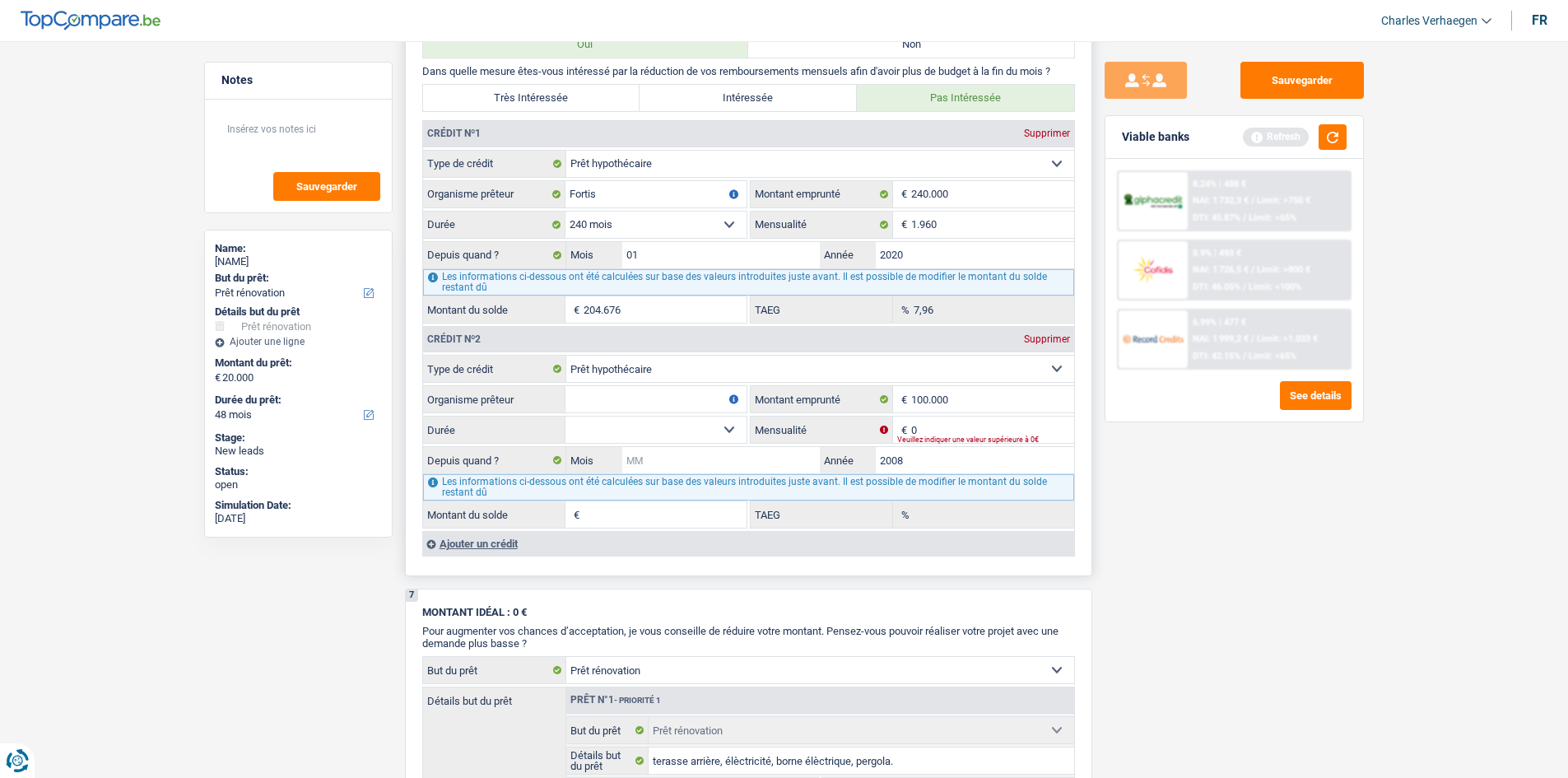 click on "Mois" at bounding box center [721, 460] 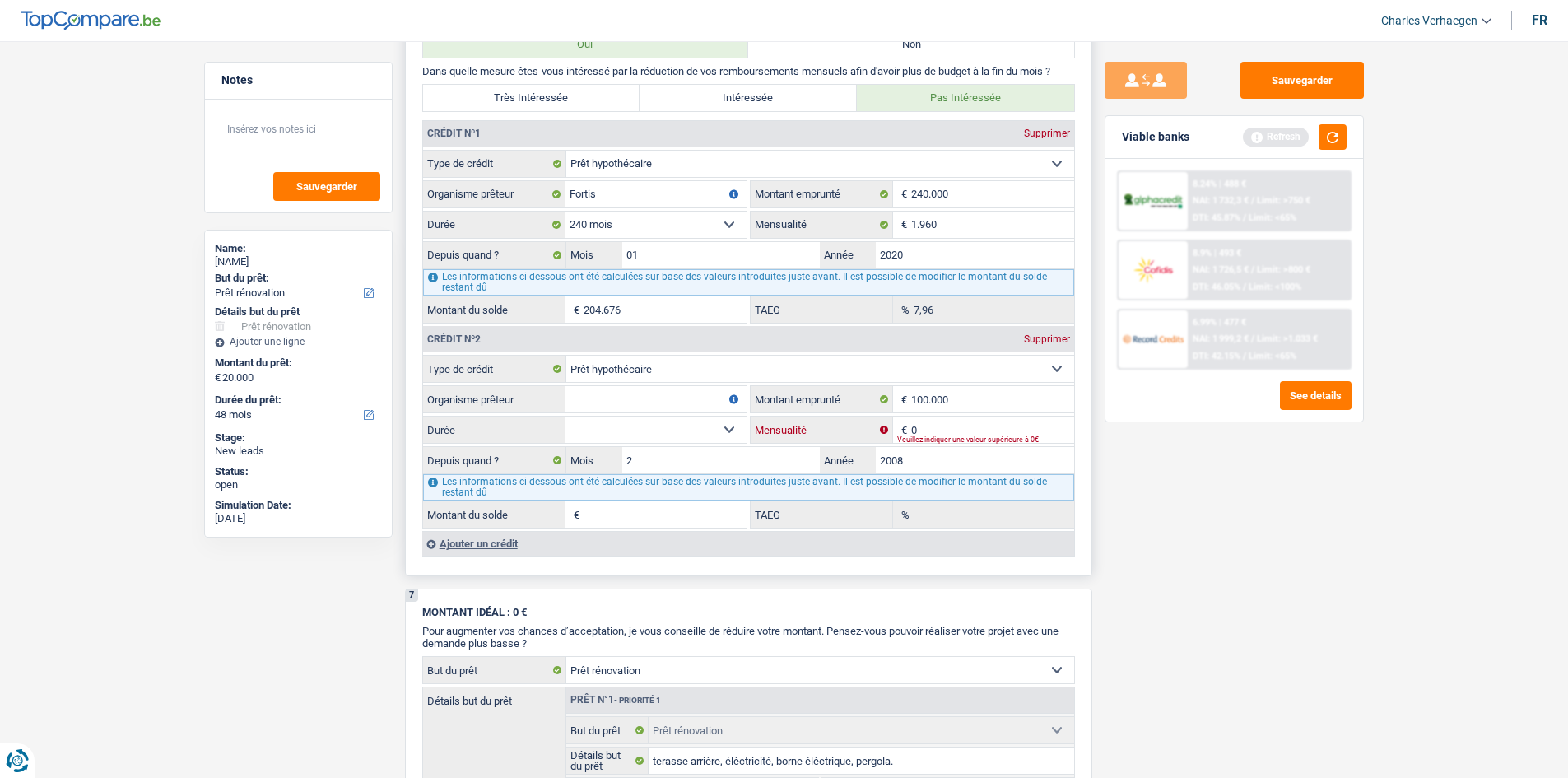 click on "0" at bounding box center [993, 430] 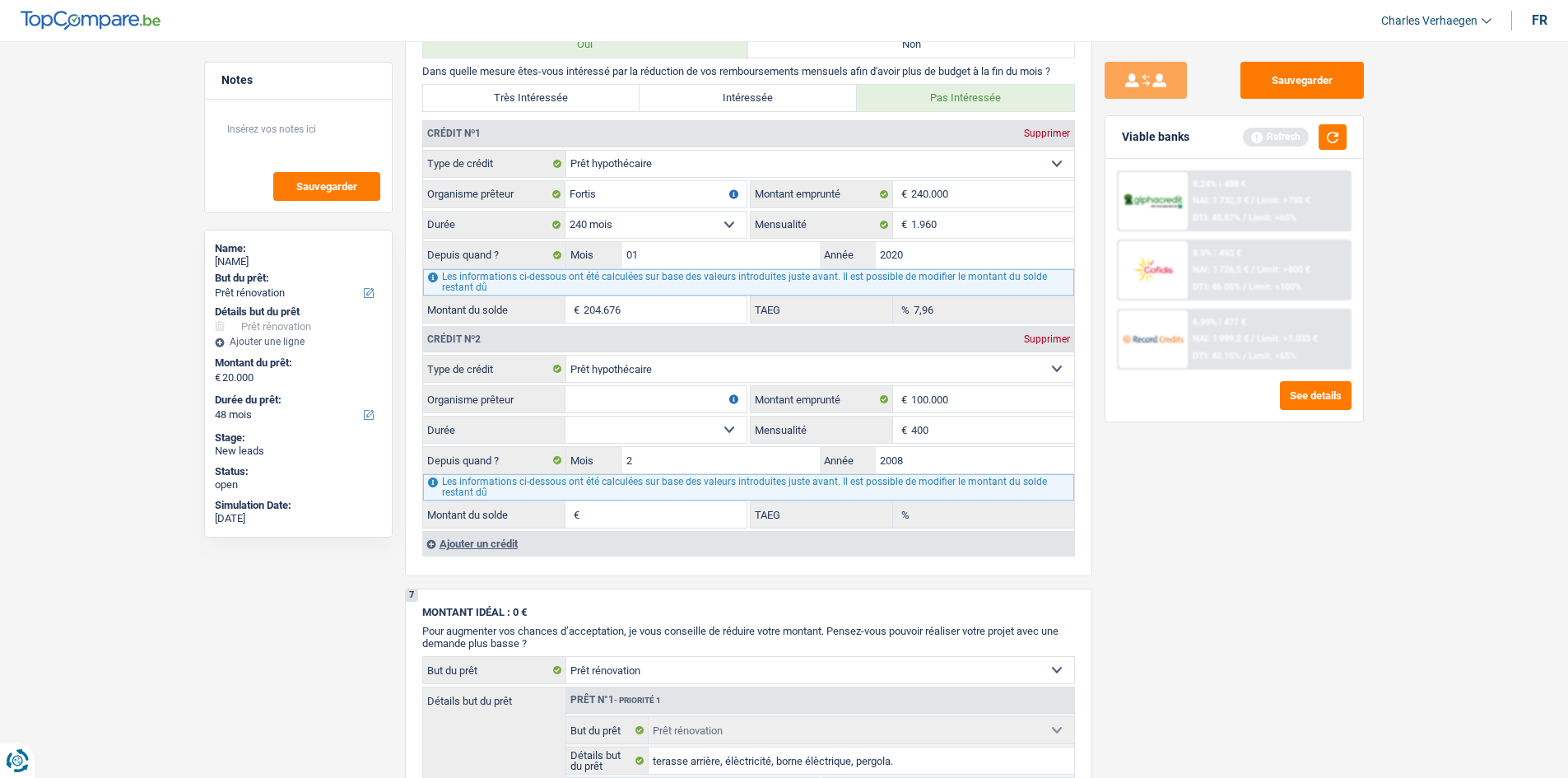click on "Sauvegarder
Viable banks
Refresh
8.24% | 488 €
NAI: 1 732,3 €
/
Limit: >750 €
DTI: 45.87%
/
Limit: <65%
8.9% | 493 €
NAI: 1 726,5 €
/
Limit: >800 €
DTI: 46.05%
/
Limit: <100%
/       /" at bounding box center [1234, 404] 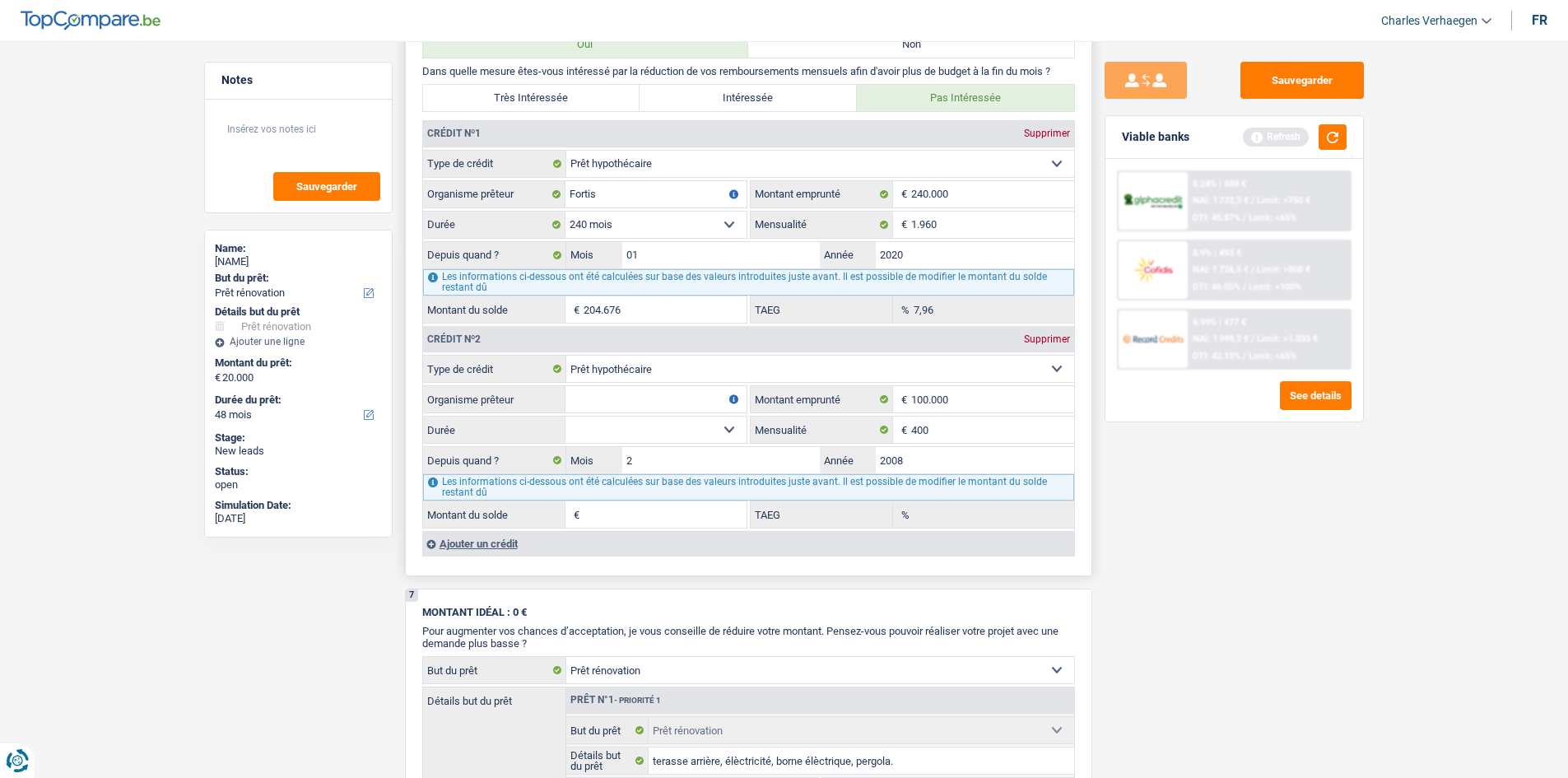 click on "120 mois 132 mois 144 mois 180 mois 240 mois 300 mois 360 mois 420 mois
Sélectionner une option" at bounding box center (656, 430) 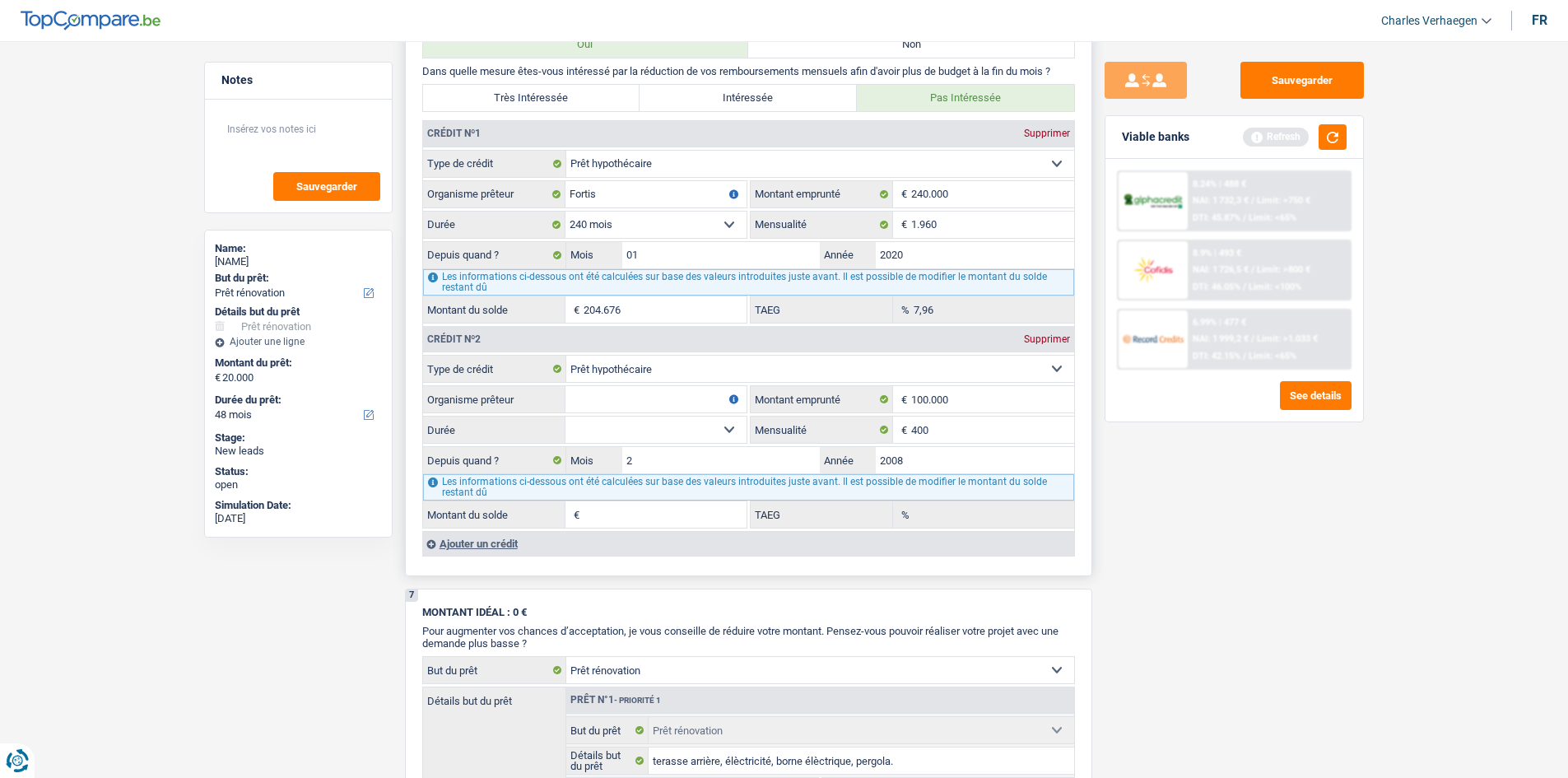 click on "120 mois 132 mois 144 mois 180 mois 240 mois 300 mois 360 mois 420 mois
Sélectionner une option" at bounding box center [656, 430] 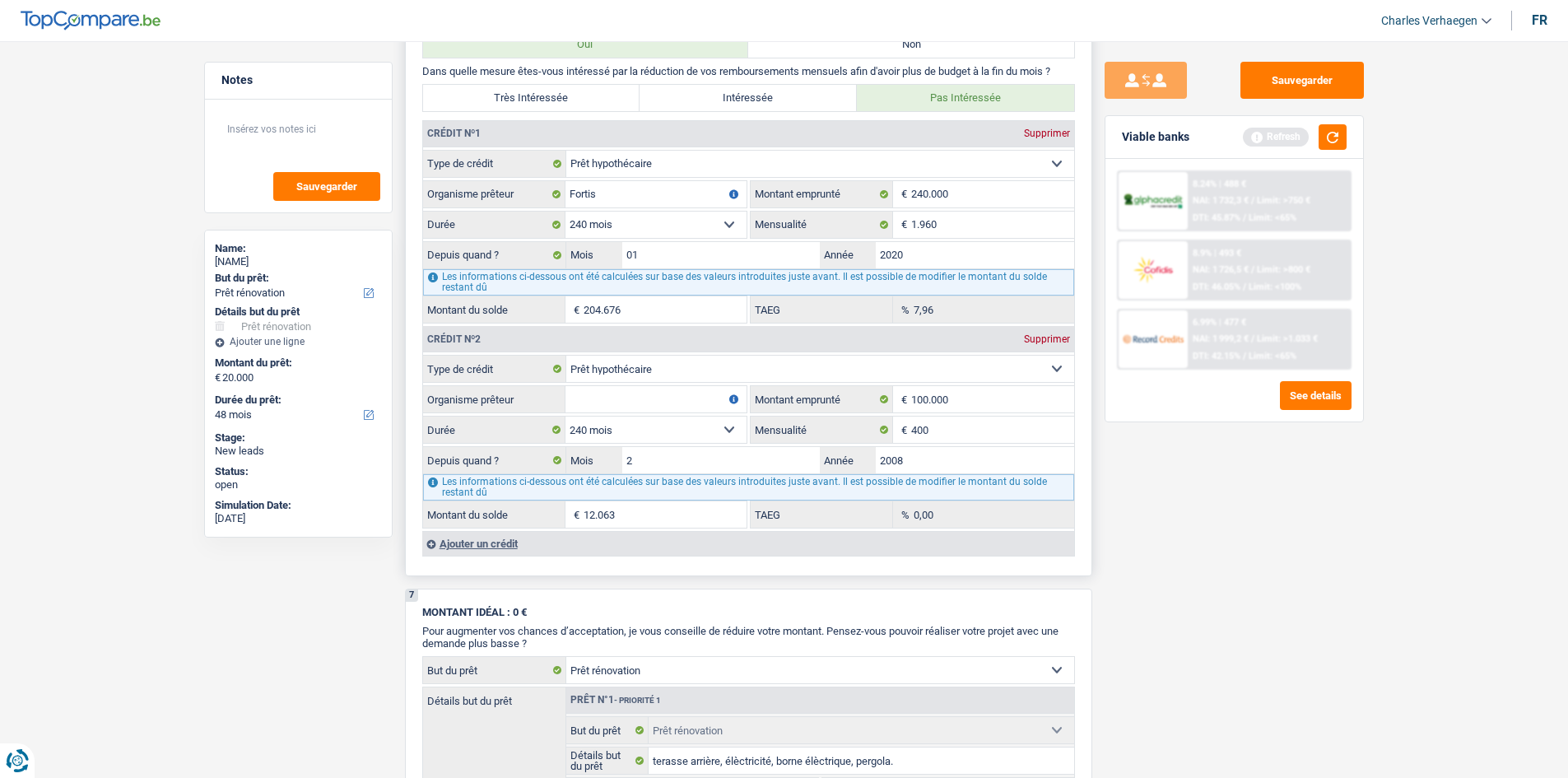click on "Organisme prêteur" at bounding box center [656, 399] 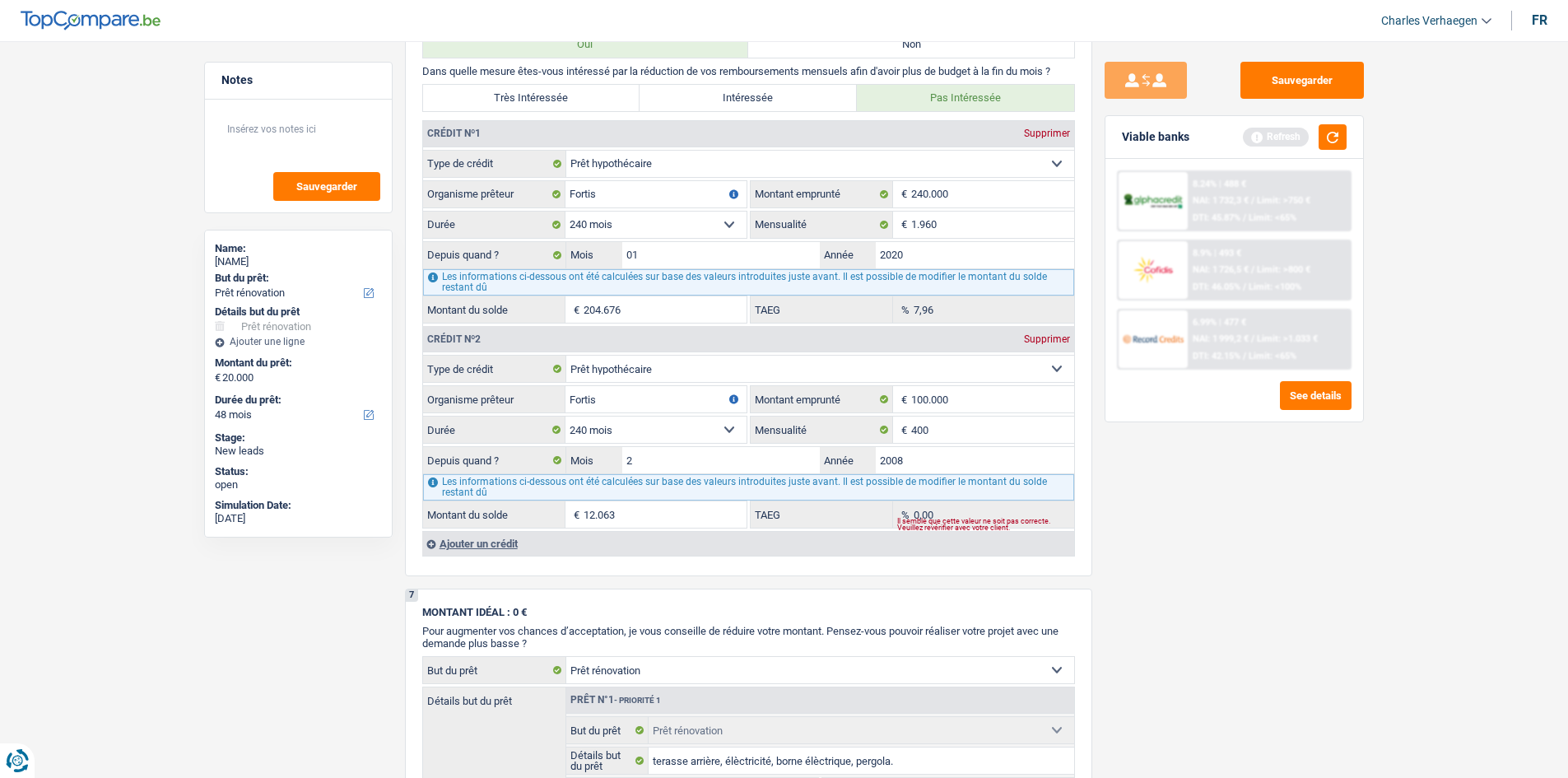 drag, startPoint x: 1297, startPoint y: 529, endPoint x: 1039, endPoint y: 254, distance: 377.0796 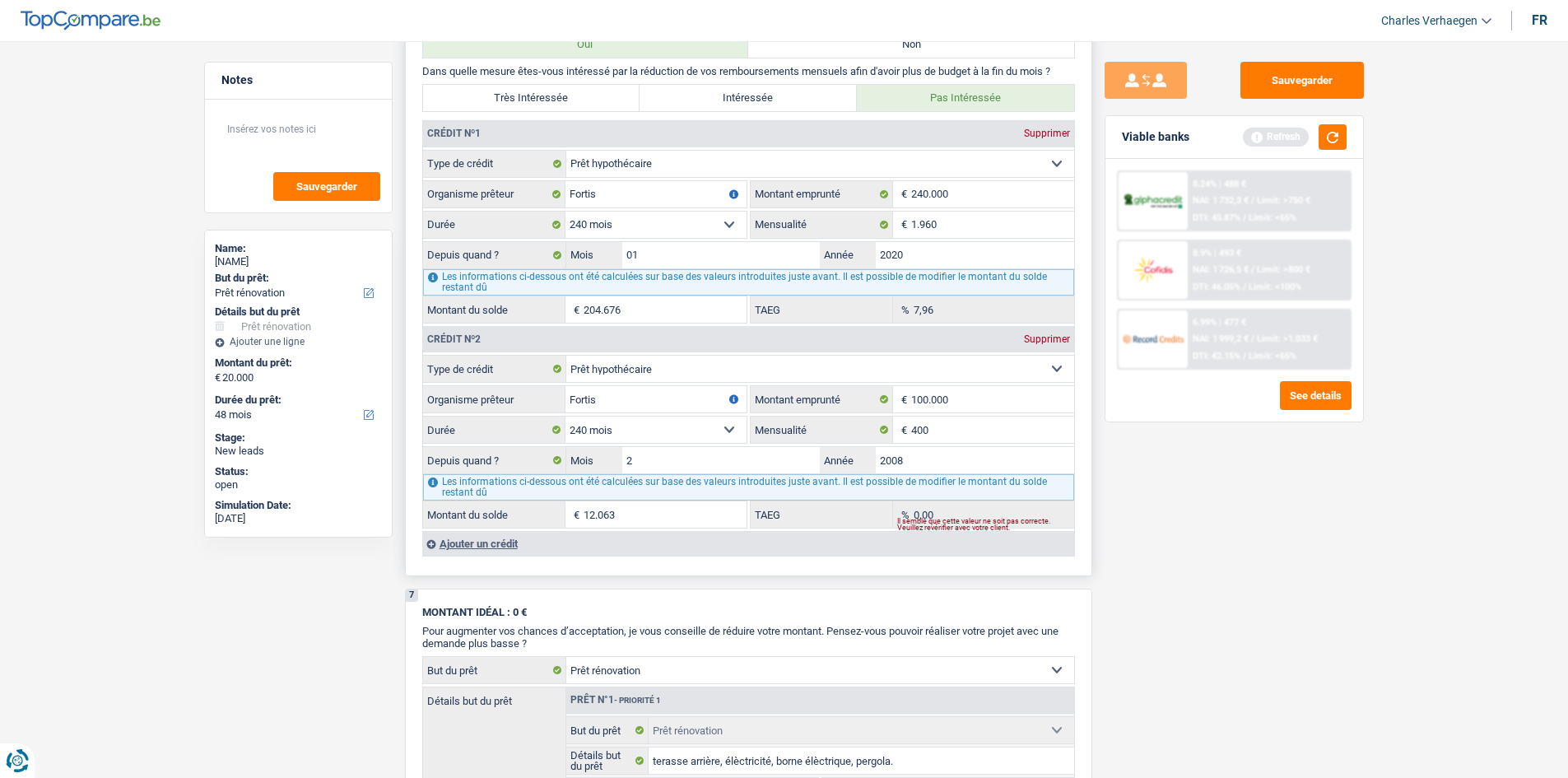 click on "Sauvegarder
Viable banks
Refresh
8.24% | 488 €
NAI: 1 732,3 €
/
Limit: >750 €
DTI: 45.87%
/
Limit: <65%
8.9% | 493 €
NAI: 1 726,5 €
/
Limit: >800 €
DTI: 46.05%
/
Limit: <100%
/       /" at bounding box center (1234, 404) 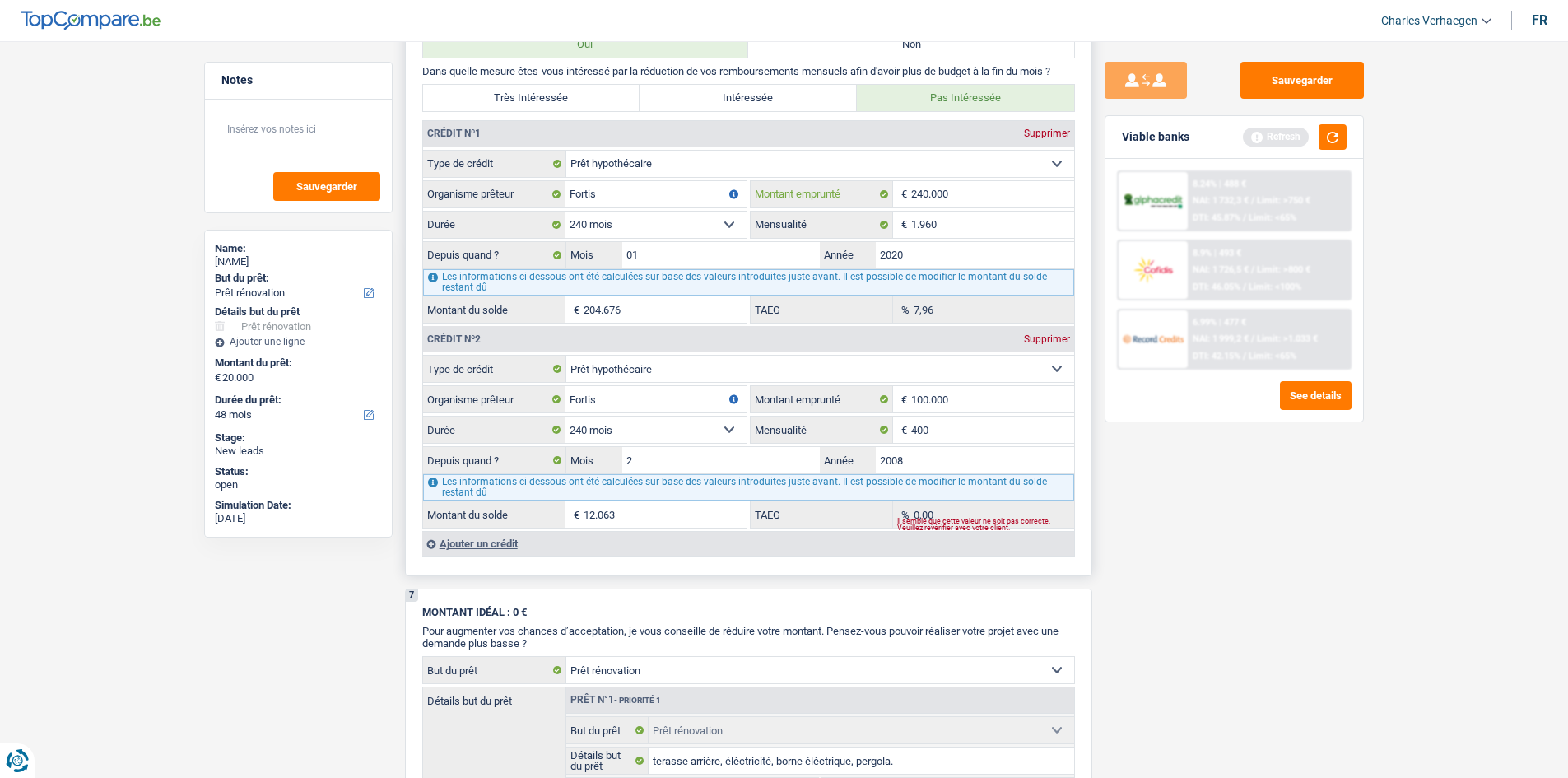 click on "240.000" at bounding box center [993, 194] 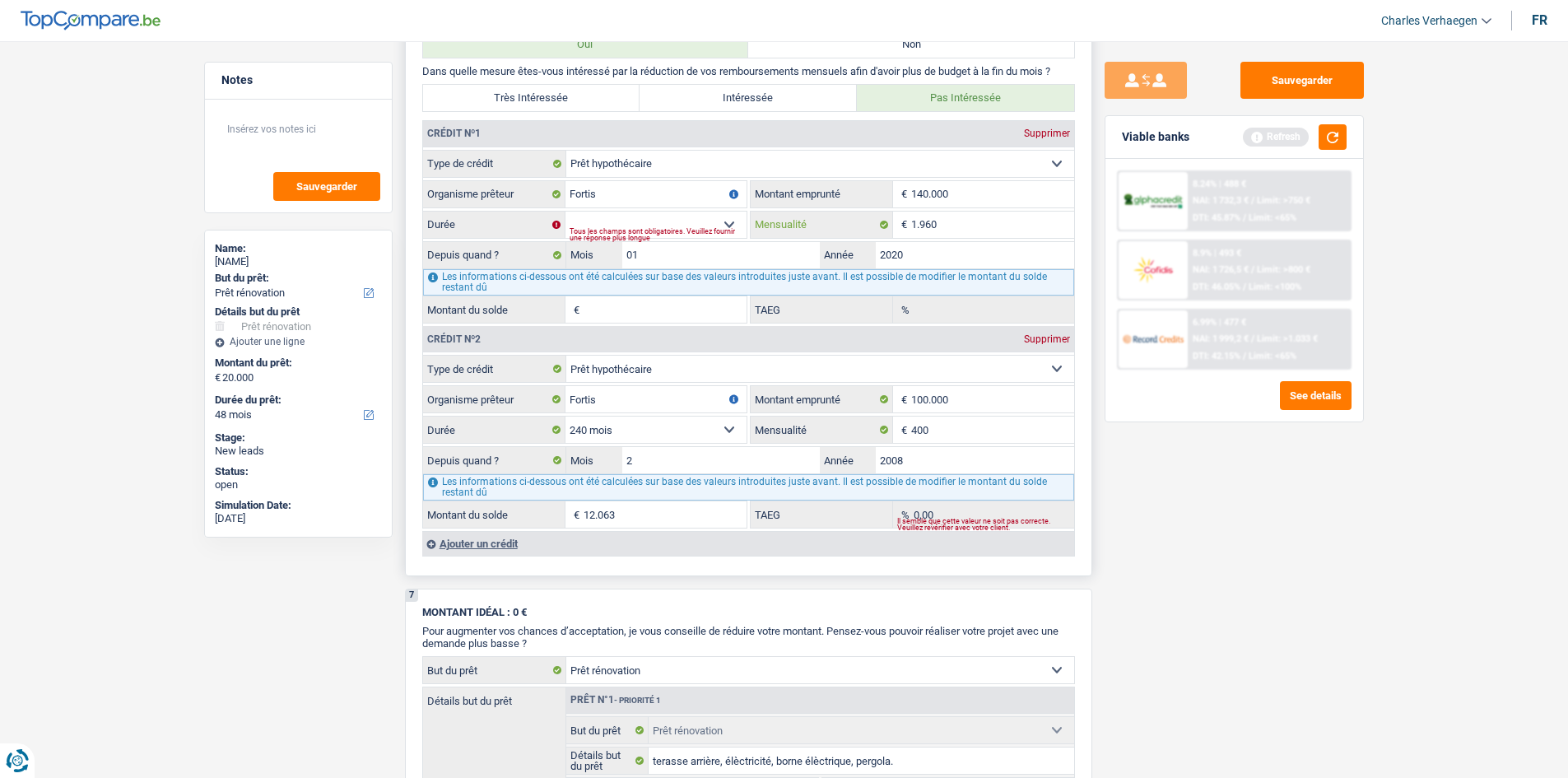 click on "1.960" at bounding box center (993, 225) 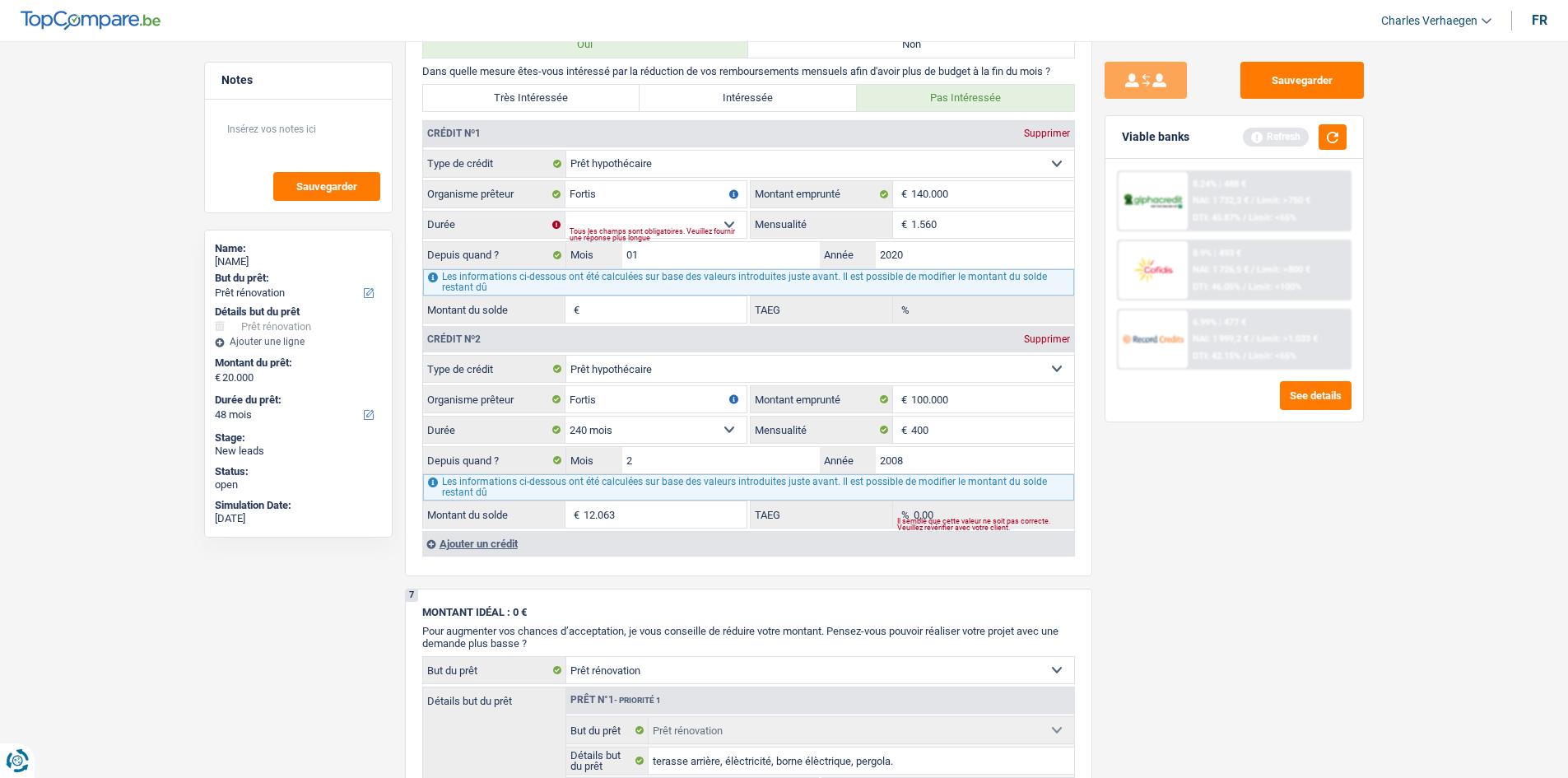 click on "Sauvegarder
Viable banks
Refresh
8.24% | 488 €
NAI: 1 732,3 €
/
Limit: >750 €
DTI: 45.87%
/
Limit: <65%
8.9% | 493 €
NAI: 1 726,5 €
/
Limit: >800 €
DTI: 46.05%
/
Limit: <100%
/       /" at bounding box center [1234, 404] 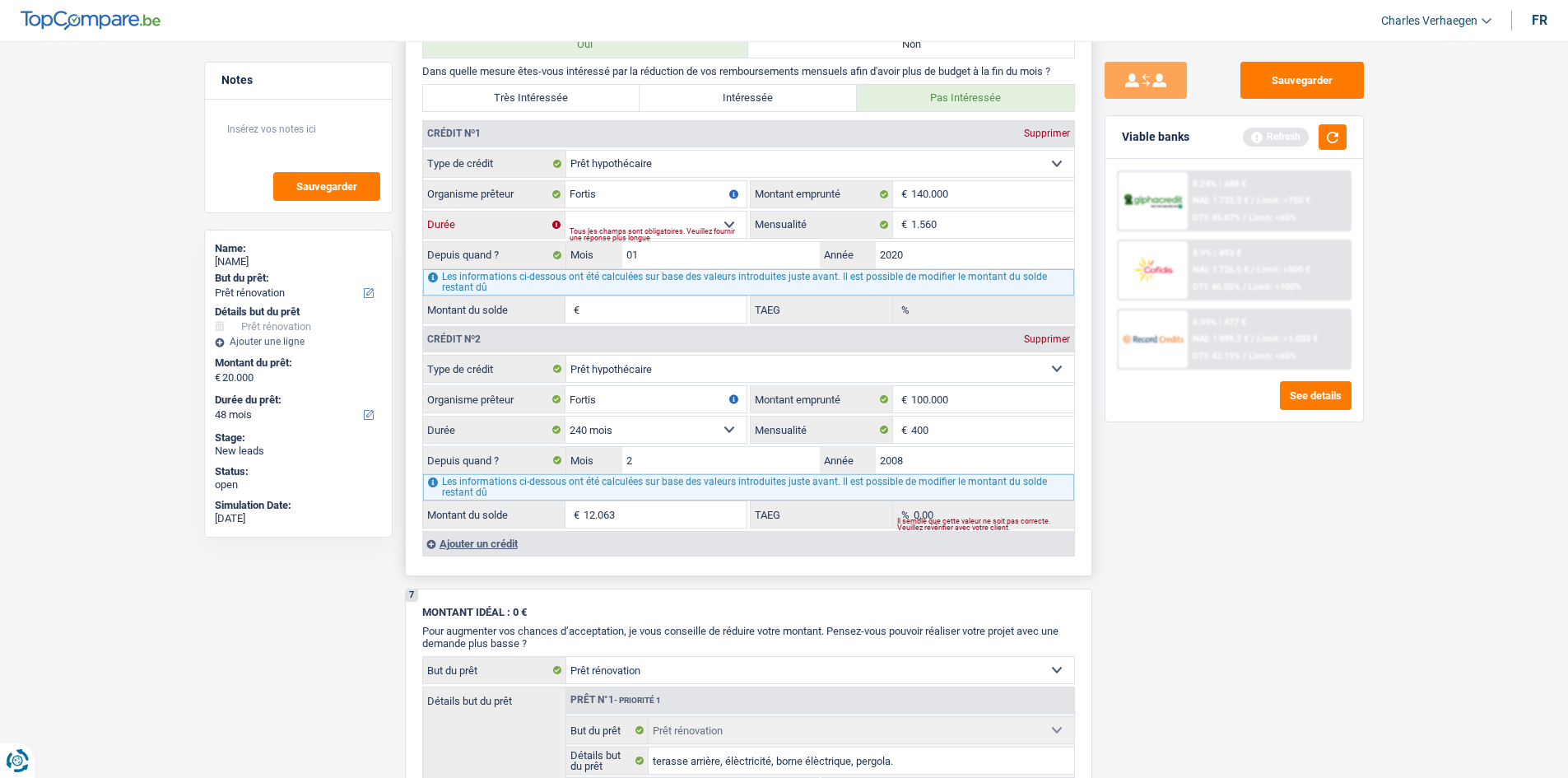 click on "120 mois 132 mois 144 mois 180 mois 240 mois 300 mois 360 mois 420 mois
Sélectionner une option" at bounding box center [656, 225] 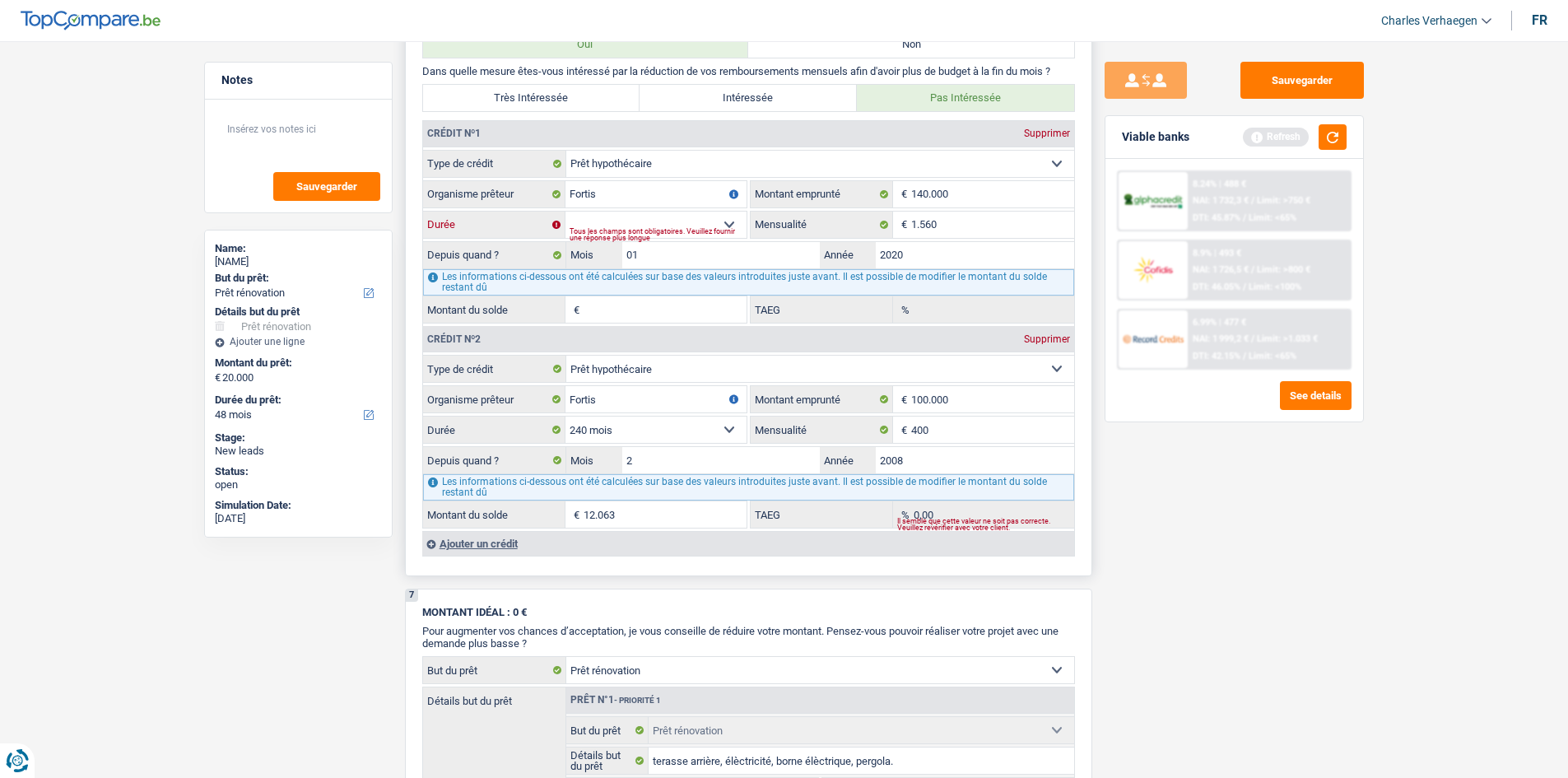 click on "120 mois 132 mois 144 mois 180 mois 240 mois 300 mois 360 mois 420 mois
Sélectionner une option" at bounding box center (656, 225) 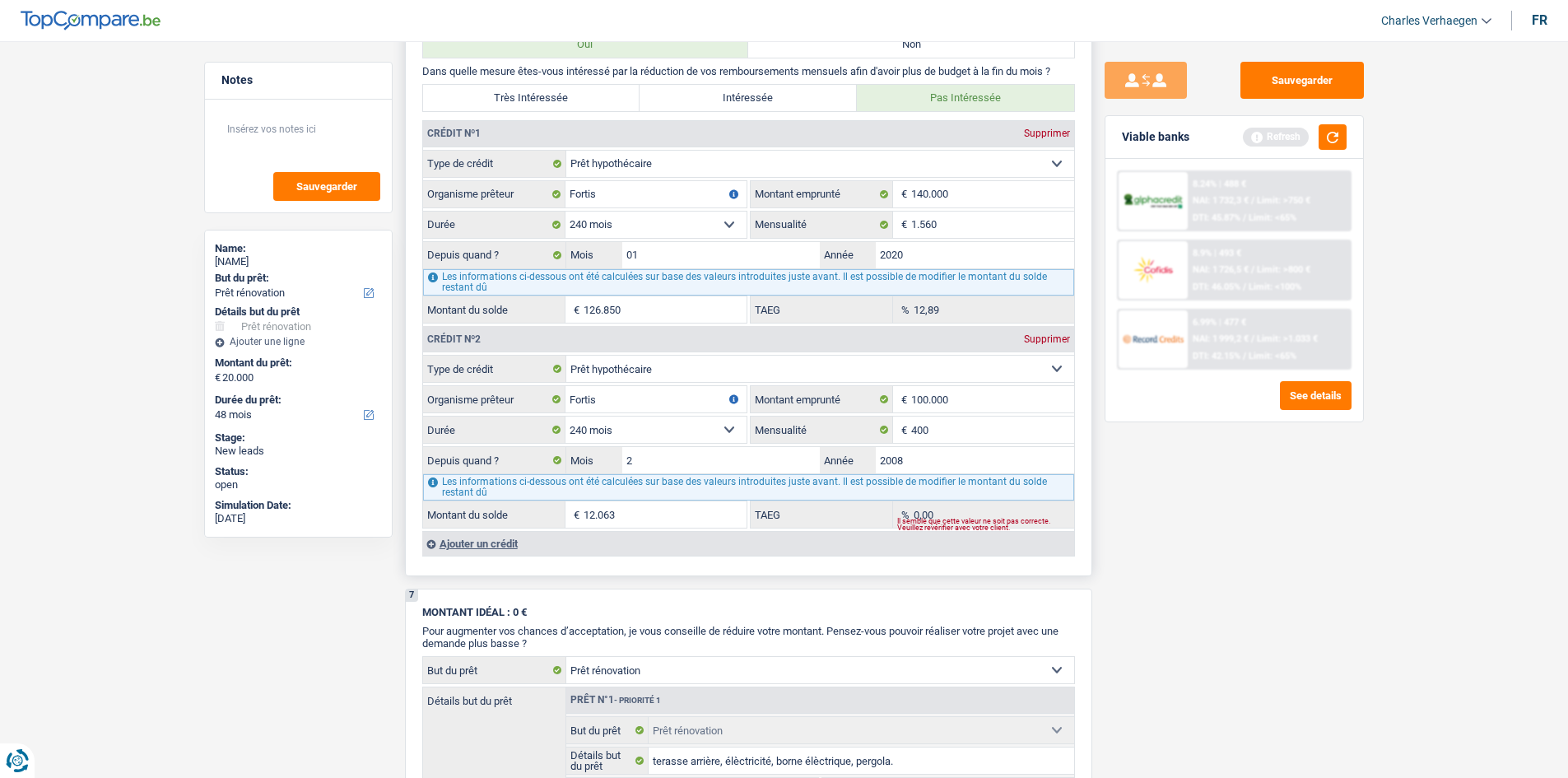 click on "Sauvegarder
Viable banks
Refresh
8.24% | 488 €
NAI: 1 732,3 €
/
Limit: >750 €
DTI: 45.87%
/
Limit: <65%
8.9% | 493 €
NAI: 1 726,5 €
/
Limit: >800 €
DTI: 46.05%
/
Limit: <100%
/       /" at bounding box center (1234, 404) 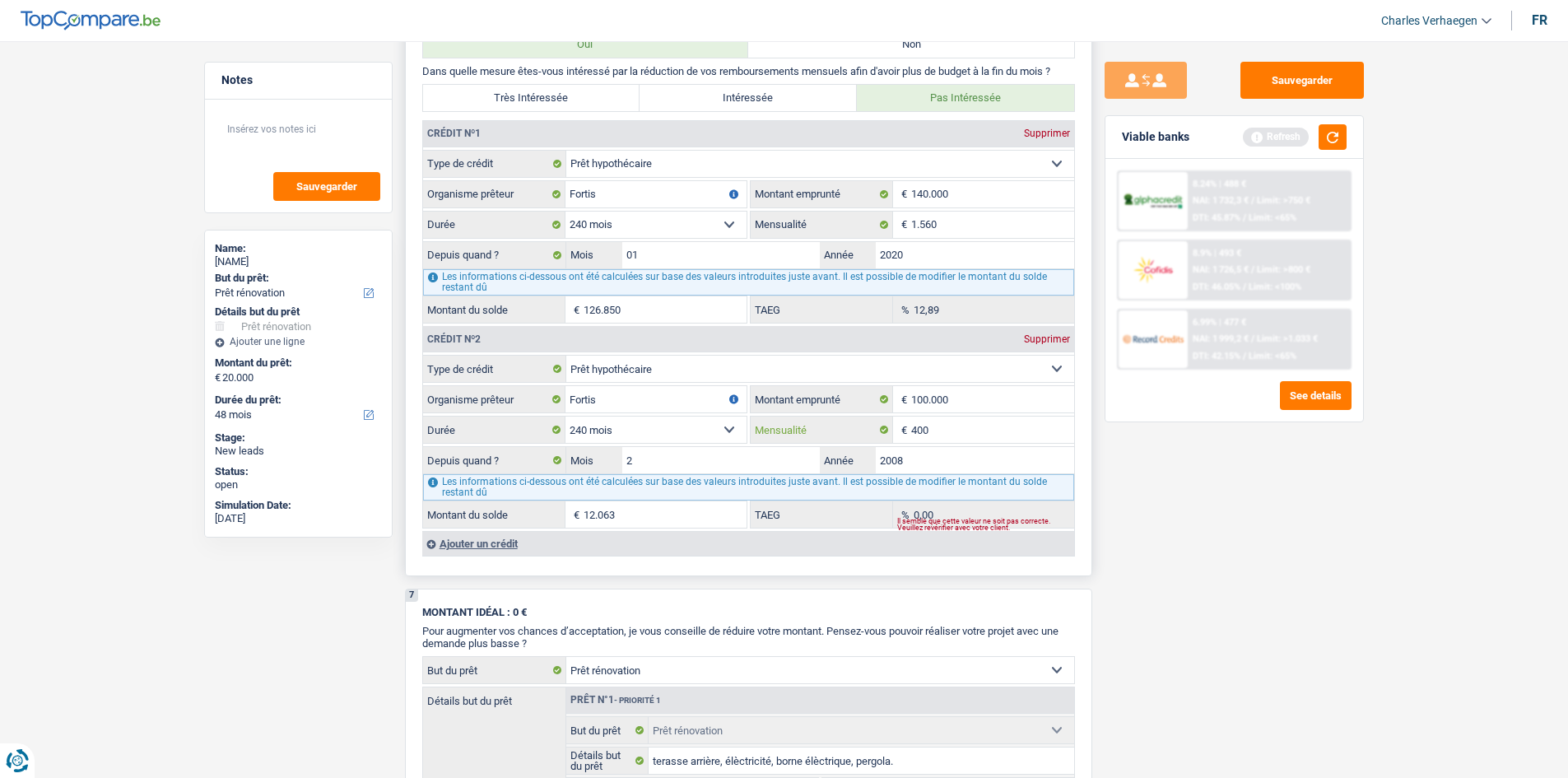 click on "400" at bounding box center (993, 430) 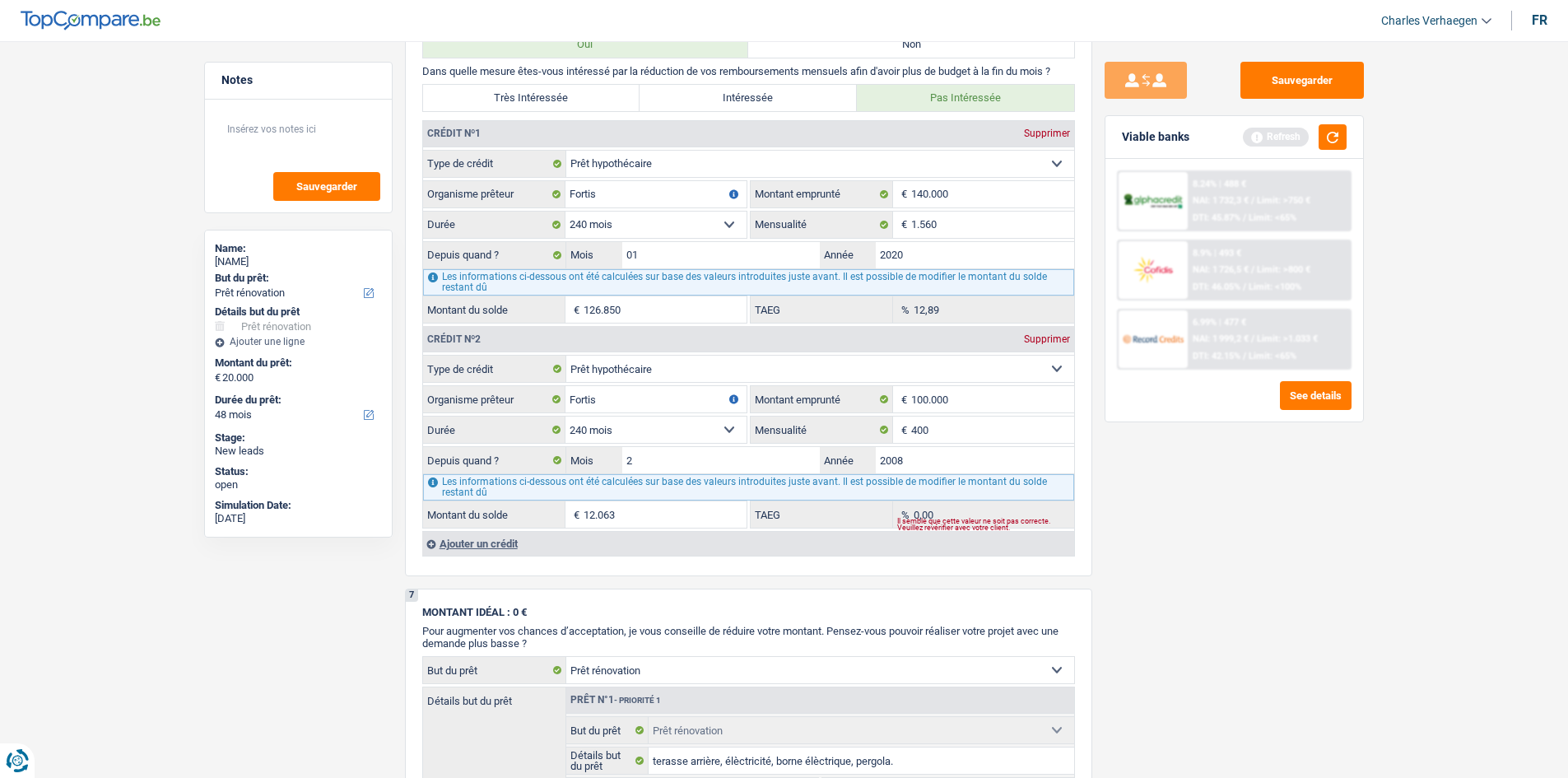 click on "Sauvegarder
Viable banks
Refresh
8.24% | 488 €
NAI: 1 732,3 €
/
Limit: >750 €
DTI: 45.87%
/
Limit: <65%
8.9% | 493 €
NAI: 1 726,5 €
/
Limit: >800 €
DTI: 46.05%
/
Limit: <100%
/       /" at bounding box center [1234, 404] 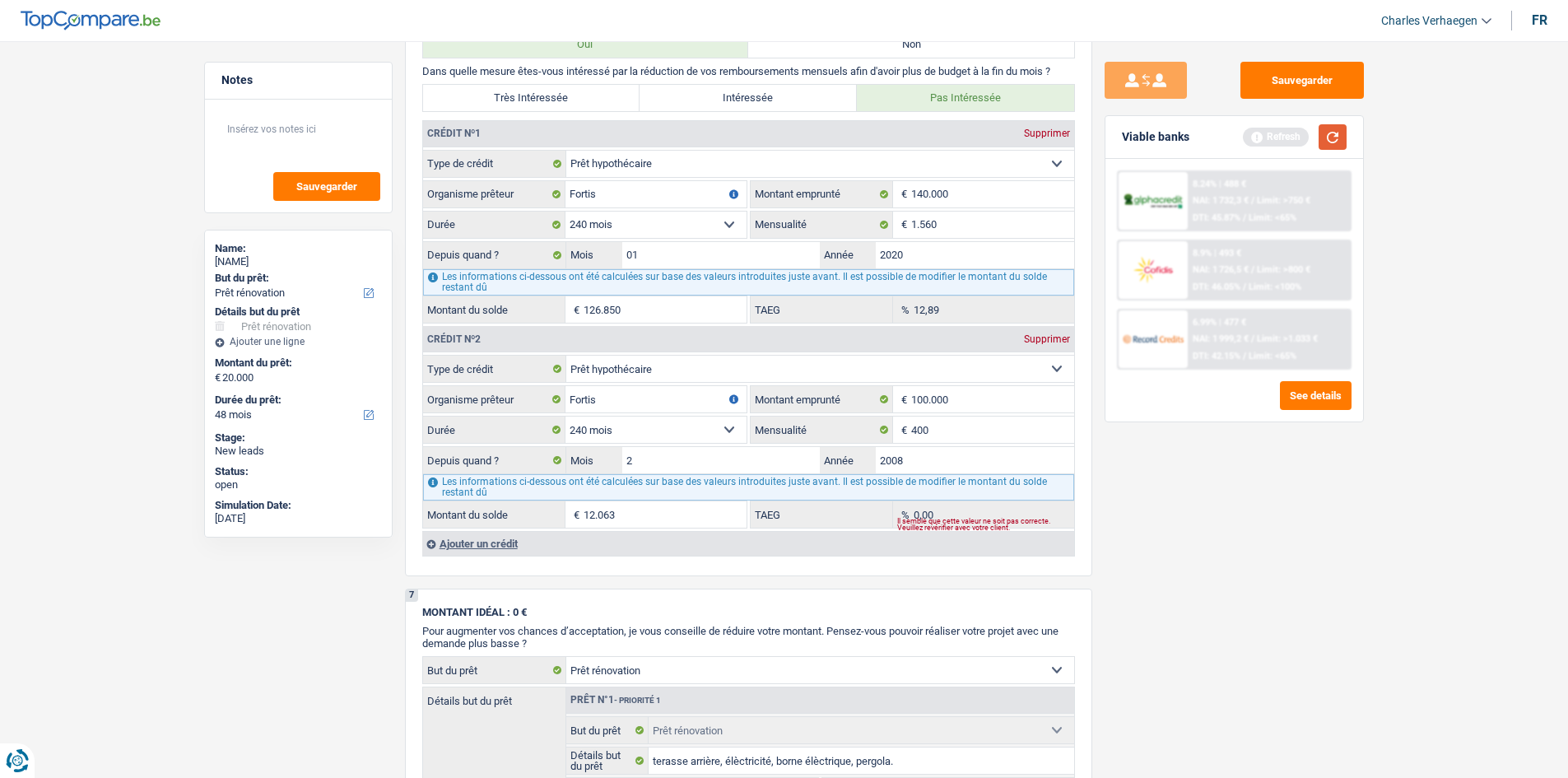 click at bounding box center (1333, 137) 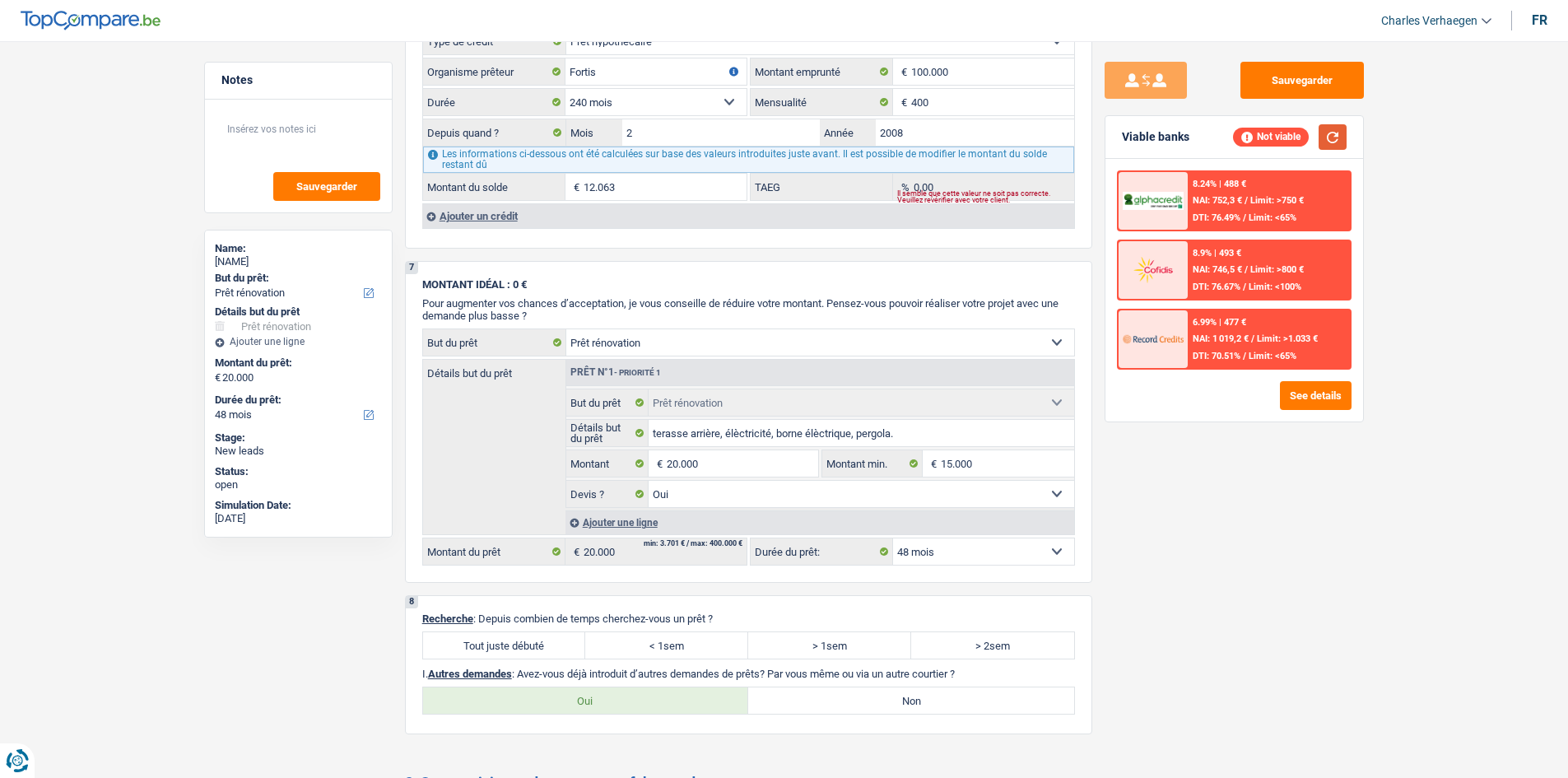scroll, scrollTop: 1647, scrollLeft: 0, axis: vertical 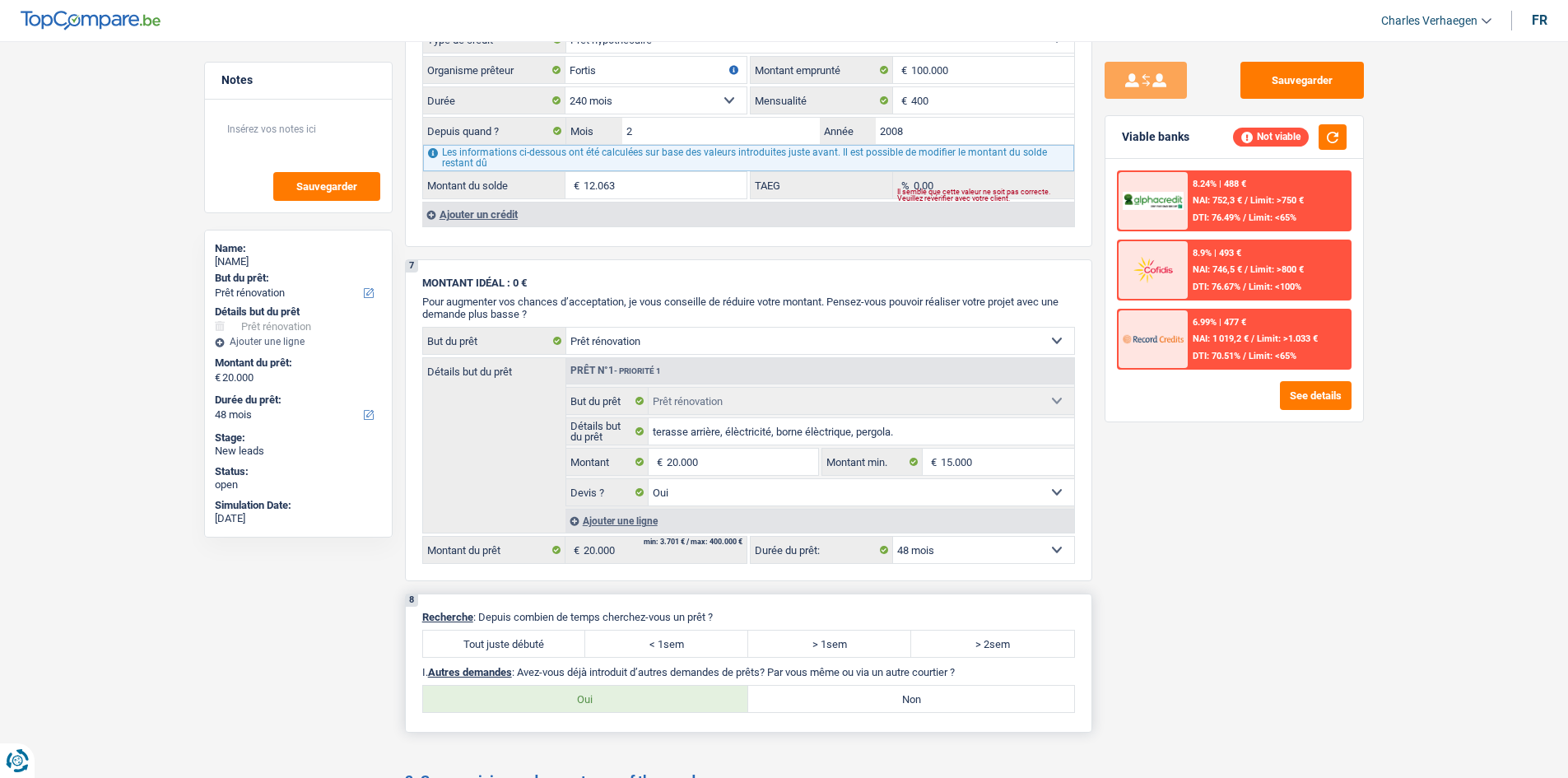 drag, startPoint x: 505, startPoint y: 641, endPoint x: 658, endPoint y: 622, distance: 154.17522 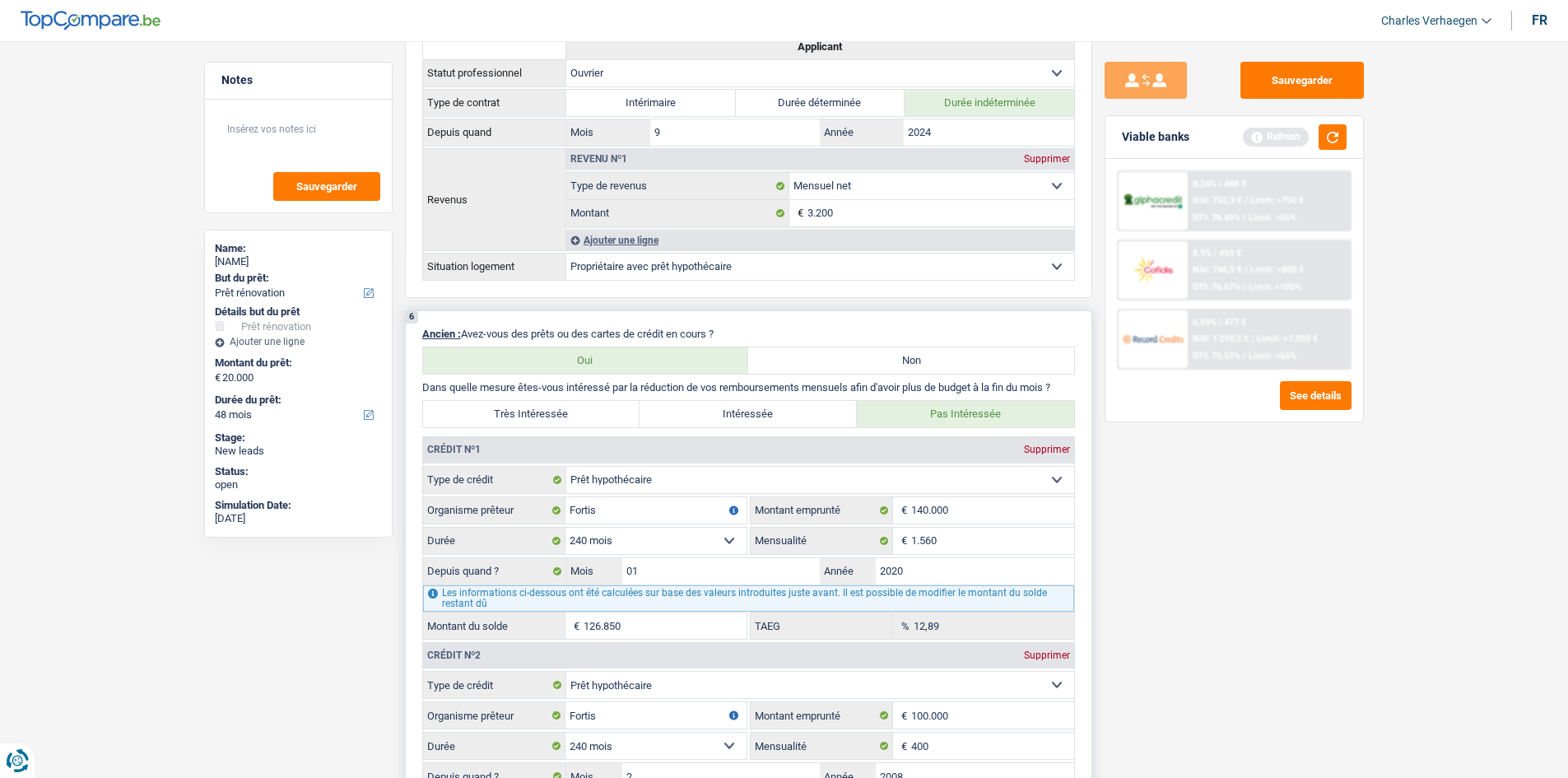 scroll, scrollTop: 1153, scrollLeft: 0, axis: vertical 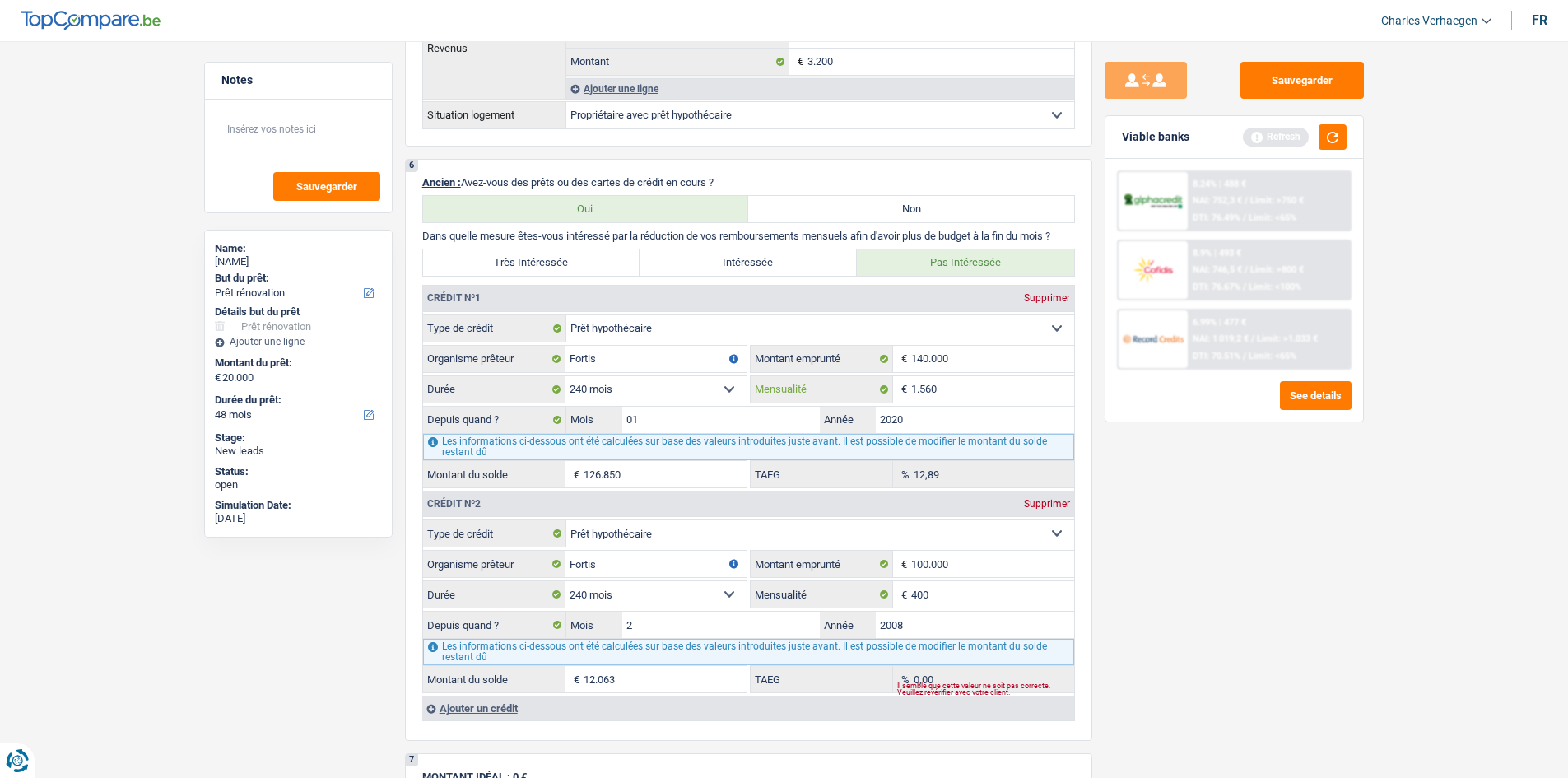 click on "1.560" at bounding box center (993, 389) 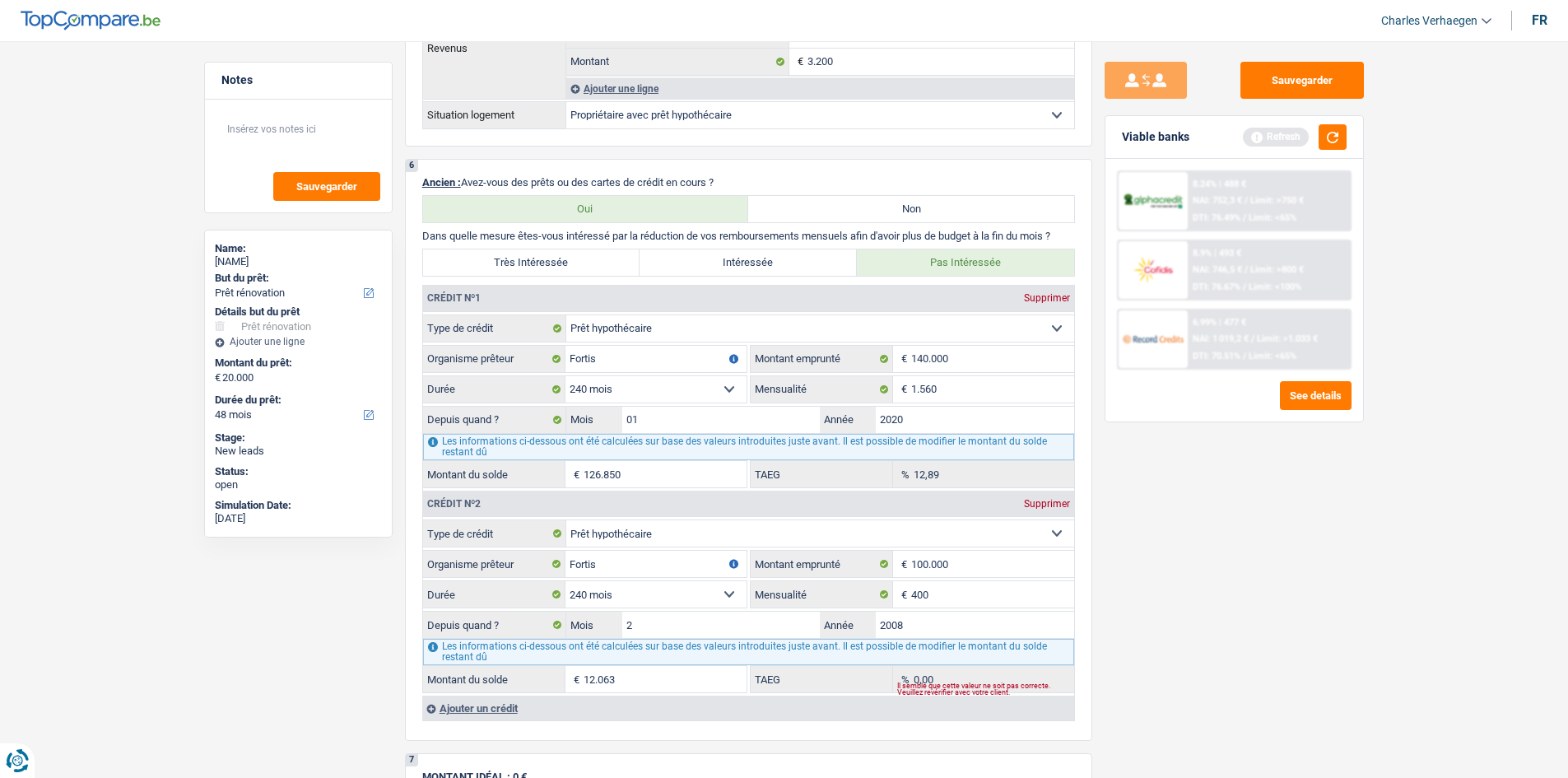click on "Sauvegarder
Viable banks
Refresh
8.24% | 488 €
NAI: 752,3 €
/
Limit: >750 €
DTI: 76.49%
/
Limit: <65%
8.9% | 493 €
NAI: 746,5 €
/
Limit: >800 €
DTI: 76.67%
/
Limit: <100%
/       /" at bounding box center (1234, 404) 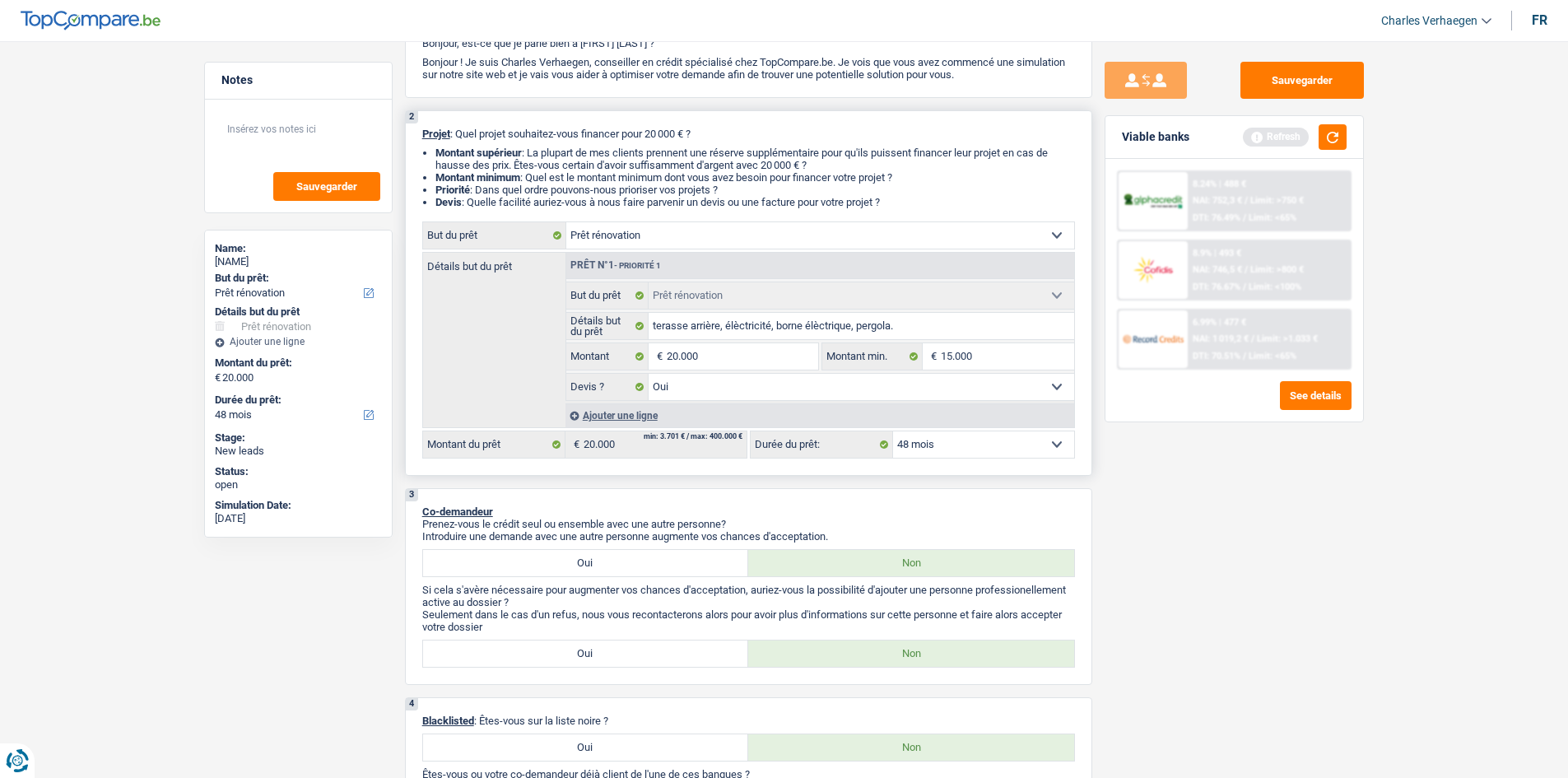 scroll, scrollTop: 0, scrollLeft: 0, axis: both 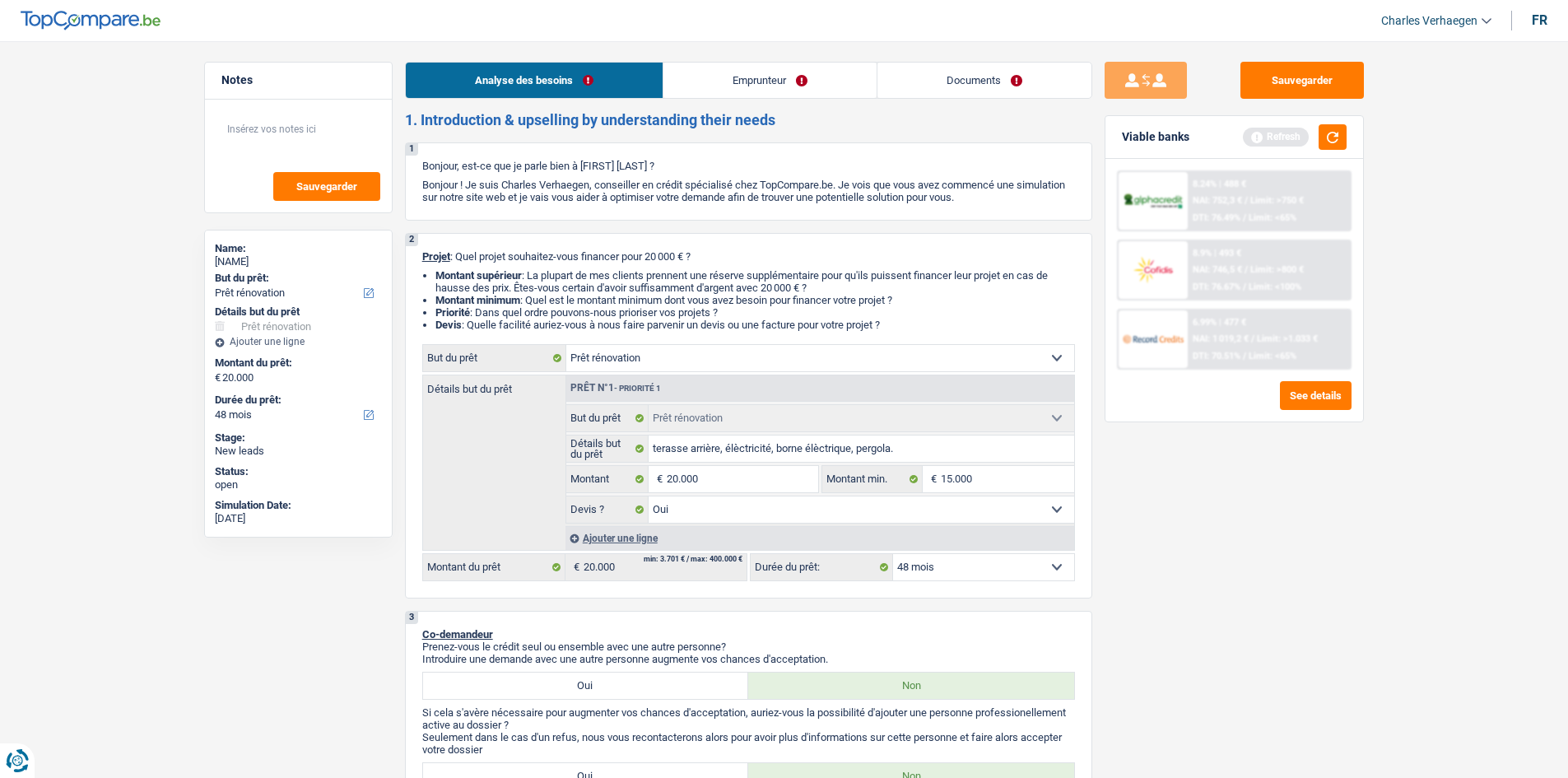 click on "Emprunteur" at bounding box center (770, 80) 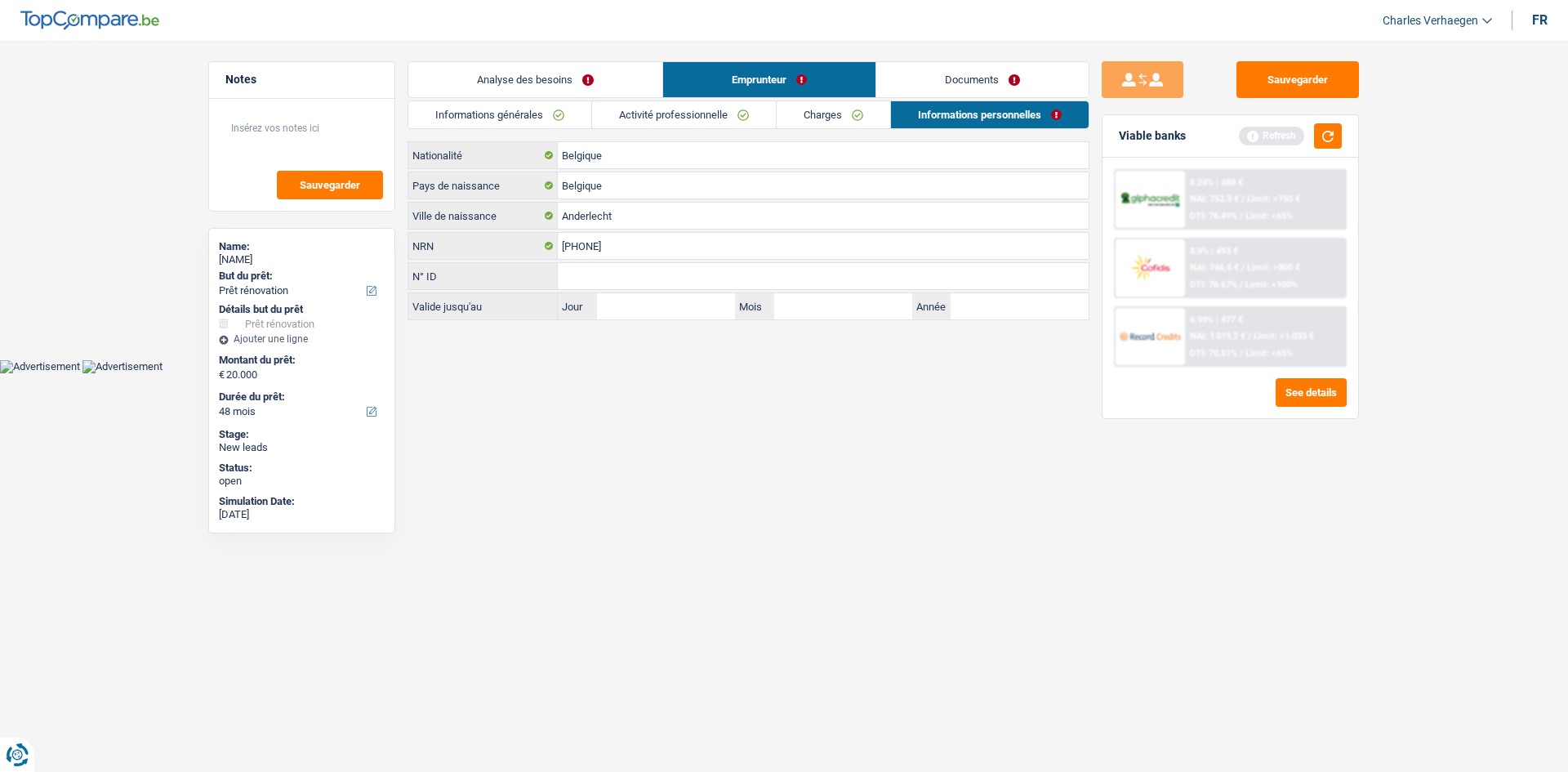 click on "Activité professionnelle" at bounding box center (684, 114) 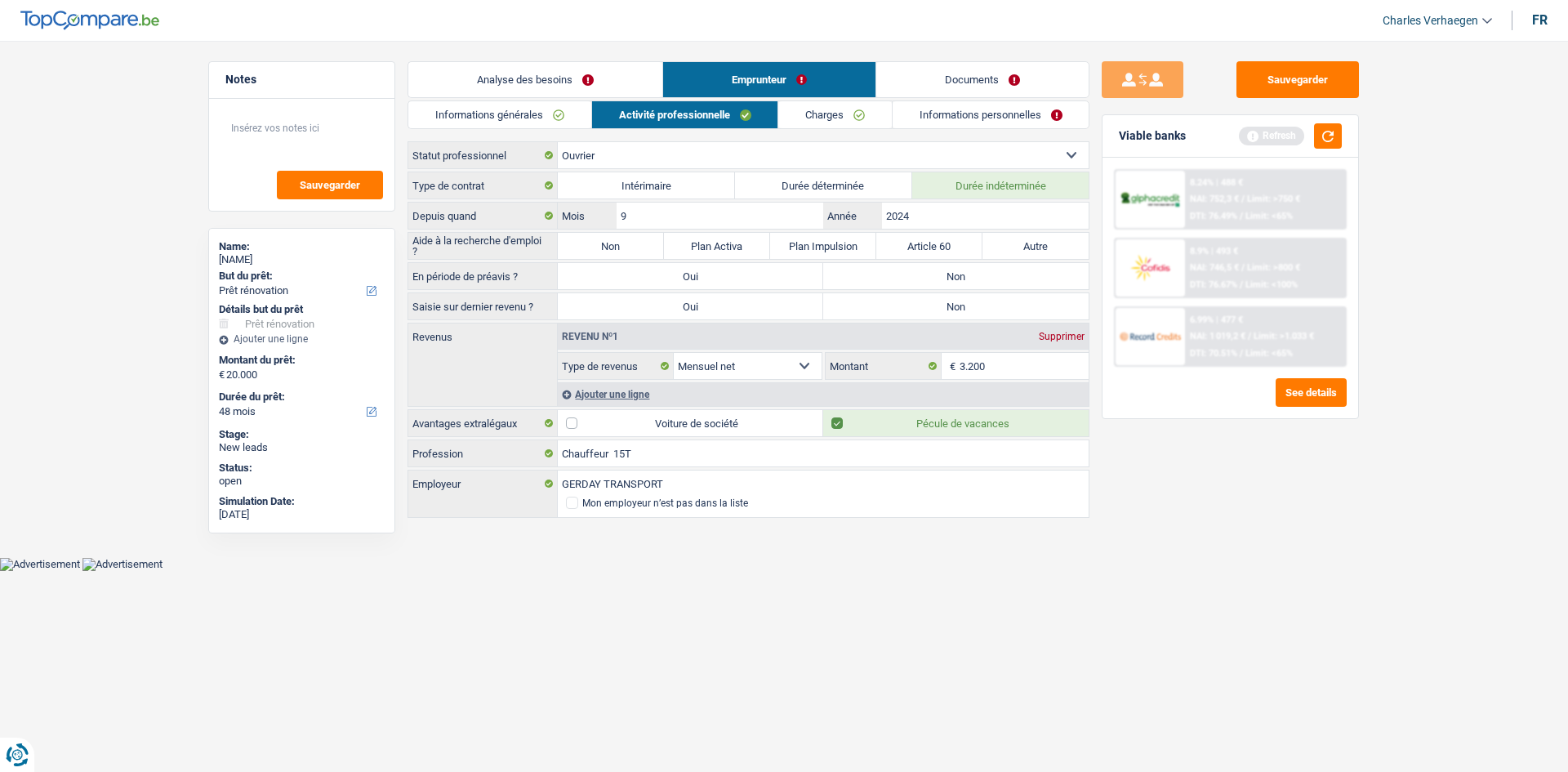 click on "Charges" at bounding box center [835, 114] 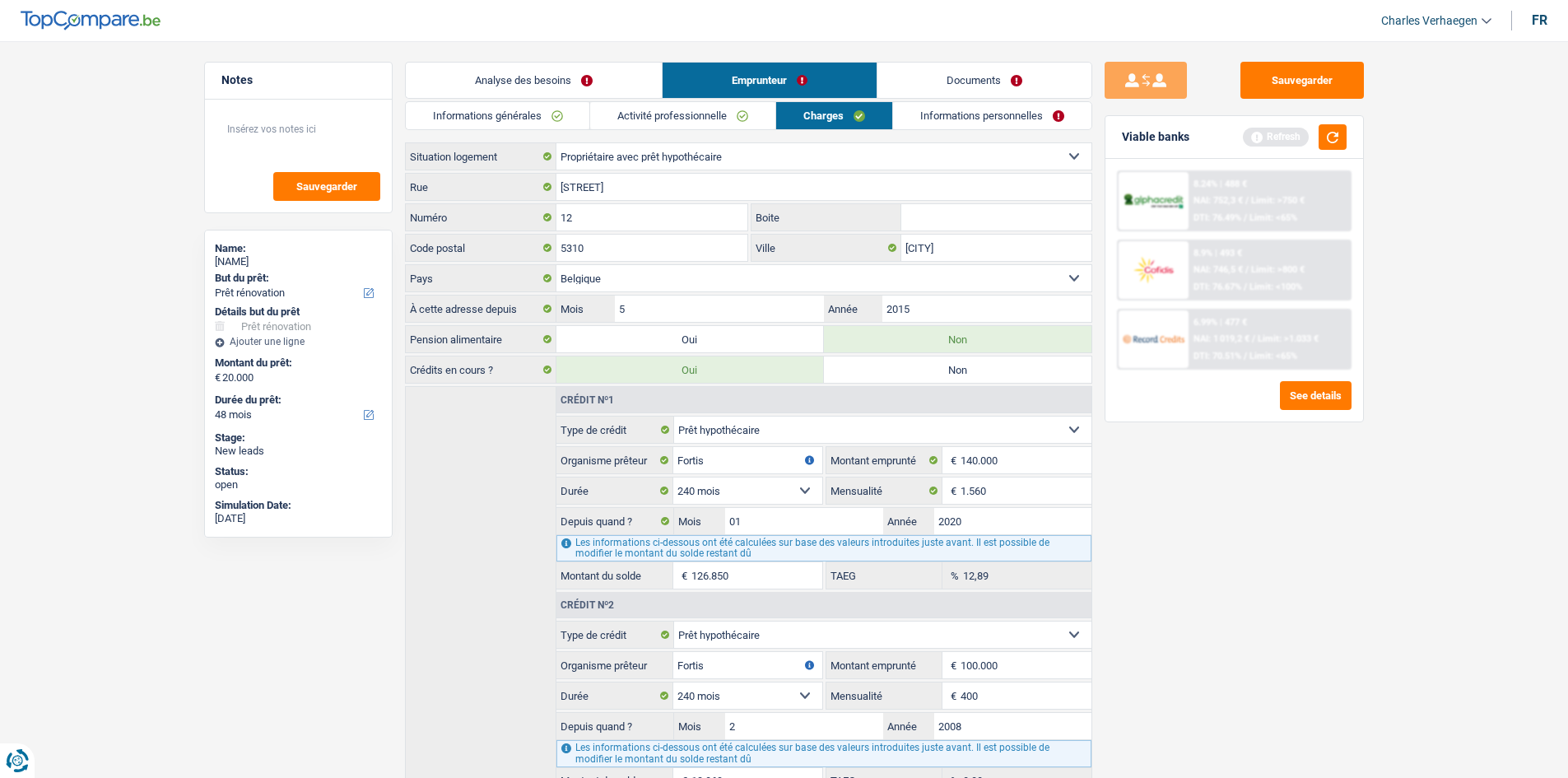 click on "Informations personnelles" at bounding box center [992, 115] 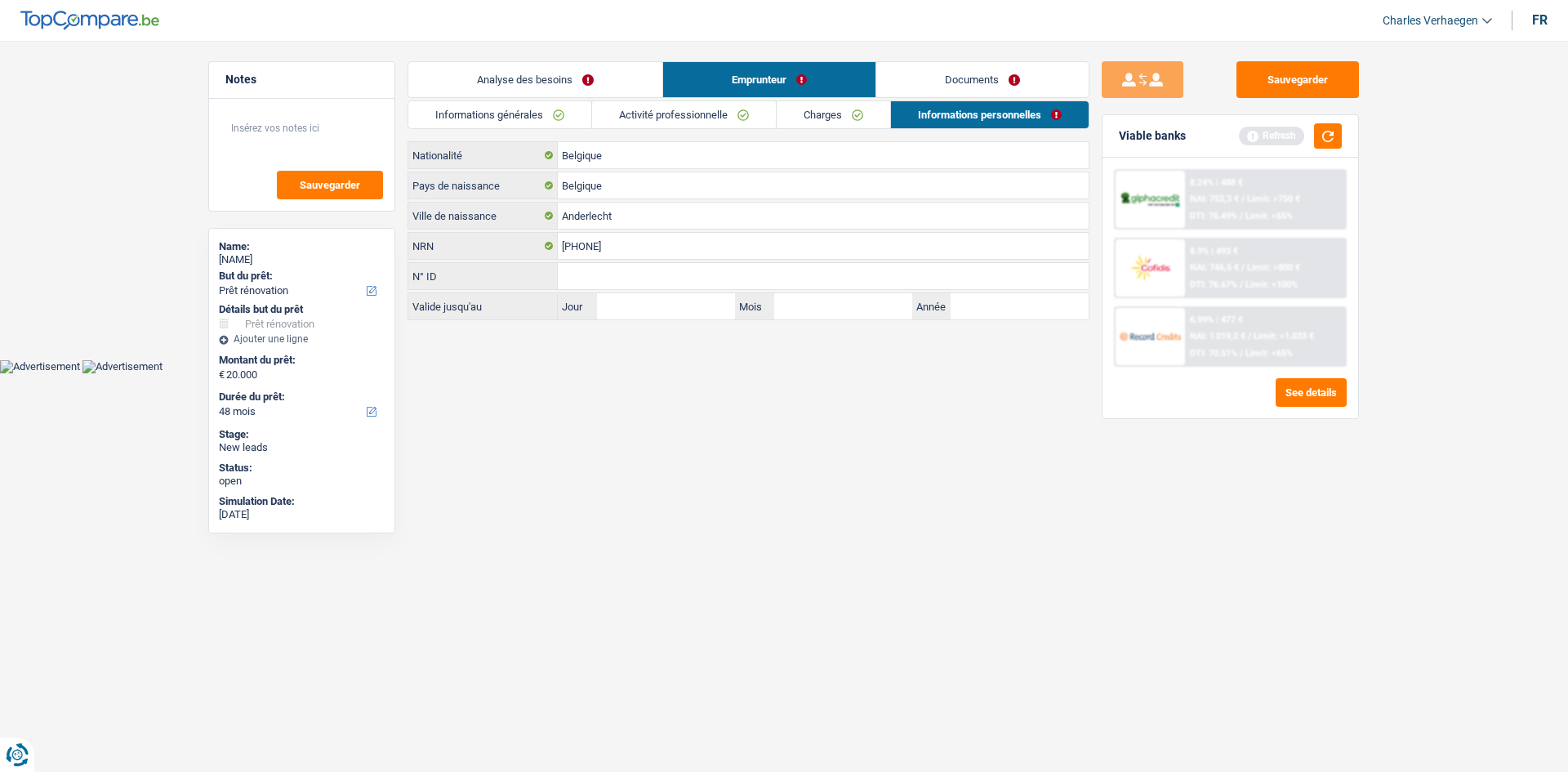 click on "Activité professionnelle" at bounding box center (684, 114) 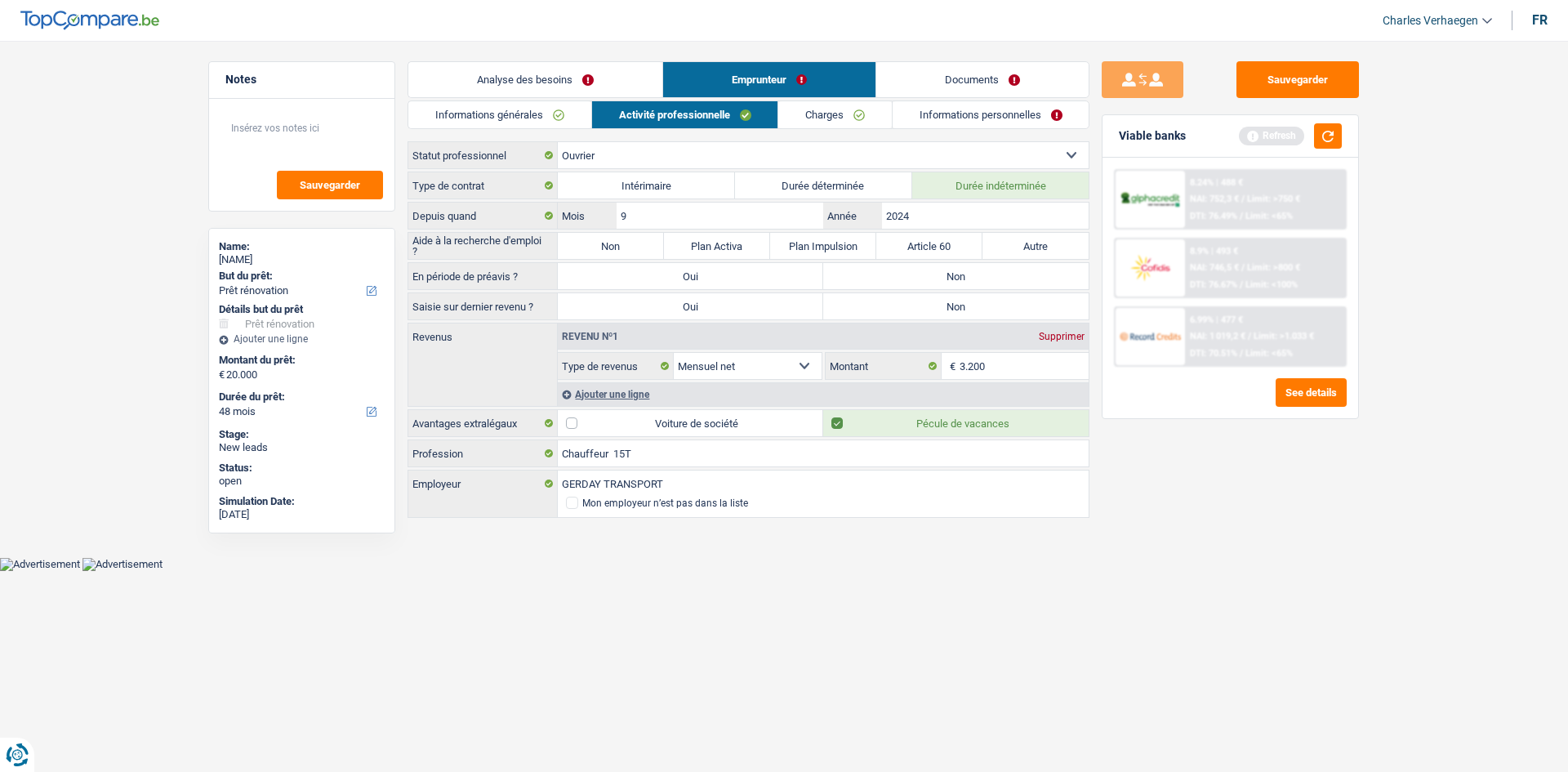 click on "Informations générales" at bounding box center (500, 114) 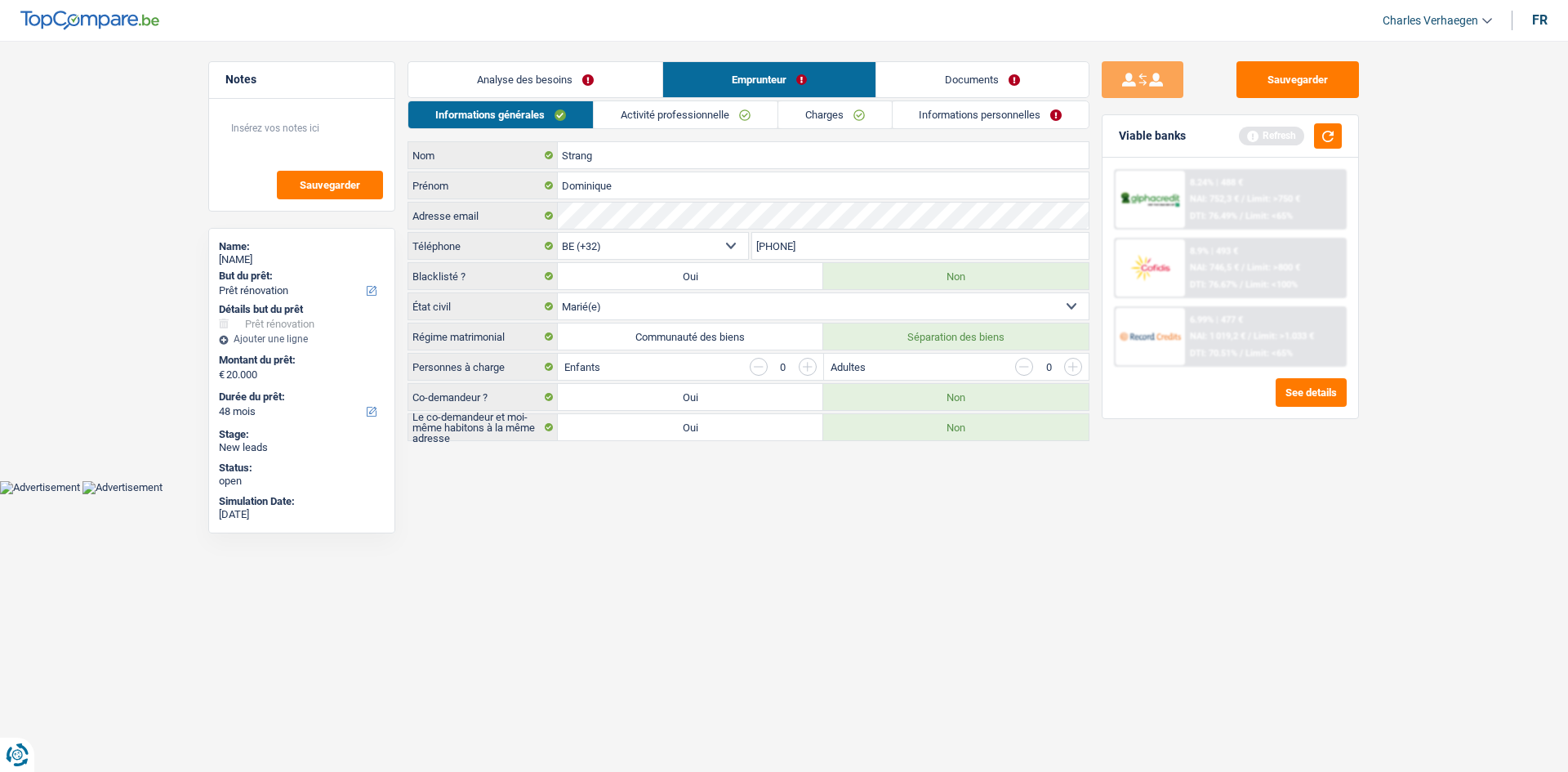 click on "Analyse des besoins" at bounding box center (535, 79) 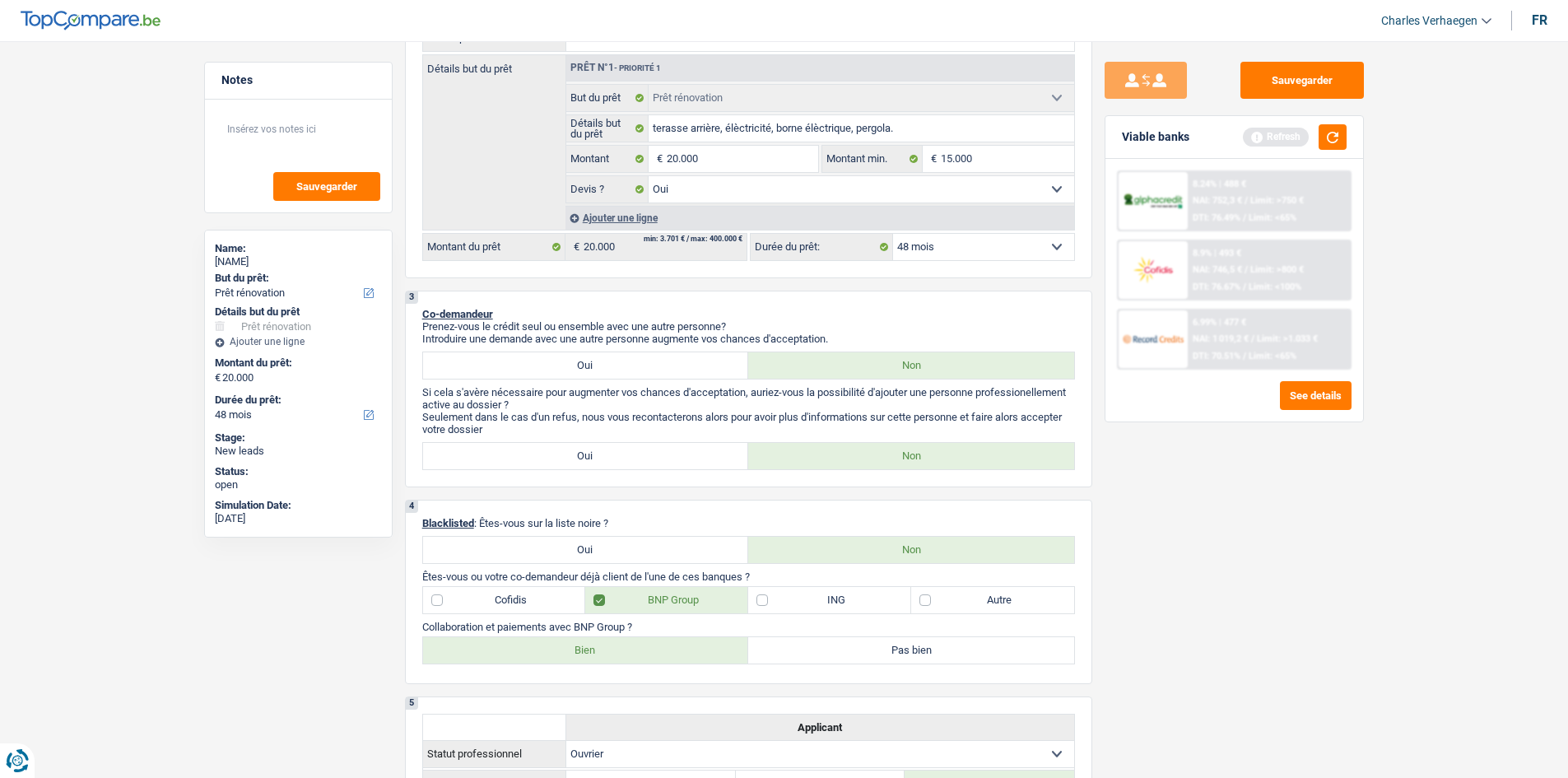 scroll, scrollTop: 0, scrollLeft: 0, axis: both 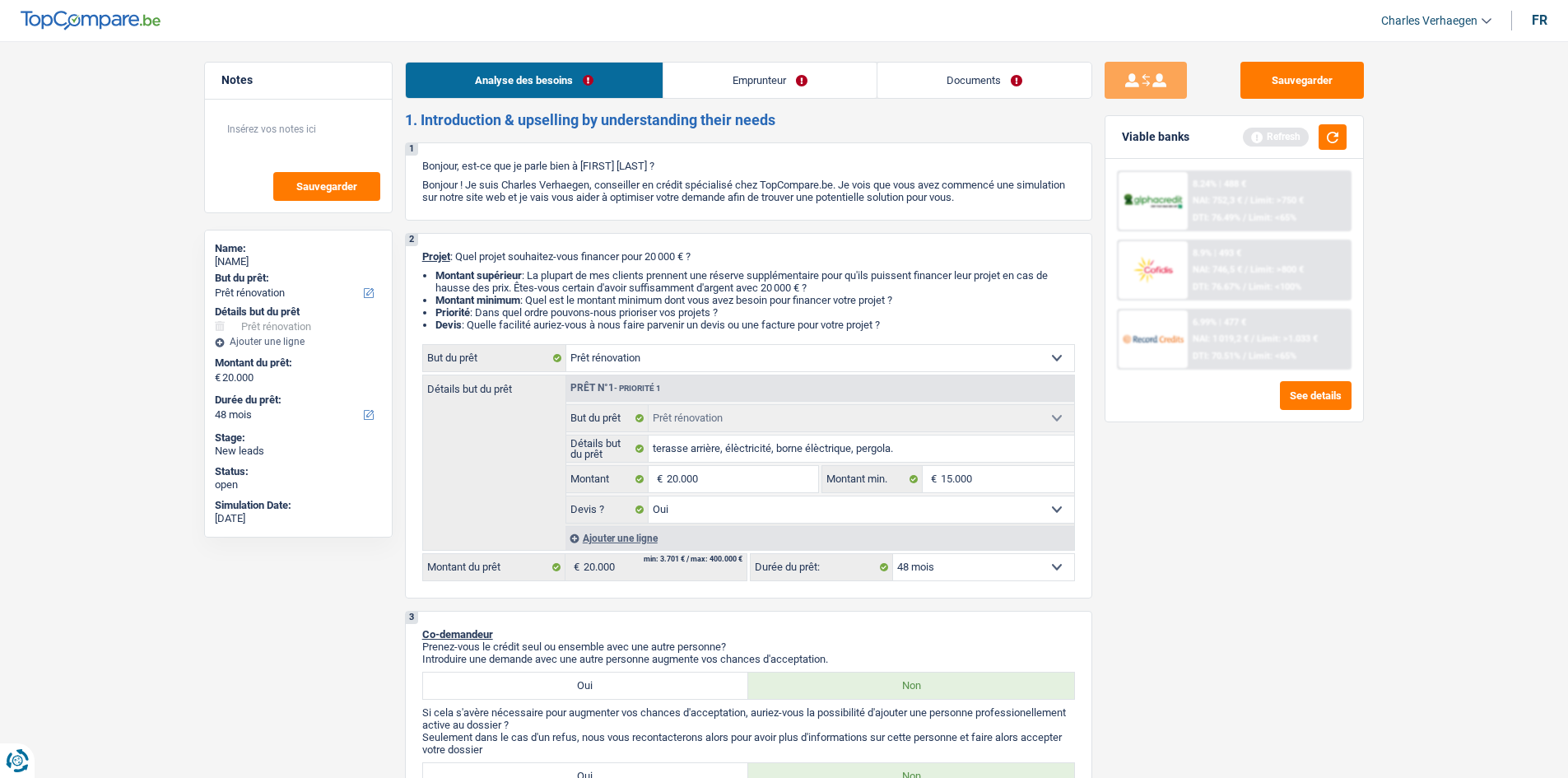 click on "Emprunteur" at bounding box center [770, 80] 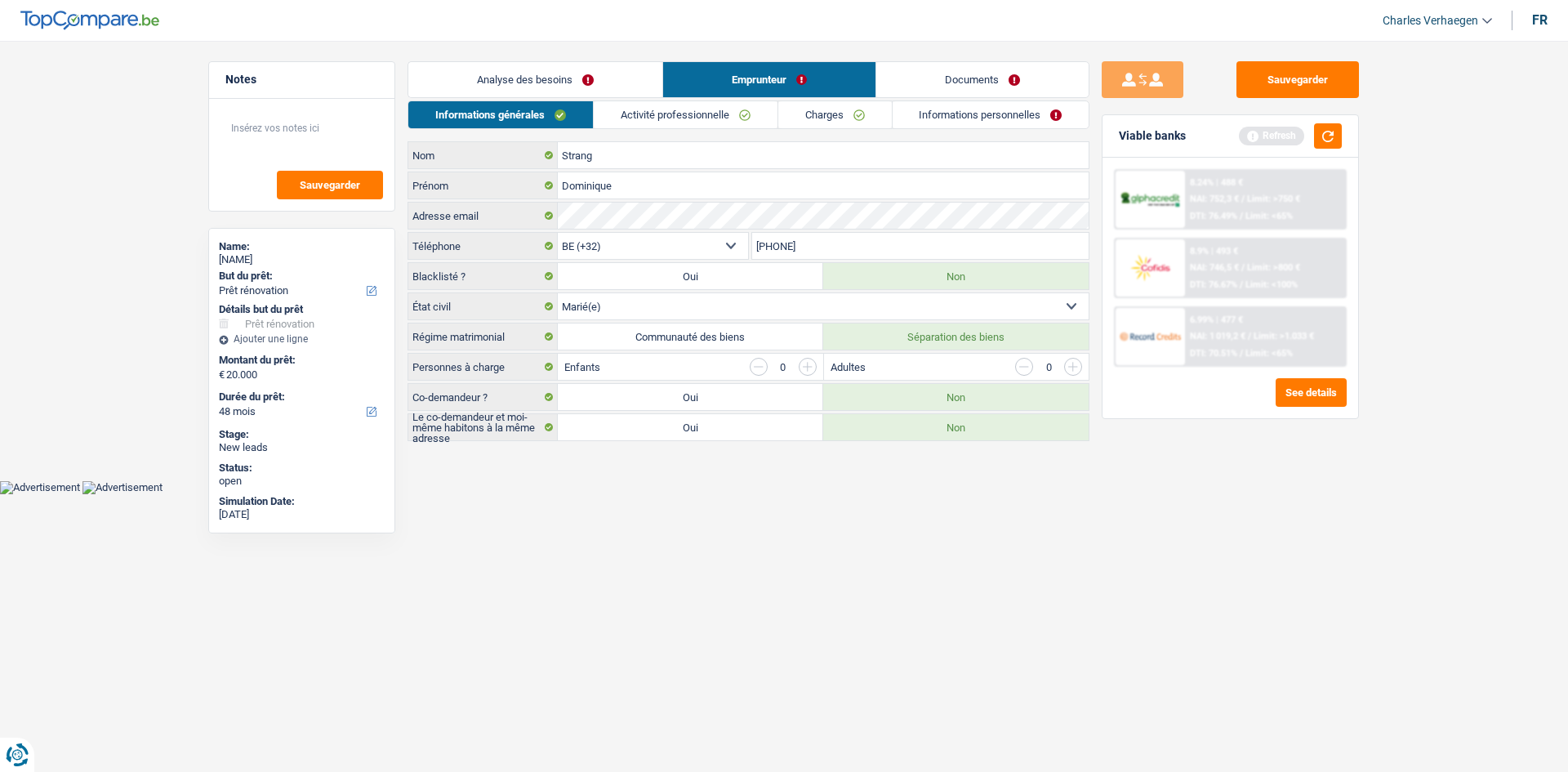 click on "Activité professionnelle" at bounding box center [685, 114] 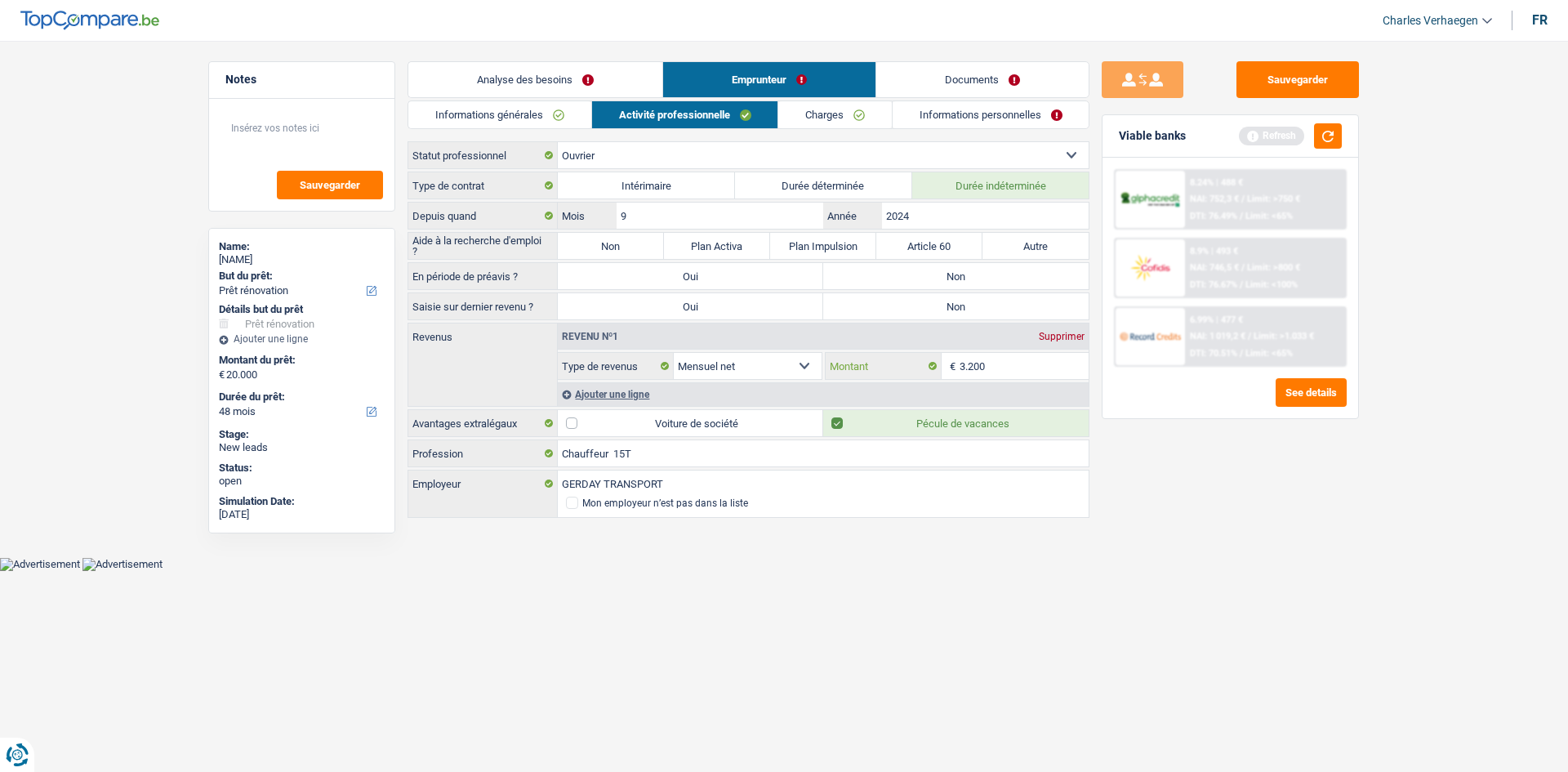 click on "3.200" at bounding box center [1024, 366] 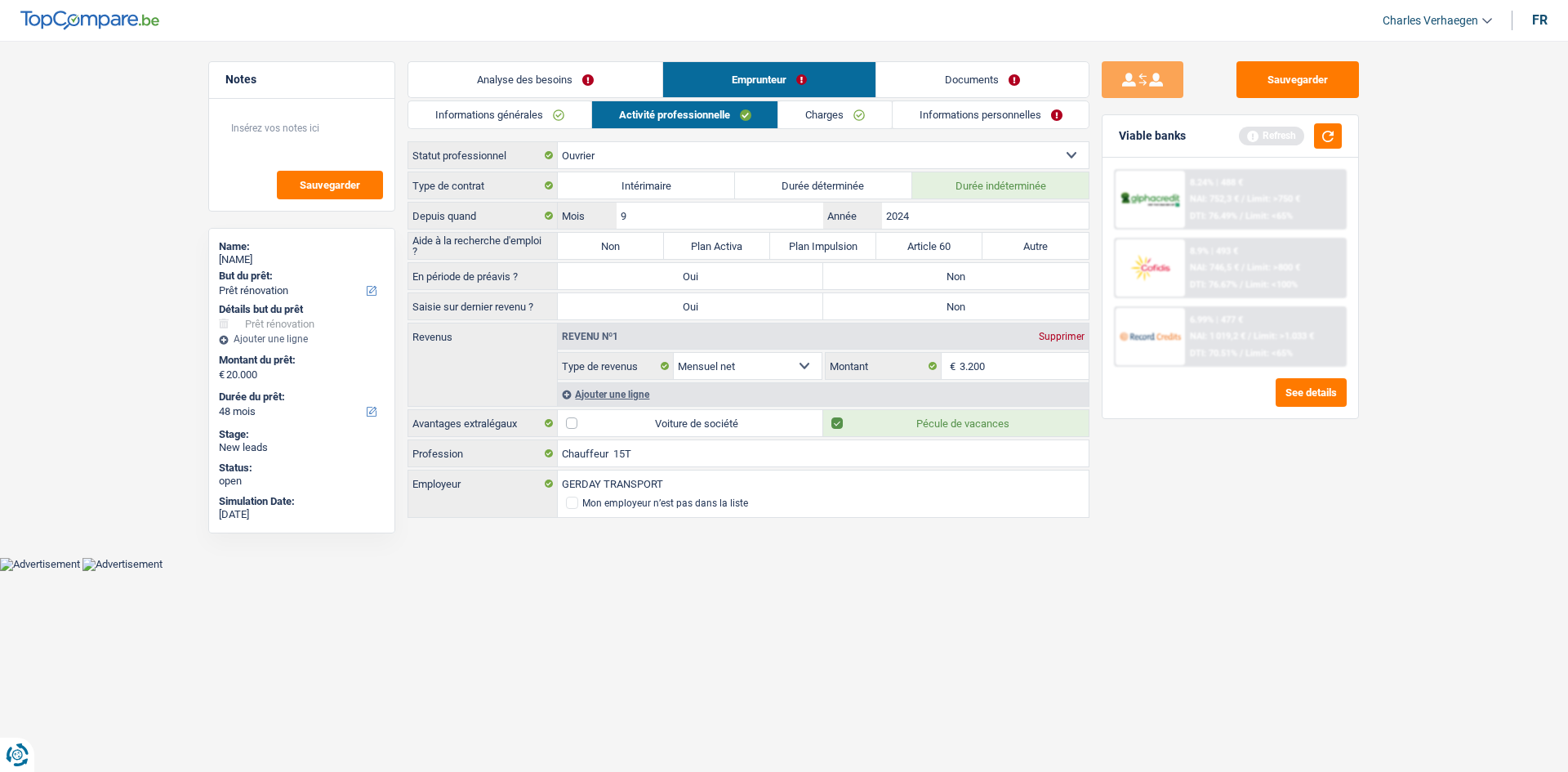 click on "Charges" at bounding box center [835, 114] 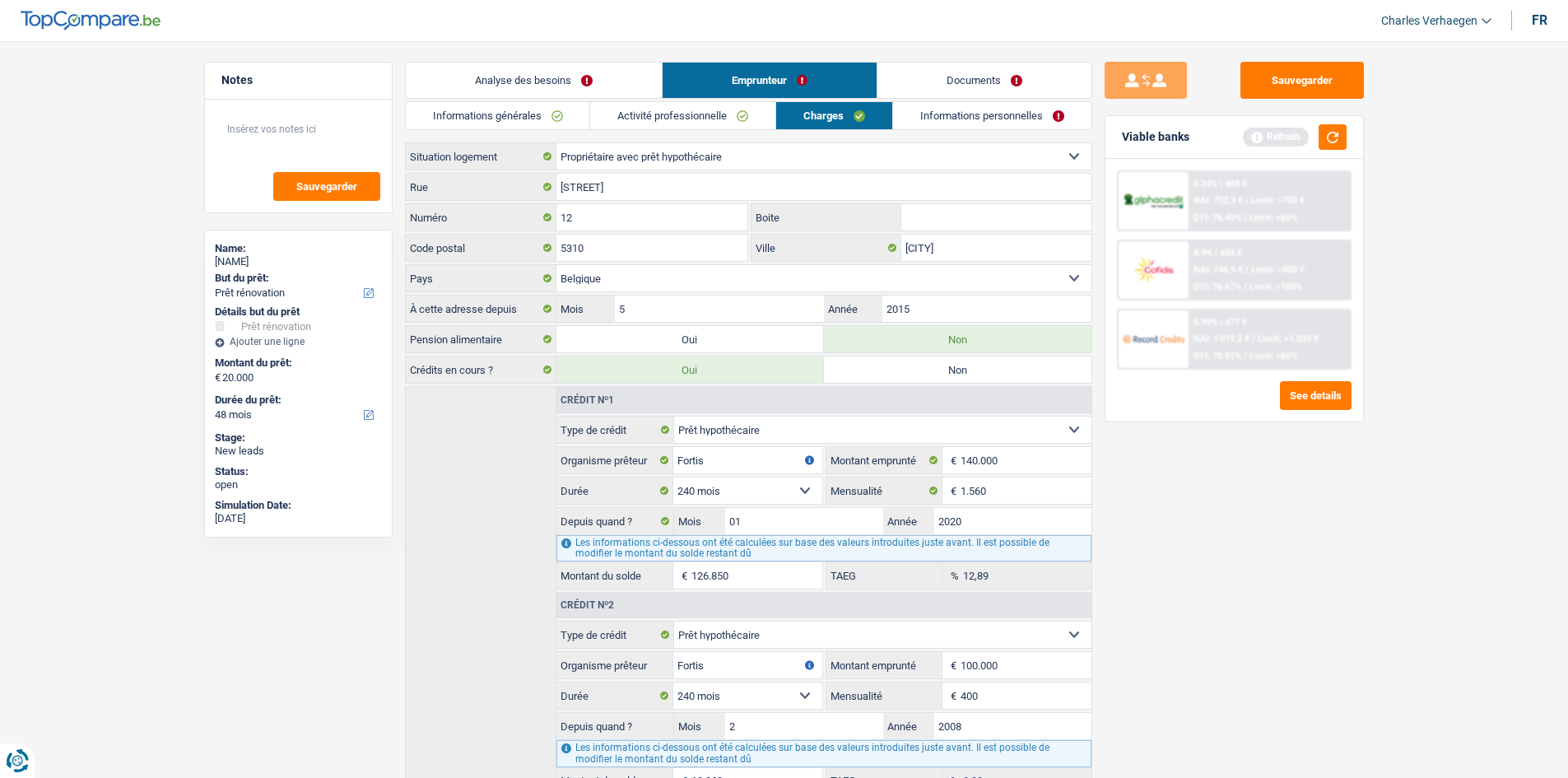 click on "Informations personnelles" at bounding box center (992, 115) 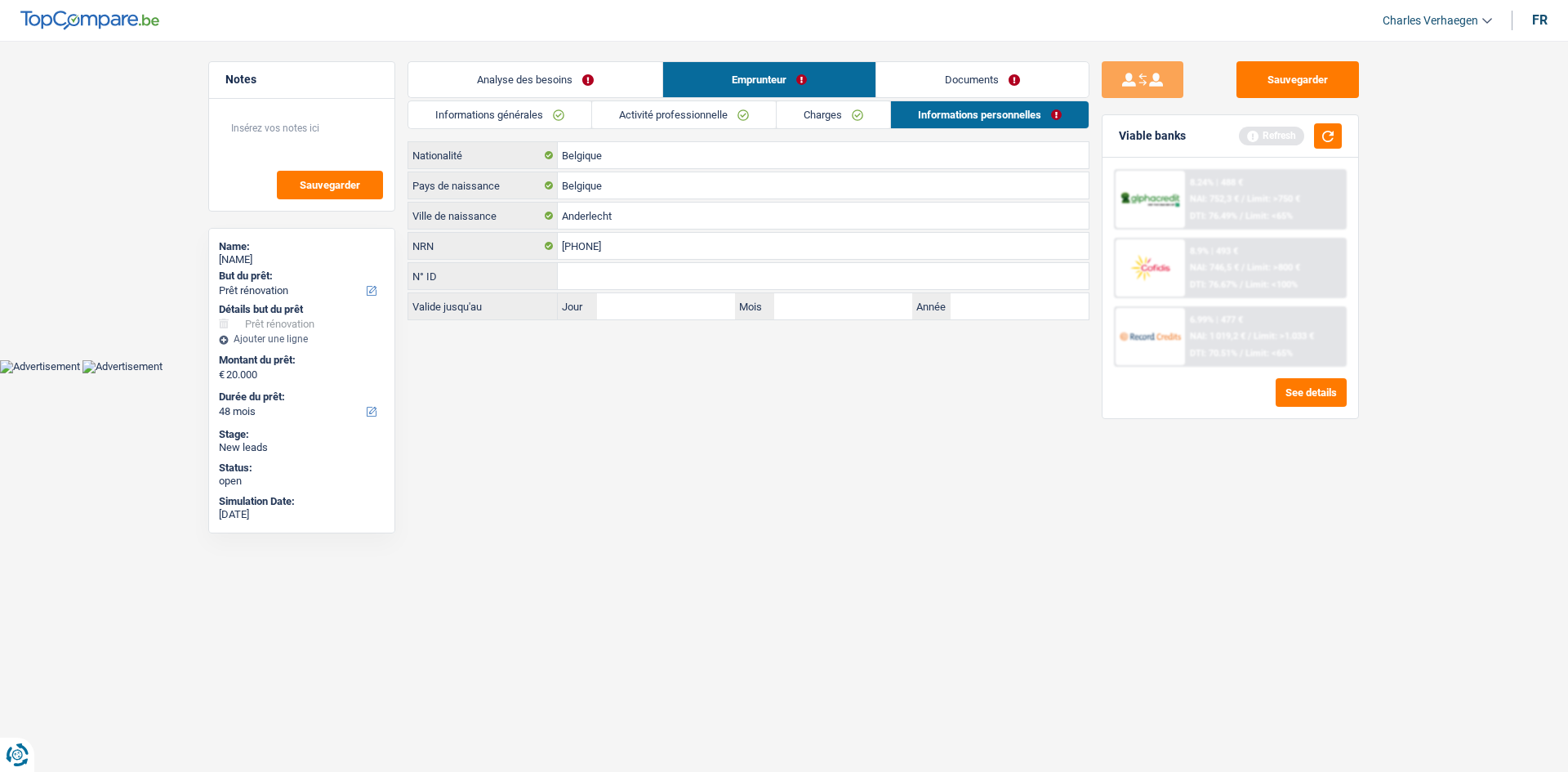 click on "Activité professionnelle" at bounding box center [684, 114] 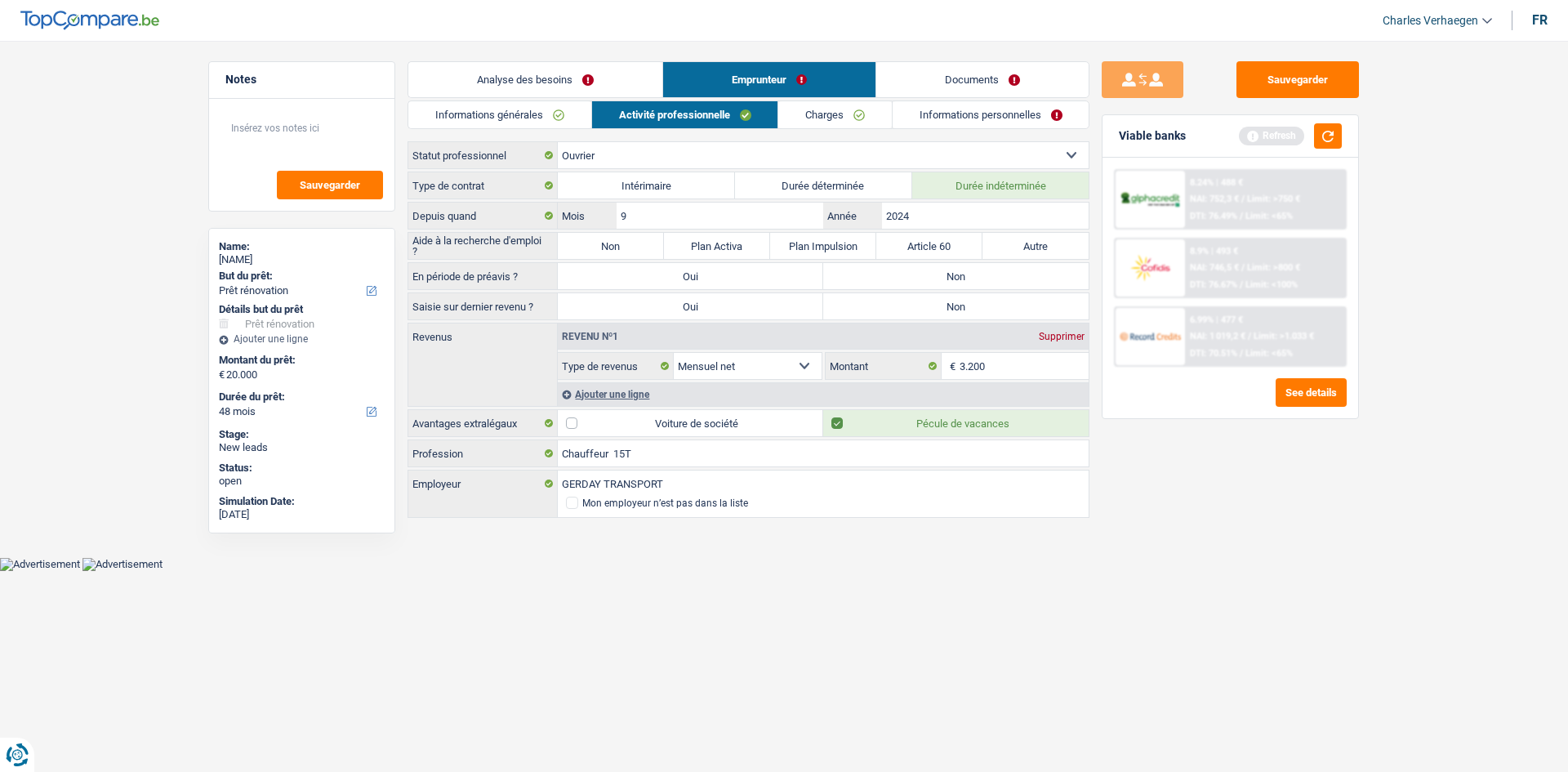 click on "Informations générales" at bounding box center [500, 114] 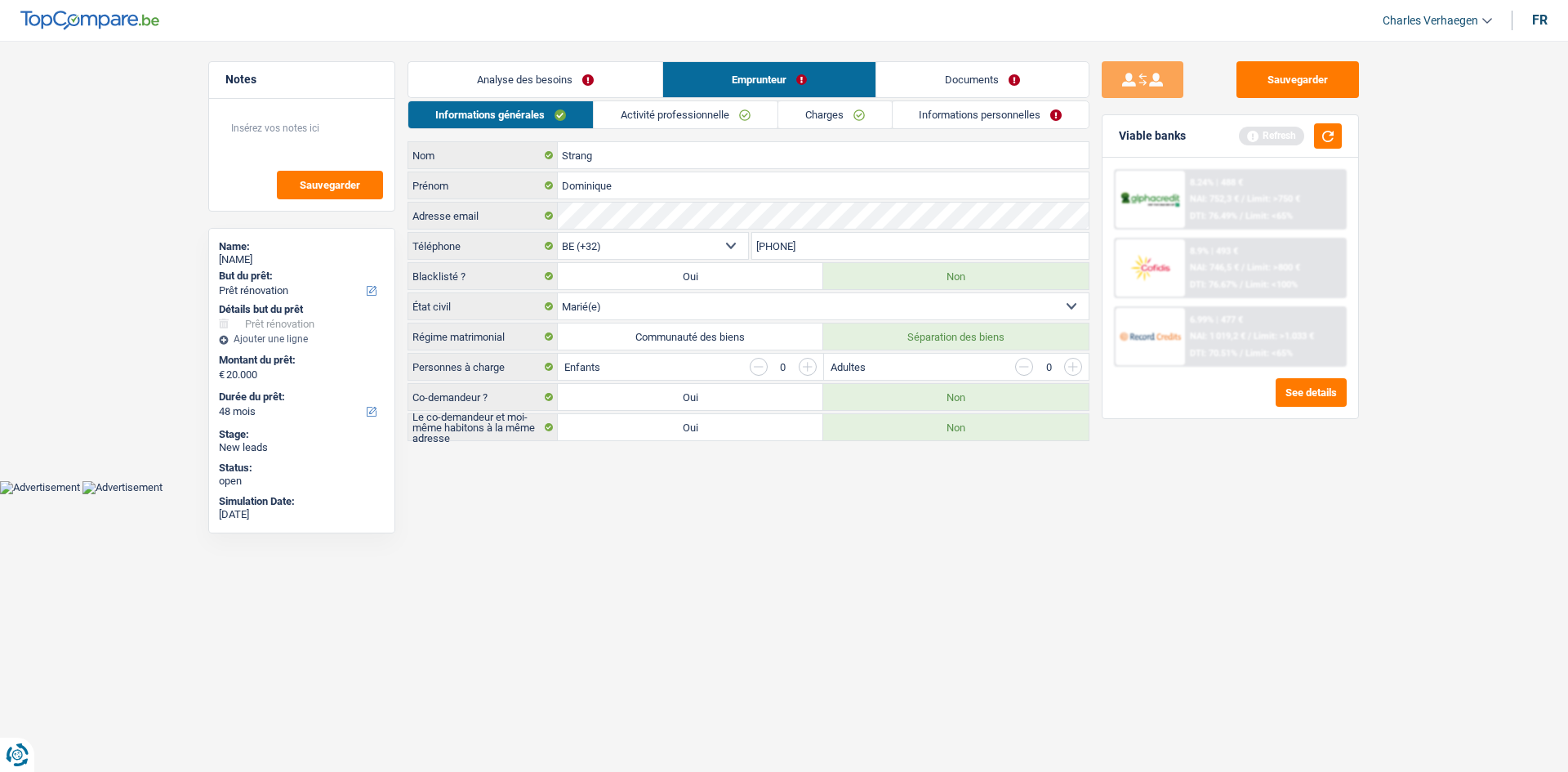 click on "Analyse des besoins" at bounding box center (535, 79) 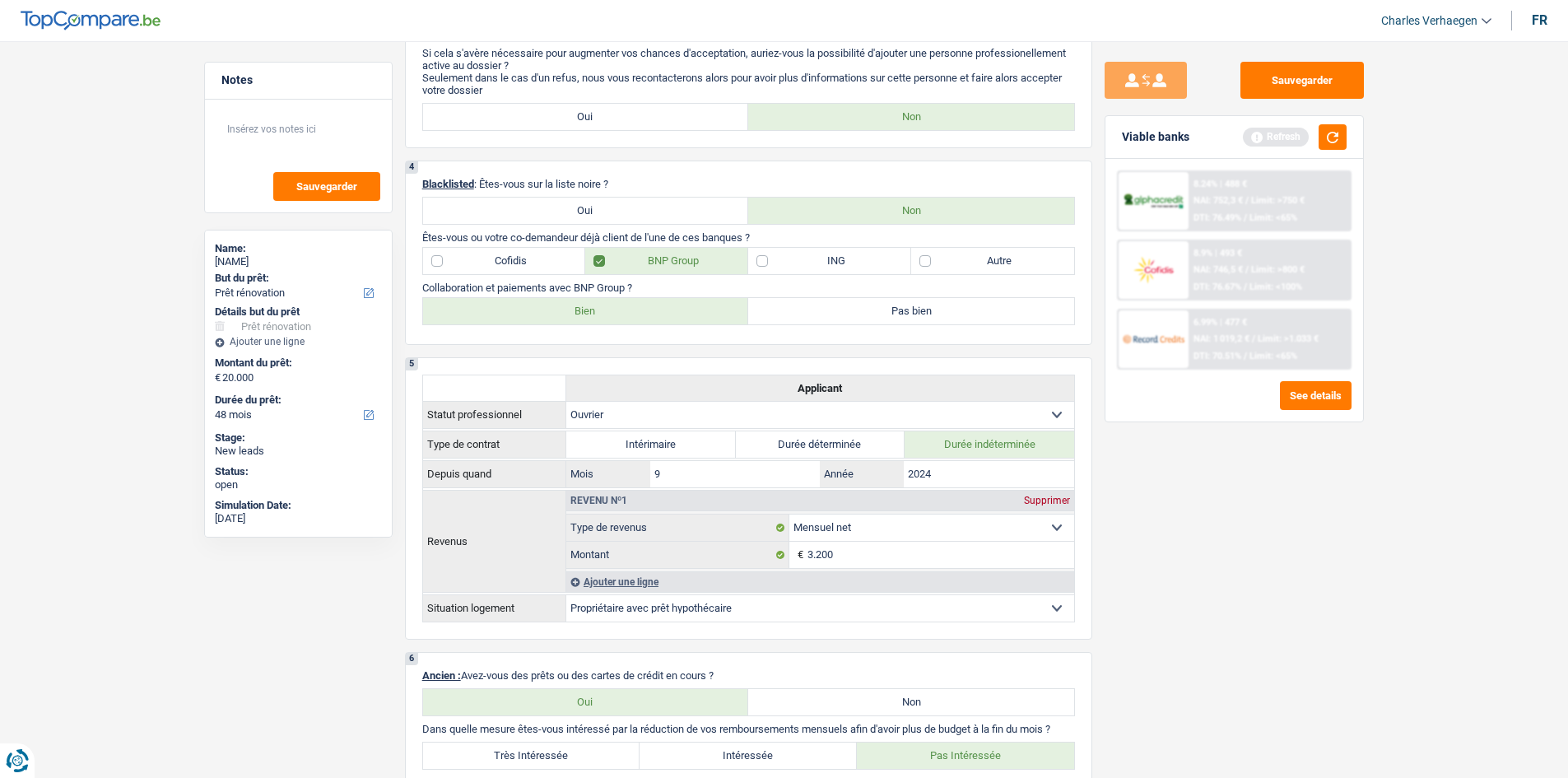 scroll, scrollTop: 741, scrollLeft: 0, axis: vertical 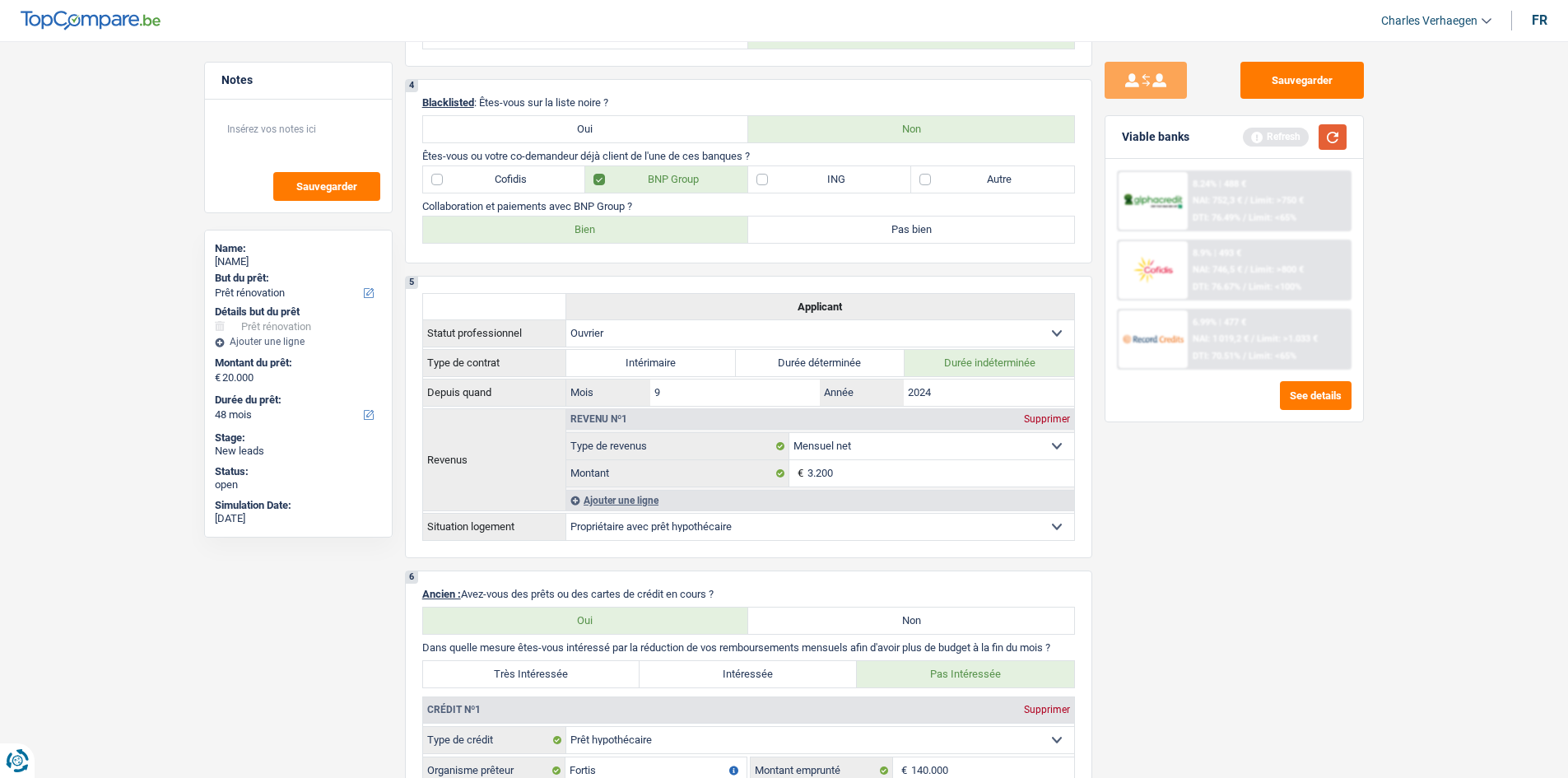 click at bounding box center (1333, 137) 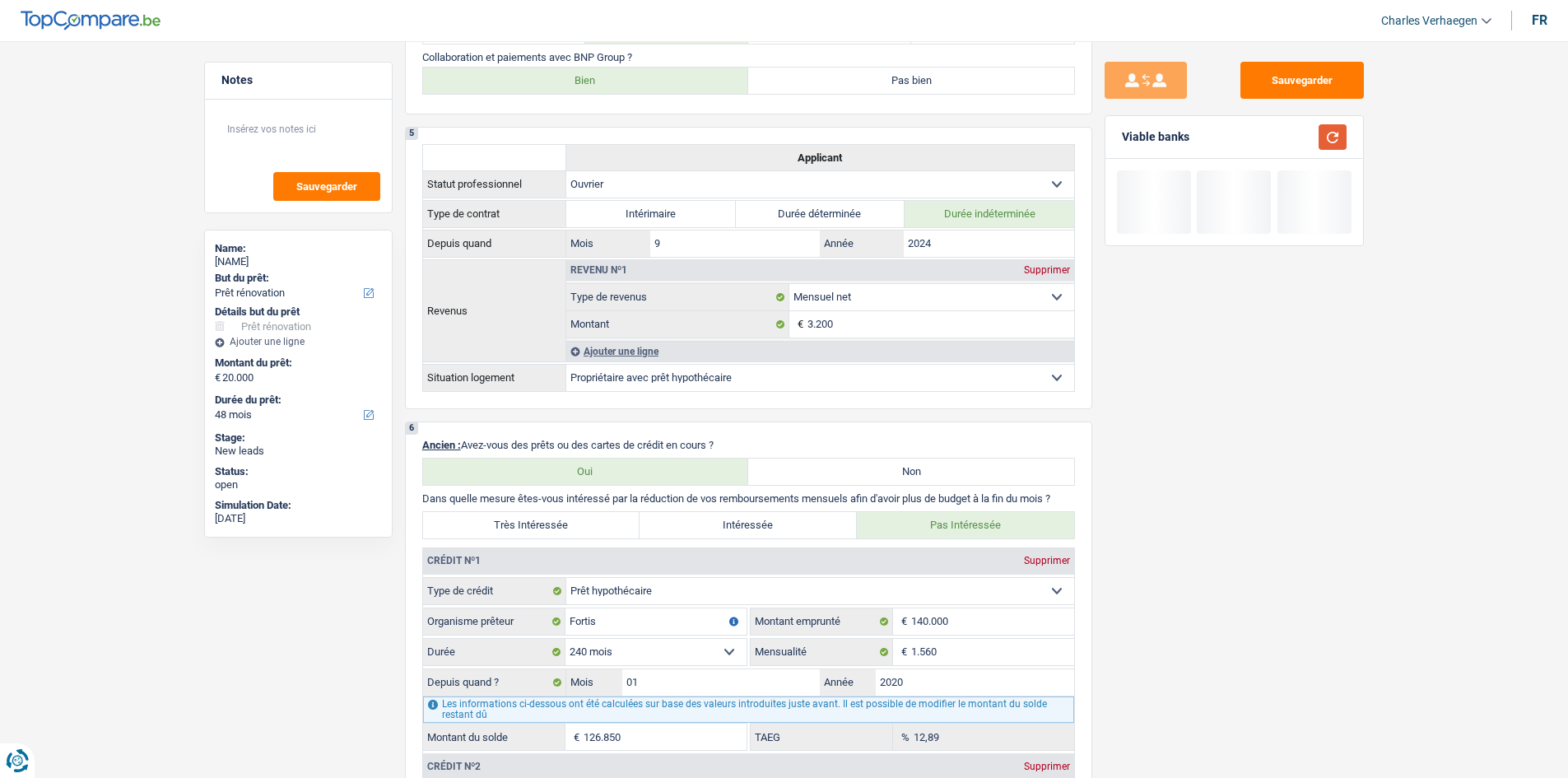 scroll, scrollTop: 1153, scrollLeft: 0, axis: vertical 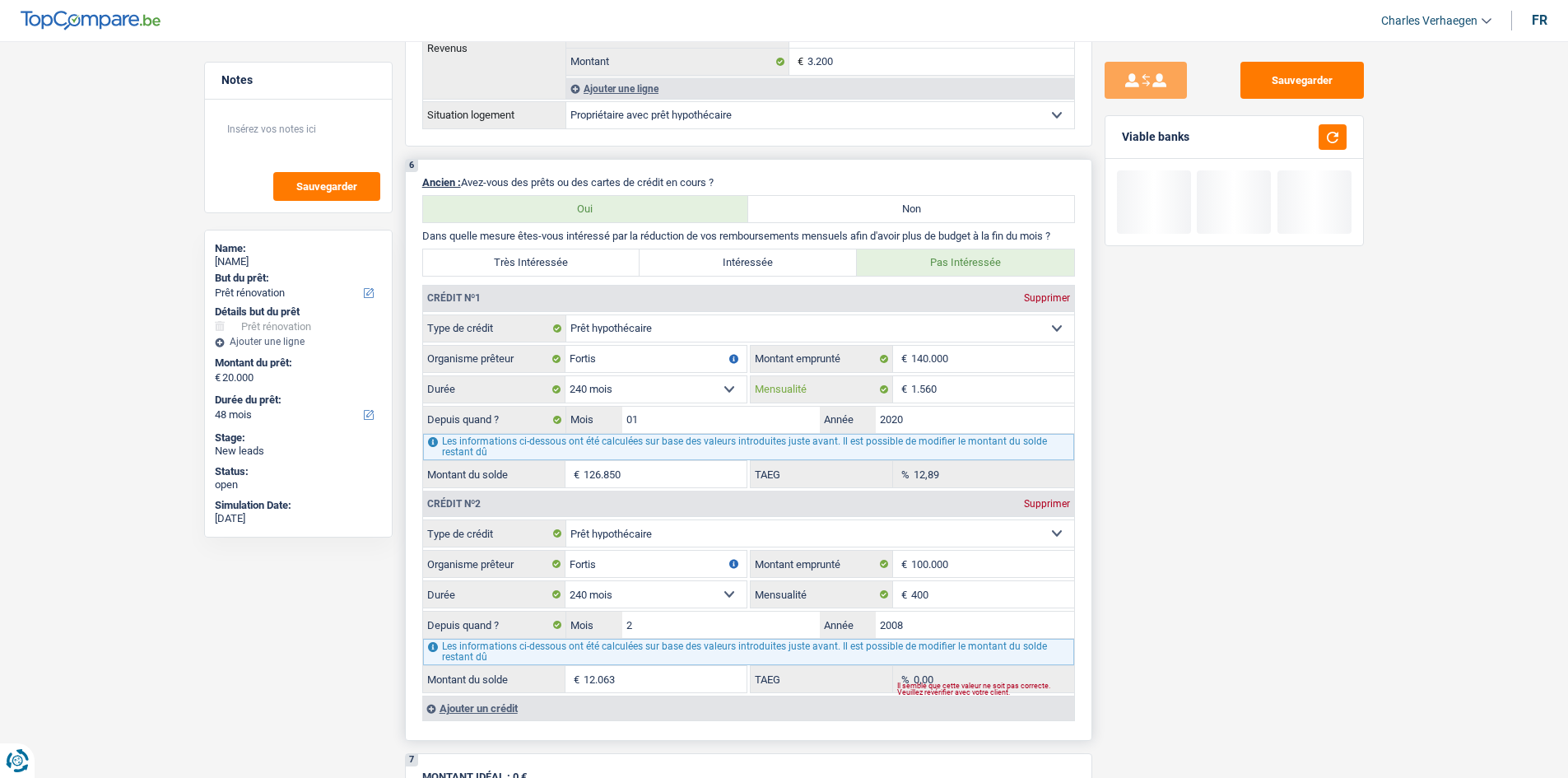 click on "1.560" at bounding box center (993, 389) 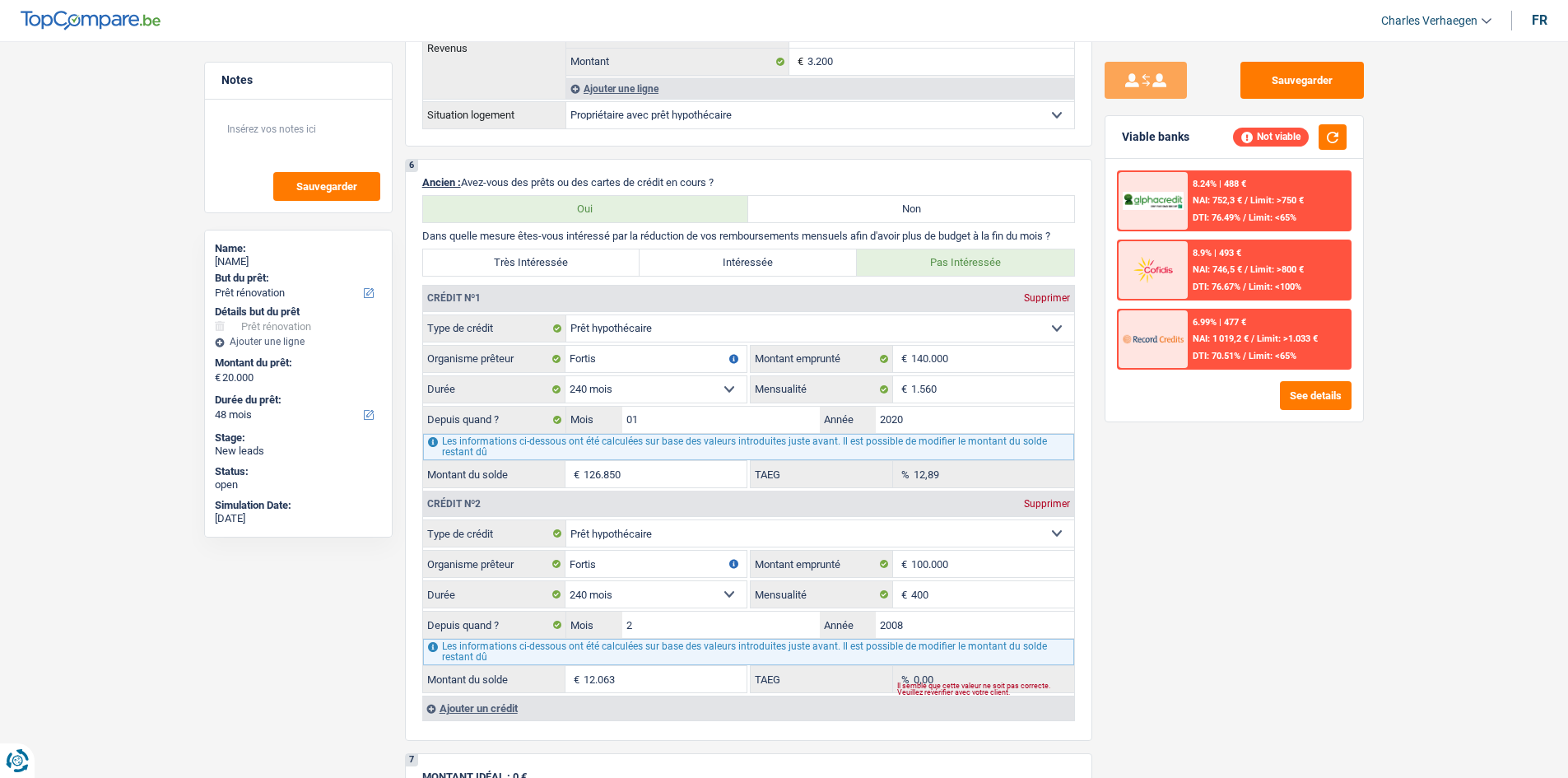 click on "Sauvegarder
Viable banks
Not viable
8.24% | 488 €
NAI: 752,3 €
/
Limit: >750 €
DTI: 76.49%
/
Limit: <65%
8.9% | 493 €
NAI: 746,5 €
/
Limit: >800 €
DTI: 76.67%
/
Limit: <100%
/       /" at bounding box center (1234, 404) 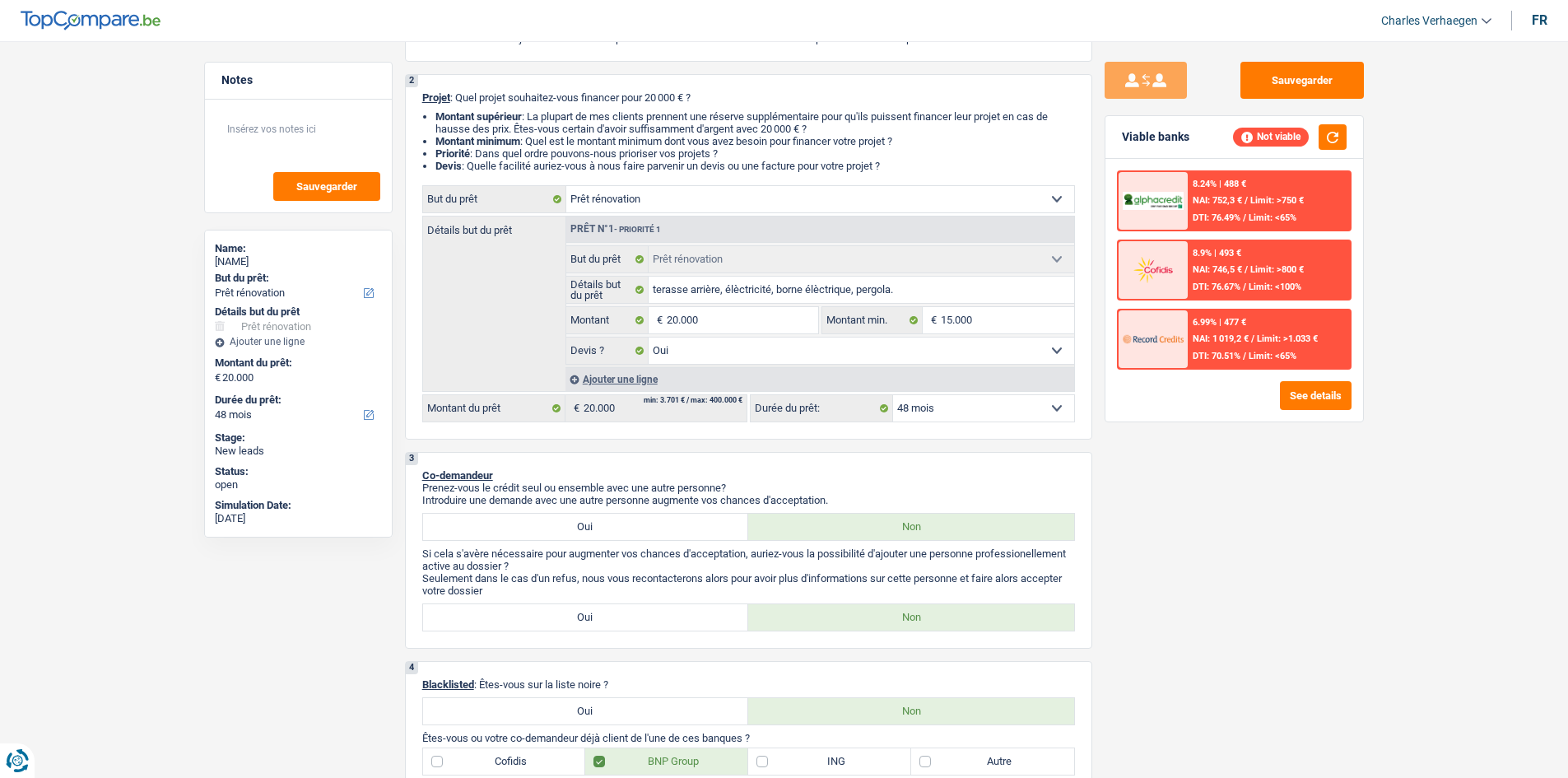 scroll, scrollTop: 0, scrollLeft: 0, axis: both 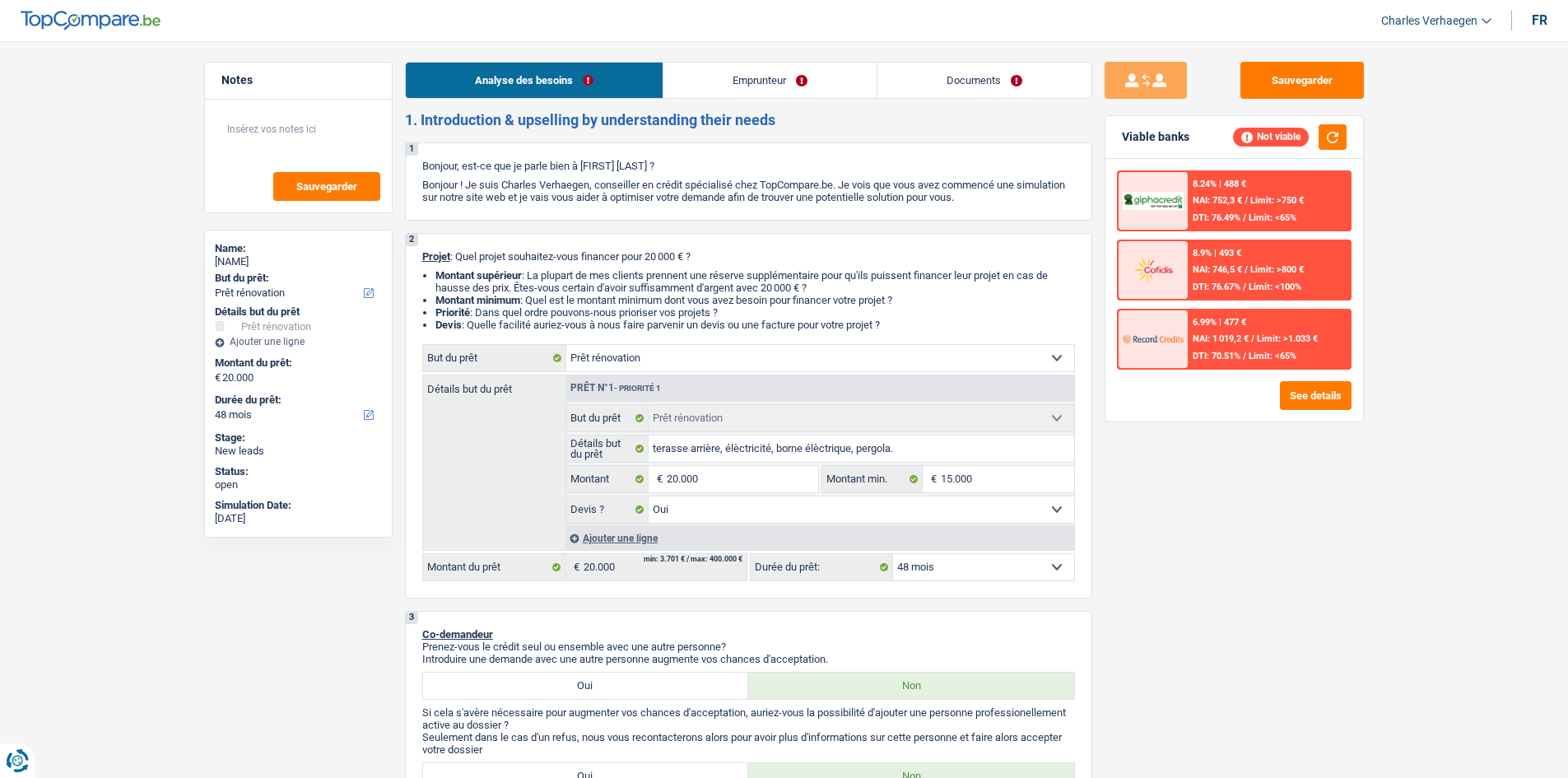 click on "Documents" at bounding box center [984, 80] 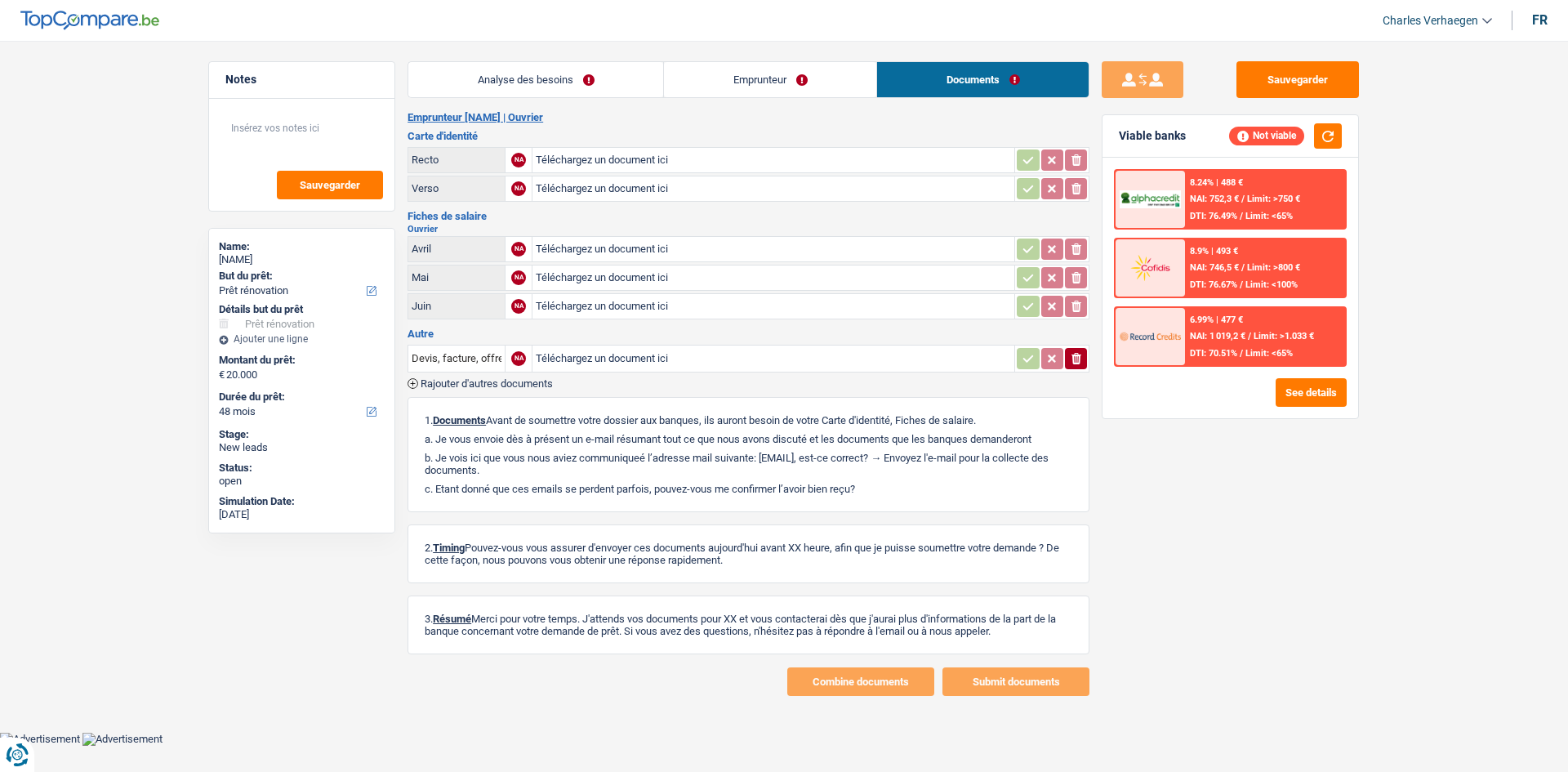 click on "Emprunteur" at bounding box center (770, 79) 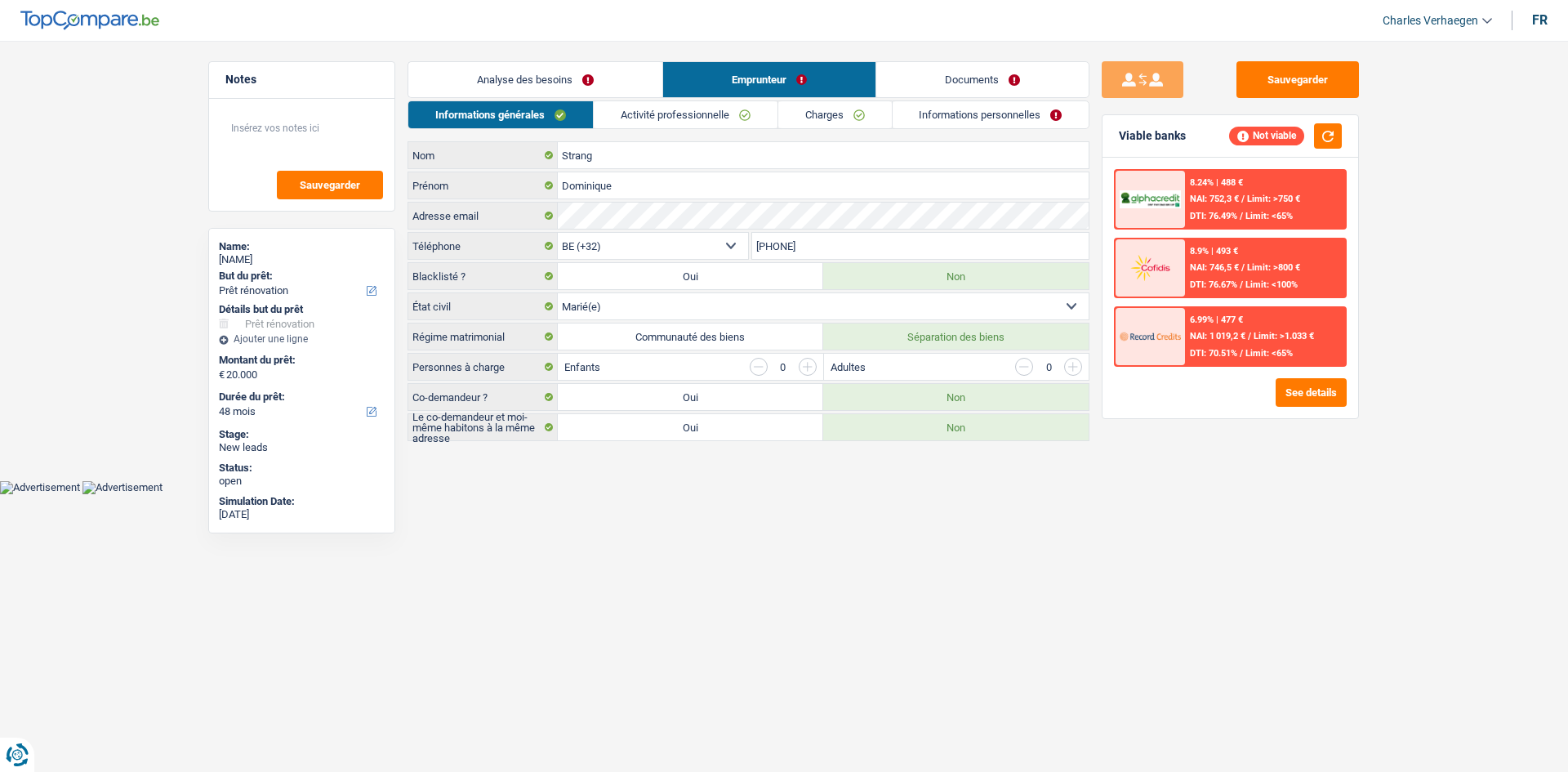 click on "Activité professionnelle" at bounding box center (685, 114) 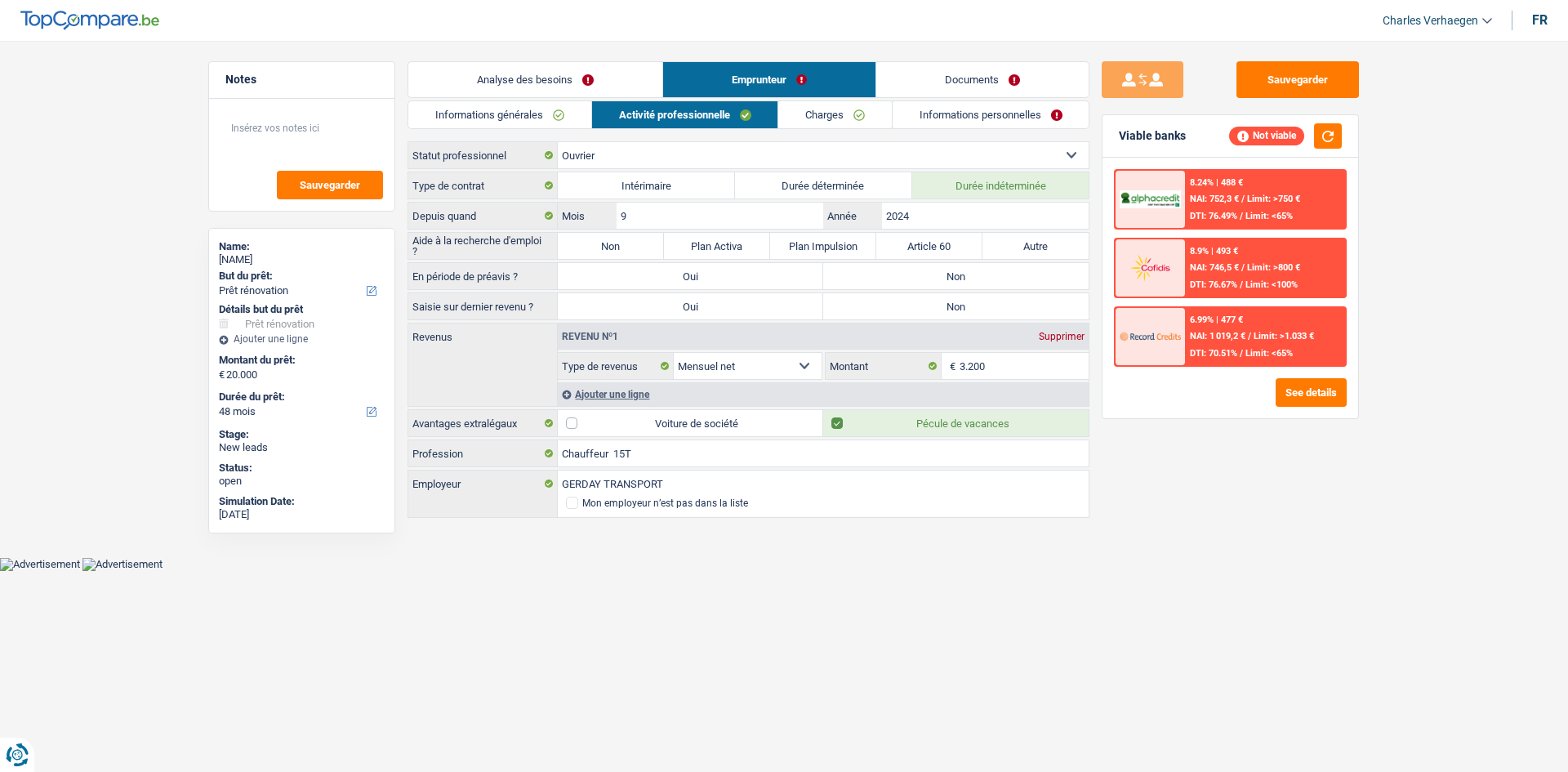 click on "Charges" at bounding box center (835, 114) 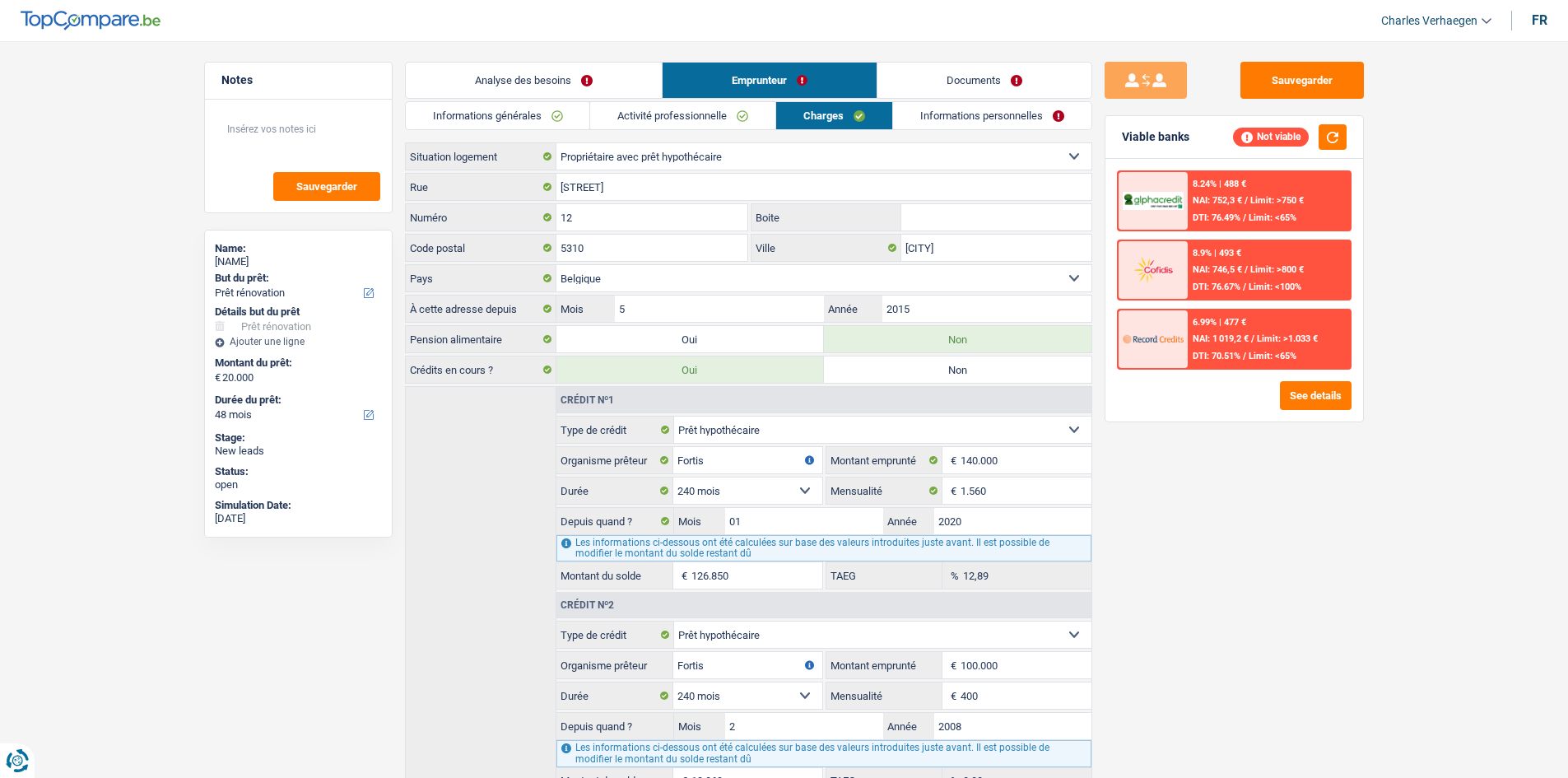 click on "Informations personnelles" at bounding box center [992, 115] 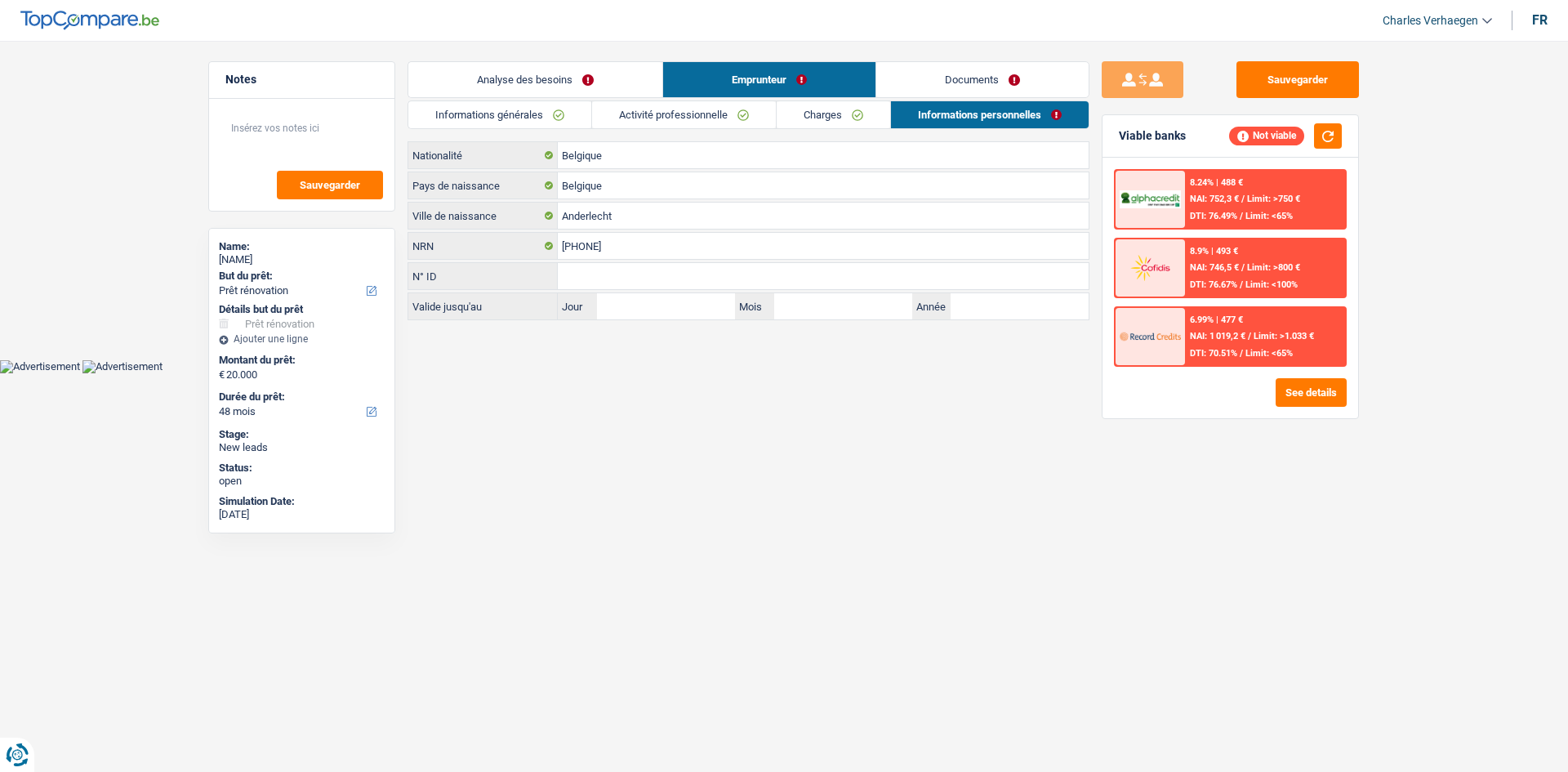 click on "Informations générales" at bounding box center (500, 114) 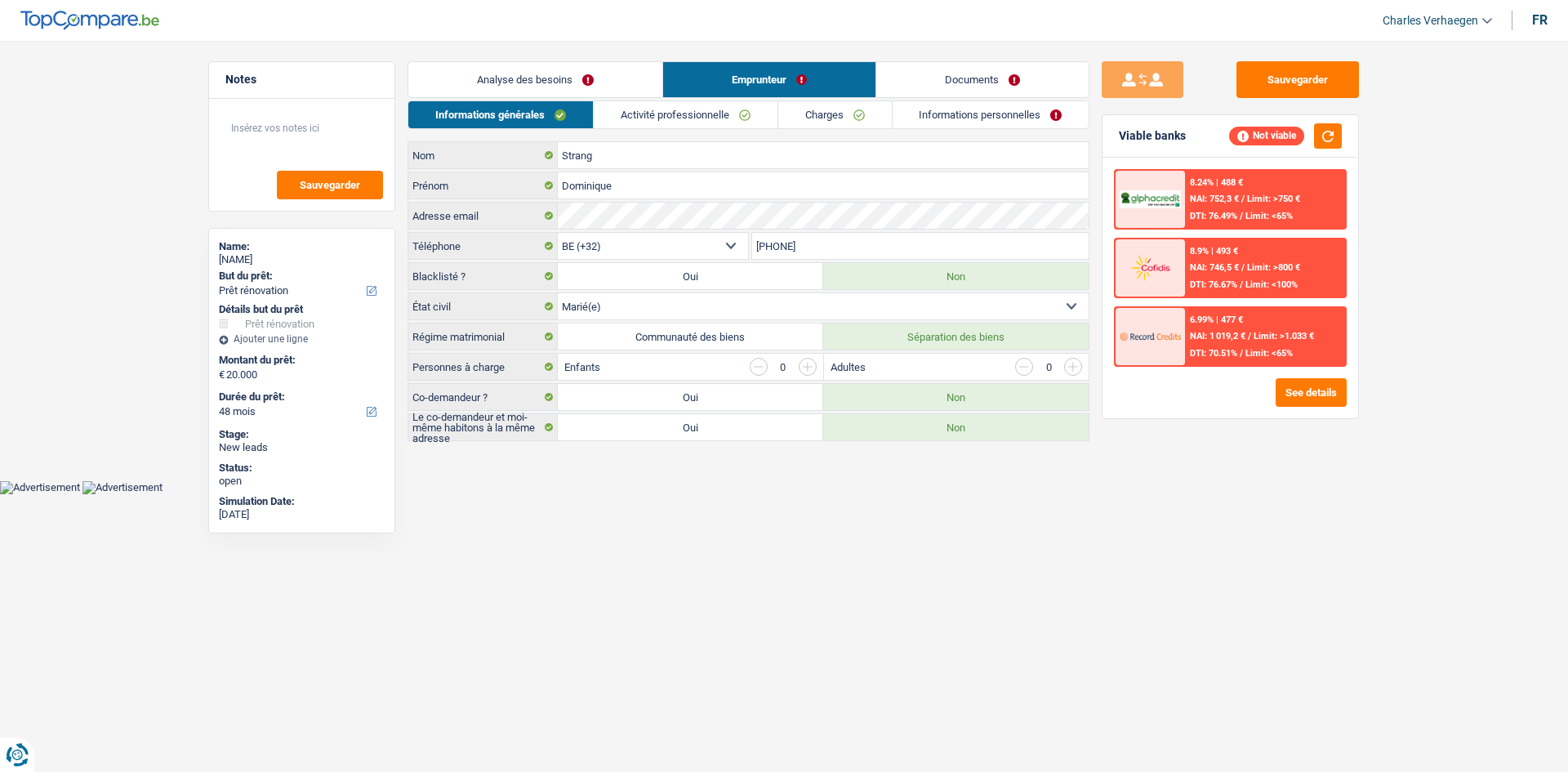 click on "Analyse des besoins" at bounding box center [535, 79] 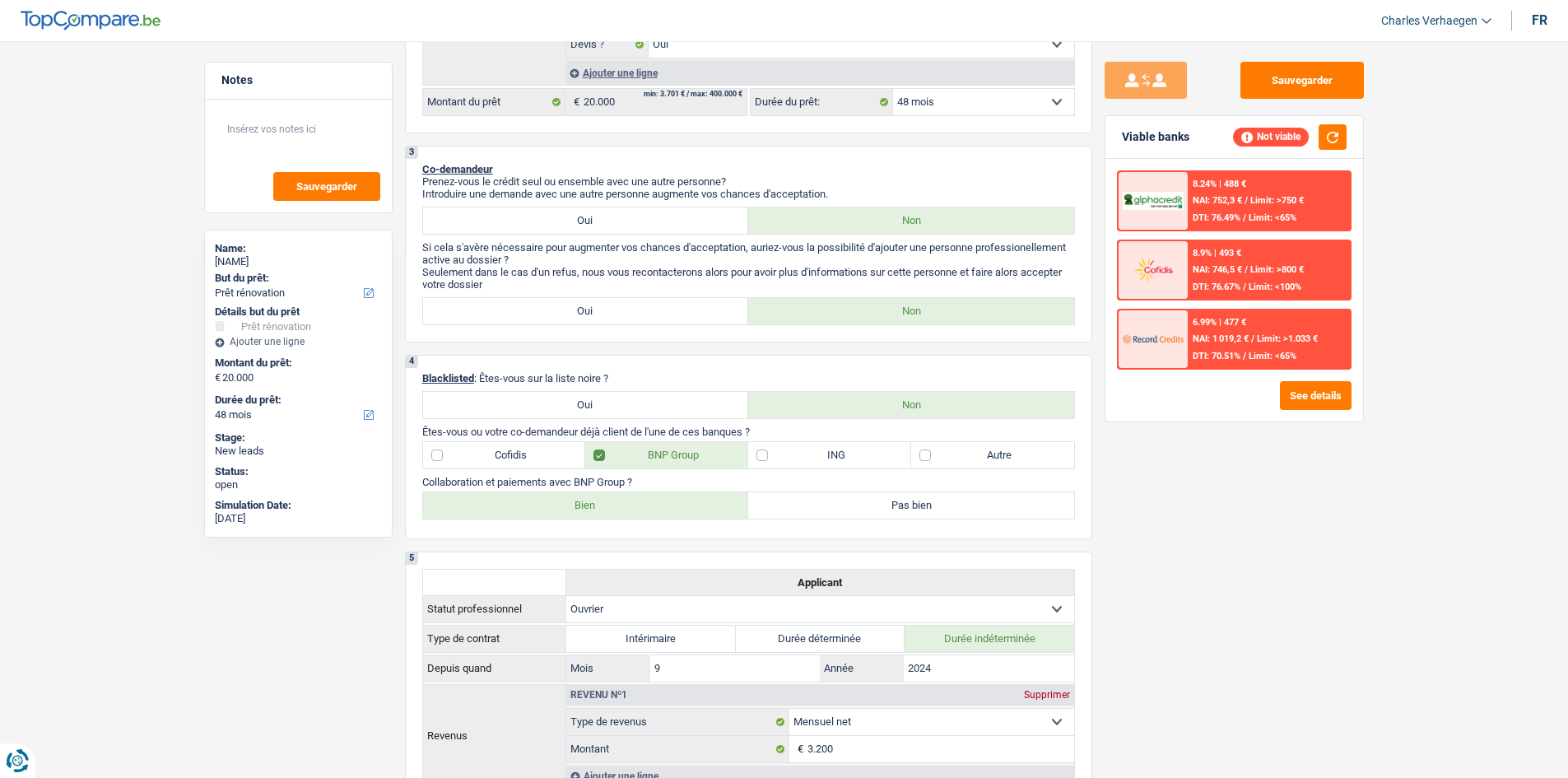 scroll, scrollTop: 494, scrollLeft: 0, axis: vertical 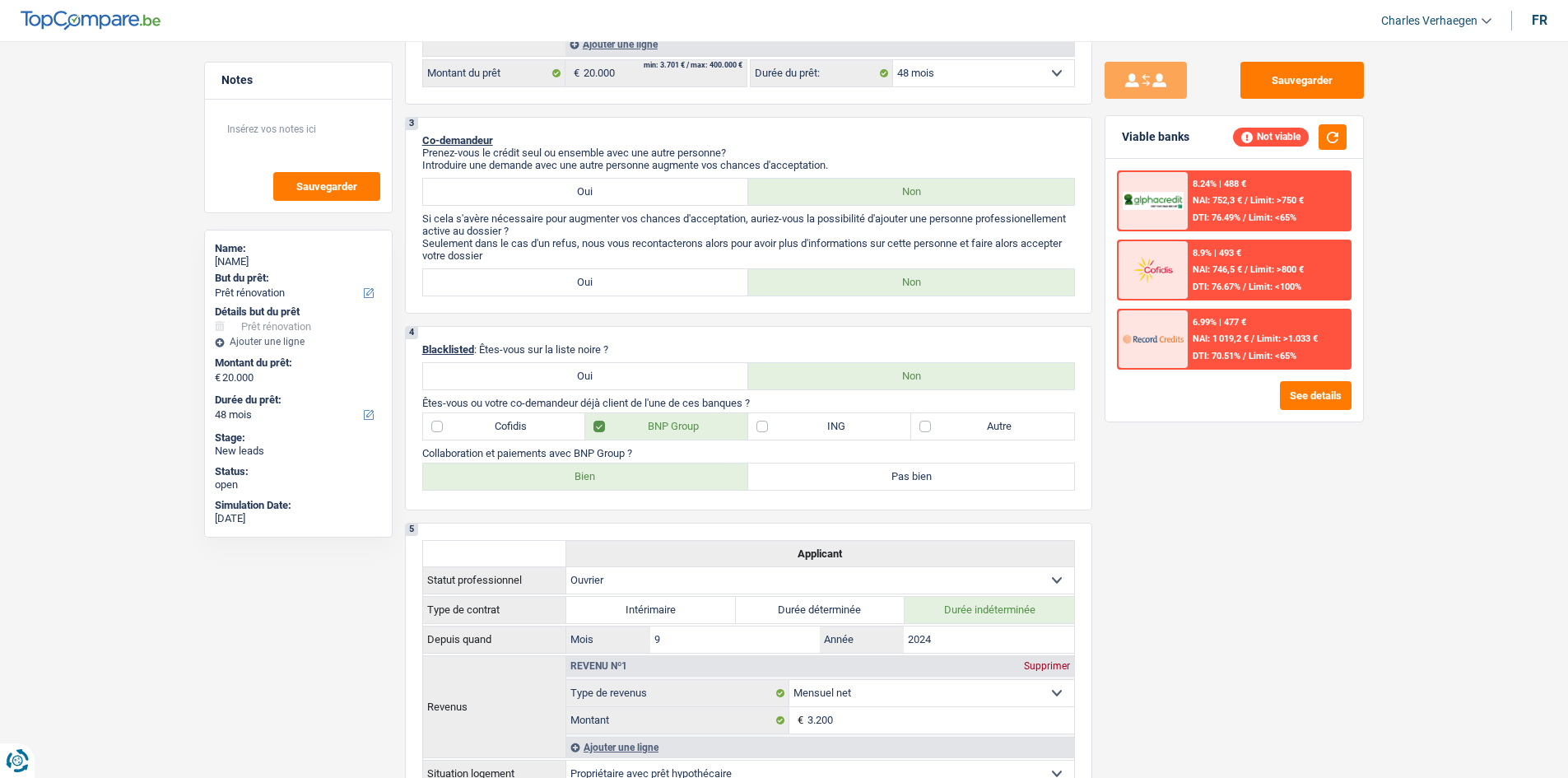 click on "Limit: >1.033 €" at bounding box center [1287, 338] 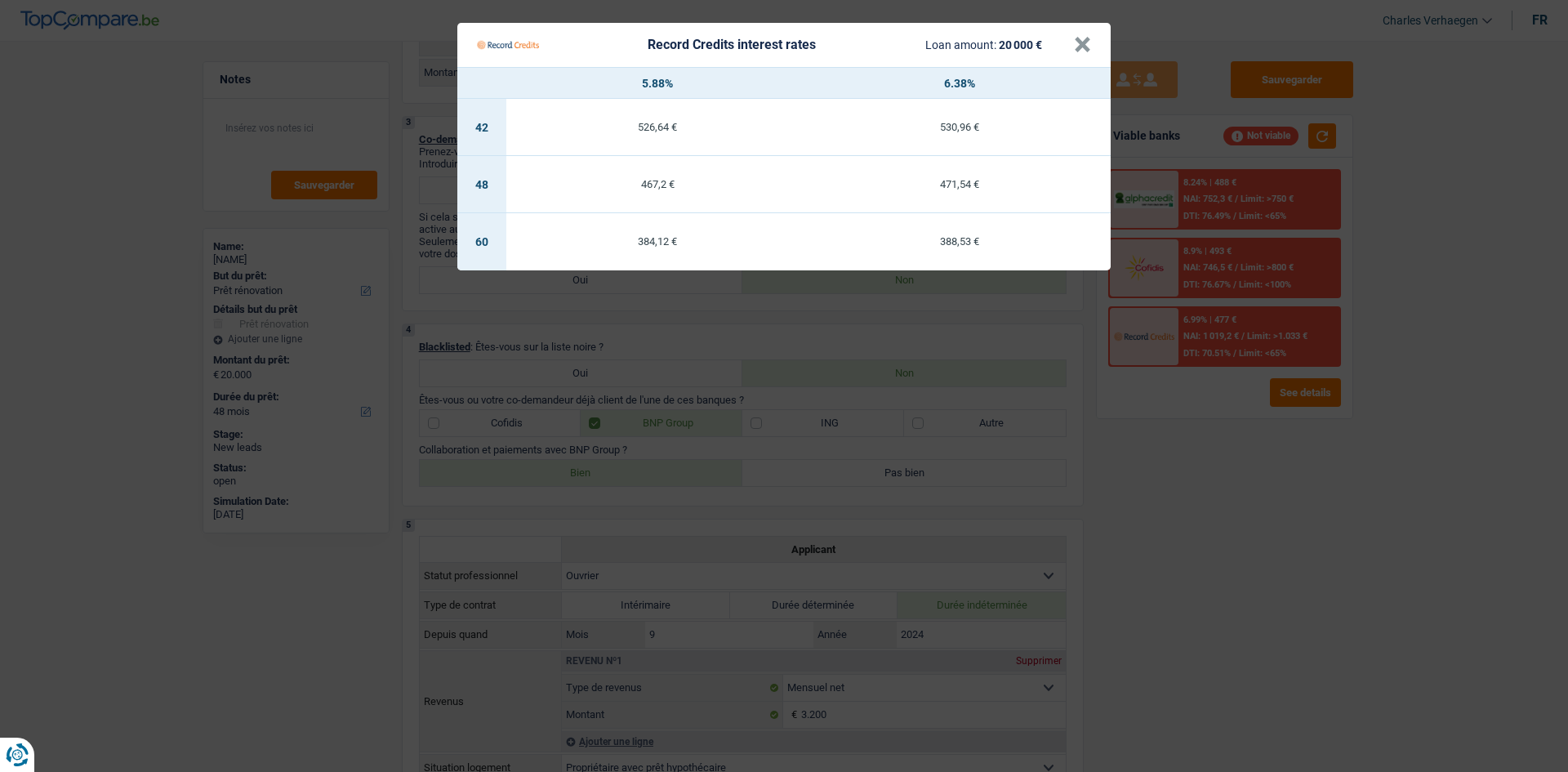 click on "Record Credits interest rates
Loan amount:
20 000 €
×
5.88%
6.38%
42
526,64 €
530,96 €
48
467,2 €
471,54 €
60
384,12 €
388,53 €" at bounding box center (784, 386) 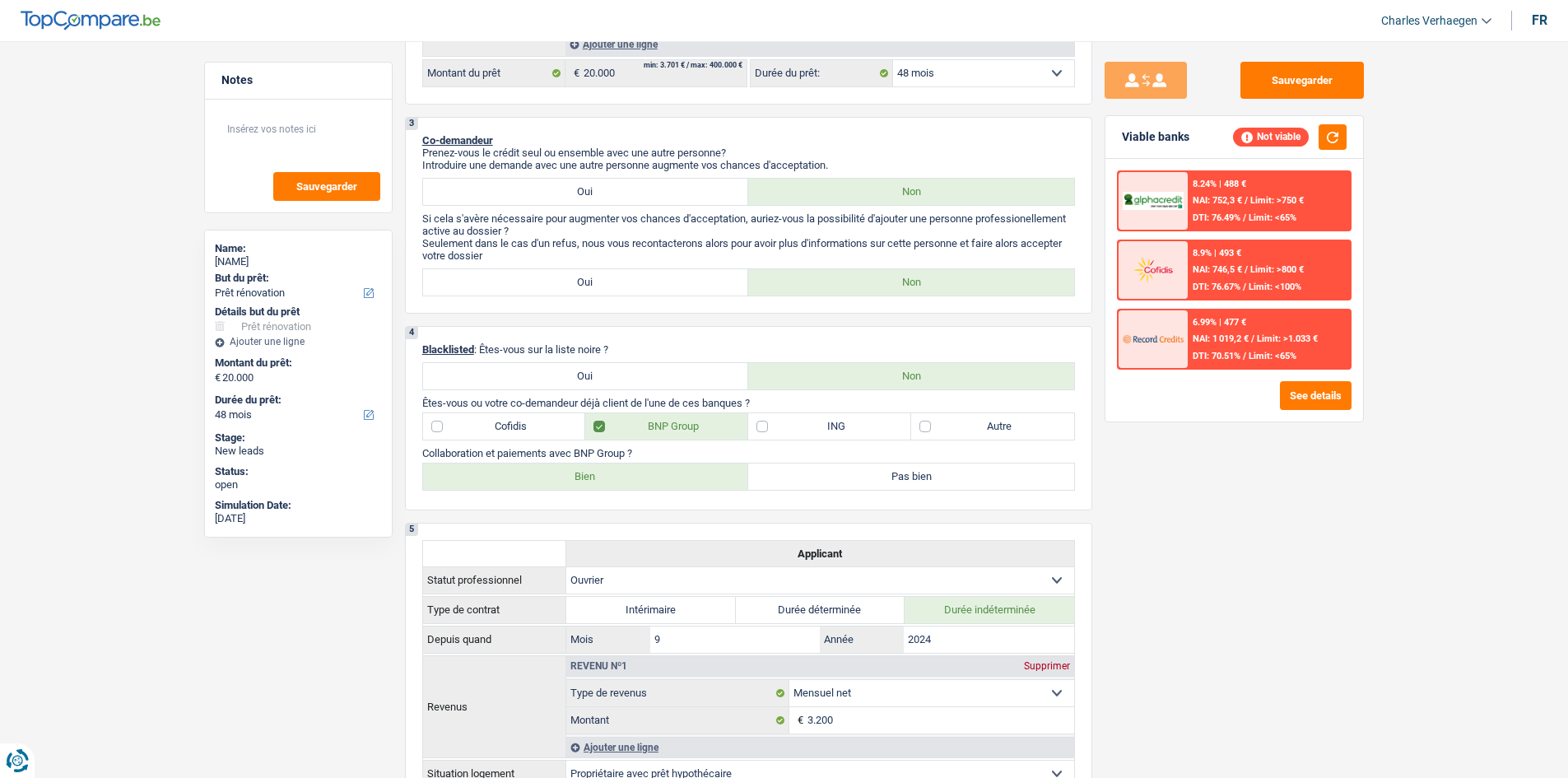 click on "6.99% | 477 €
NAI: 1 019,2 €
/
Limit: >1.033 €
DTI: 70.51%
/
Limit: <65%" at bounding box center [1234, 339] 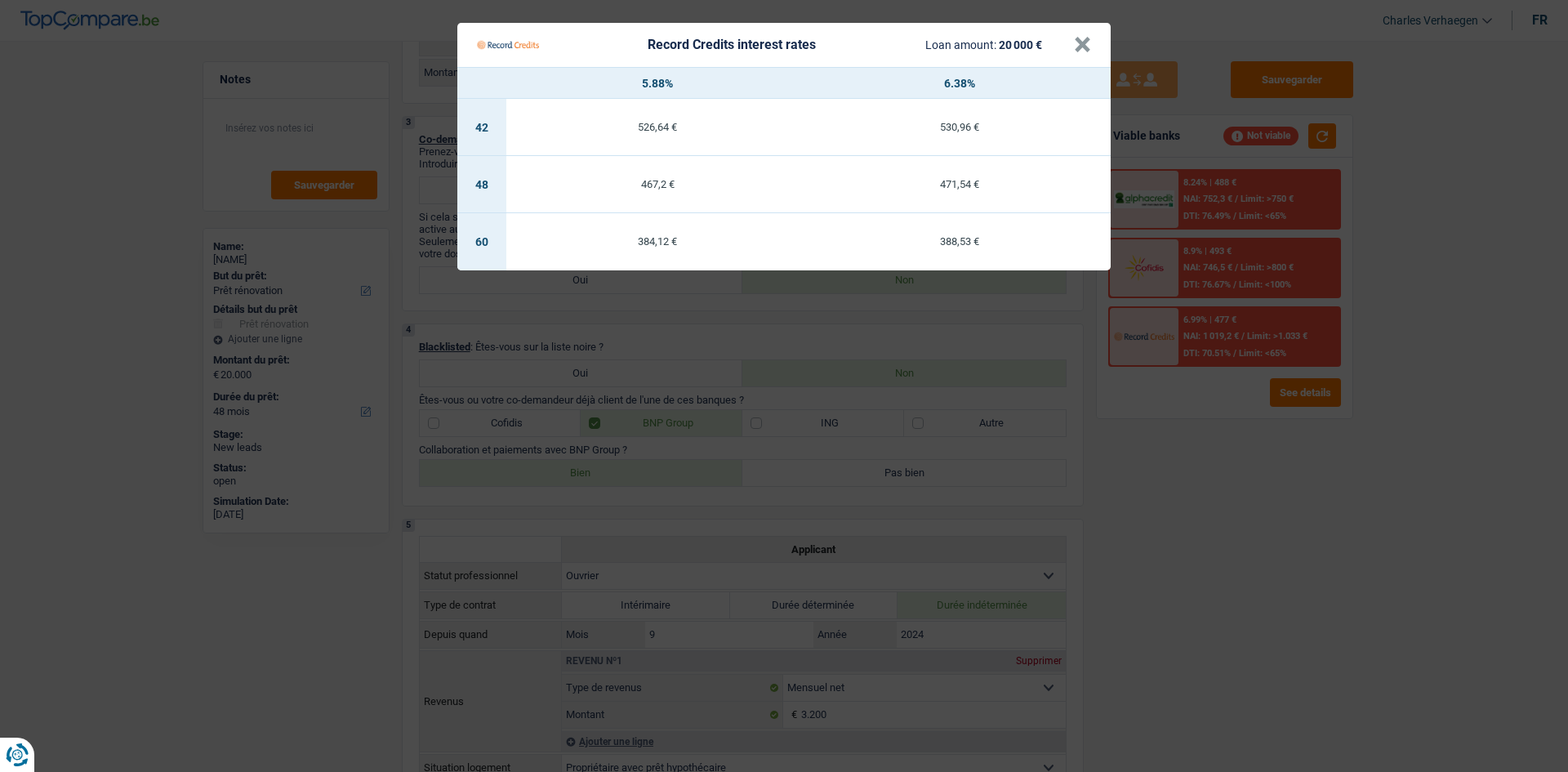 click on "Record Credits interest rates
Loan amount:
20 000 €
×
5.88%
6.38%
42
526,64 €
530,96 €
48
467,2 €
471,54 €
60
384,12 €
388,53 €" at bounding box center [784, 386] 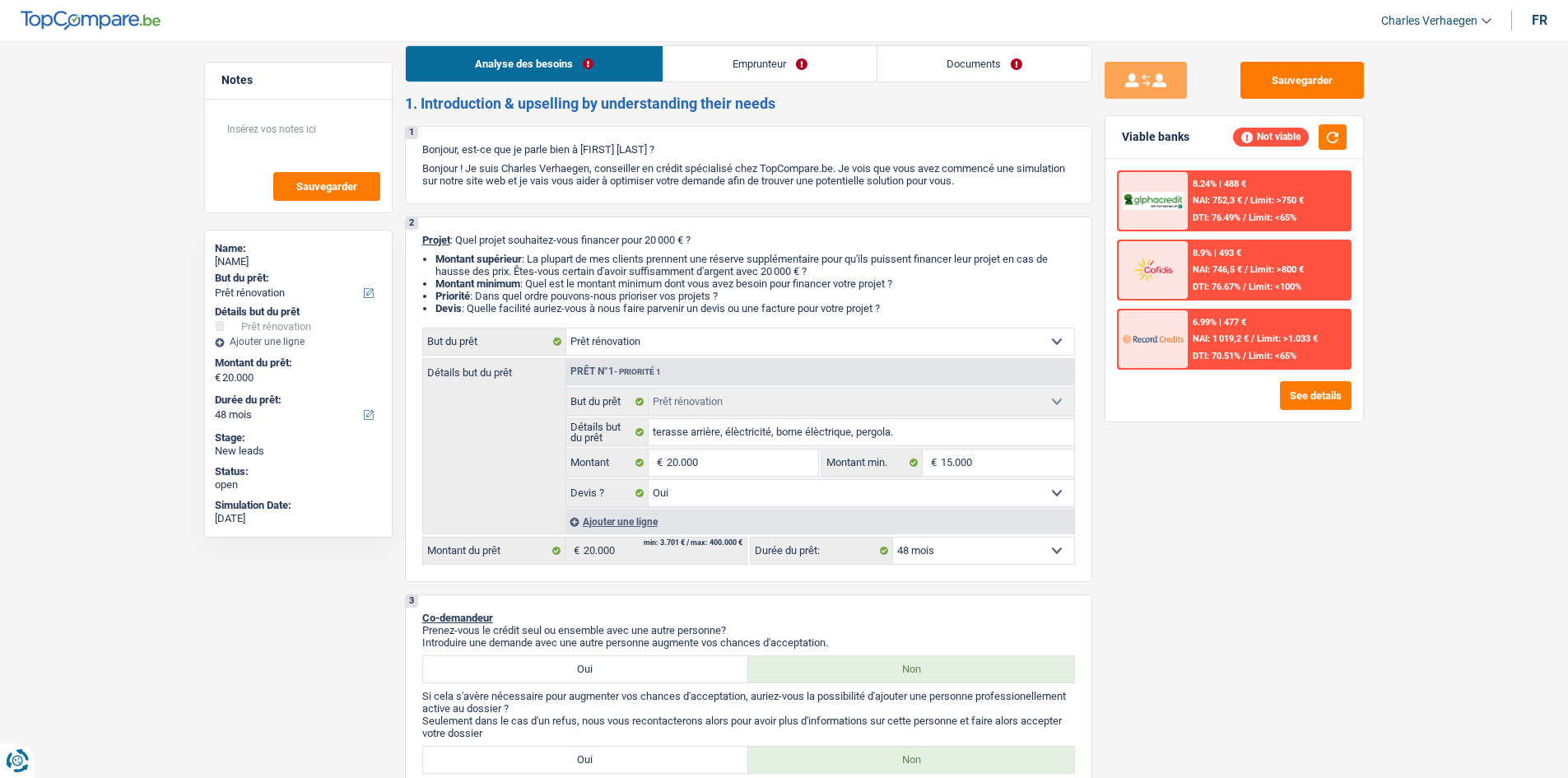 scroll, scrollTop: 0, scrollLeft: 0, axis: both 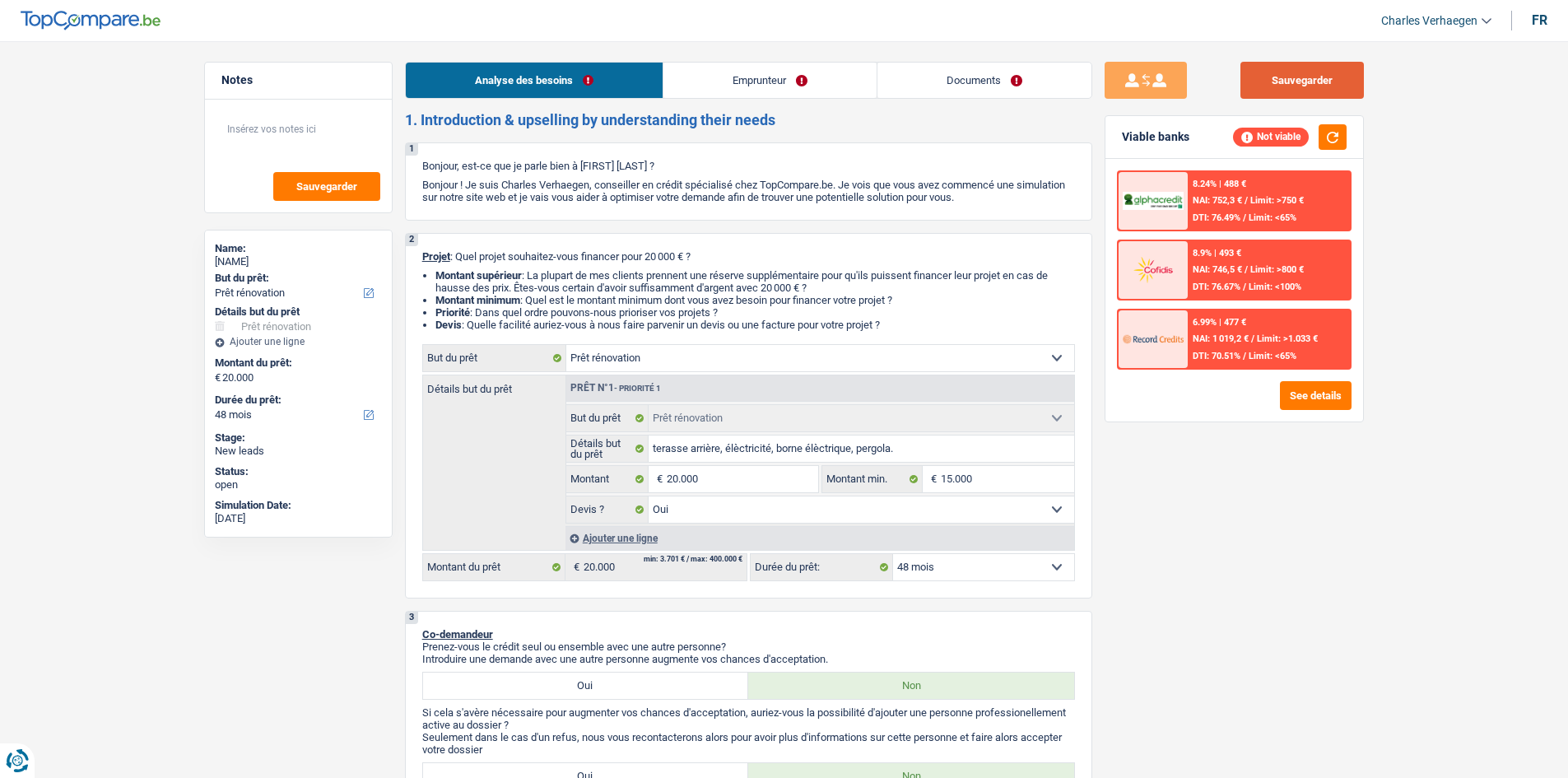click on "Sauvegarder" at bounding box center [1302, 80] 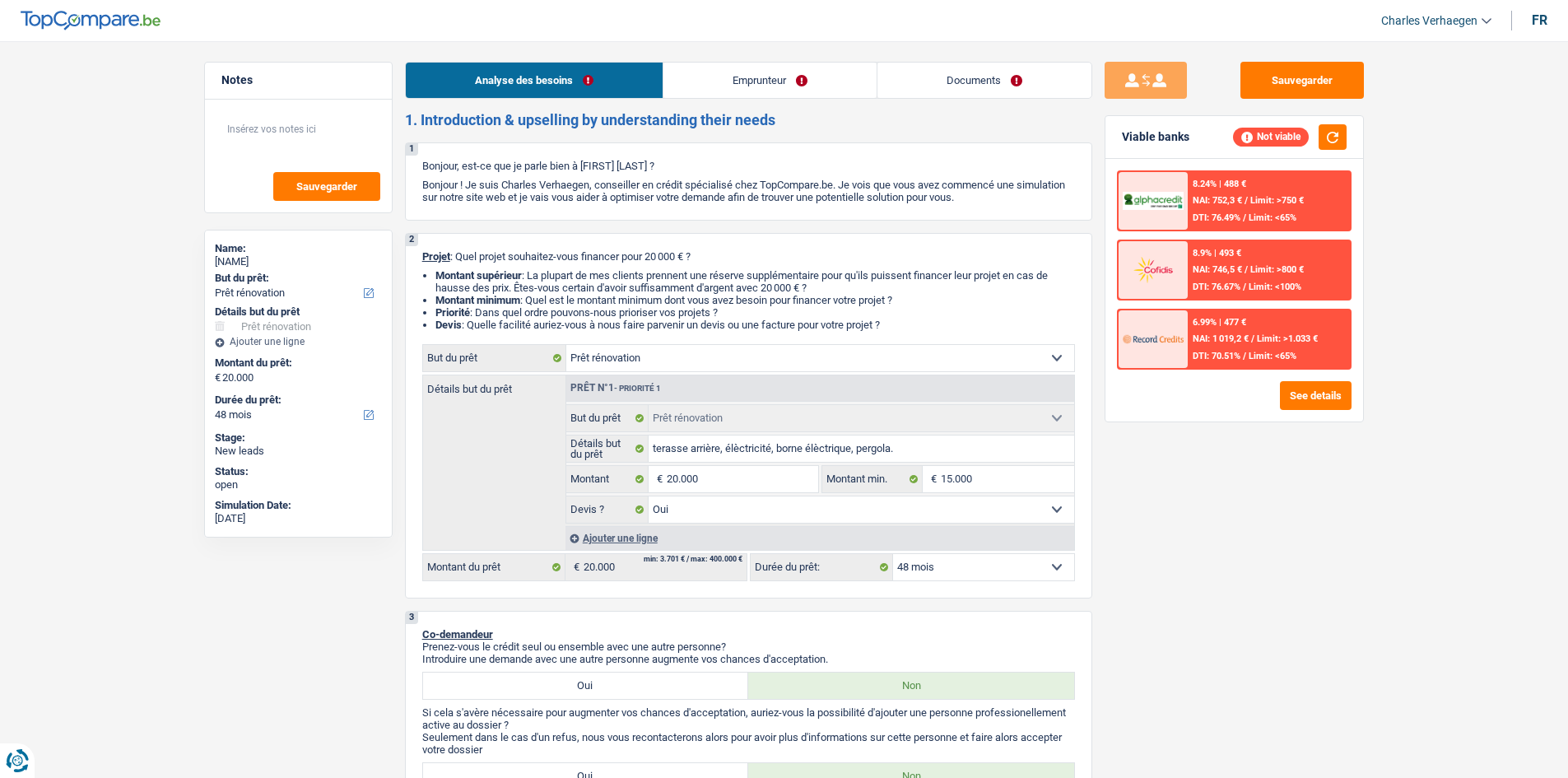 click on "Emprunteur" at bounding box center [770, 80] 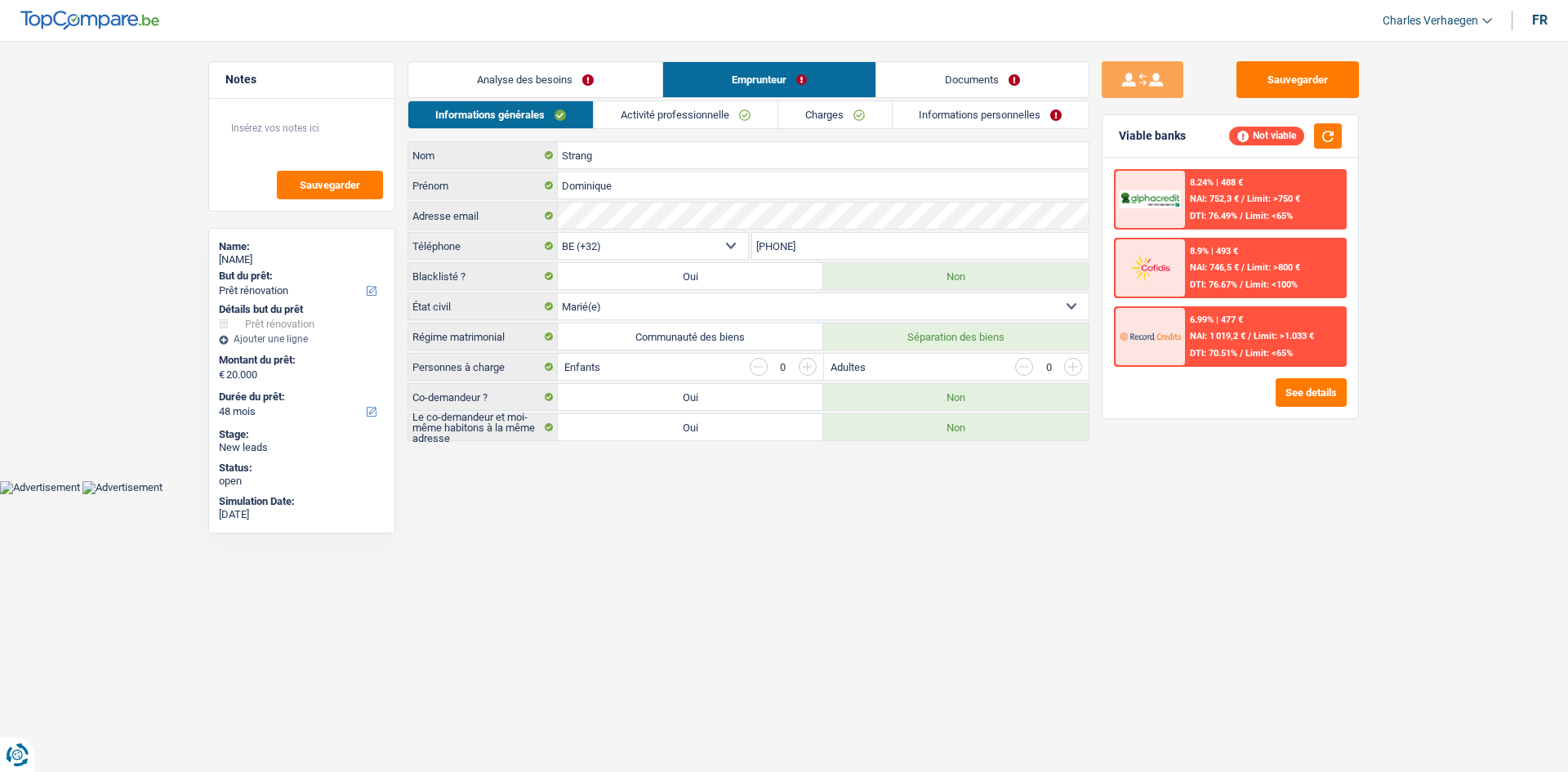 click on "Informations personnelles" at bounding box center (991, 114) 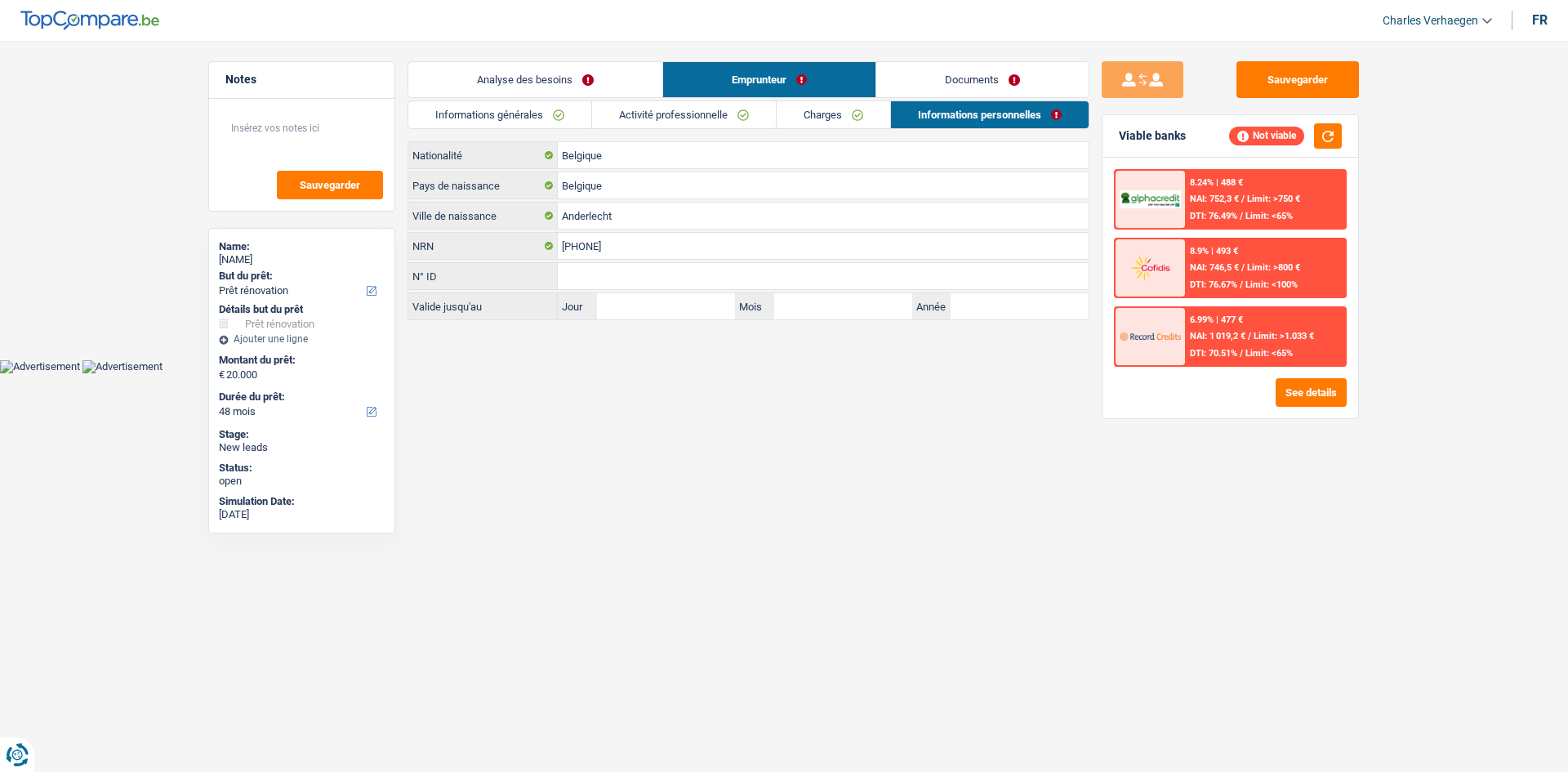 click on "Documents" at bounding box center [982, 79] 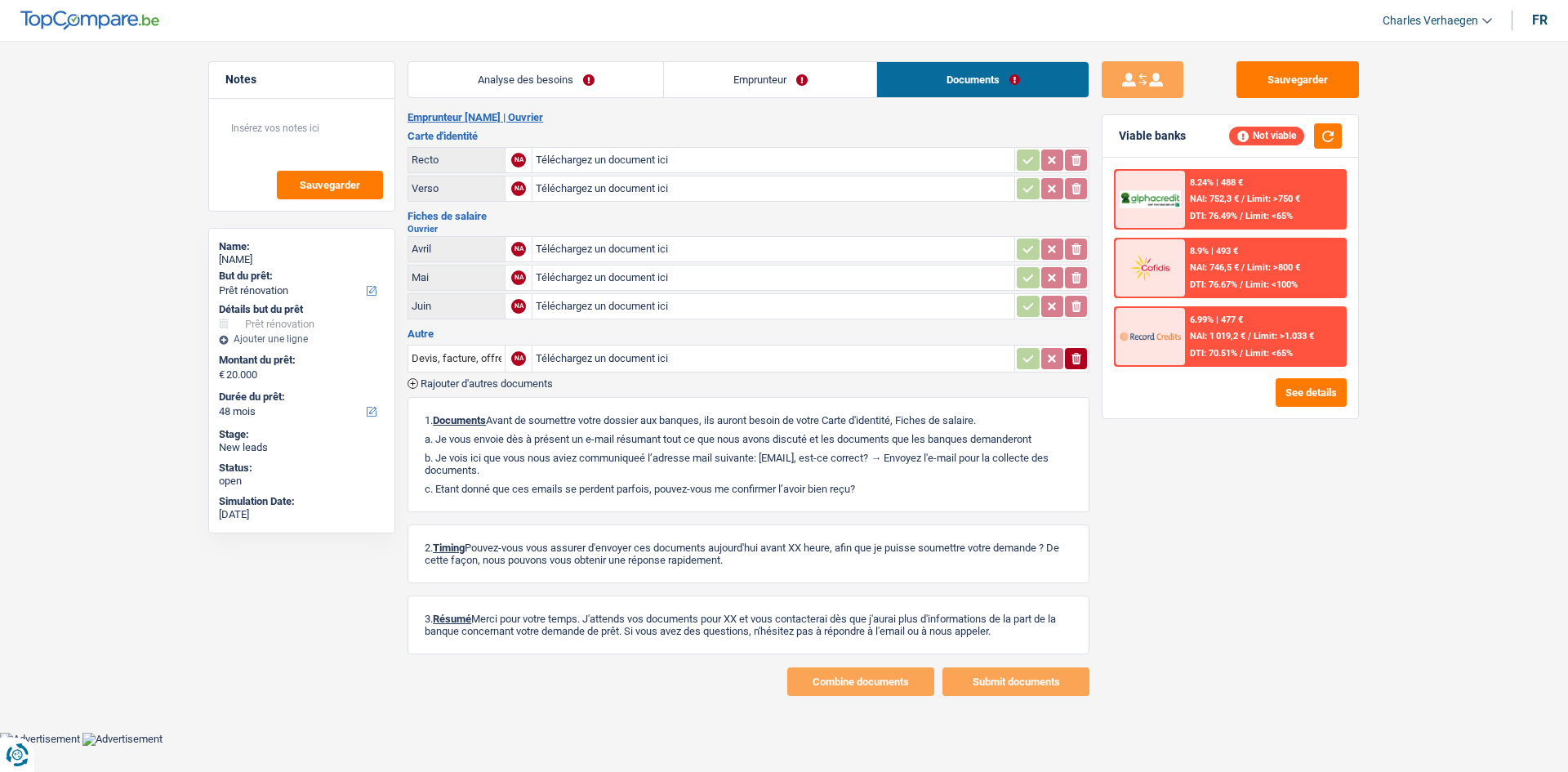 click on "Emprunteur" at bounding box center [770, 79] 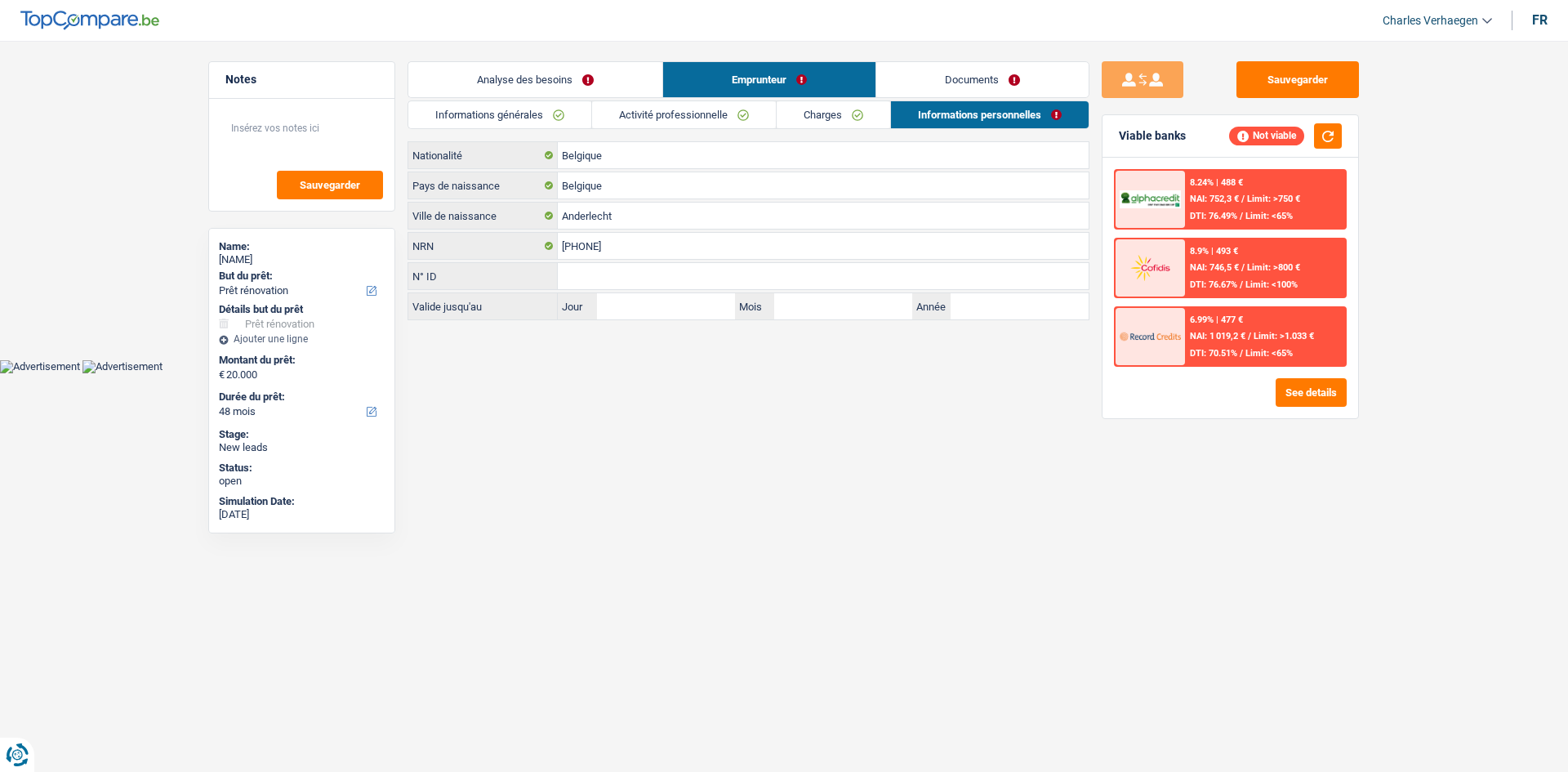 click on "Documents" at bounding box center (982, 79) 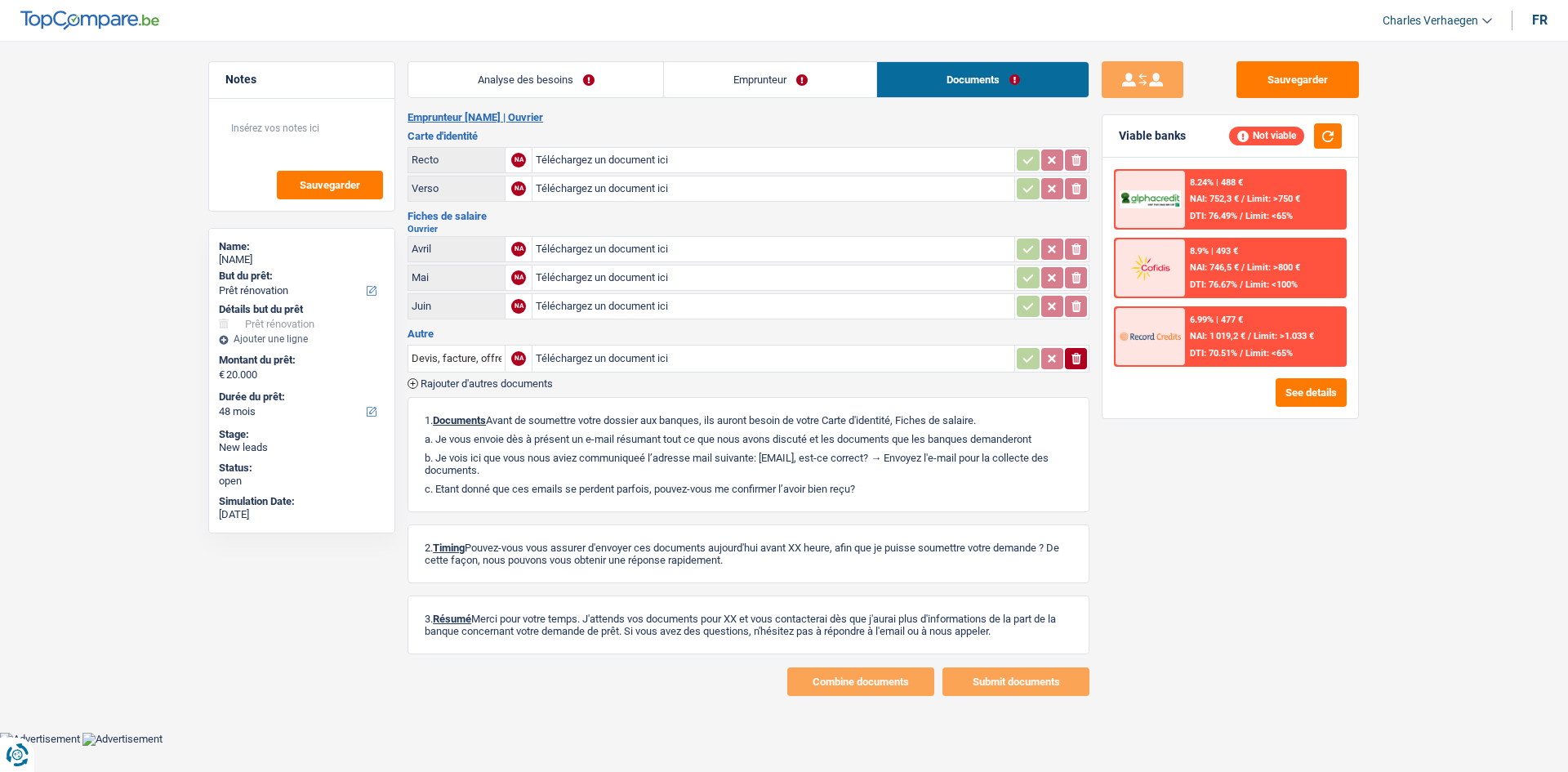 click on "Analyse des besoins" at bounding box center (536, 79) 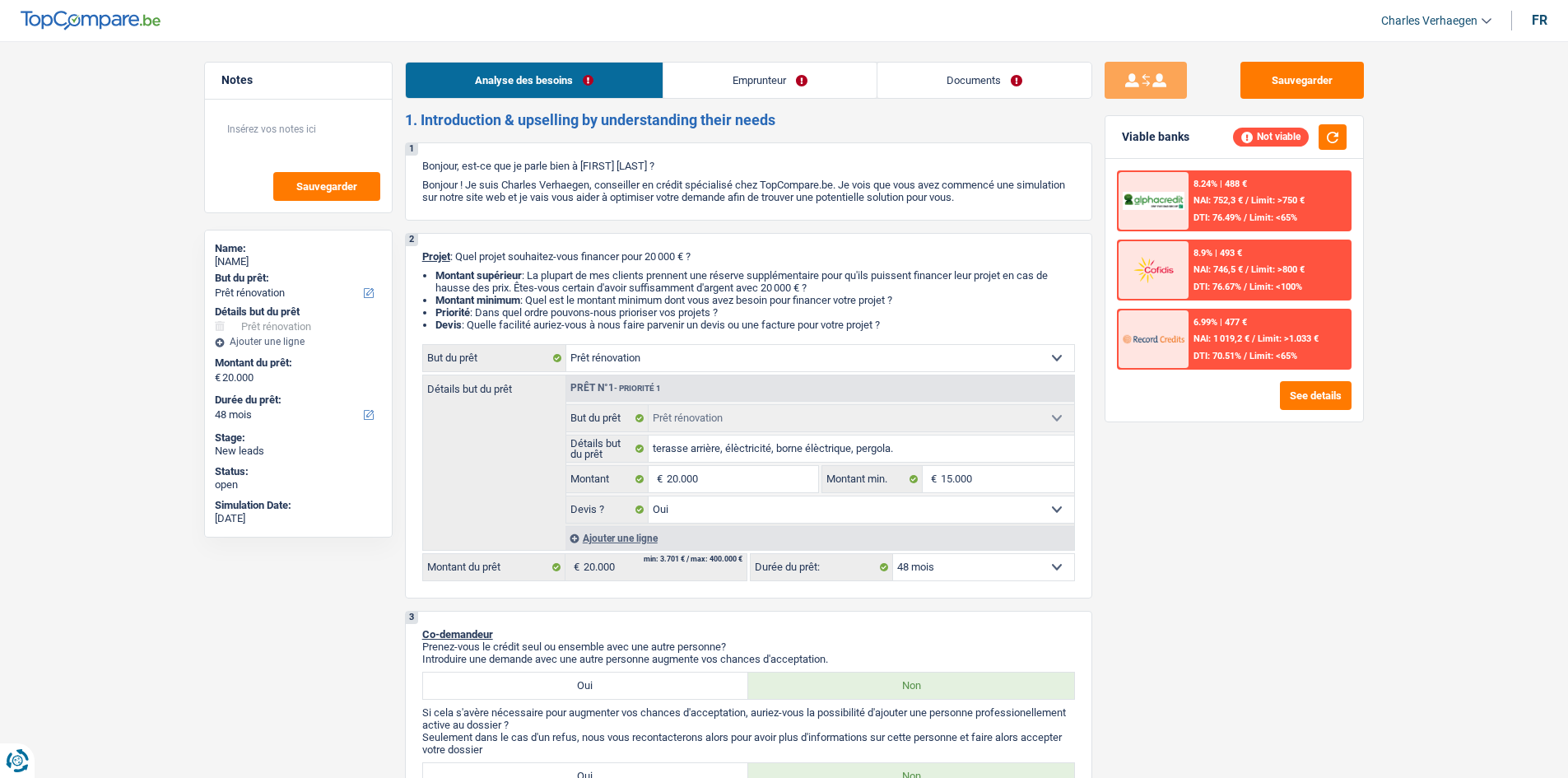 click on "Emprunteur" at bounding box center (770, 80) 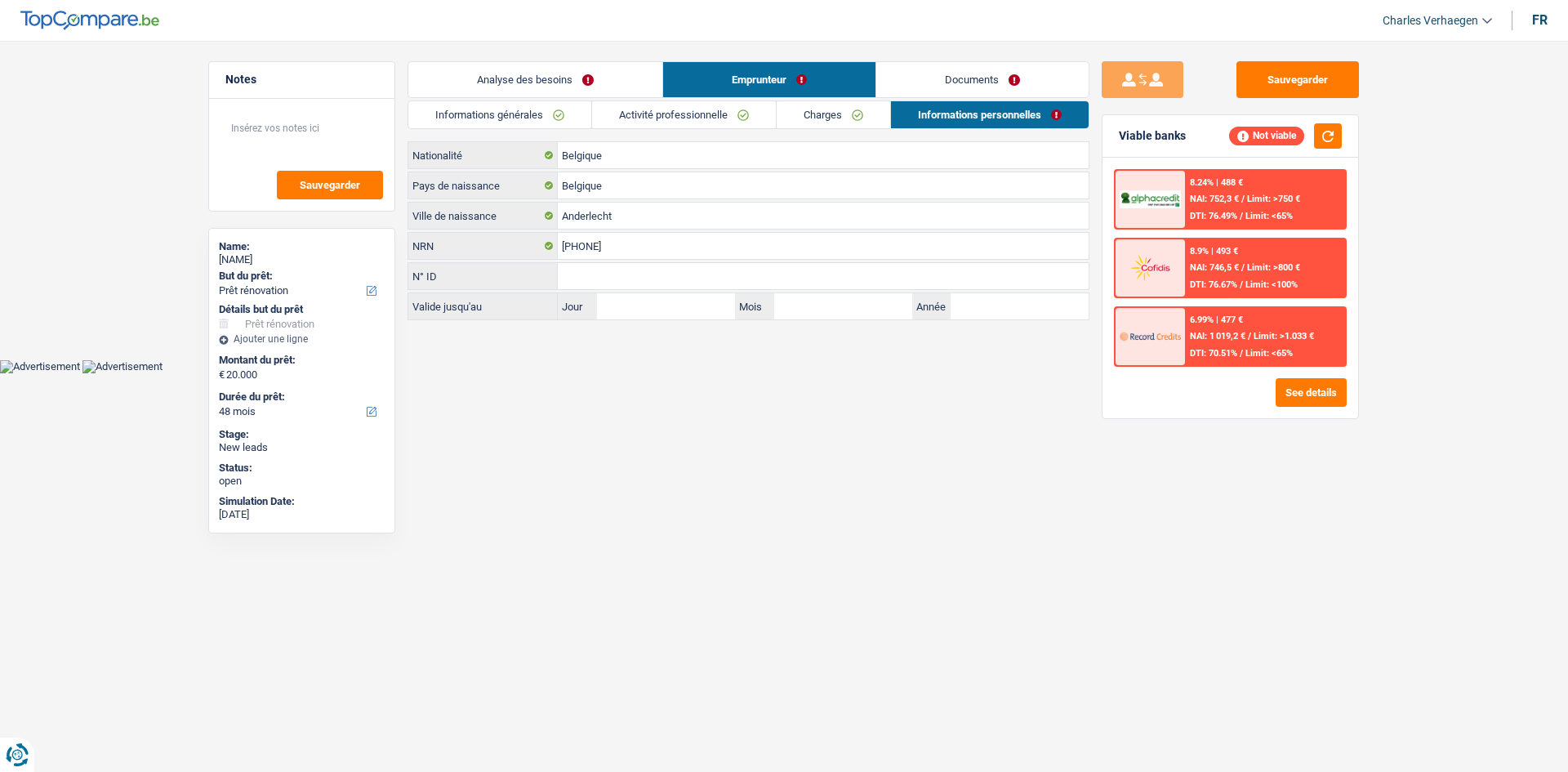 click on "Activité professionnelle" at bounding box center (684, 114) 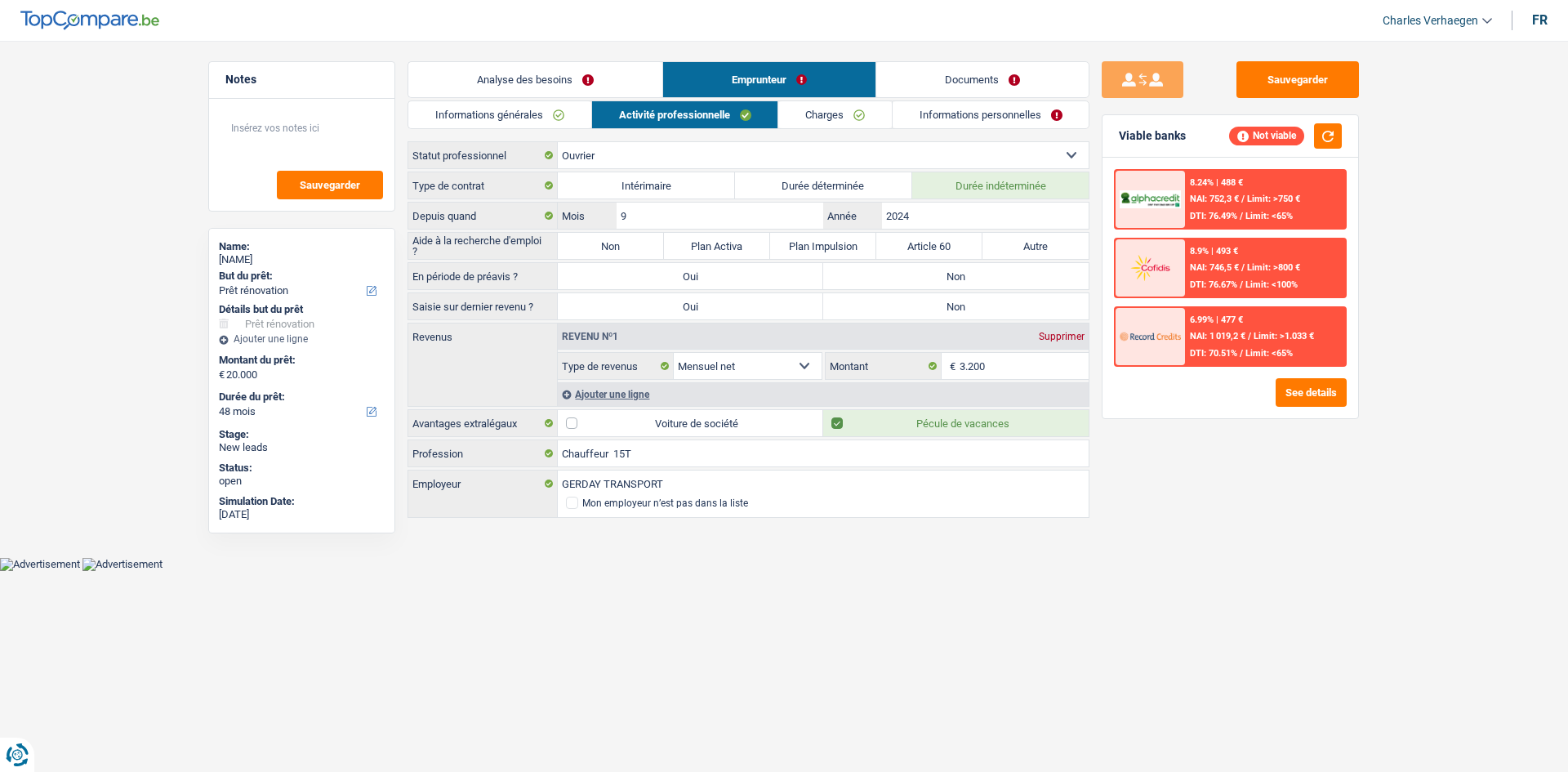 click on "Informations générales Activité professionnelle Charges Informations personnelles Strang
Nom
Dominique
Prénom
Adresse email
BE (+32) LU (+352)
Sélectionner une option
Téléphone
499589108
Téléphone
Blacklisté ?
Oui
Non
Célibataire Marié(e) Cohabitant(e) légal(e) Divorcé(e) Veuf(ve) Séparé (de fait)
Sélectionner une option
État civil
Régime matrimonial
Communauté des biens
Séparation des biens
Personnes à charge
Enfants" at bounding box center (748, 310) 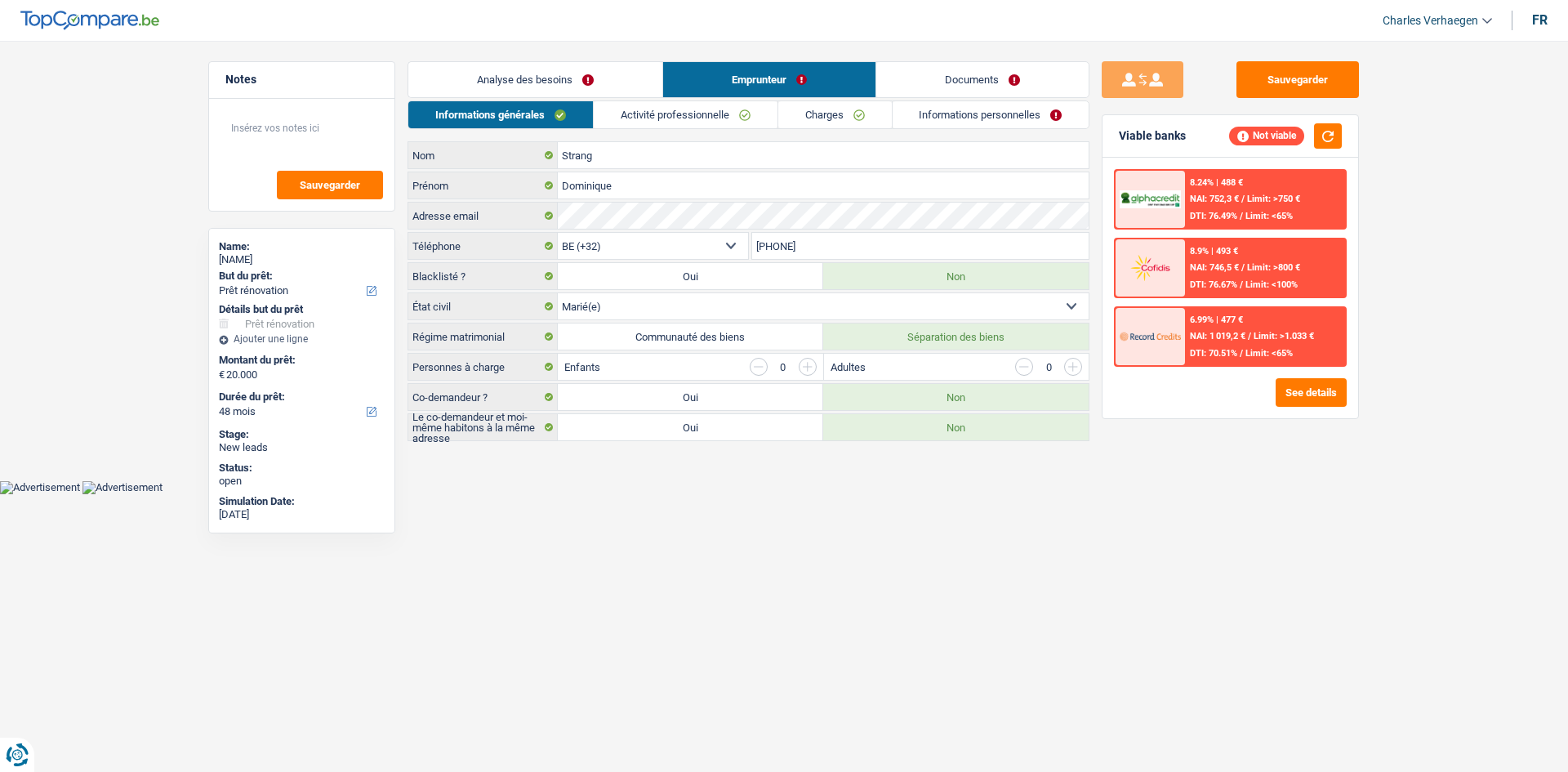 click on "Analyse des besoins" at bounding box center [535, 79] 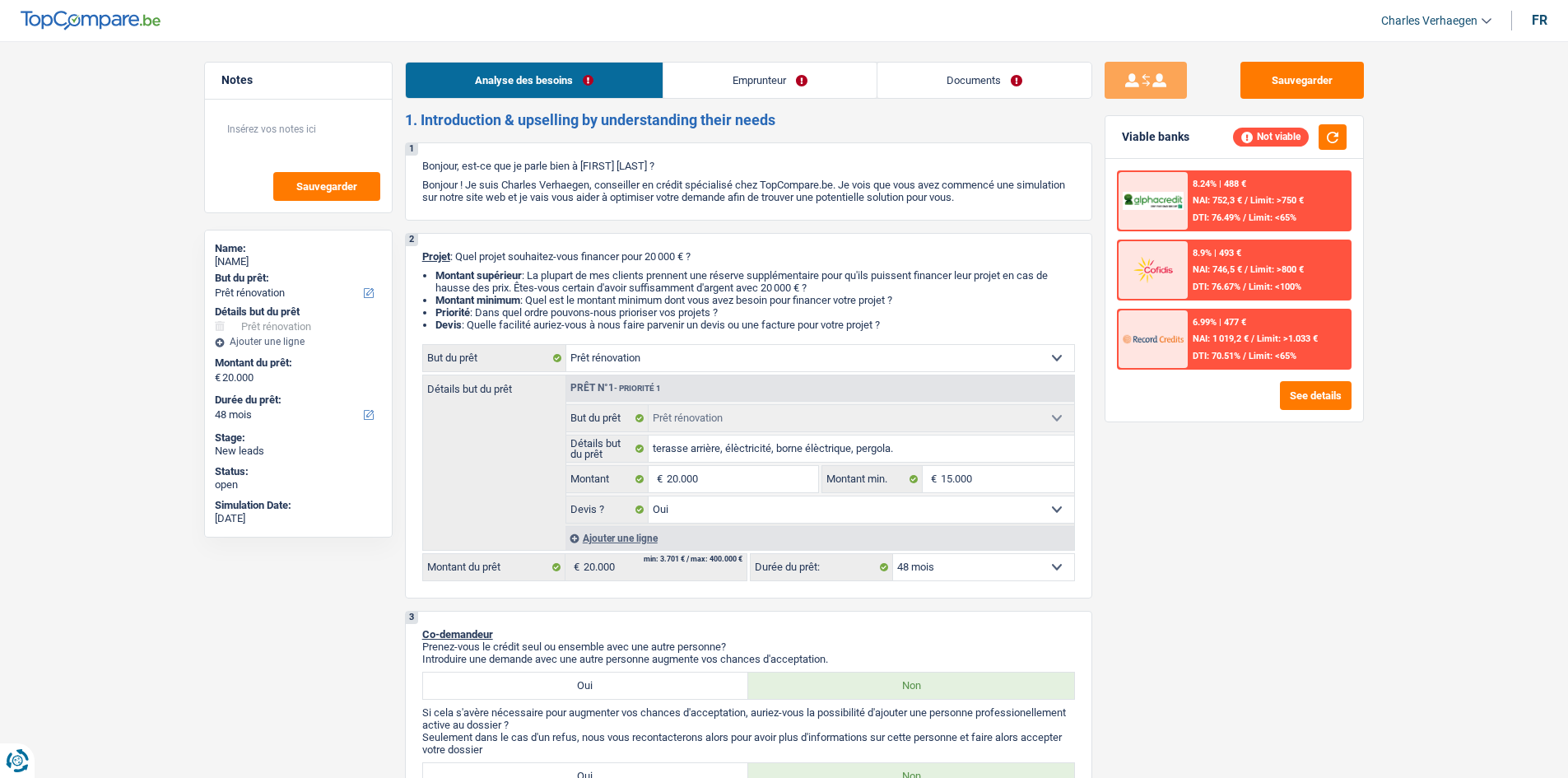 click on "Emprunteur" at bounding box center (770, 80) 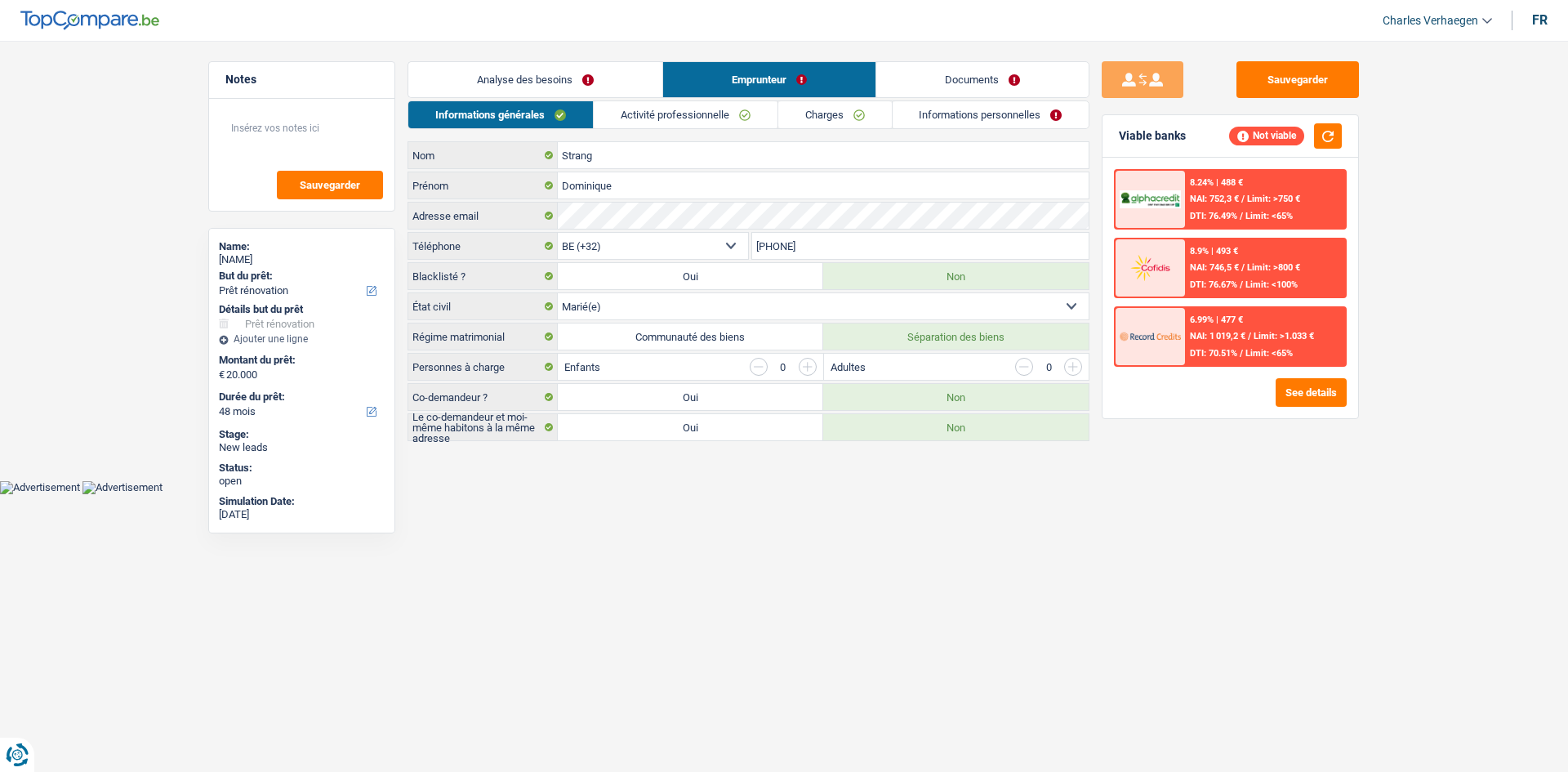 click on "Activité professionnelle" at bounding box center (685, 114) 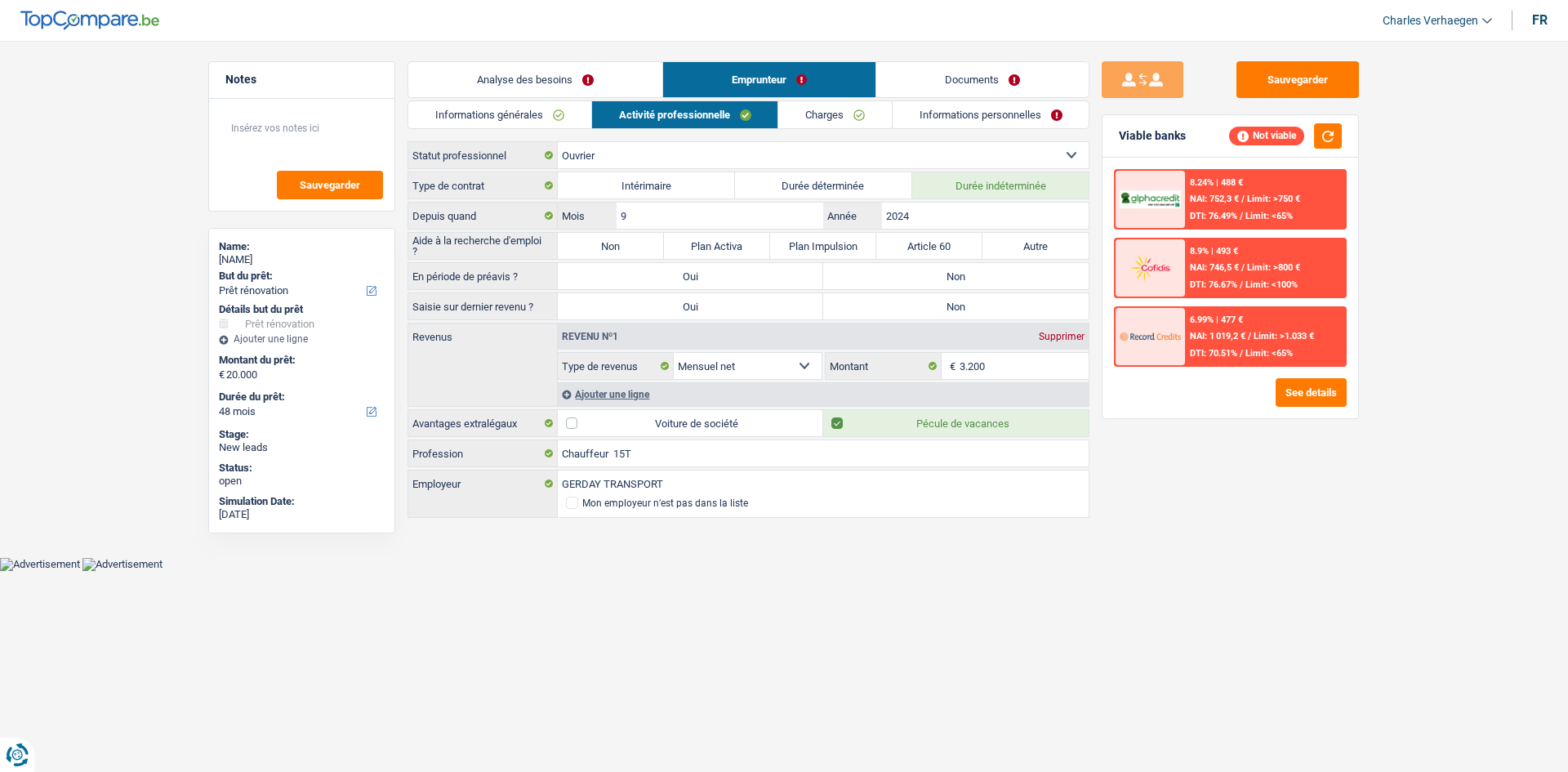 click on "Charges" at bounding box center (835, 114) 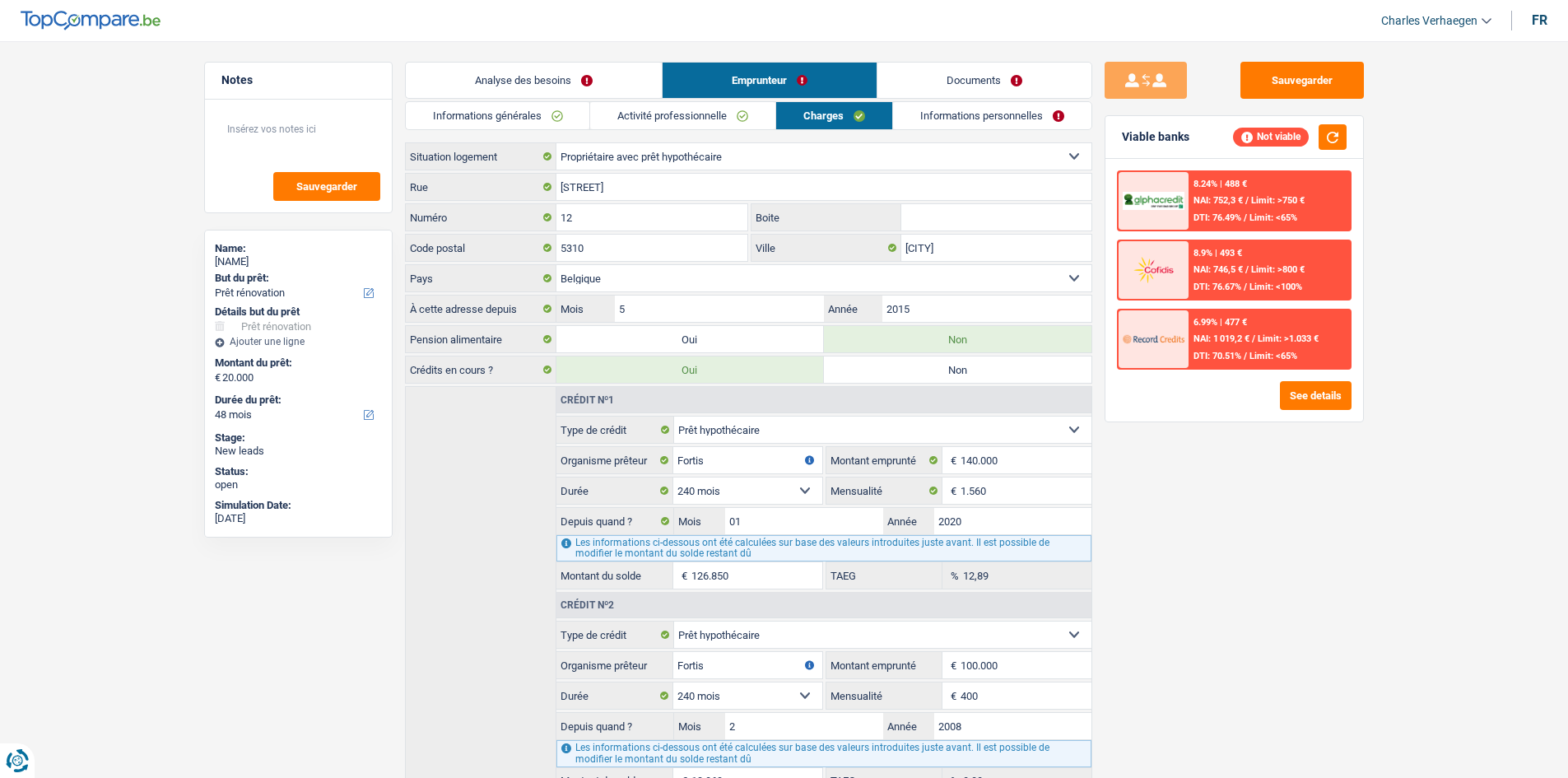 click on "Informations personnelles" at bounding box center (992, 115) 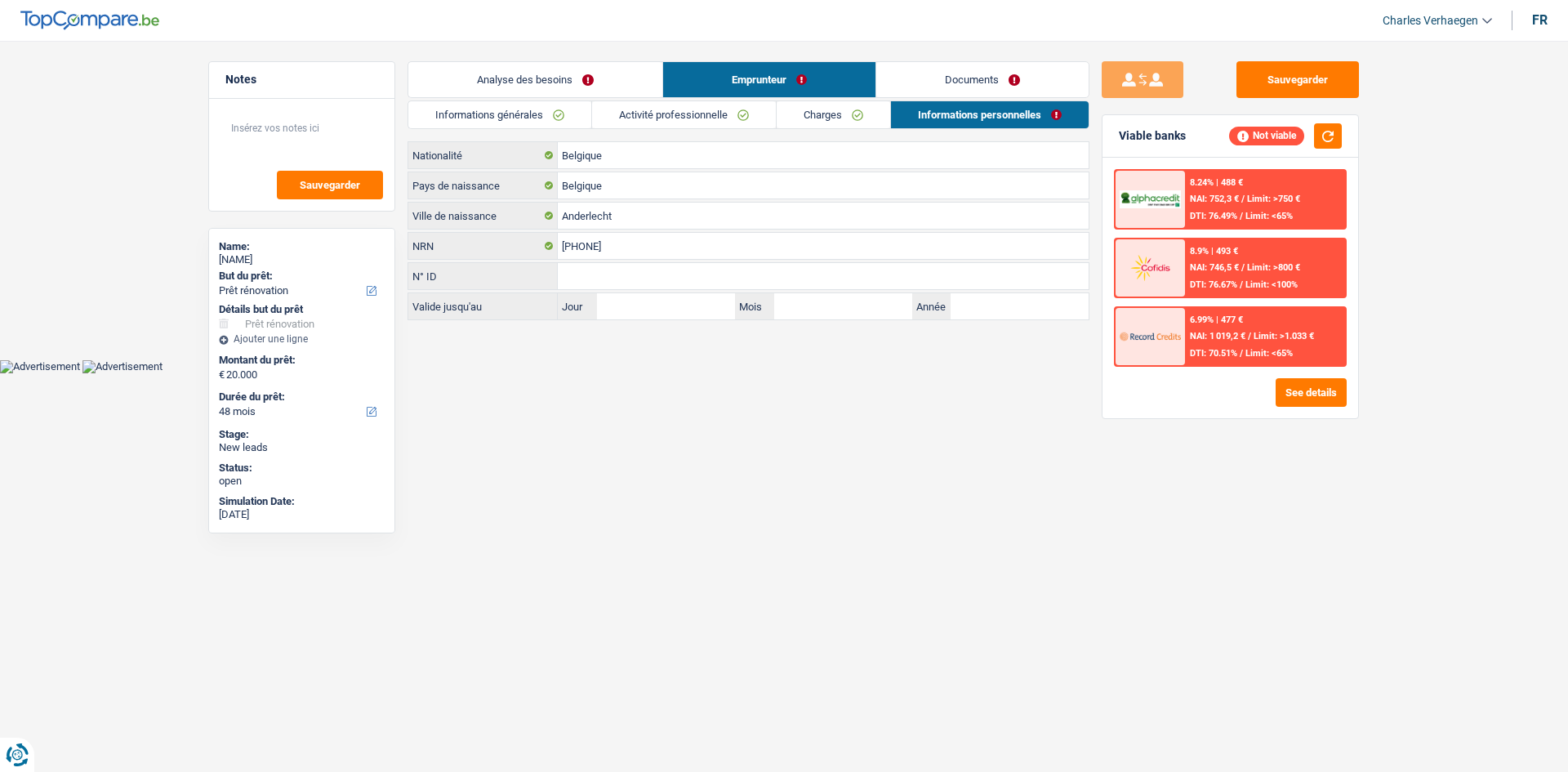drag, startPoint x: 953, startPoint y: 73, endPoint x: 941, endPoint y: 78, distance: 13 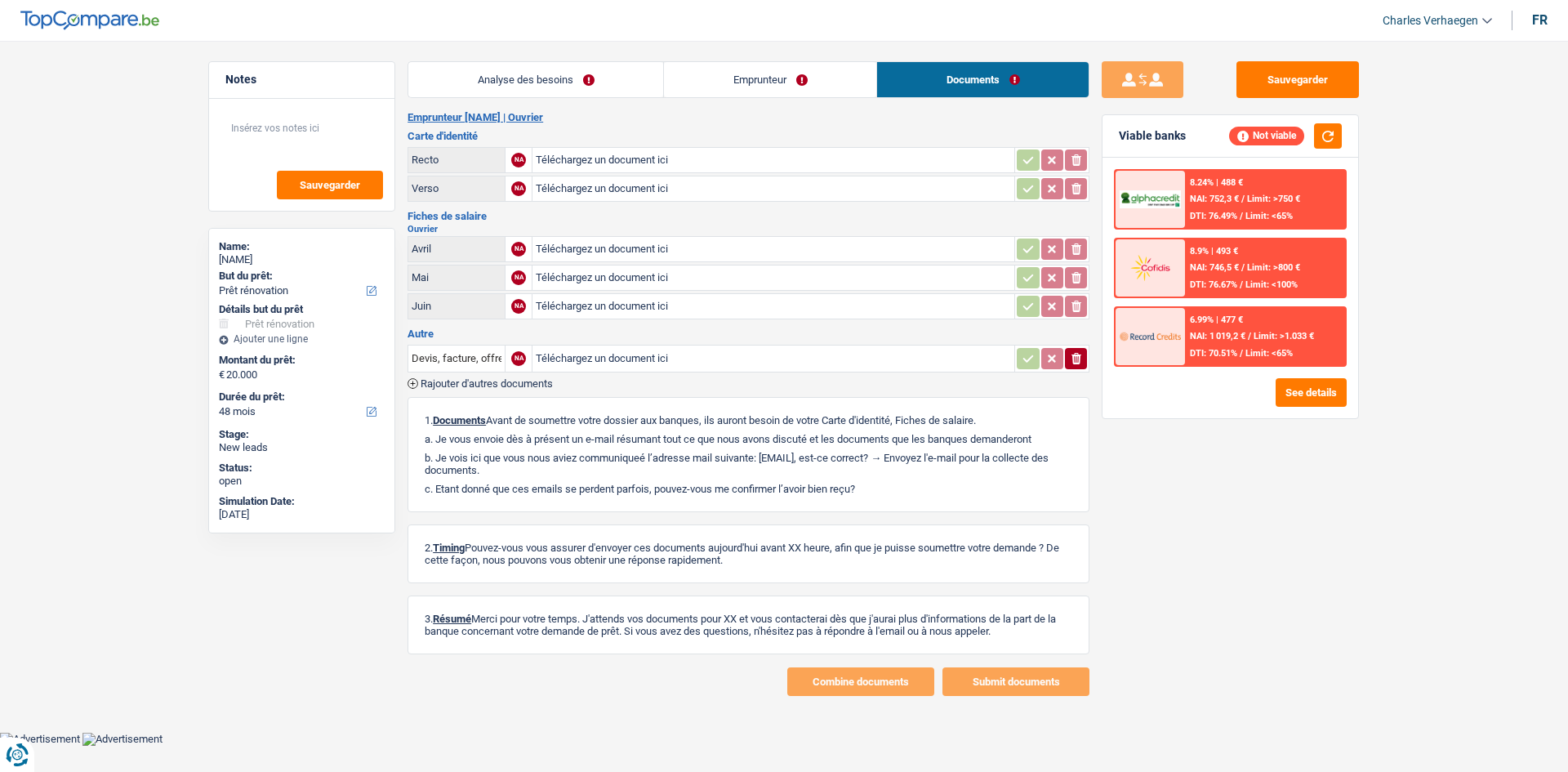 click on "Emprunteur" at bounding box center (770, 79) 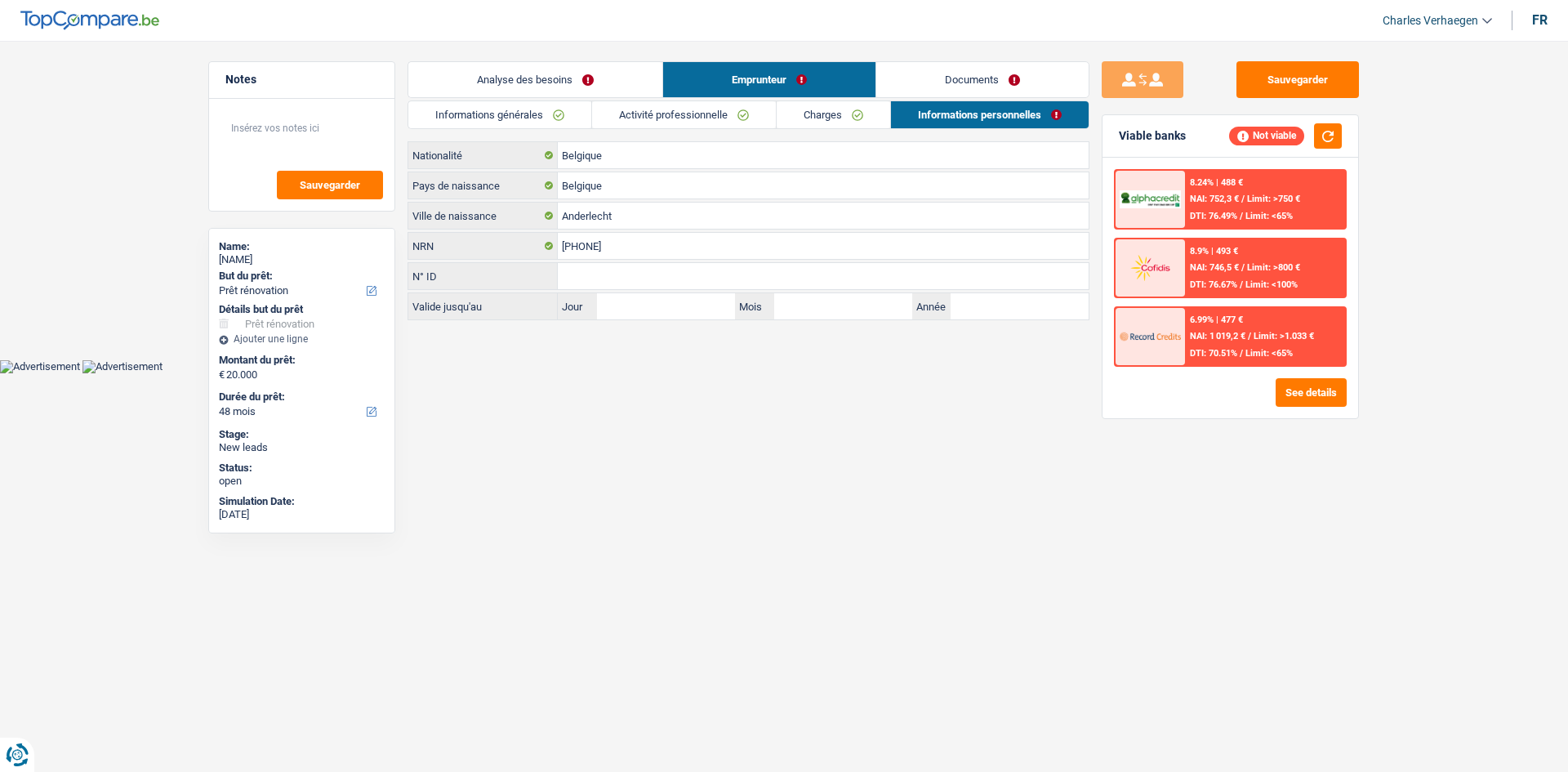 click on "Charges" at bounding box center [833, 114] 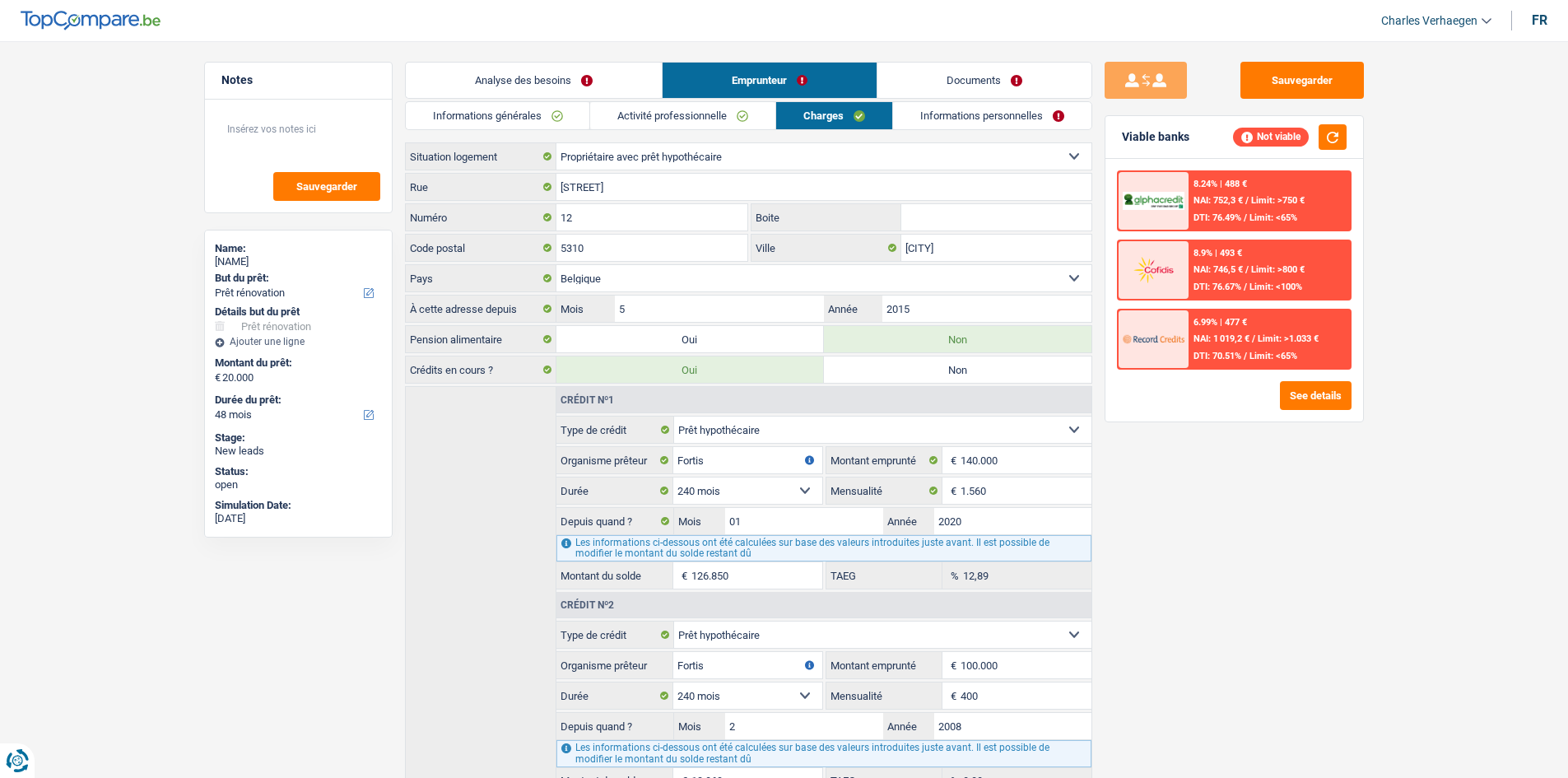 click on "Activité professionnelle" at bounding box center (682, 115) 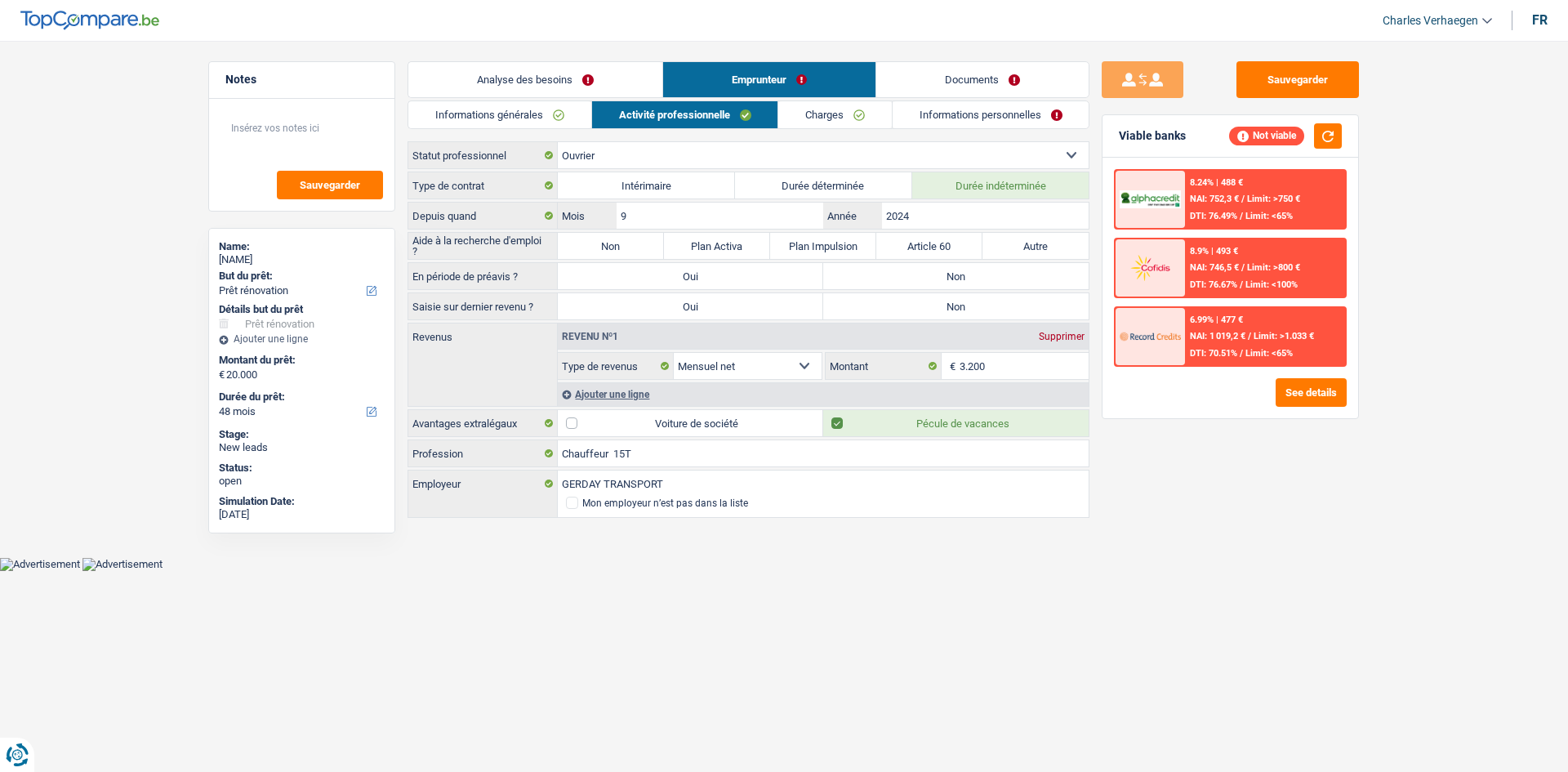 click on "Informations générales" at bounding box center (500, 114) 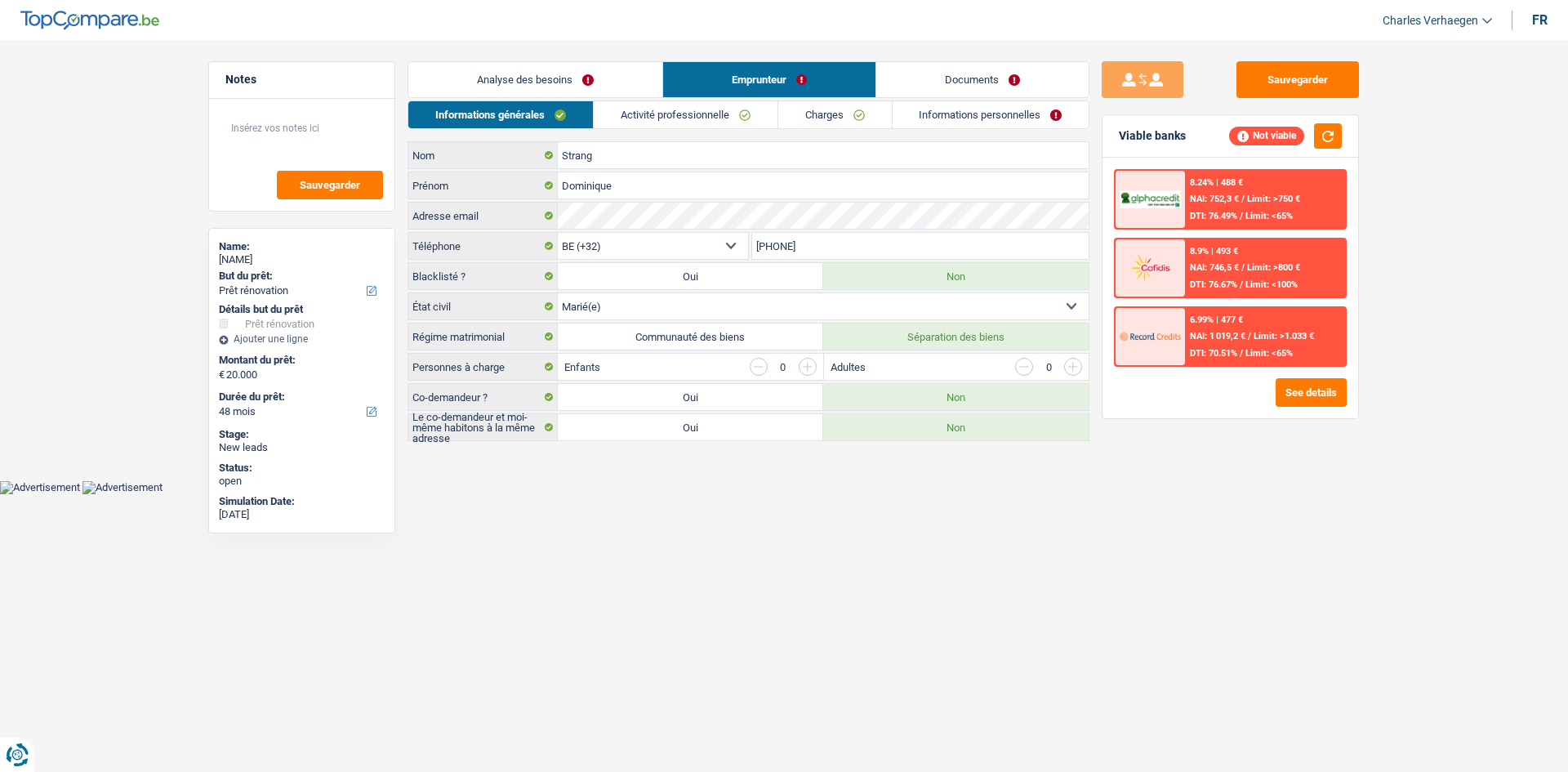 click on "Analyse des besoins" at bounding box center (535, 79) 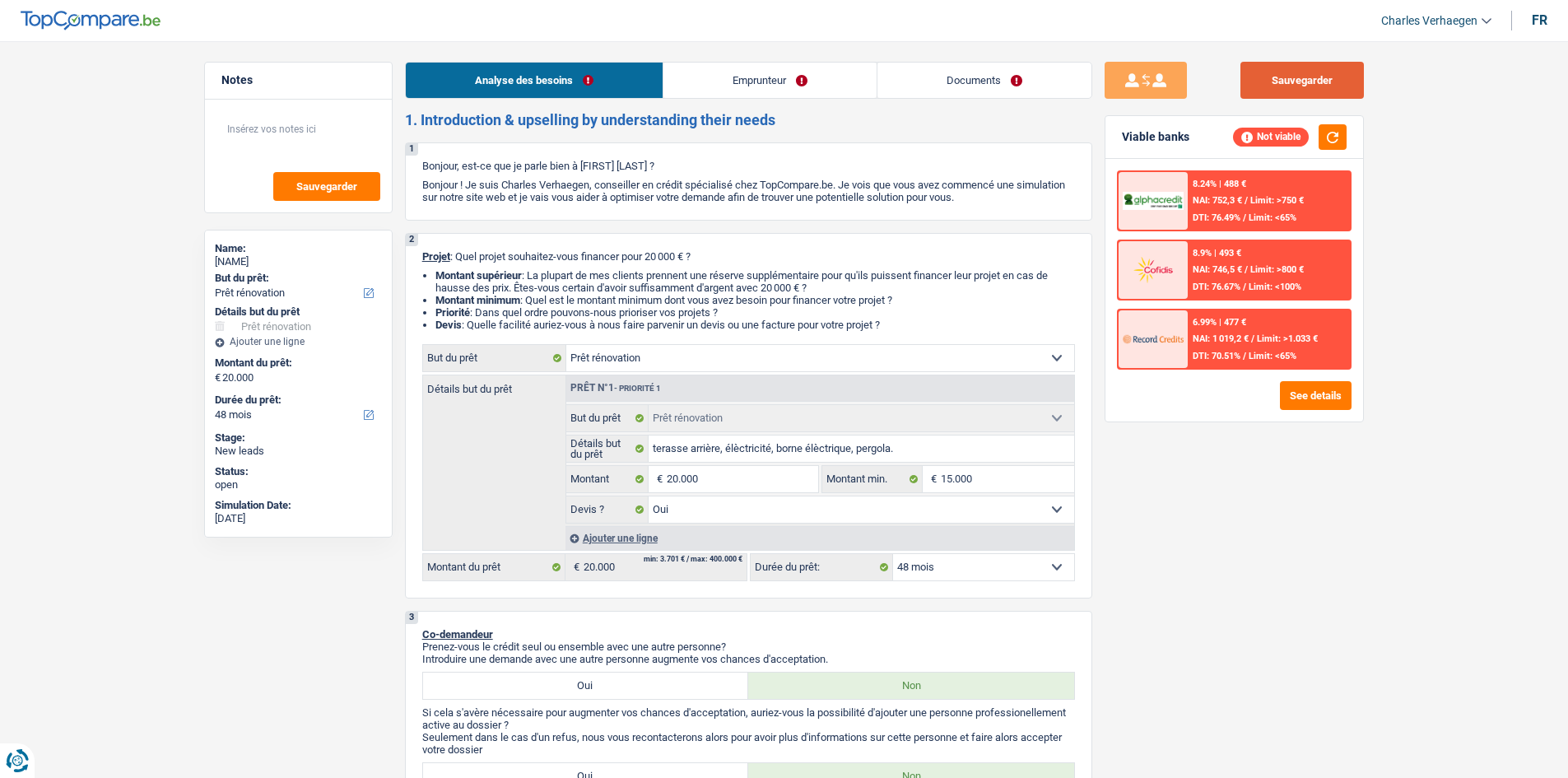 click on "Sauvegarder" at bounding box center [1302, 80] 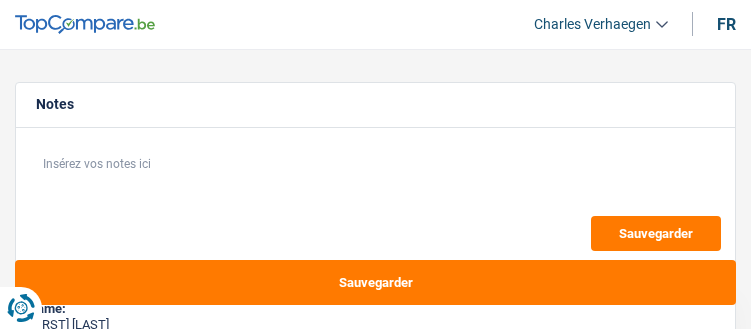select on "refinancing" 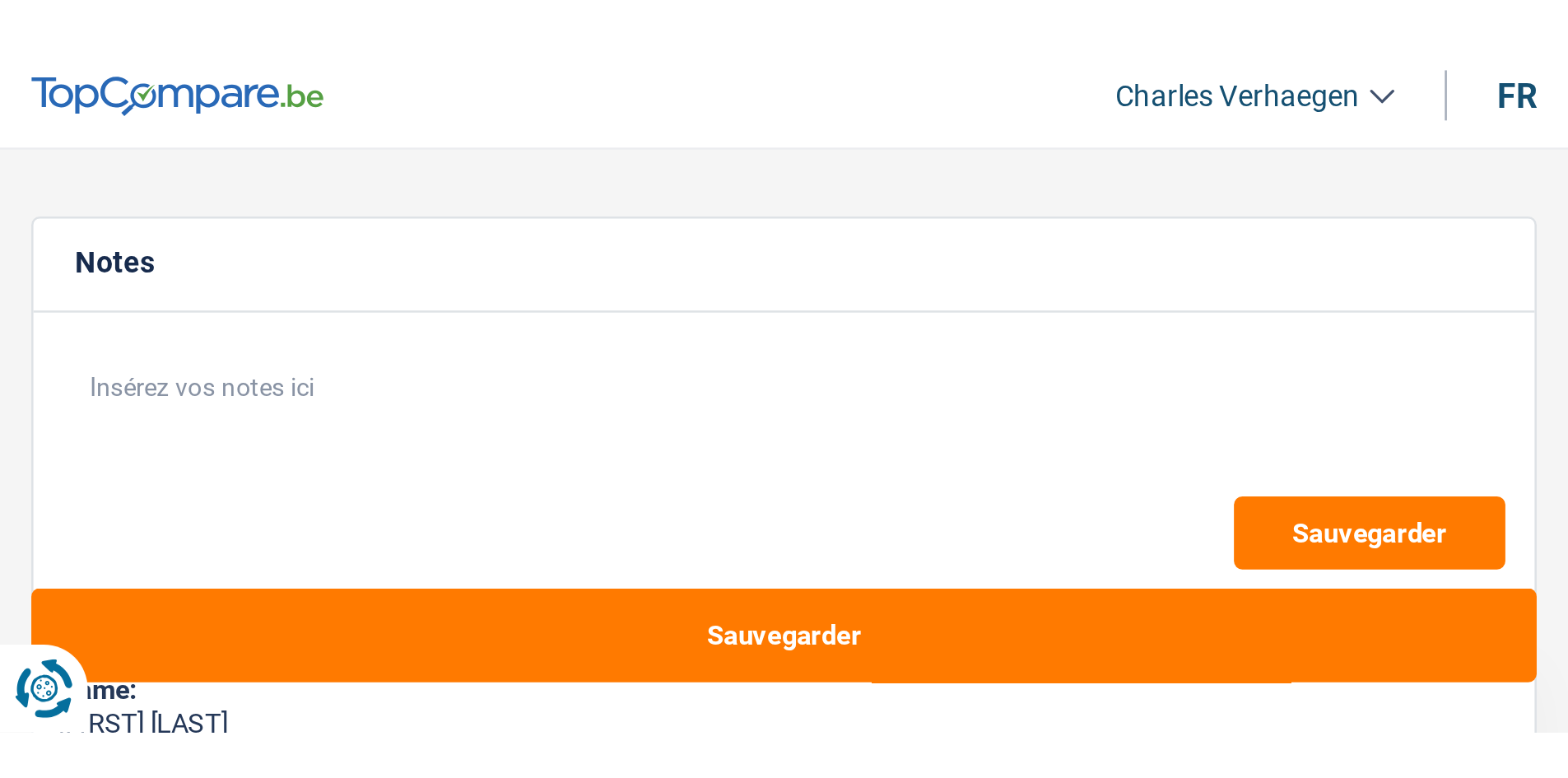 scroll, scrollTop: 0, scrollLeft: 0, axis: both 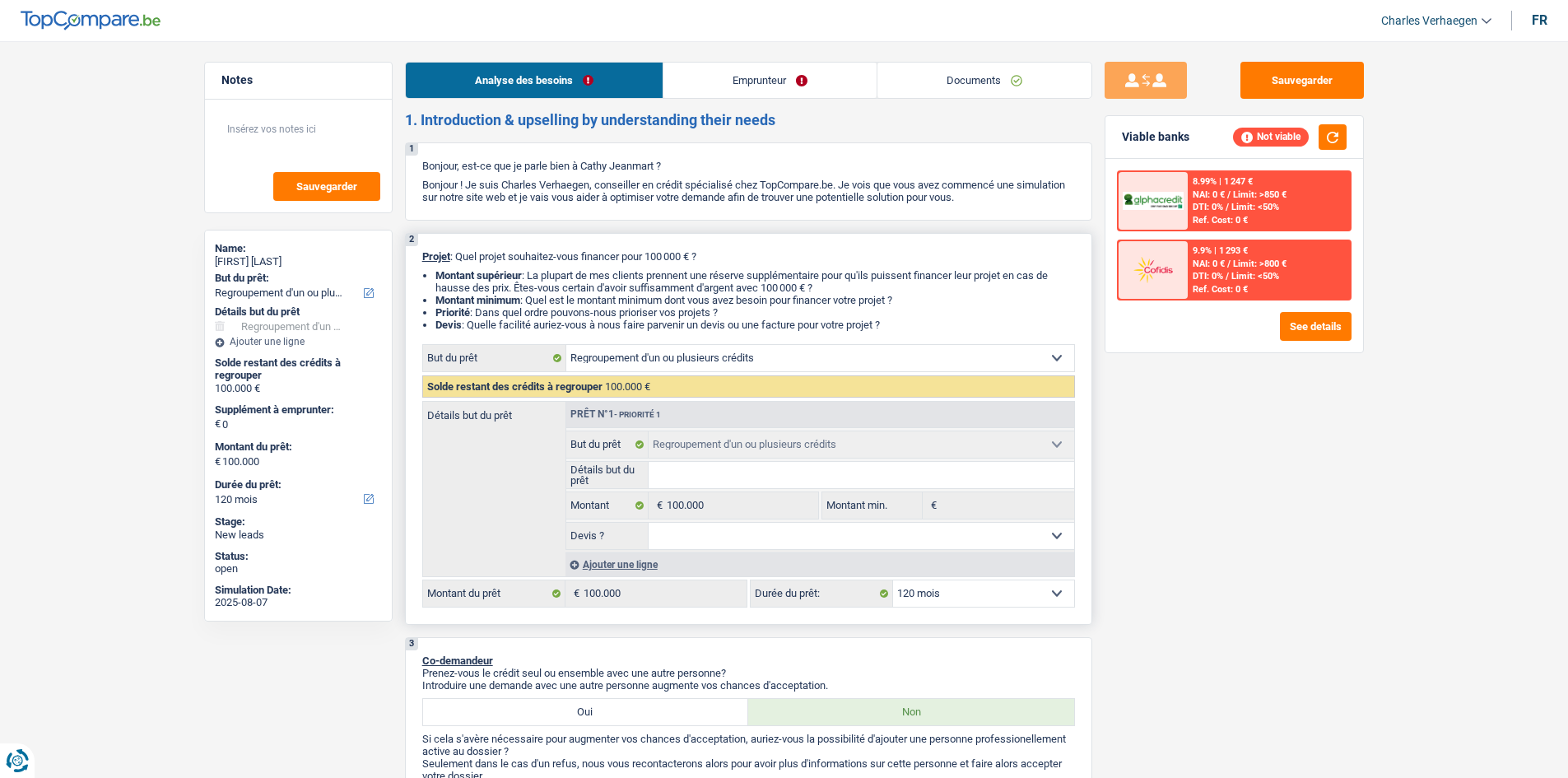 click on "Confort maison: meubles, textile, peinture, électroménager, outillage non-professionnel Hifi, multimédia, gsm, ordinateur Aménagement: frais d'installation, déménagement Evénement familial: naissance, mariage, divorce, communion, décès Frais médicaux Frais d'études Frais permis de conduire Regroupement d'un ou plusieurs crédits Loisirs: voyage, sport, musique Rafraîchissement: petits travaux maison et jardin Frais judiciaires Réparation voiture Prêt rénovation (non disponible pour les non-propriétaires) Prêt énergie (non disponible pour les non-propriétaires) Prêt voiture Taxes, impôts non professionnels Rénovation bien à l'étranger Dettes familiales Assurance Autre
Sélectionner une option" at bounding box center [820, 358] 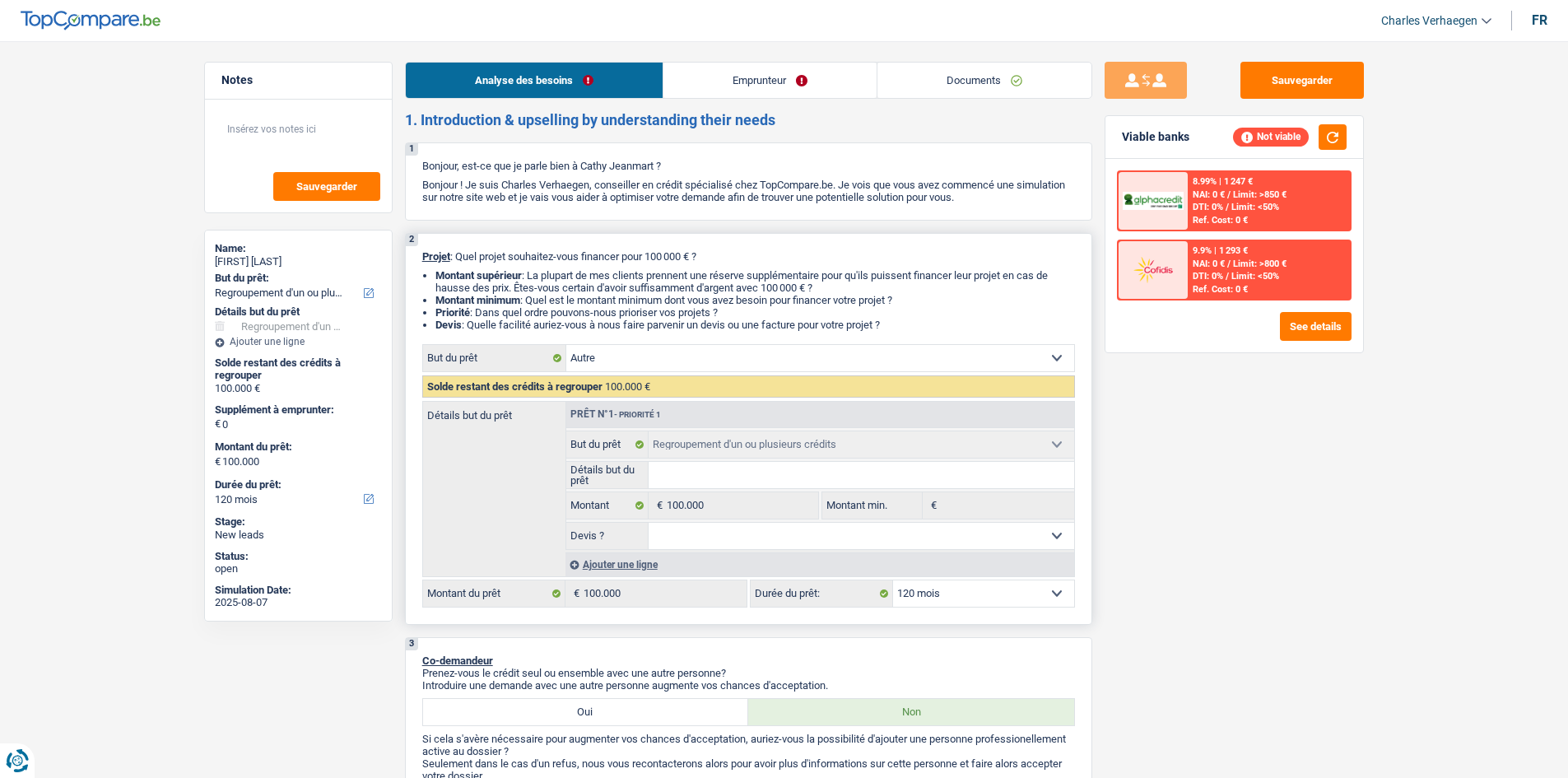 click on "Confort maison: meubles, textile, peinture, électroménager, outillage non-professionnel Hifi, multimédia, gsm, ordinateur Aménagement: frais d'installation, déménagement Evénement familial: naissance, mariage, divorce, communion, décès Frais médicaux Frais d'études Frais permis de conduire Regroupement d'un ou plusieurs crédits Loisirs: voyage, sport, musique Rafraîchissement: petits travaux maison et jardin Frais judiciaires Réparation voiture Prêt rénovation (non disponible pour les non-propriétaires) Prêt énergie (non disponible pour les non-propriétaires) Prêt voiture Taxes, impôts non professionnels Rénovation bien à l'étranger Dettes familiales Assurance Autre
Sélectionner une option" at bounding box center [820, 358] 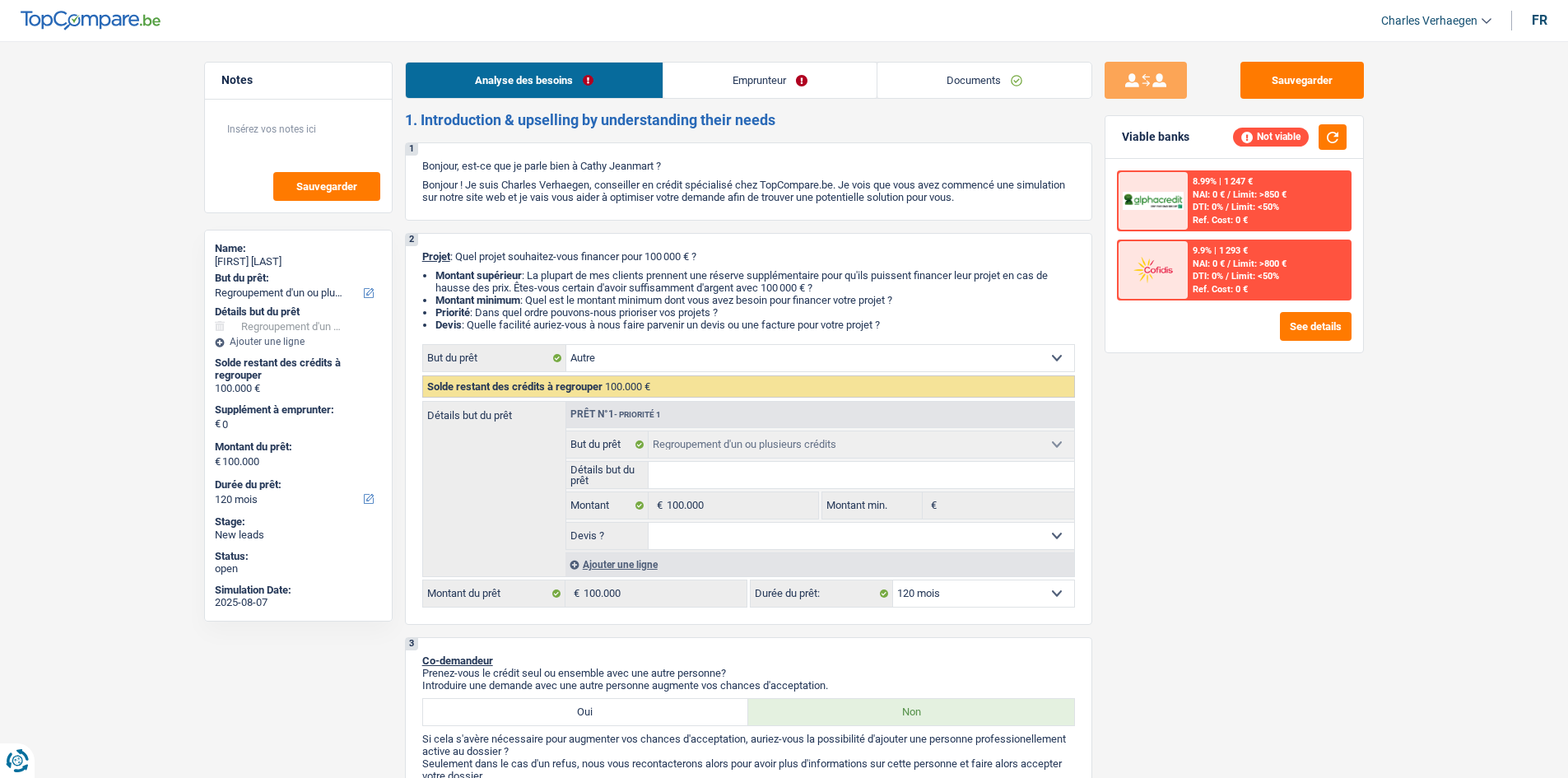 select on "other" 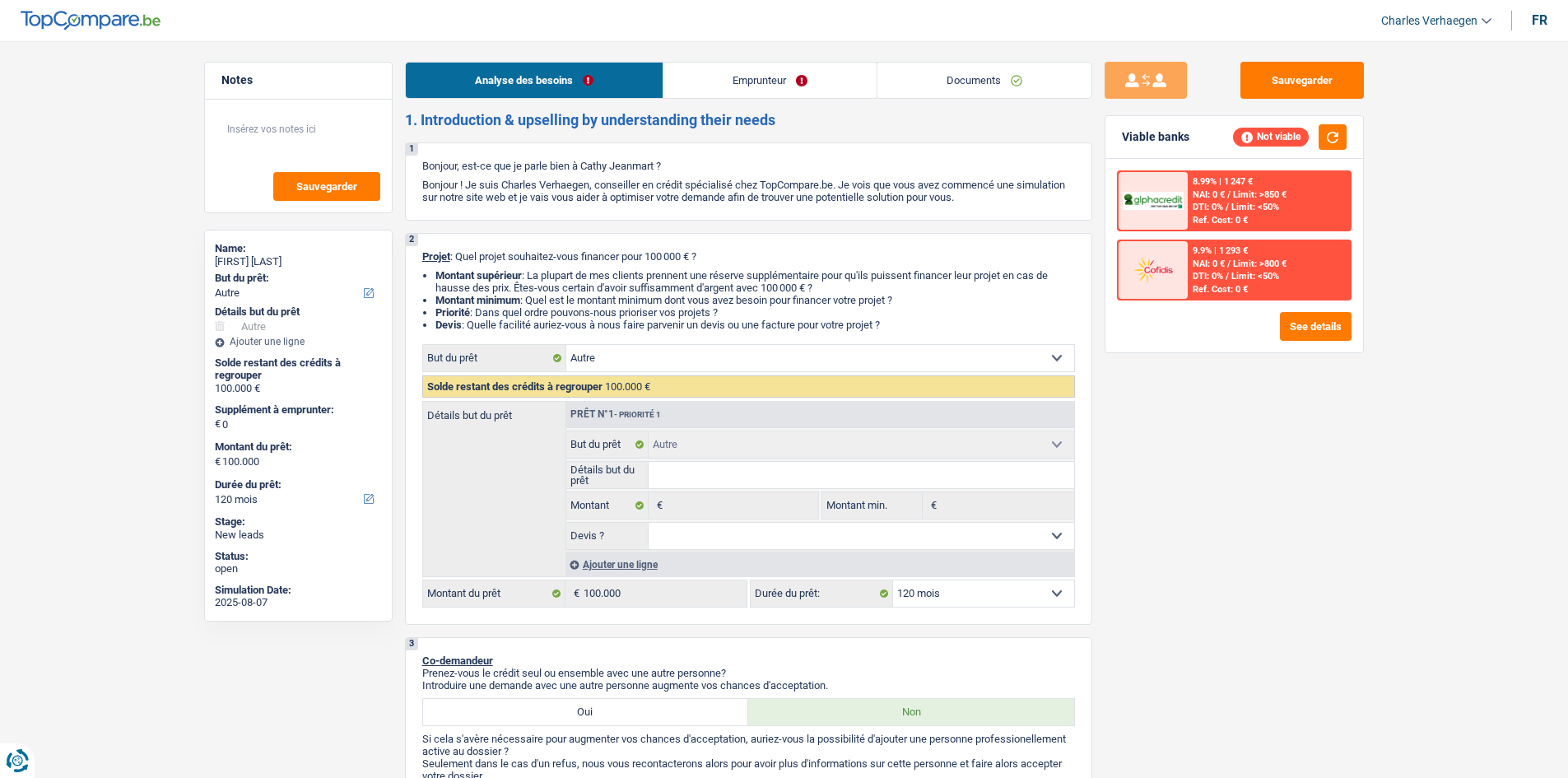 select on "refinancing" 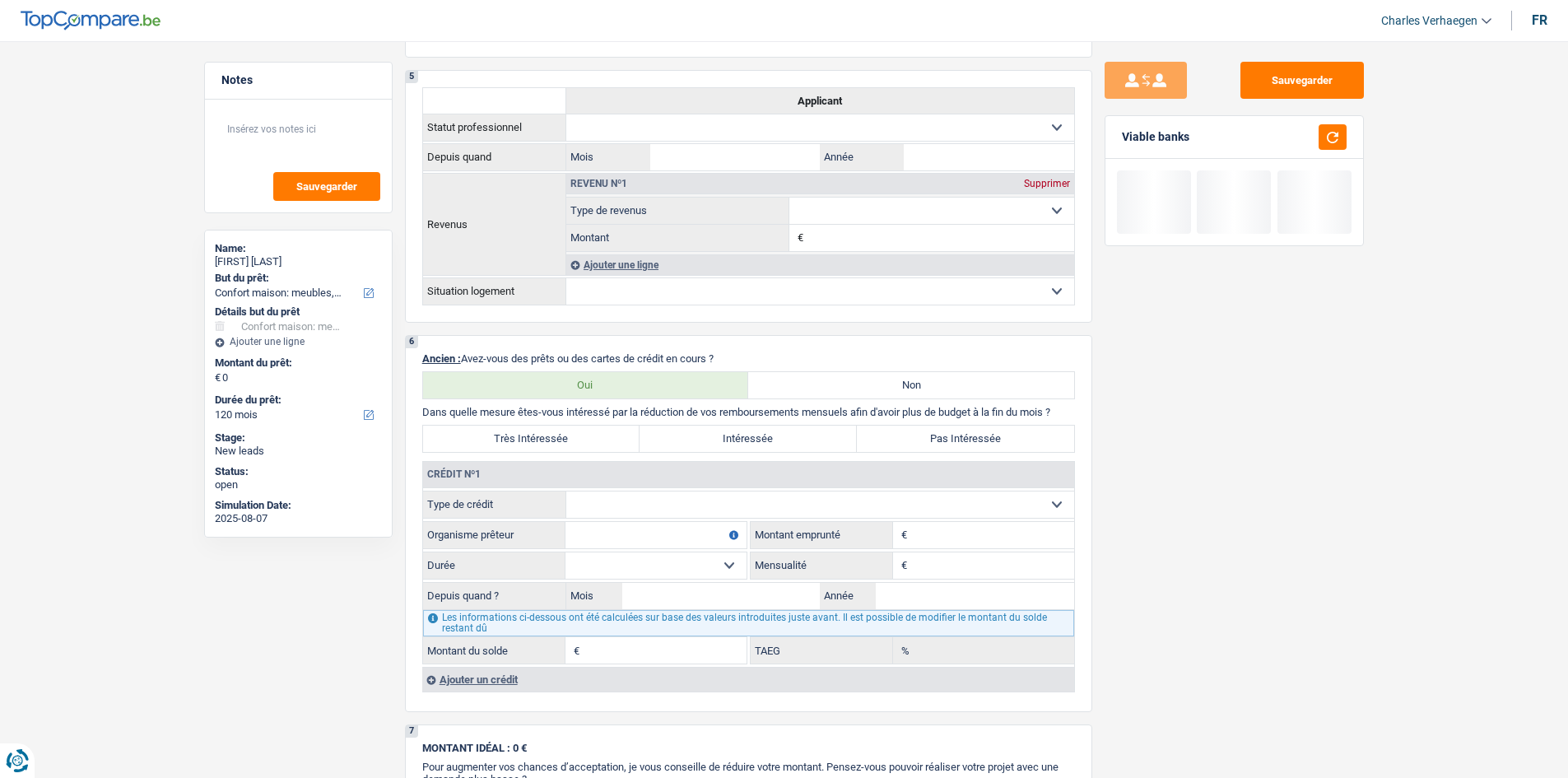 scroll, scrollTop: 1070, scrollLeft: 0, axis: vertical 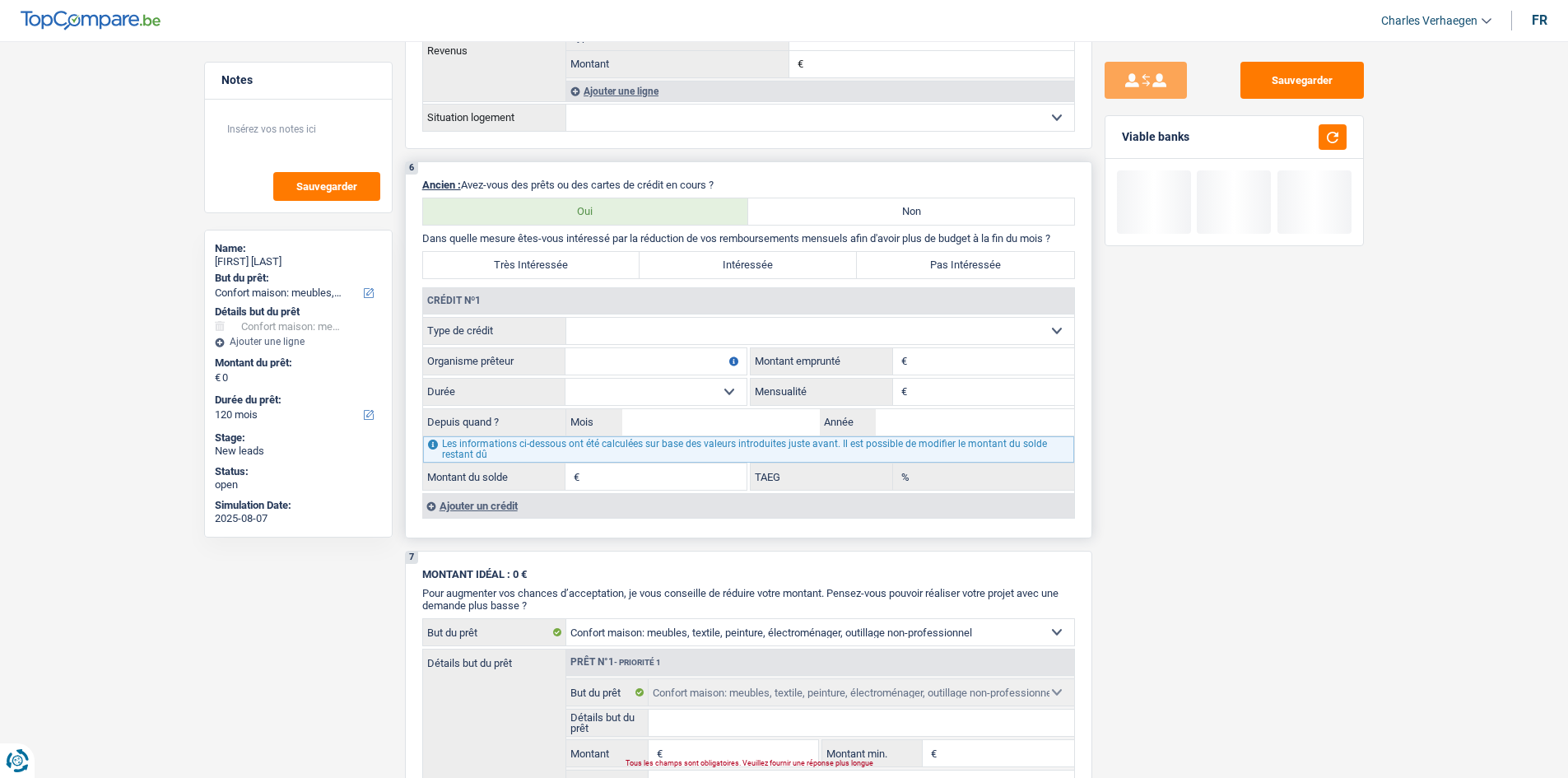 click on "Ajouter un crédit" at bounding box center (748, 505) 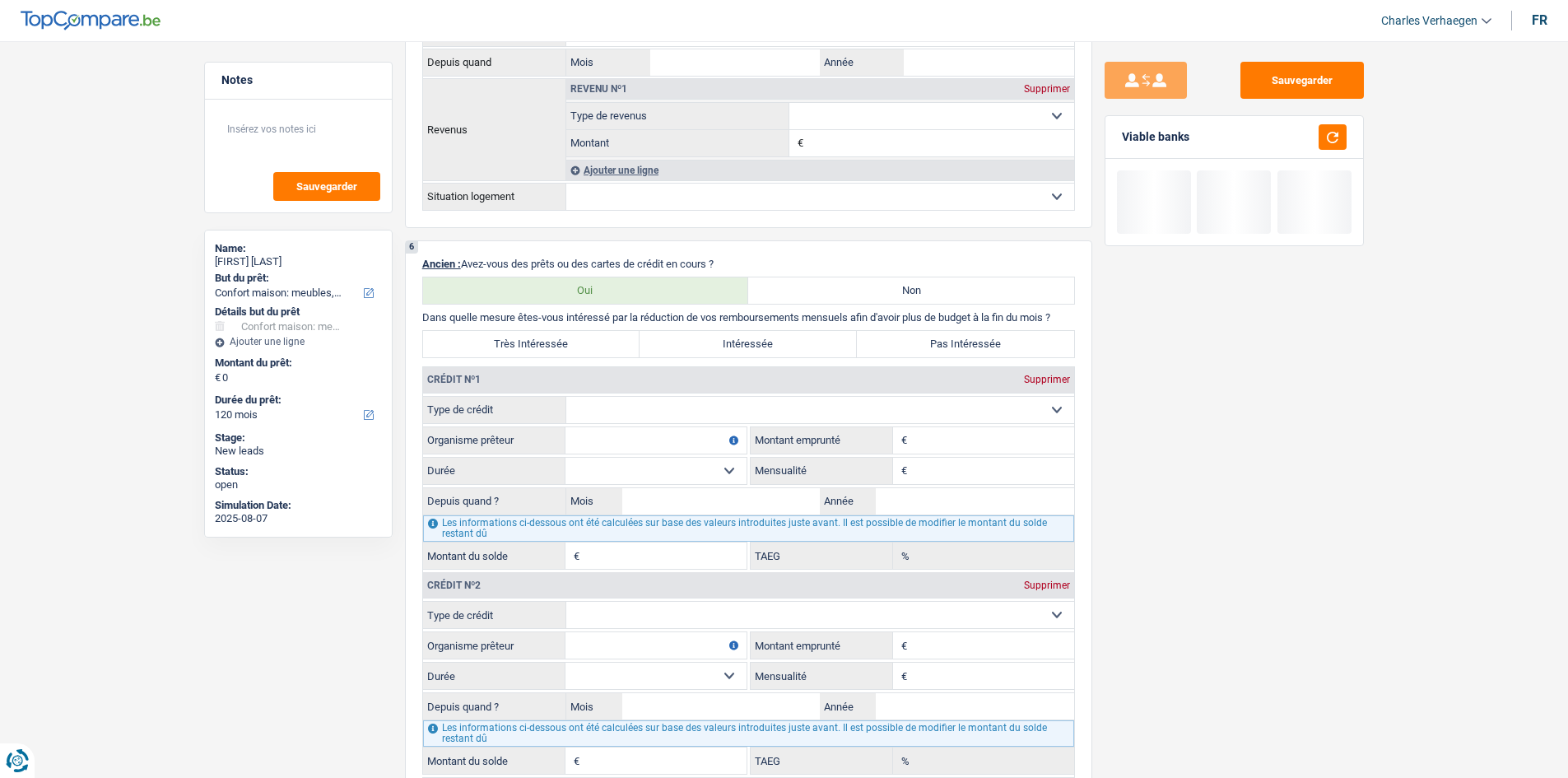 scroll, scrollTop: 1070, scrollLeft: 0, axis: vertical 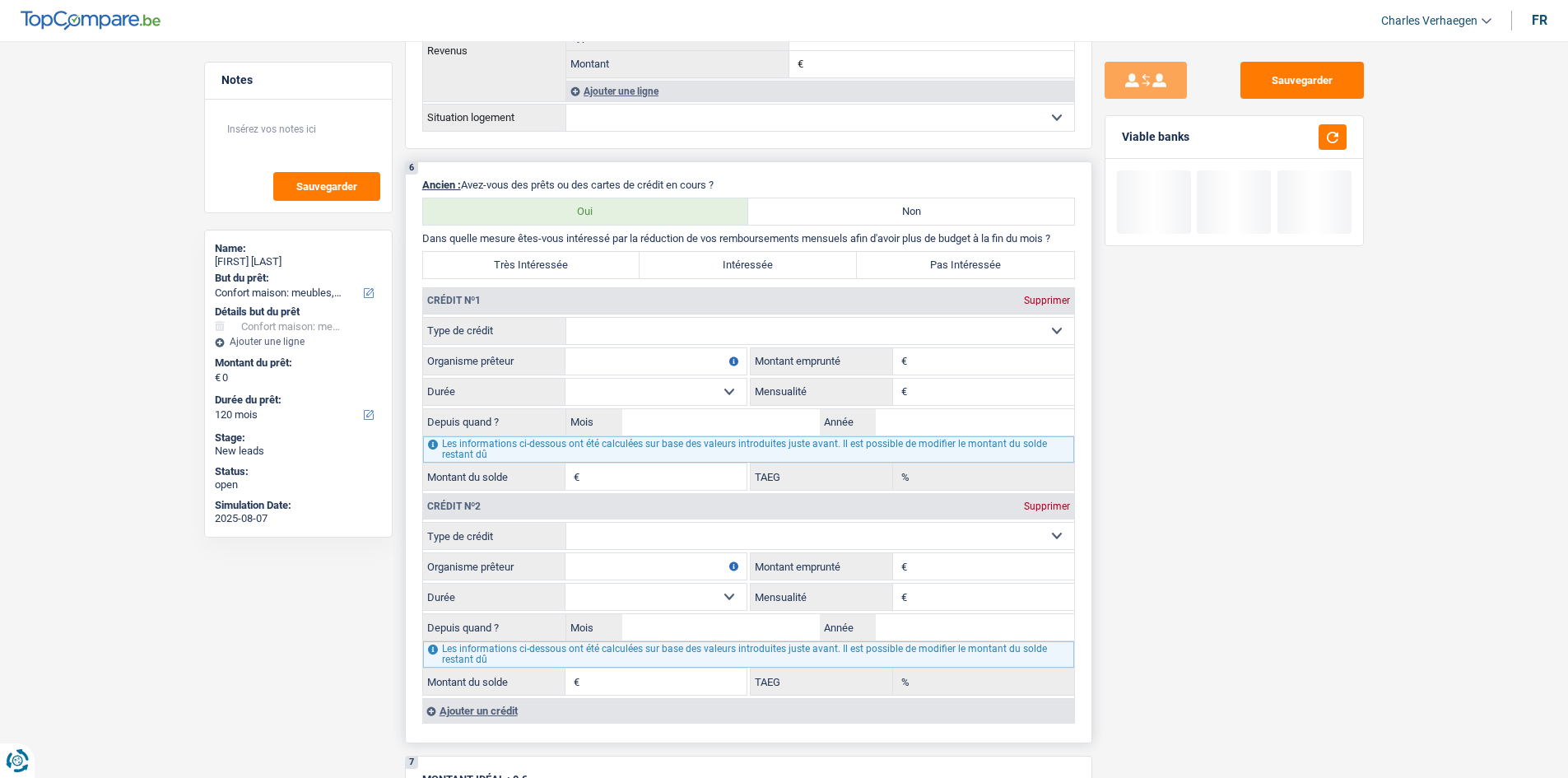 click on "Carte ou ouverture de crédit Prêt hypothécaire Vente à tempérament Prêt à tempérament Prêt rénovation Prêt voiture Regroupement d'un ou plusieurs crédits
Sélectionner une option" at bounding box center [820, 331] 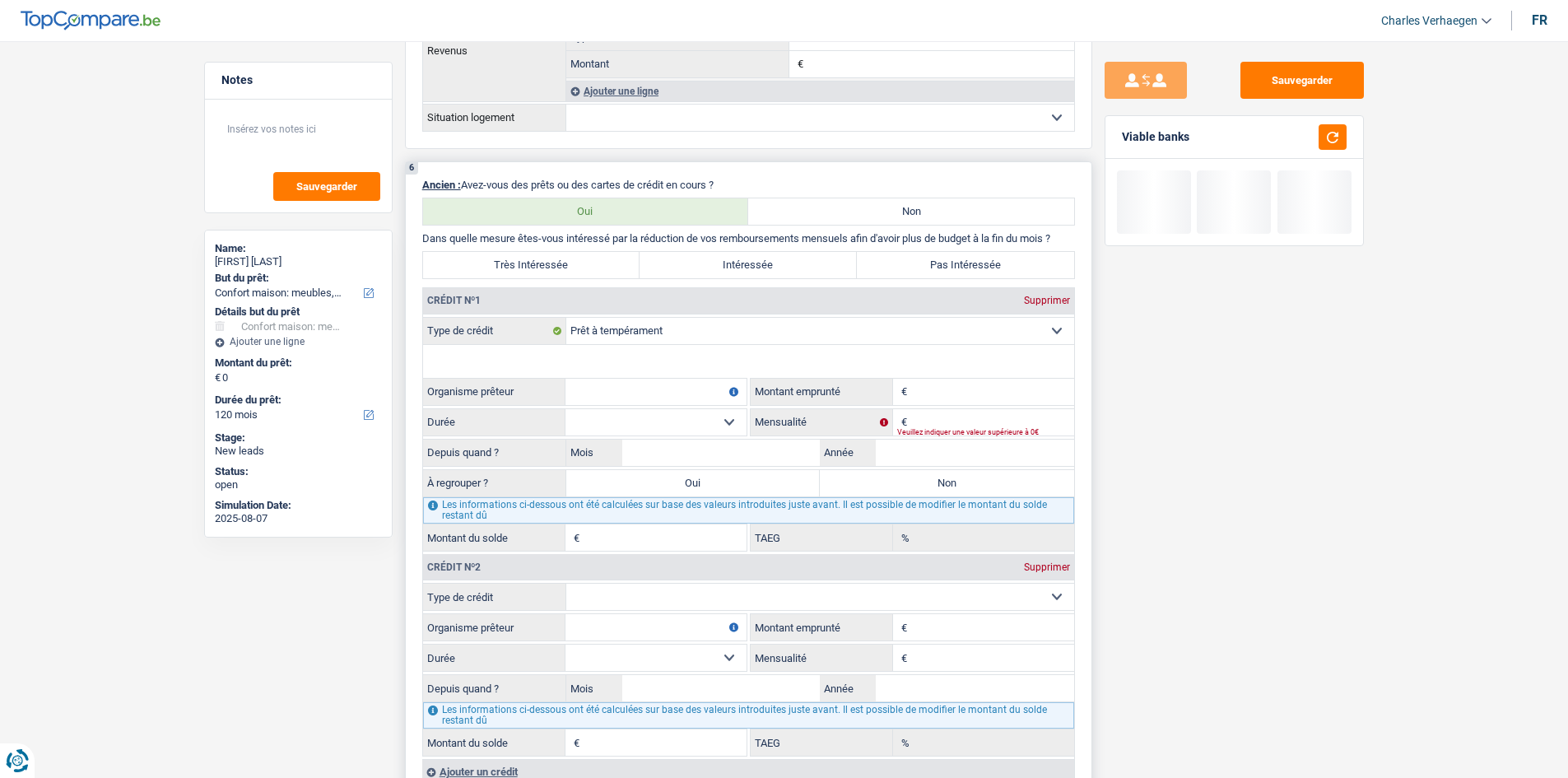 type on "0" 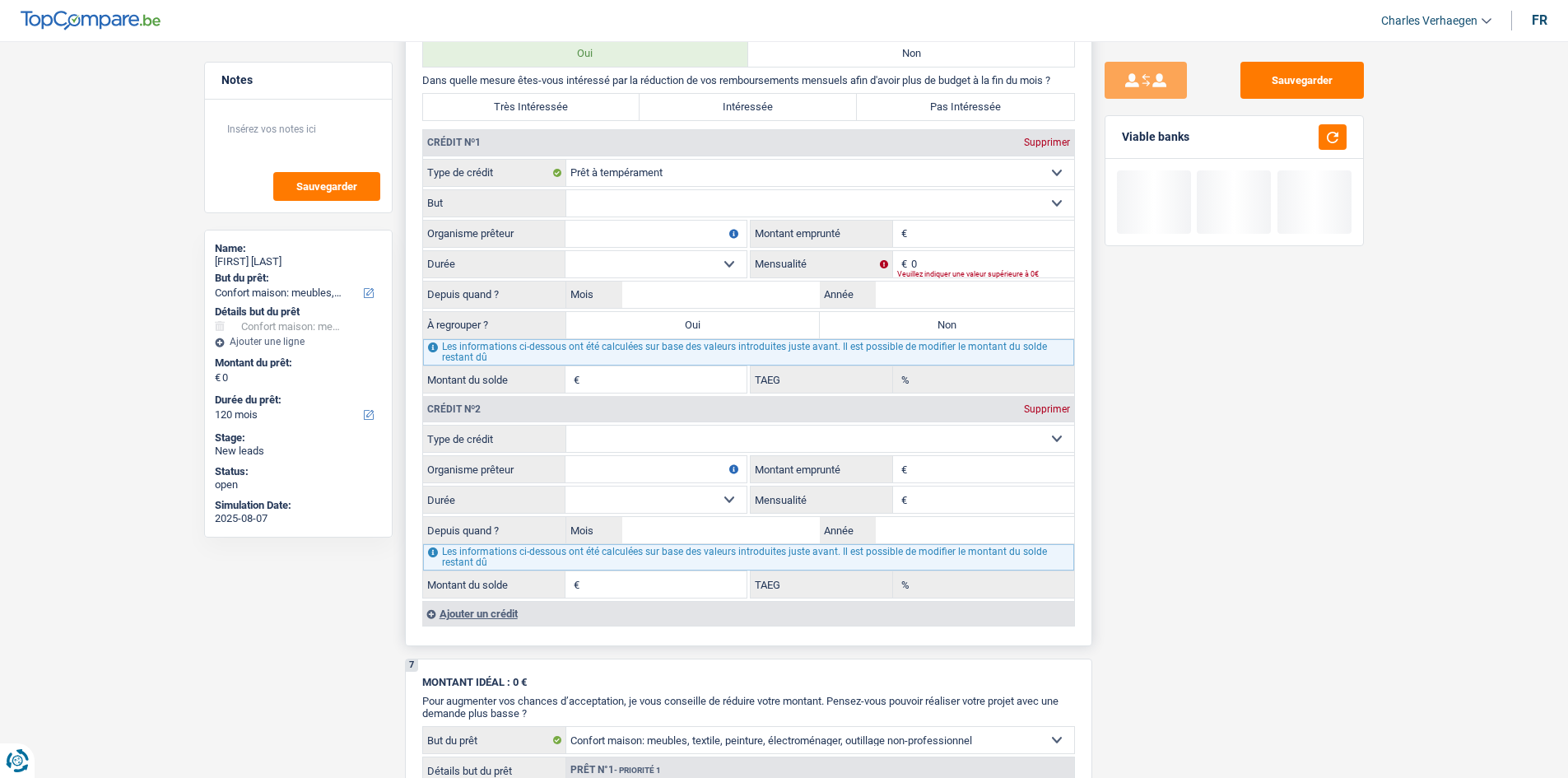 scroll, scrollTop: 1235, scrollLeft: 0, axis: vertical 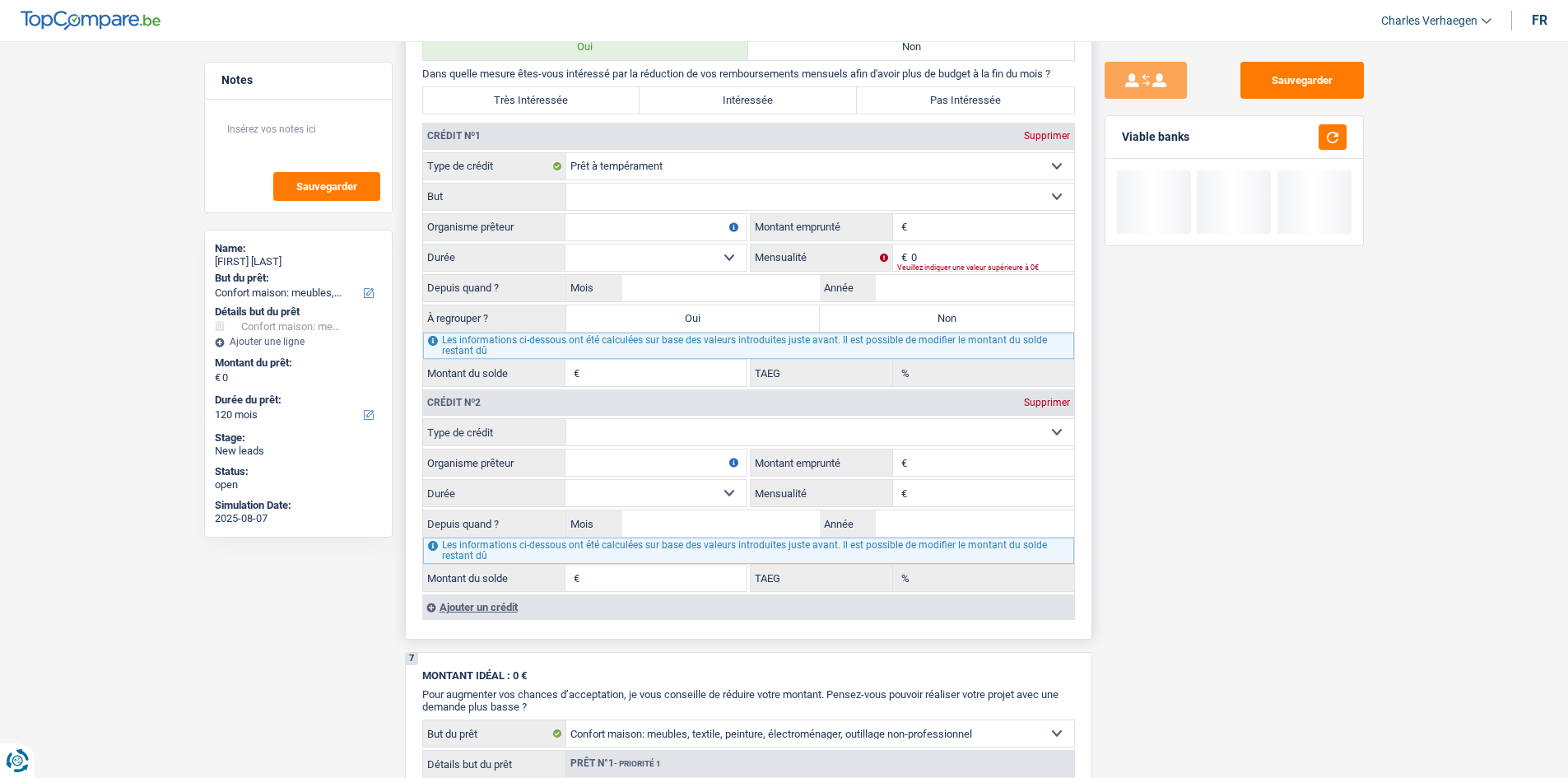 click on "Carte ou ouverture de crédit Prêt hypothécaire Vente à tempérament Prêt à tempérament Prêt rénovation Prêt voiture Regroupement d'un ou plusieurs crédits
Sélectionner une option" at bounding box center [820, 432] 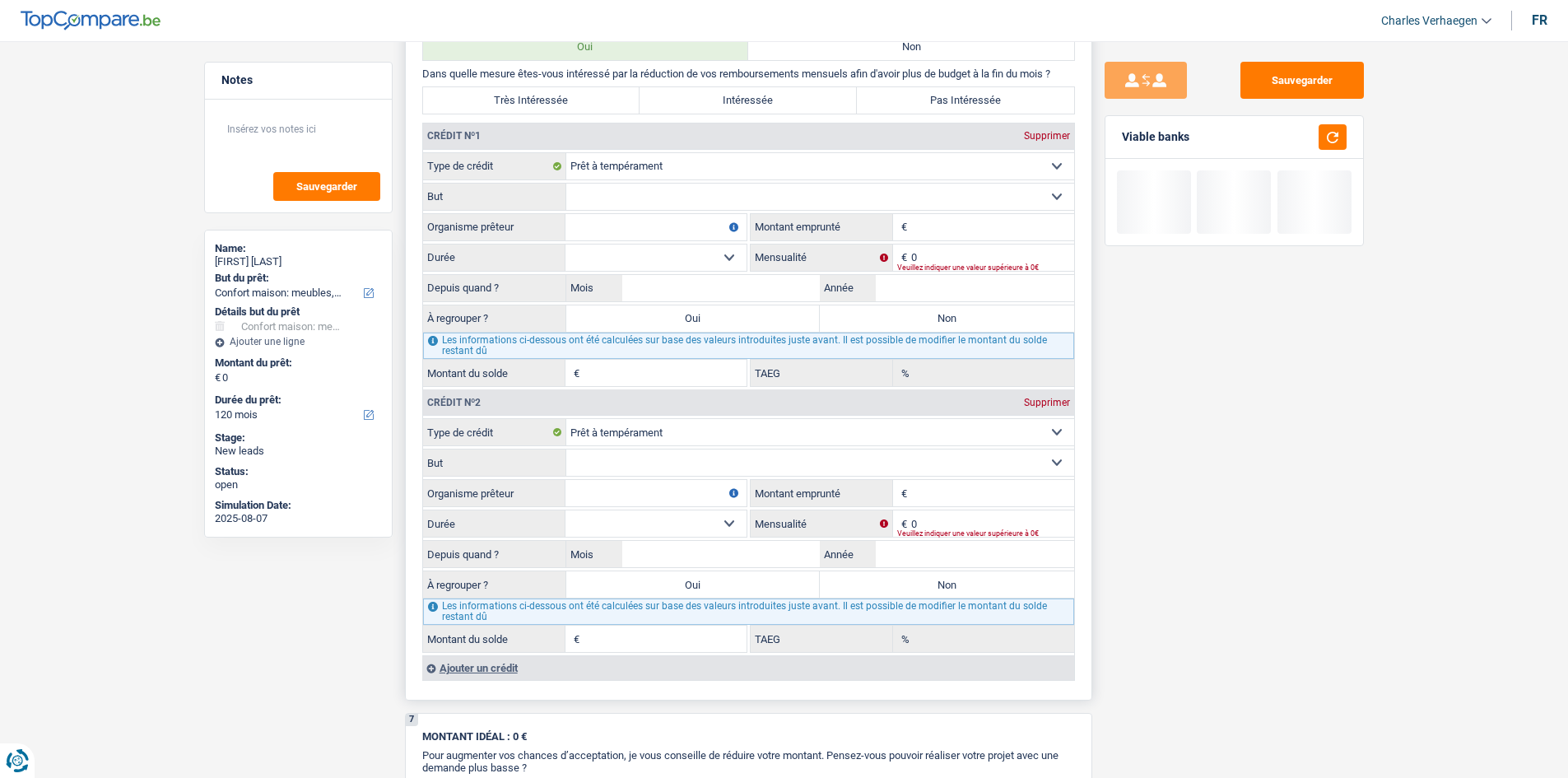 click on "Montant" at bounding box center [993, 227] 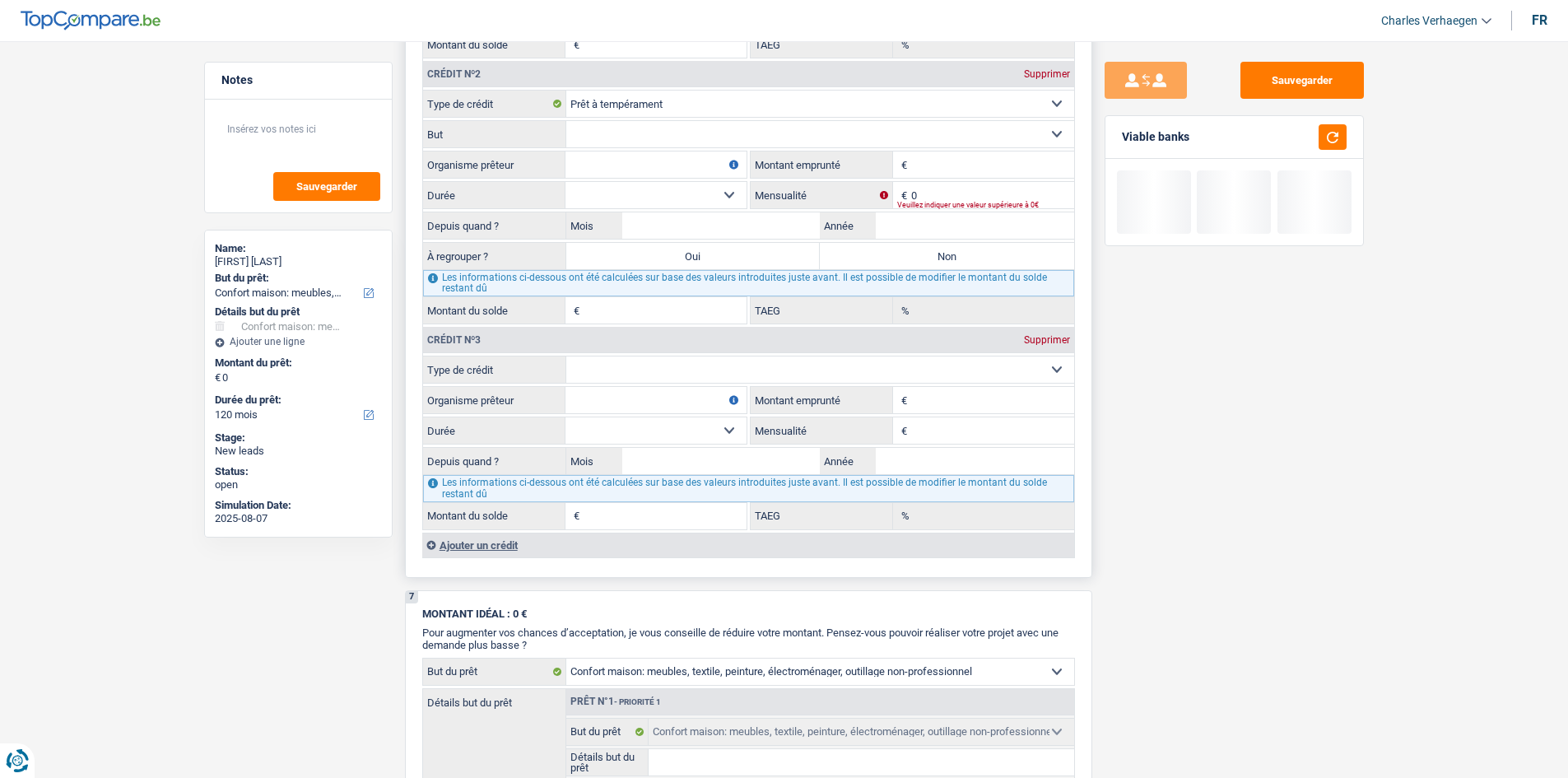scroll, scrollTop: 1564, scrollLeft: 0, axis: vertical 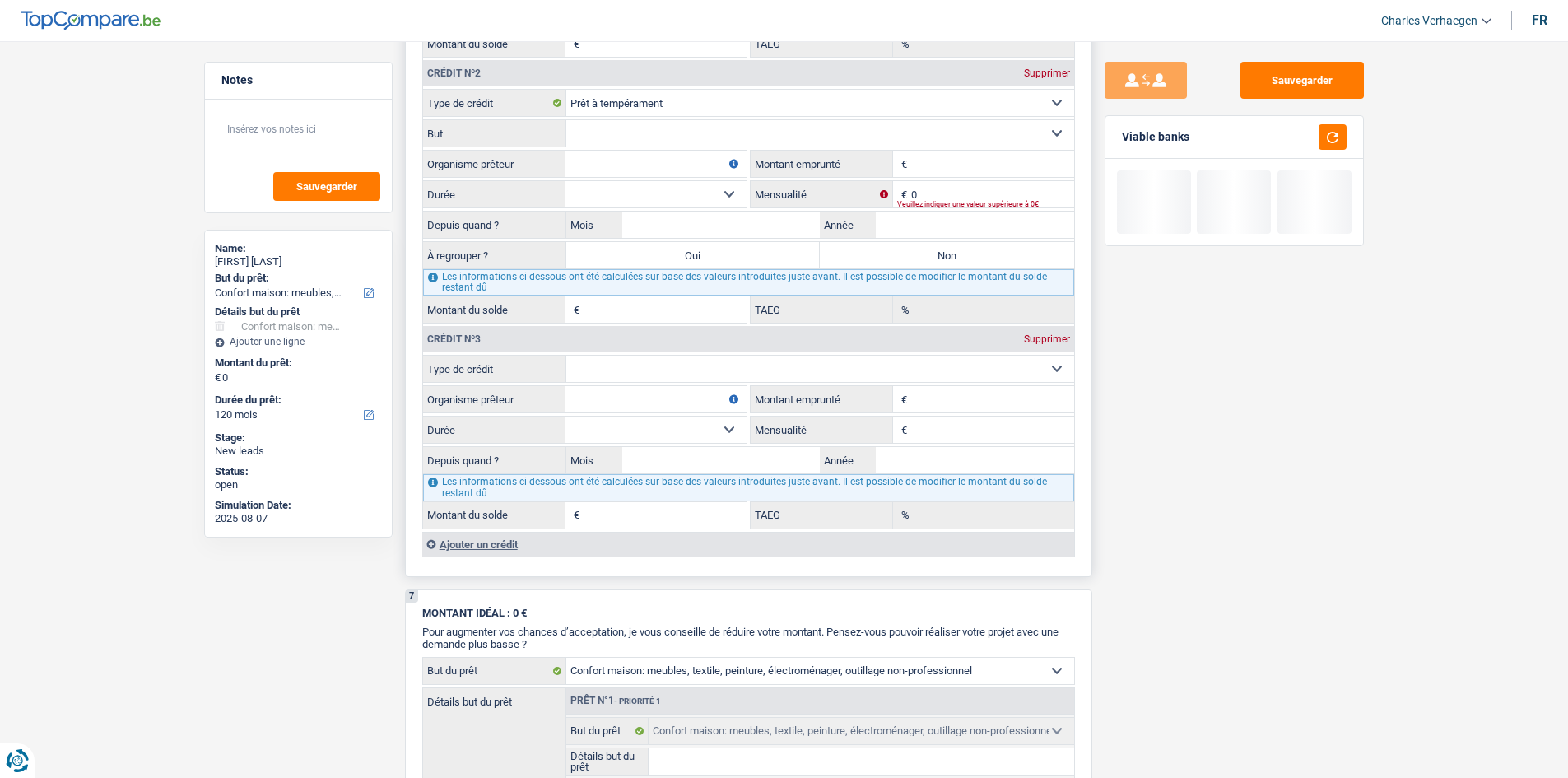 click on "Carte ou ouverture de crédit Prêt hypothécaire Vente à tempérament Prêt à tempérament Prêt rénovation Prêt voiture Regroupement d'un ou plusieurs crédits
Sélectionner une option" at bounding box center (820, 369) 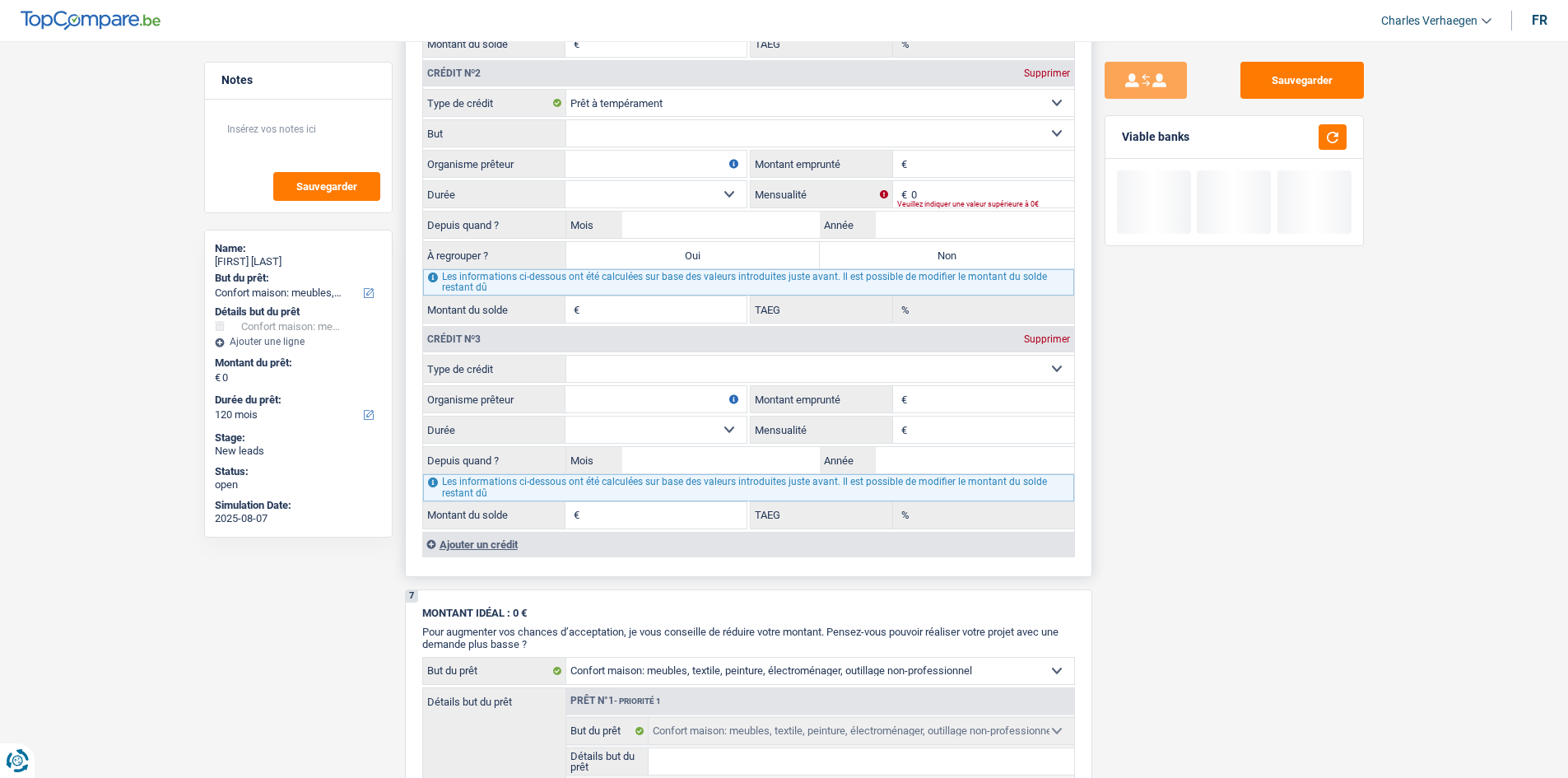 select on "personalLoan" 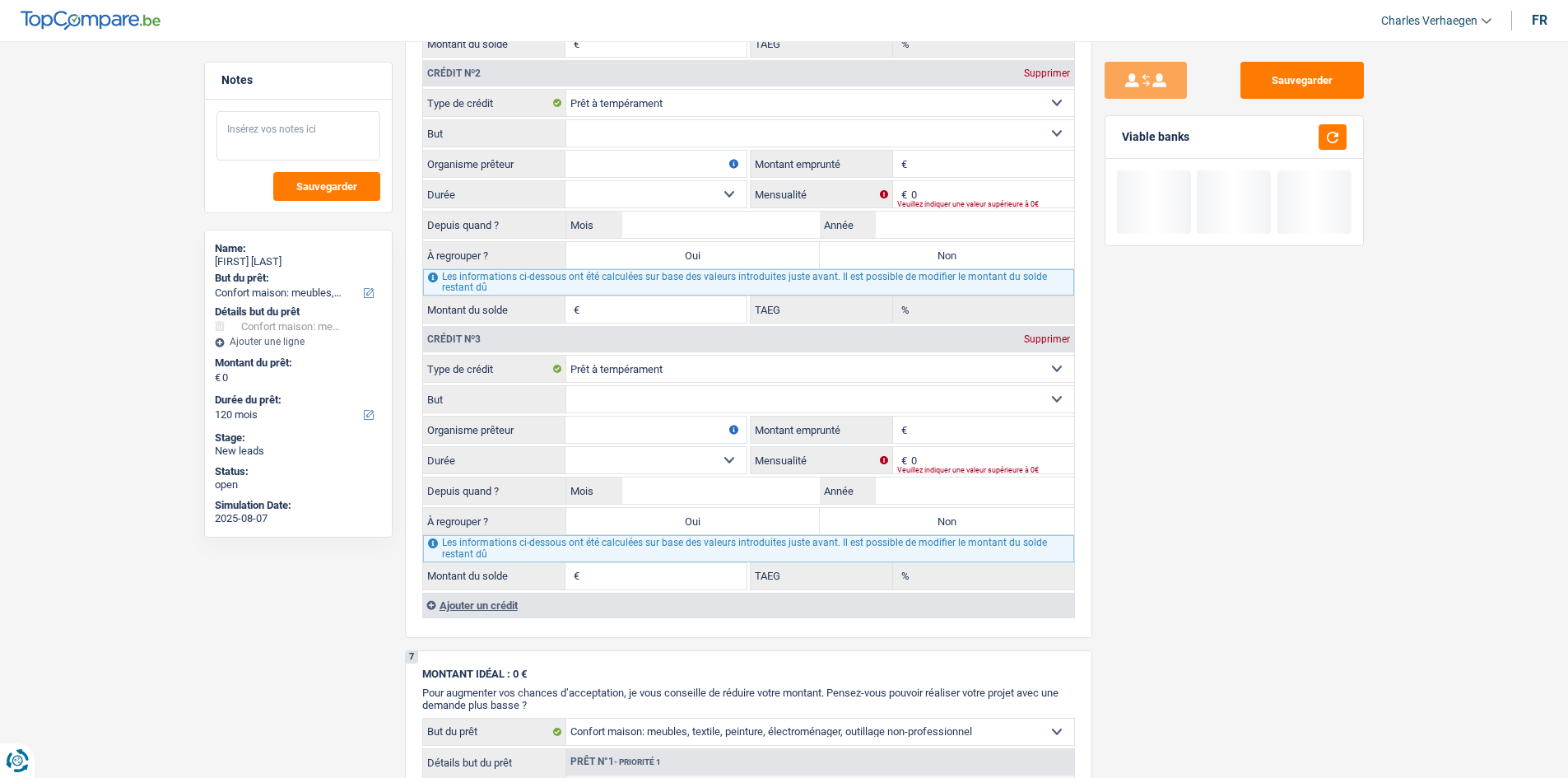 click at bounding box center [298, 136] 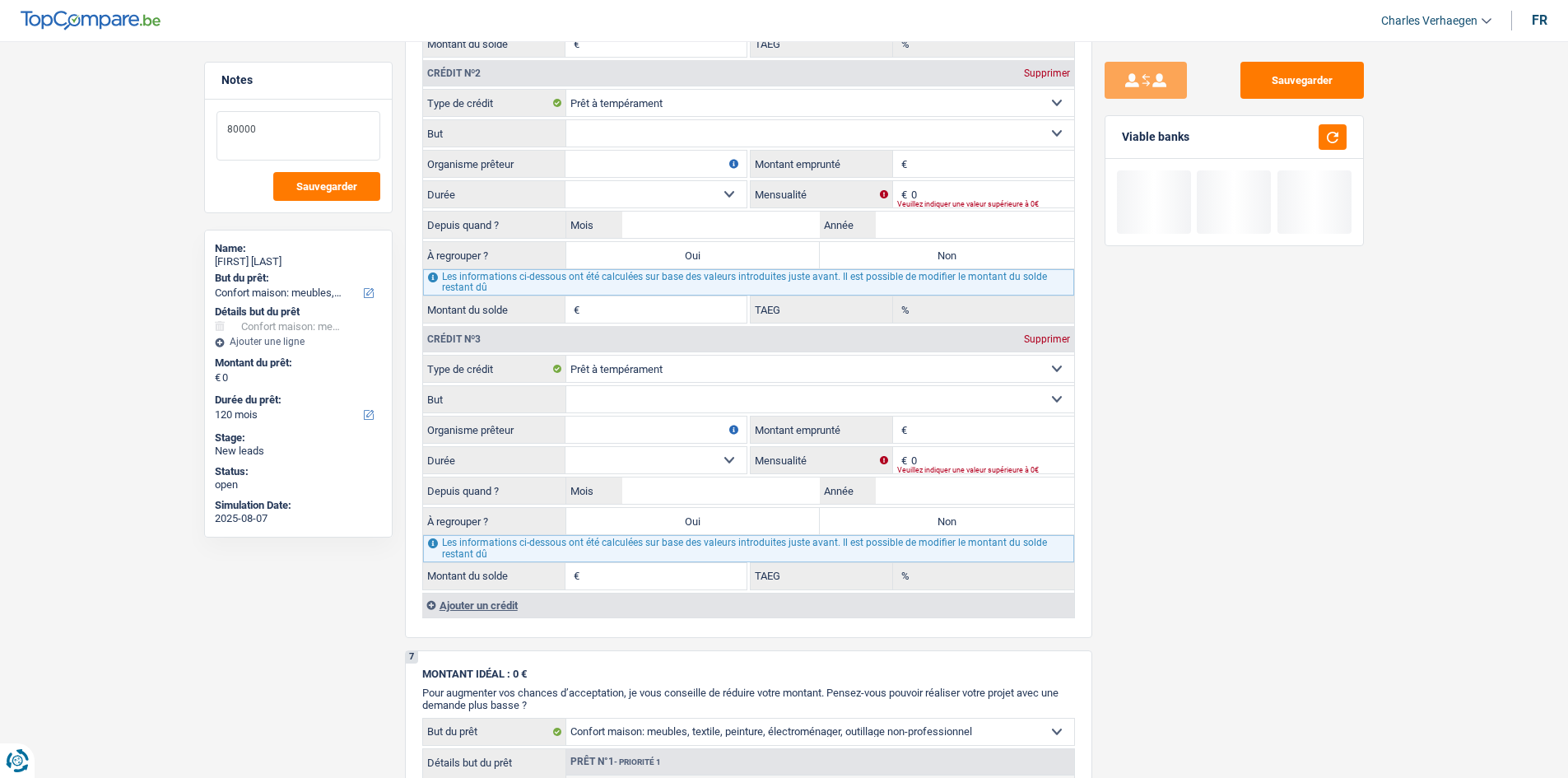 type on "80000" 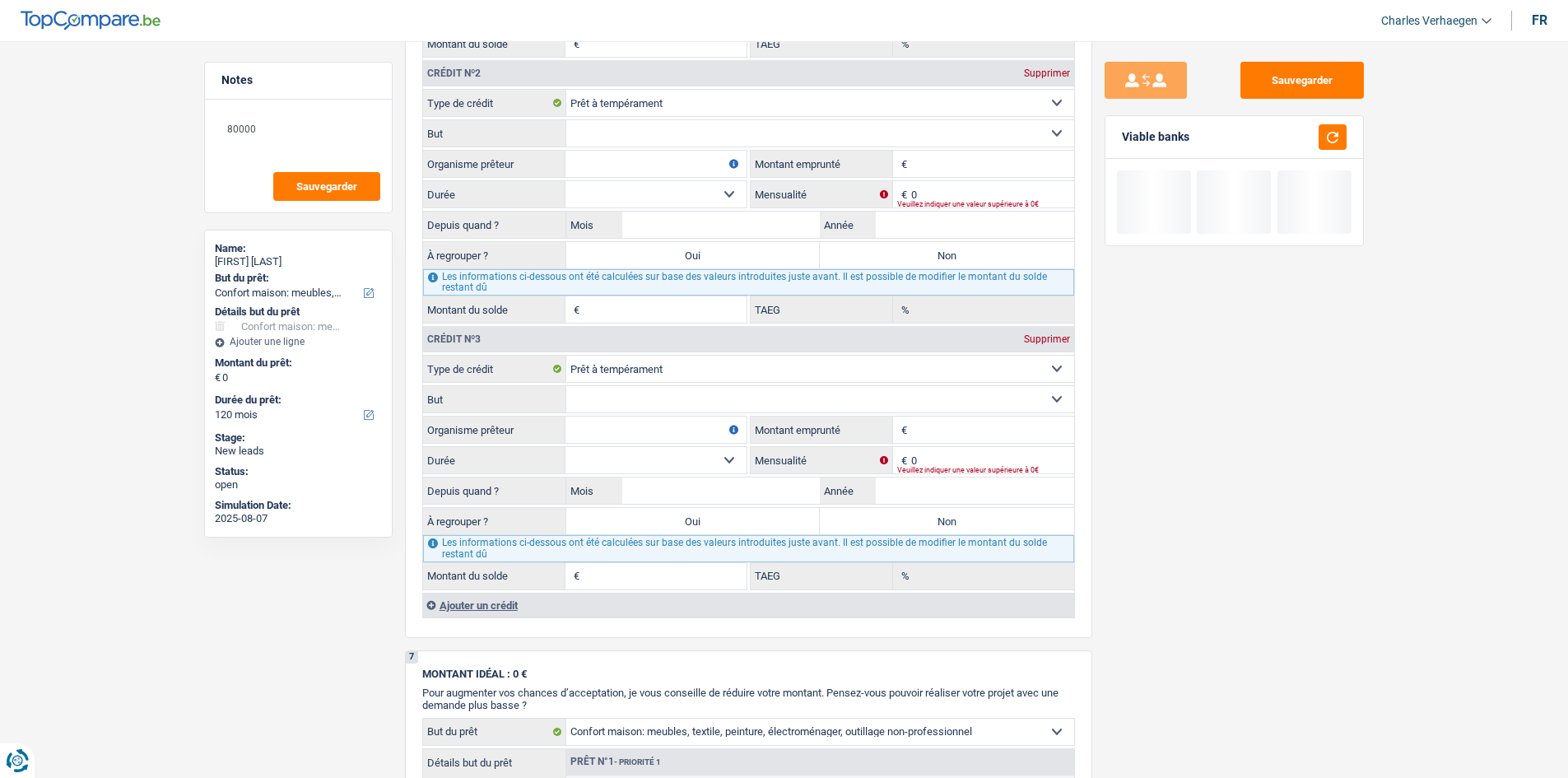 click on "Sauvegarder
Viable banks" at bounding box center (1234, 404) 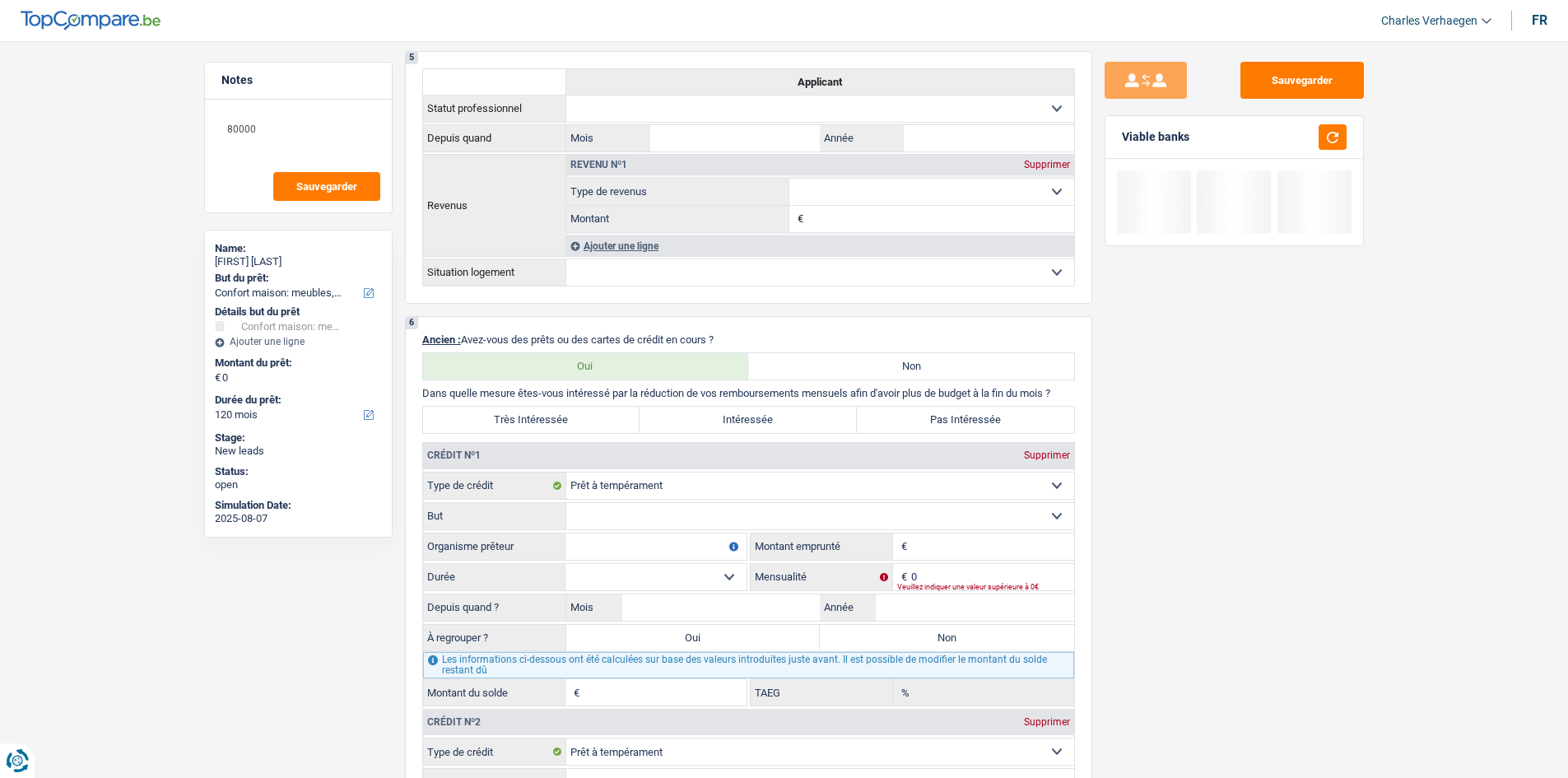 scroll, scrollTop: 1235, scrollLeft: 0, axis: vertical 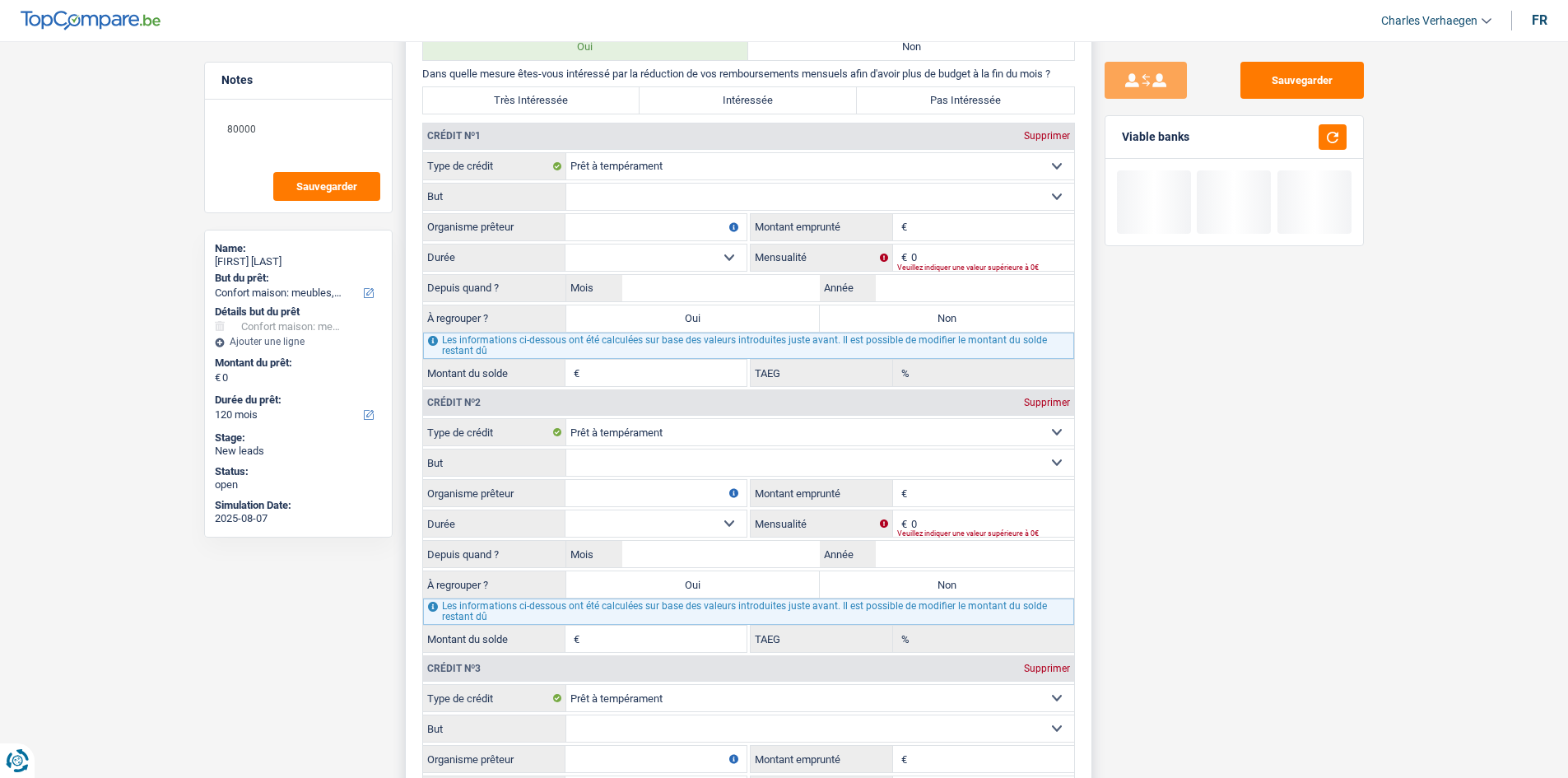 click on "Montant" at bounding box center (993, 227) 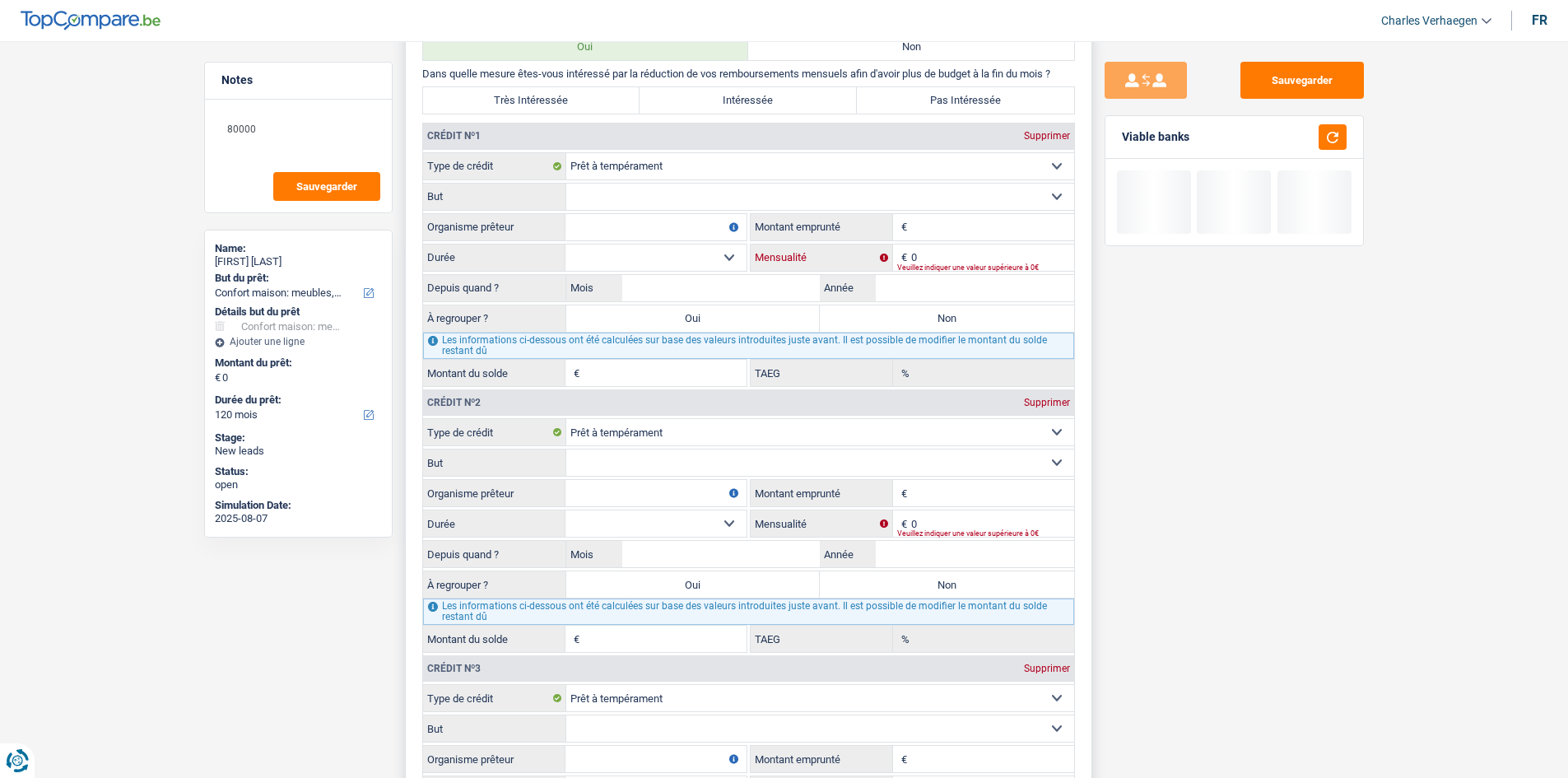 click on "0" at bounding box center [993, 258] 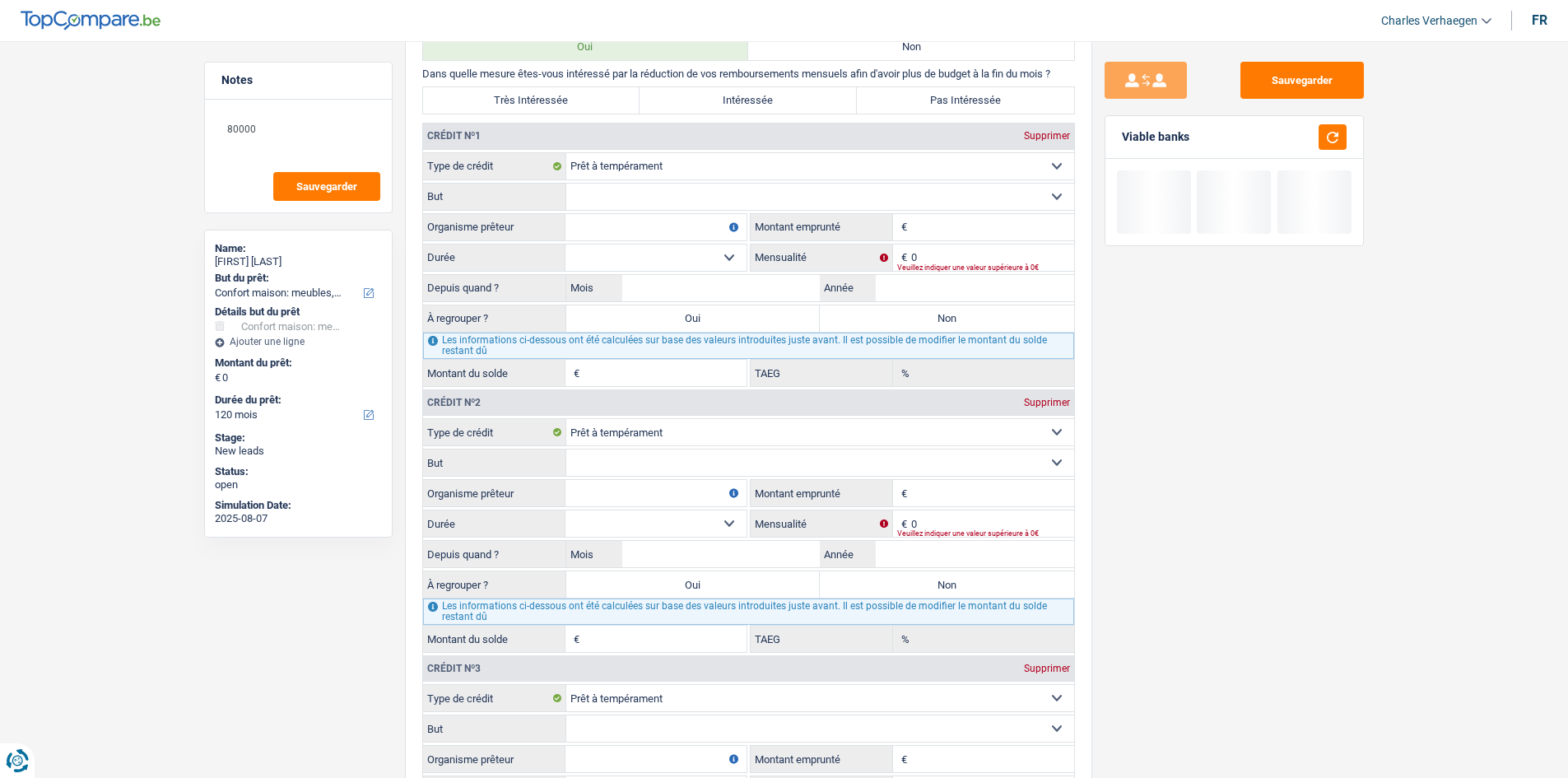 drag, startPoint x: 1302, startPoint y: 452, endPoint x: 1332, endPoint y: 470, distance: 34.985711 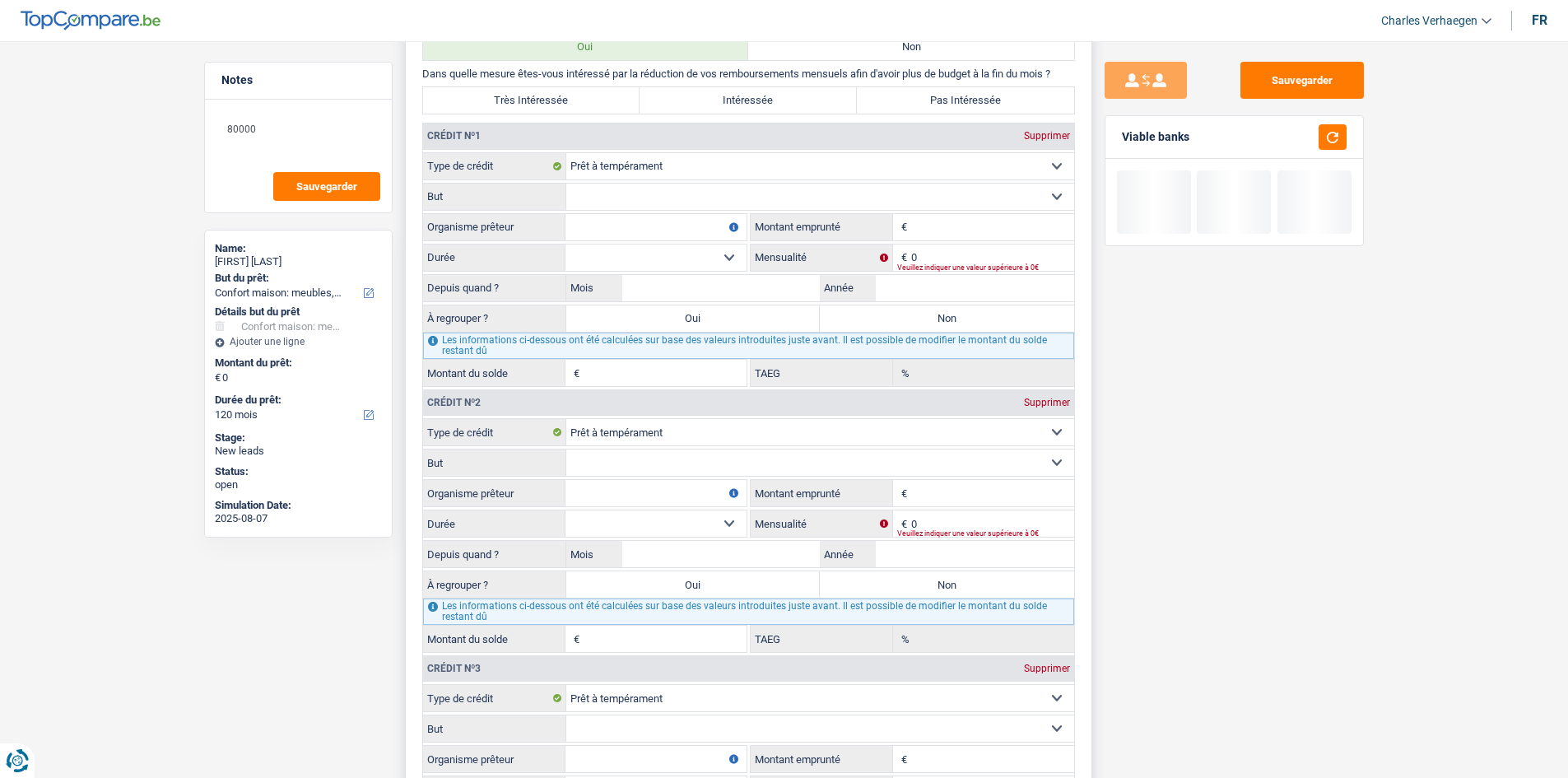 click on "Confort maison: meubles, textile, peinture, électroménager, outillage non-professionnel, Hifi, multimédia, gsm, ordinateur, Frais installation, déménagement Evénement familial: naissance, mariage, divorce, communion, décès Frais médicaux Frais d'études Remboursement prêt Frais permis de conduire Loisirs: voyage, sport, musique Petits travaux maison et jardin Frais divers (max 2.000€) Frais judiciaires Réparation voiture Autre
Sélectionner une option" at bounding box center (820, 197) 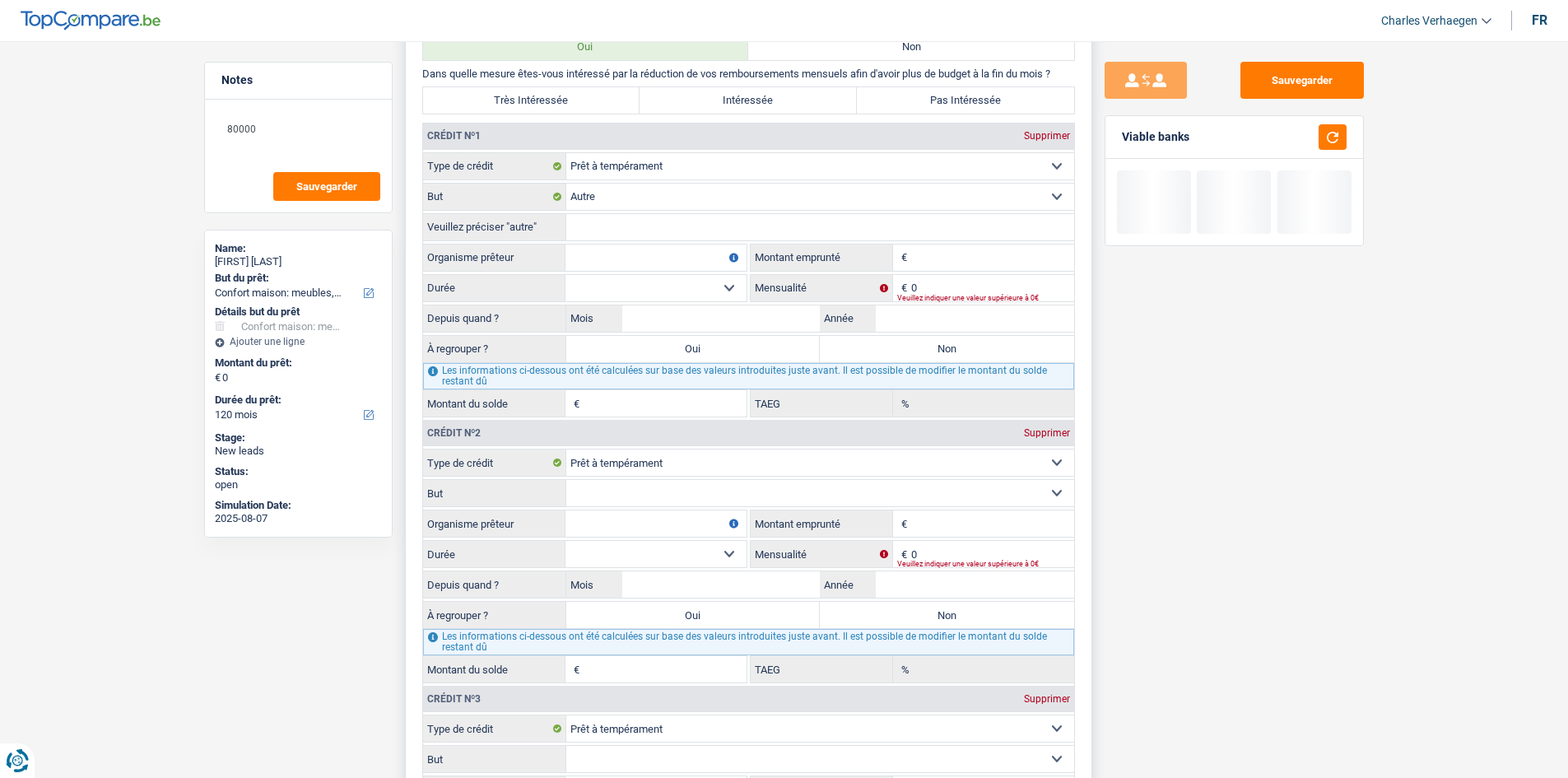 click on "Veuillez préciser "autre"" at bounding box center [820, 227] 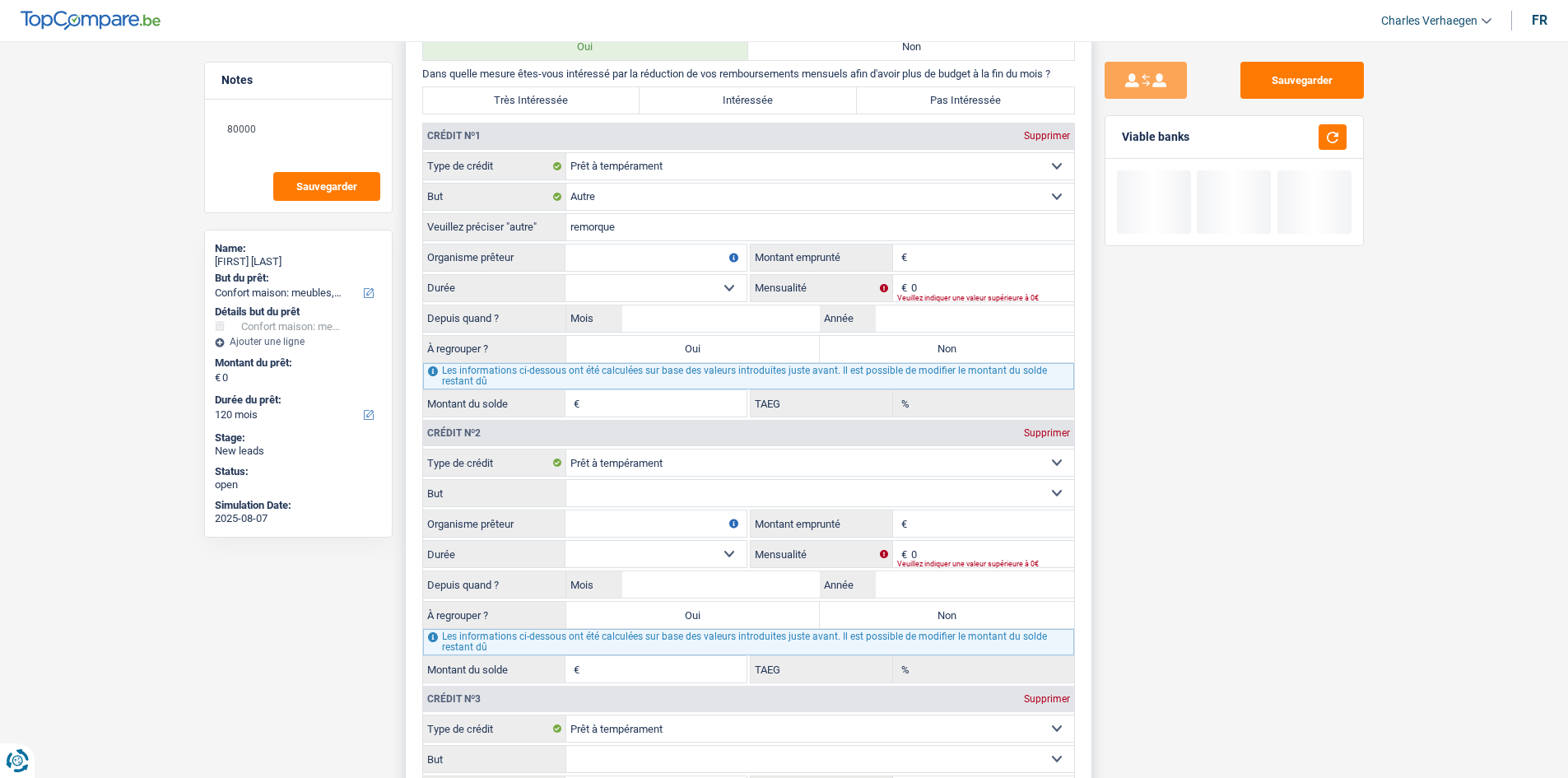 type on "remorque" 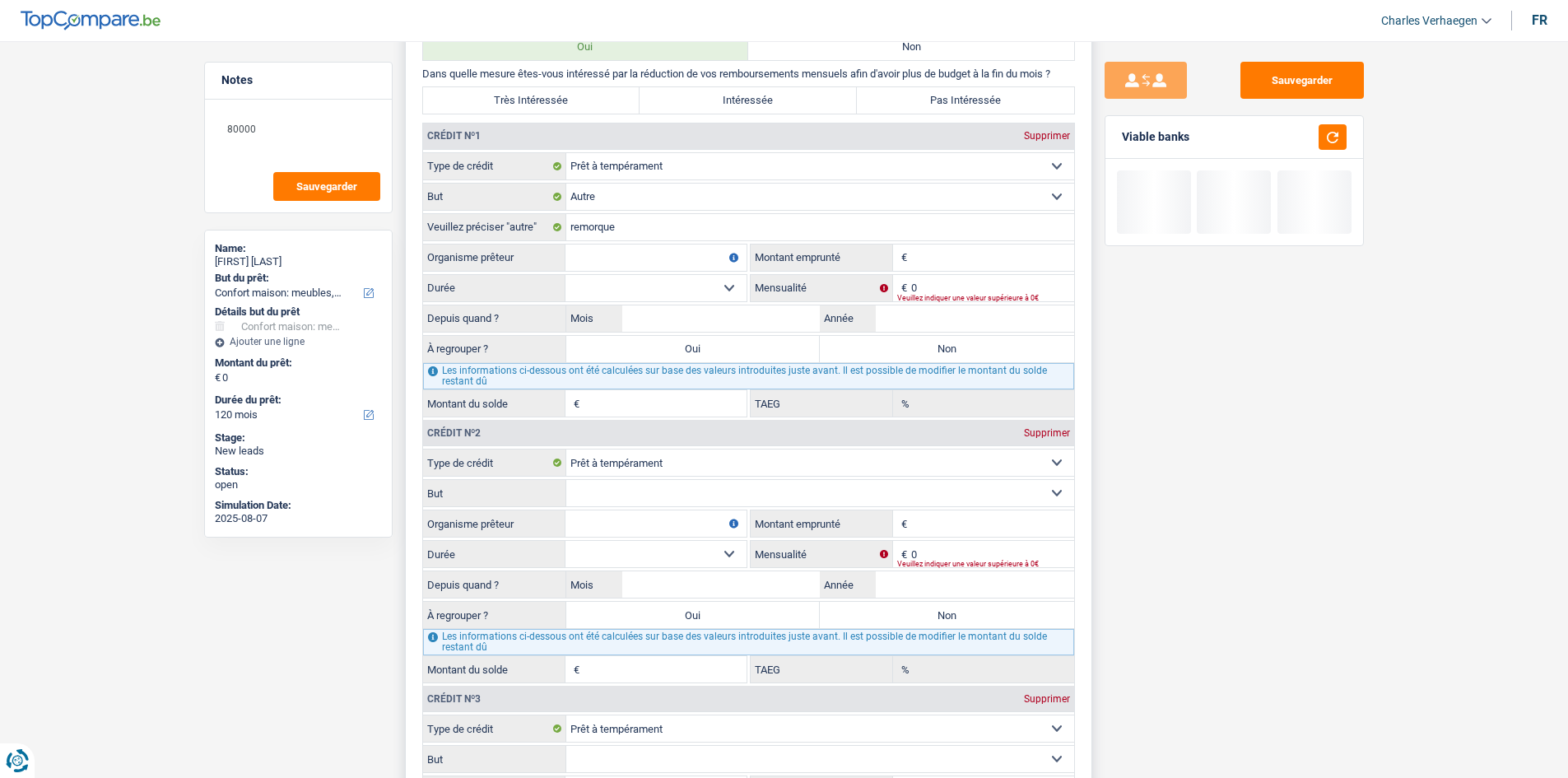 click on "Montant" at bounding box center [993, 258] 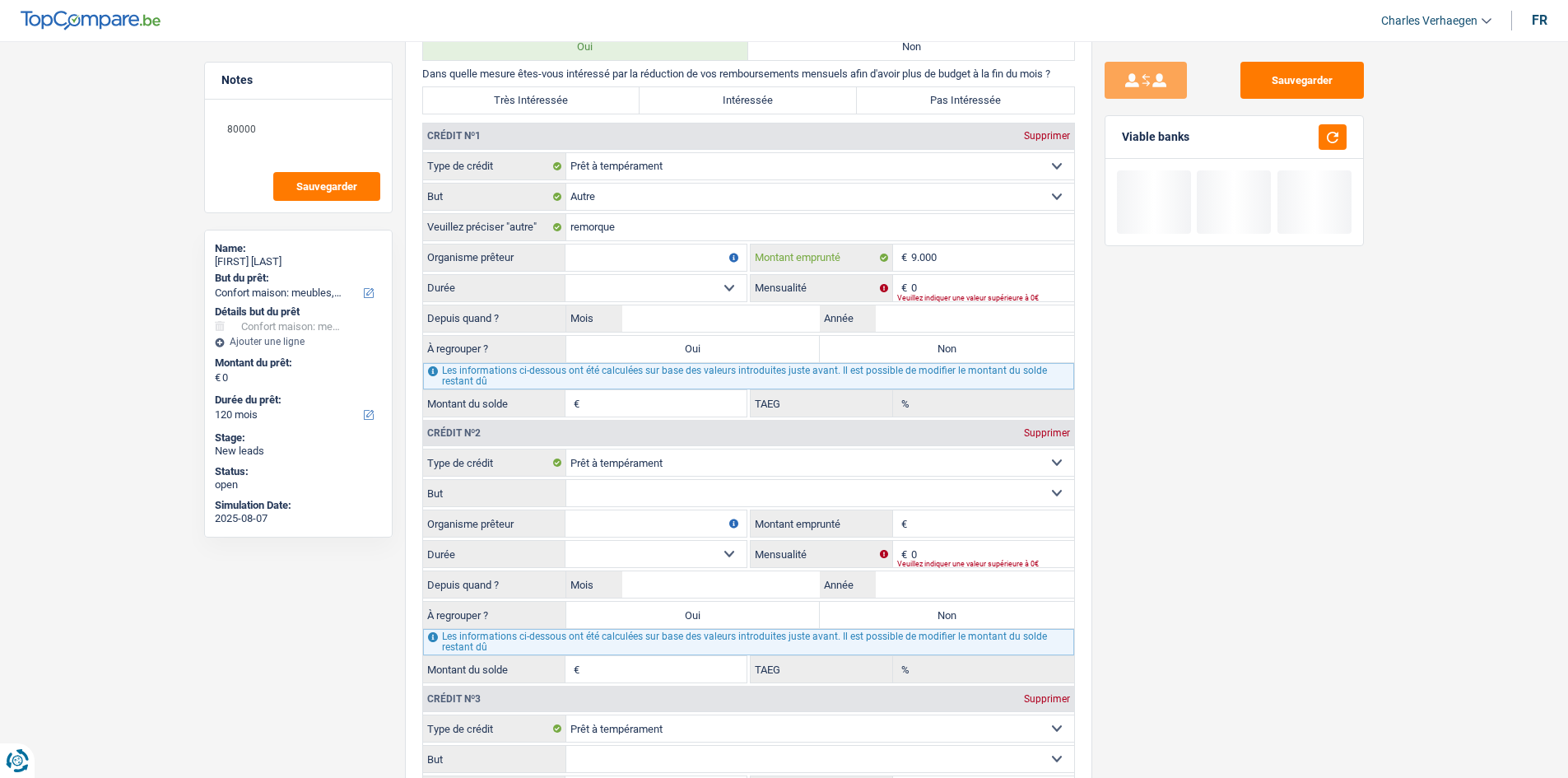 type on "9.000" 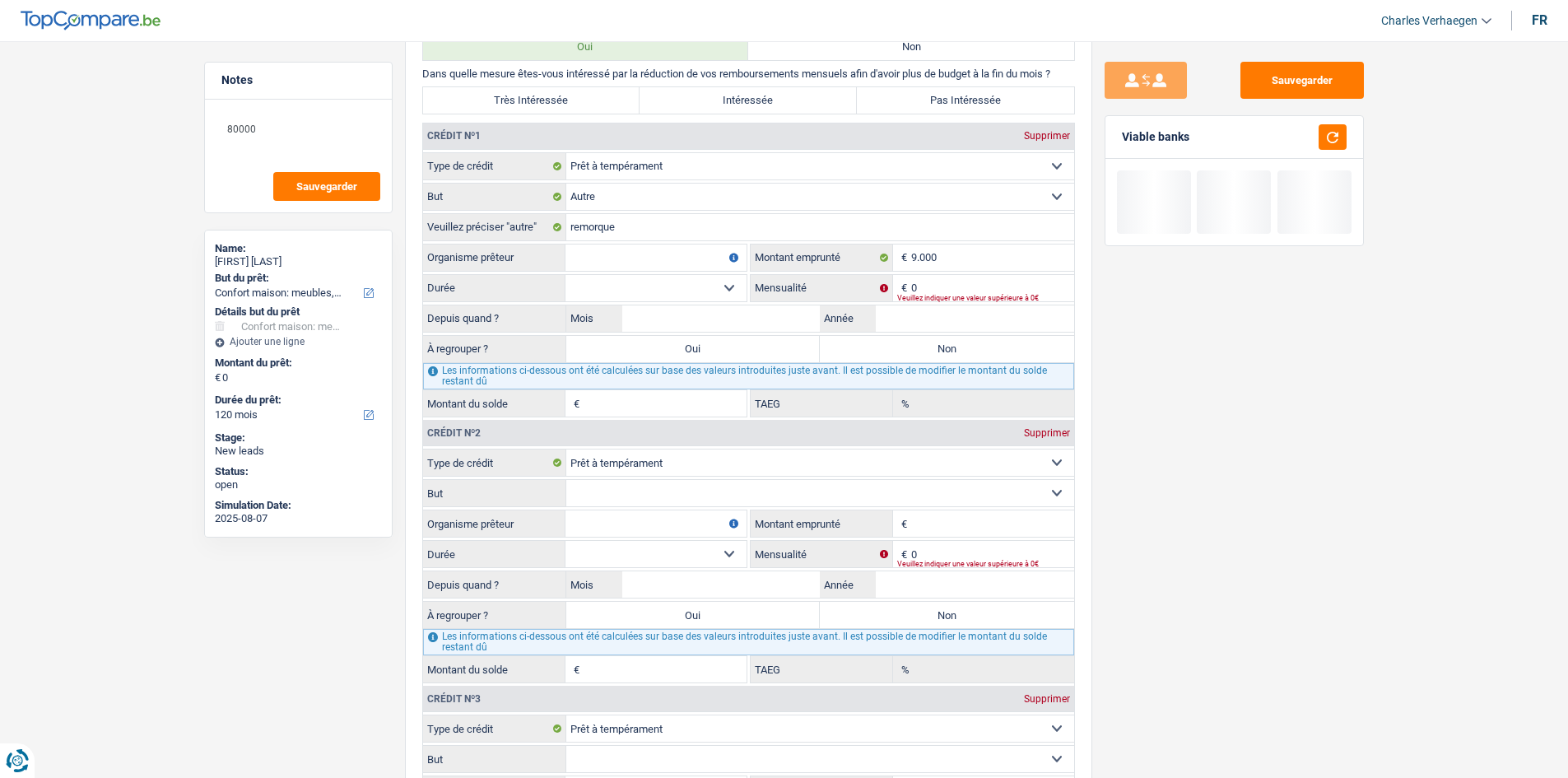 click on "Sauvegarder
Viable banks" at bounding box center [1234, 404] 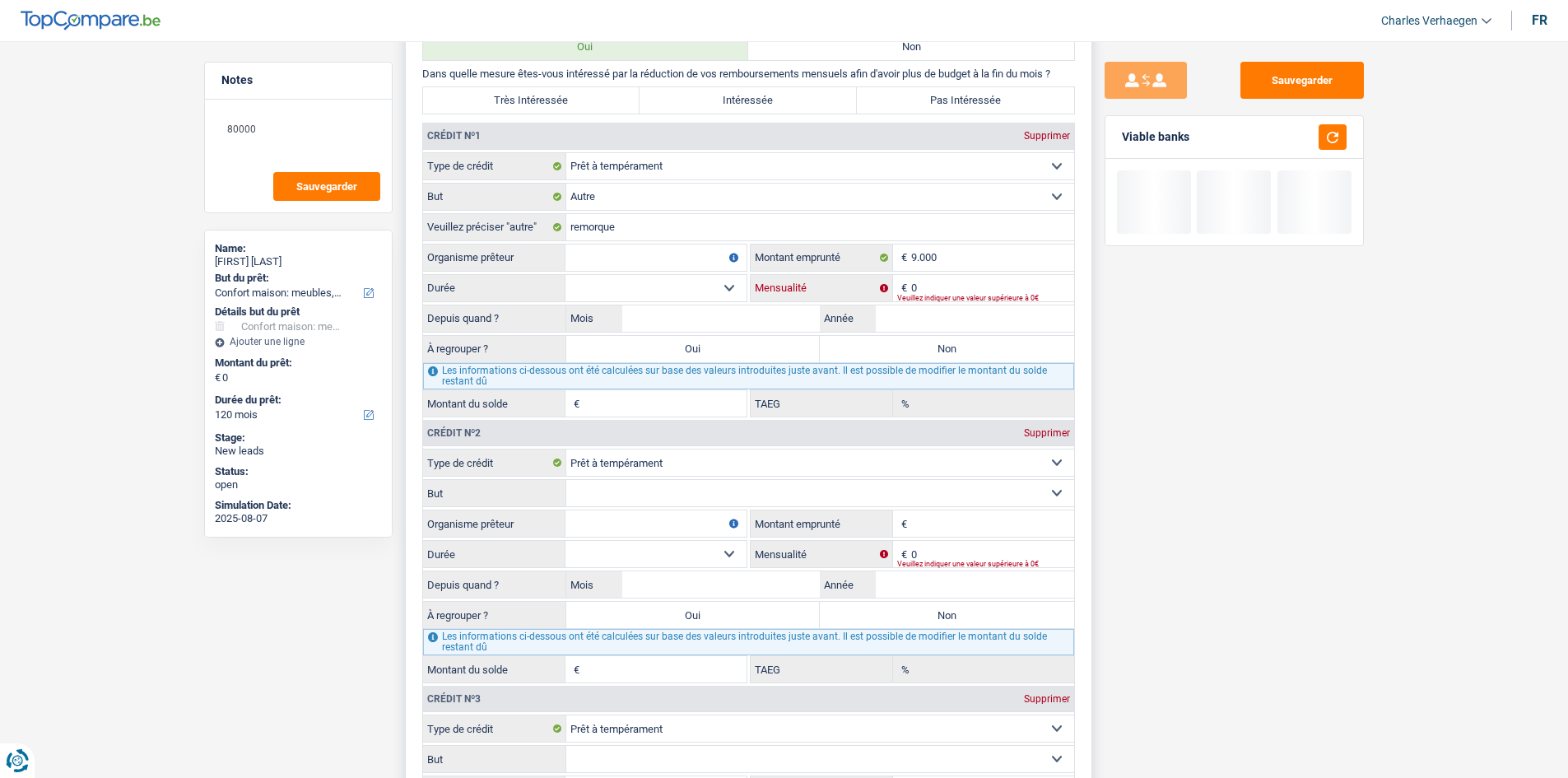 click on "0" at bounding box center (993, 288) 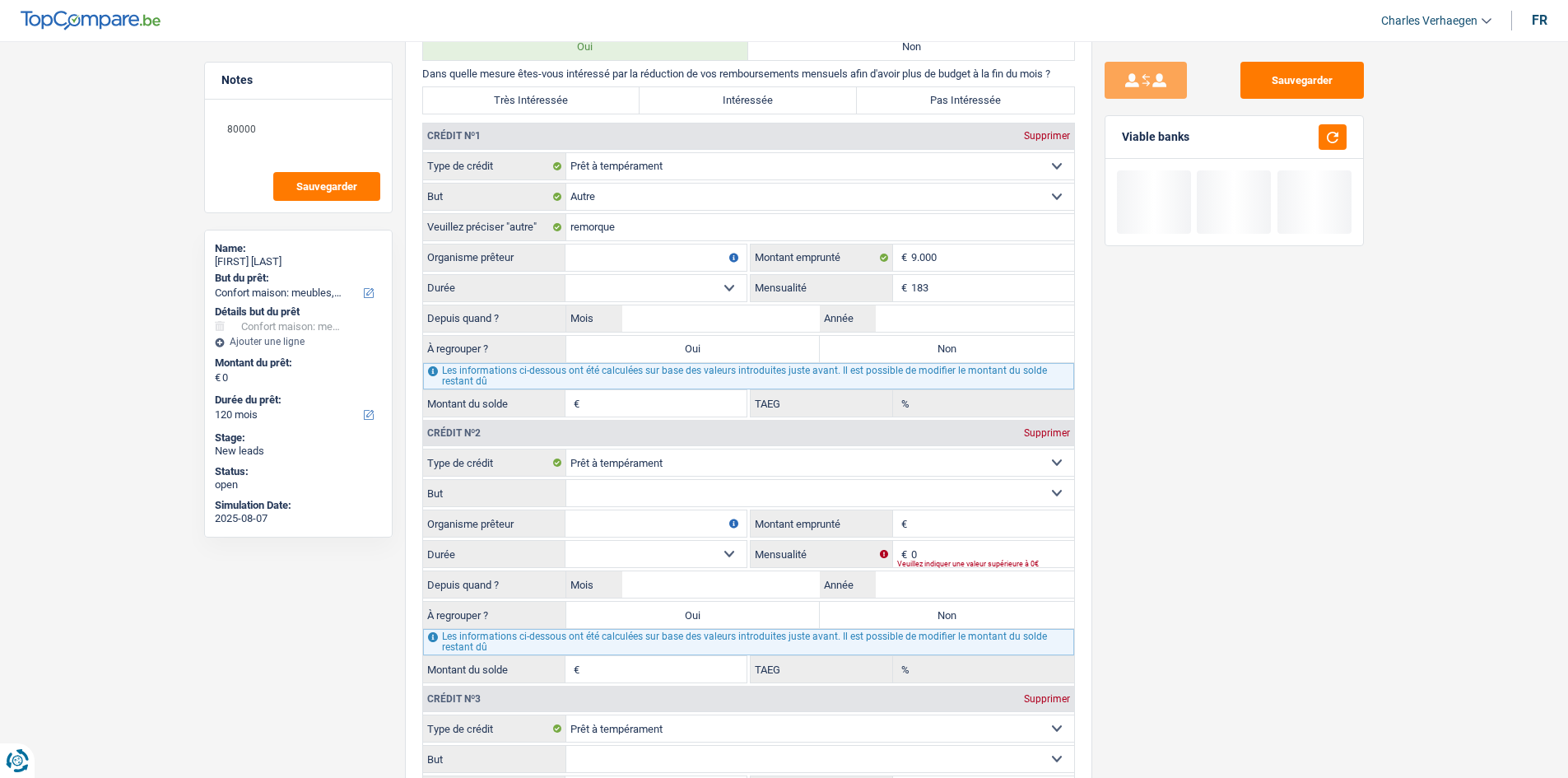 type on "183" 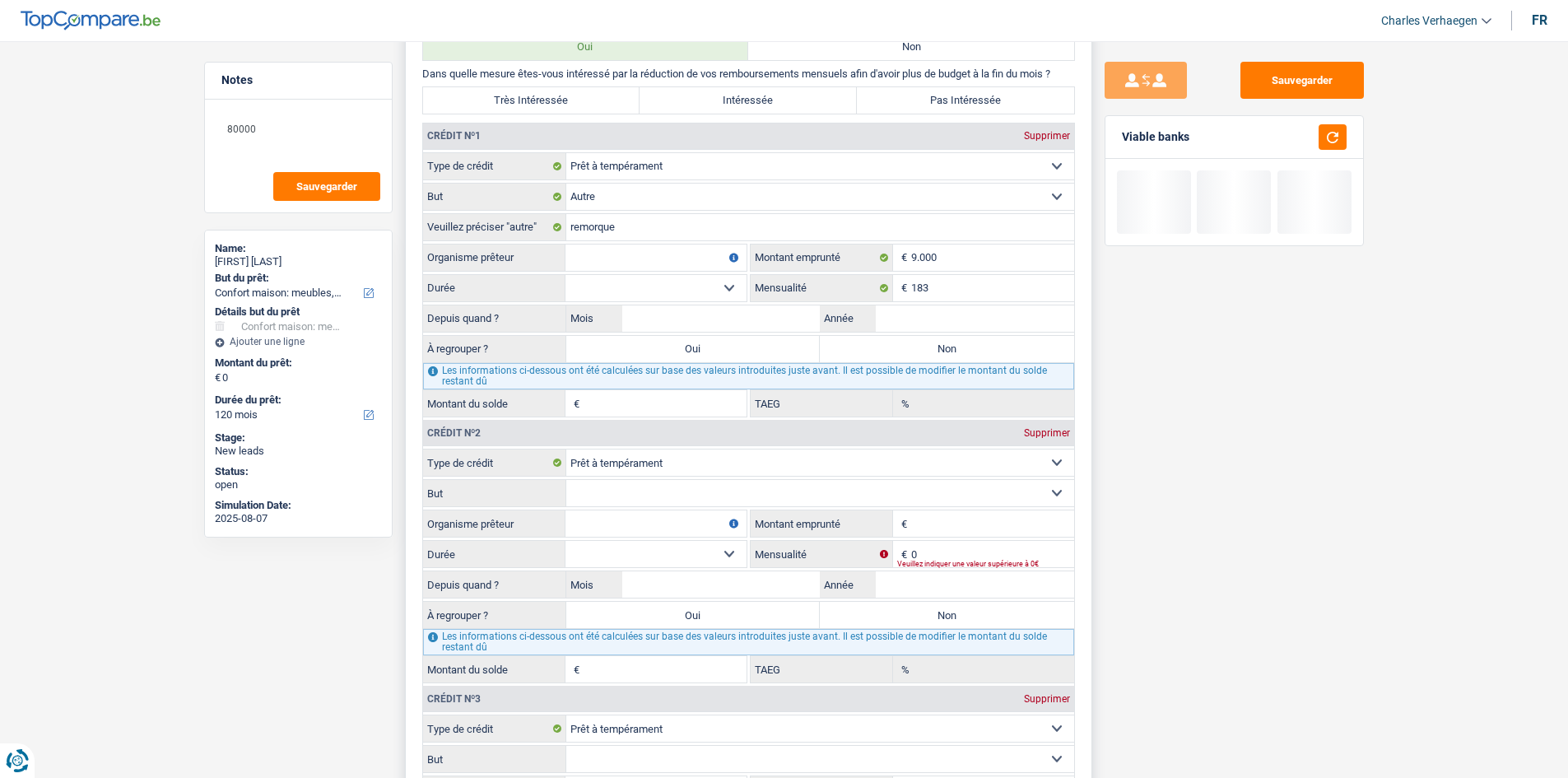click on "12 mois 18 mois 24 mois 30 mois 36 mois 42 mois 48 mois
Sélectionner une option" at bounding box center [656, 288] 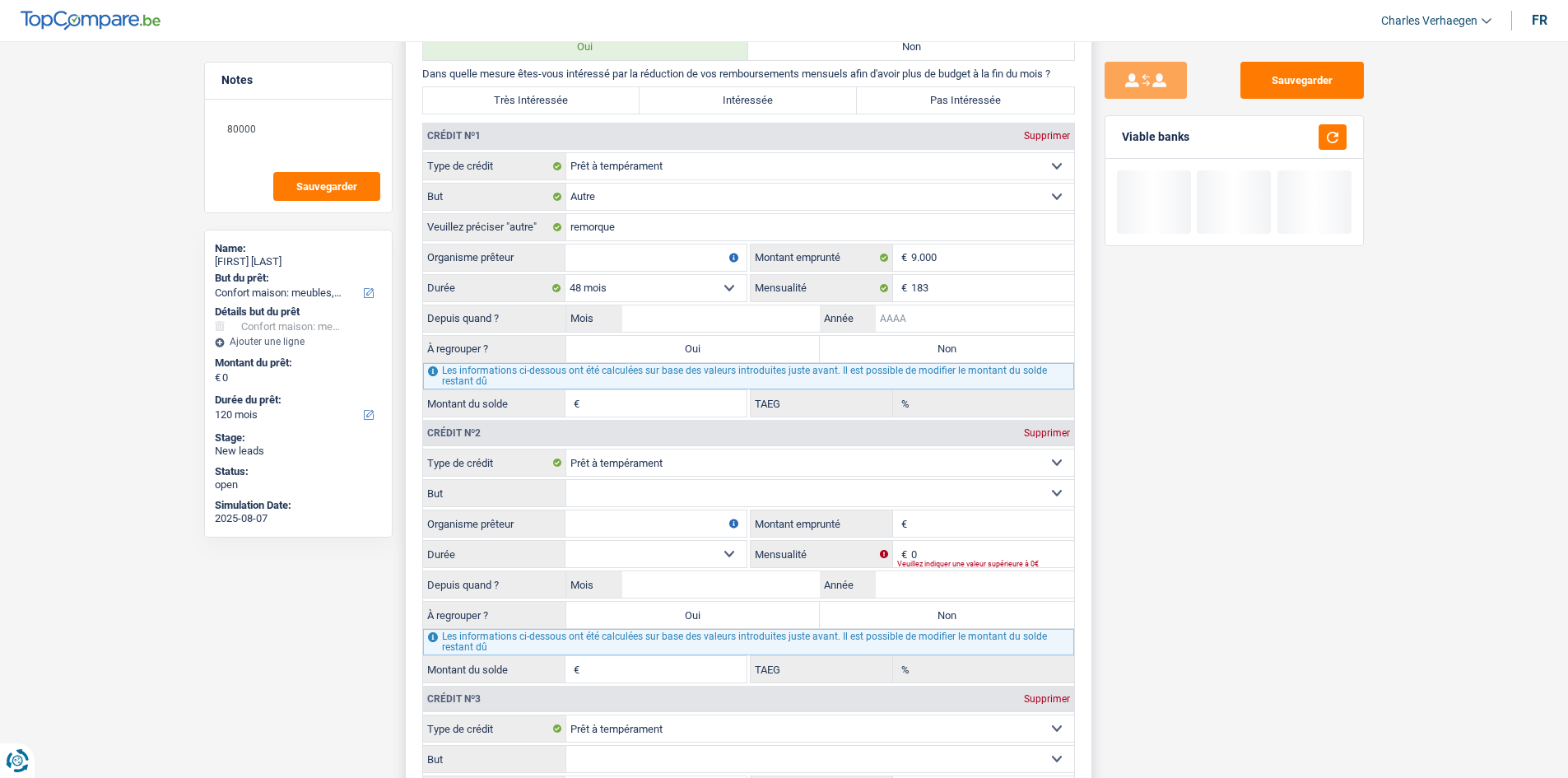 click on "Année" at bounding box center [975, 319] 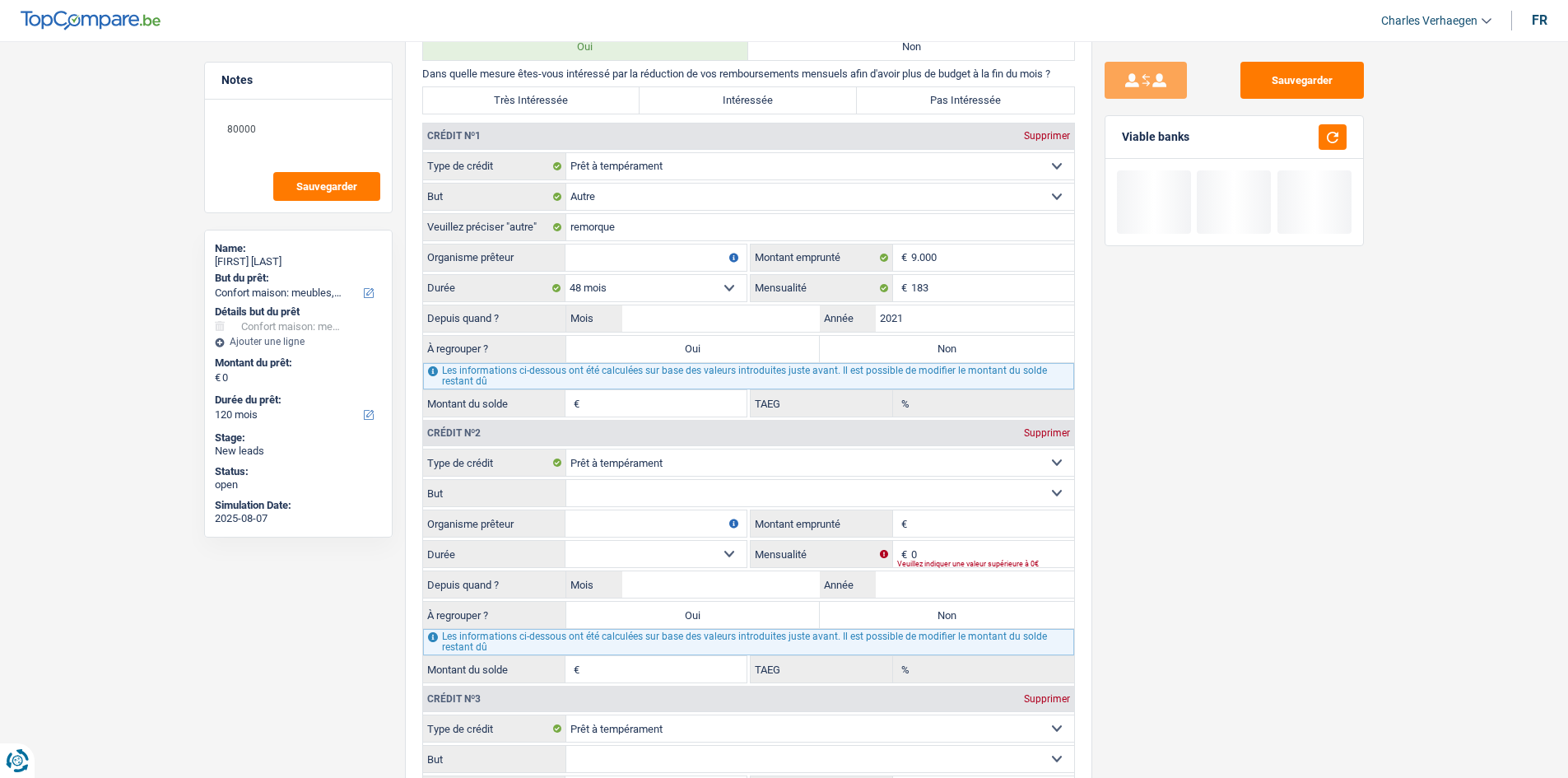 type on "2021" 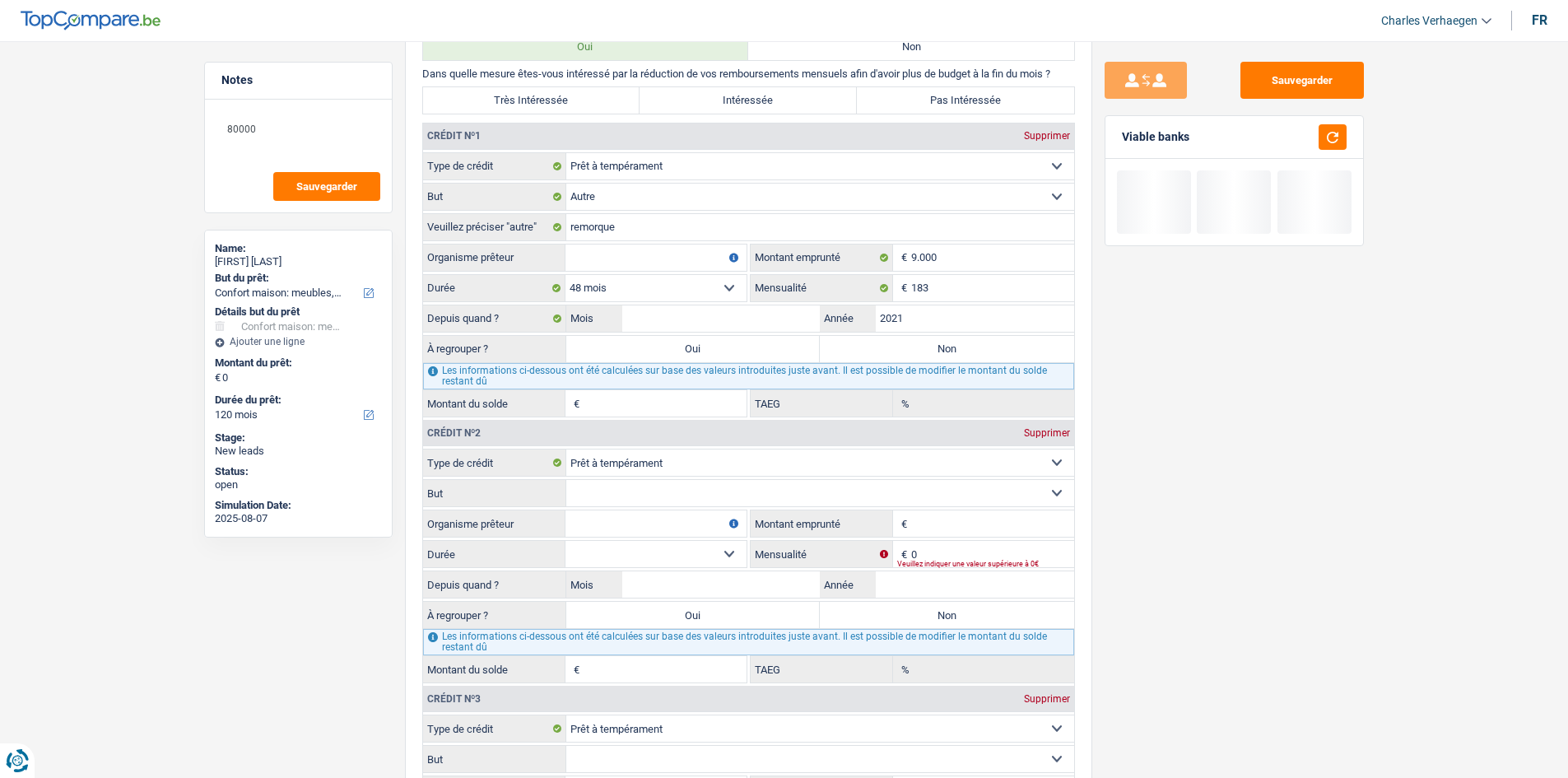 click on "Sauvegarder
Viable banks" at bounding box center (1234, 404) 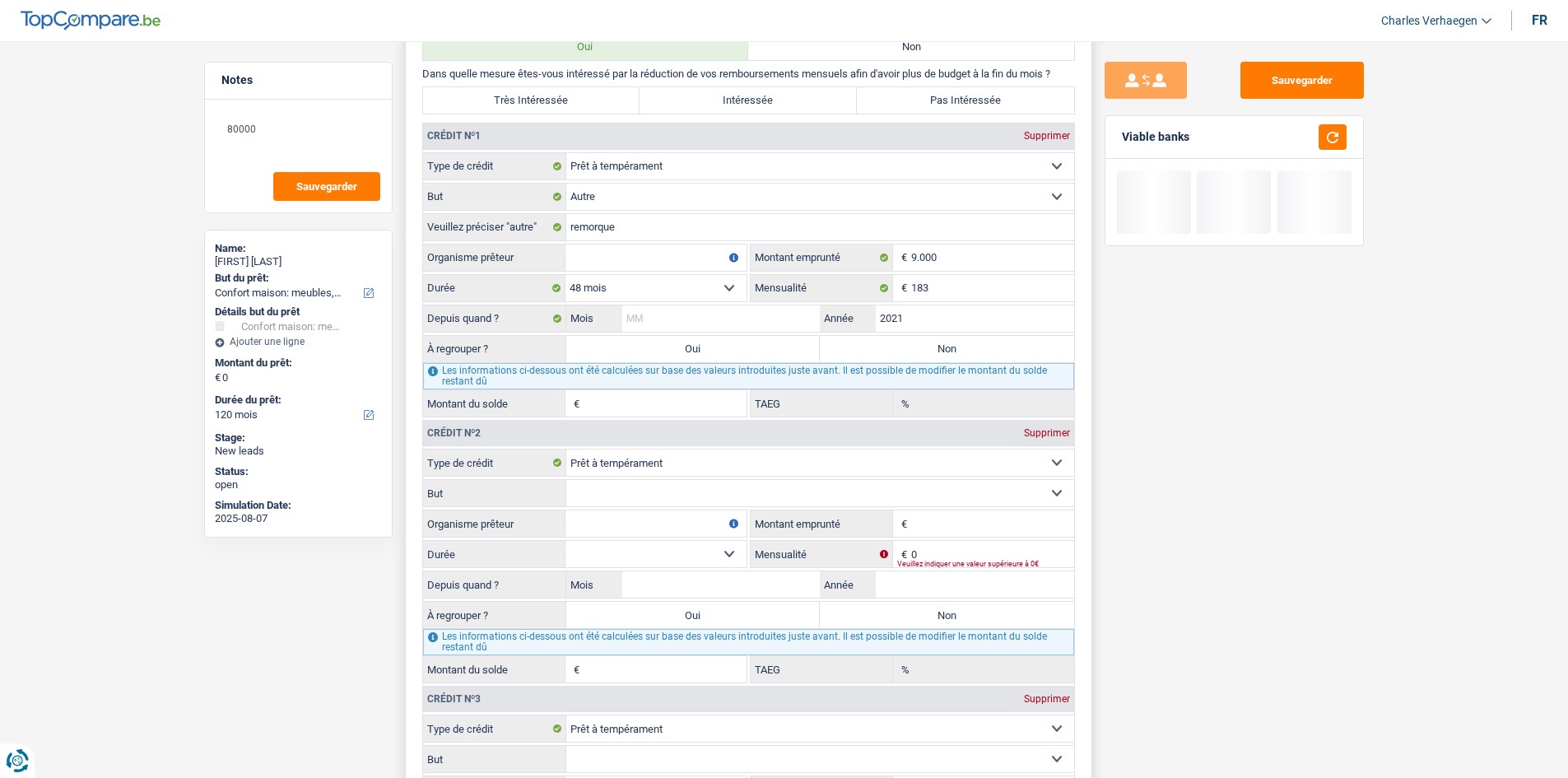 drag, startPoint x: 654, startPoint y: 311, endPoint x: 794, endPoint y: 339, distance: 142.77255 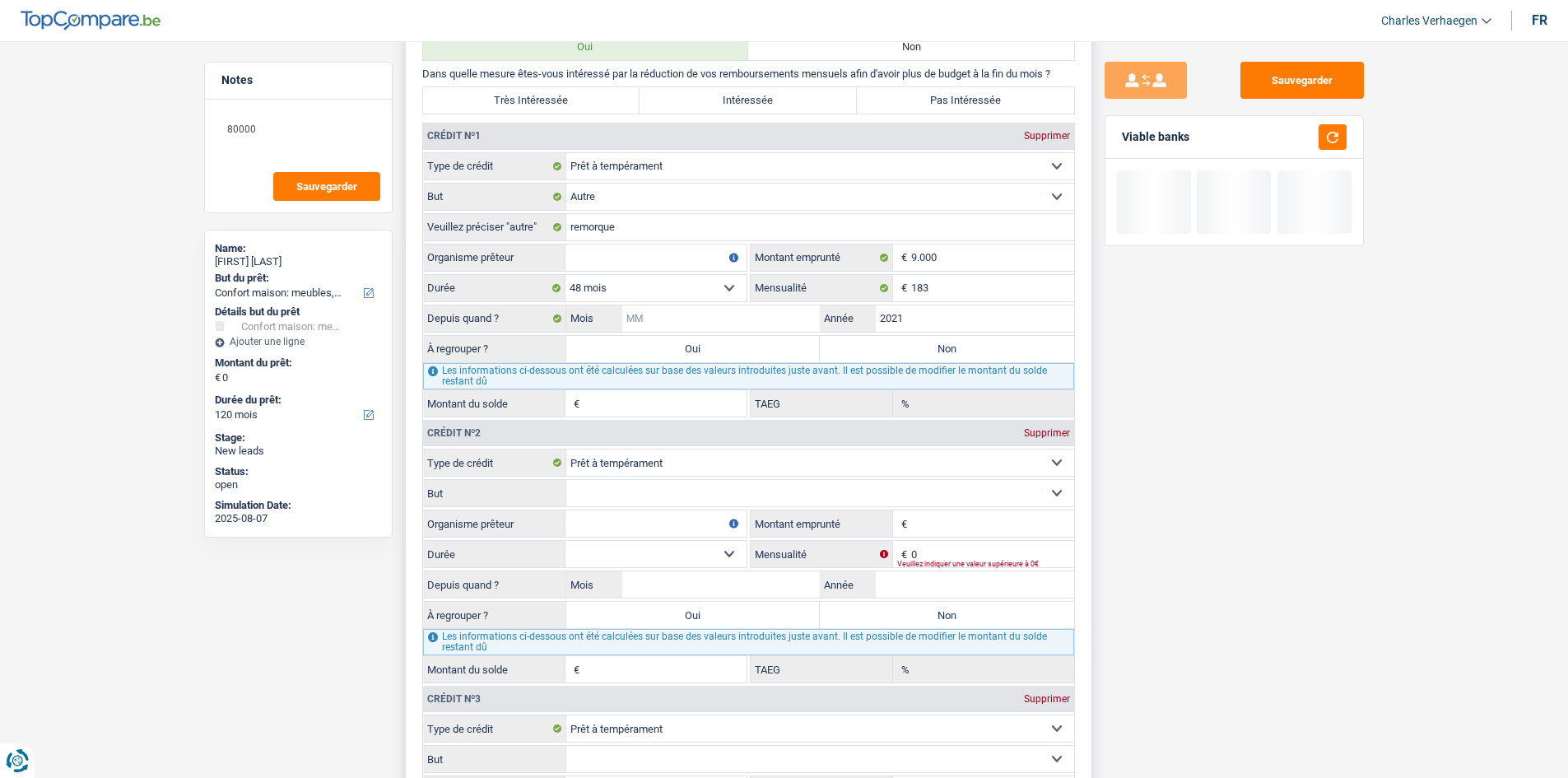 click on "Mois" at bounding box center (721, 319) 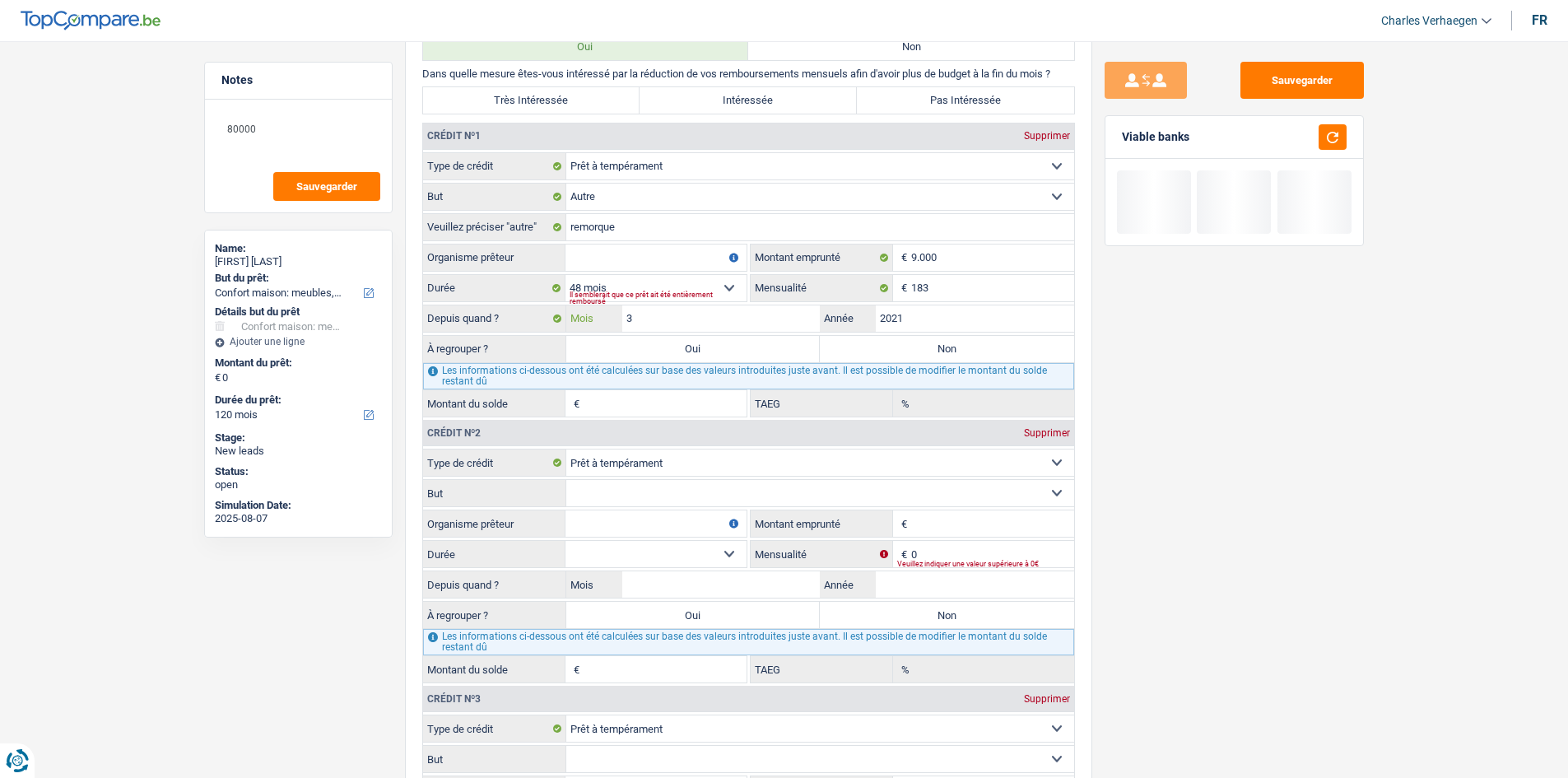 type on "3" 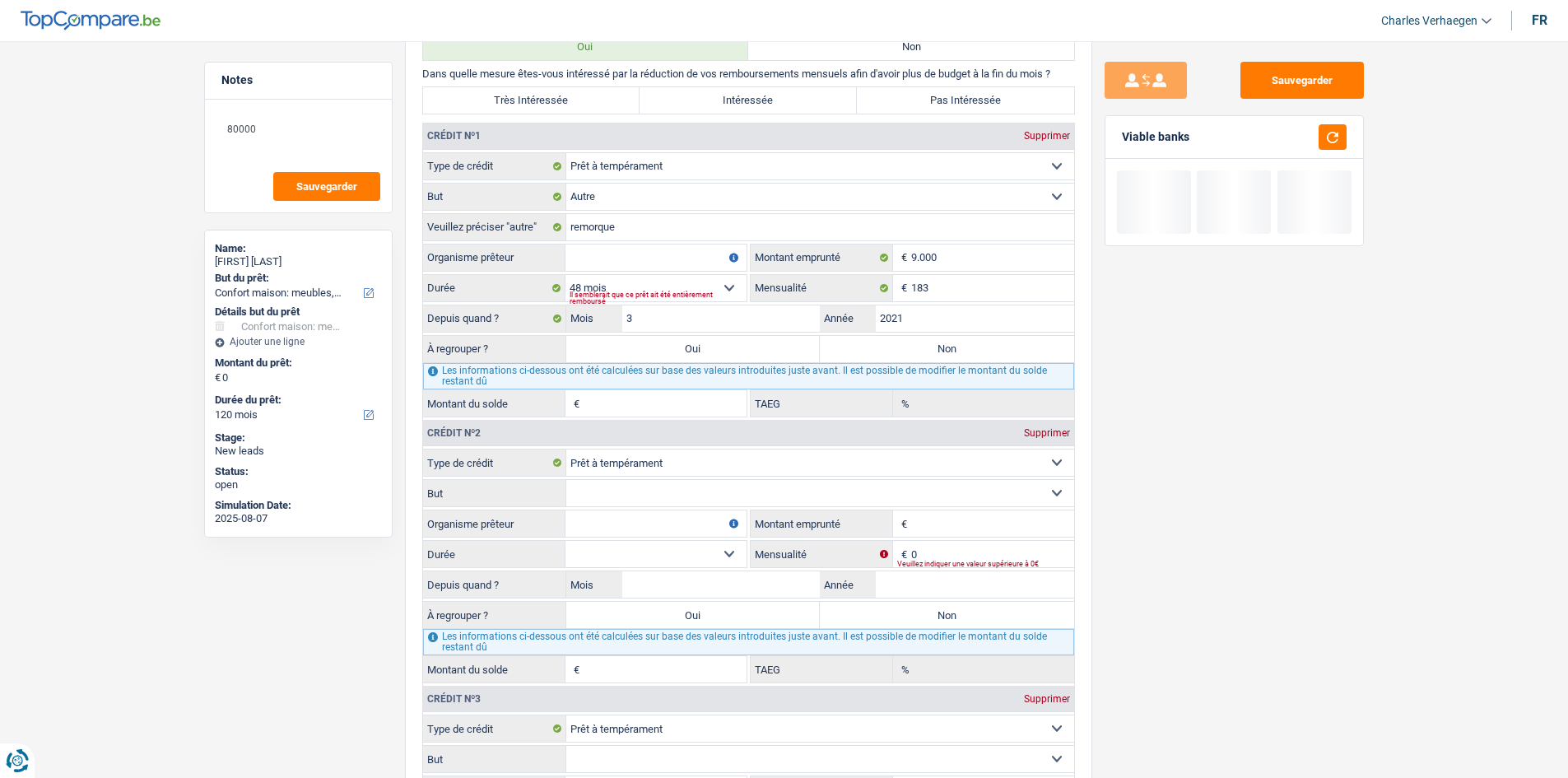 click on "Sauvegarder
Viable banks" at bounding box center (1234, 404) 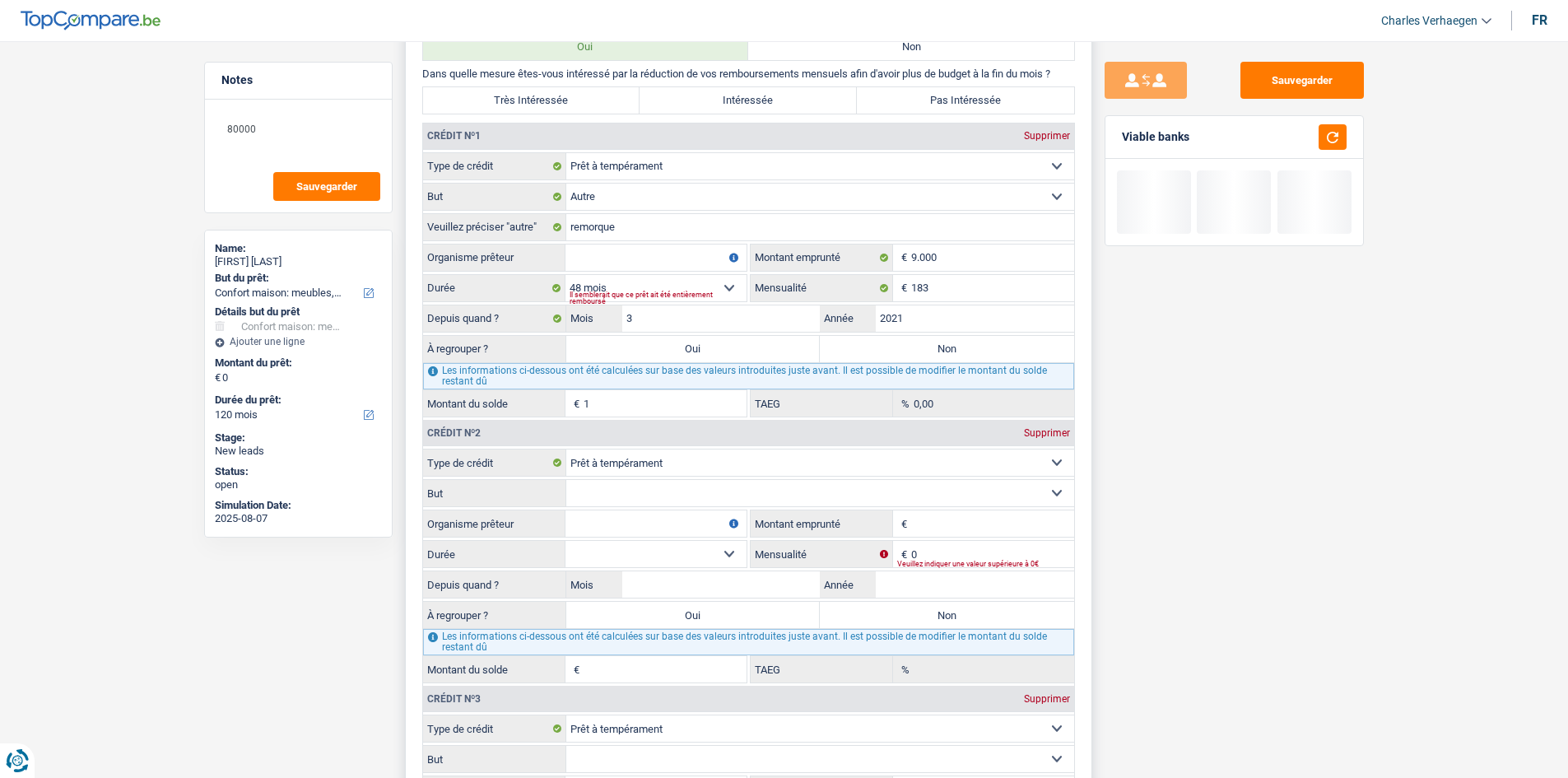click on "Organisme prêteur" at bounding box center [656, 258] 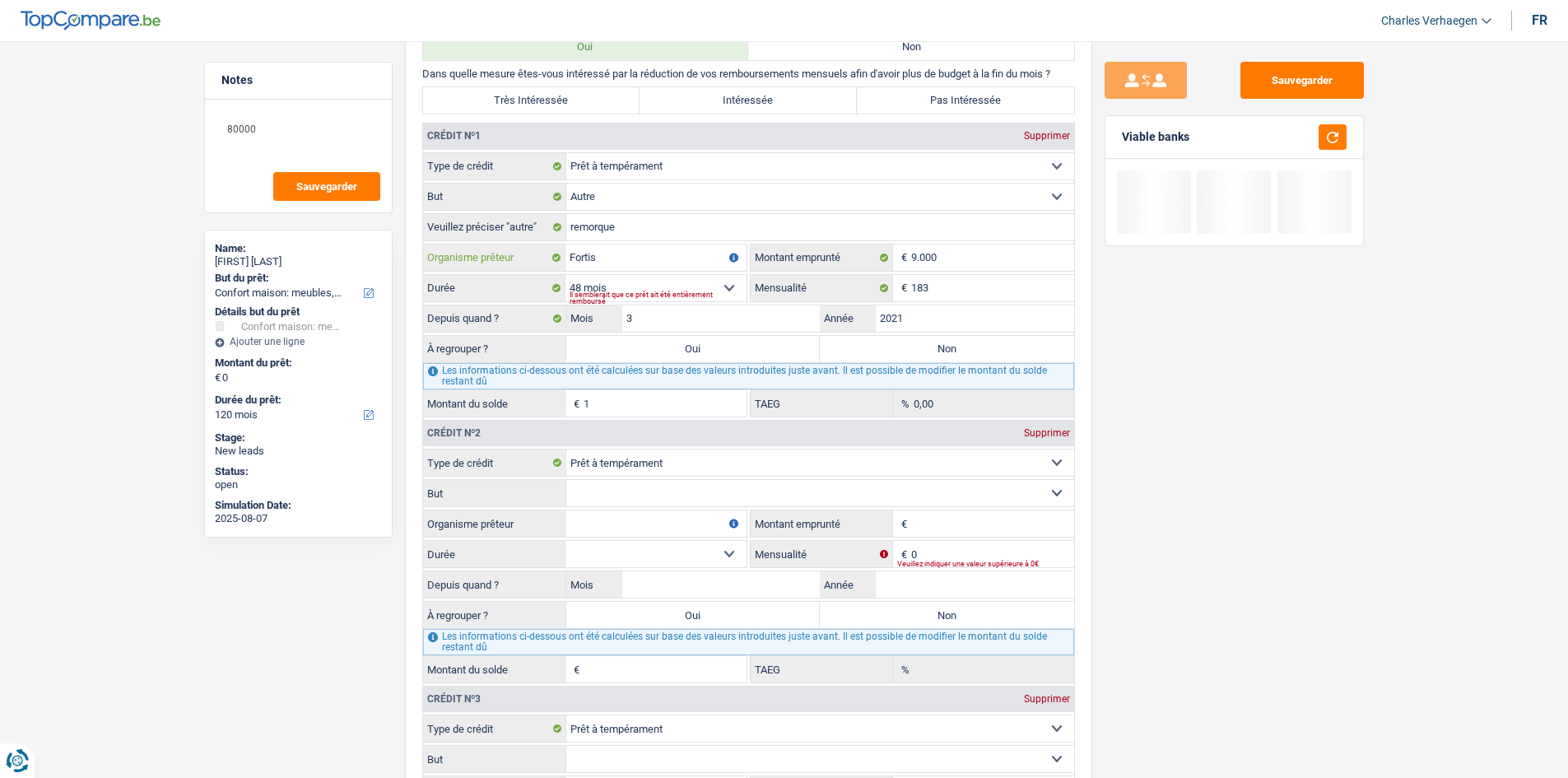 type on "Fortis" 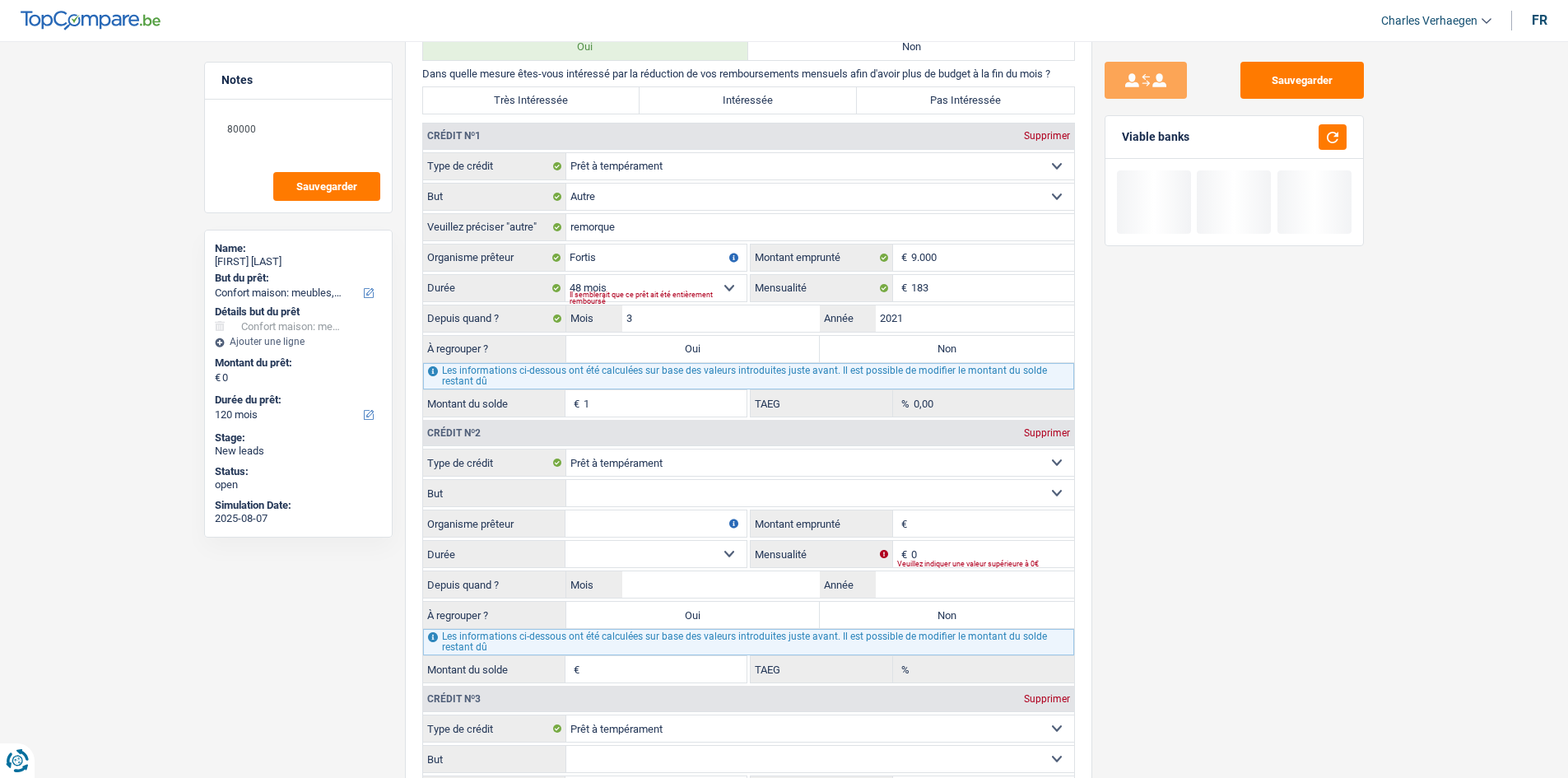 click on "Sauvegarder
Viable banks" at bounding box center (1234, 404) 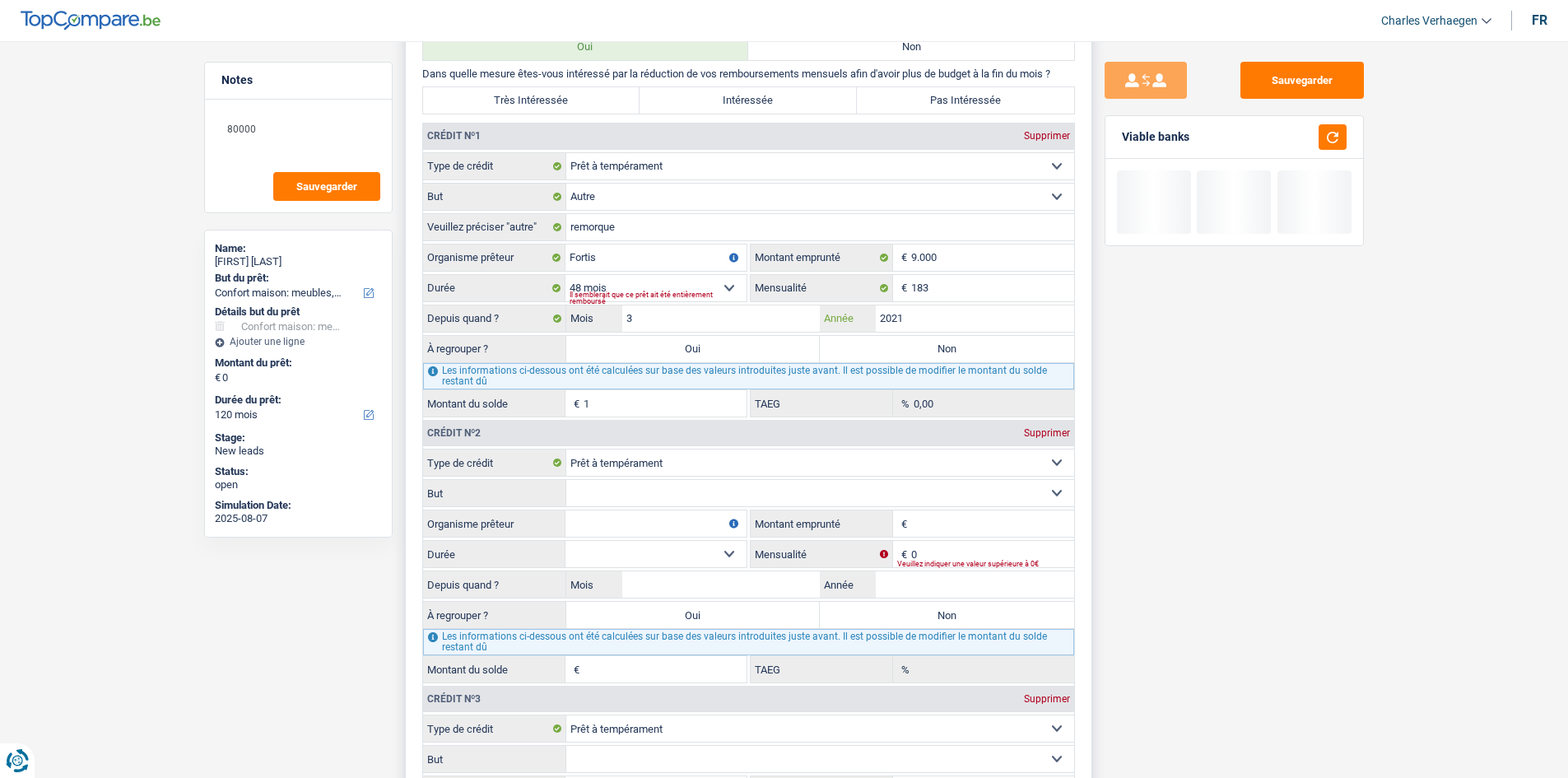 click on "2021" at bounding box center (975, 319) 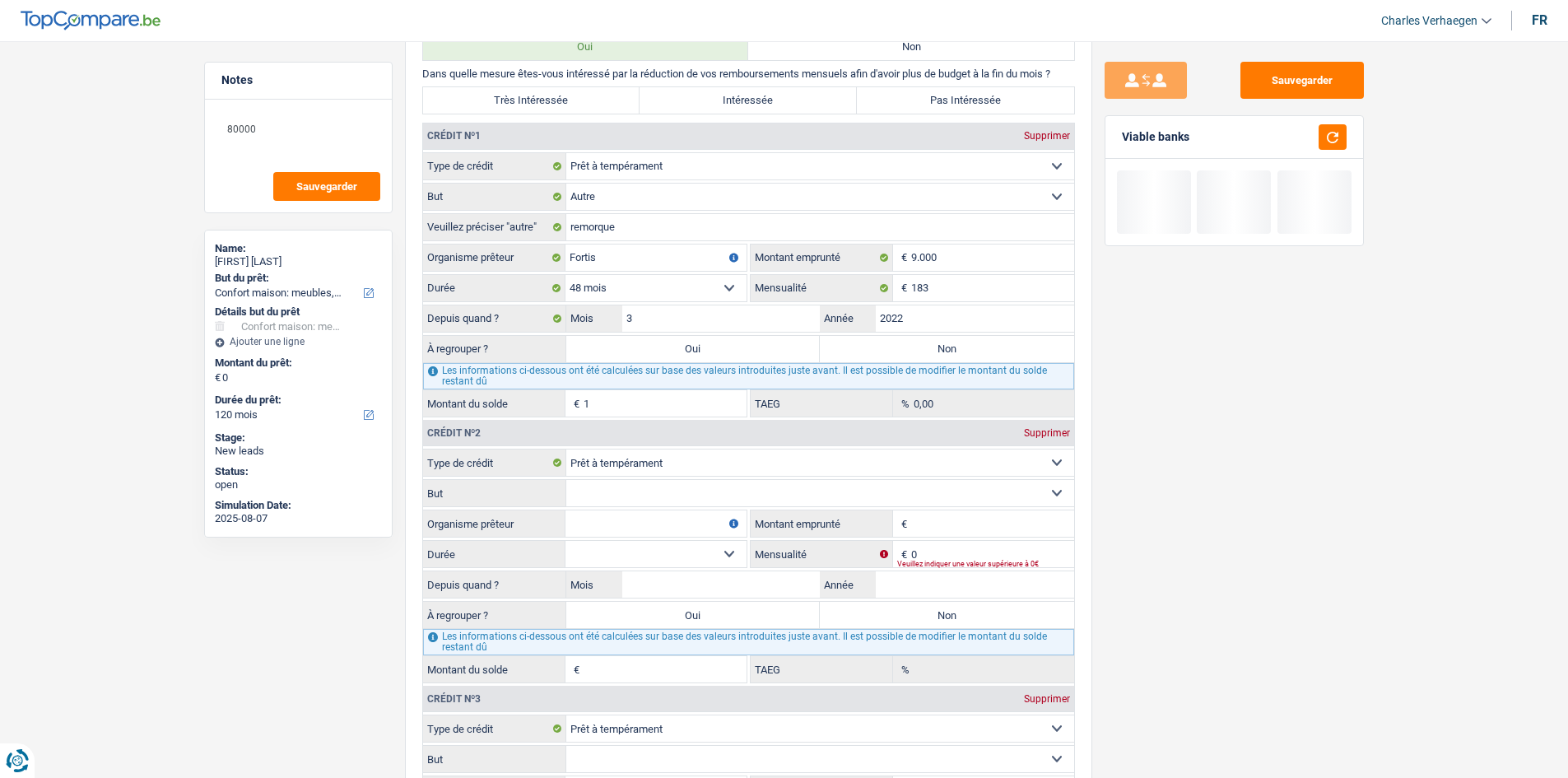type on "2022" 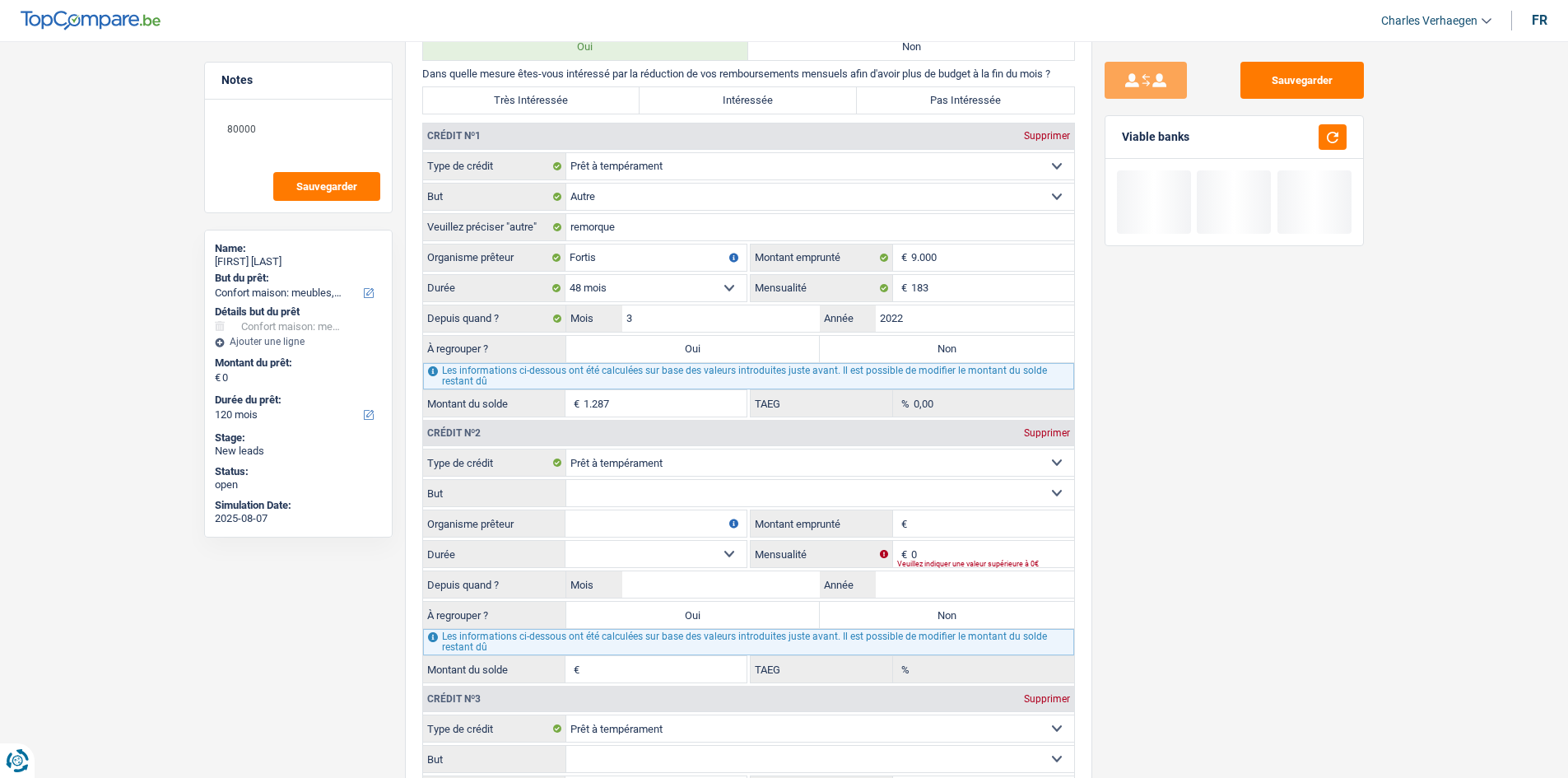 click on "Sauvegarder
Viable banks" at bounding box center (1234, 404) 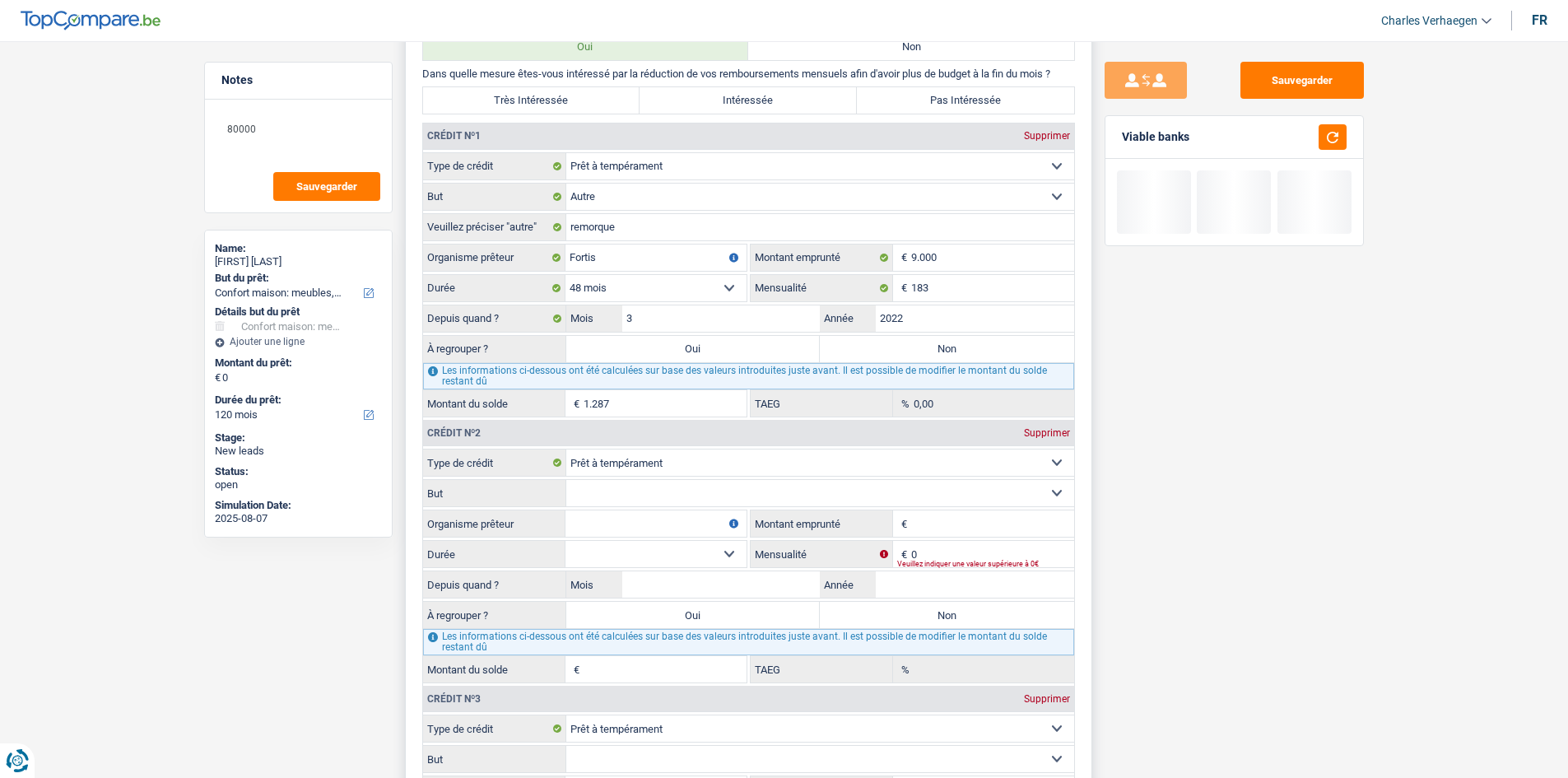 click on "1.287" at bounding box center [665, 403] 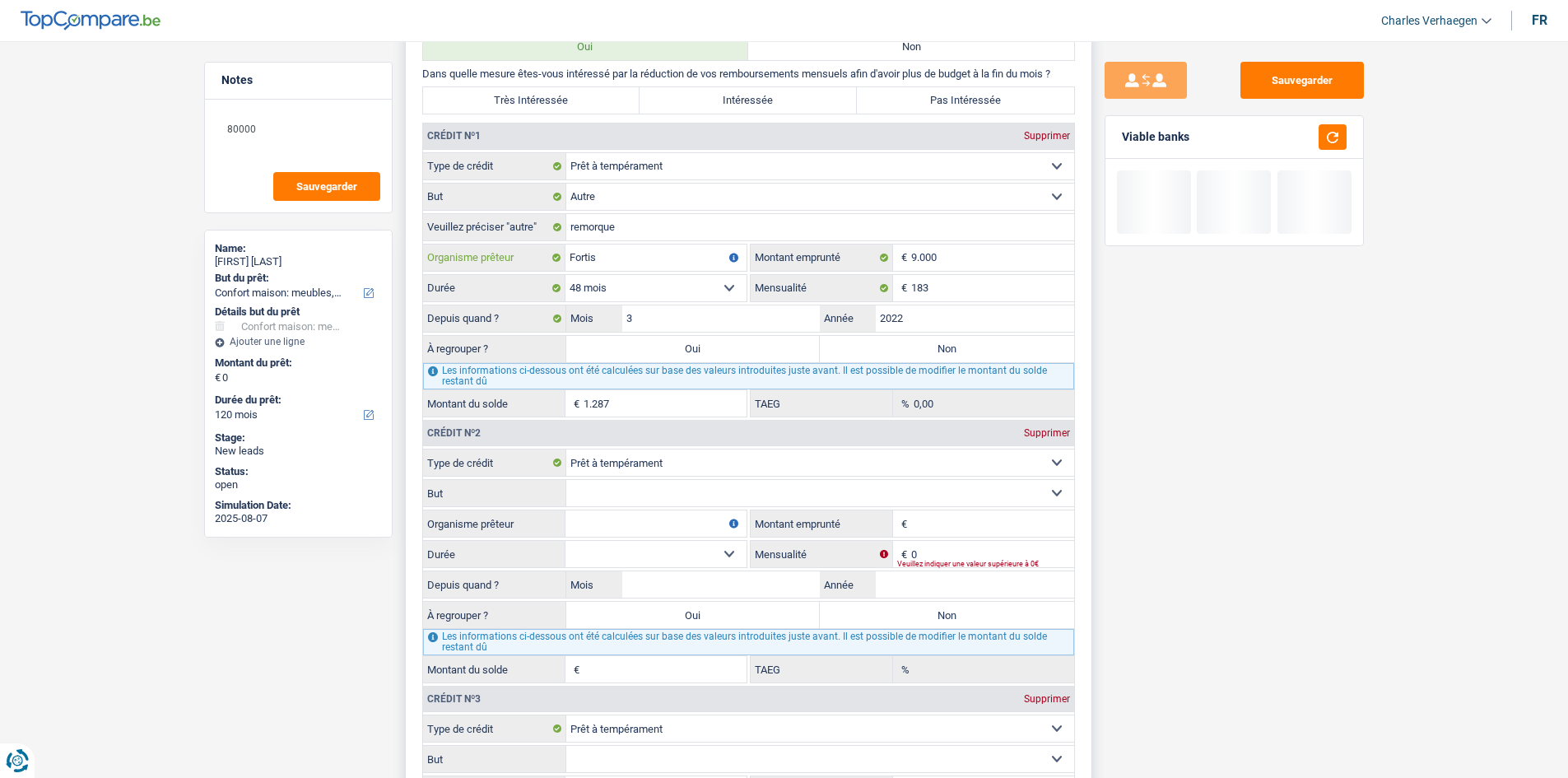 click on "Fortis" at bounding box center (656, 258) 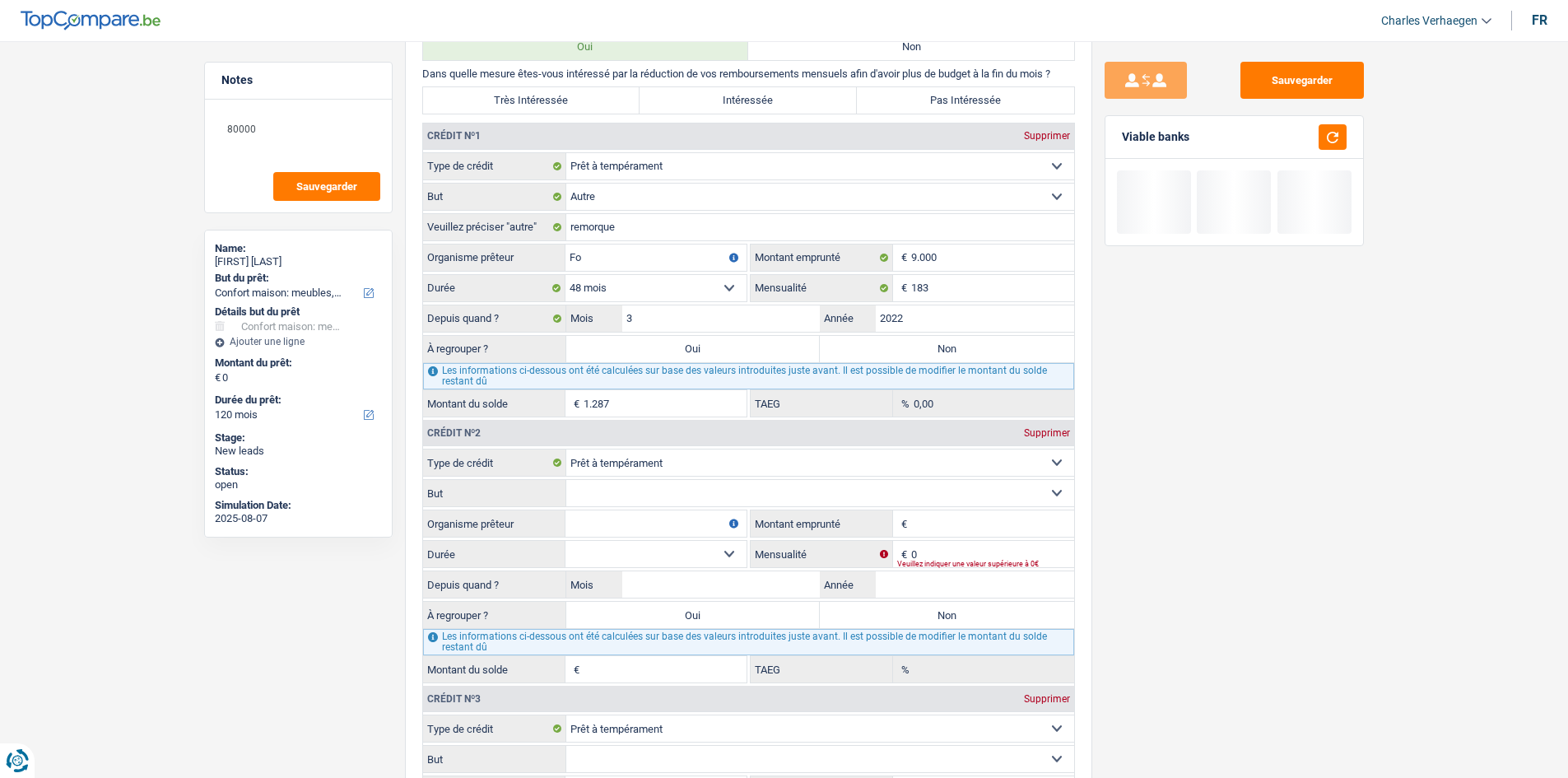 type on "F" 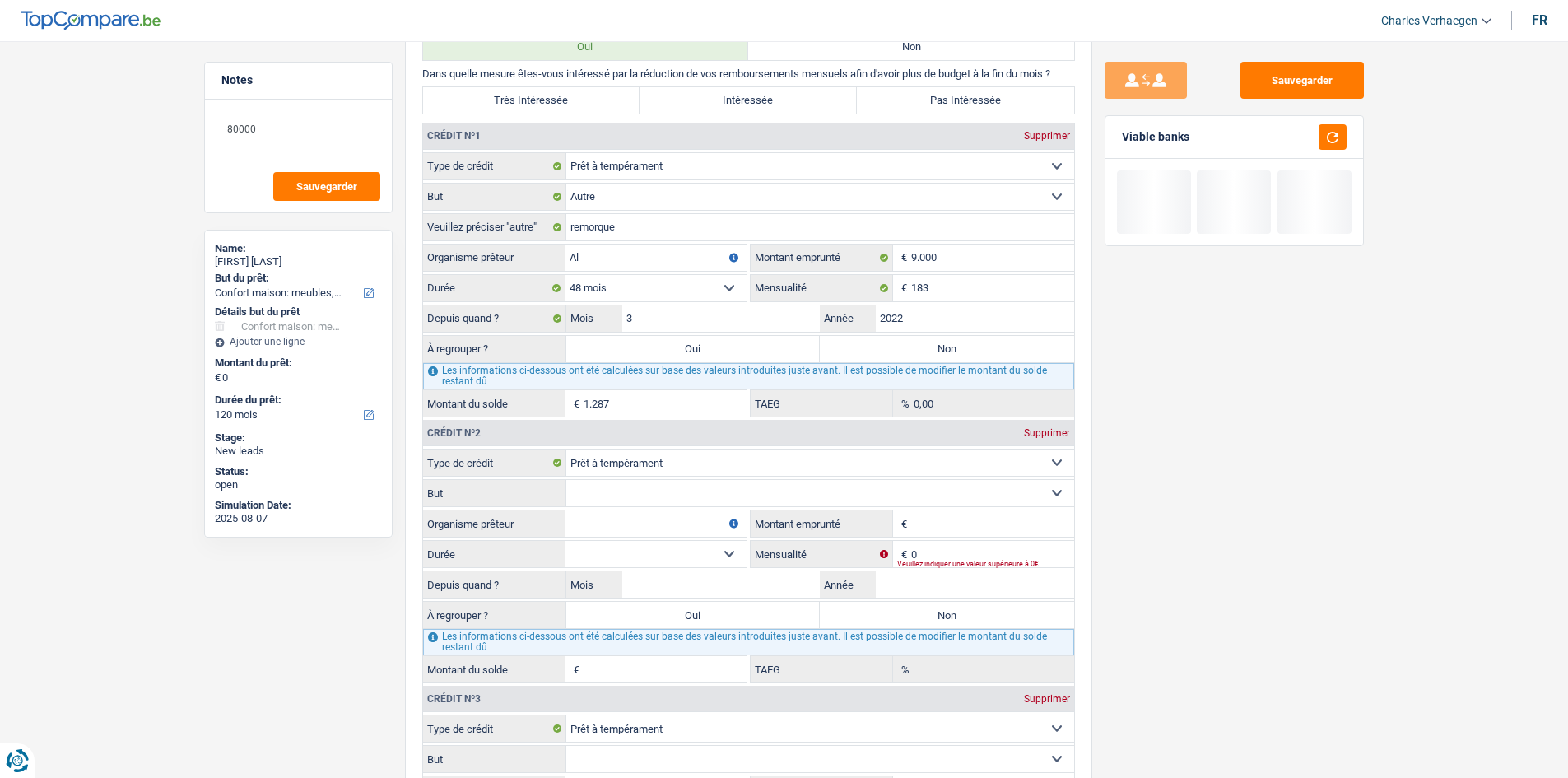 type on "A" 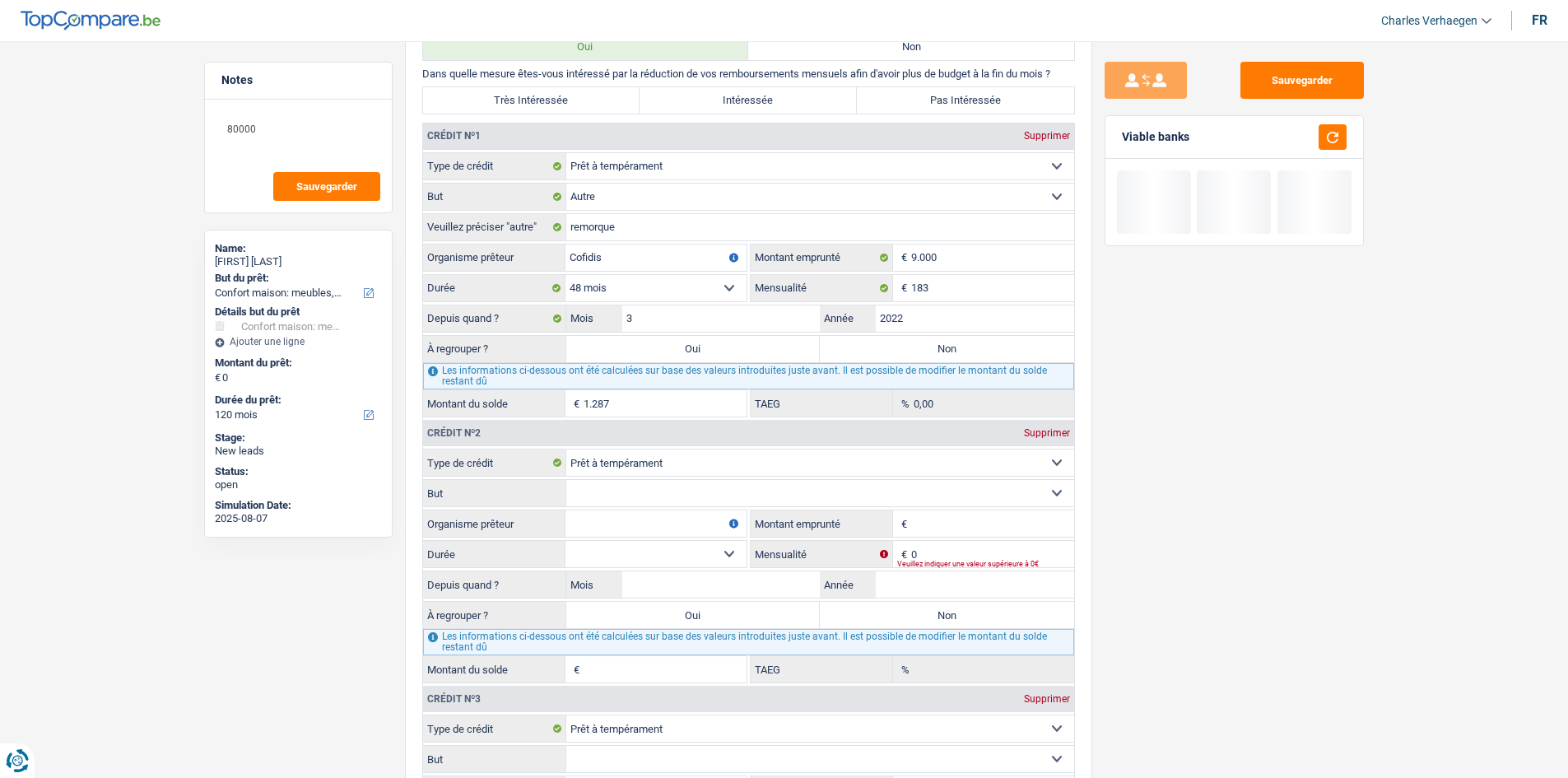 type on "Cofidis" 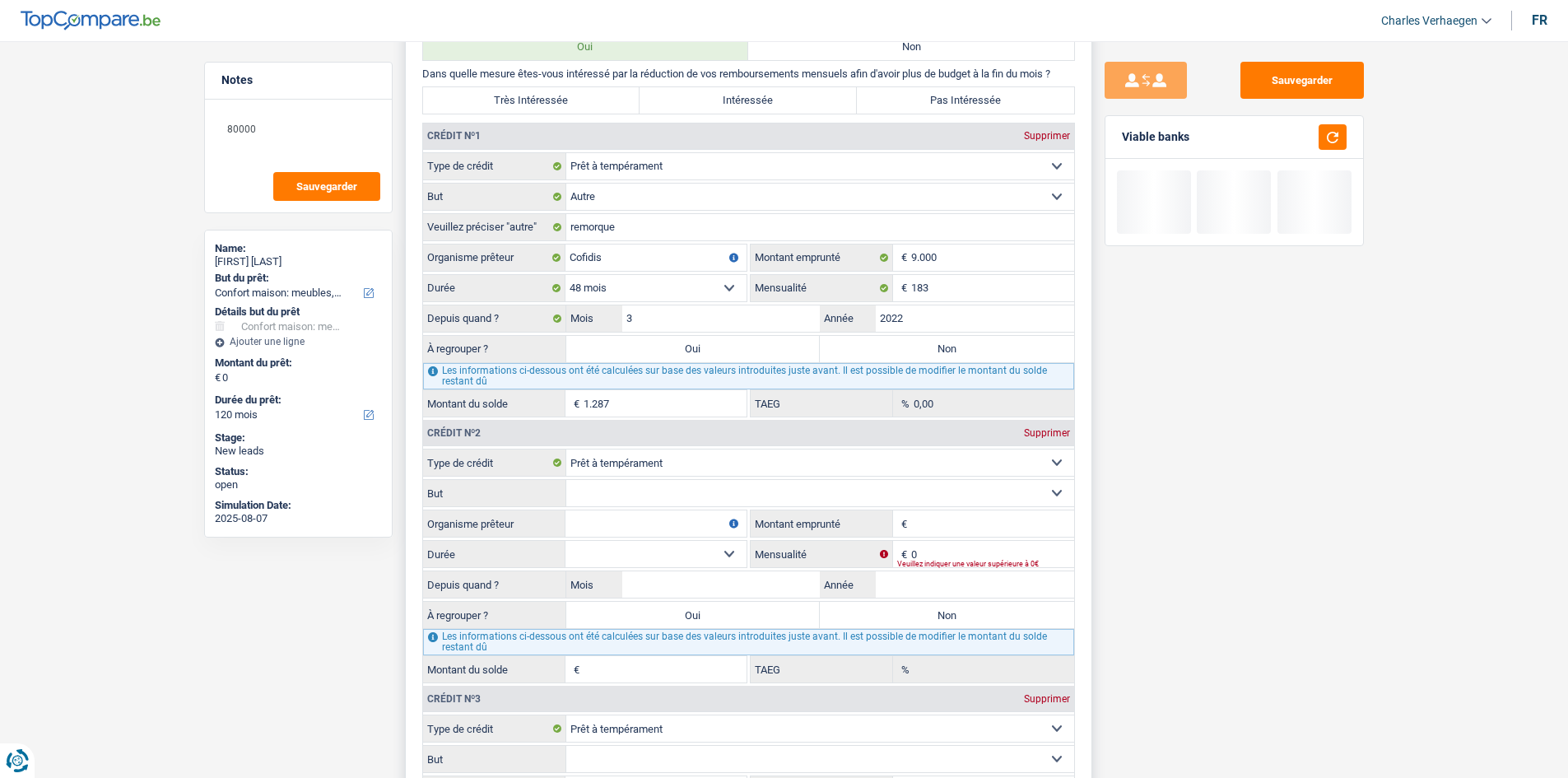 click on "1.287" at bounding box center (665, 403) 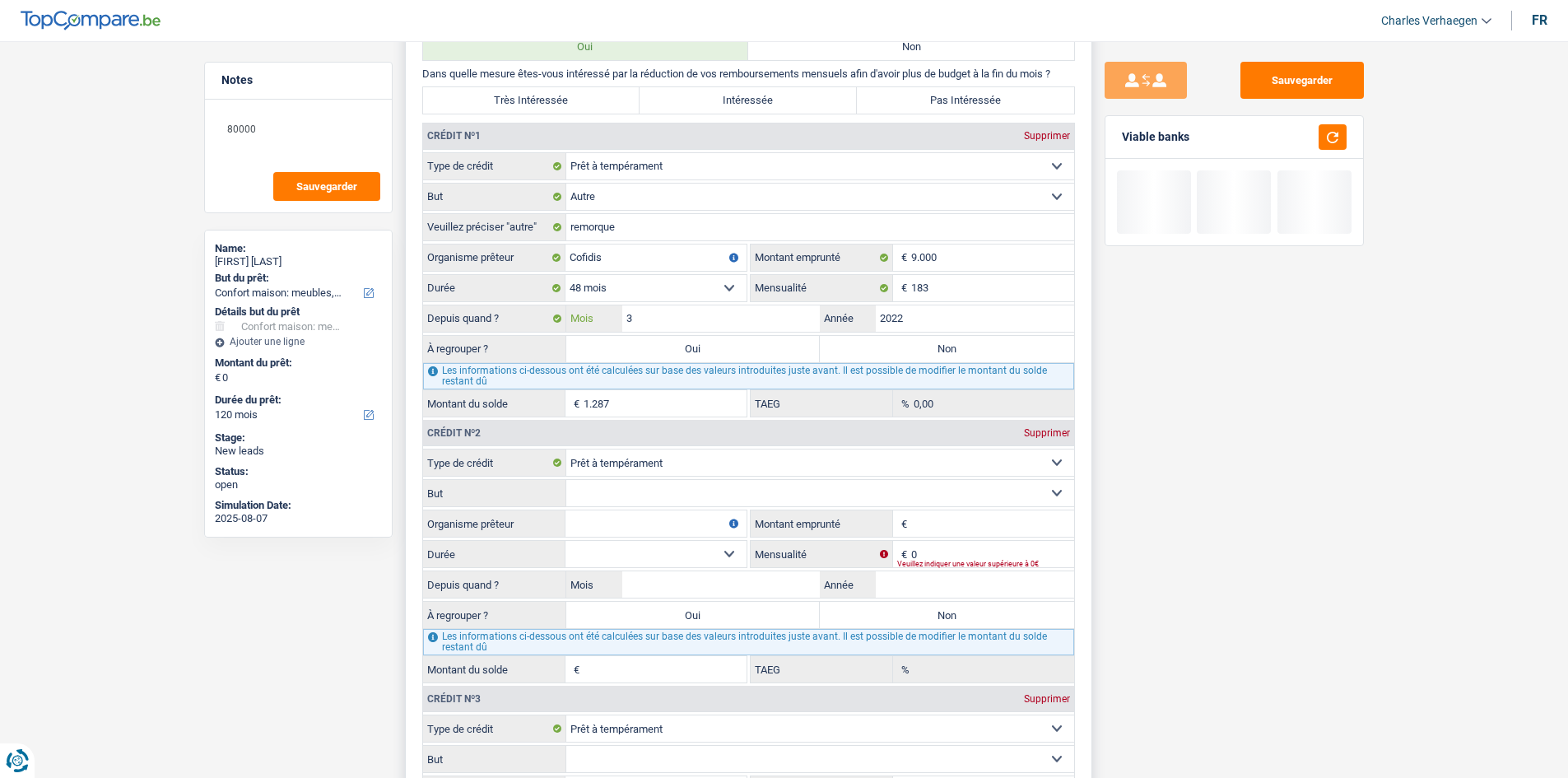 click on "3" at bounding box center [721, 319] 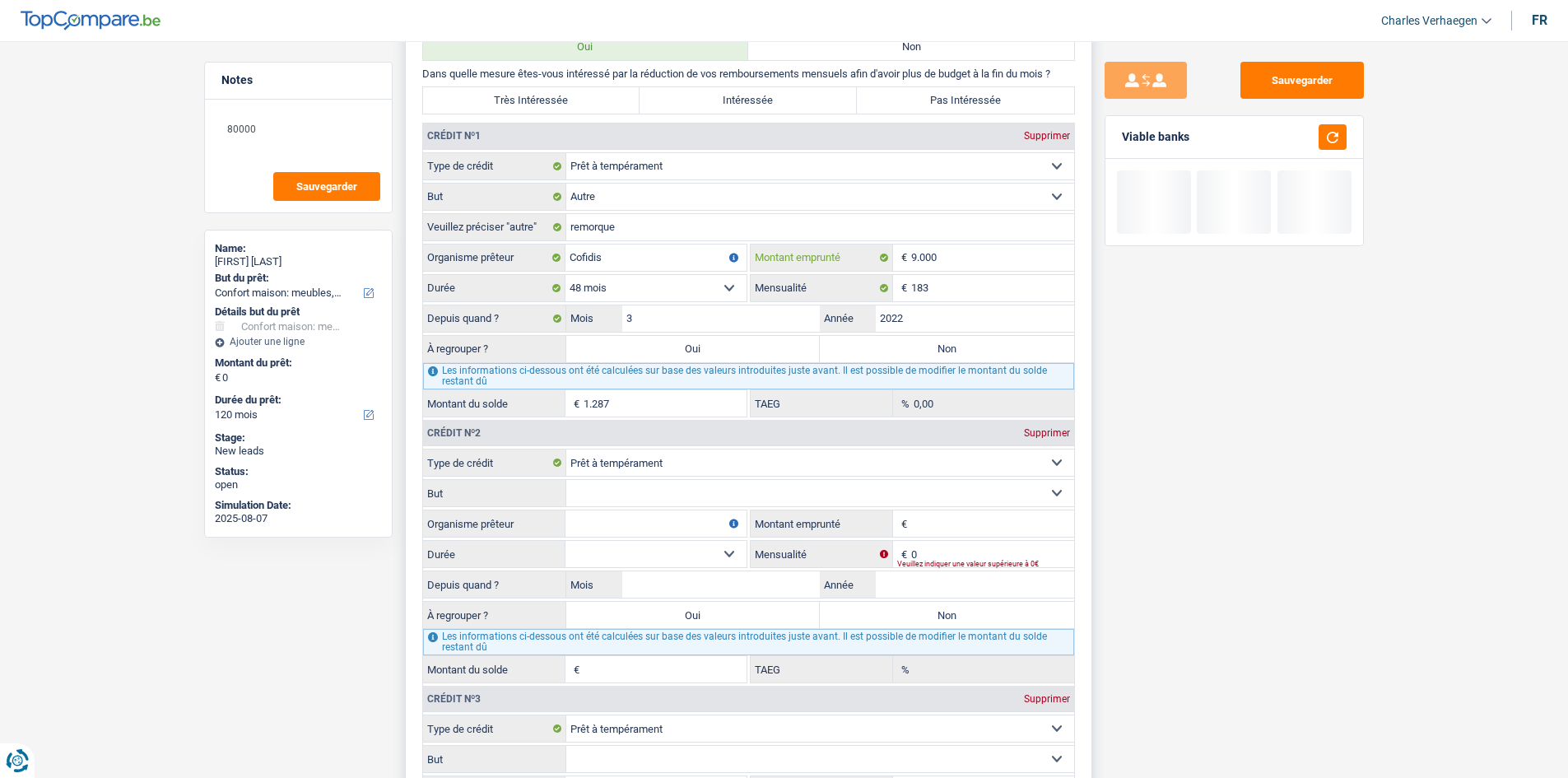 click on "9.000" at bounding box center (993, 258) 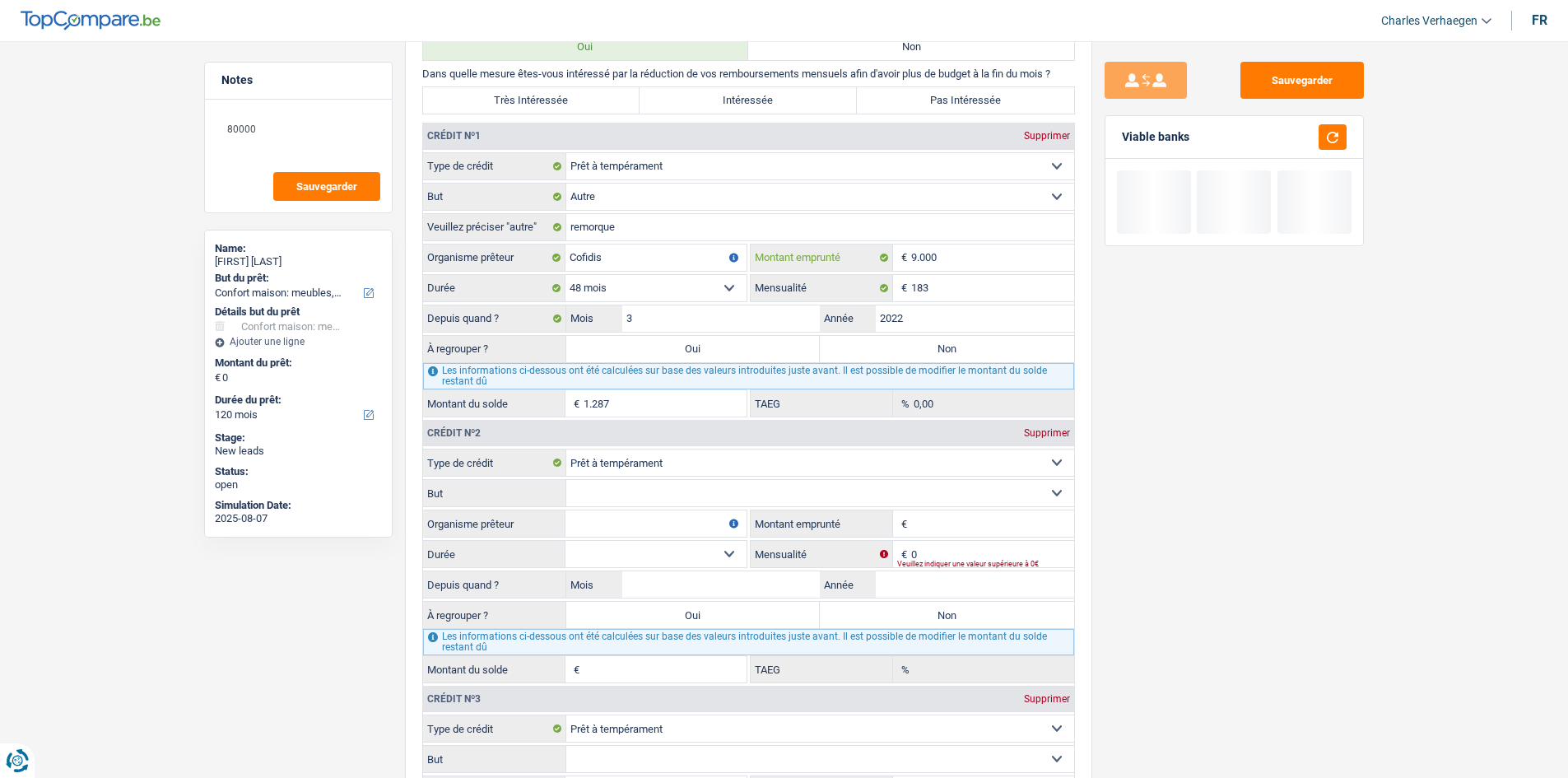 type on "900" 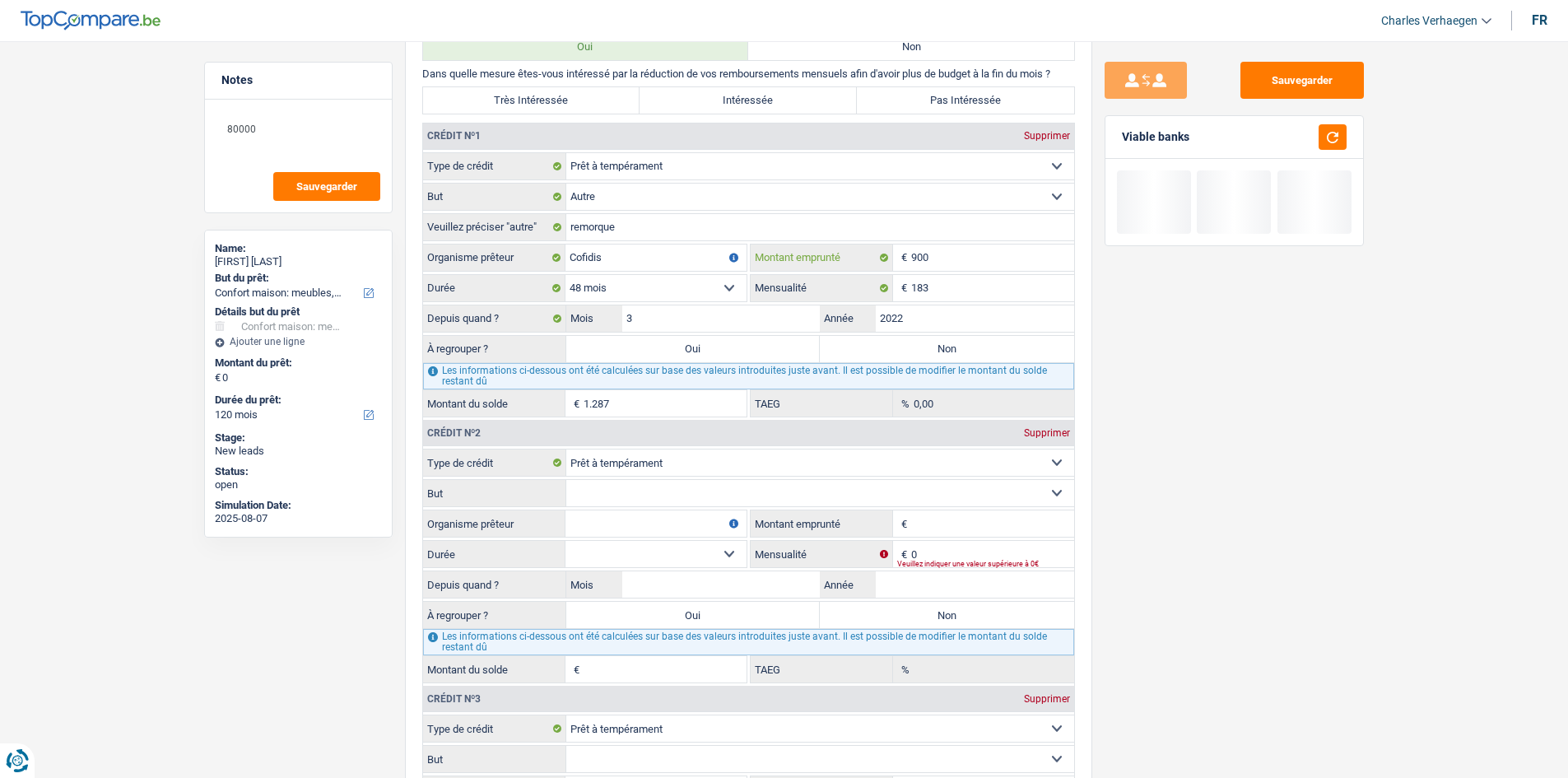 select 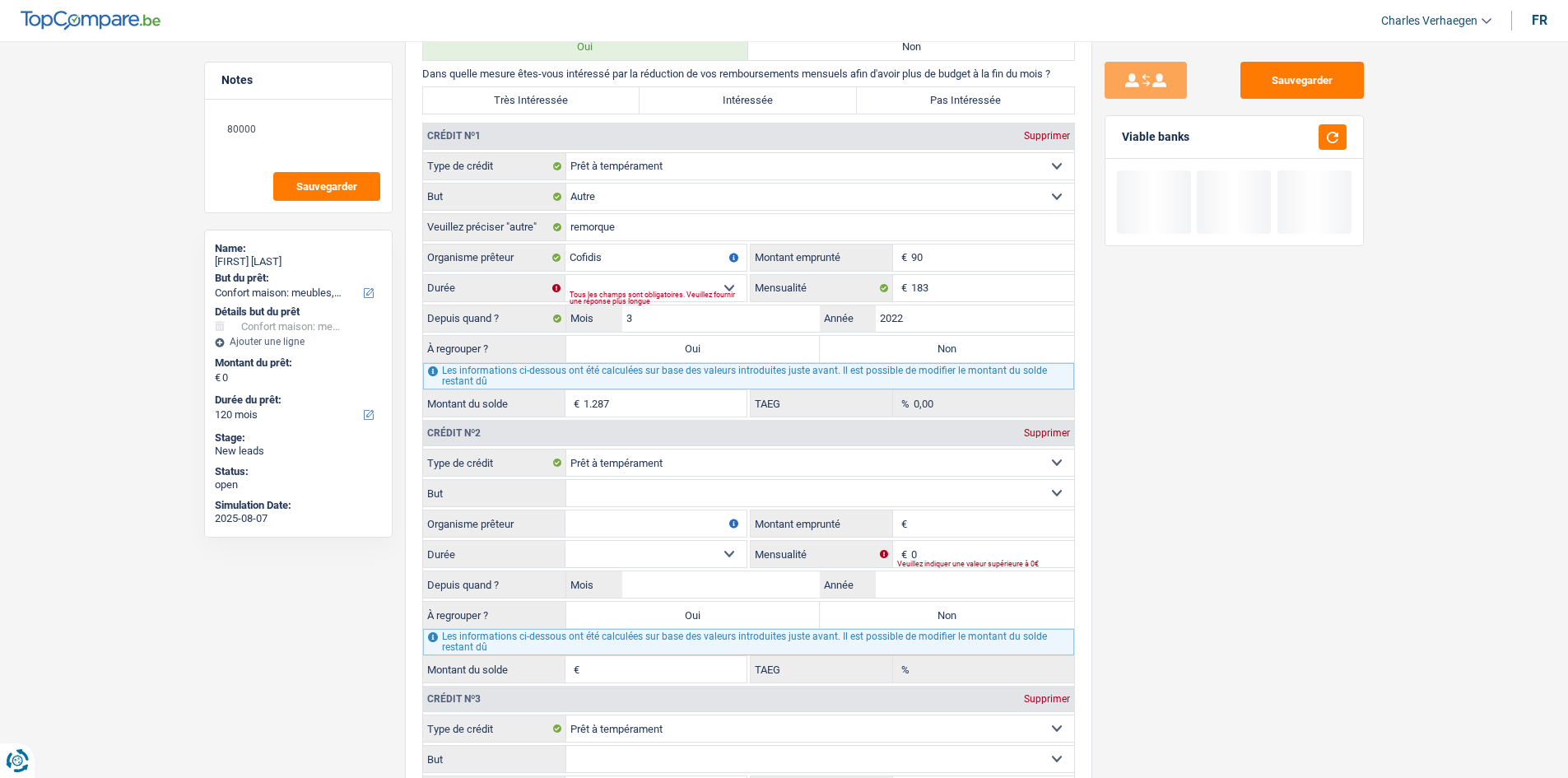 type on "9" 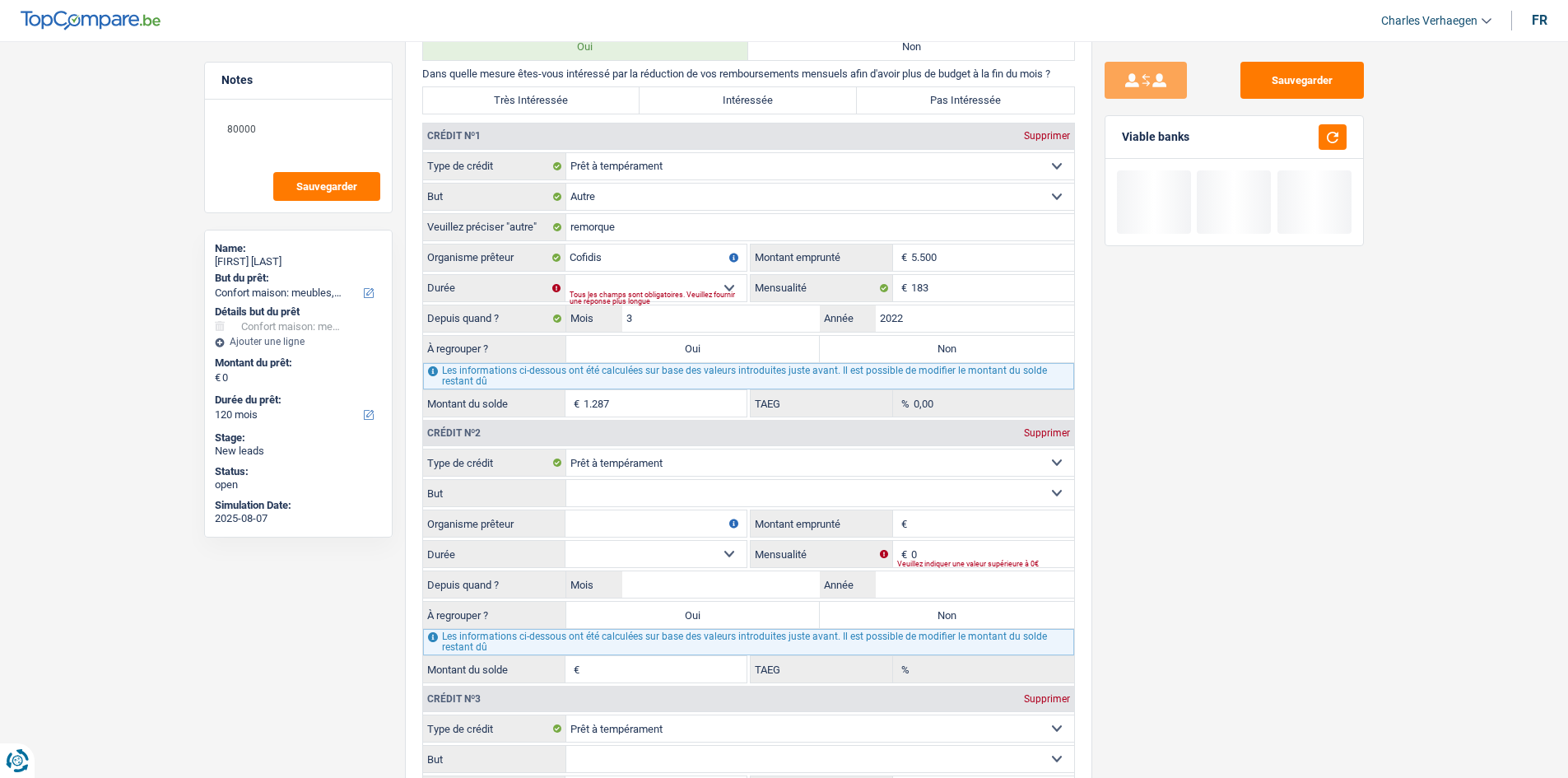 type on "5.500" 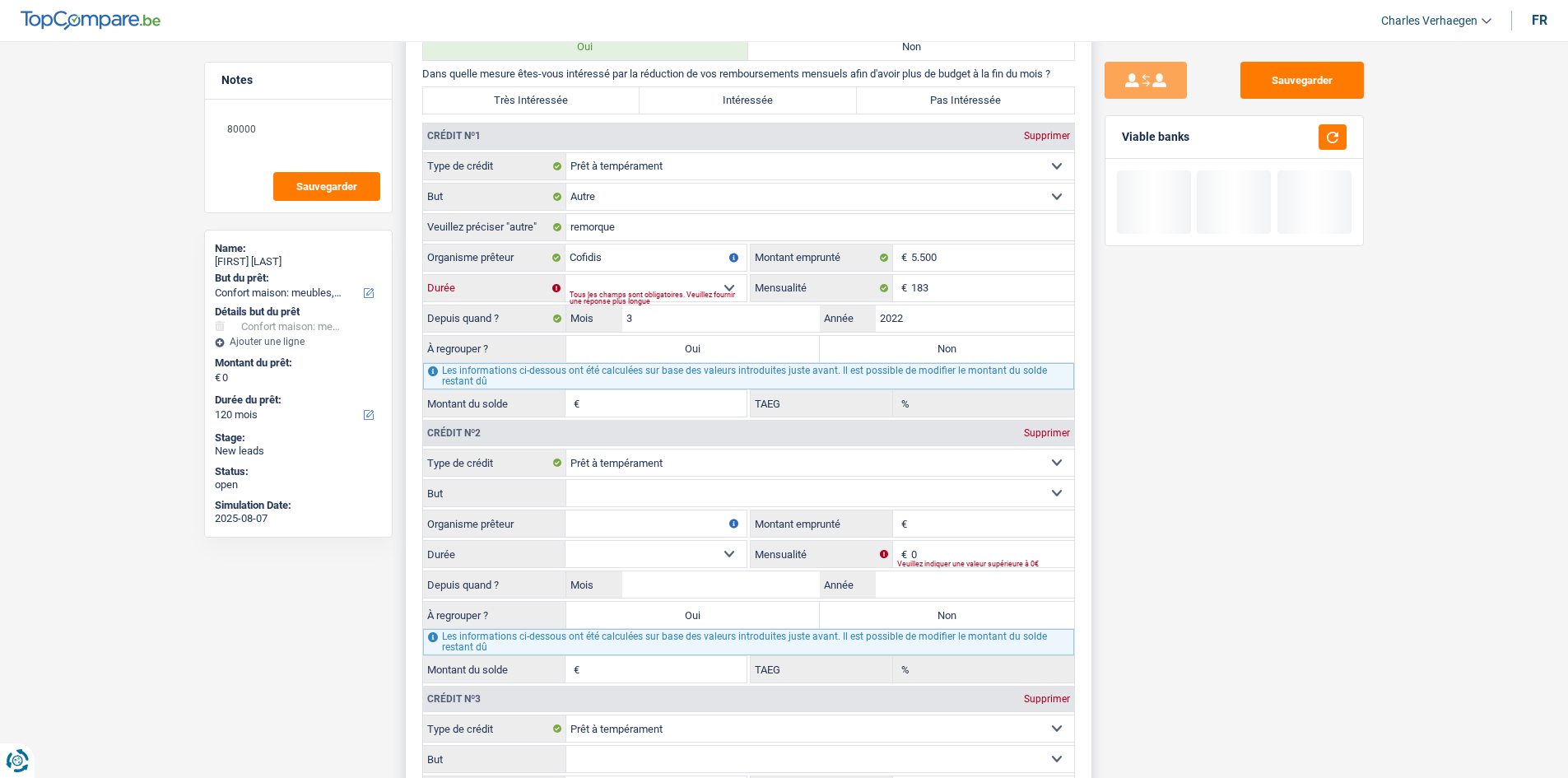 click on "12 mois 18 mois 24 mois 30 mois 36 mois
Sélectionner une option" at bounding box center [656, 288] 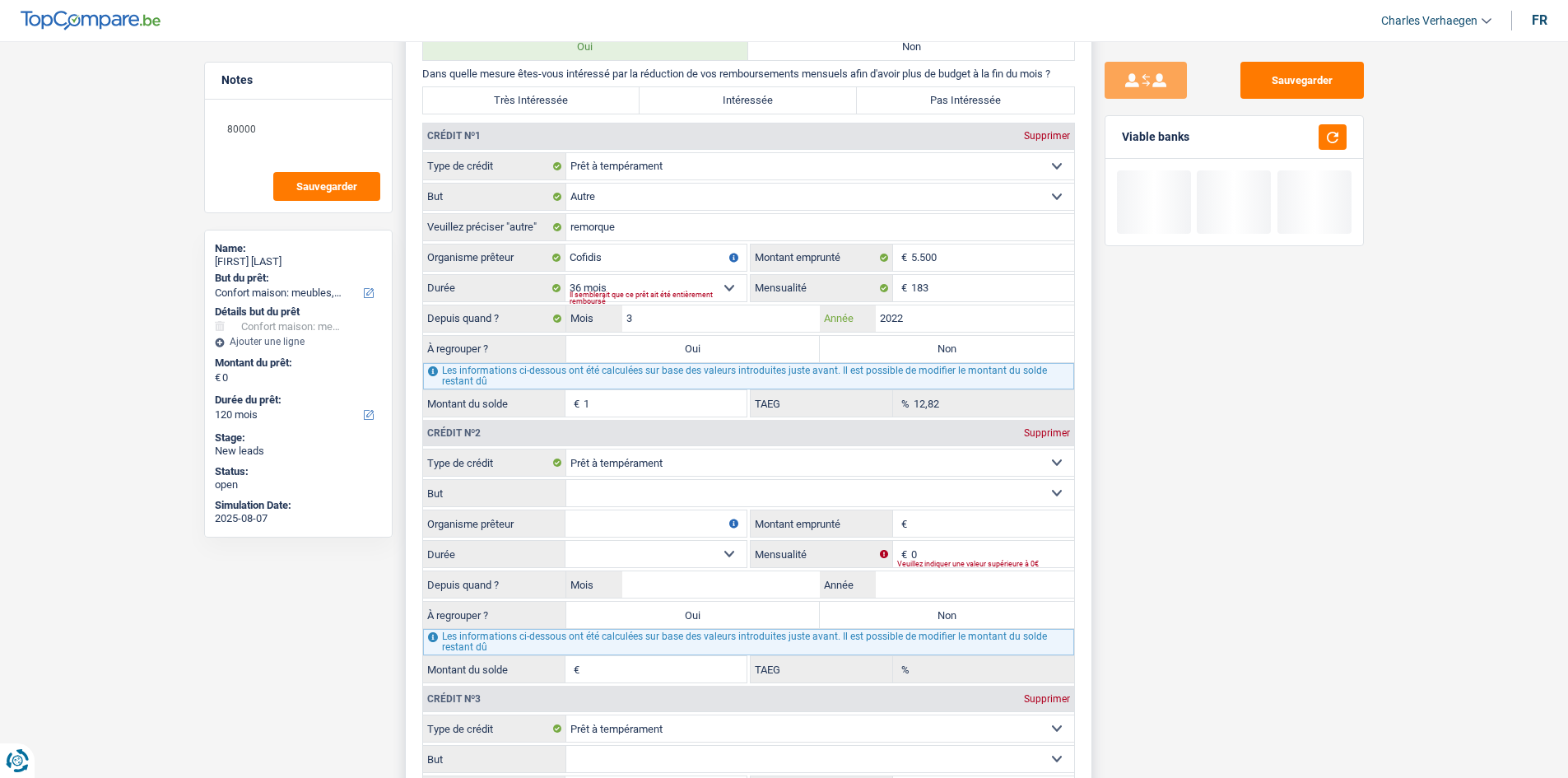 click on "2022" at bounding box center (975, 319) 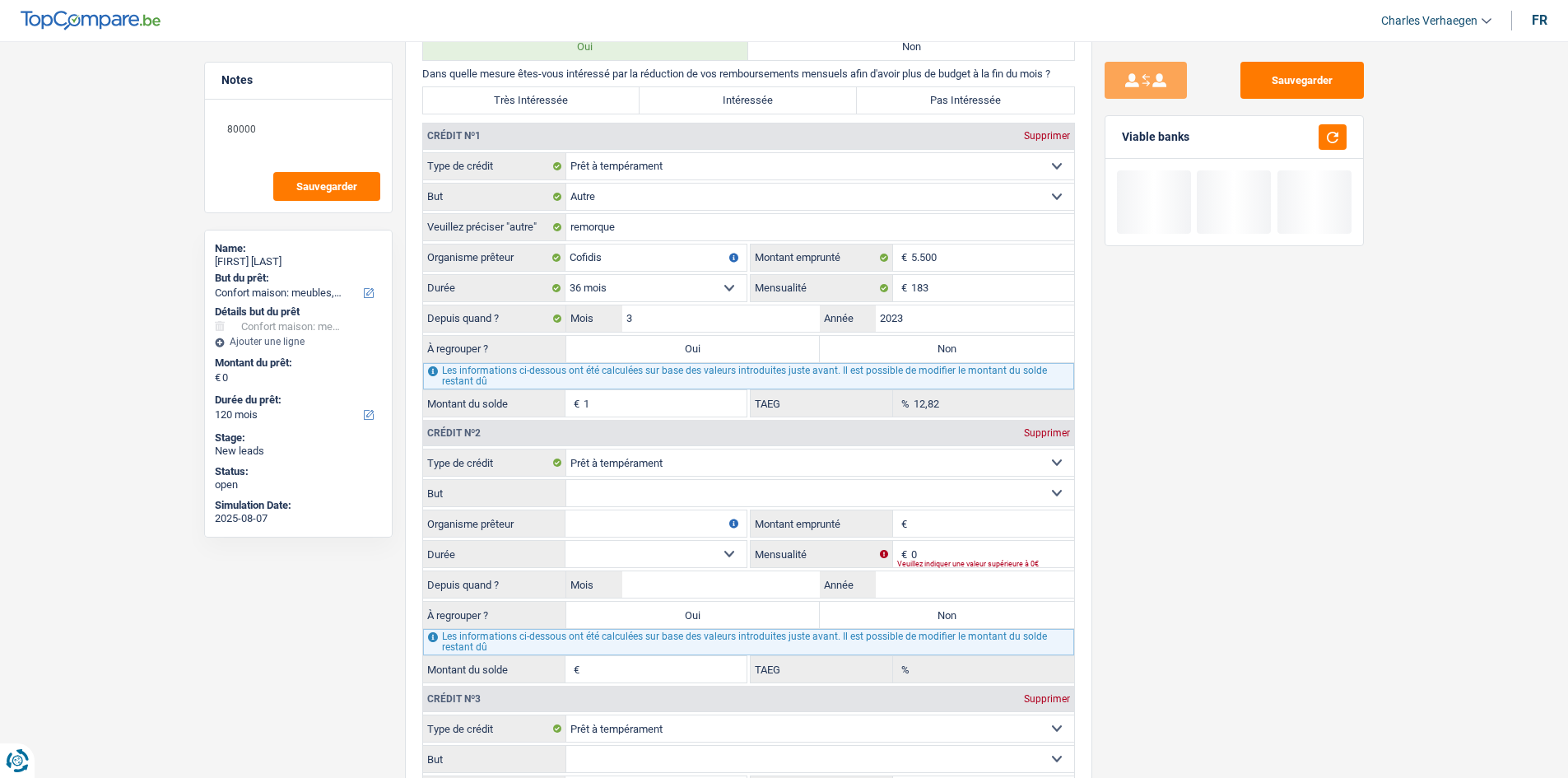 type on "2023" 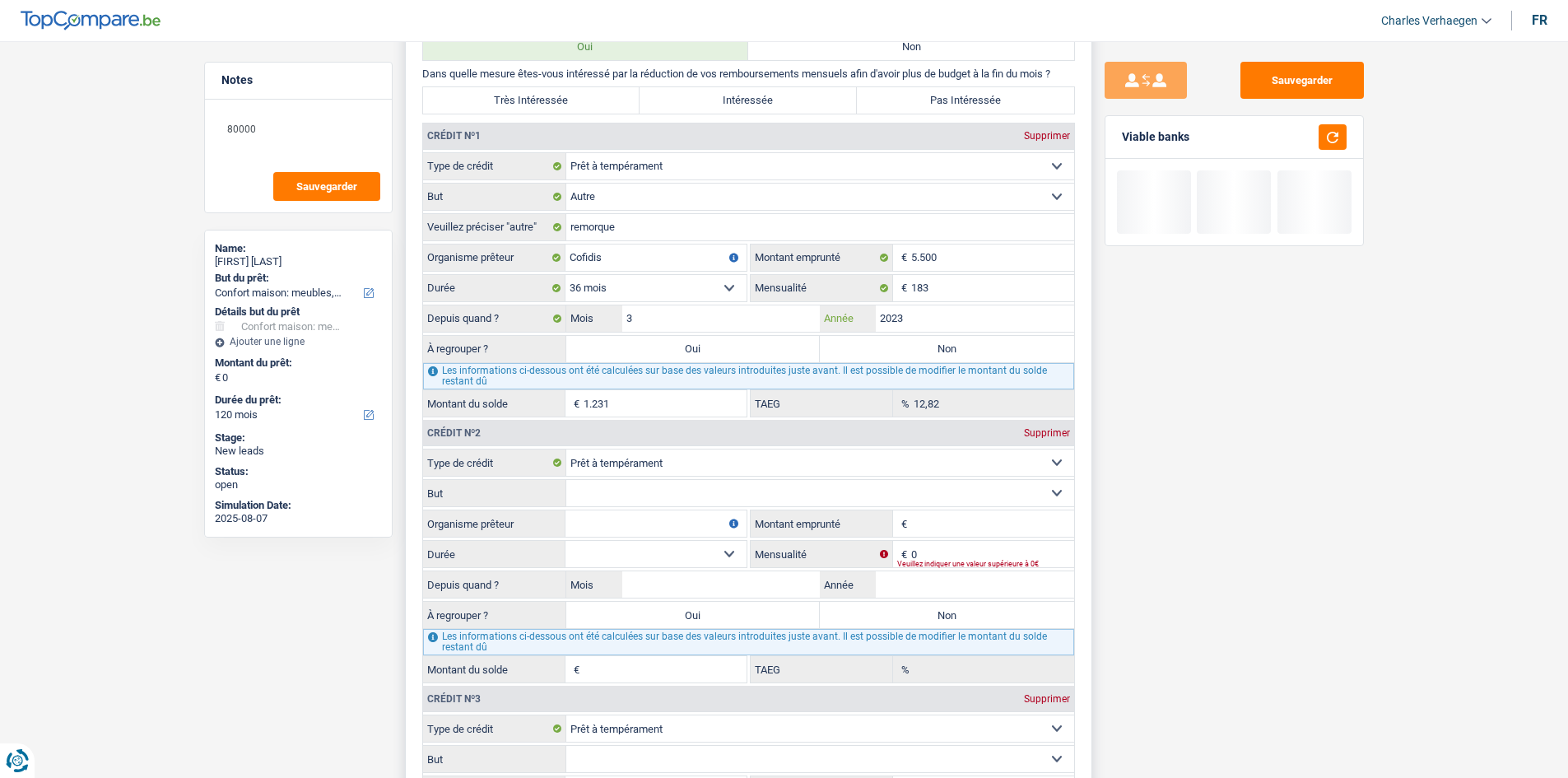 click on "2023" at bounding box center [975, 319] 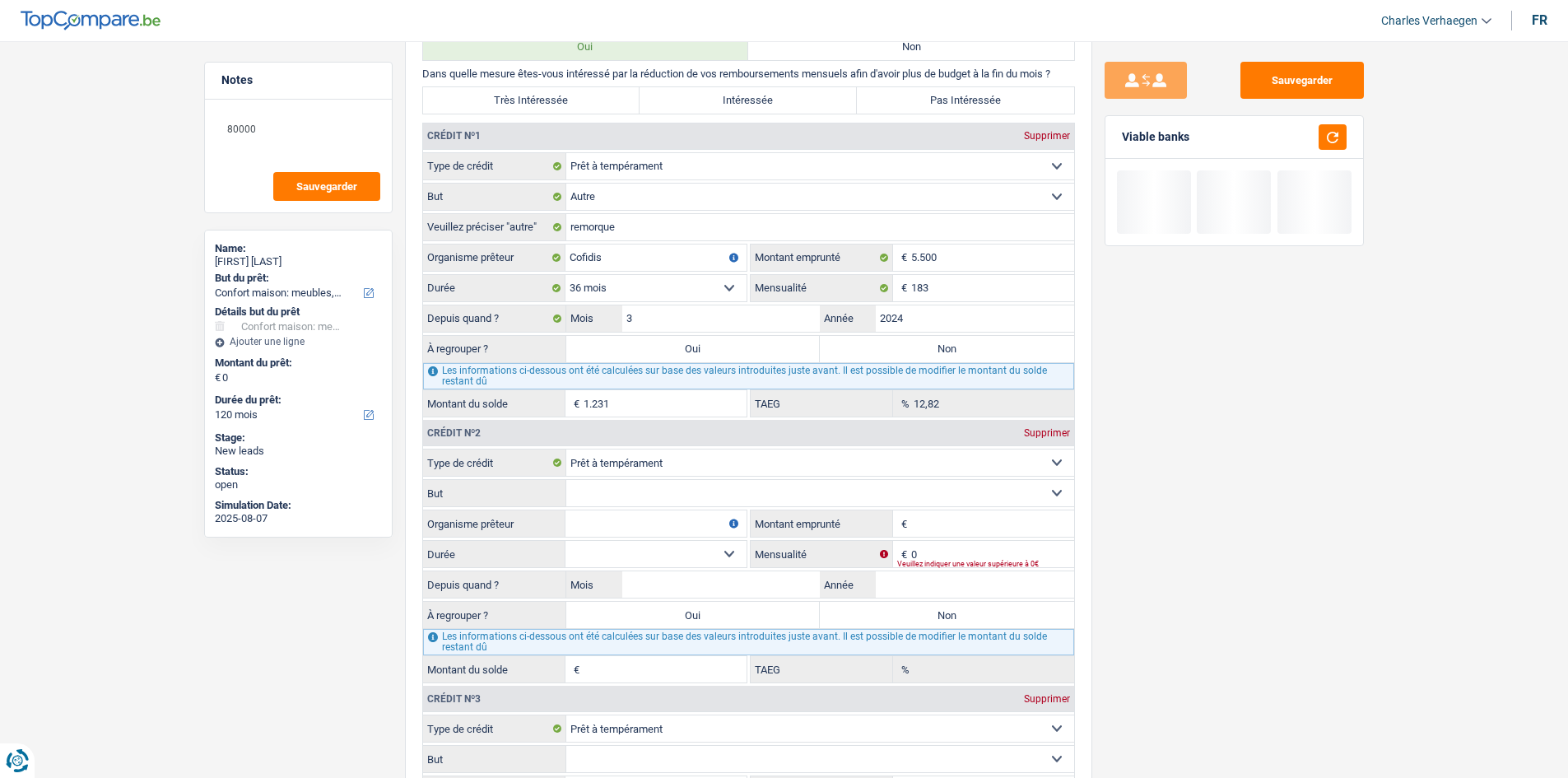 type on "2024" 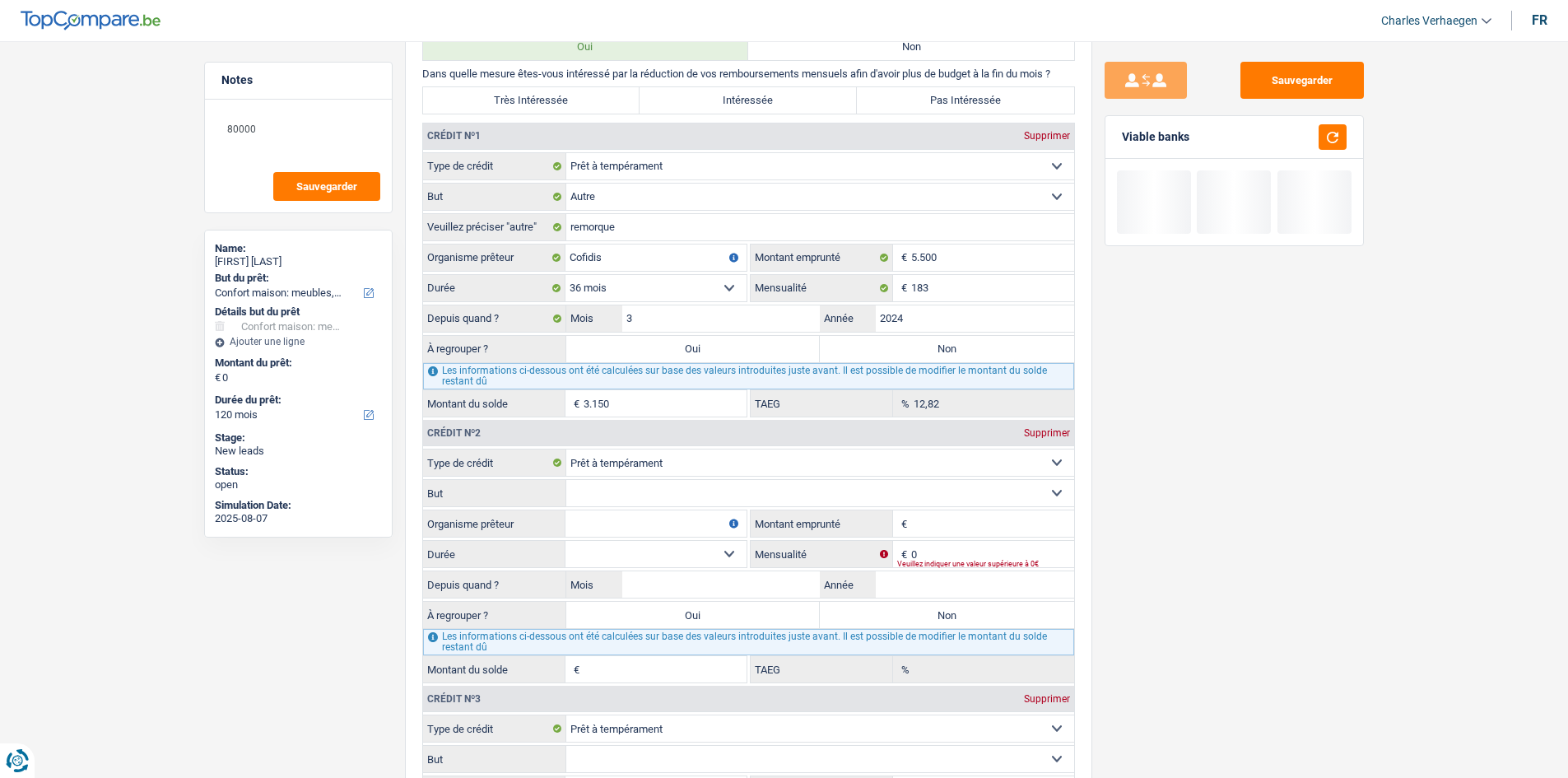 click on "Sauvegarder
Viable banks" at bounding box center [1234, 404] 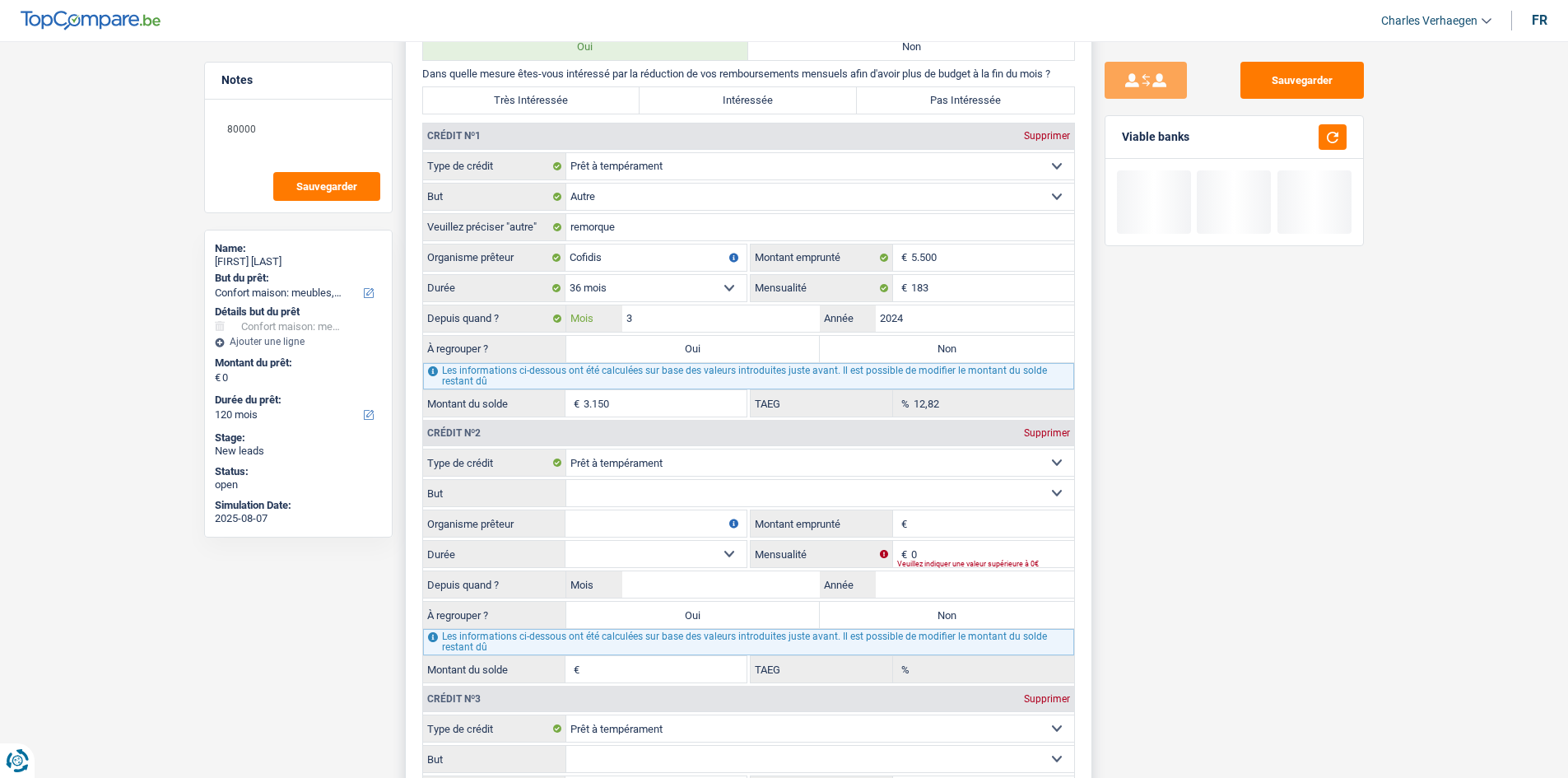 click on "3" at bounding box center (721, 319) 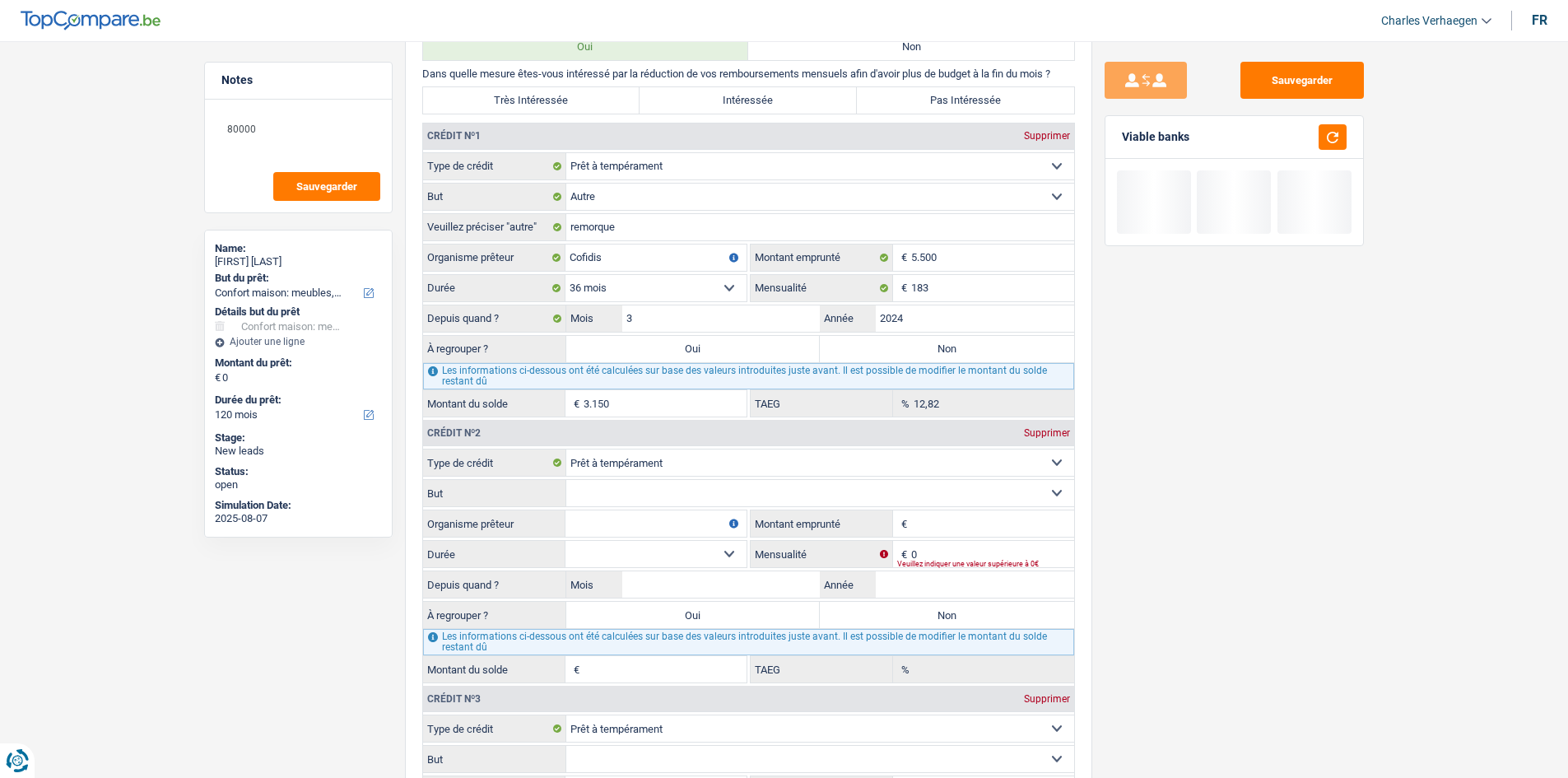 click on "Sauvegarder
Viable banks" at bounding box center [1234, 404] 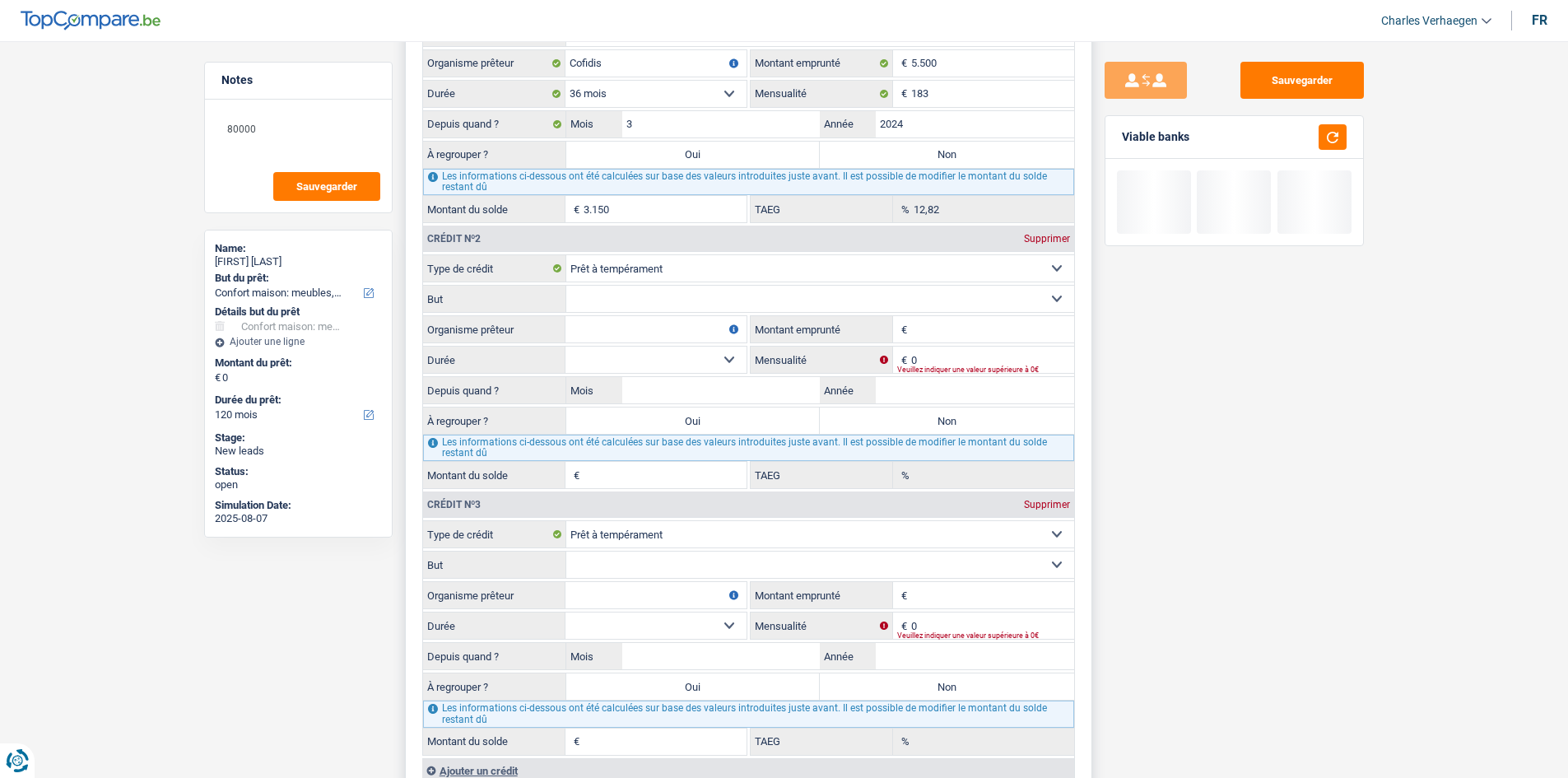 scroll, scrollTop: 1400, scrollLeft: 0, axis: vertical 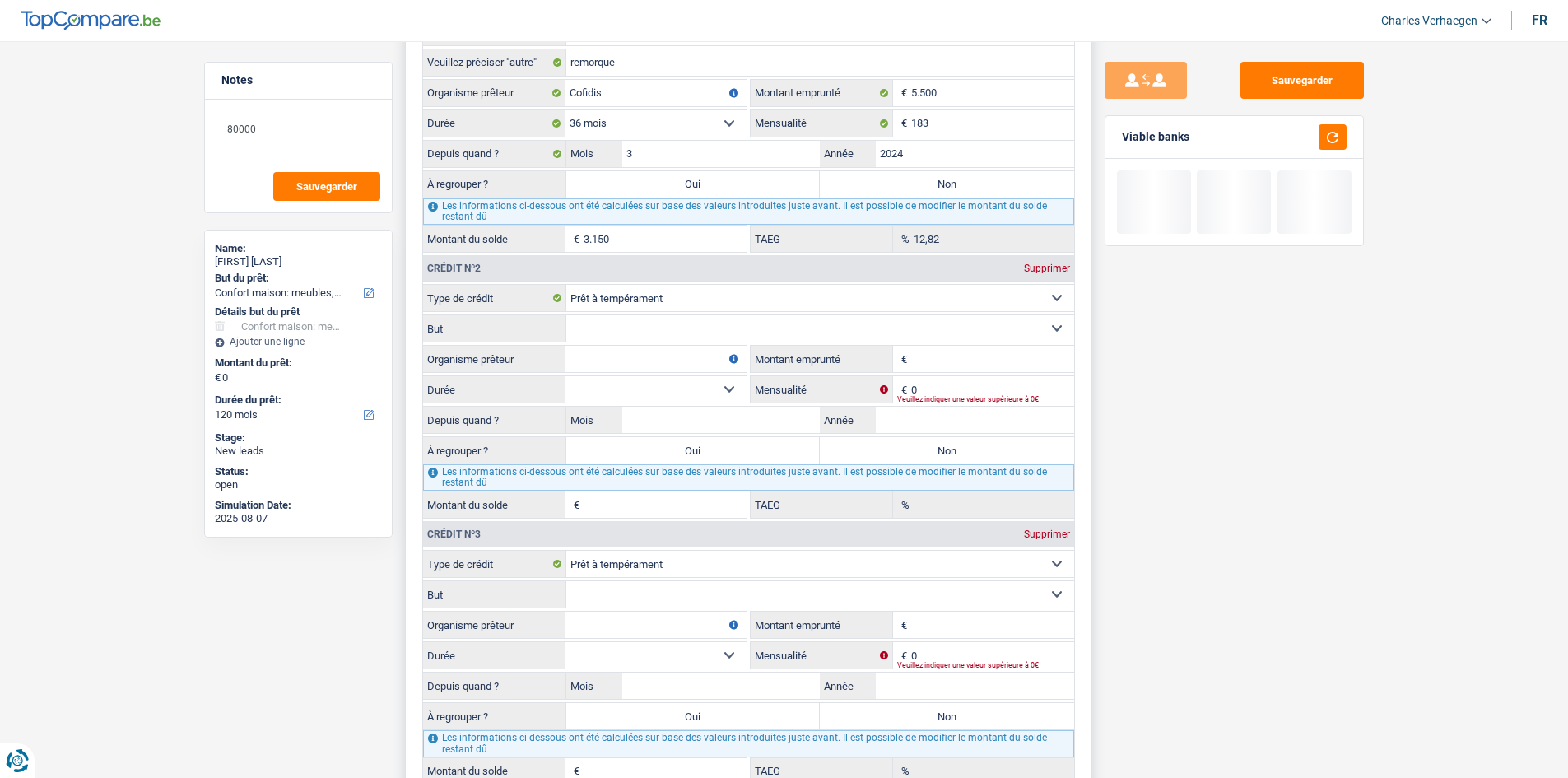 click on "Oui" at bounding box center [693, 184] 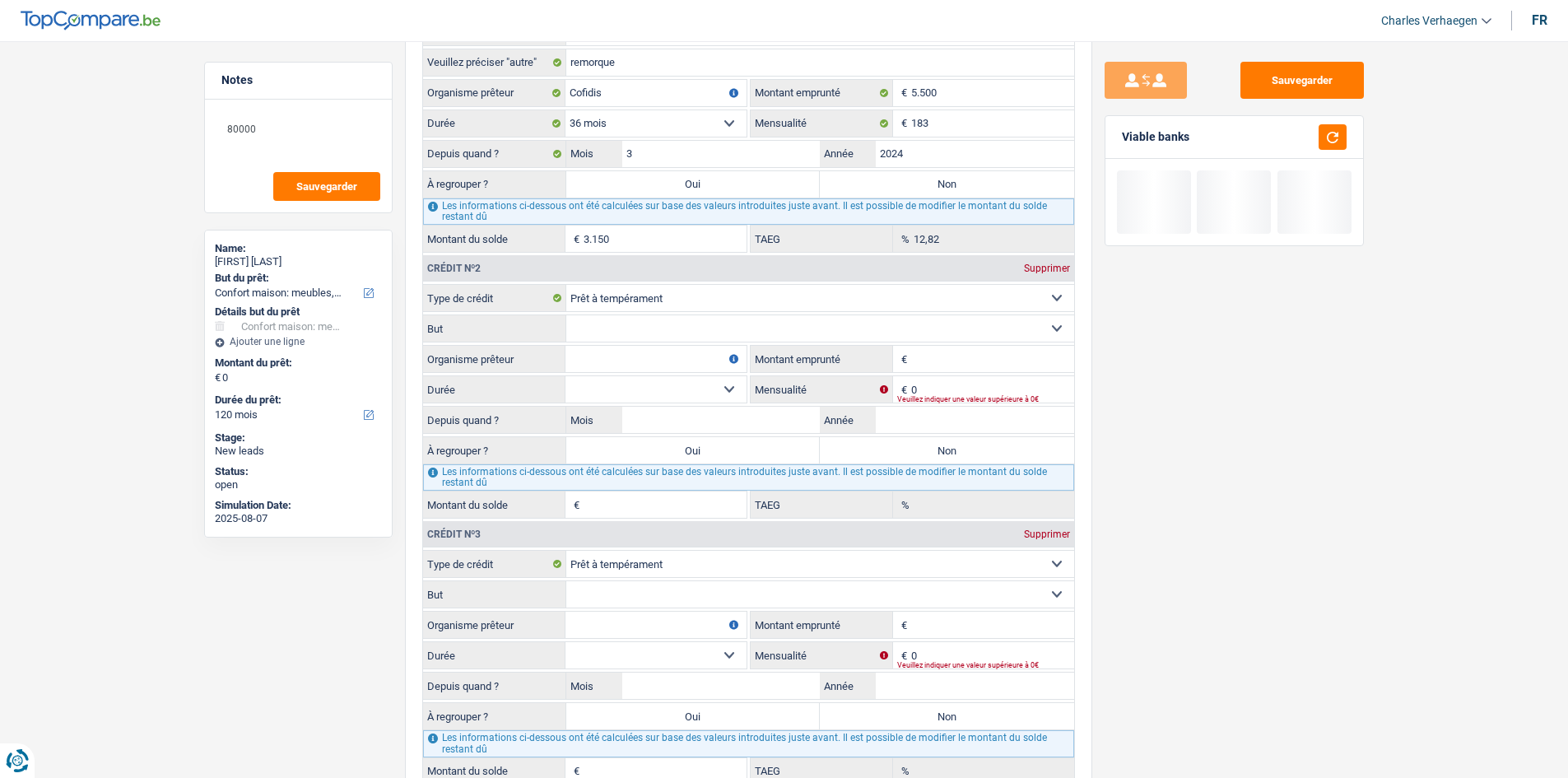 select on "30" 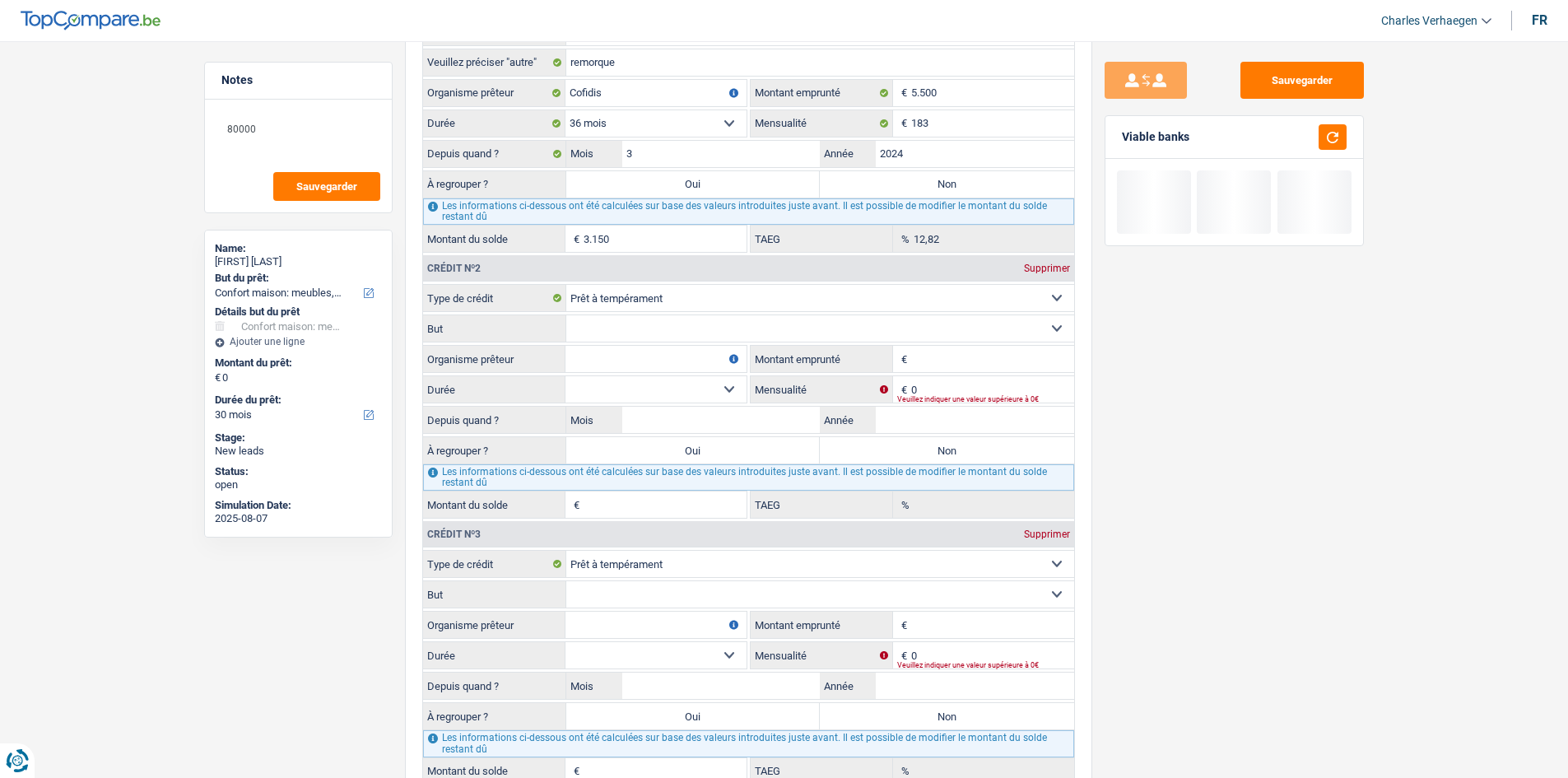 type on "3.150" 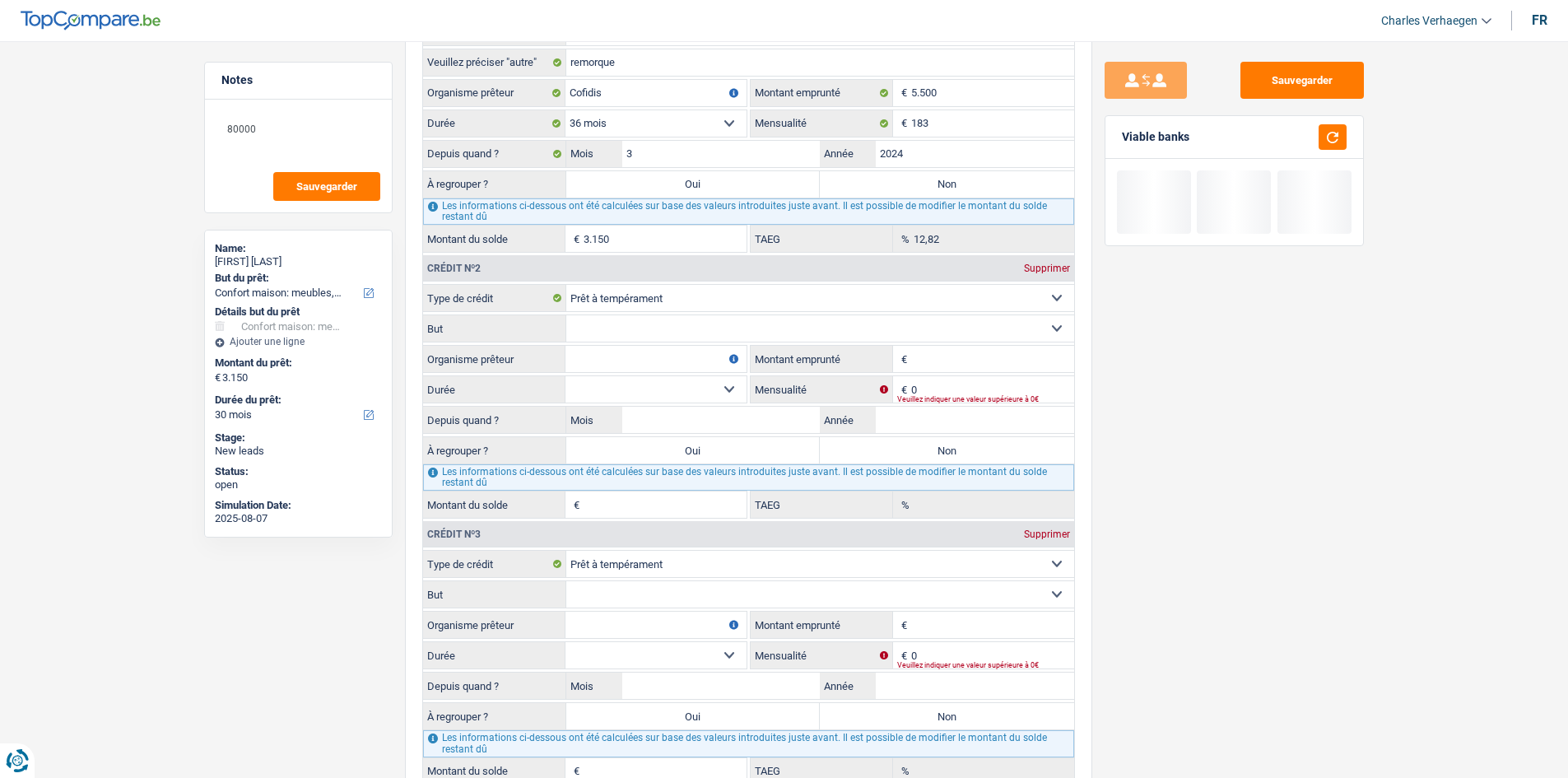 select on "refinancing" 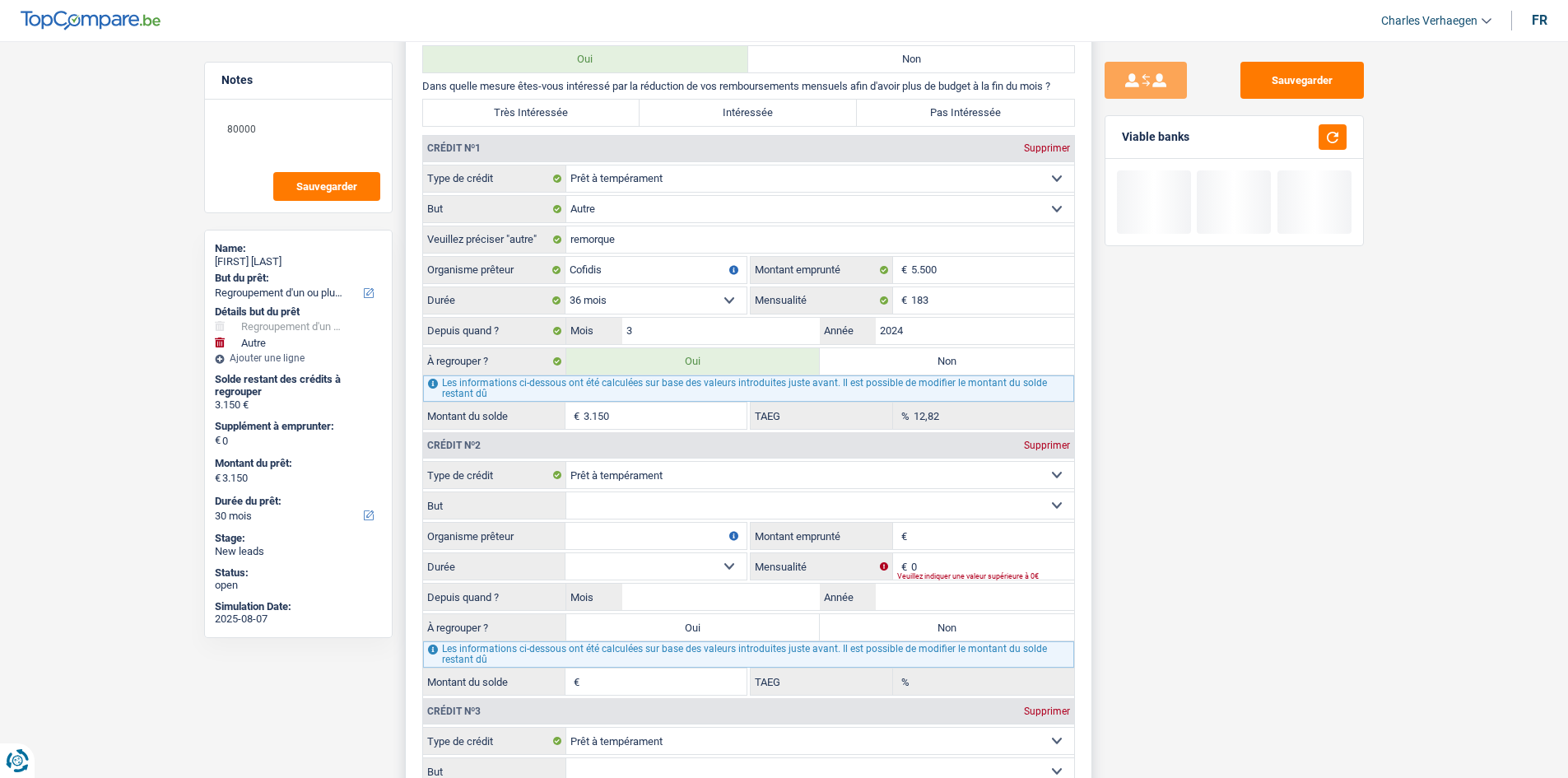 scroll, scrollTop: 1729, scrollLeft: 0, axis: vertical 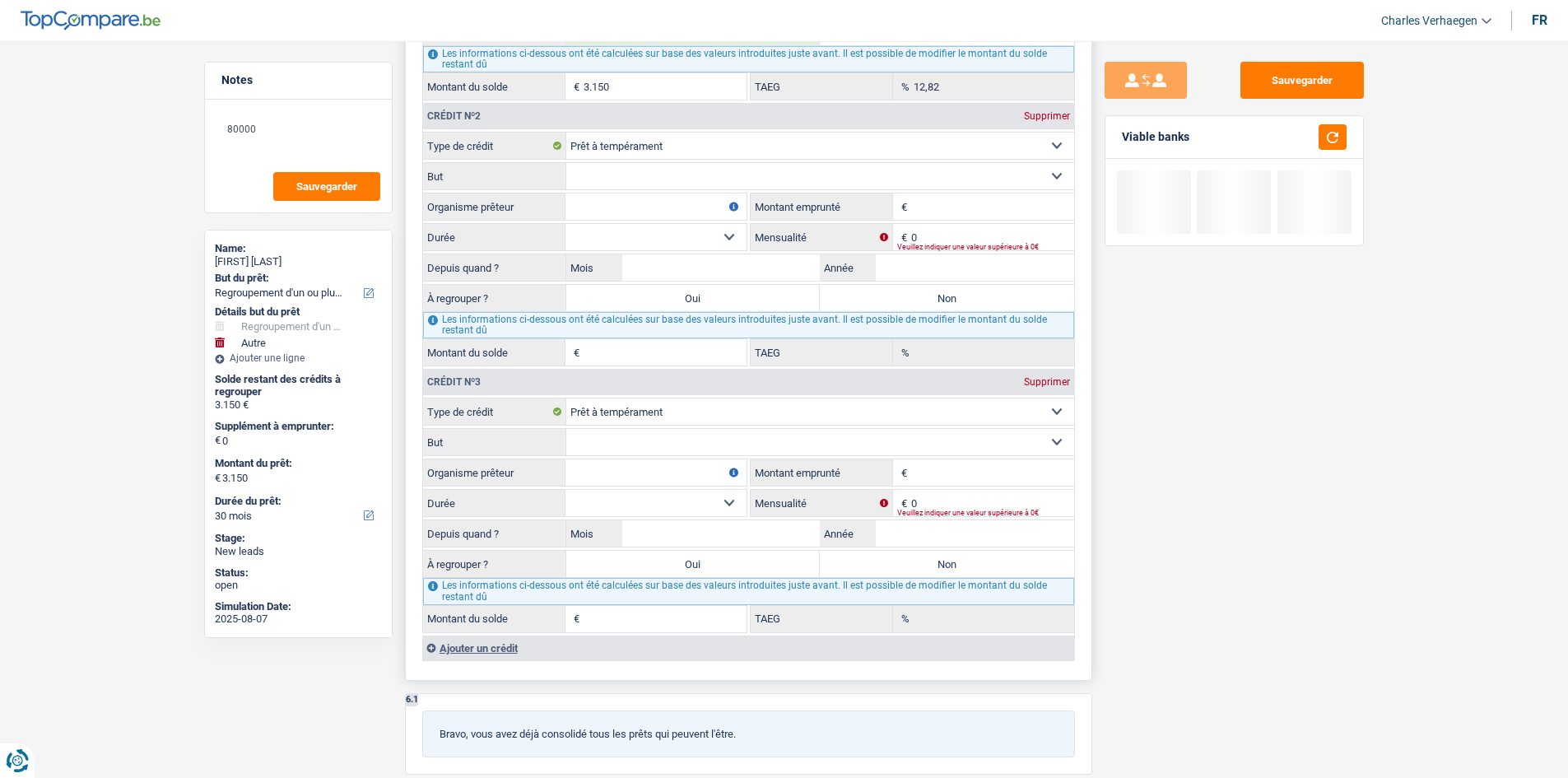 click on "Confort maison: meubles, textile, peinture, électroménager, outillage non-professionnel, Hifi, multimédia, gsm, ordinateur, Frais installation, déménagement Evénement familial: naissance, mariage, divorce, communion, décès Frais médicaux Frais d'études Remboursement prêt Frais permis de conduire Loisirs: voyage, sport, musique Petits travaux maison et jardin Frais divers (max 2.000€) Frais judiciaires Réparation voiture Autre
Sélectionner une option" at bounding box center (820, 176) 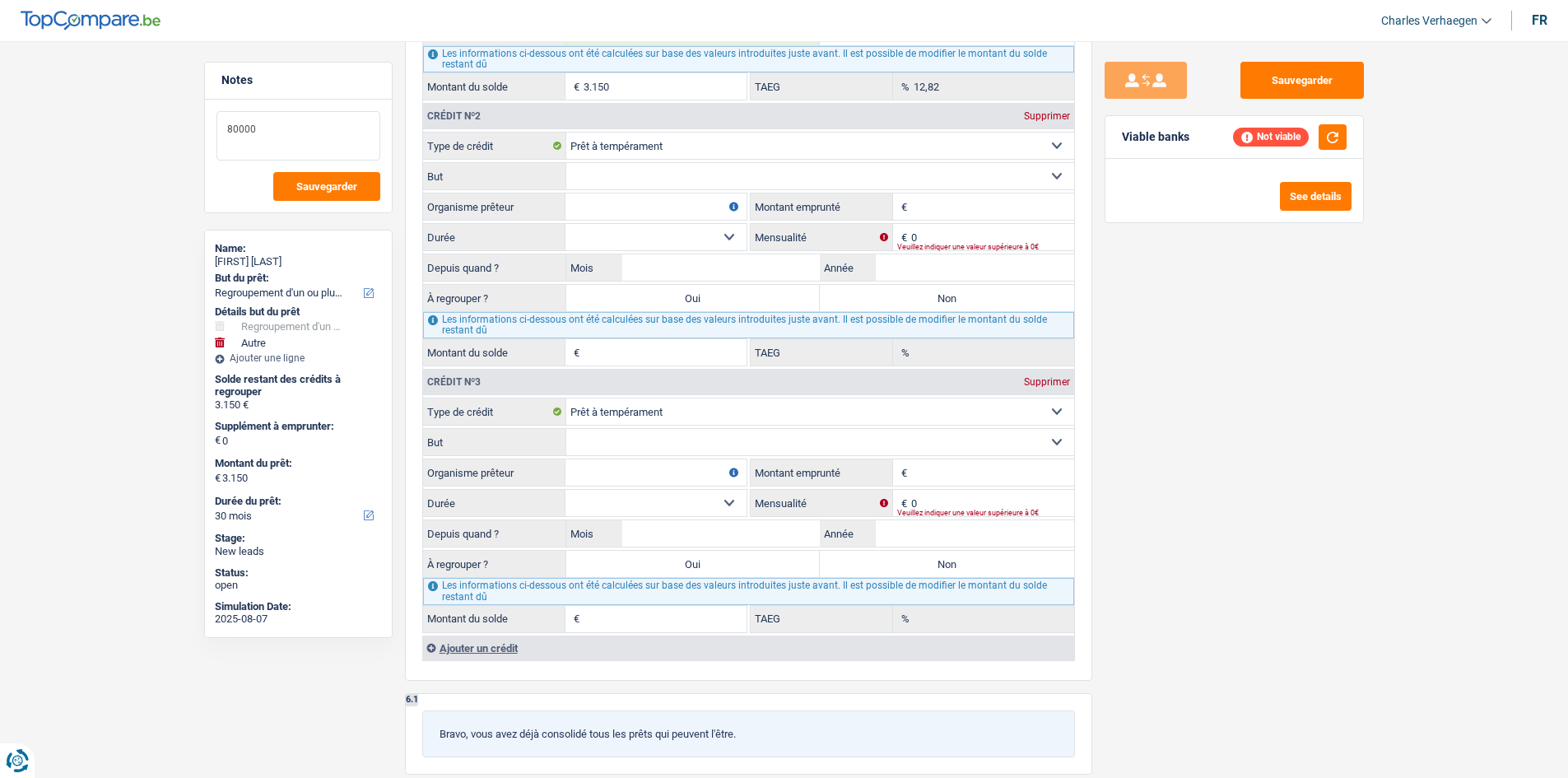 click on "80000" at bounding box center [298, 136] 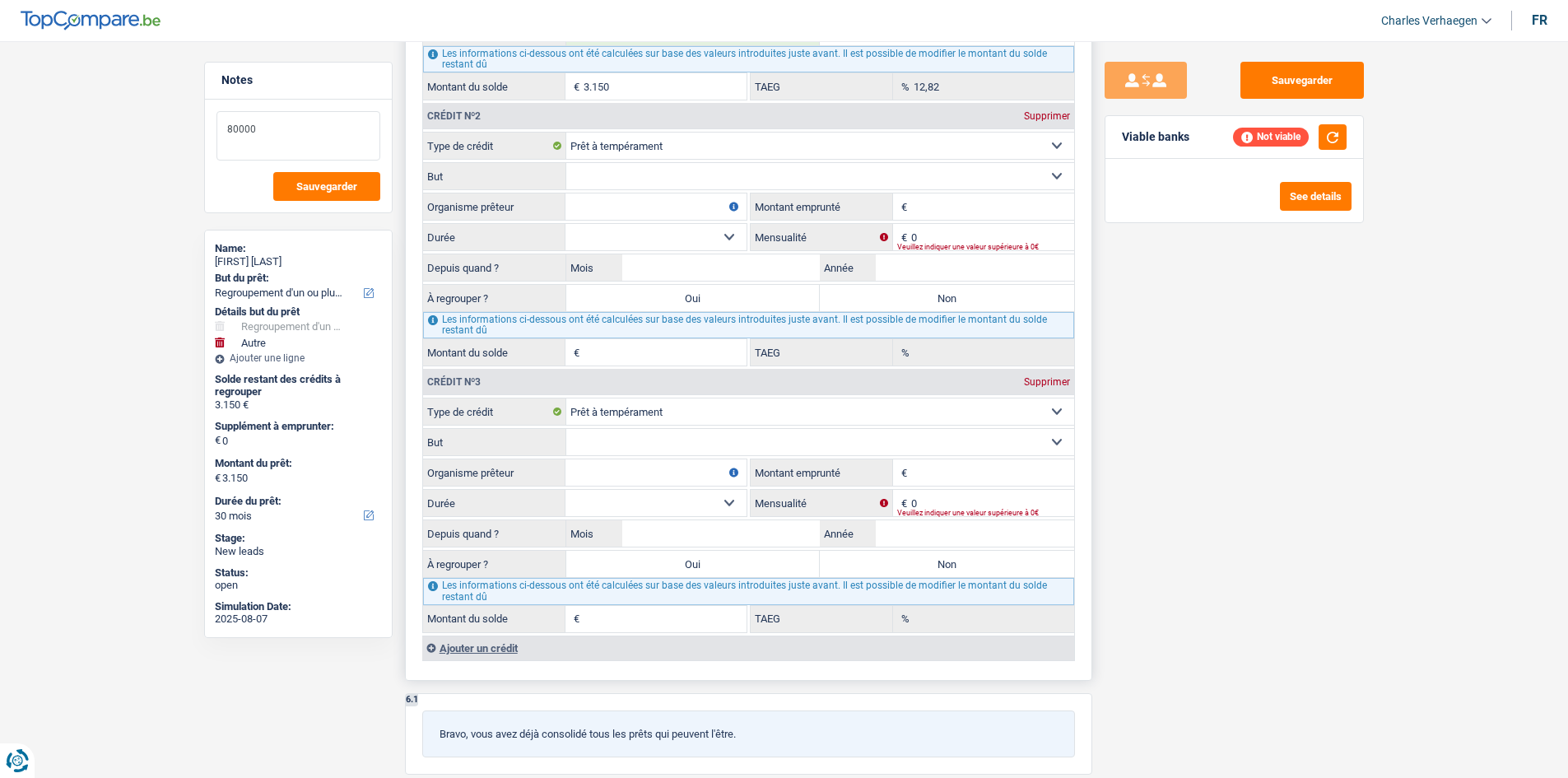 drag, startPoint x: 278, startPoint y: 129, endPoint x: 473, endPoint y: 207, distance: 210.02143 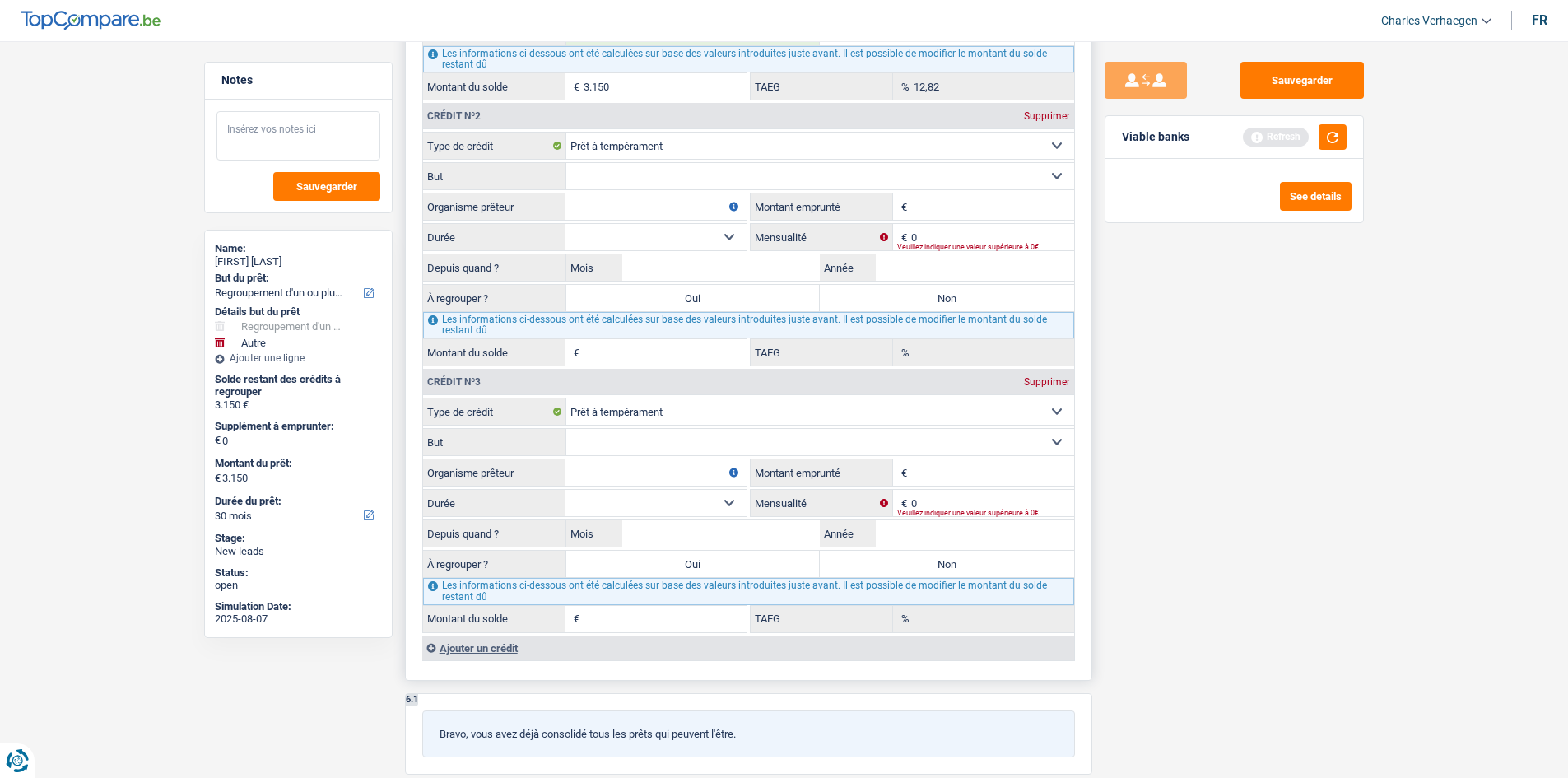 type 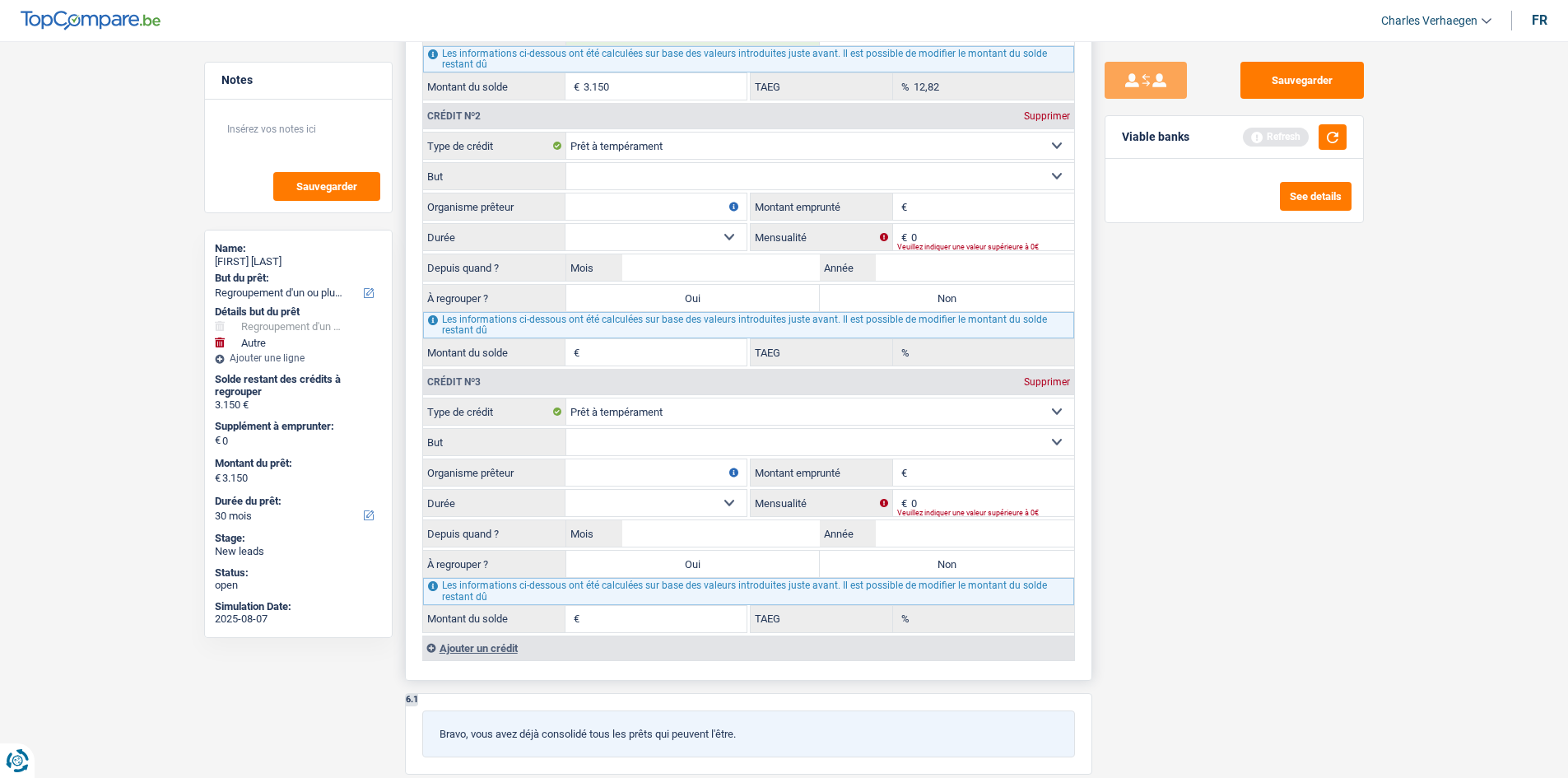 drag, startPoint x: 719, startPoint y: 170, endPoint x: 734, endPoint y: 160, distance: 18.027756 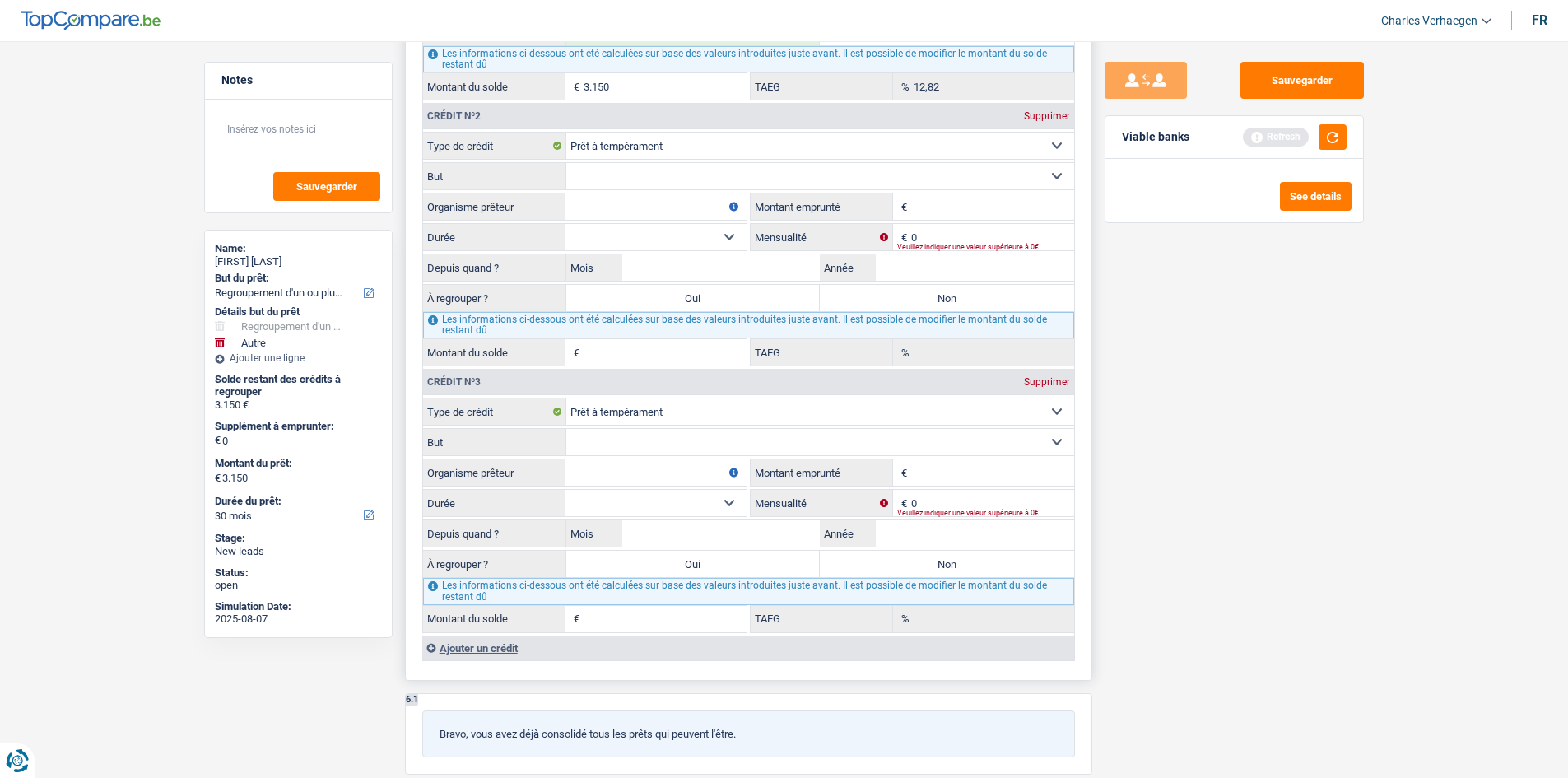 drag, startPoint x: 649, startPoint y: 430, endPoint x: 651, endPoint y: 402, distance: 28.071338 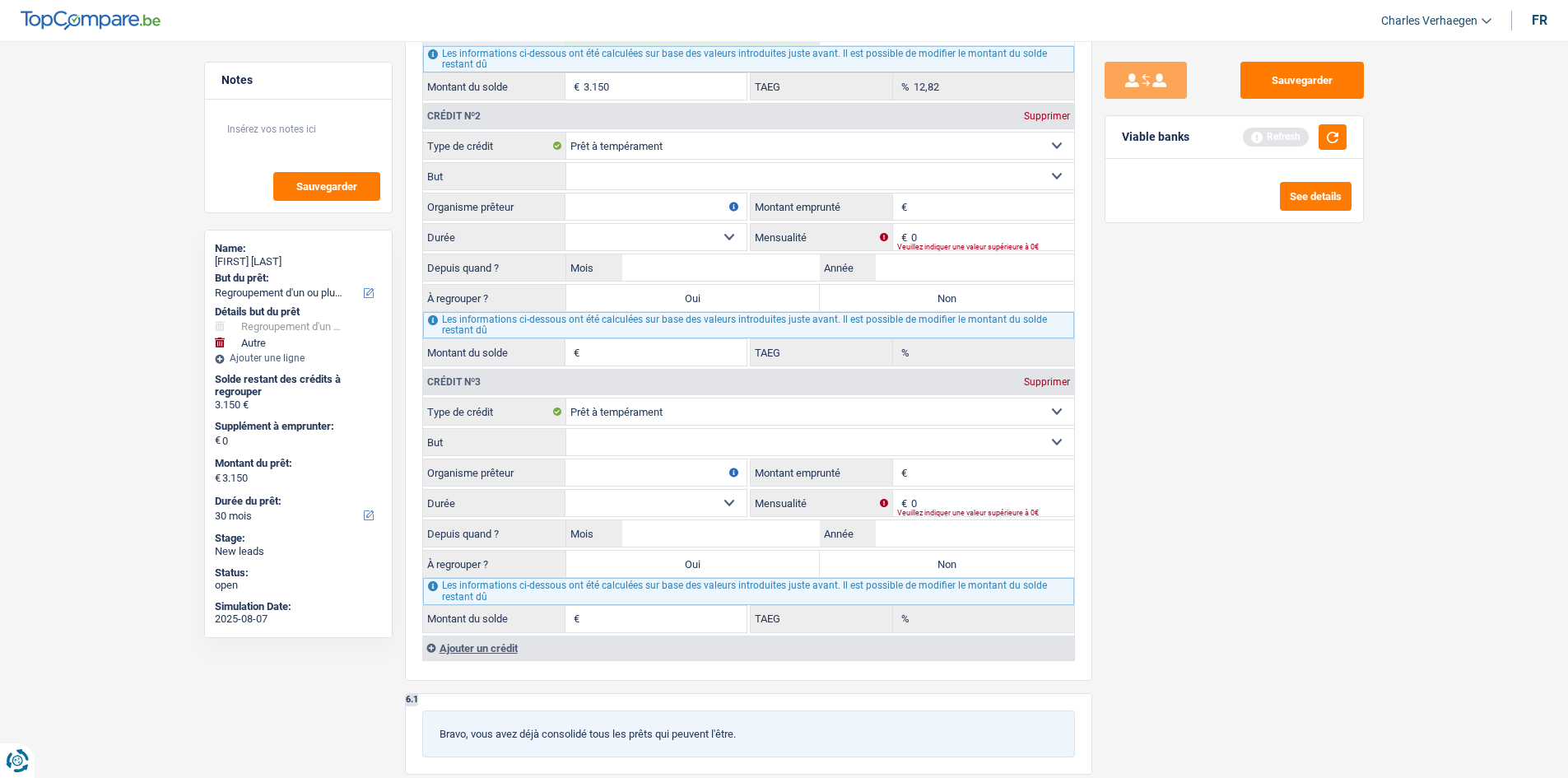 click on "Sauvegarder
Viable banks
Refresh
See details" at bounding box center [1234, 404] 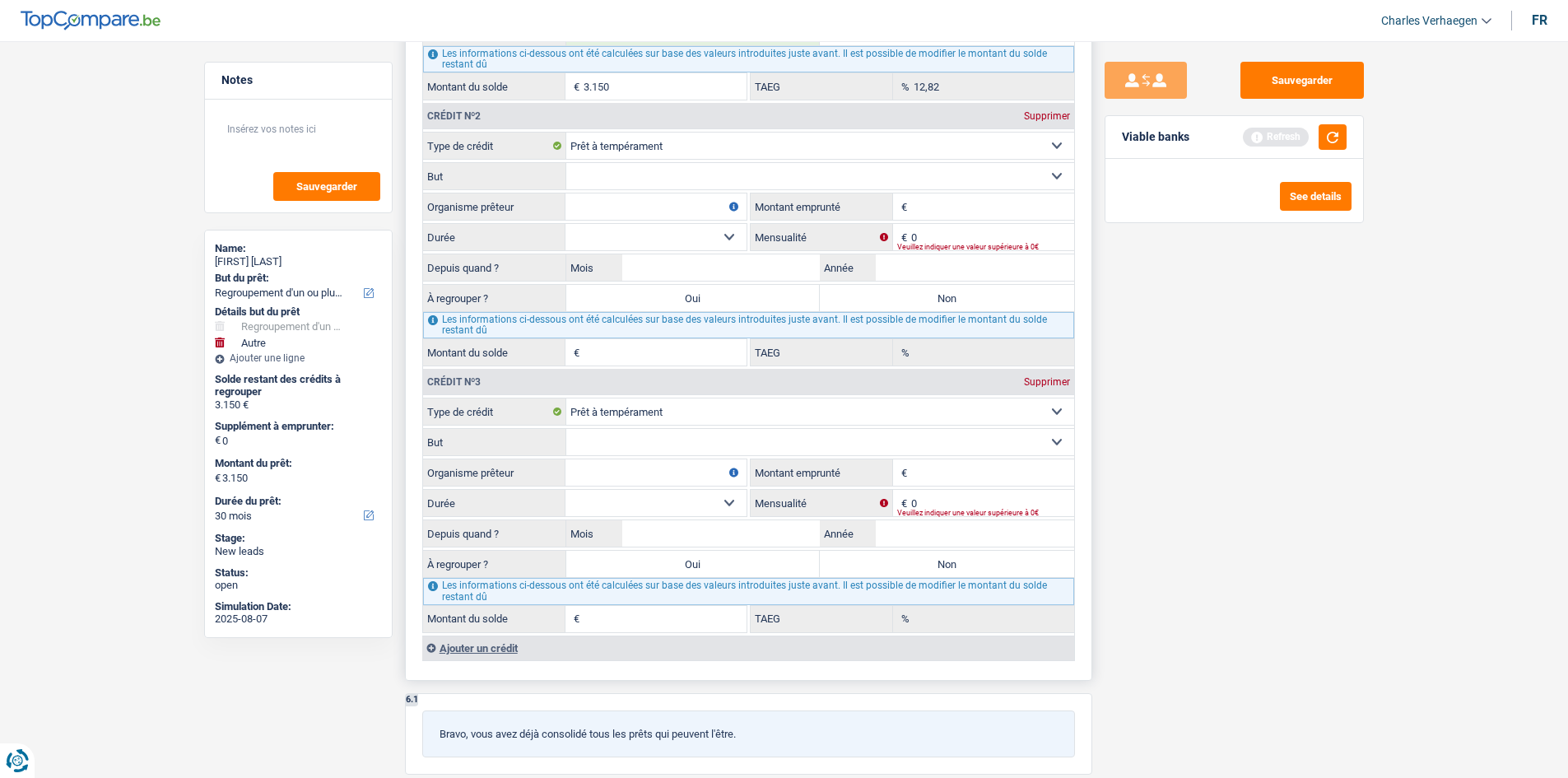 click on "Confort maison: meubles, textile, peinture, électroménager, outillage non-professionnel, Hifi, multimédia, gsm, ordinateur, Frais installation, déménagement Evénement familial: naissance, mariage, divorce, communion, décès Frais médicaux Frais d'études Remboursement prêt Frais permis de conduire Loisirs: voyage, sport, musique Petits travaux maison et jardin Frais divers (max 2.000€) Frais judiciaires Réparation voiture Autre
Sélectionner une option" at bounding box center [820, 176] 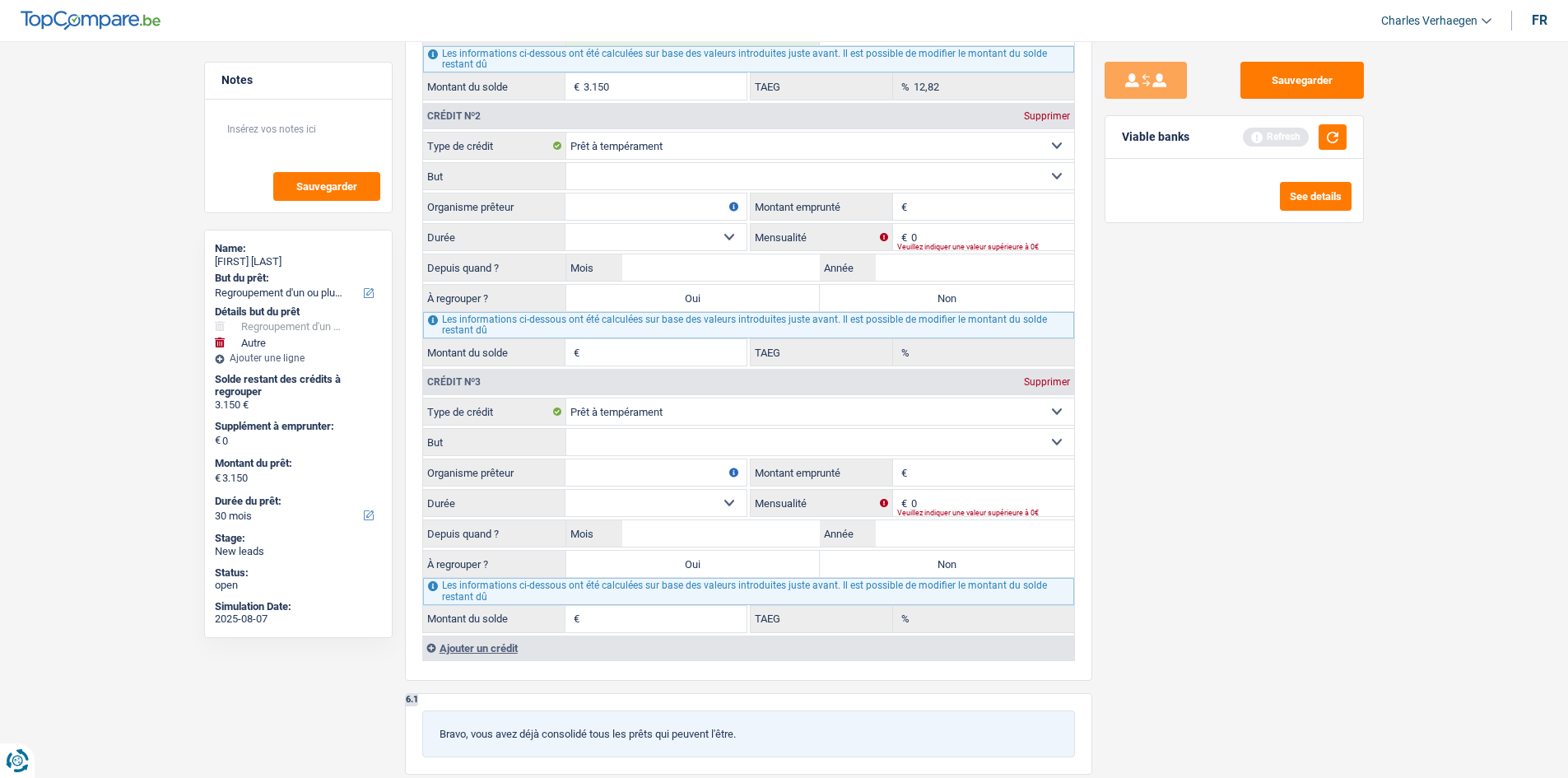 drag, startPoint x: 1306, startPoint y: 585, endPoint x: 1232, endPoint y: 552, distance: 81.02469 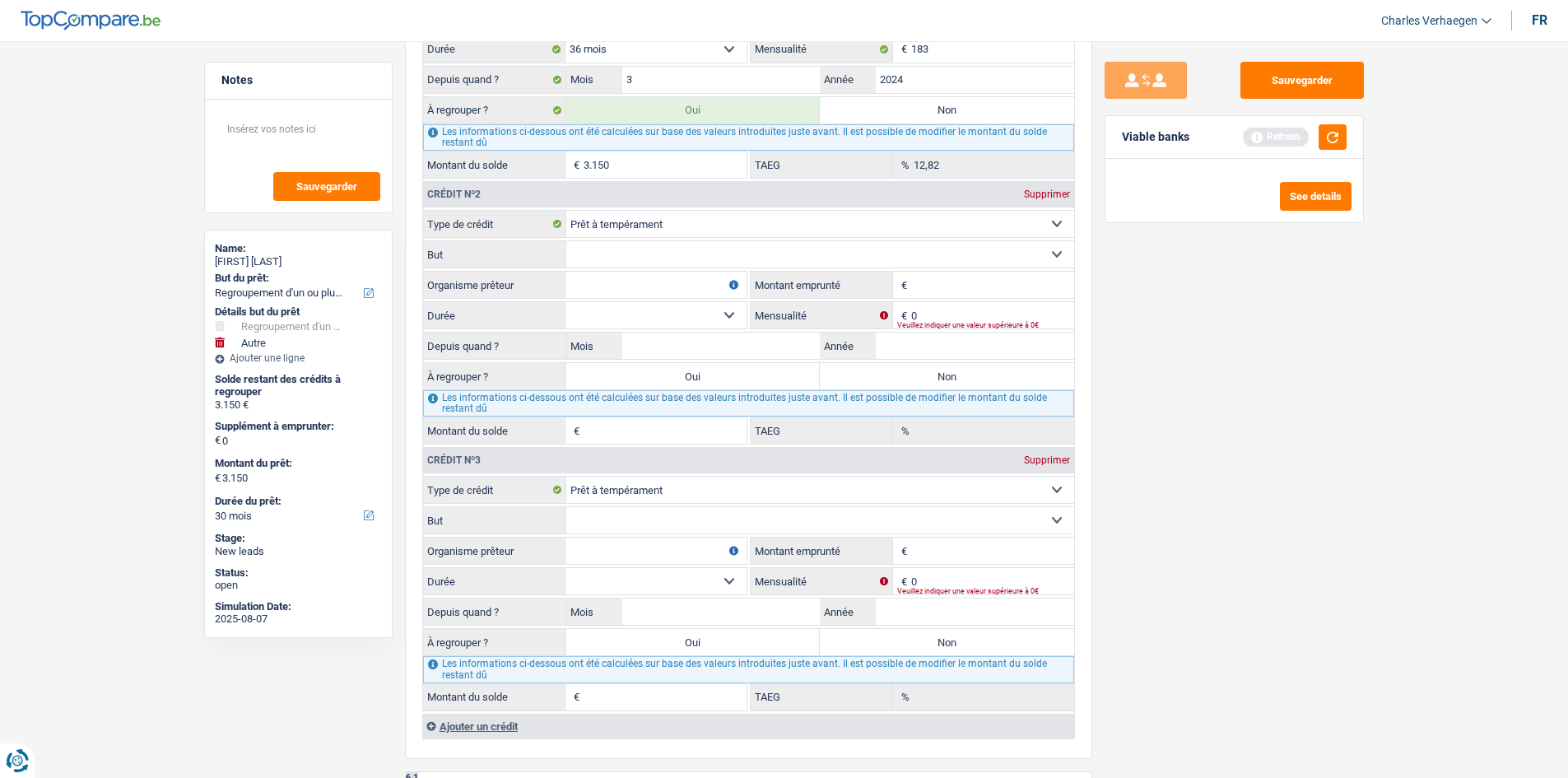 scroll, scrollTop: 1647, scrollLeft: 0, axis: vertical 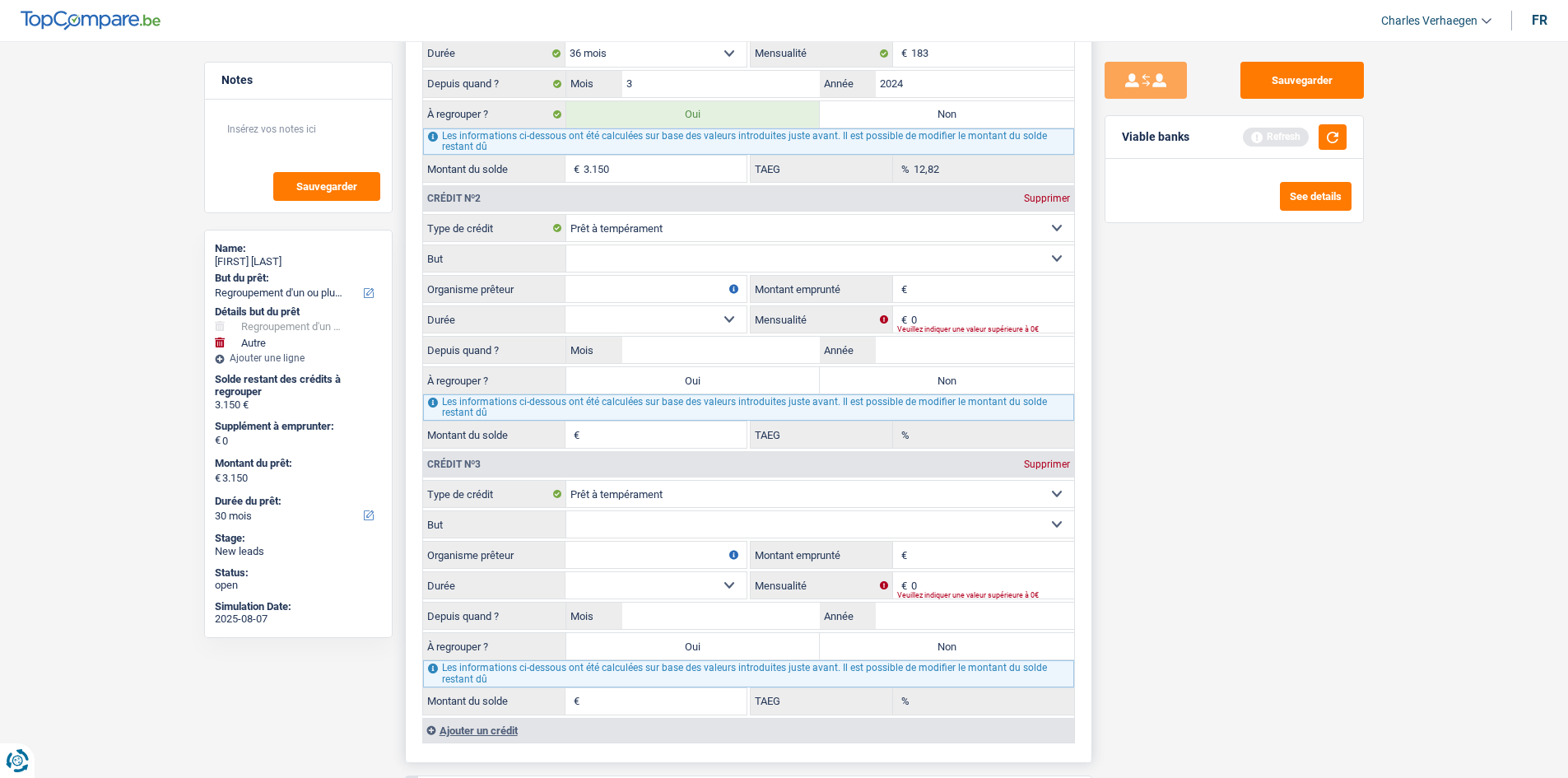 click on "12,82   %
TAEG" at bounding box center (912, 169) 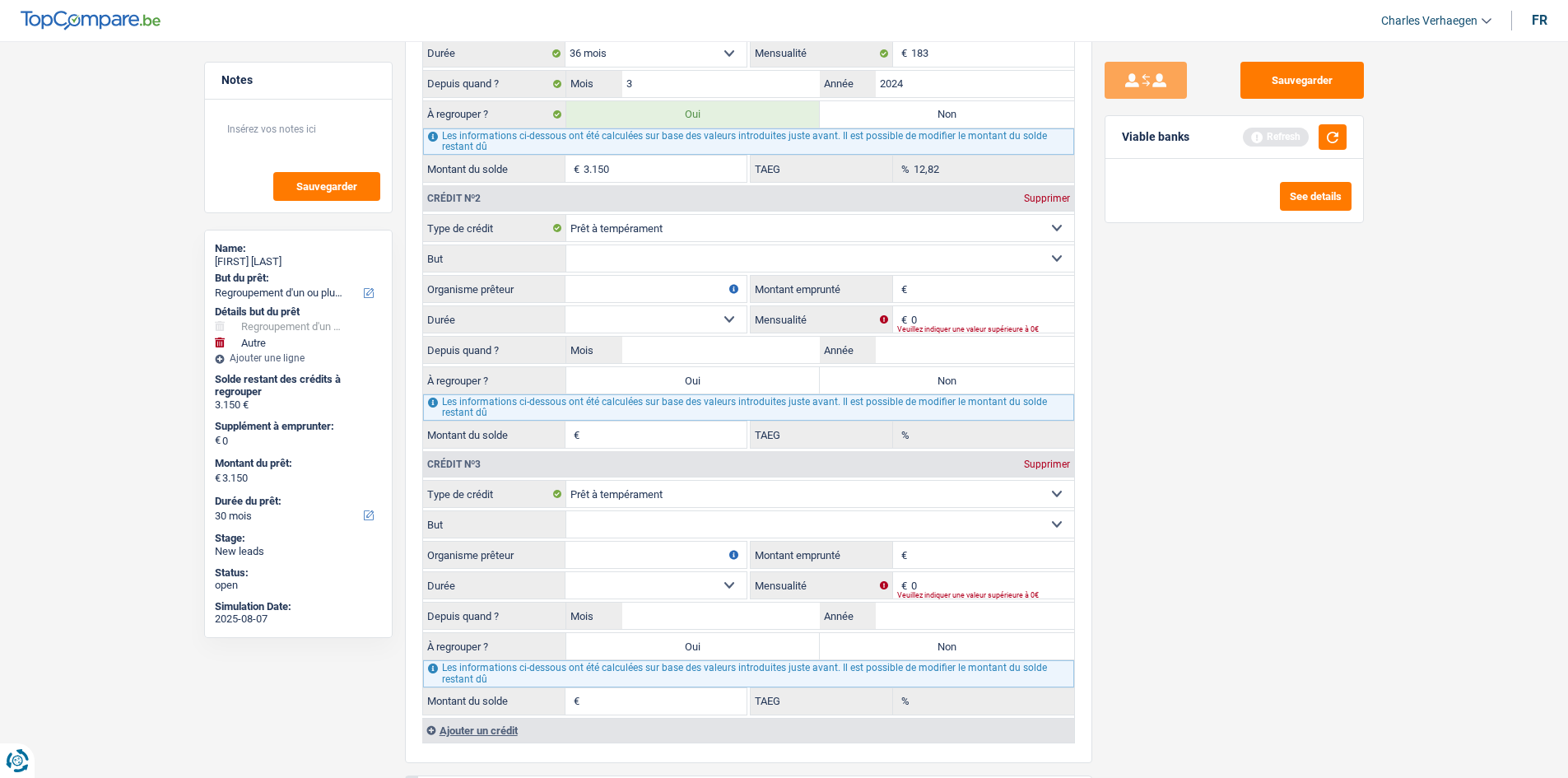 click on "Sauvegarder
Viable banks
Refresh
See details" at bounding box center (1234, 404) 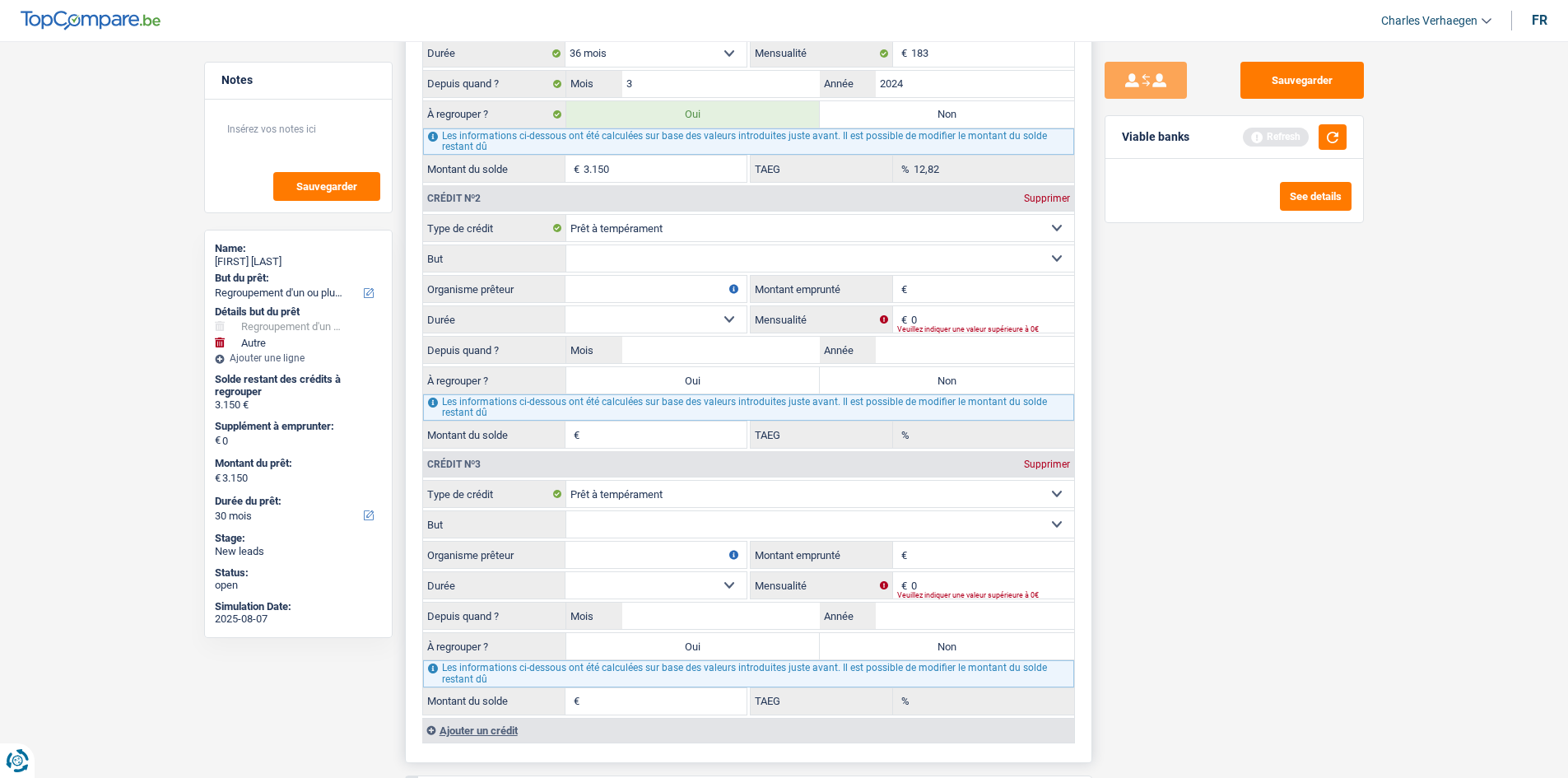 click on "Confort maison: meubles, textile, peinture, électroménager, outillage non-professionnel, Hifi, multimédia, gsm, ordinateur, Frais installation, déménagement Evénement familial: naissance, mariage, divorce, communion, décès Frais médicaux Frais d'études Remboursement prêt Frais permis de conduire Loisirs: voyage, sport, musique Petits travaux maison et jardin Frais divers (max 2.000€) Frais judiciaires Réparation voiture Autre
Sélectionner une option" at bounding box center [820, 259] 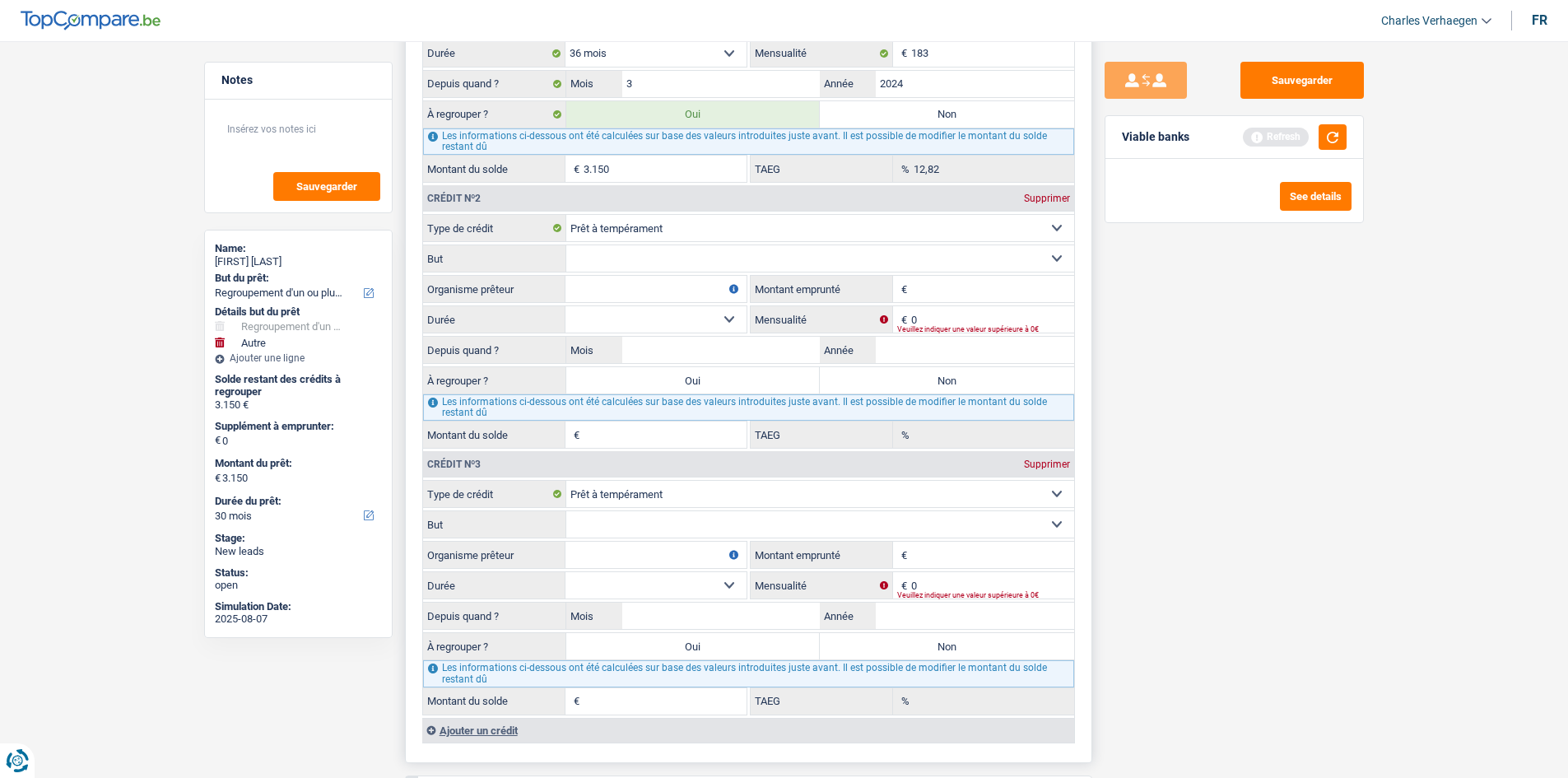 select on "other" 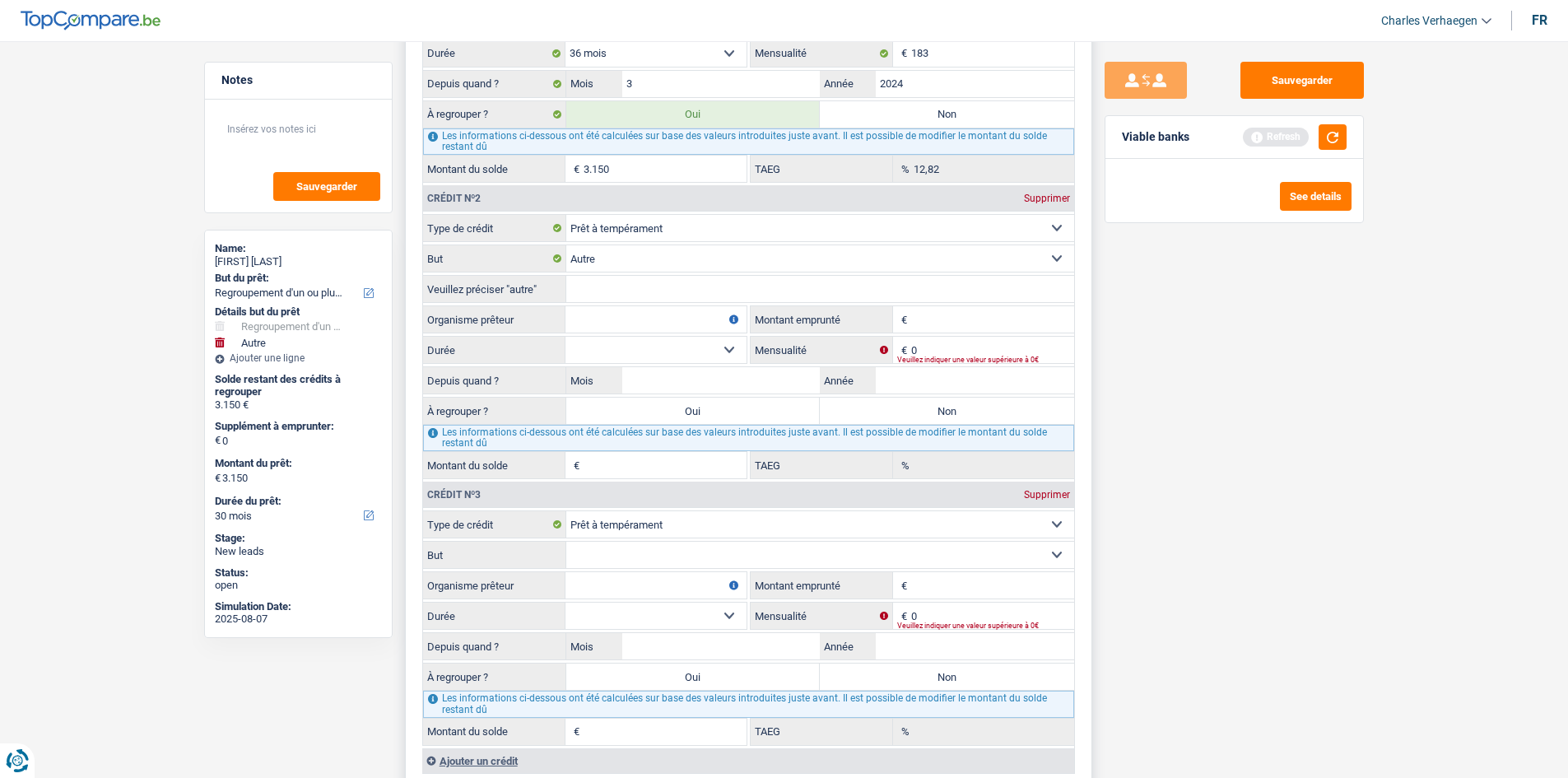 click on "Veuillez préciser "autre"" at bounding box center (820, 289) 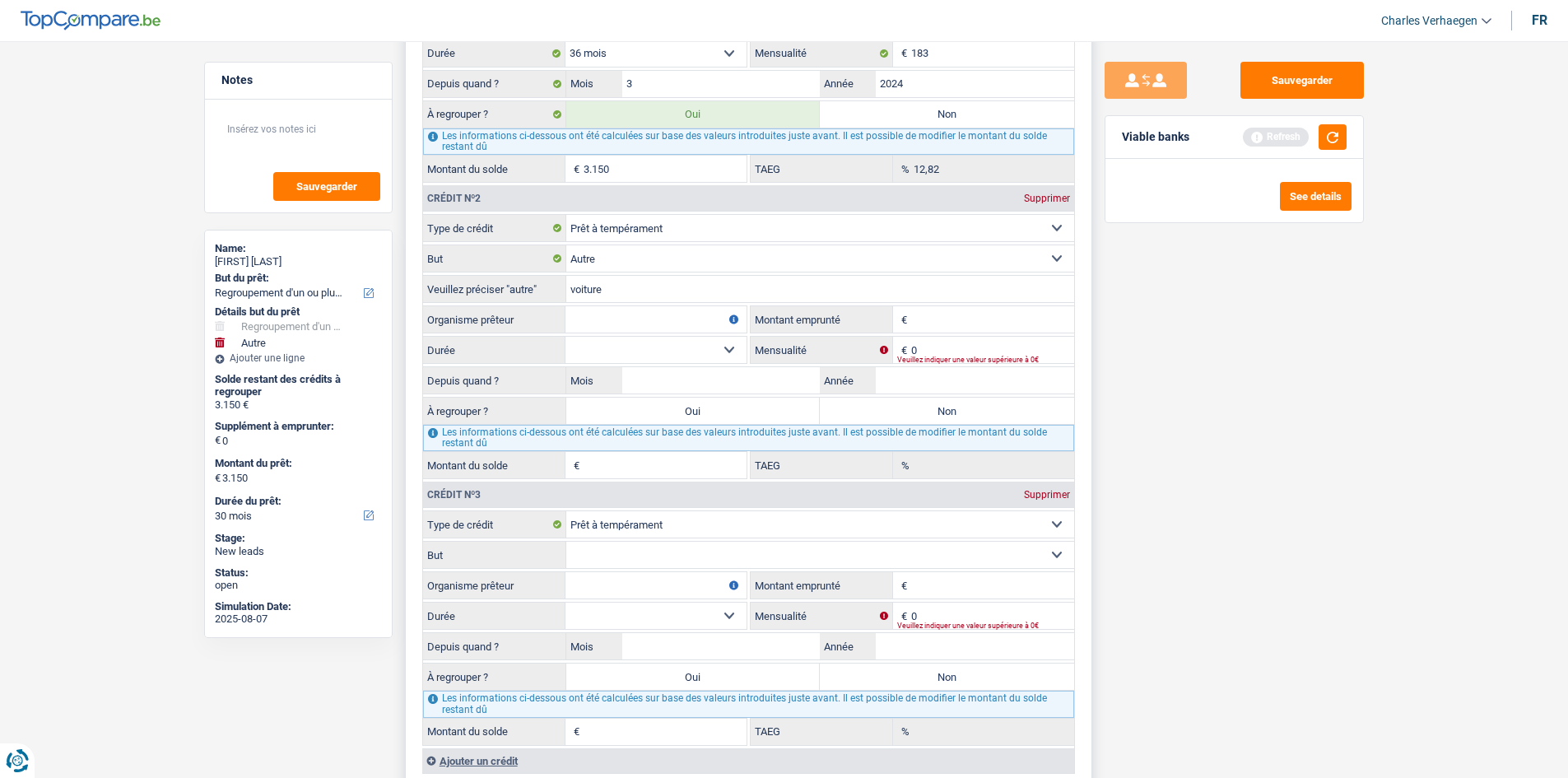 type on "voiture" 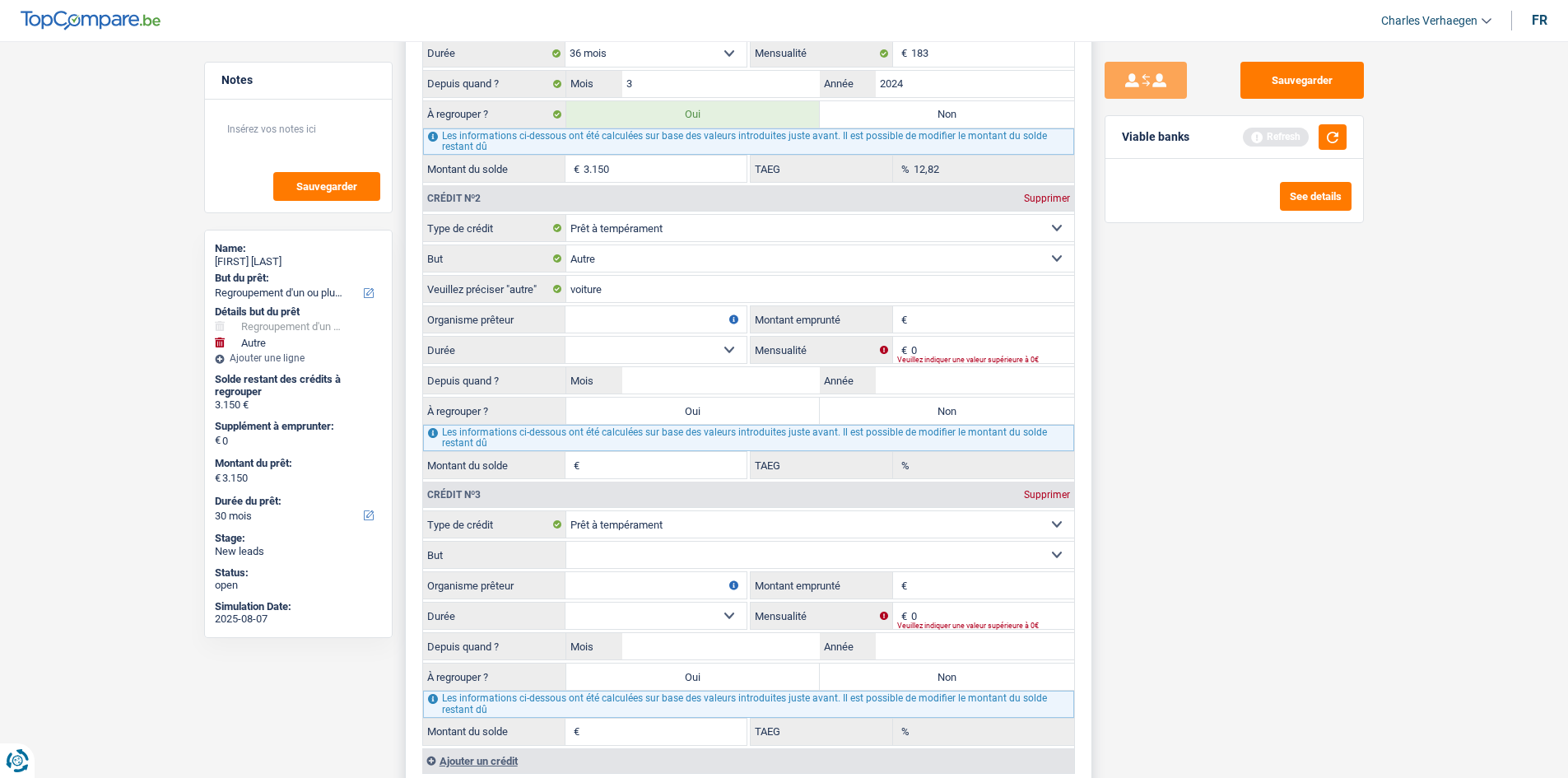 click on "Montant" at bounding box center [993, 319] 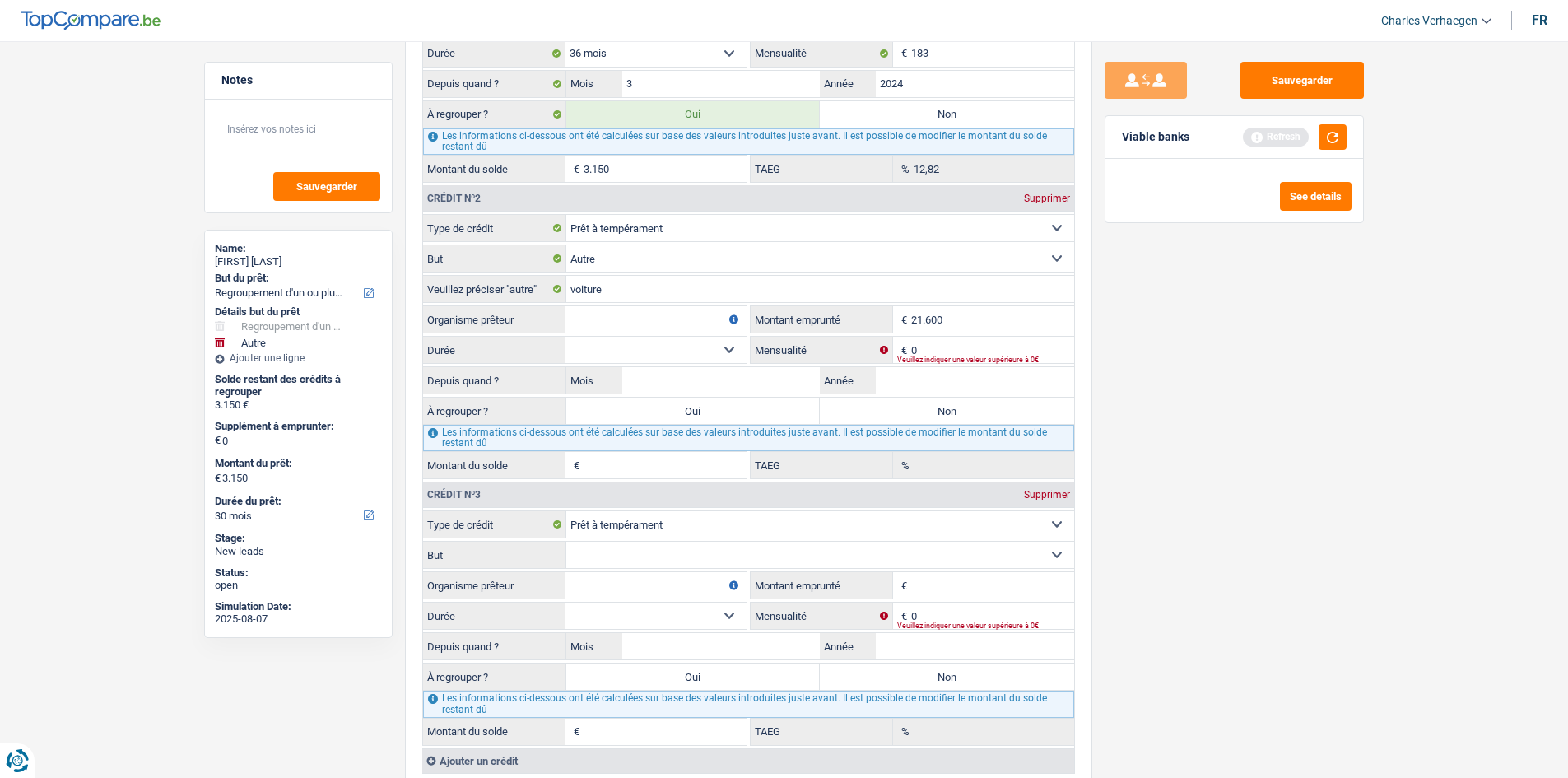 type on "21.600" 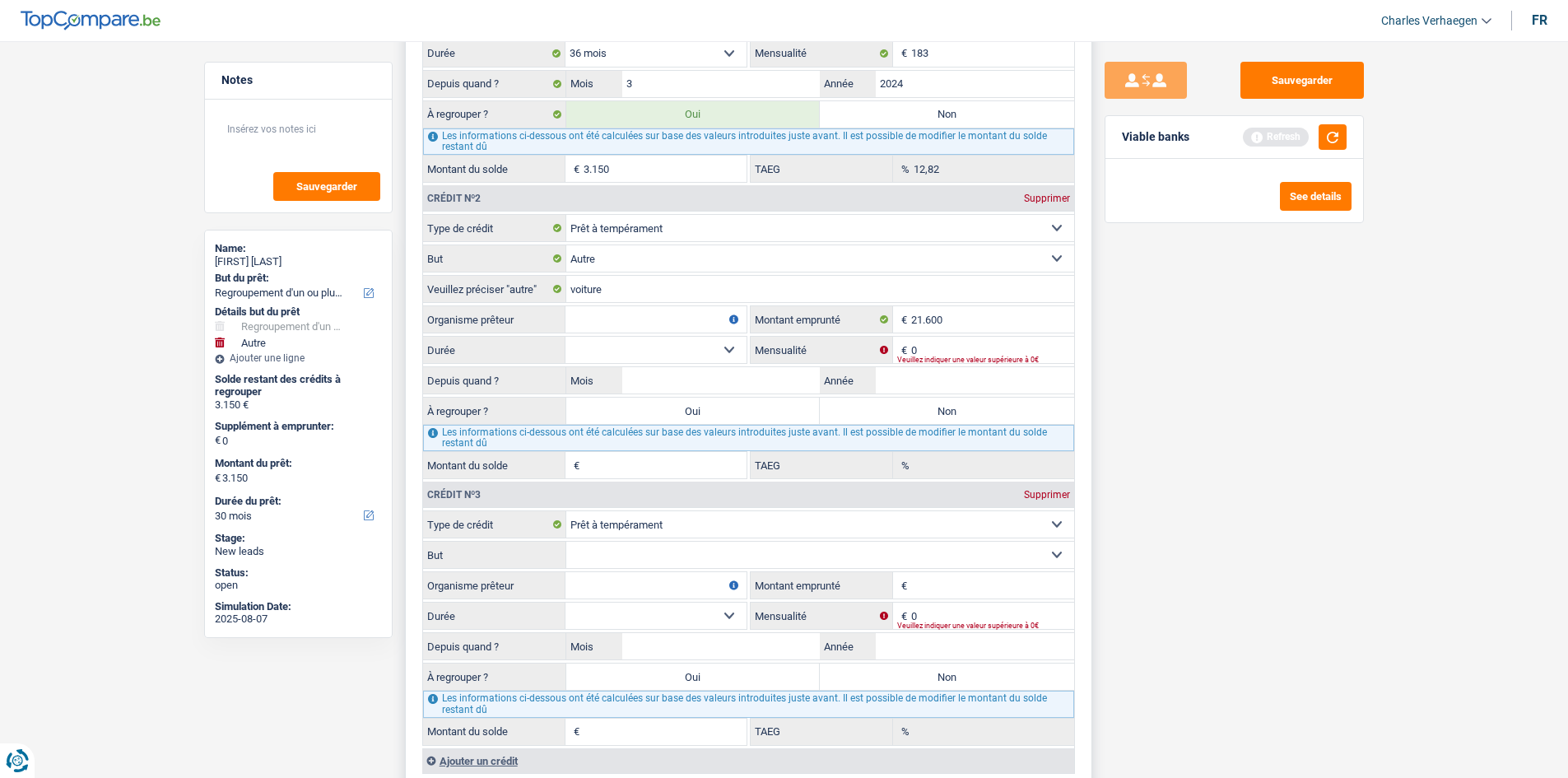 click on "Carte ou ouverture de crédit Prêt hypothécaire Vente à tempérament Prêt à tempérament Prêt rénovation Prêt voiture Regroupement d'un ou plusieurs crédits
Sélectionner une option" at bounding box center [820, 228] 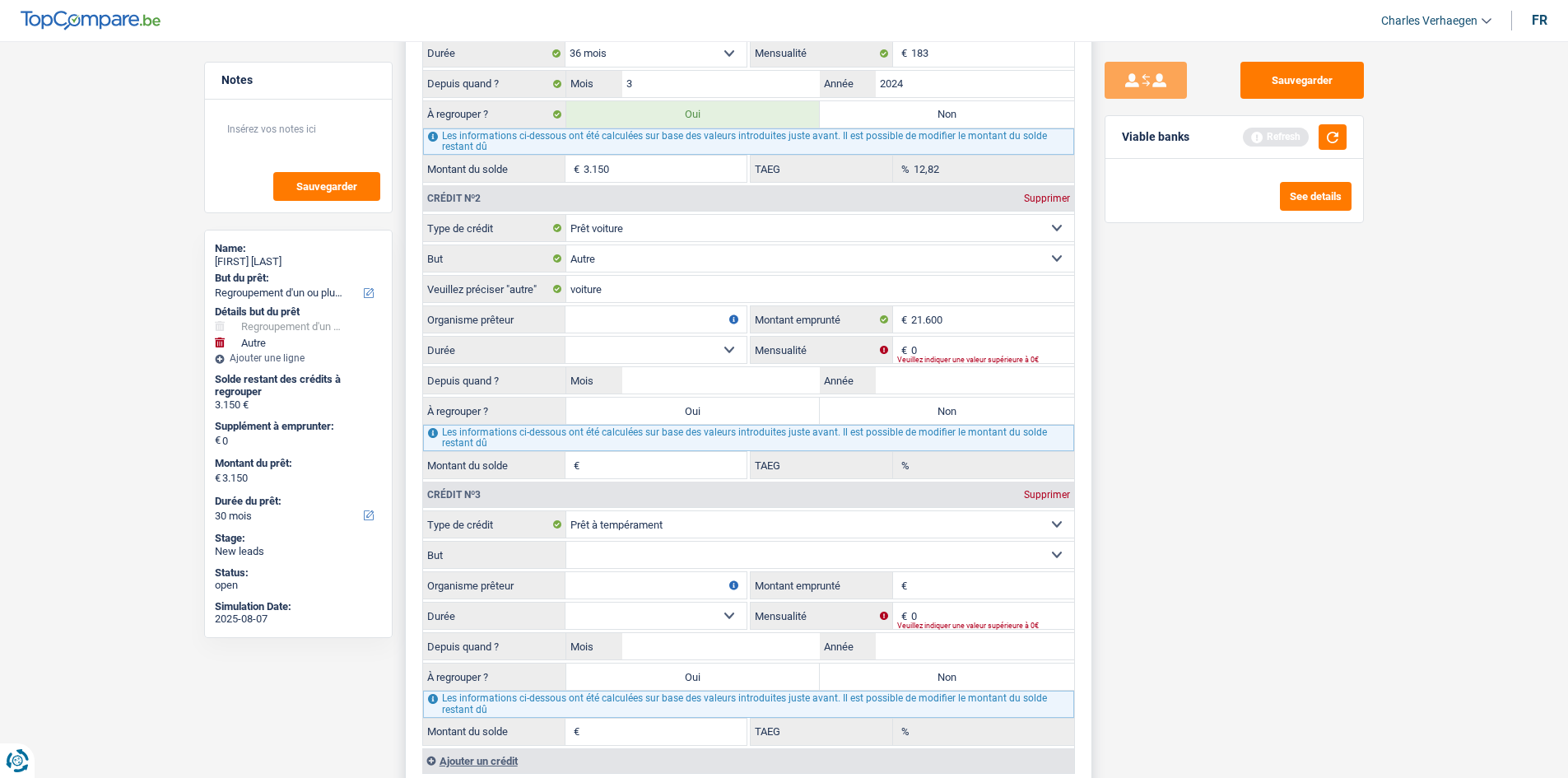 click on "Carte ou ouverture de crédit Prêt hypothécaire Vente à tempérament Prêt à tempérament Prêt rénovation Prêt voiture Regroupement d'un ou plusieurs crédits
Sélectionner une option" at bounding box center [820, 228] 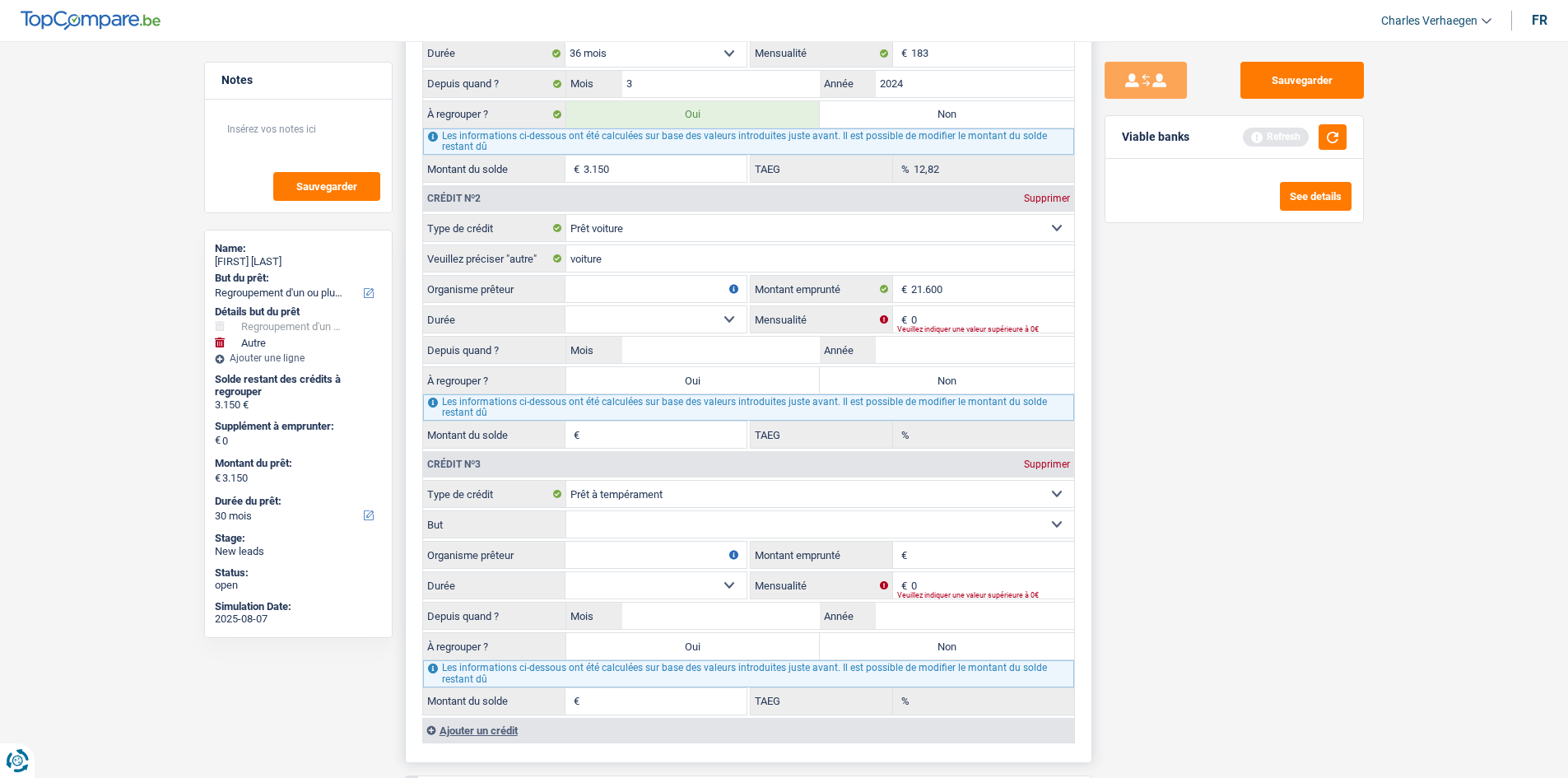 click on "12 mois 18 mois 24 mois 30 mois 36 mois 42 mois 48 mois 60 mois 72 mois 84 mois 96 mois 120 mois
Sélectionner une option" at bounding box center [656, 319] 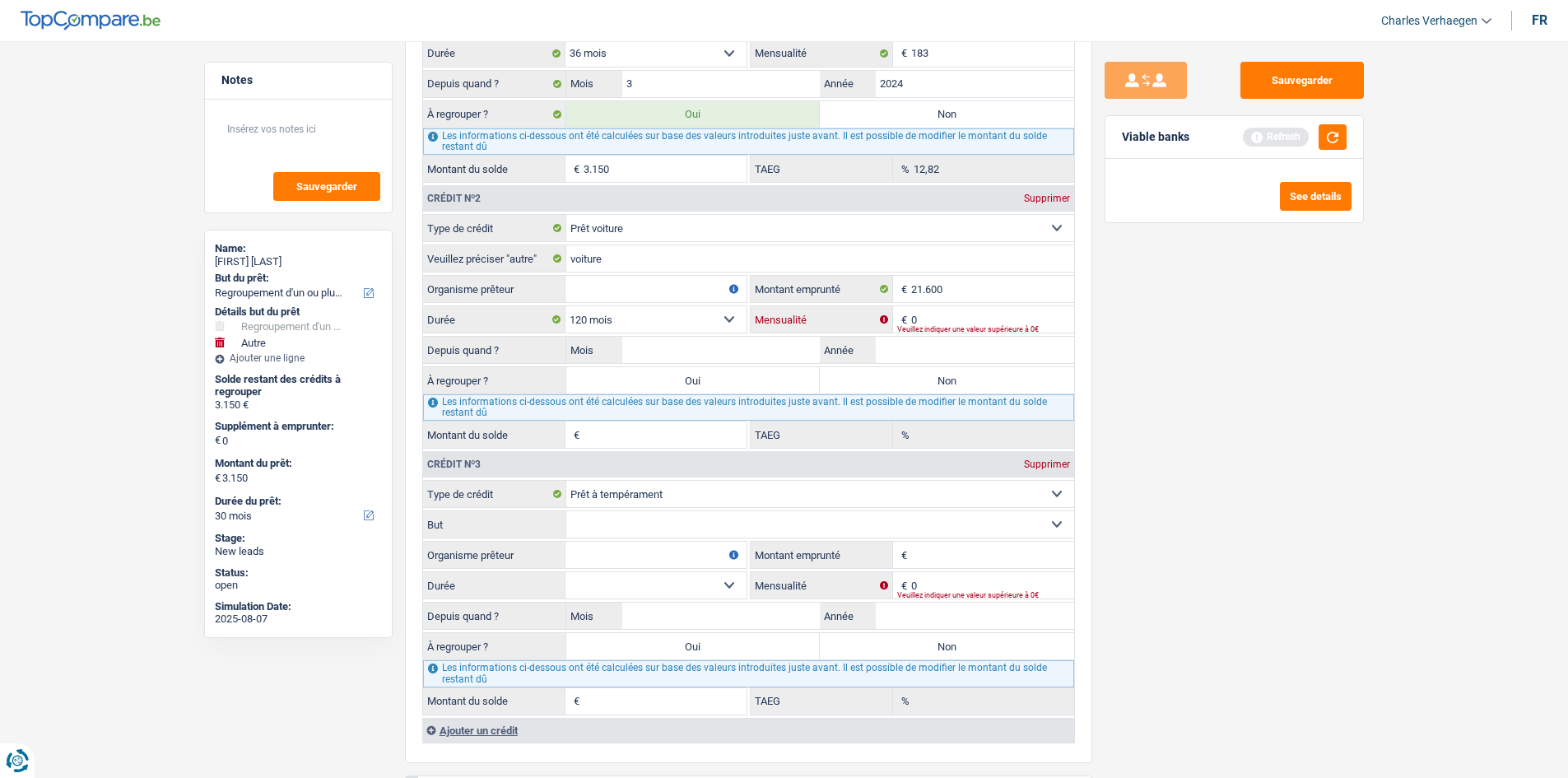 click on "0" at bounding box center [993, 319] 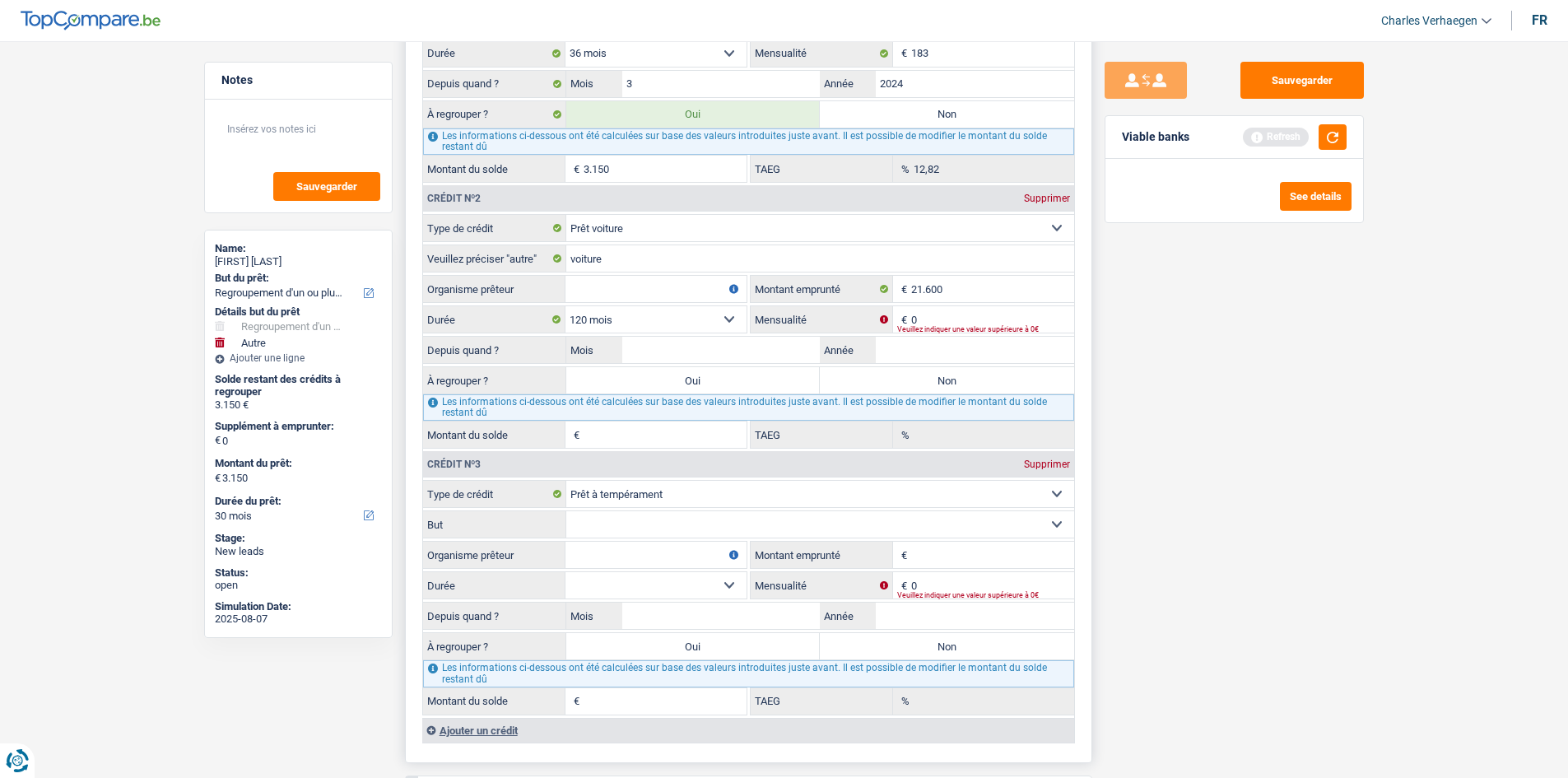 click on "Organisme prêteur" at bounding box center [656, 289] 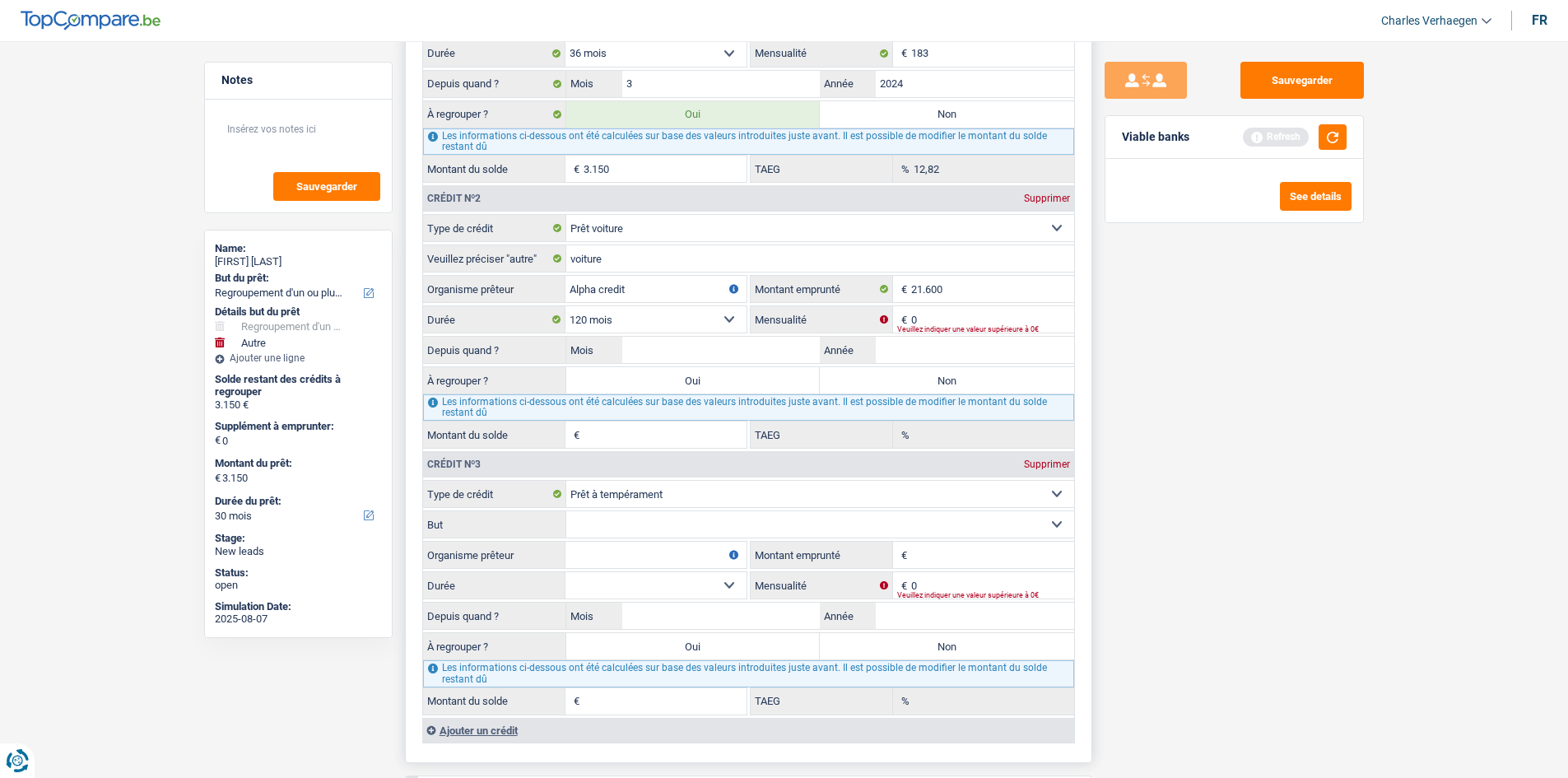 type on "Alpha credit" 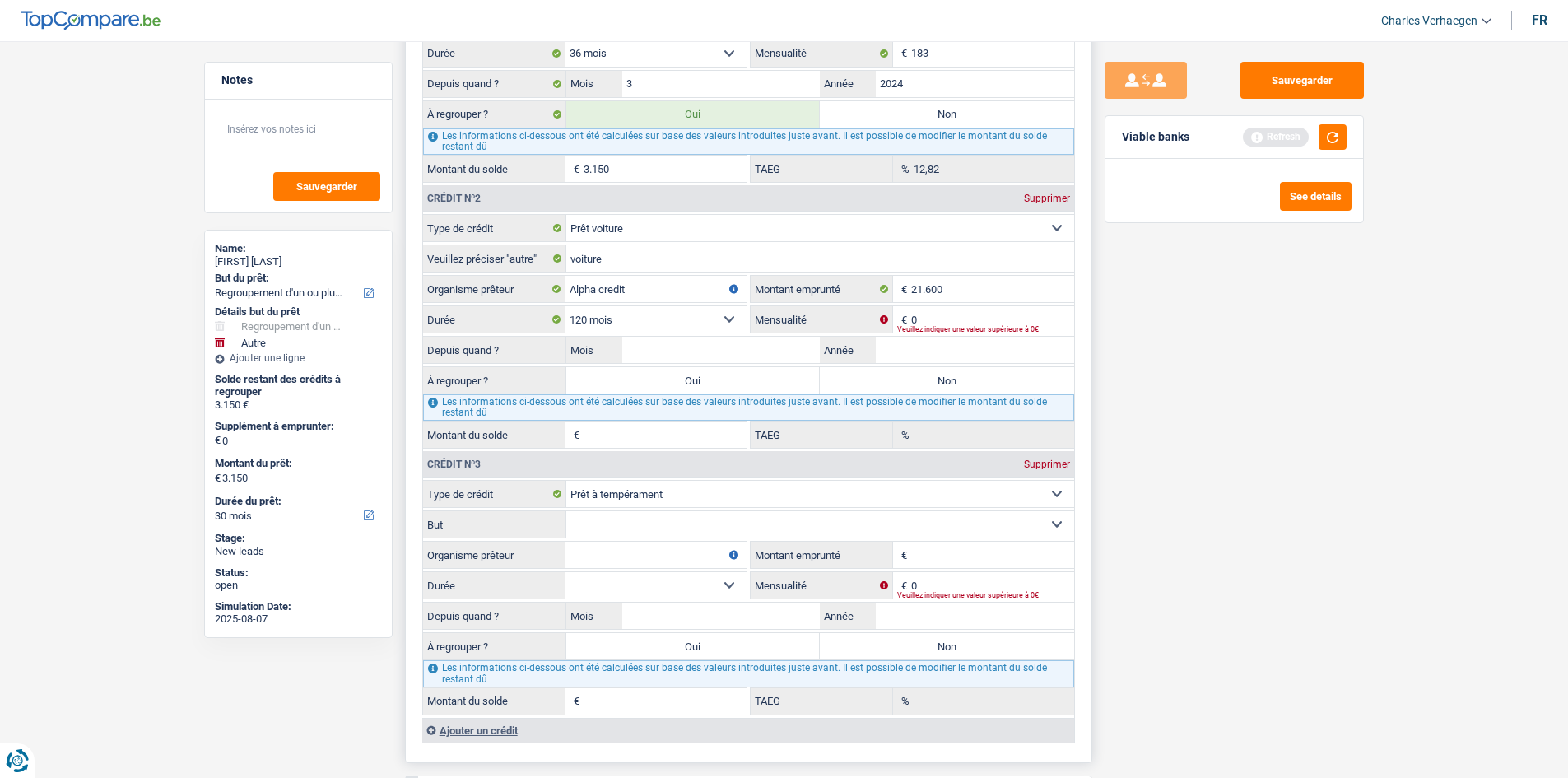 select on "personalLoan" 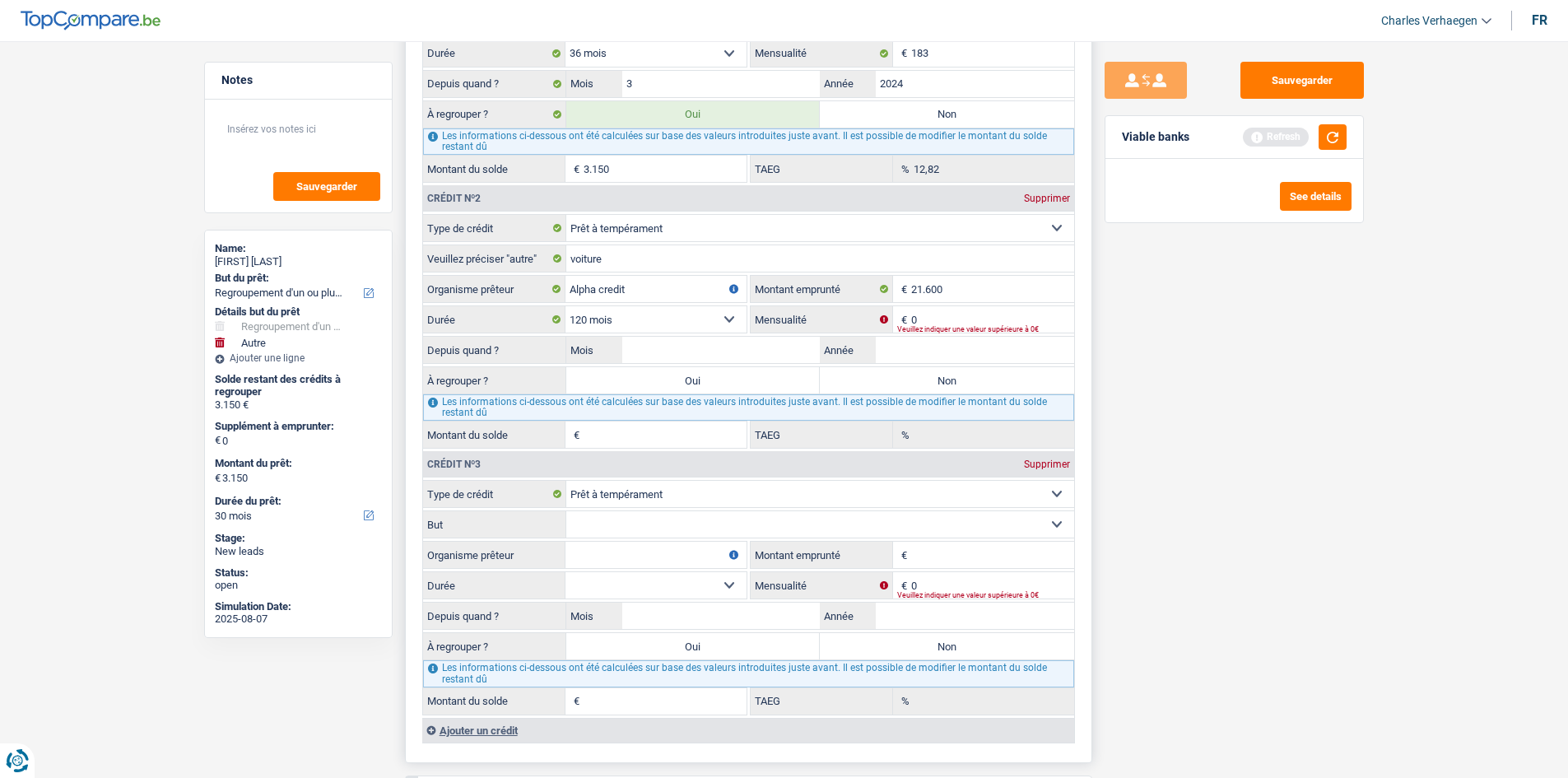 select 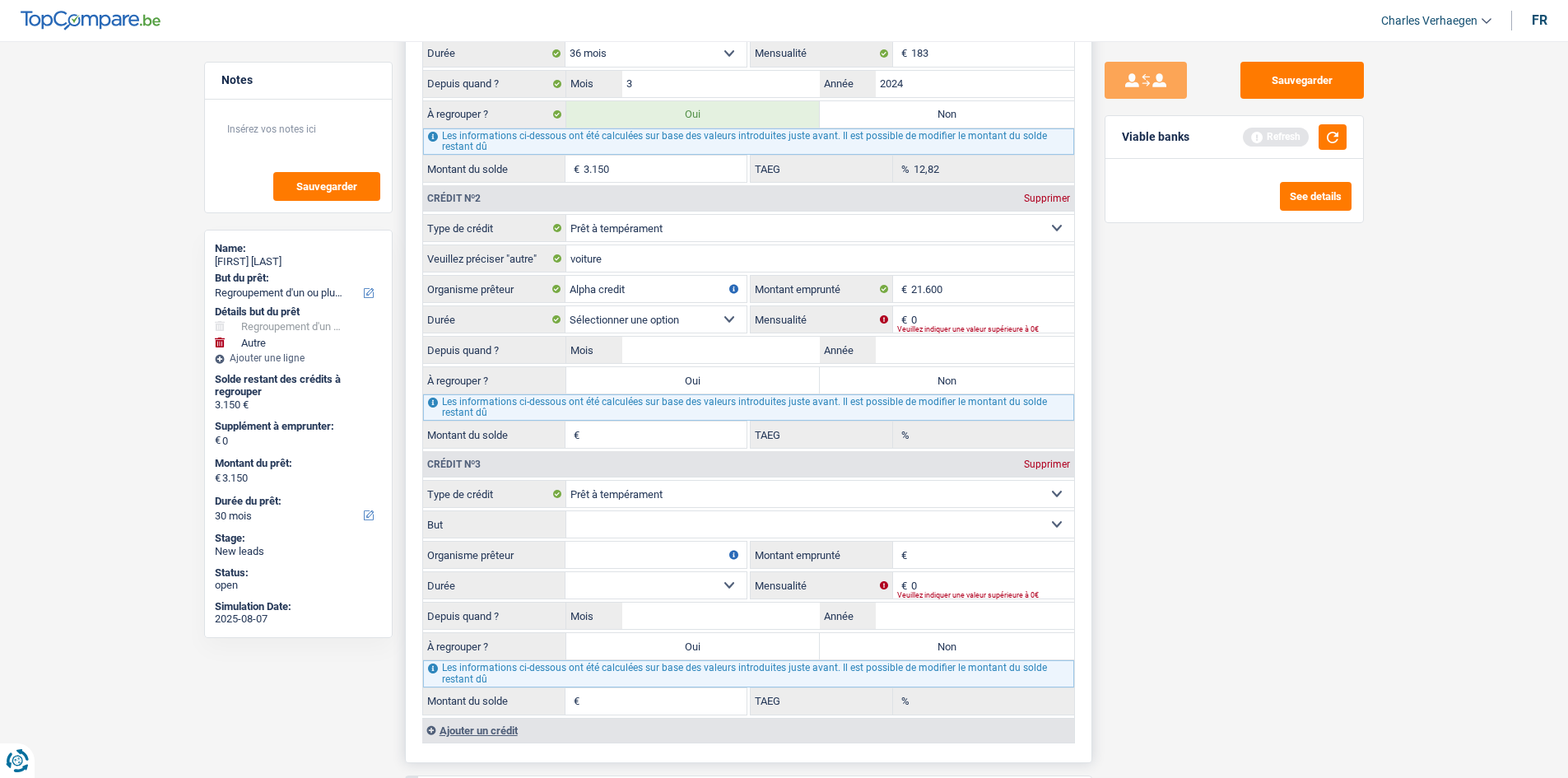 select on "other" 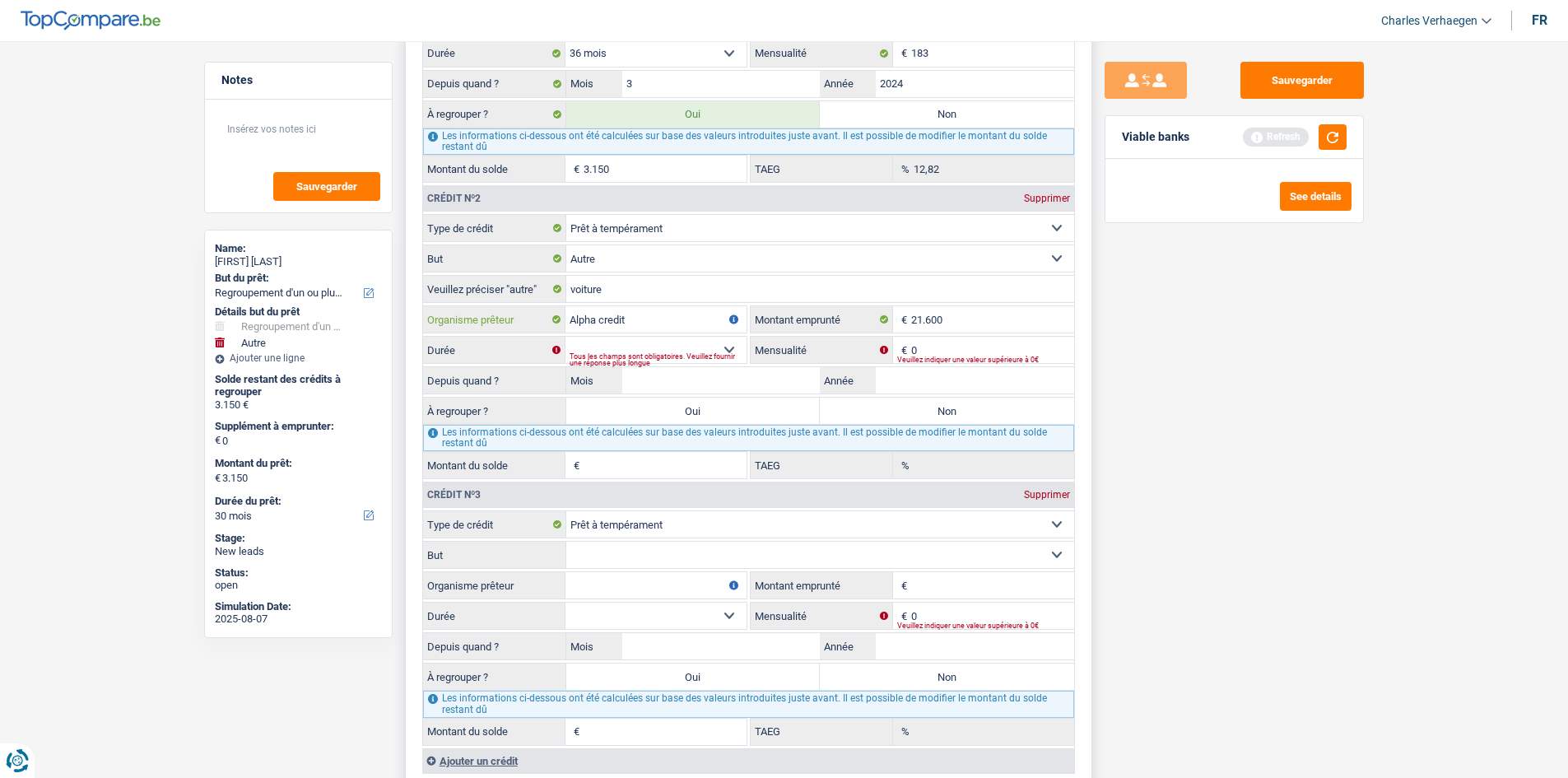 click on "Alpha credit" at bounding box center [656, 319] 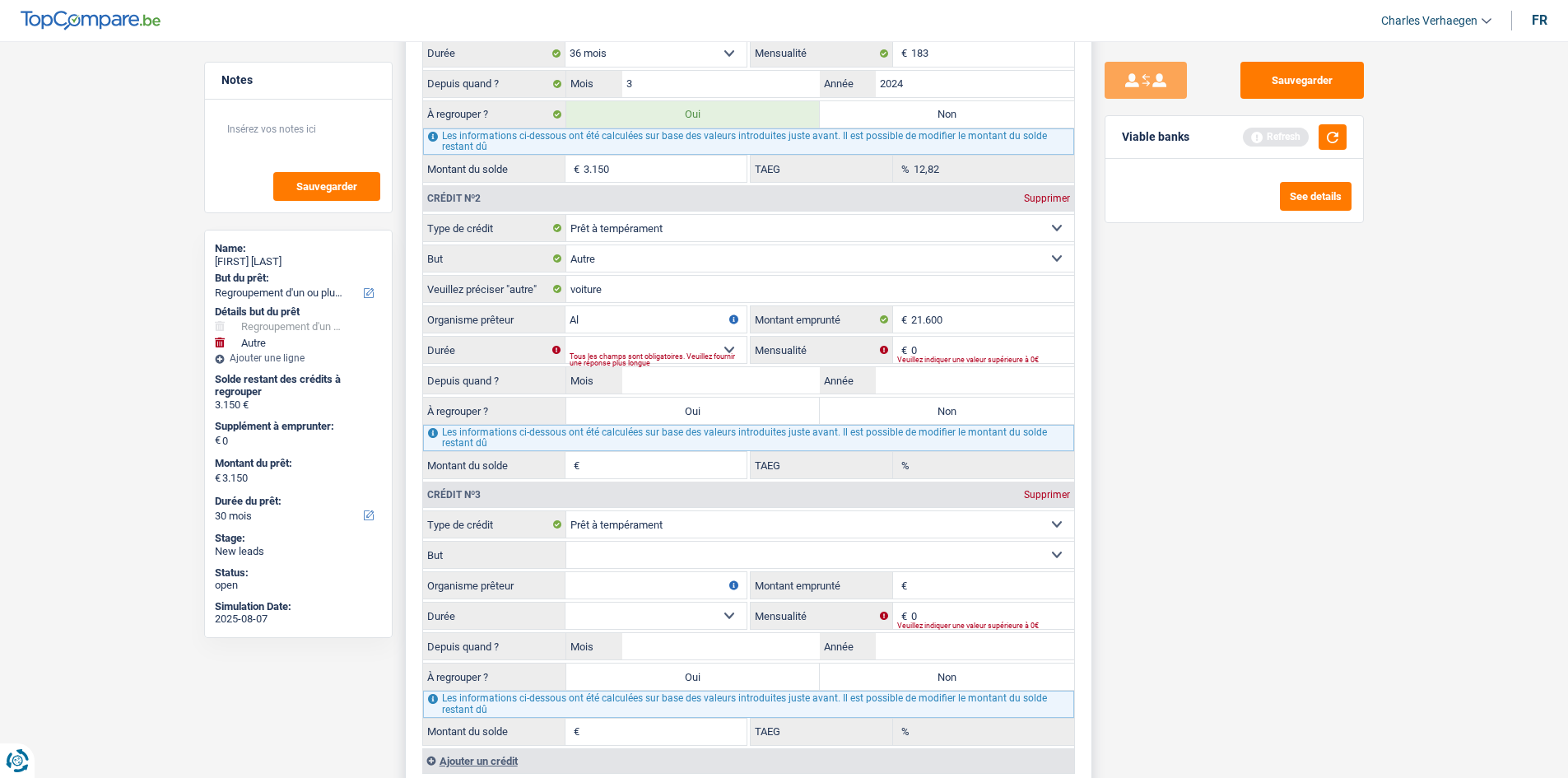 type on "A" 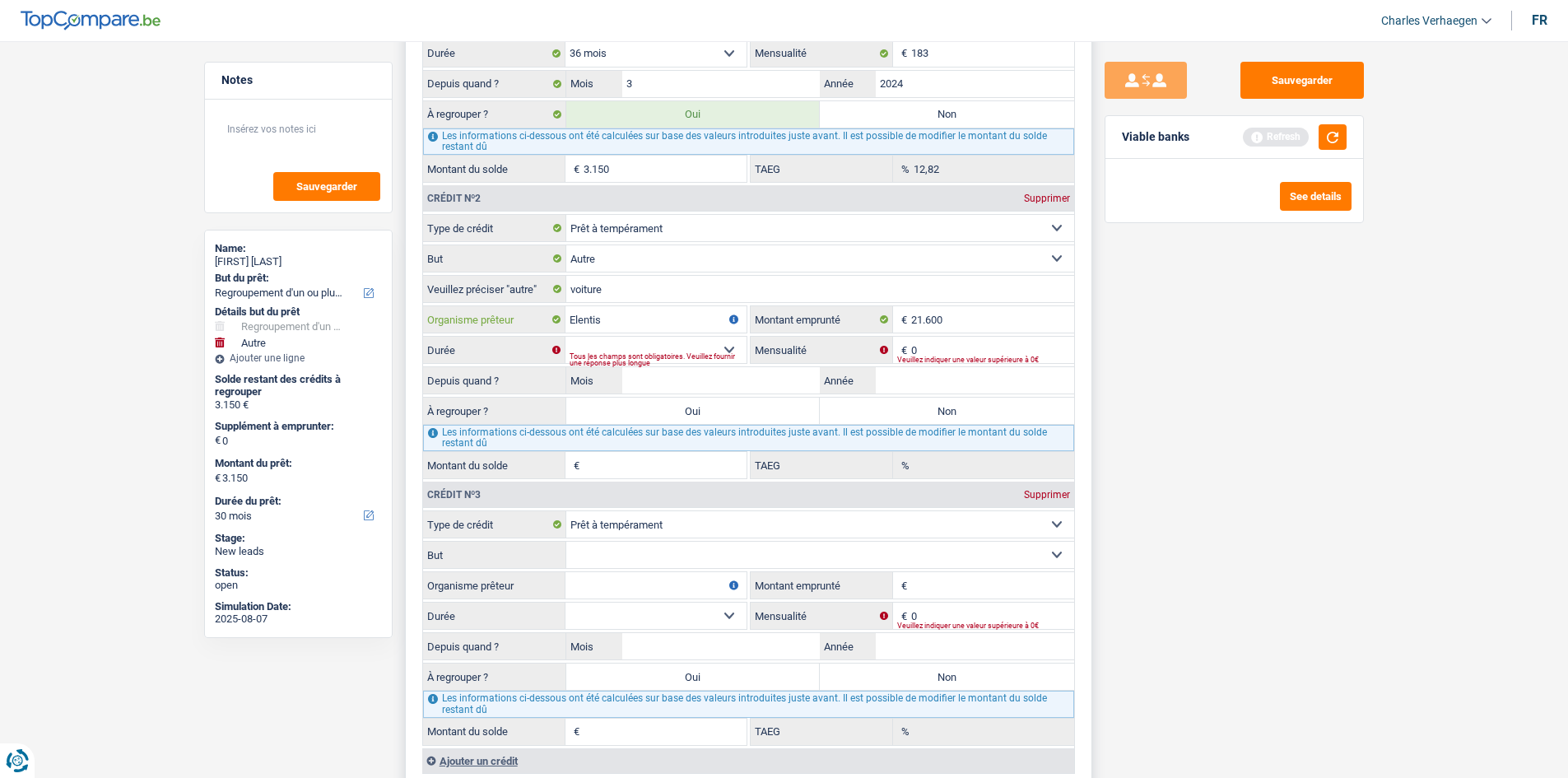click on "Elentis" at bounding box center (656, 319) 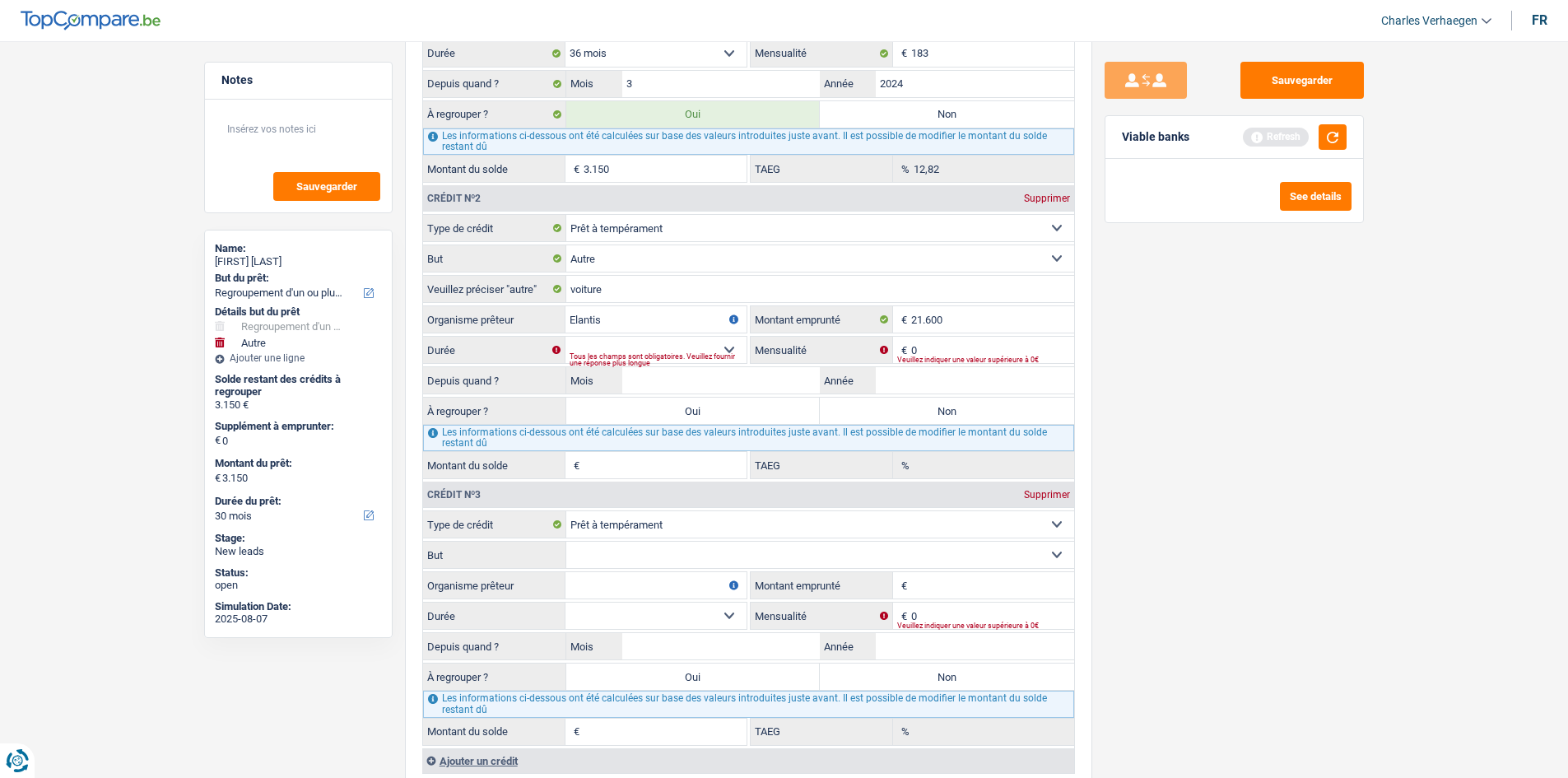 type on "Elantis" 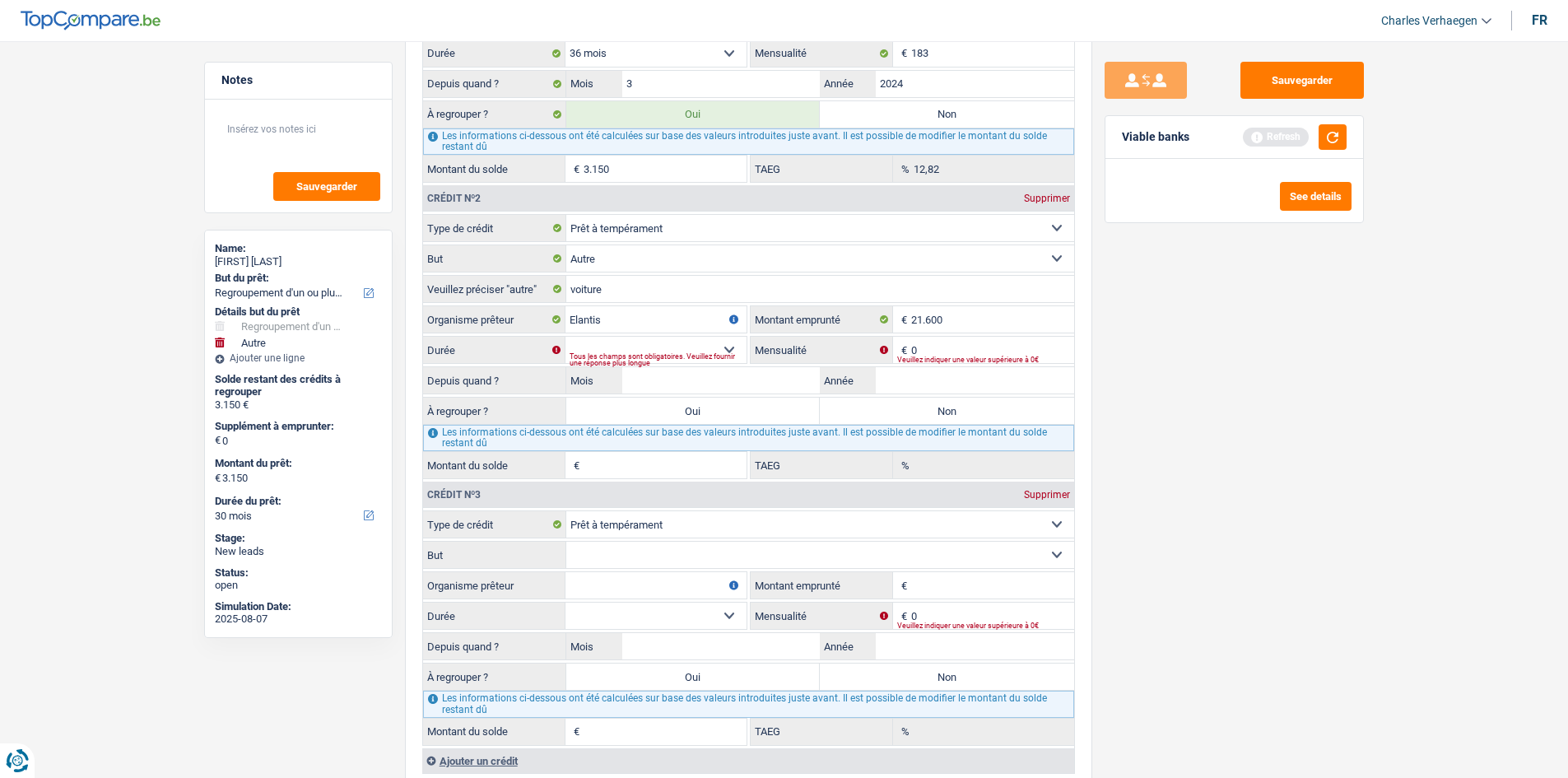 click on "Sauvegarder
Viable banks
Refresh
See details" at bounding box center (1234, 404) 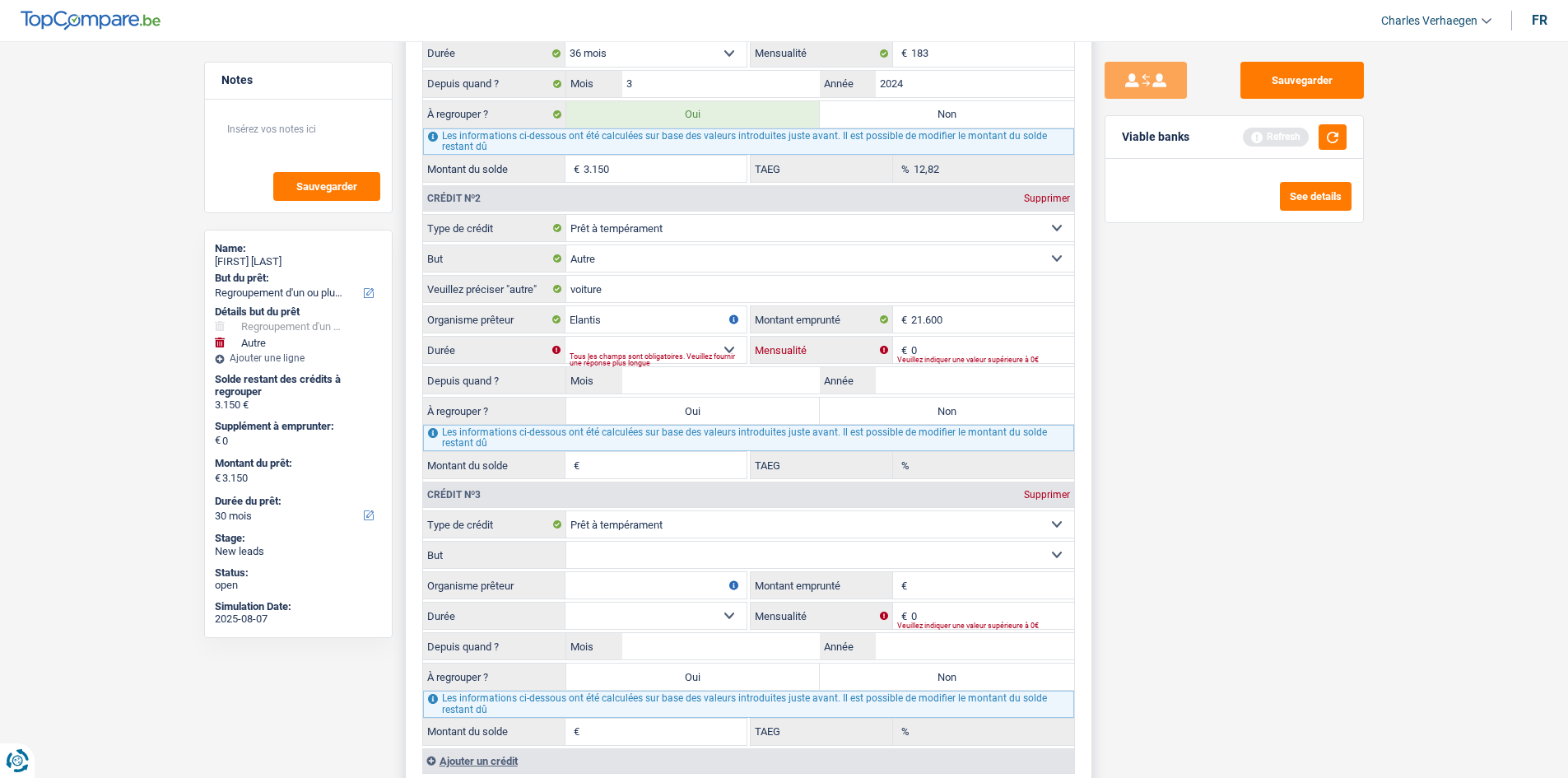 click on "0" at bounding box center [993, 350] 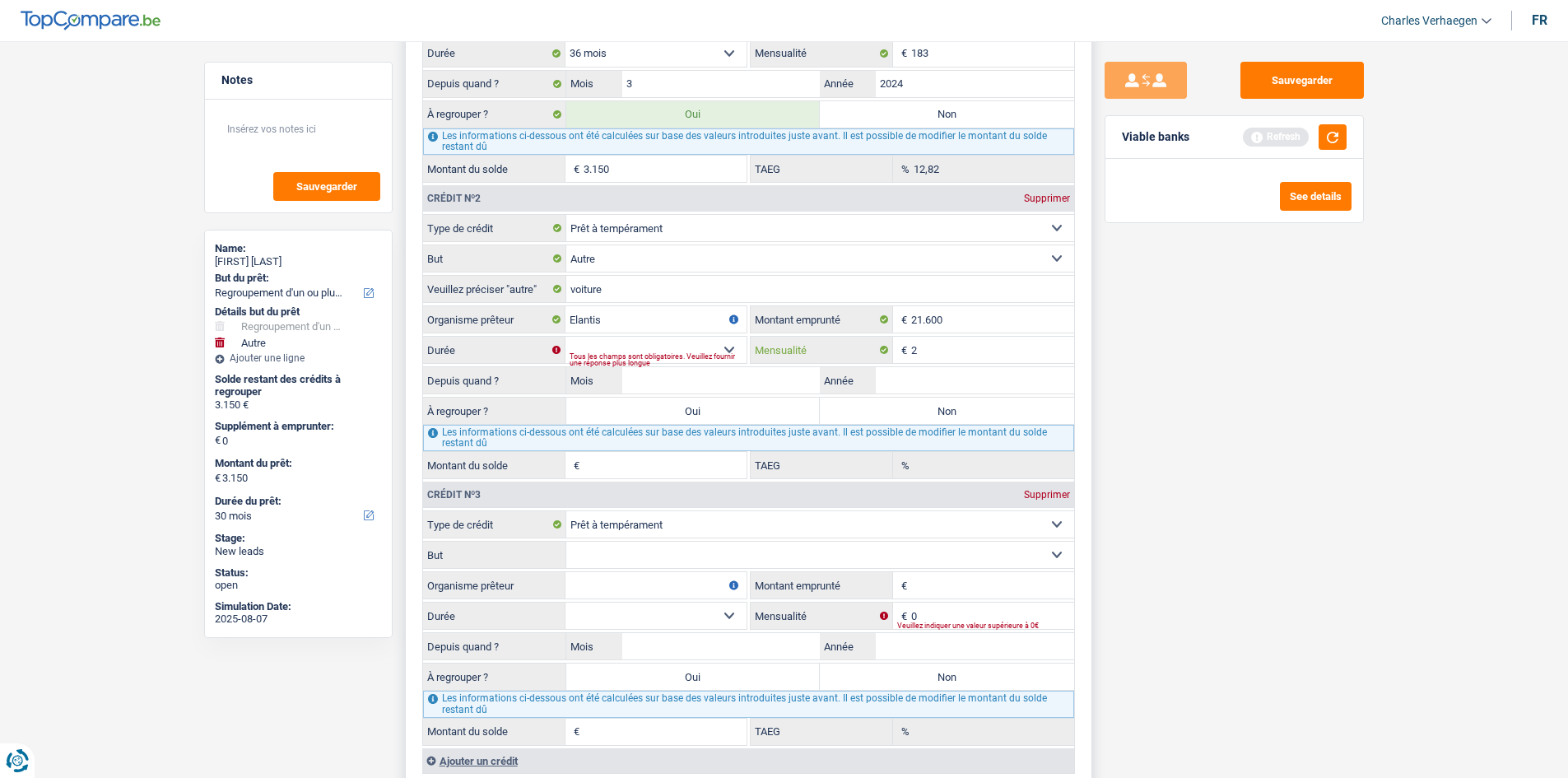 type on "2" 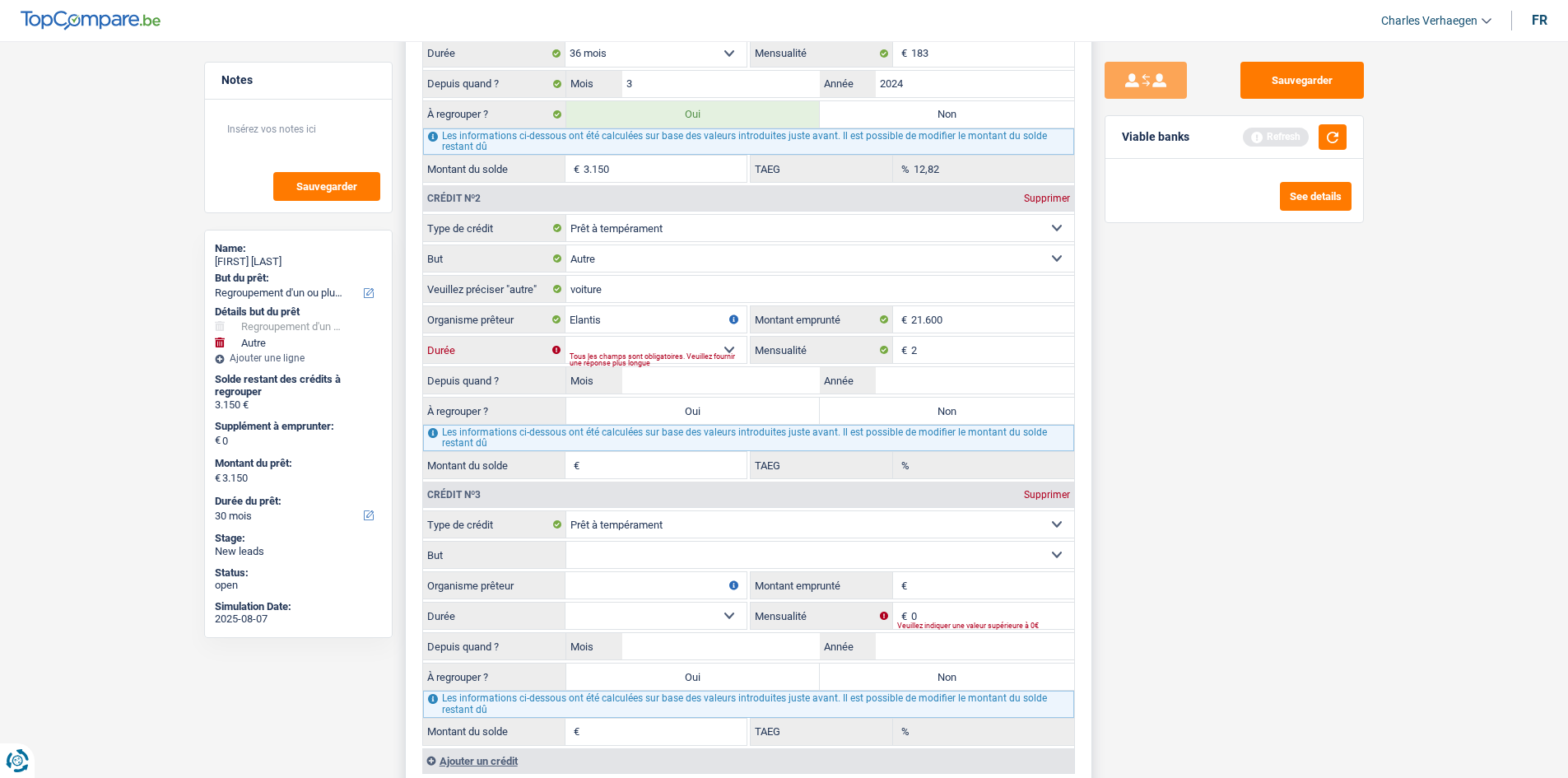 click on "12 mois 18 mois 24 mois 30 mois 36 mois 42 mois 48 mois 60 mois 72 mois 84 mois 96 mois 120 mois
Sélectionner une option" at bounding box center (656, 350) 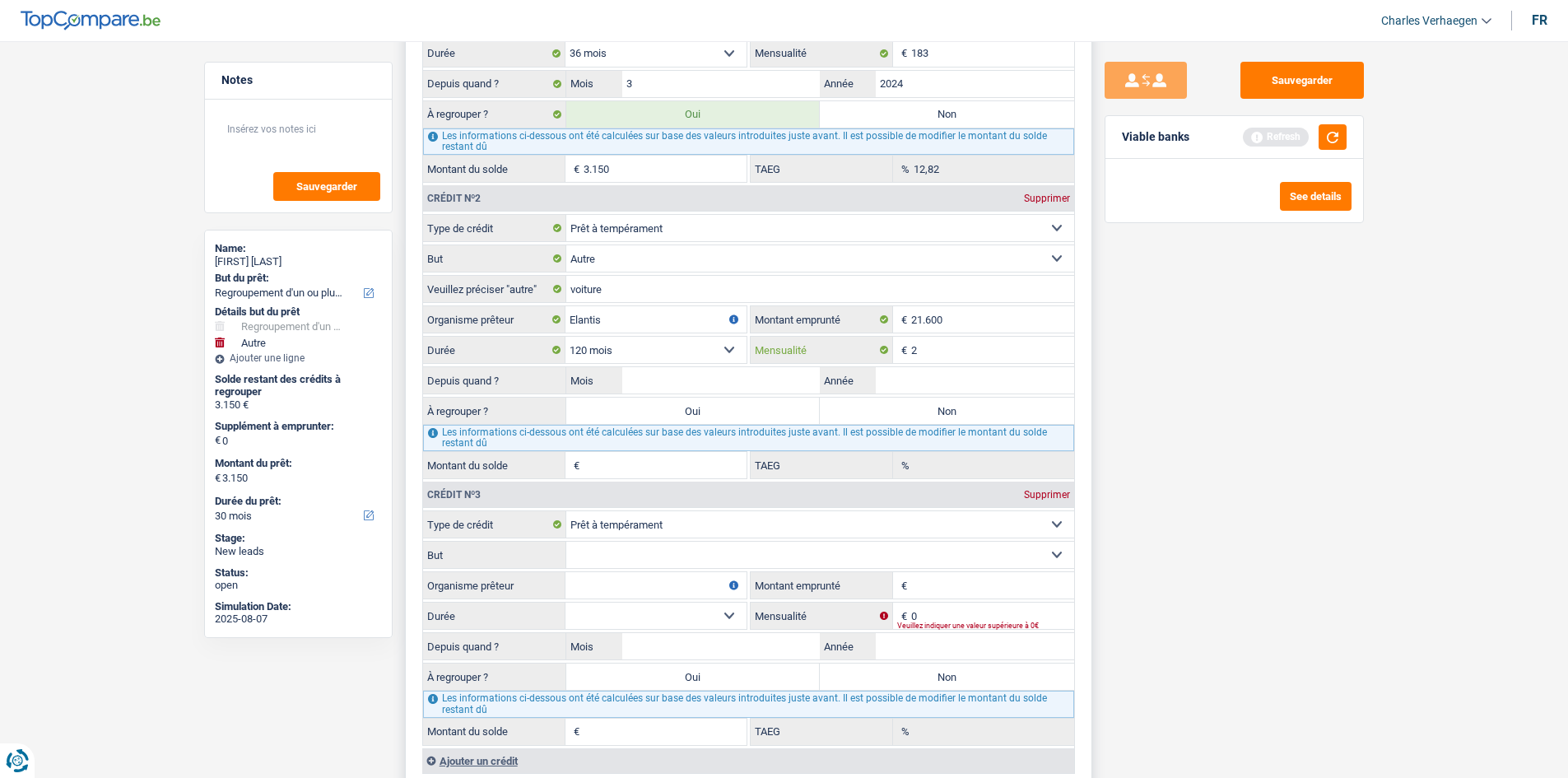 click on "2" at bounding box center (993, 350) 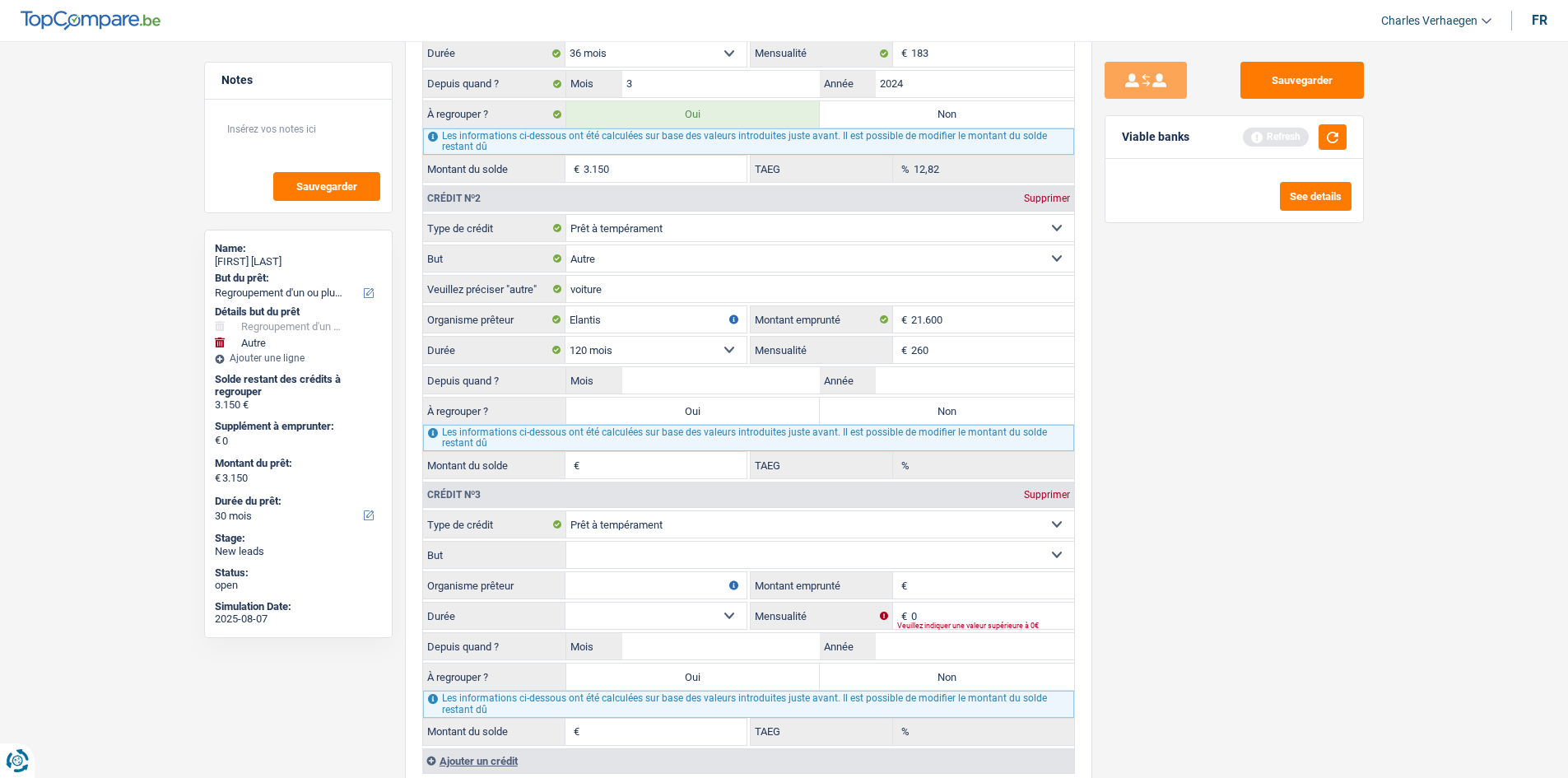 type on "260" 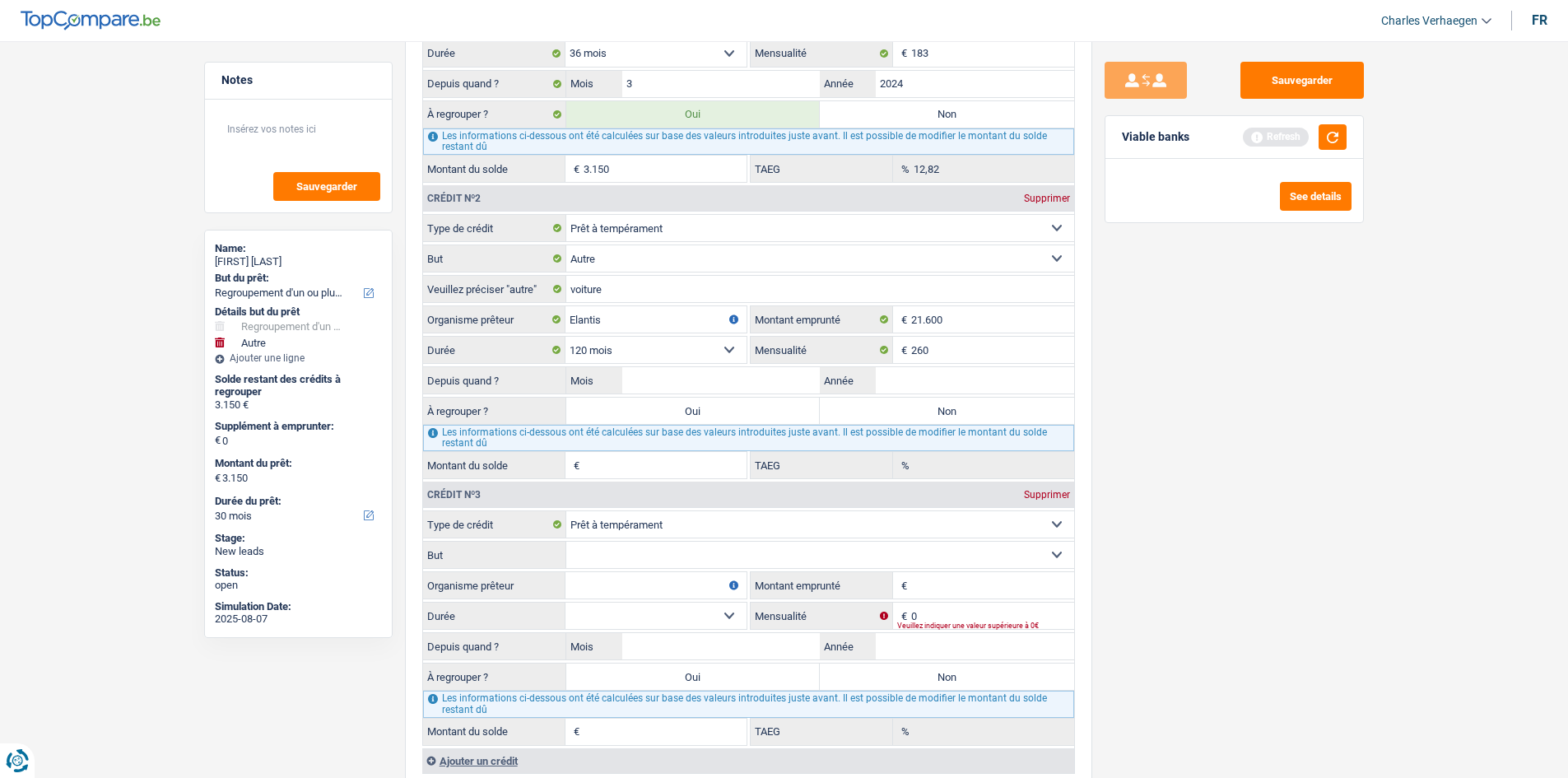 click on "Sauvegarder
Viable banks
Refresh
See details" at bounding box center [1234, 404] 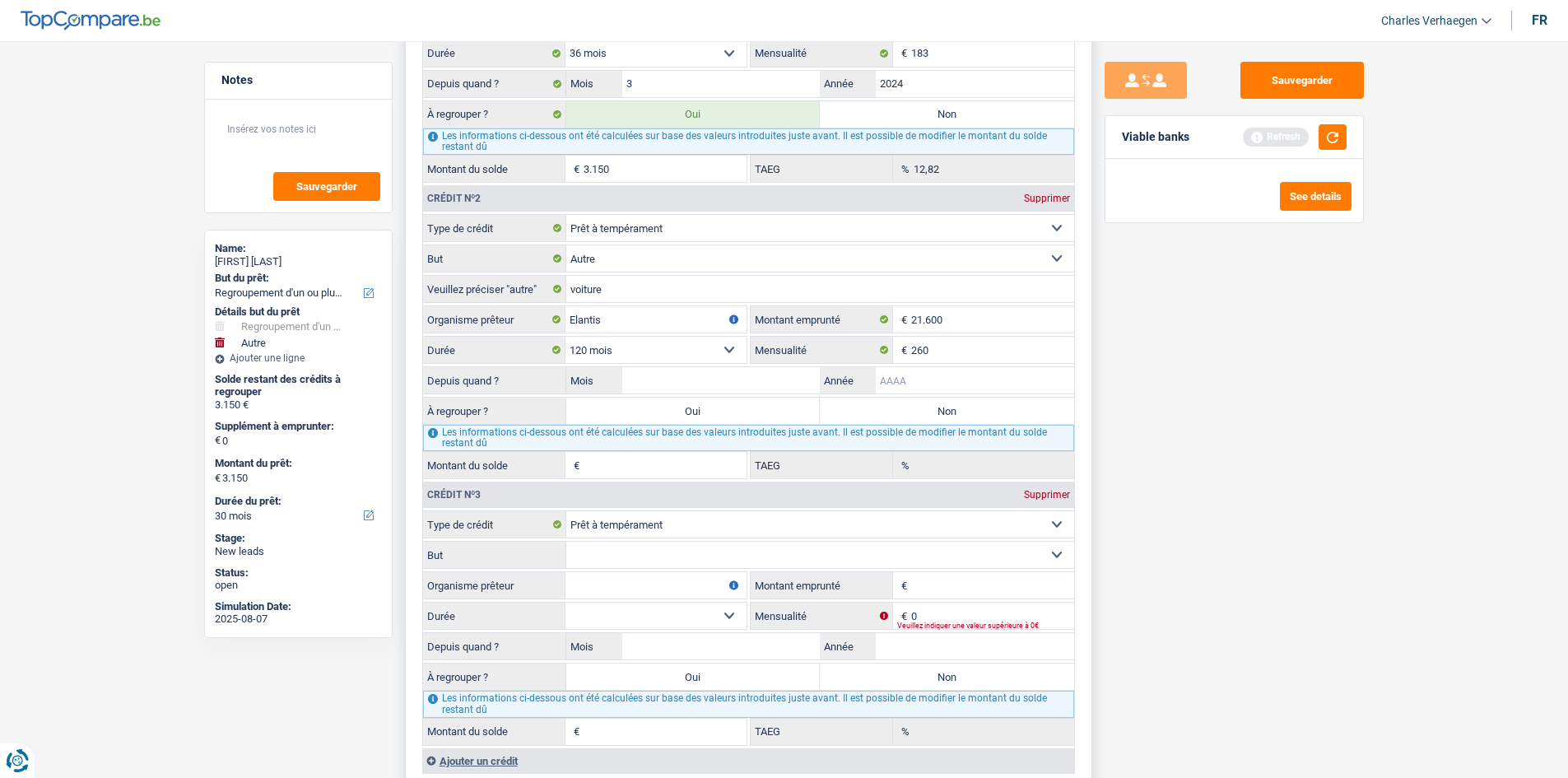 click on "Année" at bounding box center (975, 380) 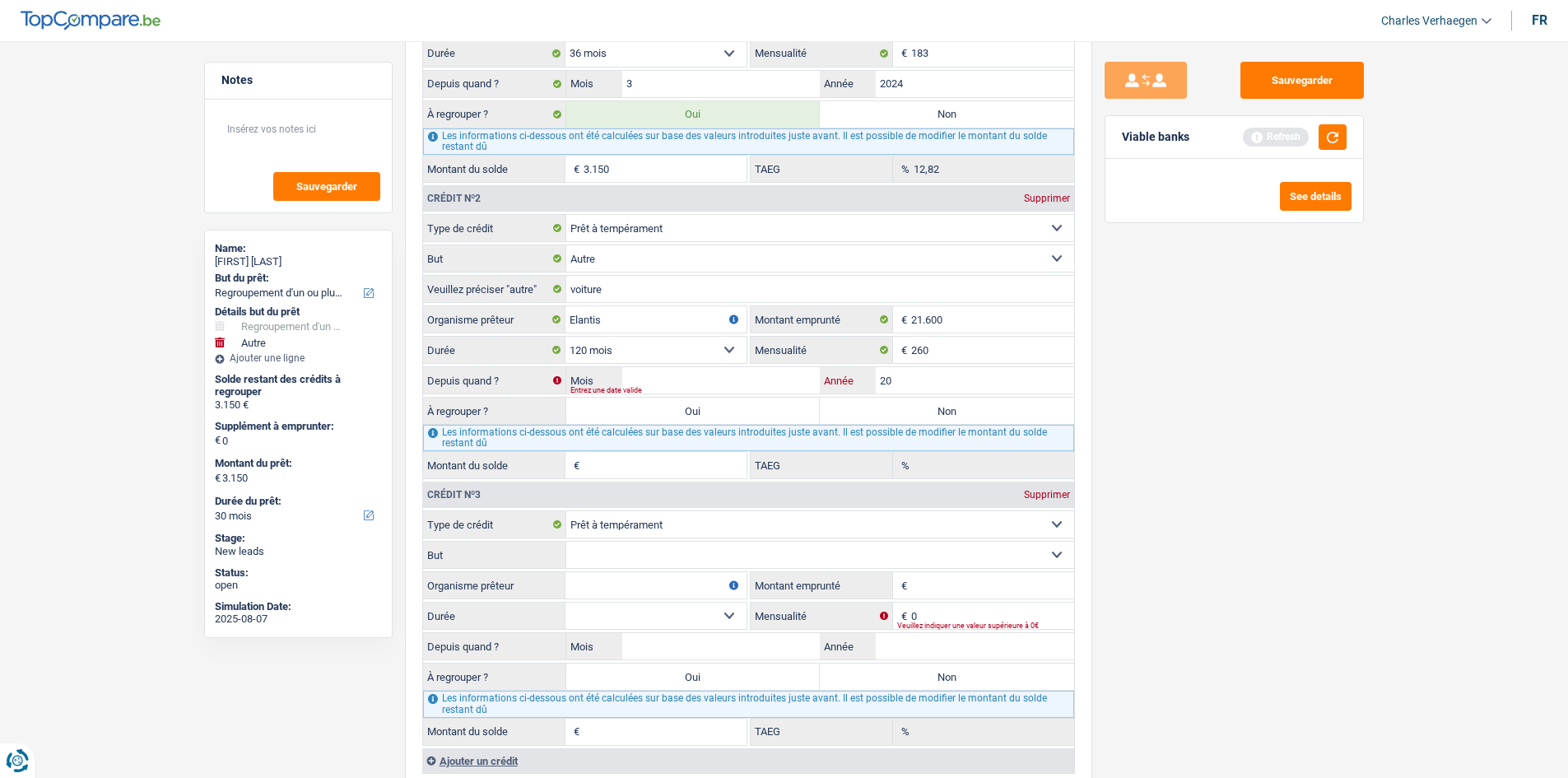 type on "20" 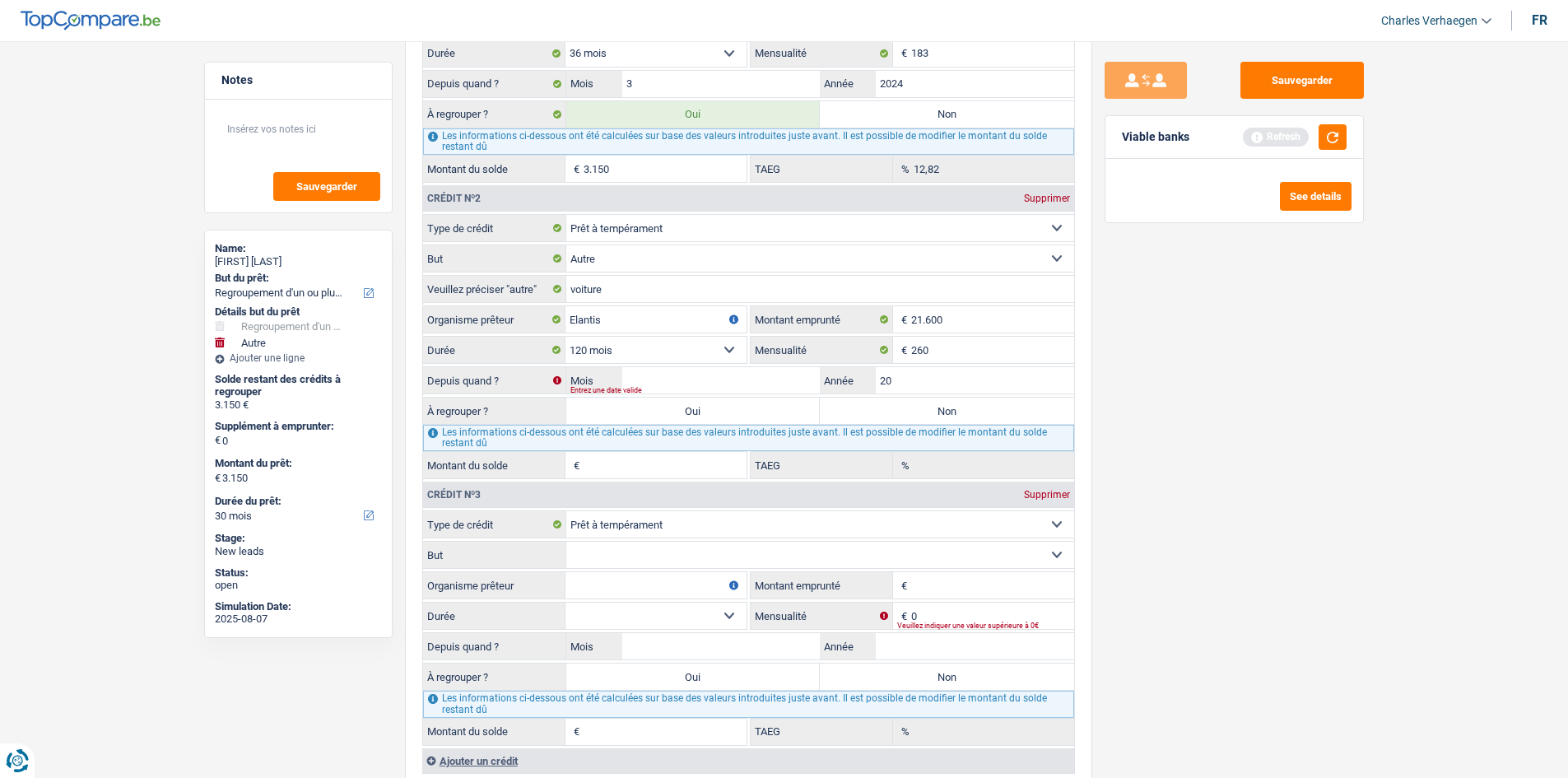 click on "Carte ou ouverture de crédit Prêt hypothécaire Vente à tempérament Prêt à tempérament Prêt rénovation Prêt voiture Regroupement d'un ou plusieurs crédits
Sélectionner une option
Type de crédit
Confort maison: meubles, textile, peinture, électroménager, outillage non-professionnel, Hifi, multimédia, gsm, ordinateur, Frais installation, déménagement Evénement familial: naissance, mariage, divorce, communion, décès Frais médicaux Frais d'études Remboursement prêt Frais permis de conduire Loisirs: voyage, sport, musique Petits travaux maison et jardin Frais divers (max 2.000€) Frais judiciaires Réparation voiture Autre
Sélectionner une option
But
voiture" at bounding box center [748, 347] 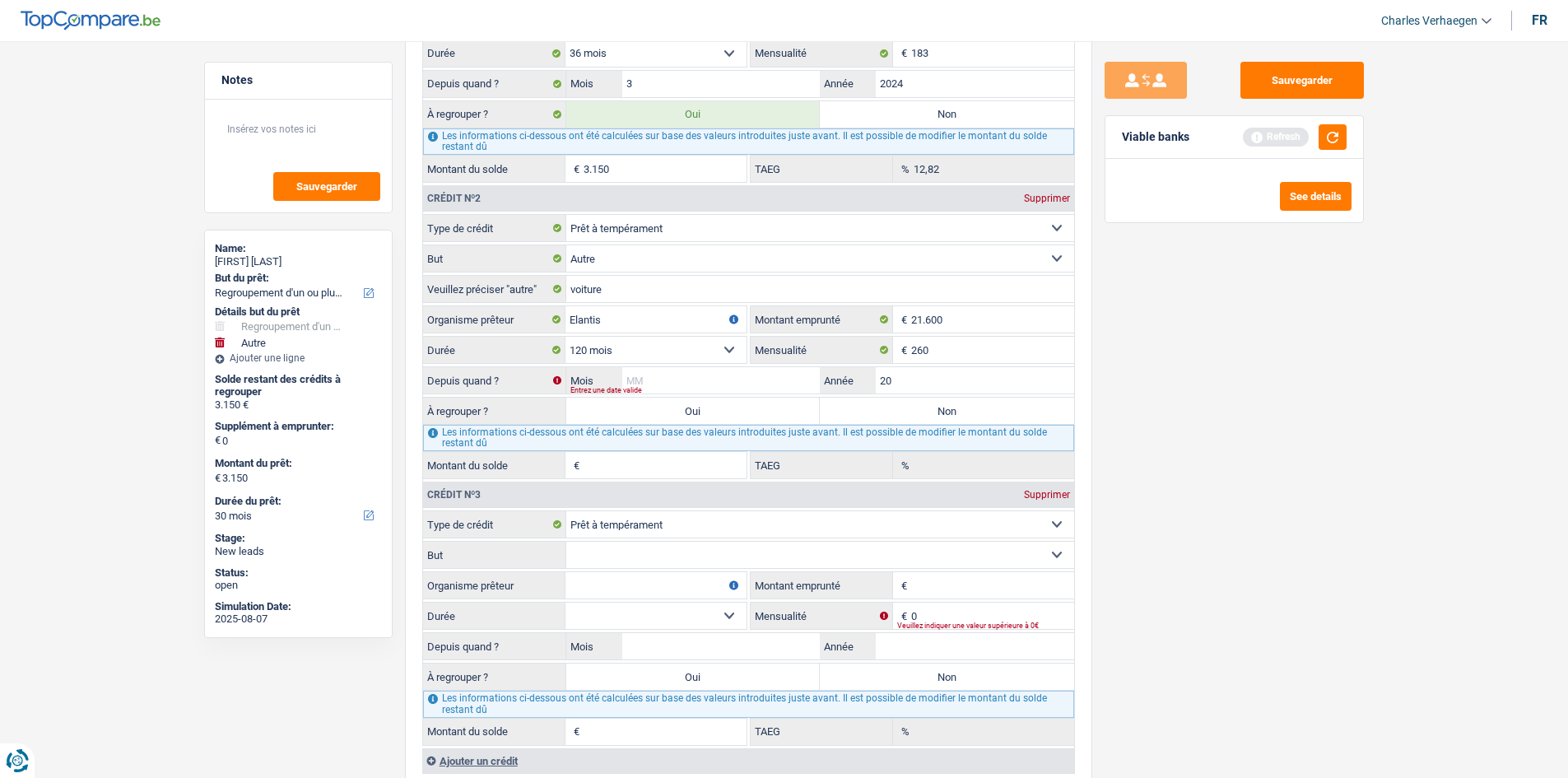 click on "Mois" at bounding box center (721, 380) 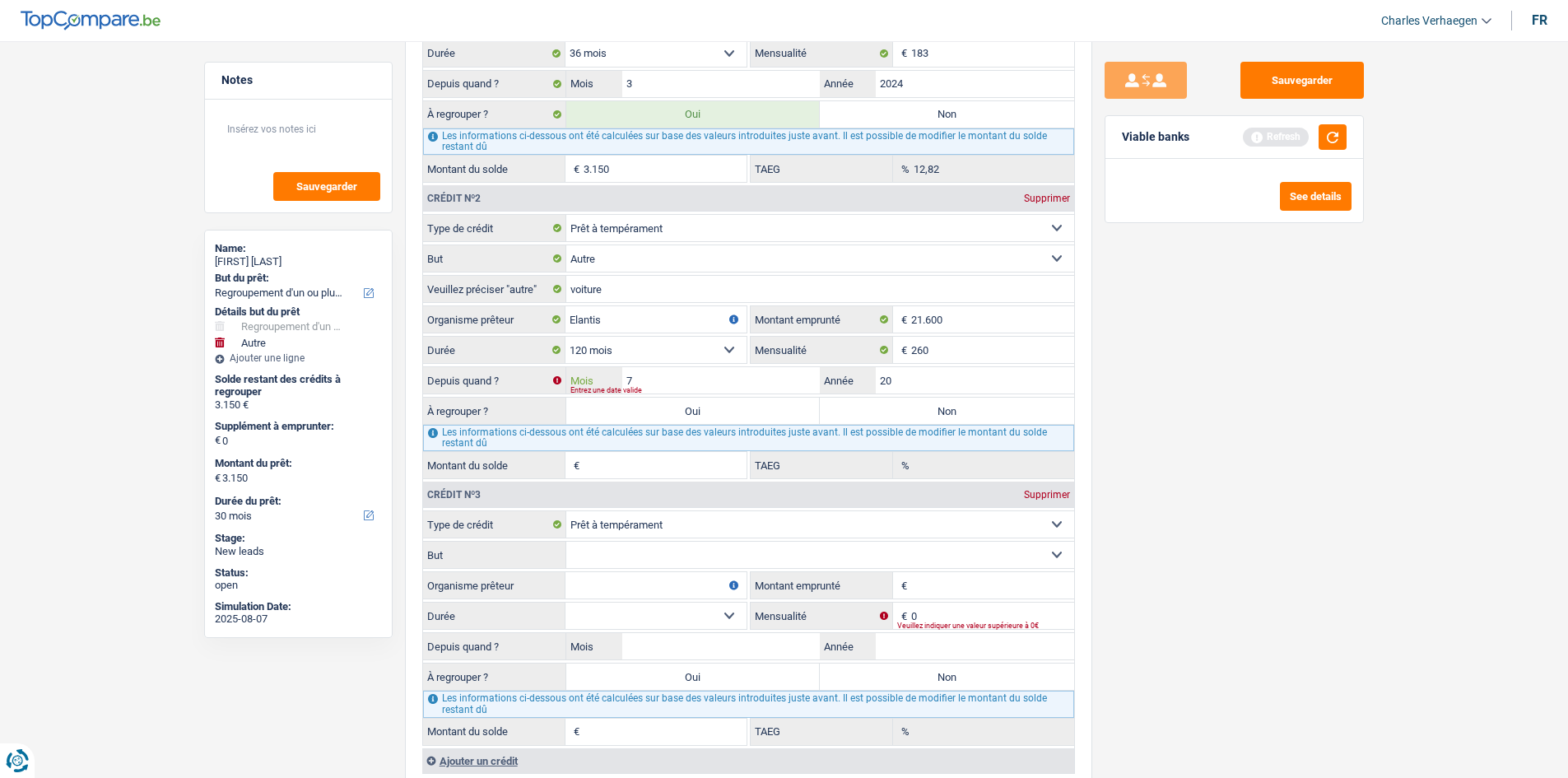 type on "7" 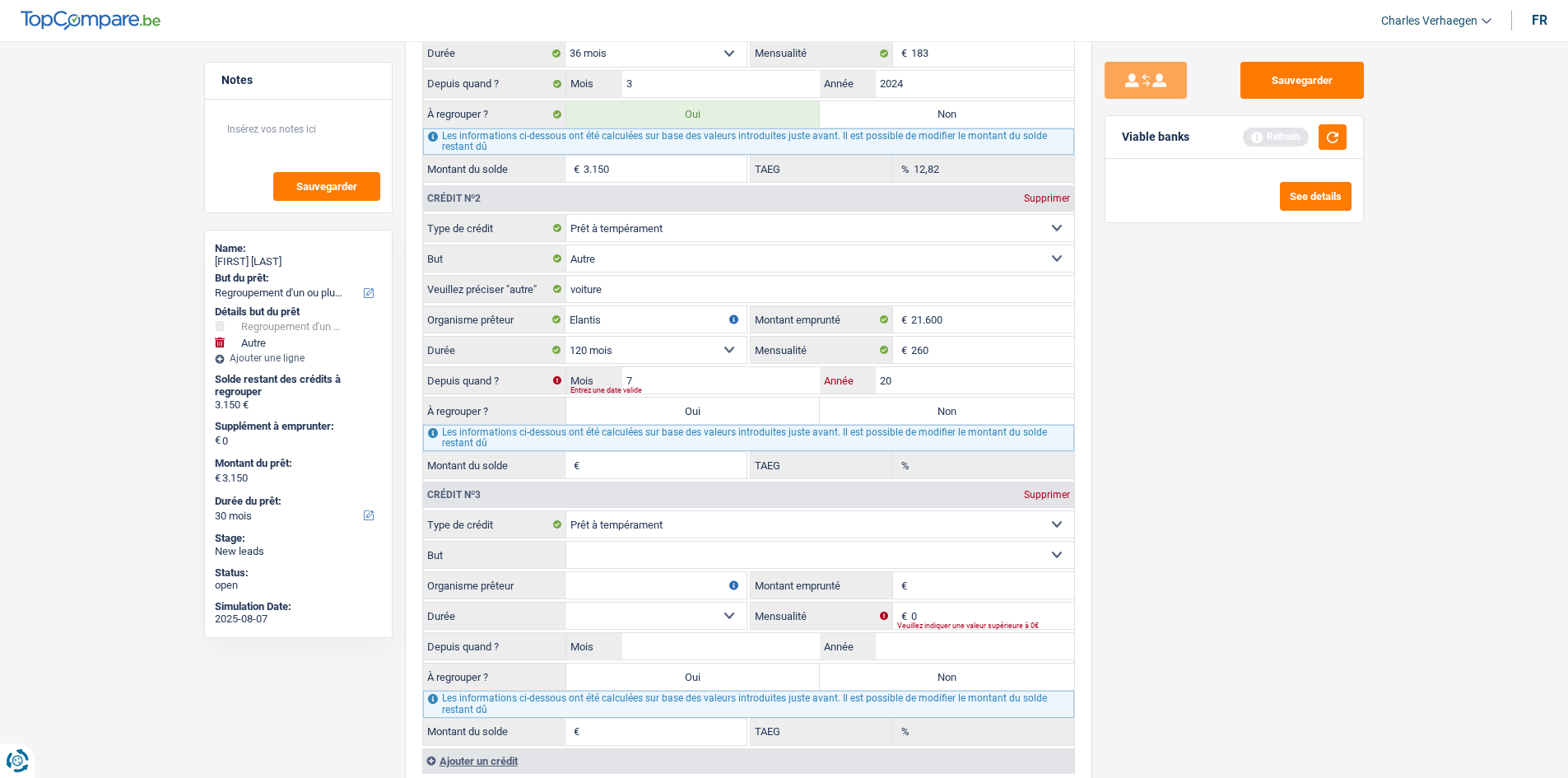 click on "20" at bounding box center [975, 380] 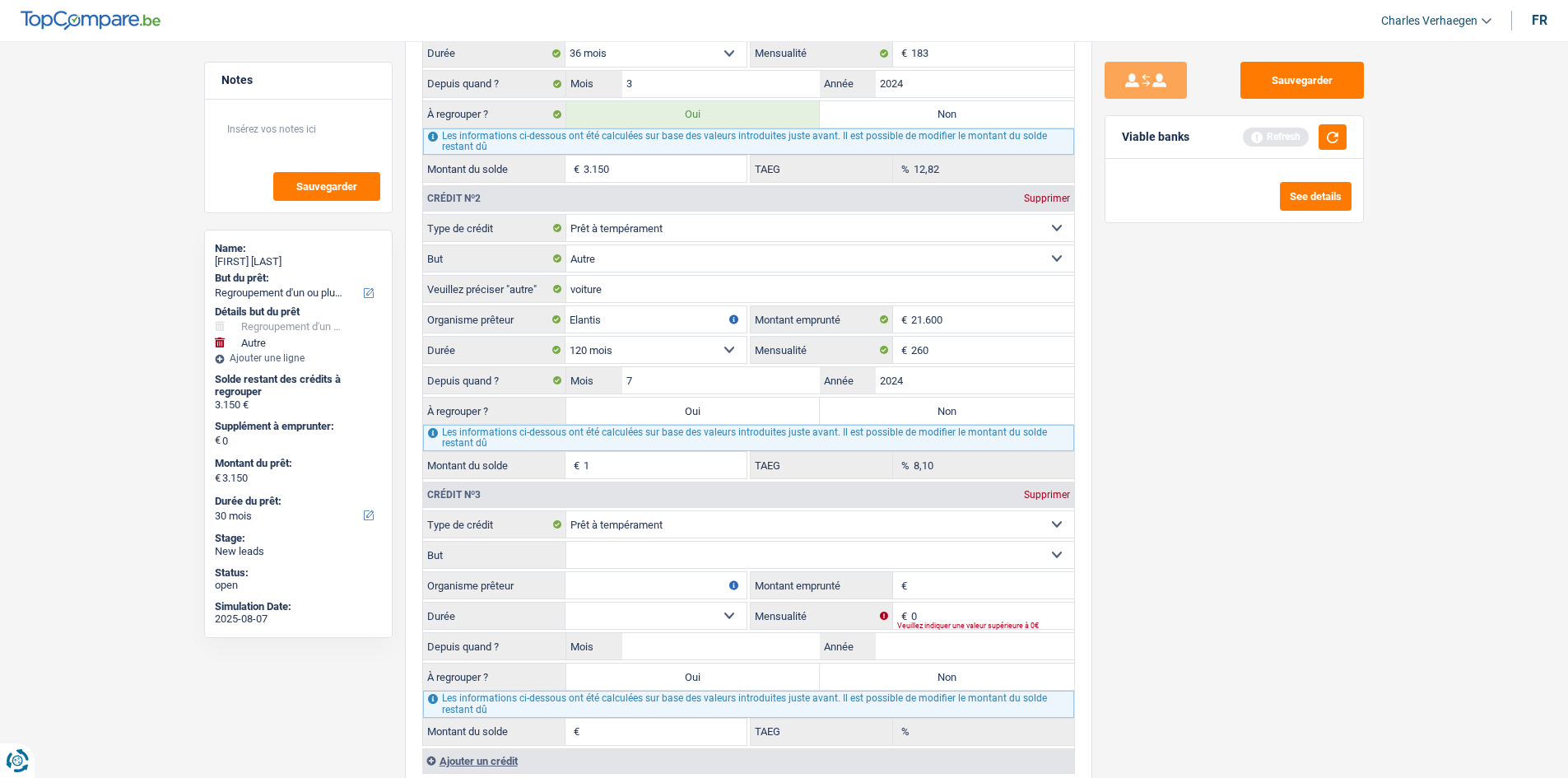 type on "2024" 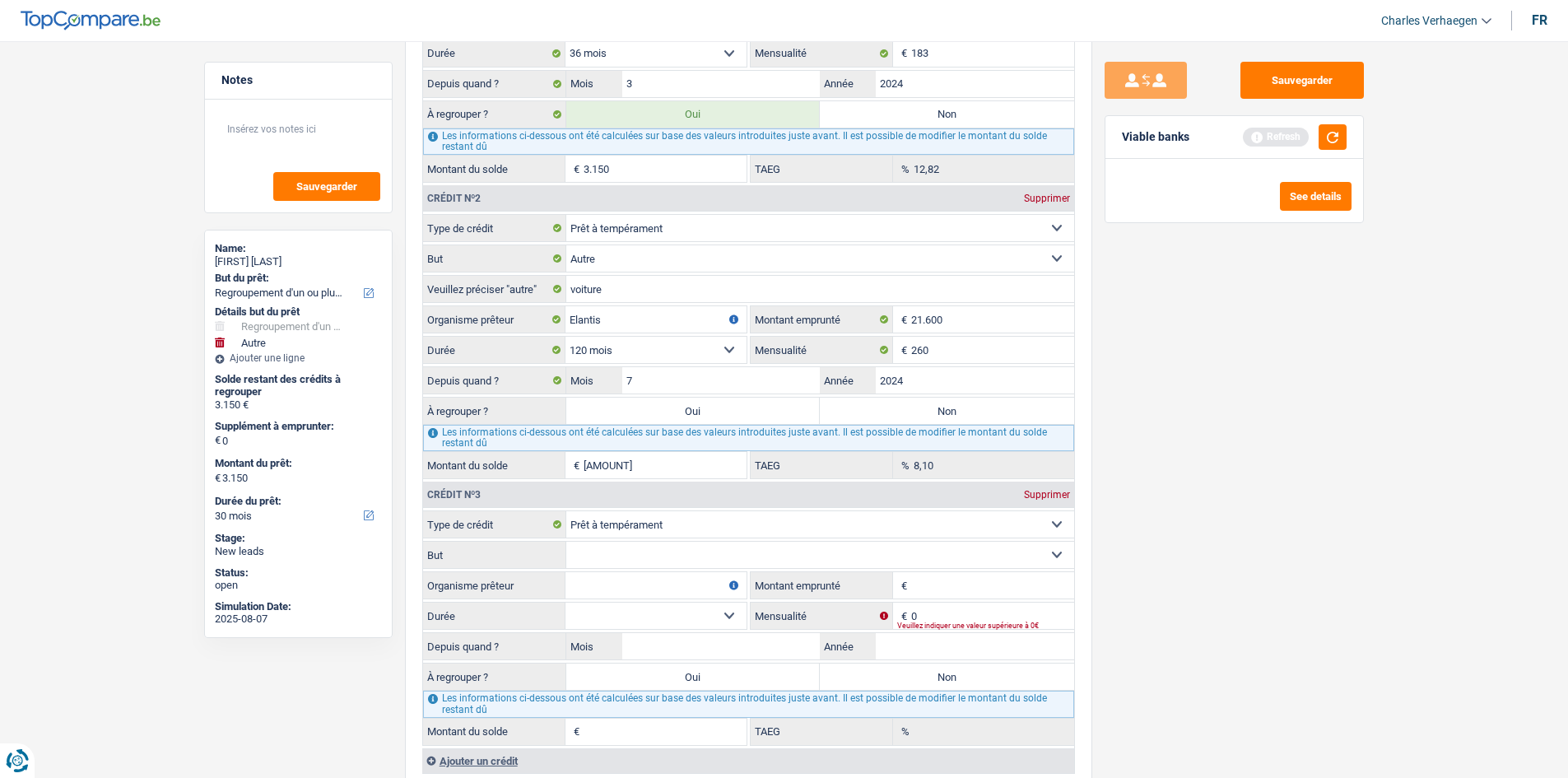 click on "Sauvegarder
Viable banks
Refresh
See details" at bounding box center [1234, 404] 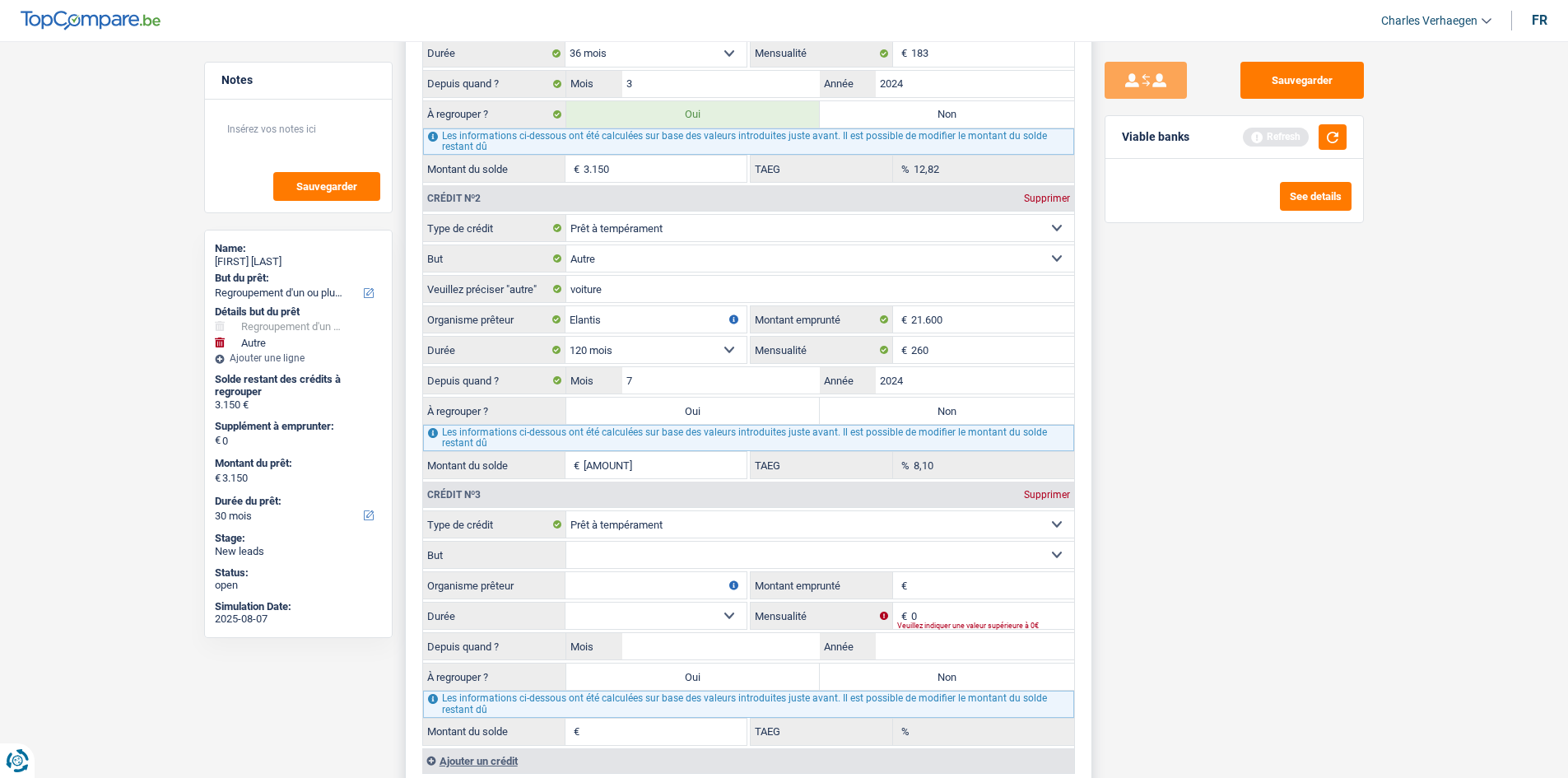 drag, startPoint x: 670, startPoint y: 416, endPoint x: 982, endPoint y: 464, distance: 315.67071 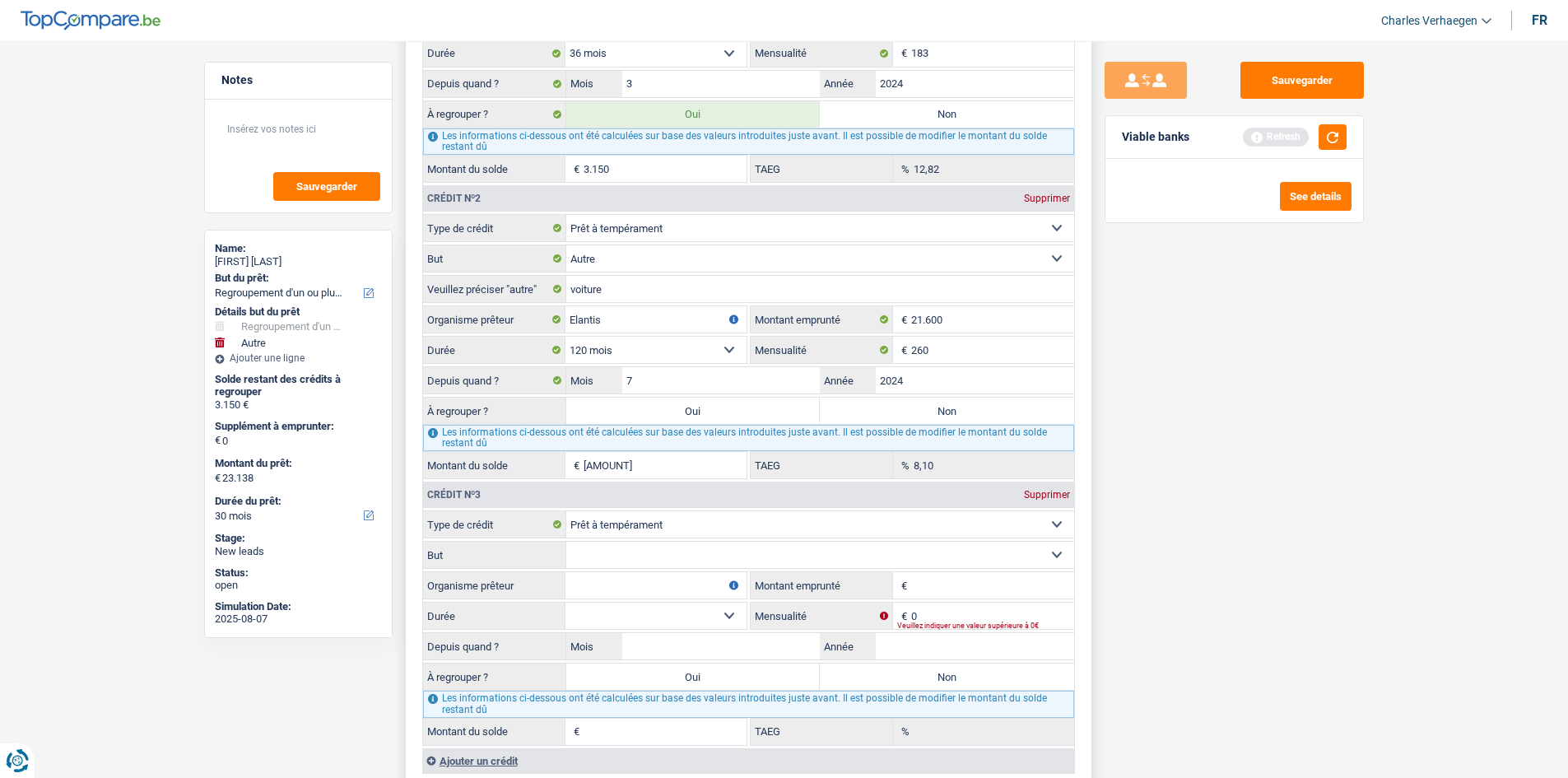 select on "120" 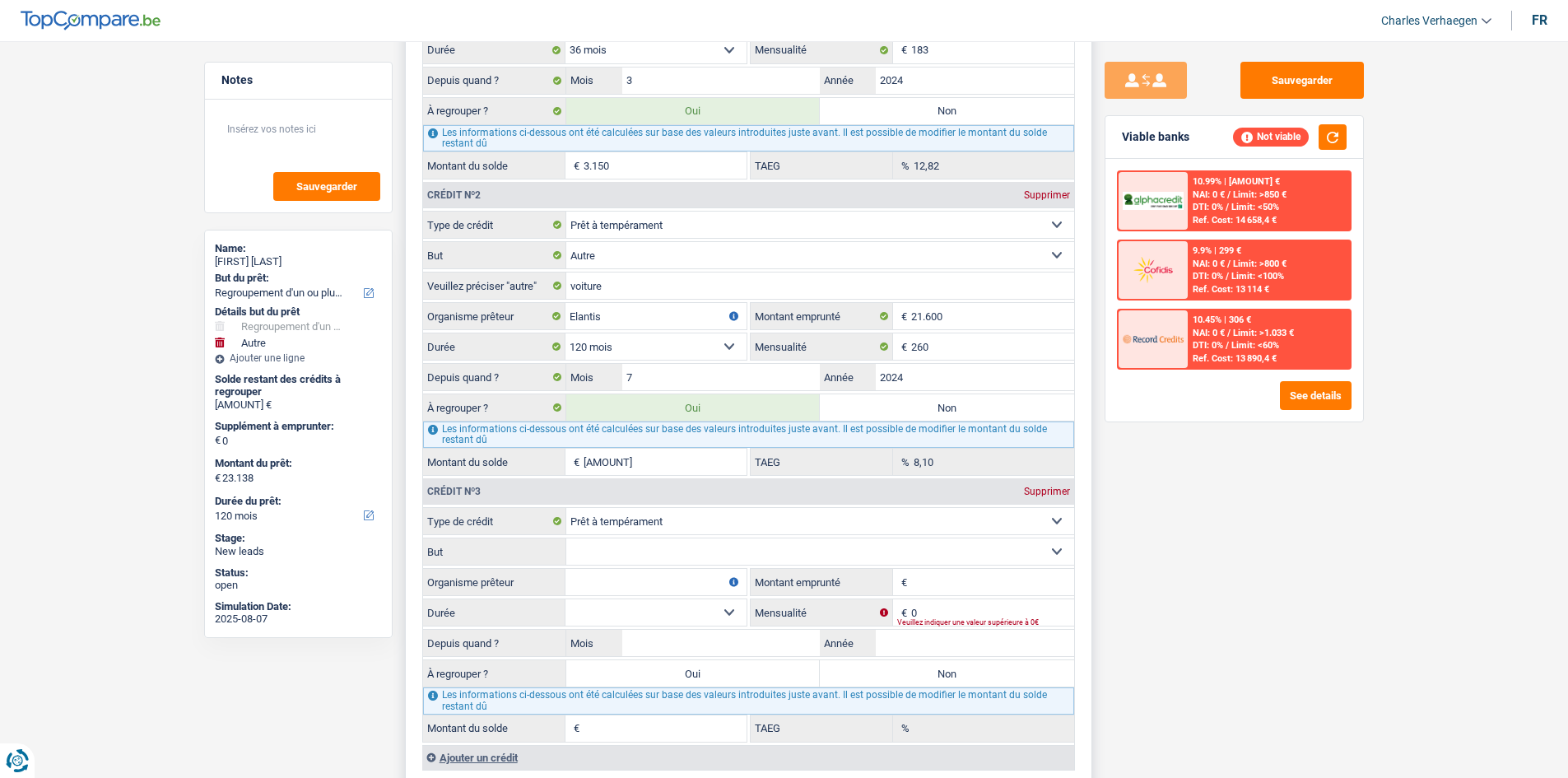 scroll, scrollTop: 1647, scrollLeft: 0, axis: vertical 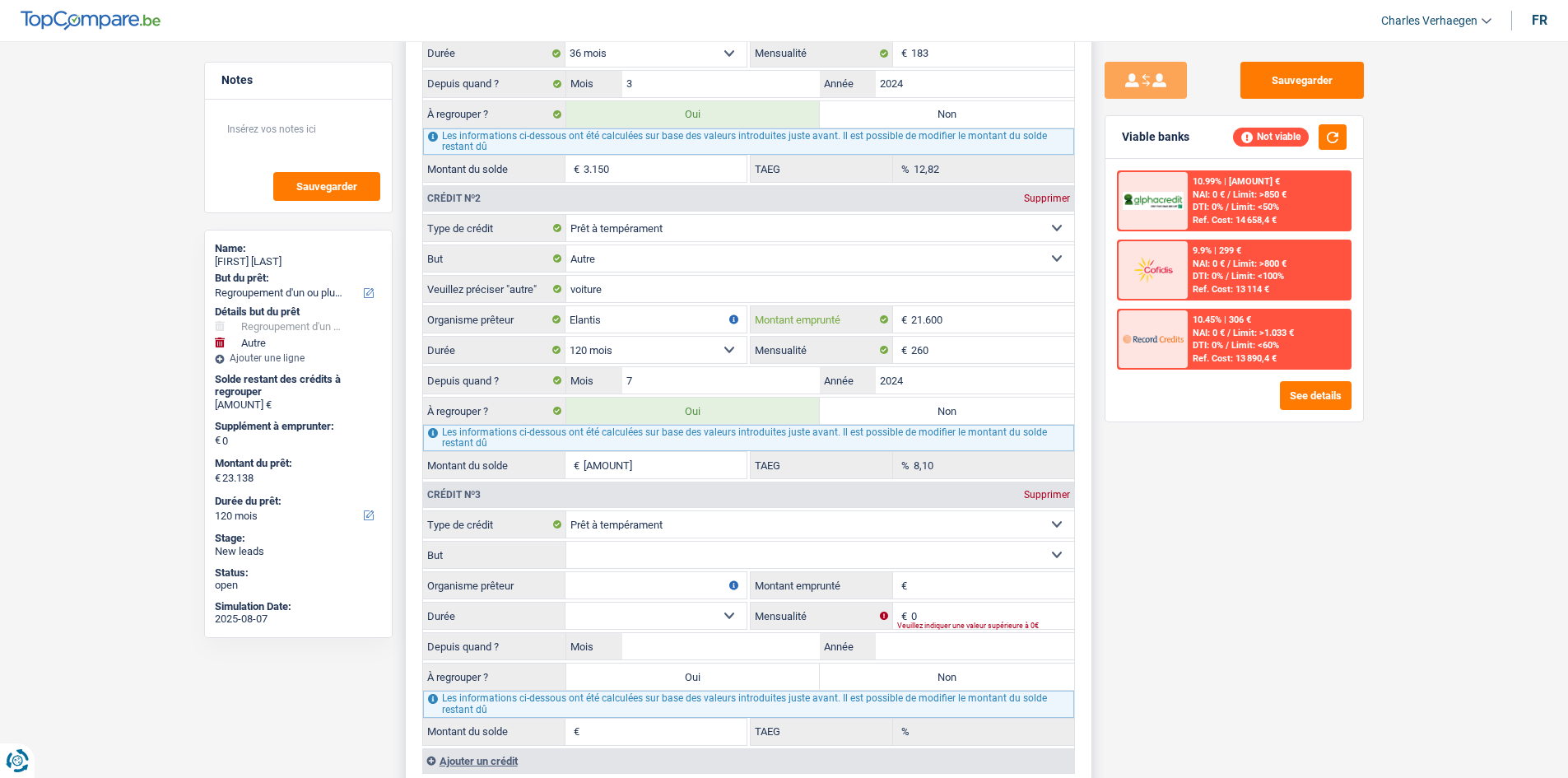 click on "21.600" at bounding box center [993, 319] 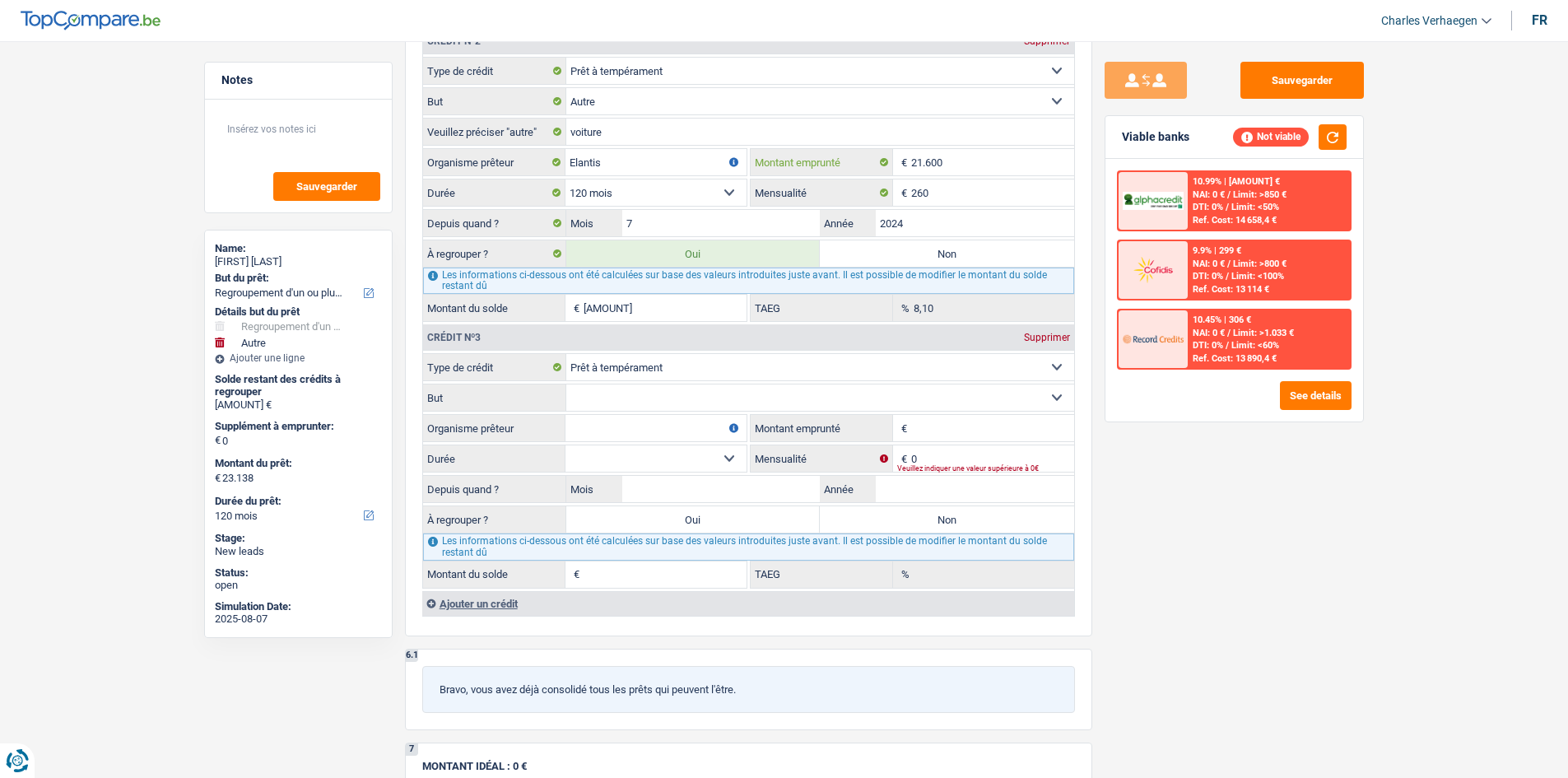 scroll, scrollTop: 1811, scrollLeft: 0, axis: vertical 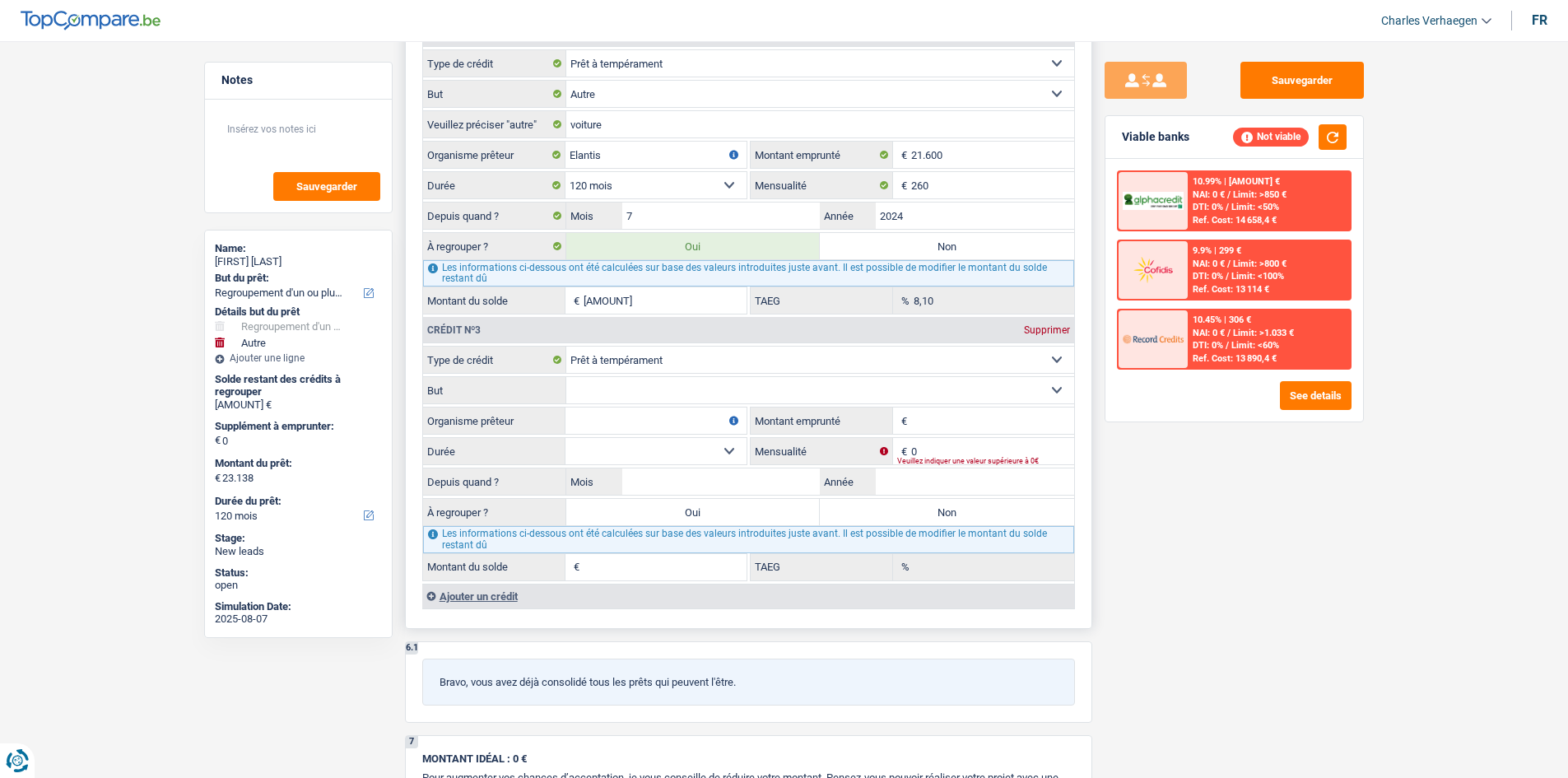 click on "Confort maison: meubles, textile, peinture, électroménager, outillage non-professionnel, Hifi, multimédia, gsm, ordinateur, Frais installation, déménagement Evénement familial: naissance, mariage, divorce, communion, décès Frais médicaux Frais d'études Remboursement prêt Frais permis de conduire Loisirs: voyage, sport, musique Petits travaux maison et jardin Frais divers (max 2.000€) Frais judiciaires Réparation voiture Autre
Sélectionner une option" at bounding box center (820, 390) 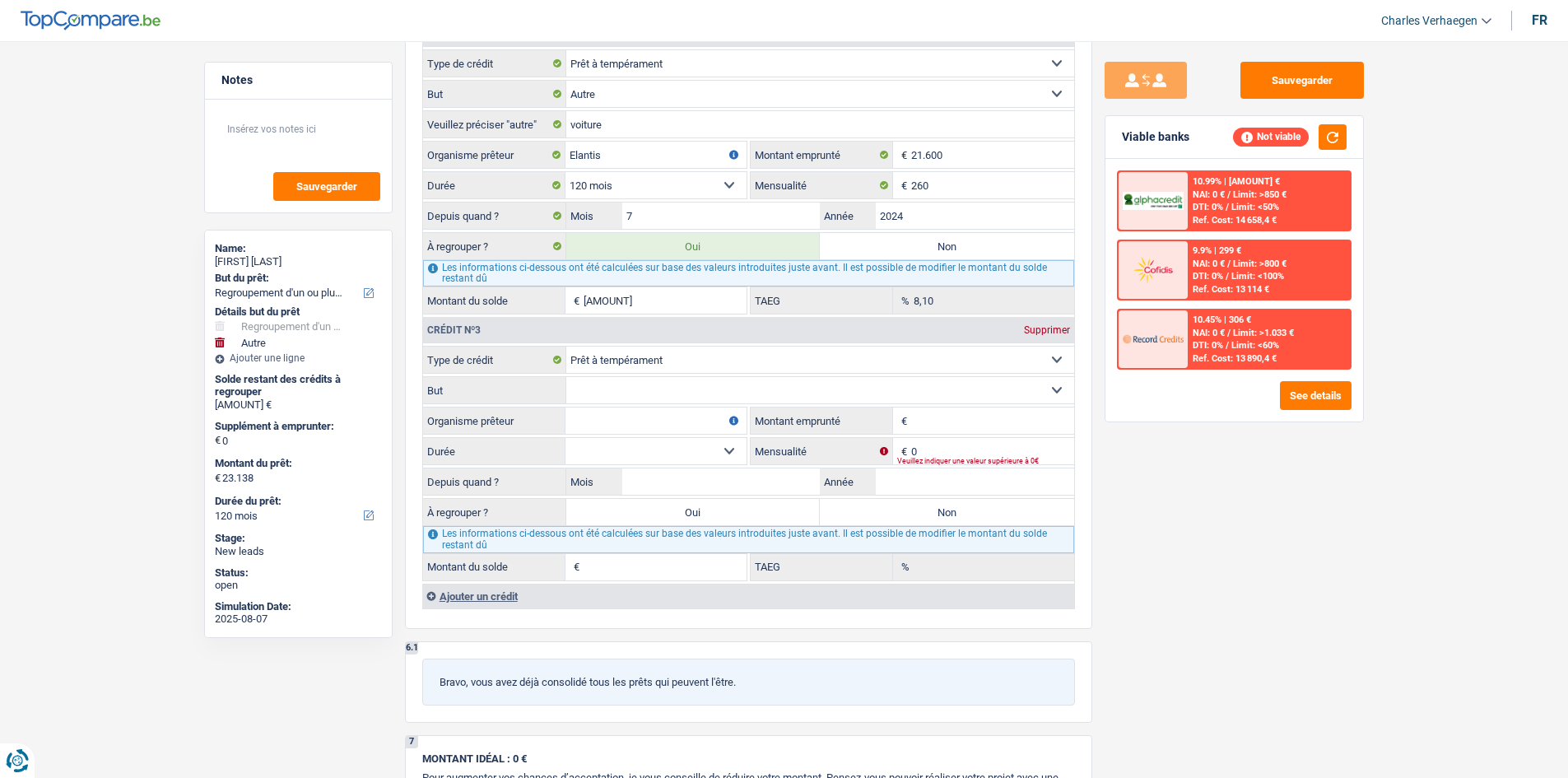 click on "Notes
Sauvegarder
Name:   [FIRST] [LAST]   But du prêt: Confort maison: meubles, textile, peinture, électroménager, outillage non-professionnel Hifi, multimédia, gsm, ordinateur Aménagement: frais d'installation, déménagement Evénement familial: naissance, mariage, divorce, communion, décès Frais médicaux Frais d'études Frais permis de conduire Regroupement d'un ou plusieurs crédits Loisirs: voyage, sport, musique Rafraîchissement: petits travaux maison et jardin Frais judiciaires Réparation voiture Prêt rénovation (non disponible pour les non-propriétaires) Prêt énergie (non disponible pour les non-propriétaires) Prêt voiture Taxes, impôts non professionnels Rénovation bien à l'étranger Dettes familiales Assurance Autre
Sélectionner une option
Détails but du prêt
Hifi, multimédia, gsm, ordinateur Aménagement: frais d'installation, déménagement" at bounding box center (784, -12) 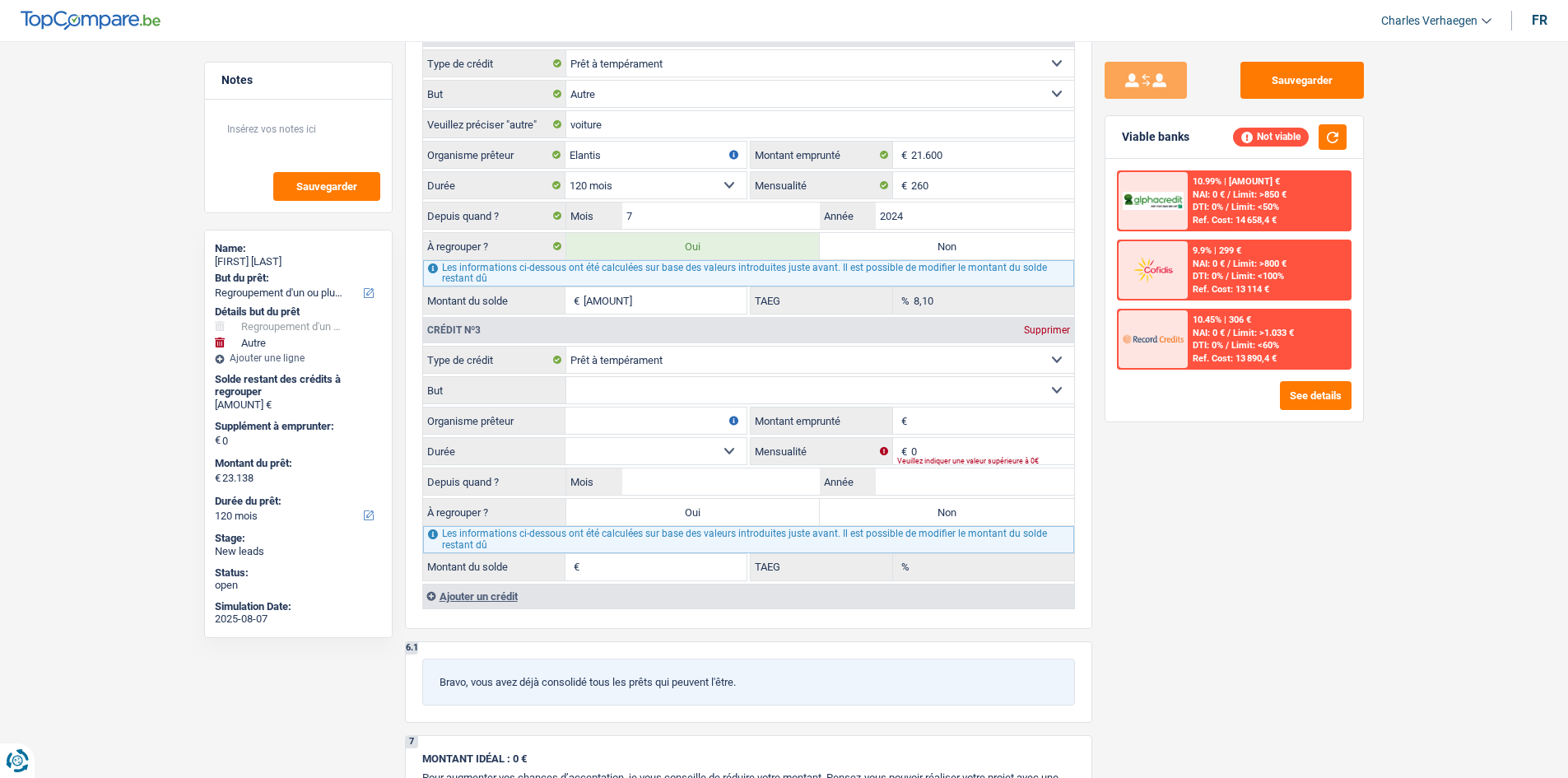 scroll, scrollTop: 1729, scrollLeft: 0, axis: vertical 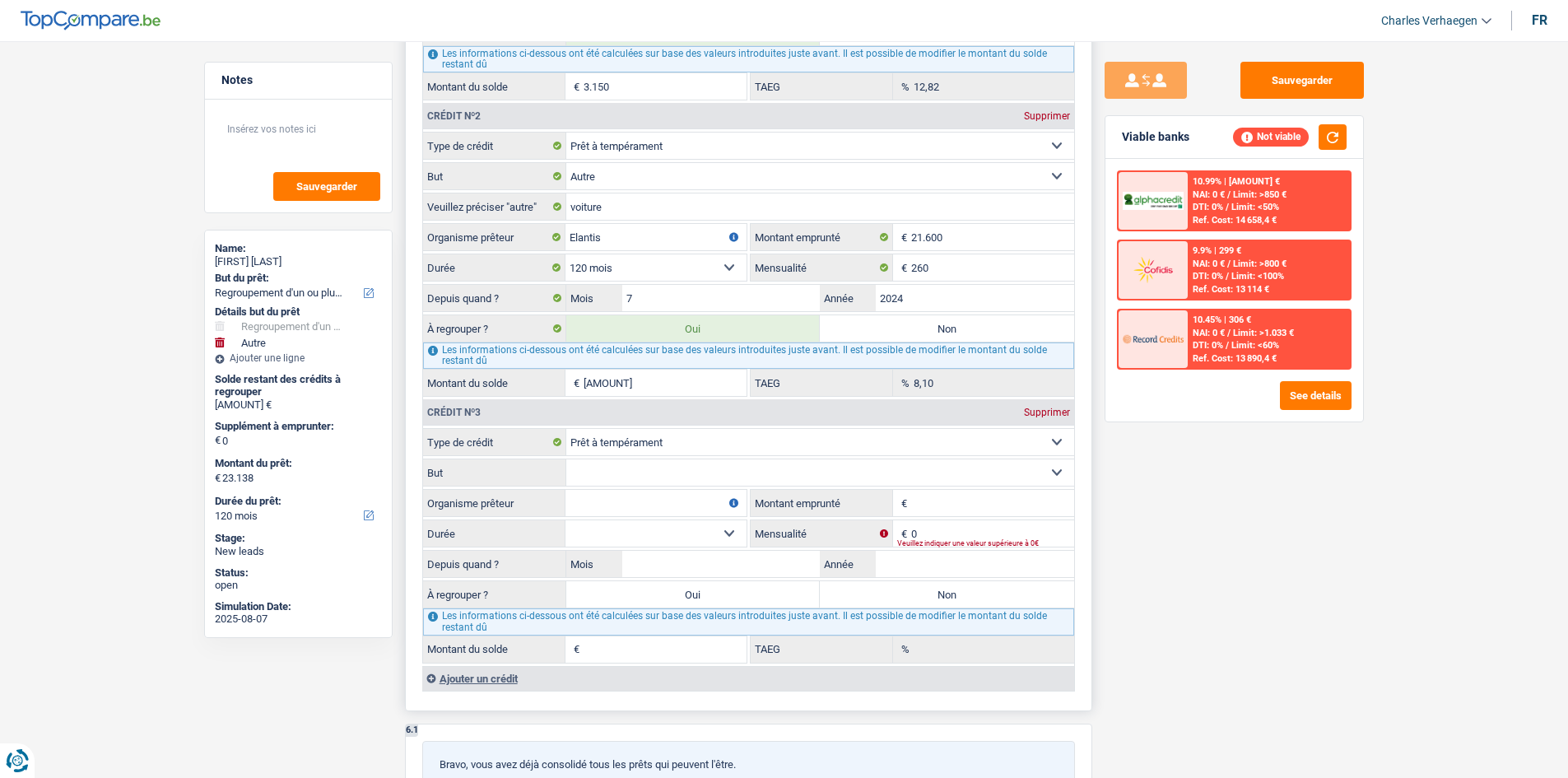click on "Carte ou ouverture de crédit Prêt hypothécaire Vente à tempérament Prêt à tempérament Prêt rénovation Prêt voiture Regroupement d'un ou plusieurs crédits
Sélectionner une option" at bounding box center (820, 442) 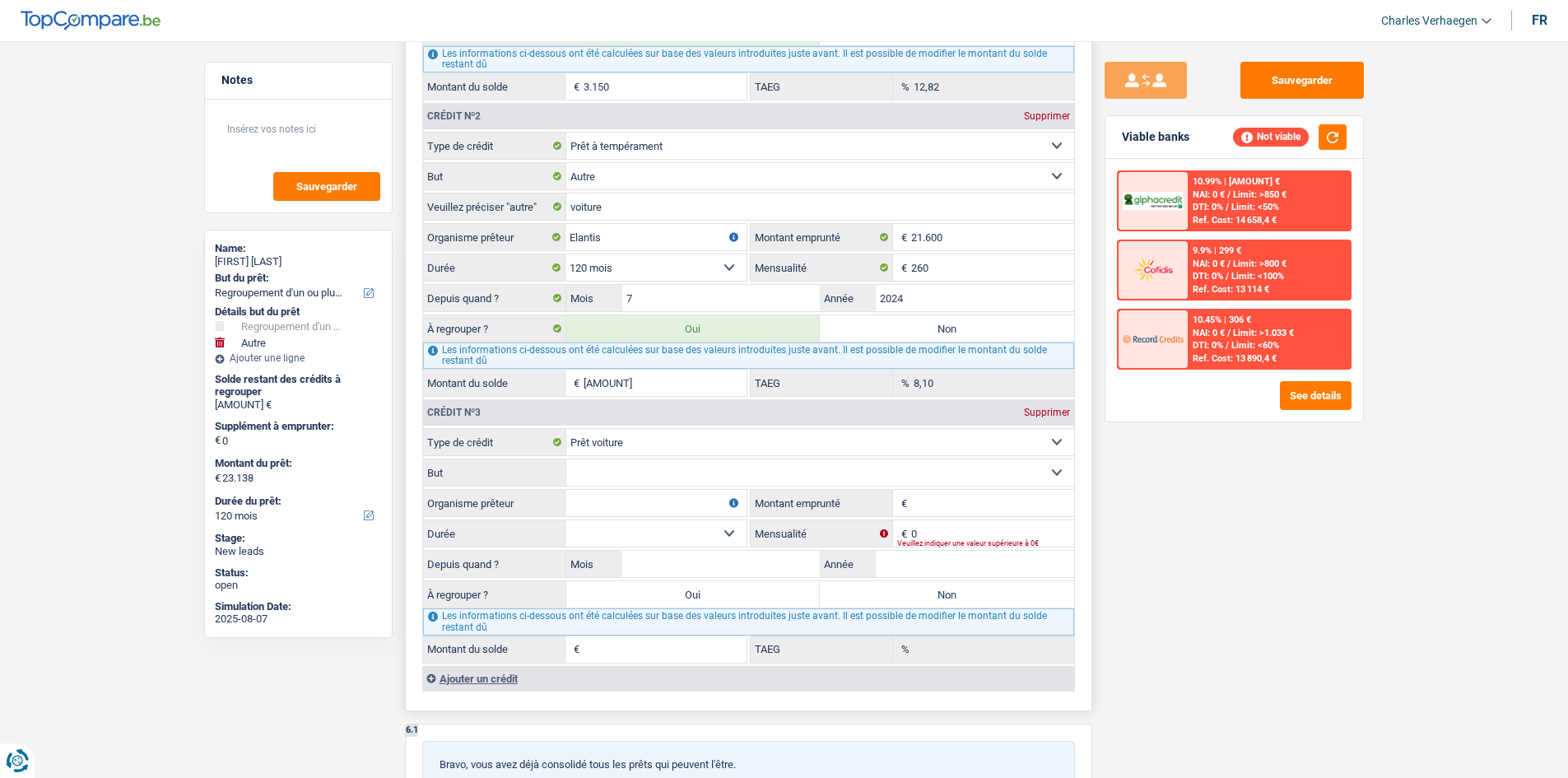 click on "Carte ou ouverture de crédit Prêt hypothécaire Vente à tempérament Prêt à tempérament Prêt rénovation Prêt voiture Regroupement d'un ou plusieurs crédits
Sélectionner une option" at bounding box center [820, 442] 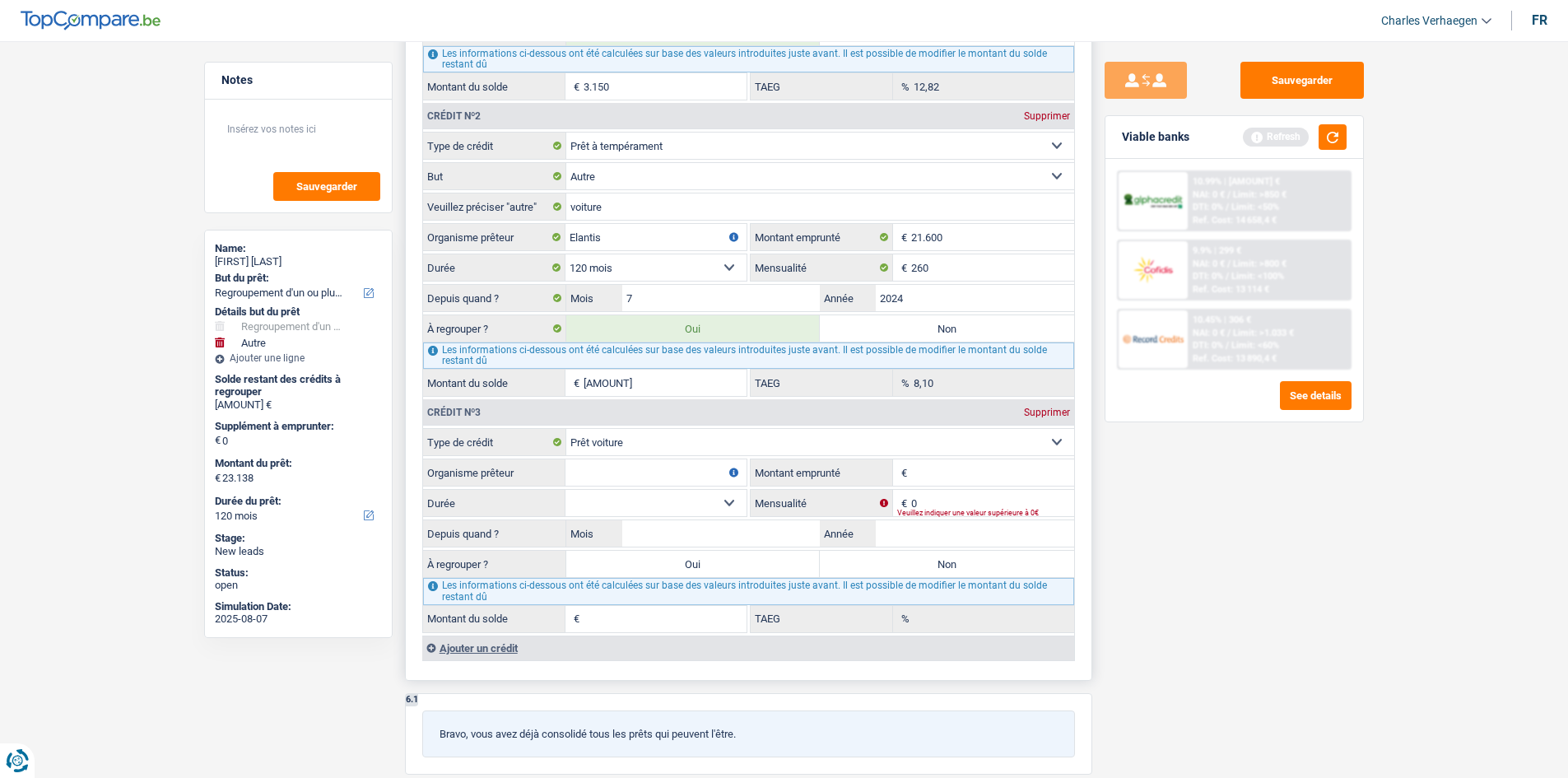 drag, startPoint x: 933, startPoint y: 473, endPoint x: 984, endPoint y: 489, distance: 53.45091 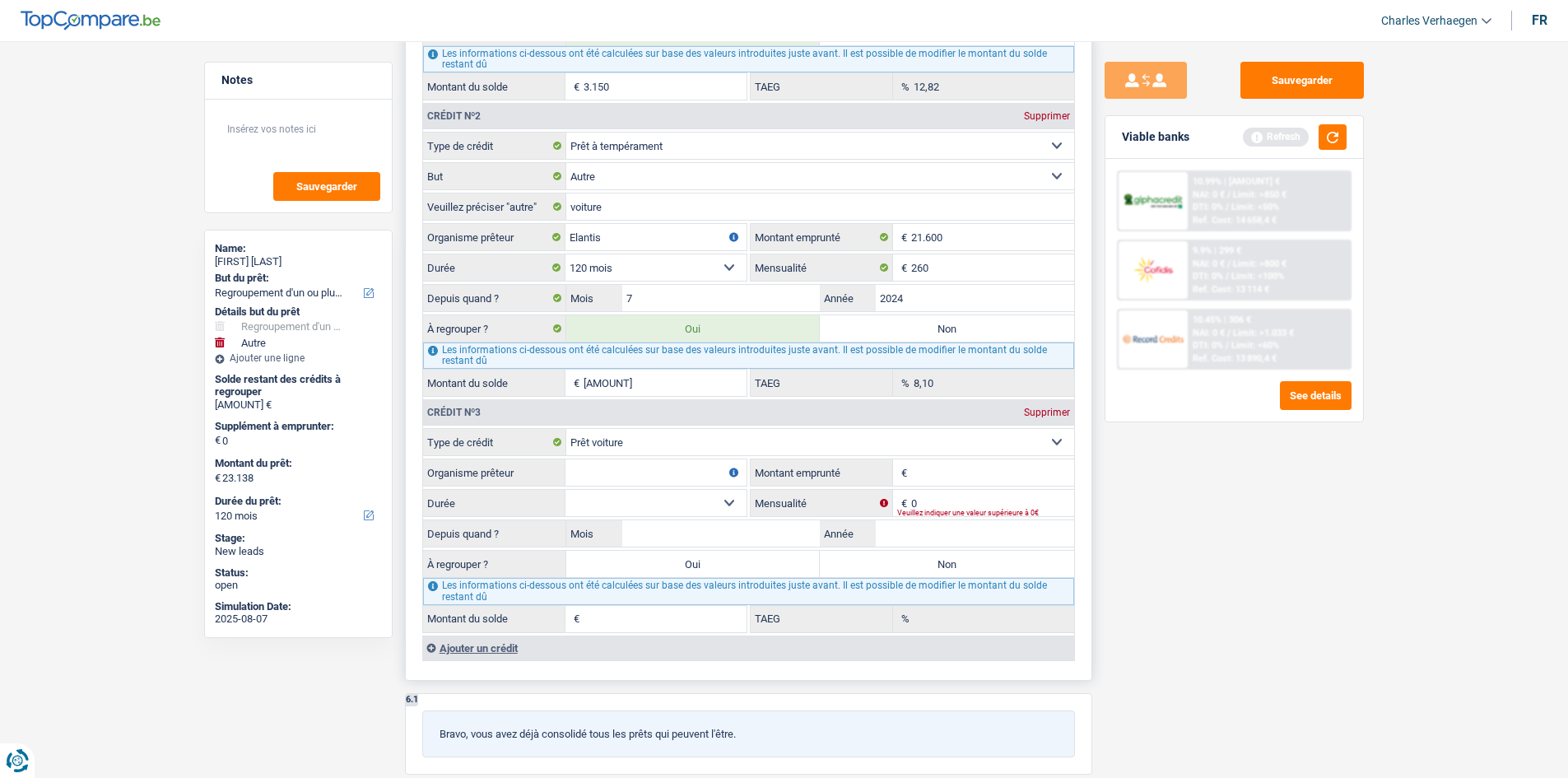 select on "personalLoan" 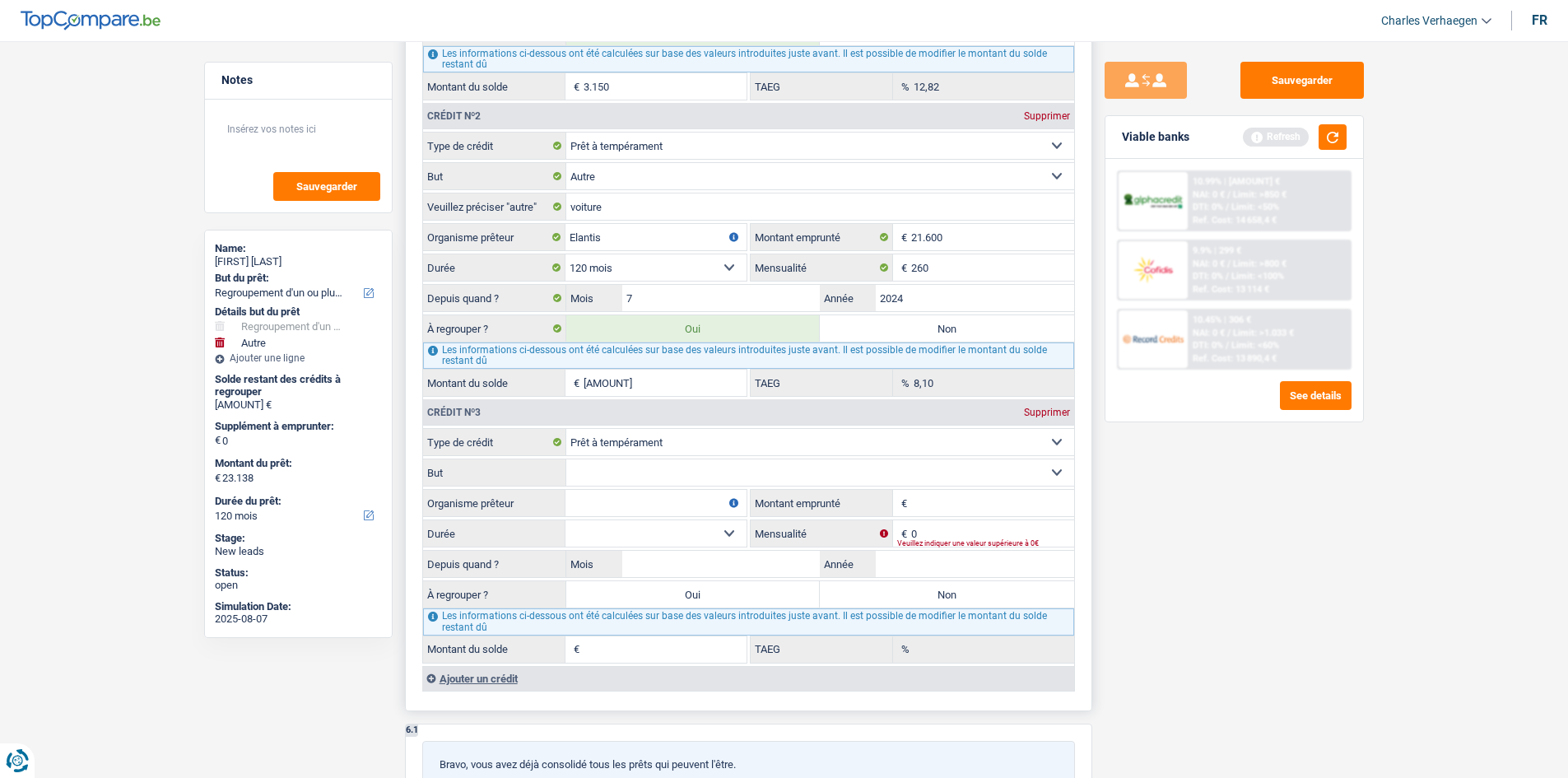 click on "Confort maison: meubles, textile, peinture, électroménager, outillage non-professionnel, Hifi, multimédia, gsm, ordinateur, Frais installation, déménagement Evénement familial: naissance, mariage, divorce, communion, décès Frais médicaux Frais d'études Remboursement prêt Frais permis de conduire Loisirs: voyage, sport, musique Petits travaux maison et jardin Frais divers (max 2.000€) Frais judiciaires Réparation voiture Autre
Sélectionner une option" at bounding box center [820, 473] 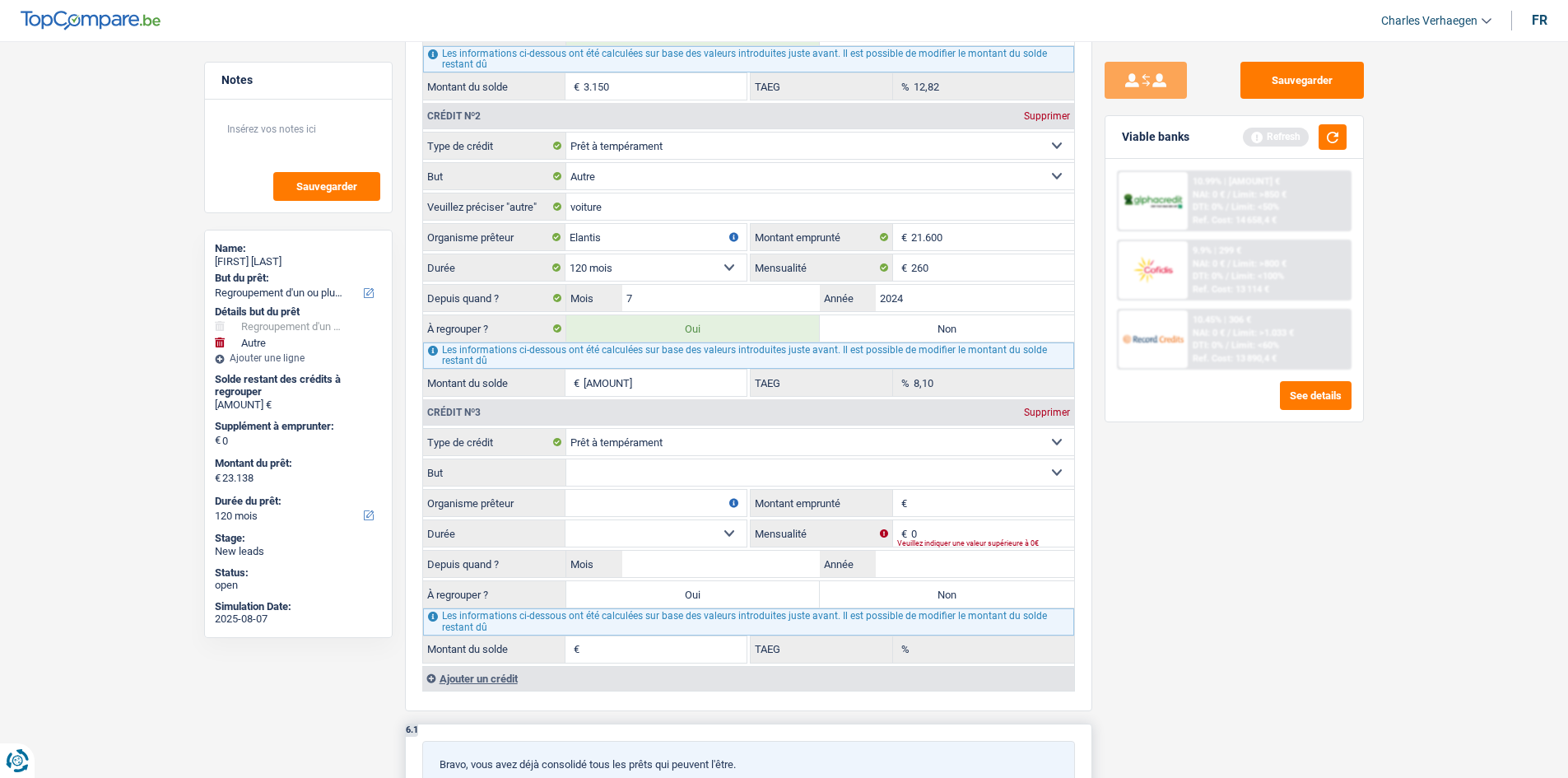 select on "other" 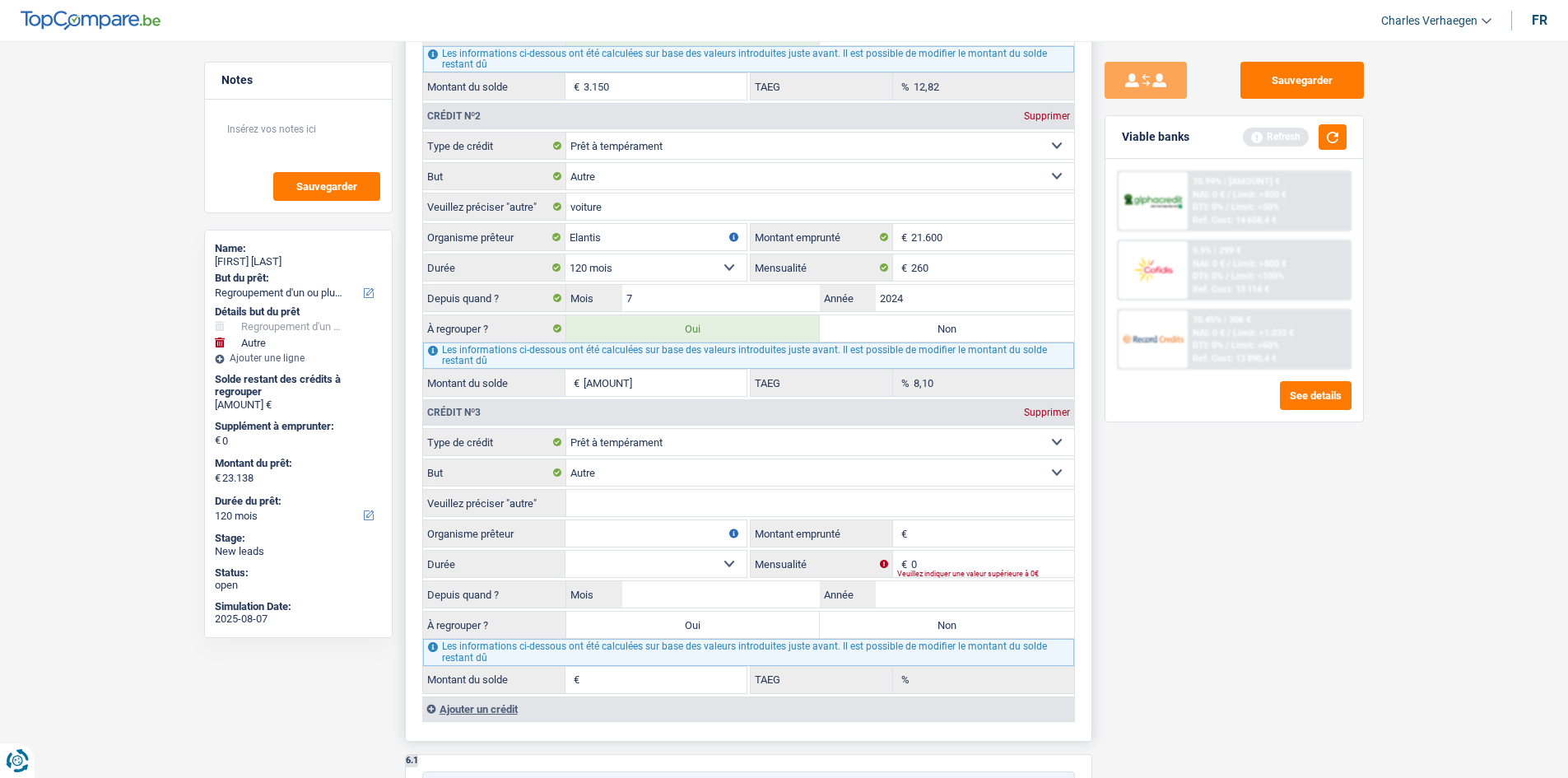 click on "Veuillez préciser "autre"" at bounding box center [820, 503] 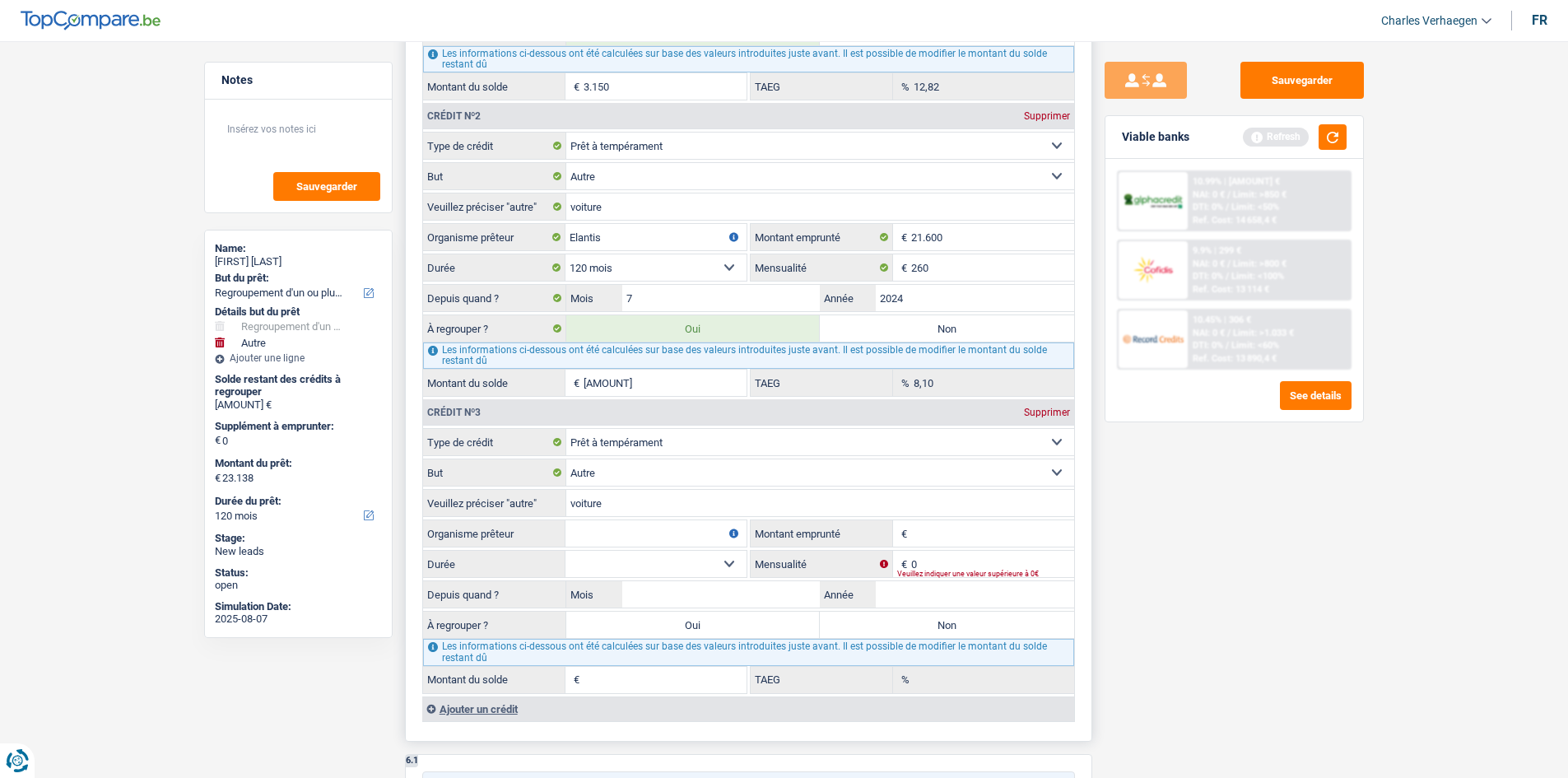 type on "voiture" 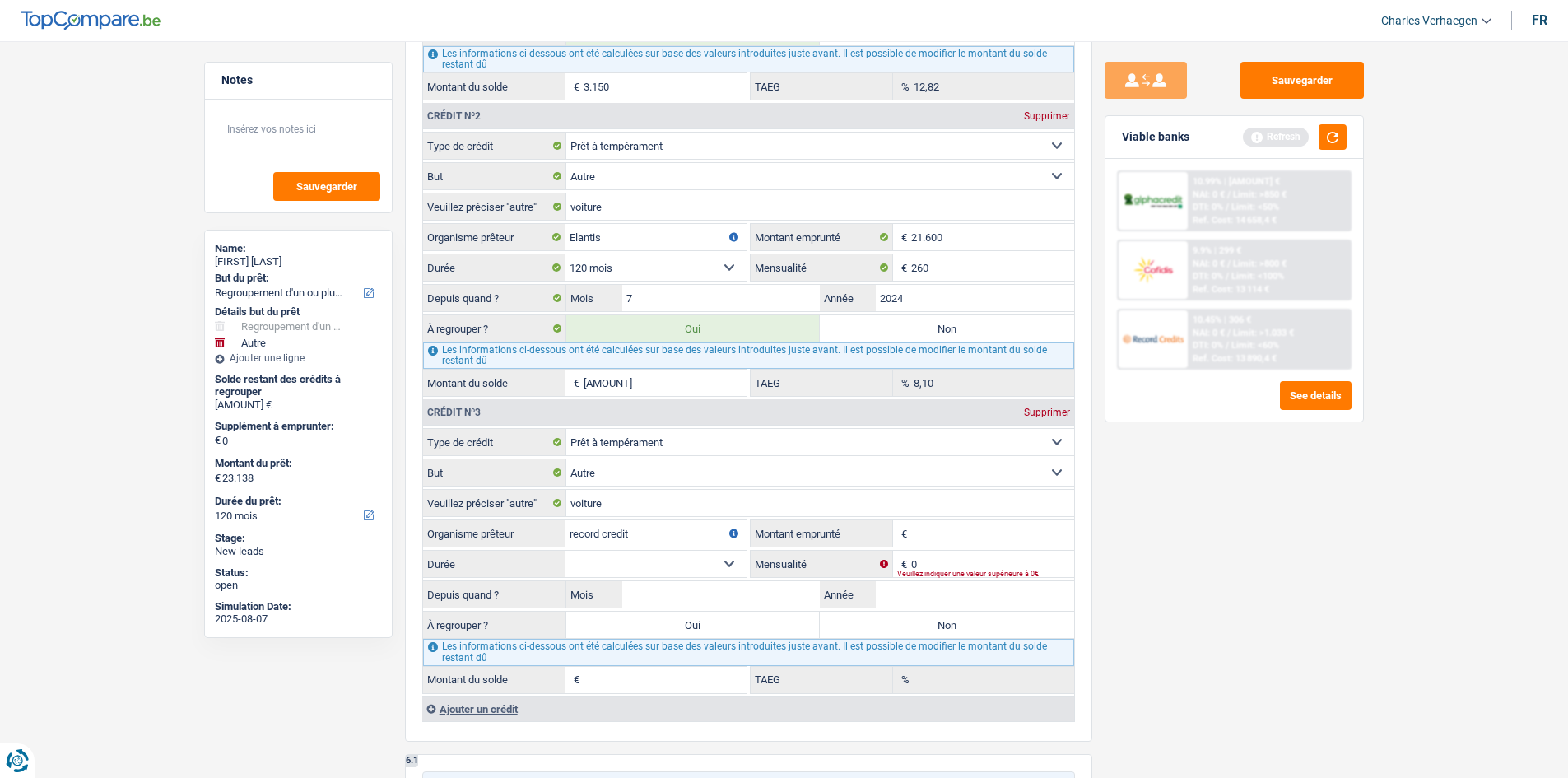 type on "record credit" 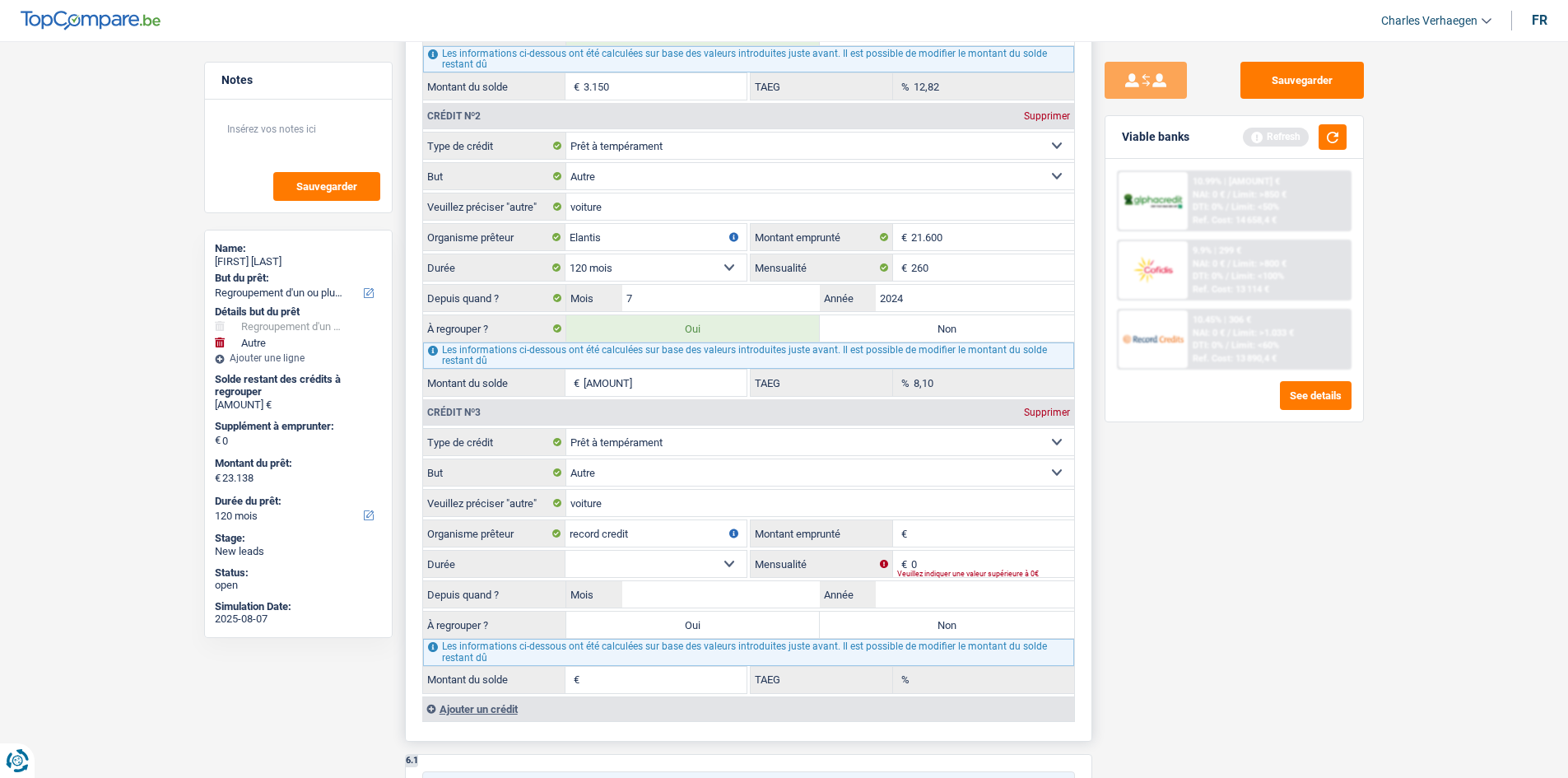 click on "Montant emprunté" at bounding box center [993, 533] 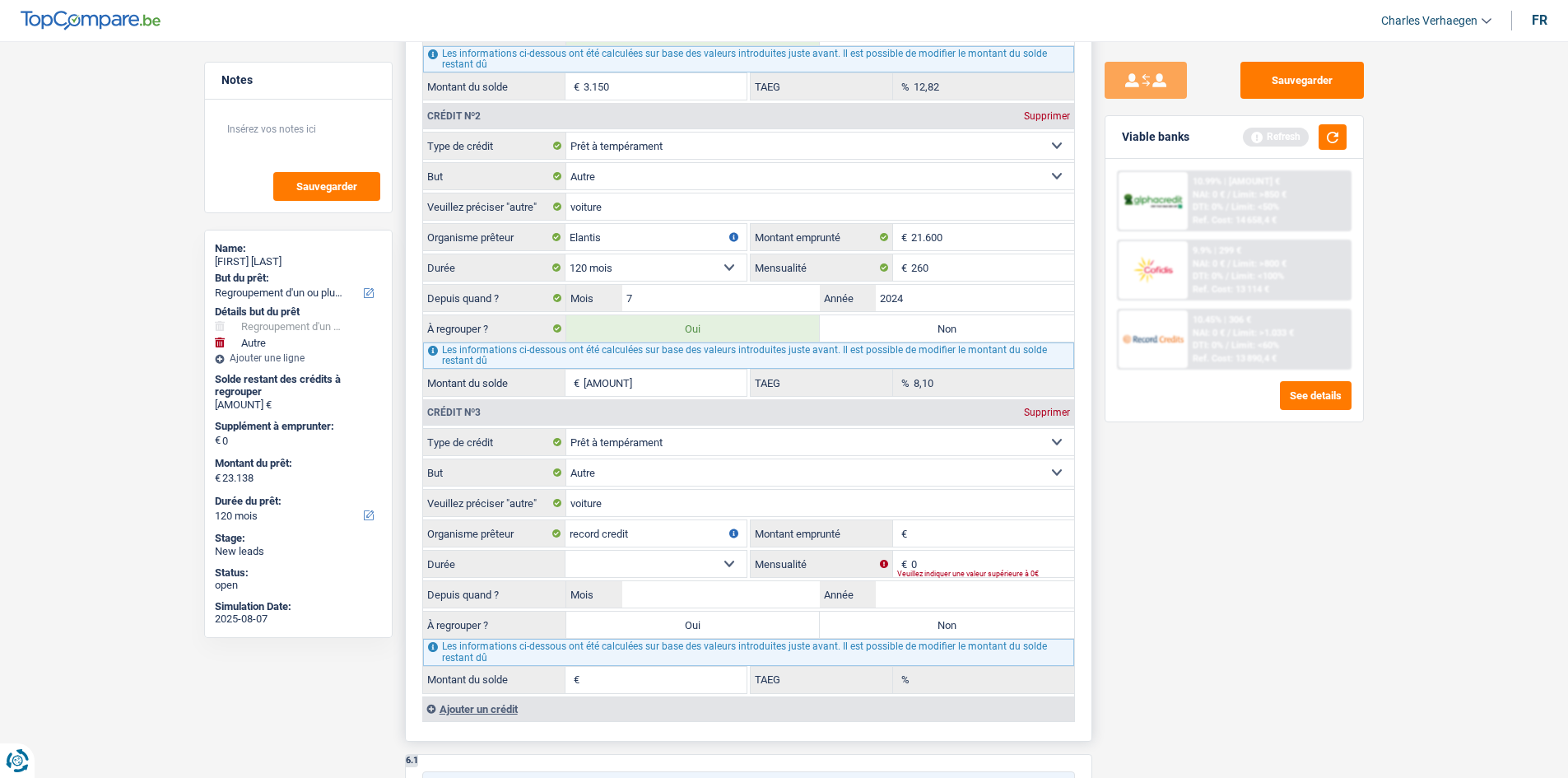 click on "12 mois 18 mois 24 mois
Sélectionner une option" at bounding box center [656, 564] 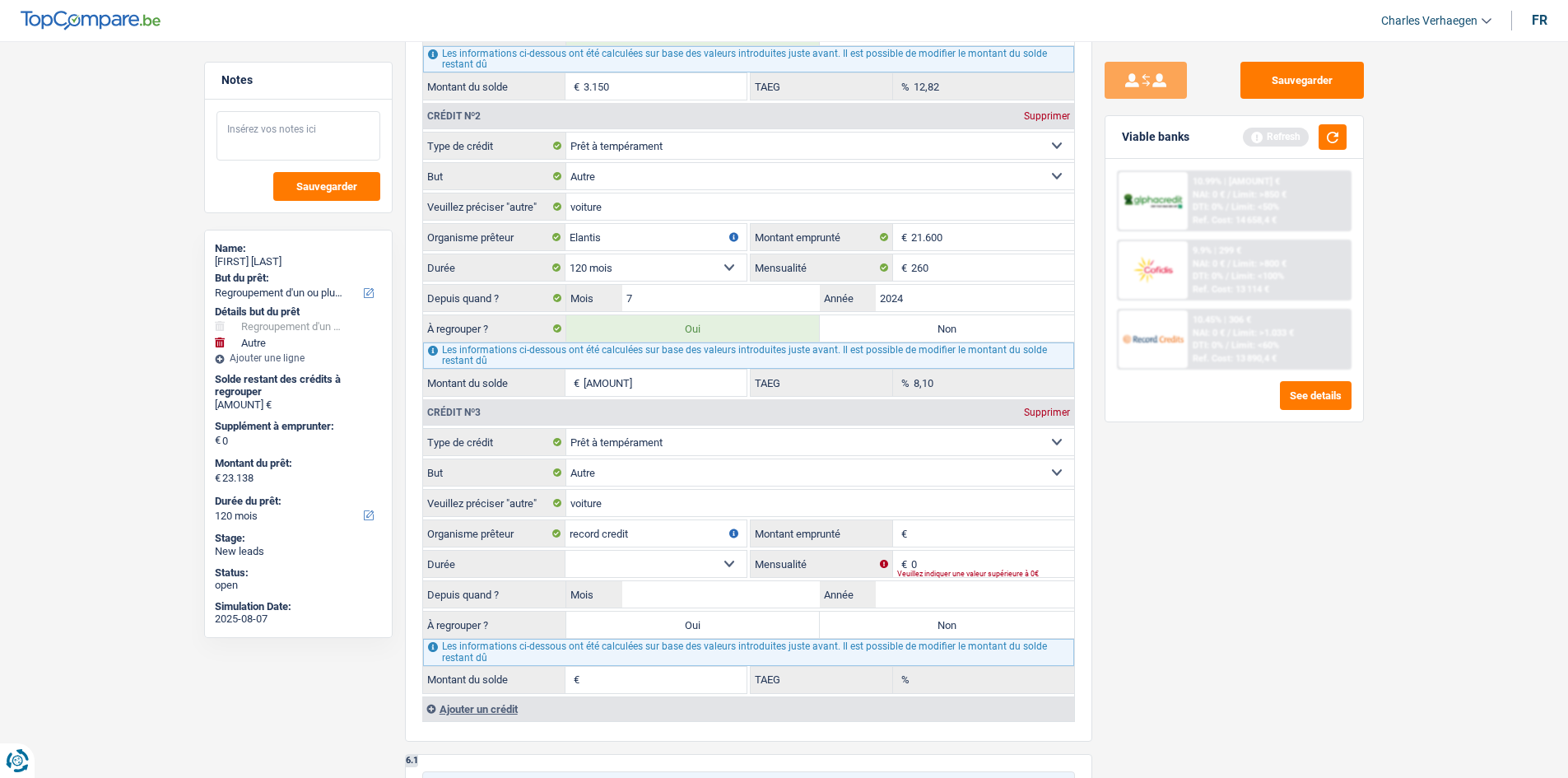 click at bounding box center (298, 136) 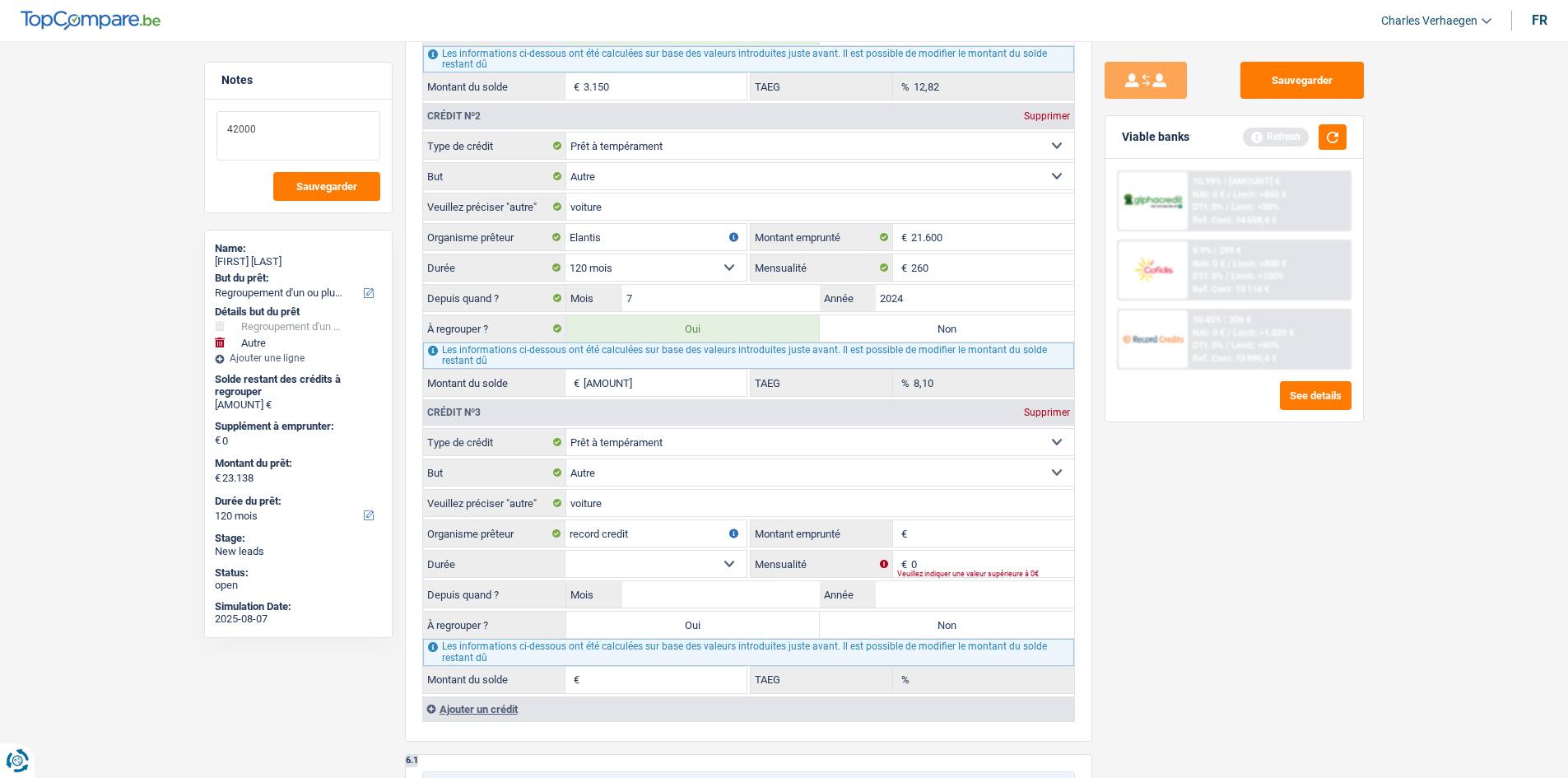 type on "42000" 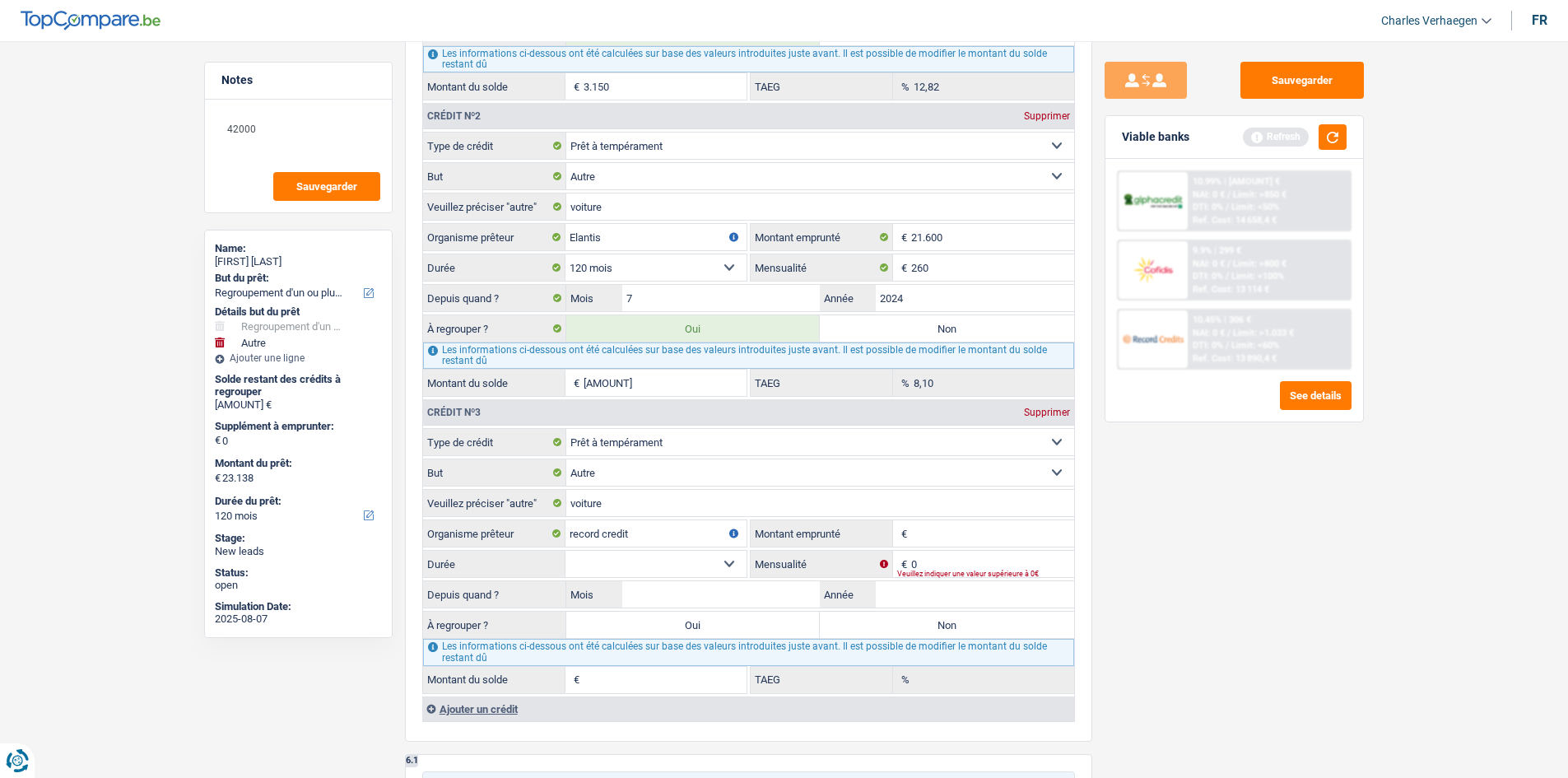 click on "Sauvegarder
Viable banks
Refresh
10.99% | 312 €
NAI: 0 €
/
Limit: >850 €
DTI: 0%
/
Limit: <50%
Ref. Cost: 14 658,4 €
9.9% | 299 €
NAI: 0 €
/
Limit: >800 €
DTI: 0%
/               /       /" at bounding box center [1234, 404] 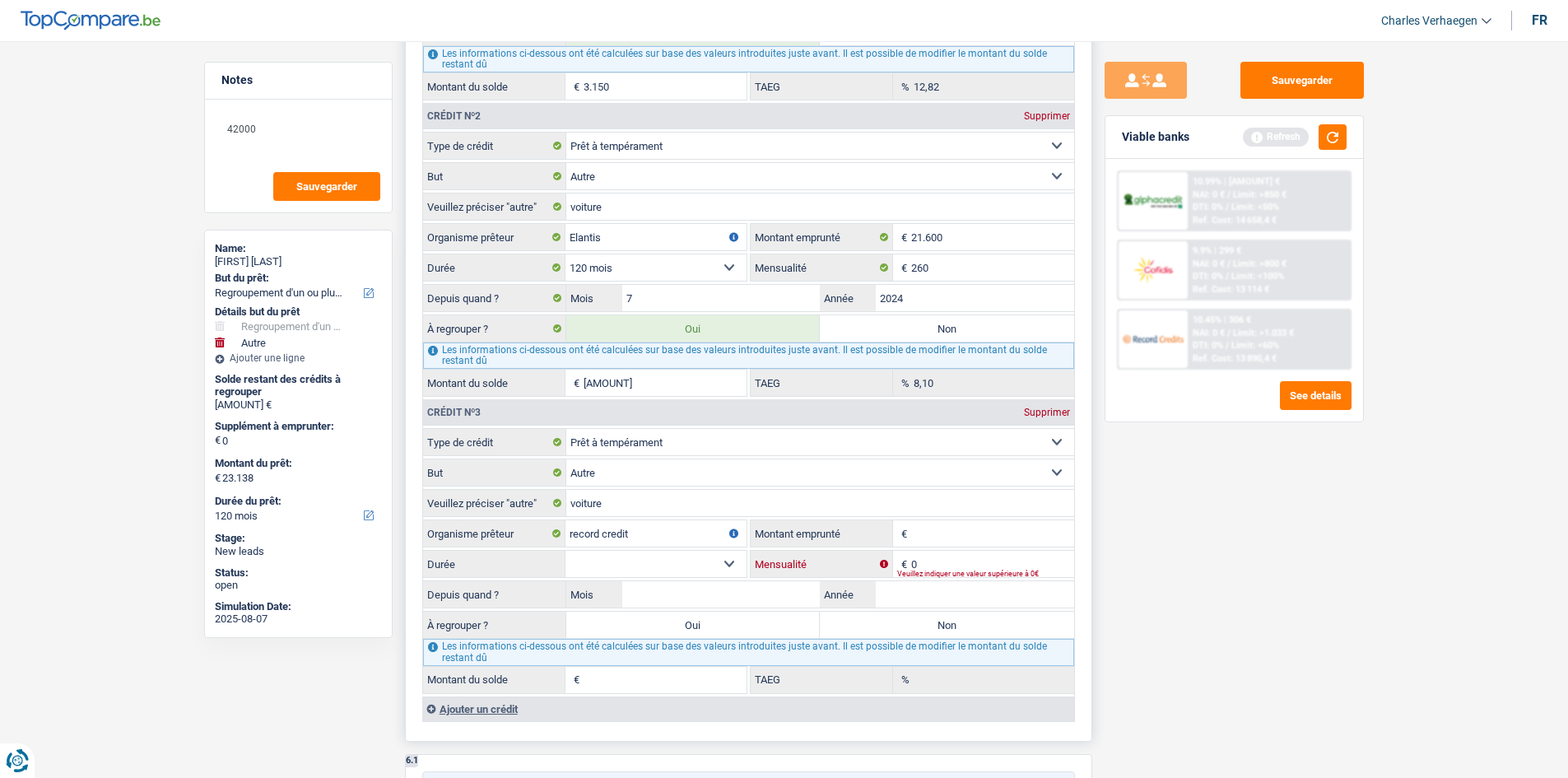 click on "0" at bounding box center [993, 564] 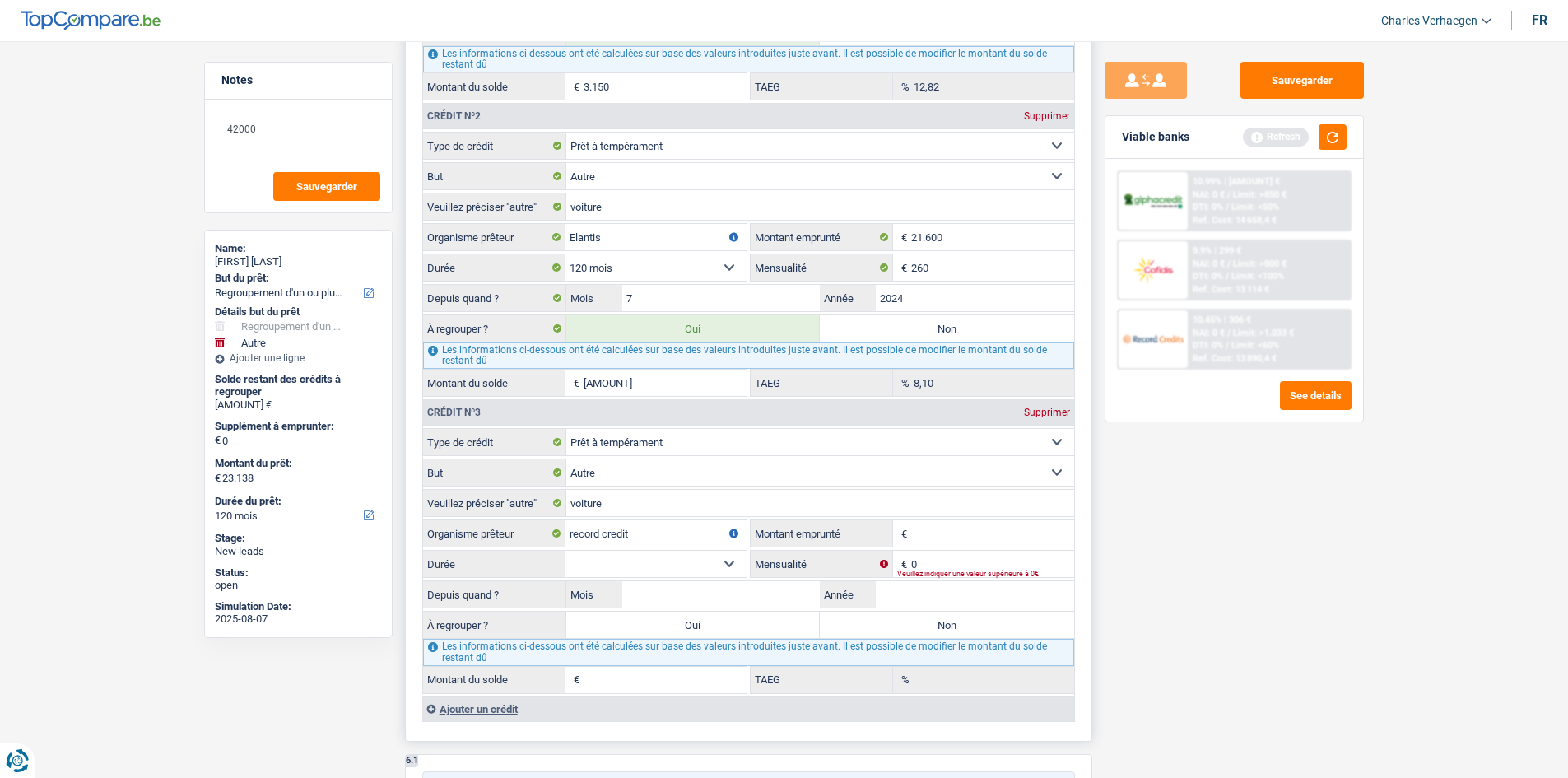 click on "Montant emprunté" at bounding box center [993, 533] 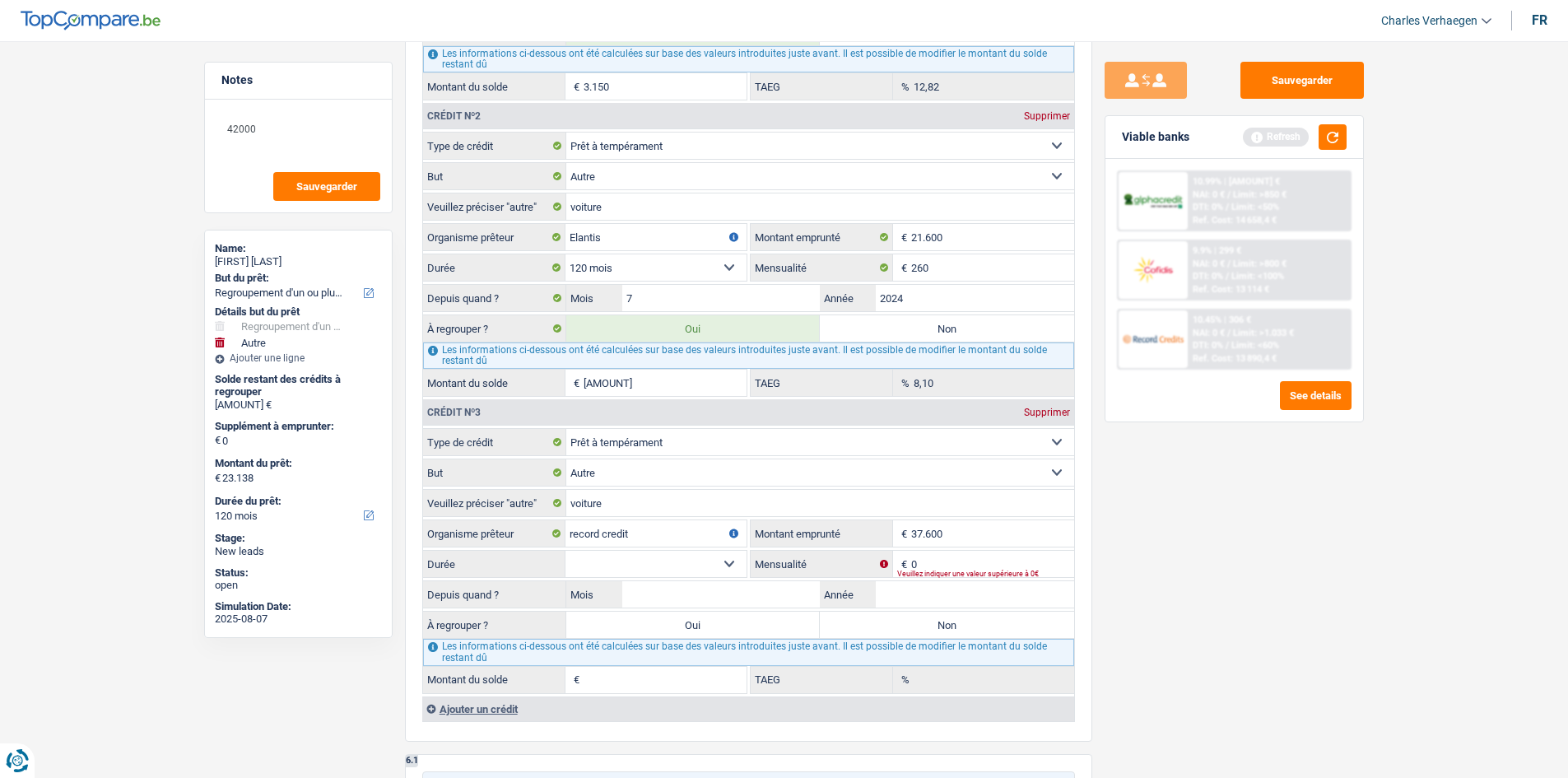 type on "37.600" 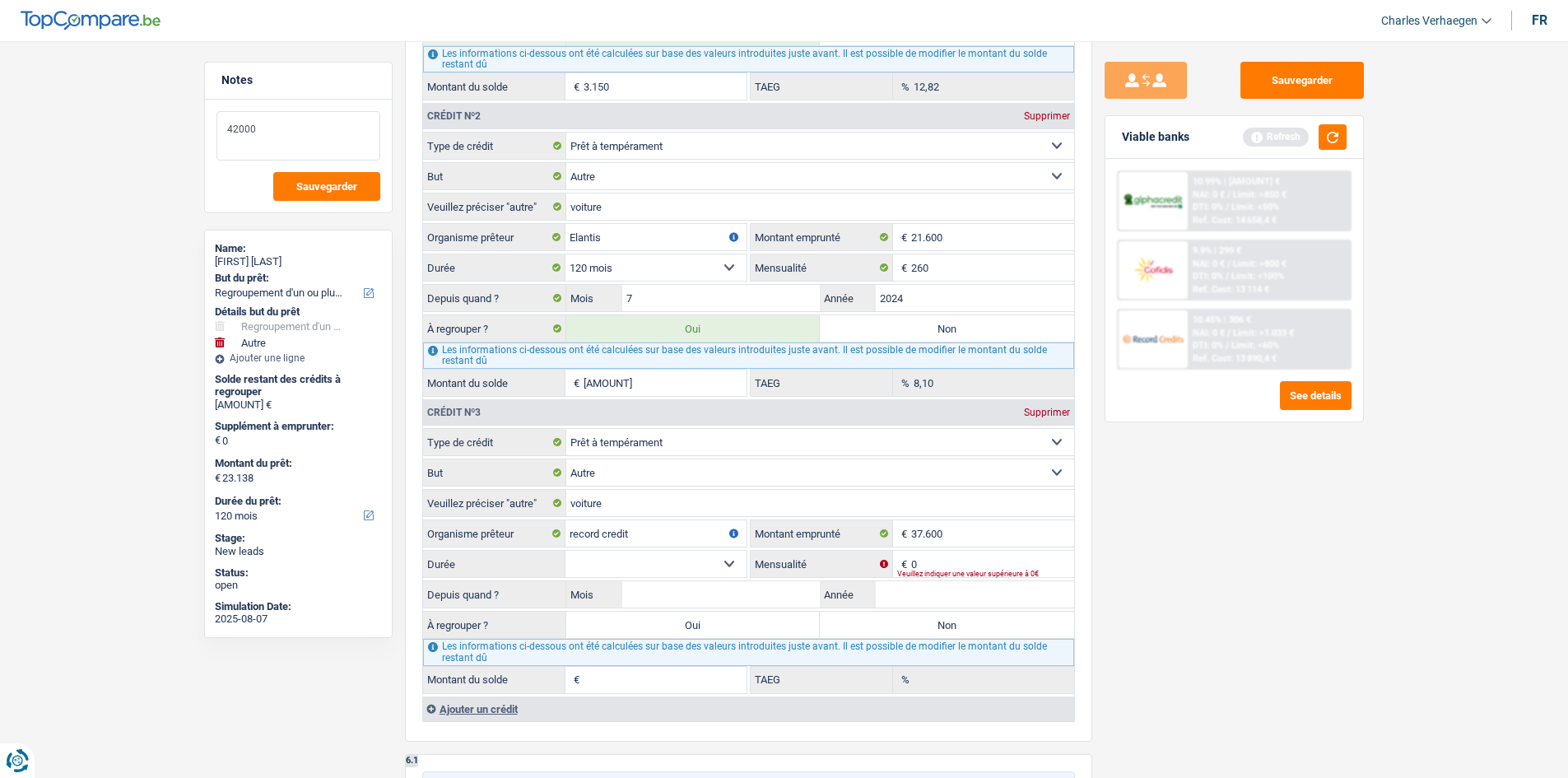 drag, startPoint x: 260, startPoint y: 125, endPoint x: 193, endPoint y: 111, distance: 68.44706 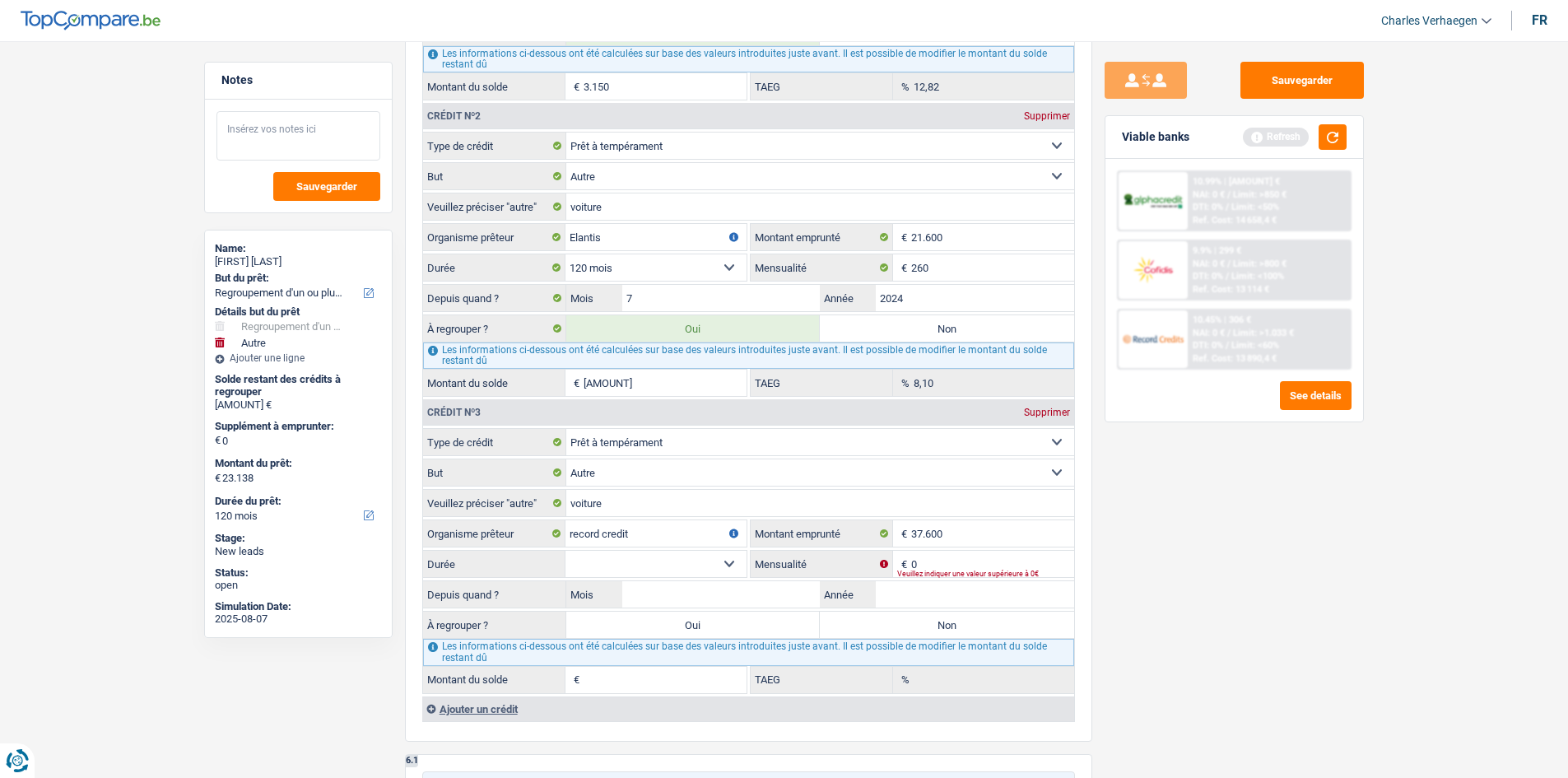 type 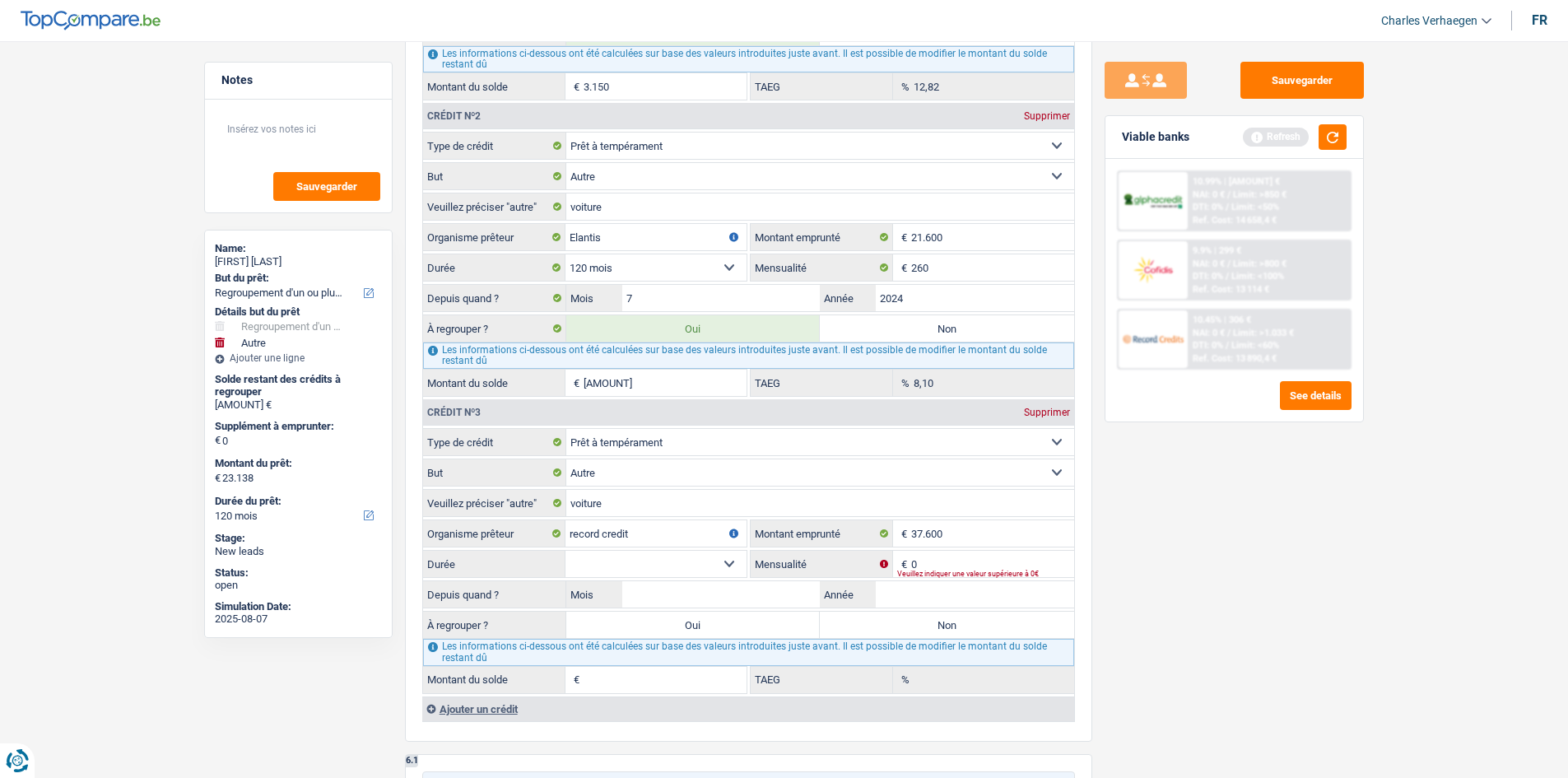 click on "Sauvegarder
Viable banks
Refresh
10.99% | 312 €
NAI: 0 €
/
Limit: >850 €
DTI: 0%
/
Limit: <50%
Ref. Cost: 14 658,4 €
9.9% | 299 €
NAI: 0 €
/
Limit: >800 €
DTI: 0%
/               /       /" at bounding box center [1234, 404] 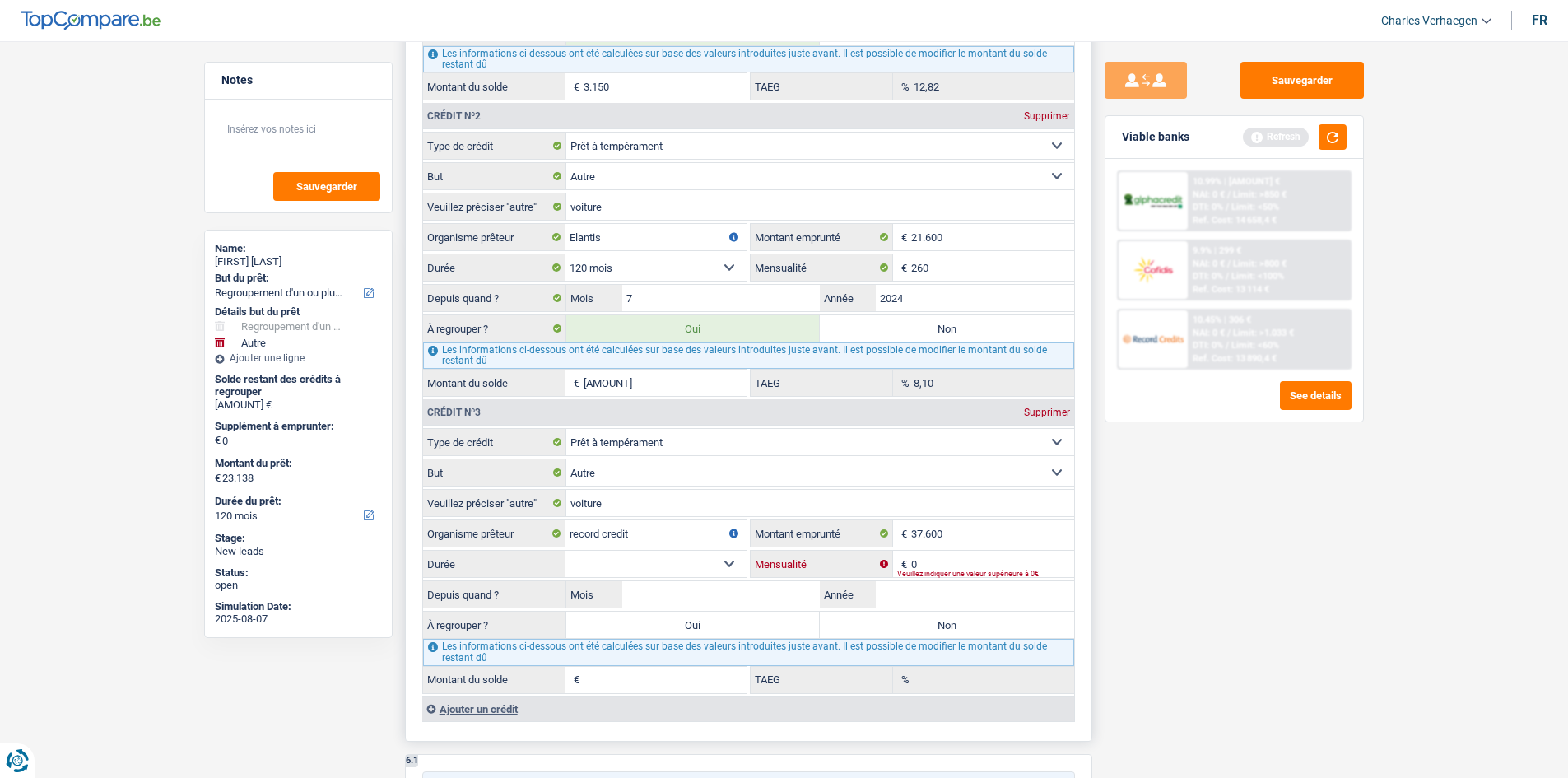 click on "0" at bounding box center [993, 564] 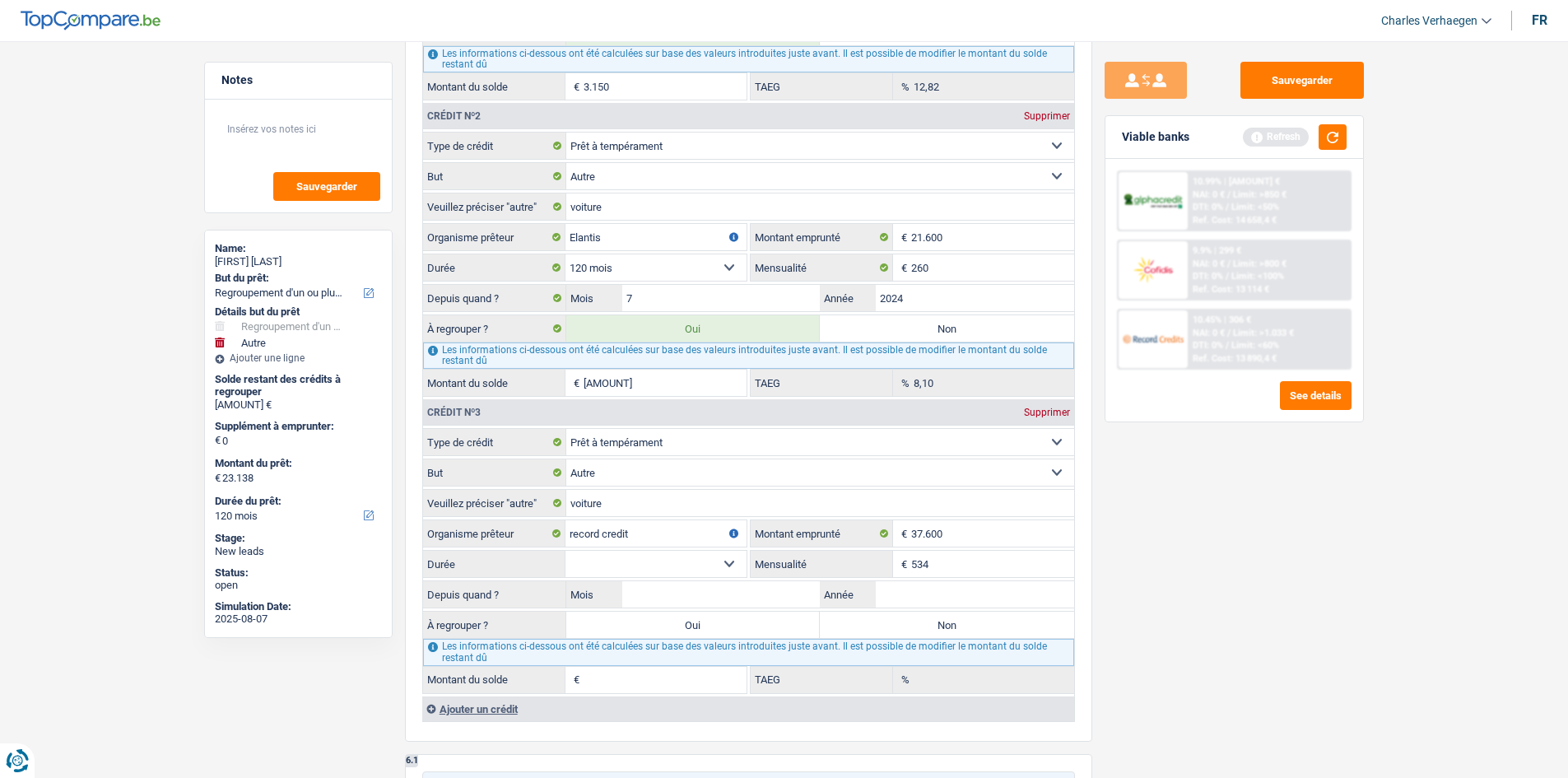 type on "534" 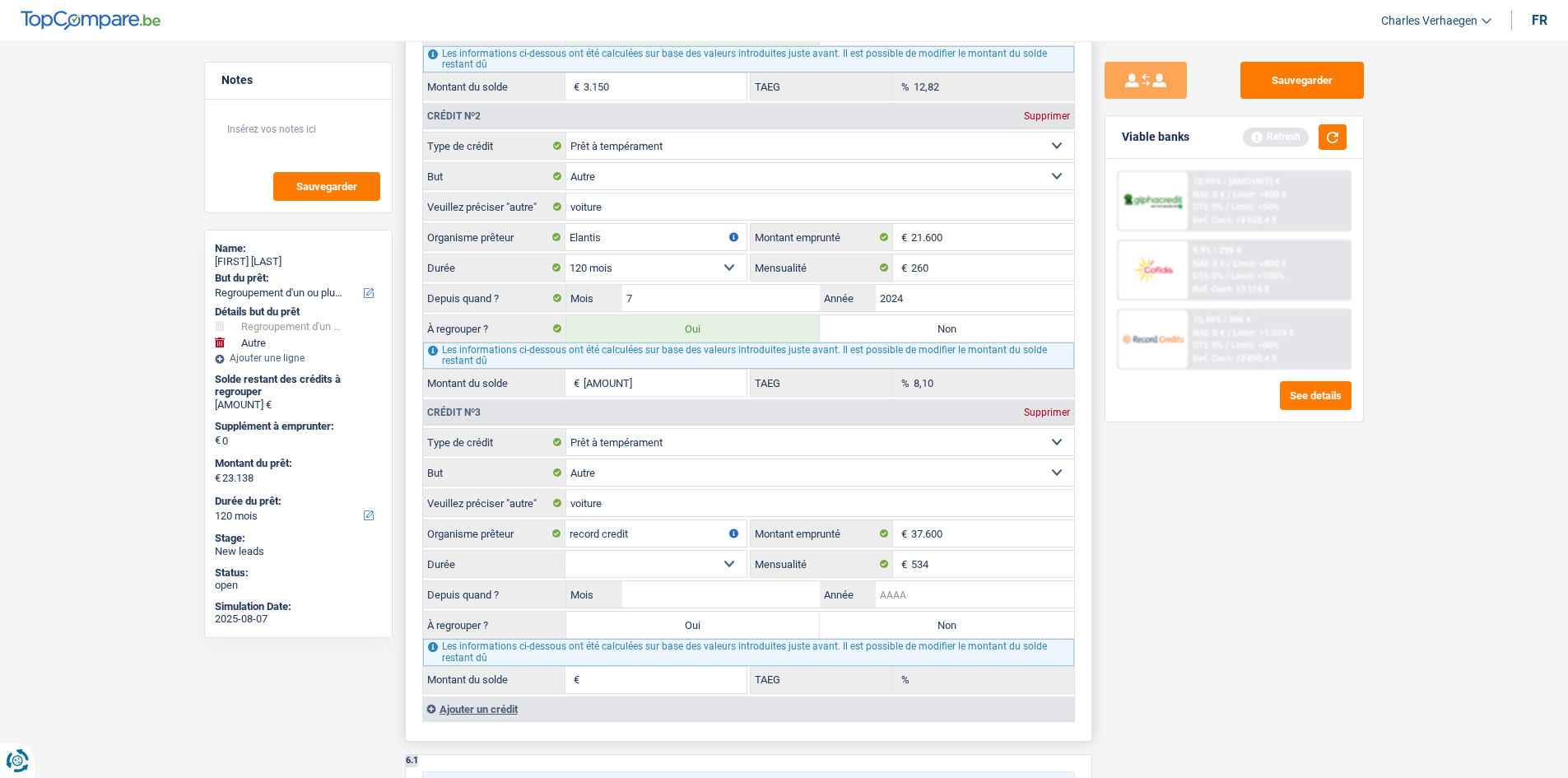 click on "Année" at bounding box center (975, 594) 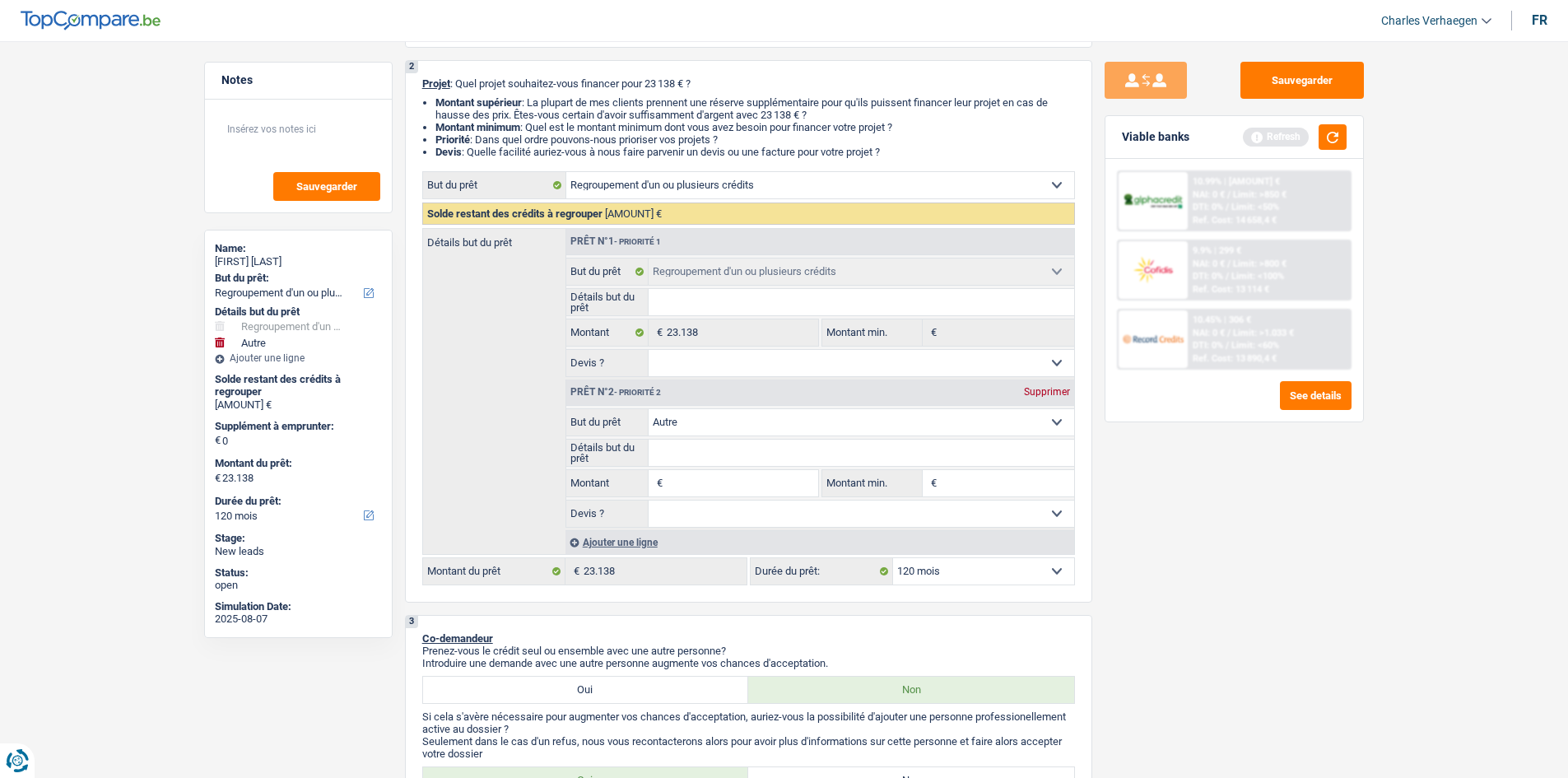 scroll, scrollTop: 165, scrollLeft: 0, axis: vertical 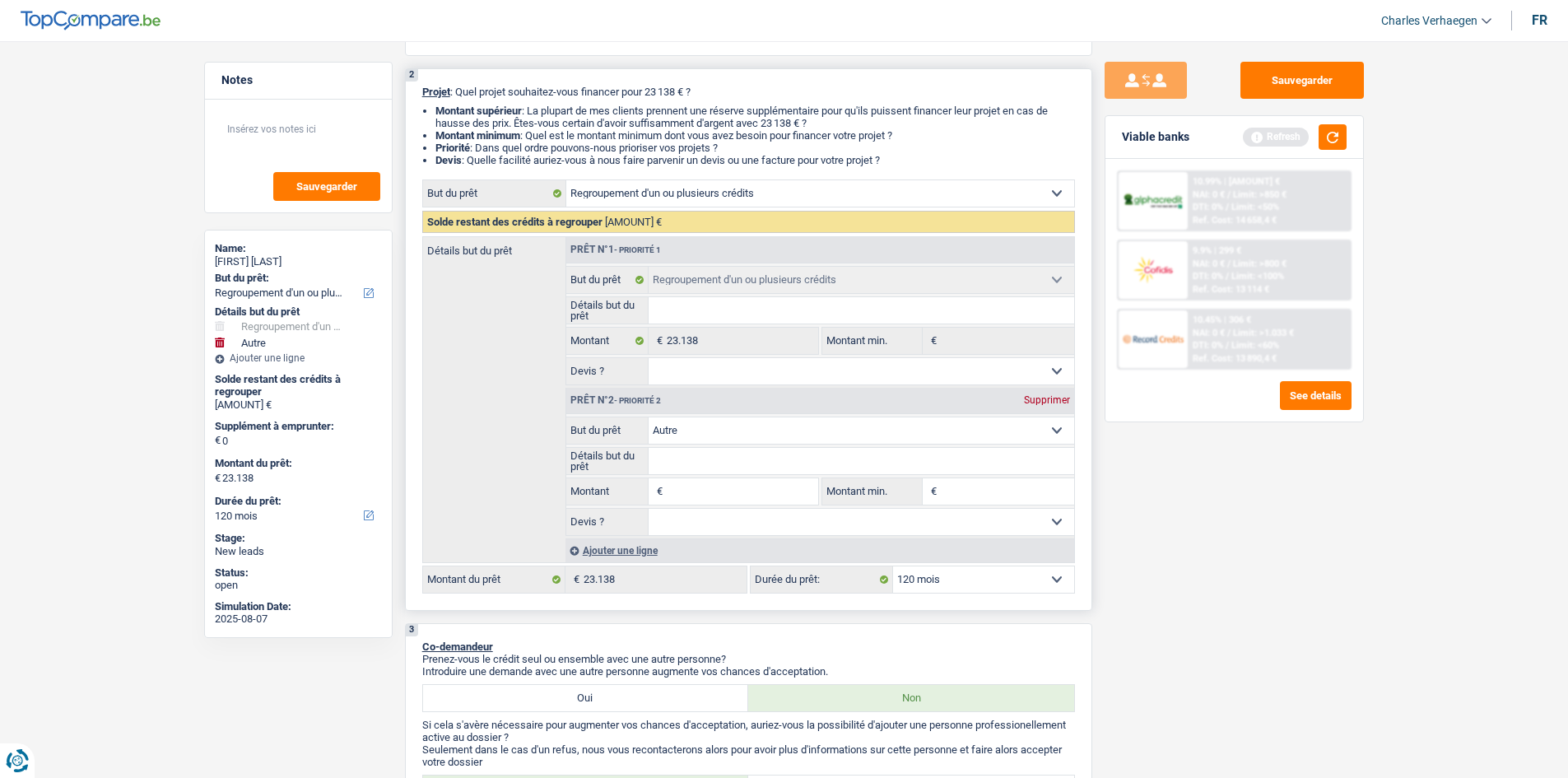 type on "202" 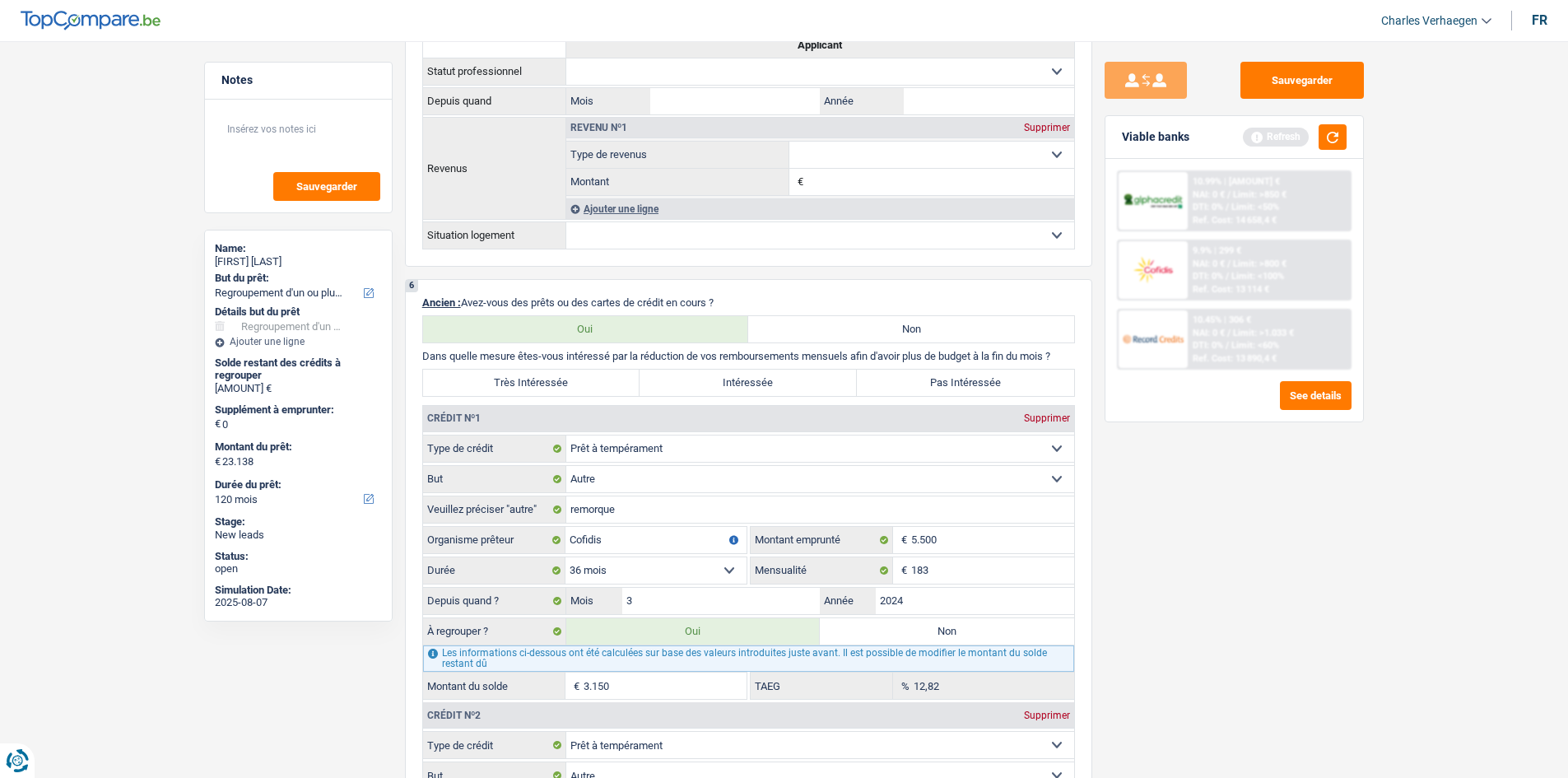 scroll, scrollTop: 1070, scrollLeft: 0, axis: vertical 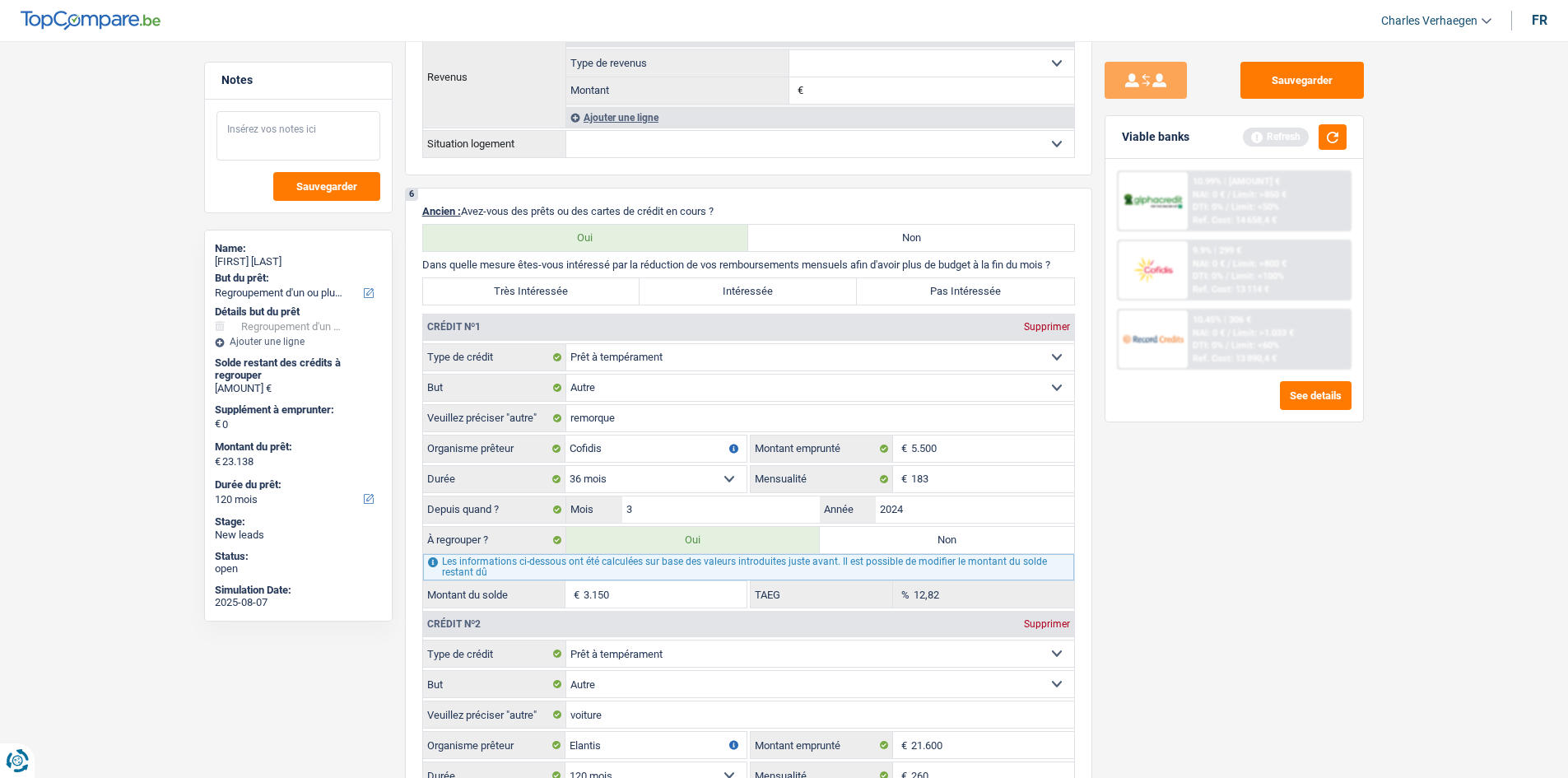 click at bounding box center [298, 136] 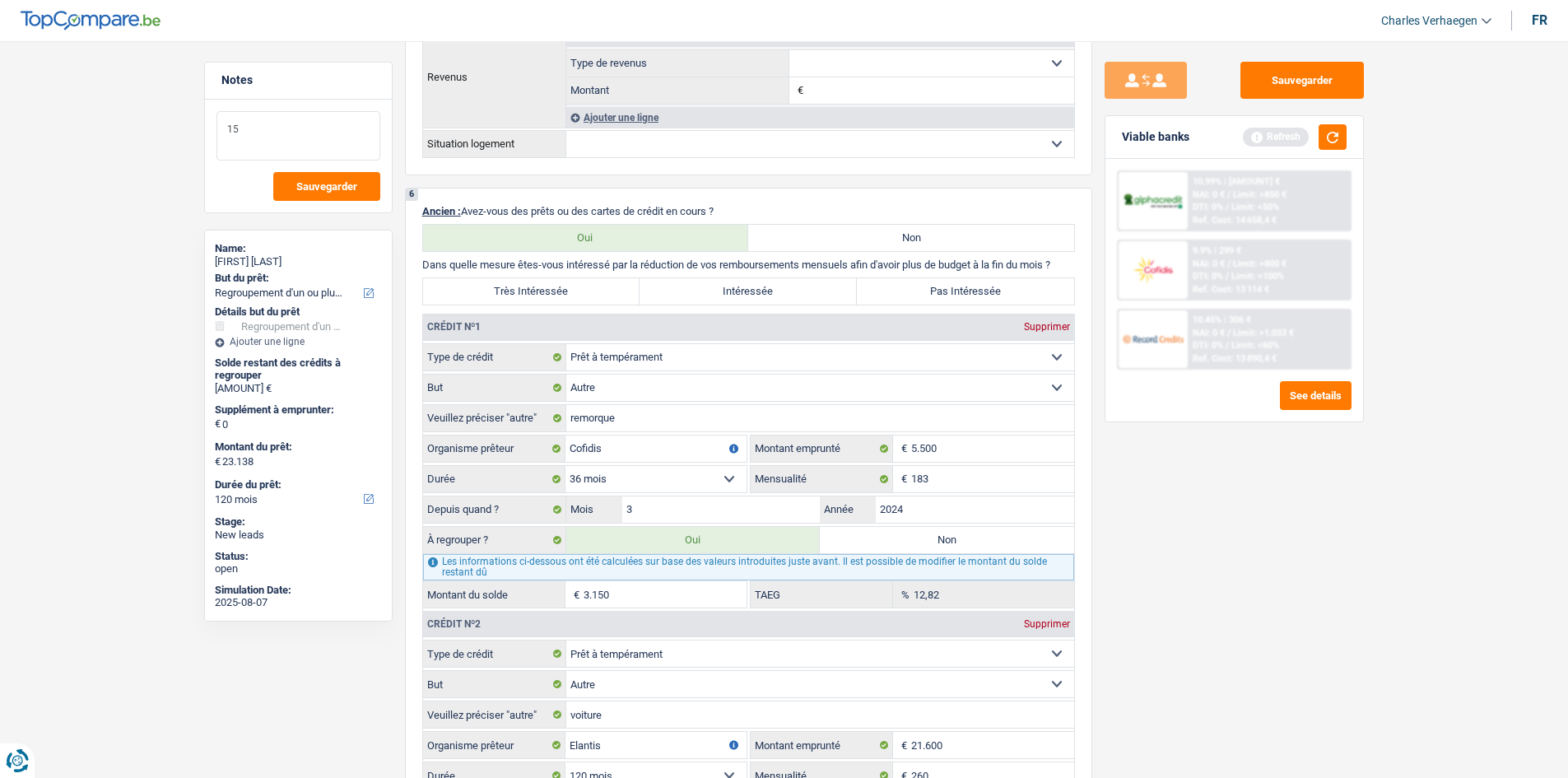 type on "15" 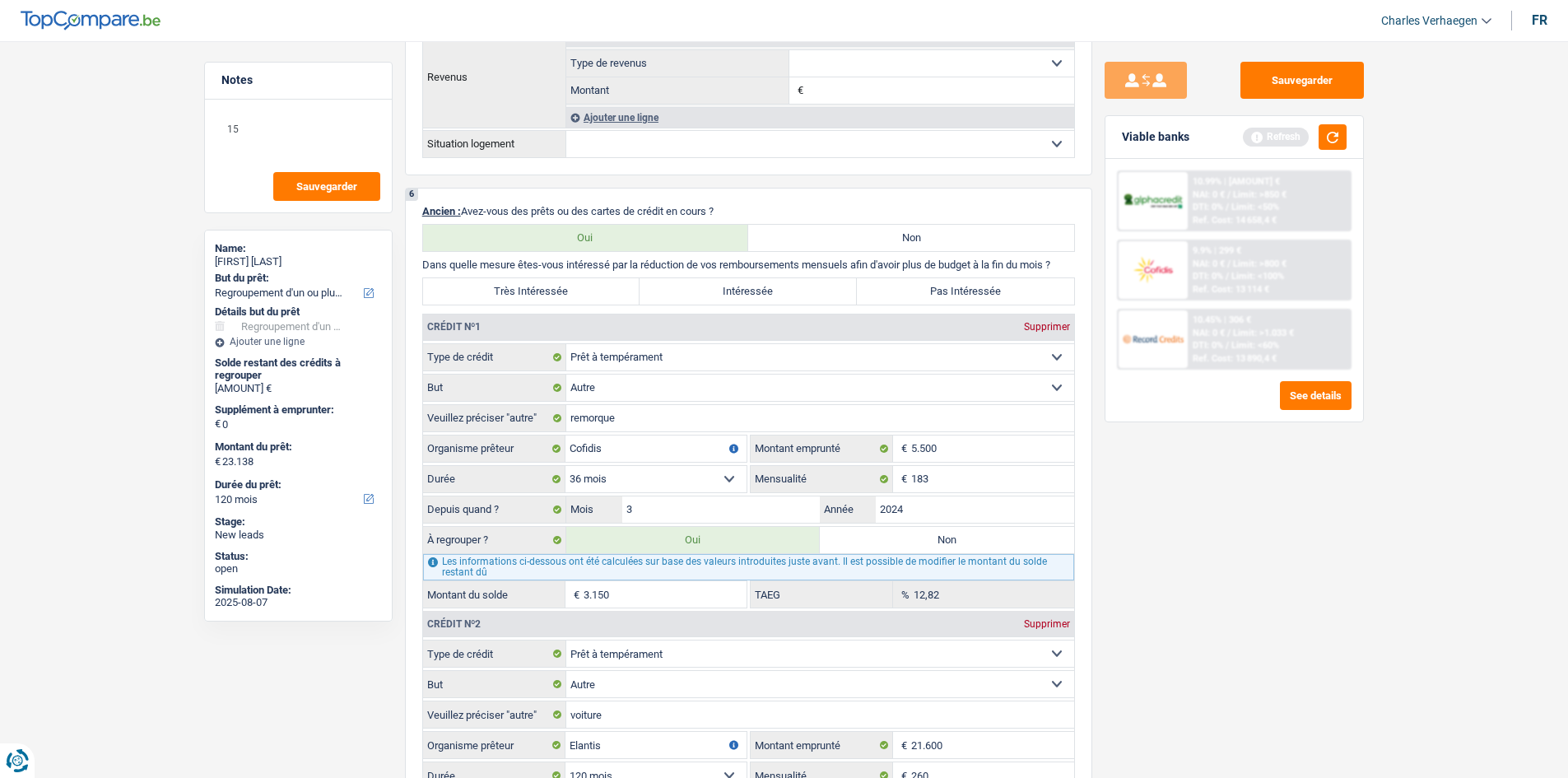 click on "Sauvegarder
Viable banks
Refresh
10.99% | 312 €
NAI: 0 €
/
Limit: >850 €
DTI: 0%
/
Limit: <50%
Ref. Cost: 14 658,4 €
9.9% | 299 €
NAI: 0 €
/
Limit: >800 €
DTI: 0%
/               /       /" at bounding box center [1234, 404] 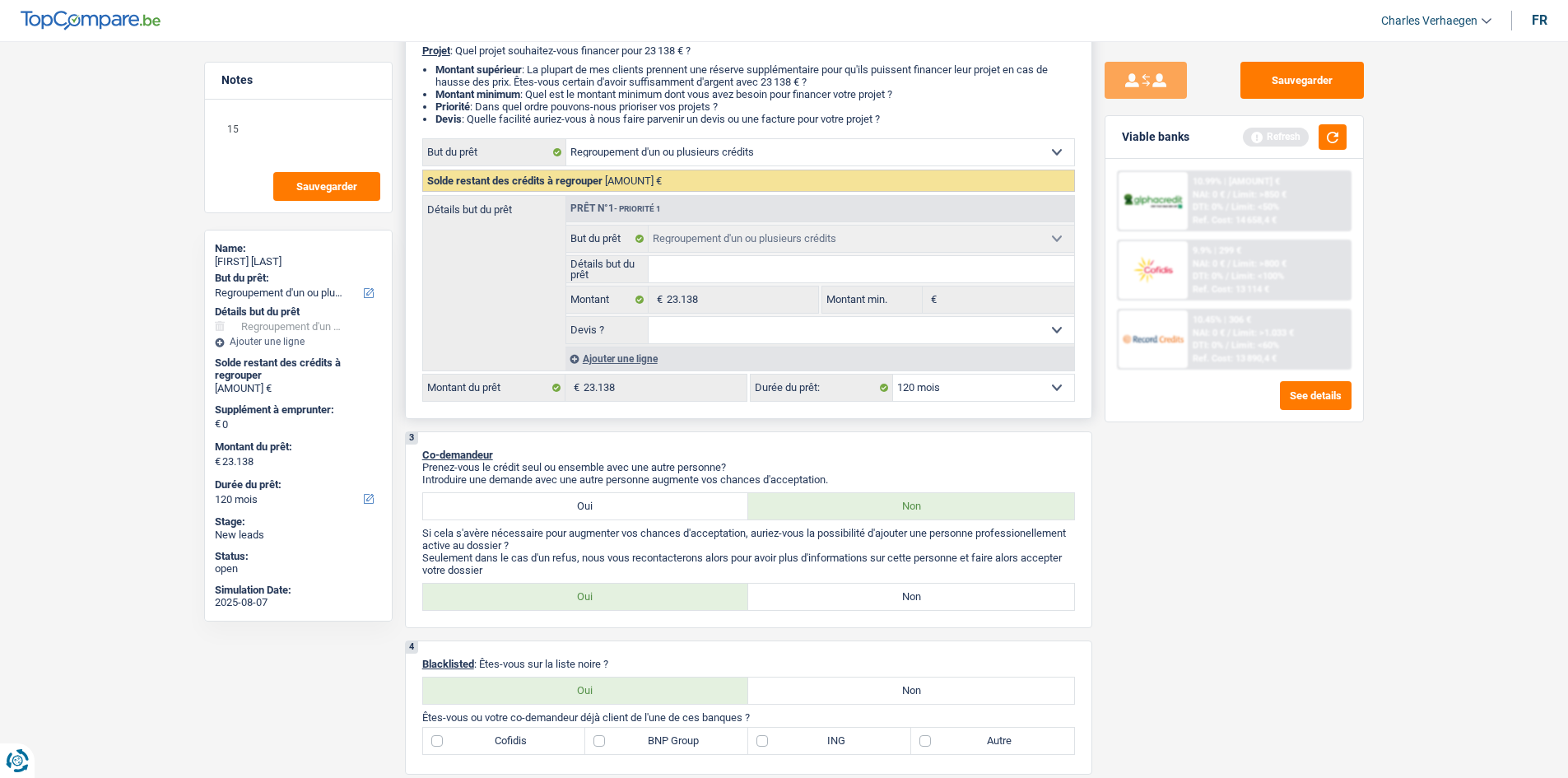 scroll, scrollTop: 165, scrollLeft: 0, axis: vertical 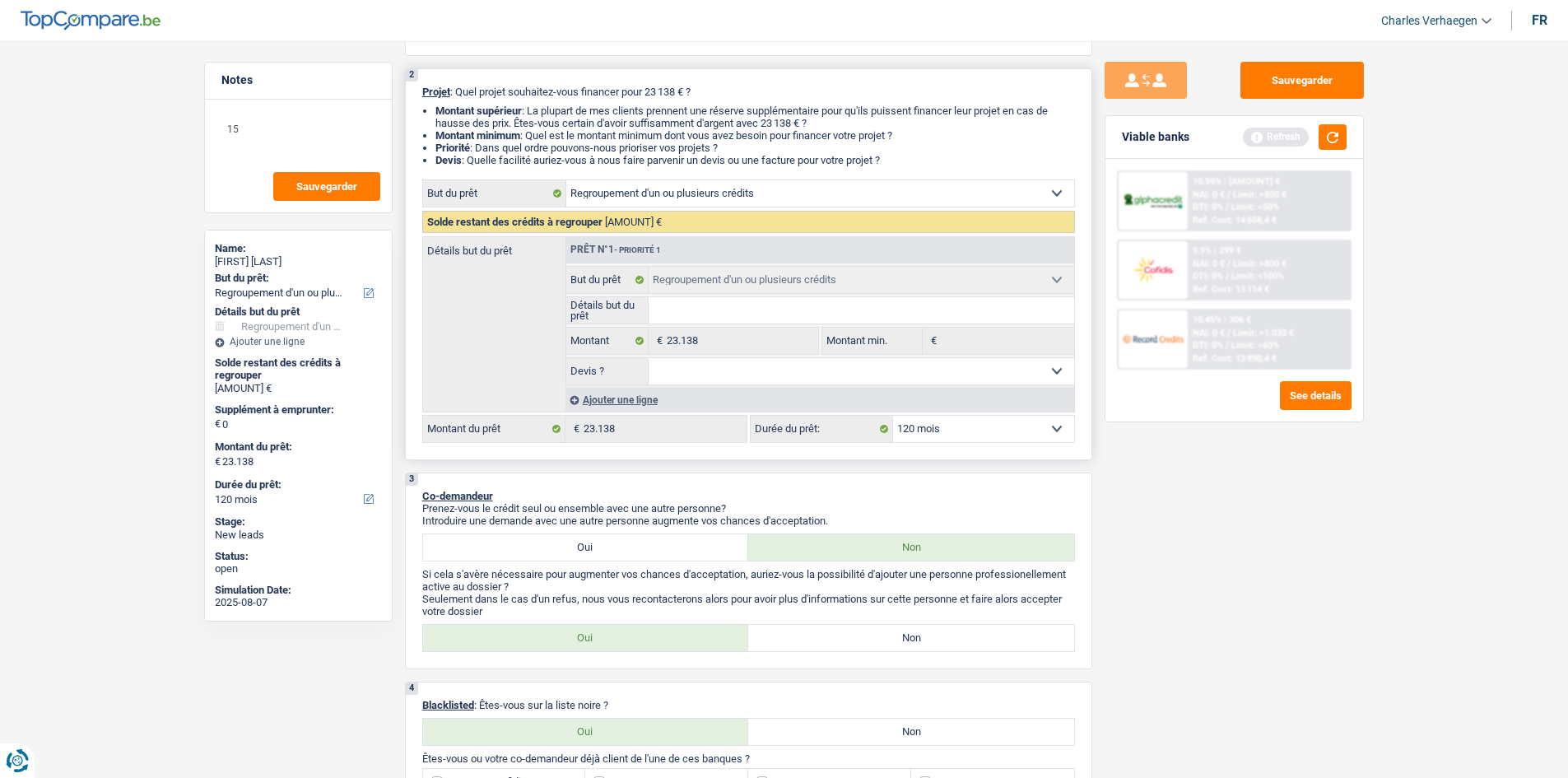 click on "Ajouter une ligne" at bounding box center [820, 399] 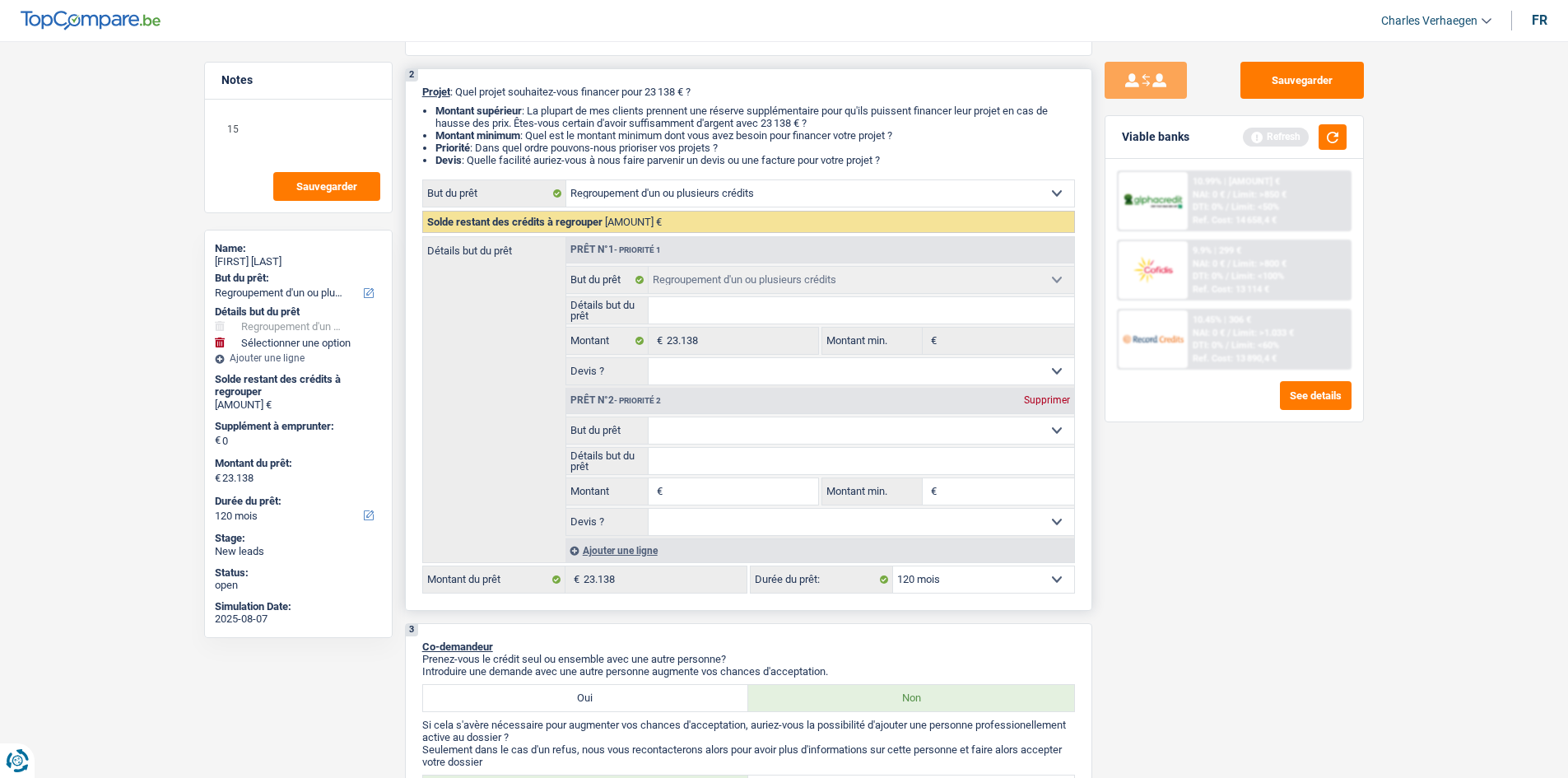 click on "Confort maison: meubles, textile, peinture, électroménager, outillage non-professionnel Hifi, multimédia, gsm, ordinateur Aménagement: frais d'installation, déménagement Evénement familial: naissance, mariage, divorce, communion, décès Frais médicaux Frais d'études Frais permis de conduire Regroupement d'un ou plusieurs crédits Loisirs: voyage, sport, musique Rafraîchissement: petits travaux maison et jardin Frais judiciaires Réparation voiture Prêt rénovation (non disponible pour les non-propriétaires) Prêt énergie (non disponible pour les non-propriétaires) Prêt voiture Taxes, impôts non professionnels Rénovation bien à l'étranger Dettes familiales Assurance Autre
Sélectionner une option" at bounding box center (861, 431) 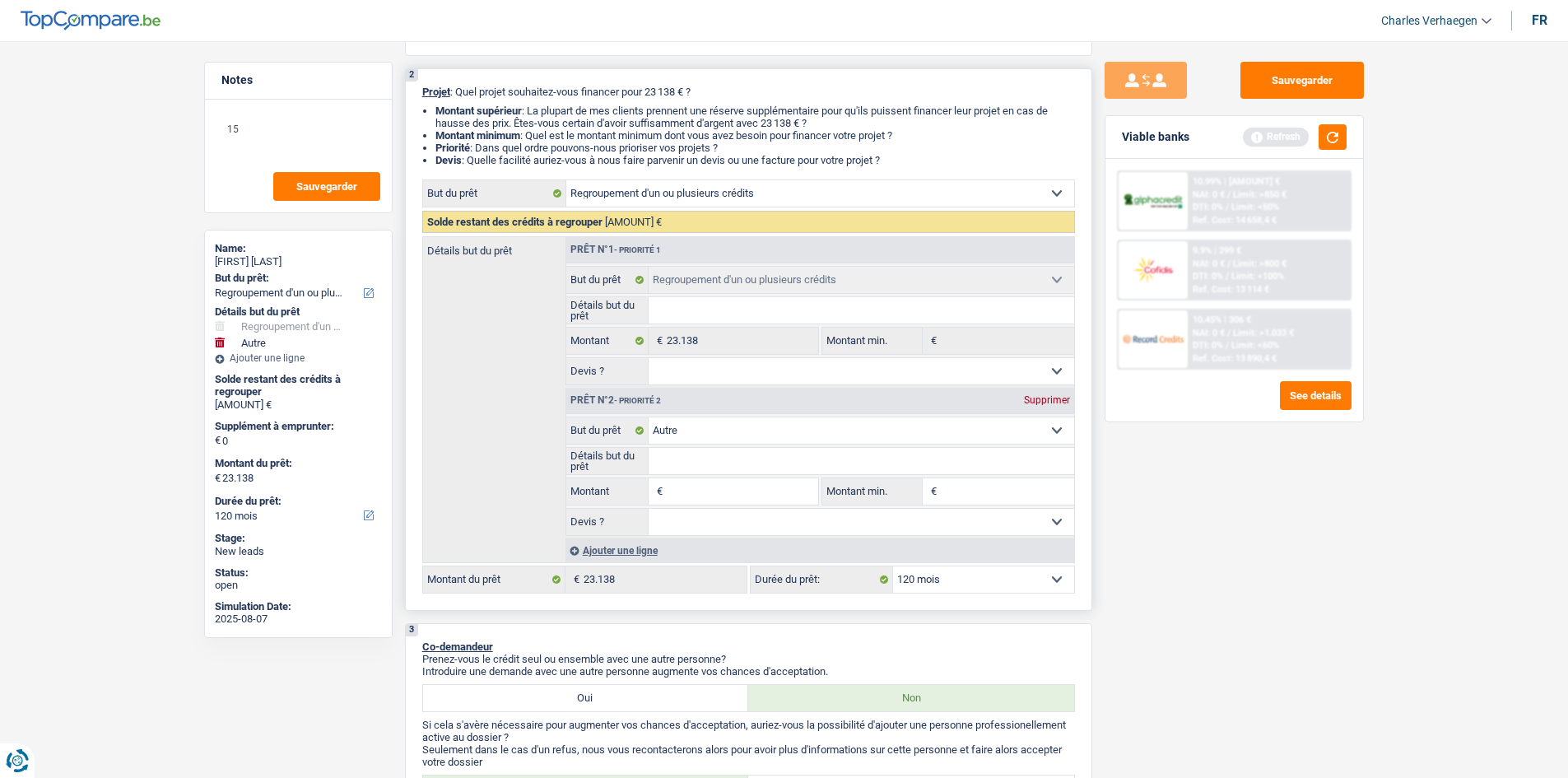 click on "Montant" at bounding box center (742, 491) 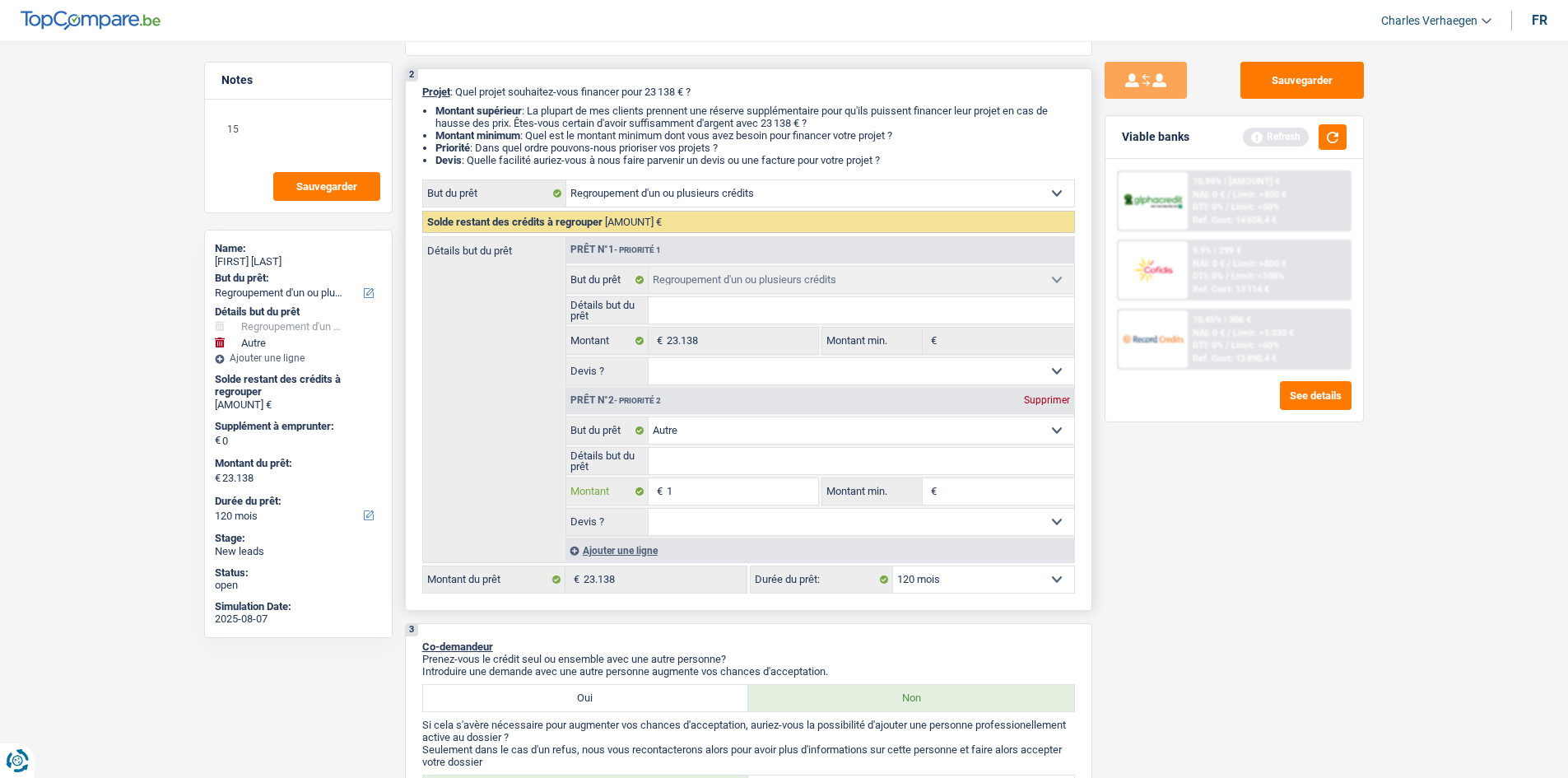 type on "15" 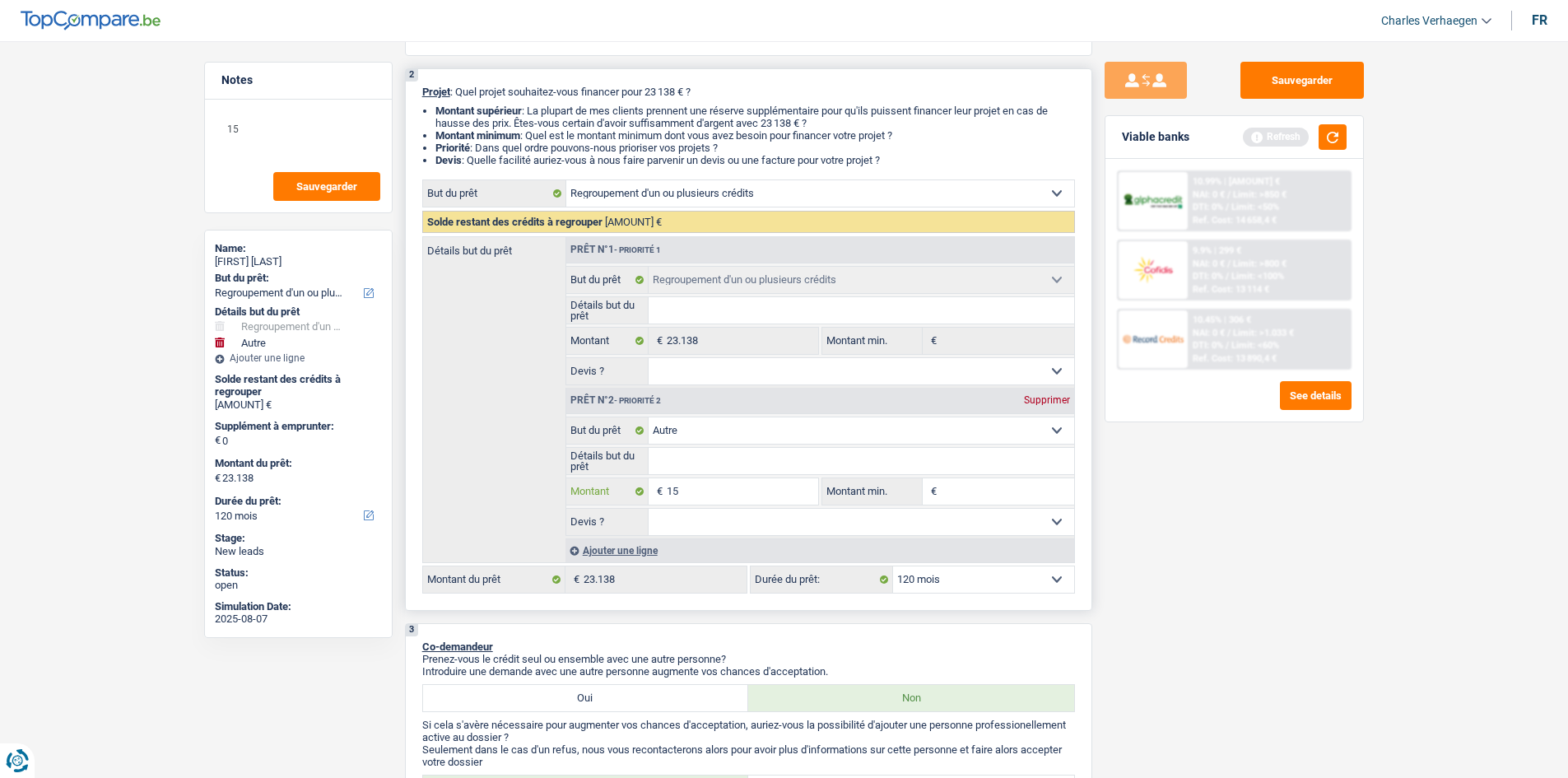 type on "150" 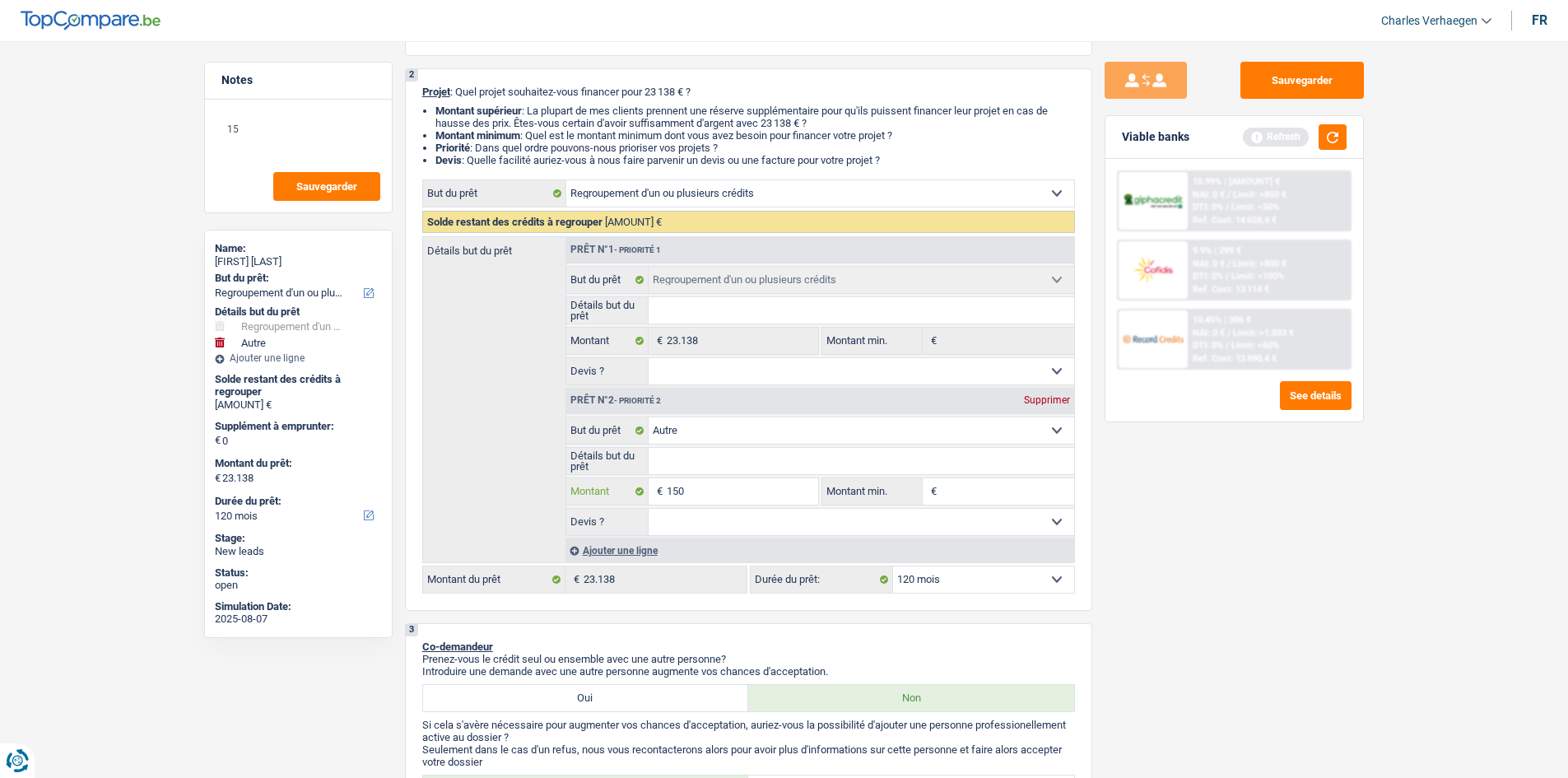 type on "1.500" 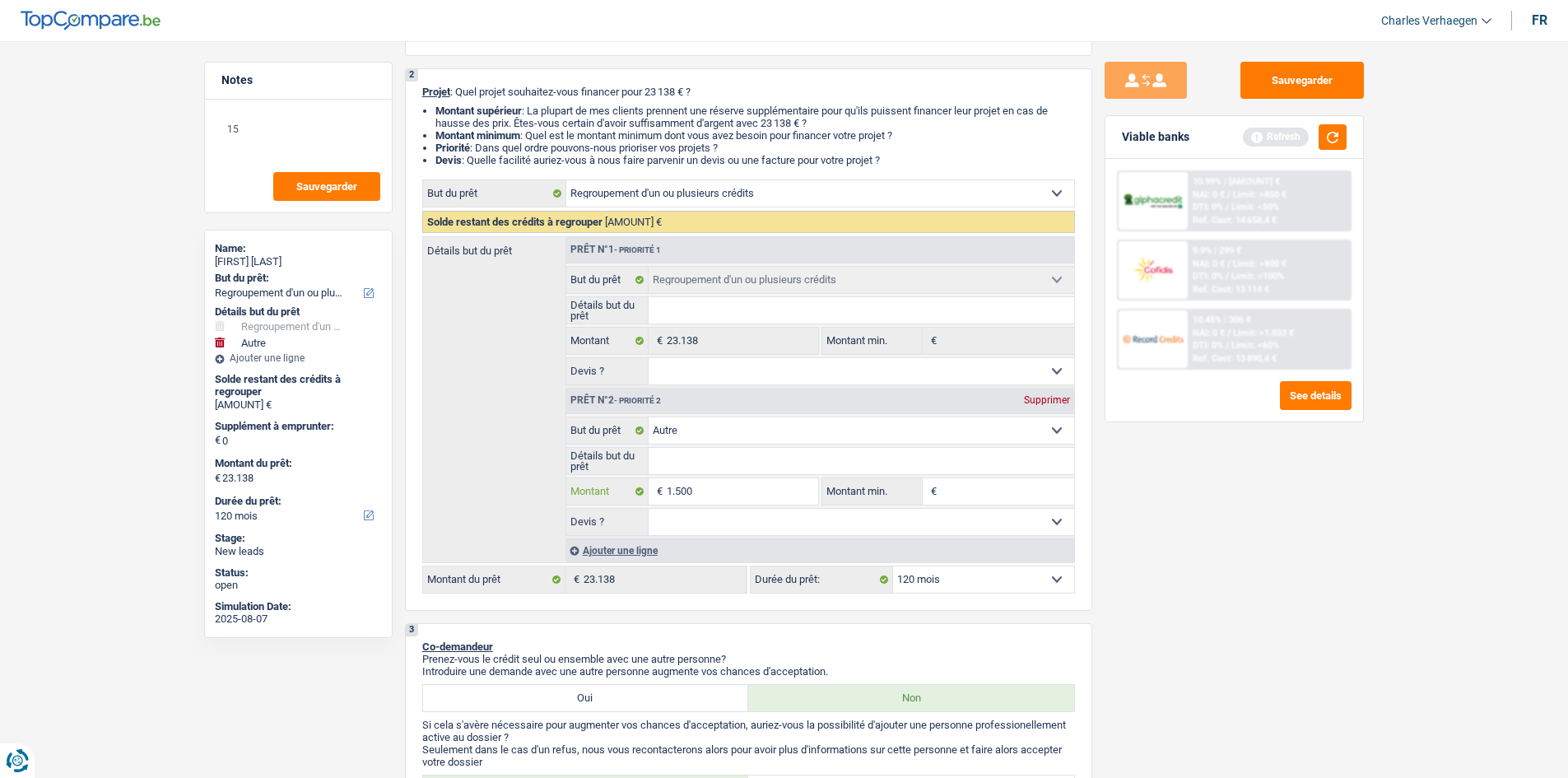 type on "15.000" 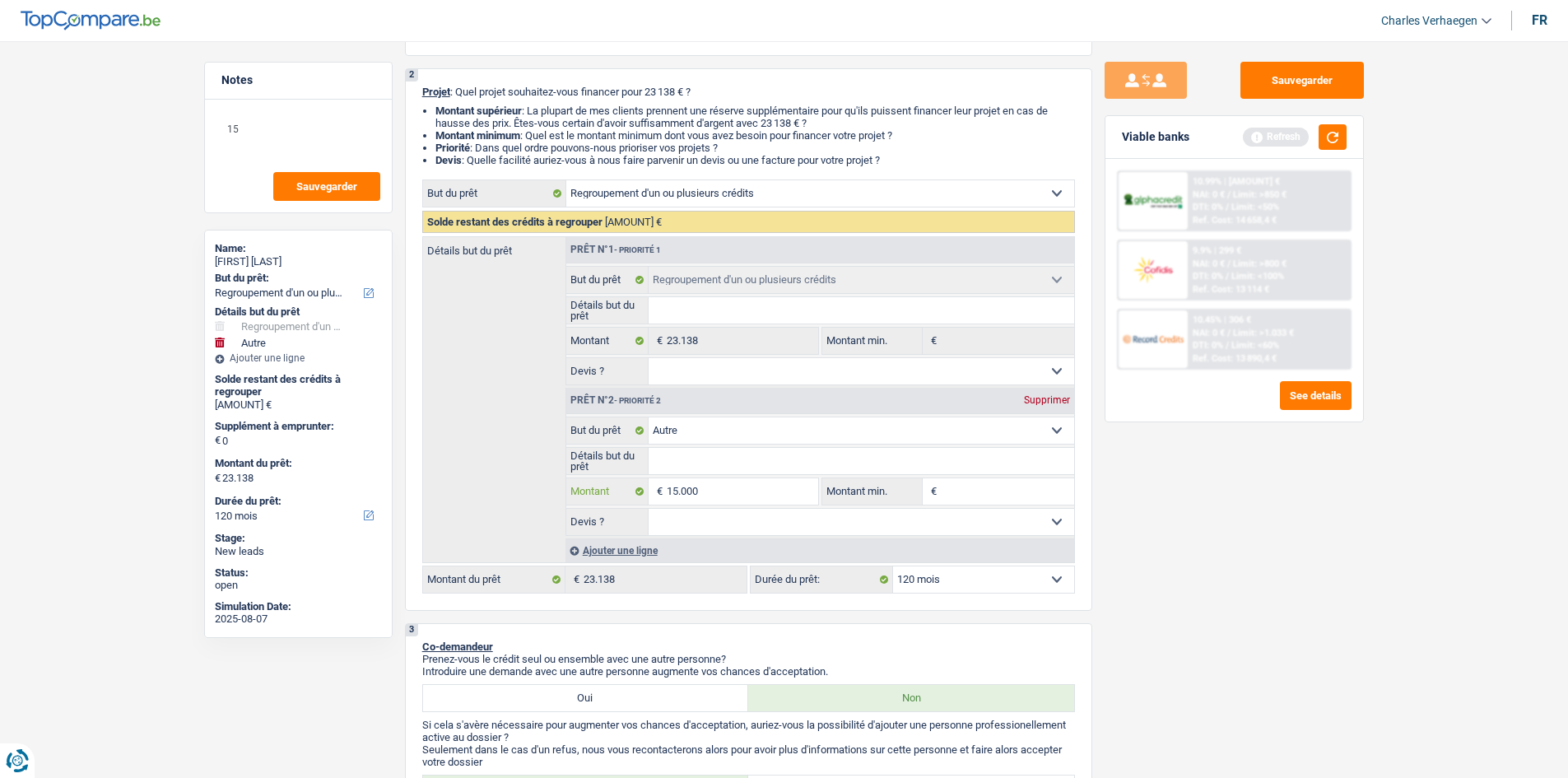 type on "15.000" 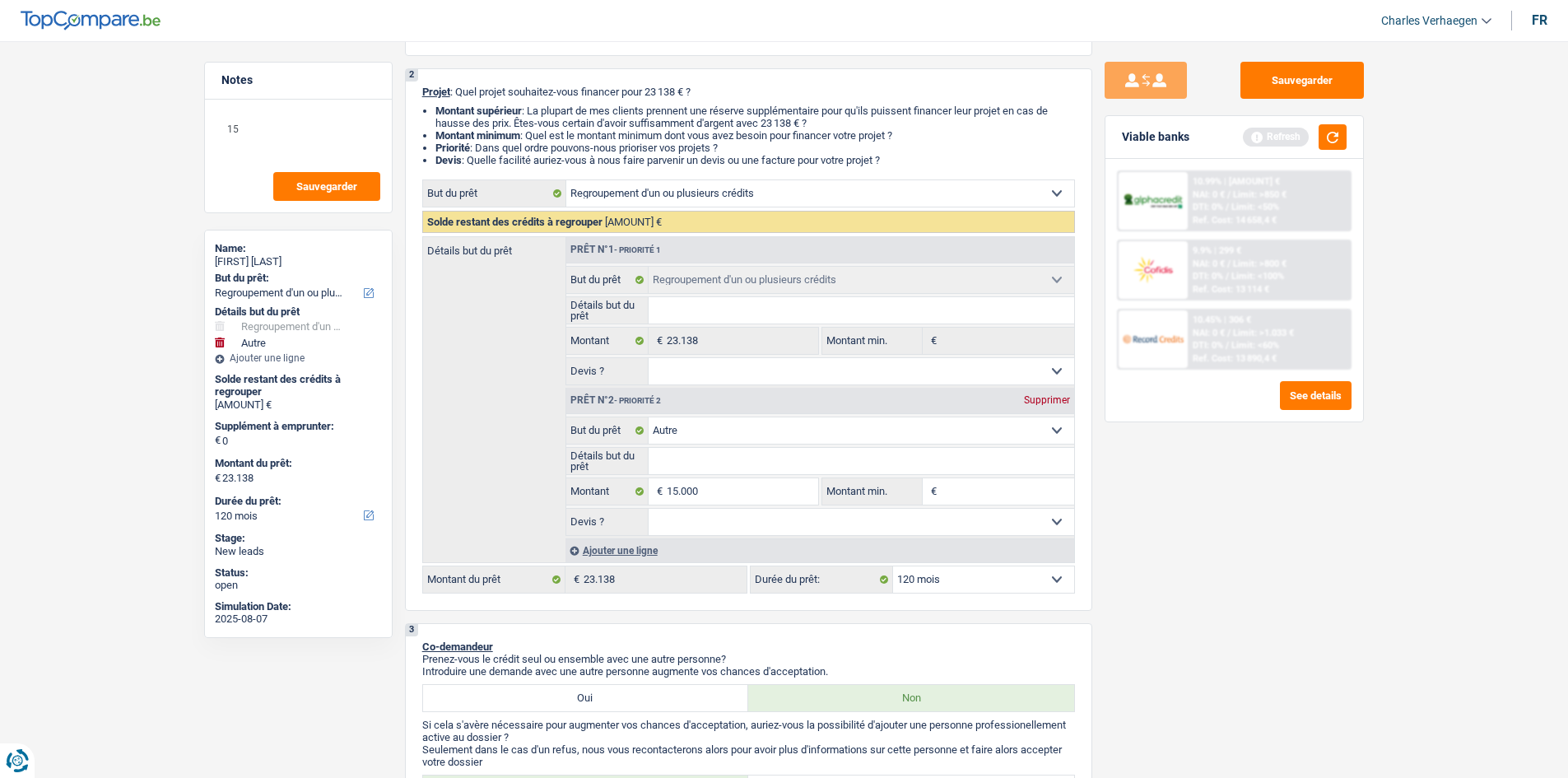 type on "15.000" 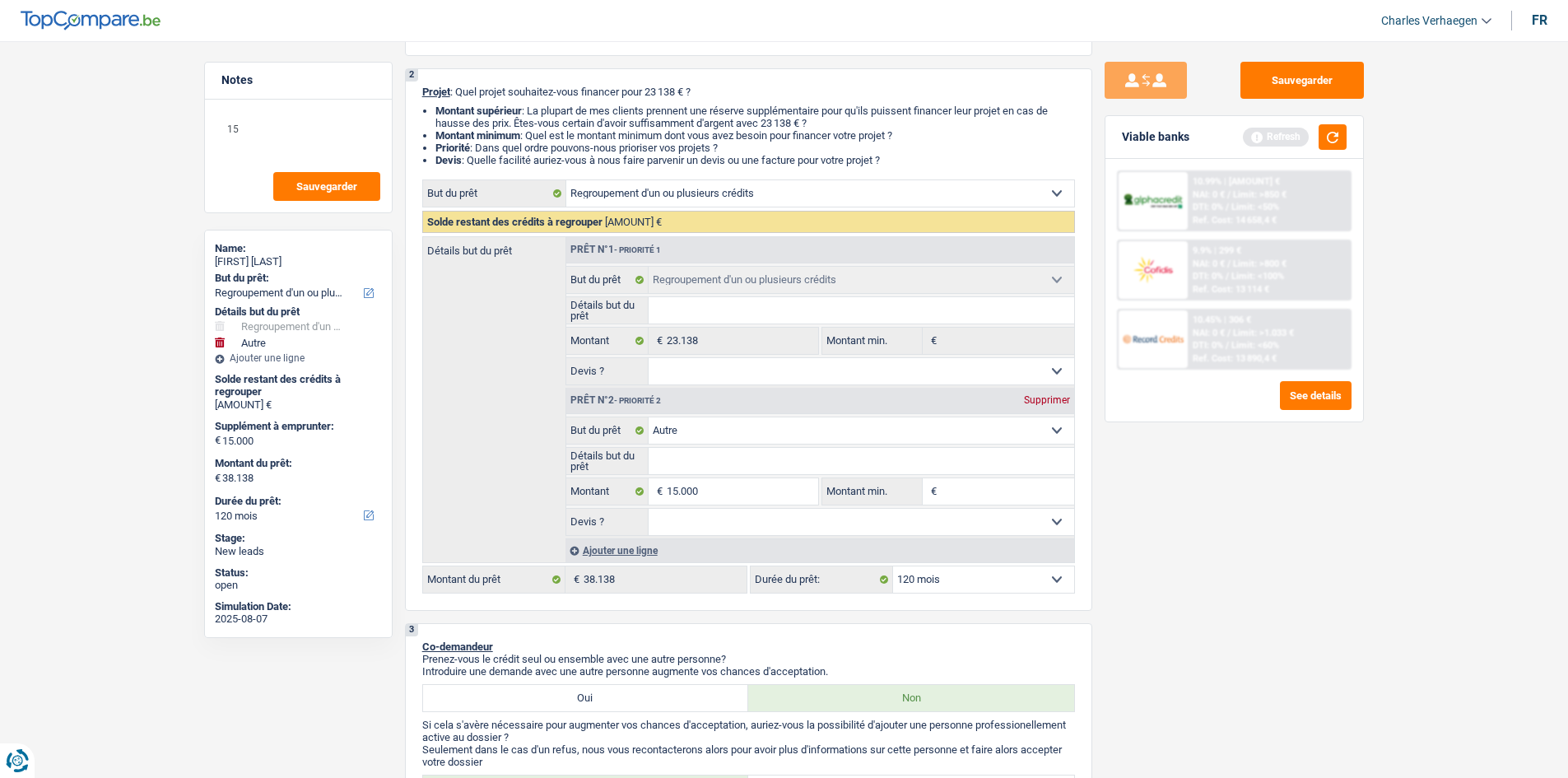 click on "Sauvegarder
Viable banks
Refresh
10.99% | 312 €
NAI: 0 €
/
Limit: >850 €
DTI: 0%
/
Limit: <50%
Ref. Cost: 14 658,4 €
9.9% | 299 €
NAI: 0 €
/
Limit: >800 €
DTI: 0%
/               /       /" at bounding box center (1234, 404) 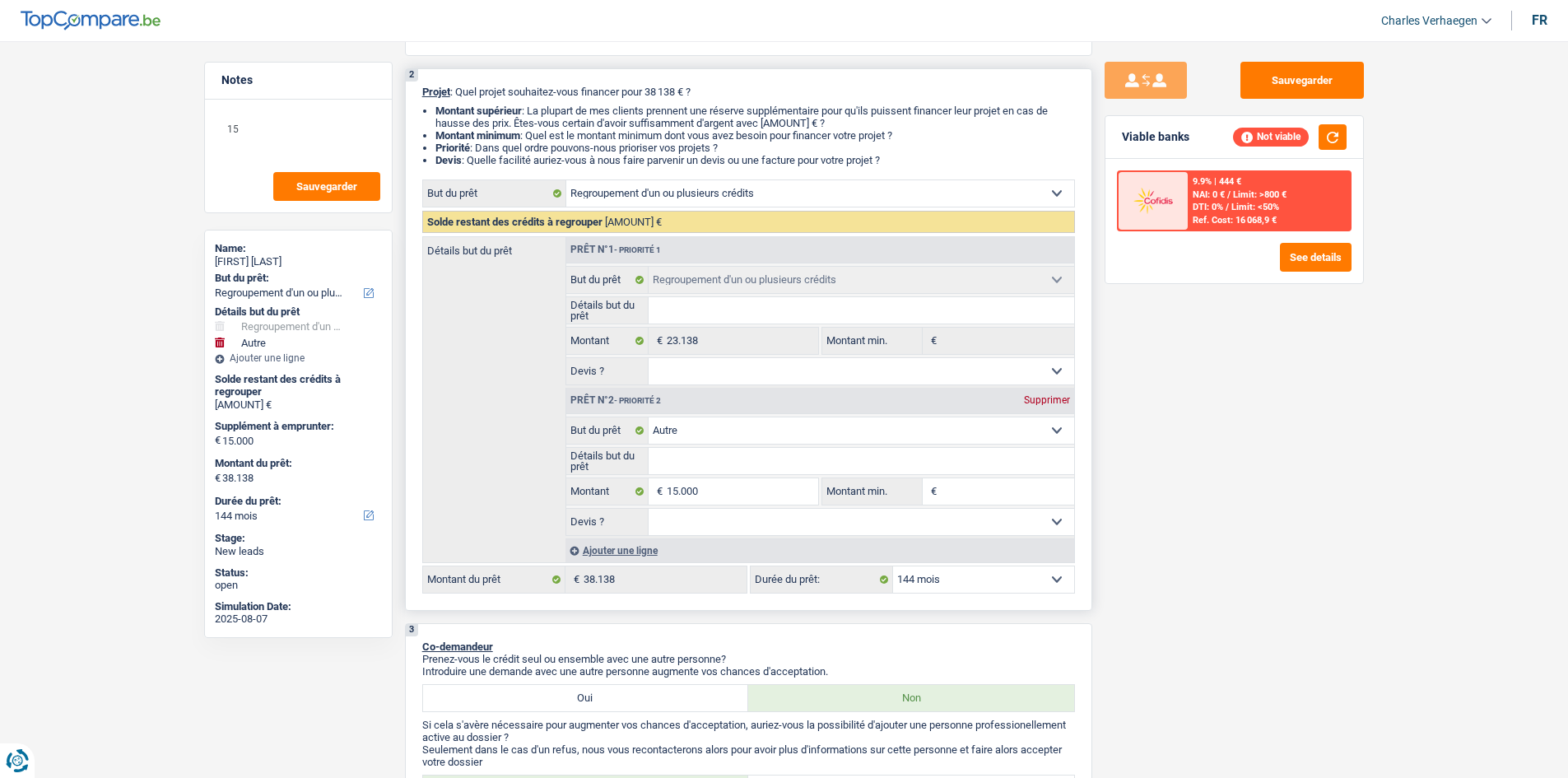 click on "12 mois 18 mois 24 mois 30 mois 36 mois 42 mois 48 mois 60 mois 72 mois 84 mois 96 mois 120 mois 132 mois 144 mois
Sélectionner une option" at bounding box center [984, 580] 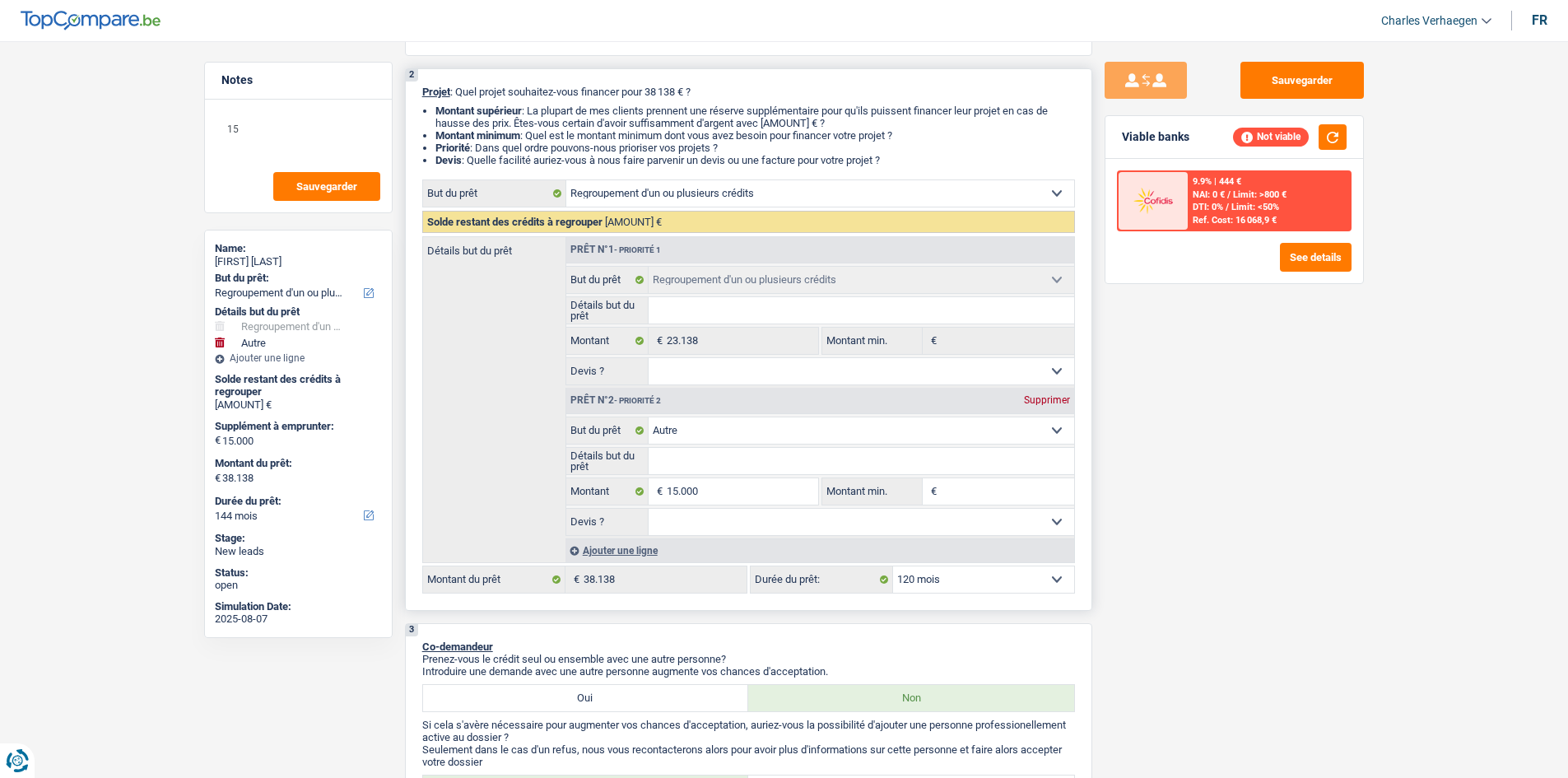 click on "12 mois 18 mois 24 mois 30 mois 36 mois 42 mois 48 mois 60 mois 72 mois 84 mois 96 mois 120 mois 132 mois 144 mois
Sélectionner une option" at bounding box center [984, 580] 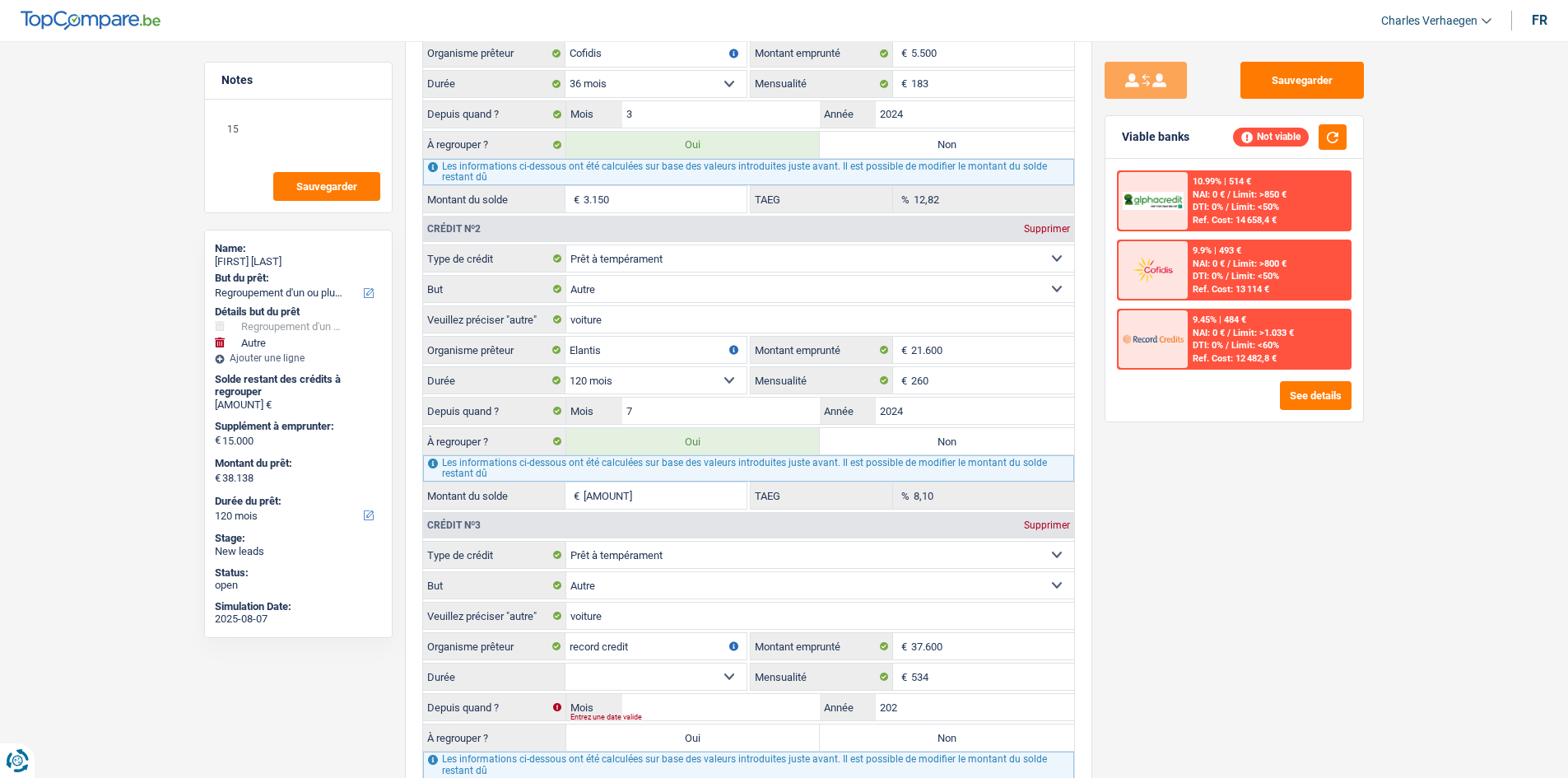 scroll, scrollTop: 1811, scrollLeft: 0, axis: vertical 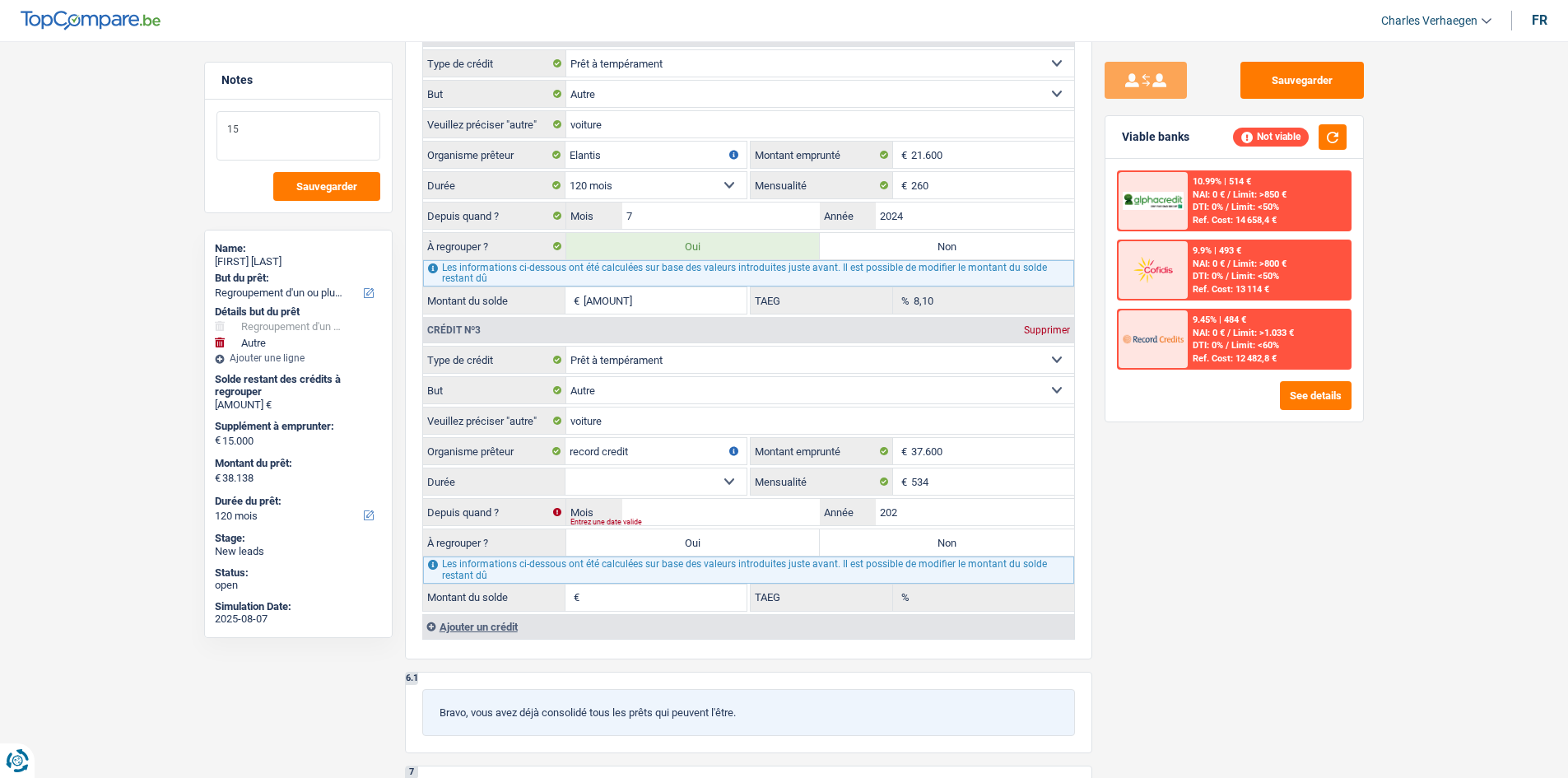 click on "15" at bounding box center [298, 136] 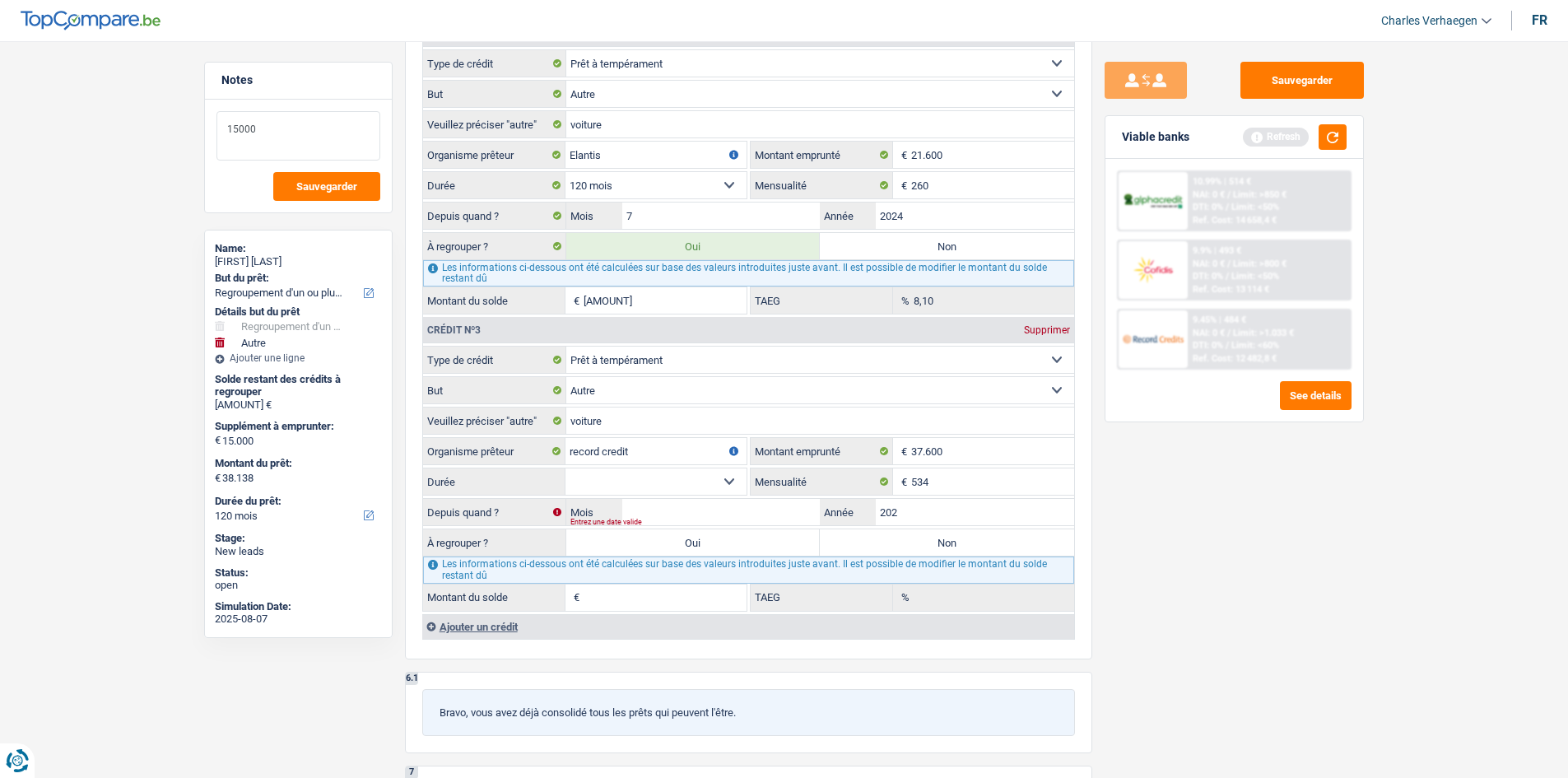 type on "15000" 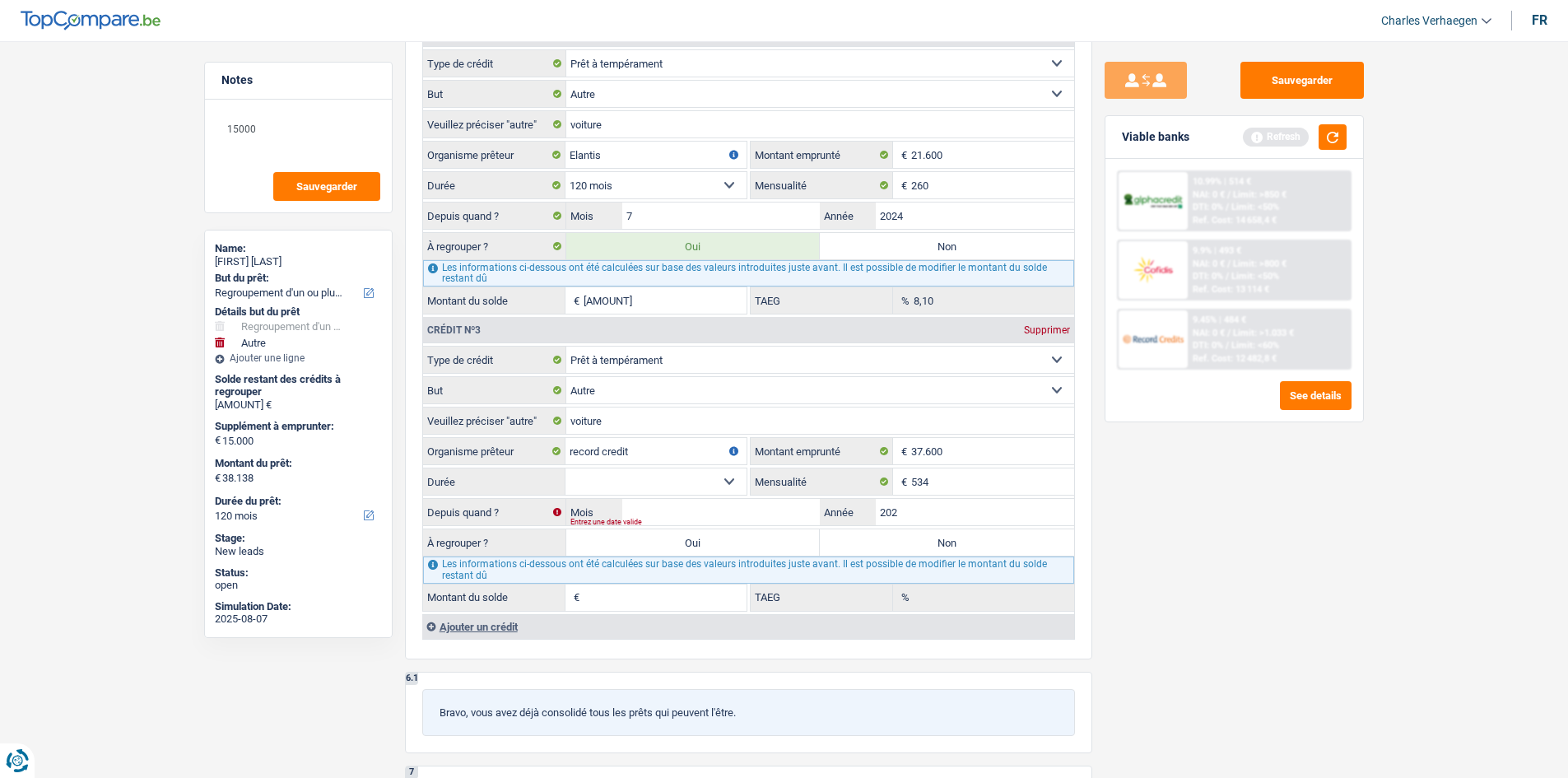 click on "Sauvegarder
Viable banks
Refresh
10.99% | 514 €
NAI: 0 €
/
Limit: >850 €
DTI: 0%
/
Limit: <50%
Ref. Cost: 14 658,4 €
9.9% | 493 €
NAI: 0 €
/
Limit: >800 €
DTI: 0%
/               /       /" at bounding box center (1234, 404) 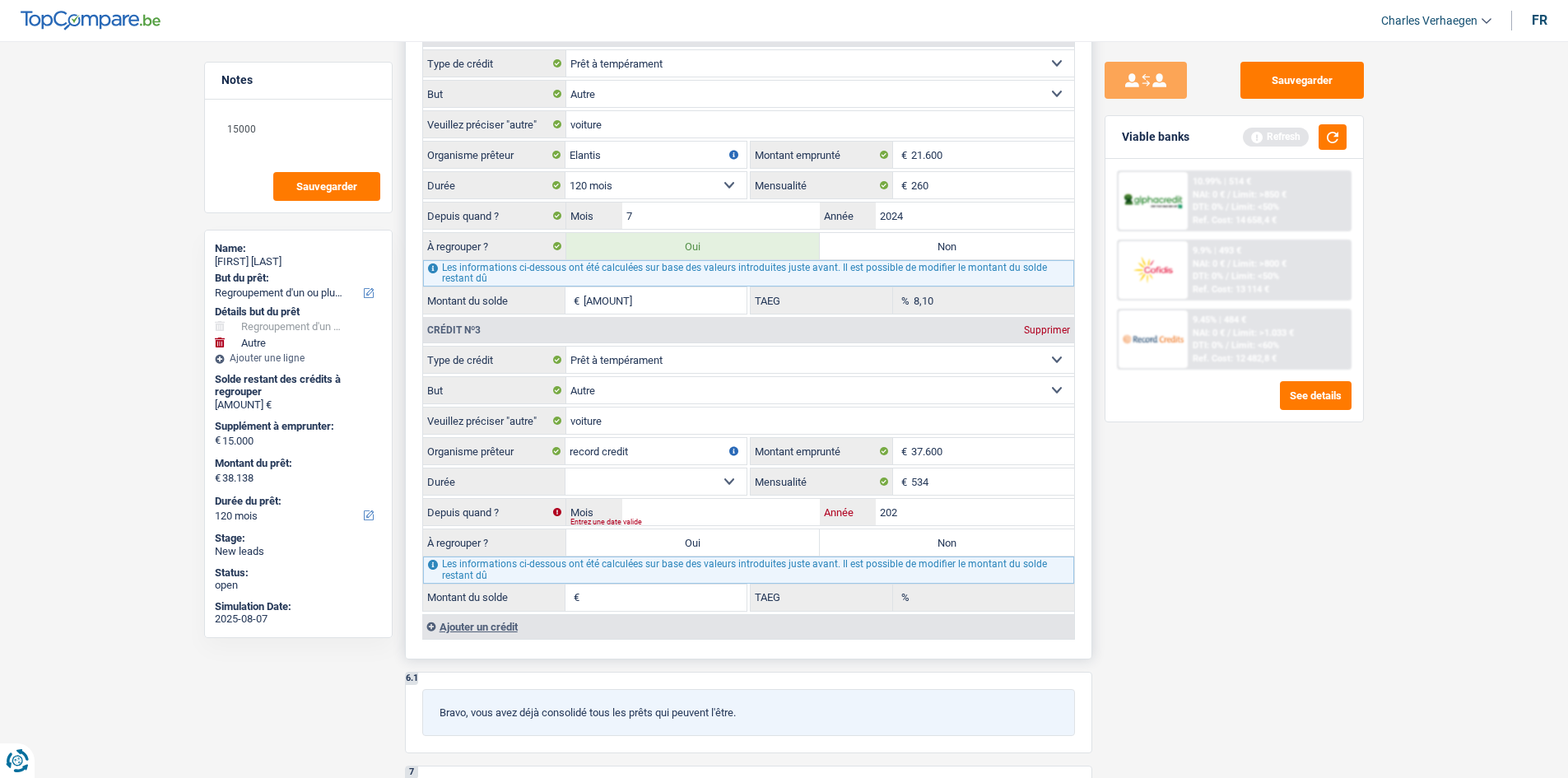click on "202" at bounding box center (975, 512) 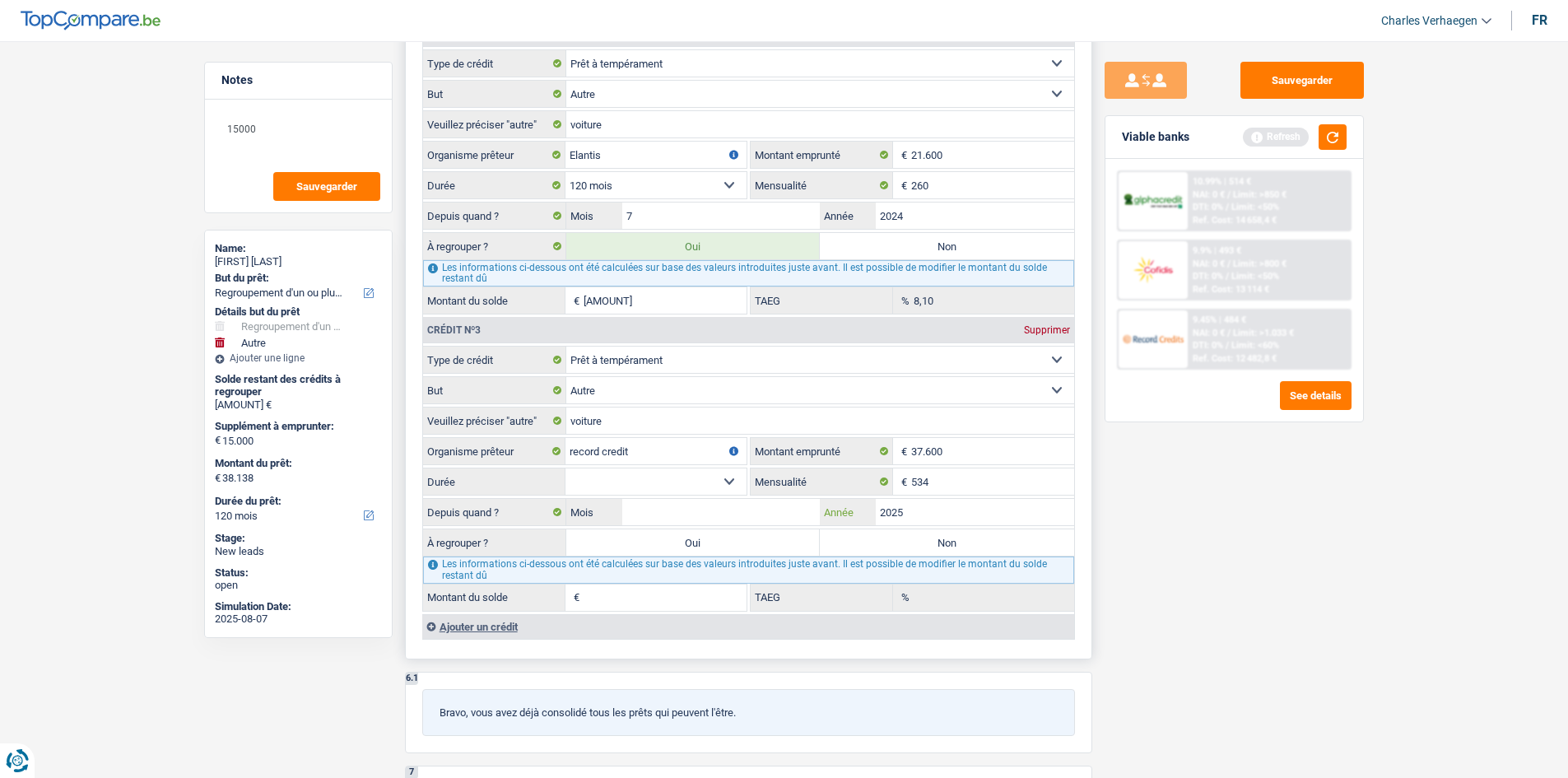 type on "2025" 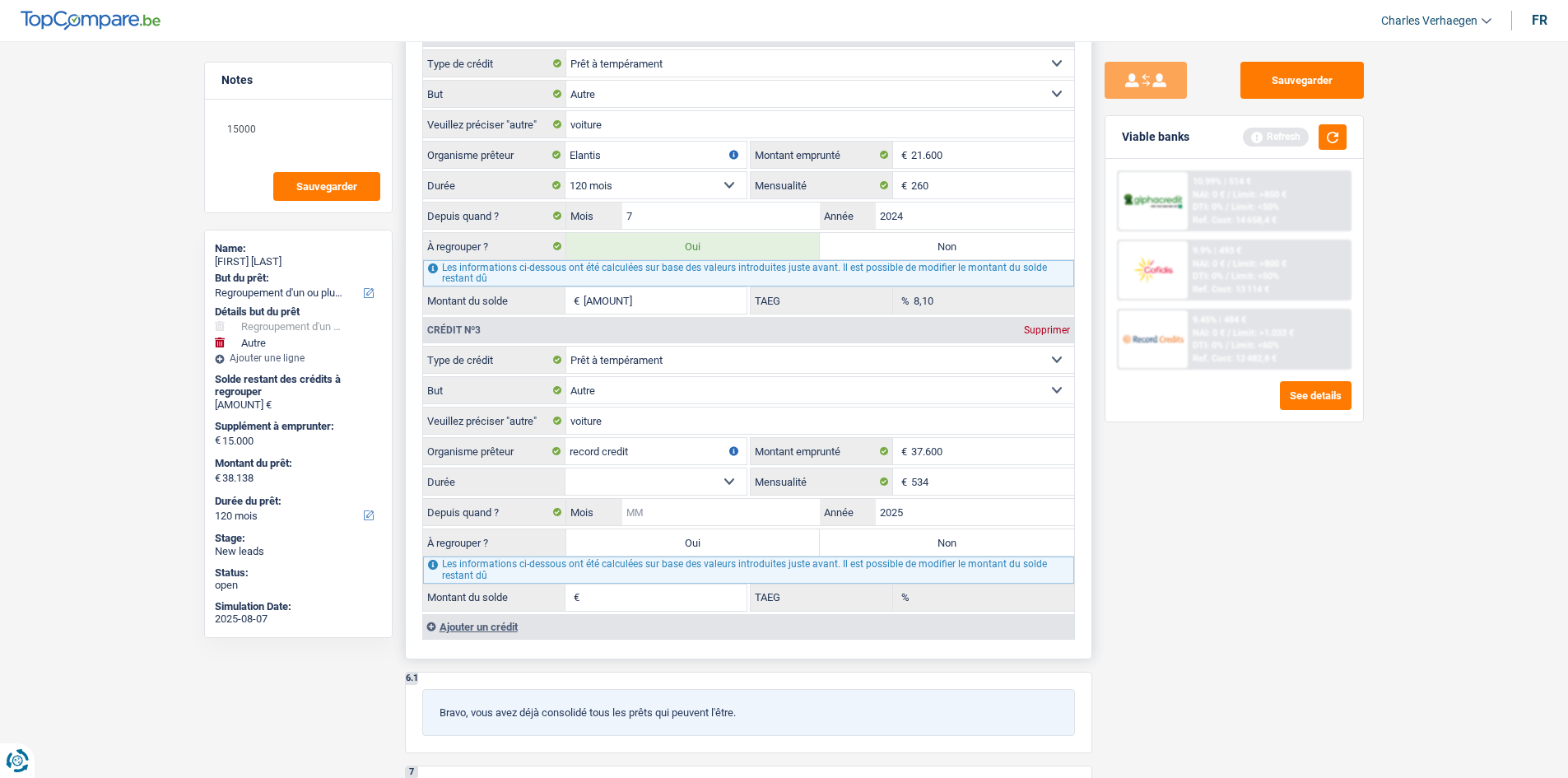 click on "Mois" at bounding box center [721, 512] 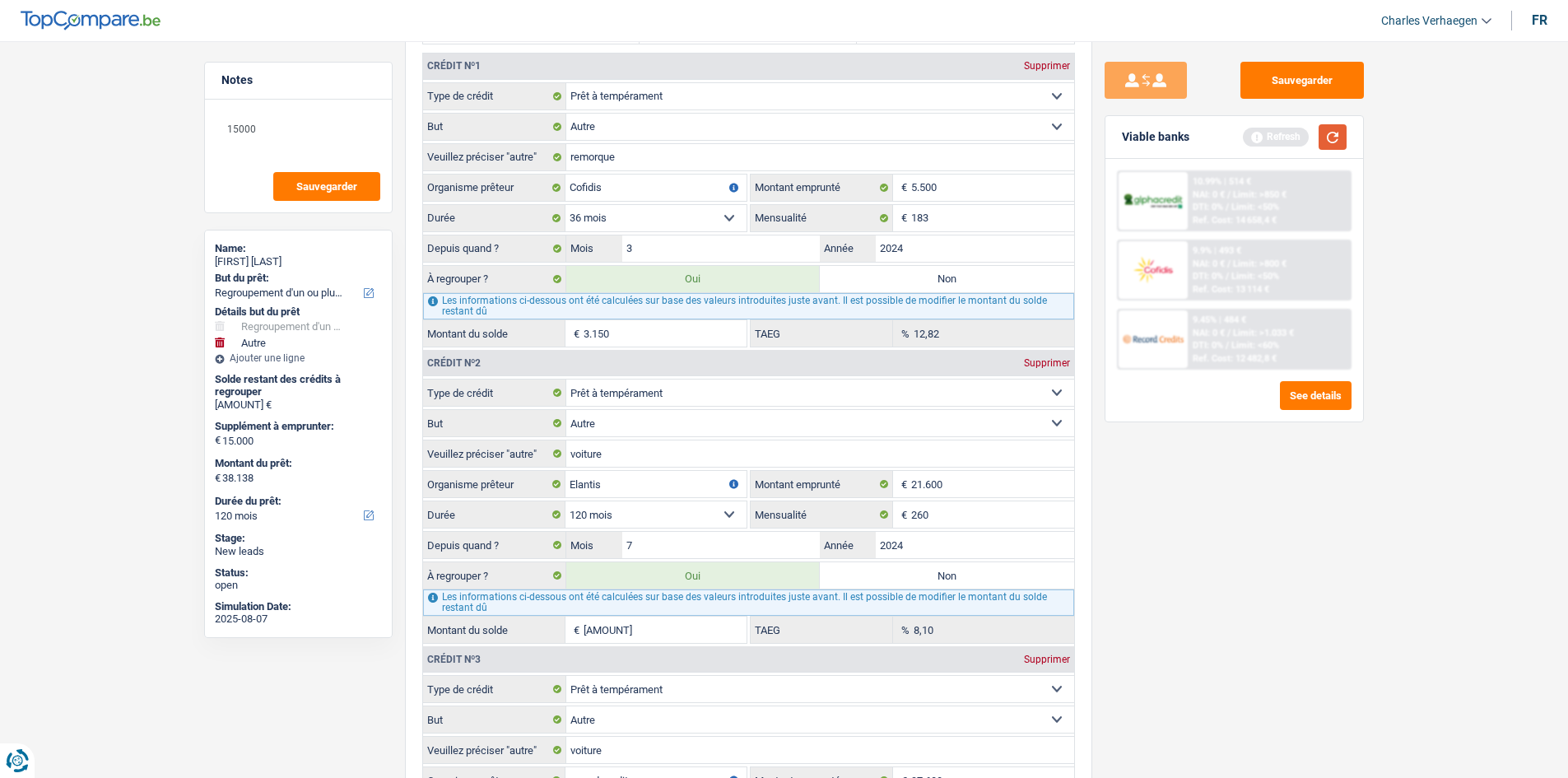 click at bounding box center [1333, 137] 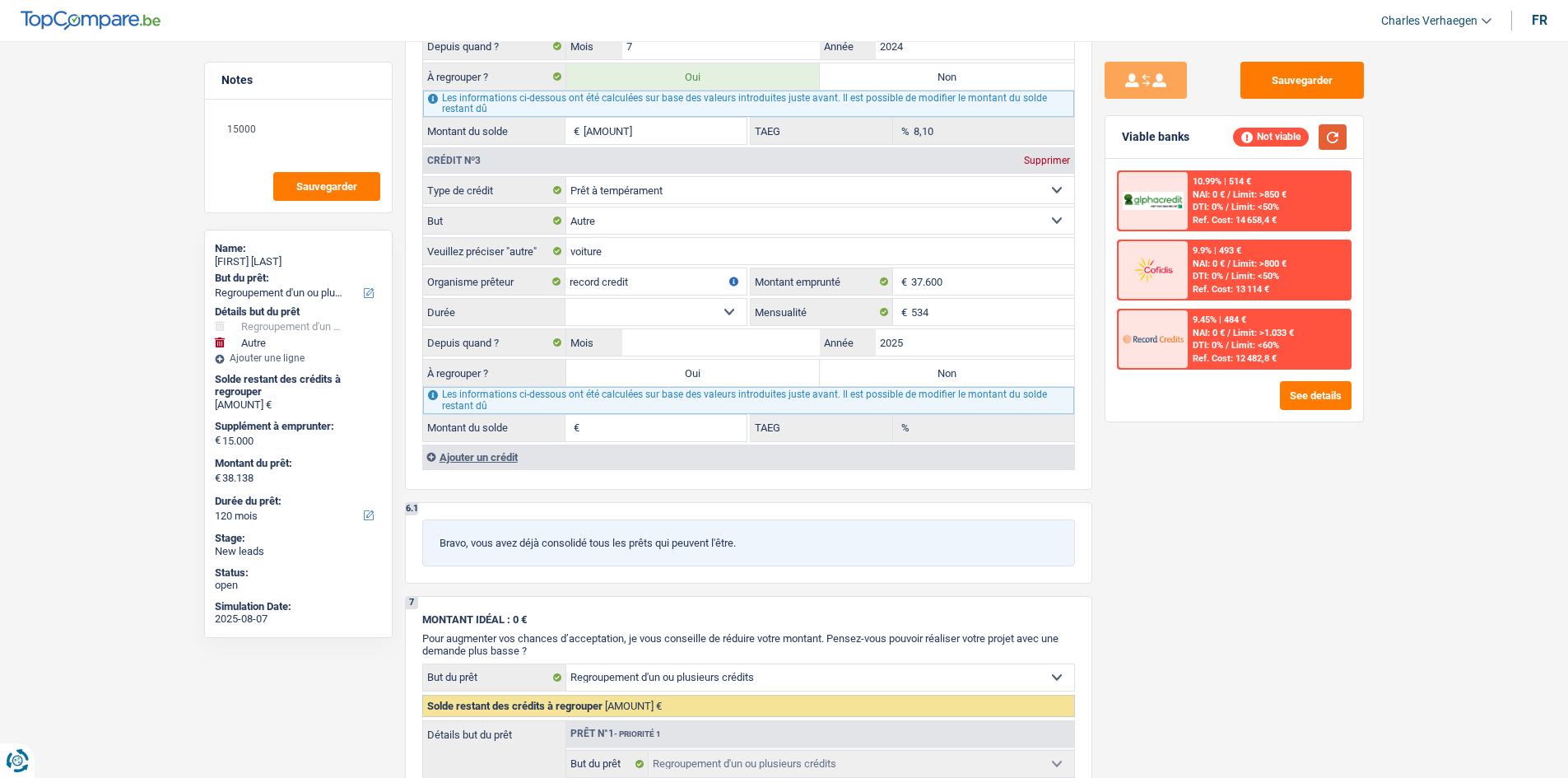 scroll, scrollTop: 1811, scrollLeft: 0, axis: vertical 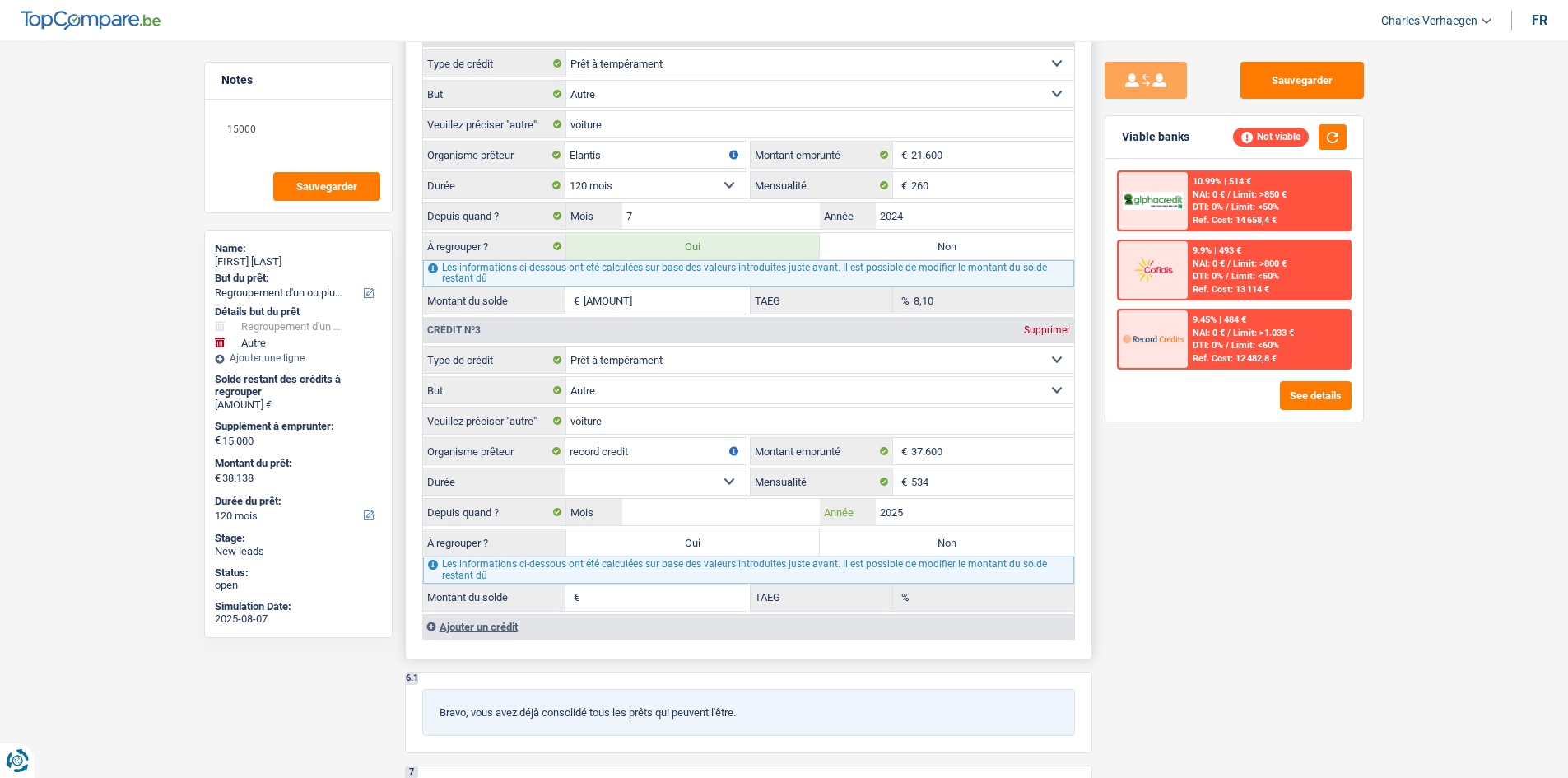click on "2025" at bounding box center [975, 512] 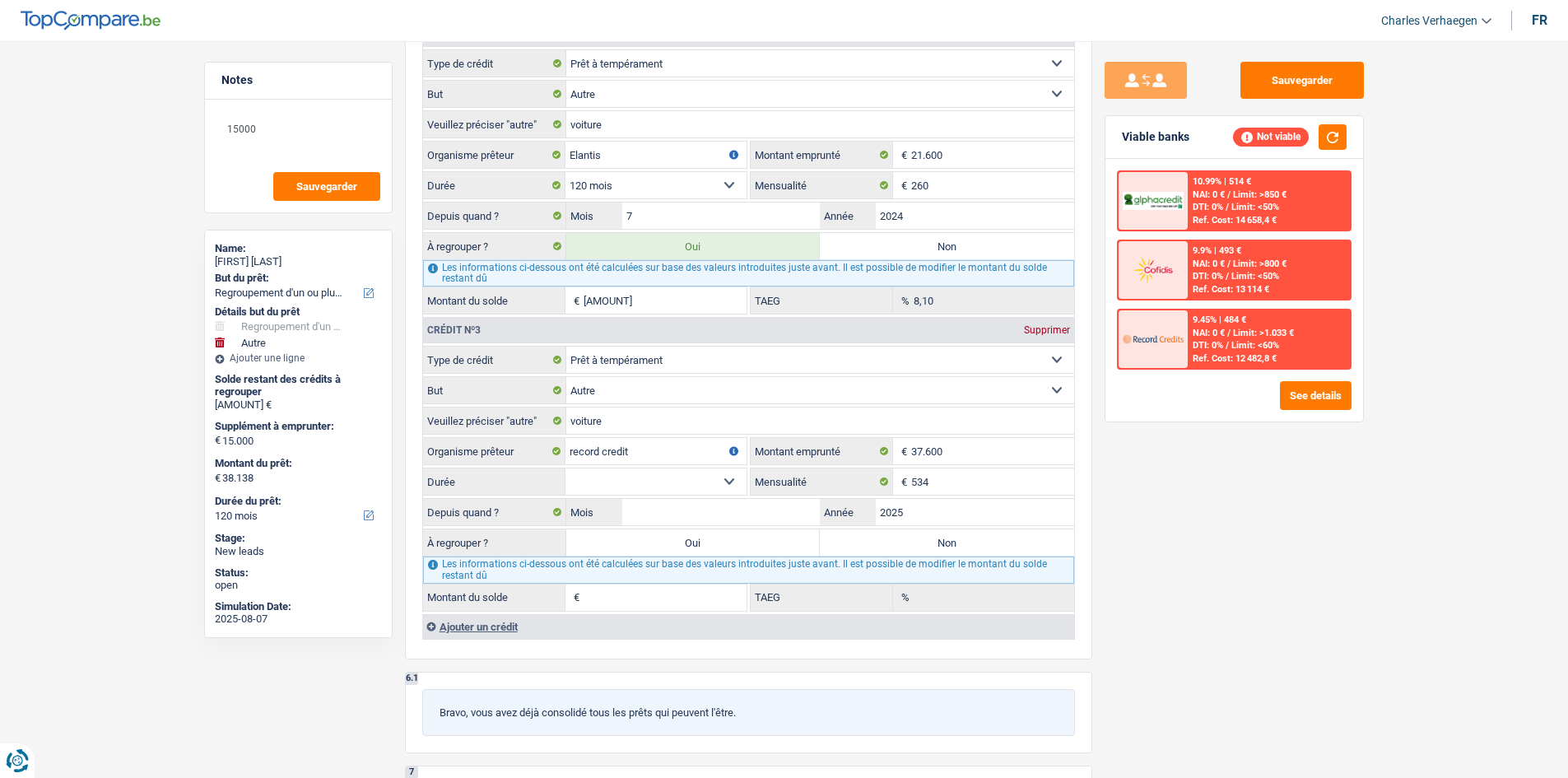 click on "Sauvegarder
Viable banks
Not viable
10.99% | 514 €
NAI: 0 €
/
Limit: >850 €
DTI: 0%
/
Limit: <50%
Ref. Cost: 14 658,4 €
9.9% | 493 €
NAI: 0 €
/
Limit: >800 €
DTI: 0%
/               /       /" at bounding box center [1234, 404] 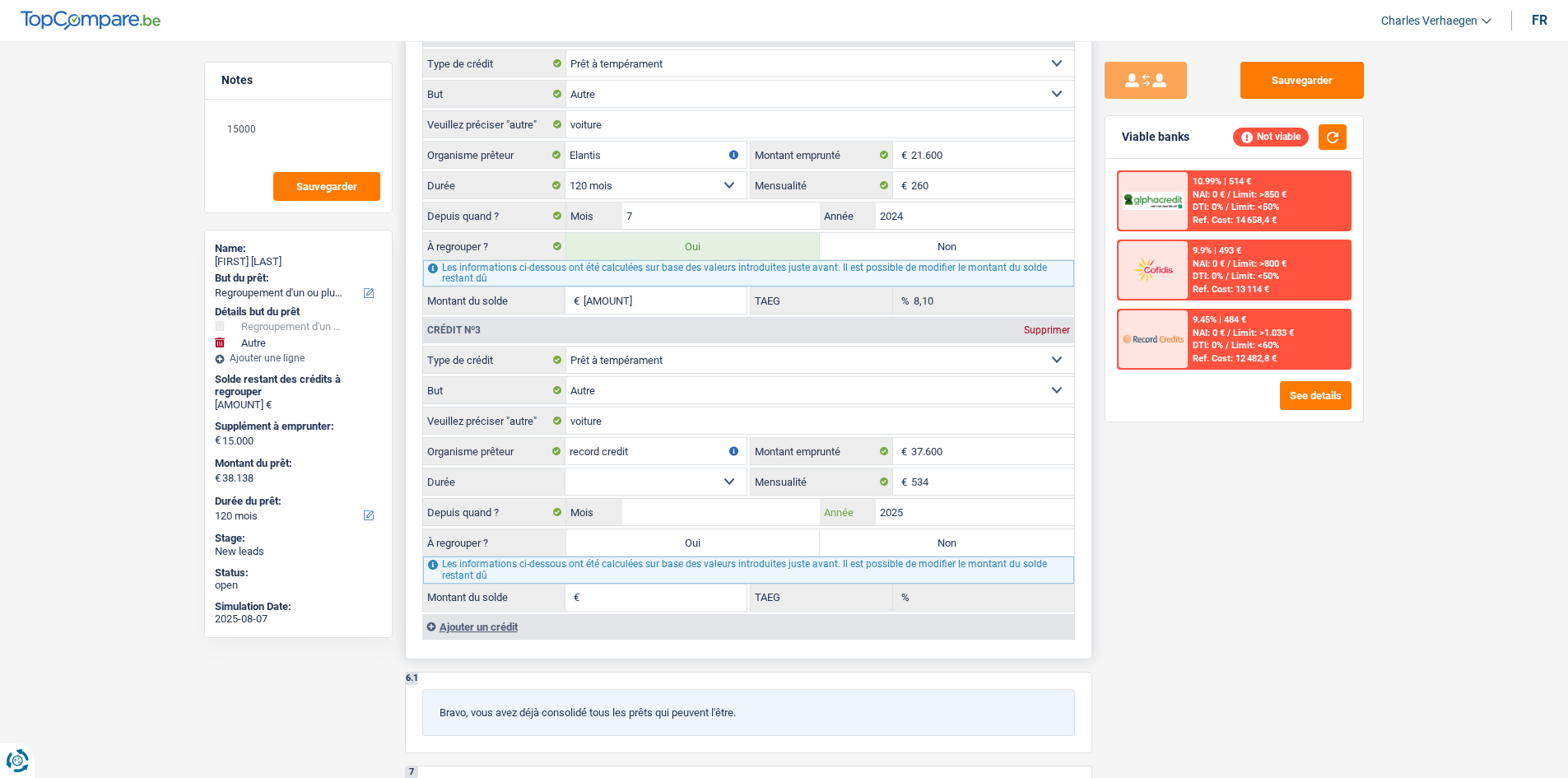 click on "2025" at bounding box center (975, 512) 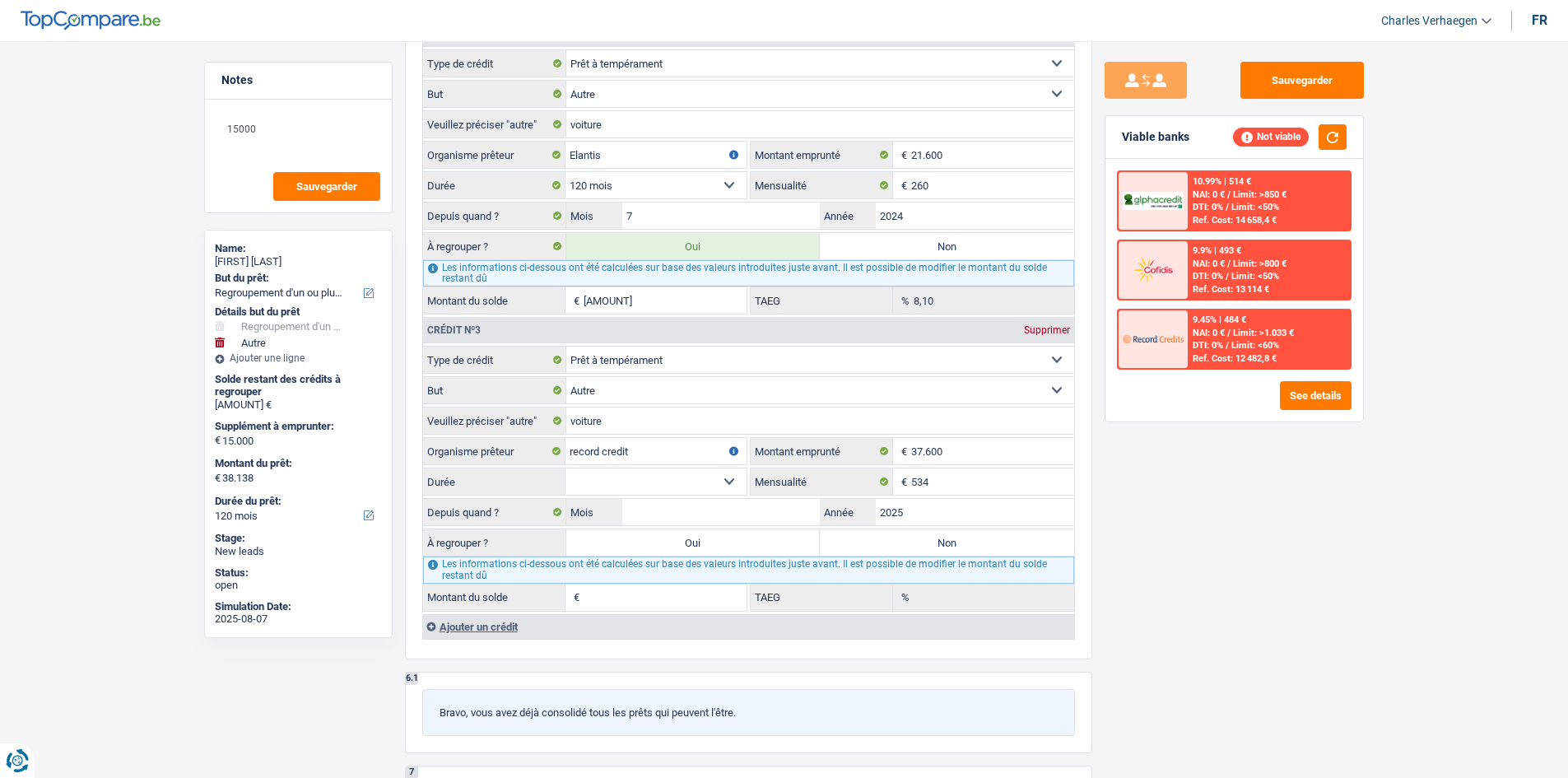 click on "Sauvegarder
Viable banks
Not viable
10.99% | 514 €
NAI: 0 €
/
Limit: >850 €
DTI: 0%
/
Limit: <50%
Ref. Cost: 14 658,4 €
9.9% | 493 €
NAI: 0 €
/
Limit: >800 €
DTI: 0%
/               /       /" at bounding box center (1234, 404) 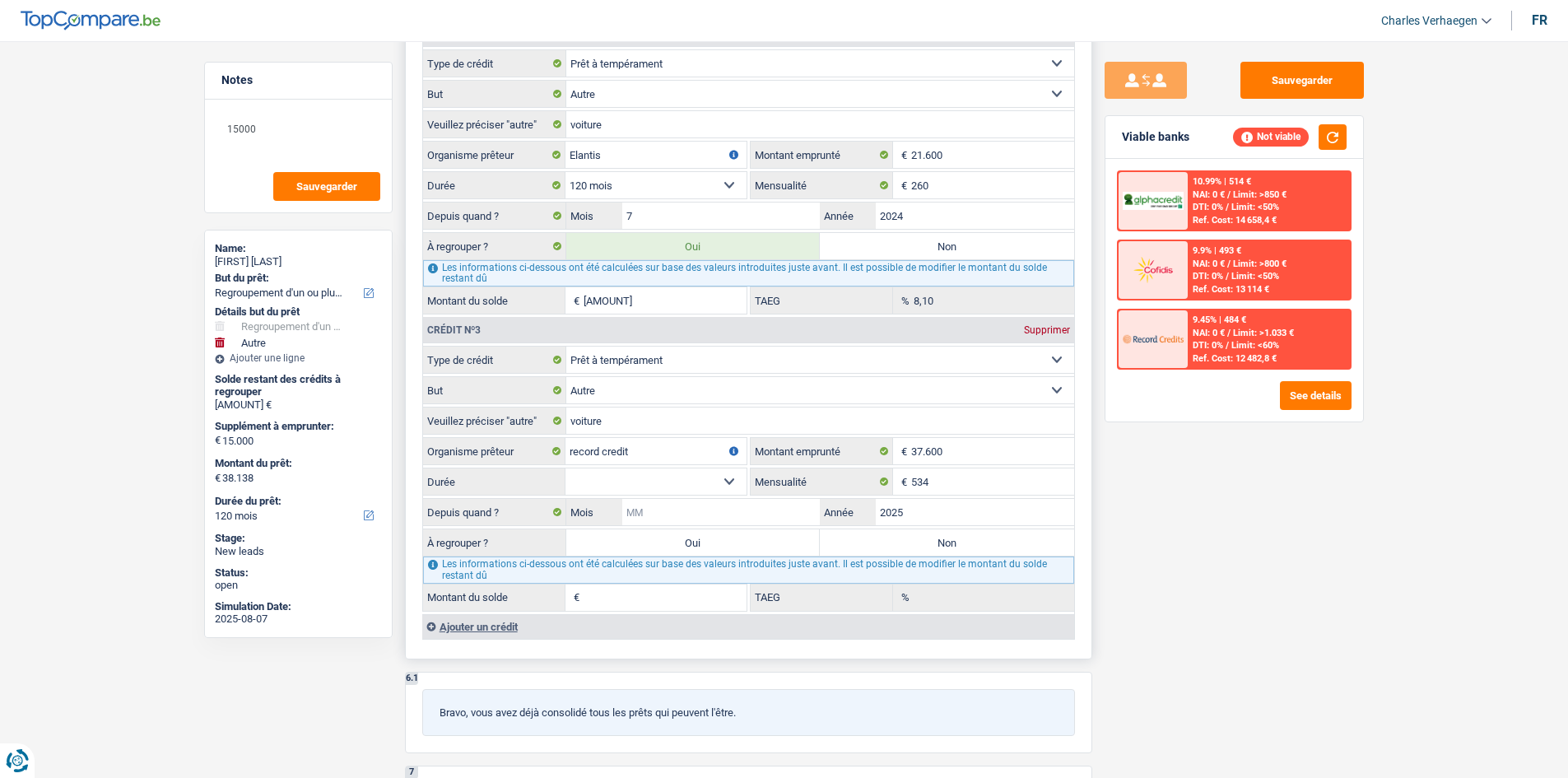 click on "Mois" at bounding box center [721, 512] 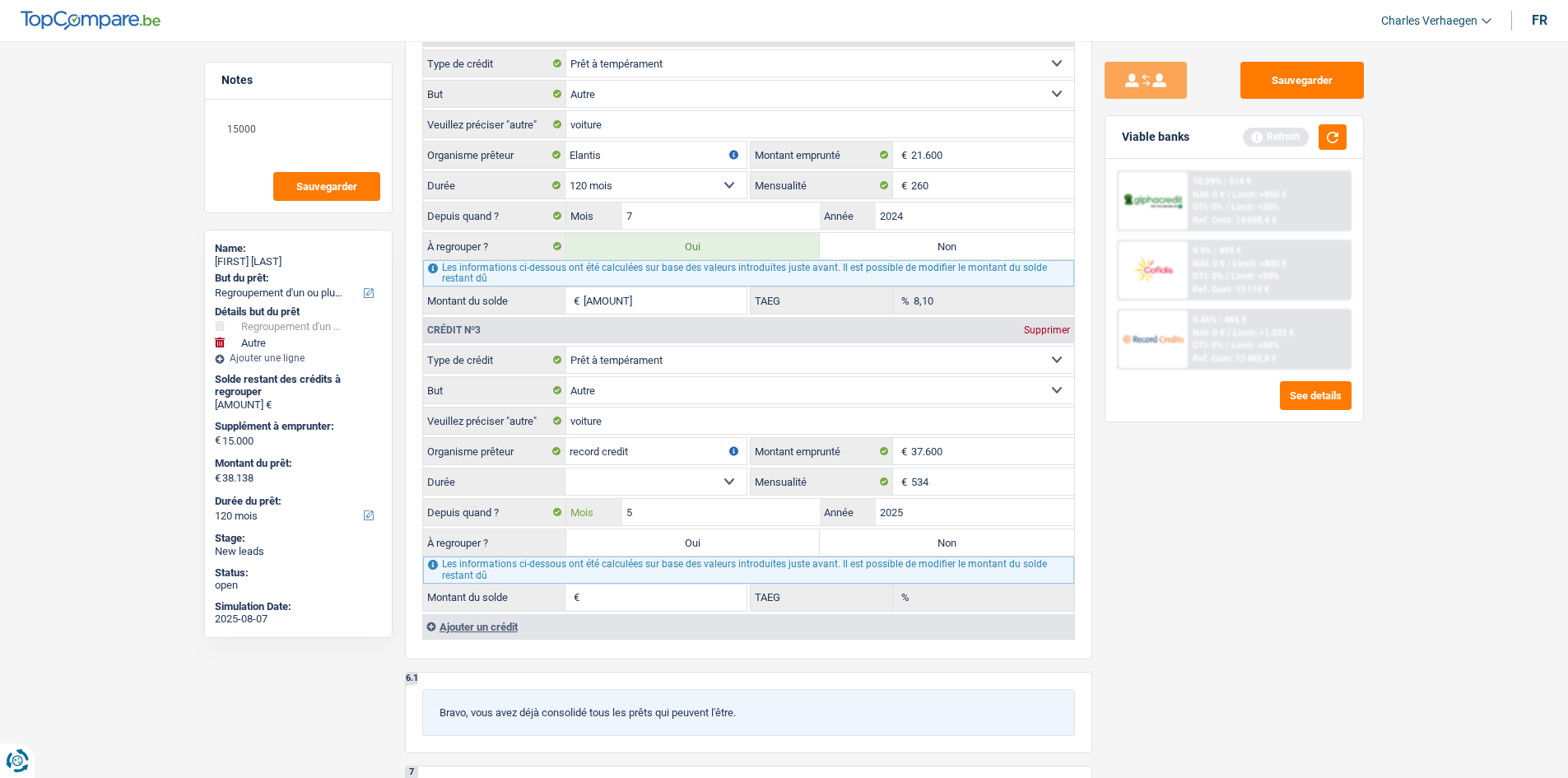 type on "5" 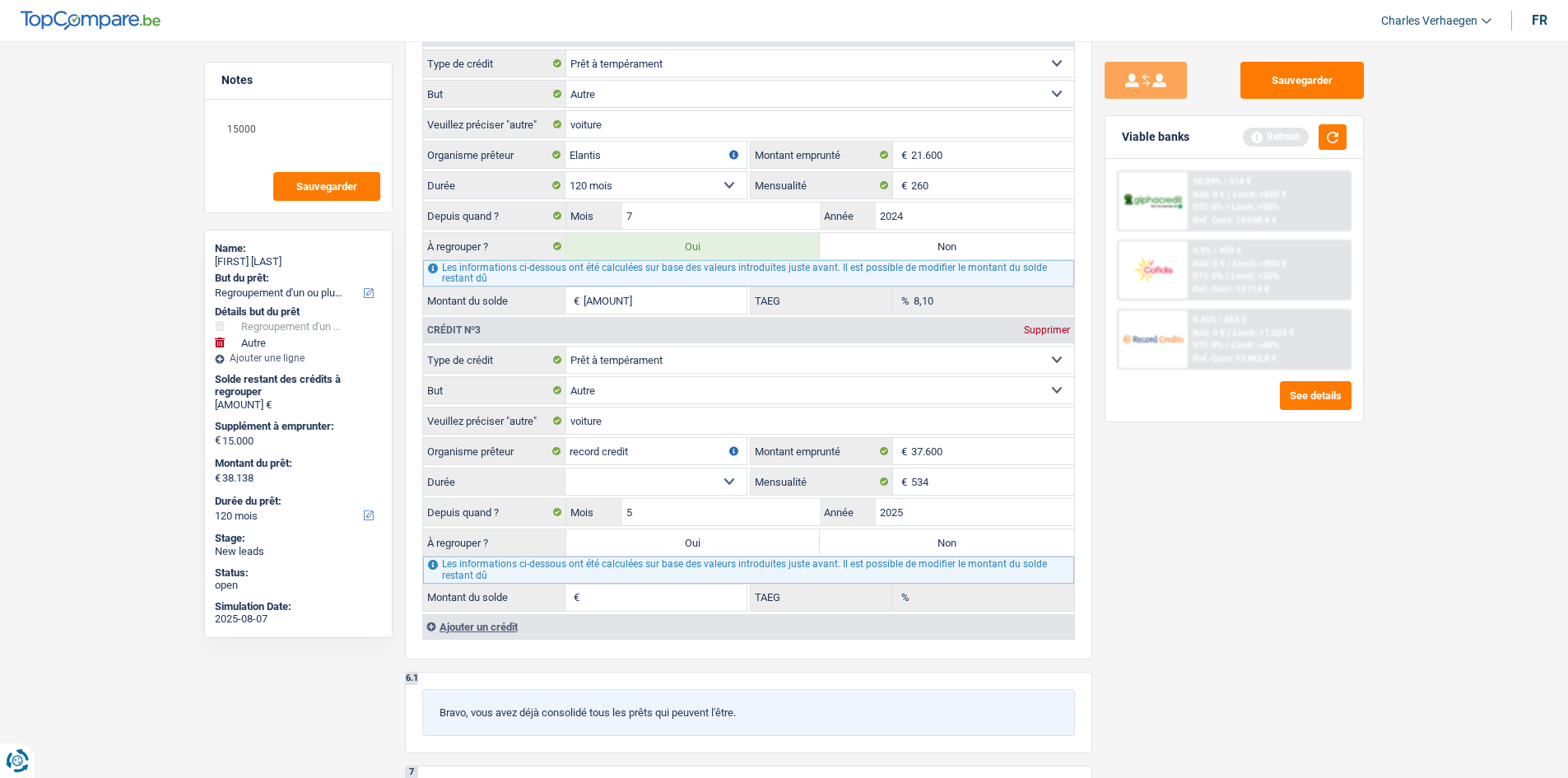 click on "Sauvegarder
Viable banks
Refresh
10.99% | 514 €
NAI: 0 €
/
Limit: >850 €
DTI: 0%
/
Limit: <50%
Ref. Cost: 14 658,4 €
9.9% | 493 €
NAI: 0 €
/
Limit: >800 €
DTI: 0%
/               /       /" at bounding box center (1234, 404) 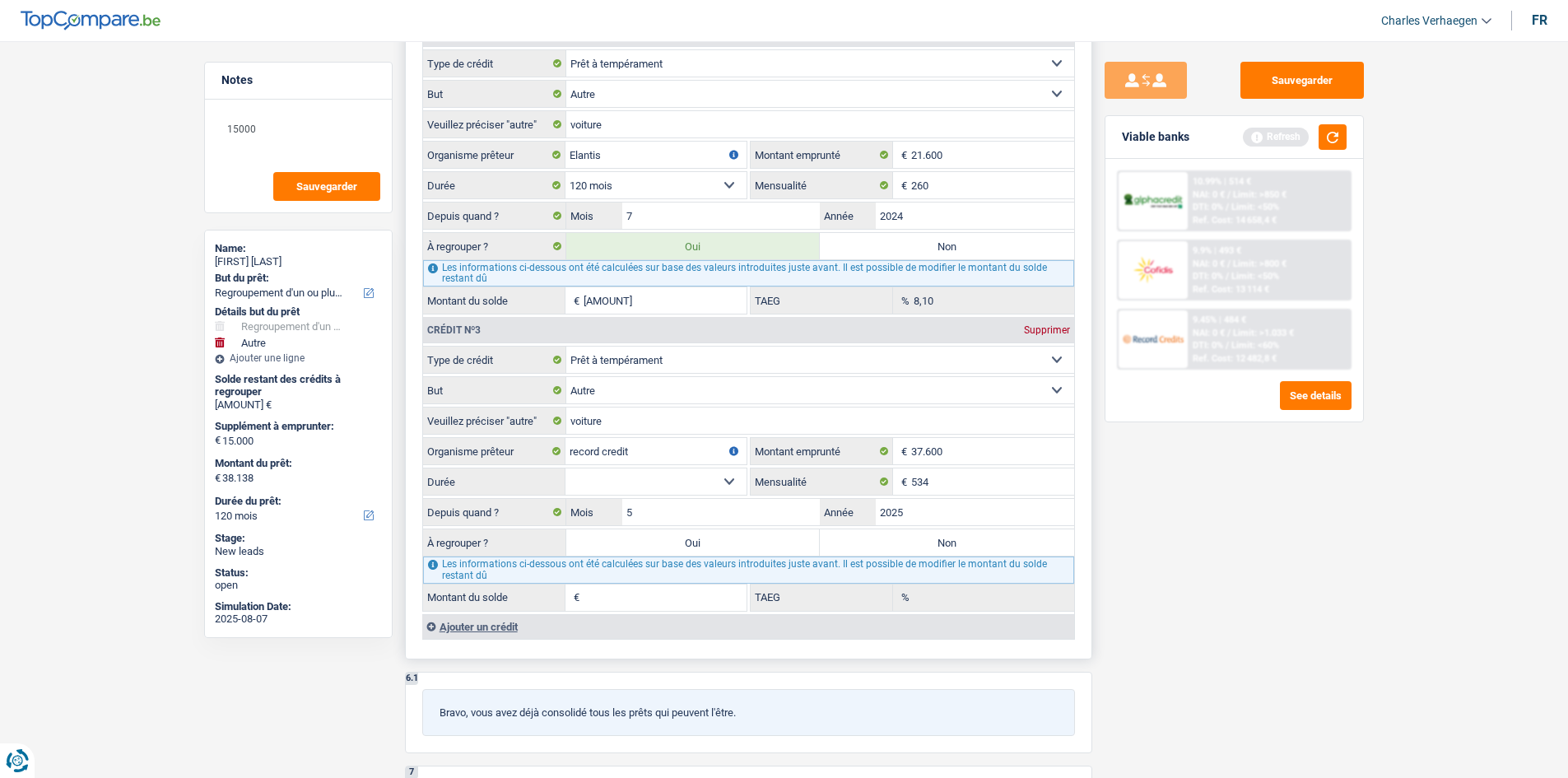 click on "12 mois 18 mois 24 mois 30 mois 36 mois 42 mois 48 mois 60 mois 72 mois 84 mois 96 mois 120 mois 132 mois 144 mois
Sélectionner une option" at bounding box center (656, 482) 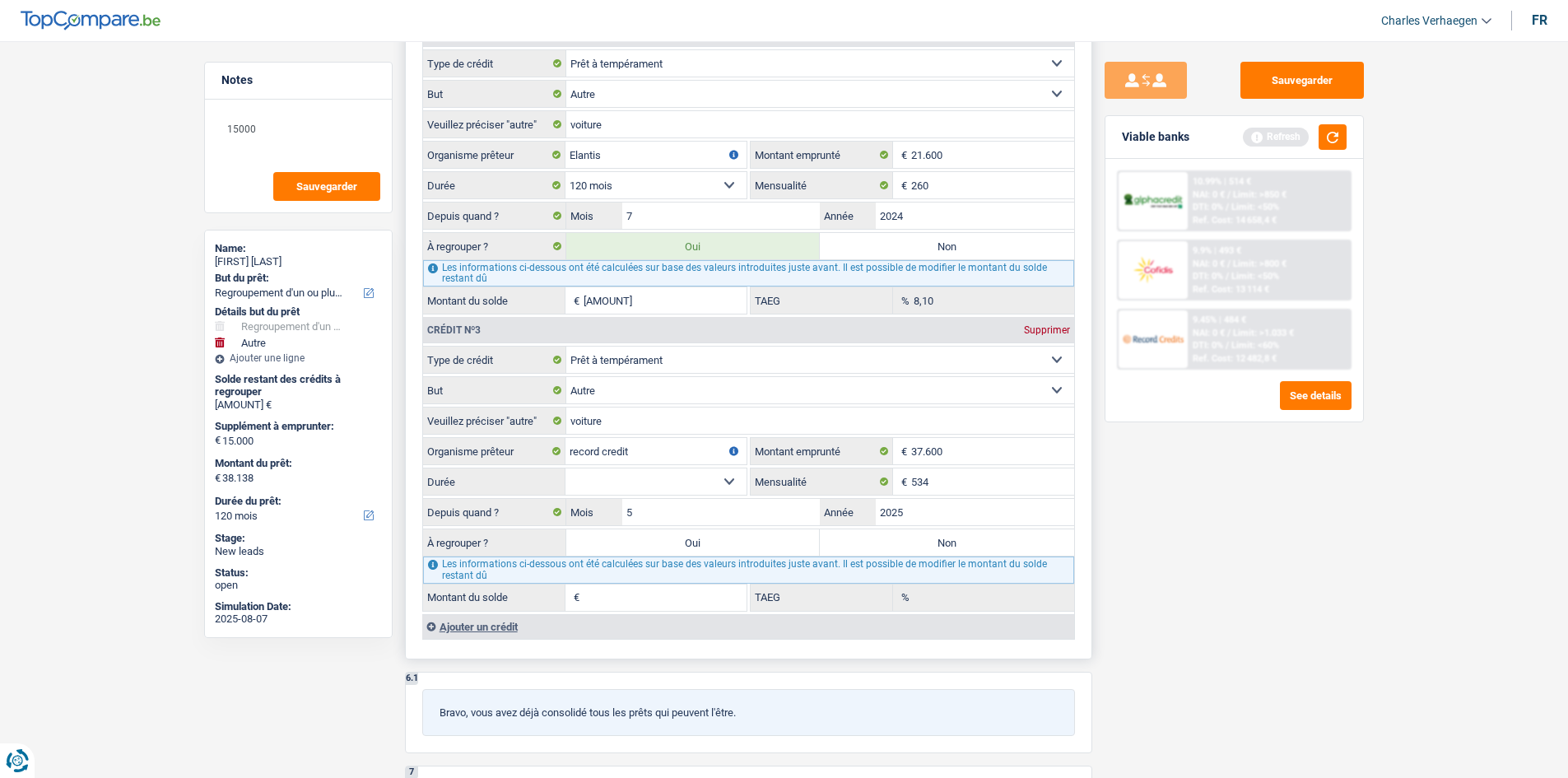 select on "84" 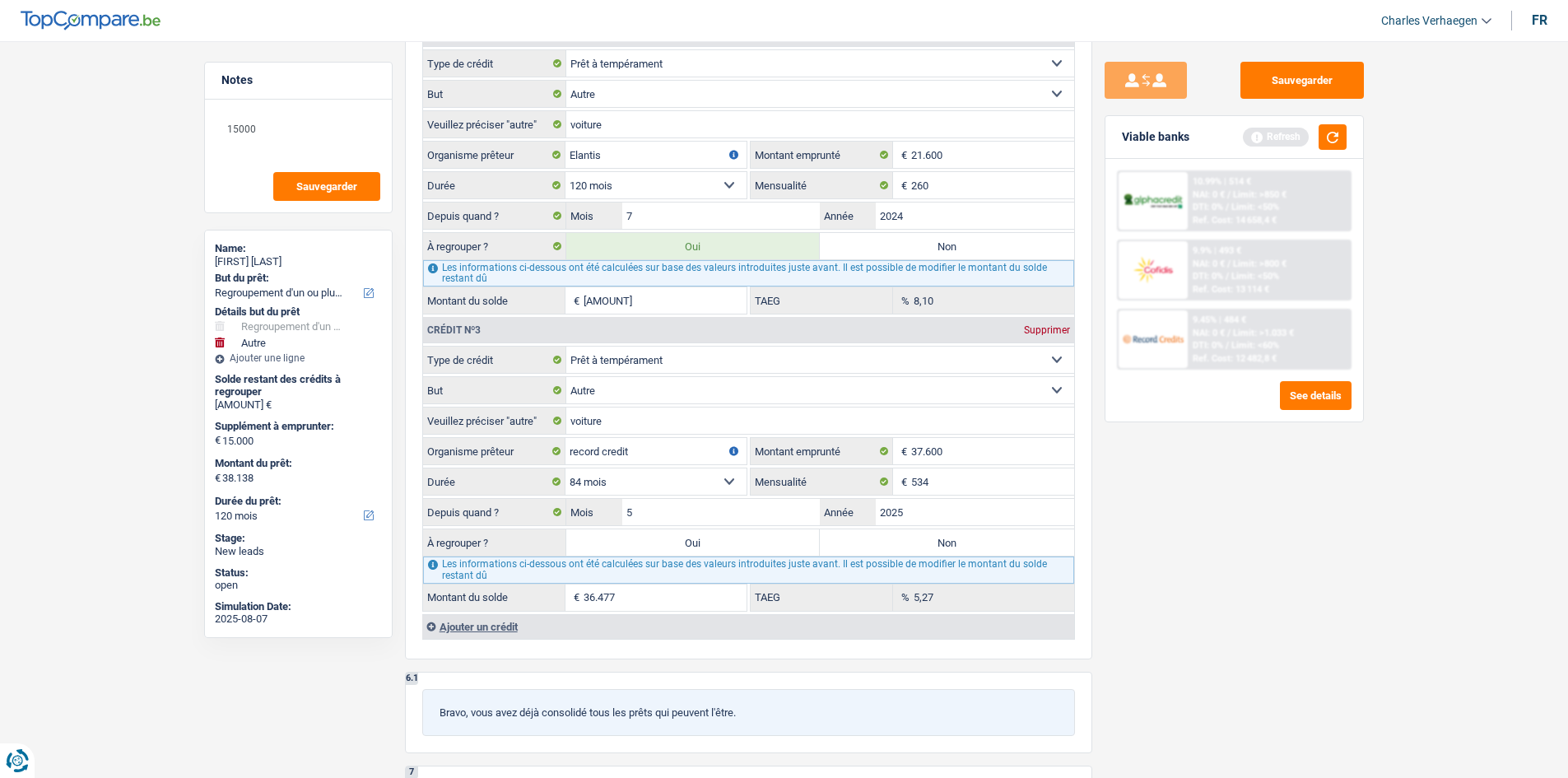click on "Sauvegarder
Viable banks
Refresh
10.99% | 514 €
NAI: 0 €
/
Limit: >850 €
DTI: 0%
/
Limit: <50%
Ref. Cost: 14 658,4 €
9.9% | 493 €
NAI: 0 €
/
Limit: >800 €
DTI: 0%
/               /       /" at bounding box center (1234, 404) 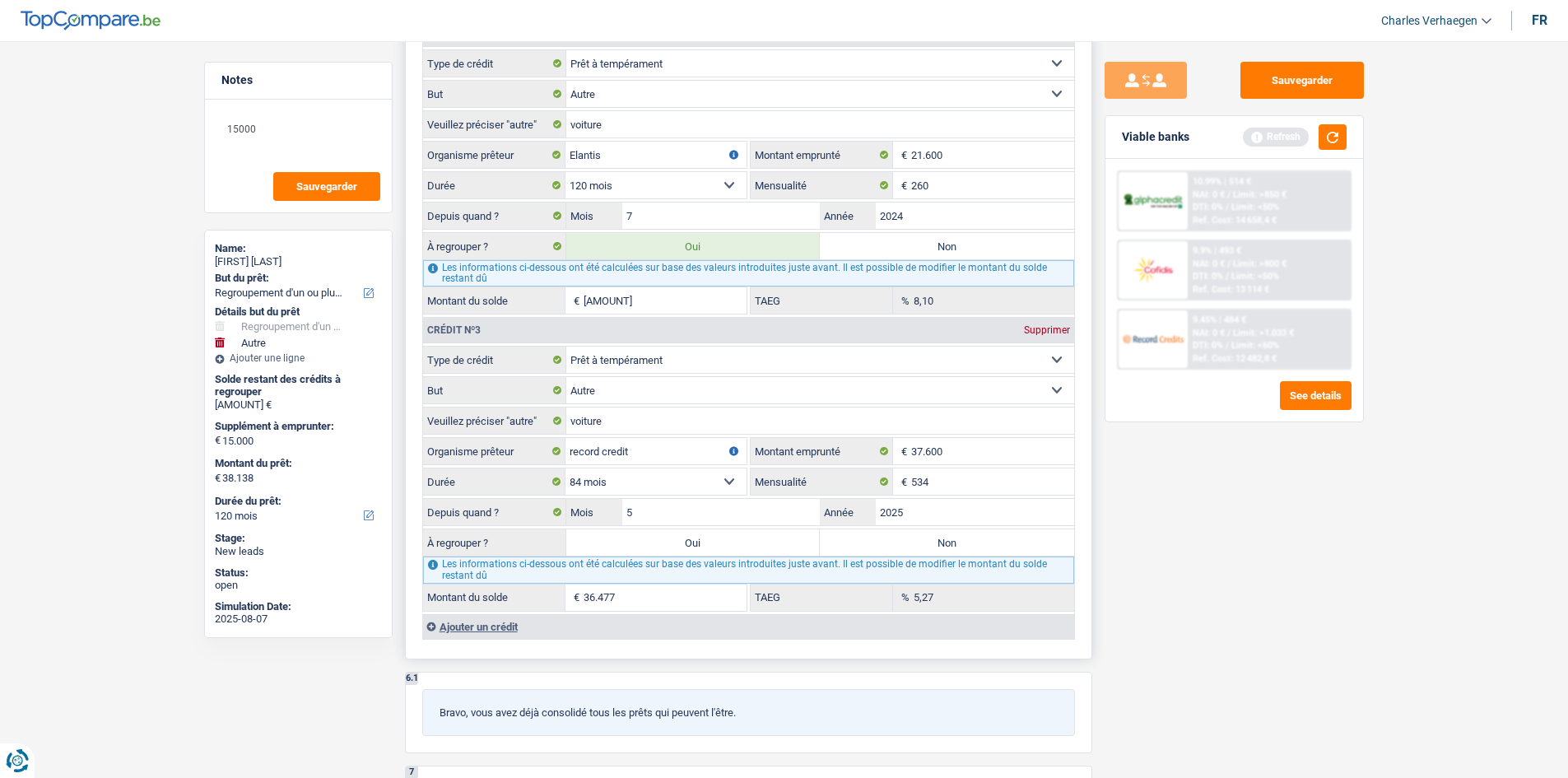 click on "12 mois 18 mois 24 mois 30 mois 36 mois 42 mois 48 mois 60 mois 72 mois 84 mois 96 mois 120 mois 132 mois 144 mois
Sélectionner une option" at bounding box center (656, 482) 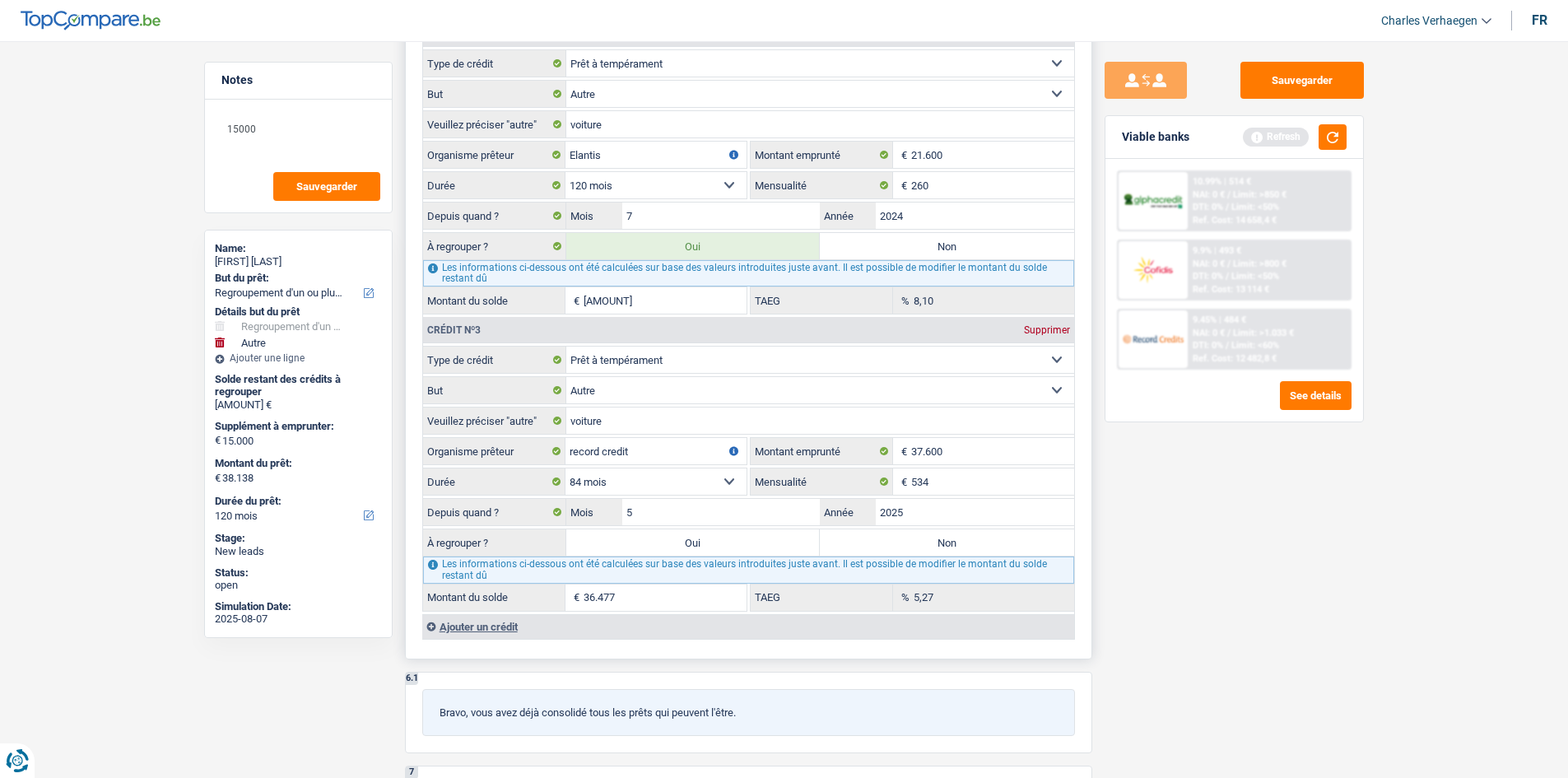 click on "12 mois 18 mois 24 mois 30 mois 36 mois 42 mois 48 mois 60 mois 72 mois 84 mois 96 mois 120 mois 132 mois 144 mois
Sélectionner une option" at bounding box center (656, 482) 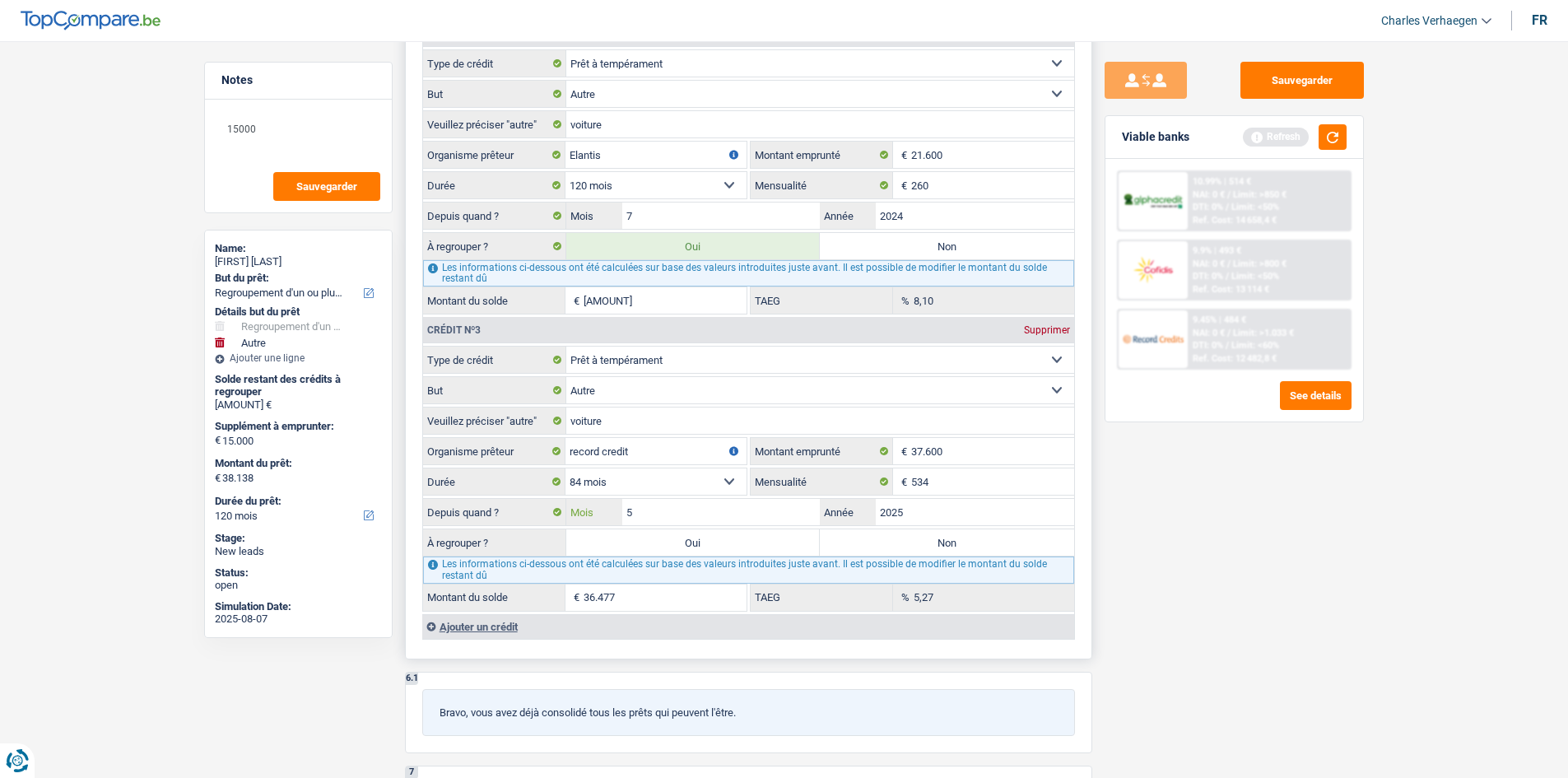 click on "5" at bounding box center [721, 512] 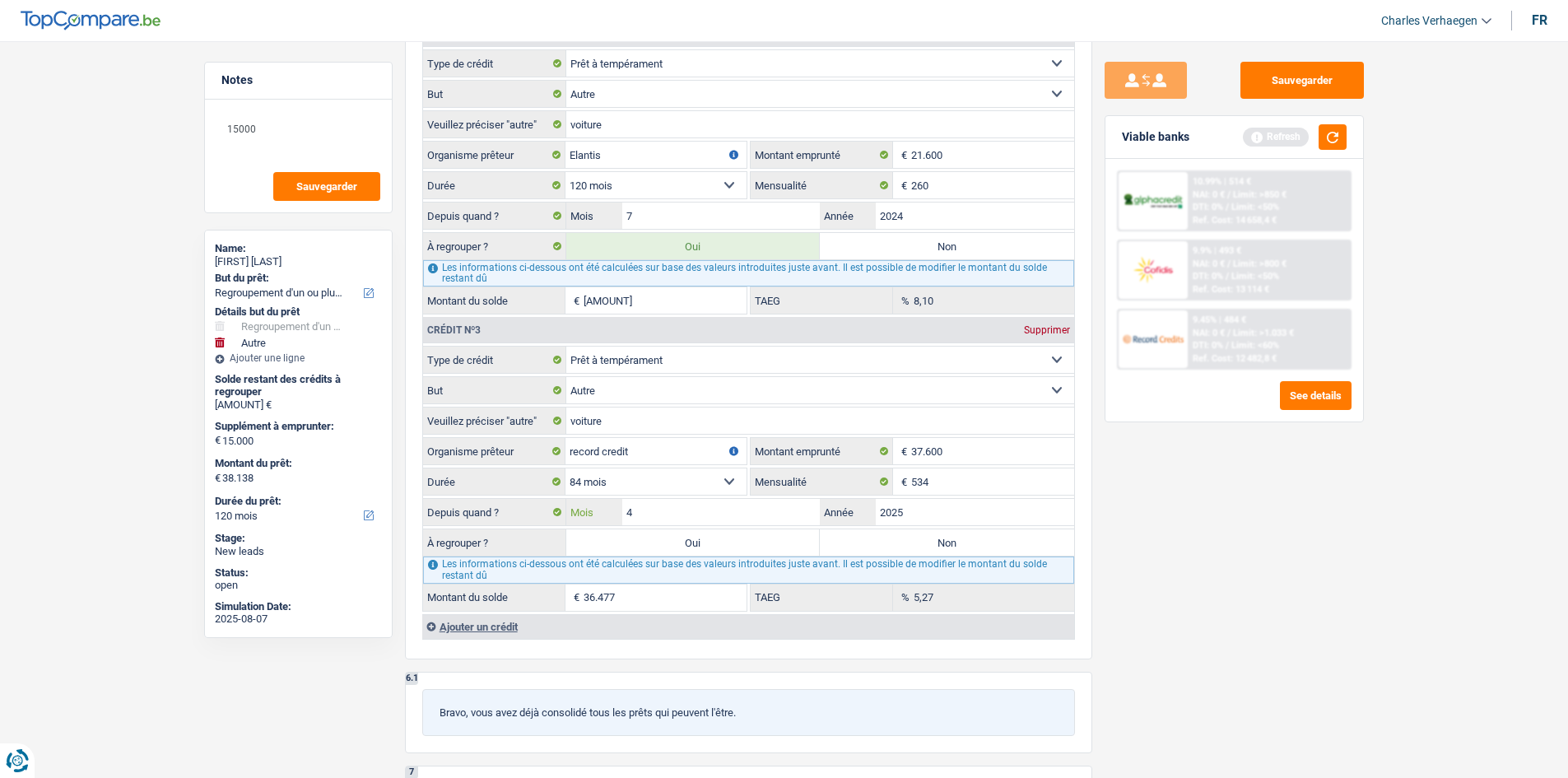 type on "4" 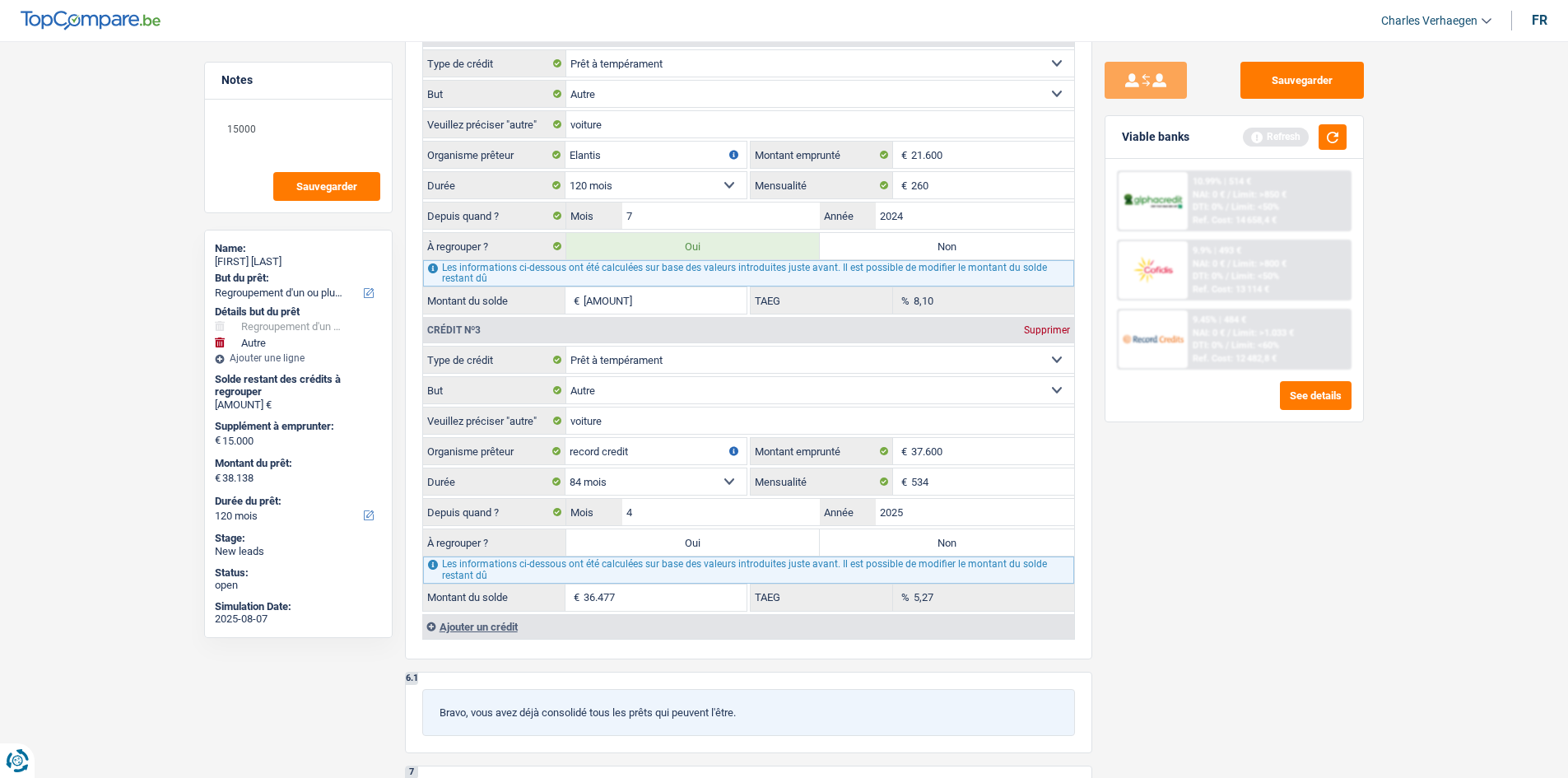 type on "36.100" 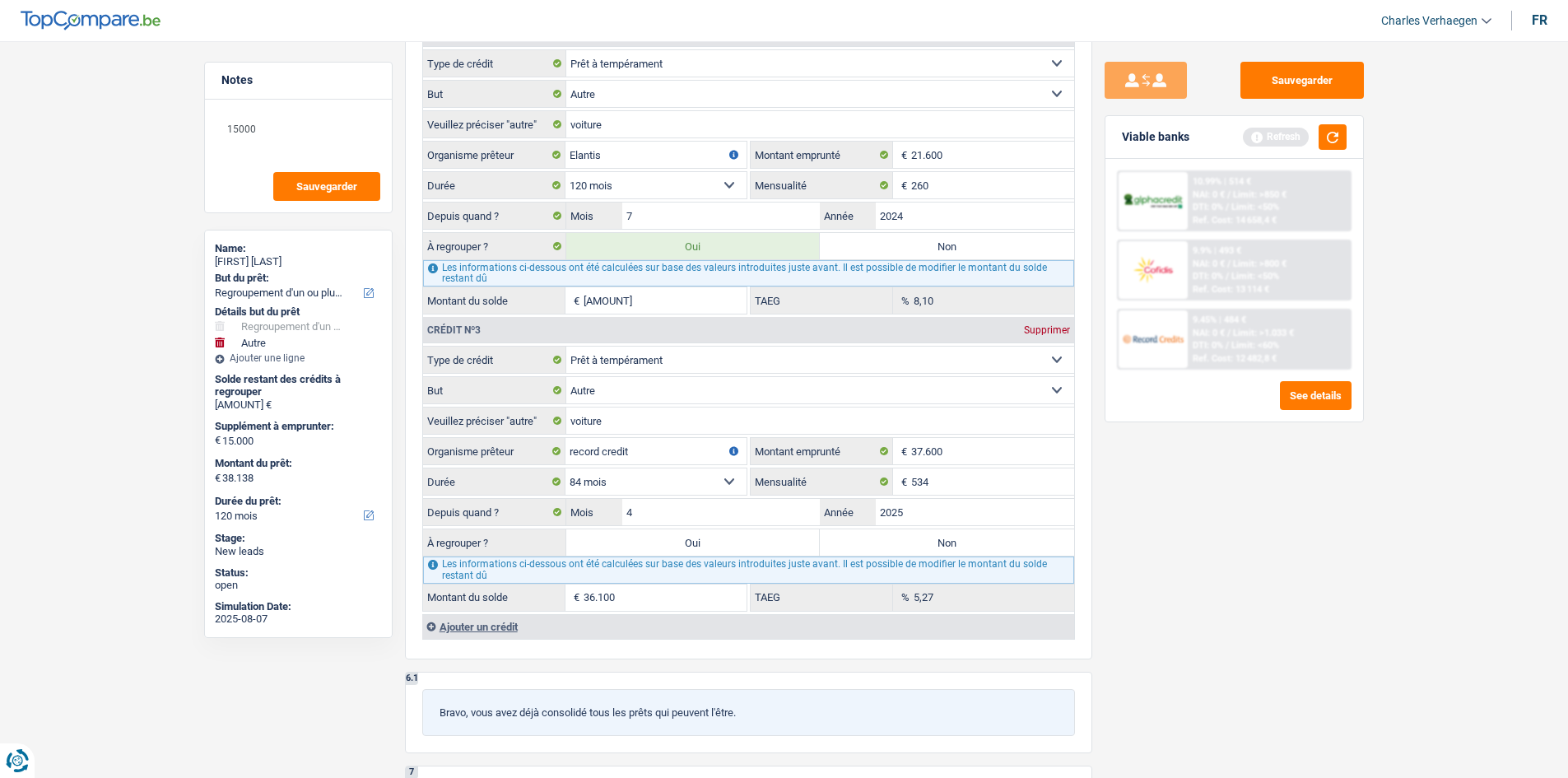 click on "Sauvegarder
Viable banks
Refresh
10.99% | 514 €
NAI: 0 €
/
Limit: >850 €
DTI: 0%
/
Limit: <50%
Ref. Cost: 14 658,4 €
9.9% | 493 €
NAI: 0 €
/
Limit: >800 €
DTI: 0%
/               /       /" at bounding box center (1234, 404) 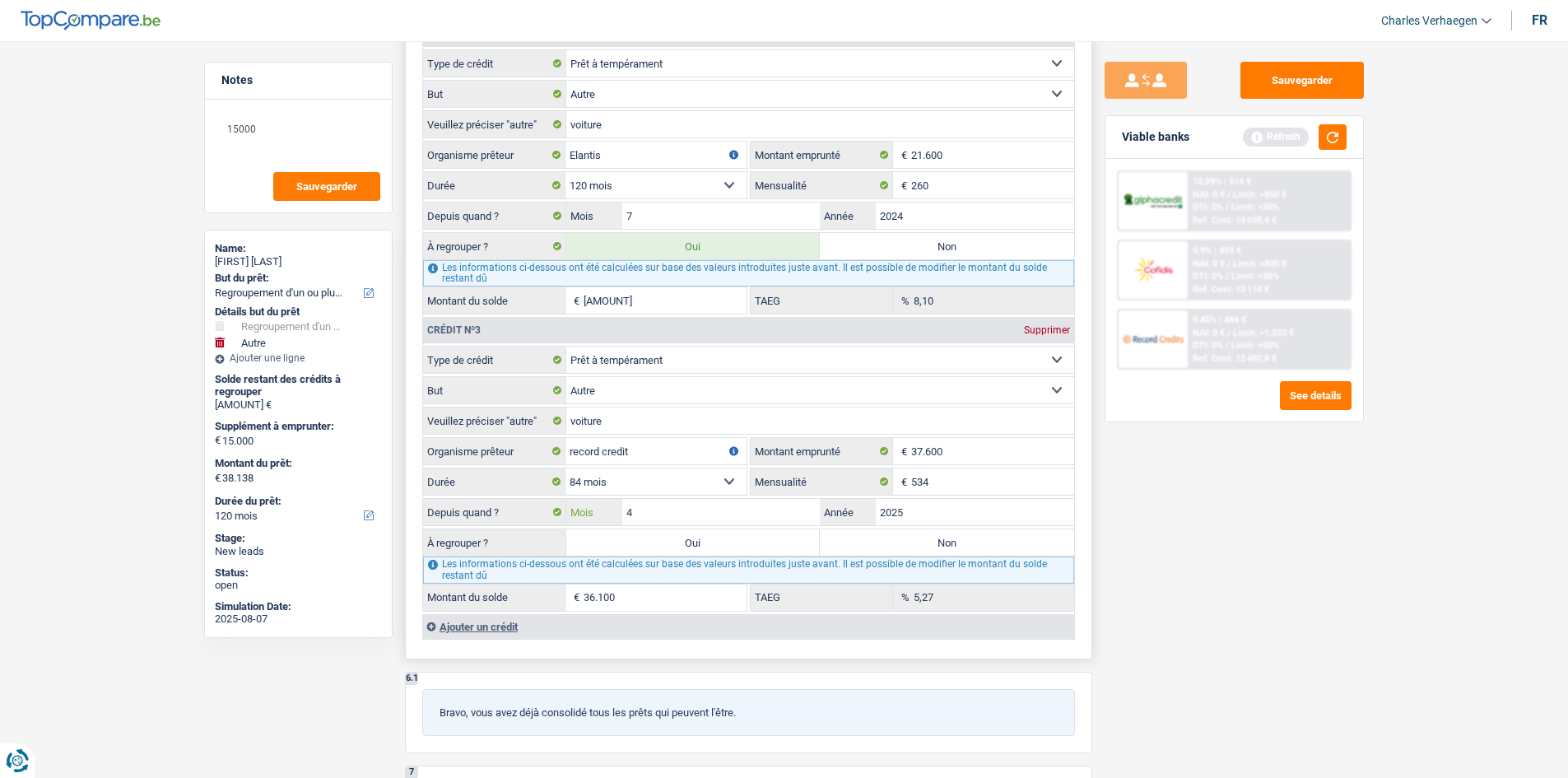 click on "4" at bounding box center (721, 512) 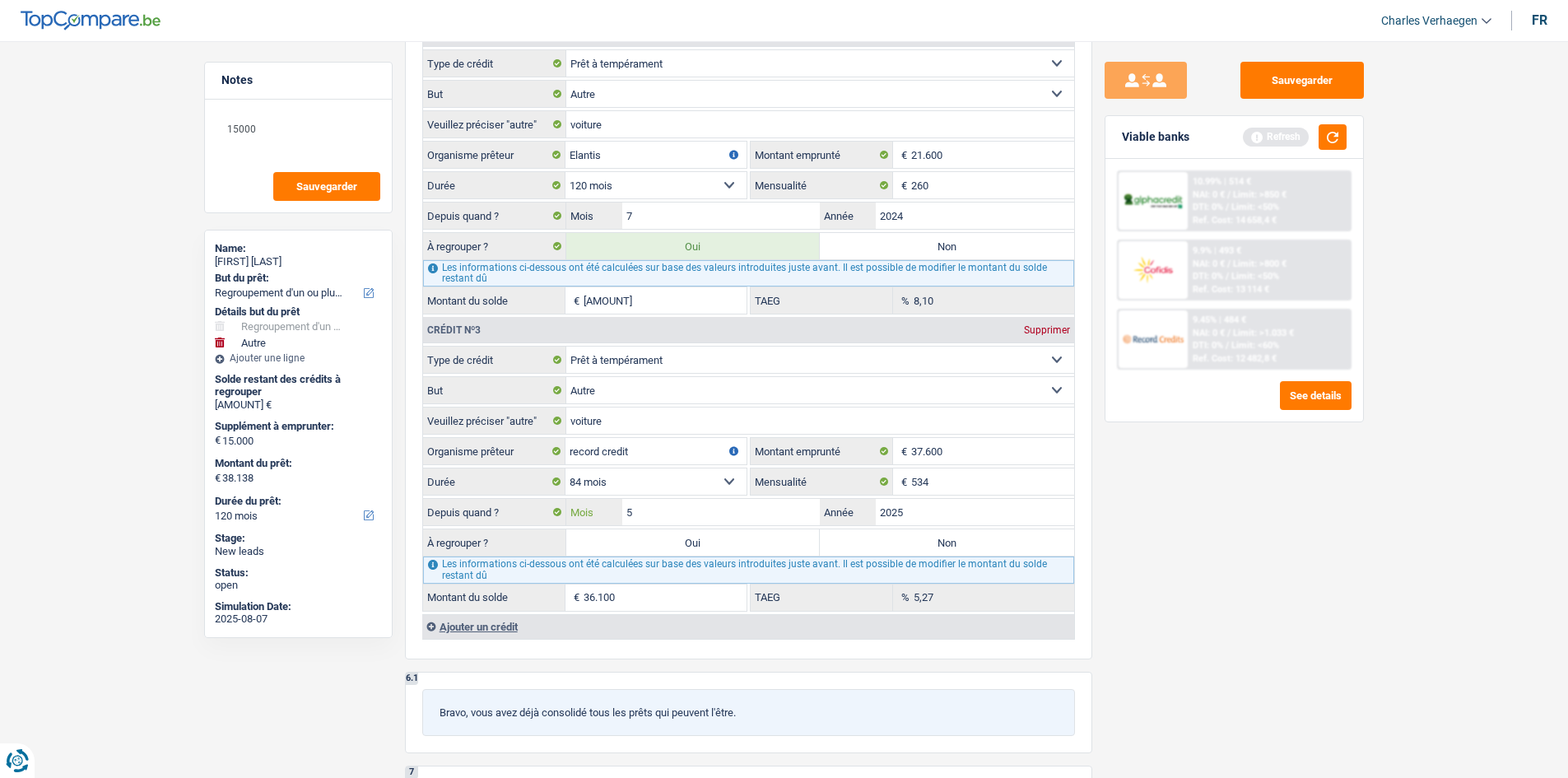 type on "5" 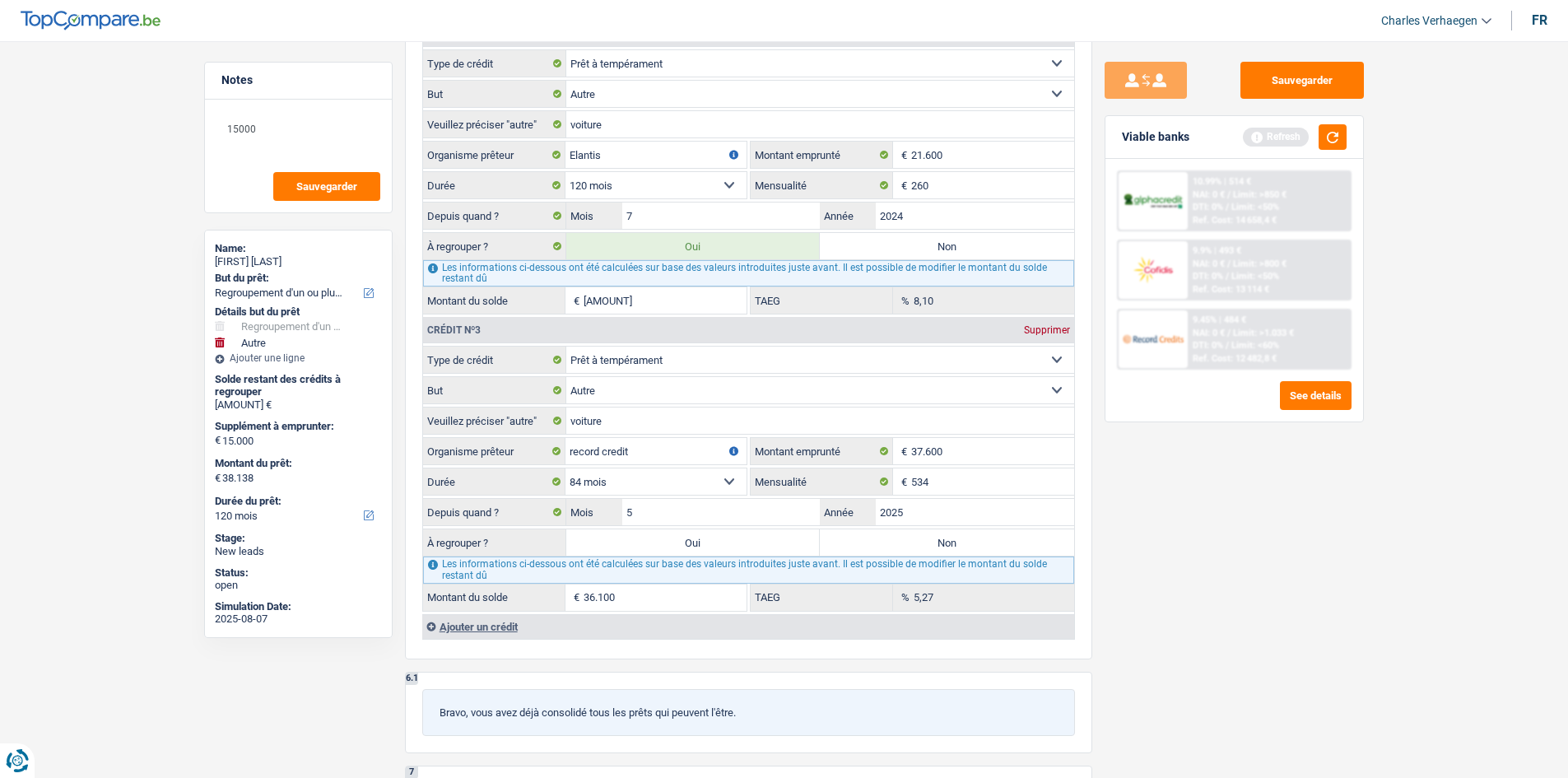 type on "36.477" 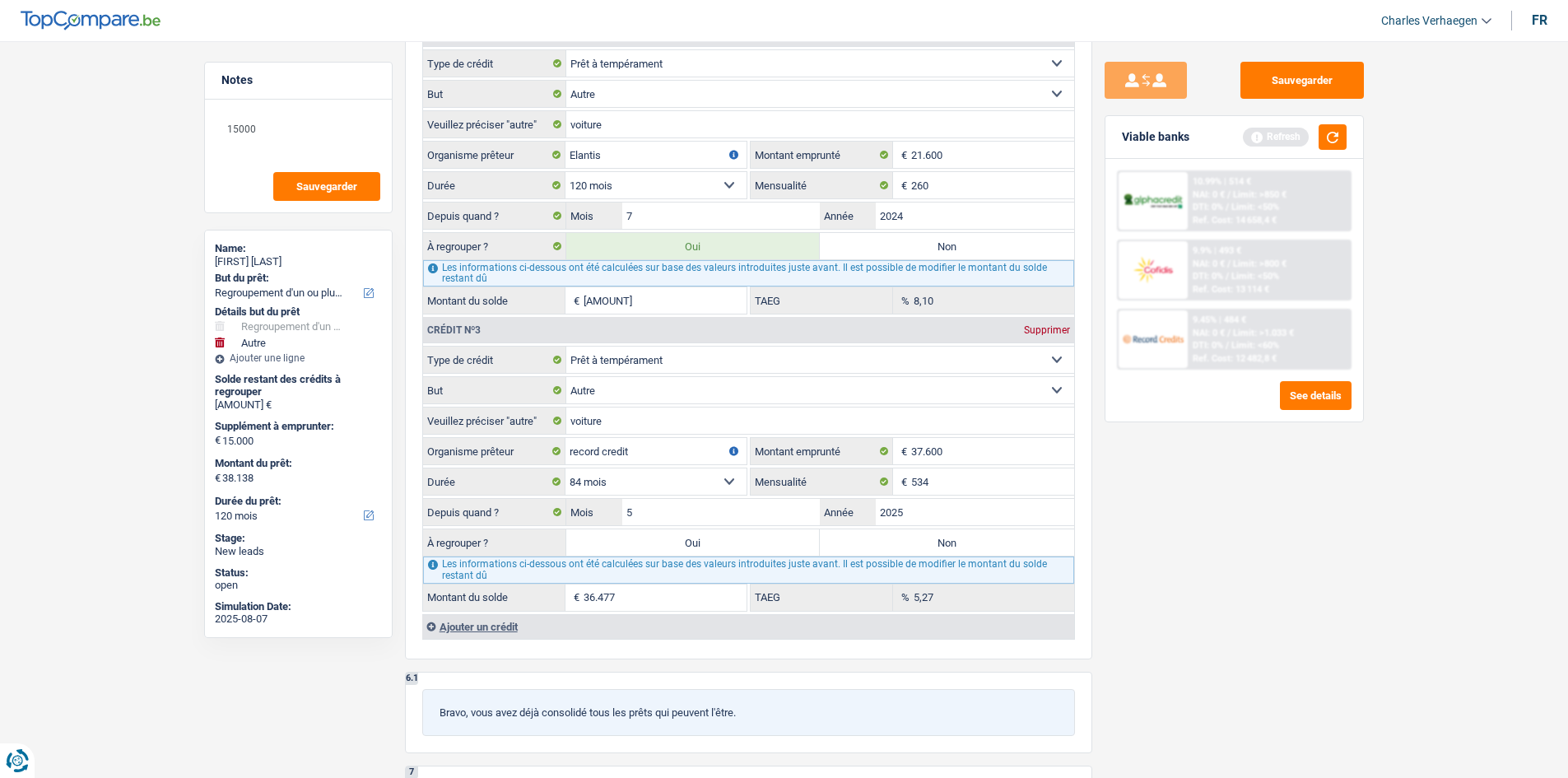 click on "Sauvegarder
Viable banks
Refresh
10.99% | 514 €
NAI: 0 €
/
Limit: >850 €
DTI: 0%
/
Limit: <50%
Ref. Cost: 14 658,4 €
9.9% | 493 €
NAI: 0 €
/
Limit: >800 €
DTI: 0%
/               /       /" at bounding box center [1234, 404] 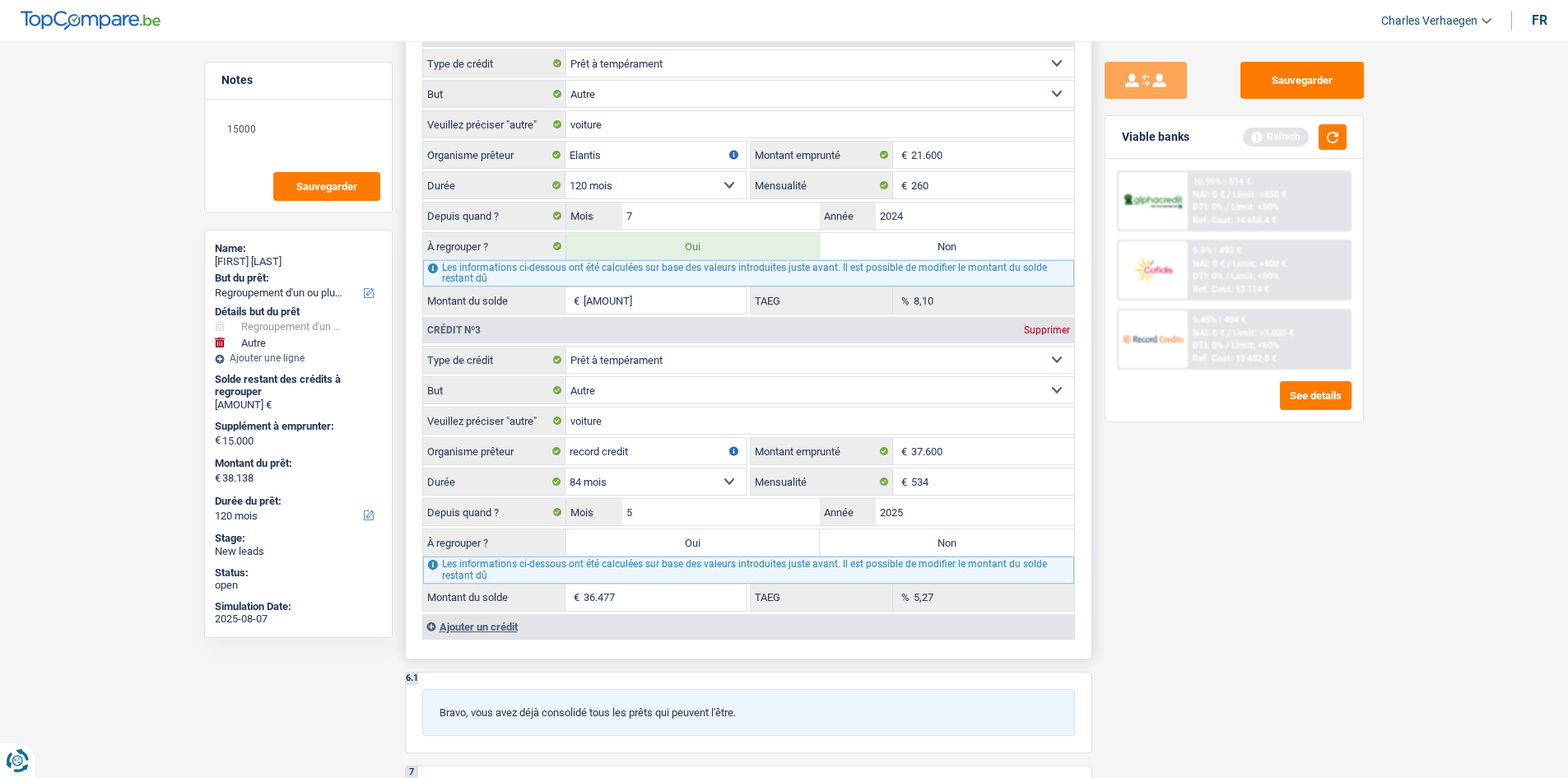 click on "Non" at bounding box center (947, 543) 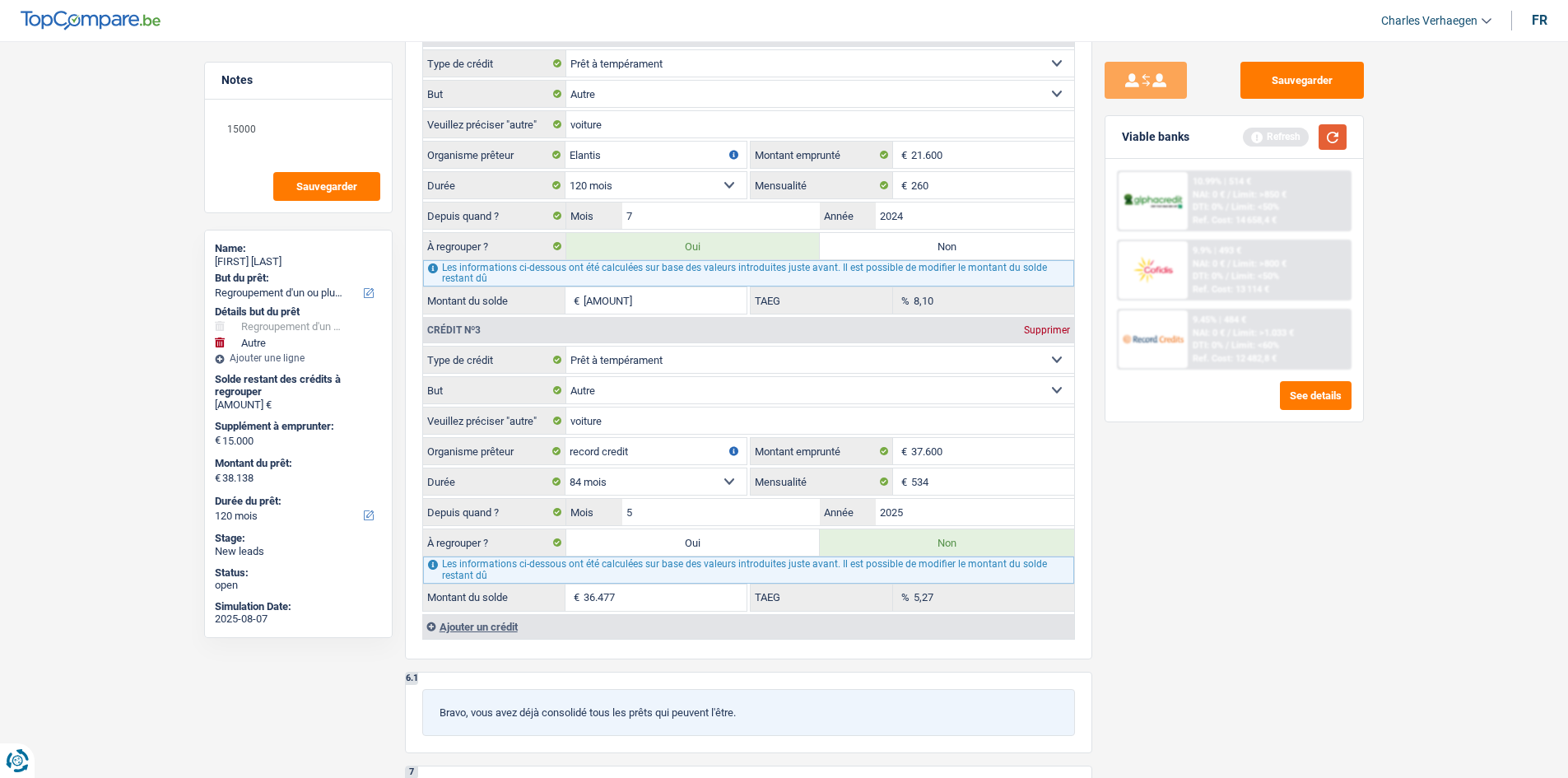 click at bounding box center [1333, 137] 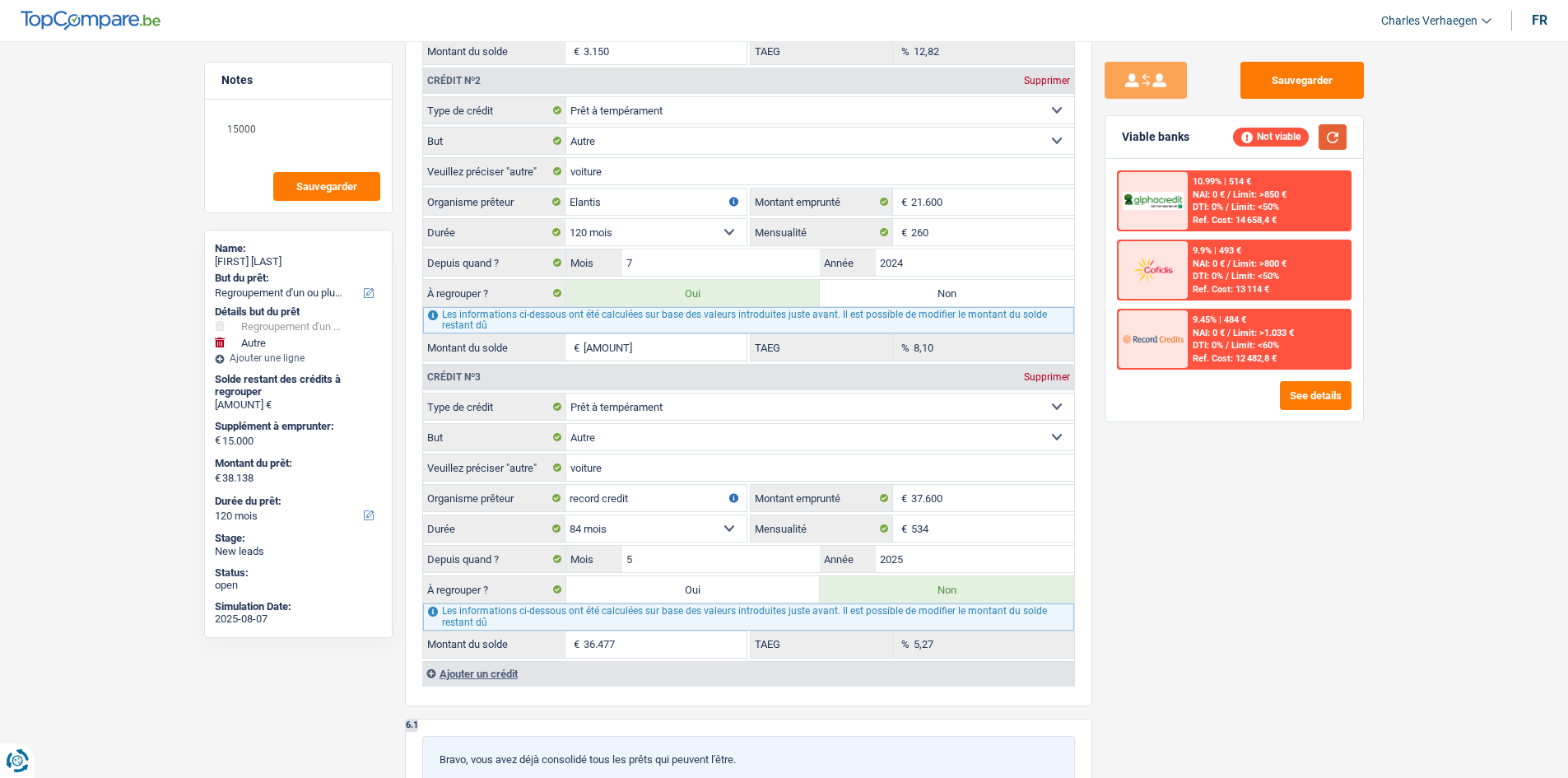 scroll, scrollTop: 1894, scrollLeft: 0, axis: vertical 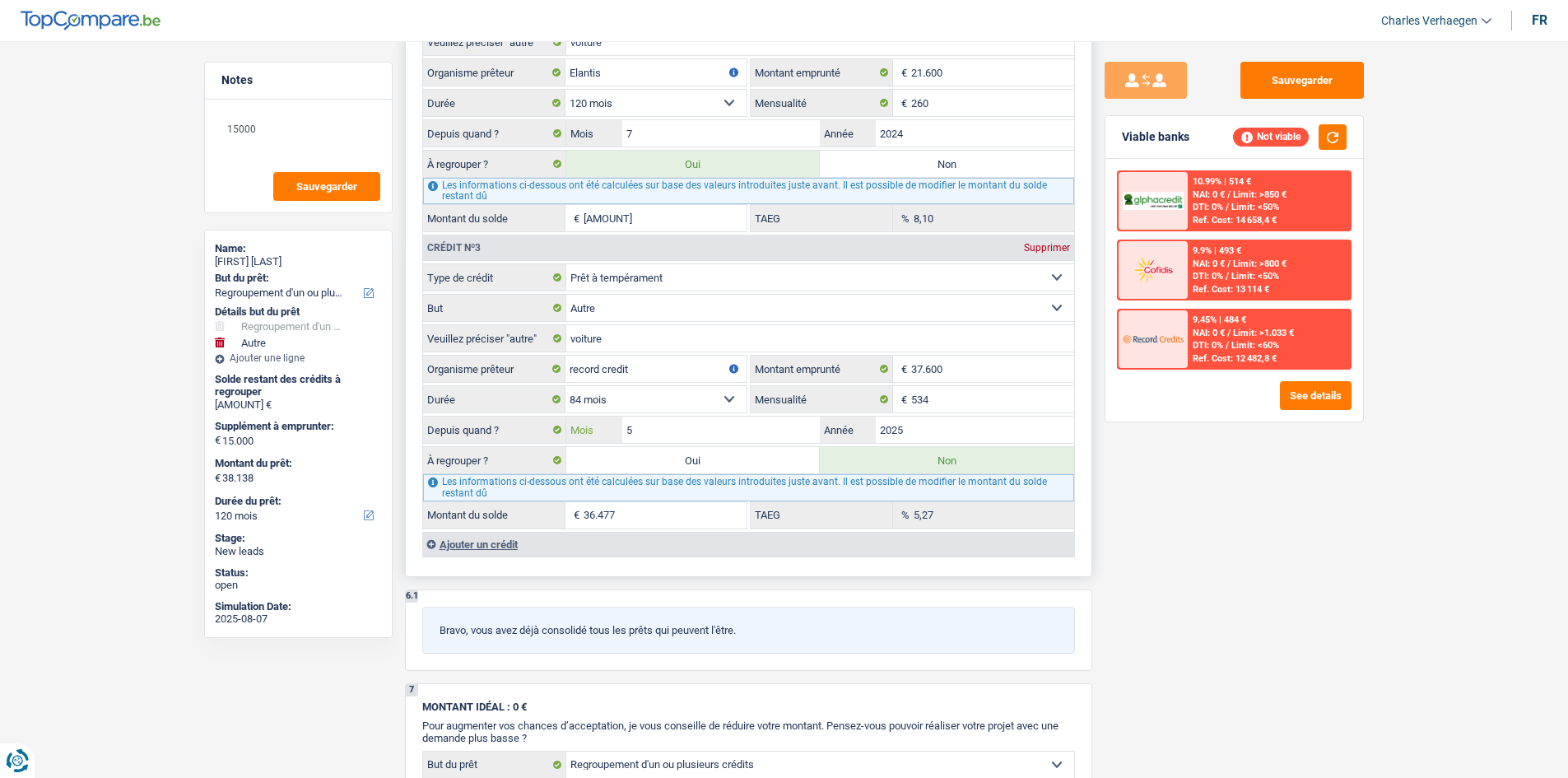 click on "5" at bounding box center [721, 430] 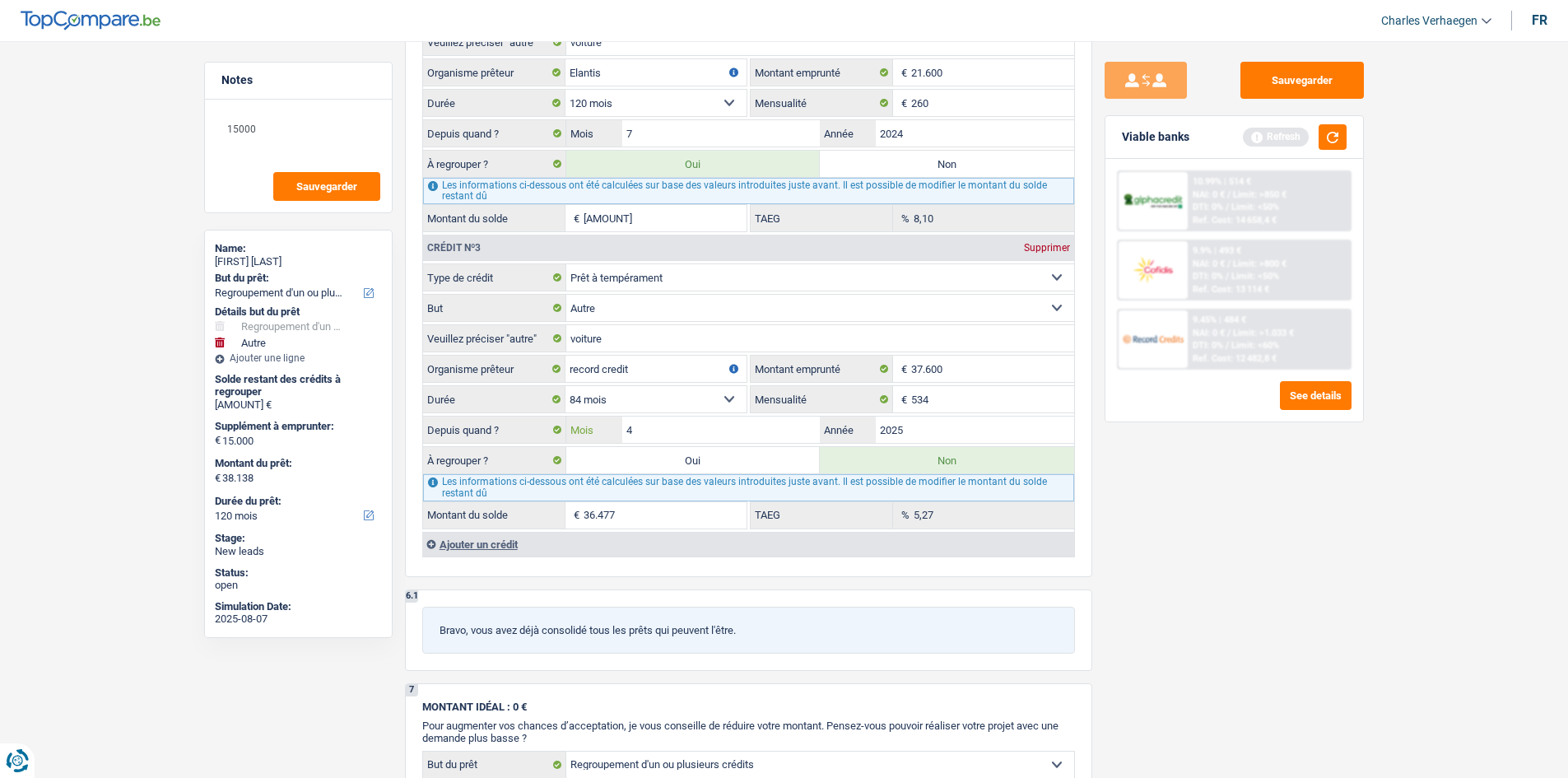 type on "4" 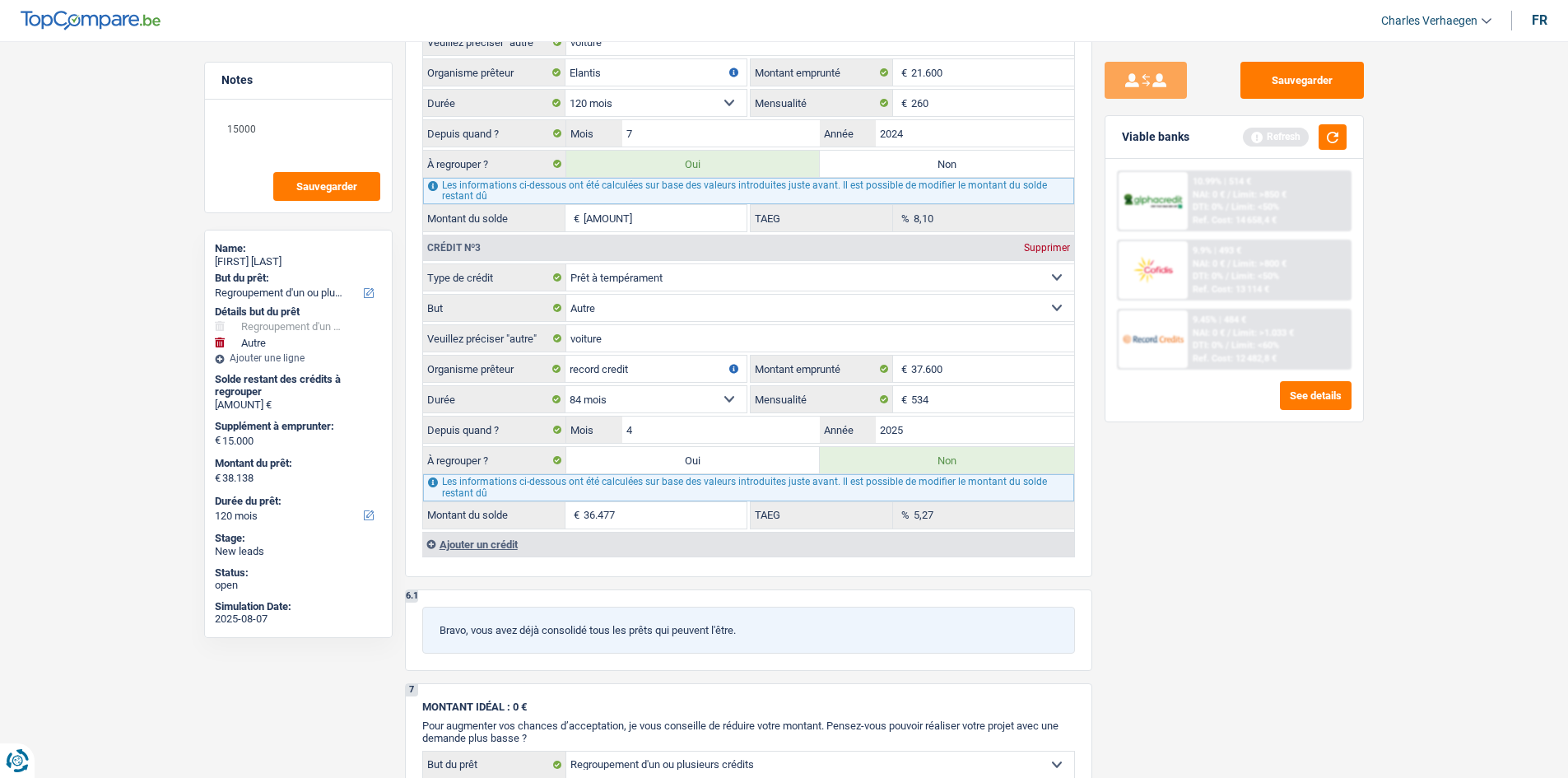 click on "Notes
15000
Sauvegarder
Name:   [FIRST] [LAST]   But du prêt: Confort maison: meubles, textile, peinture, électroménager, outillage non-professionnel Hifi, multimédia, gsm, ordinateur Aménagement: frais d'installation, déménagement Evénement familial: naissance, mariage, divorce, communion, décès Frais médicaux Frais d'études Frais permis de conduire Regroupement d'un ou plusieurs crédits Loisirs: voyage, sport, musique Rafraîchissement: petits travaux maison et jardin Frais judiciaires Réparation voiture Prêt rénovation (non disponible pour les non-propriétaires) Prêt énergie (non disponible pour les non-propriétaires) Prêt voiture Taxes, impôts non professionnels Rénovation bien à l'étranger Dettes familiales Assurance Autre
Sélectionner une option
Détails but du prêt
Hifi, multimédia, gsm, ordinateur Frais médicaux Frais d'études Prêt voiture" at bounding box center [784, -79] 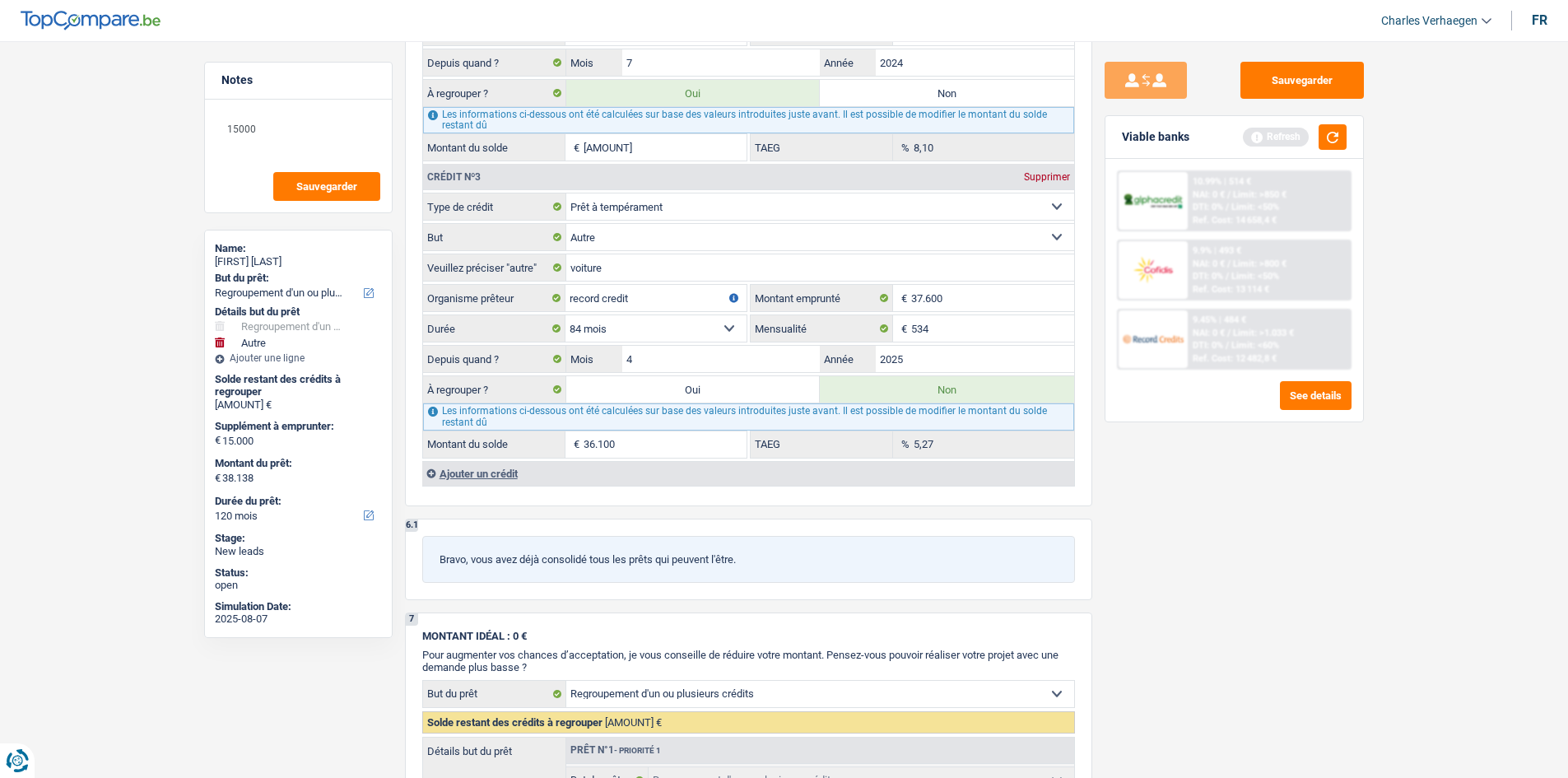 scroll, scrollTop: 1811, scrollLeft: 0, axis: vertical 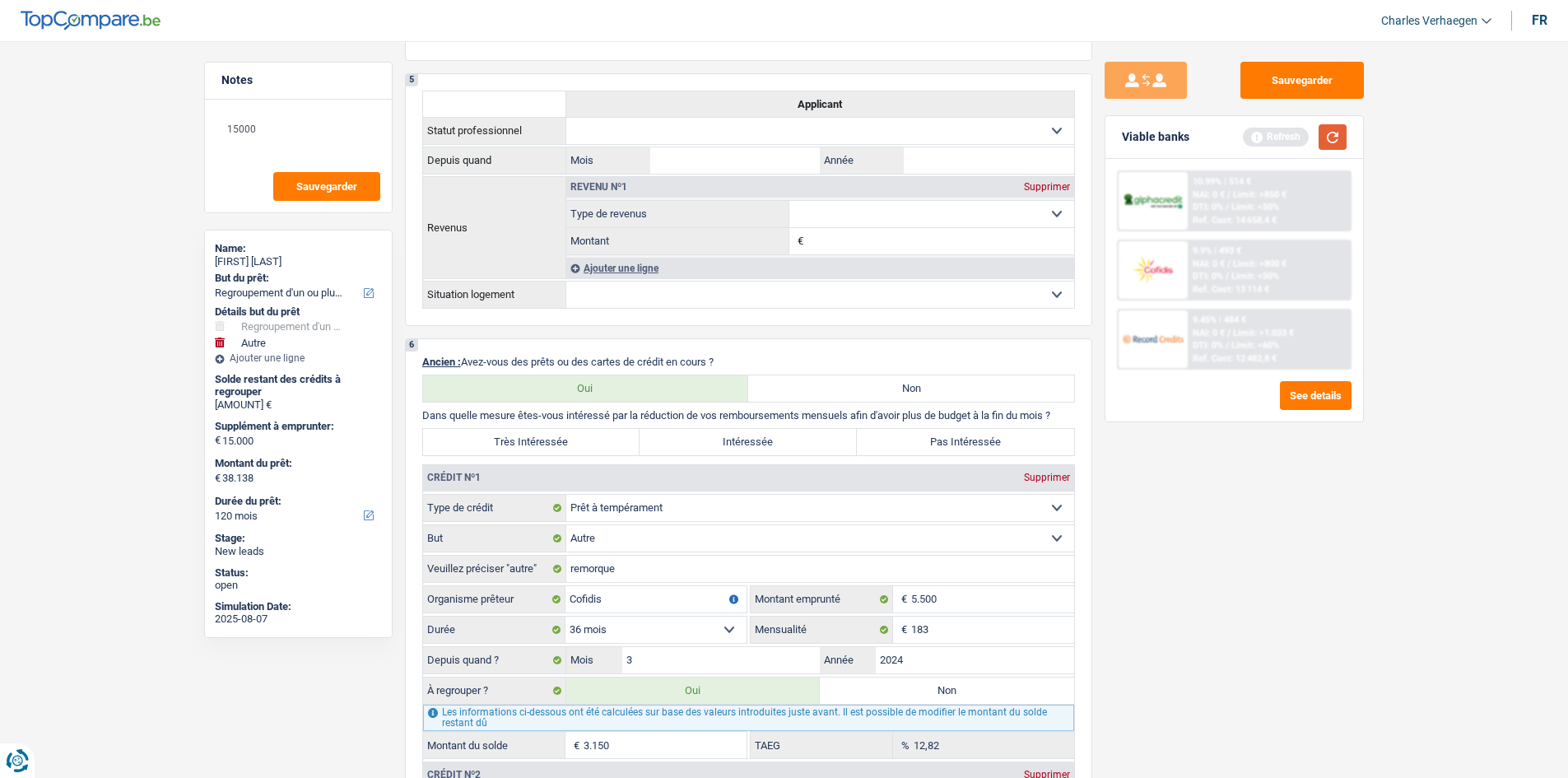 drag, startPoint x: 1331, startPoint y: 142, endPoint x: 1142, endPoint y: 300, distance: 246.3433 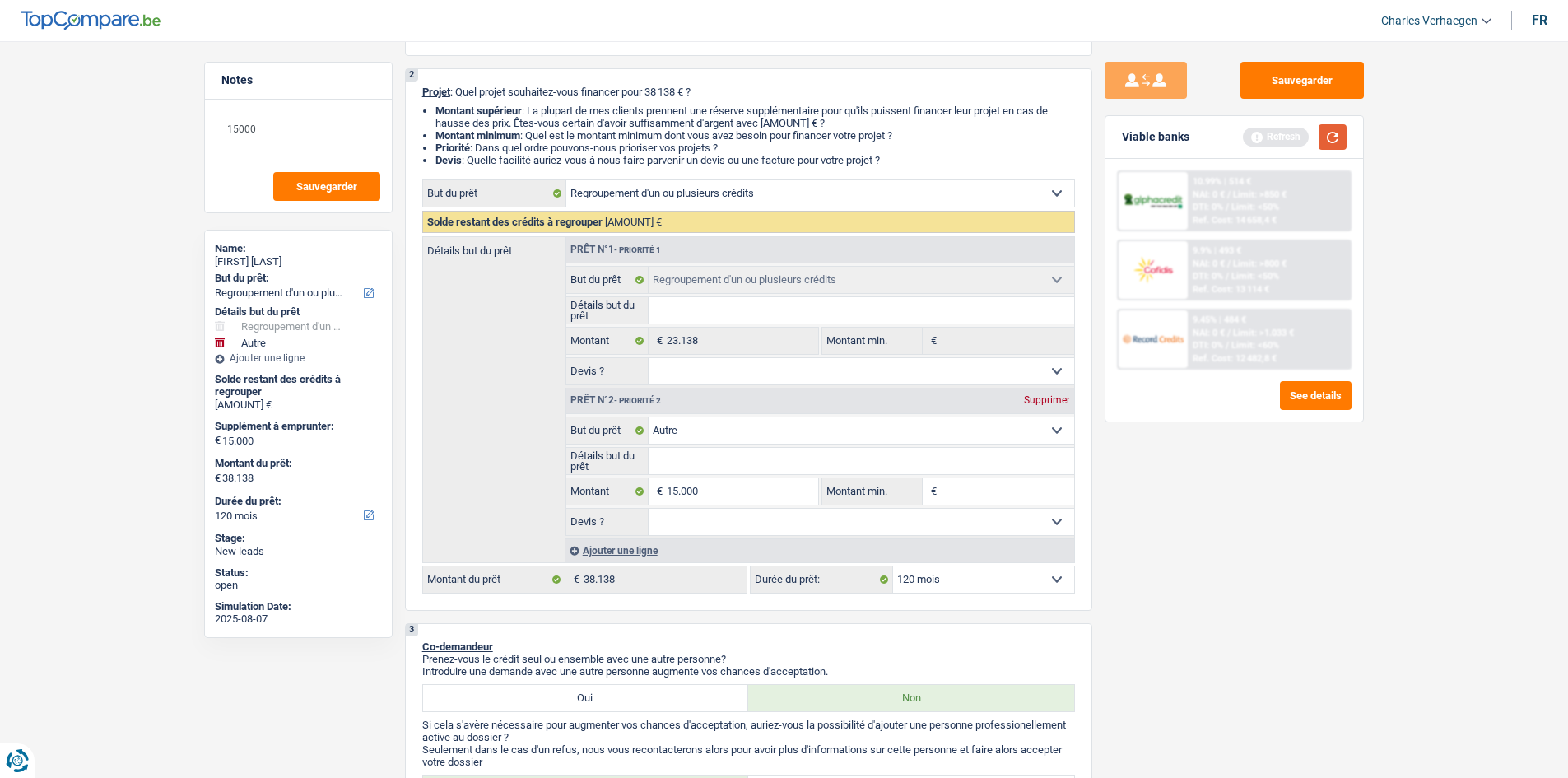 scroll, scrollTop: 0, scrollLeft: 0, axis: both 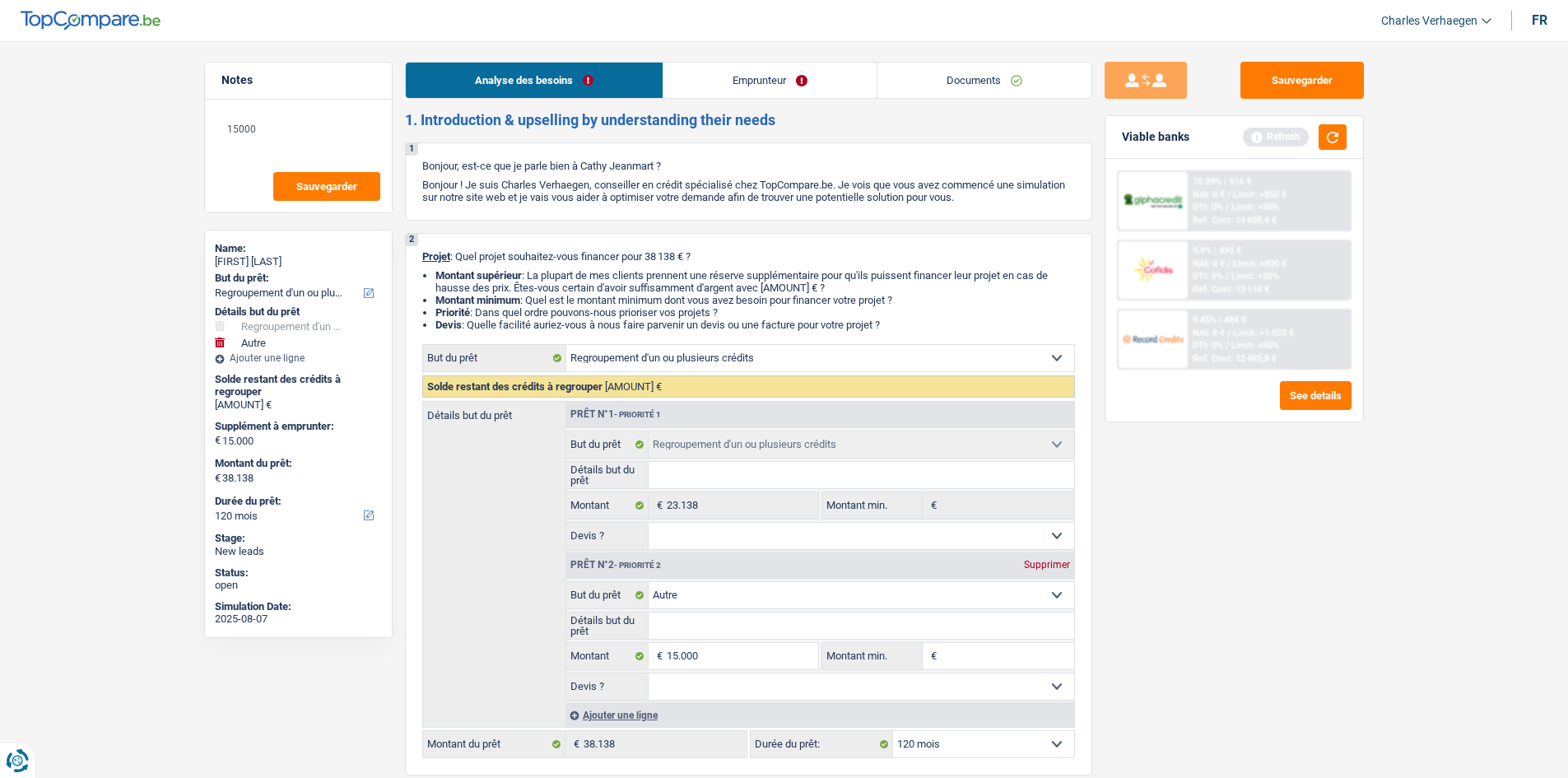 click on "Emprunteur" at bounding box center (770, 80) 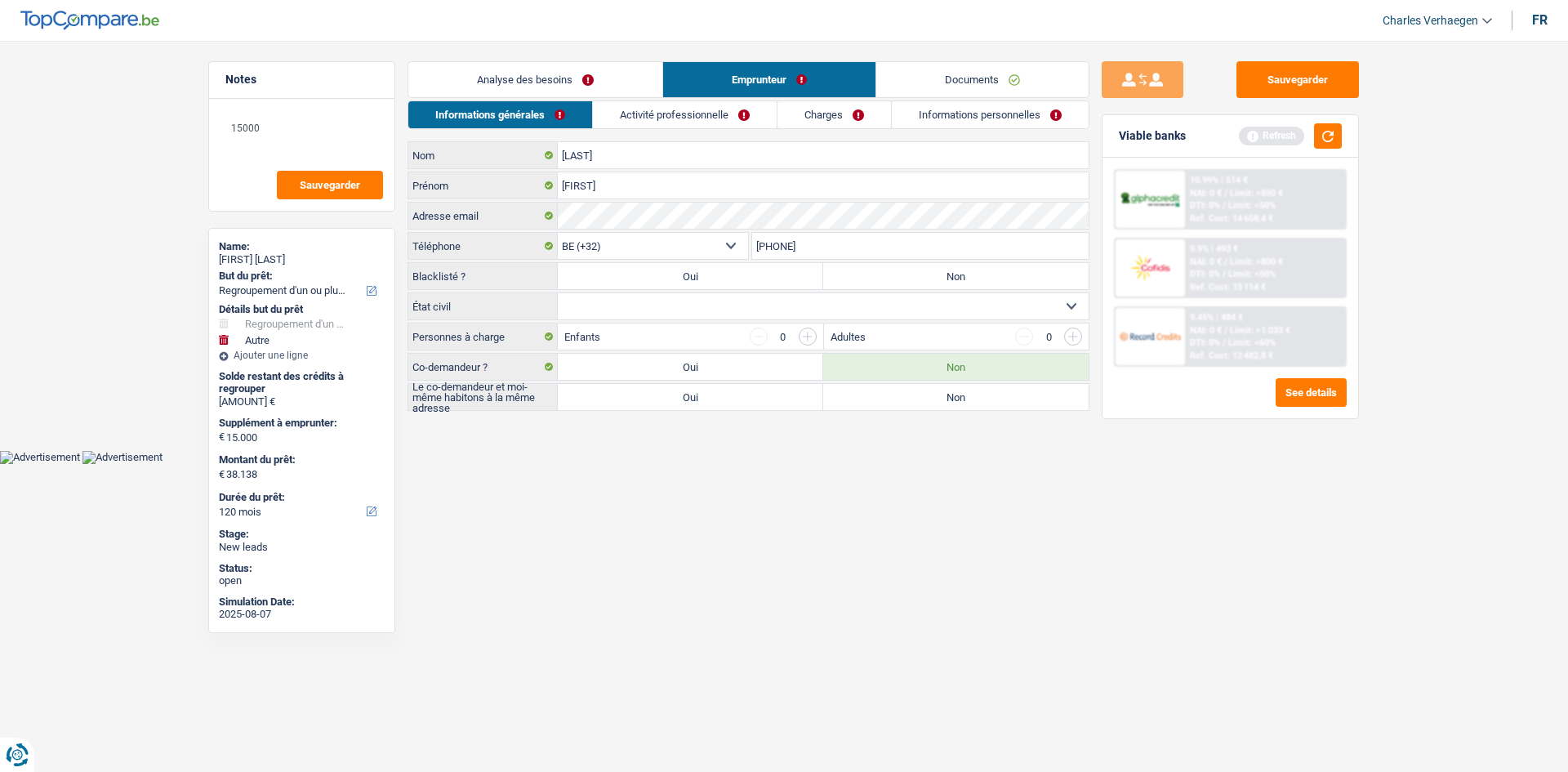 click on "Activité professionnelle" at bounding box center [684, 114] 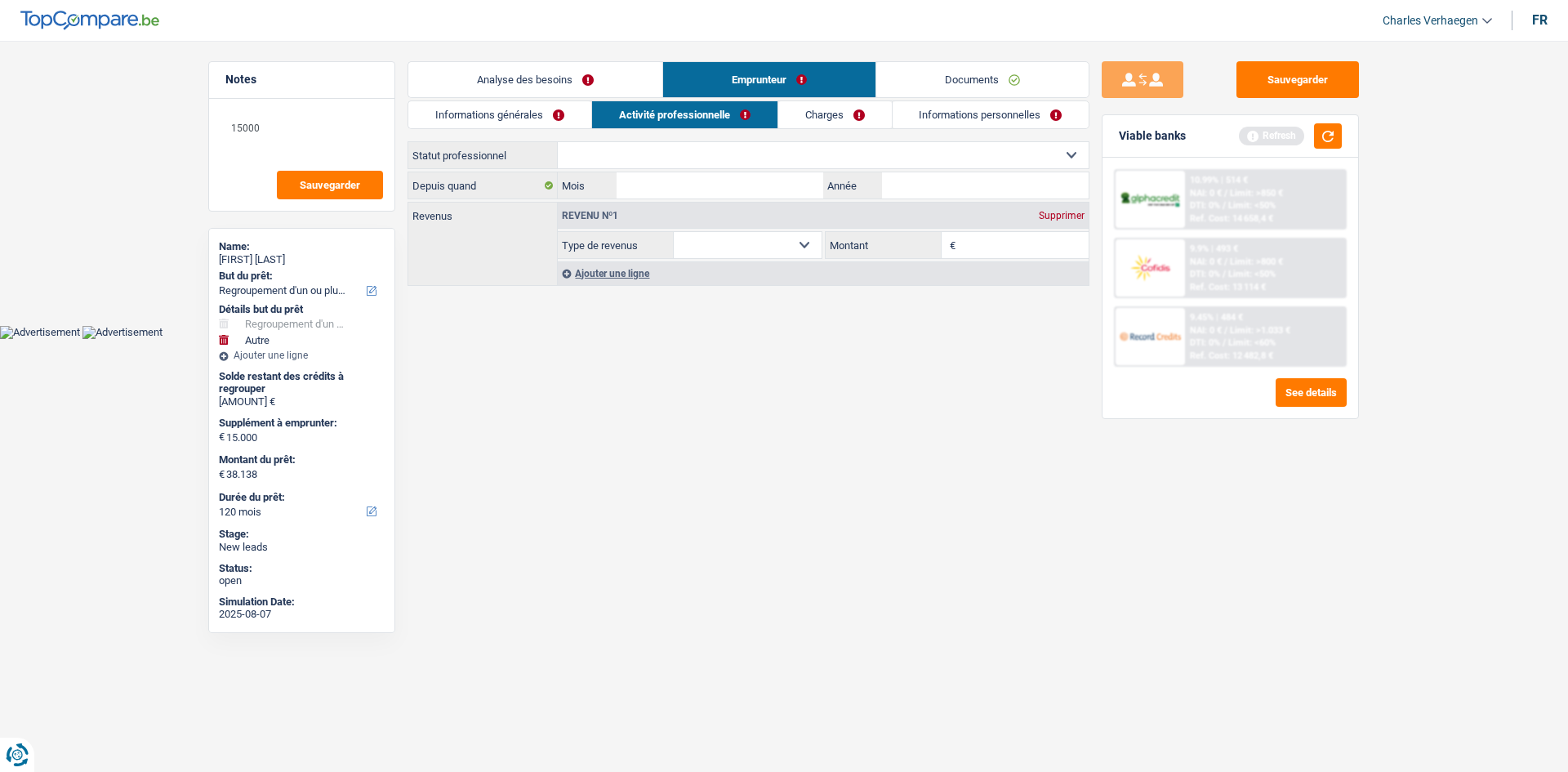 click on "Informations générales" at bounding box center (500, 114) 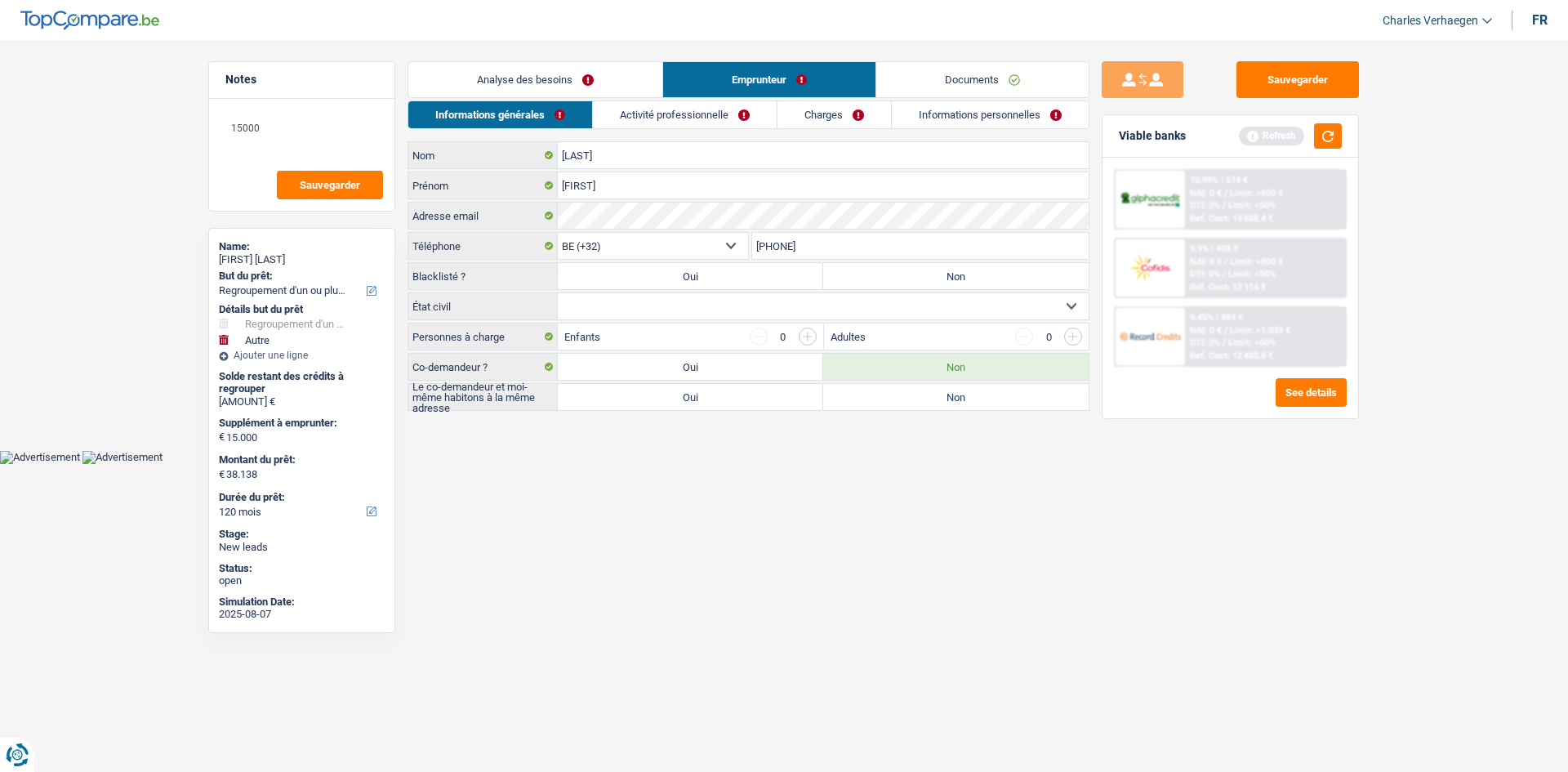 click on "Analyse des besoins" at bounding box center (535, 79) 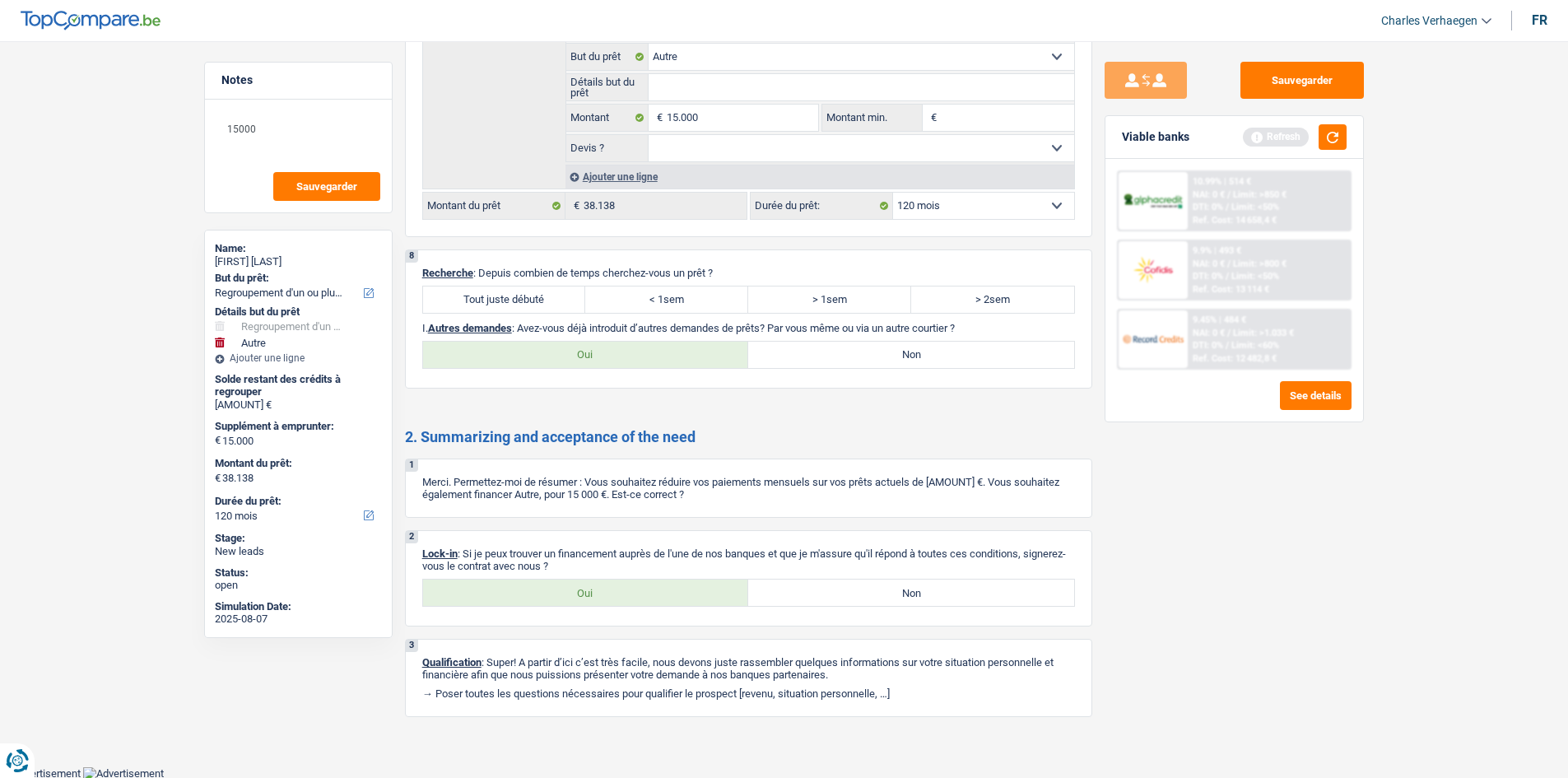 scroll, scrollTop: 2839, scrollLeft: 0, axis: vertical 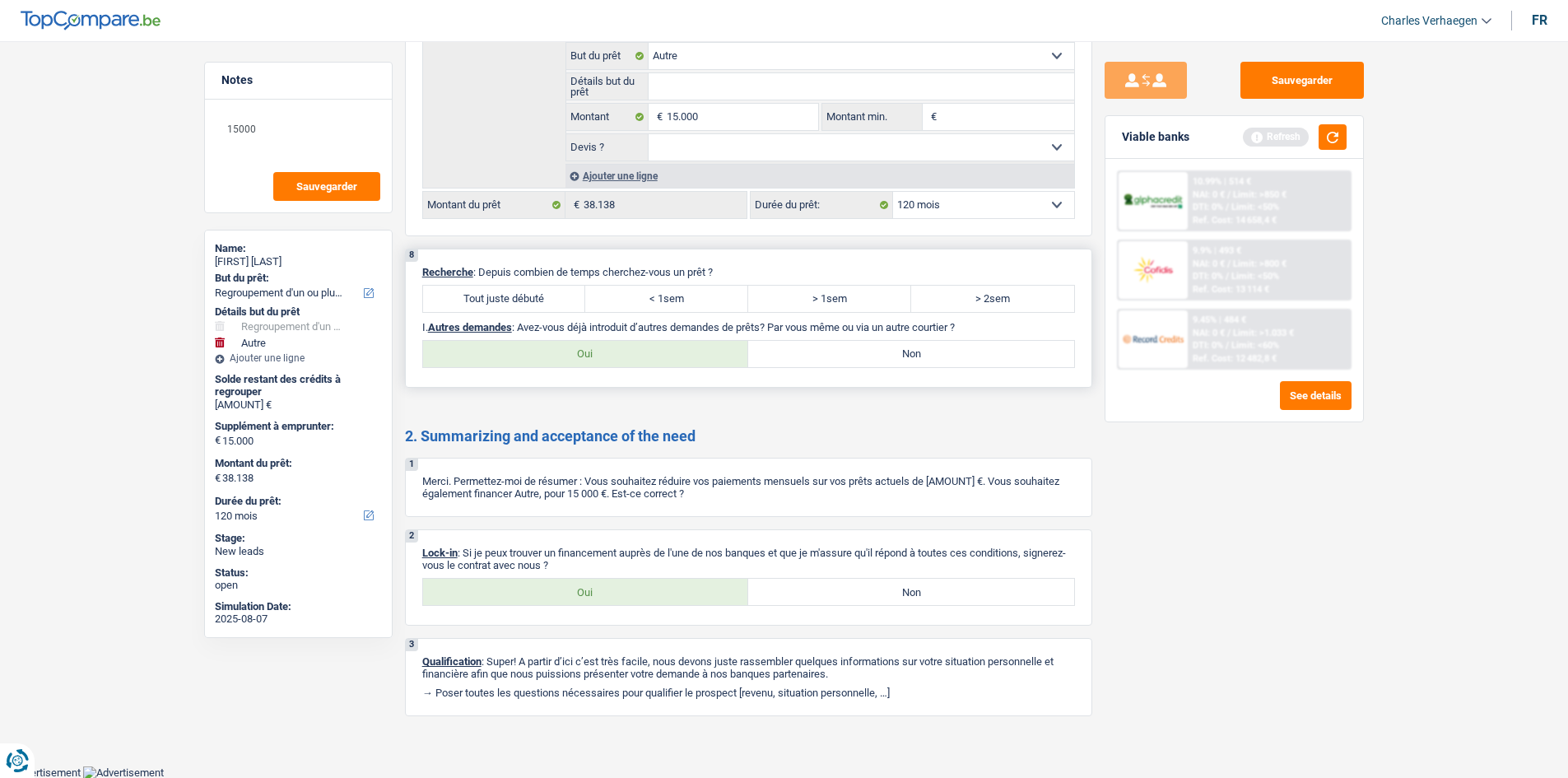 click on "Tout juste débuté" at bounding box center (505, 299) 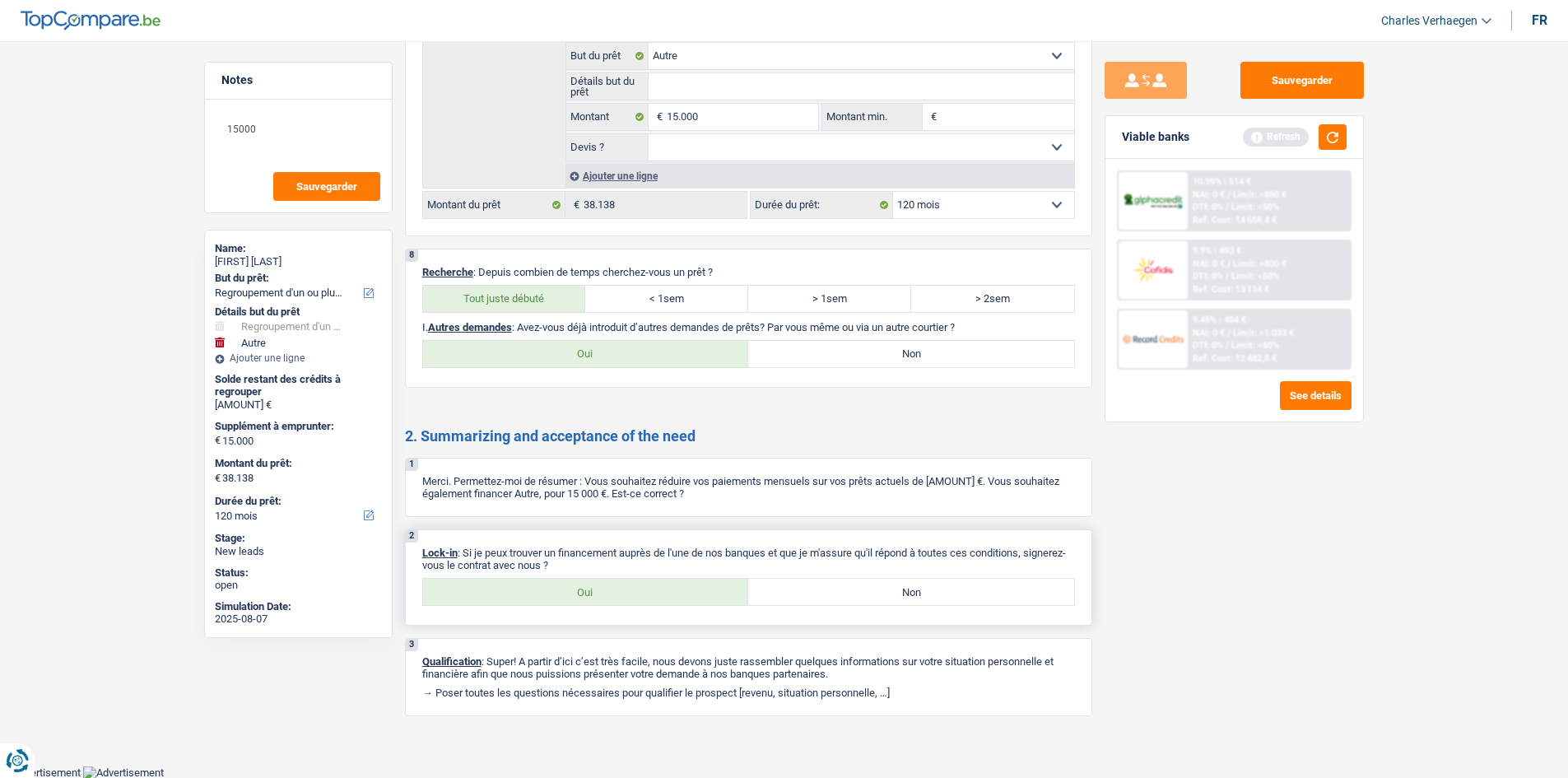 click on "Oui" at bounding box center [586, 592] 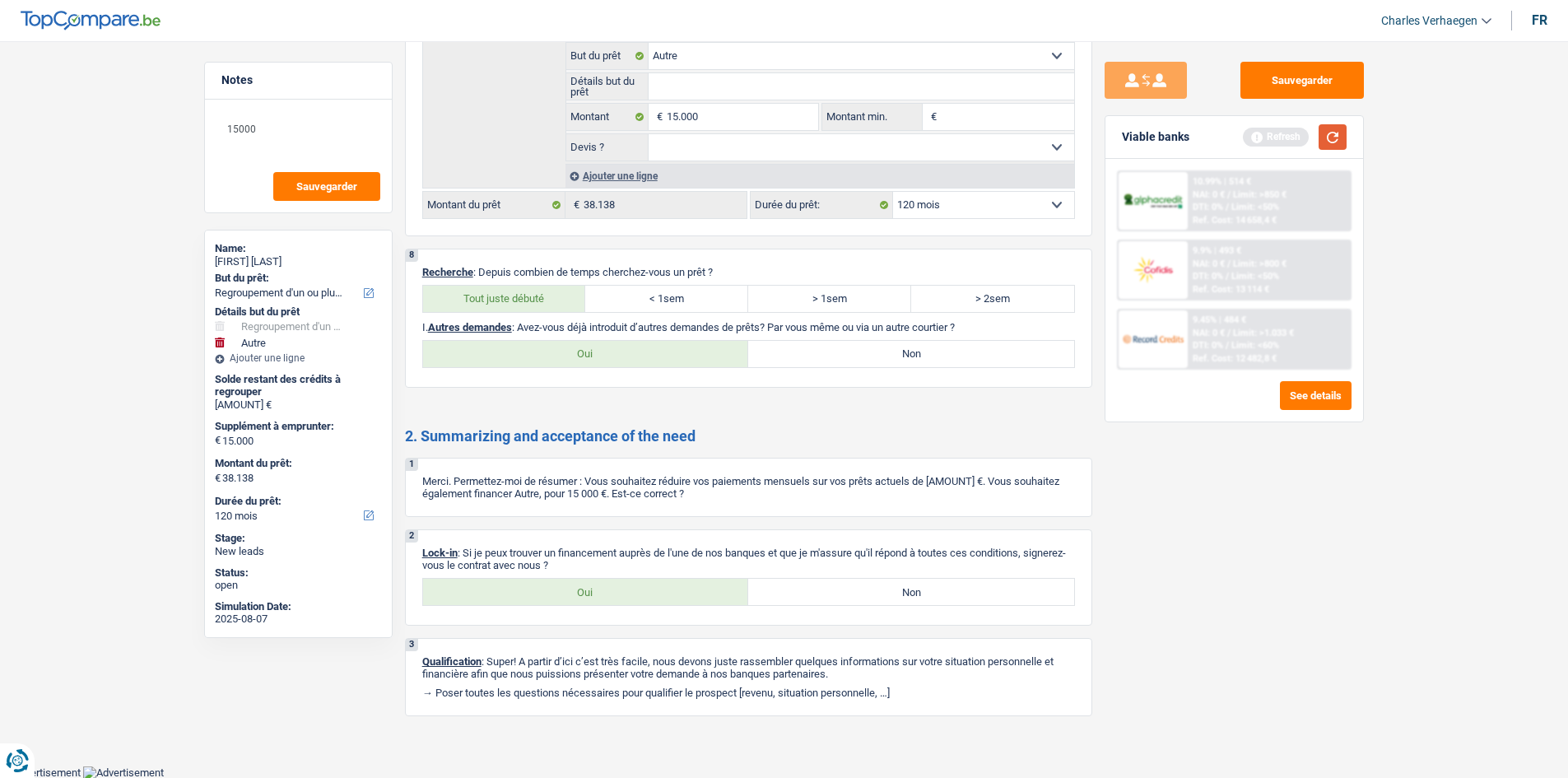 click at bounding box center (1333, 137) 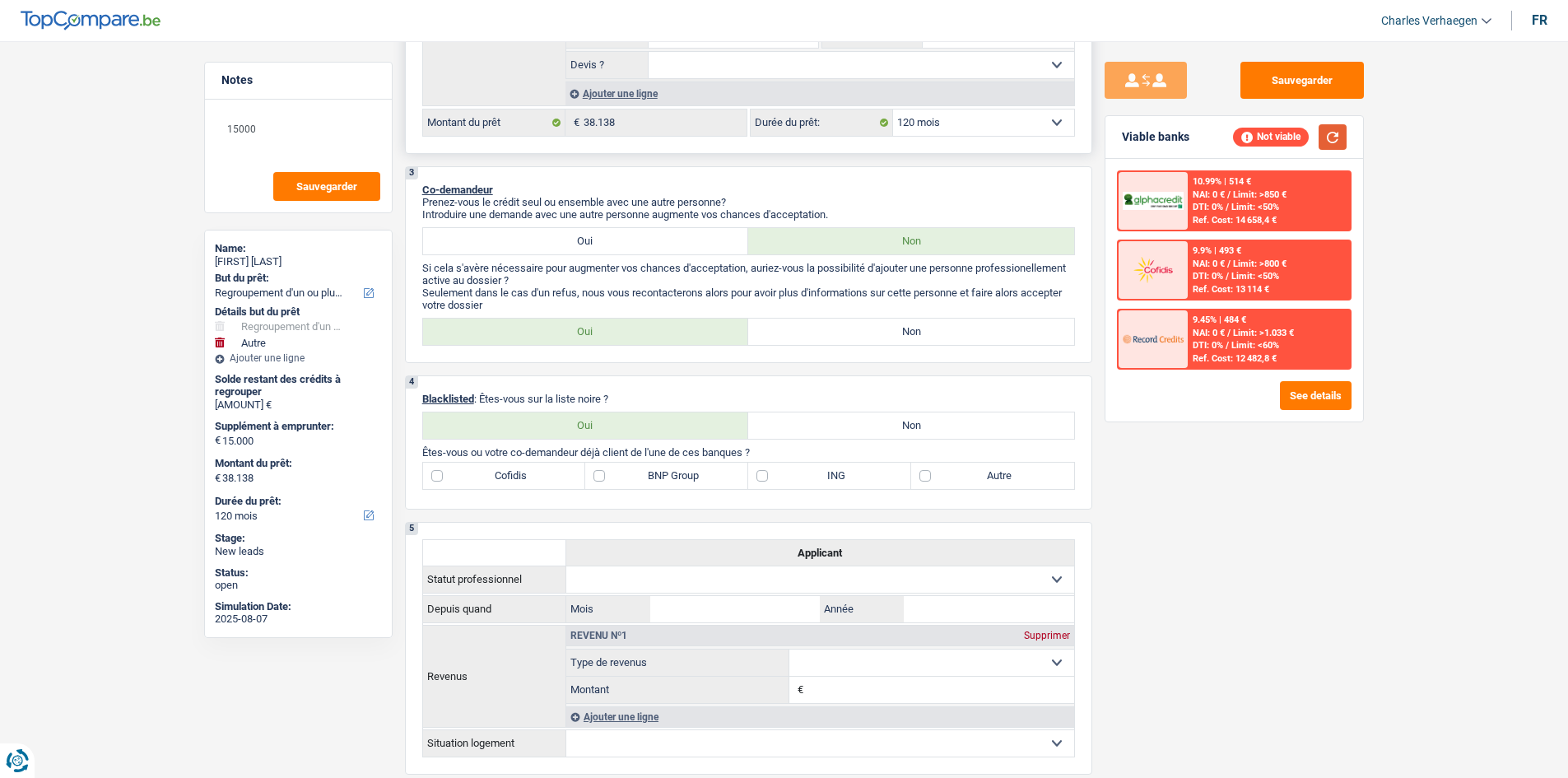 scroll, scrollTop: 370, scrollLeft: 0, axis: vertical 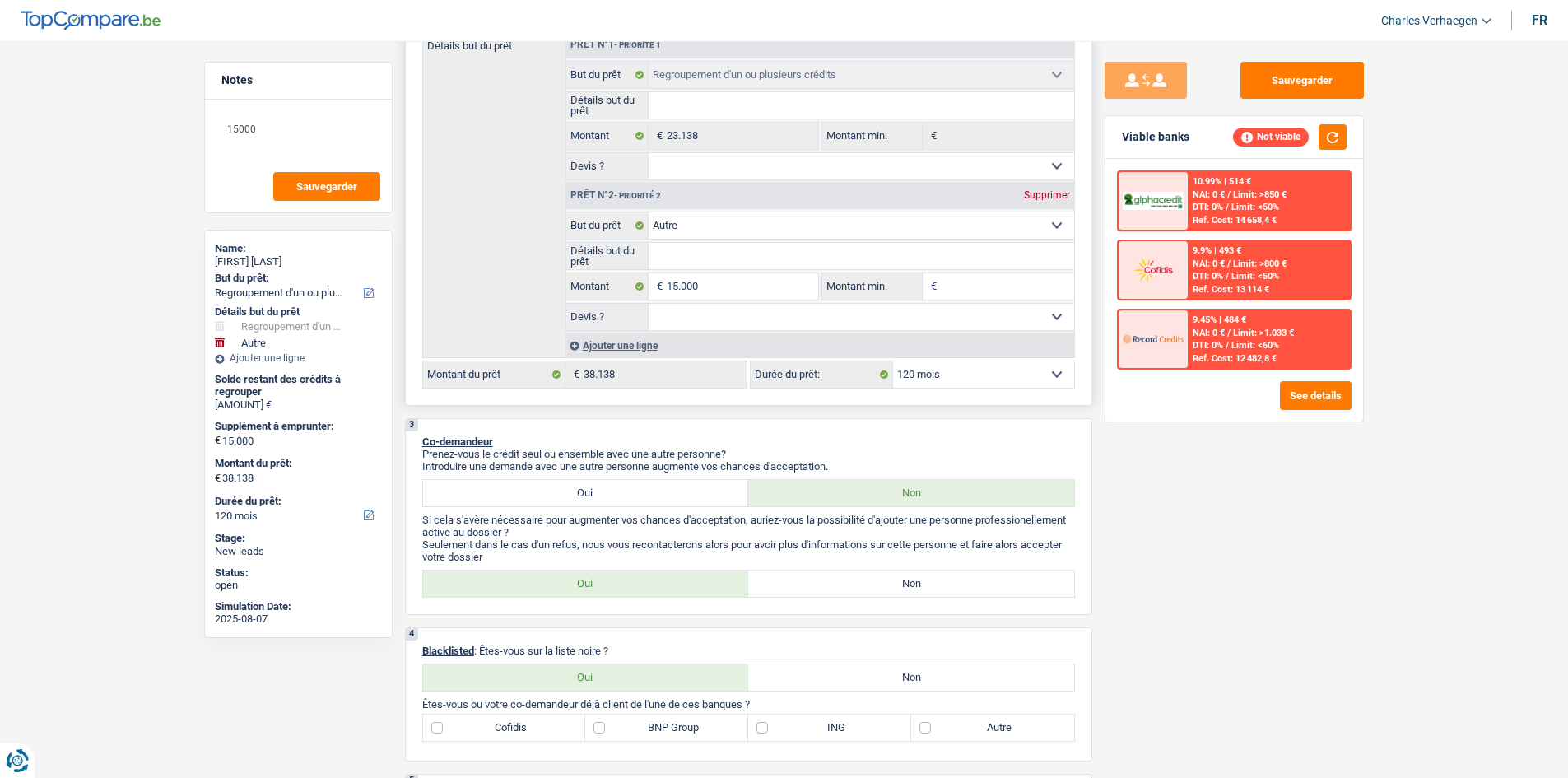 click on "Détails but du prêt" at bounding box center (861, 256) 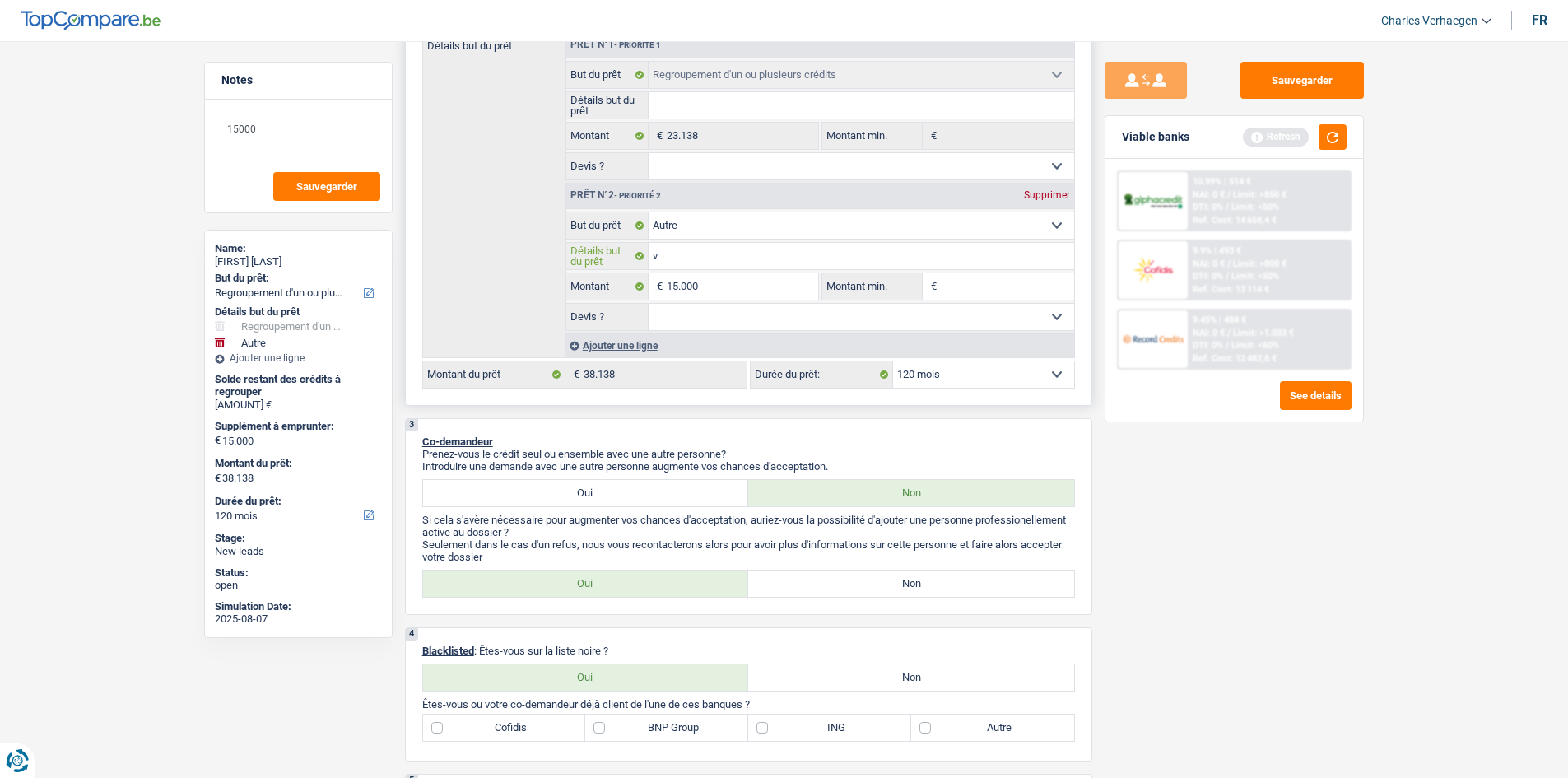 type on "vo" 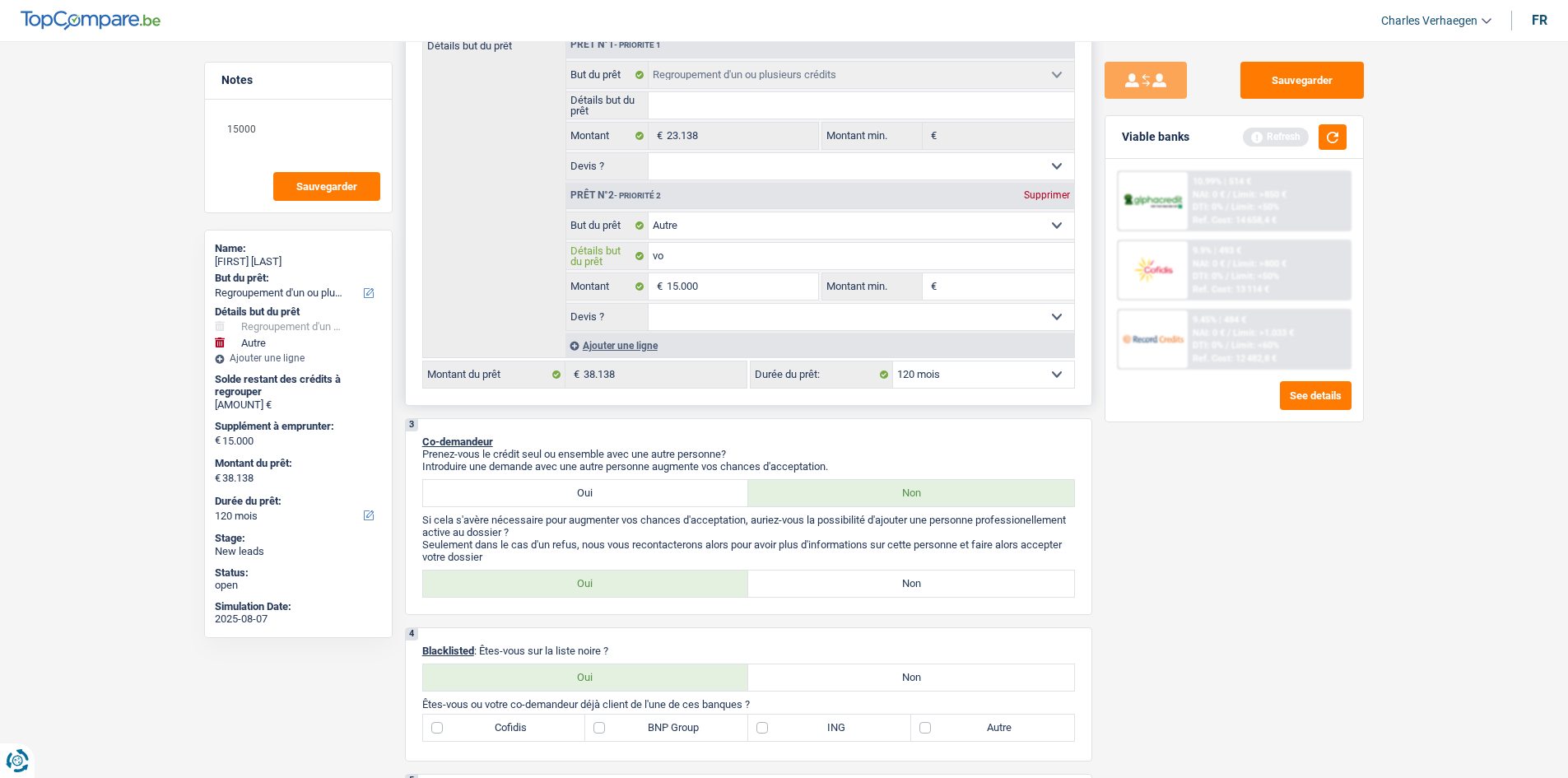 type on "voi" 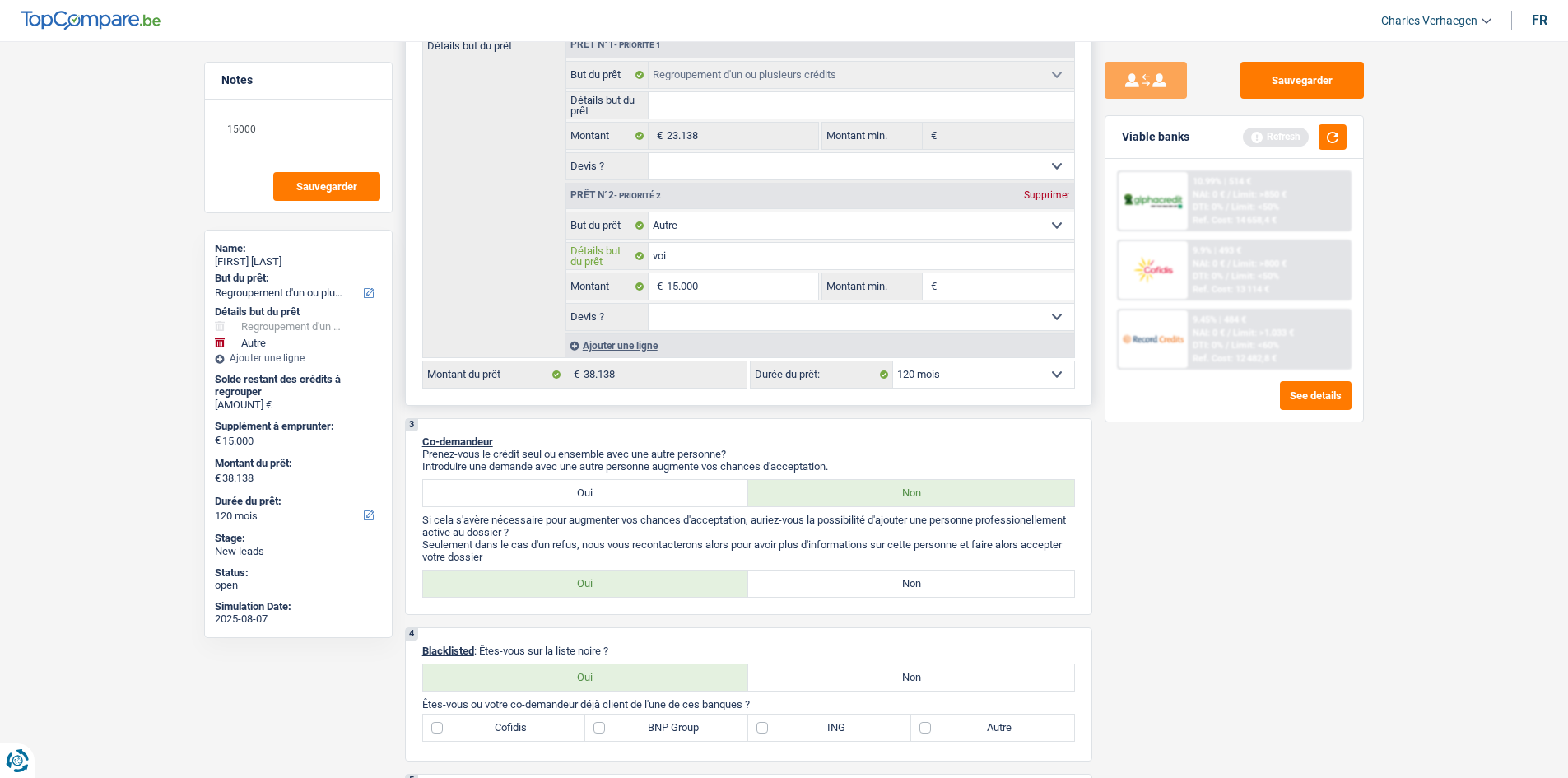 type on "voit" 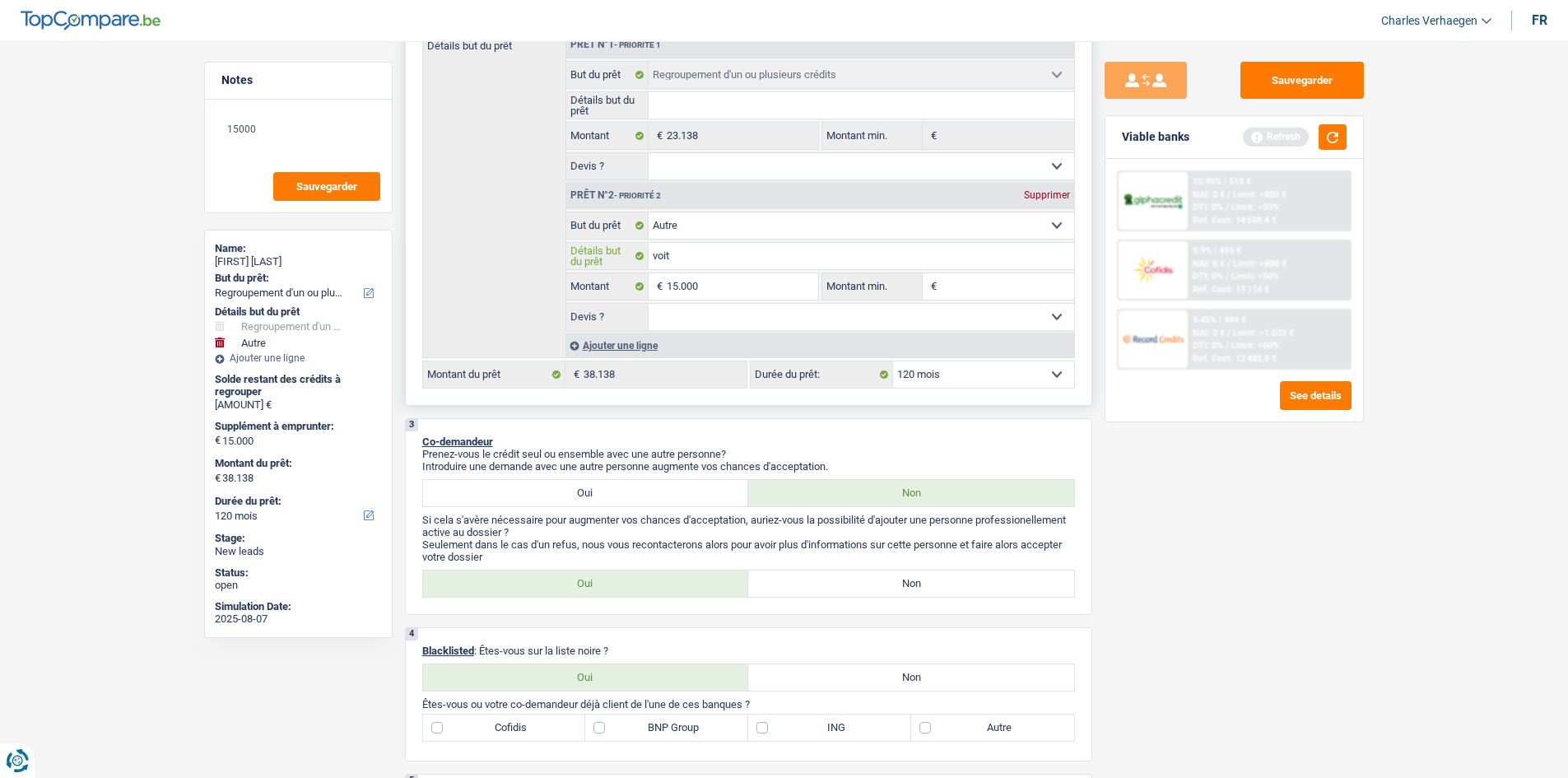 type on "voitu" 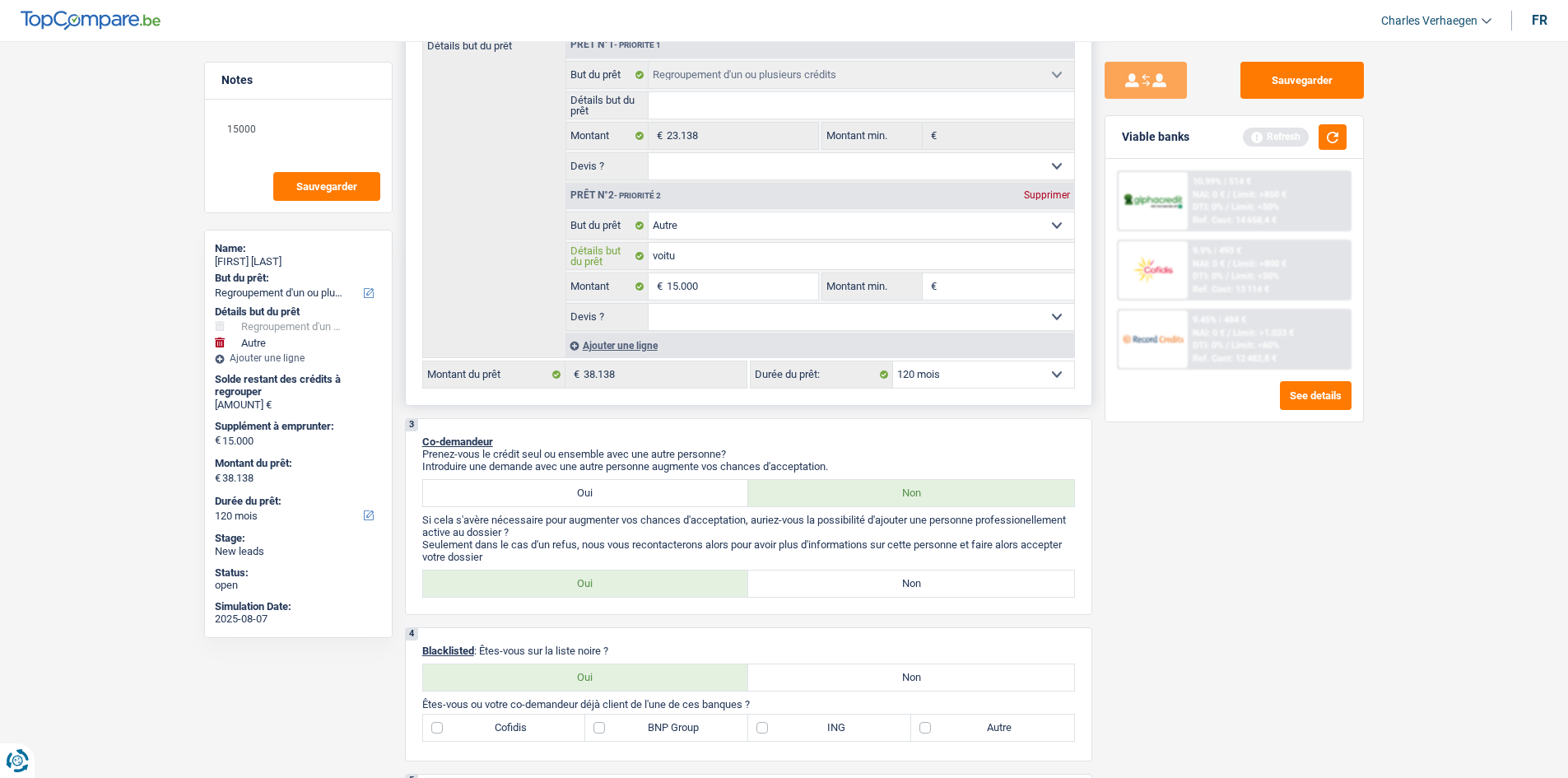 type on "voitur" 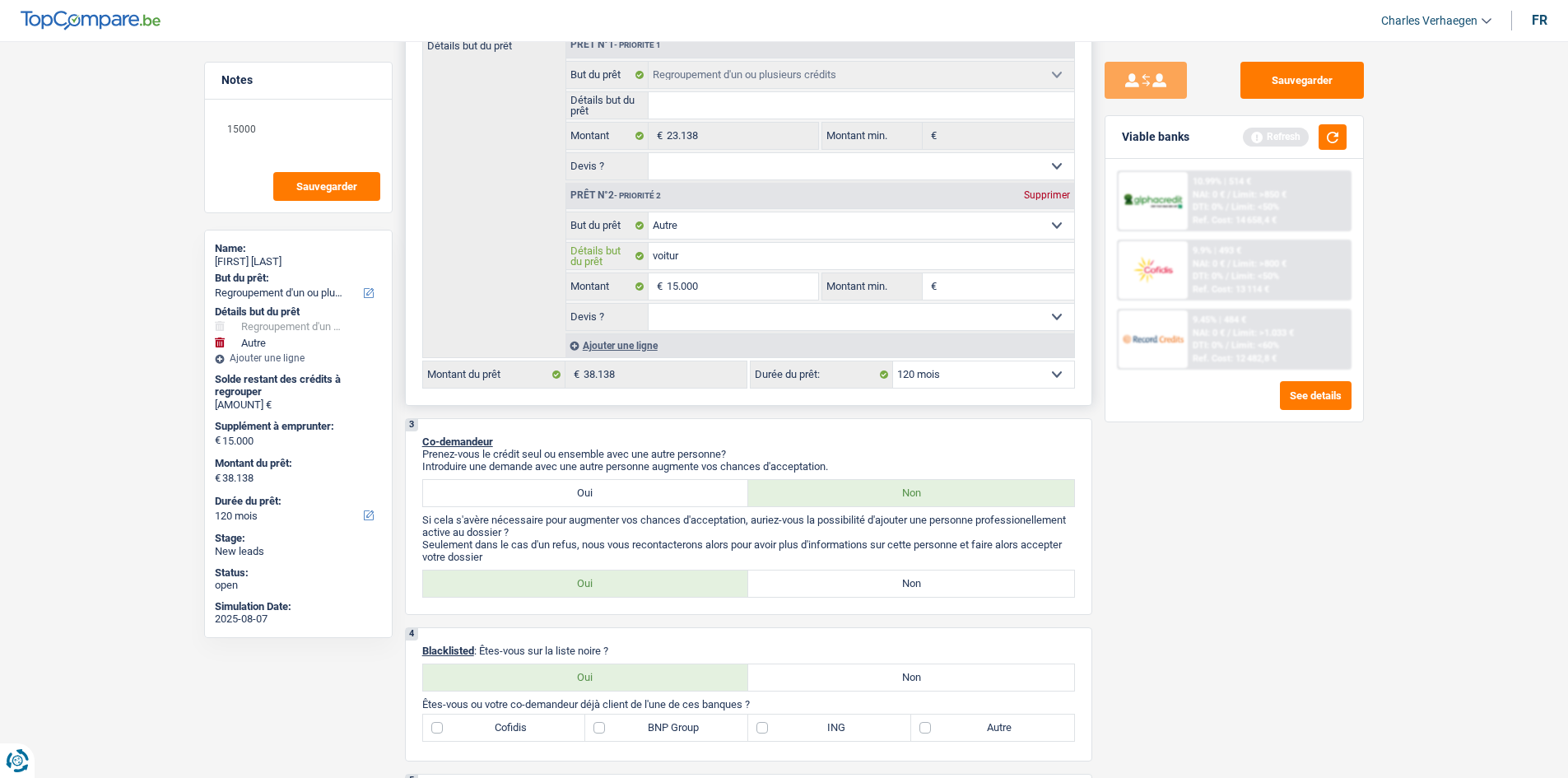 type on "voiture" 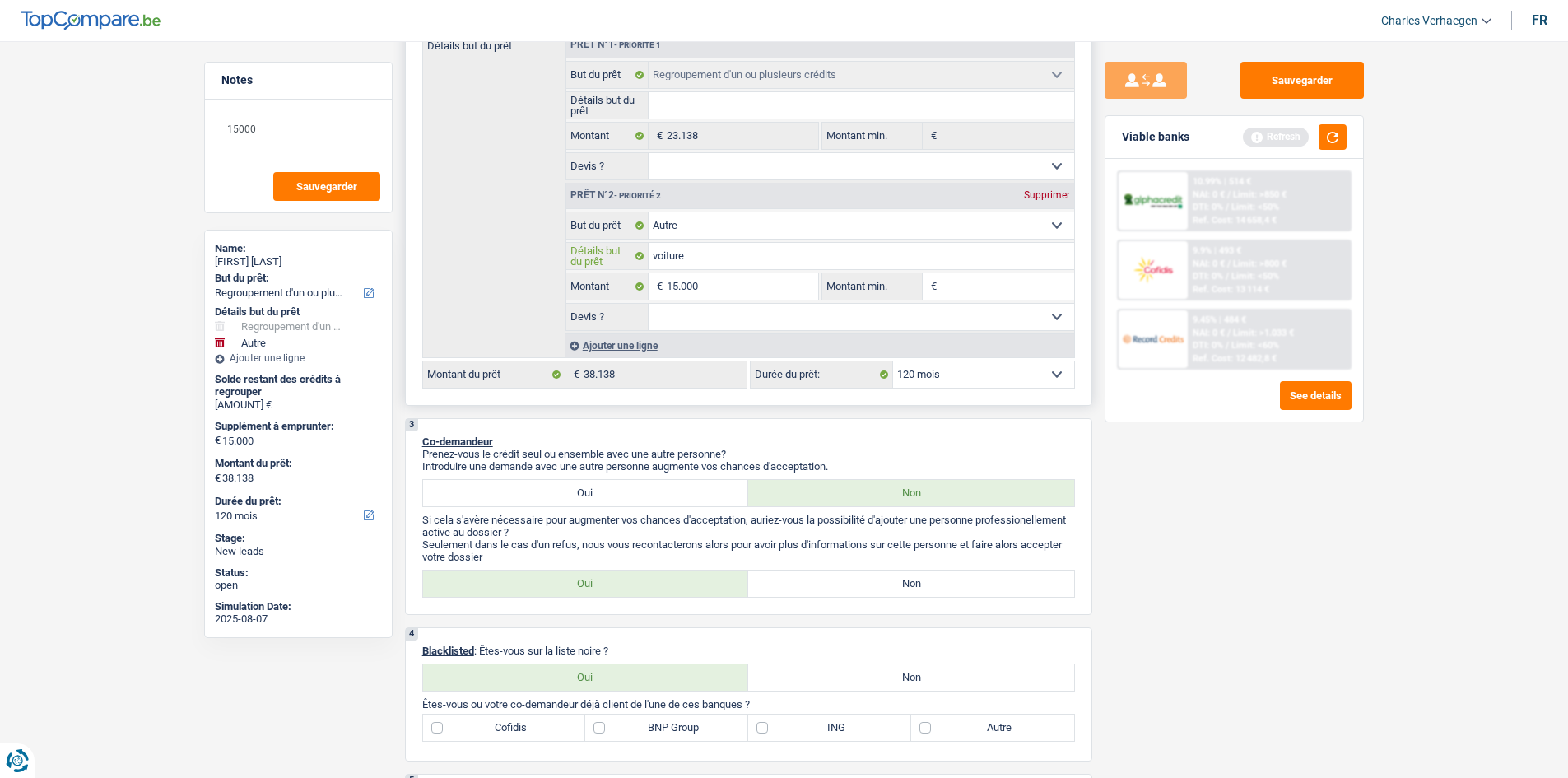 type on "voiture" 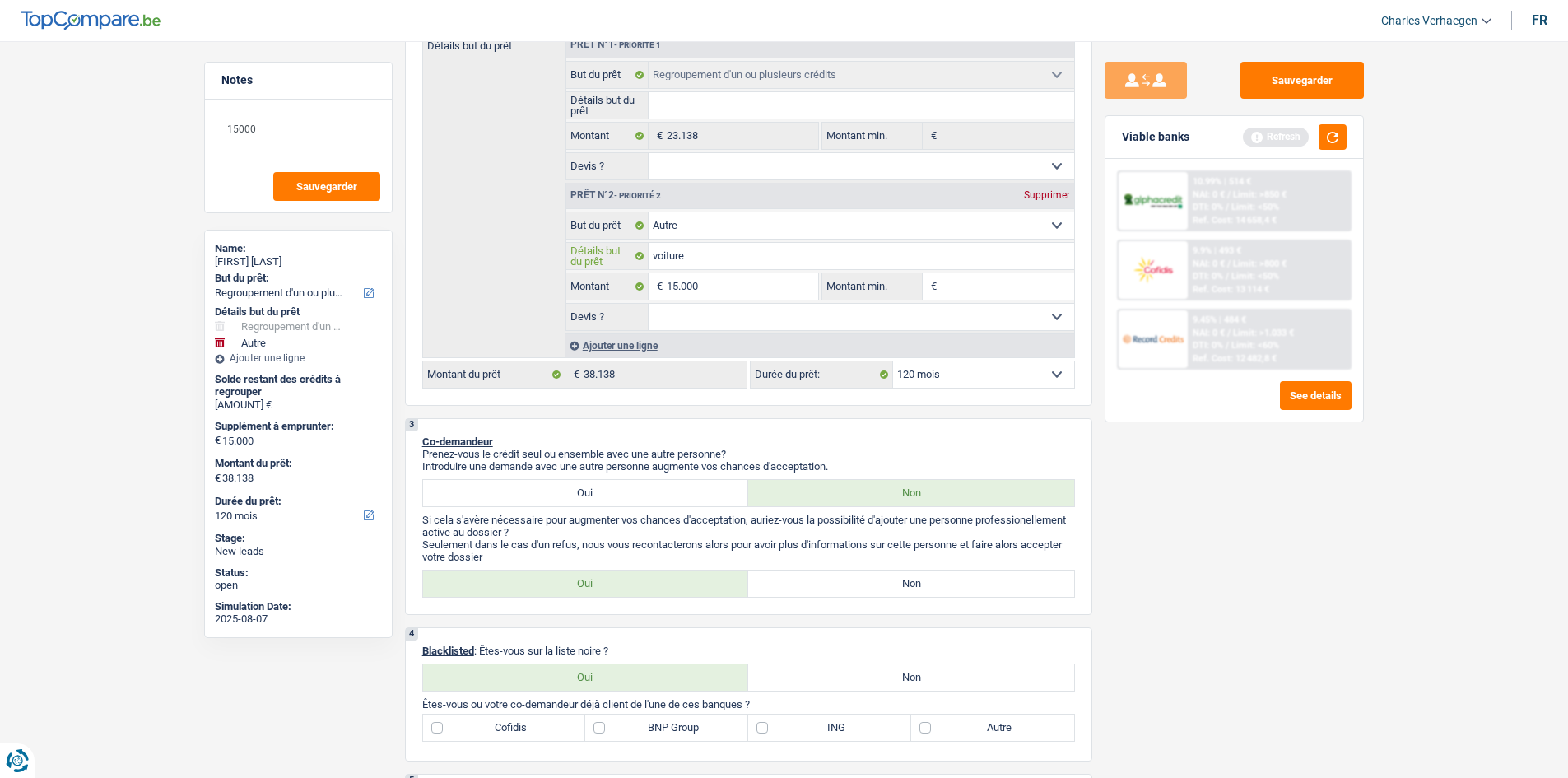 type on "voiture" 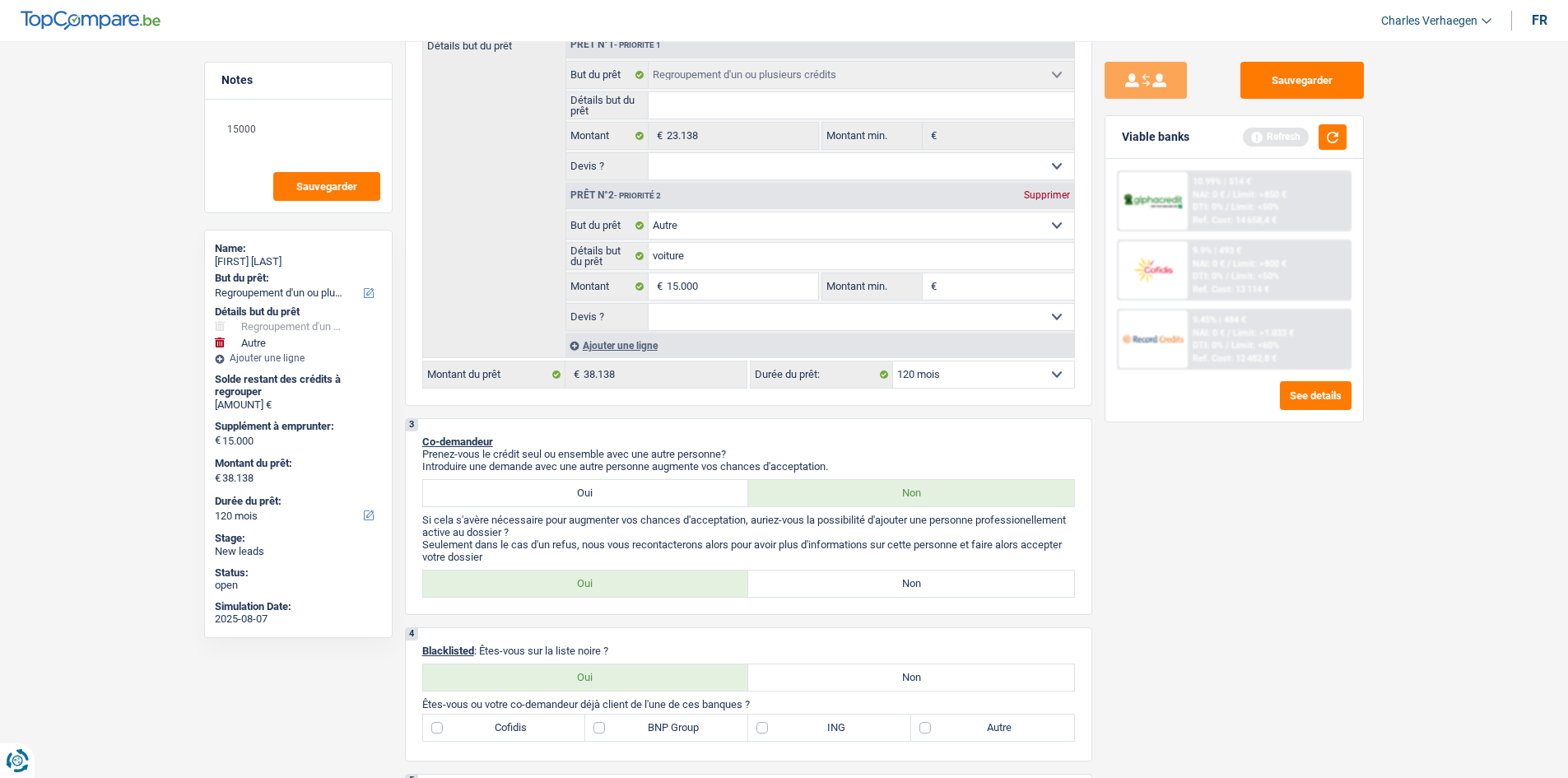 click on "Sauvegarder
Viable banks
Refresh
10.99% | 514 €
NAI: 0 €
/
Limit: >850 €
DTI: 0%
/
Limit: <50%
Ref. Cost: 14 658,4 €
9.9% | 493 €
NAI: 0 €
/
Limit: >800 €
DTI: 0%
/               /       /" at bounding box center (1234, 404) 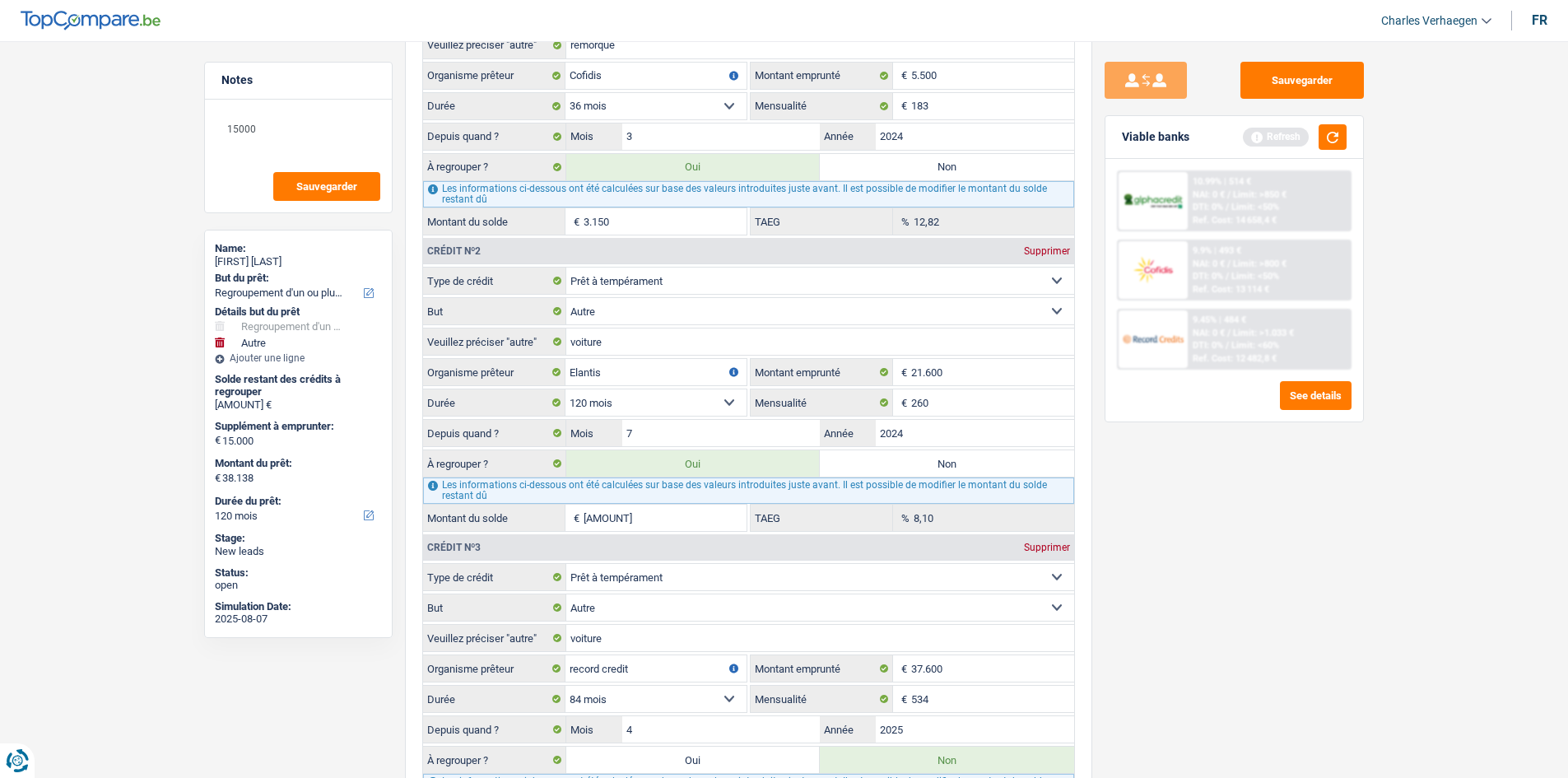 scroll, scrollTop: 1769, scrollLeft: 0, axis: vertical 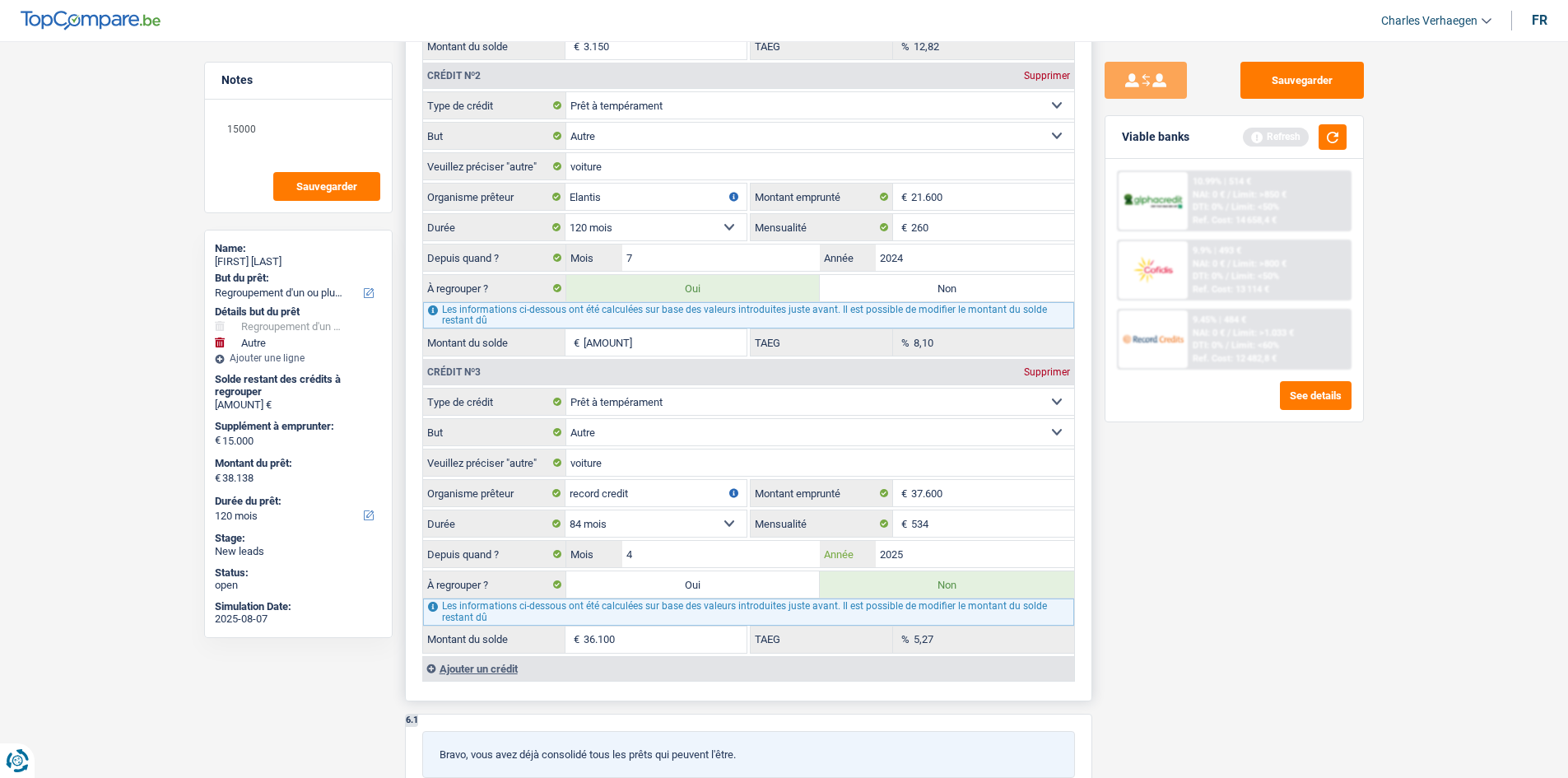 click on "2025" at bounding box center (975, 554) 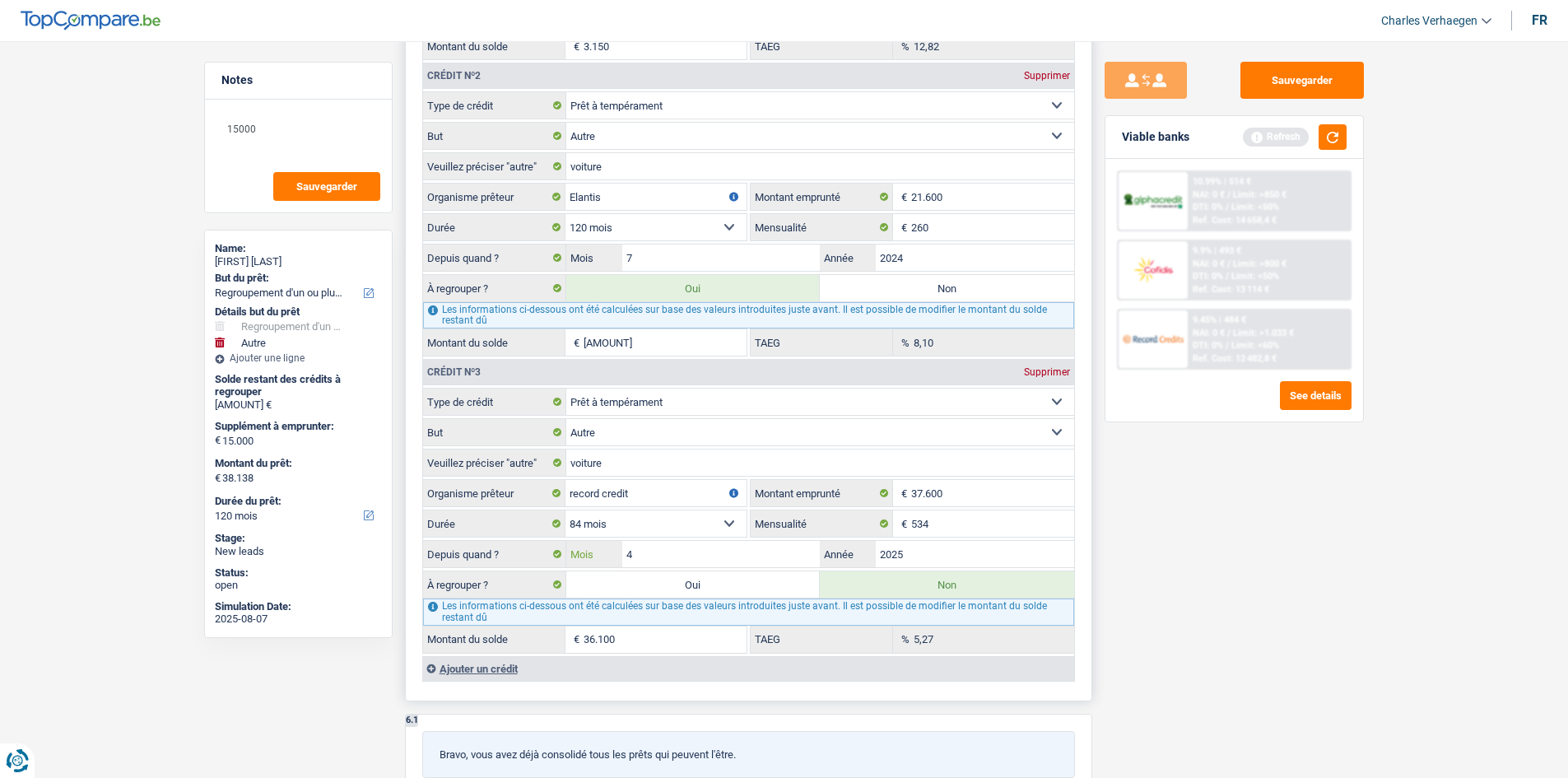 click on "4" at bounding box center (721, 554) 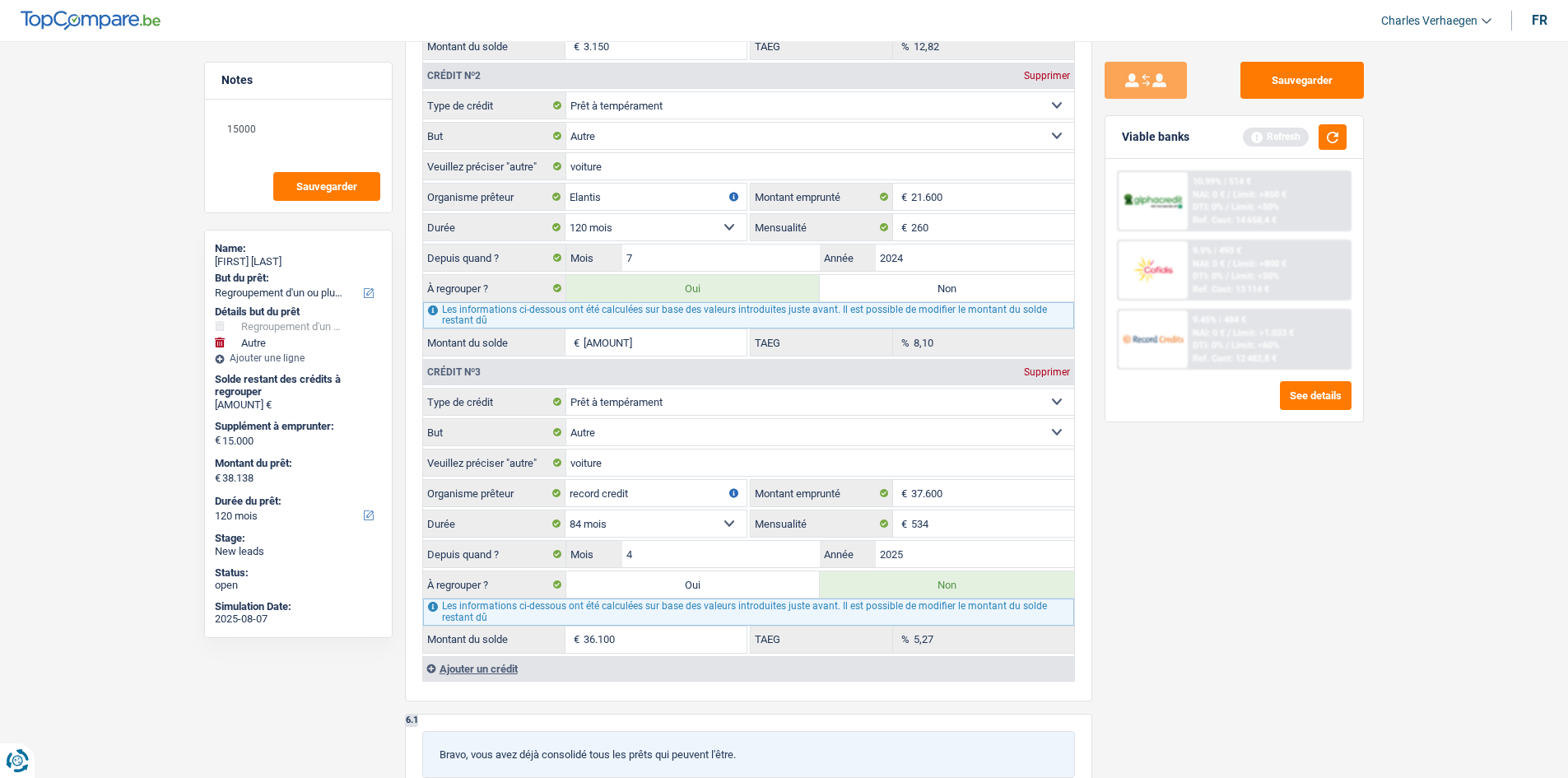 click on "Viable banks
Refresh" at bounding box center (1234, 137) 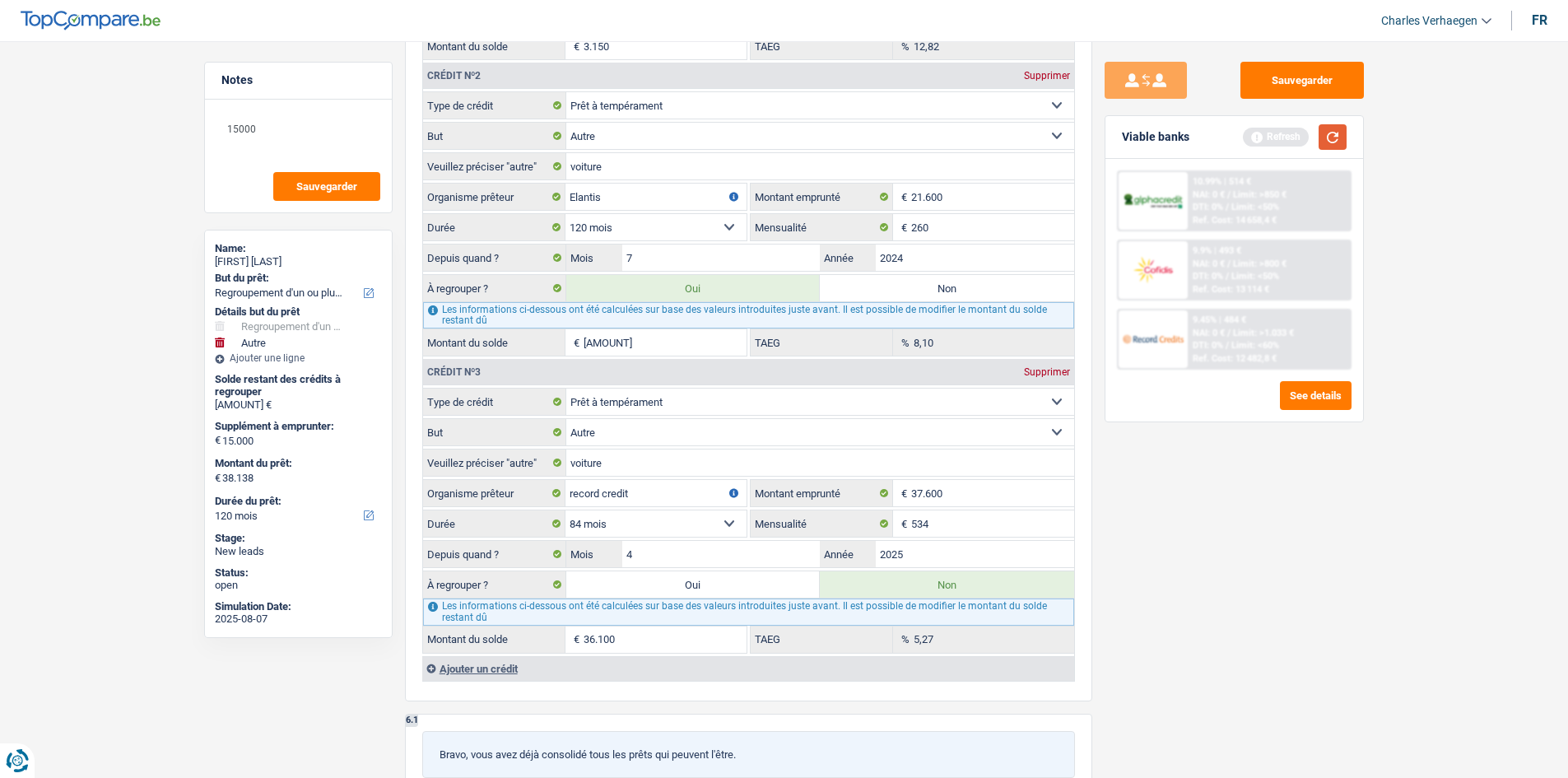 click at bounding box center [1333, 137] 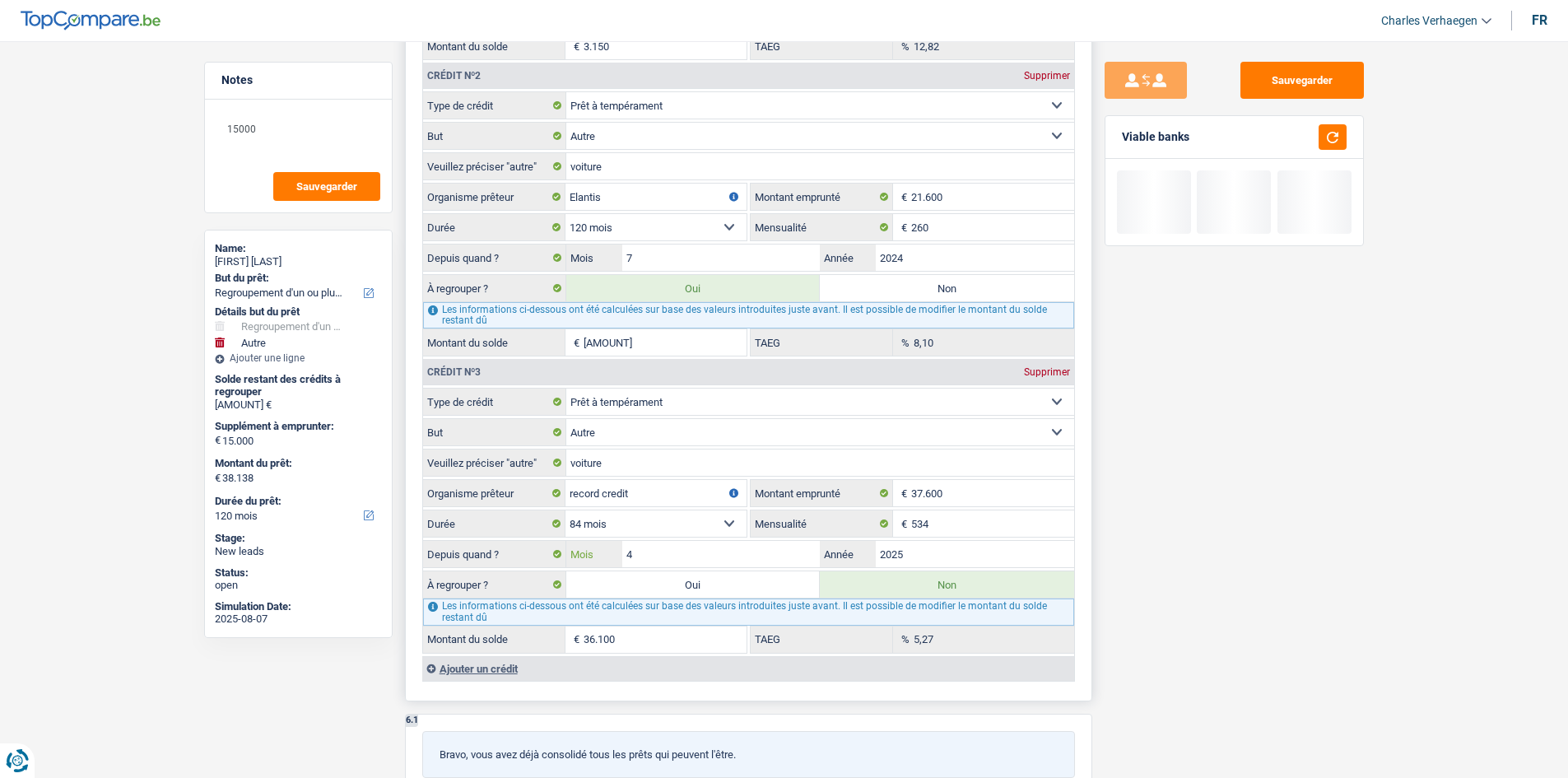 click on "4" at bounding box center [721, 554] 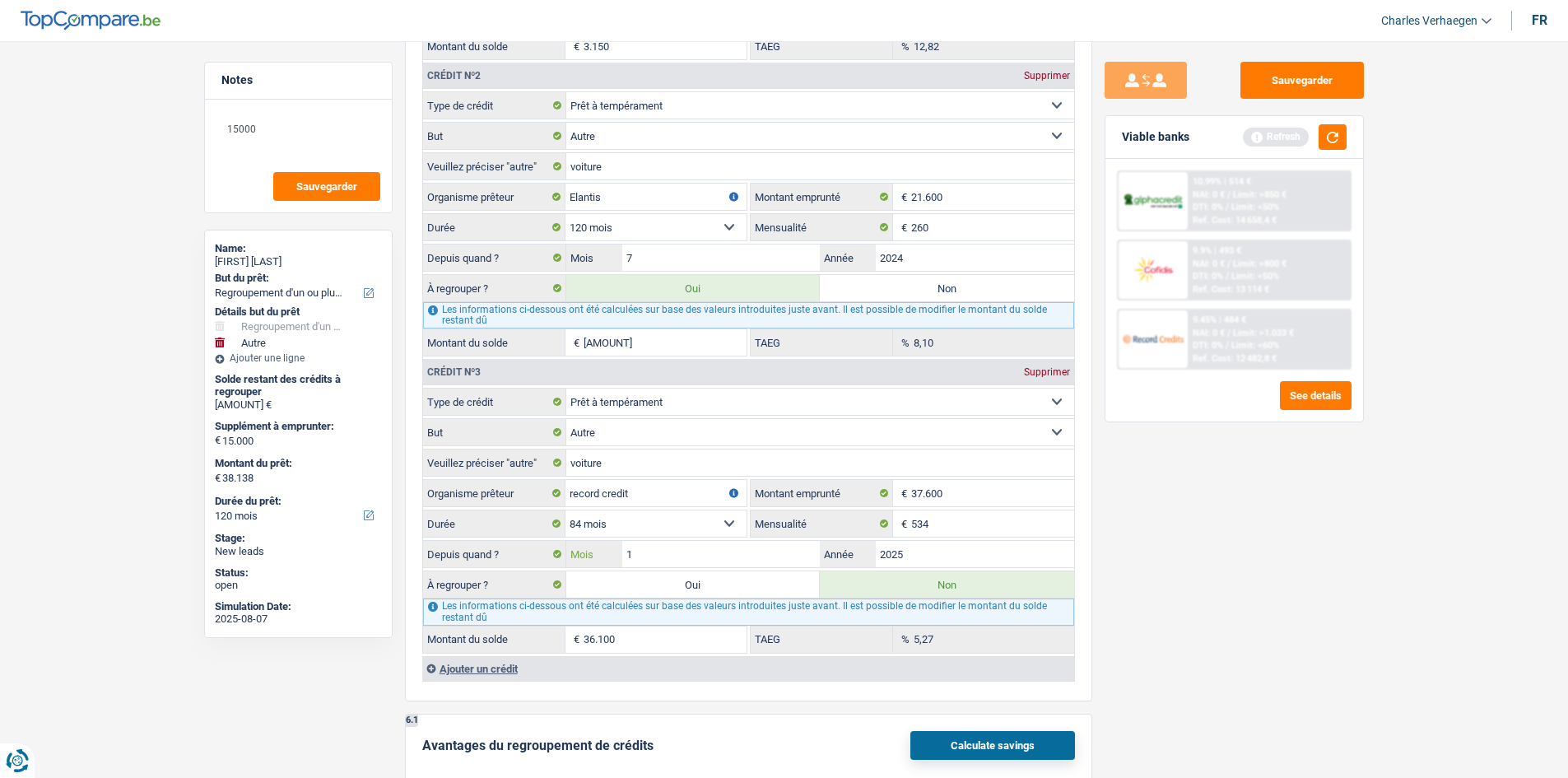 type on "1" 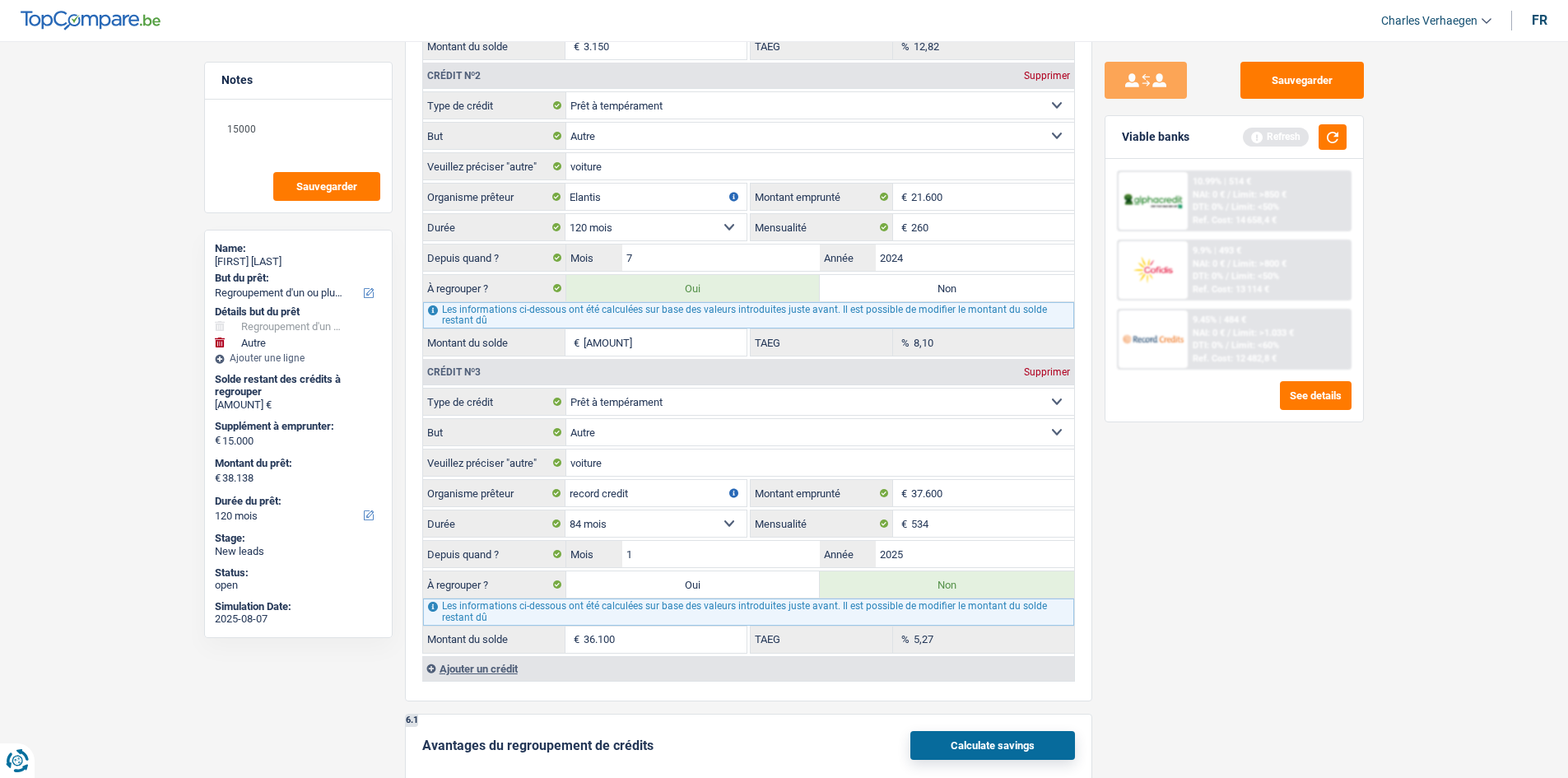type on "34.957" 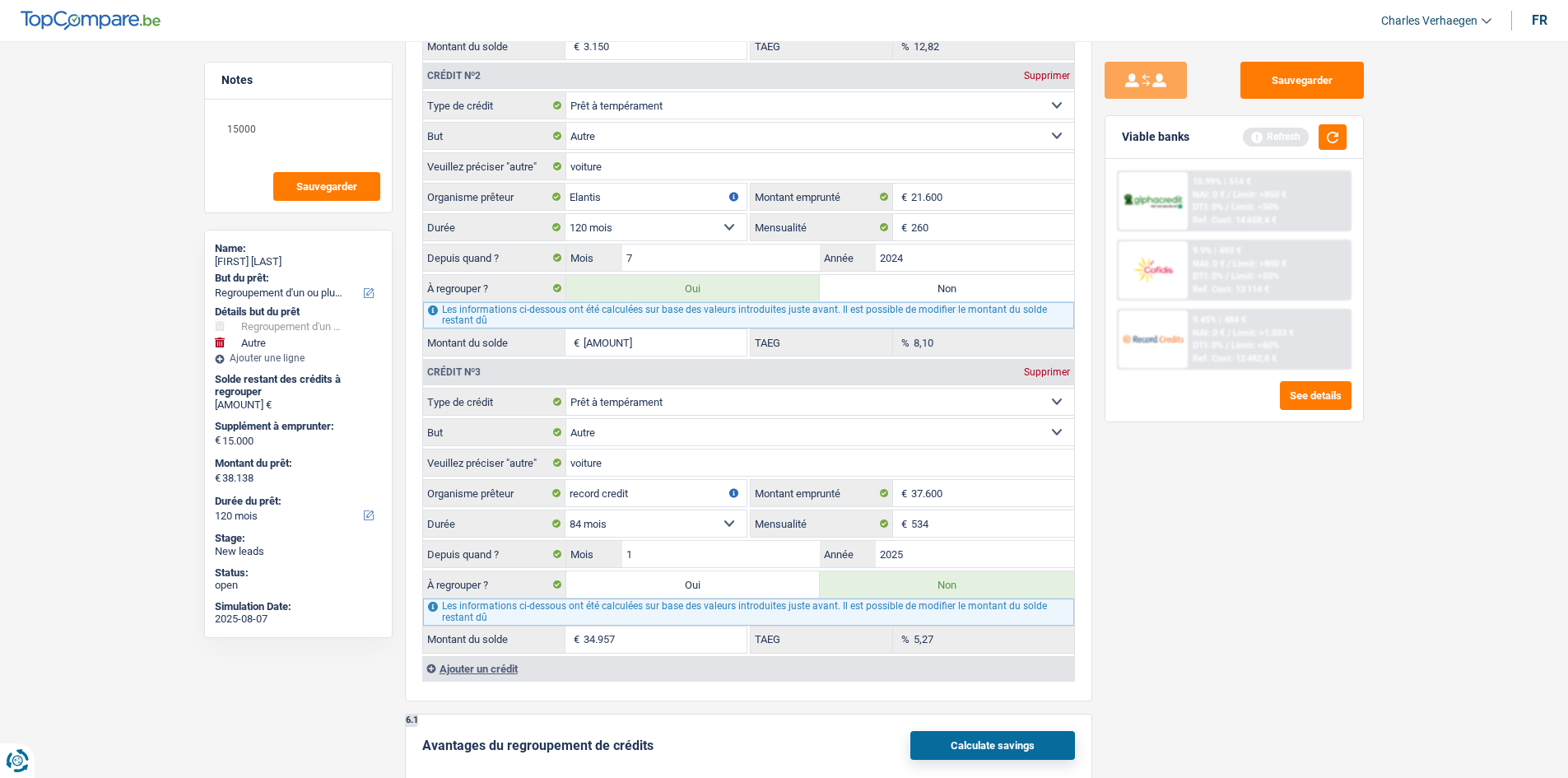 drag, startPoint x: 1187, startPoint y: 511, endPoint x: 1188, endPoint y: 495, distance: 16.03122 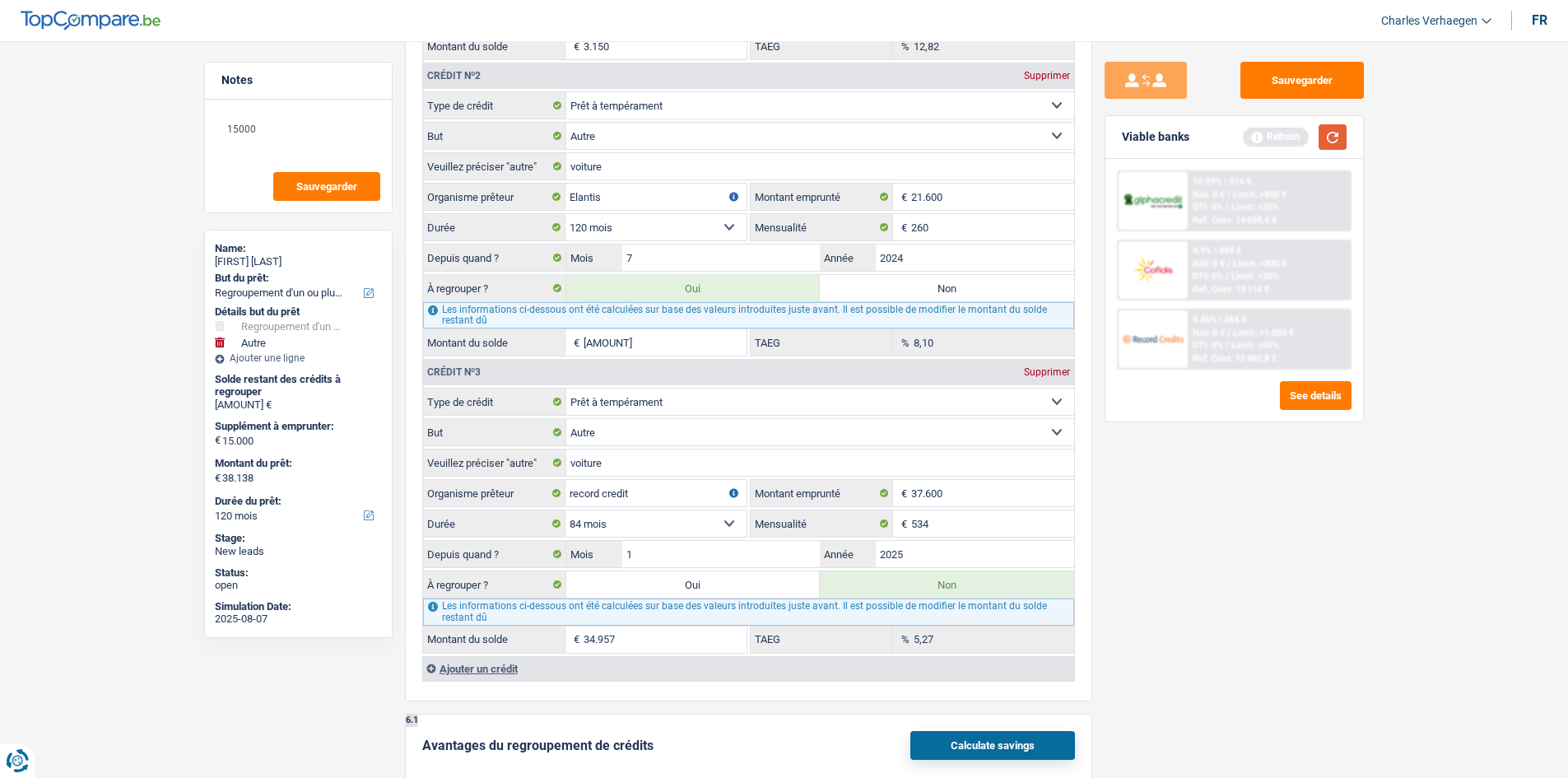 click at bounding box center (1333, 137) 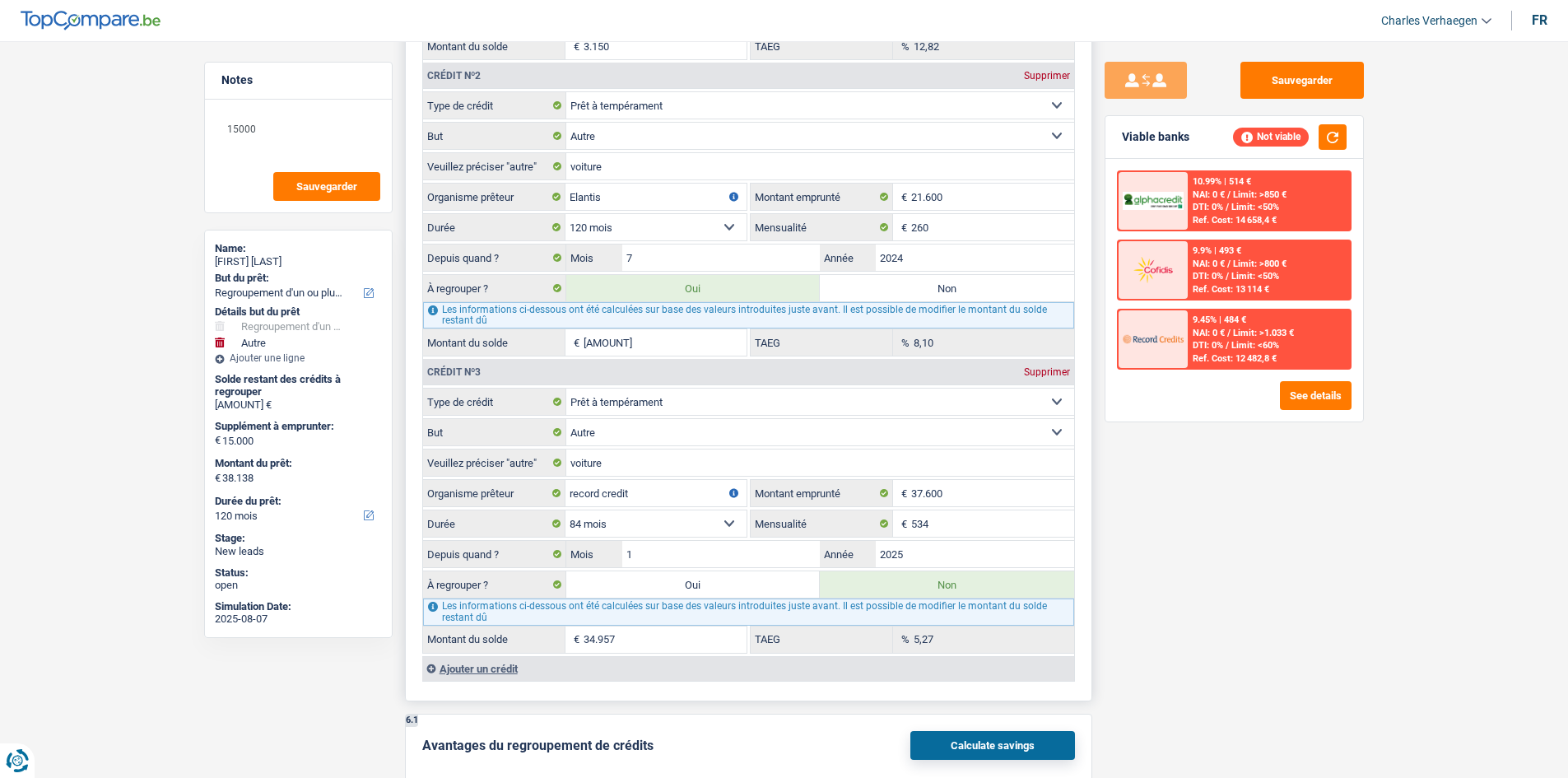 click on "Oui" at bounding box center [693, 585] 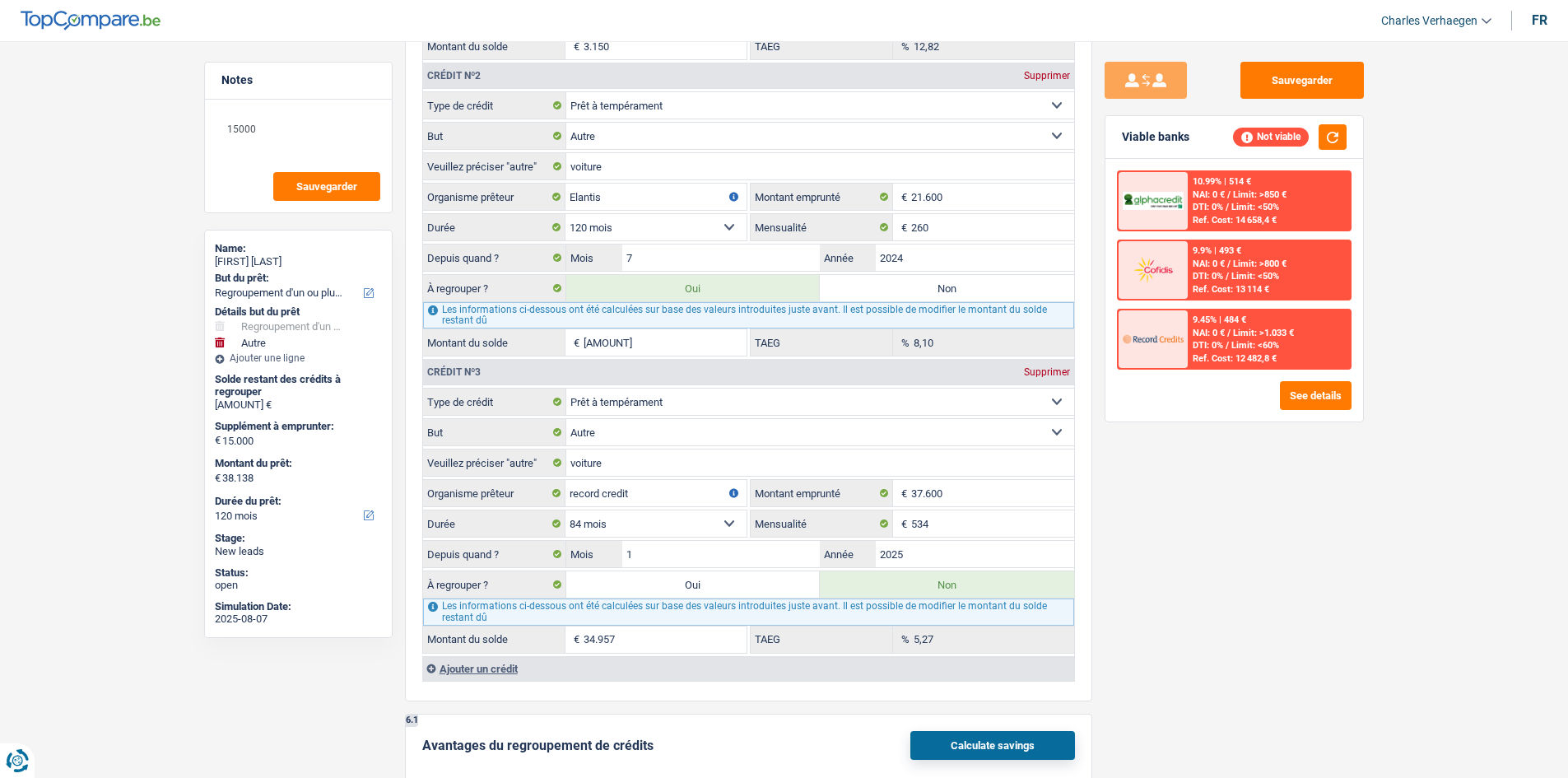 select on "144" 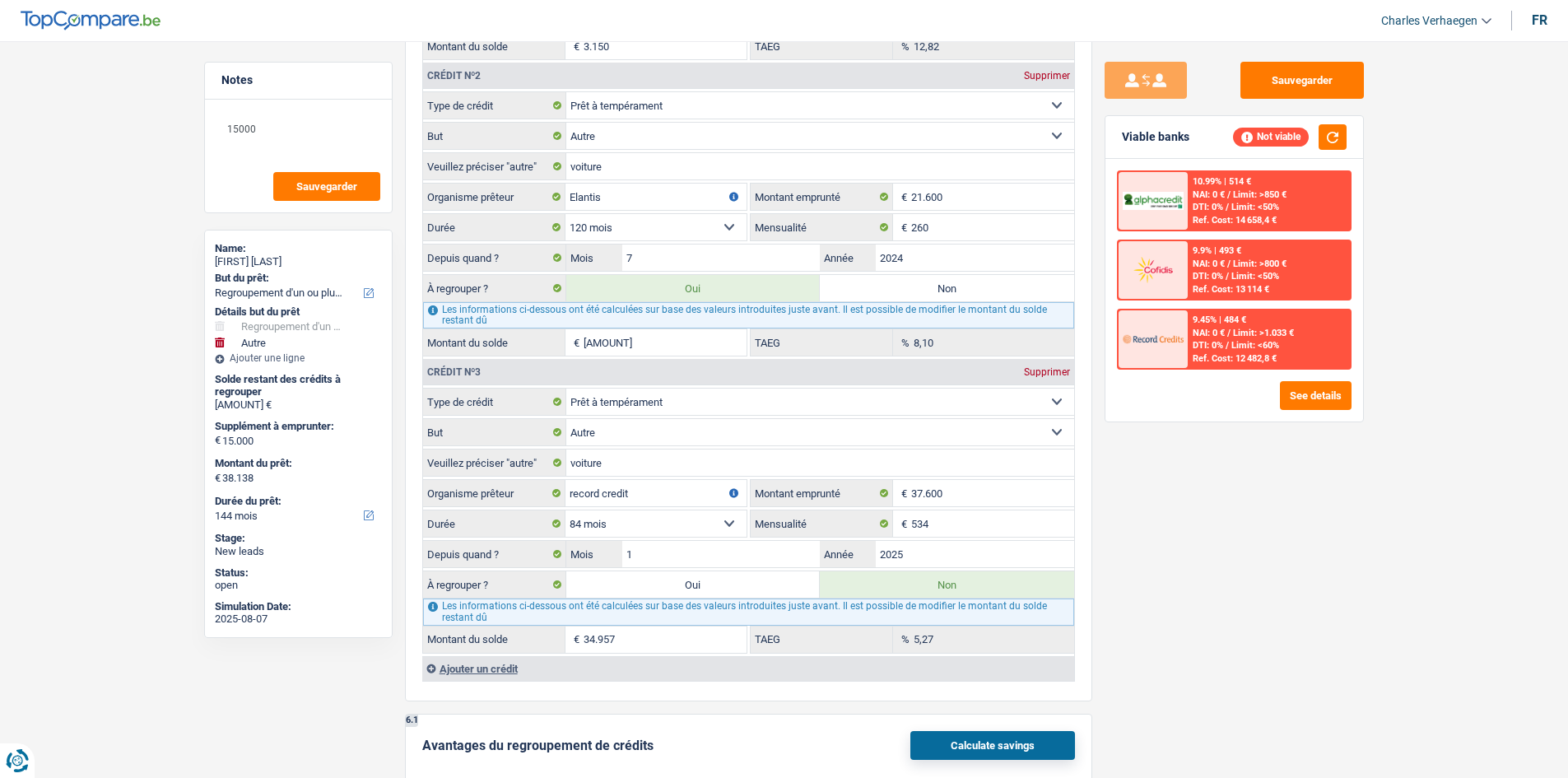 radio on "false" 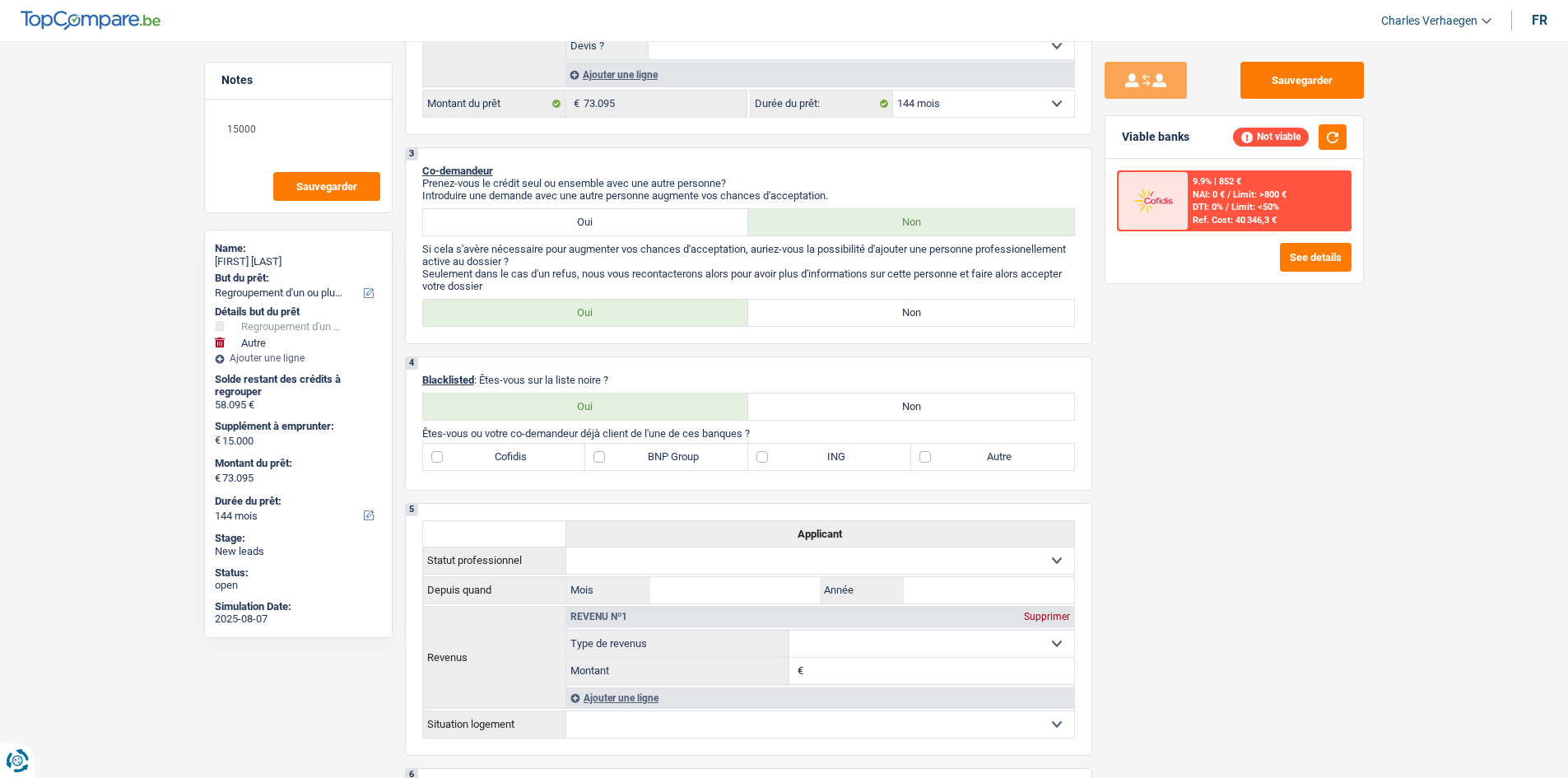 scroll, scrollTop: 370, scrollLeft: 0, axis: vertical 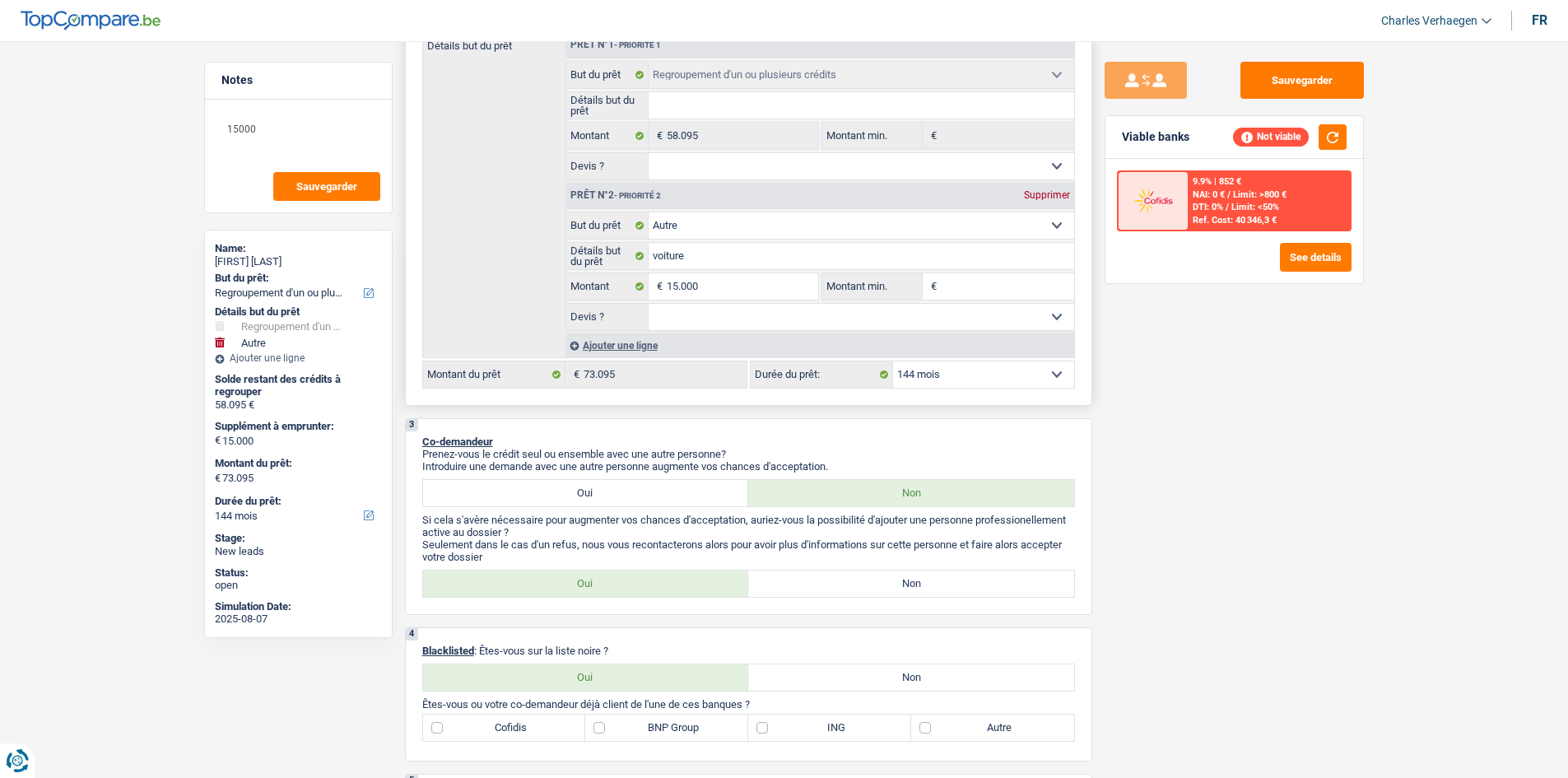 click on "12 mois 18 mois 24 mois 30 mois 36 mois 42 mois 48 mois 60 mois 72 mois 84 mois 96 mois 120 mois 132 mois 144 mois
Sélectionner une option" at bounding box center (984, 375) 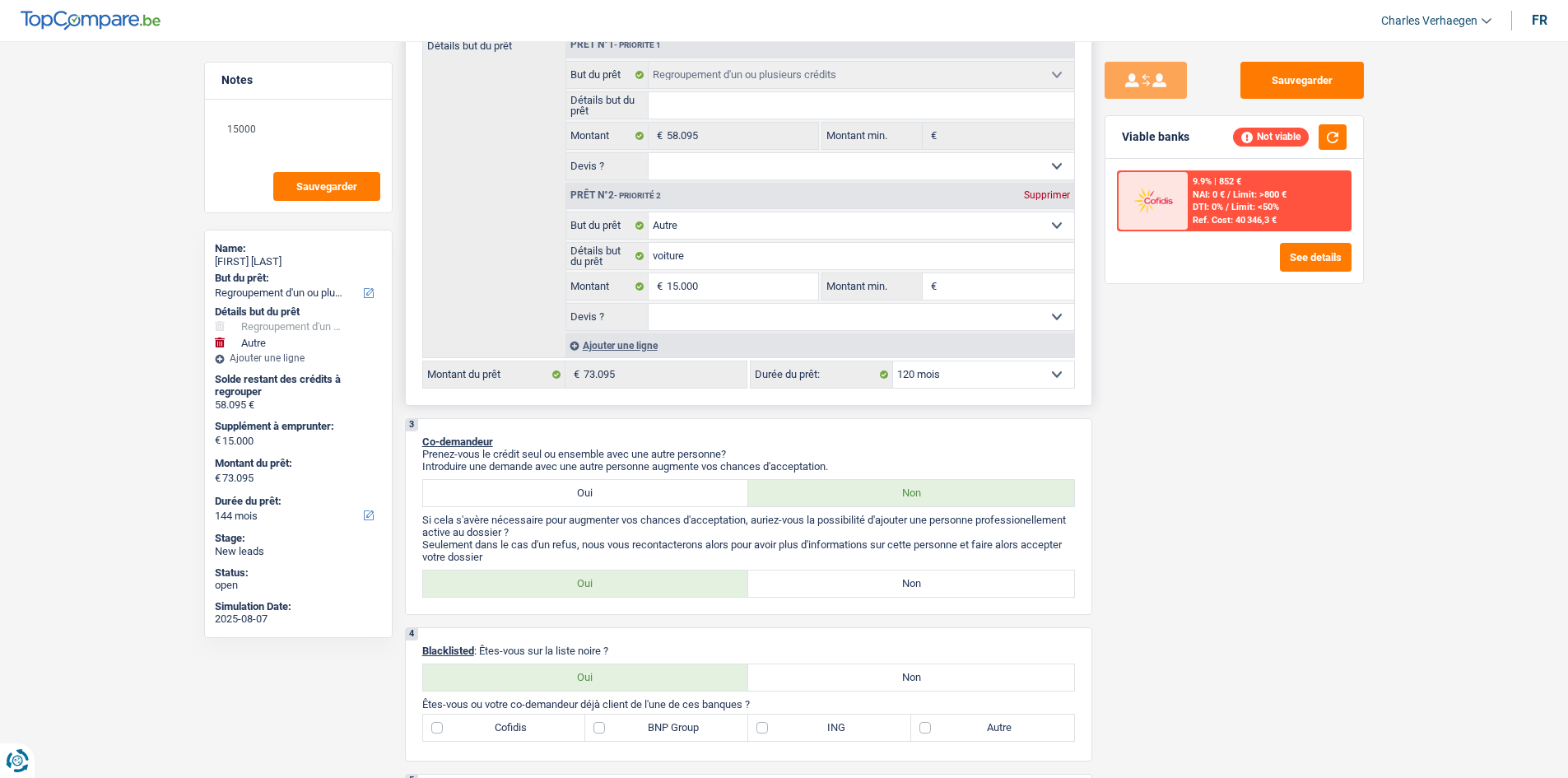 click on "12 mois 18 mois 24 mois 30 mois 36 mois 42 mois 48 mois 60 mois 72 mois 84 mois 96 mois 120 mois 132 mois 144 mois
Sélectionner une option" at bounding box center (984, 375) 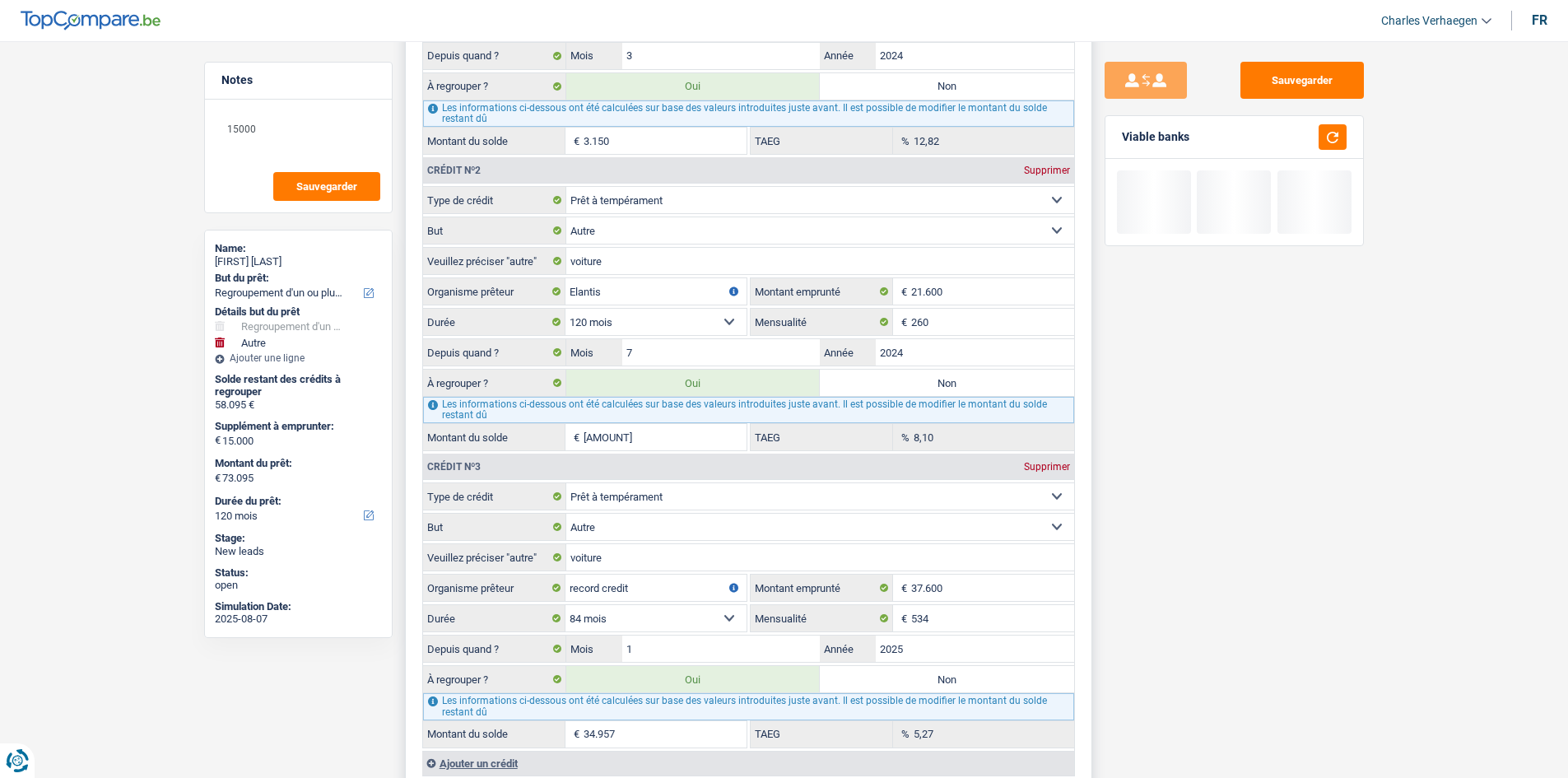 scroll, scrollTop: 1769, scrollLeft: 0, axis: vertical 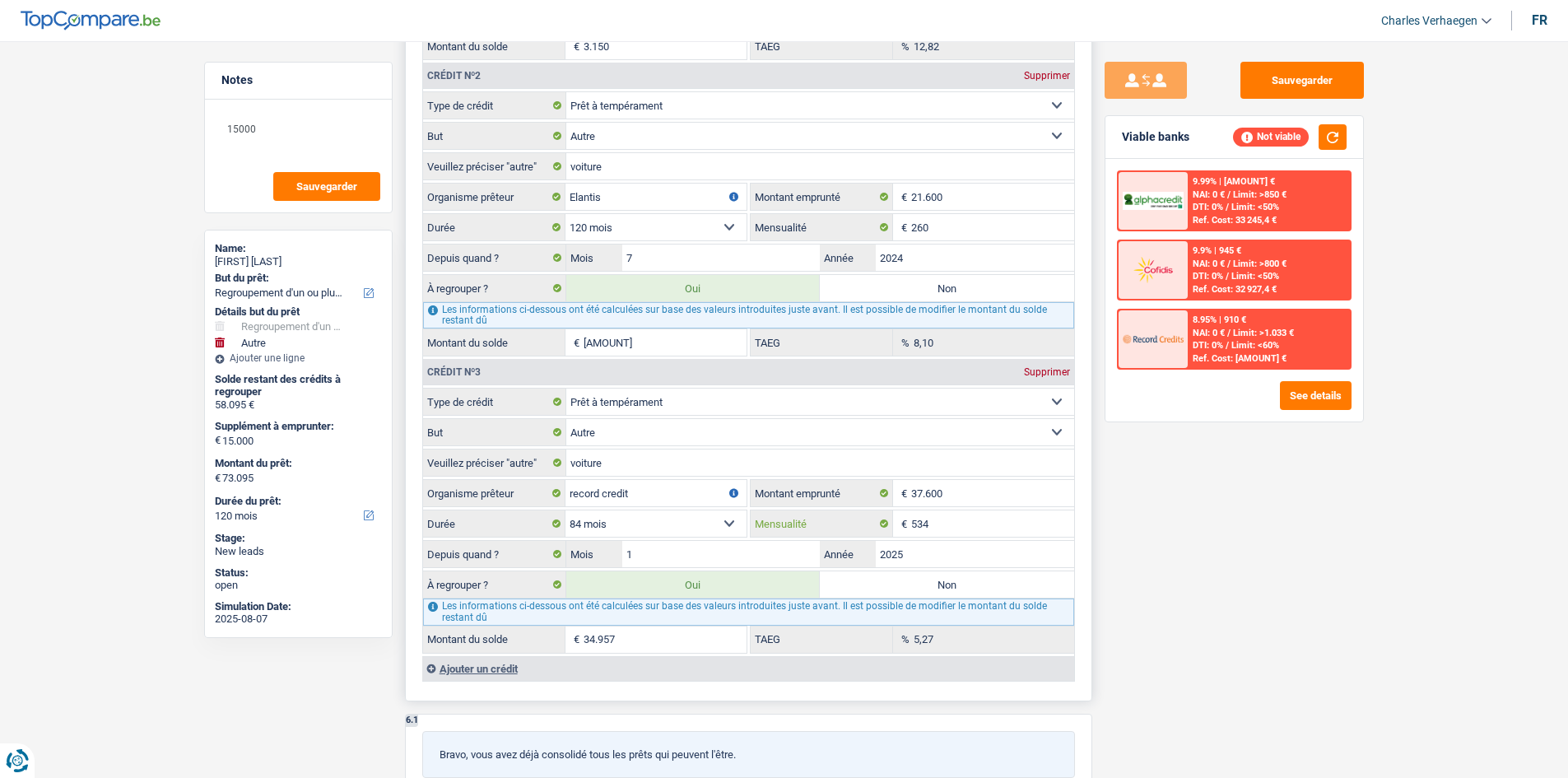 click on "534" at bounding box center (993, 524) 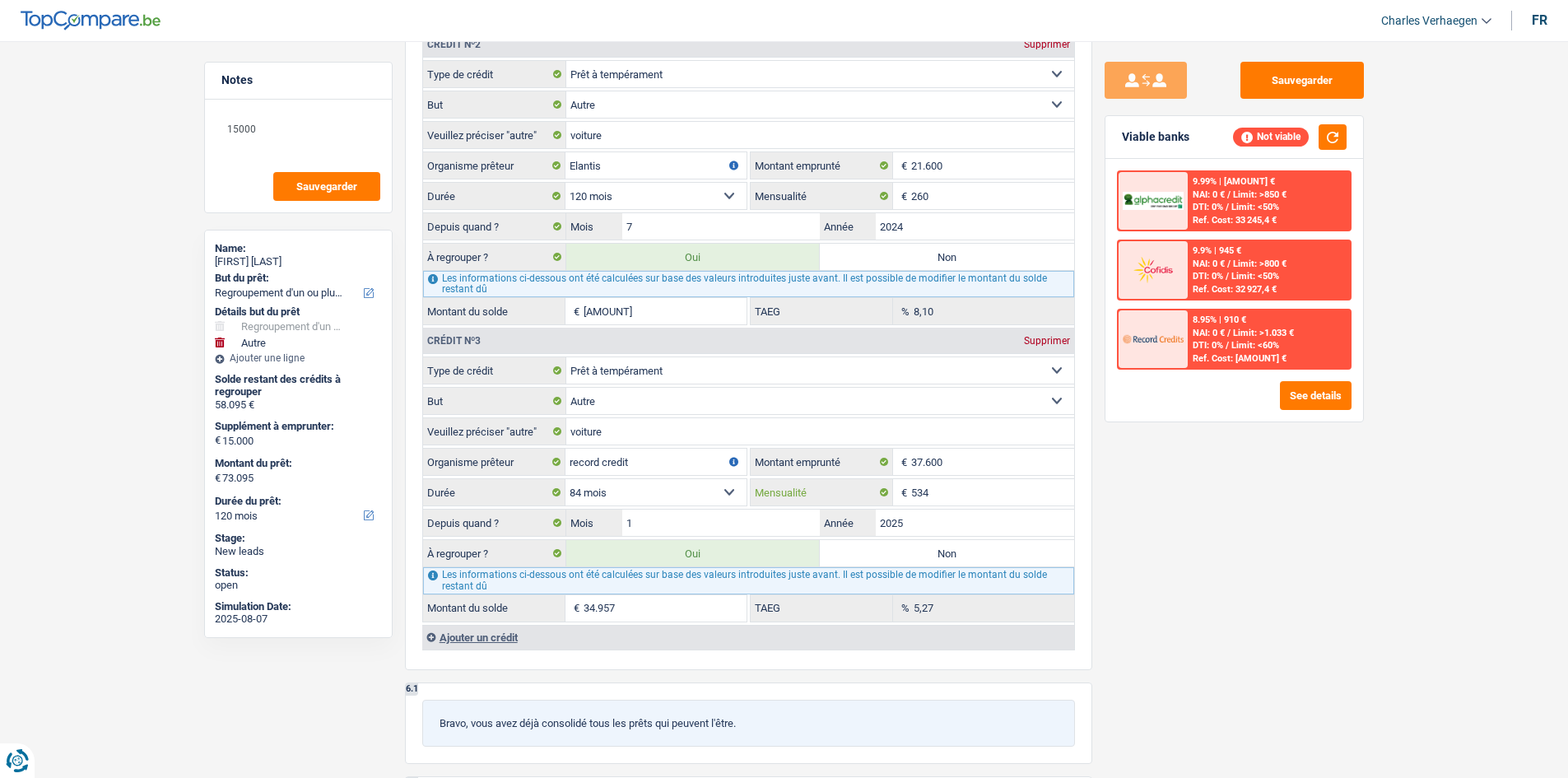 scroll, scrollTop: 1934, scrollLeft: 0, axis: vertical 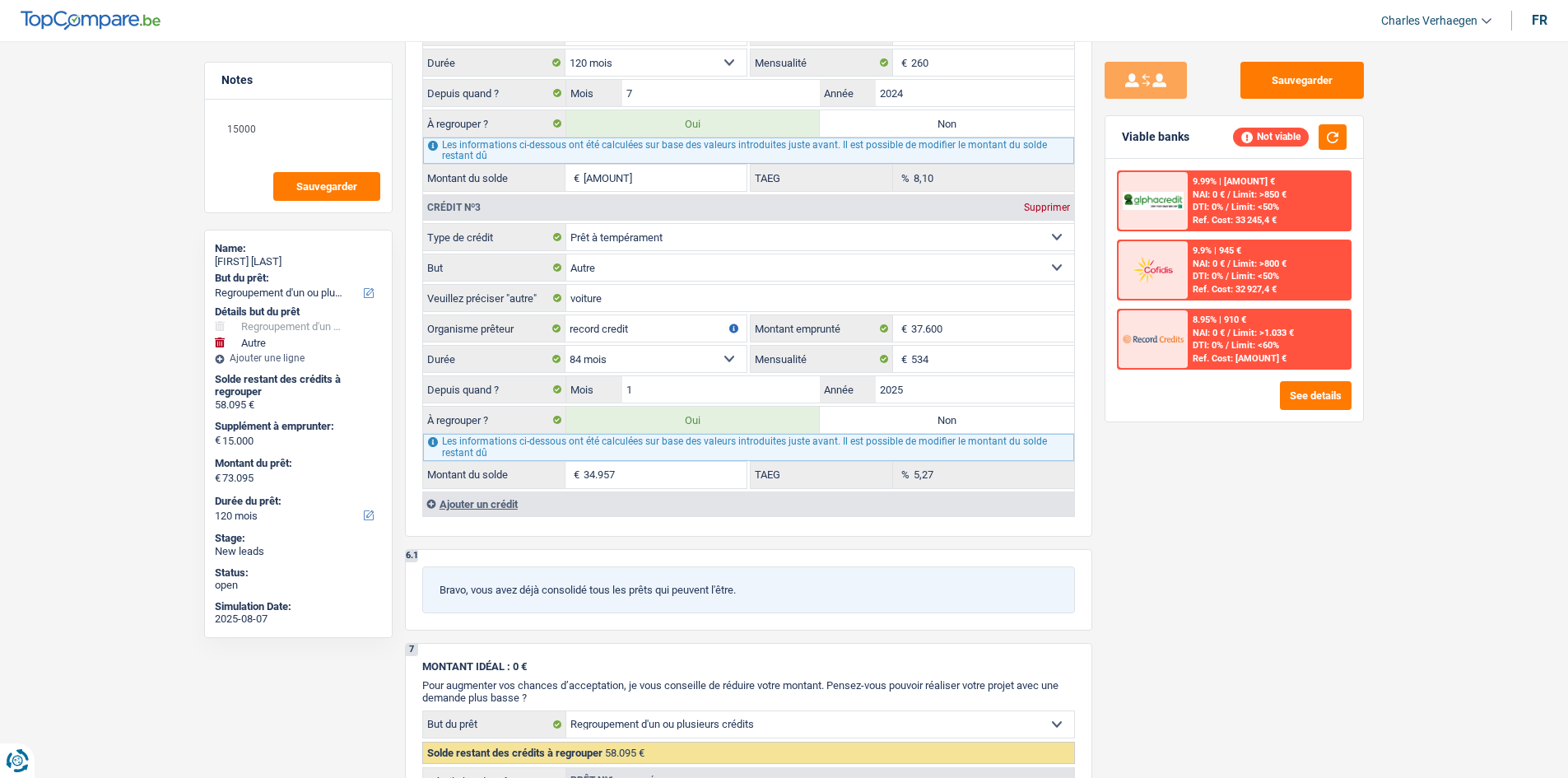 click on "Sauvegarder
Viable banks
Not viable
9.99% | 948 €
NAI: 0 €
/
Limit: >850 €
DTI: 0%
/
Limit: <50%
Ref. Cost: 33 245,4 €
9.9% | 945 €
NAI: 0 €
/
Limit: >800 €
DTI: 0%
/               /       /" at bounding box center [1234, 404] 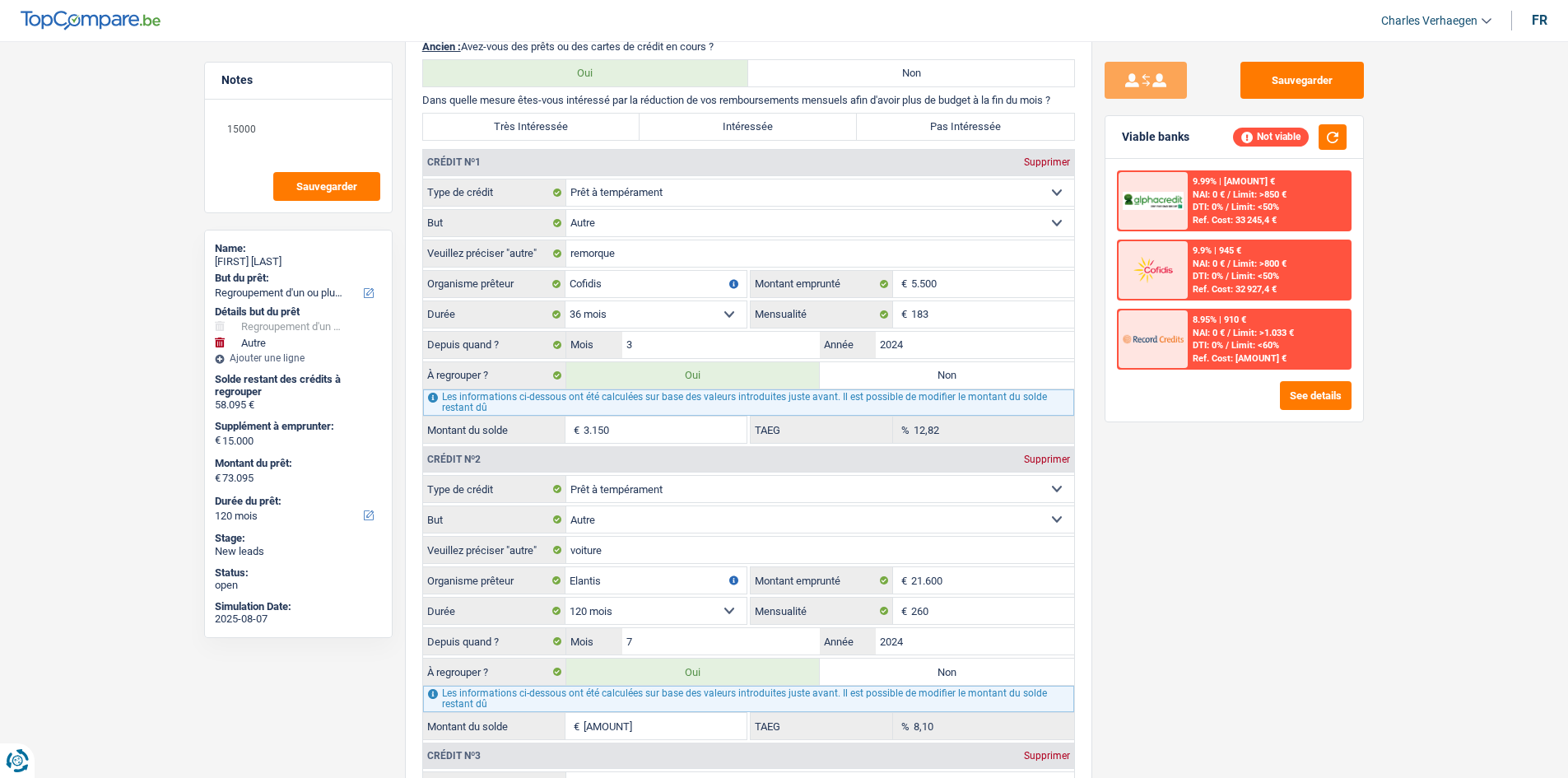 scroll, scrollTop: 1193, scrollLeft: 0, axis: vertical 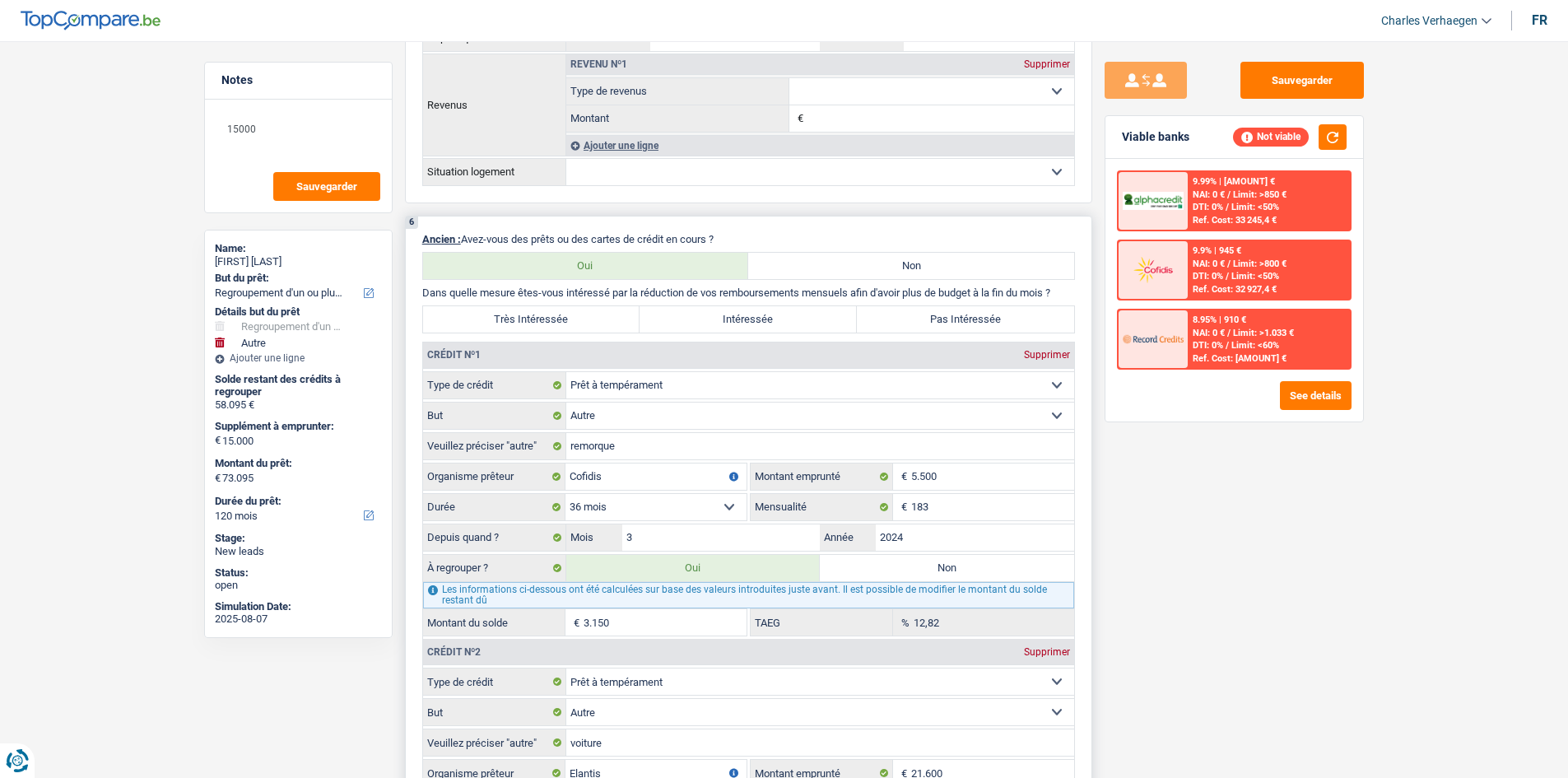 click on "Très Intéressée" at bounding box center (532, 319) 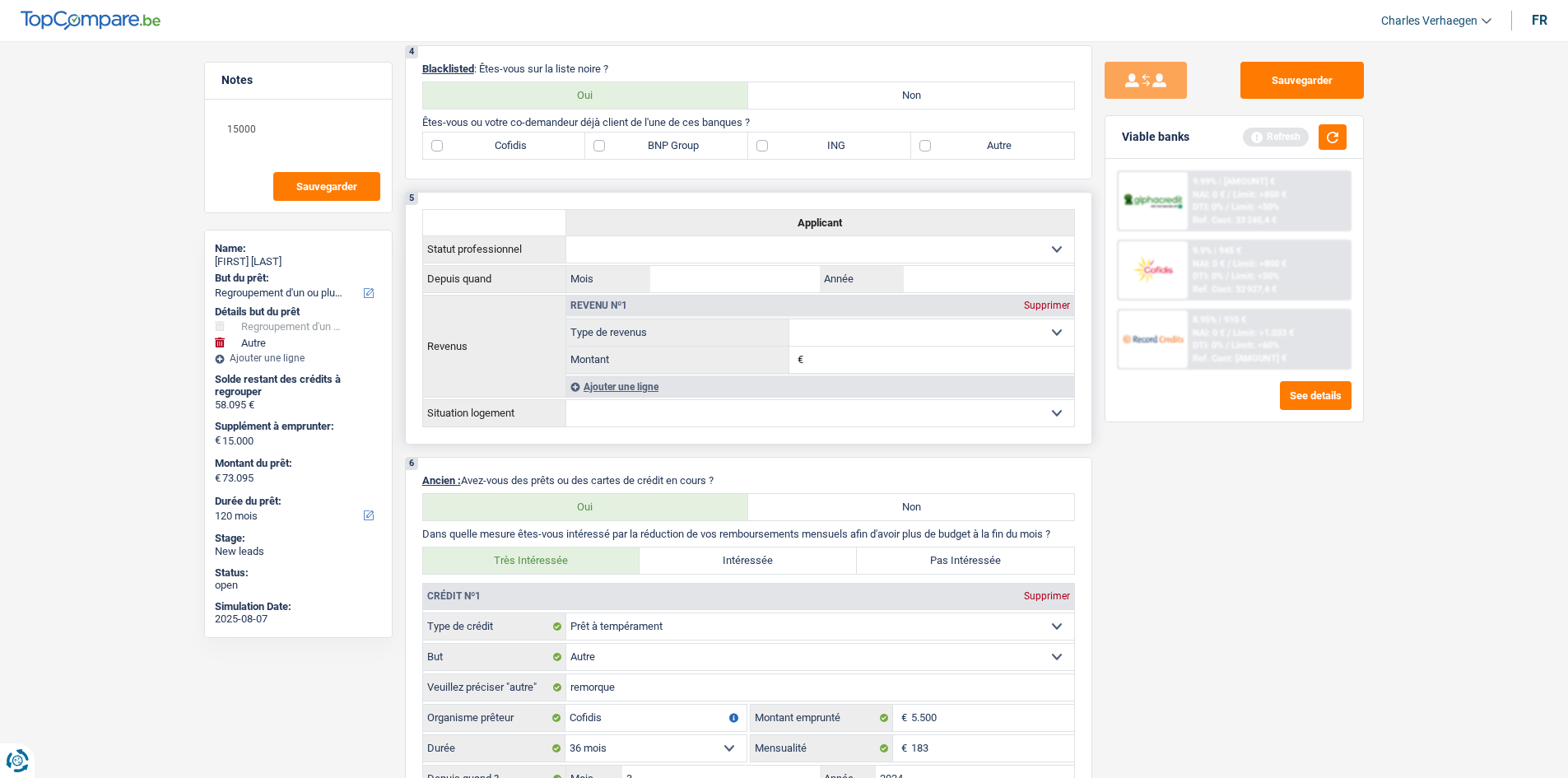 scroll, scrollTop: 781, scrollLeft: 0, axis: vertical 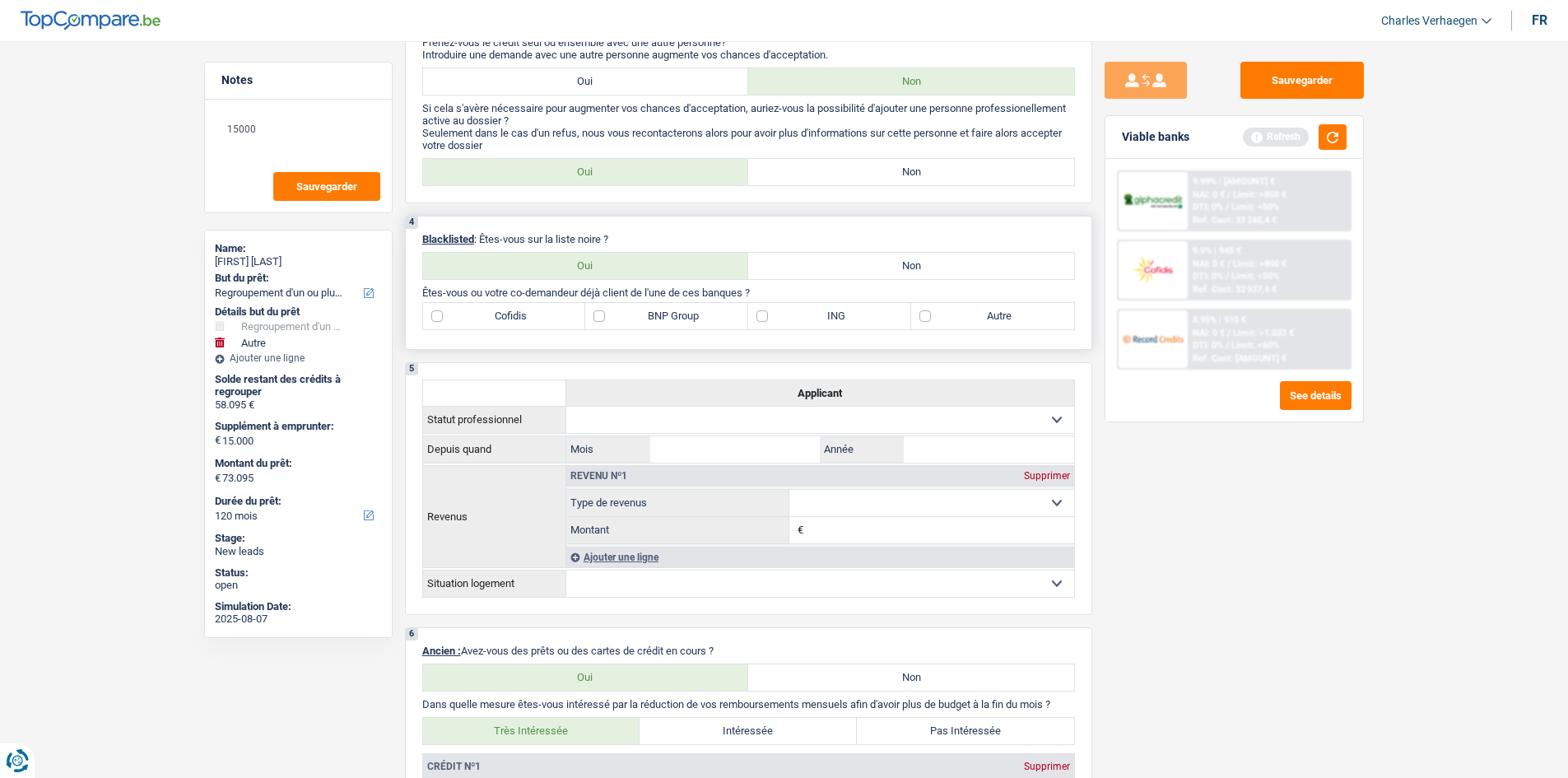 click on "Cofidis" at bounding box center (505, 316) 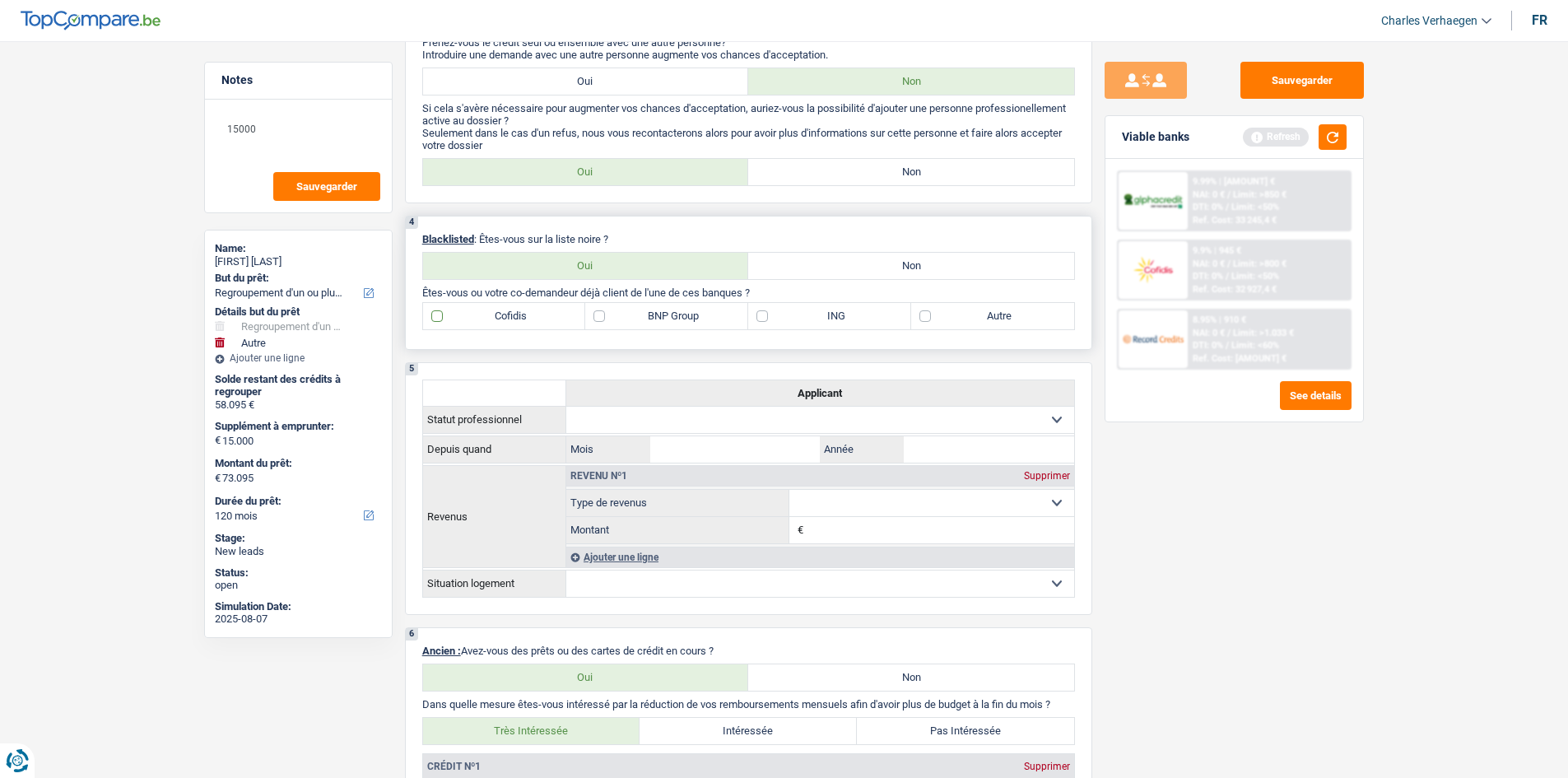 click on "Cofidis" at bounding box center (505, 316) 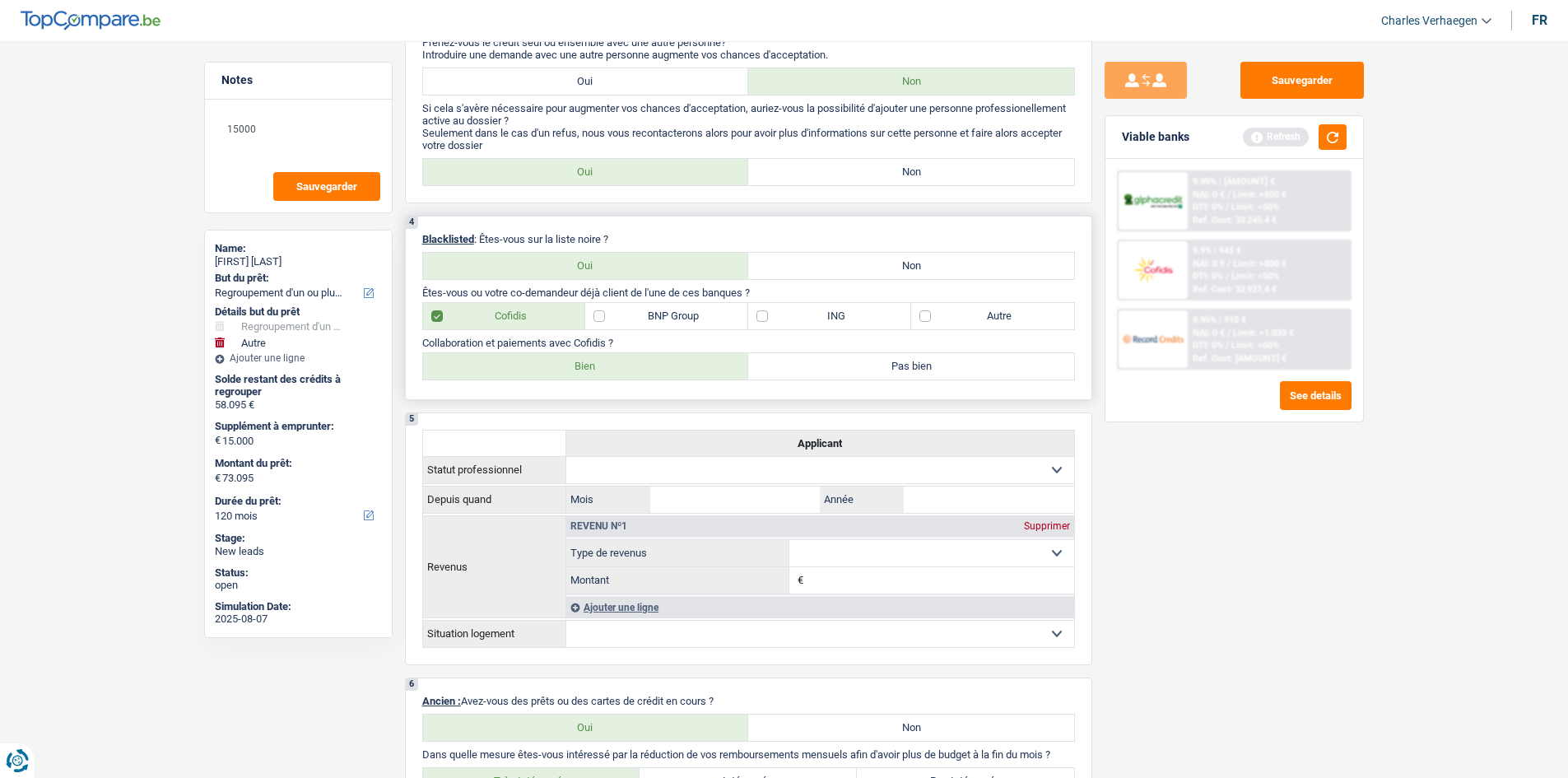 click on "Bien" at bounding box center [586, 366] 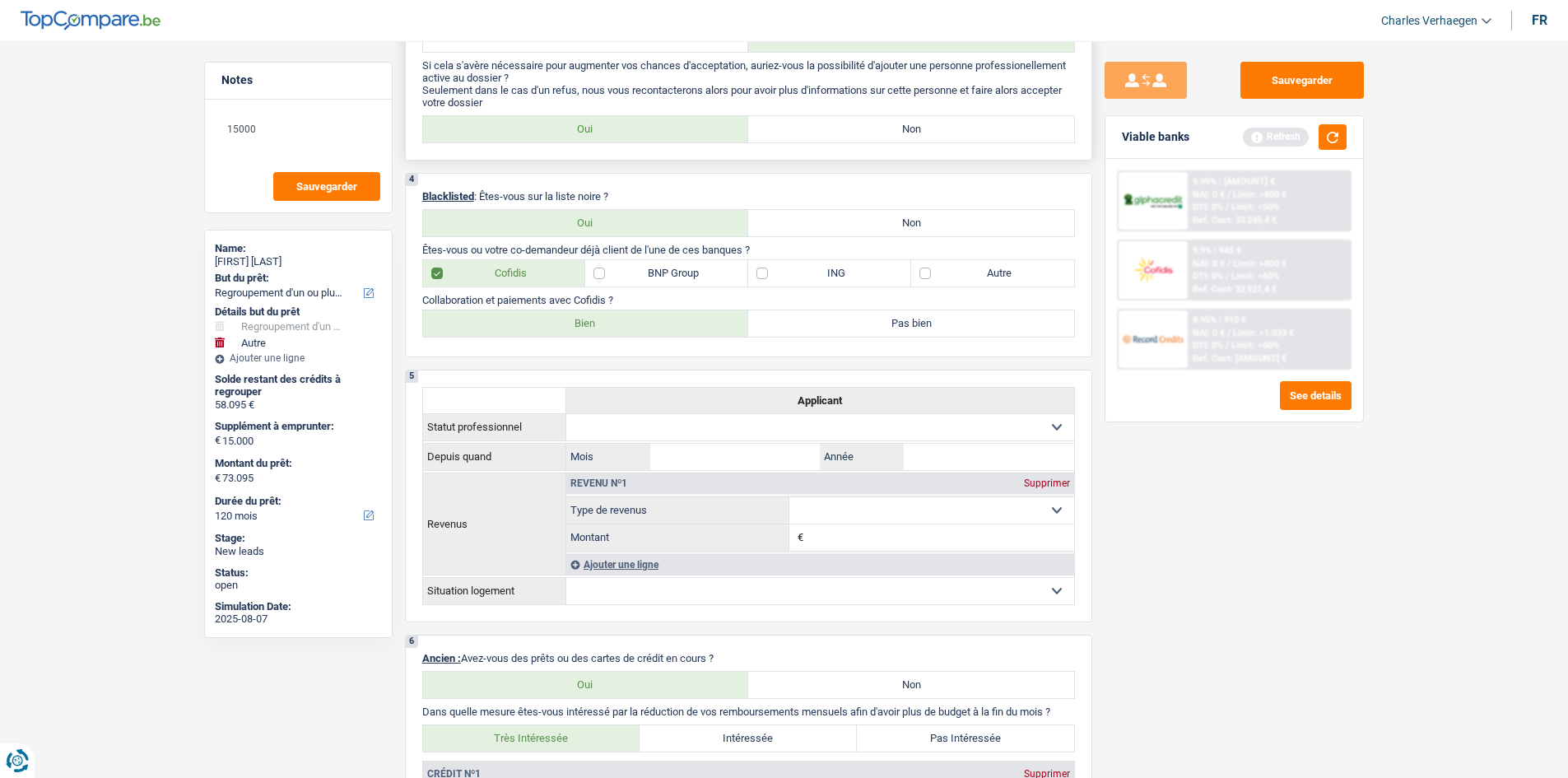 scroll, scrollTop: 617, scrollLeft: 0, axis: vertical 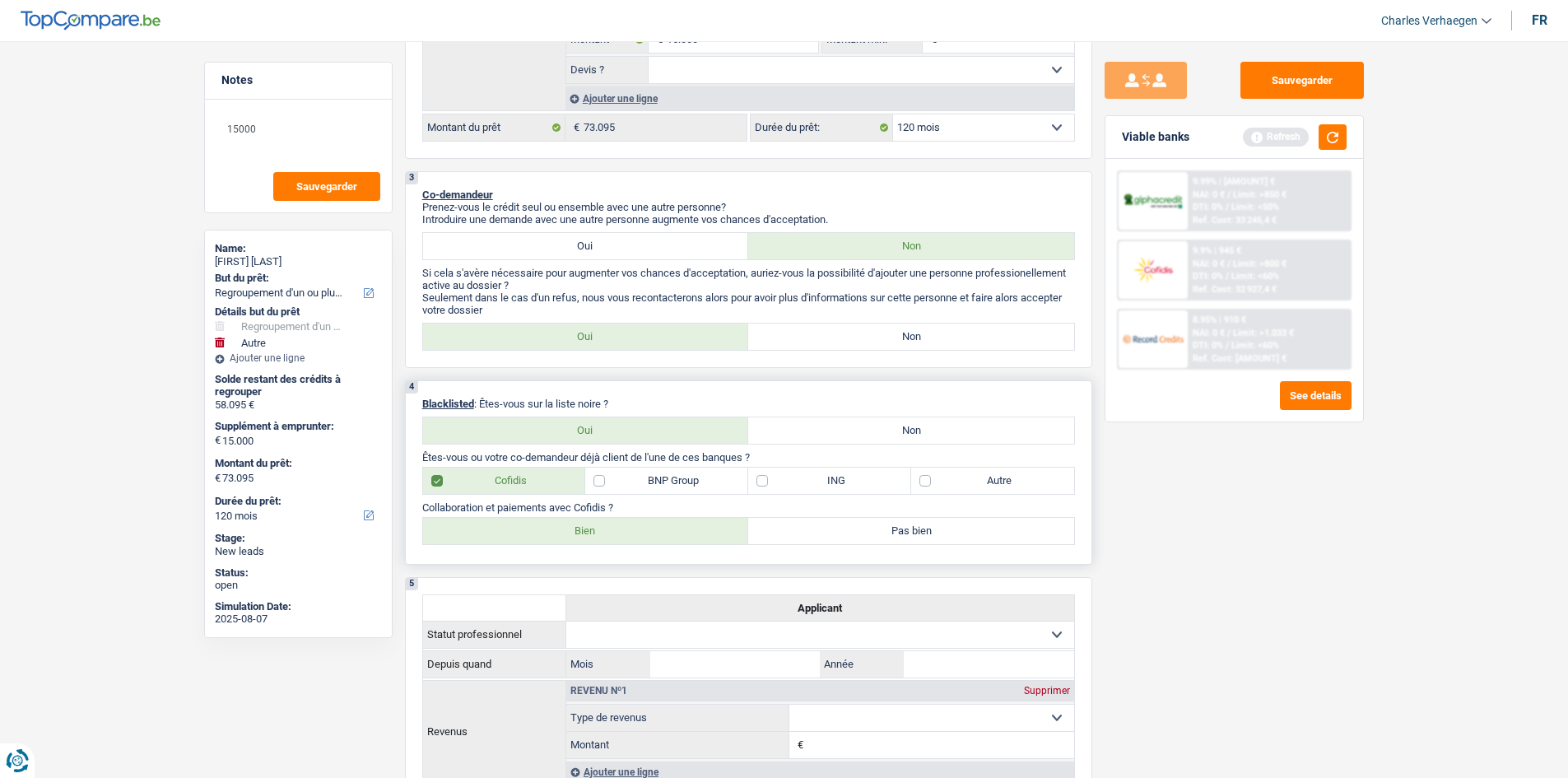 click on "BNP Group" at bounding box center [667, 481] 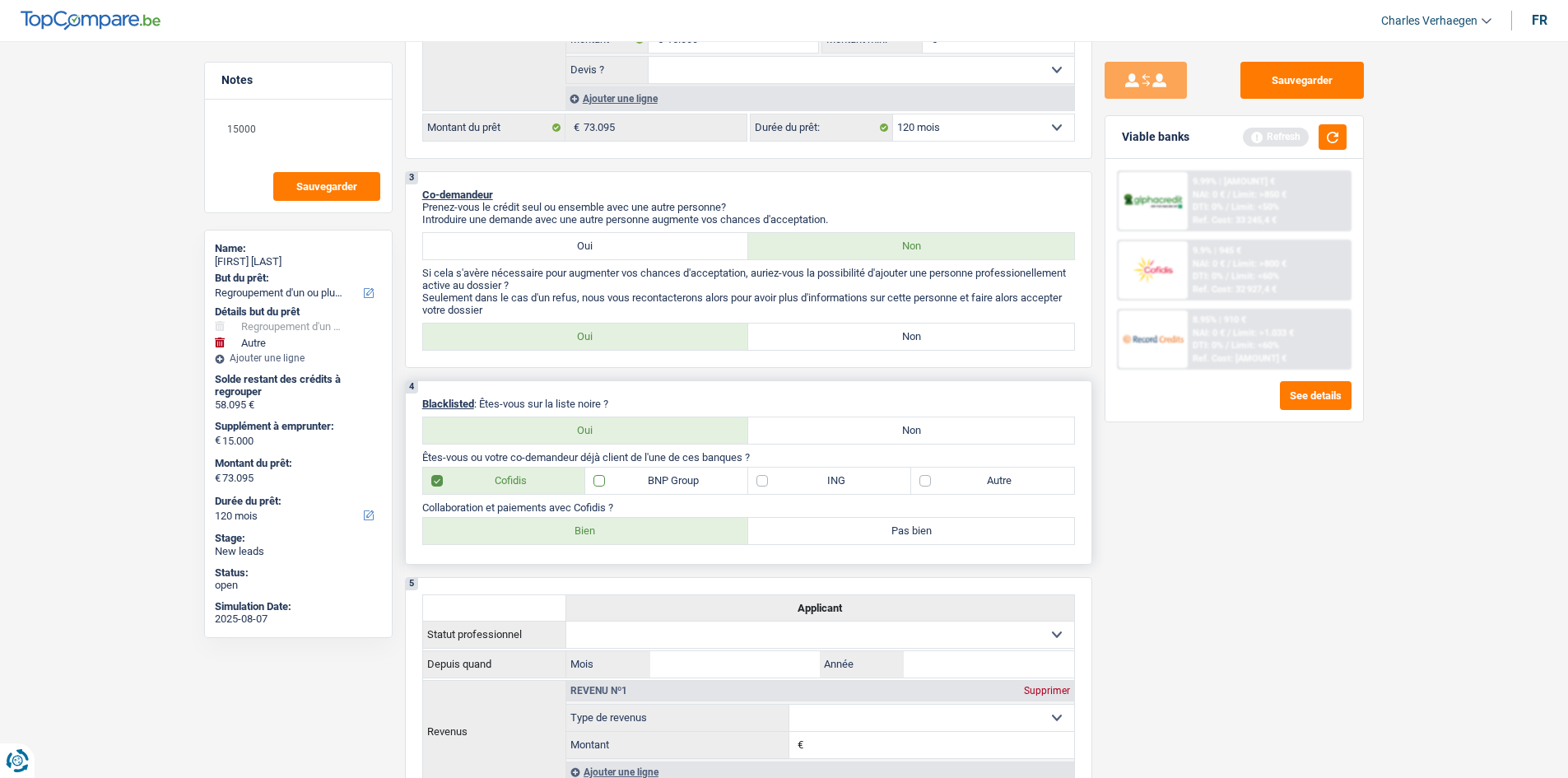 click on "BNP Group" at bounding box center (667, 481) 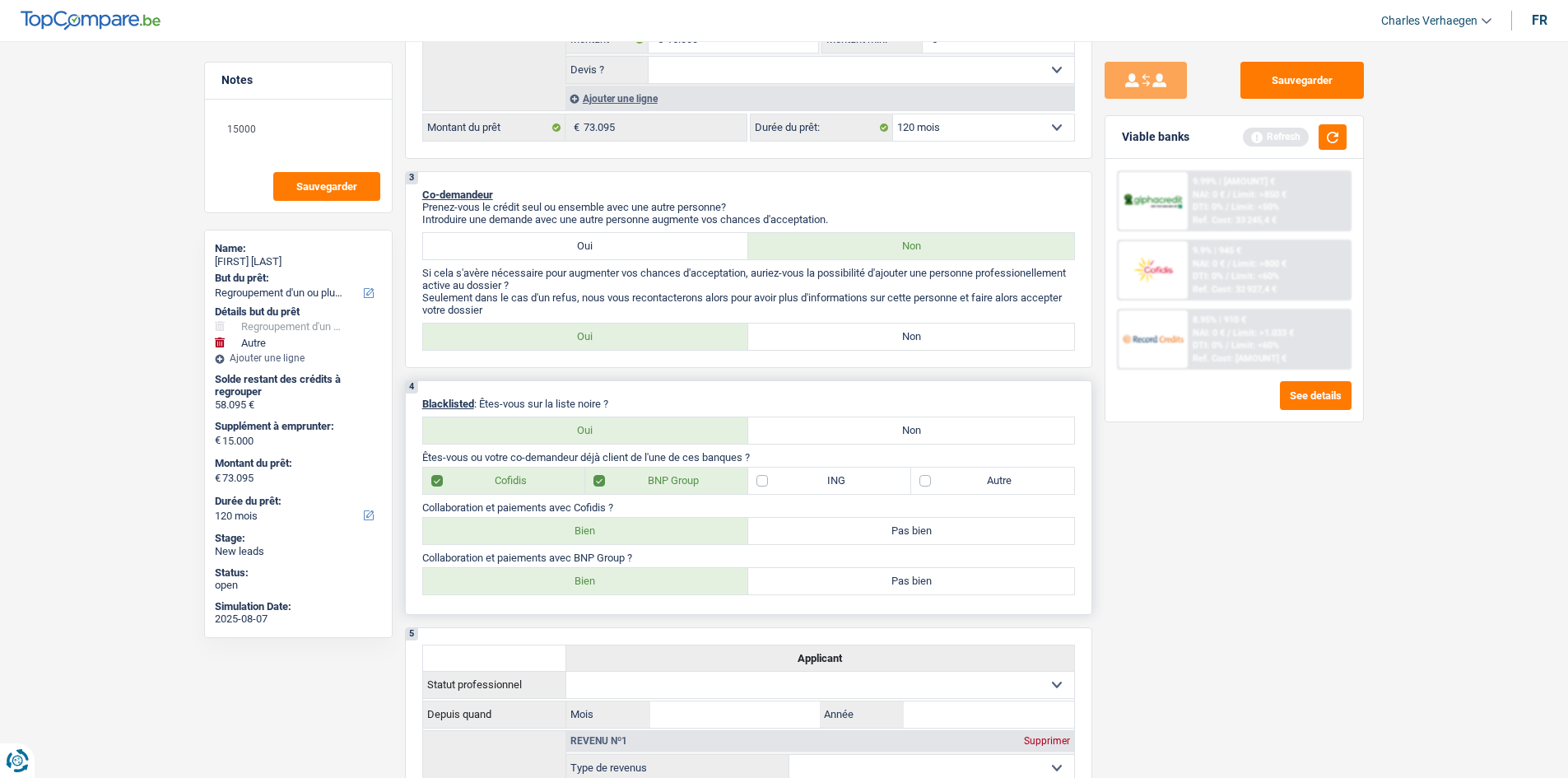 drag, startPoint x: 555, startPoint y: 580, endPoint x: 590, endPoint y: 585, distance: 35.35534 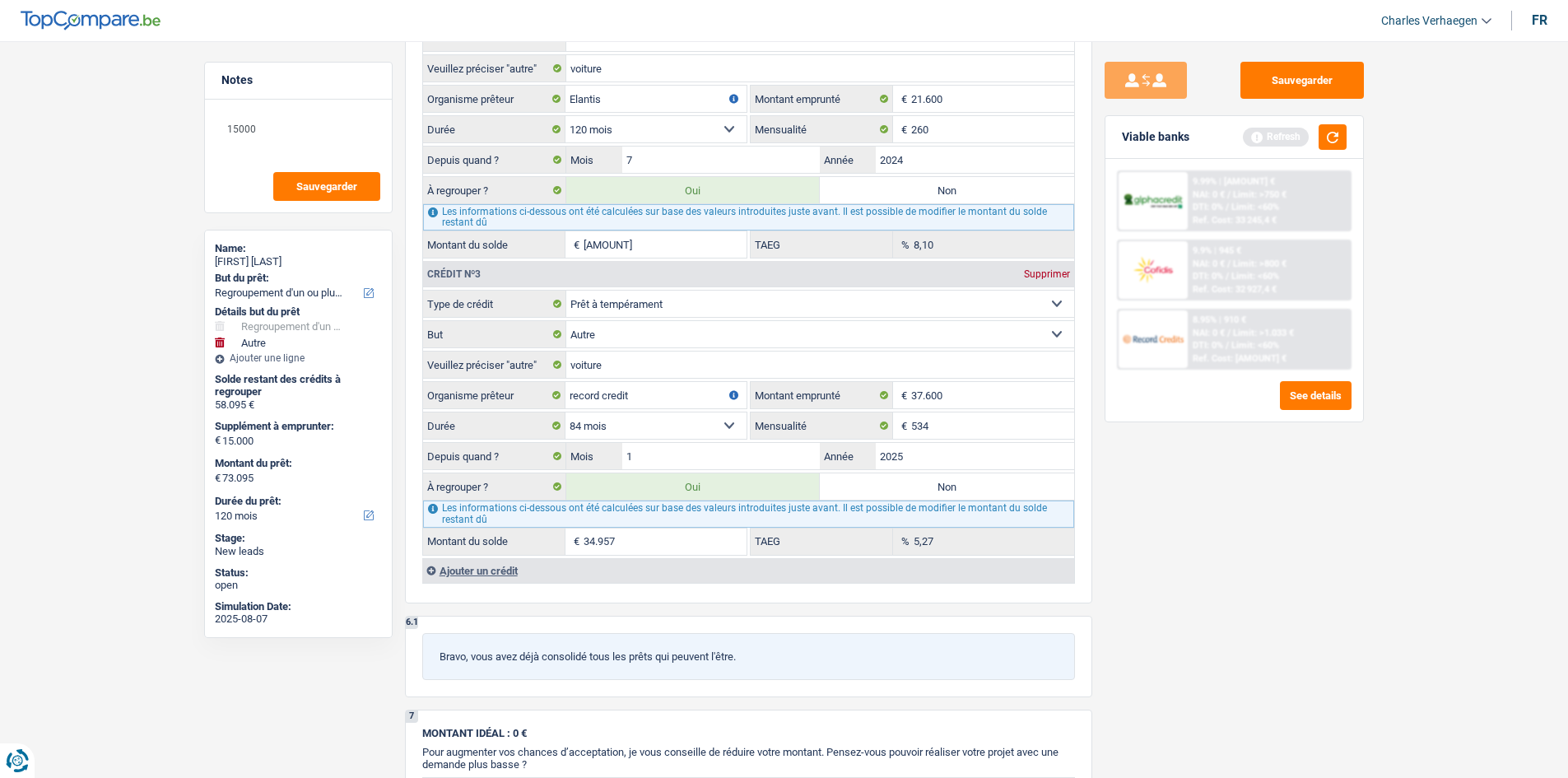 scroll, scrollTop: 1852, scrollLeft: 0, axis: vertical 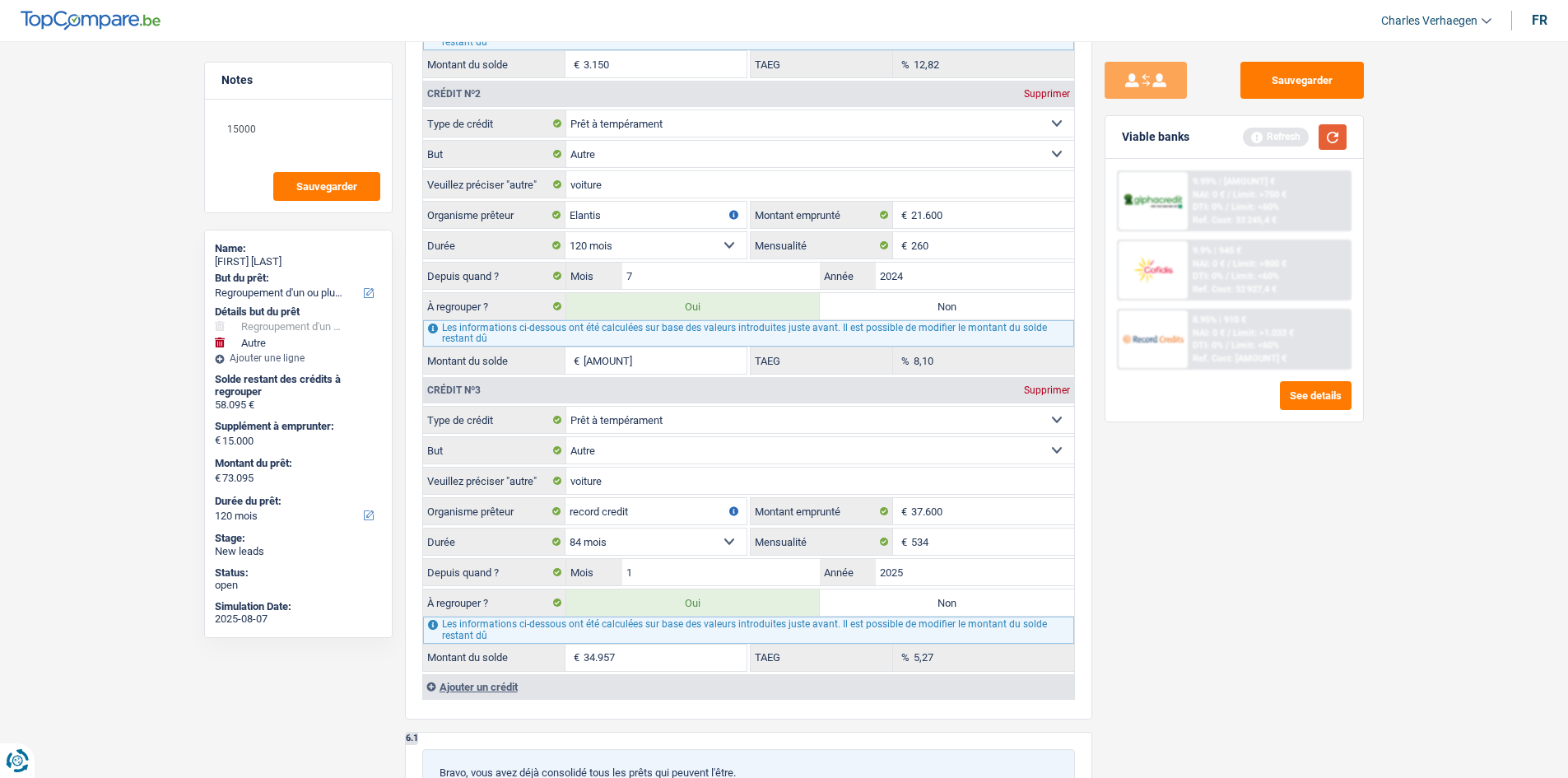 click at bounding box center [1333, 137] 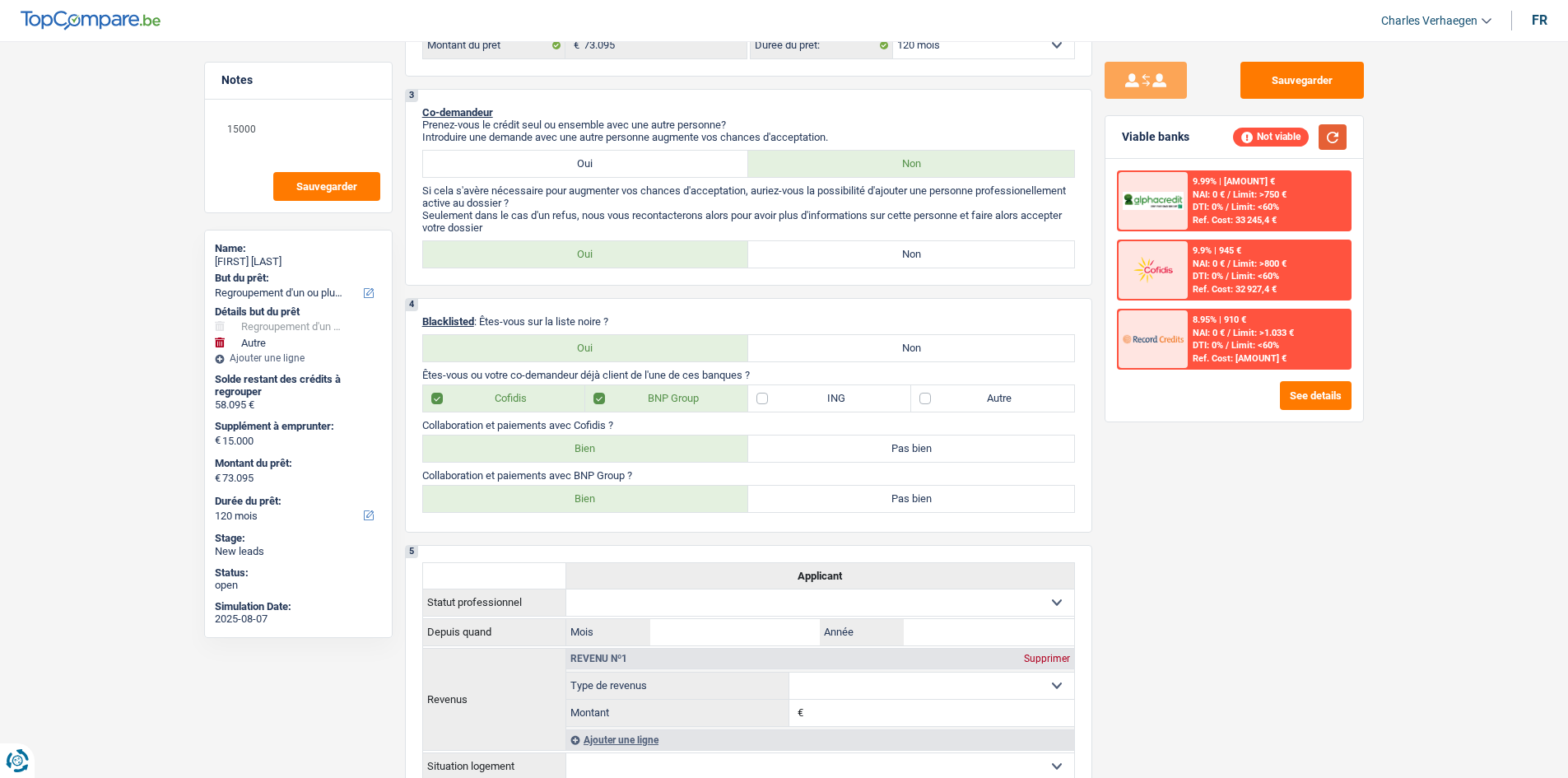 scroll, scrollTop: 617, scrollLeft: 0, axis: vertical 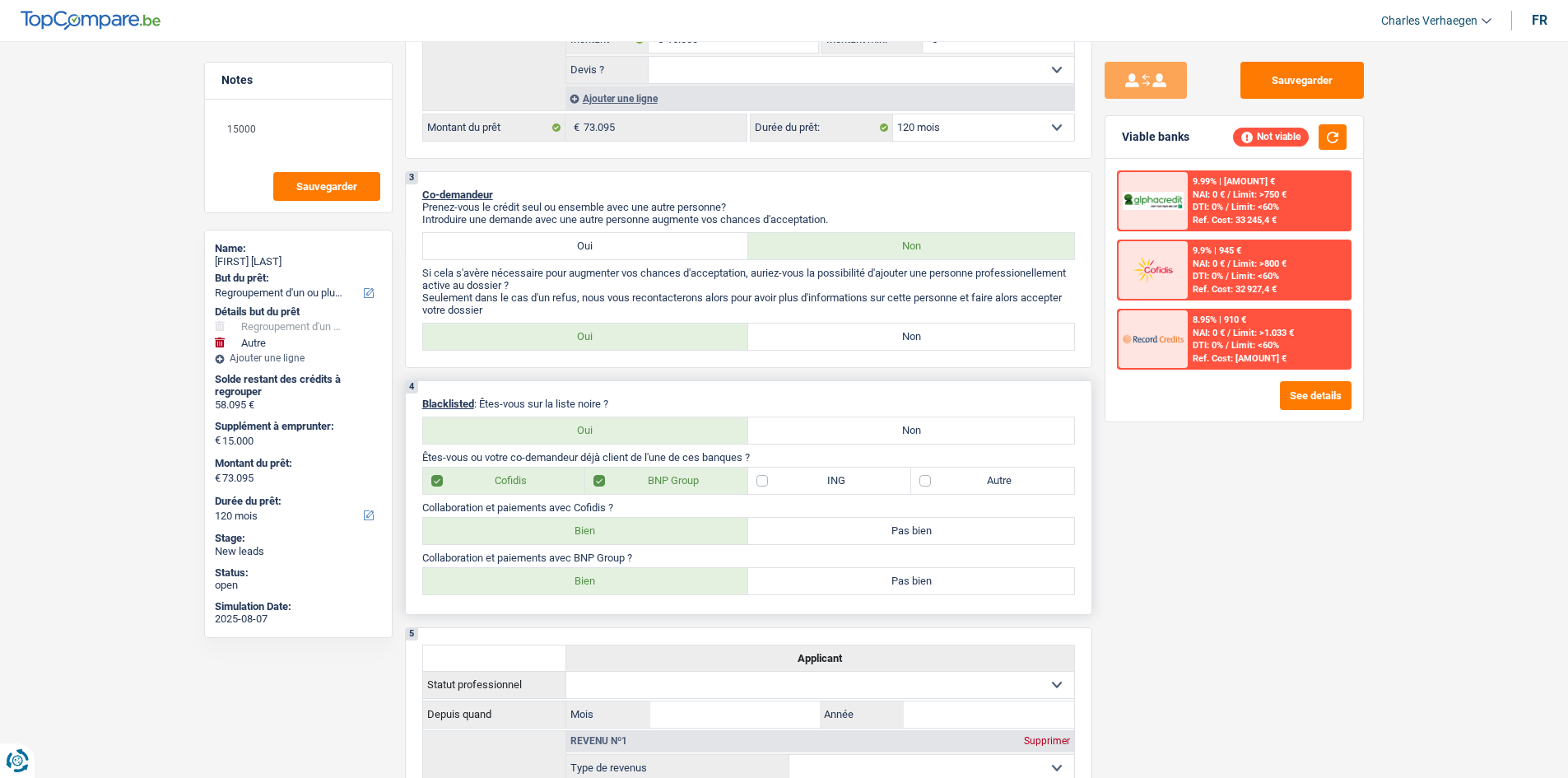 click on "Non" at bounding box center [911, 431] 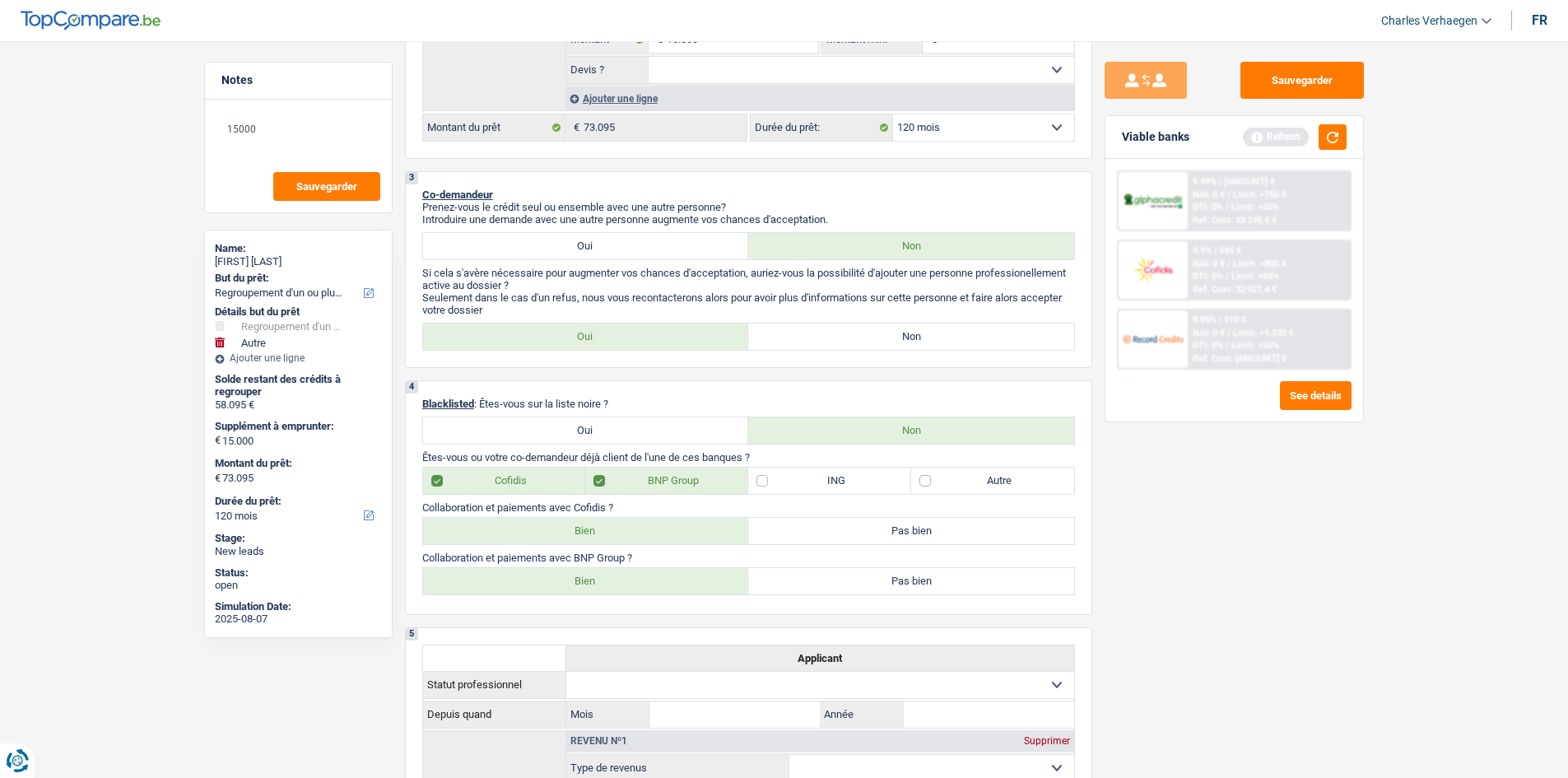 click on "9.9% | [AMOUNT] €
NAI: 0 €
/
Limit: >750 €
DTI: 0%
/
Limit: <60%
Ref. Cost: [AMOUNT] €
9.9% | [AMOUNT] €
NAI: 0 €
/
Limit: >800 €
DTI: 0%
/               /       /" at bounding box center (1234, 404) 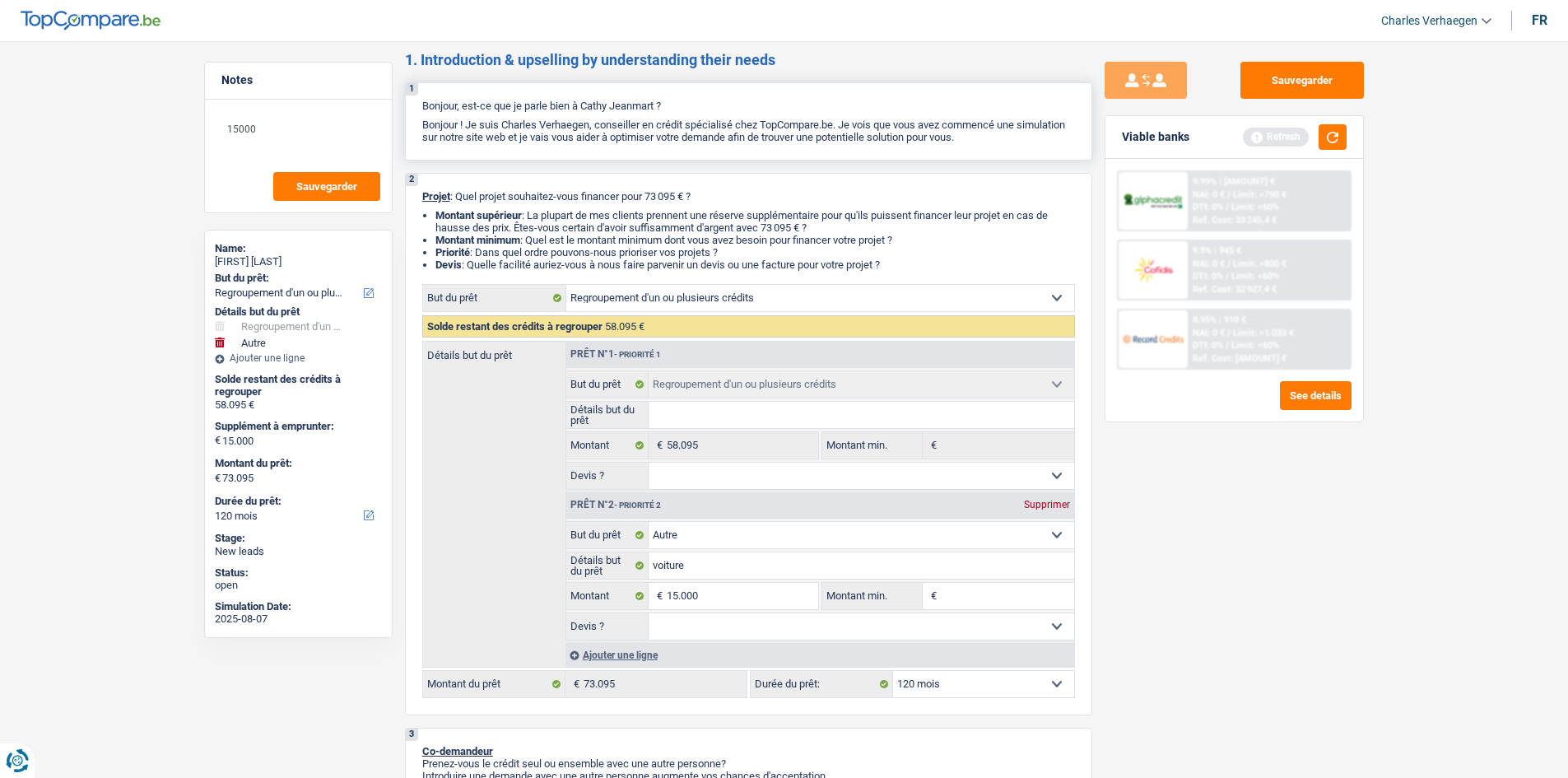 scroll, scrollTop: 0, scrollLeft: 0, axis: both 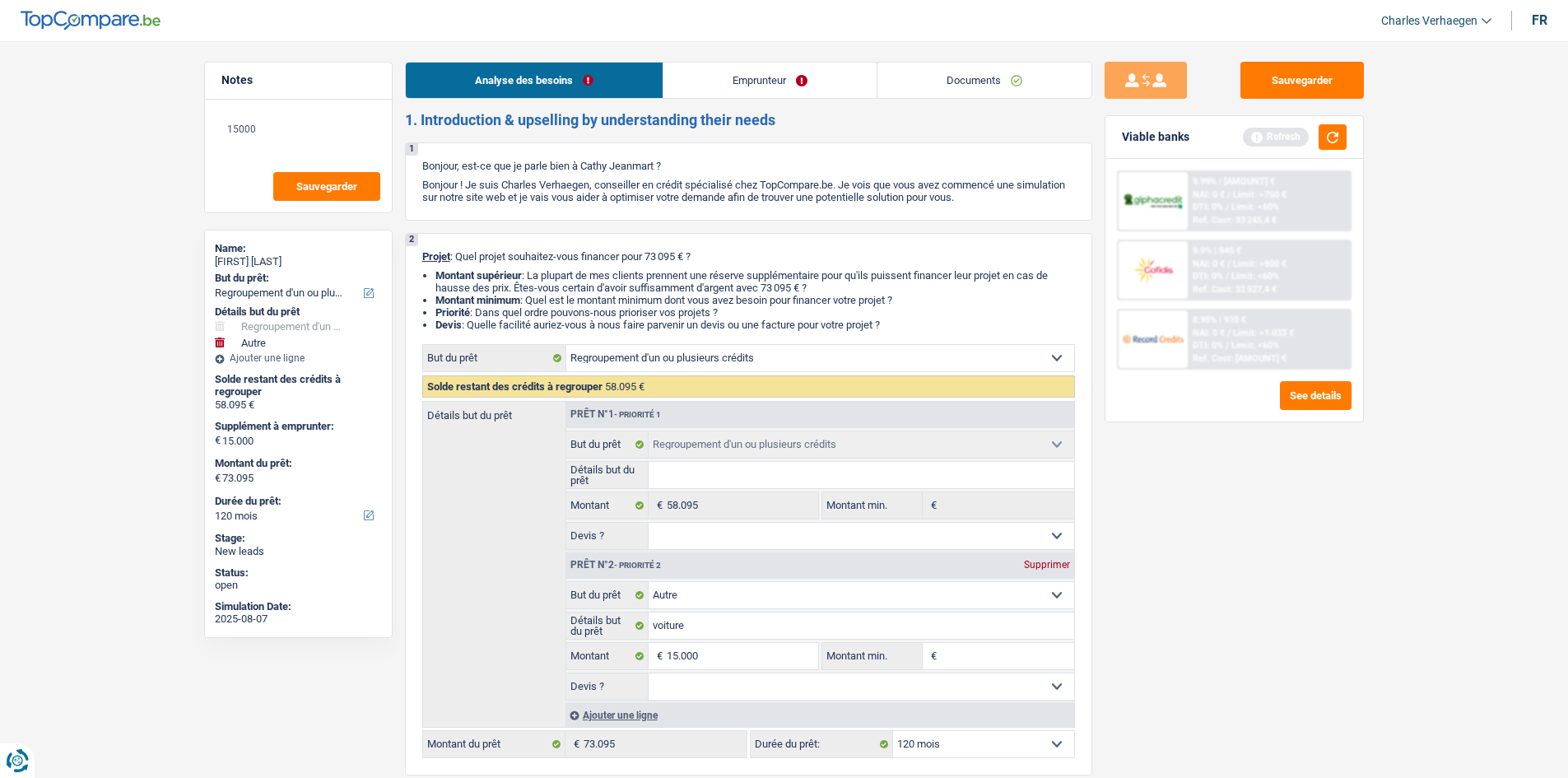 click on "Notes
15000
Sauvegarder
Name:   [FIRST] [LAST]   But du prêt: Confort maison: meubles, textile, peinture, électroménager, outillage non-professionnel Hifi, multimédia, gsm, ordinateur Aménagement: frais d'installation, déménagement Evénement familial: naissance, mariage, divorce, communion, décès Frais médicaux Frais d'études Frais permis de conduire Regroupement d'un ou plusieurs crédits Loisirs: voyage, sport, musique Rafraîchissement: petits travaux maison et jardin Frais judiciaires Réparation voiture Prêt rénovation (non disponible pour les non-propriétaires) Prêt énergie (non disponible pour les non-propriétaires) Prêt voiture Taxes, impôts non professionnels Rénovation bien à l'étranger Dettes familiales Assurance Autre
Sélectionner une option
Détails but du prêt
Hifi, multimédia, gsm, ordinateur Frais médicaux Frais d'études Prêt voiture" at bounding box center [784, 1865] 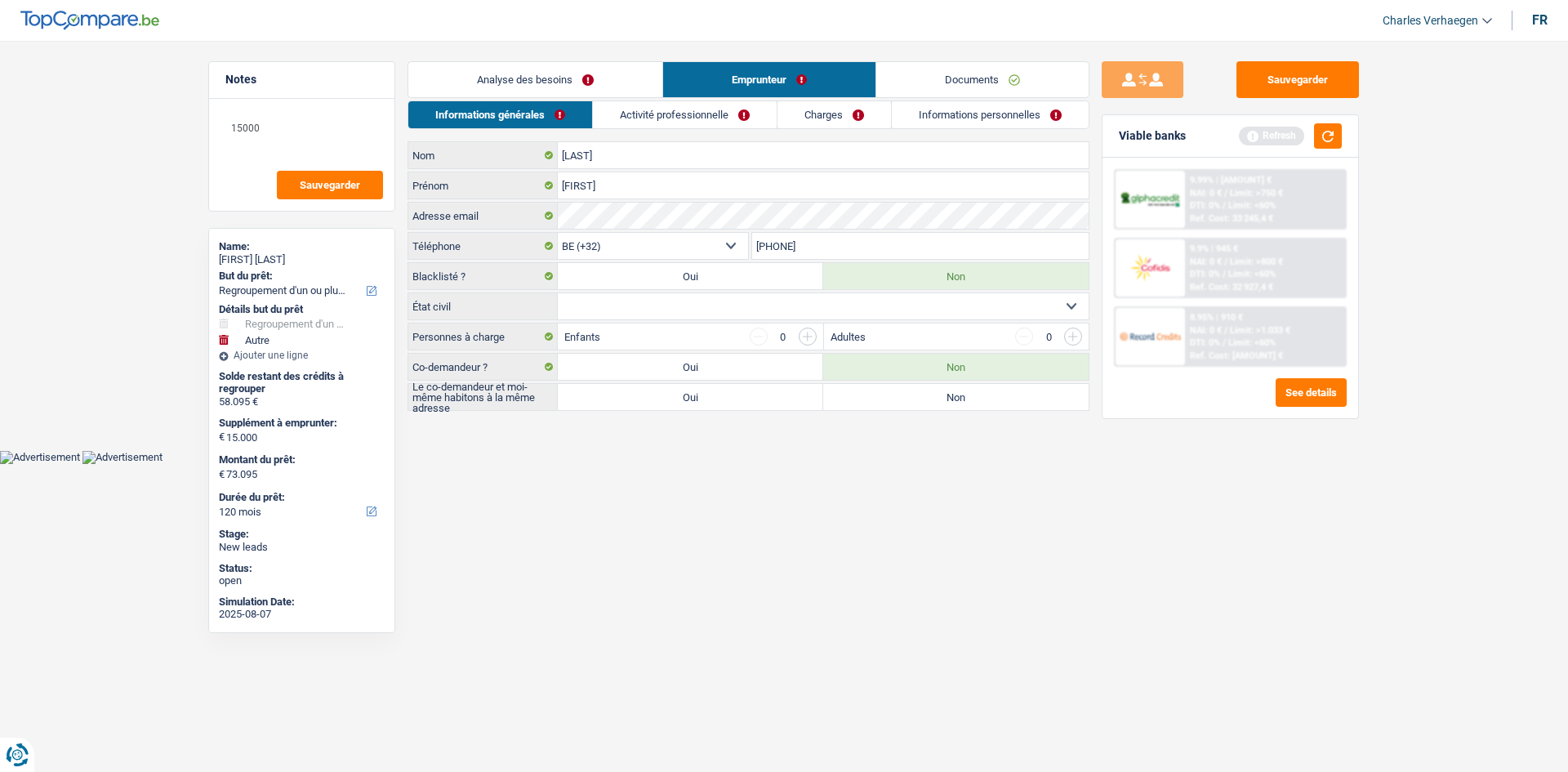 click on "Activité professionnelle" at bounding box center (684, 114) 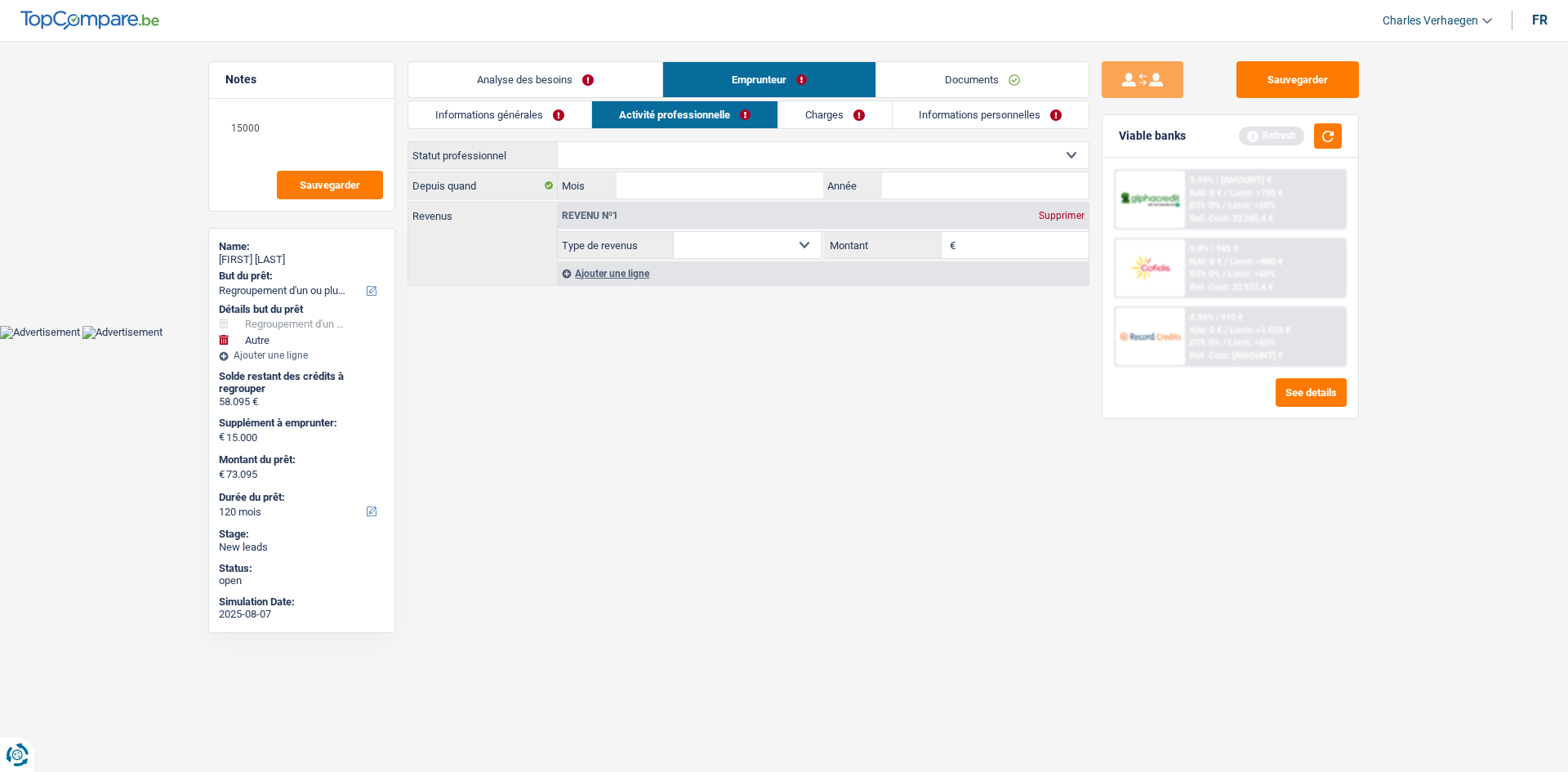 click on "Informations personnelles" at bounding box center [991, 114] 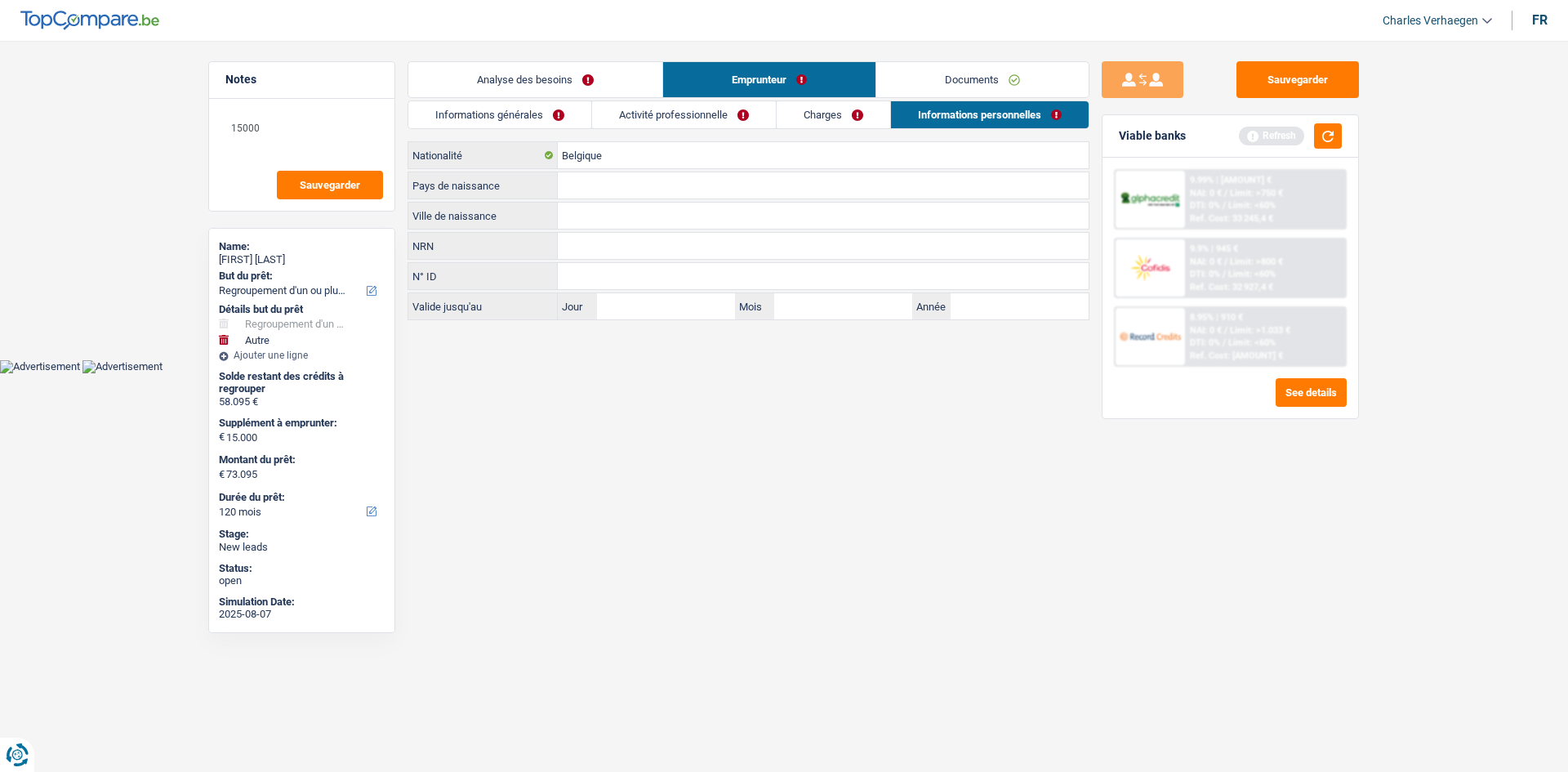 click on "Charges" at bounding box center (833, 114) 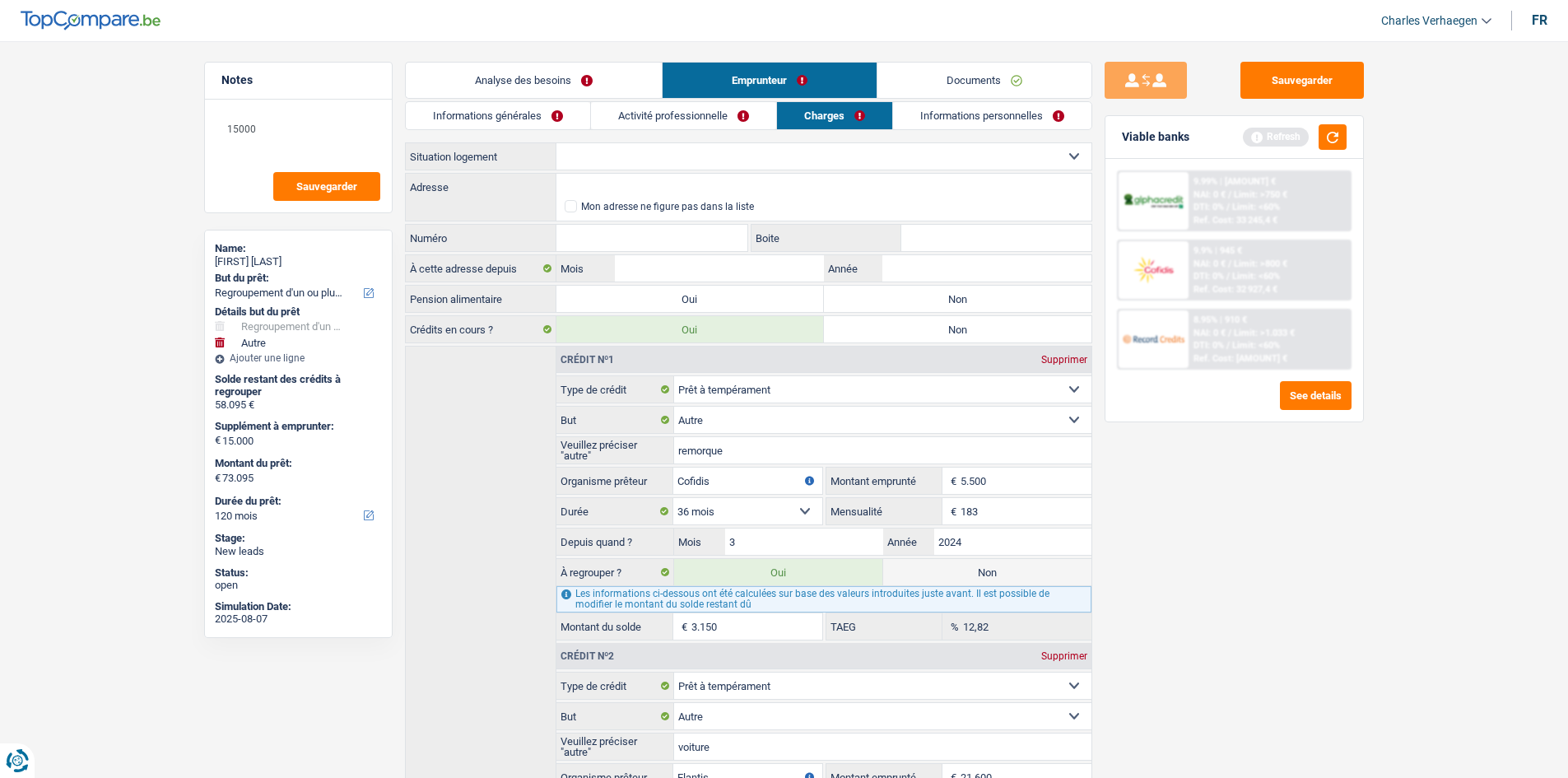 click on "Documents" at bounding box center [984, 80] 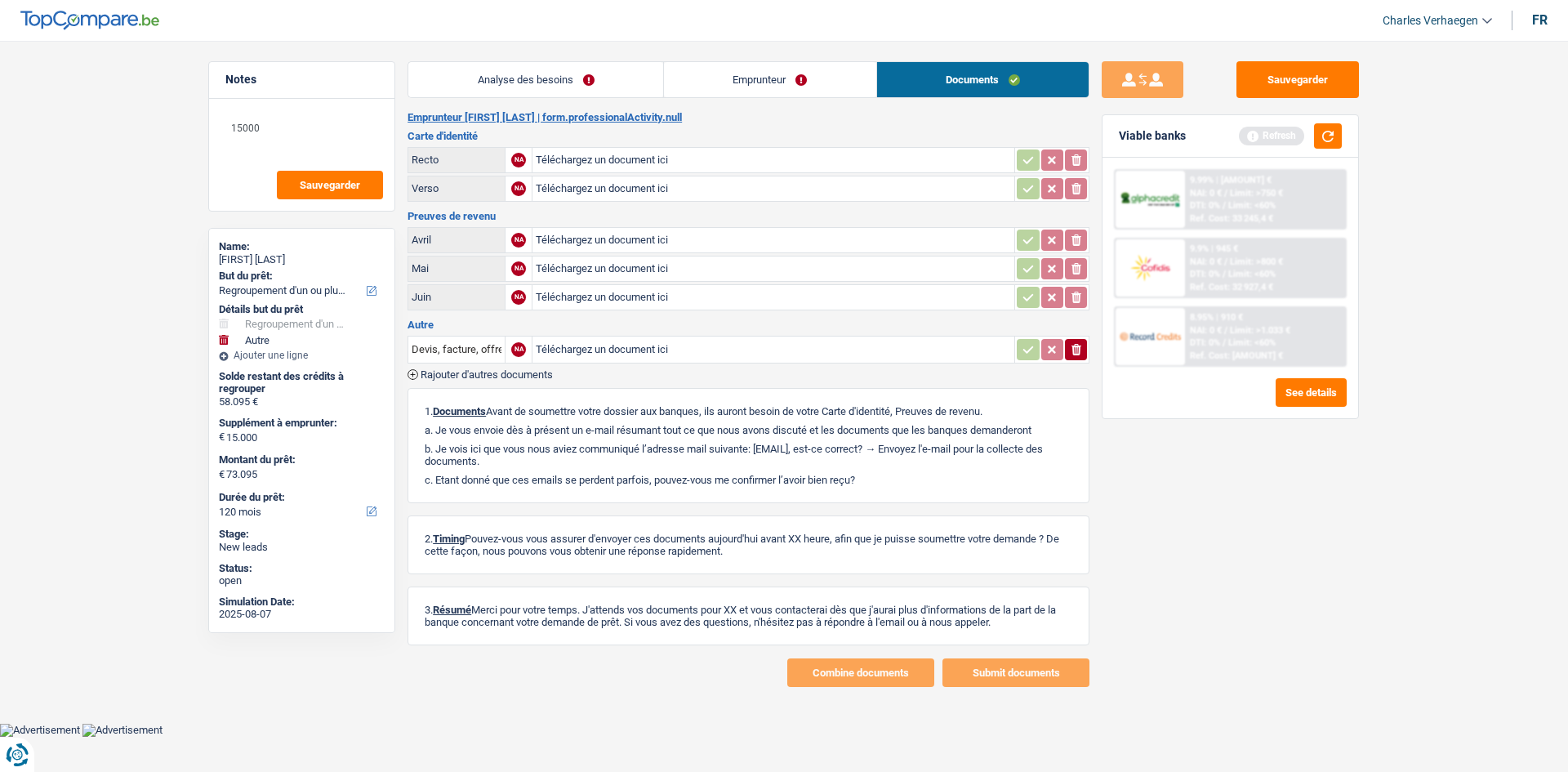 click on "Emprunteur" at bounding box center (770, 79) 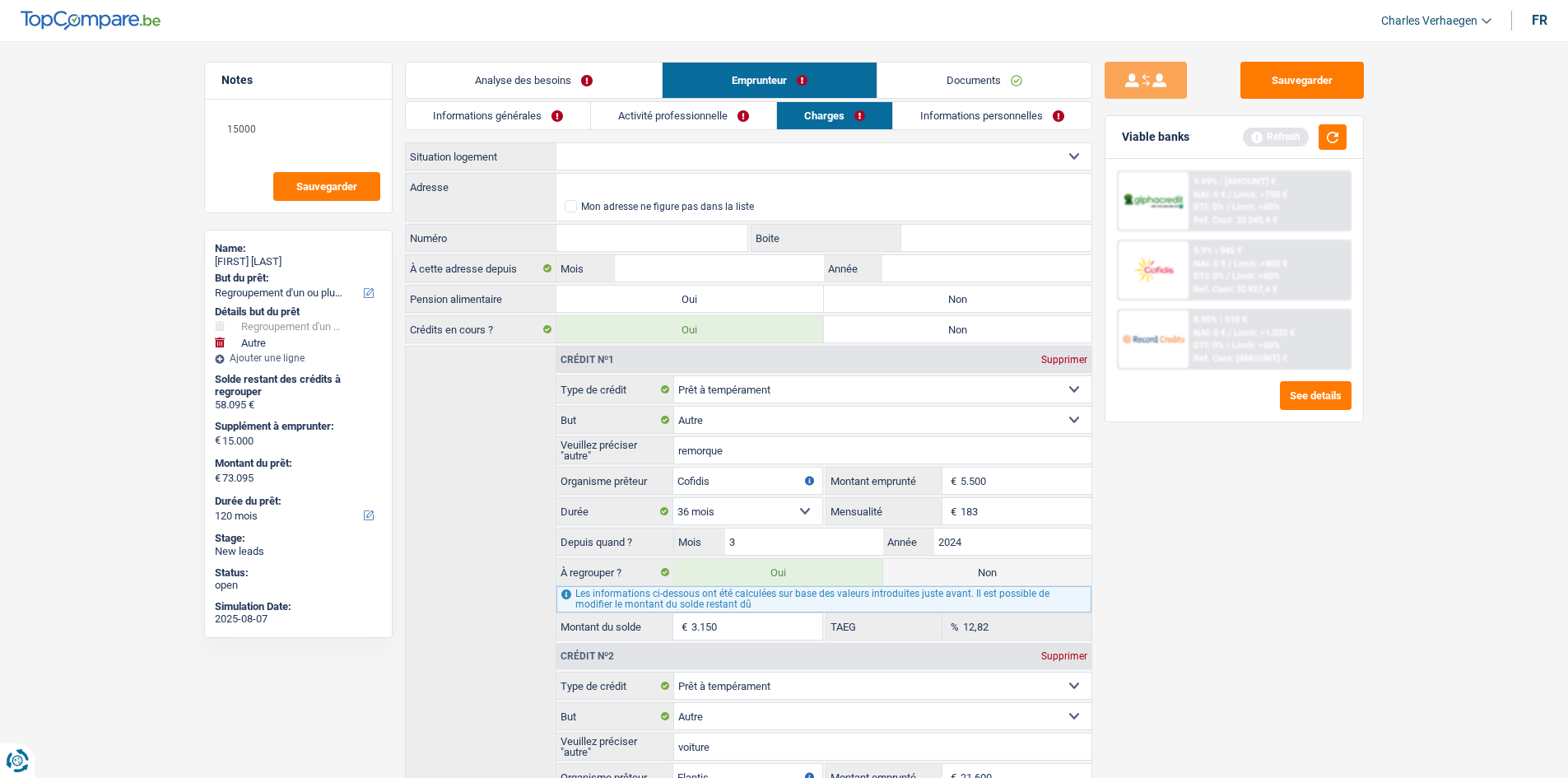 click on "Activité professionnelle" at bounding box center [683, 115] 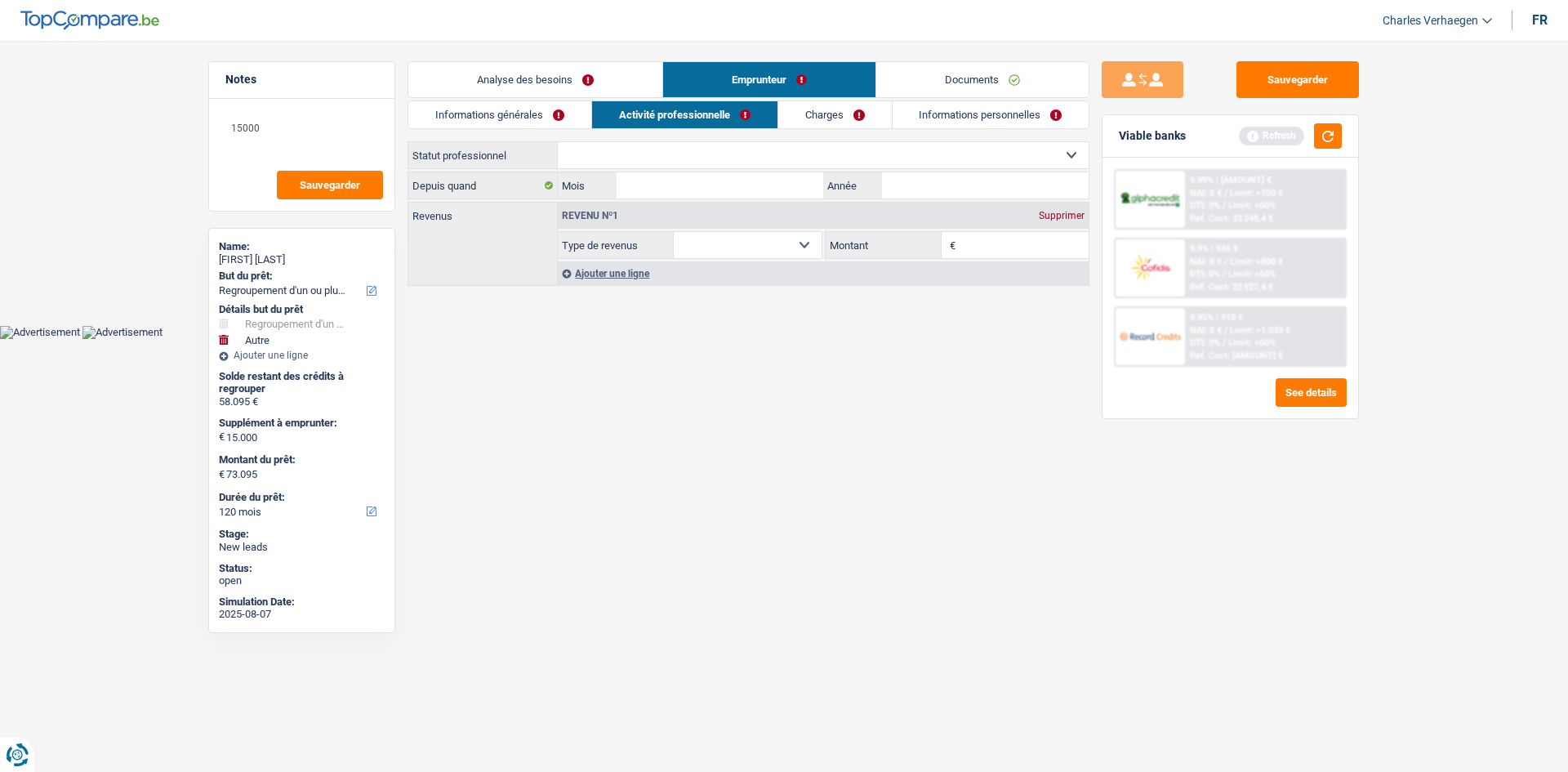 click on "Informations générales" at bounding box center (500, 114) 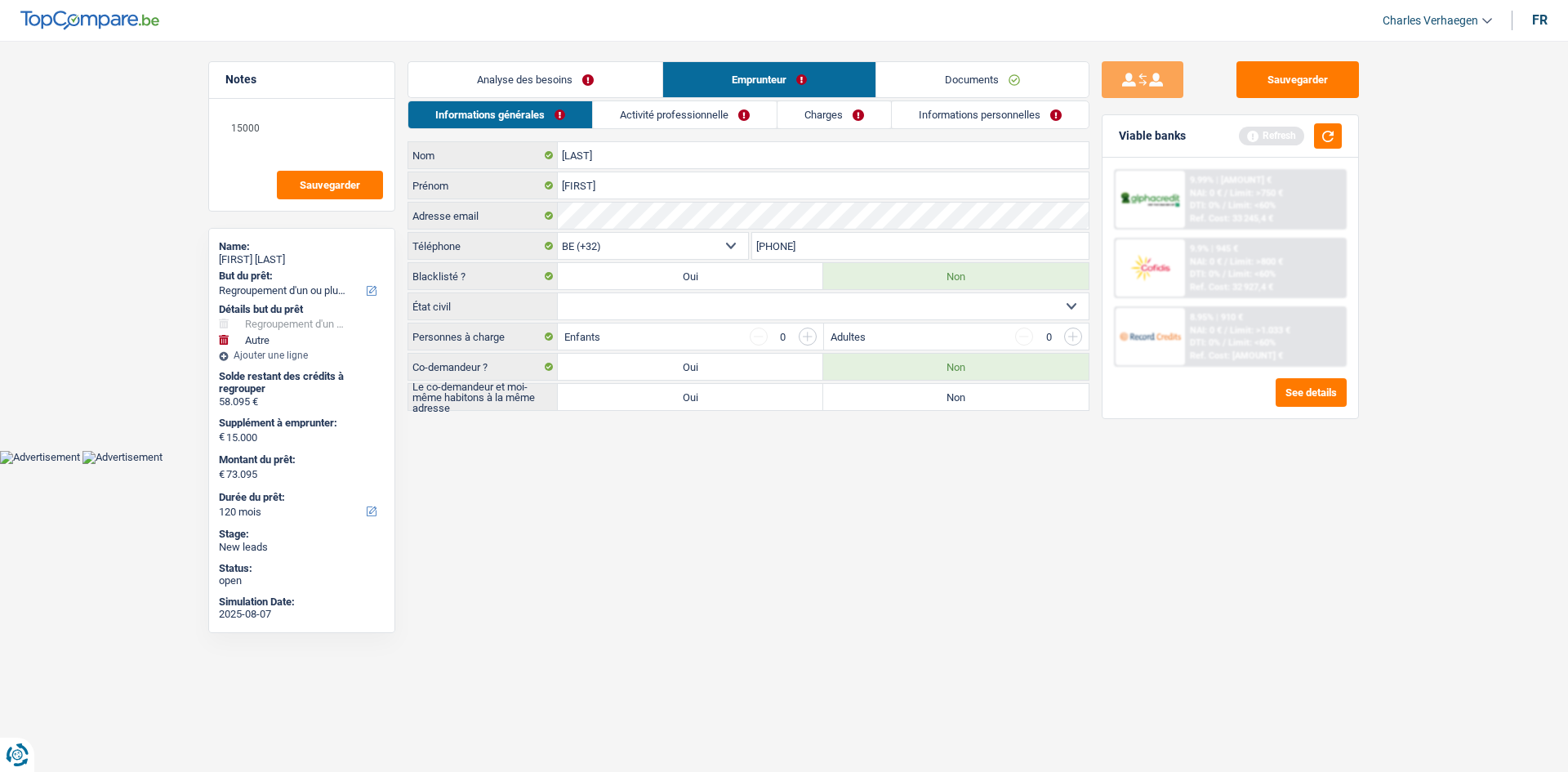 click on "Analyse des besoins" at bounding box center [535, 79] 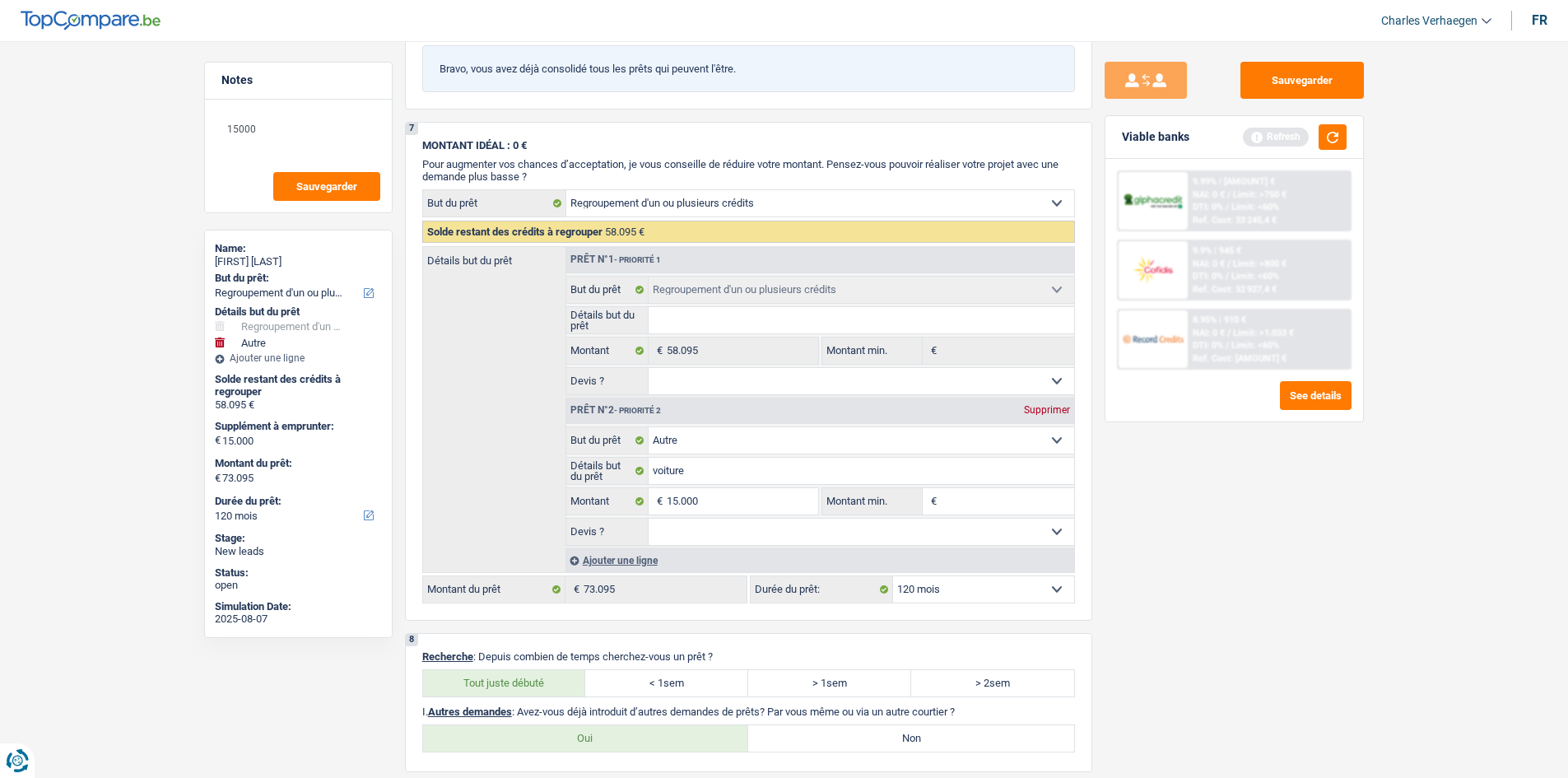 scroll, scrollTop: 2717, scrollLeft: 0, axis: vertical 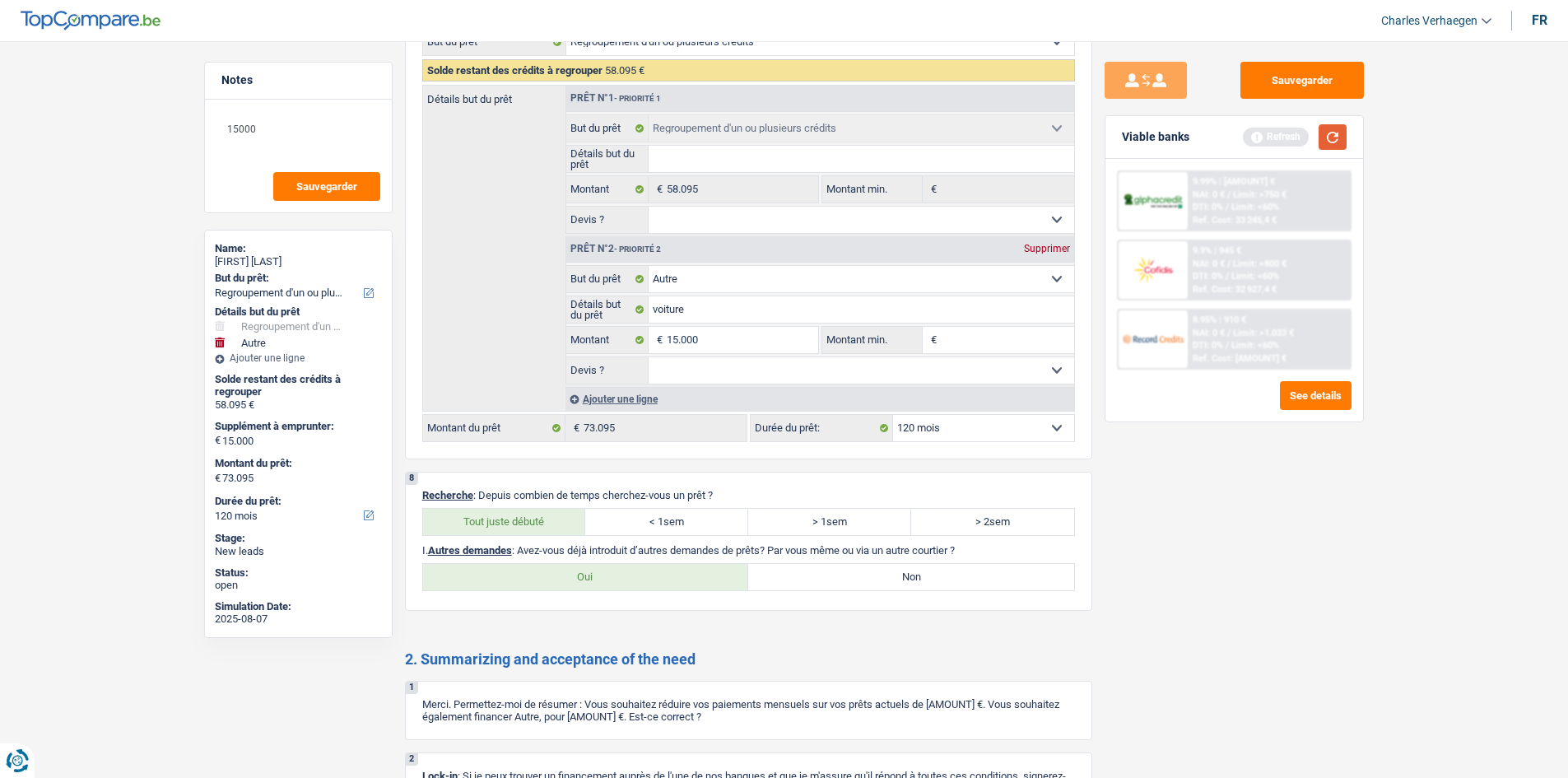 click at bounding box center [1333, 137] 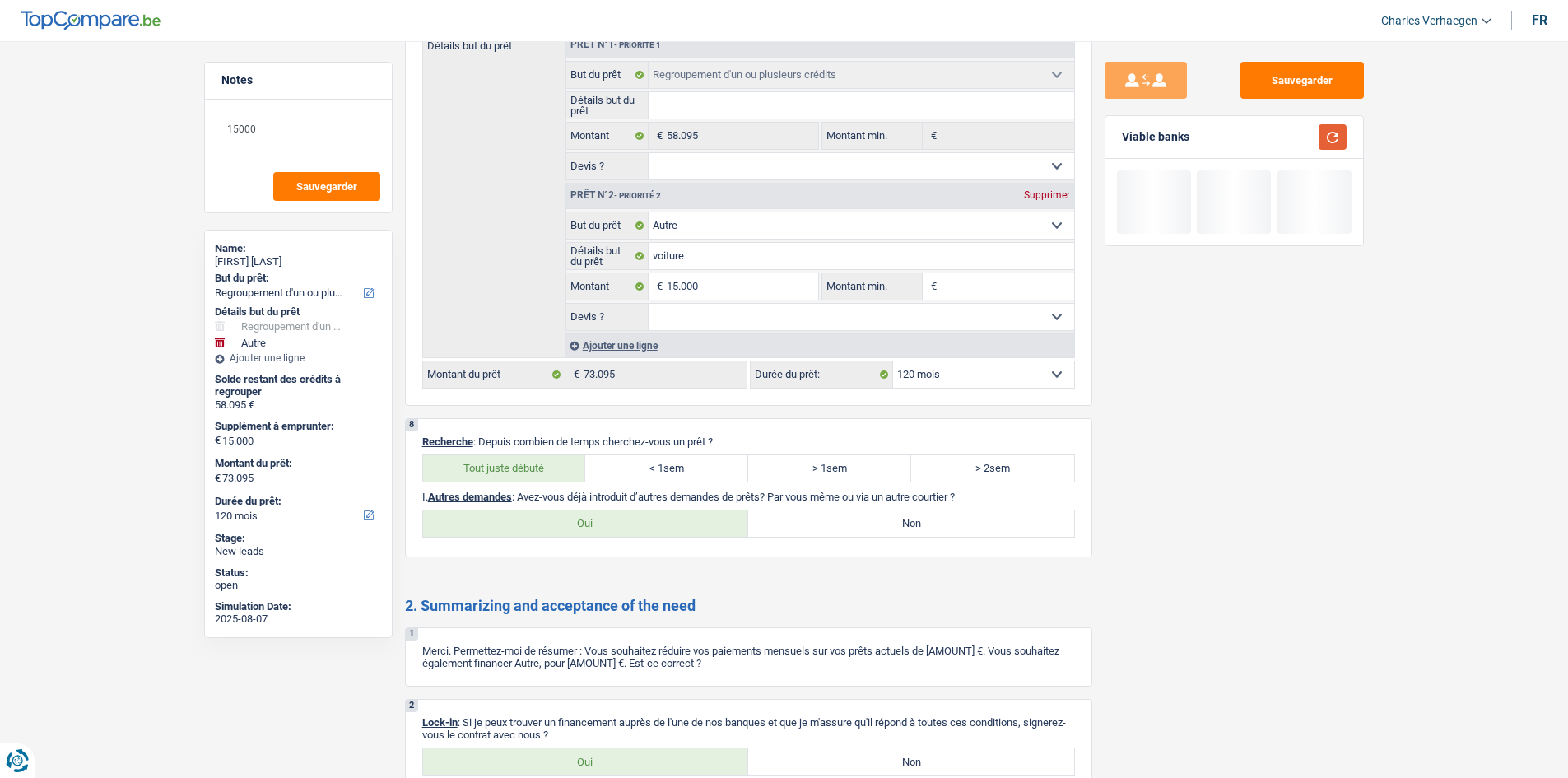 scroll, scrollTop: 2799, scrollLeft: 0, axis: vertical 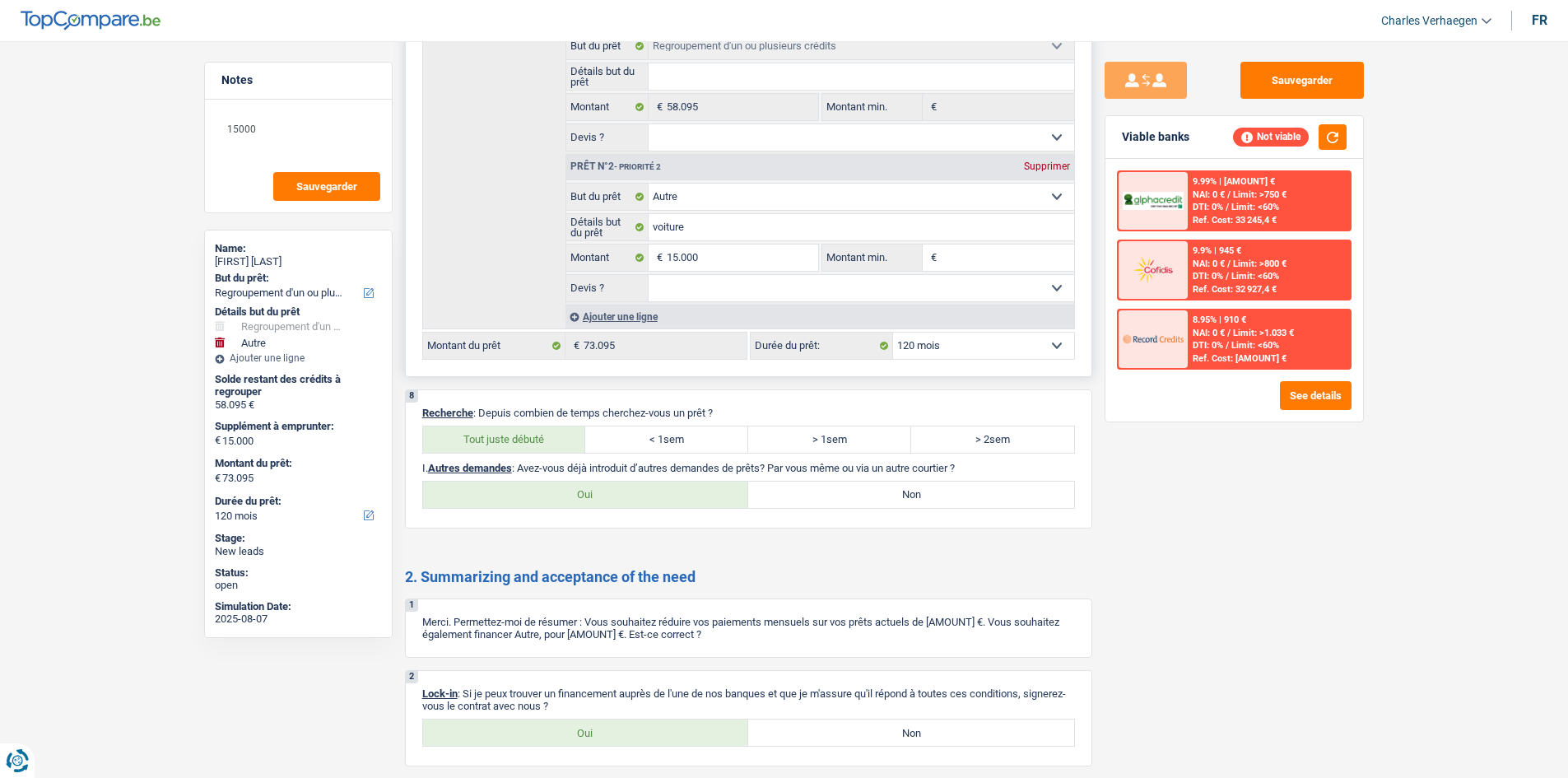drag, startPoint x: 931, startPoint y: 295, endPoint x: 891, endPoint y: 299, distance: 40.1995 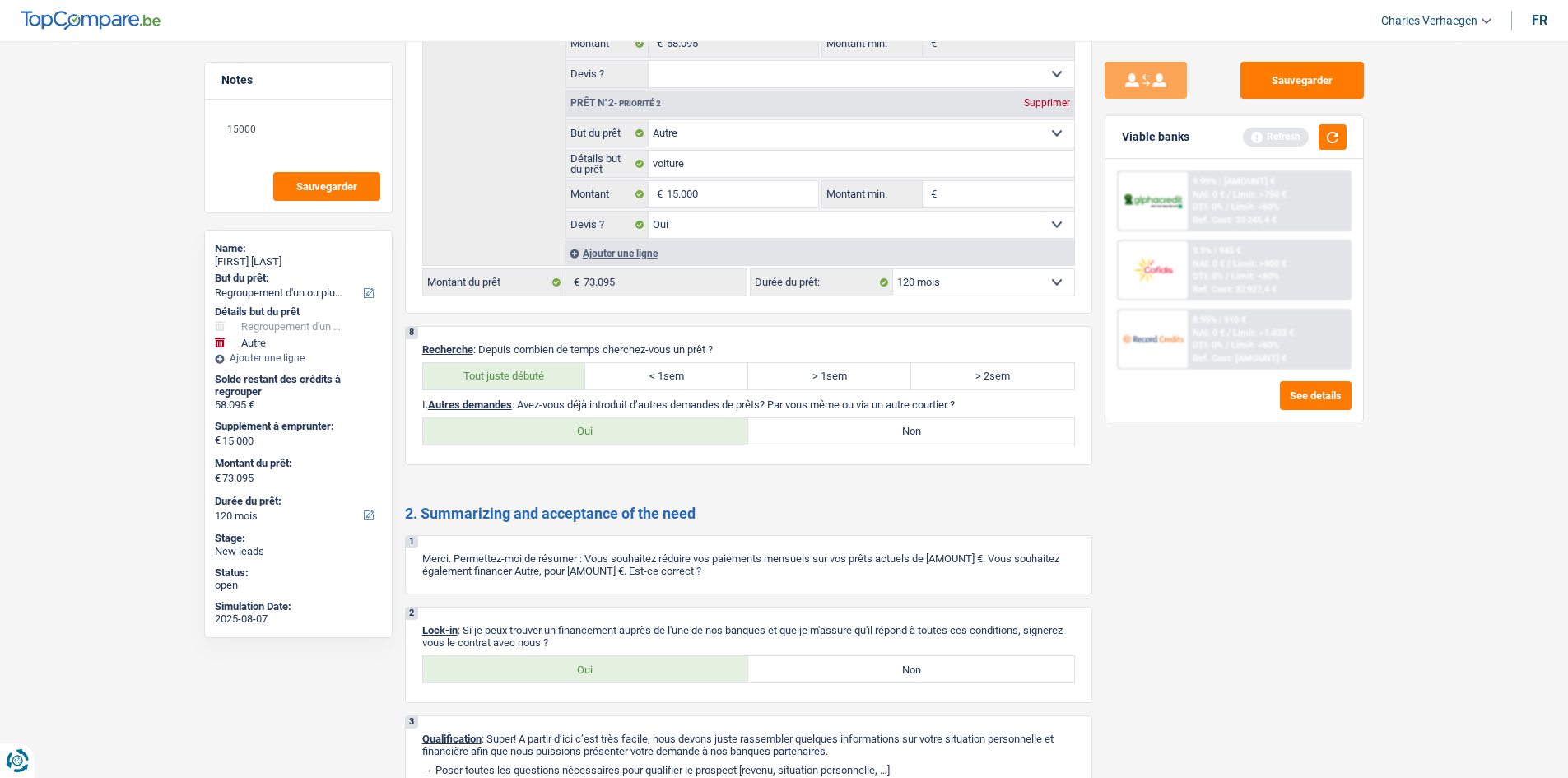 scroll, scrollTop: 2940, scrollLeft: 0, axis: vertical 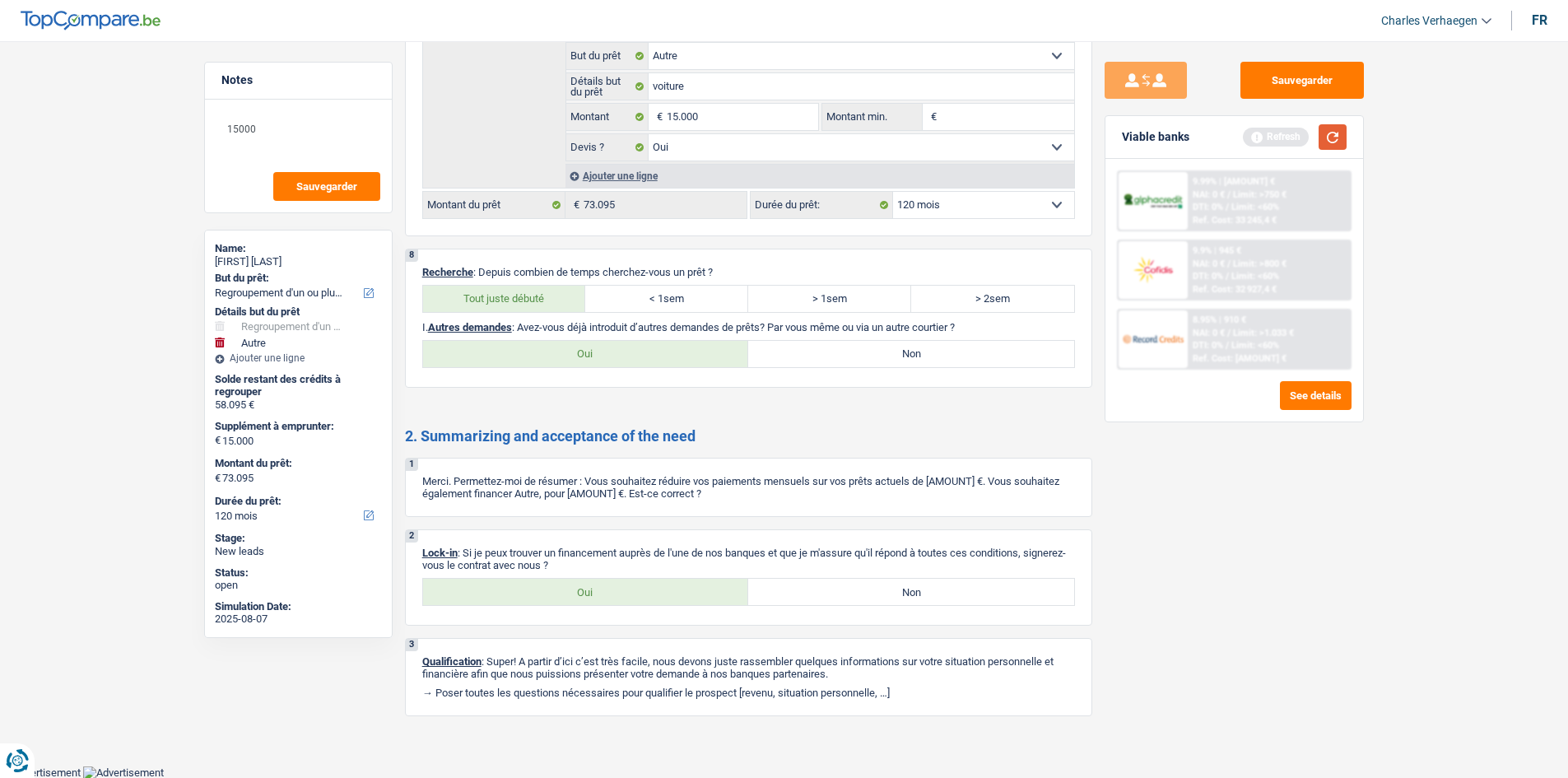 click at bounding box center [1333, 137] 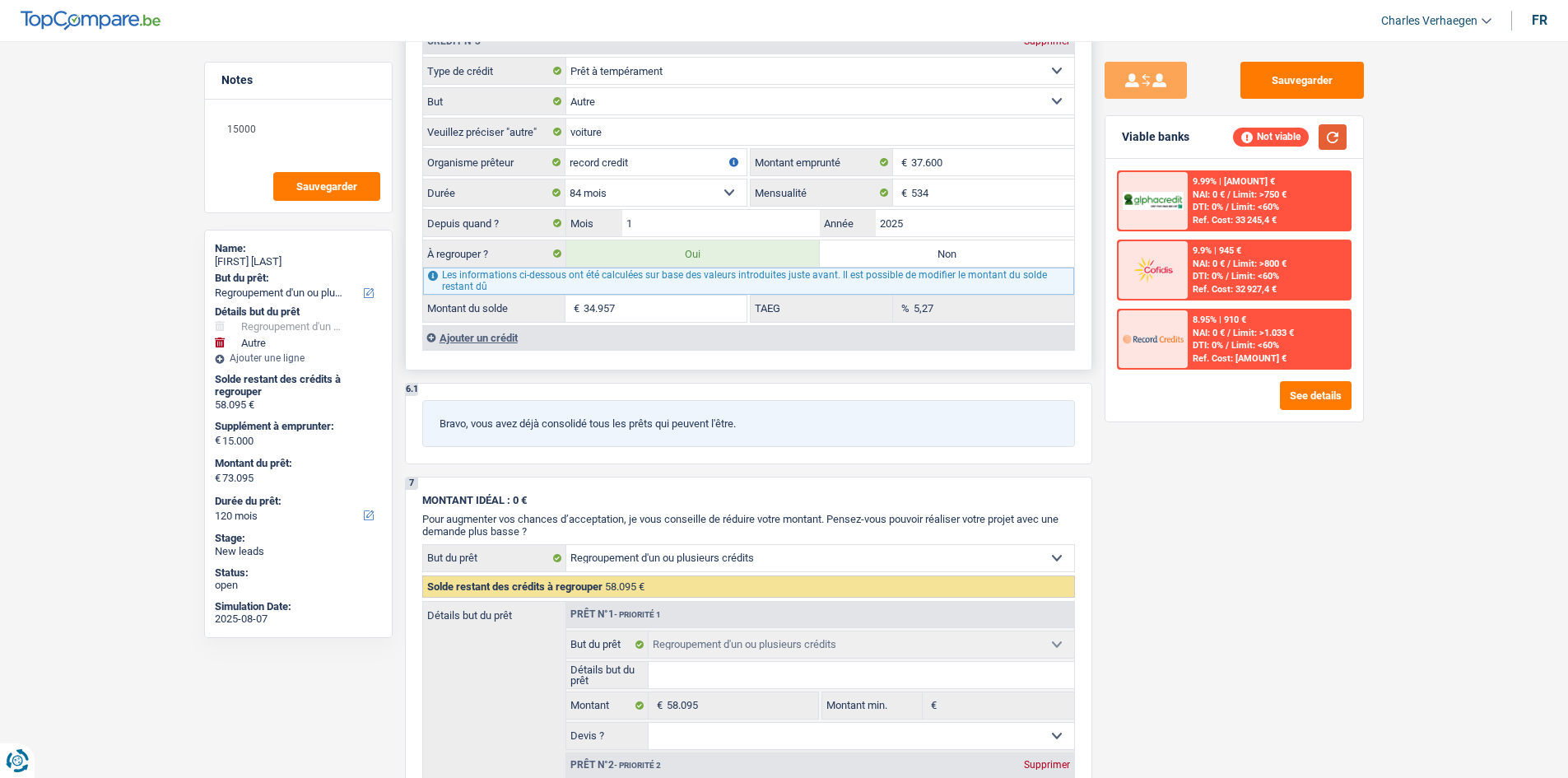 scroll, scrollTop: 2199, scrollLeft: 0, axis: vertical 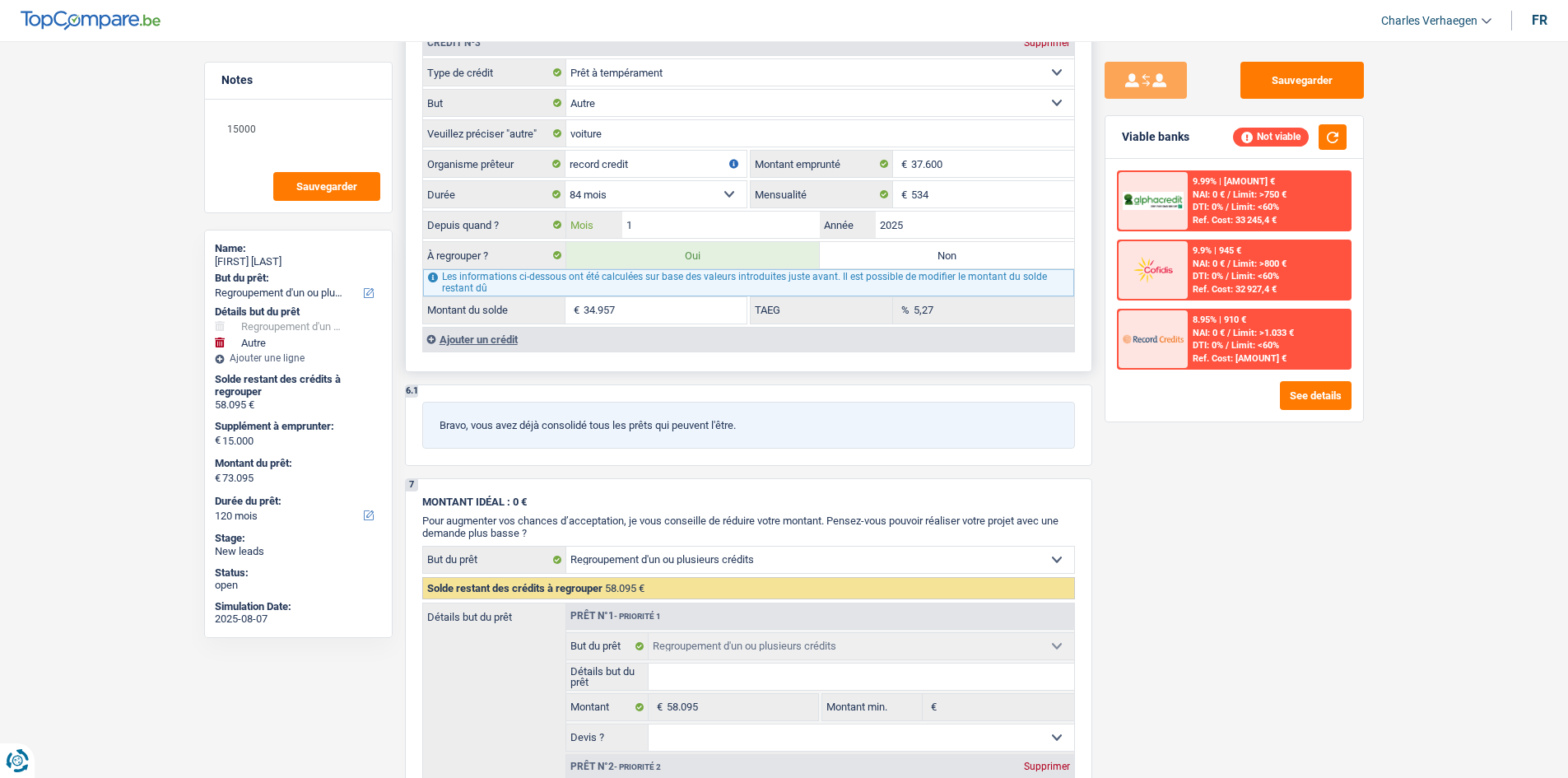 click on "1" at bounding box center (721, 225) 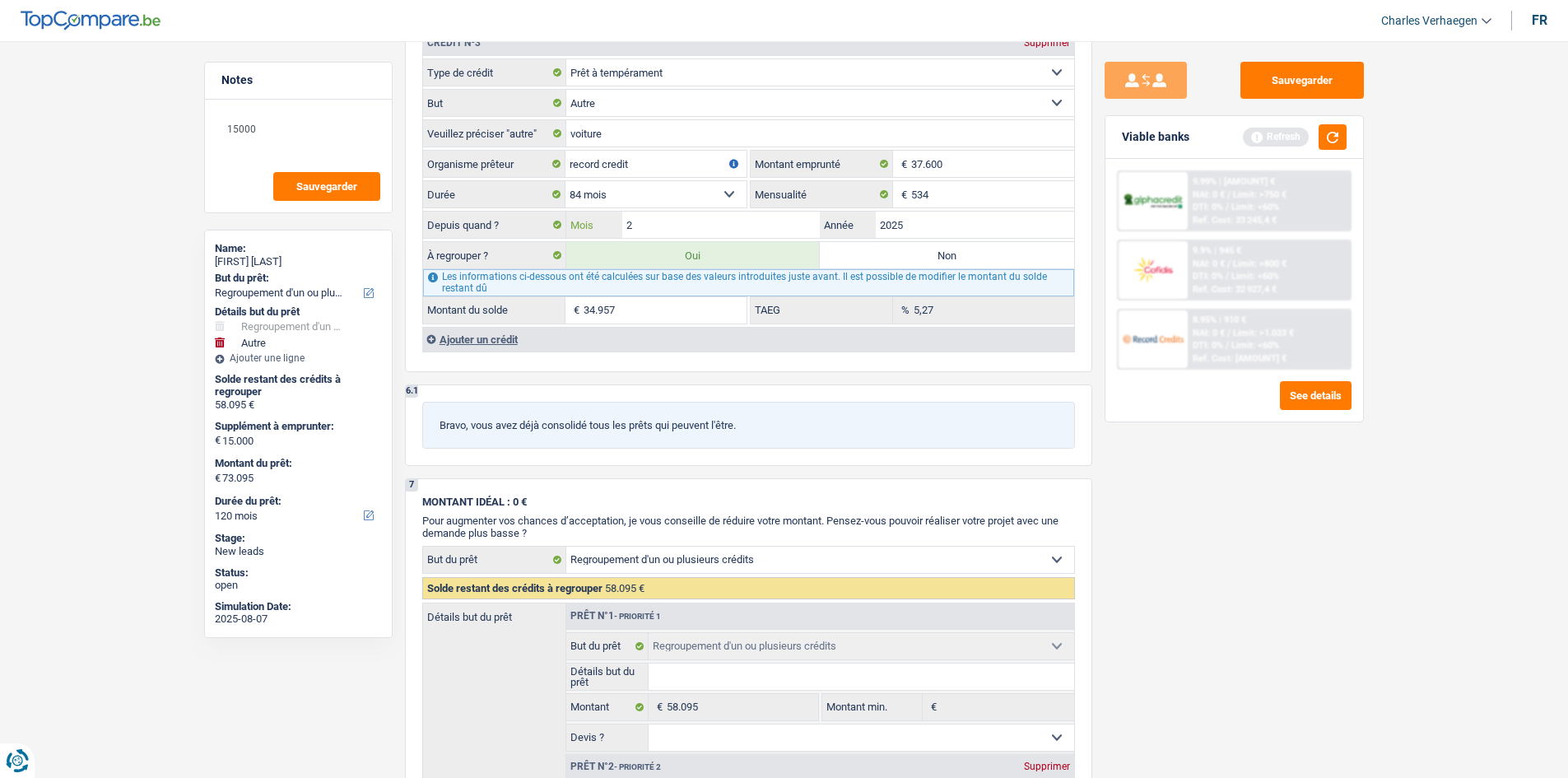 type on "2" 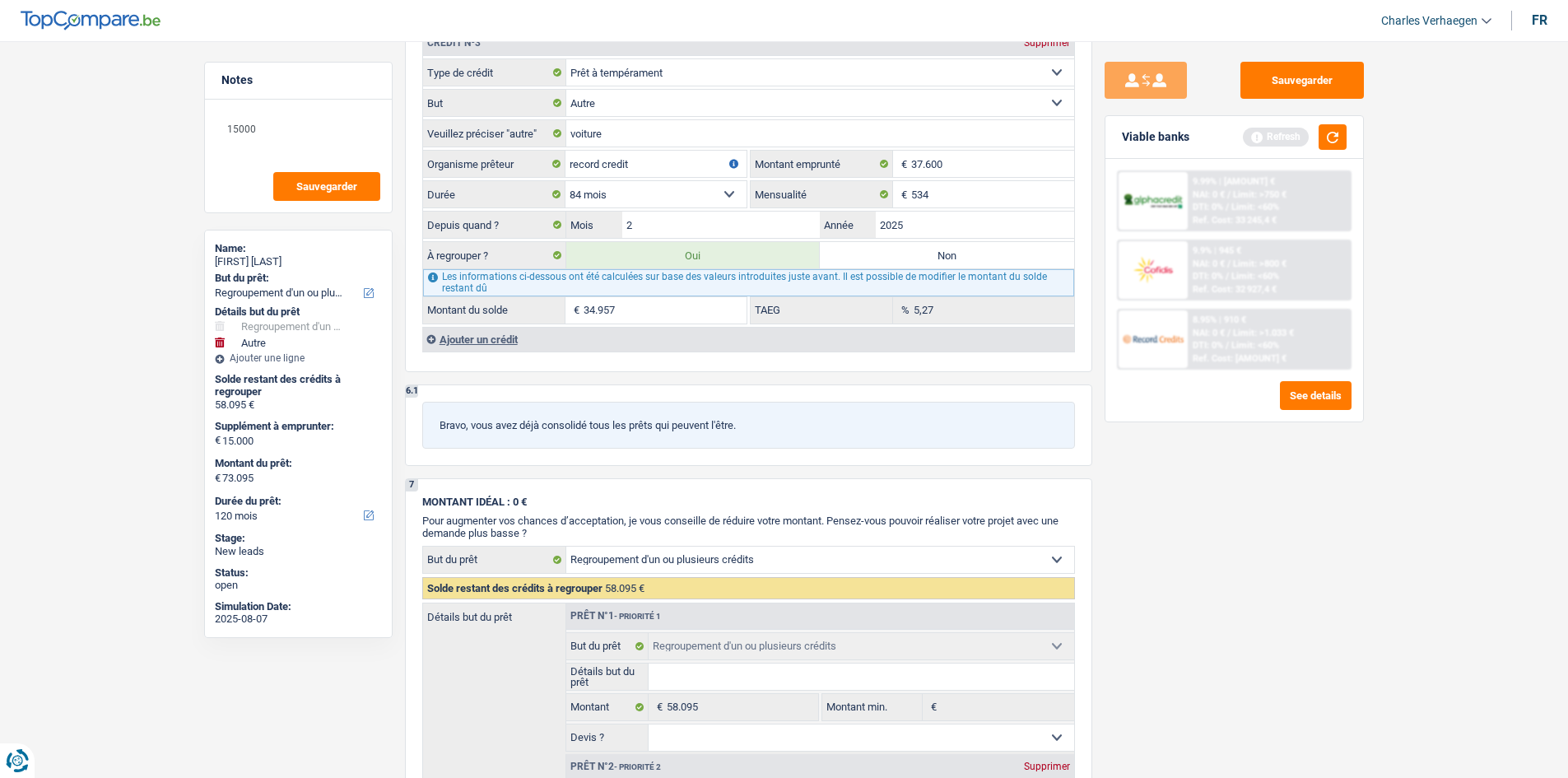 click on "9.9% | [AMOUNT] €
NAI: 0 €
/
Limit: >750 €
DTI: 0%
/
Limit: <60%
Ref. Cost: [AMOUNT] €
9.9% | [AMOUNT] €
NAI: 0 €
/
Limit: >800 €
DTI: 0%
/               /       /" at bounding box center (1234, 404) 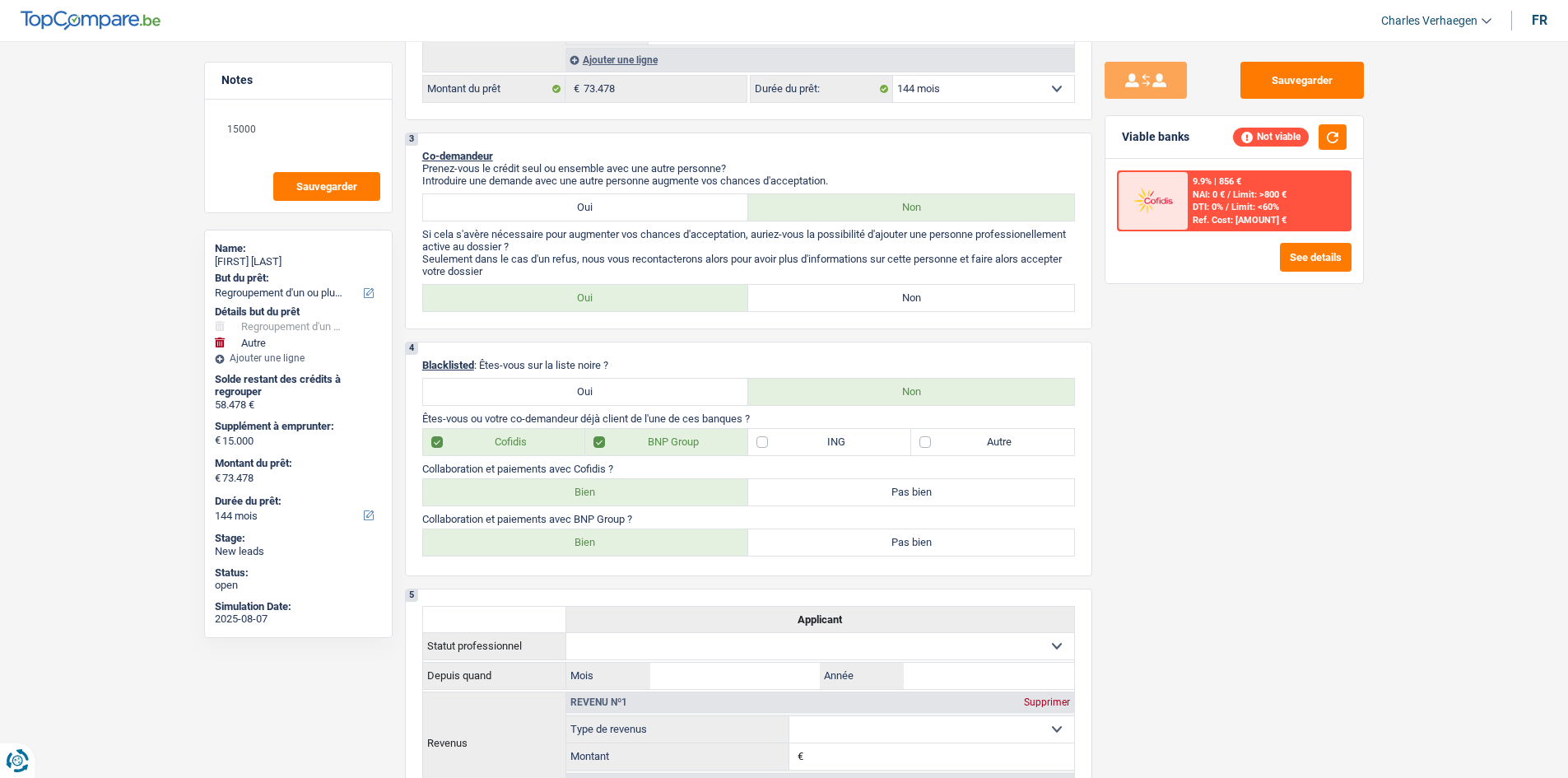 scroll, scrollTop: 388, scrollLeft: 0, axis: vertical 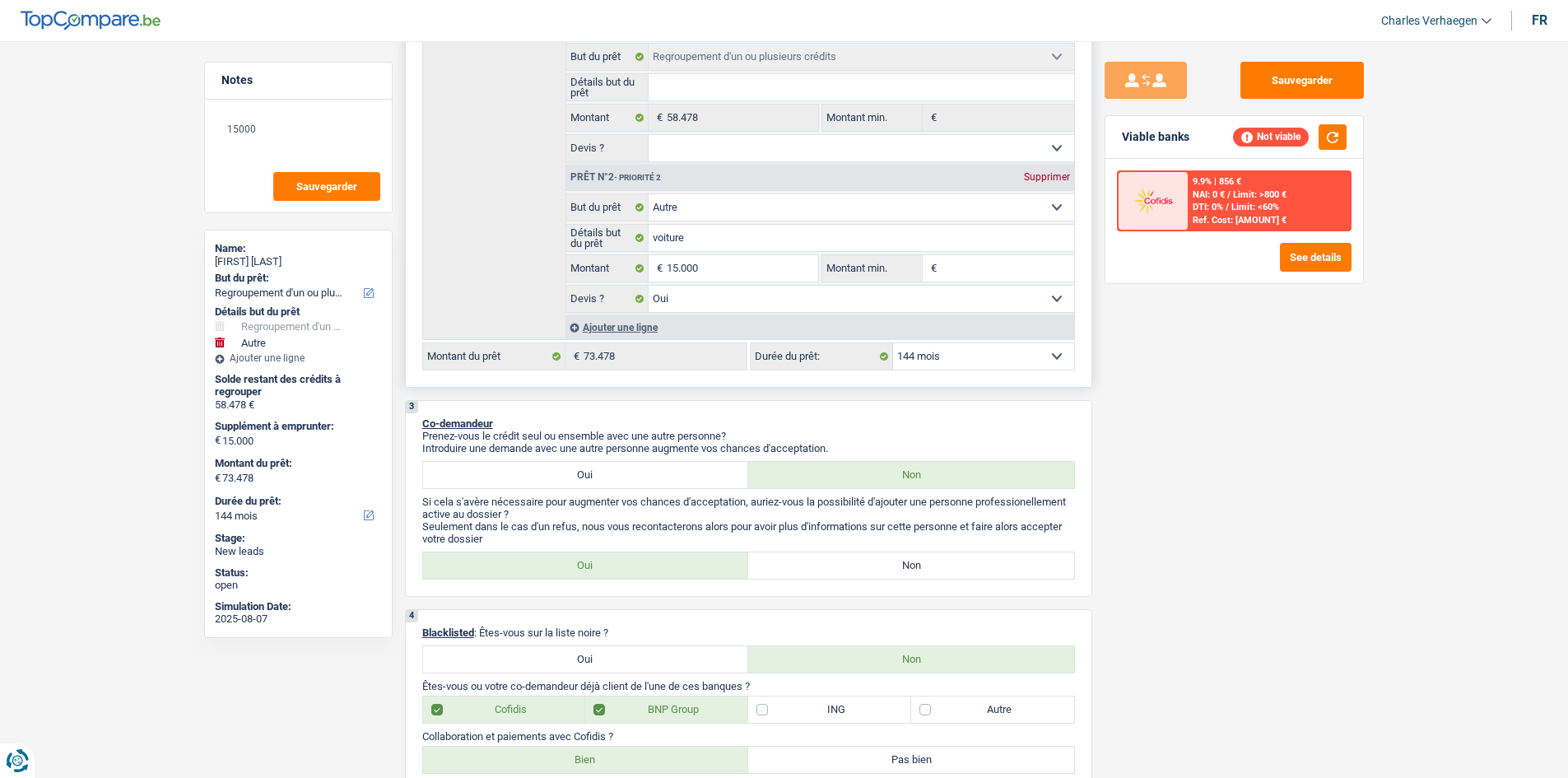 click on "12 mois 18 mois 24 mois 30 mois 36 mois 42 mois 48 mois 60 mois 72 mois 84 mois 96 mois 120 mois 132 mois 144 mois
Sélectionner une option" at bounding box center (984, 356) 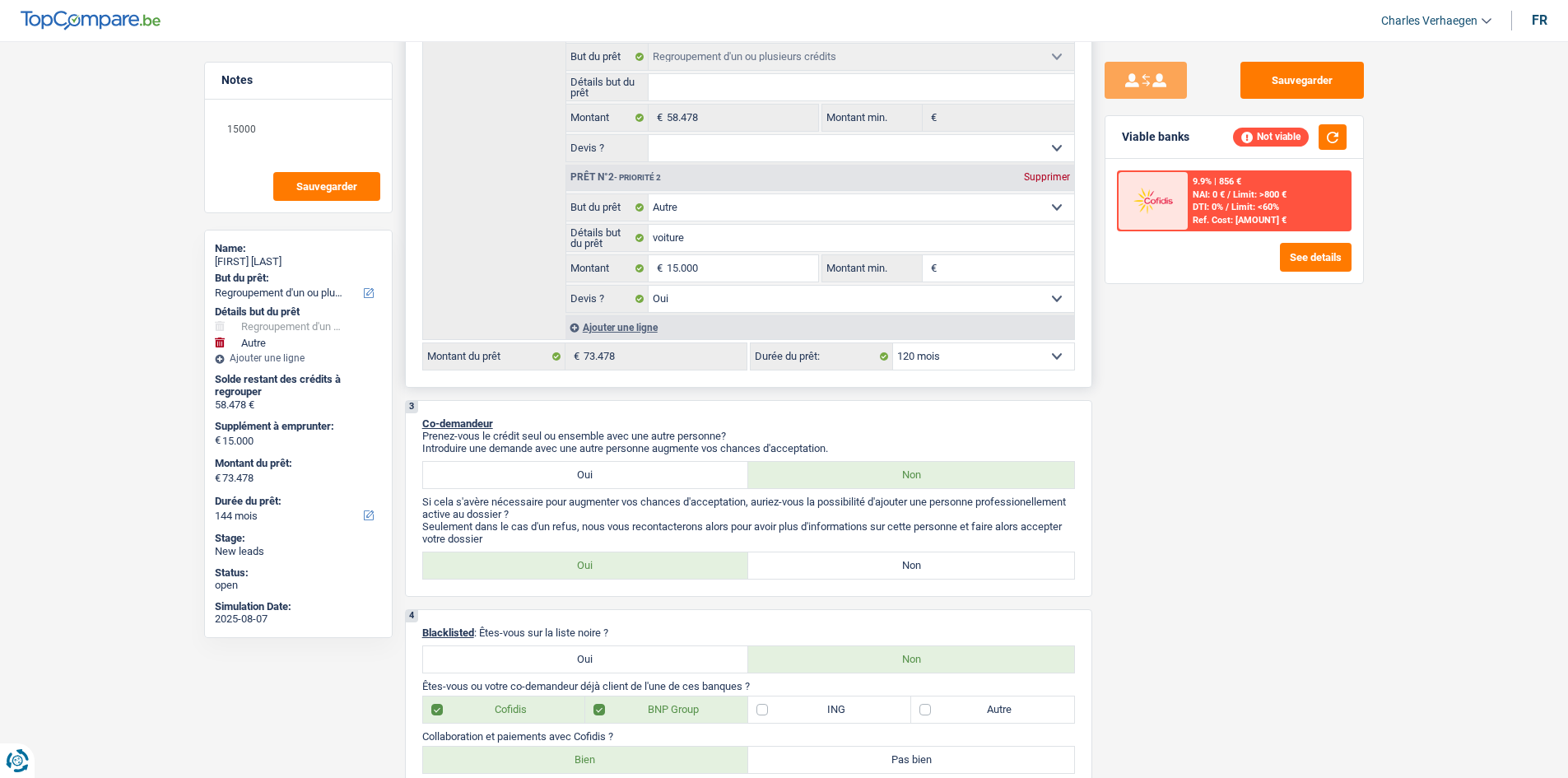 click on "12 mois 18 mois 24 mois 30 mois 36 mois 42 mois 48 mois 60 mois 72 mois 84 mois 96 mois 120 mois 132 mois 144 mois
Sélectionner une option" at bounding box center (984, 356) 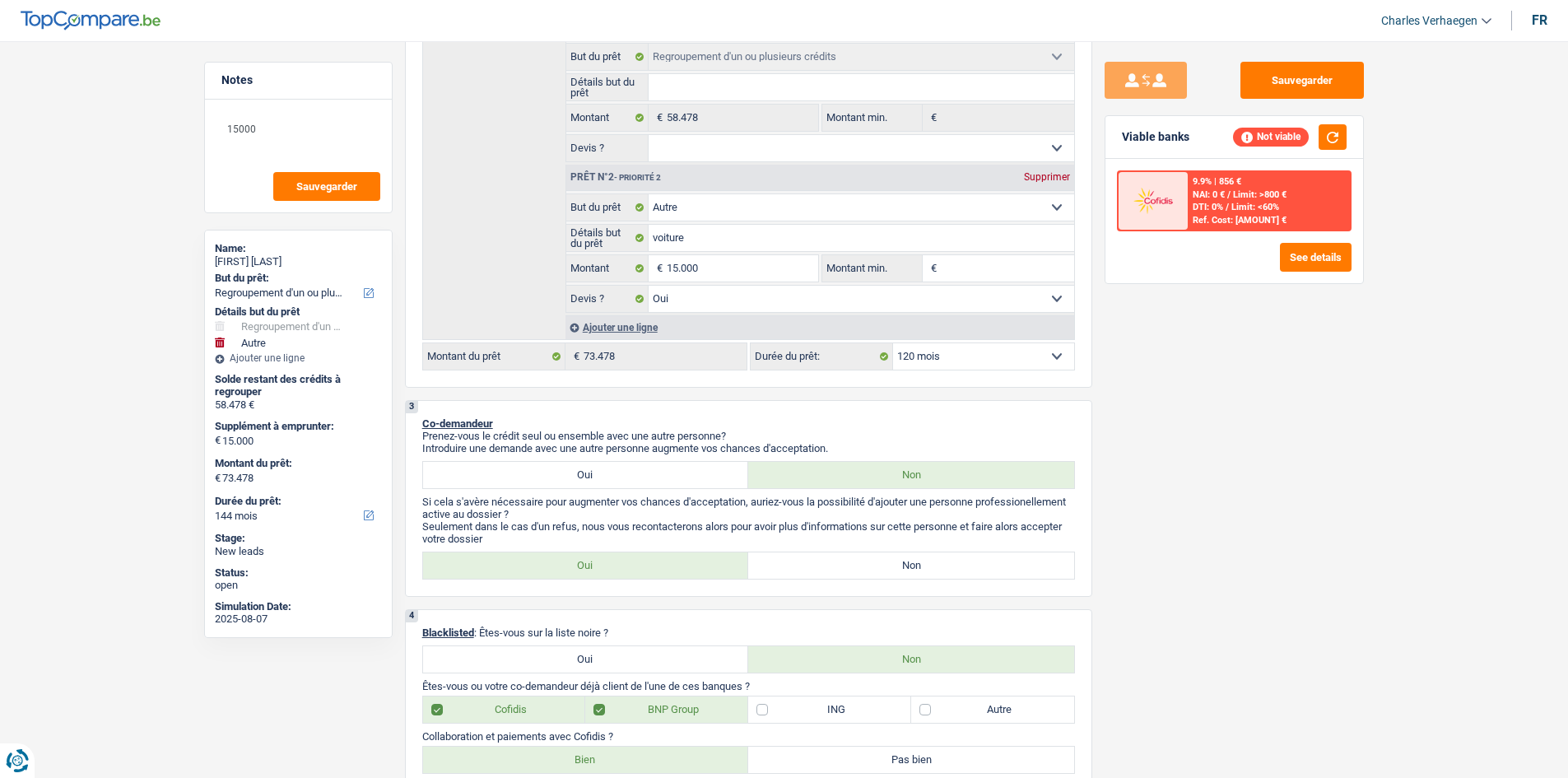 type 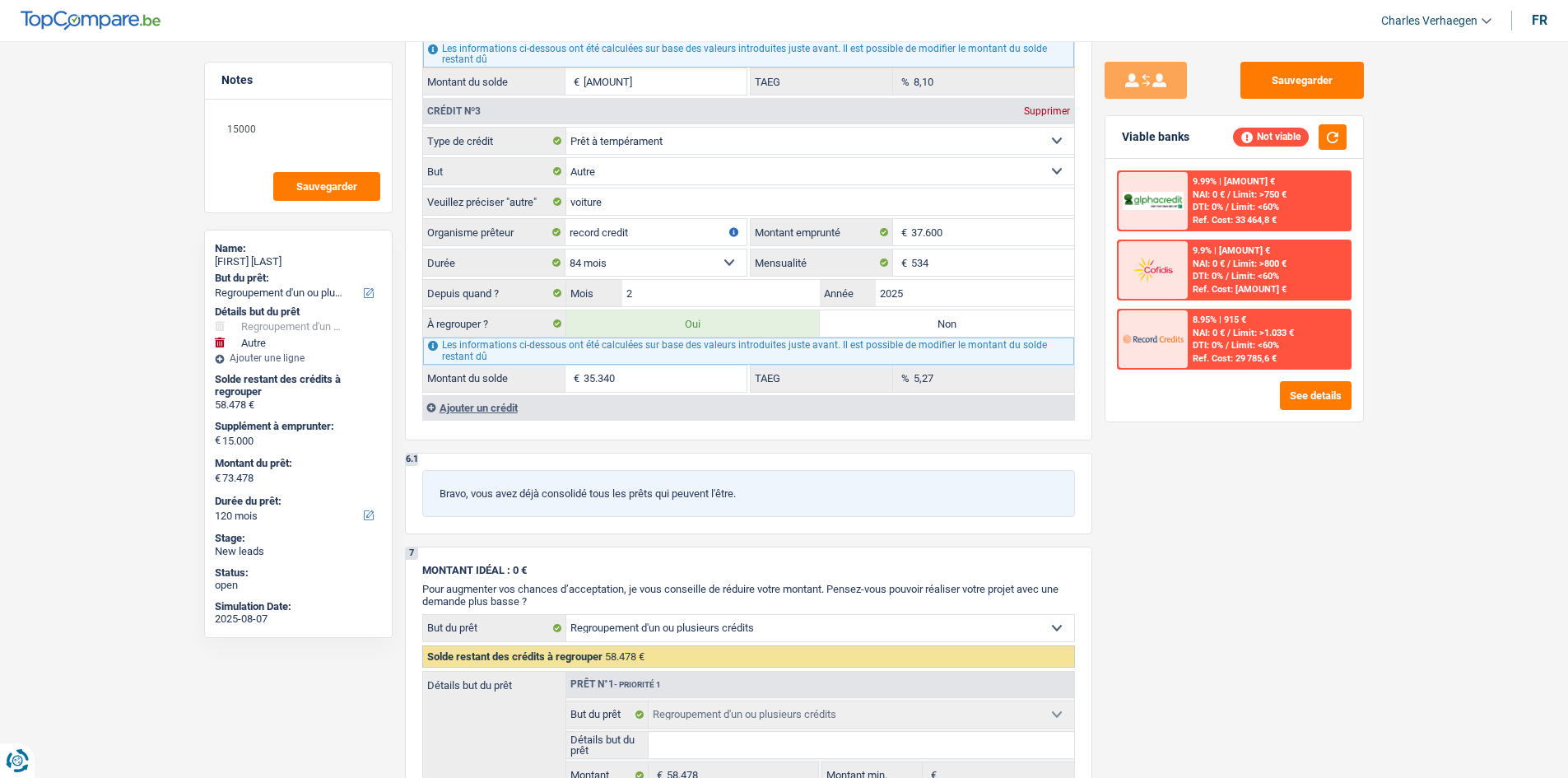 scroll, scrollTop: 2117, scrollLeft: 0, axis: vertical 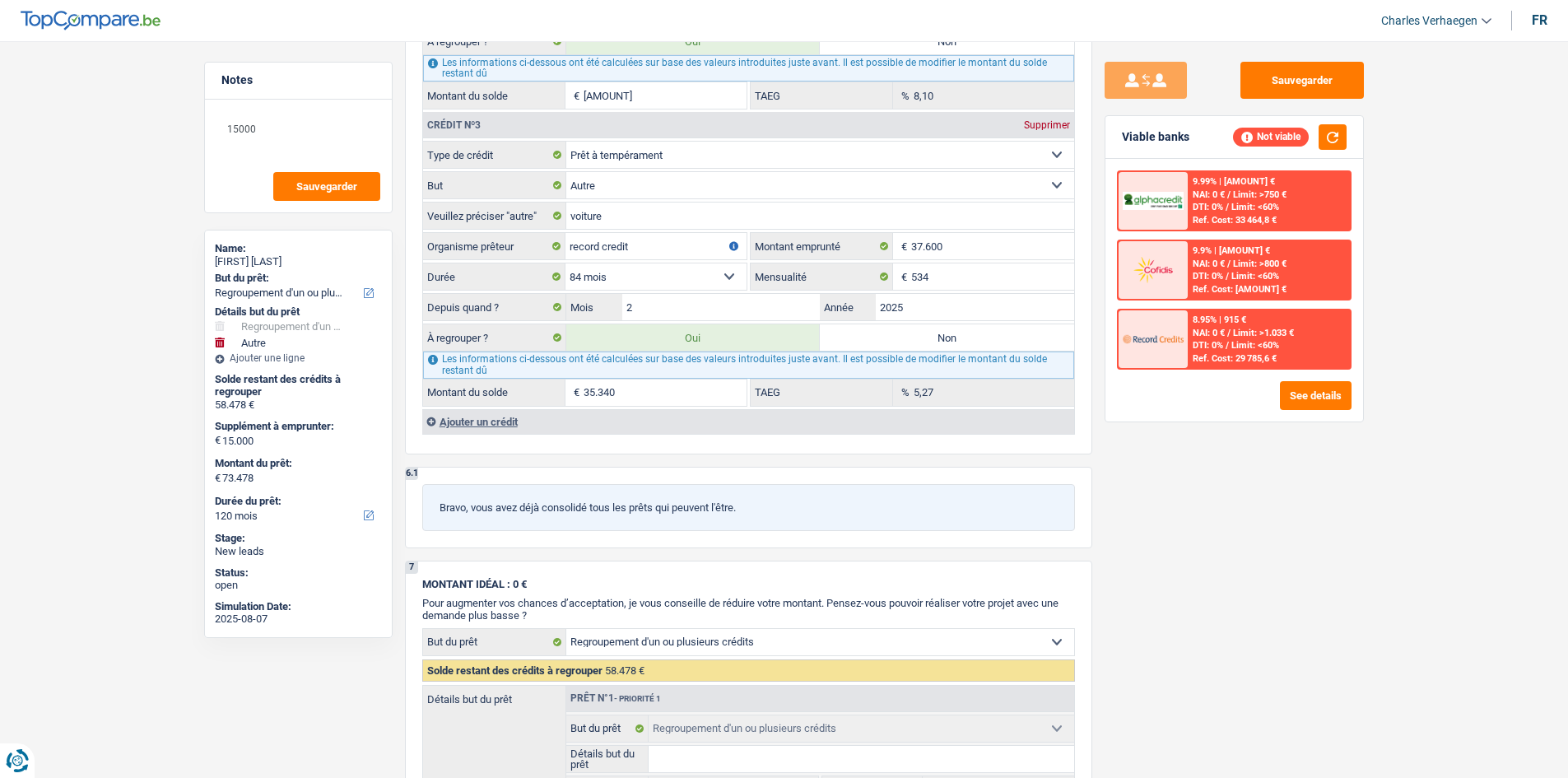 click on "NAI: 0 €" at bounding box center [1208, 263] 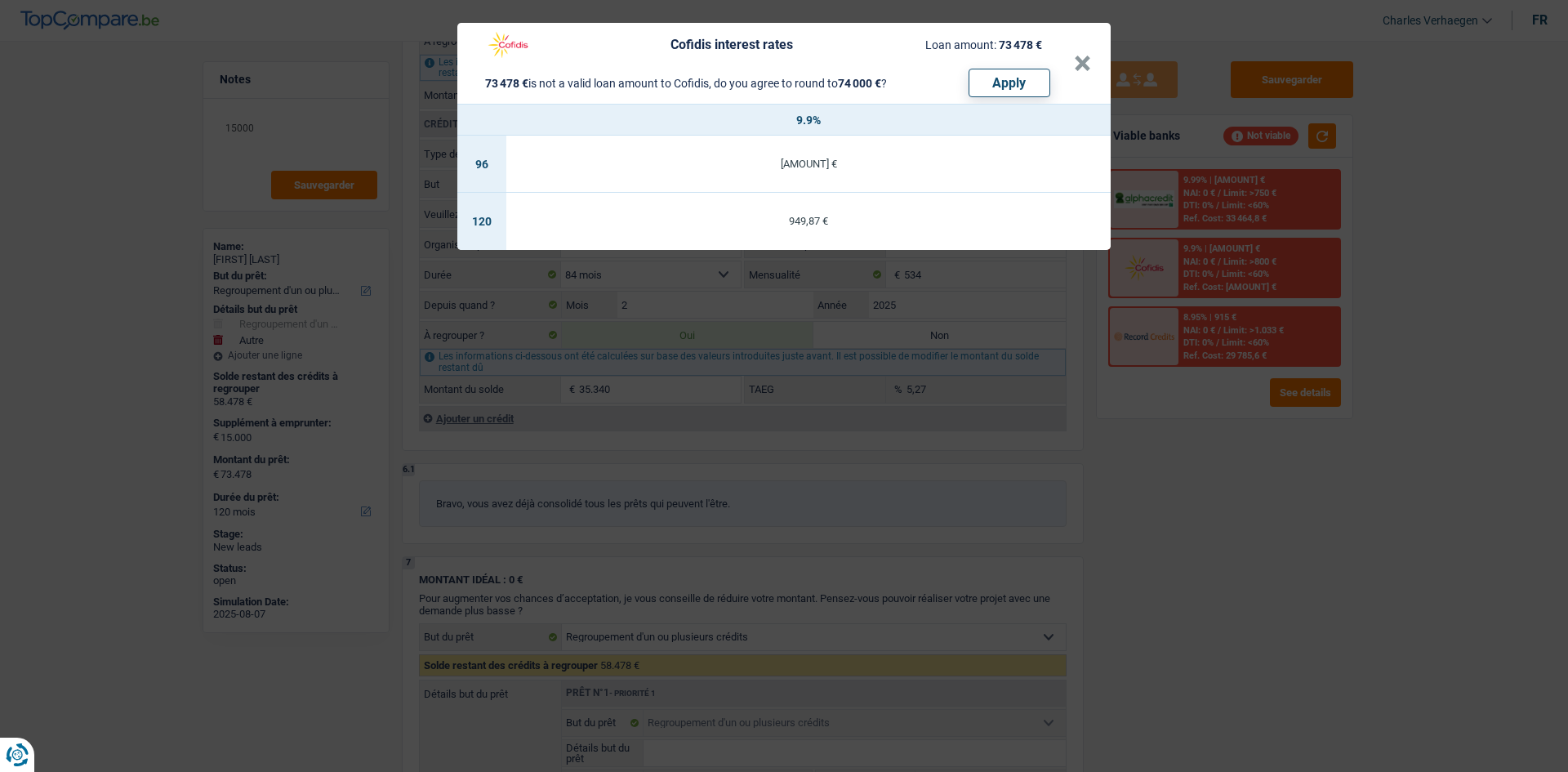 drag, startPoint x: 1174, startPoint y: 420, endPoint x: 1144, endPoint y: 418, distance: 30.066593 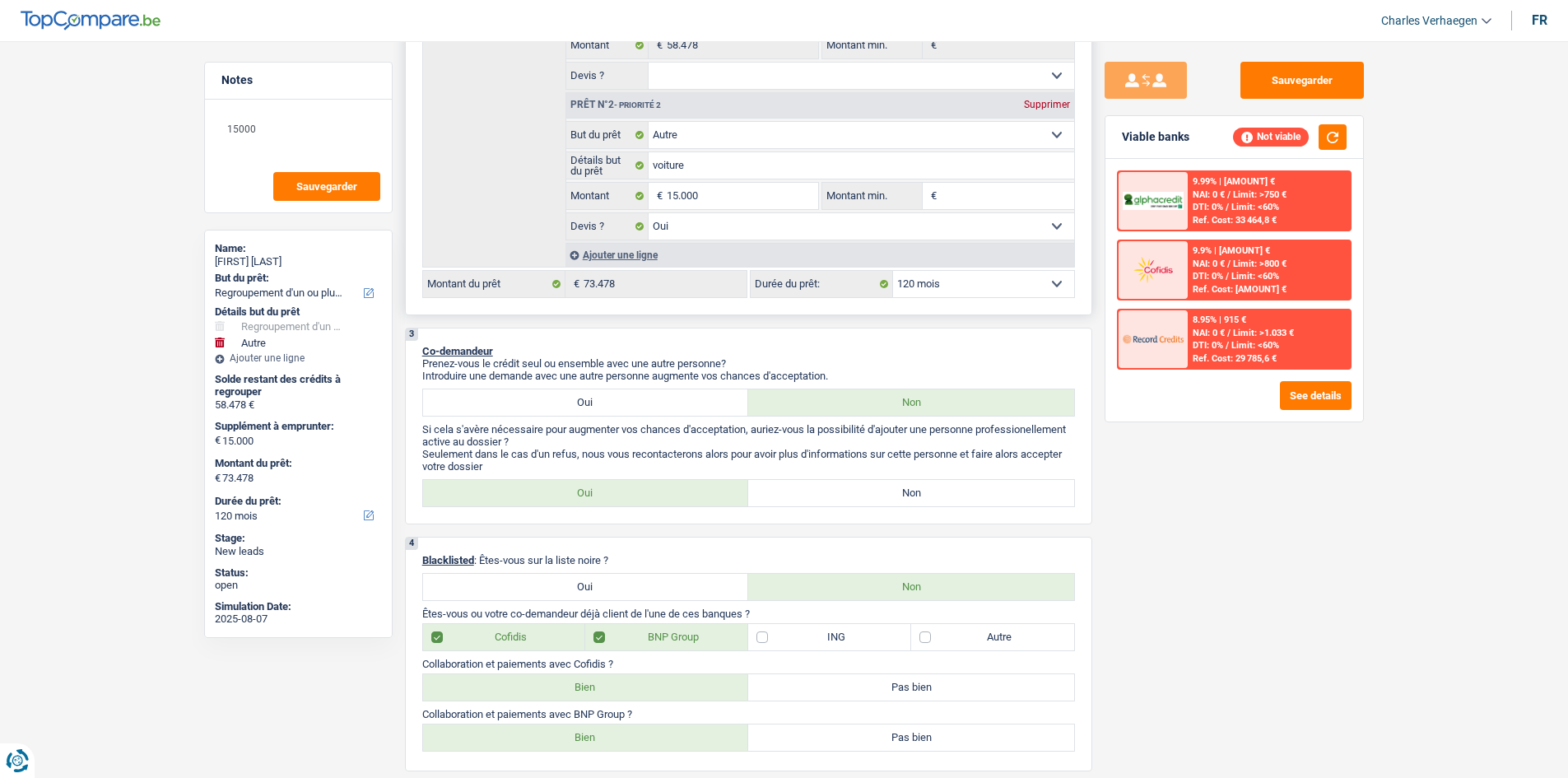scroll, scrollTop: 305, scrollLeft: 0, axis: vertical 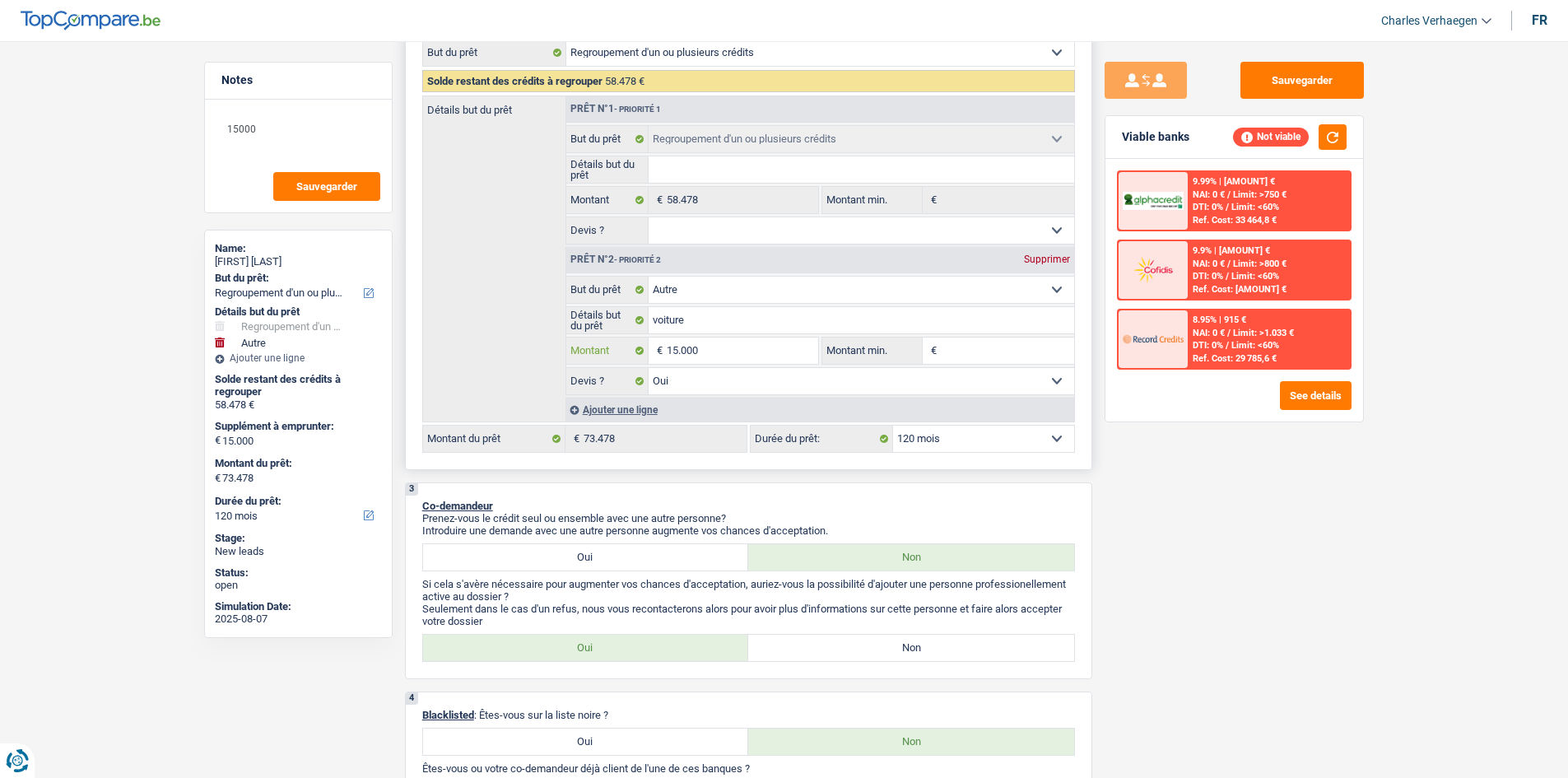 click on "15.000" at bounding box center [742, 351] 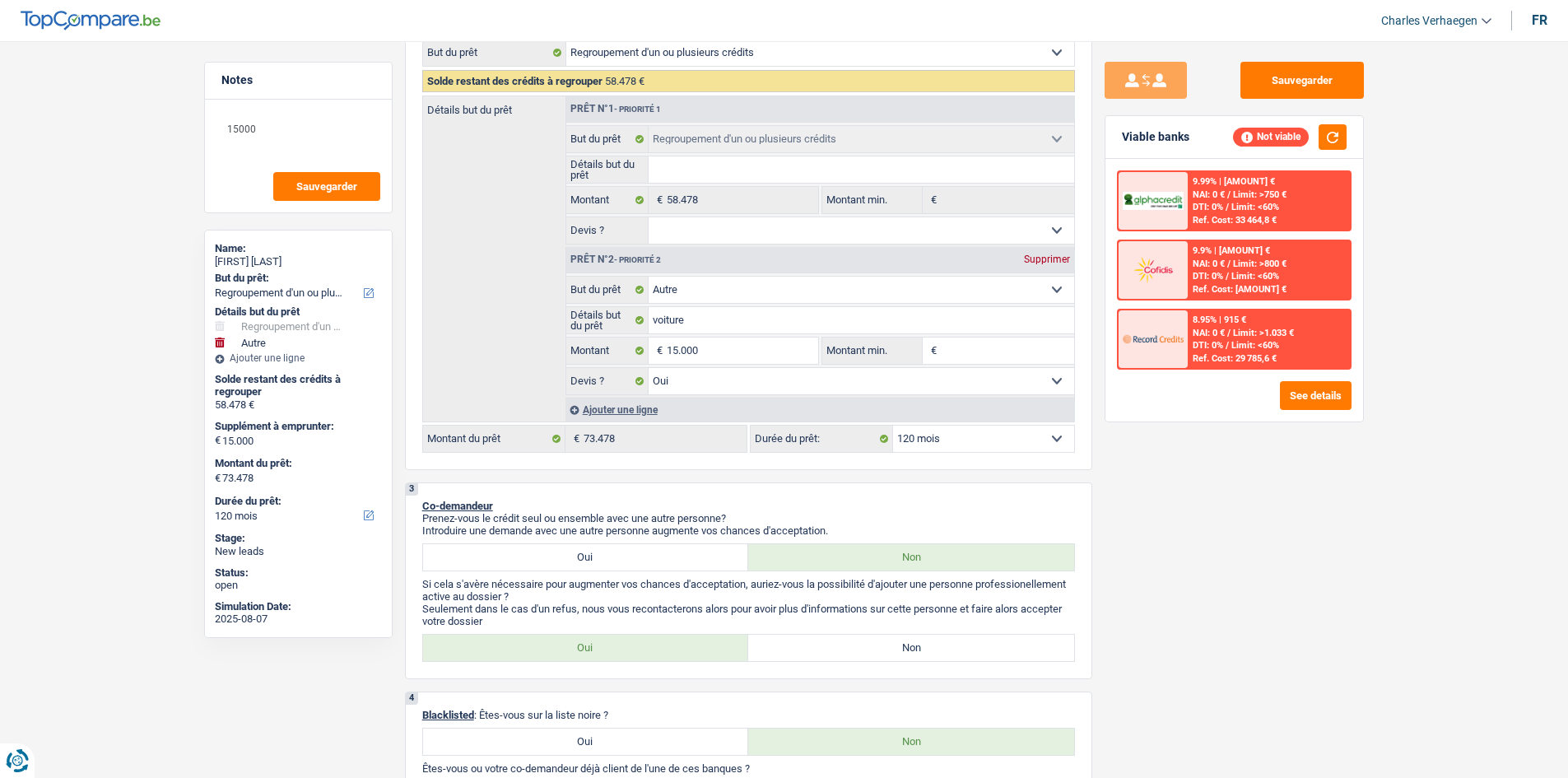 click on "Sauvegarder
Viable banks
Not viable
9.99% | [AMOUNT] €
NAI: 0 €
/
Limit: >750 €
DTI: 0%
/
Limit: <60%
Ref. Cost: [AMOUNT] €
9.9% | [AMOUNT] €
NAI: 0 €
/
Limit: >800 €
DTI: 0%
/               /       /" at bounding box center (1234, 404) 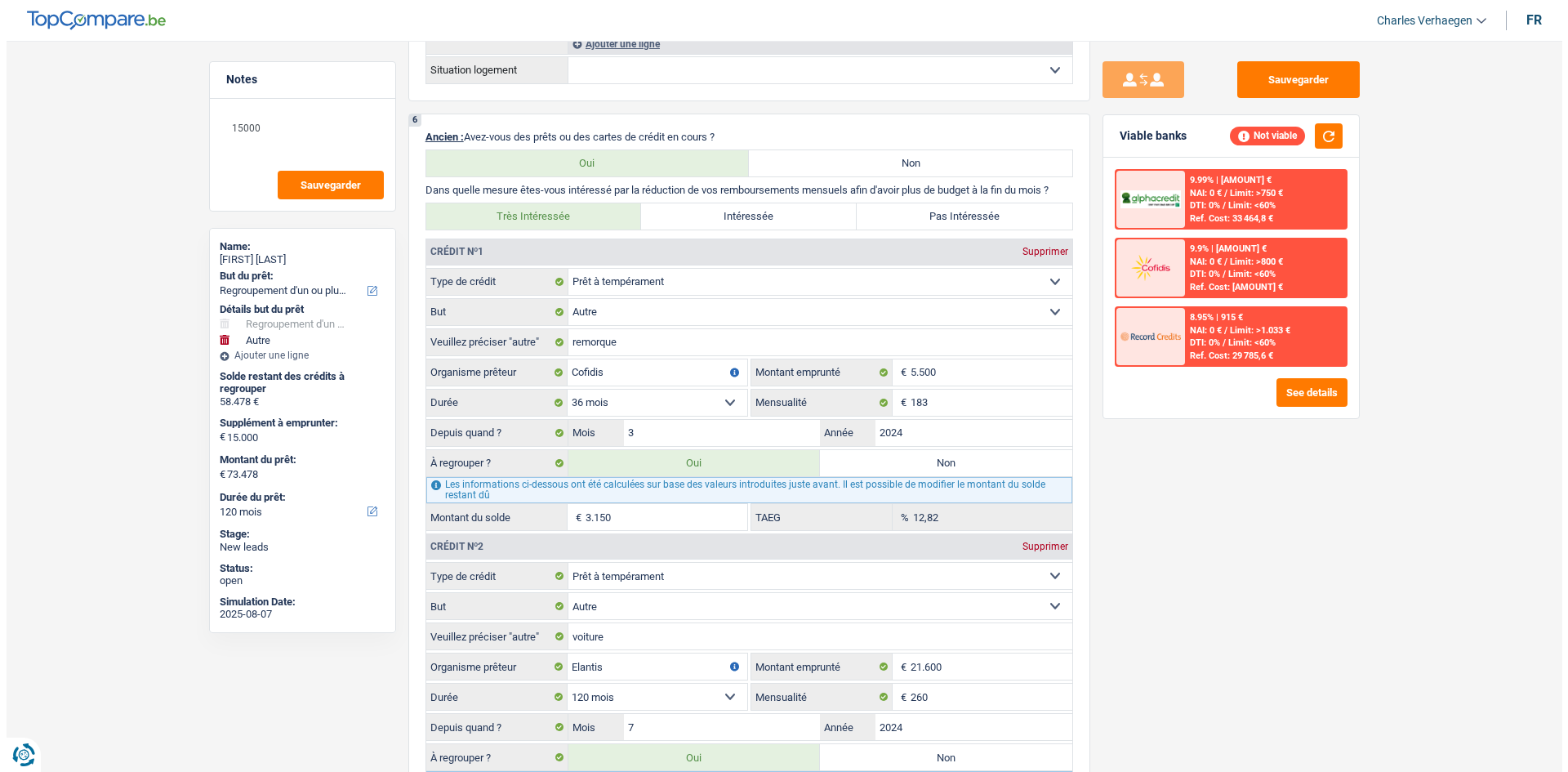 scroll, scrollTop: 957, scrollLeft: 0, axis: vertical 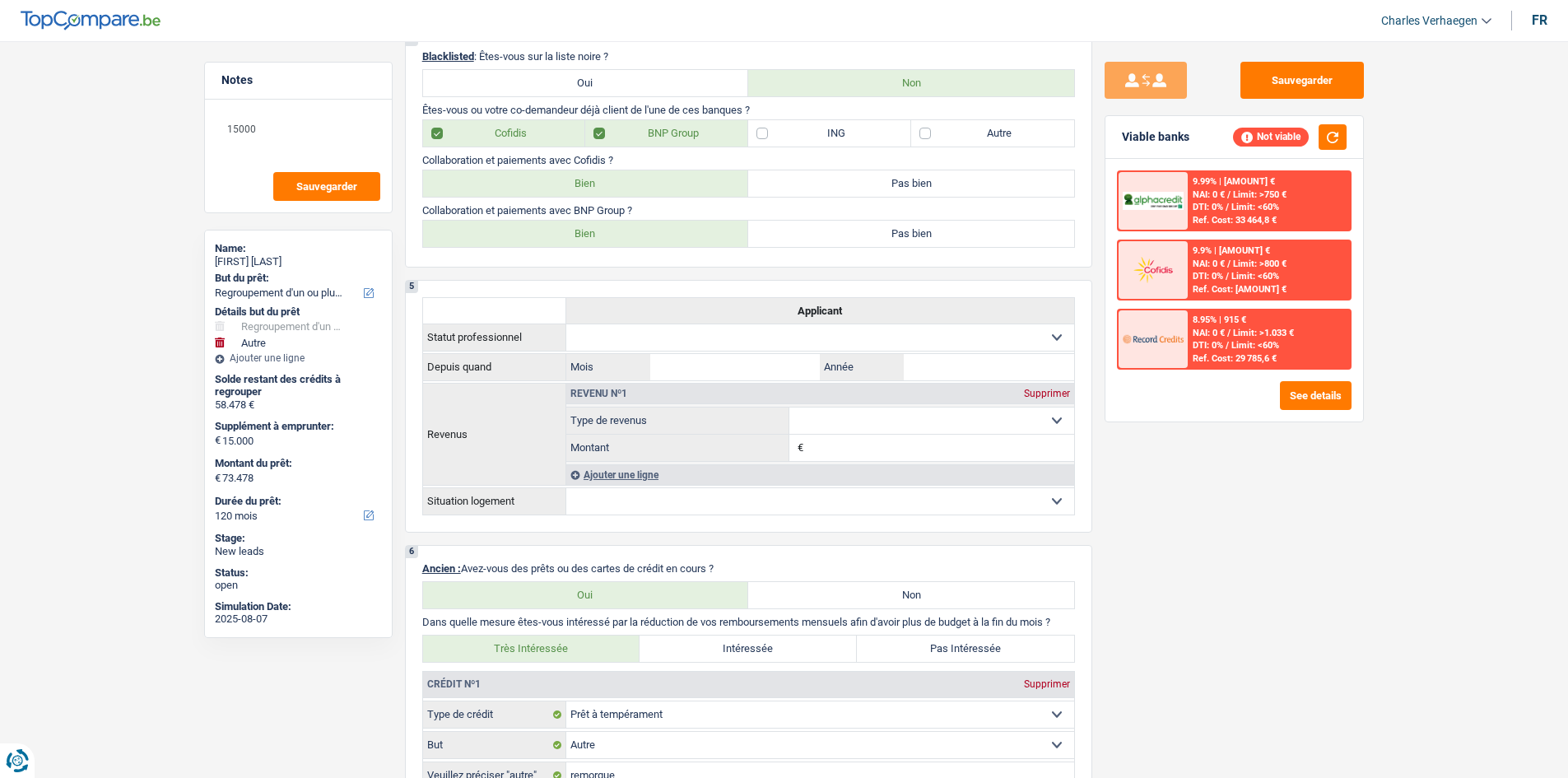 click on "9.9% | 950 €
NAI: 0 €
/
Limit: >800 €
DTI: 0%
/
Limit: <60%
Ref. Cost: 33 144,4 €" at bounding box center (1268, 270) 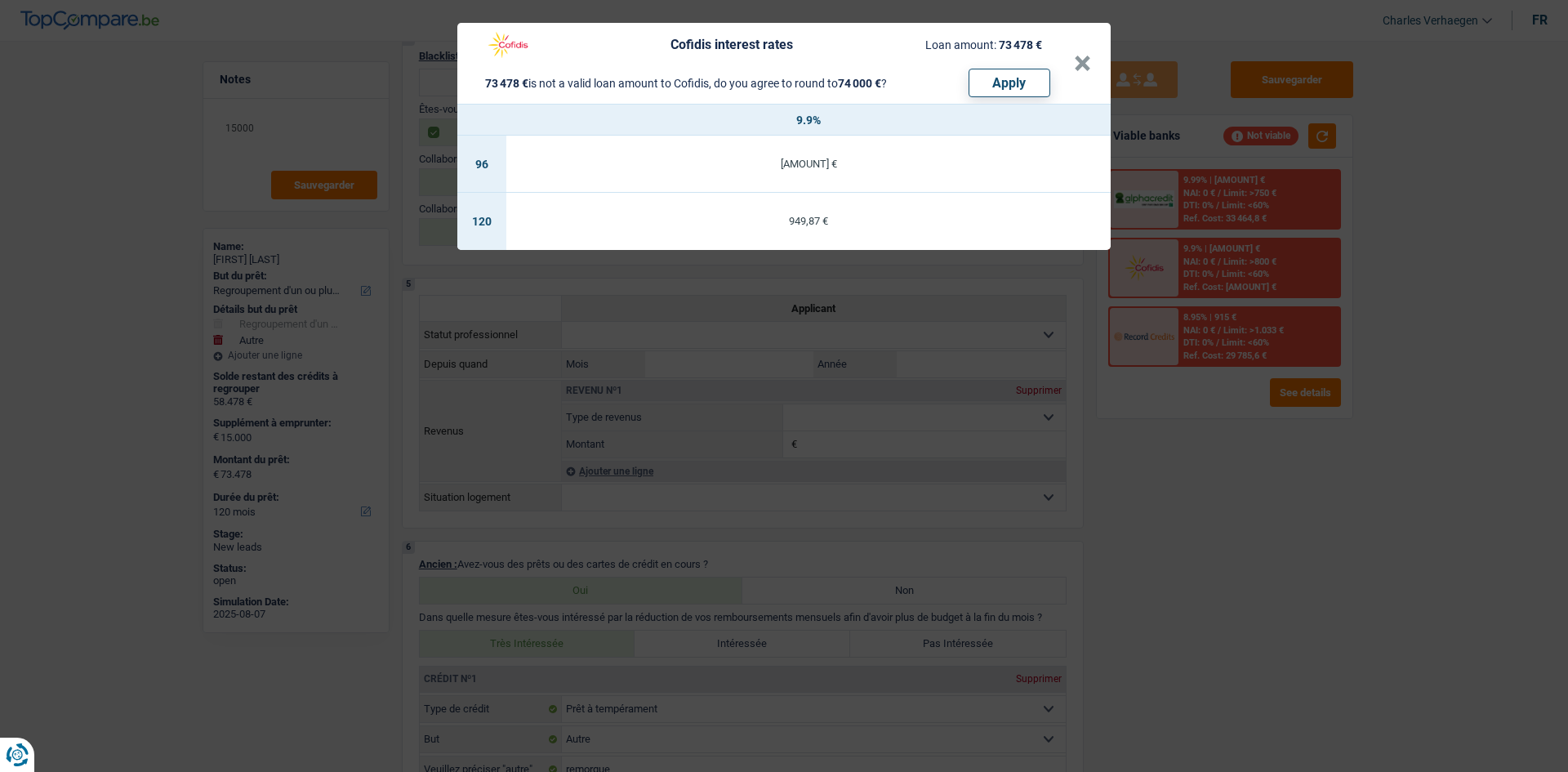 click on "[COMPANY] interest rates
Loan amount:
73 478 €
73 478 €  is not a valid loan amount to Cofidis, do you agree to round to  74 000 € ?
Apply
×
9.9%
96
1 094,75 €
120
949,87 €" at bounding box center (784, 386) 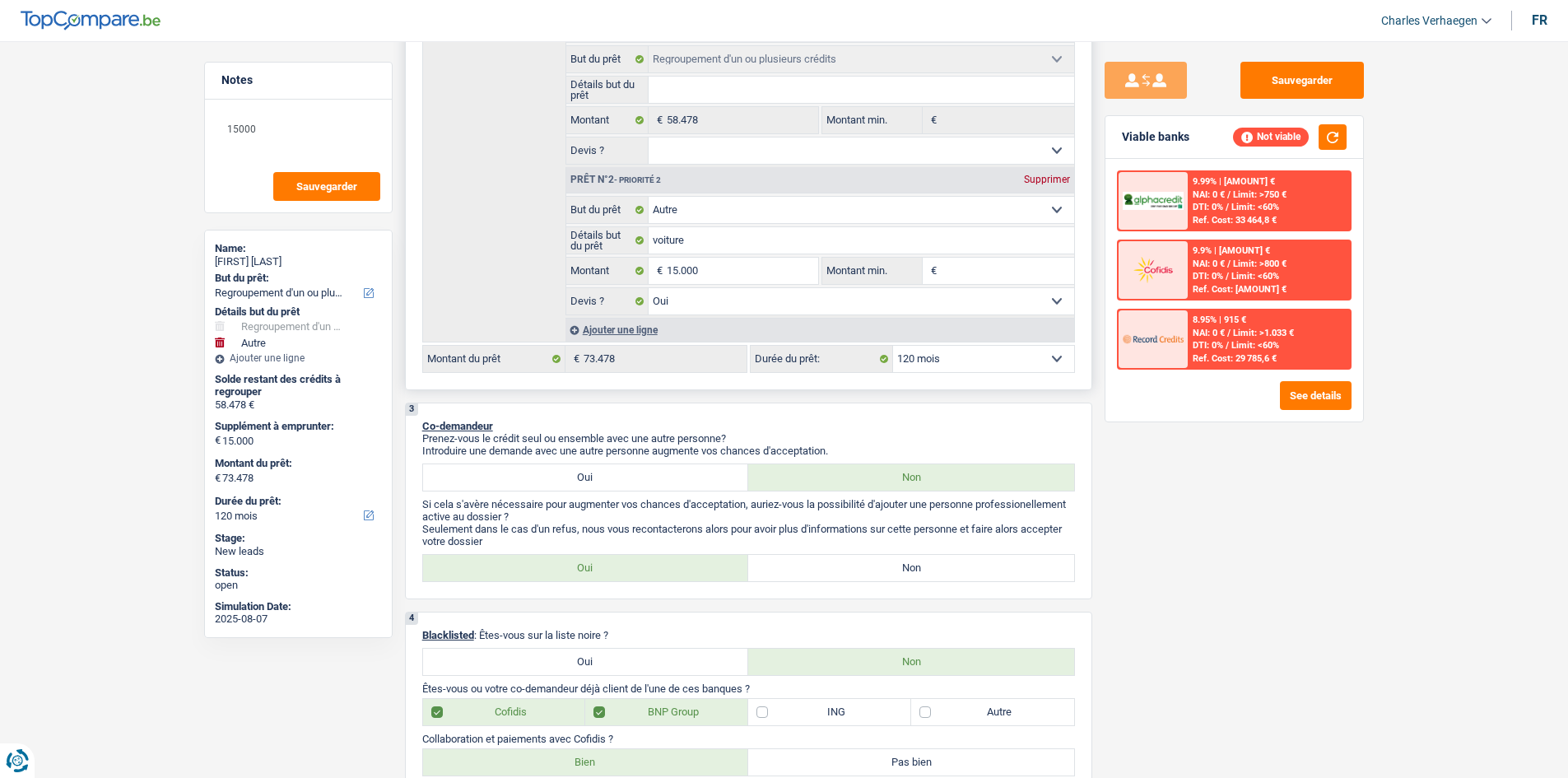 scroll, scrollTop: 305, scrollLeft: 0, axis: vertical 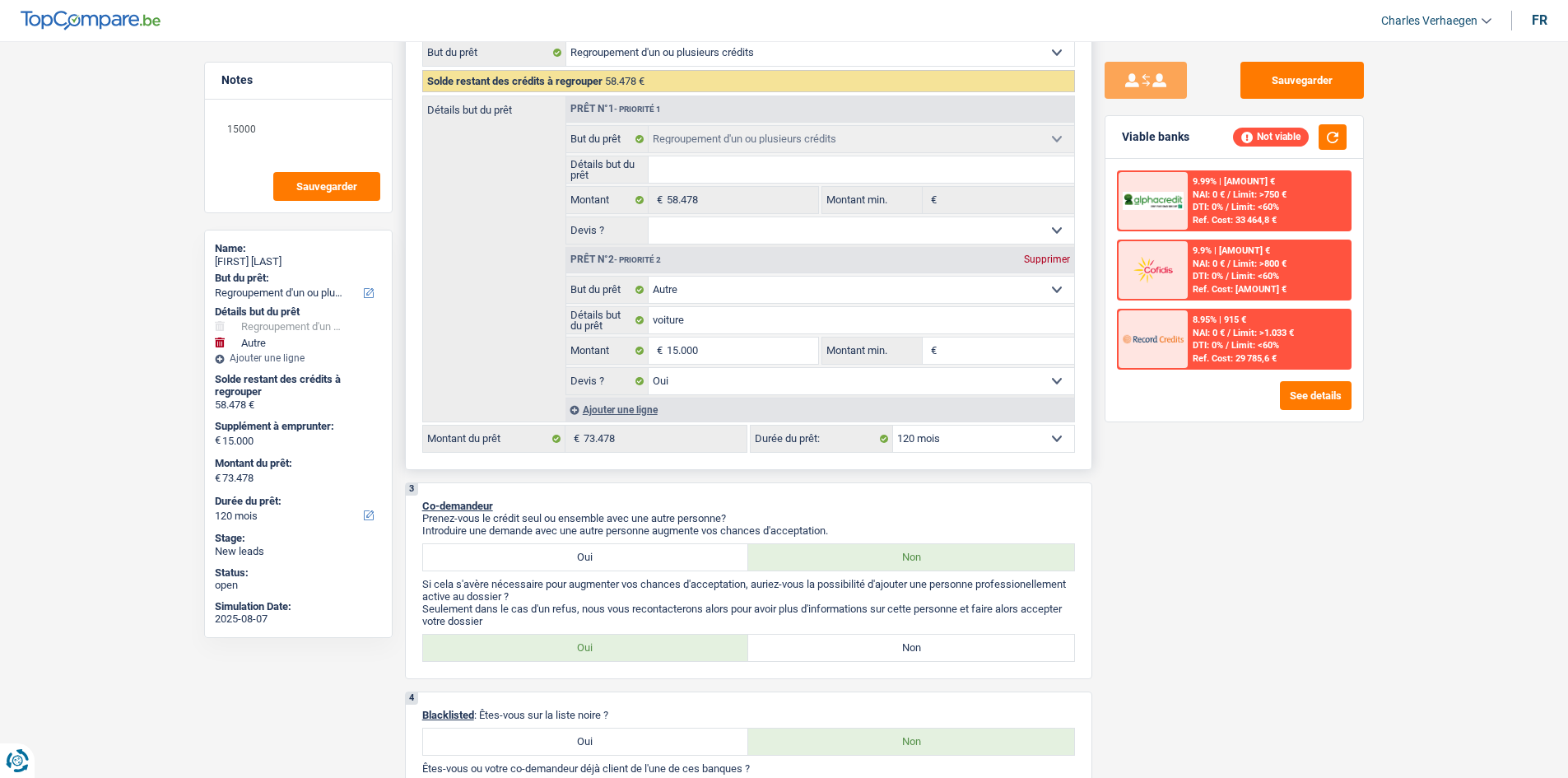 click on "Supprimer" at bounding box center [1047, 259] 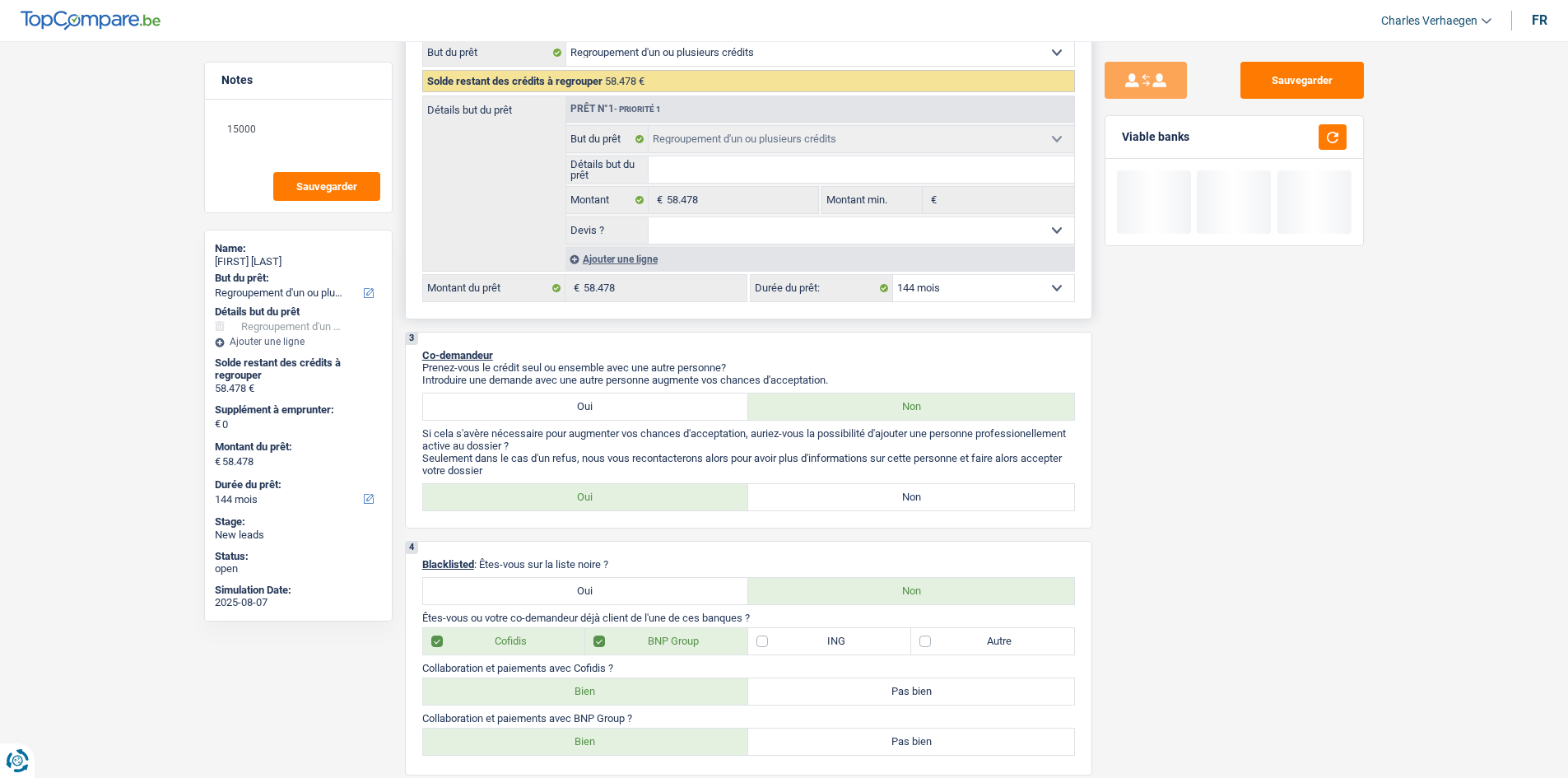 click on "12 mois 18 mois 24 mois 30 mois 36 mois 42 mois 48 mois 60 mois 72 mois 84 mois 96 mois 120 mois 132 mois 144 mois
Sélectionner une option" at bounding box center [984, 288] 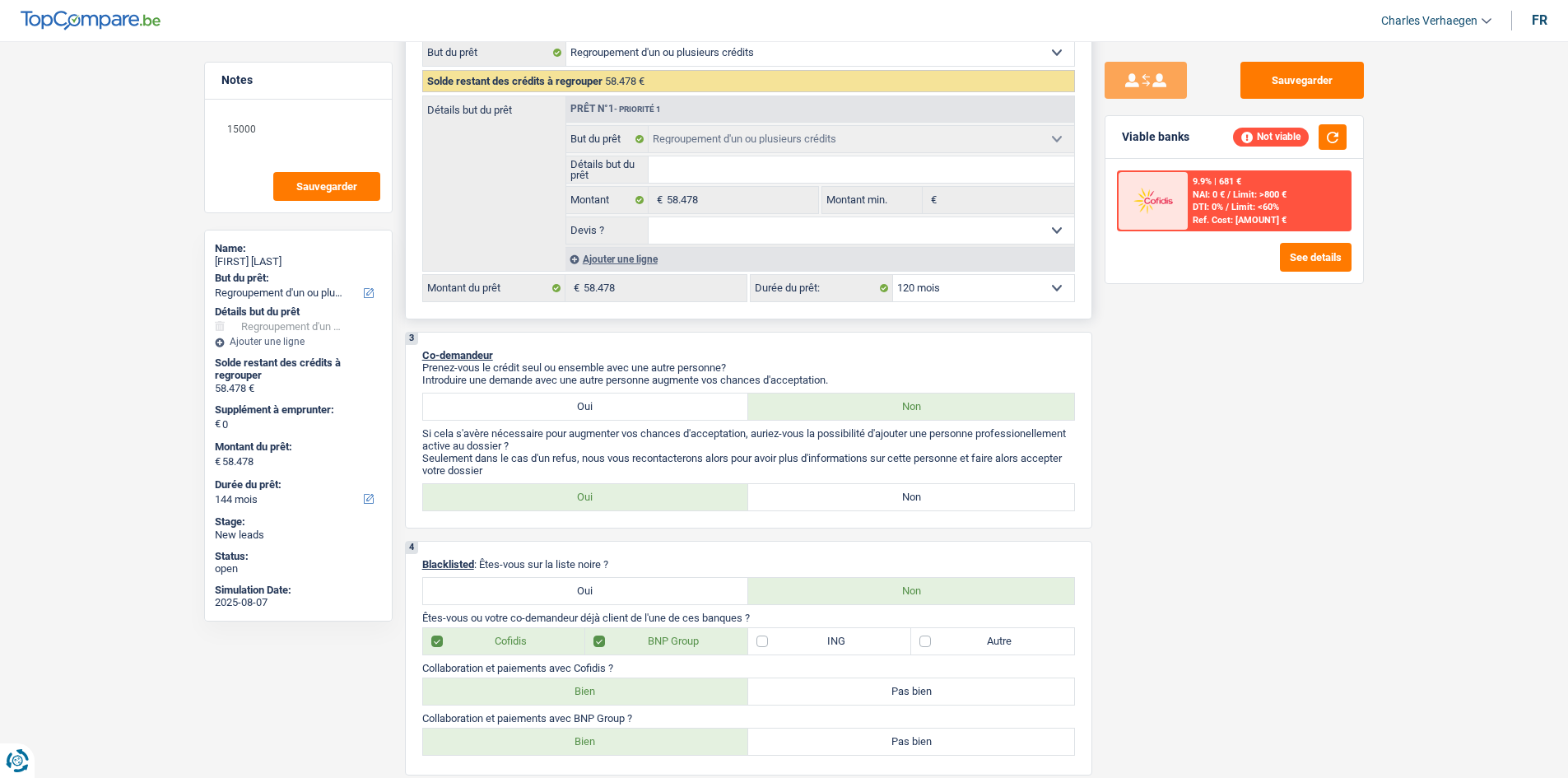 click on "12 mois 18 mois 24 mois 30 mois 36 mois 42 mois 48 mois 60 mois 72 mois 84 mois 96 mois 120 mois 132 mois 144 mois
Sélectionner une option" at bounding box center (984, 288) 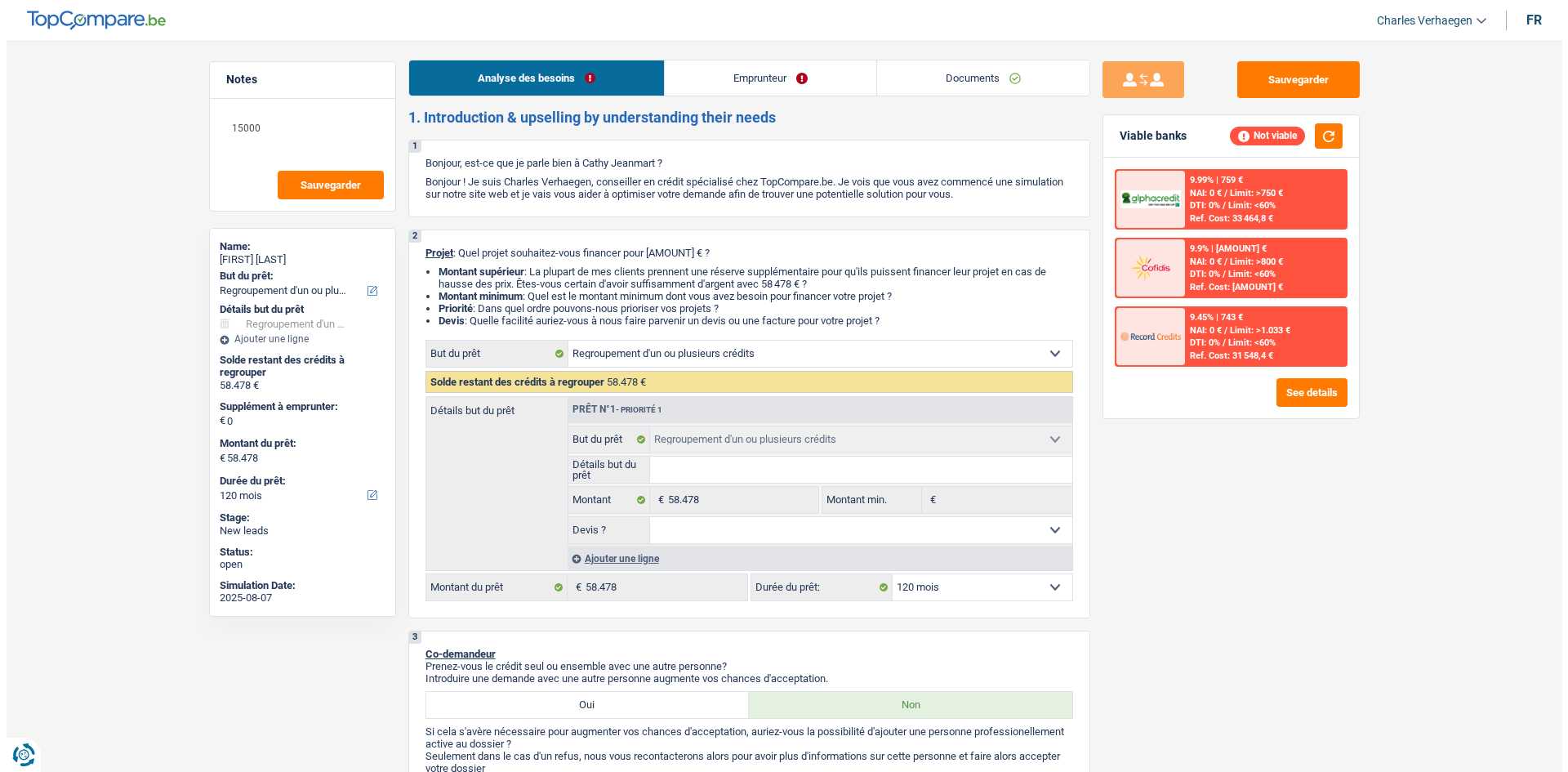scroll, scrollTop: 0, scrollLeft: 0, axis: both 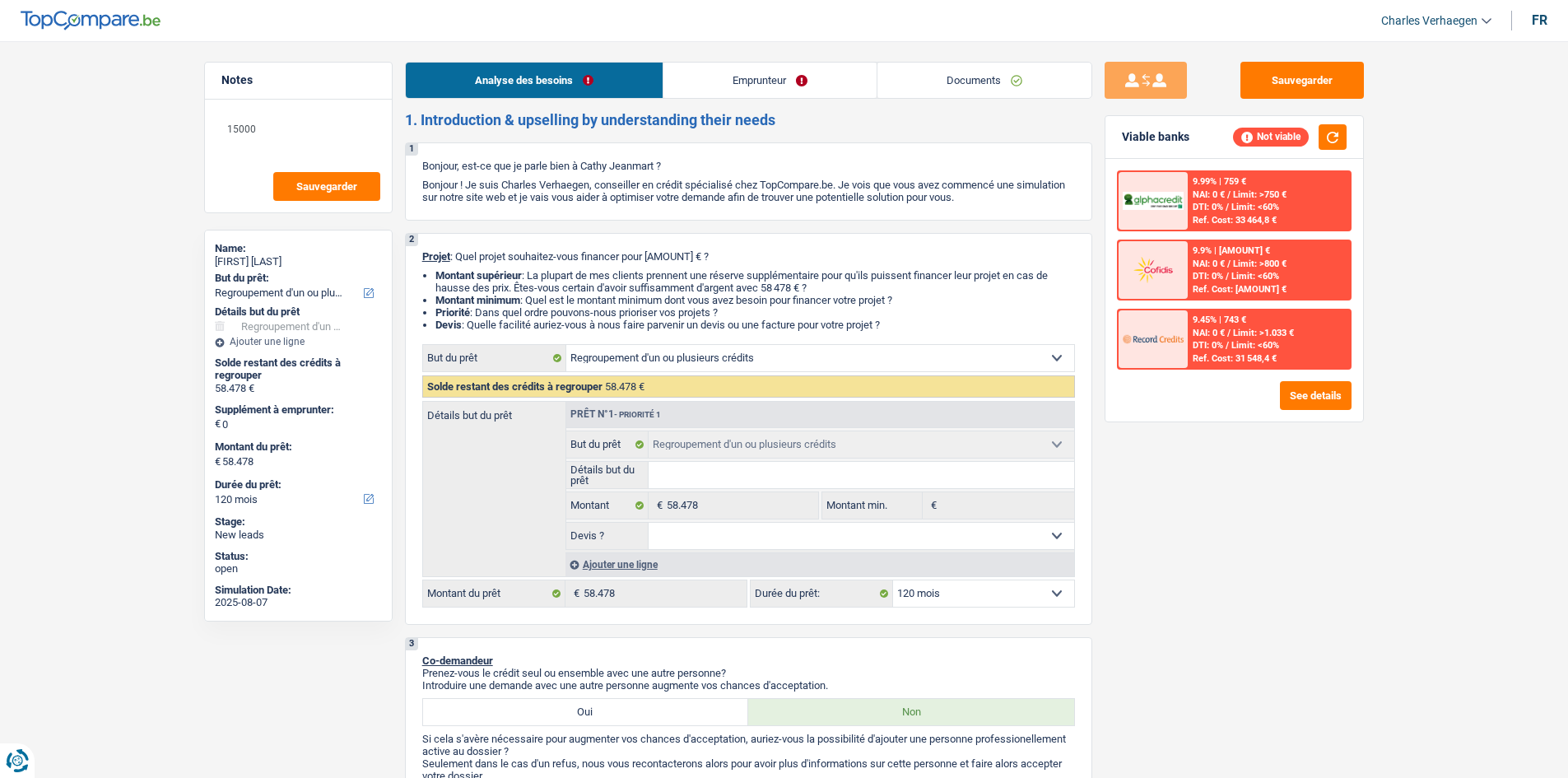 click on "NAI: 0 €
/
Limit: >800 €" at bounding box center (1240, 263) 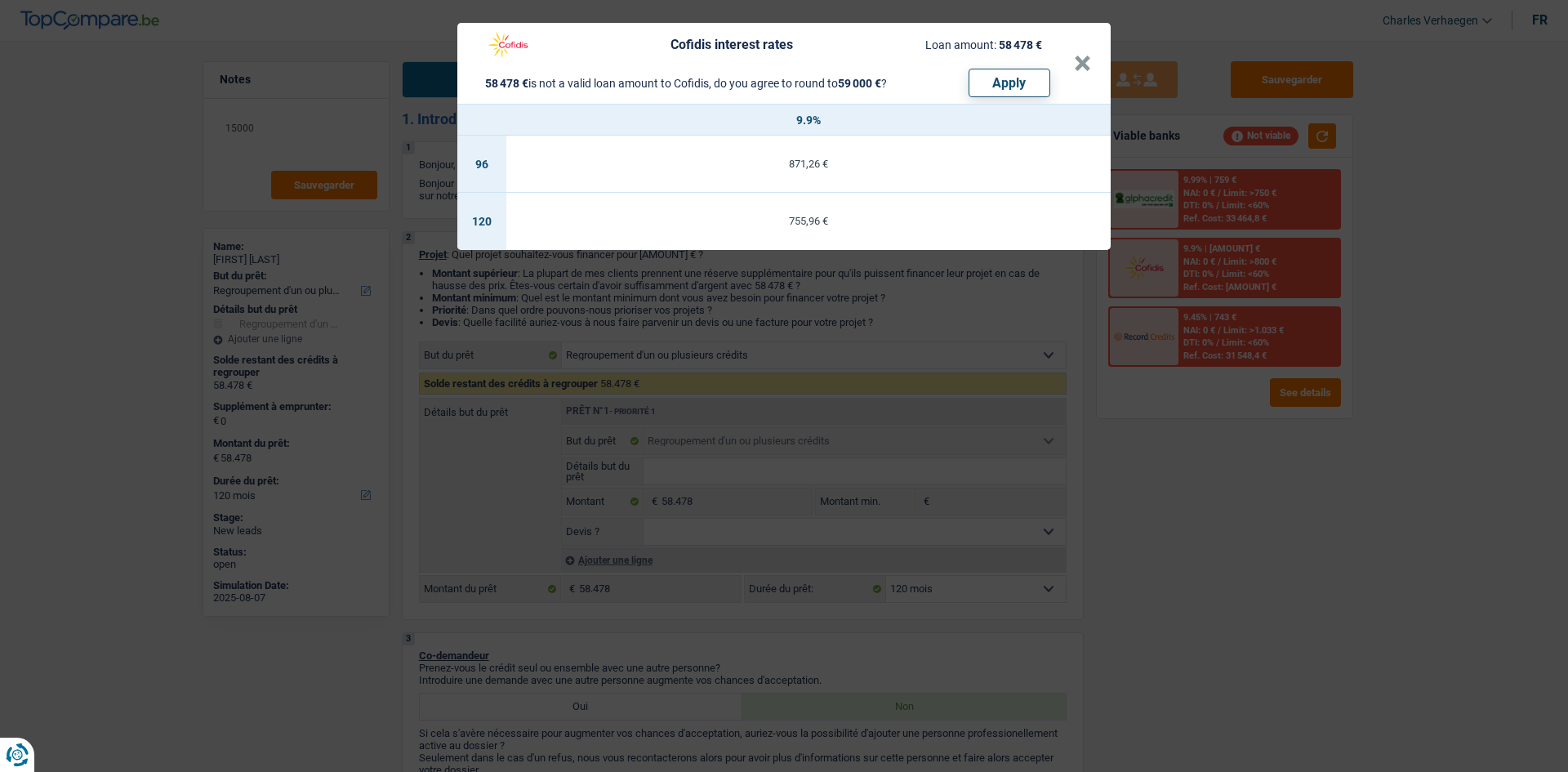 click on "Cofidis interest rates
Loan amount:
[AMOUNT]  [AMOUNT]  is not a valid loan amount to Cofidis, do you agree to round to  [AMOUNT] ?
Apply
×
9.9%
96
871,26 €
120
755,96 €" at bounding box center (784, 386) 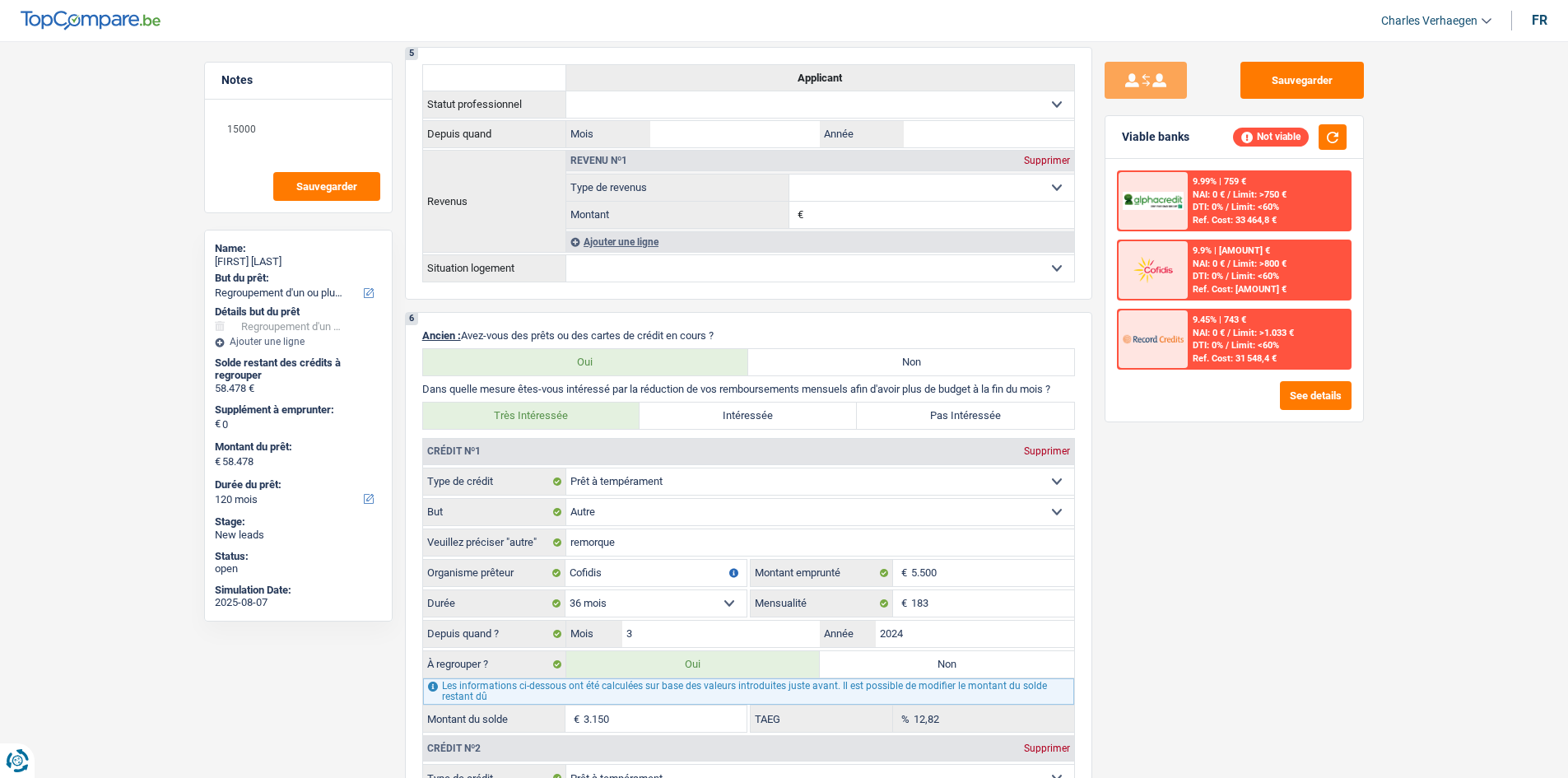 scroll, scrollTop: 1482, scrollLeft: 0, axis: vertical 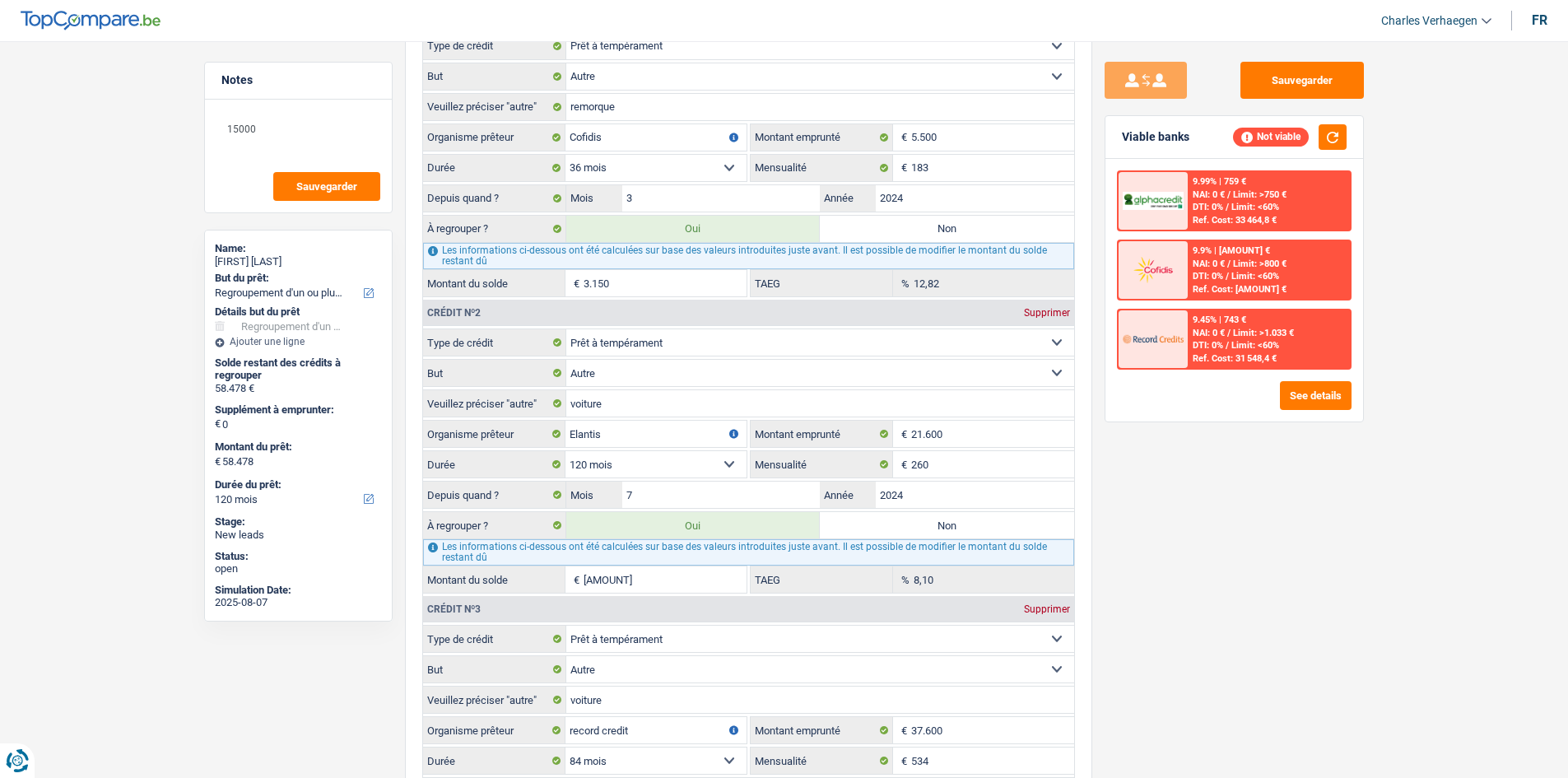 click on "9.9% | [AMOUNT] €" at bounding box center [1231, 250] 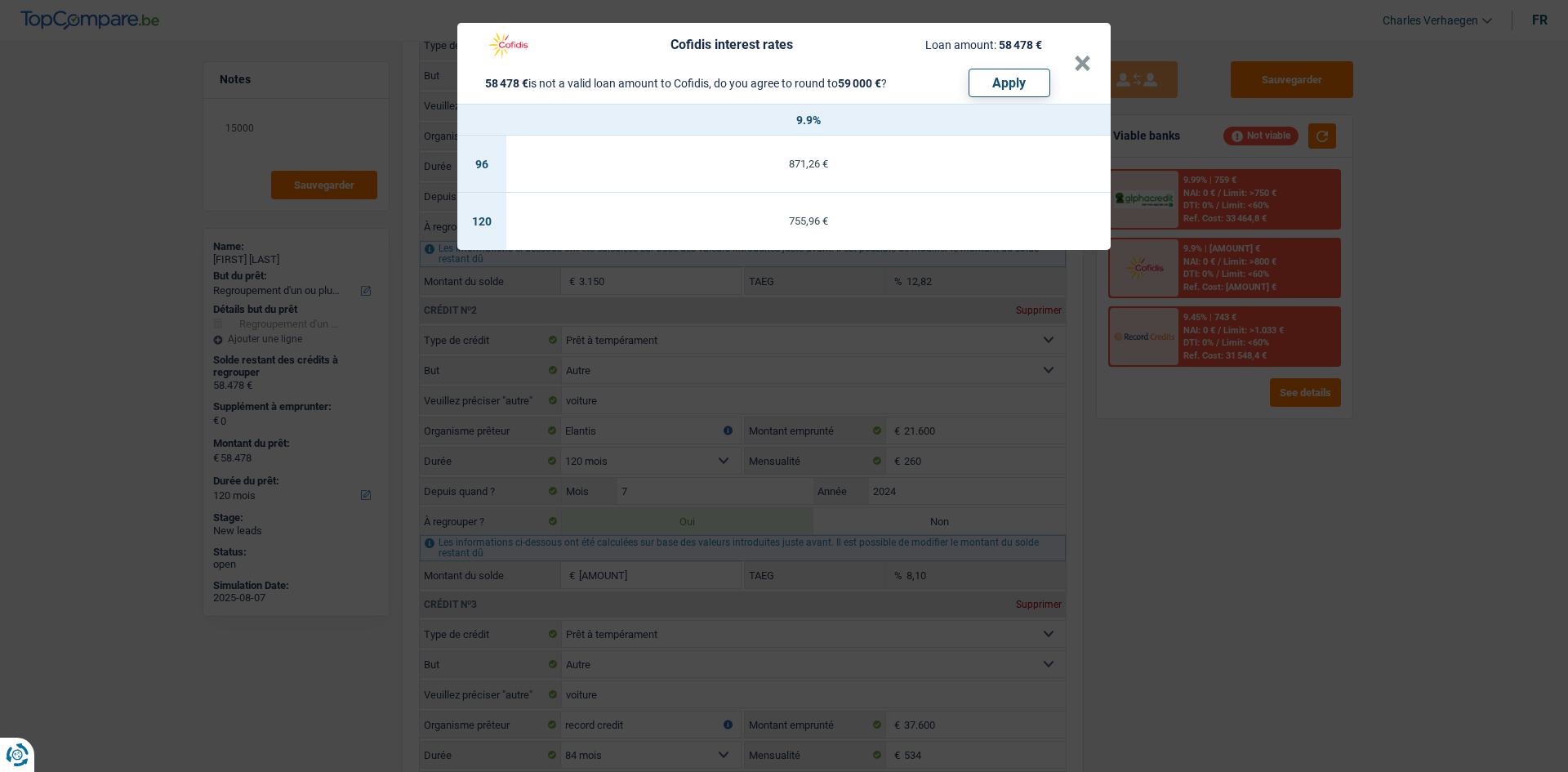 click on "Cofidis interest rates
Loan amount:
[AMOUNT]  [AMOUNT]  is not a valid loan amount to Cofidis, do you agree to round to  [AMOUNT] ?
Apply
×
9.9%
96
871,26 €
120
755,96 €" at bounding box center [784, 386] 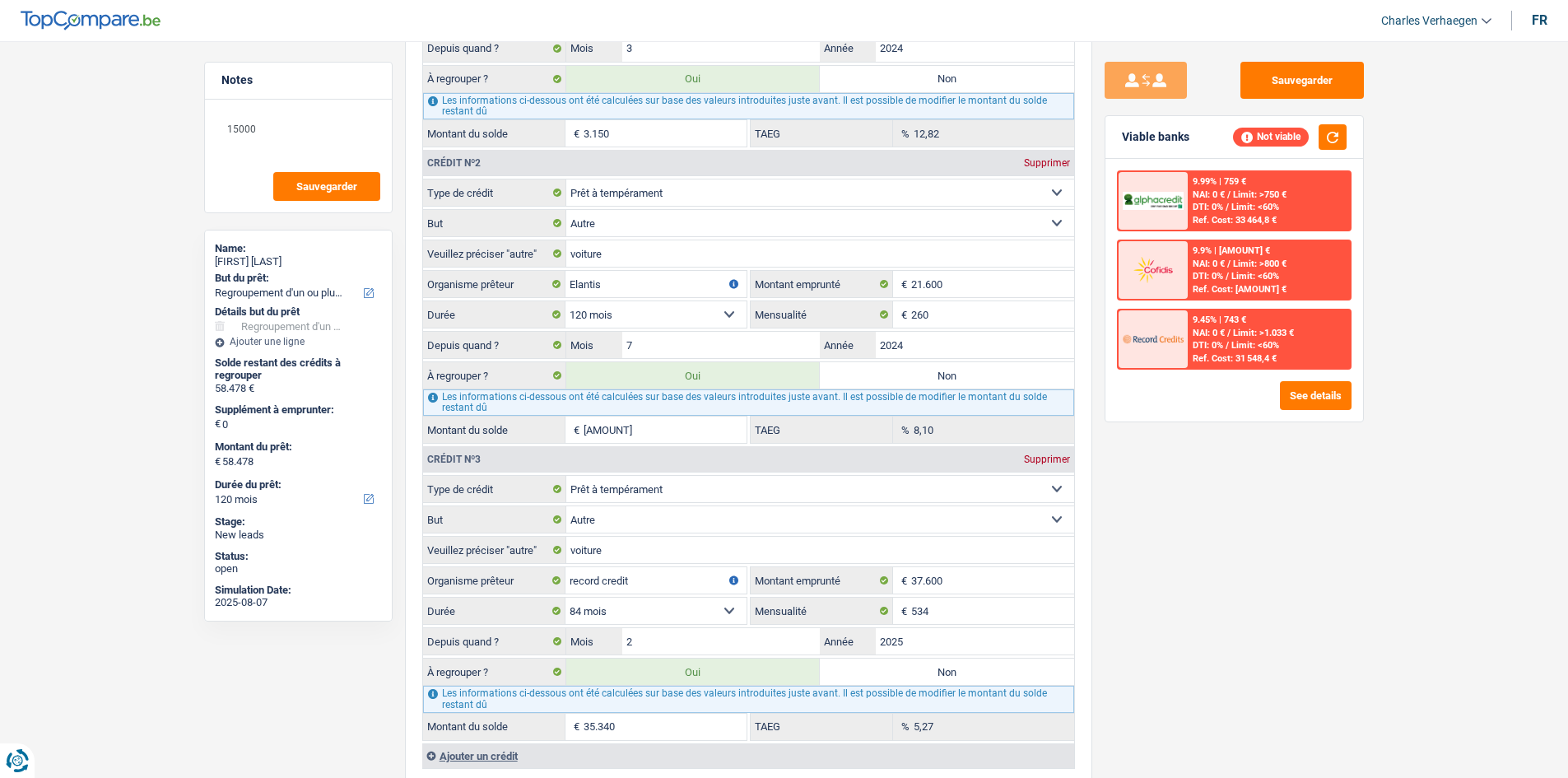scroll, scrollTop: 1811, scrollLeft: 0, axis: vertical 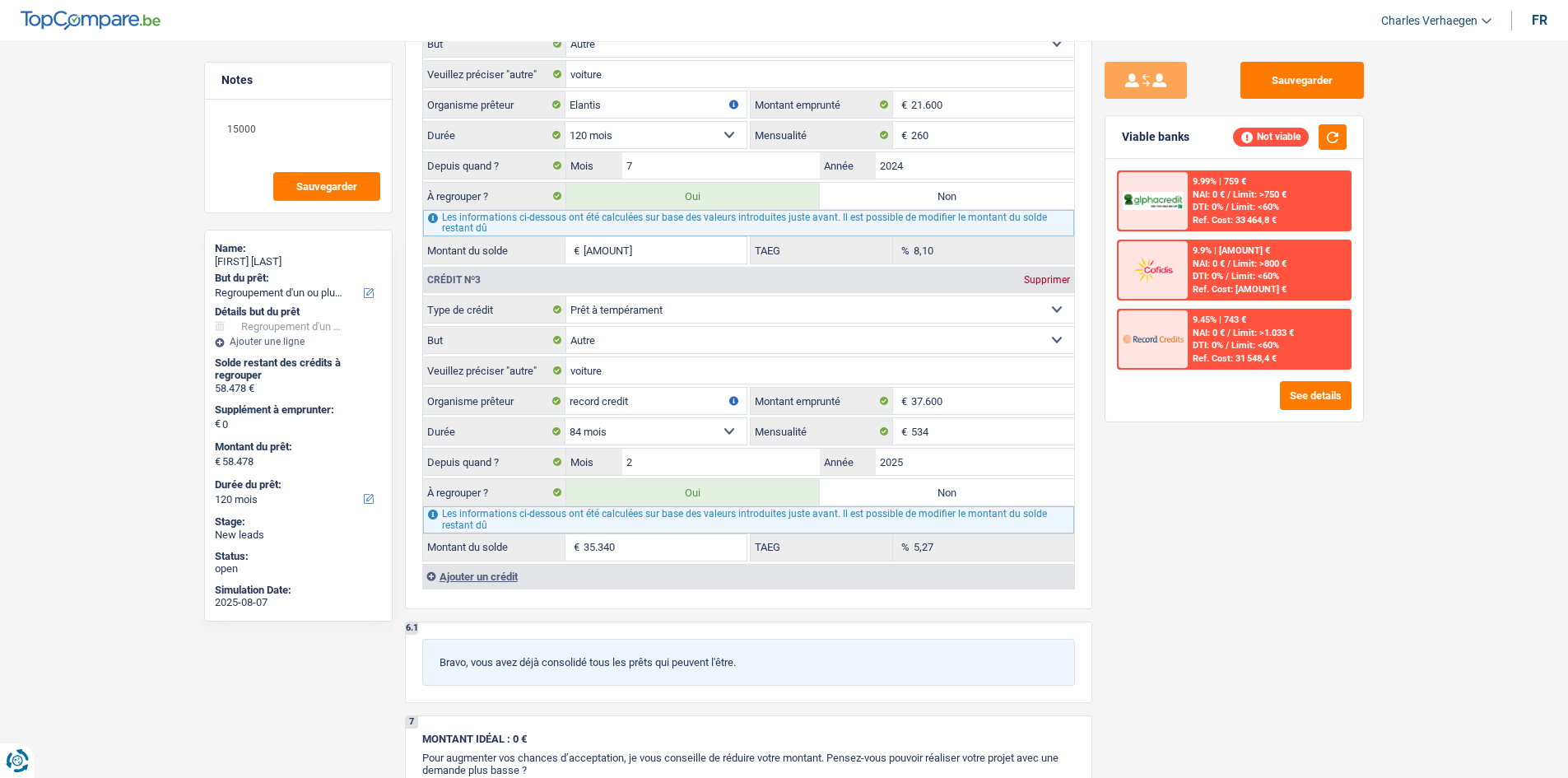 click at bounding box center (1153, 339) 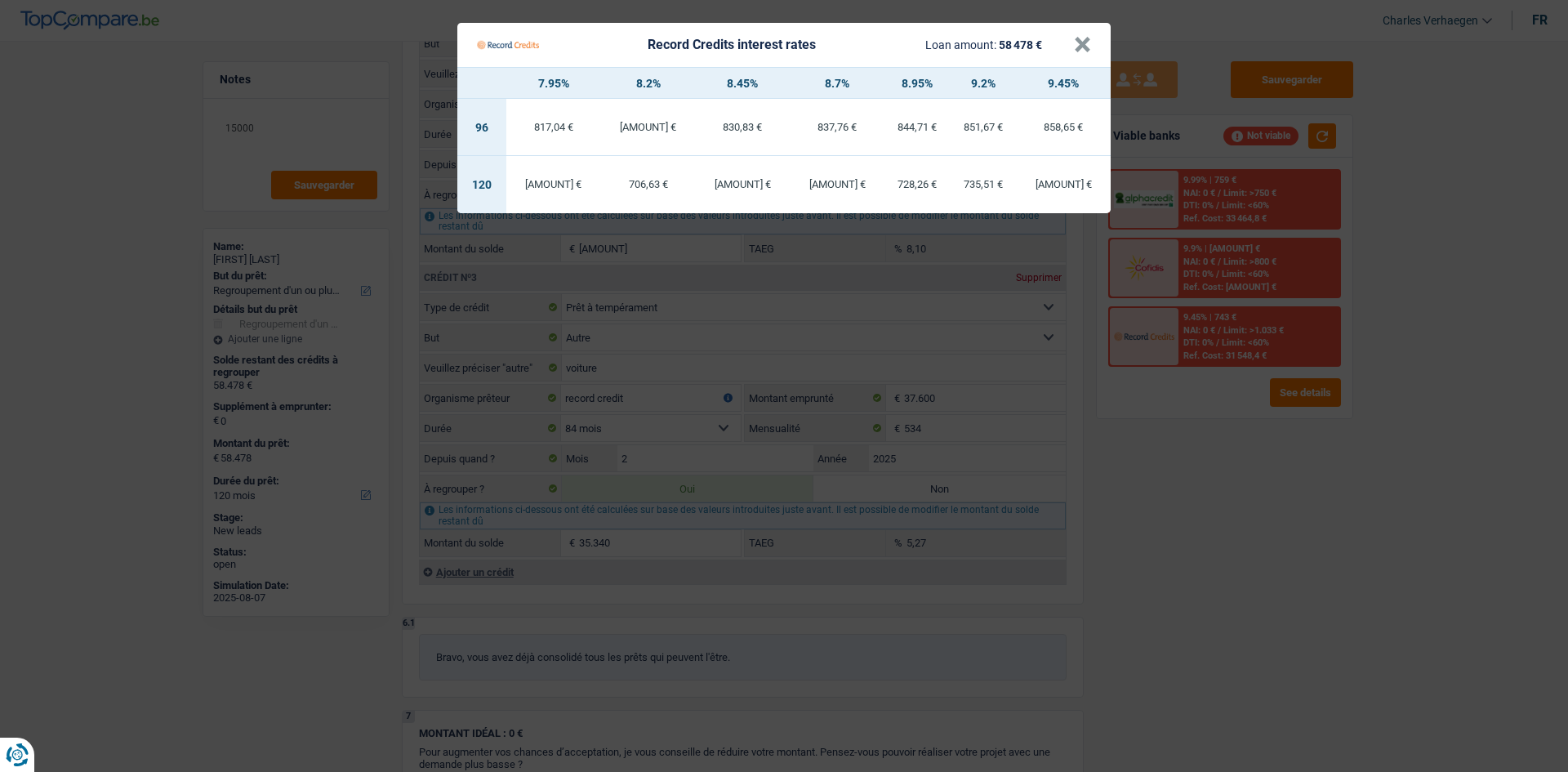 click on "Record Credits interest rates
Loan amount:
58 478 €
×
7.95%
8.2%
8.45%
8.7%
8.95%
9.2%
9.45%
96
817,04 €
823,92 €
830,83 €
837,76 €
844,71 €
851,67 €
858,65 €
120
699,47 €" at bounding box center (784, 386) 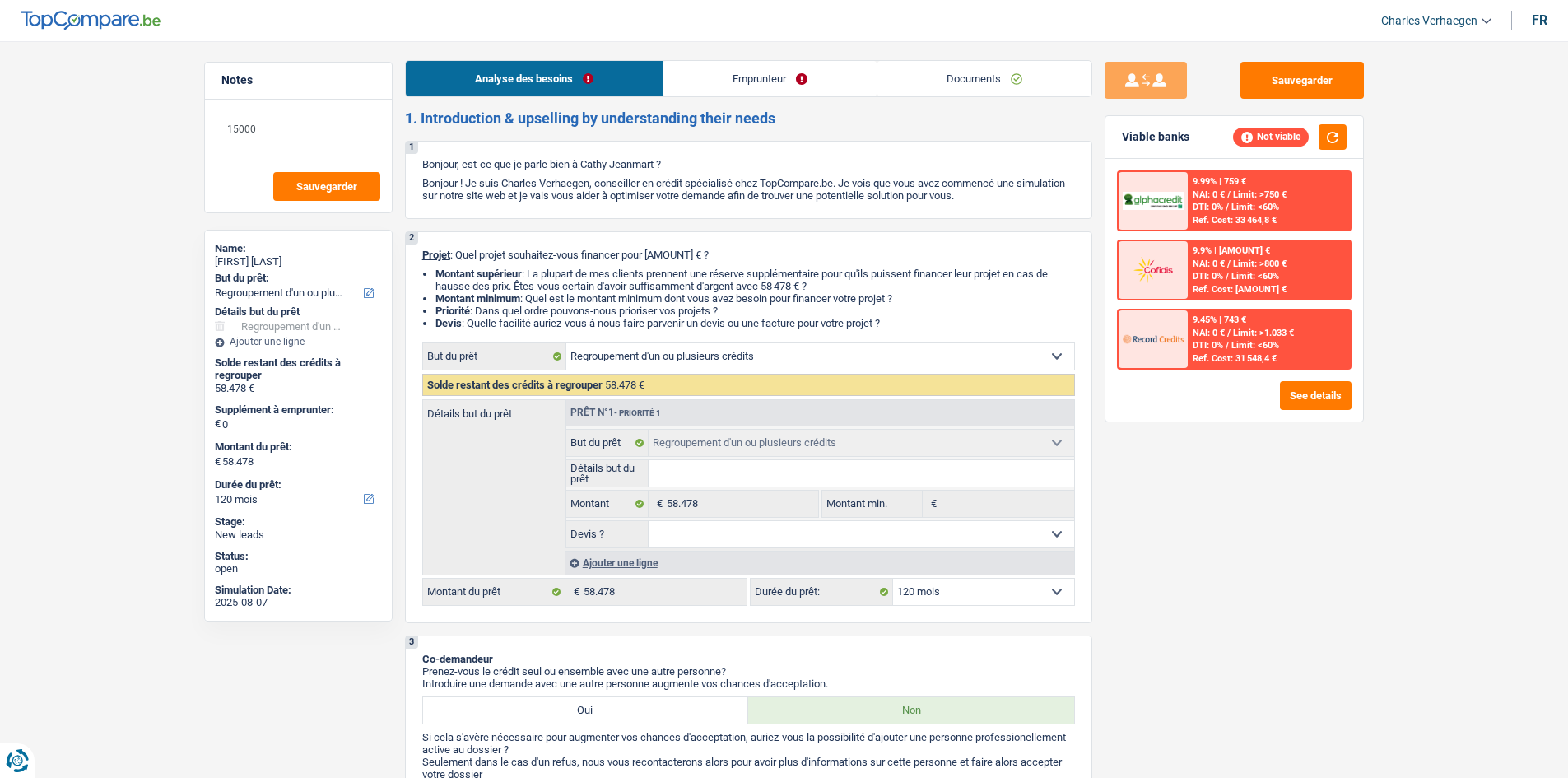 scroll, scrollTop: 0, scrollLeft: 0, axis: both 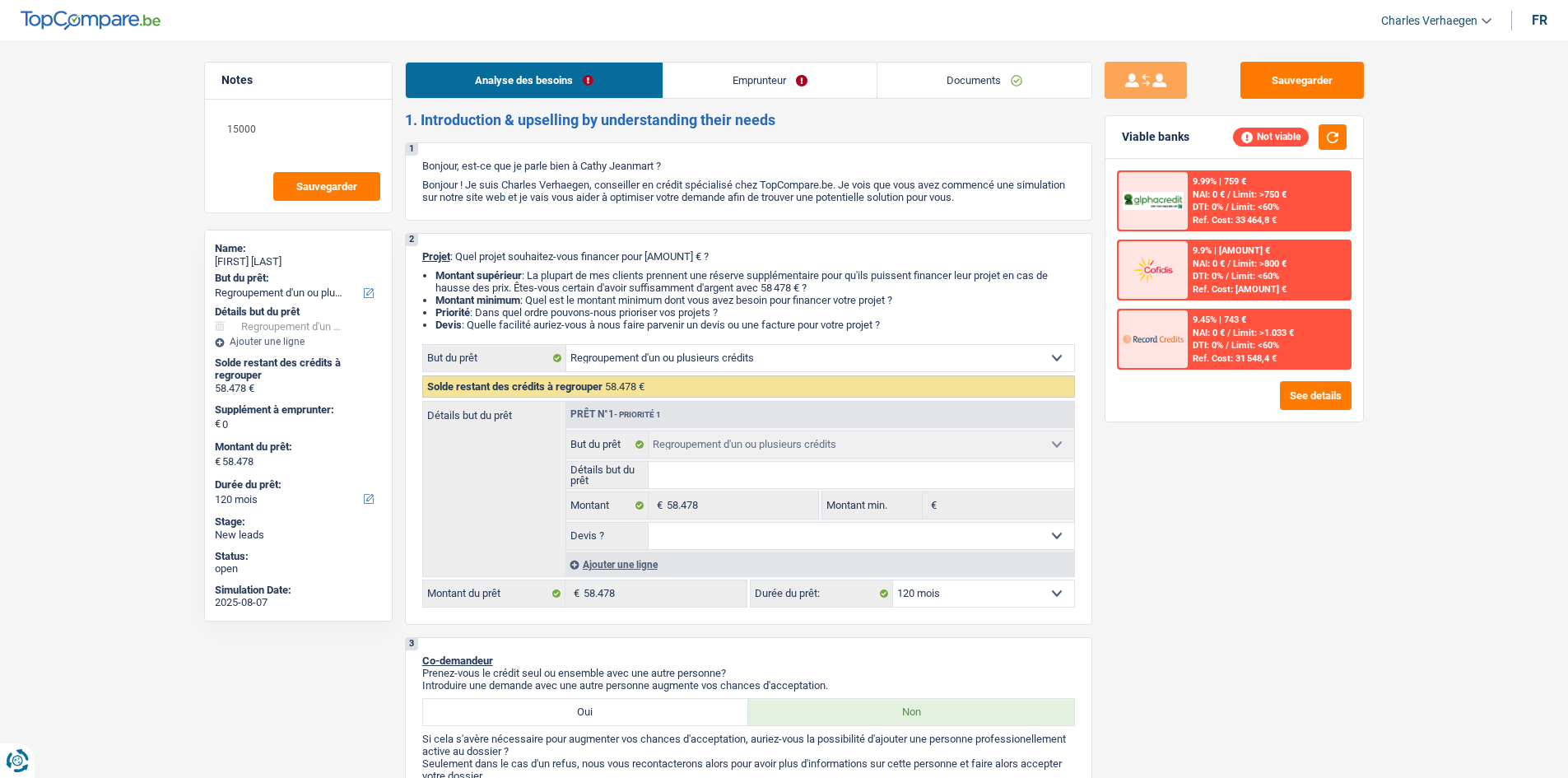 click on "Ajouter une ligne" at bounding box center [820, 564] 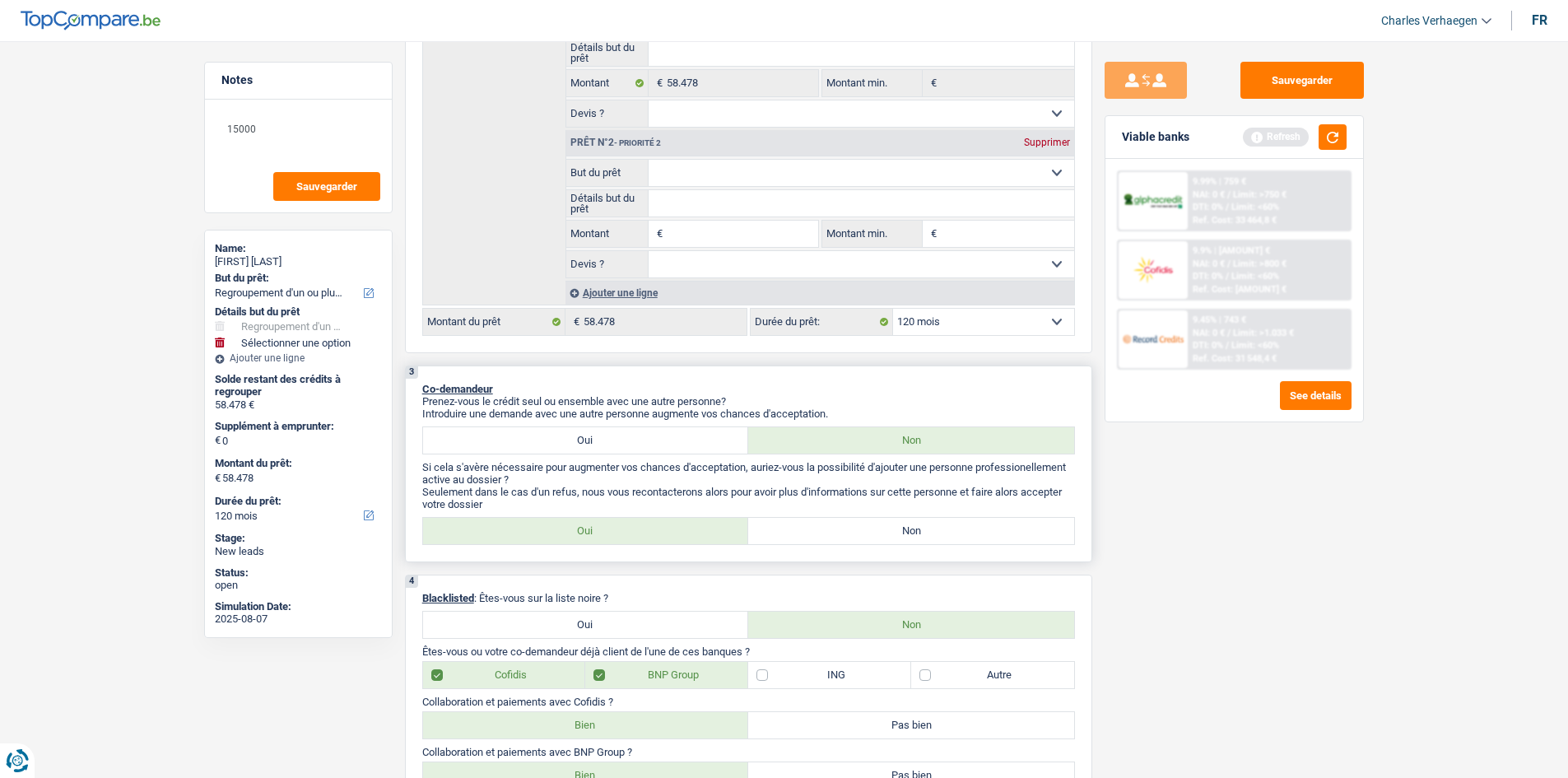 scroll, scrollTop: 494, scrollLeft: 0, axis: vertical 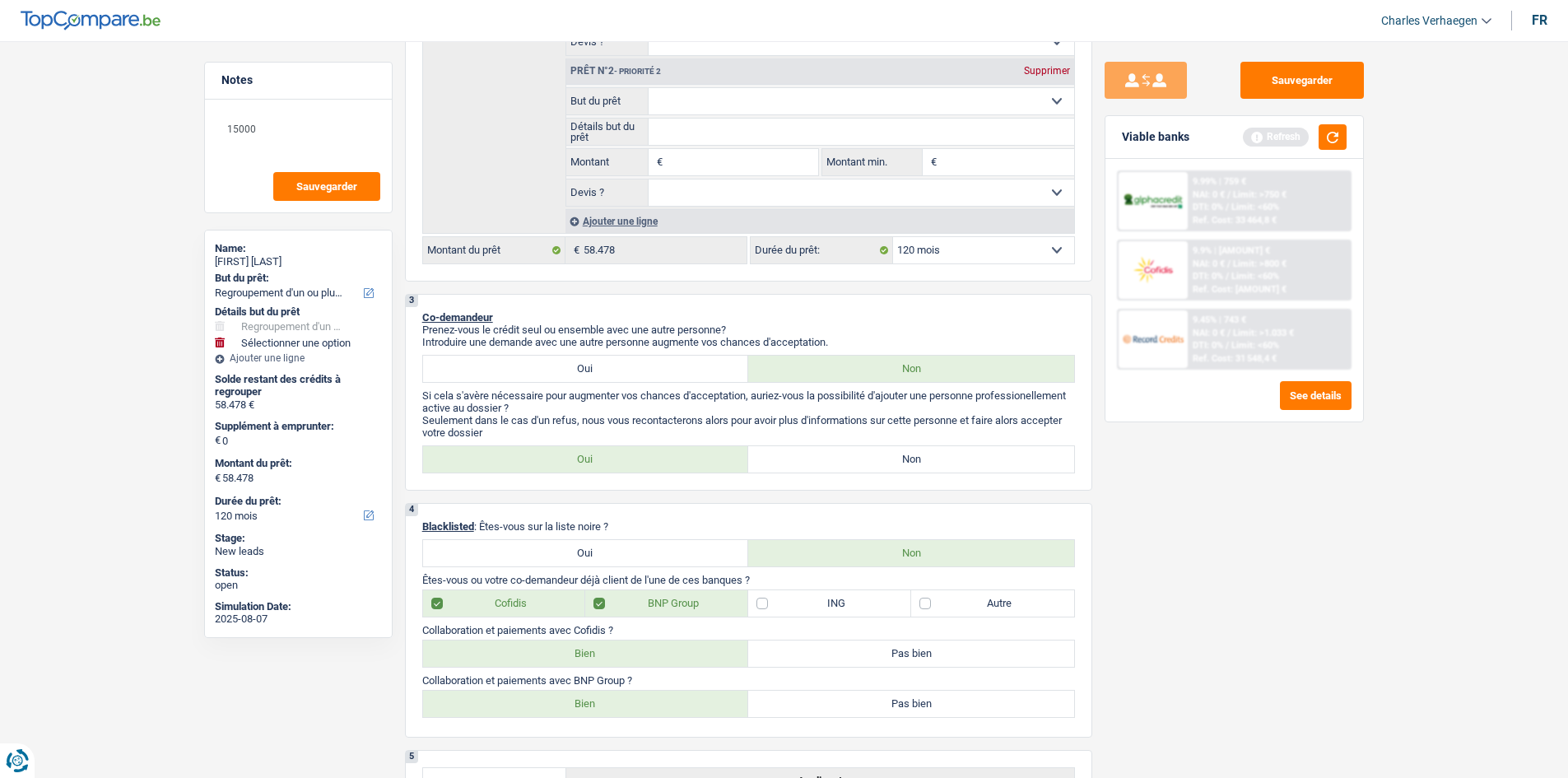 click on "Confort maison: meubles, textile, peinture, électroménager, outillage non-professionnel Hifi, multimédia, gsm, ordinateur Aménagement: frais d'installation, déménagement Evénement familial: naissance, mariage, divorce, communion, décès Frais médicaux Frais d'études Frais permis de conduire Regroupement d'un ou plusieurs crédits Loisirs: voyage, sport, musique Rafraîchissement: petits travaux maison et jardin Frais judiciaires Réparation voiture Prêt rénovation (non disponible pour les non-propriétaires) Prêt énergie (non disponible pour les non-propriétaires) Prêt voiture Taxes, impôts non professionnels Rénovation bien à l'étranger Dettes familiales Assurance Autre
Sélectionner une option" at bounding box center [861, 101] 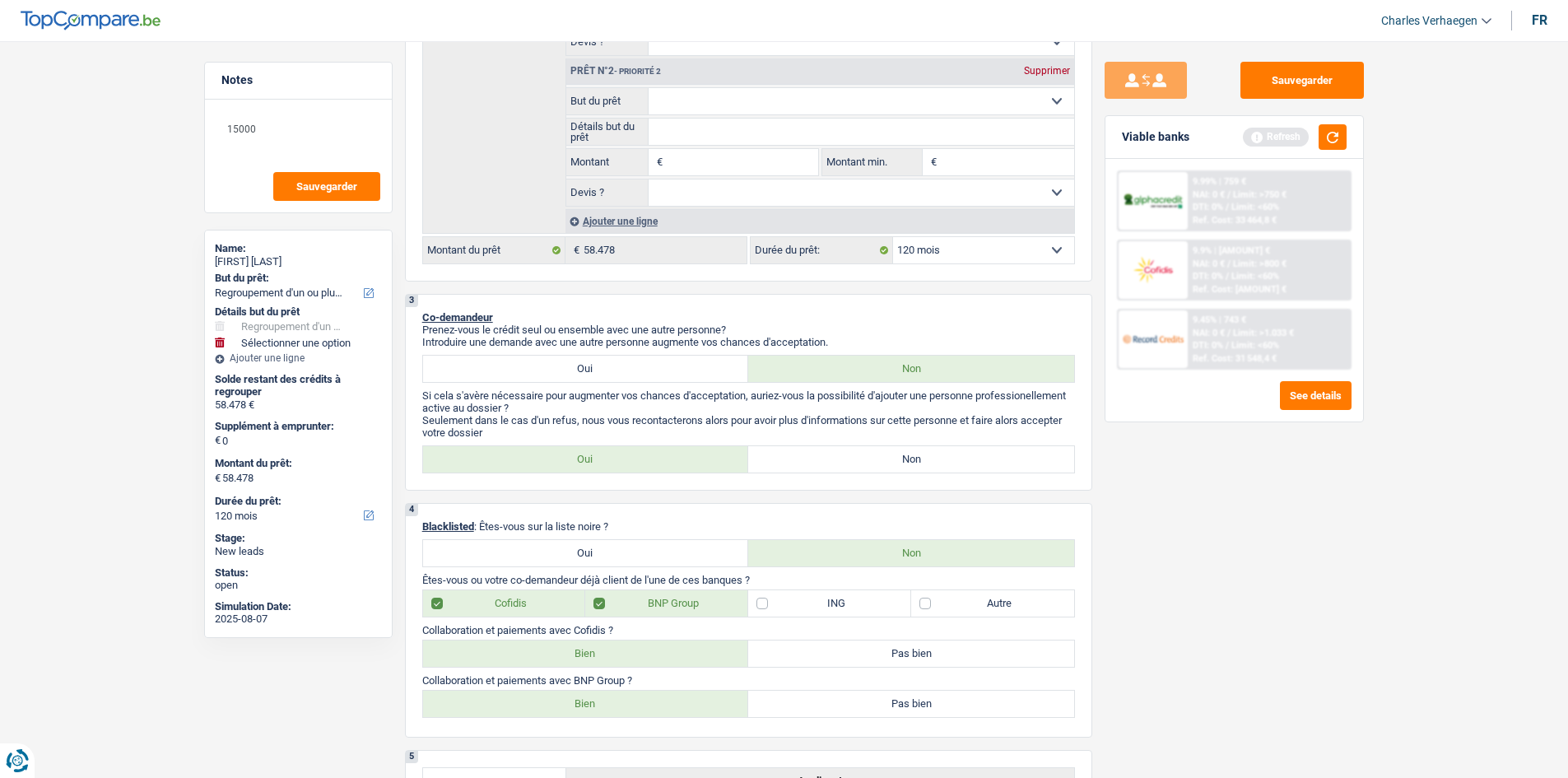 click on "Sauvegarder
Viable banks
Refresh
9.99% | 759 €
NAI: 0 €
/
Limit: >750 €
DTI: 0%
/
Limit: <60%
Ref. Cost: 33 464,8 €
9.9% | 756 €
NAI: 0 €
/
Limit: >800 €
DTI: 0%
/               /       /" at bounding box center [1234, 404] 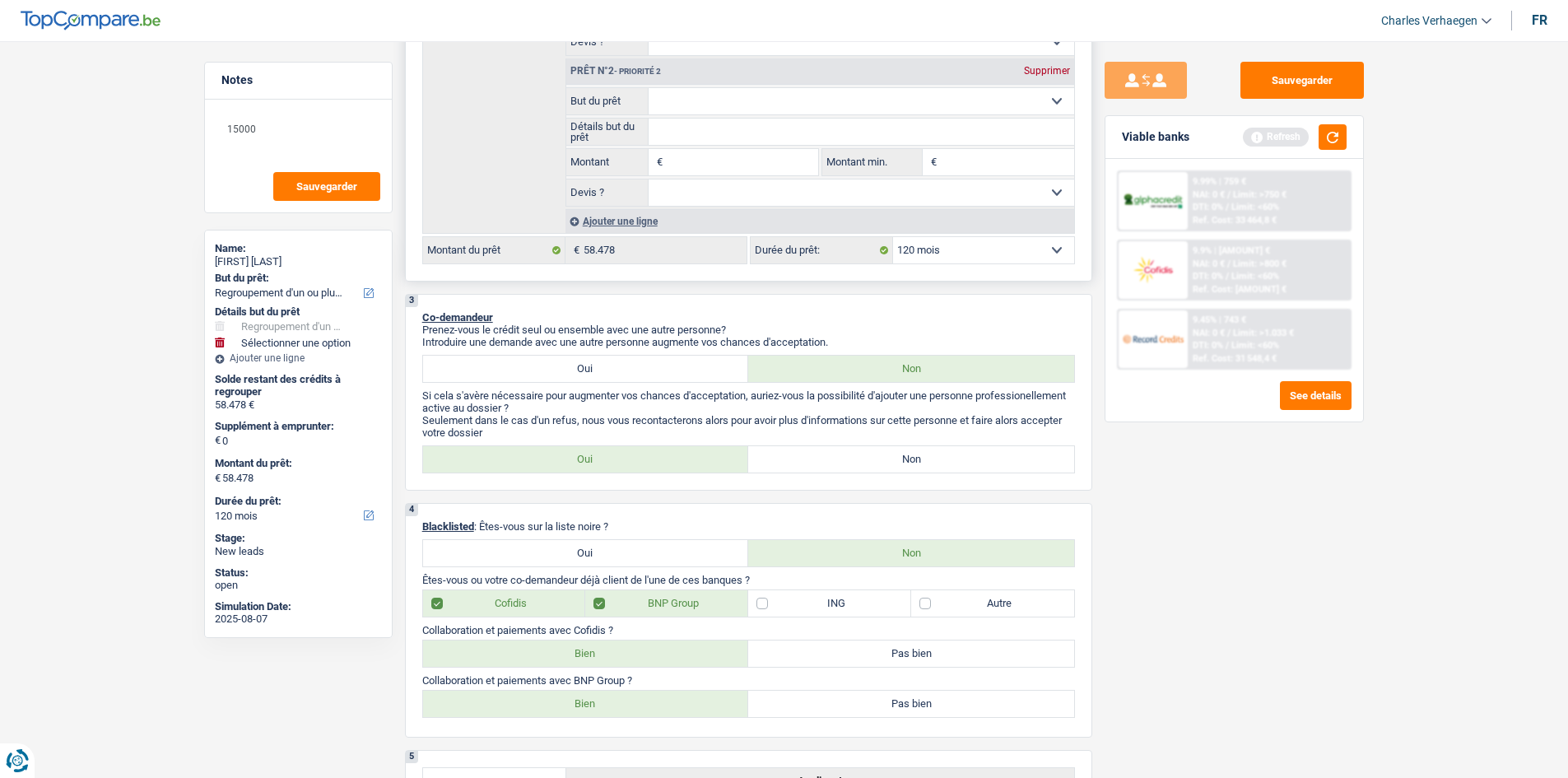 click on "Confort maison: meubles, textile, peinture, électroménager, outillage non-professionnel Hifi, multimédia, gsm, ordinateur Aménagement: frais d'installation, déménagement Evénement familial: naissance, mariage, divorce, communion, décès Frais médicaux Frais d'études Frais permis de conduire Regroupement d'un ou plusieurs crédits Loisirs: voyage, sport, musique Rafraîchissement: petits travaux maison et jardin Frais judiciaires Réparation voiture Prêt rénovation (non disponible pour les non-propriétaires) Prêt énergie (non disponible pour les non-propriétaires) Prêt voiture Taxes, impôts non professionnels Rénovation bien à l'étranger Dettes familiales Assurance Autre
Sélectionner une option
But du prêt
Tous les champs sont obligatoires. Veuillez fournir une réponse plus longue" at bounding box center (820, 101) 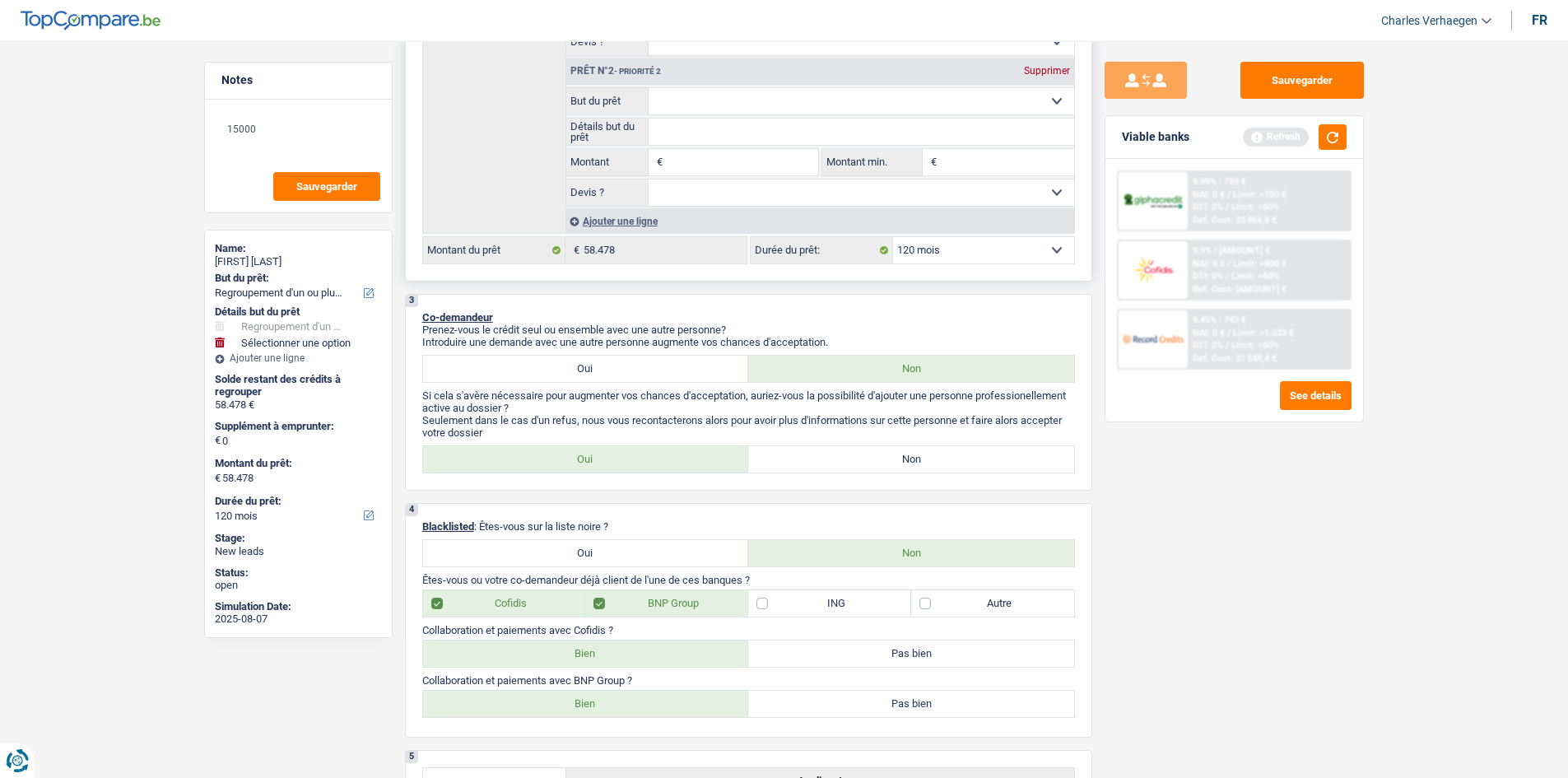 click on "Confort maison: meubles, textile, peinture, électroménager, outillage non-professionnel Hifi, multimédia, gsm, ordinateur Aménagement: frais d'installation, déménagement Evénement familial: naissance, mariage, divorce, communion, décès Frais médicaux Frais d'études Frais permis de conduire Regroupement d'un ou plusieurs crédits Loisirs: voyage, sport, musique Rafraîchissement: petits travaux maison et jardin Frais judiciaires Réparation voiture Prêt rénovation (non disponible pour les non-propriétaires) Prêt énergie (non disponible pour les non-propriétaires) Prêt voiture Taxes, impôts non professionnels Rénovation bien à l'étranger Dettes familiales Assurance Autre
Sélectionner une option" at bounding box center (861, 101) 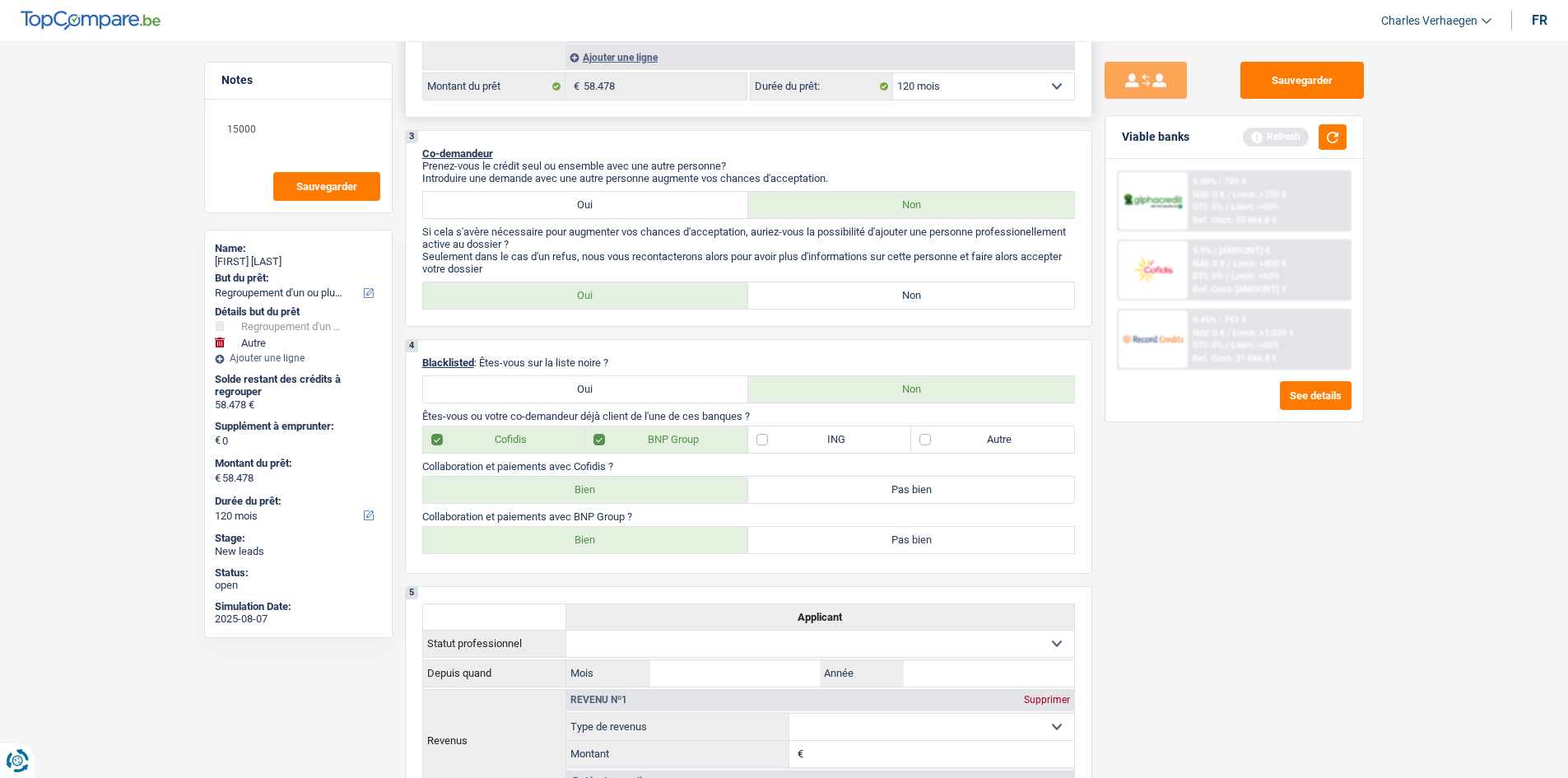 scroll, scrollTop: 412, scrollLeft: 0, axis: vertical 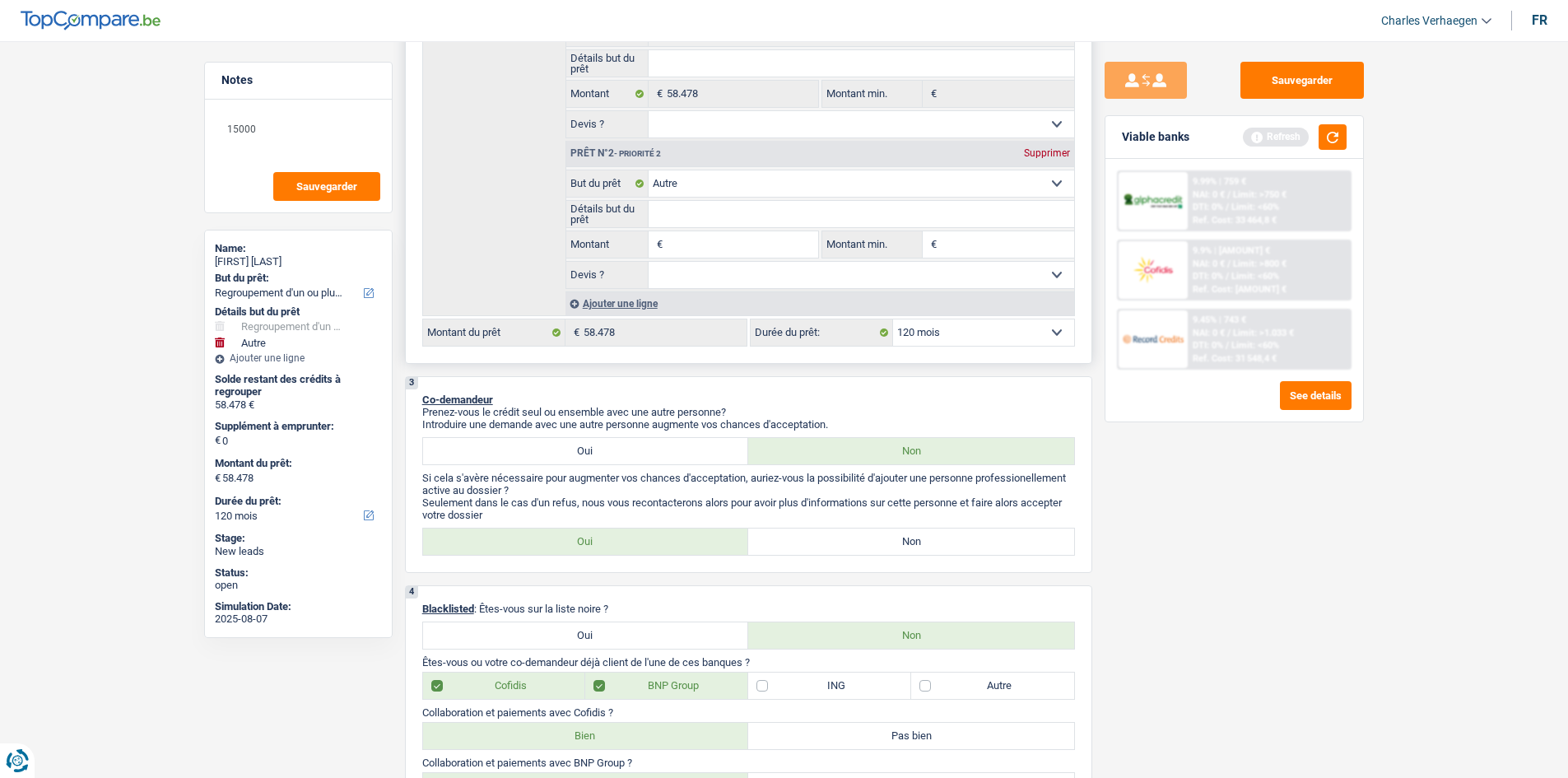 click on "Détails but du prêt" at bounding box center (861, 214) 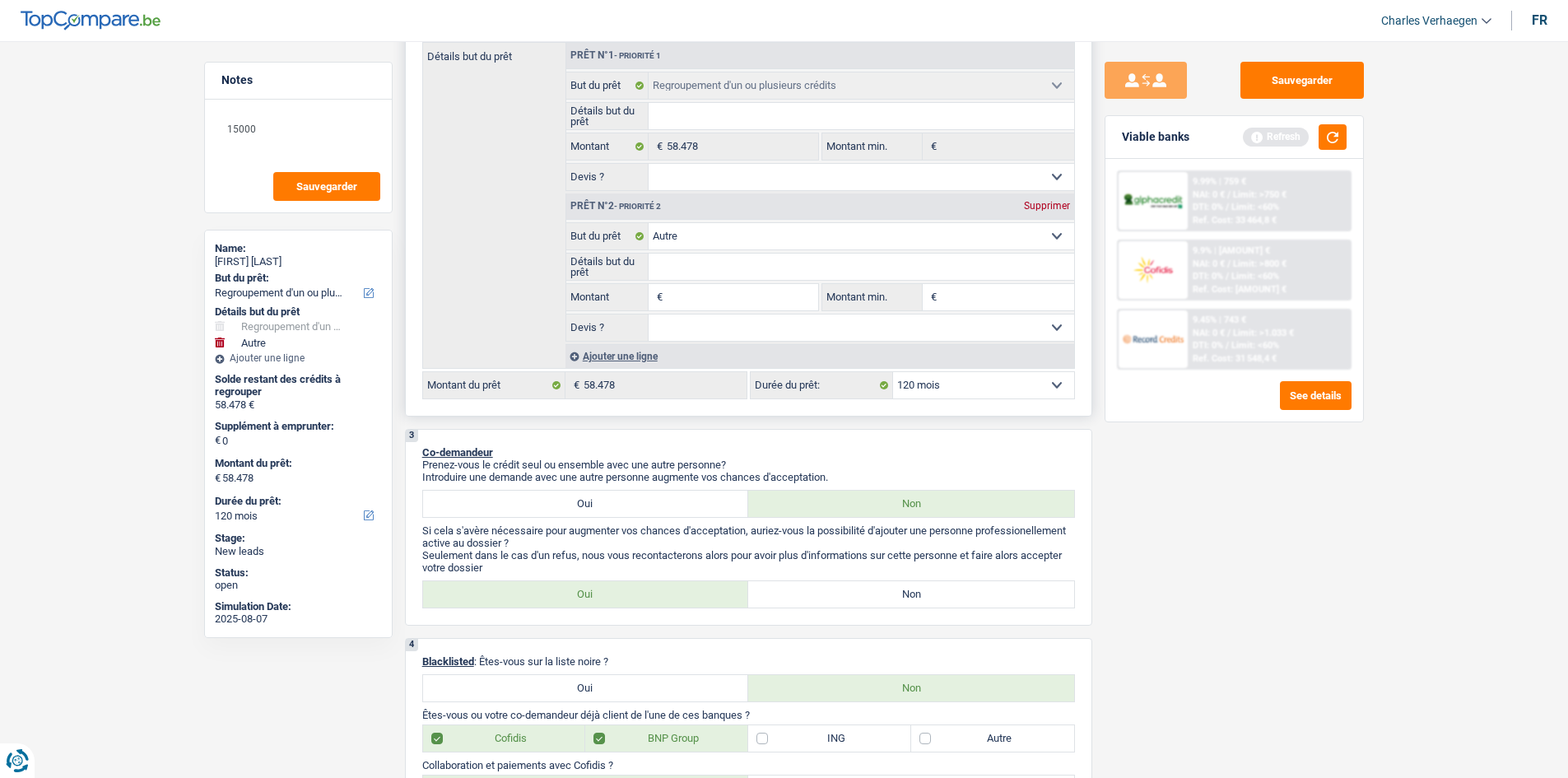 scroll, scrollTop: 329, scrollLeft: 0, axis: vertical 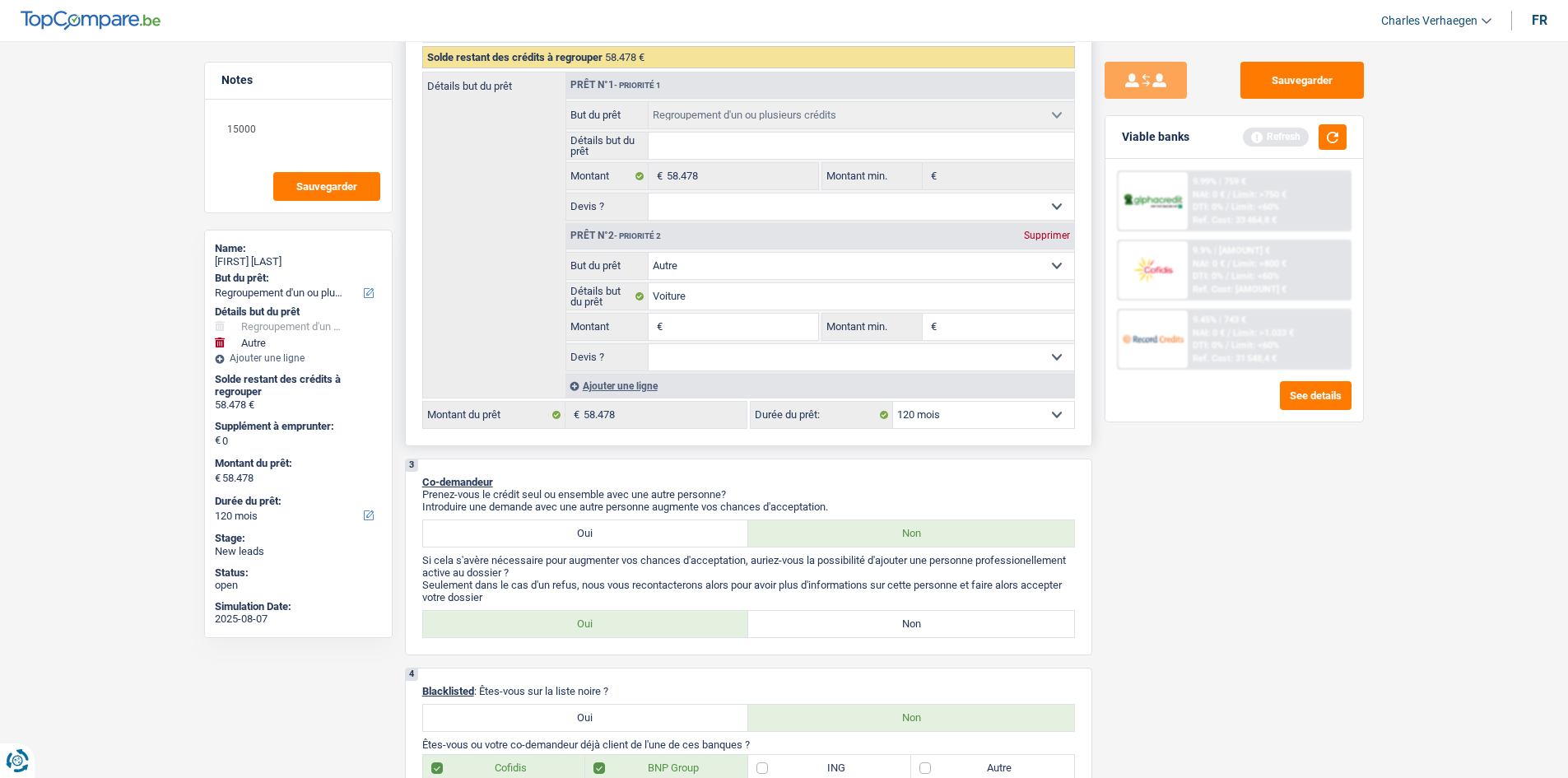 click on "Montant" at bounding box center [742, 327] 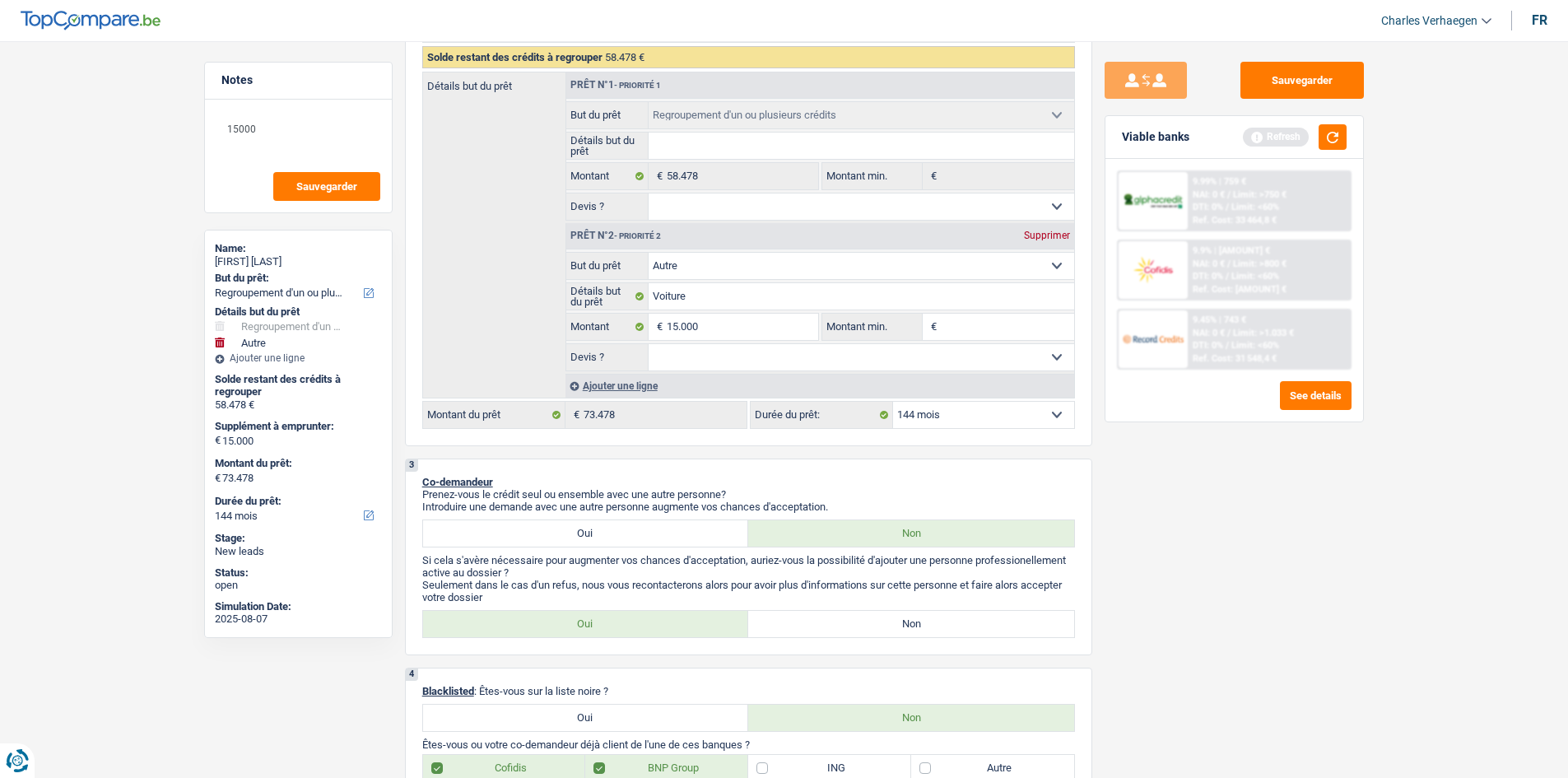 click on "Sauvegarder
Viable banks
Refresh
9.99% | 759 €
NAI: 0 €
/
Limit: >750 €
DTI: 0%
/
Limit: <60%
Ref. Cost: 33 464,8 €
9.9% | 756 €
NAI: 0 €
/
Limit: >800 €
DTI: 0%
/               /       /" at bounding box center [1234, 404] 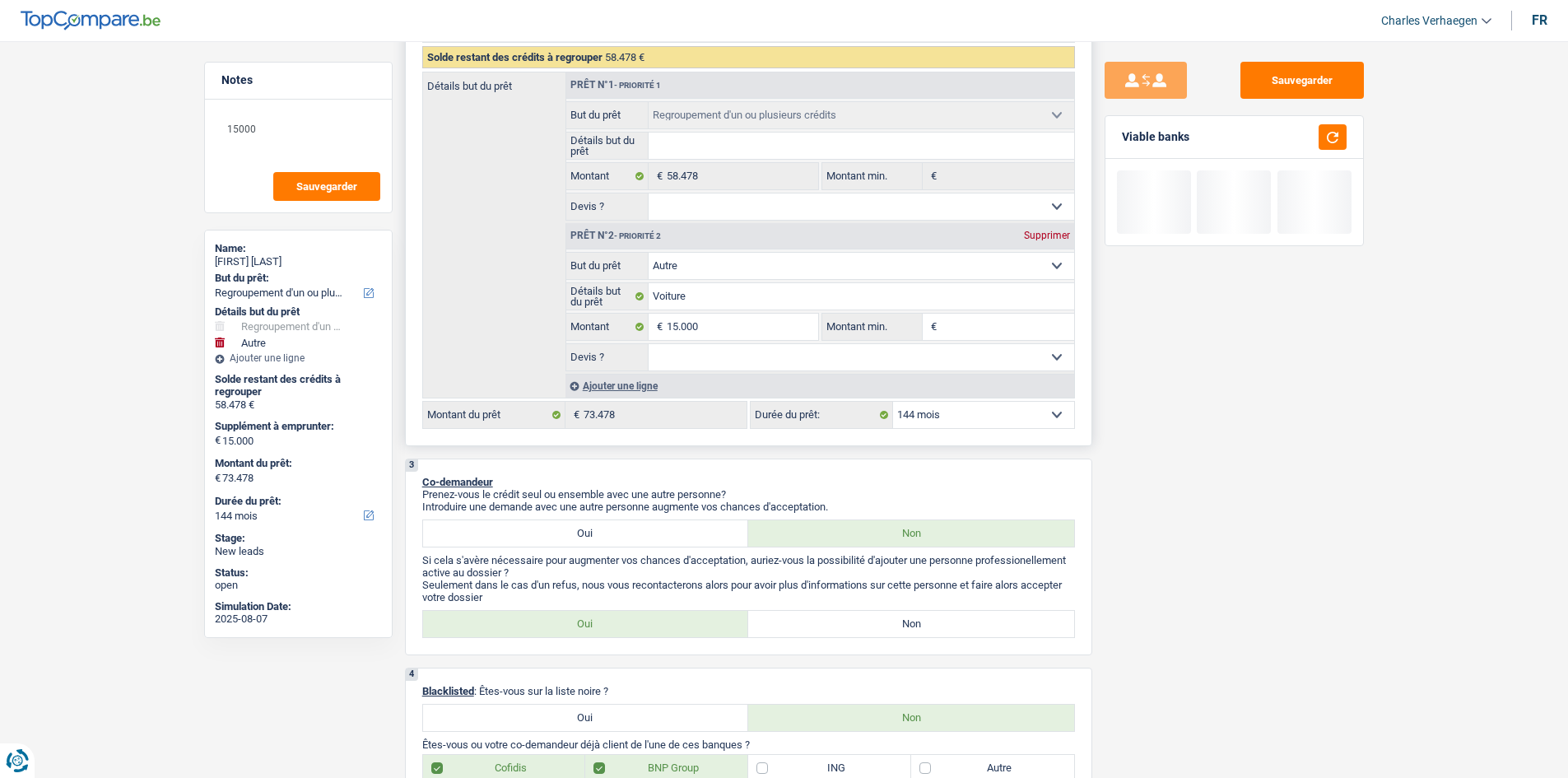 click on "Oui Non Non répondu
Sélectionner une option" at bounding box center [861, 357] 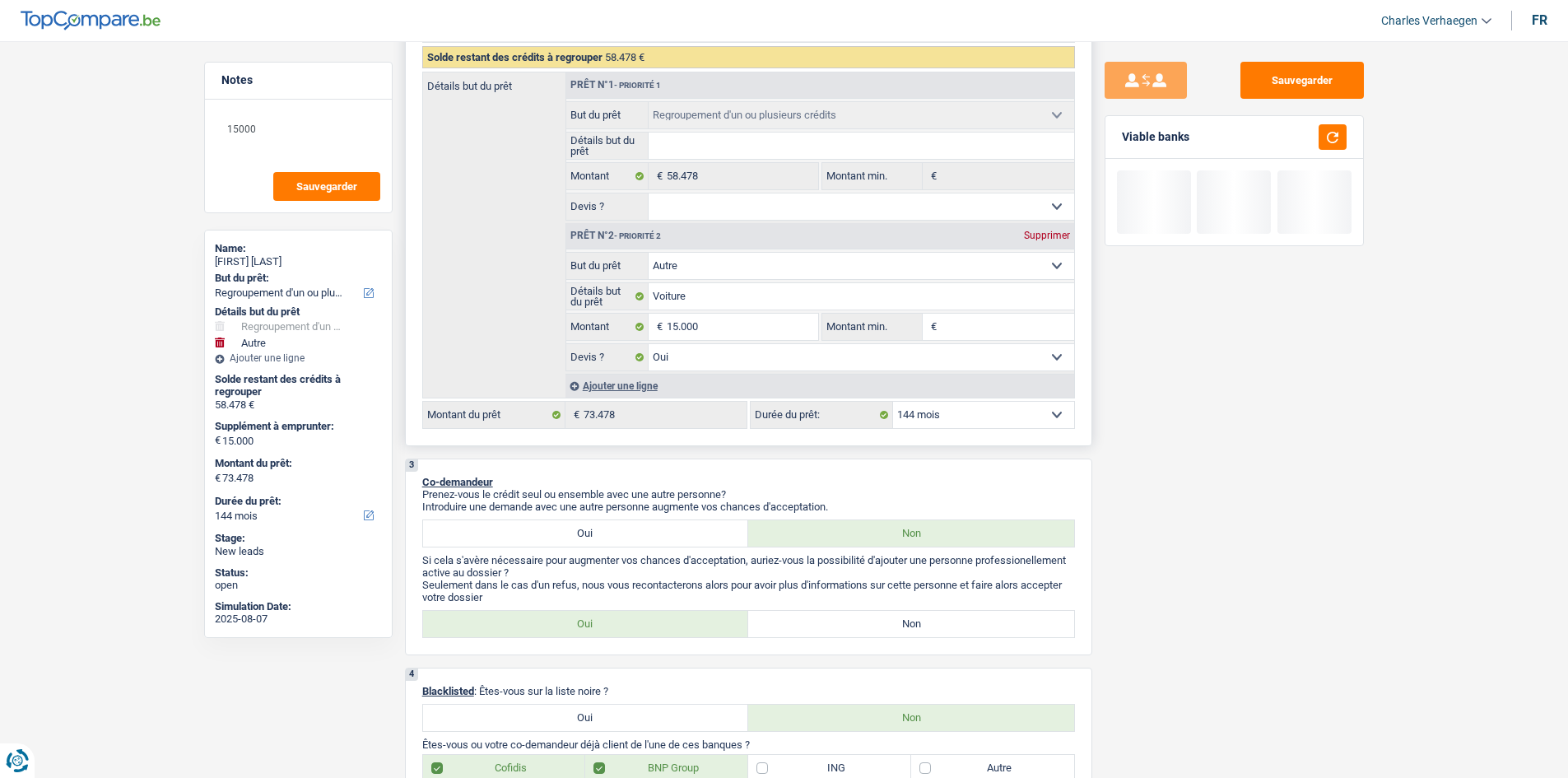 drag, startPoint x: 928, startPoint y: 413, endPoint x: 928, endPoint y: 403, distance: 10 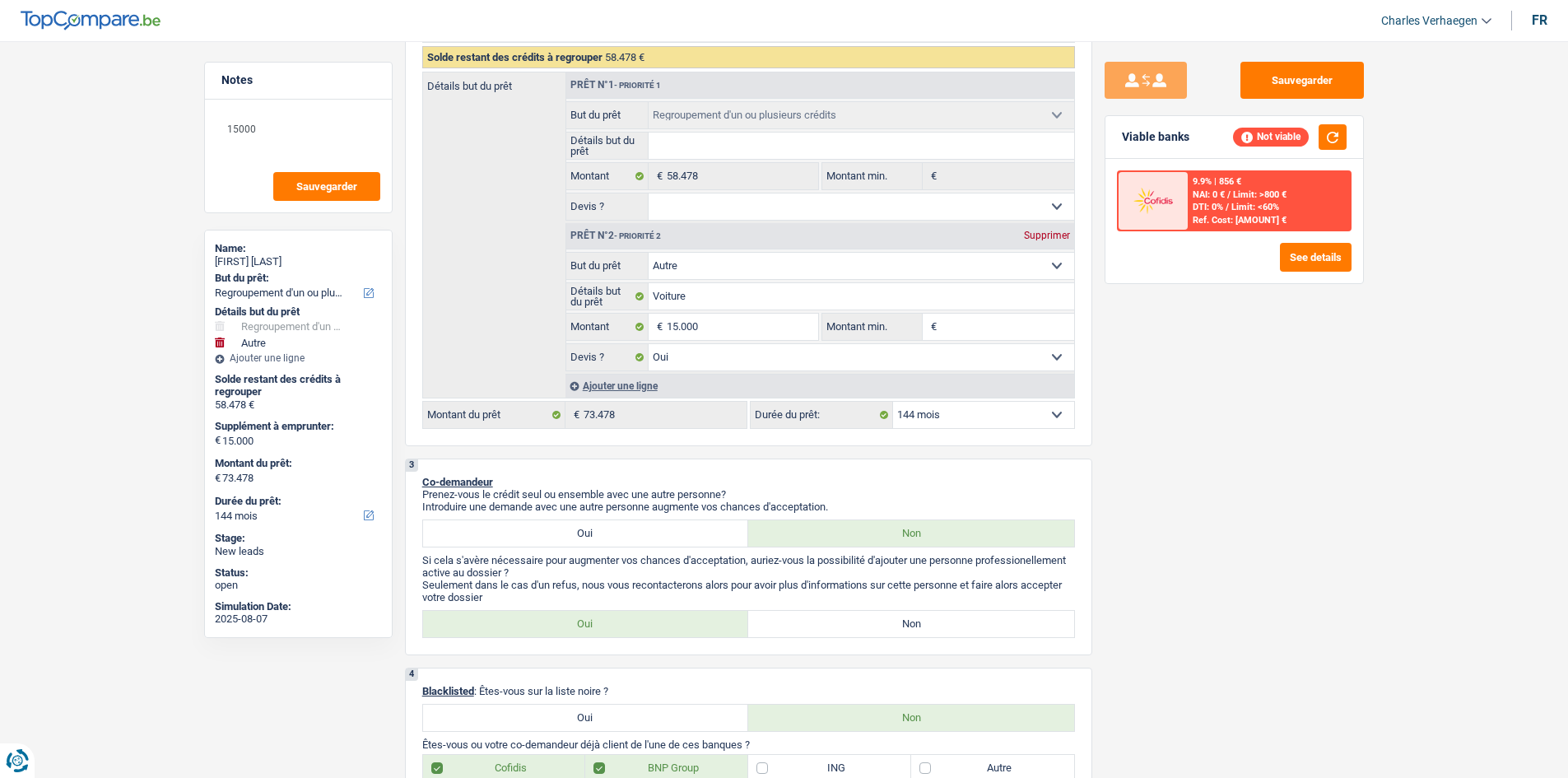 click on "Notes
15000
Sauvegarder
Name:   [FIRST] [LAST]   But du prêt: Confort maison: meubles, textile, peinture, électroménager, outillage non-professionnel Hifi, multimédia, gsm, ordinateur Aménagement: frais d'installation, déménagement Evénement familial: naissance, mariage, divorce, communion, décès Frais médicaux Frais d'études Frais permis de conduire Regroupement d'un ou plusieurs crédits Loisirs: voyage, sport, musique Rafraîchissement: petits travaux maison et jardin Frais judiciaires Réparation voiture Prêt rénovation (non disponible pour les non-propriétaires) Prêt énergie (non disponible pour les non-propriétaires) Prêt voiture Taxes, impôts non professionnels Rénovation bien à l'étranger Dettes familiales Assurance Autre
Sélectionner une option
Détails but du prêt
Hifi, multimédia, gsm, ordinateur Frais médicaux Frais d'études Prêt voiture" at bounding box center [784, 1535] 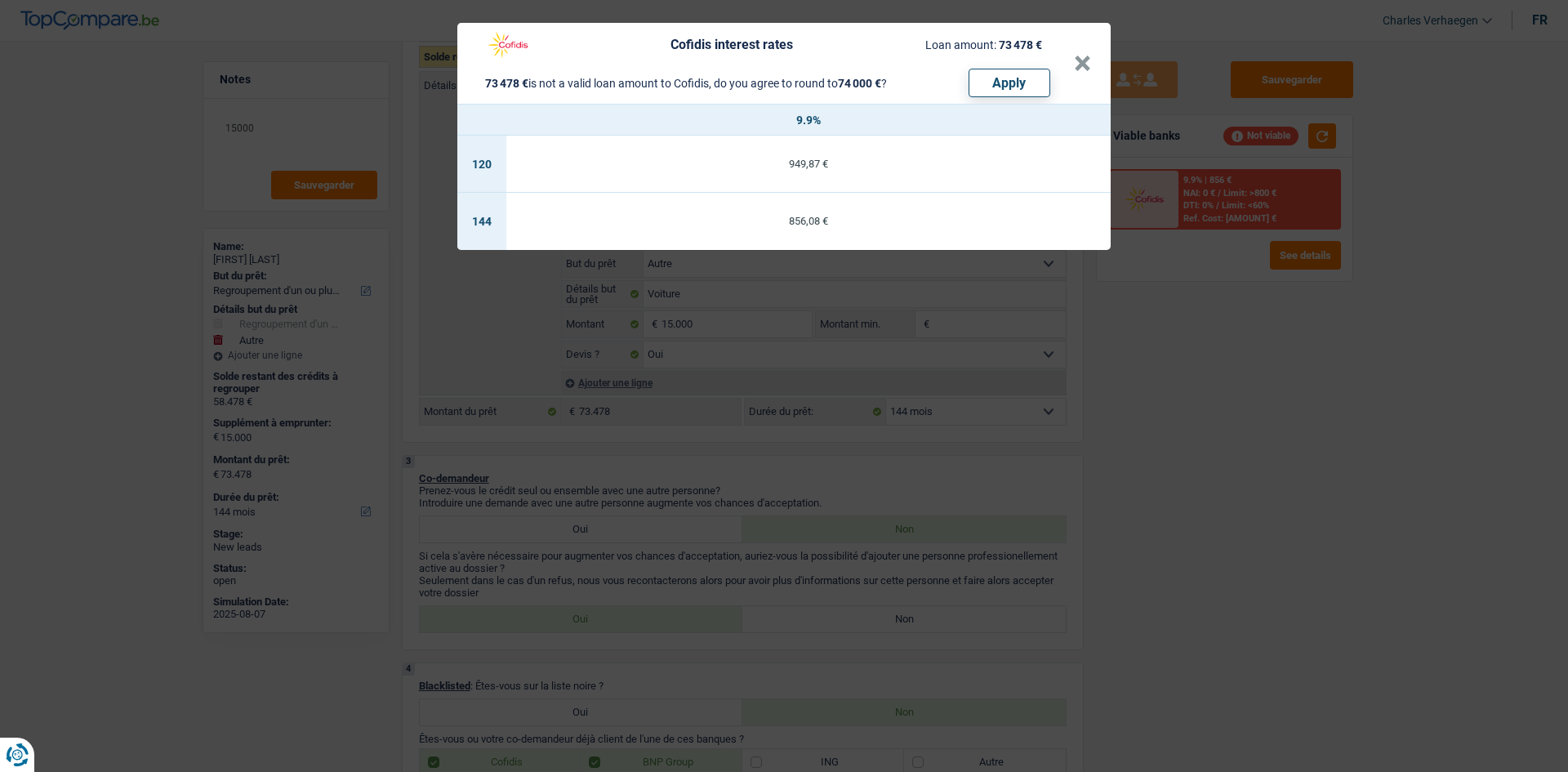 click on "Cofidis interest rates
Loan amount:
[AMOUNT] €
[AMOUNT] €  is not a valid loan amount to Cofidis, do you agree to round to  [AMOUNT] € ?
Apply
×
9.9%
120
[AMOUNT] €
144
[AMOUNT] €" at bounding box center (784, 386) 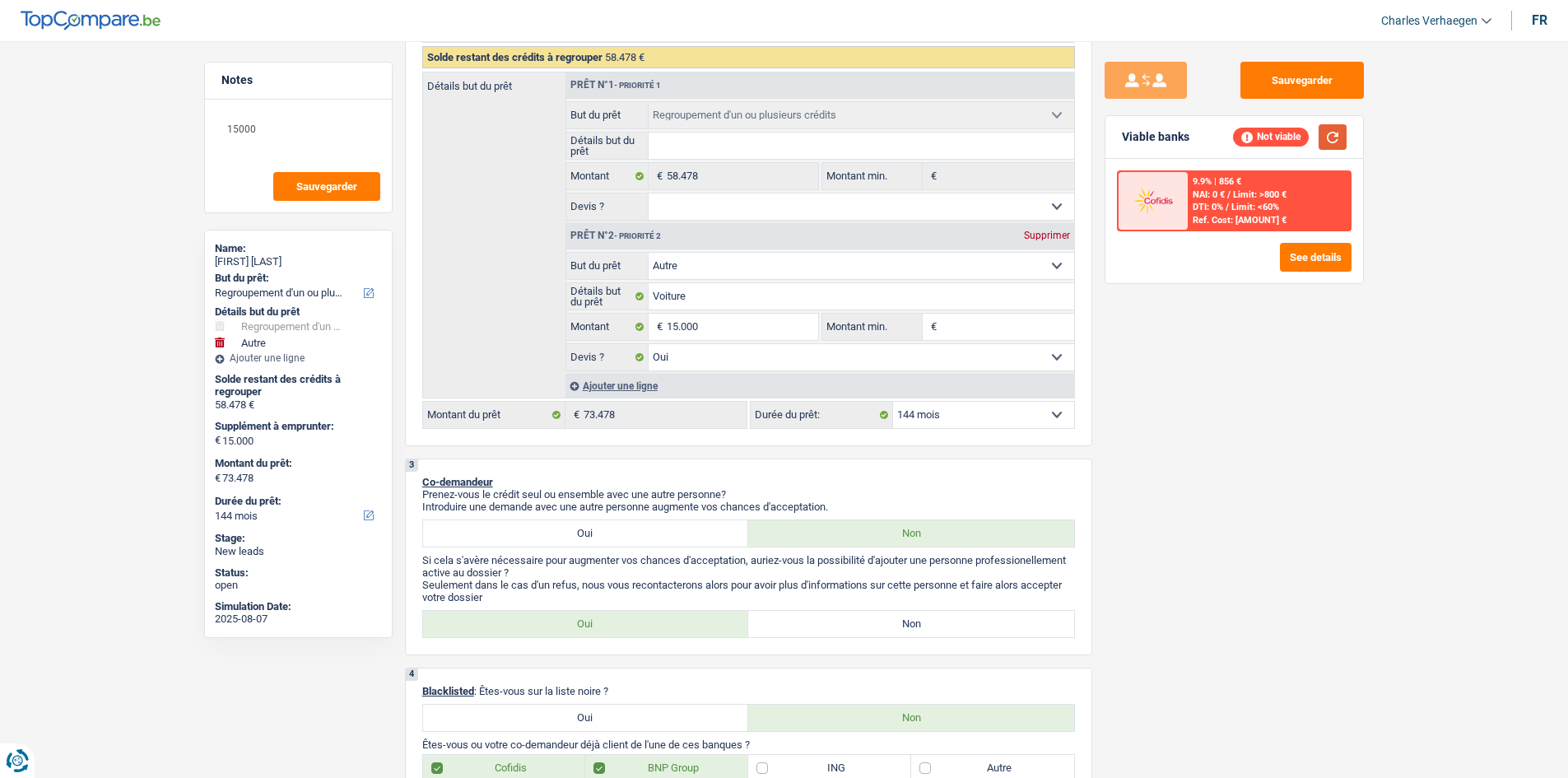 click at bounding box center [1333, 137] 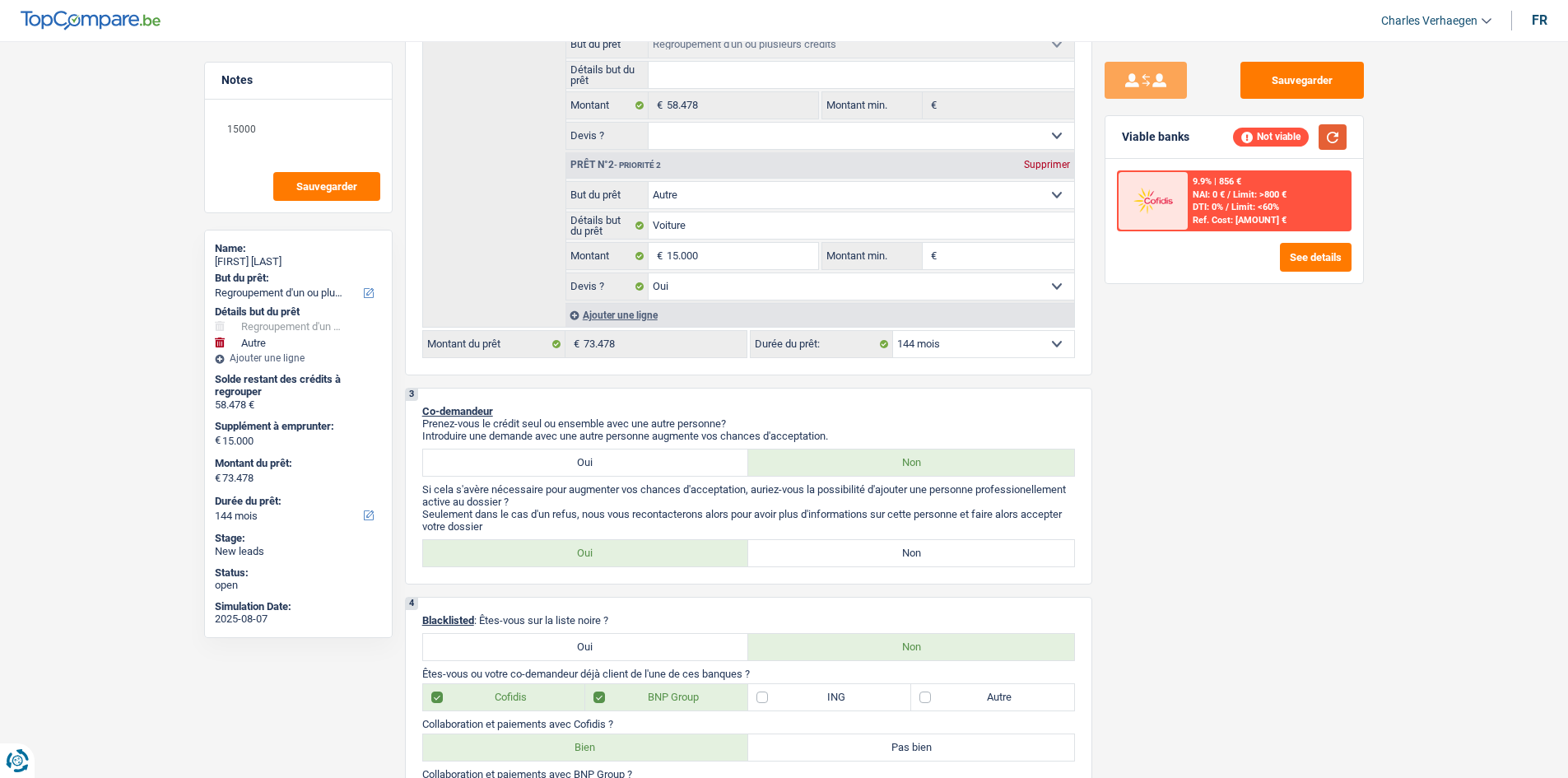 scroll, scrollTop: 329, scrollLeft: 0, axis: vertical 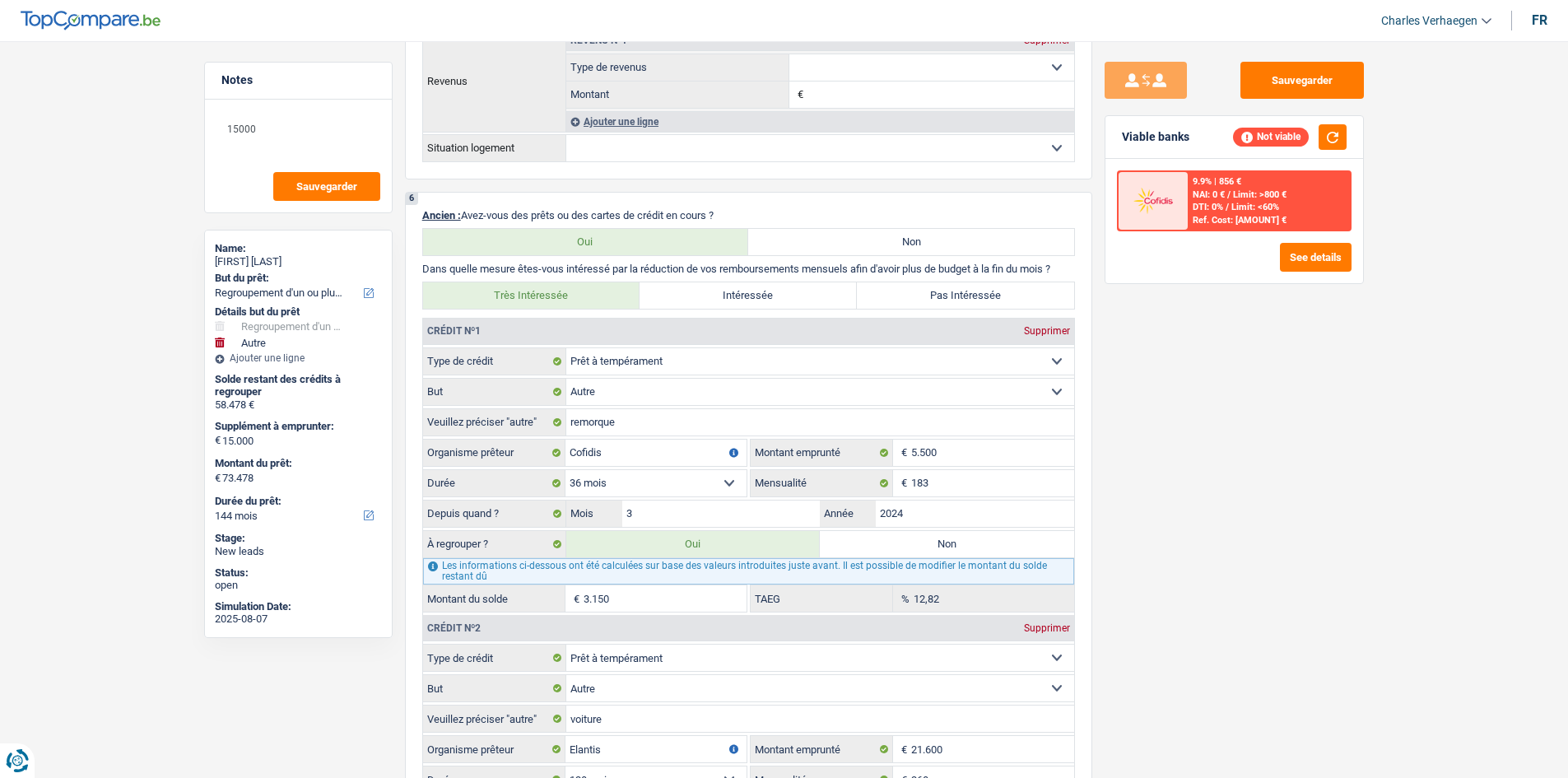 drag, startPoint x: 1437, startPoint y: 360, endPoint x: 1368, endPoint y: 323, distance: 78.29432 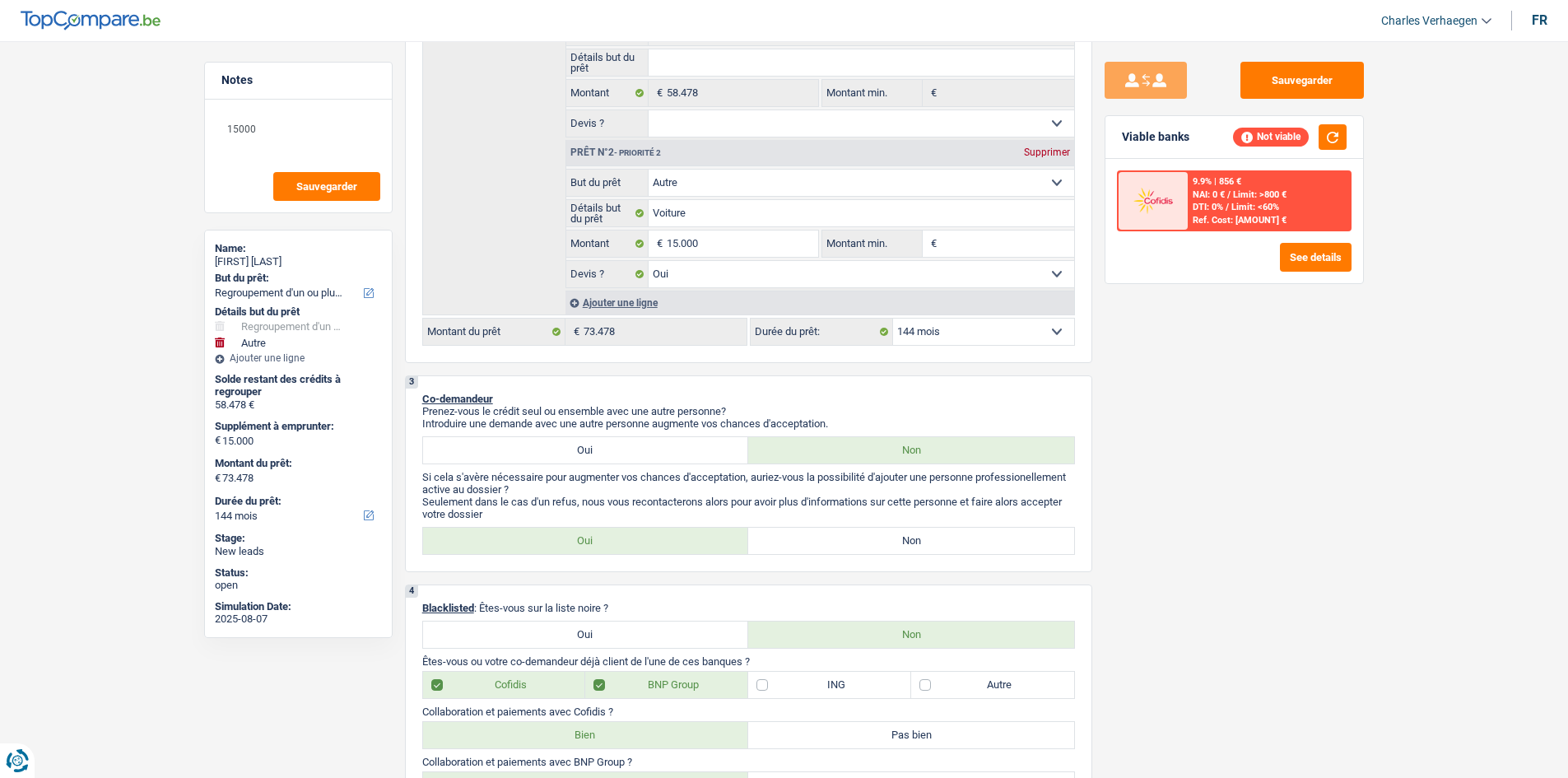 scroll, scrollTop: 412, scrollLeft: 0, axis: vertical 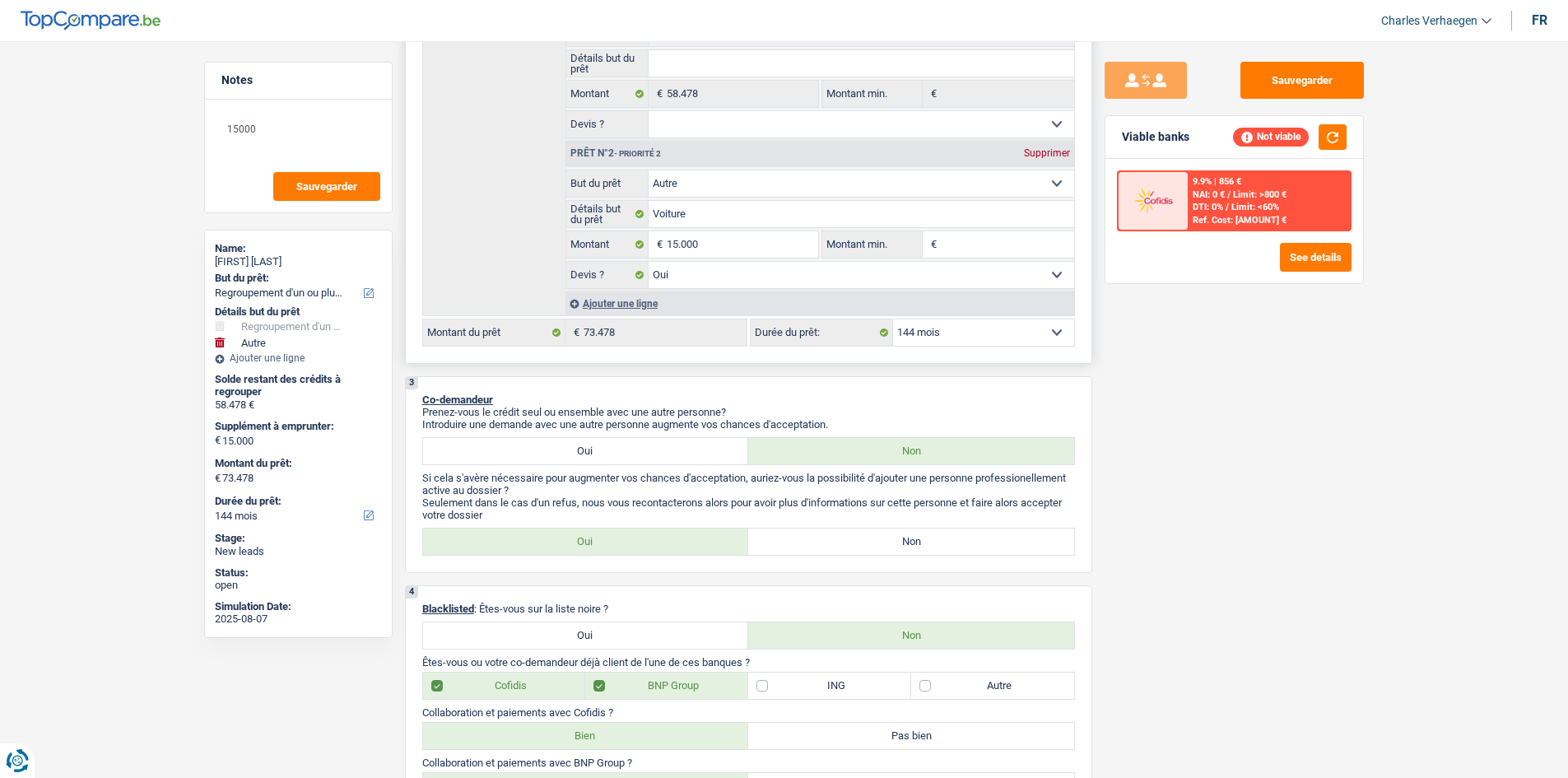 click on "12 mois 18 mois 24 mois 30 mois 36 mois 42 mois 48 mois 60 mois 72 mois 84 mois 96 mois 120 mois 132 mois 144 mois
Sélectionner une option" at bounding box center [984, 333] 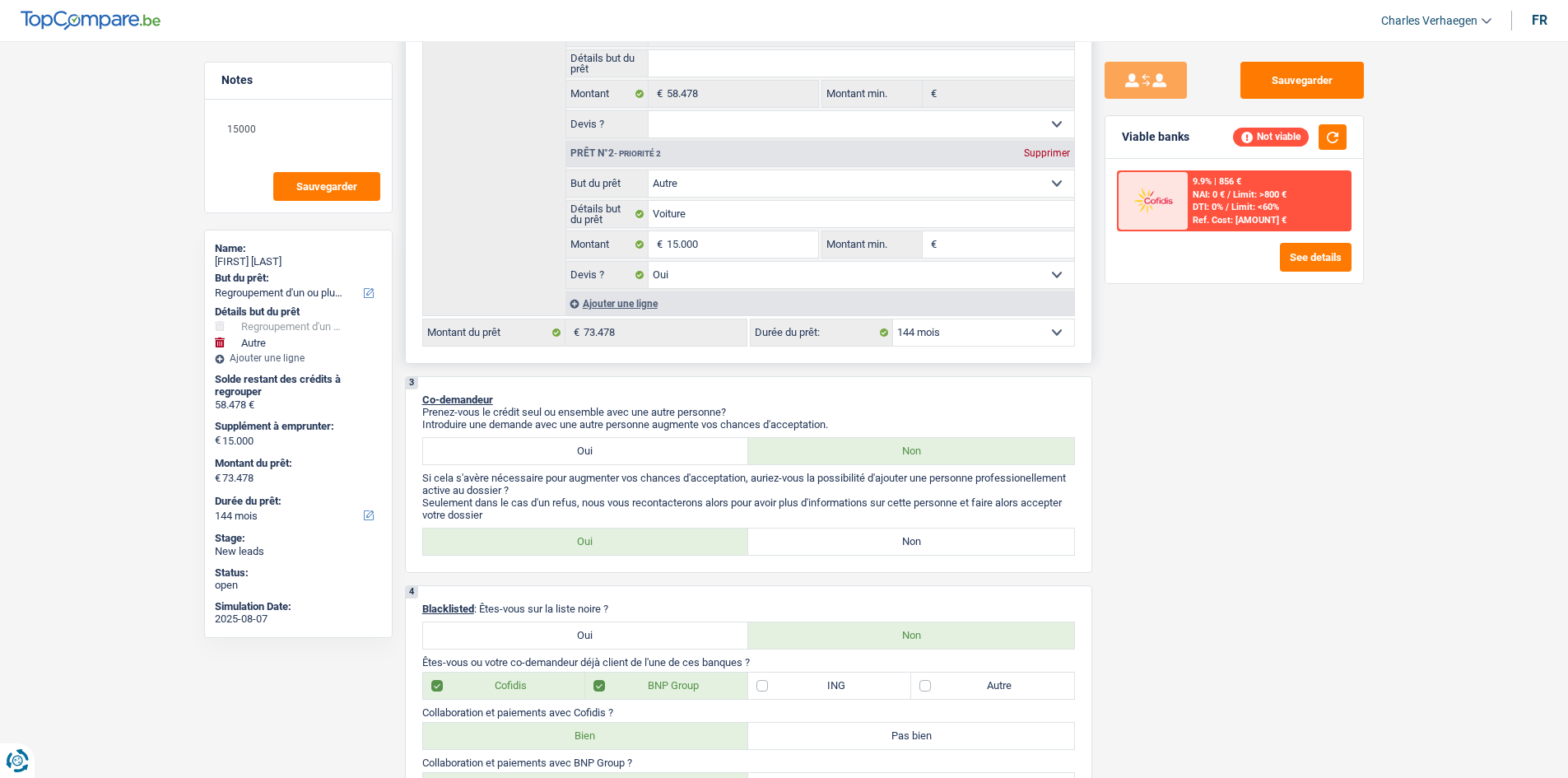 click on "Confort maison: meubles, textile, peinture, électroménager, outillage non-professionnel Hifi, multimédia, gsm, ordinateur Aménagement: frais d'installation, déménagement Evénement familial: naissance, mariage, divorce, communion, décès Frais médicaux Frais d'études Frais permis de conduire Regroupement d'un ou plusieurs crédits Loisirs: voyage, sport, musique Rafraîchissement: petits travaux maison et jardin Frais judiciaires Réparation voiture Prêt rénovation (non disponible pour les non-propriétaires) Prêt énergie (non disponible pour les non-propriétaires) Prêt voiture Taxes, impôts non professionnels Rénovation bien à l'étranger Dettes familiales Assurance Autre
Sélectionner une option
But du prêt
Solde restant des crédits à regrouper   58.478 €
Détails but du prêt
Prêt n°1
Frais médicaux Frais d'études" at bounding box center (748, 139) 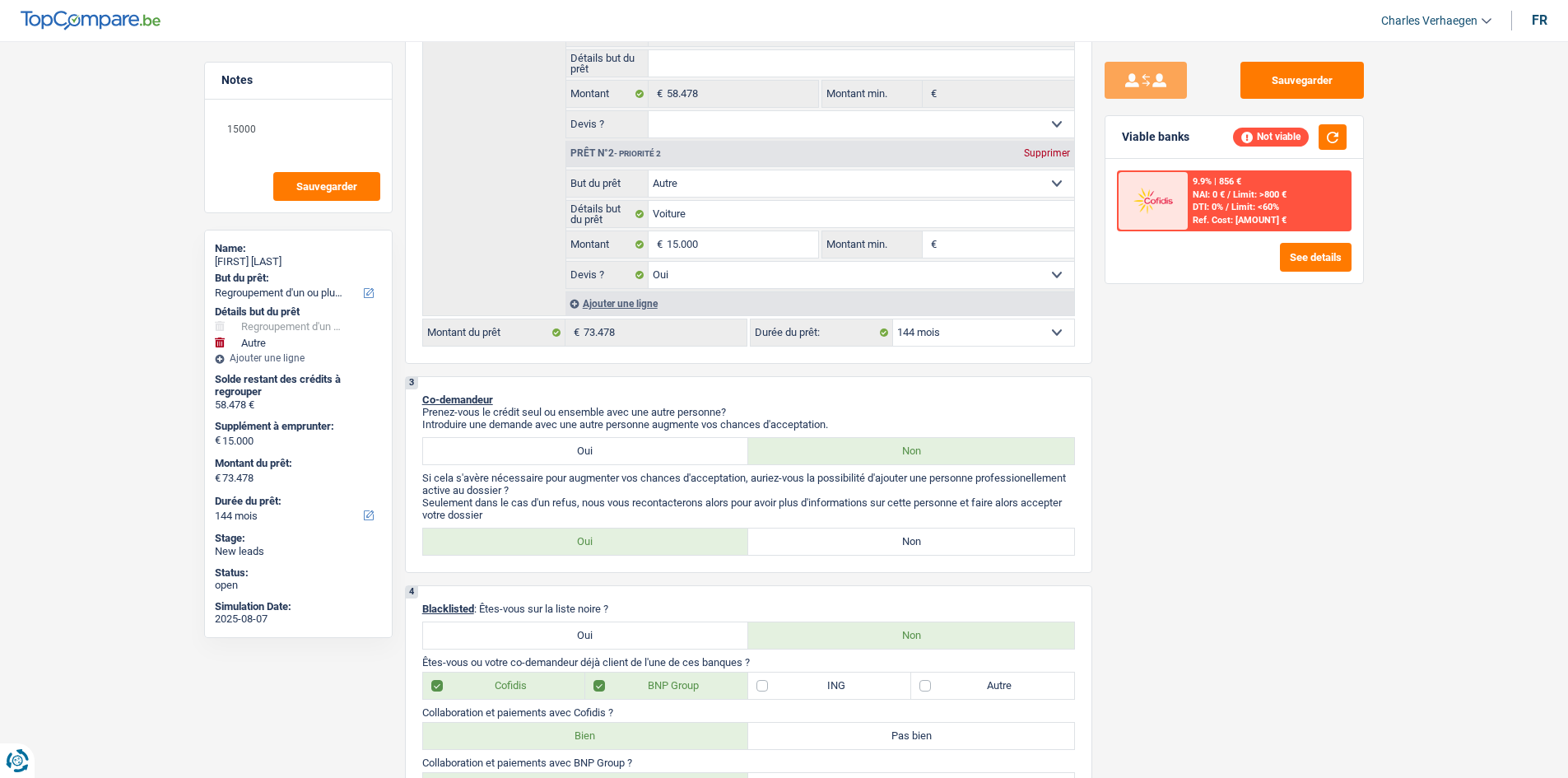 click on "Sauvegarder
Viable banks
Not viable
9.9% | 856 €
NAI: 0 €
/
Limit: >800 €
DTI: 0%
/
Limit: <60%
Ref. Cost: 40 611,3 €
See details" at bounding box center (1234, 404) 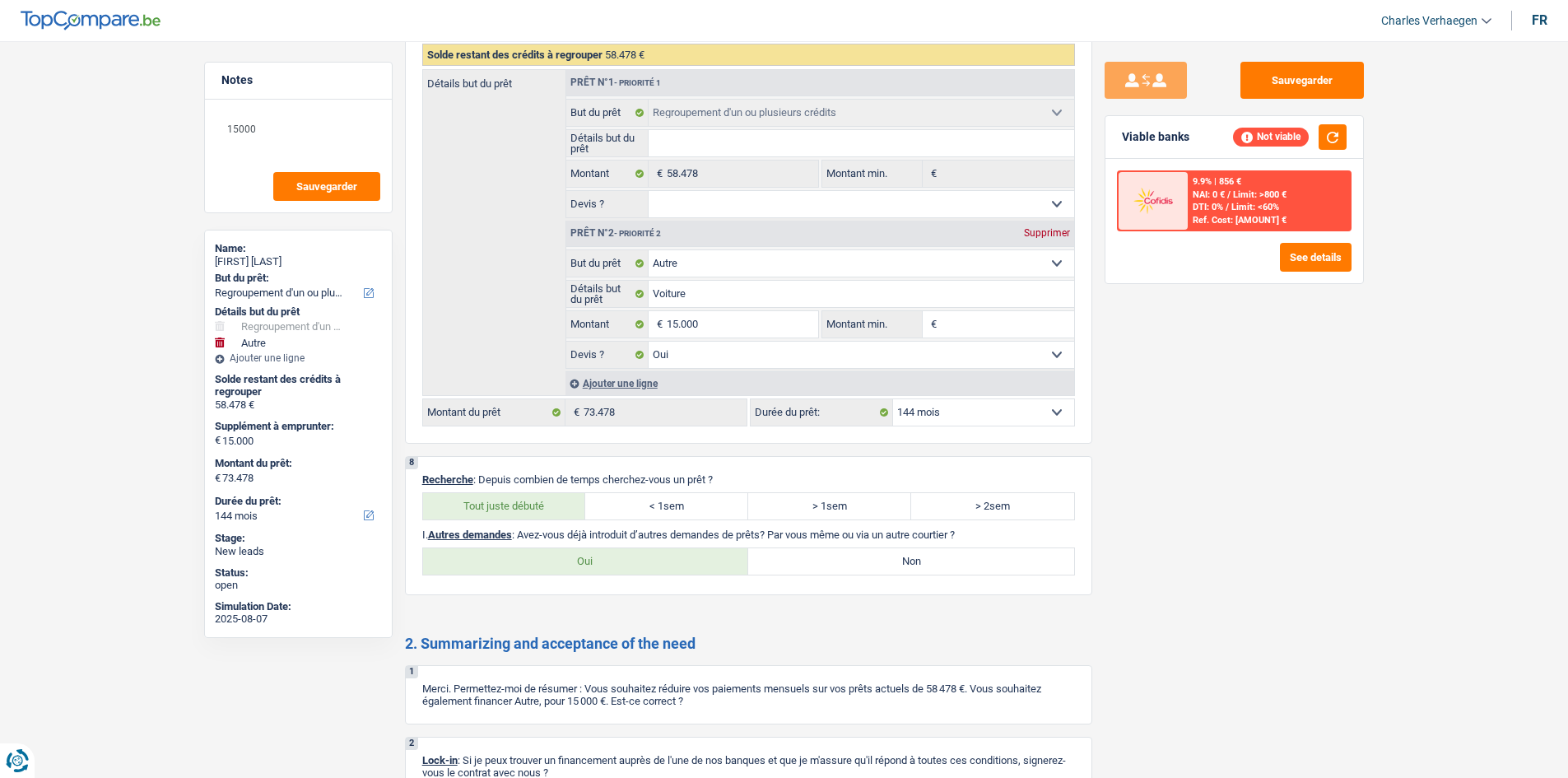 scroll, scrollTop: 2881, scrollLeft: 0, axis: vertical 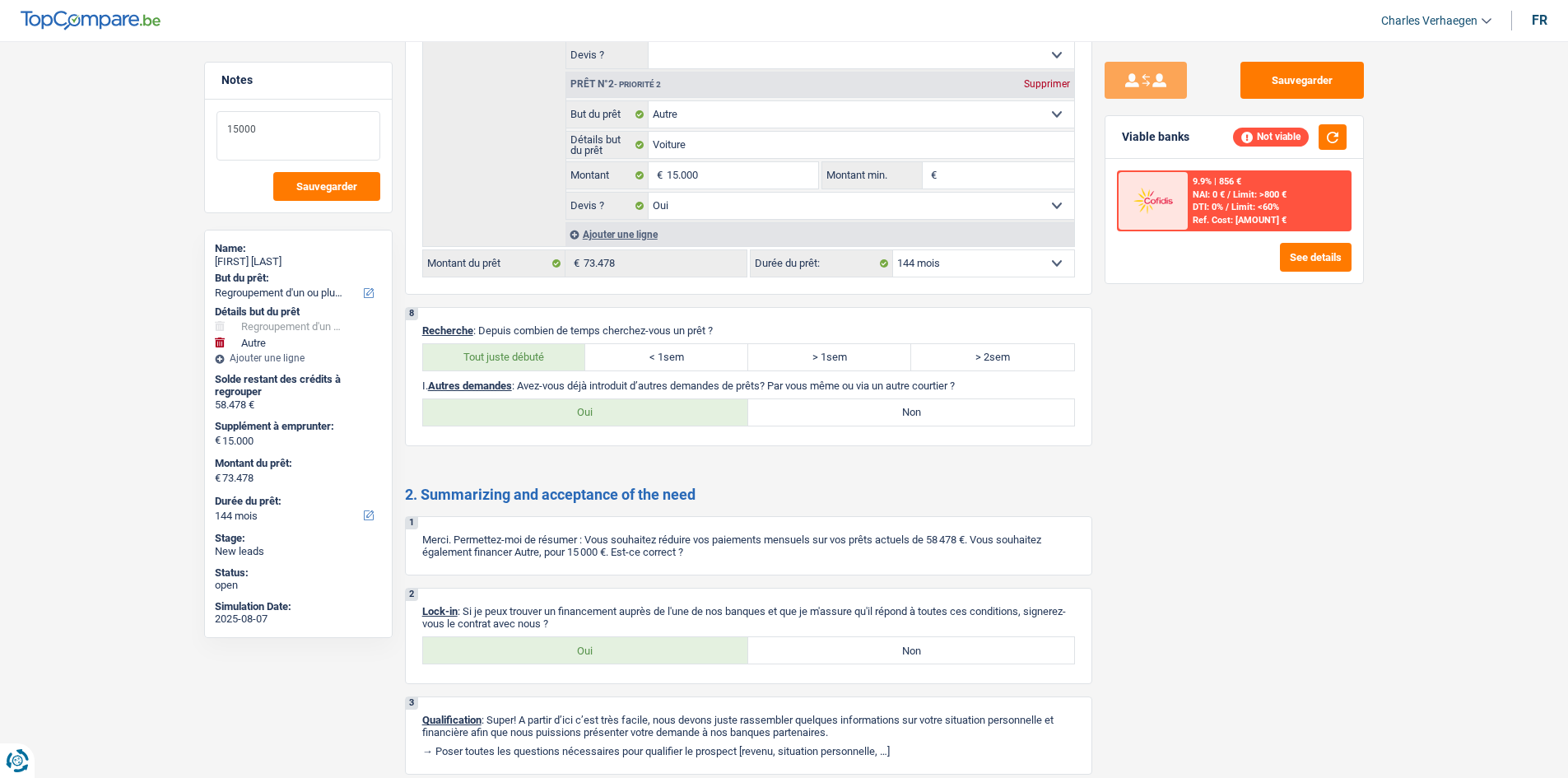 drag, startPoint x: 276, startPoint y: 134, endPoint x: 142, endPoint y: 119, distance: 134.83694 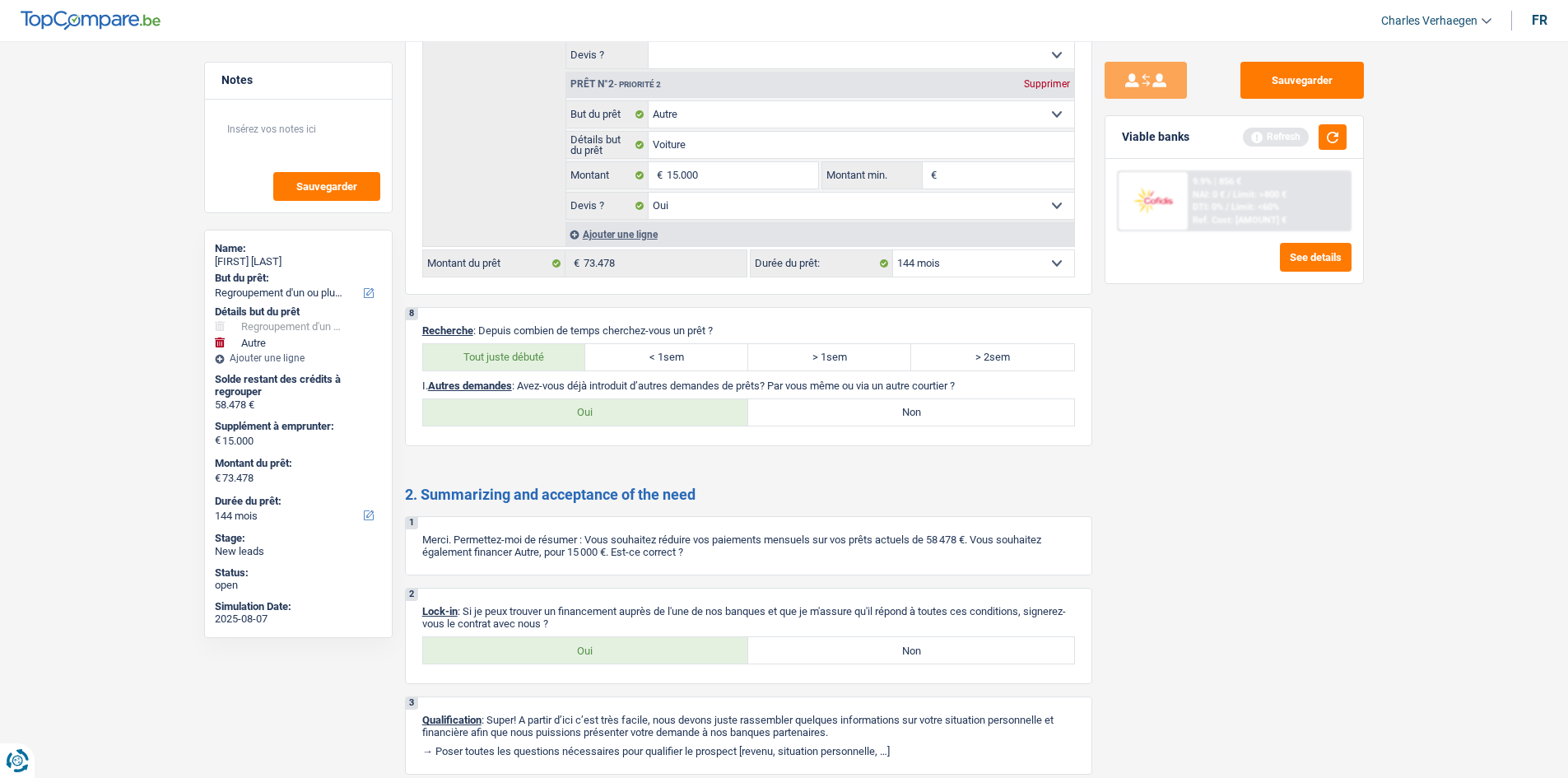 click on "Sauvegarder
Viable banks
Refresh
9.9% | 856 €
NAI: 0 €
/
Limit: >800 €
DTI: 0%
/
Limit: <60%
Ref. Cost: 40 611,3 €
See details" at bounding box center [1234, 404] 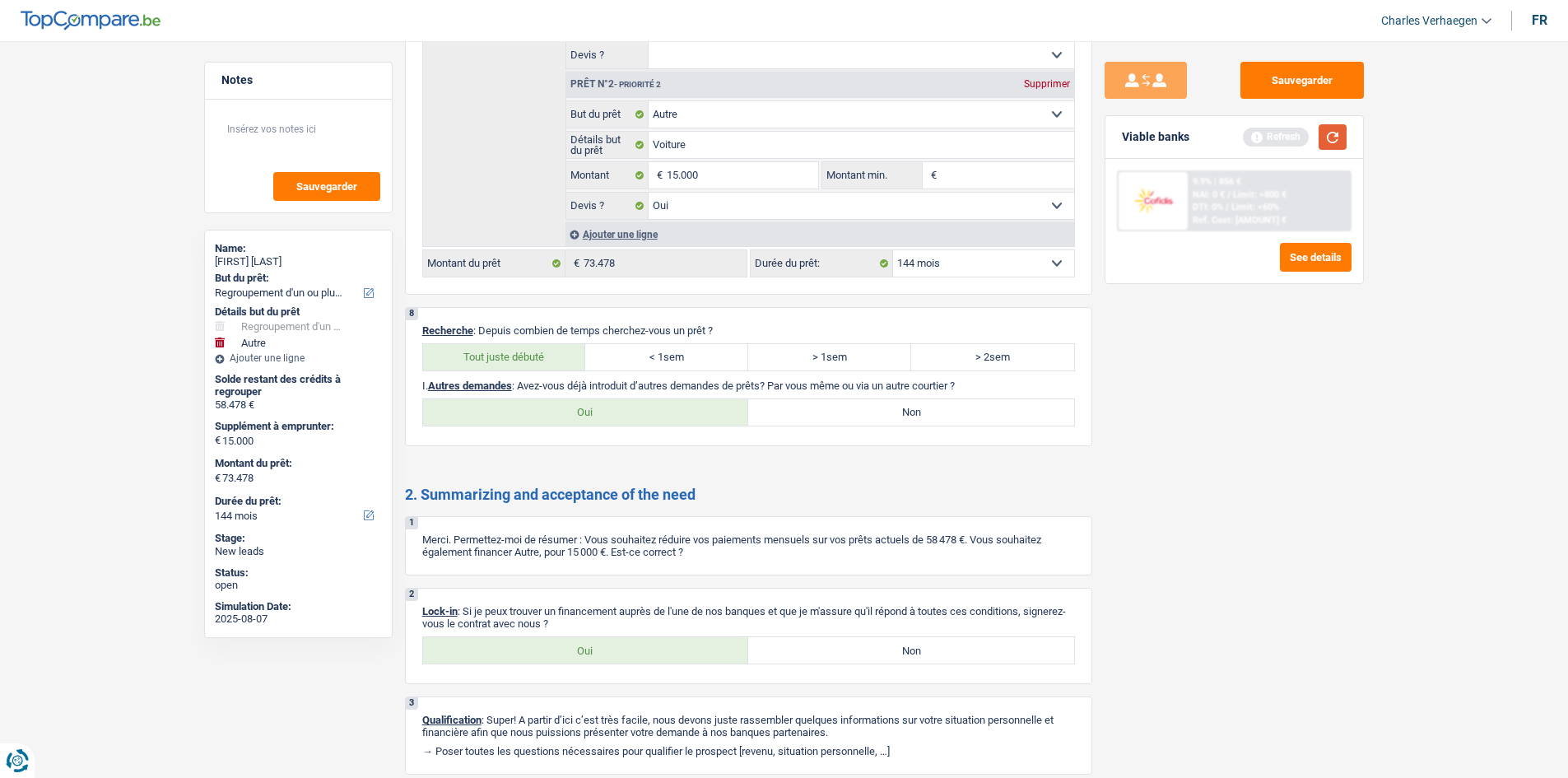click at bounding box center [1333, 137] 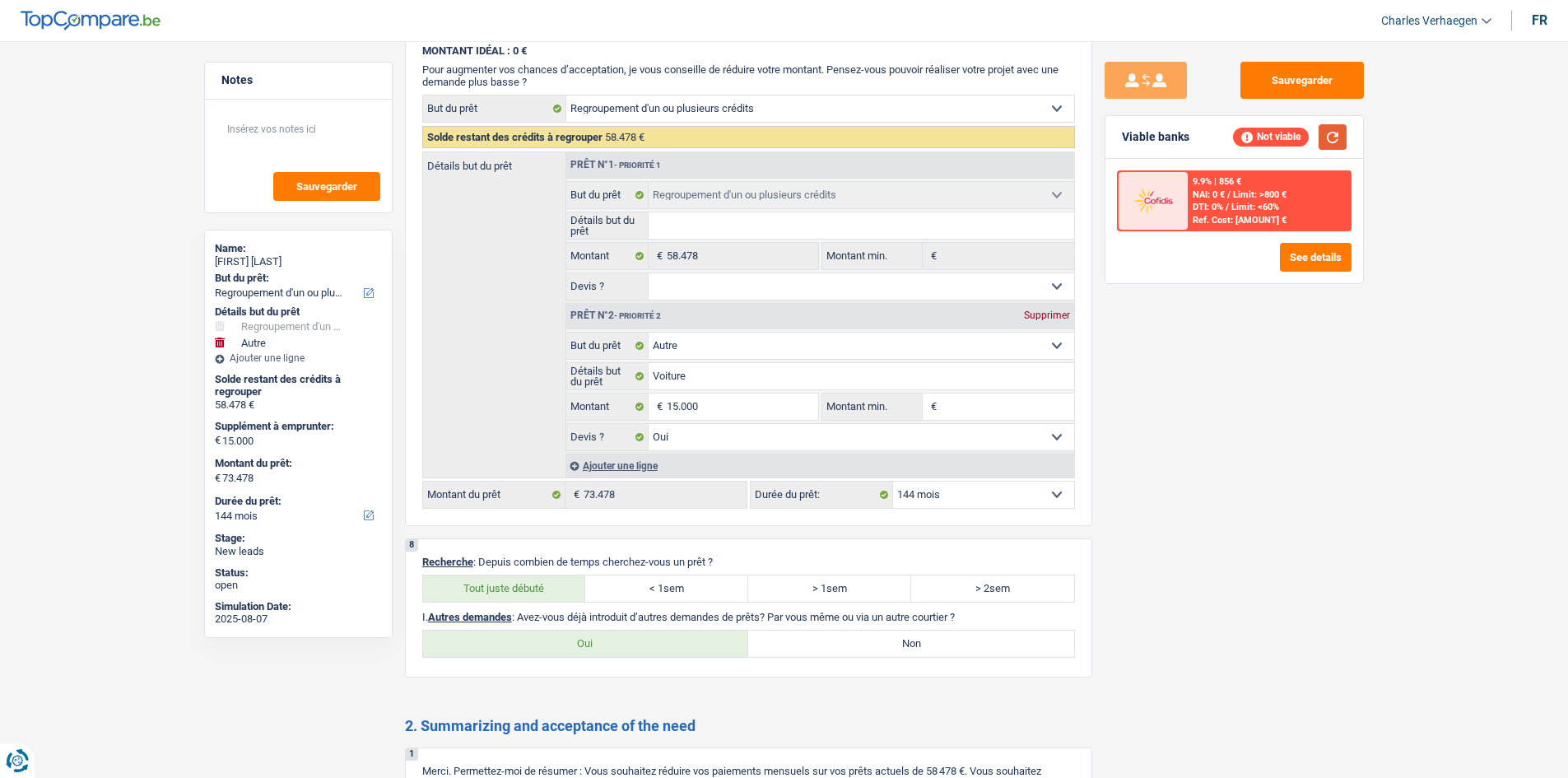 scroll, scrollTop: 2881, scrollLeft: 0, axis: vertical 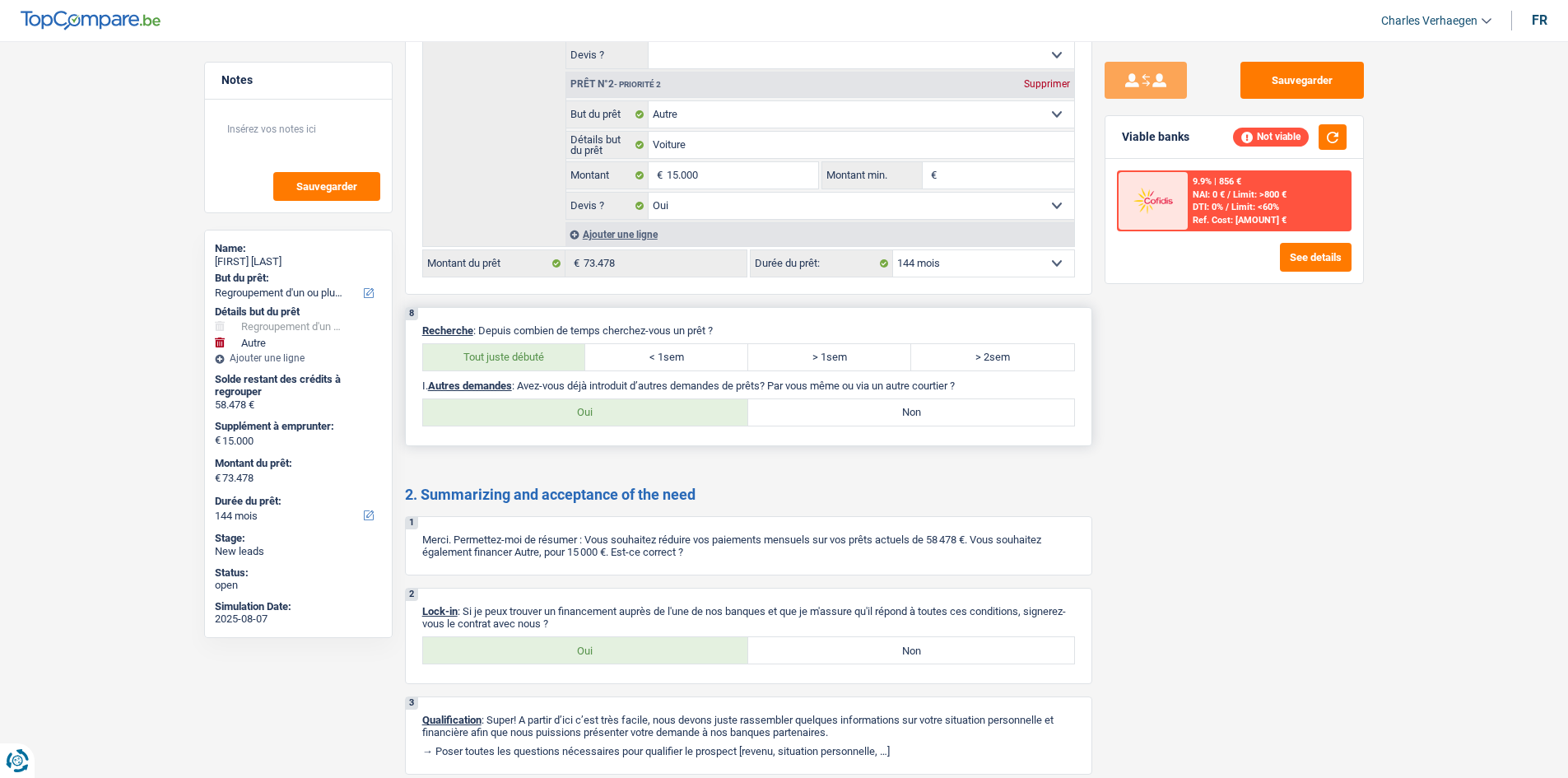 click on "Non" at bounding box center [911, 412] 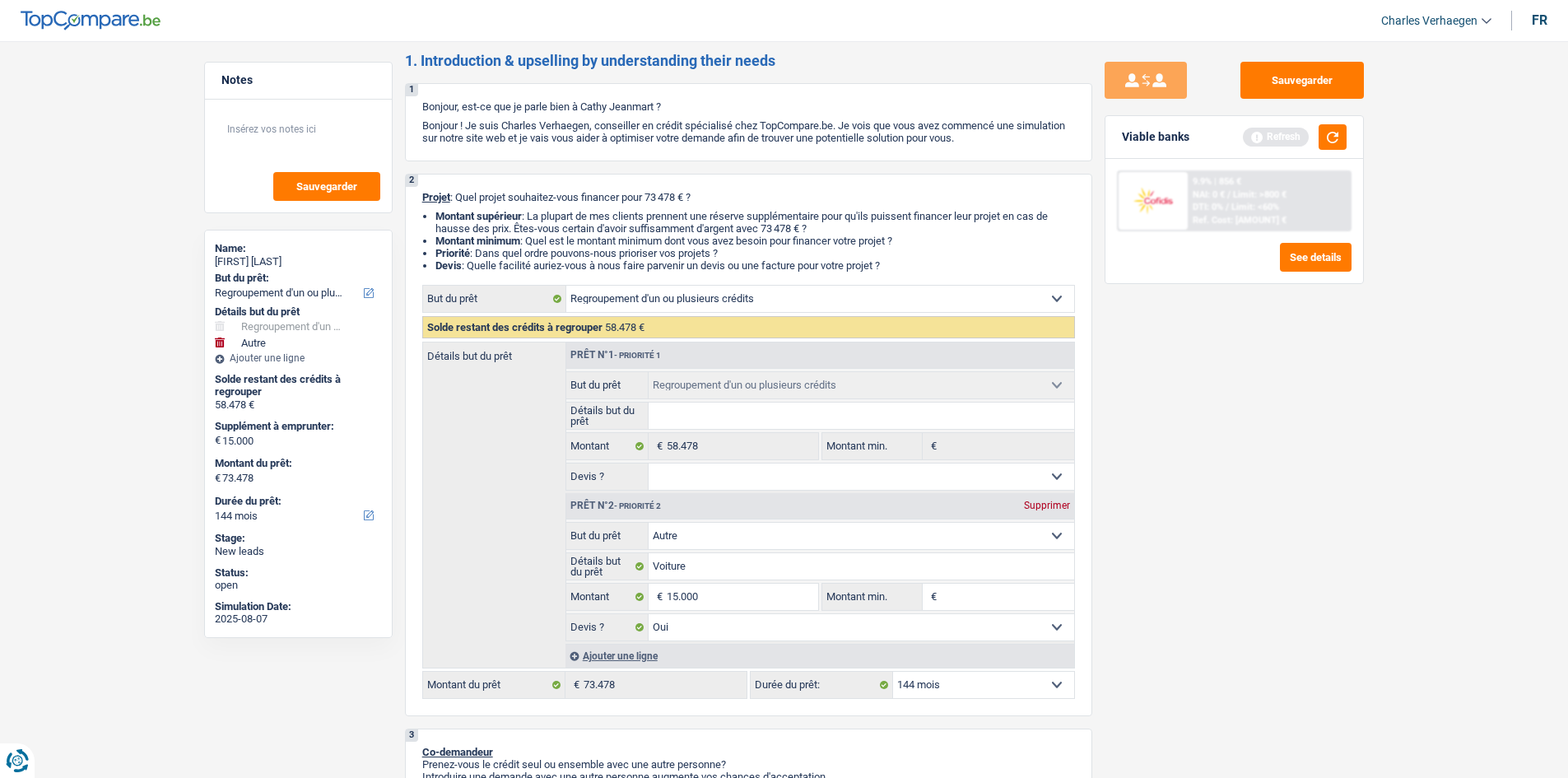 scroll, scrollTop: 0, scrollLeft: 0, axis: both 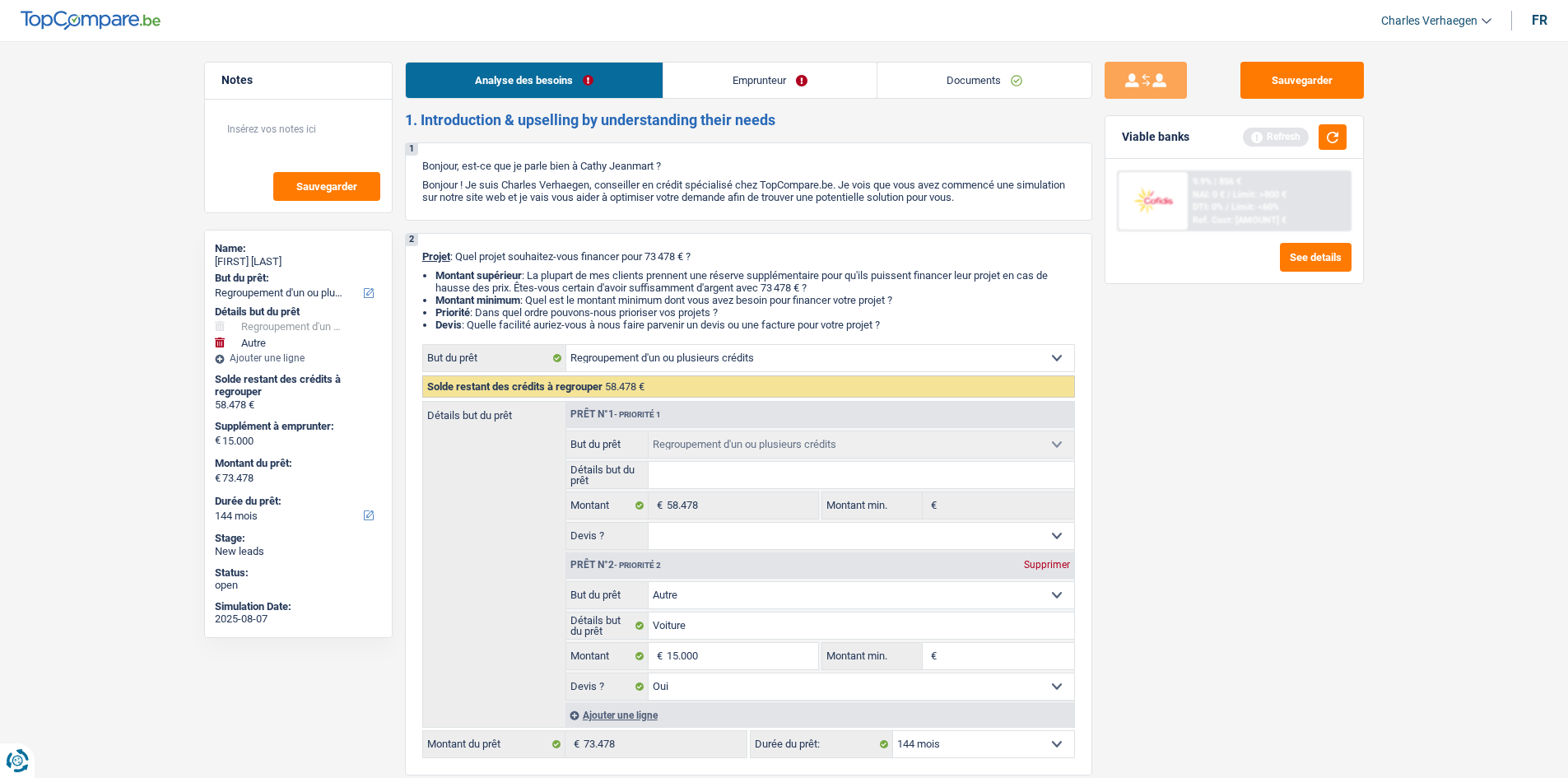 click on "Emprunteur" at bounding box center [770, 80] 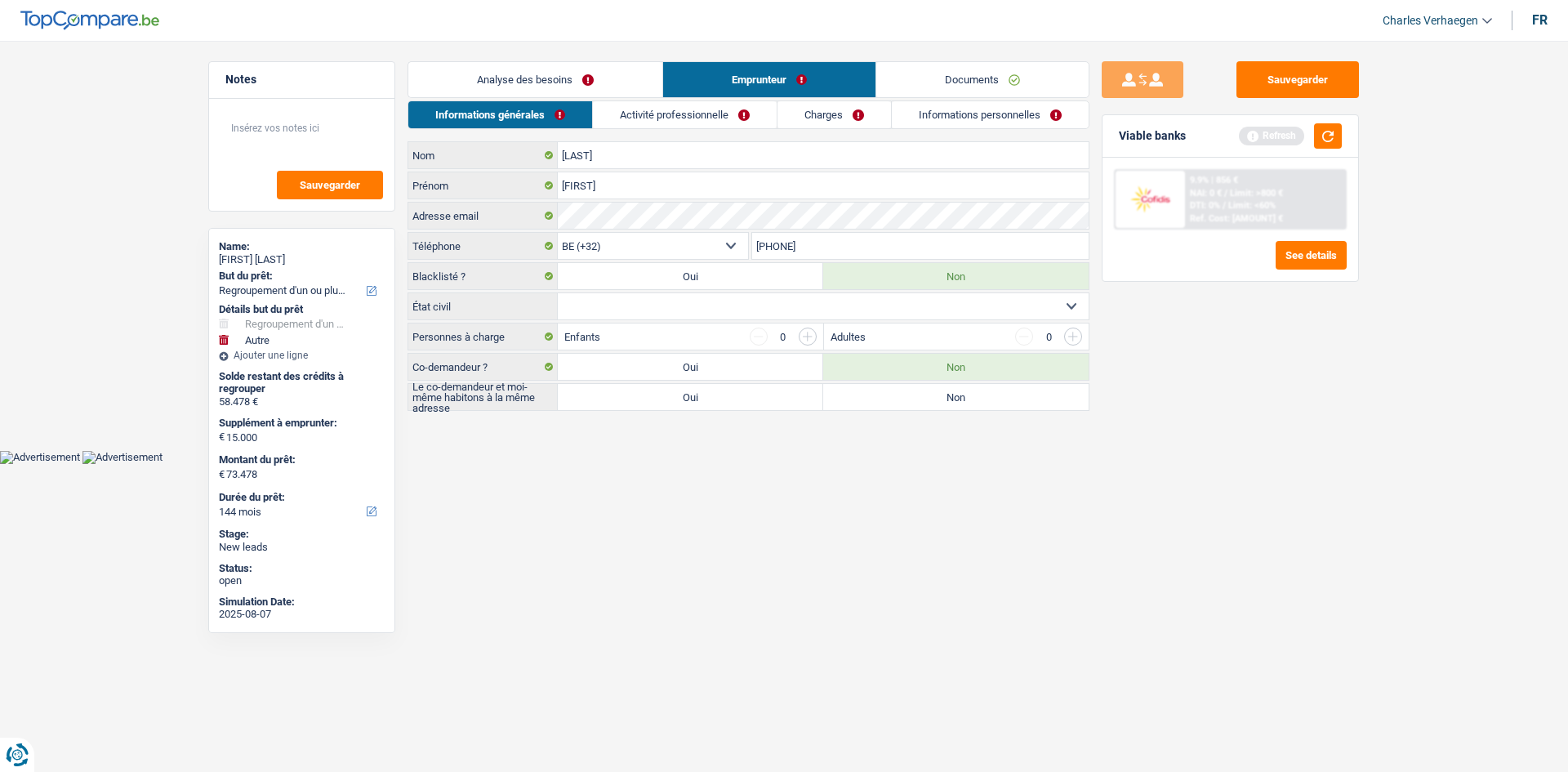 click on "Célibataire Marié(e) Cohabitant(e) légal(e) Divorcé(e) Veuf(ve) Séparé (de fait)
Sélectionner une option" at bounding box center [823, 306] 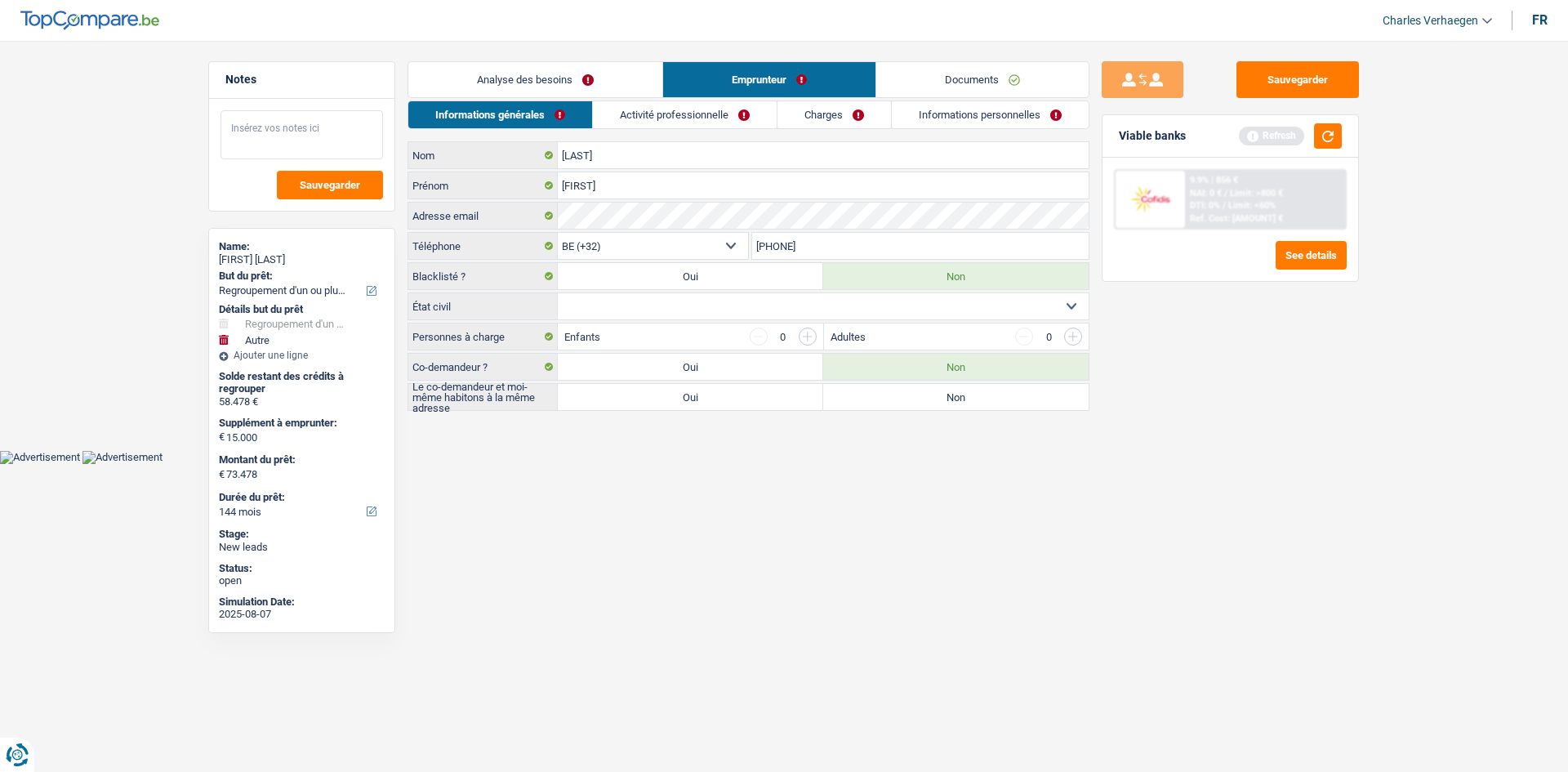 click at bounding box center [301, 135] 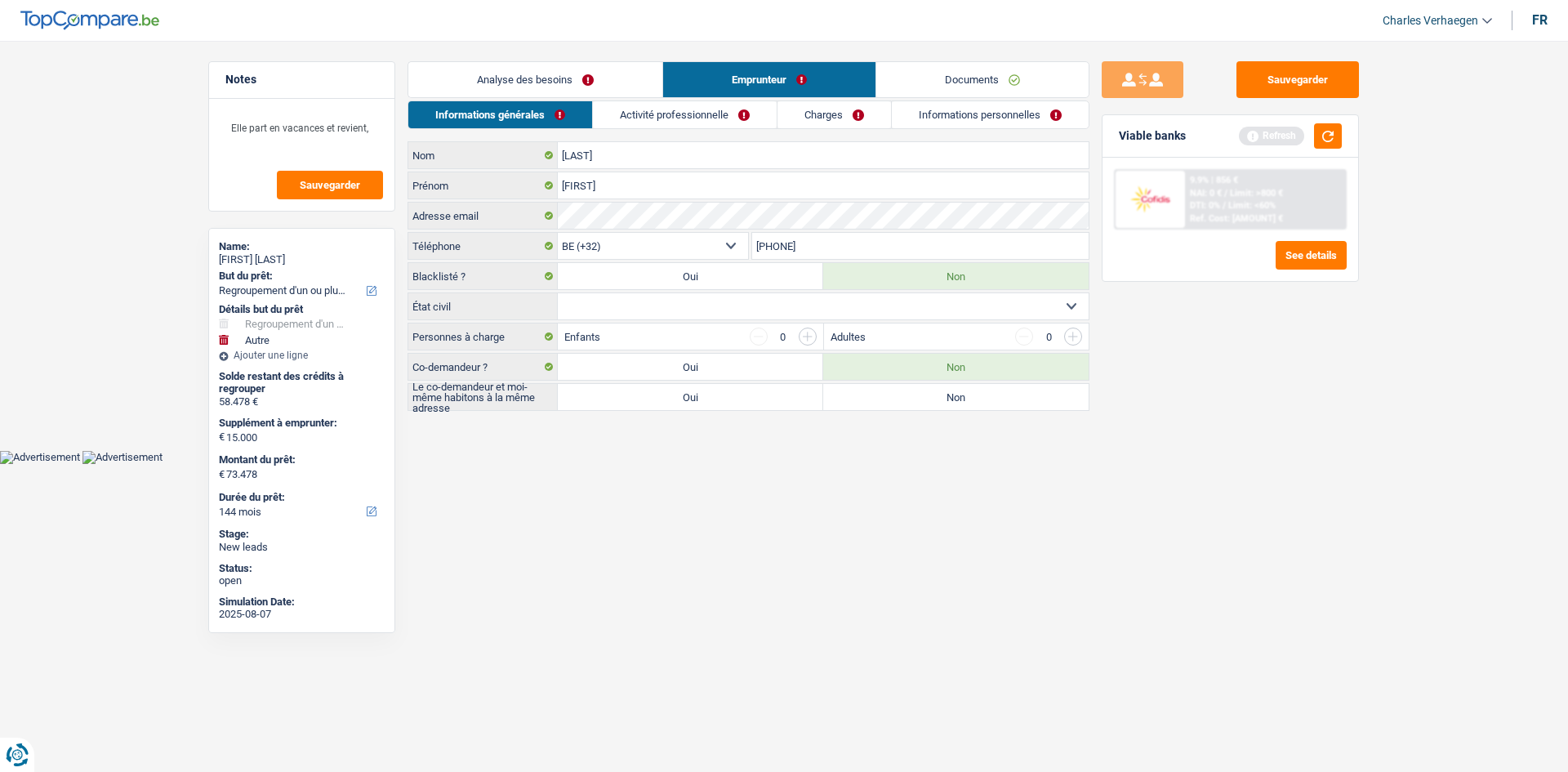 click on "Activité professionnelle" at bounding box center [684, 114] 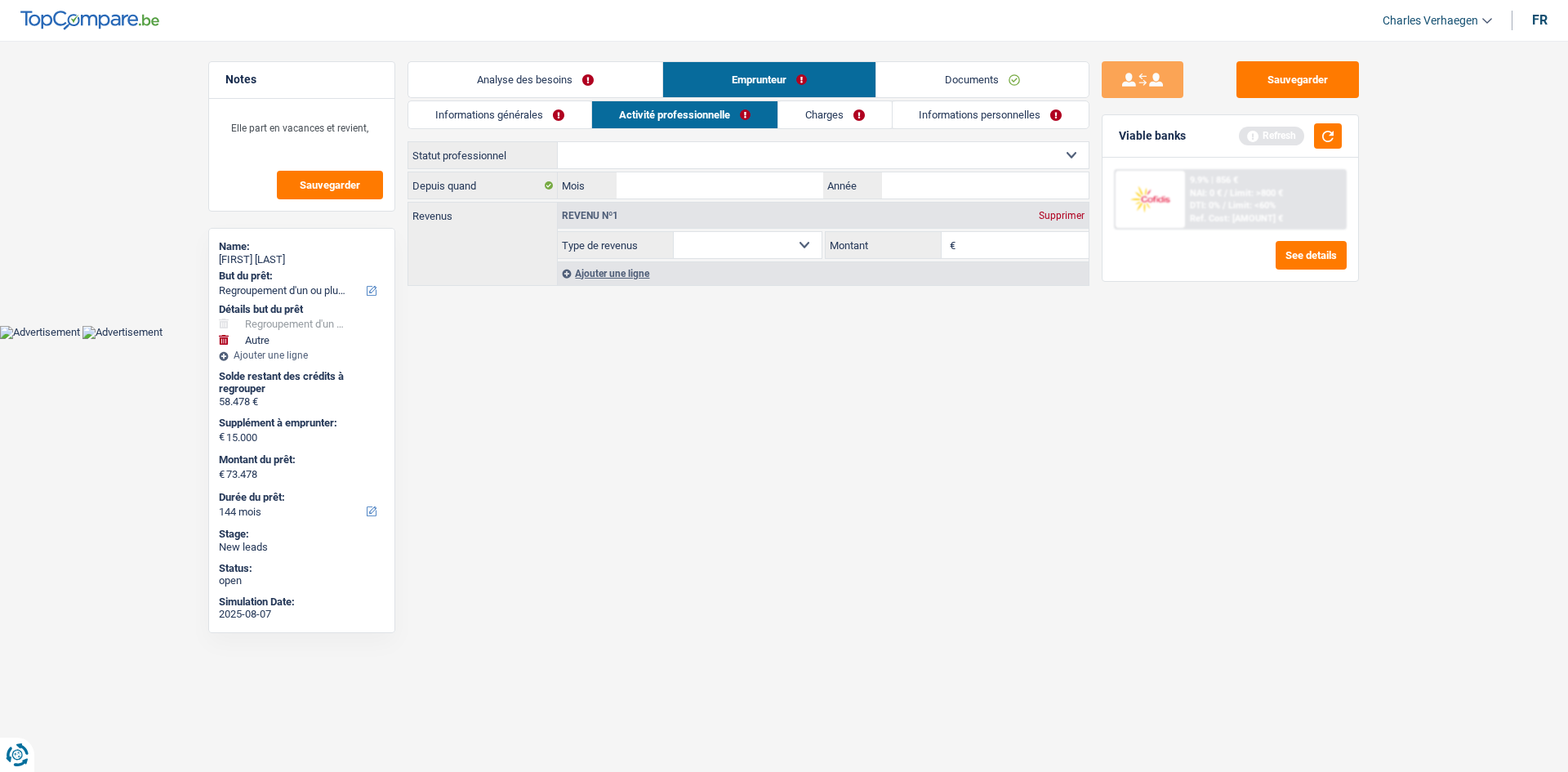 click on "Informations générales" at bounding box center (500, 114) 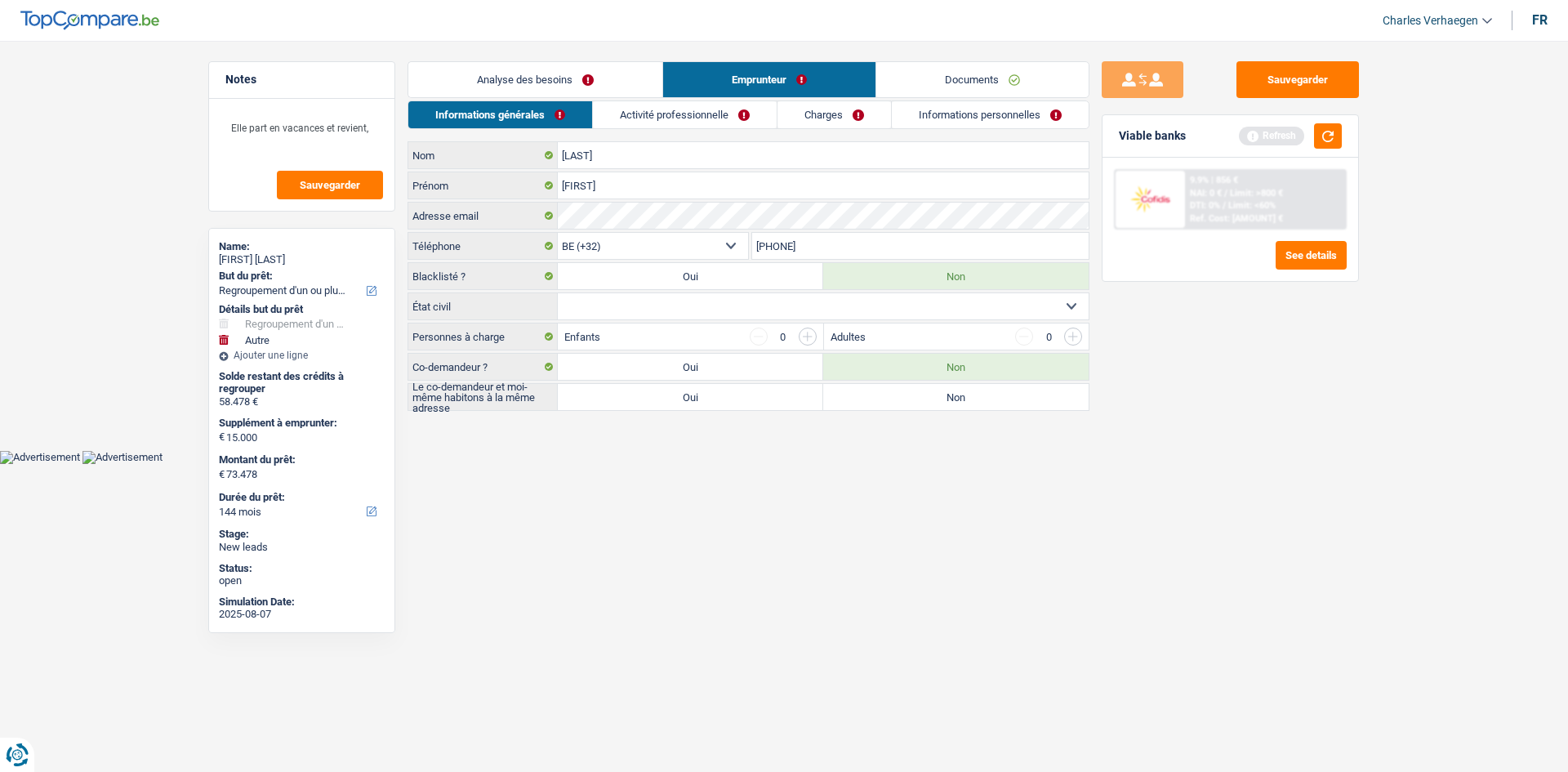 click on "Charges" at bounding box center [834, 114] 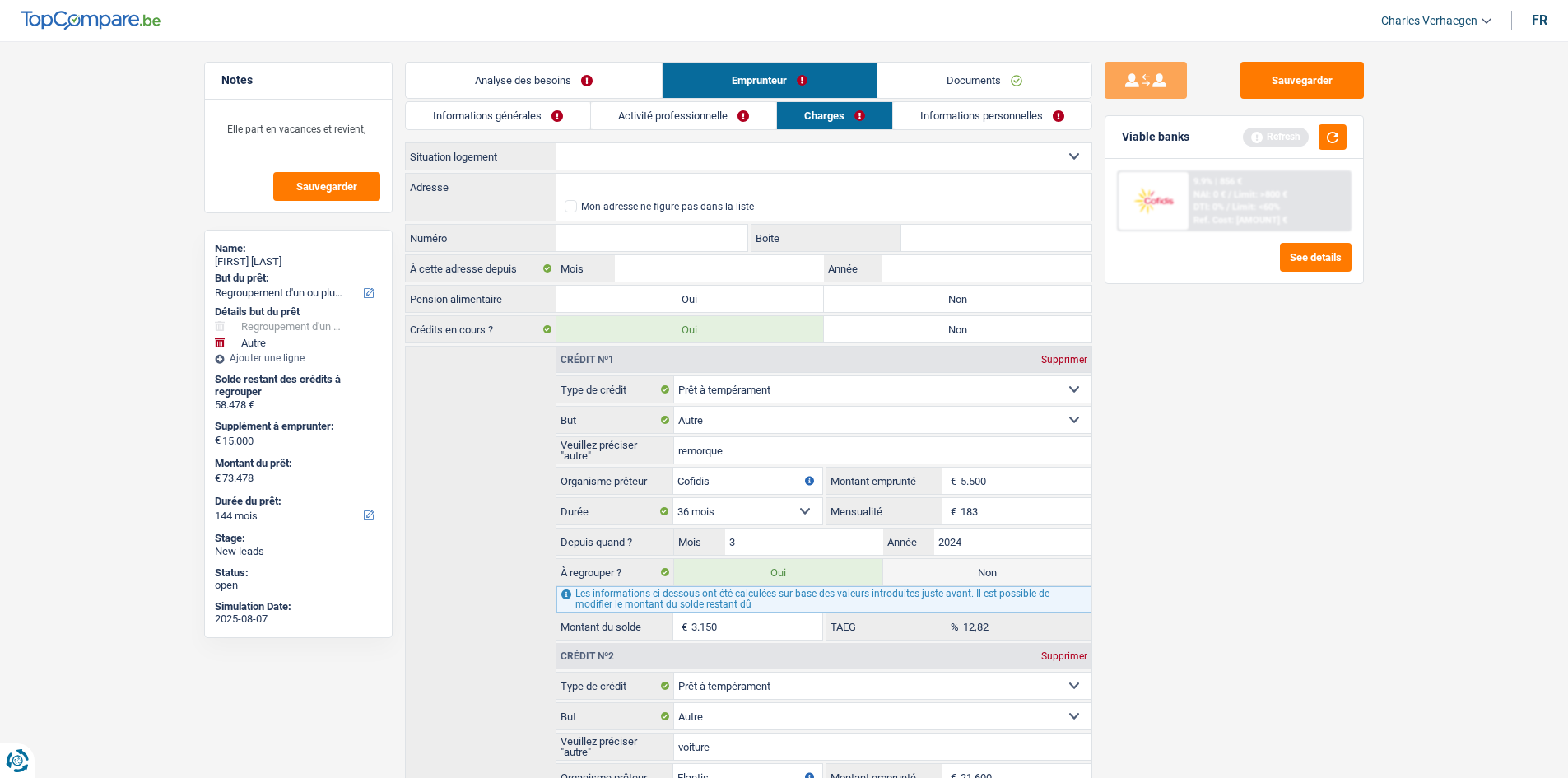 click on "Informations personnelles" at bounding box center (992, 115) 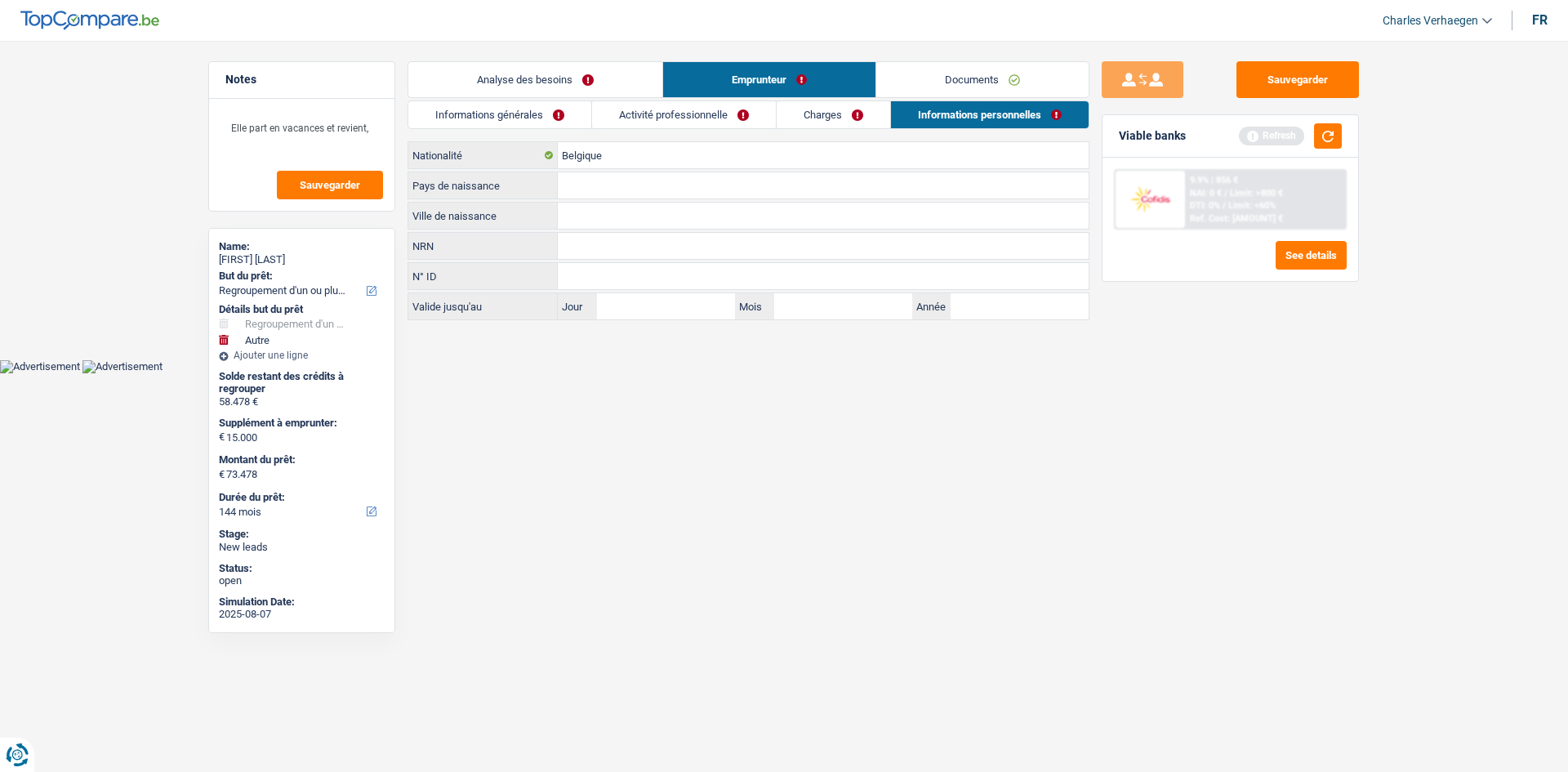 click on "Activité professionnelle" at bounding box center [684, 114] 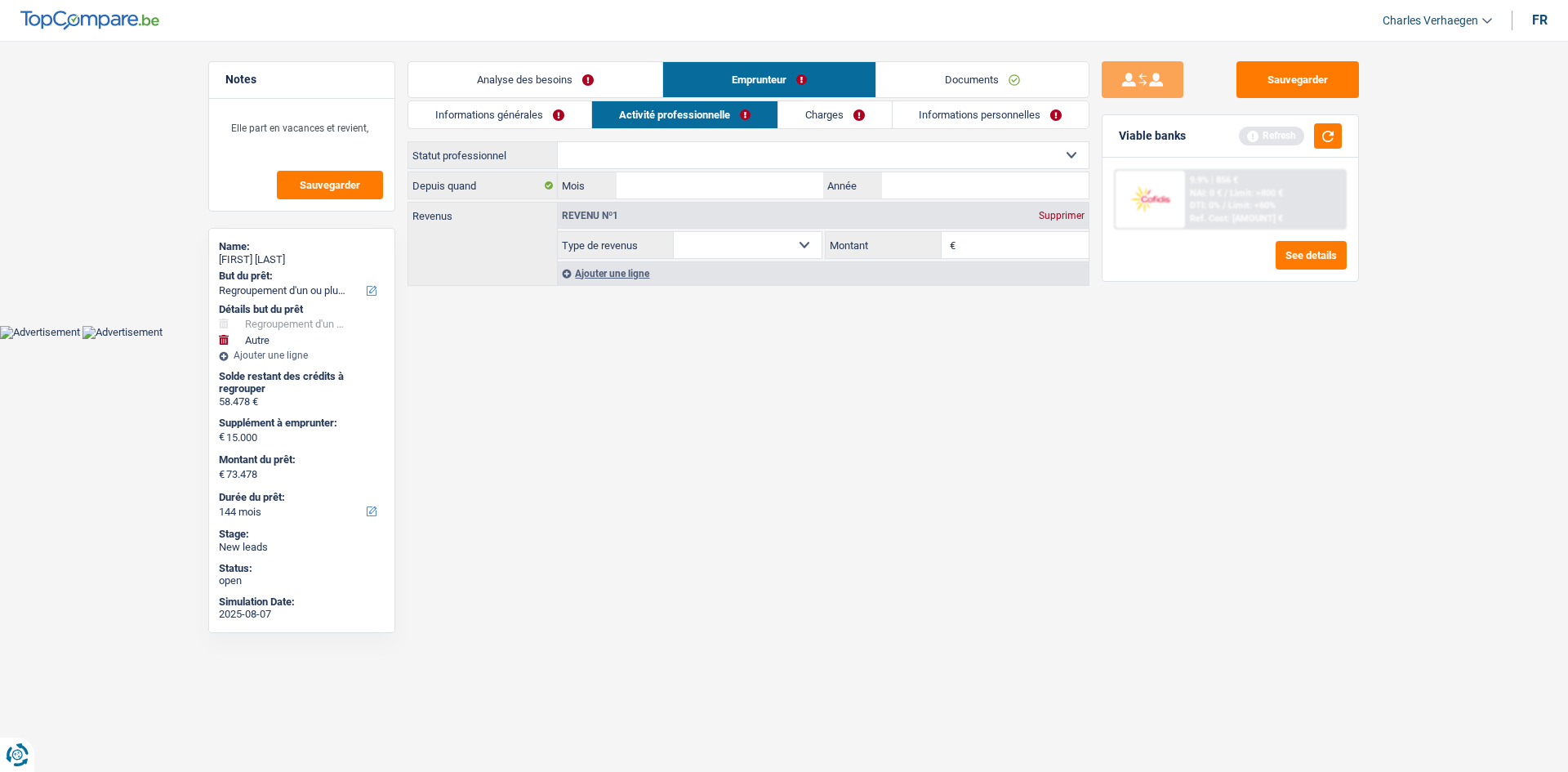click on "Charges" at bounding box center (835, 114) 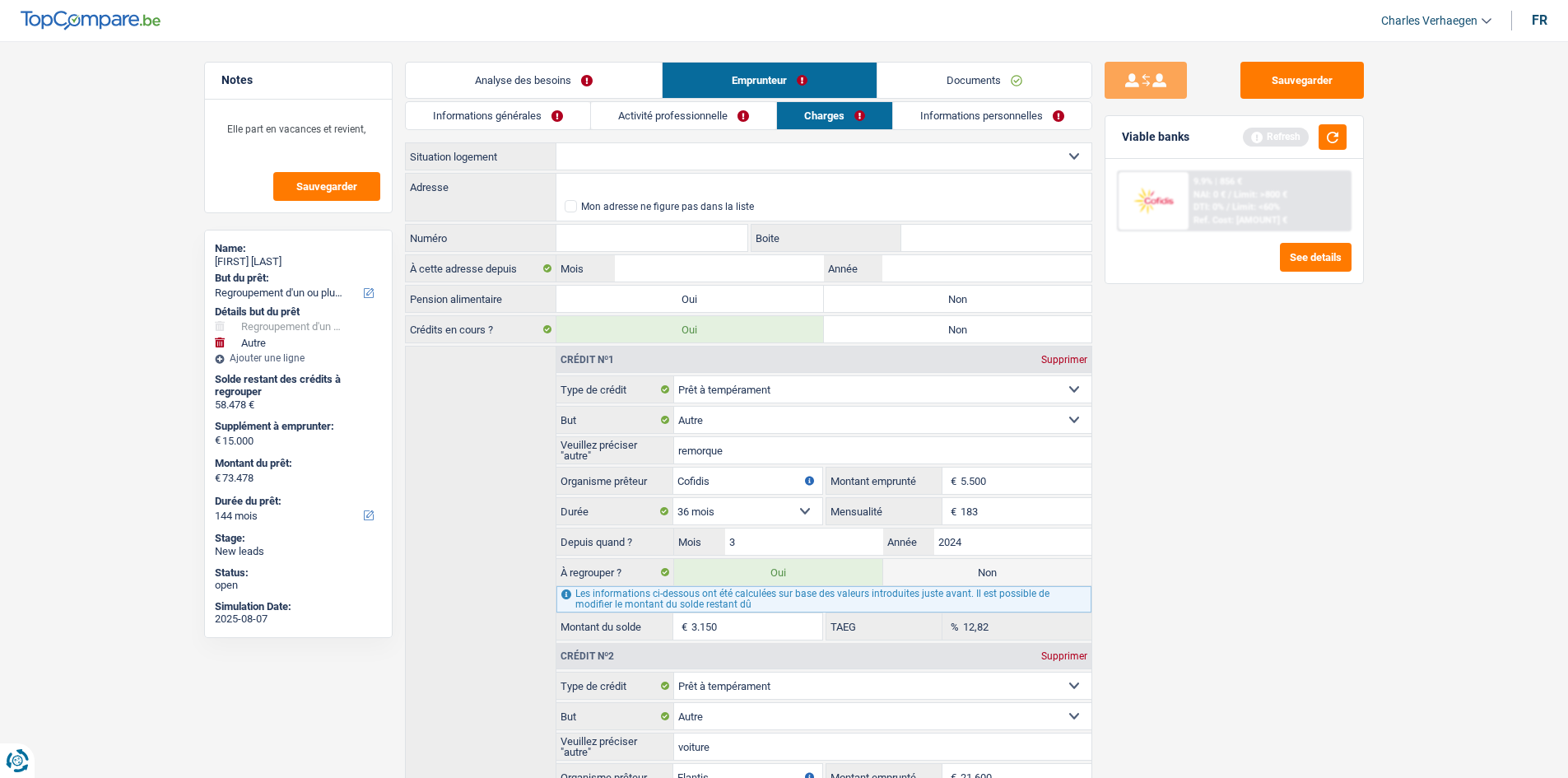 click on "Informations générales" at bounding box center [498, 115] 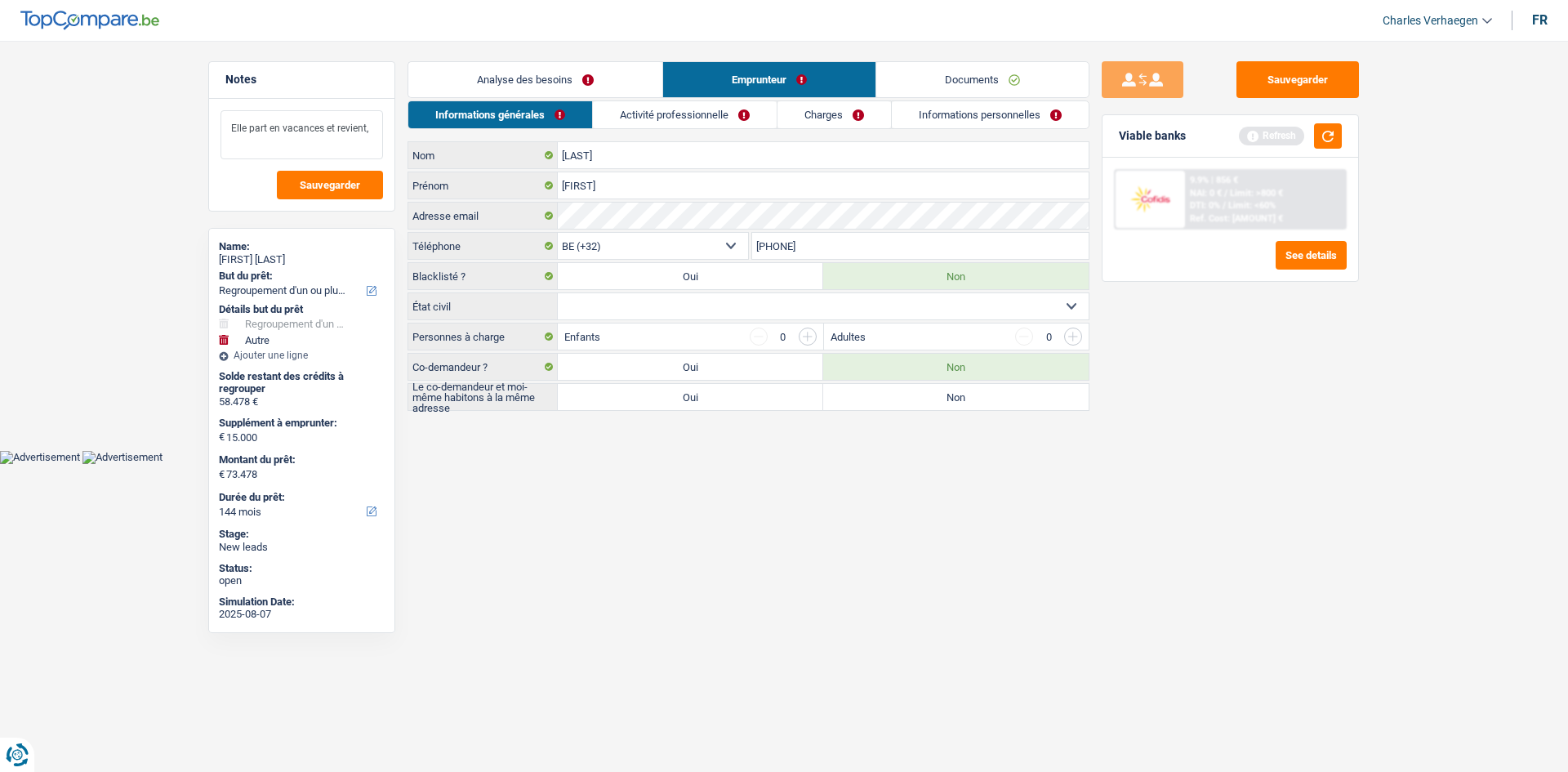 click on "Elle part en vacances et revient," at bounding box center (301, 135) 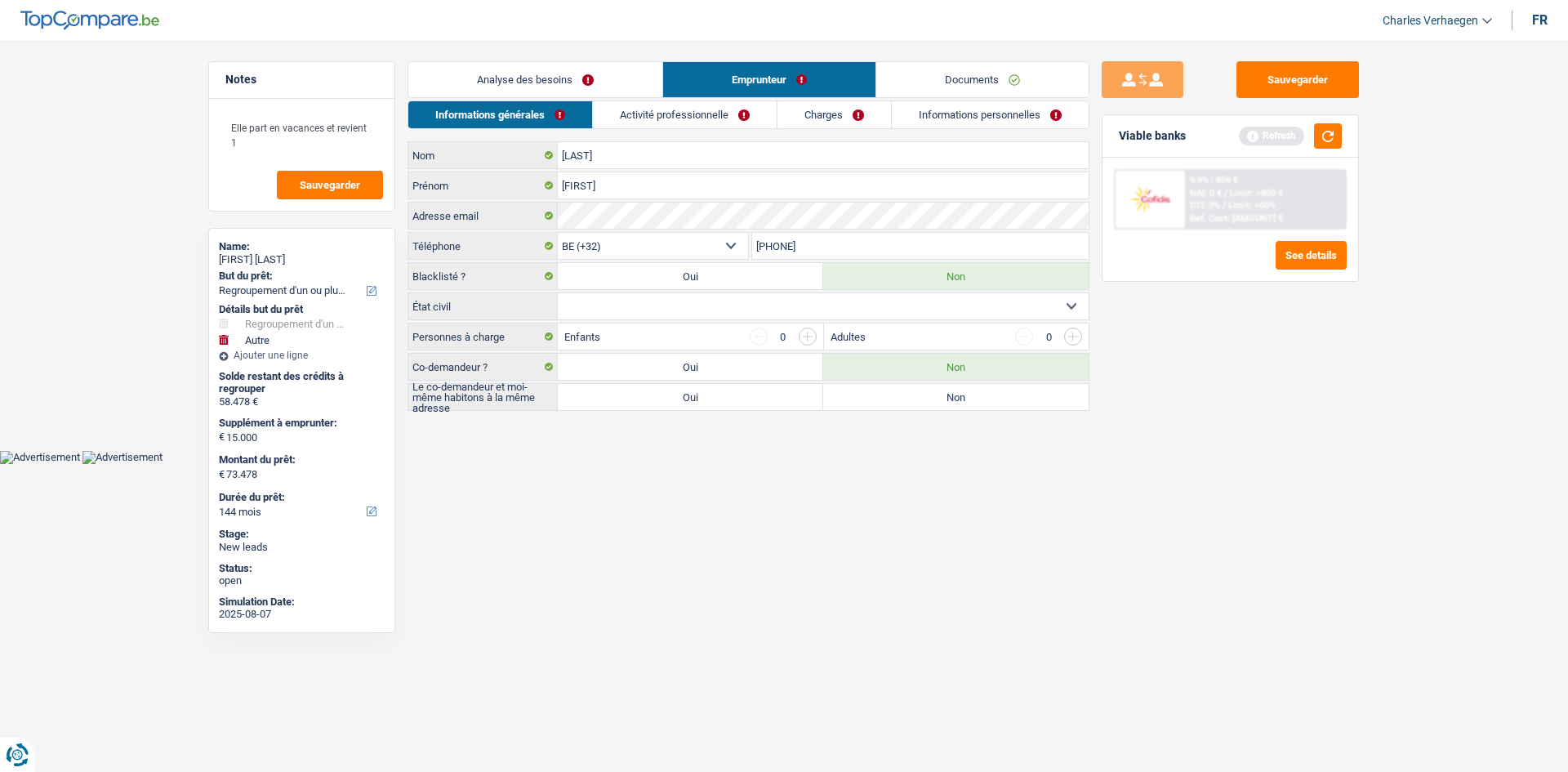 click on "Vous avez le contrôle de vos données
Nous utilisons des cookies, tout comme nos partenaires commerciaux, afin de collecter des informations sur vous à des fins diverses, notamment :
En cliquant sur « Accepter », vous donnez votre consentement à toutes les fins énoncées. Vous pouvez également choisir de spécifier les finalités auxquelles vous souhaitez donner votre consentement. Pour ce faire, il vous suffit de cocher la case située à côté de la finalité et d’appuyer sur « Enregistrer les paramètres ».
Vous pouvez à tout moment révoquer votre consentement en cliquant sur la petite icône située dans le coin inférieur gauche du site Internet. En savoir plus sur les cookies
Politique de confidentialité de Google
un an" at bounding box center (784, 232) 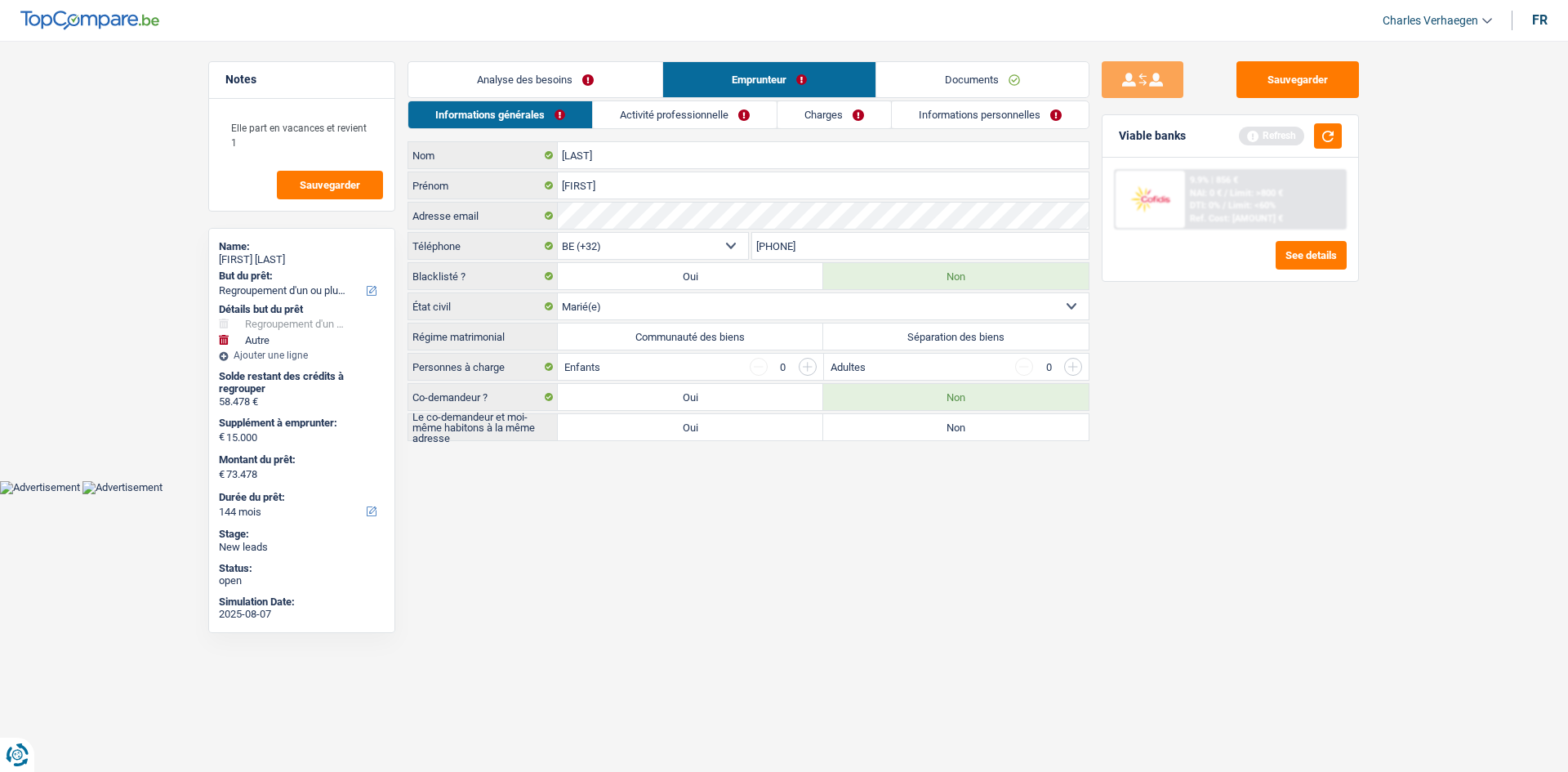 click on "Séparation des biens" at bounding box center (956, 337) 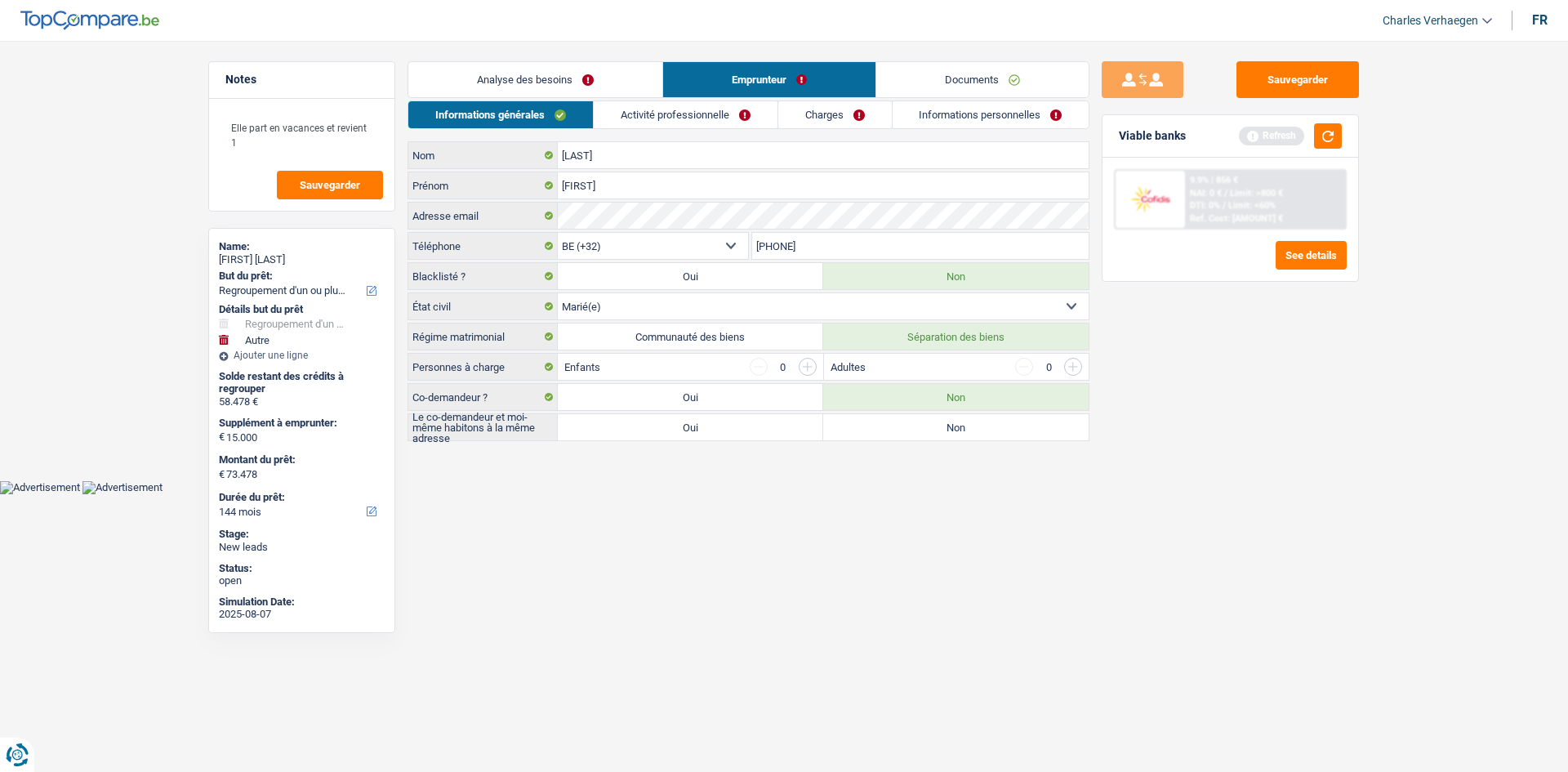 drag, startPoint x: 952, startPoint y: 426, endPoint x: 1236, endPoint y: 435, distance: 284.14257 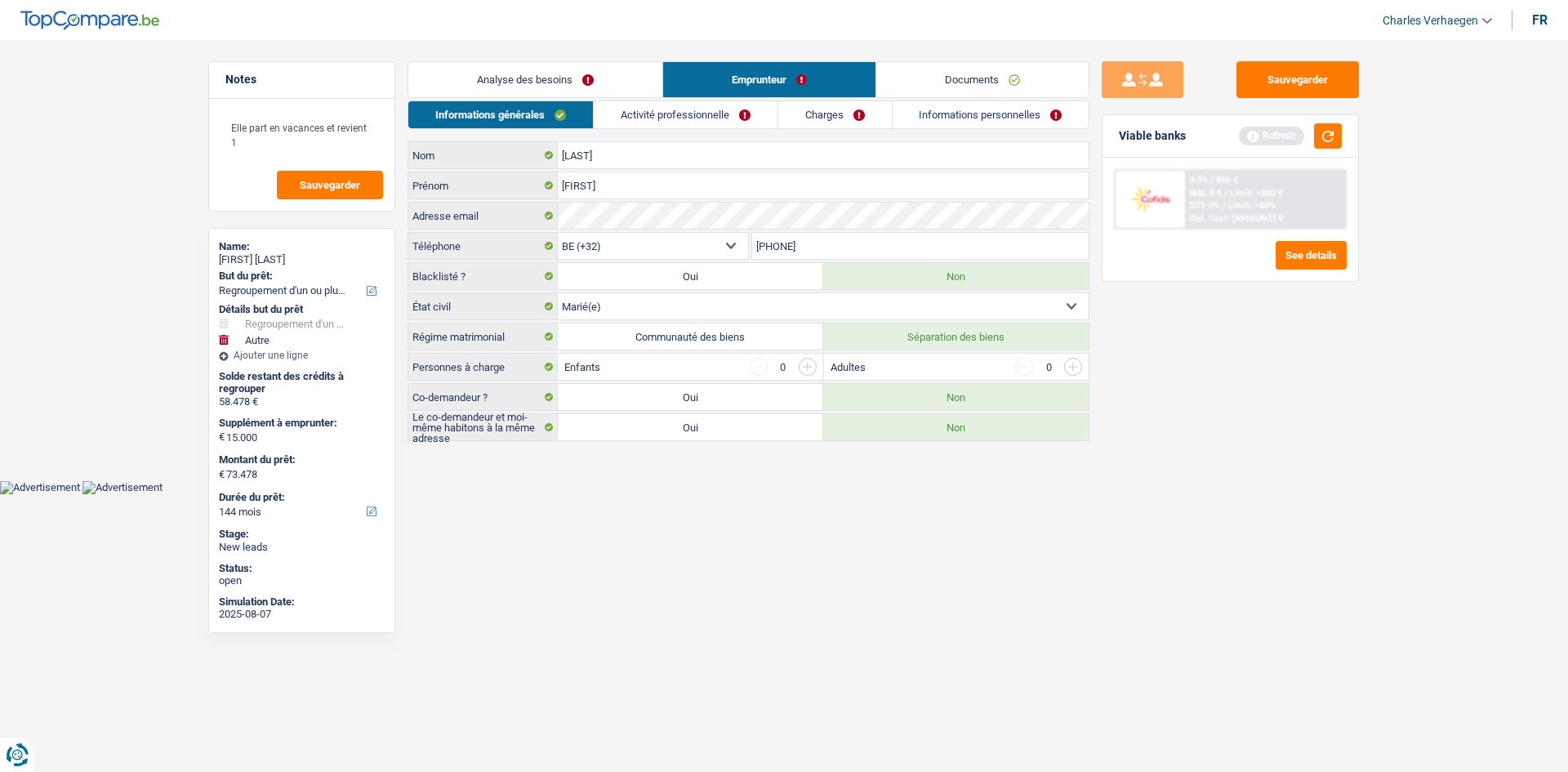 click on "Activité professionnelle" at bounding box center (685, 114) 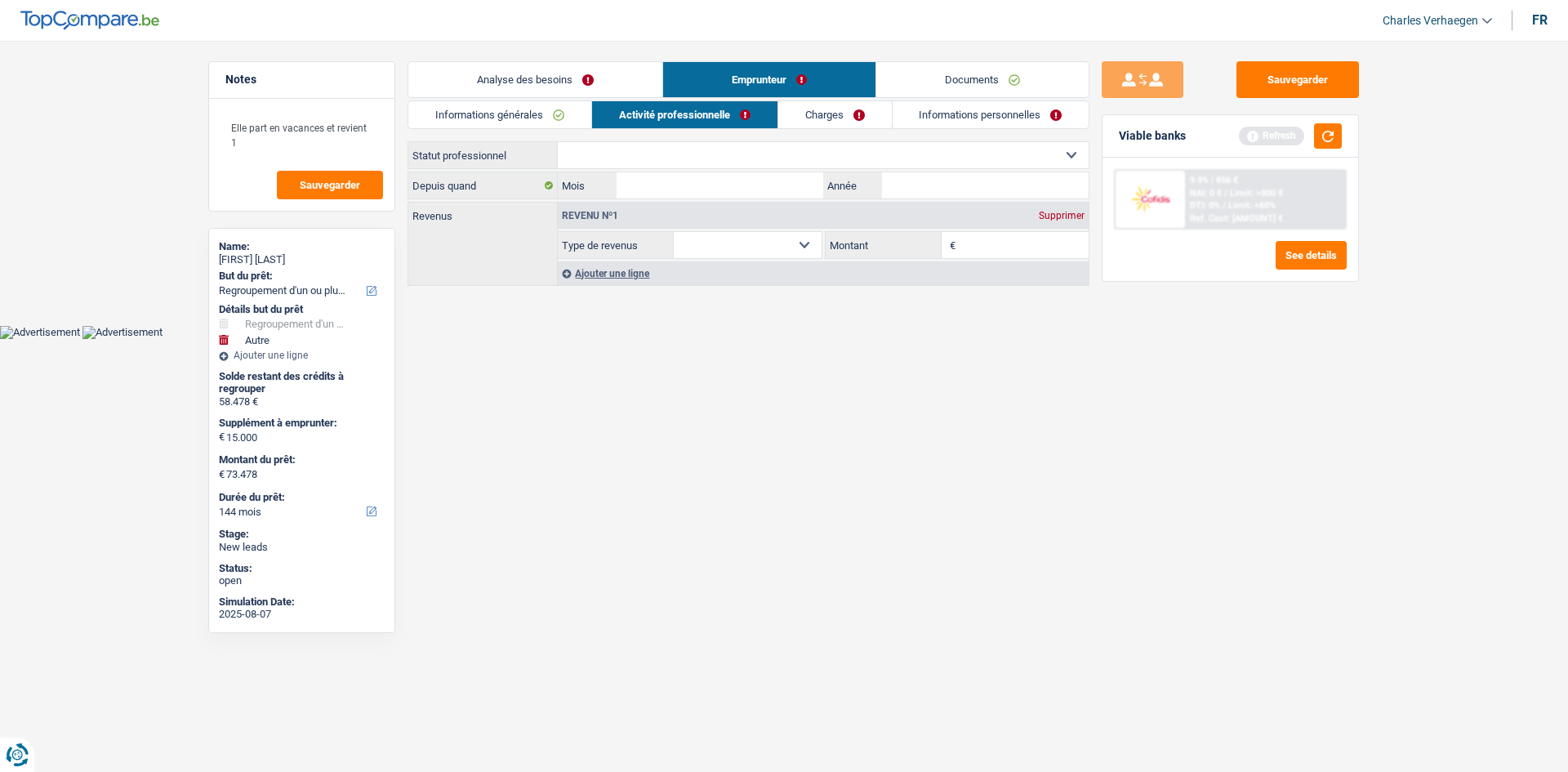 click on "Informations générales" at bounding box center [500, 114] 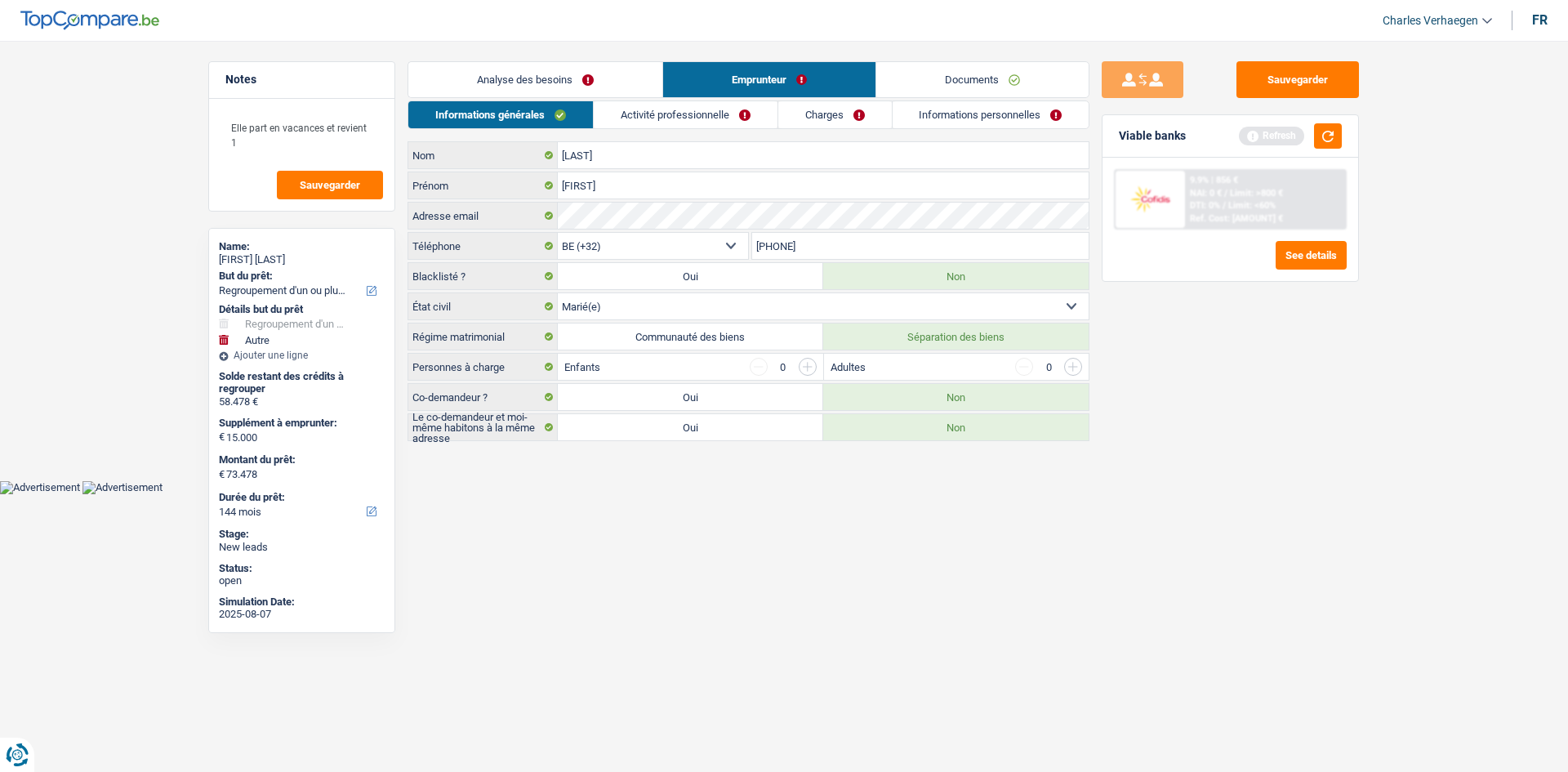 click on "Oui" at bounding box center [690, 397] 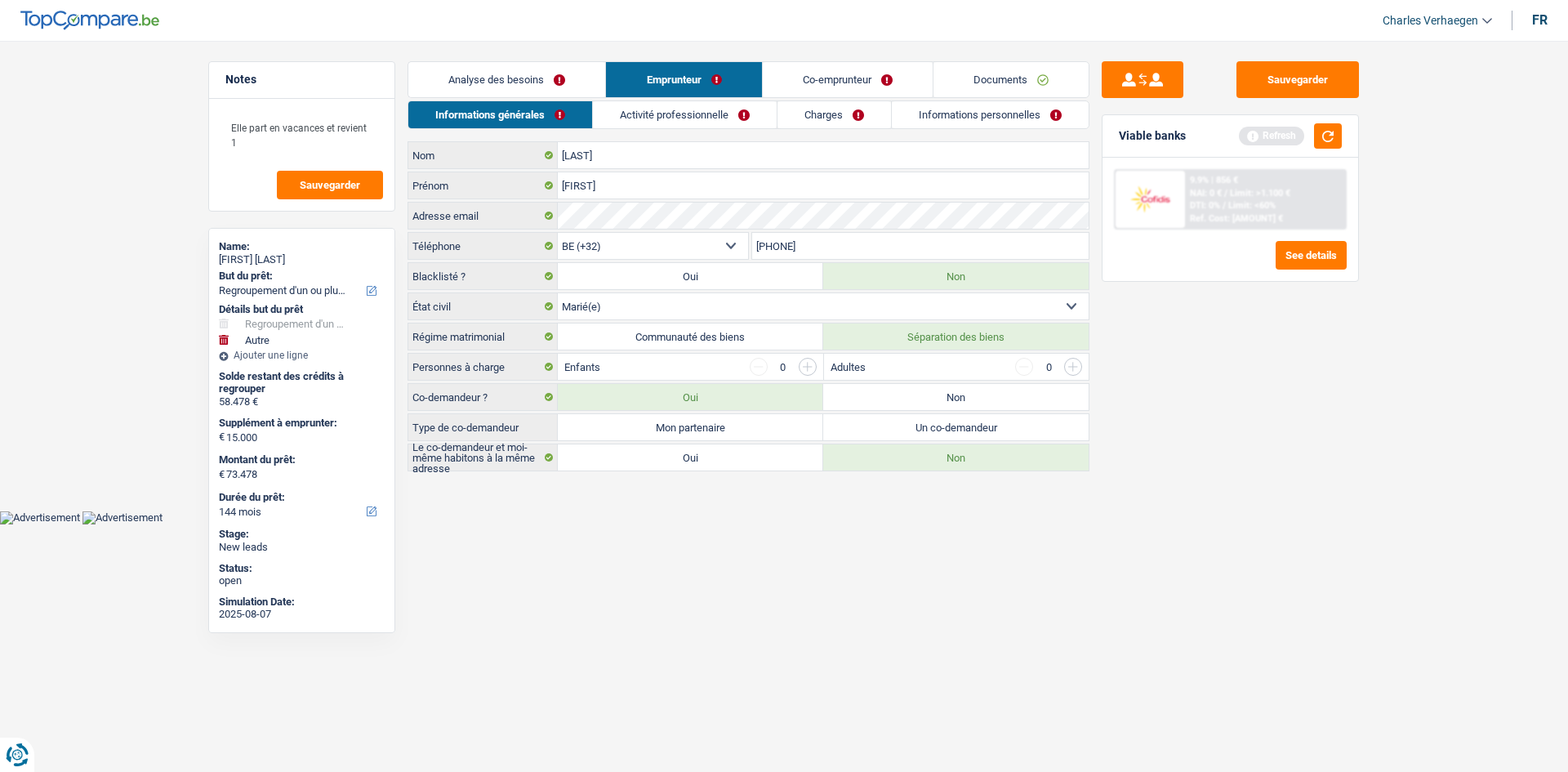click on "Mon partenaire" at bounding box center [690, 427] 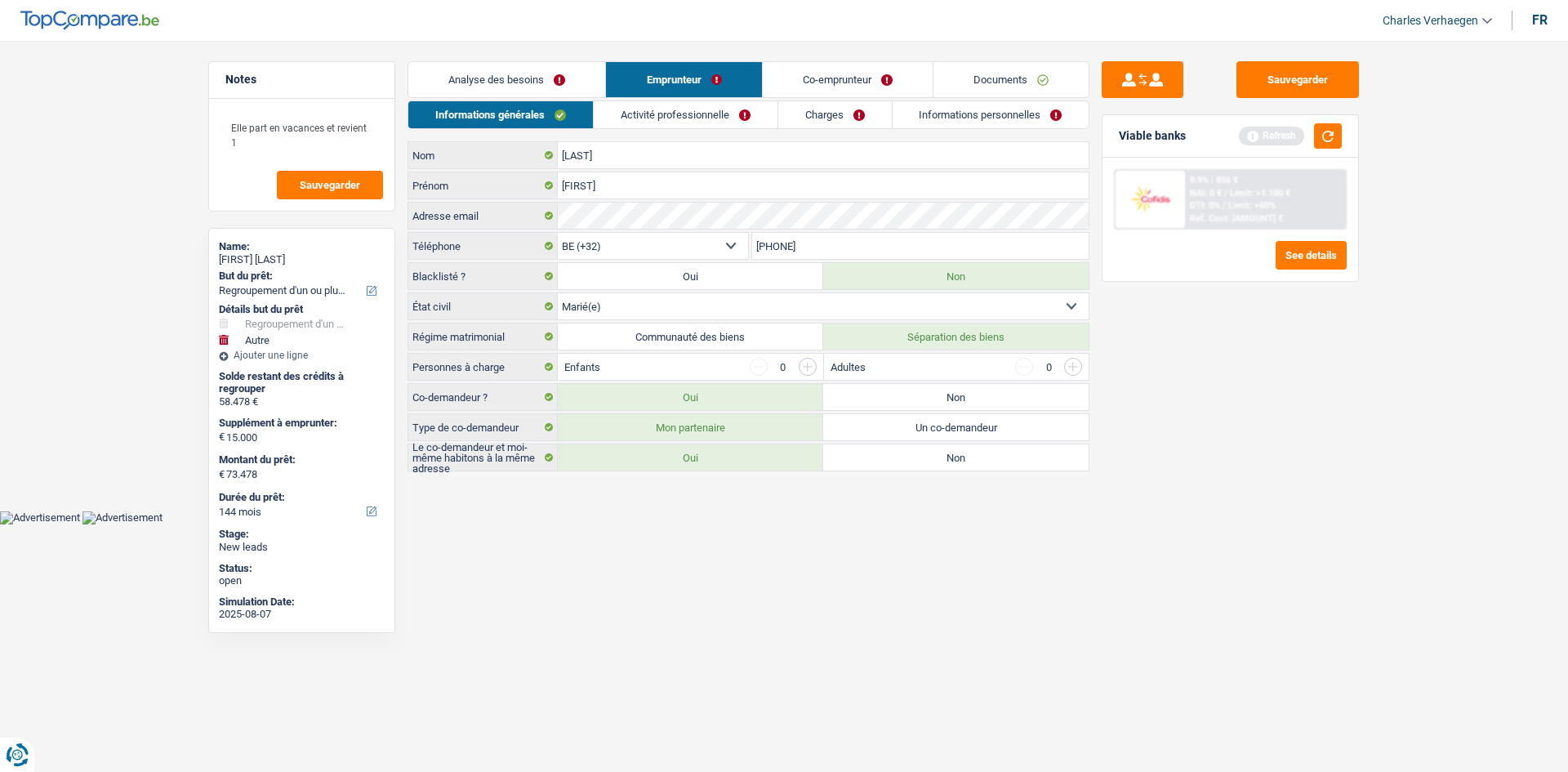 click on "Activité professionnelle" at bounding box center [685, 114] 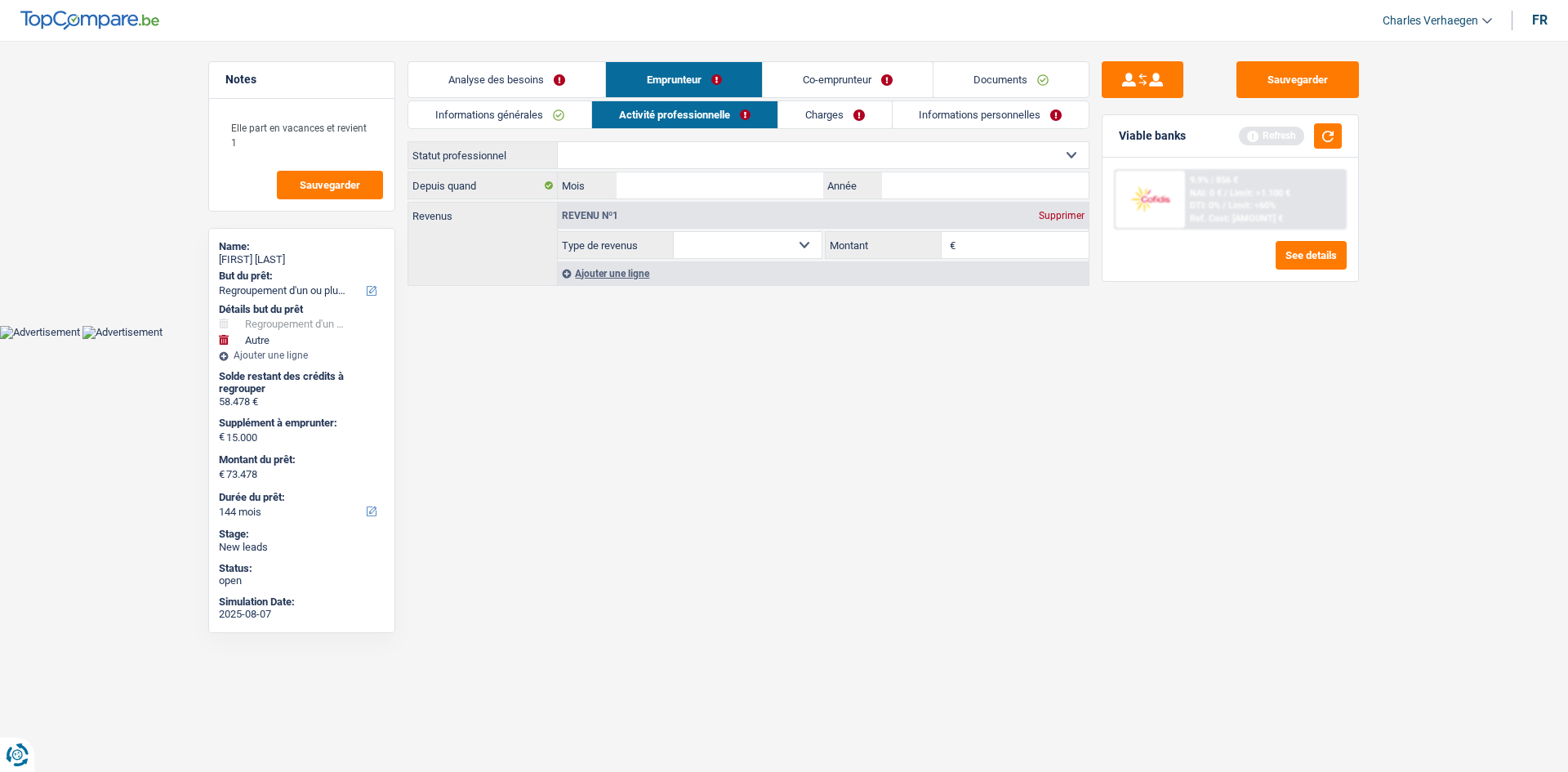 click on "Ouvrier Employé privé Employé public Invalide Indépendant Pensionné Chômeur Mutuelle Femme au foyer Sans profession Allocataire sécurité/Intégration social (SPF Sécurité Sociale, CPAS) Etudiant Profession libérale Commerçant Rentier Pré-pensionné
Sélectionner une option" at bounding box center [823, 155] 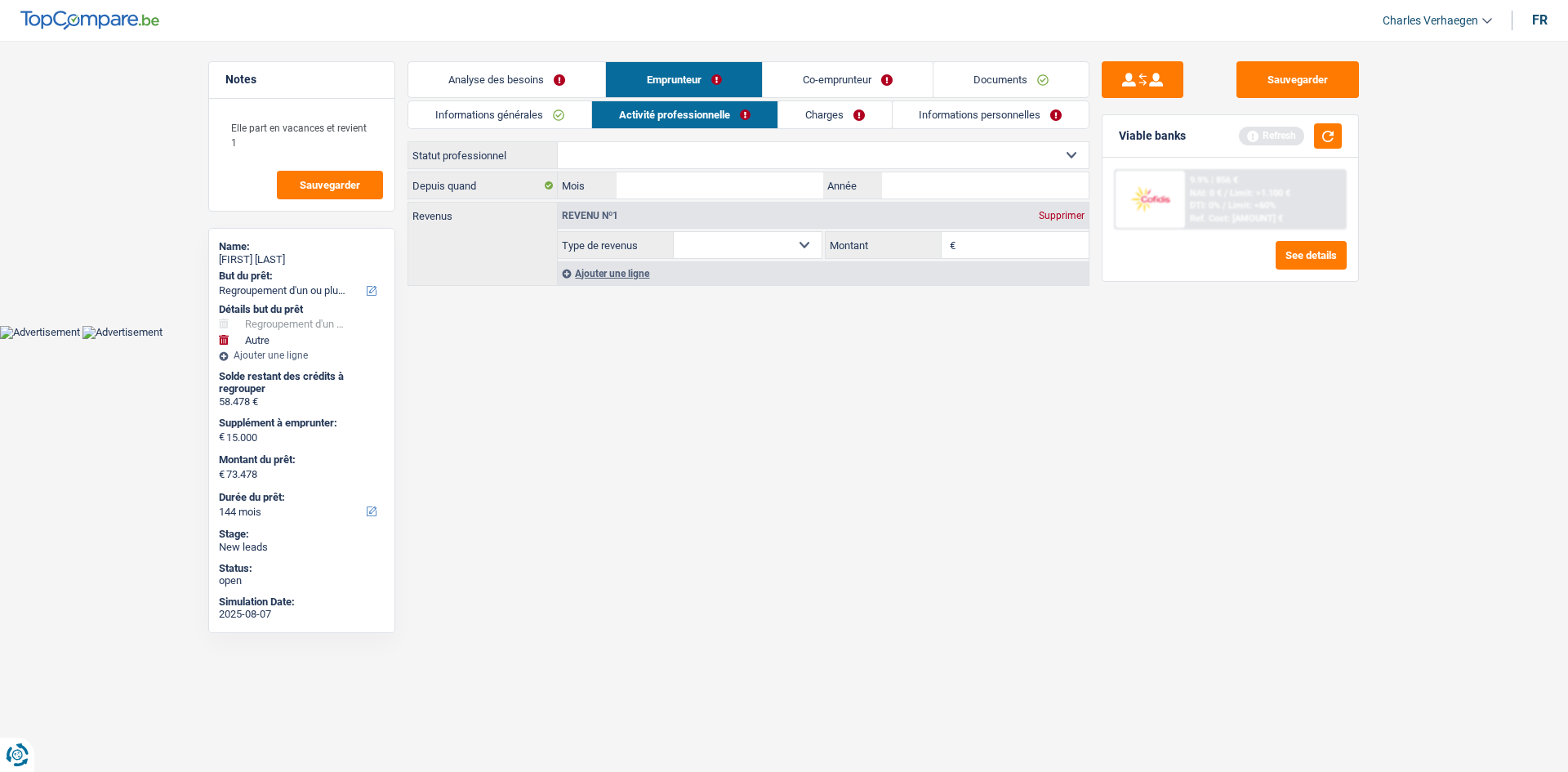 click on "Ouvrier Employé privé Employé public Invalide Indépendant Pensionné Chômeur Mutuelle Femme au foyer Sans profession Allocataire sécurité/Intégration social (SPF Sécurité Sociale, CPAS) Etudiant Profession libérale Commerçant Rentier Pré-pensionné
Sélectionner une option" at bounding box center (823, 155) 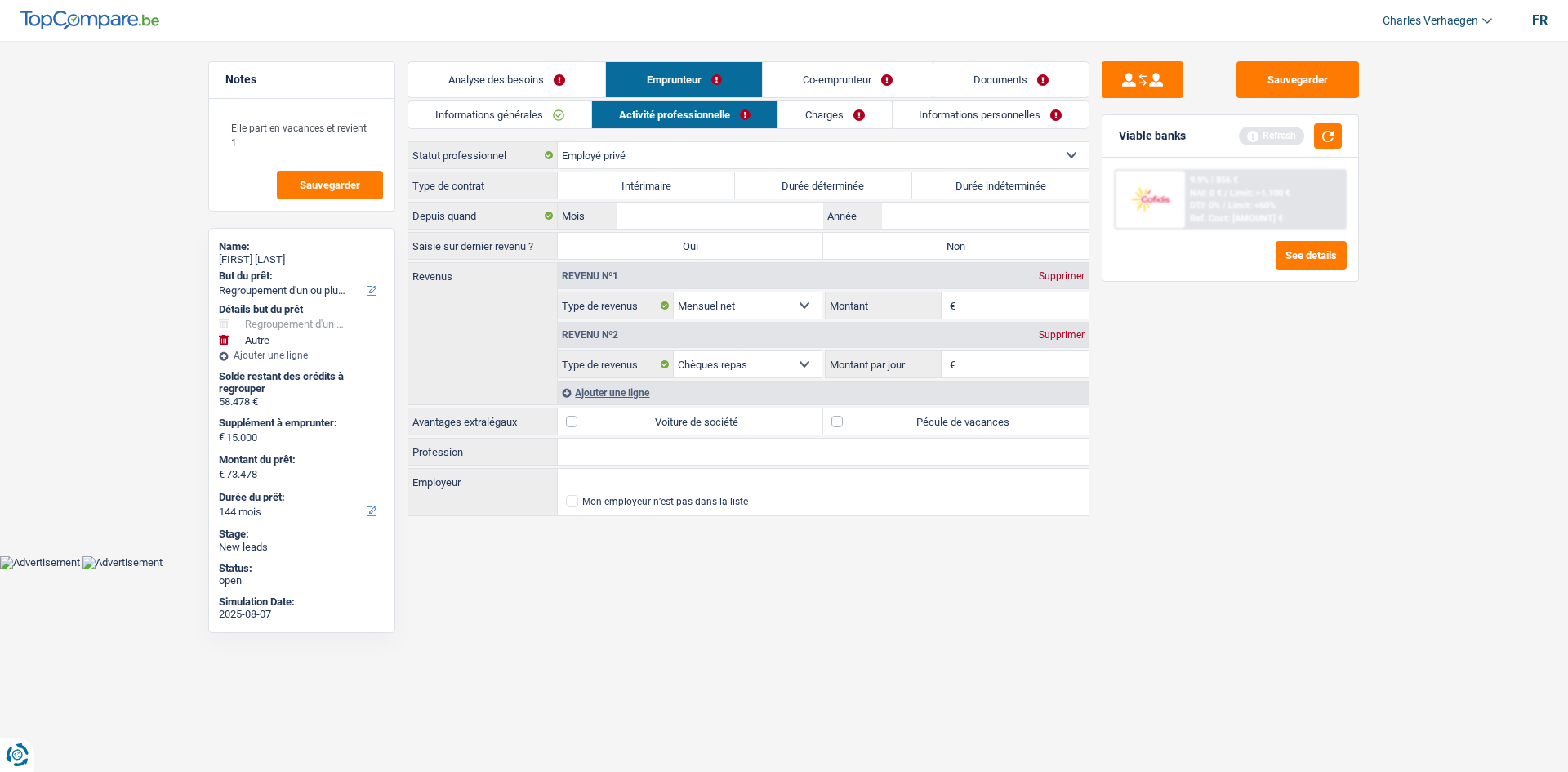click on "Durée indéterminée" at bounding box center [1000, 185] 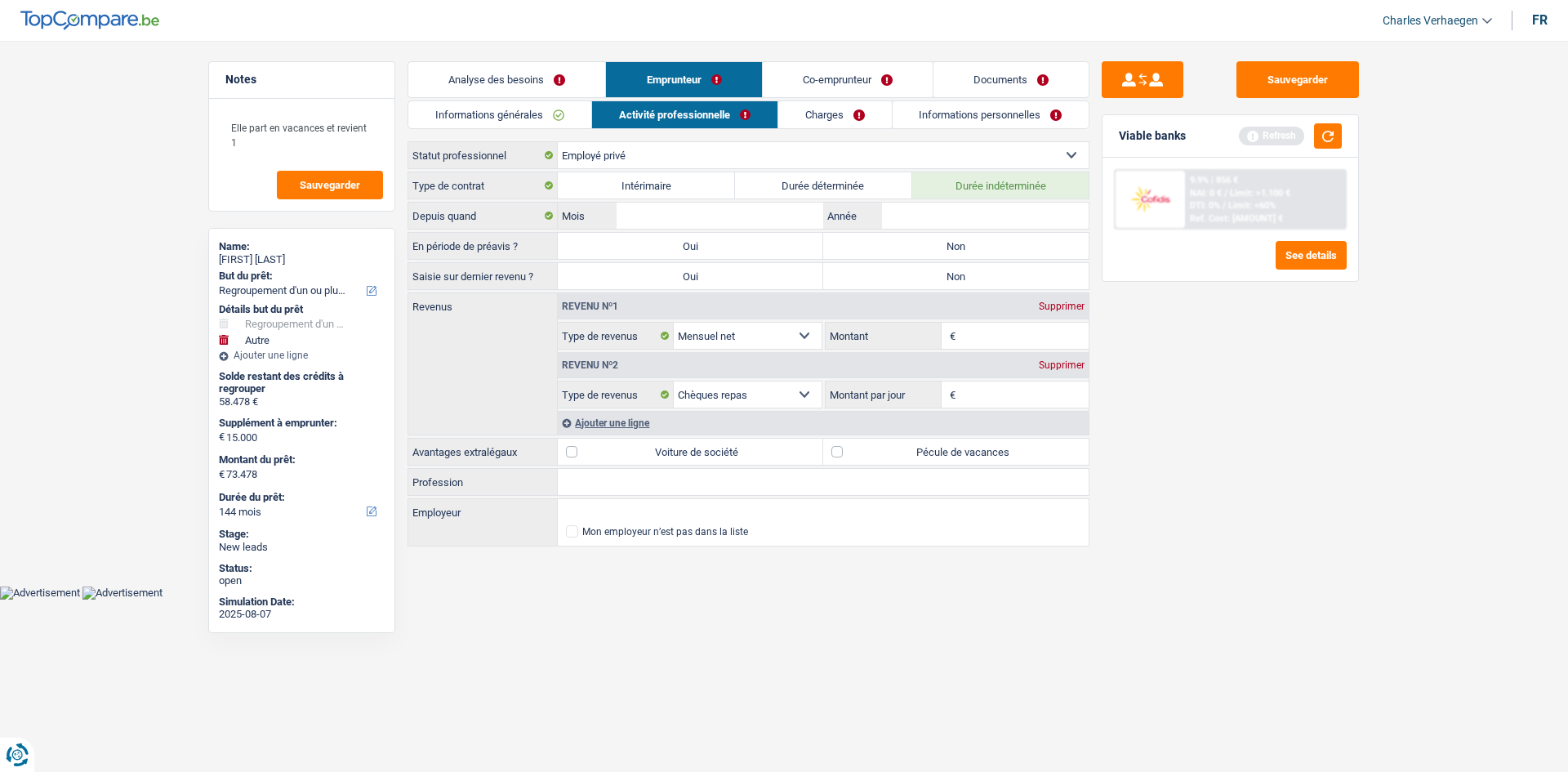 click on "Non" at bounding box center (956, 246) 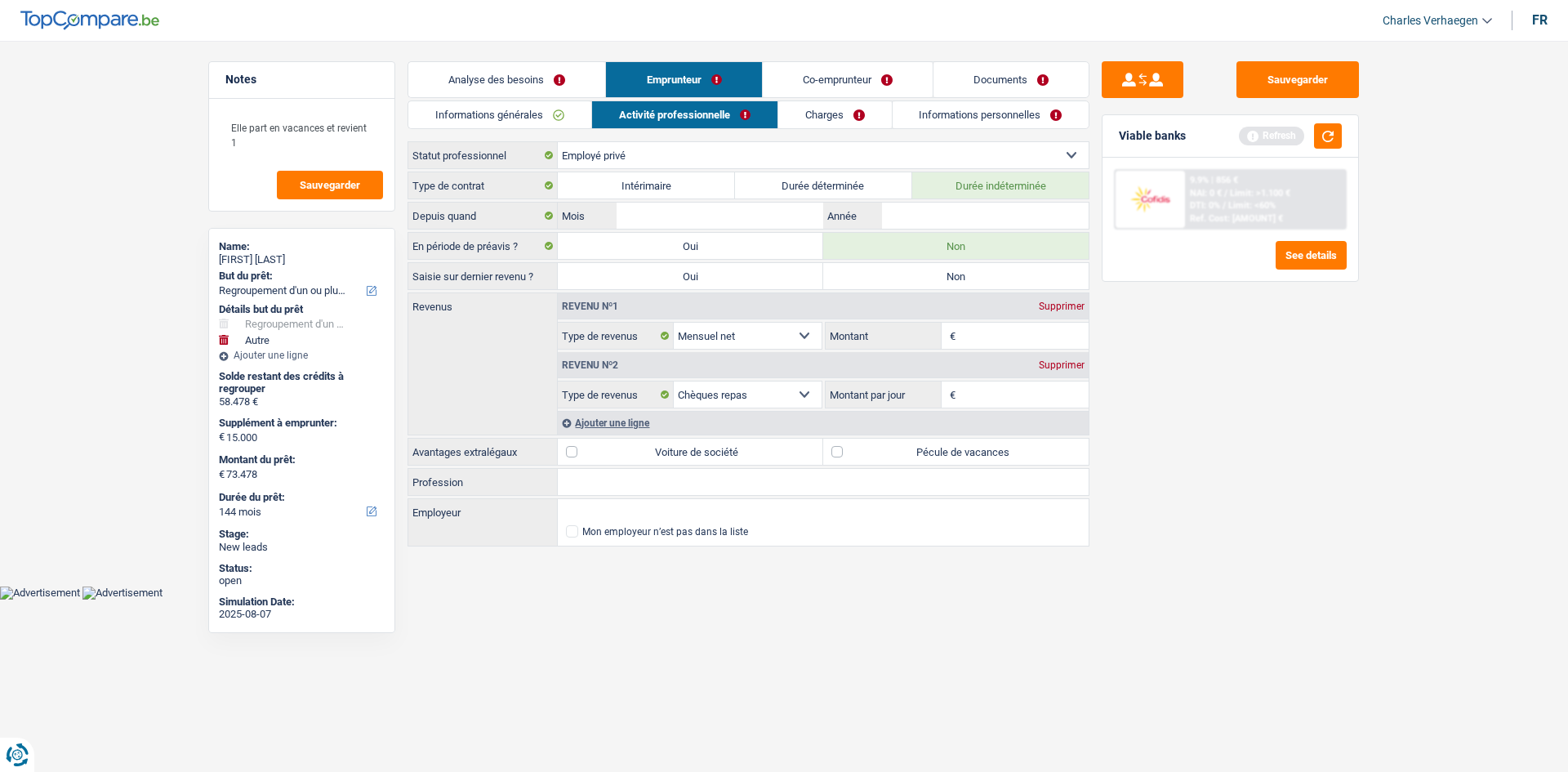 click on "Non" at bounding box center (956, 276) 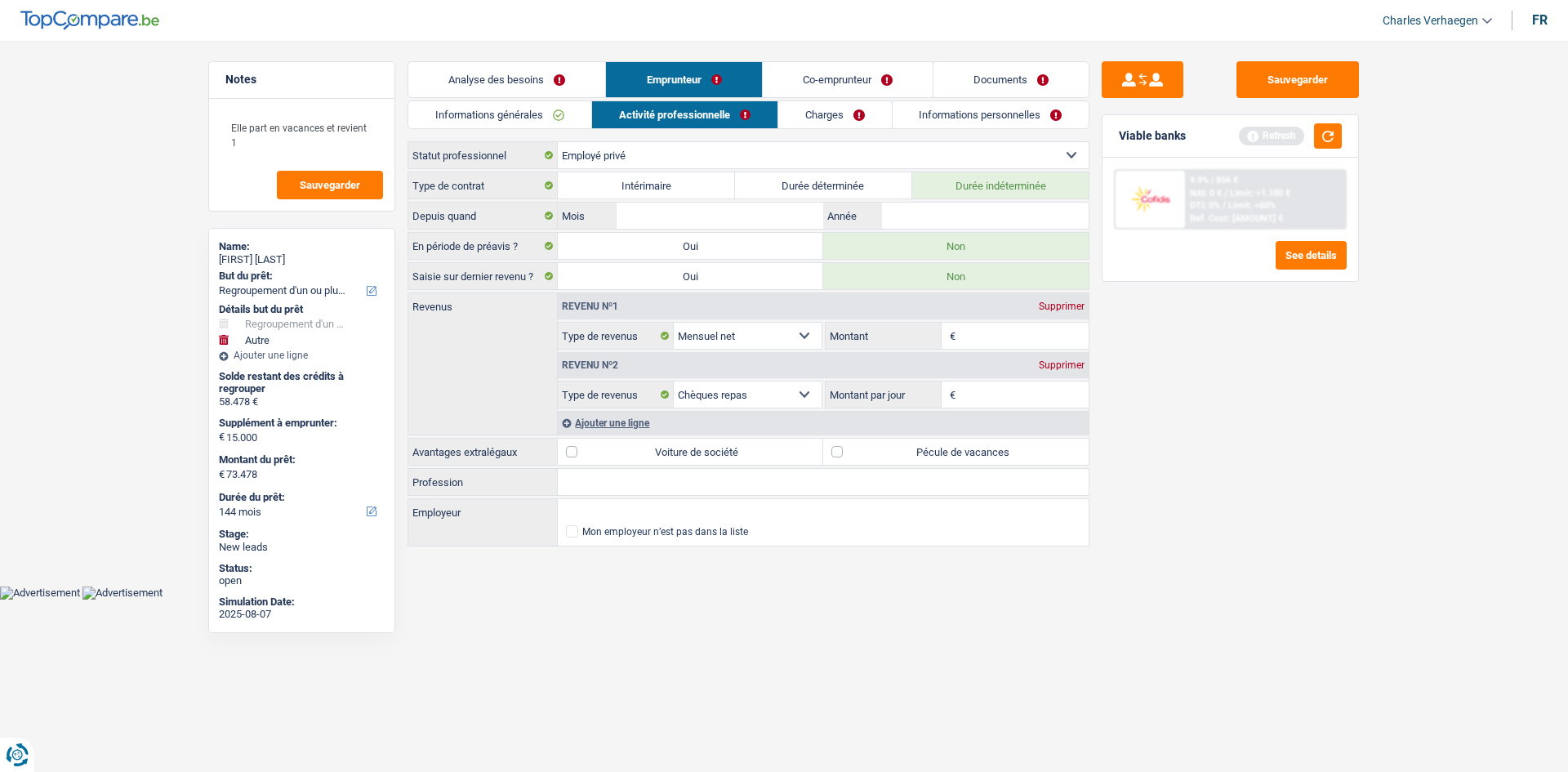 click on "Sauvegarder
Viable banks
Refresh
9.9% | [AMOUNT] €
NAI: 0 €
/
Limit: >1.100 €
DTI: 0%
/
Limit: <60%
Ref. Cost: [AMOUNT] €
See details" at bounding box center (1230, 401) 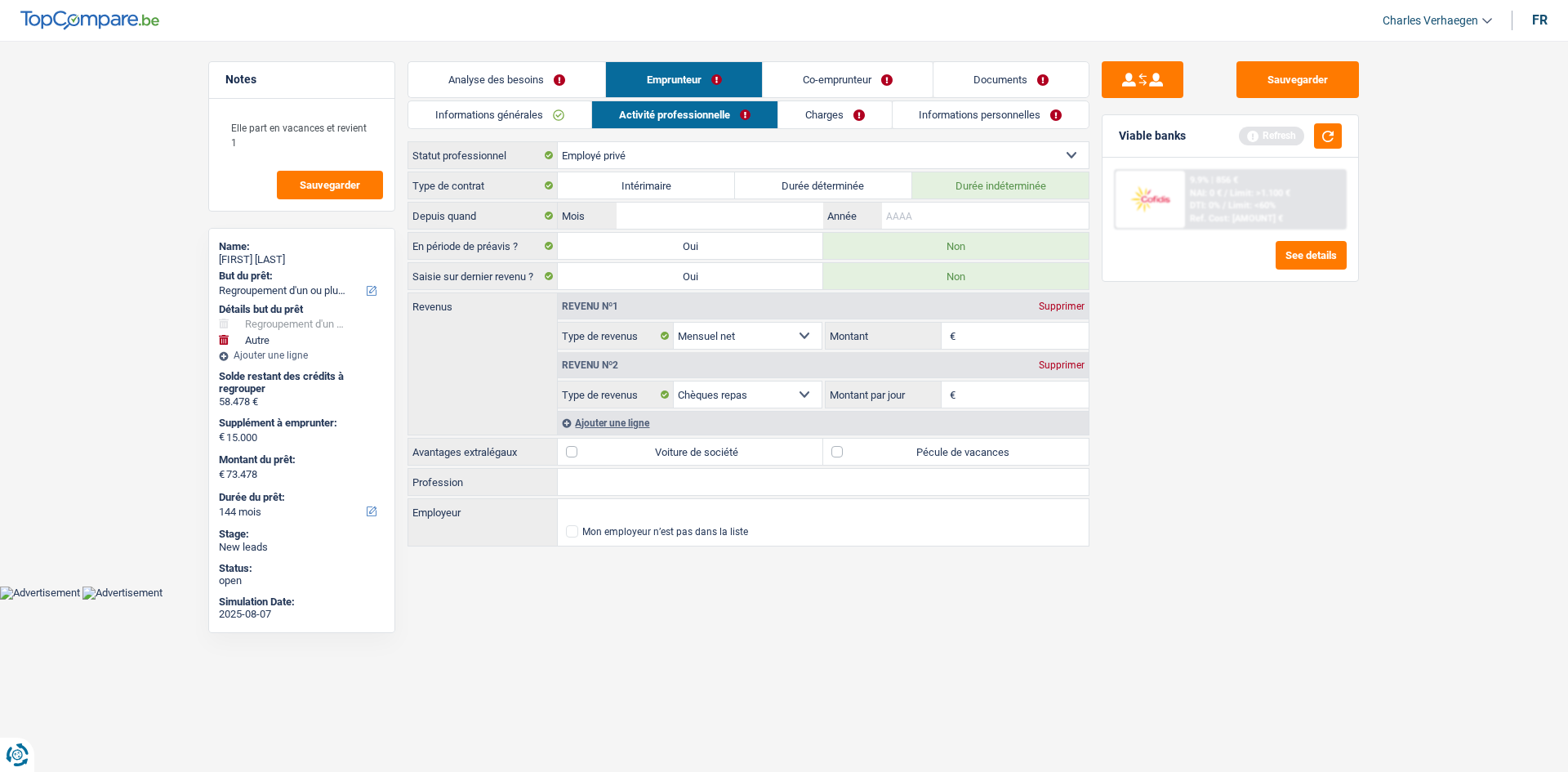 click on "Année" at bounding box center (985, 216) 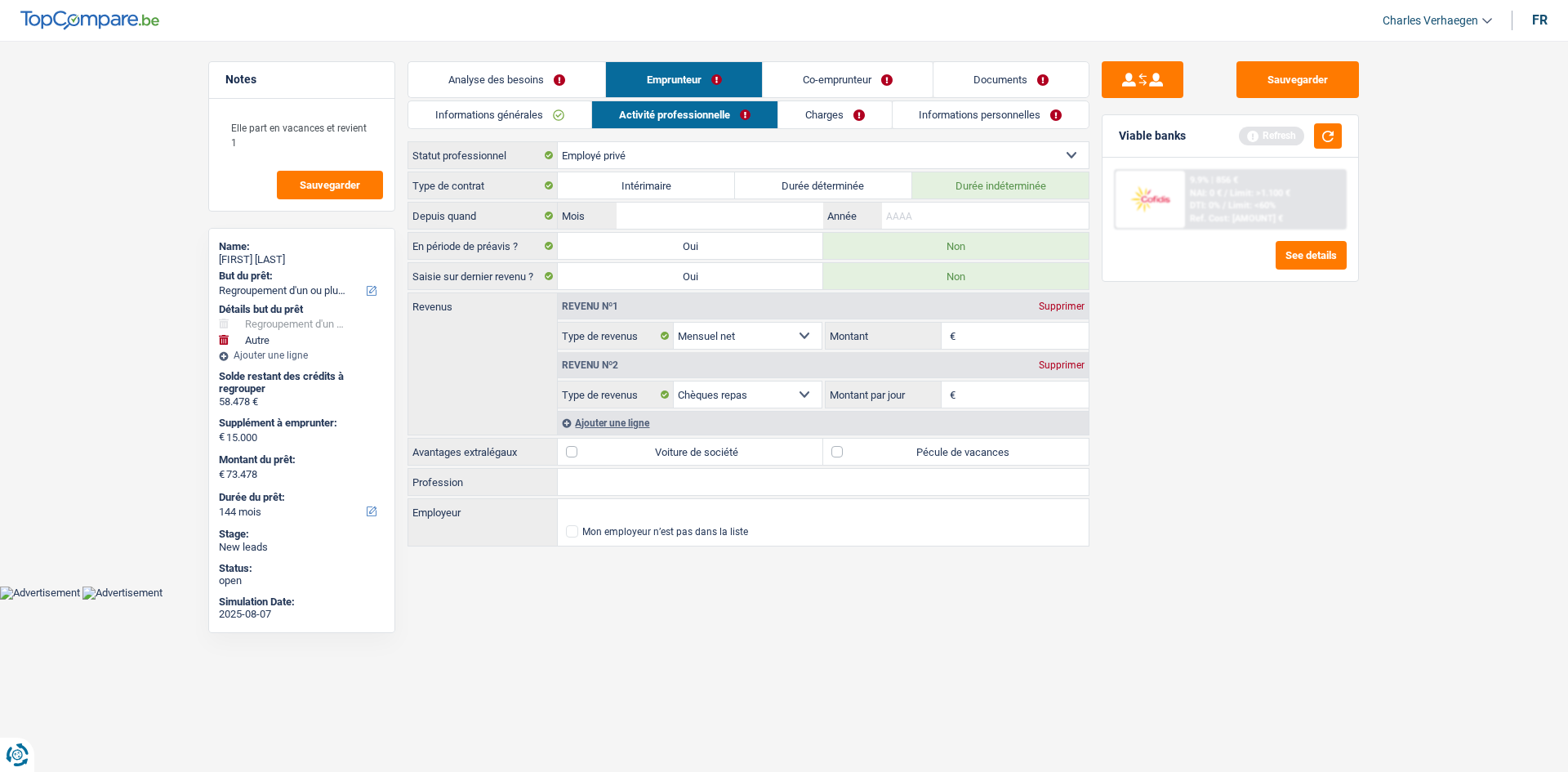 click on "Durée déterminée" at bounding box center (823, 185) 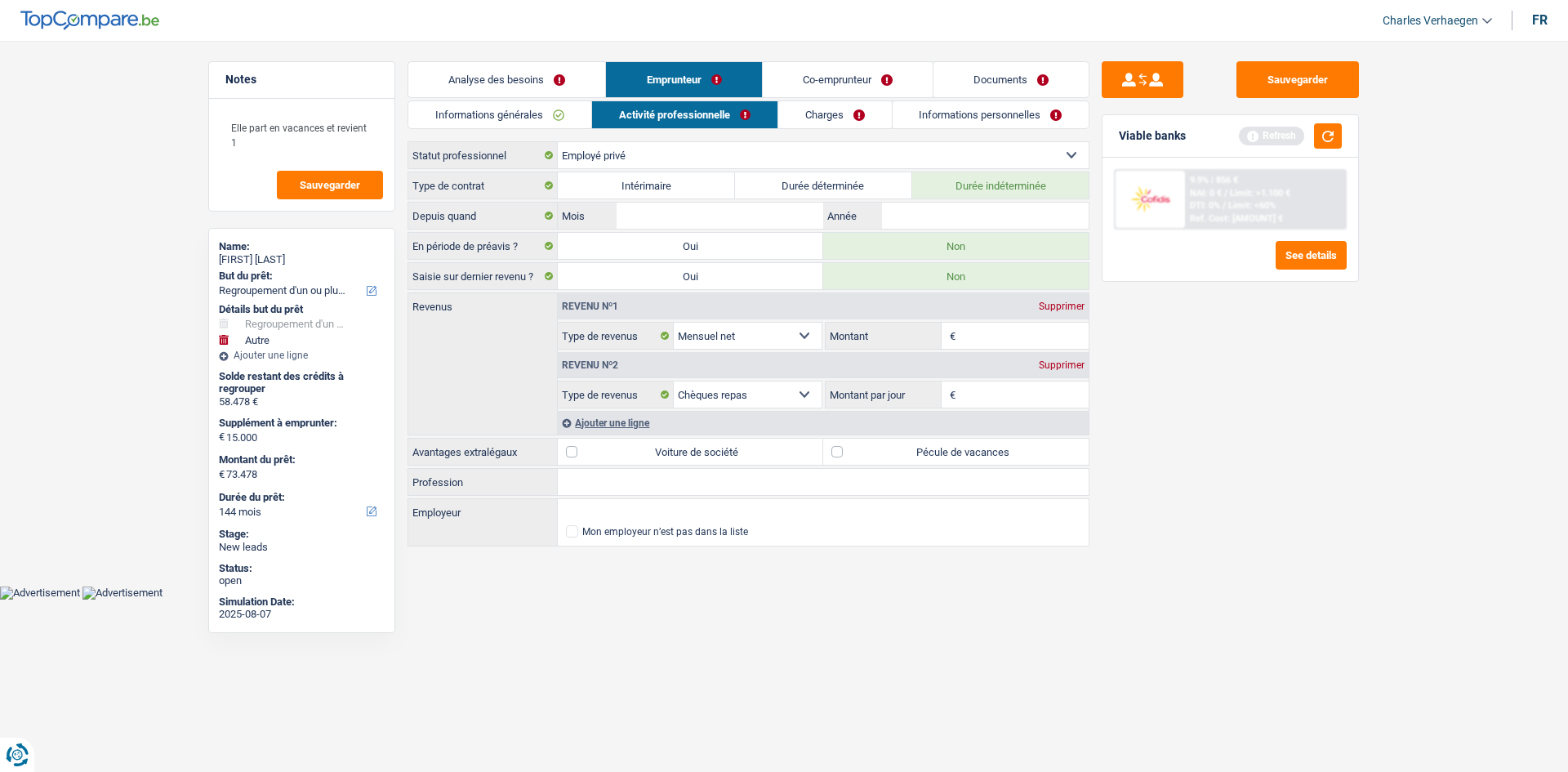 click on "Durée déterminée" at bounding box center [823, 185] 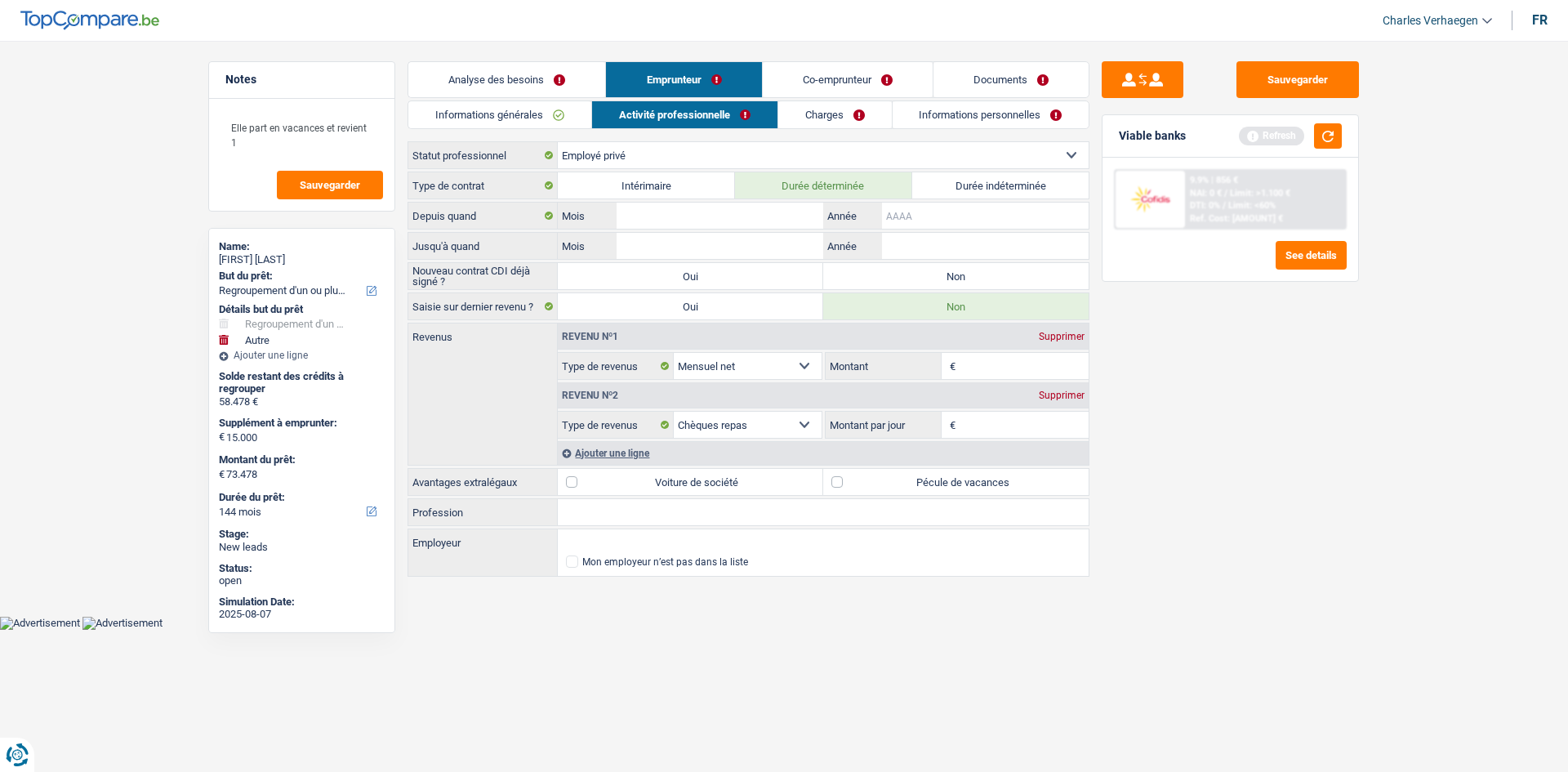 click on "Année" at bounding box center [985, 216] 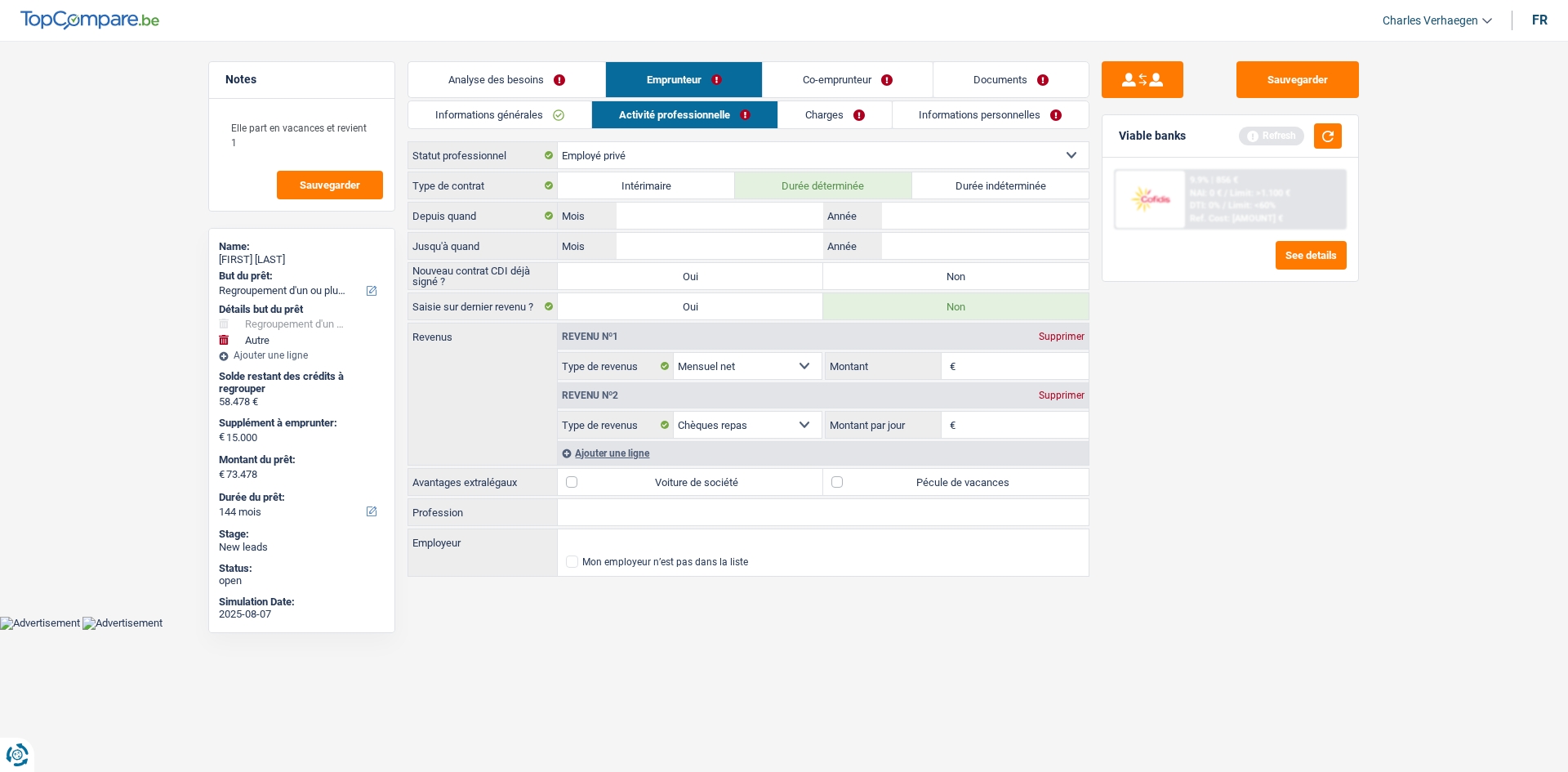 click on "Non" at bounding box center [956, 276] 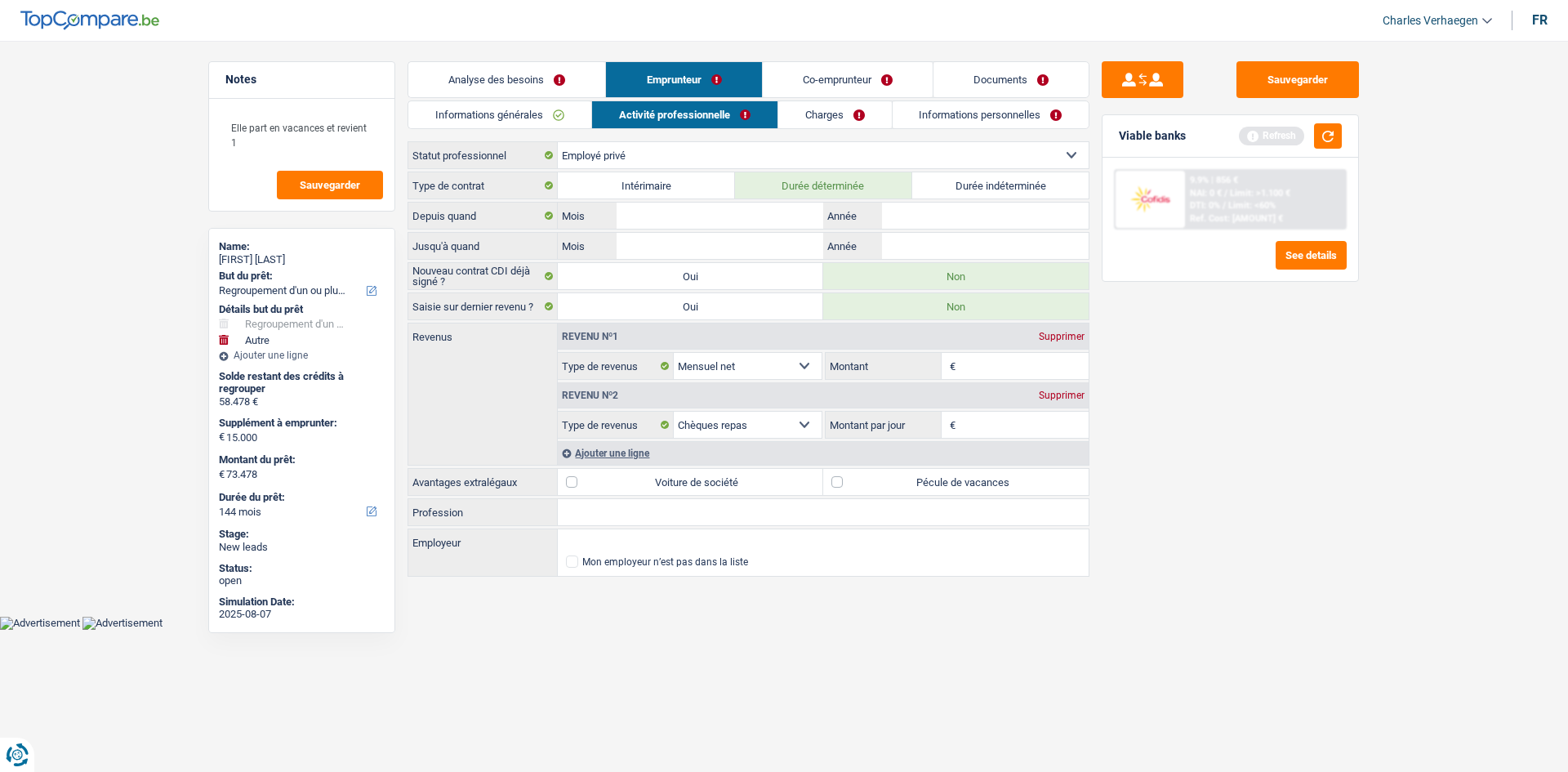 click on "Co-emprunteur" at bounding box center (848, 79) 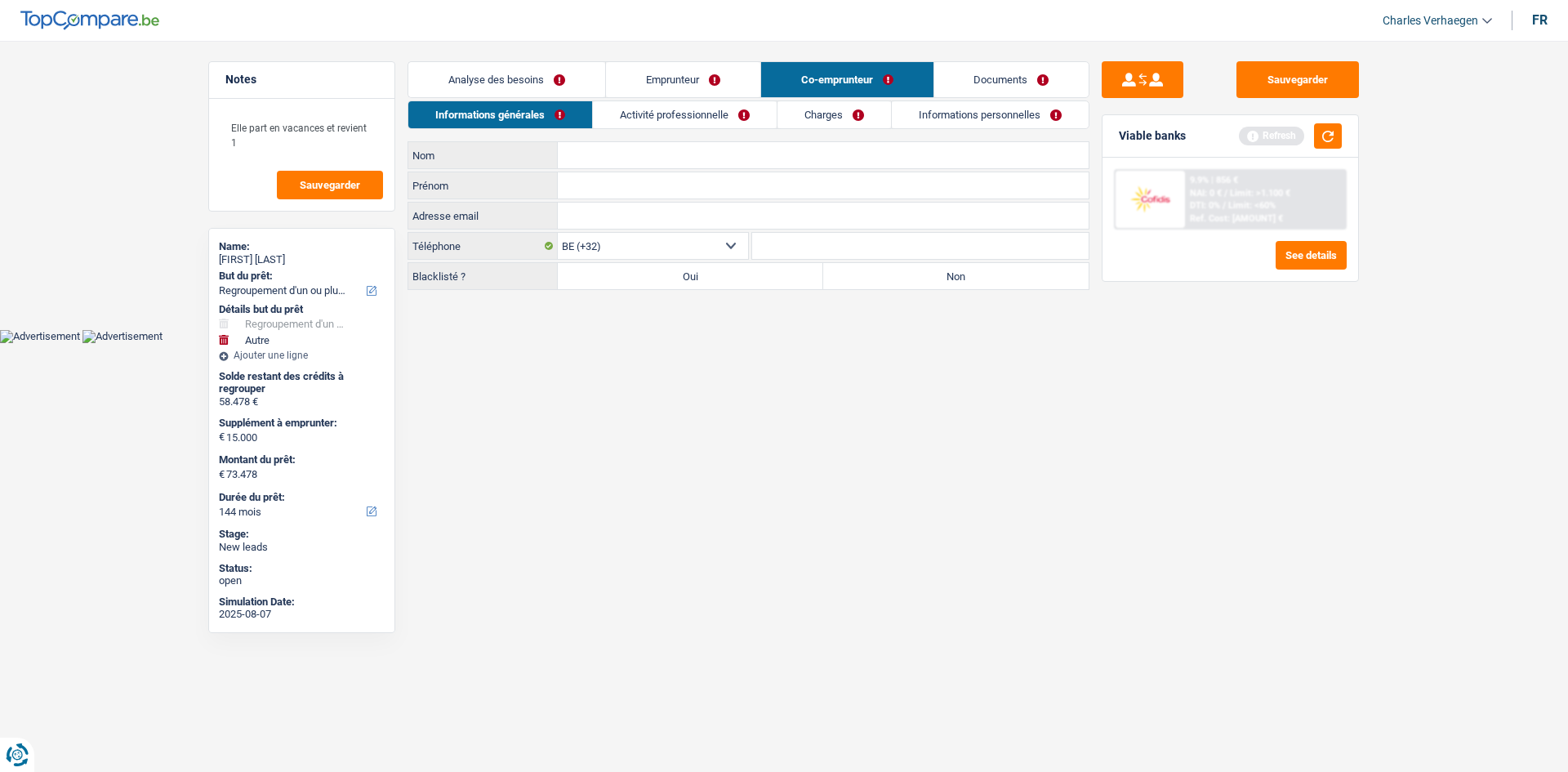 click on "Activité professionnelle" at bounding box center [684, 114] 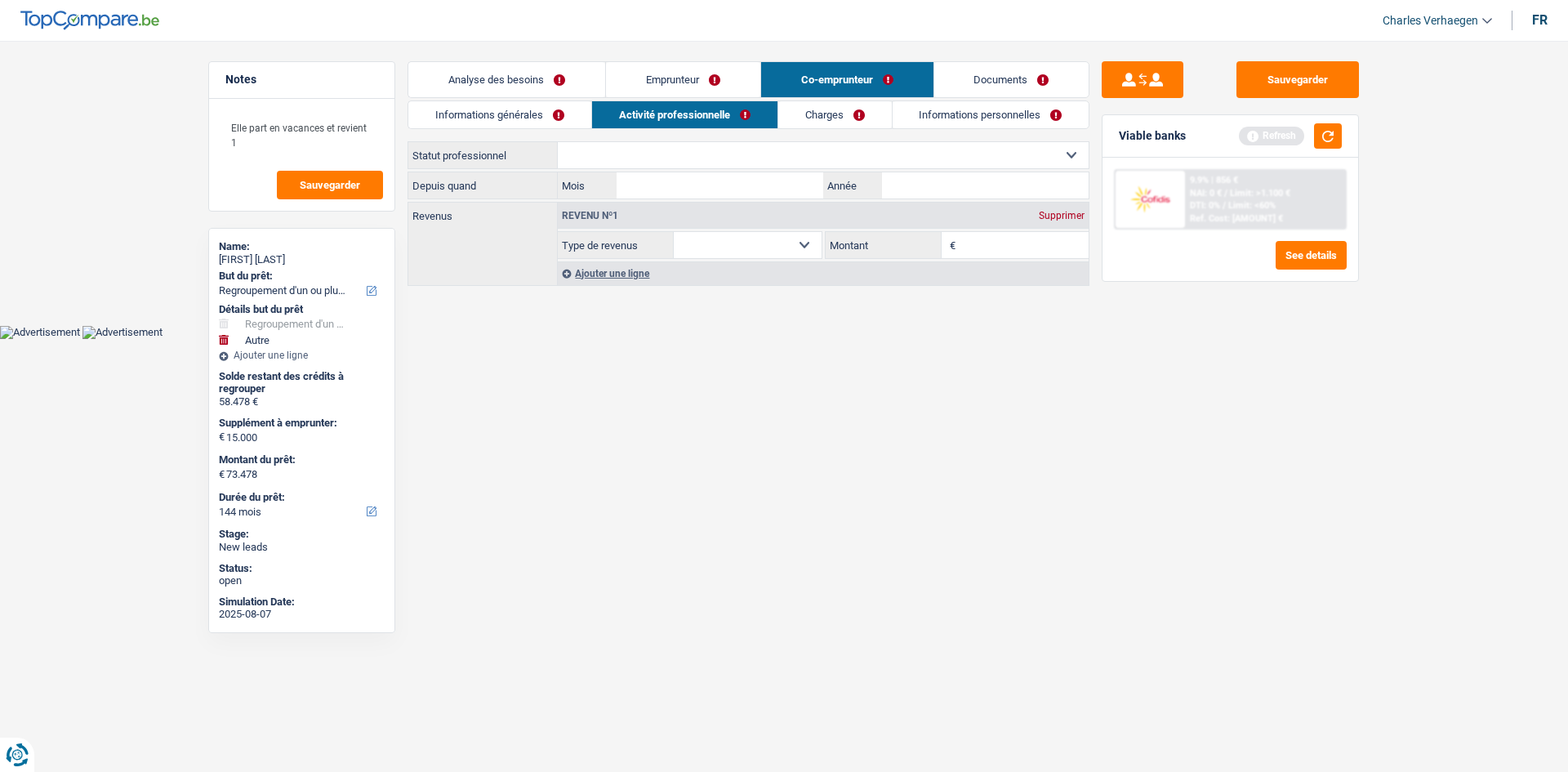 click on "Ouvrier Employé privé Employé public Invalide Indépendant Pensionné Chômeur Mutuelle Femme au foyer Sans profession Allocataire sécurité/Intégration social (SPF Sécurité Sociale, CPAS) Etudiant Profession libérale Commerçant Rentier Pré-pensionné
Sélectionner une option" at bounding box center [823, 155] 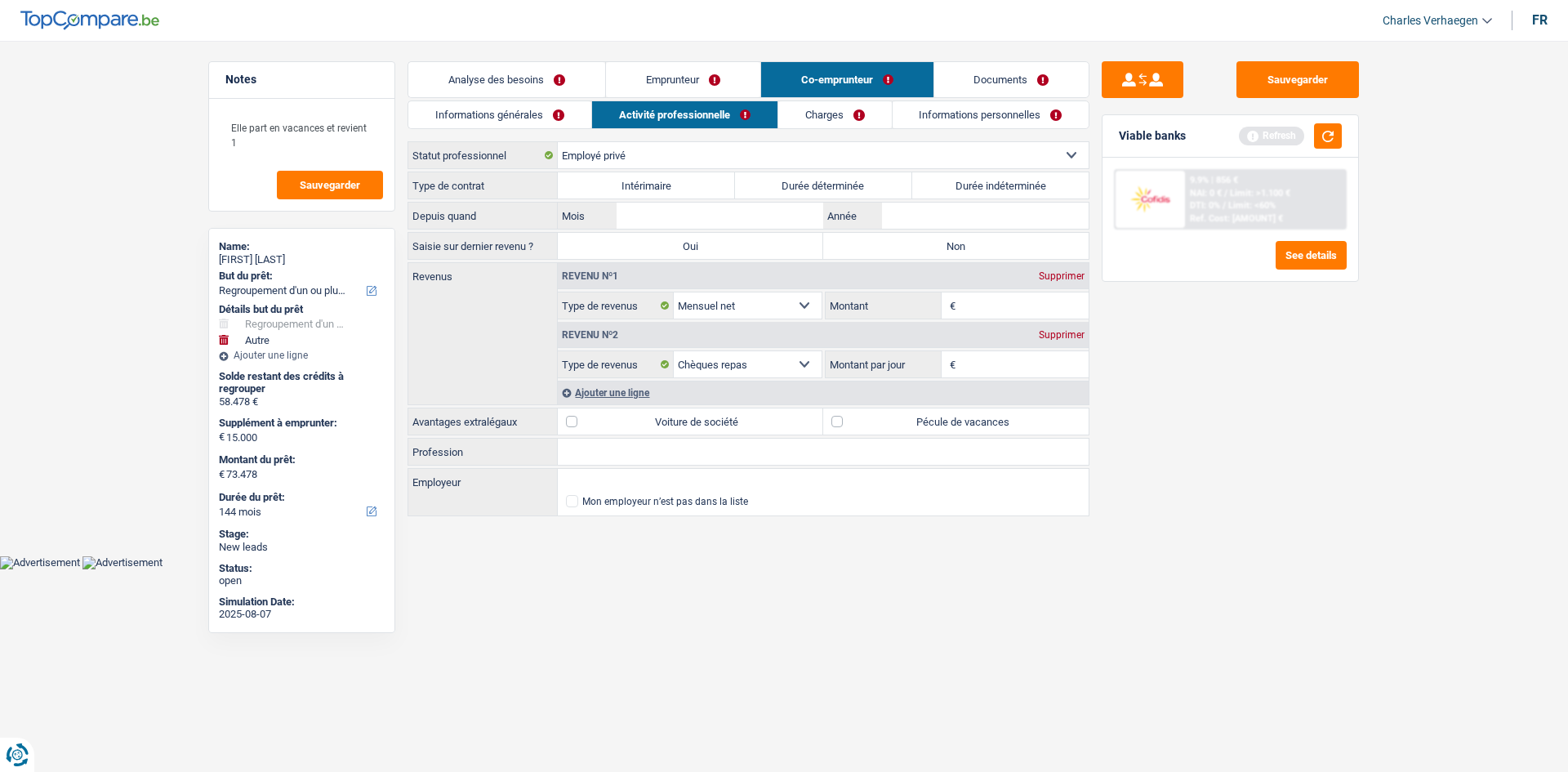 click on "Emprunteur" at bounding box center (683, 79) 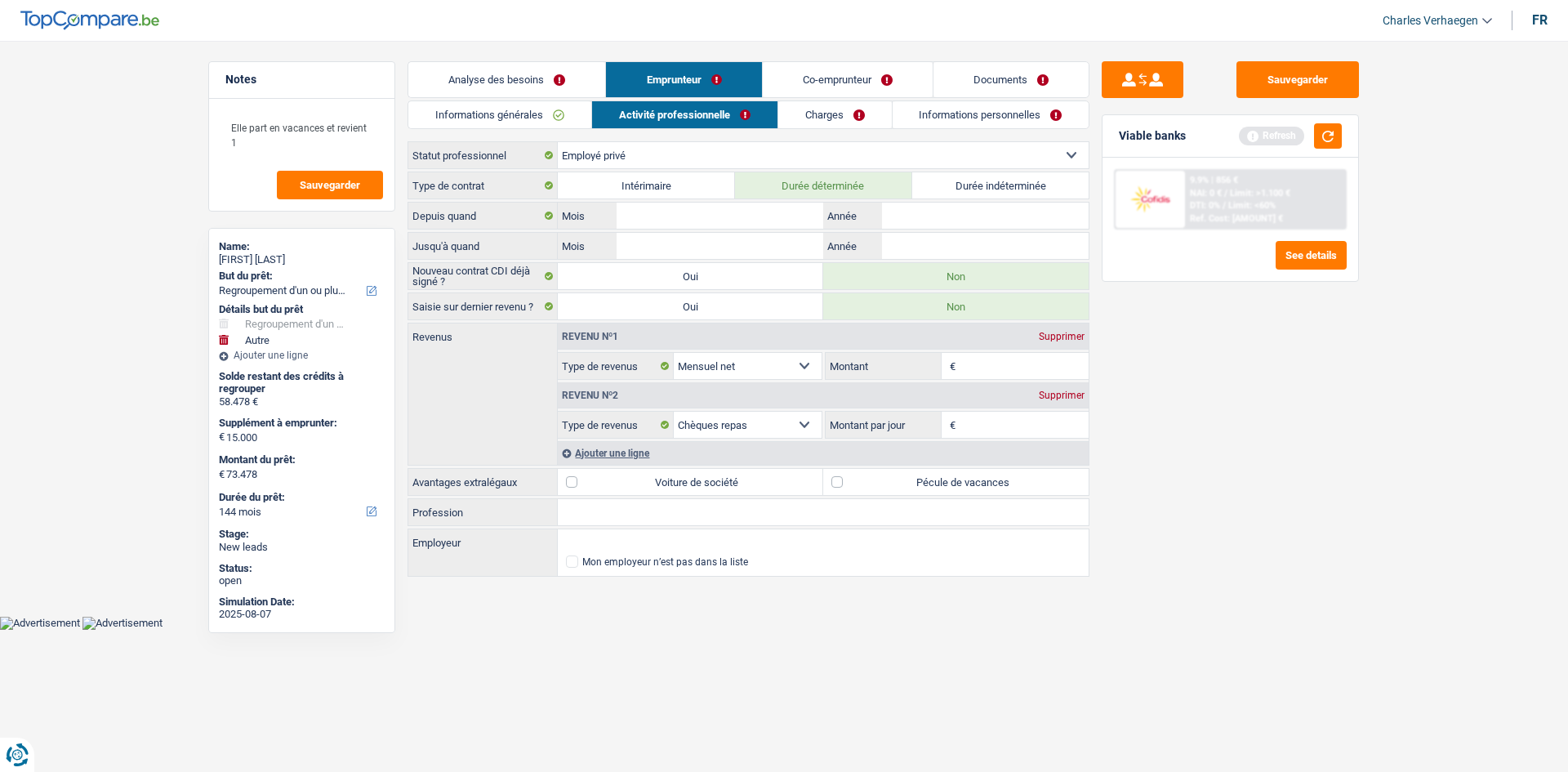 click on "Co-emprunteur" at bounding box center (848, 79) 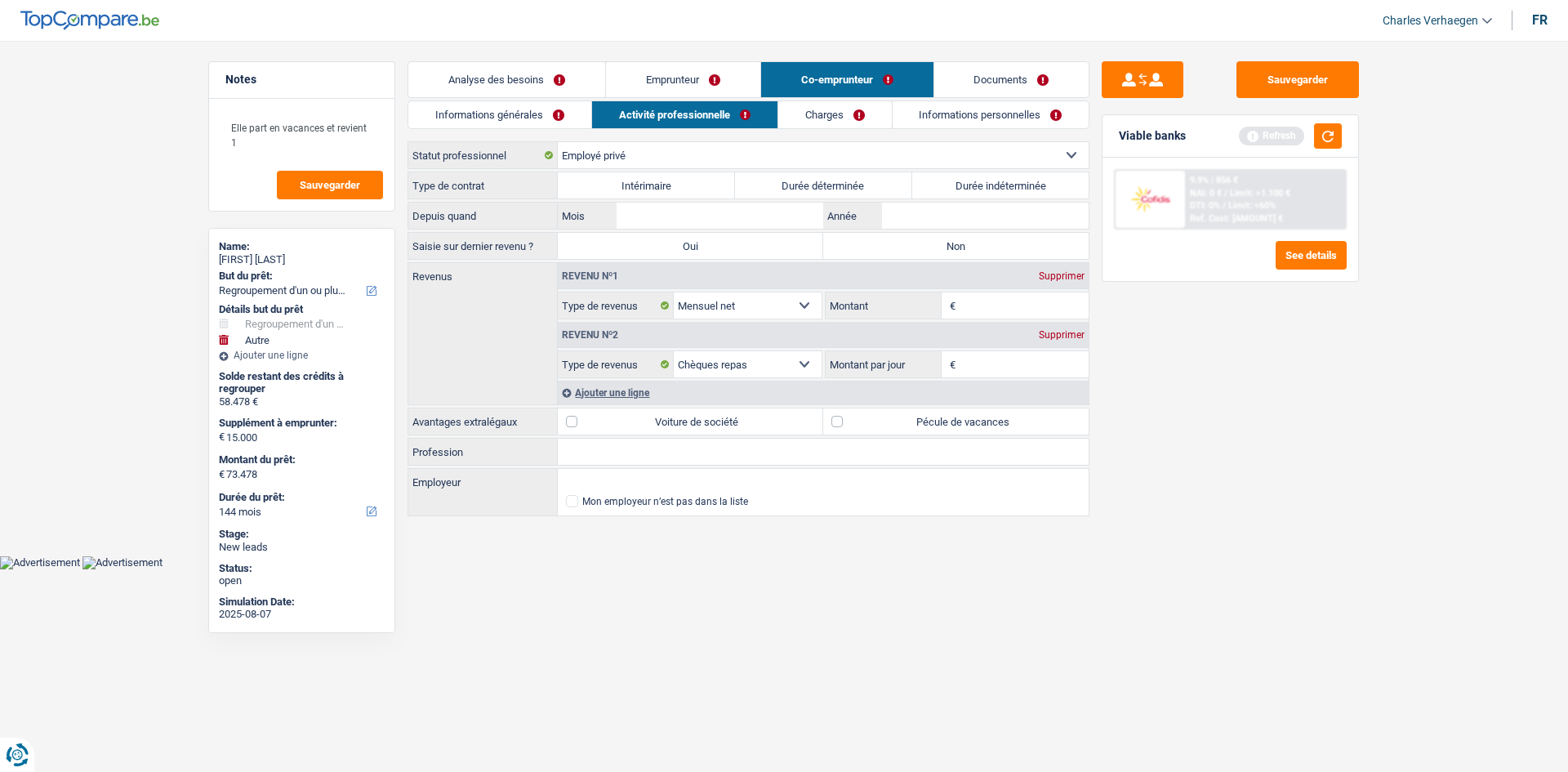 click on "Durée indéterminée" at bounding box center [1000, 185] 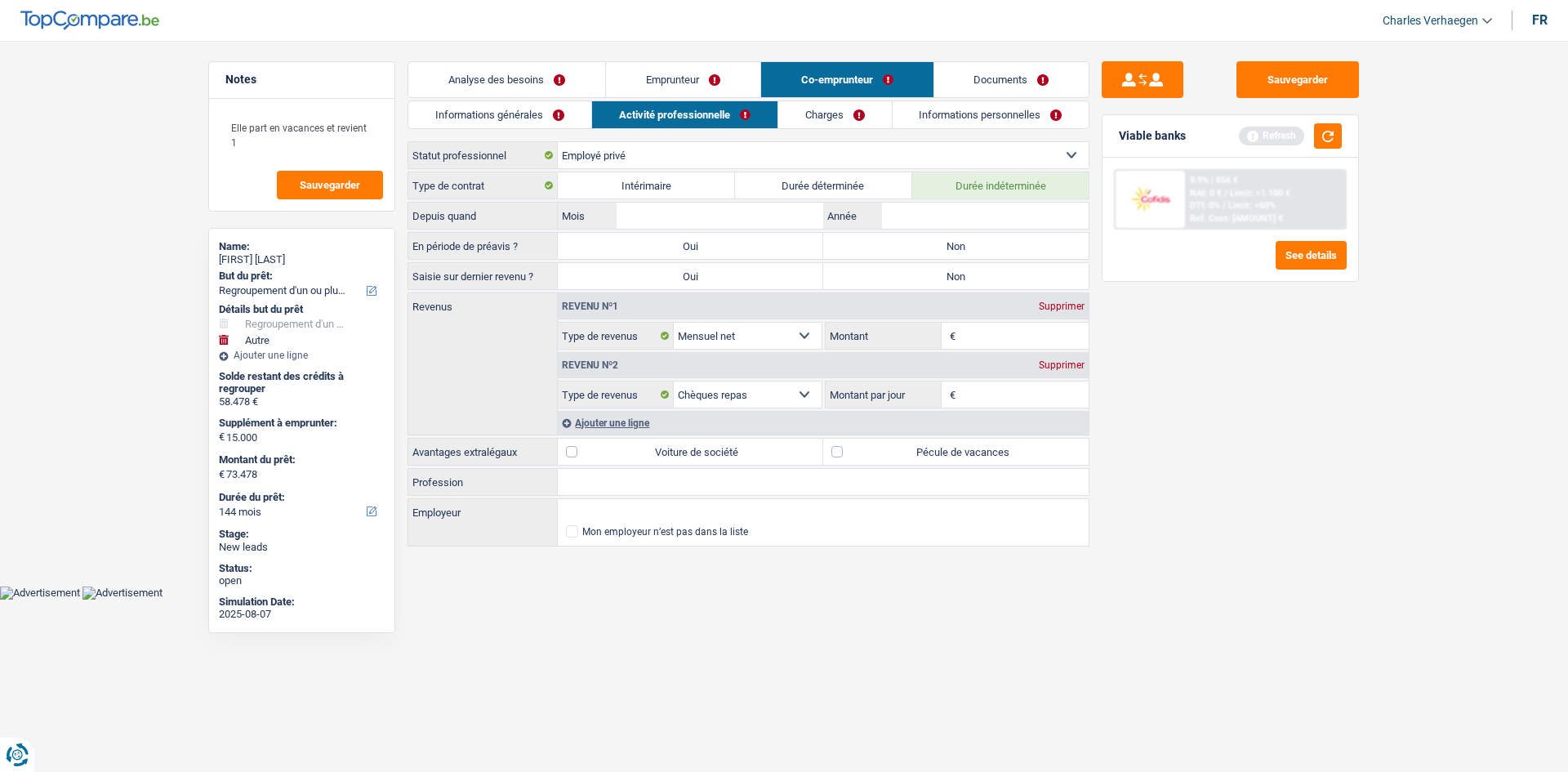 click on "Emprunteur" at bounding box center [683, 79] 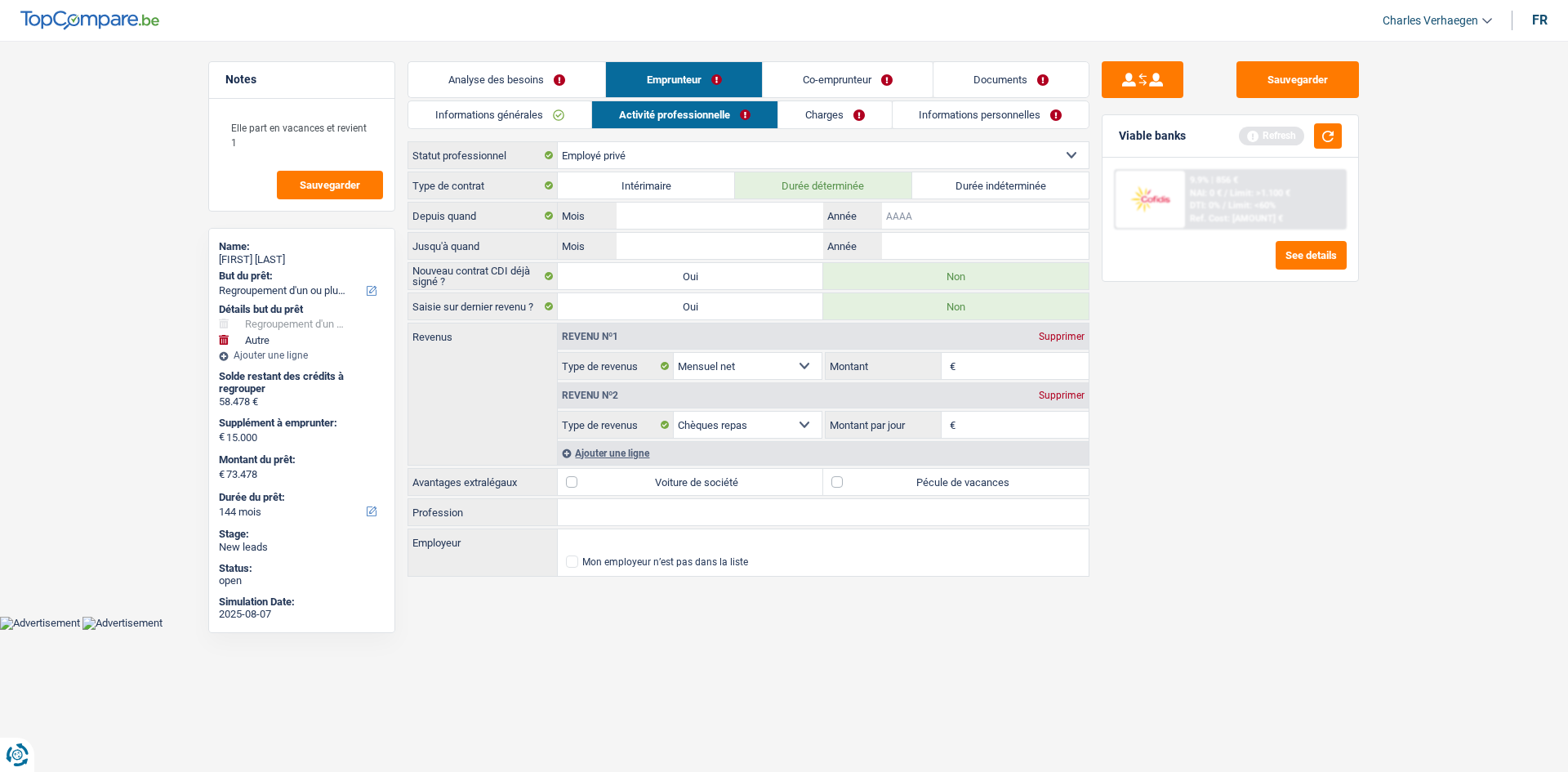click on "Année" at bounding box center (985, 216) 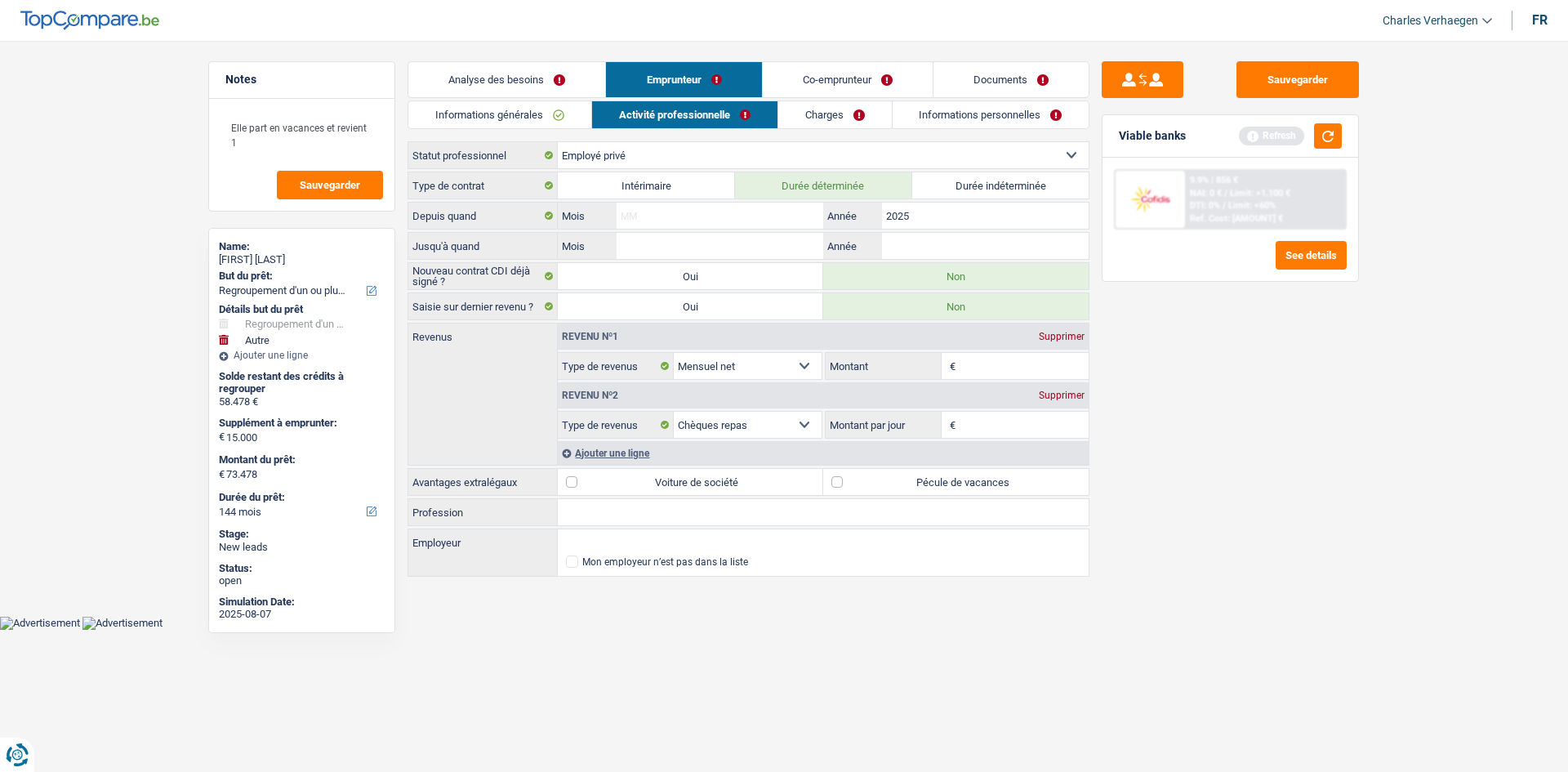 click on "Mois" at bounding box center (719, 216) 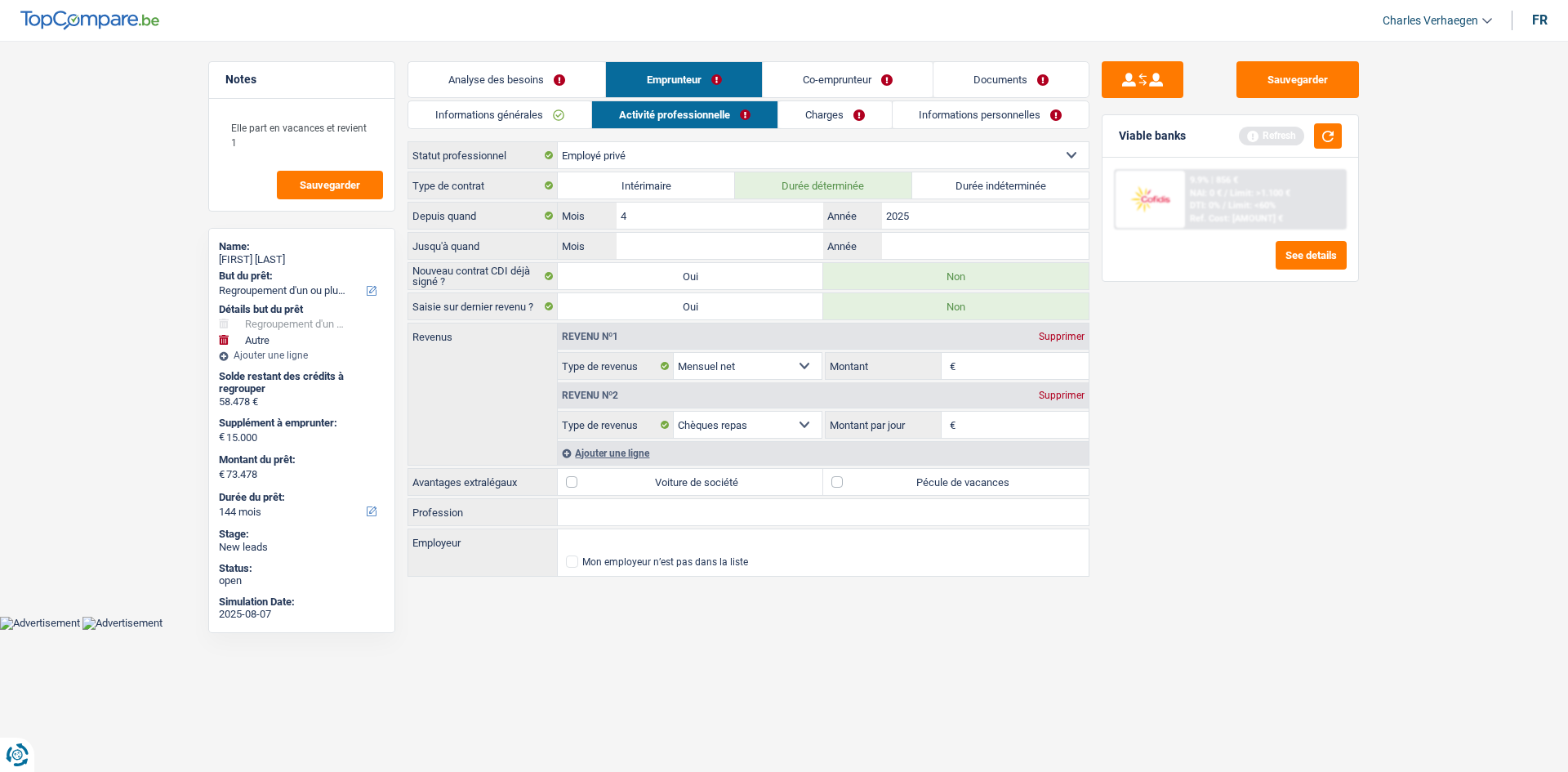 click on "Sauvegarder
Viable banks
Refresh
9.9% | [AMOUNT] €
NAI: 0 €
/
Limit: >1.100 €
DTI: 0%
/
Limit: <60%
Ref. Cost: [AMOUNT] €
See details" at bounding box center (1230, 401) 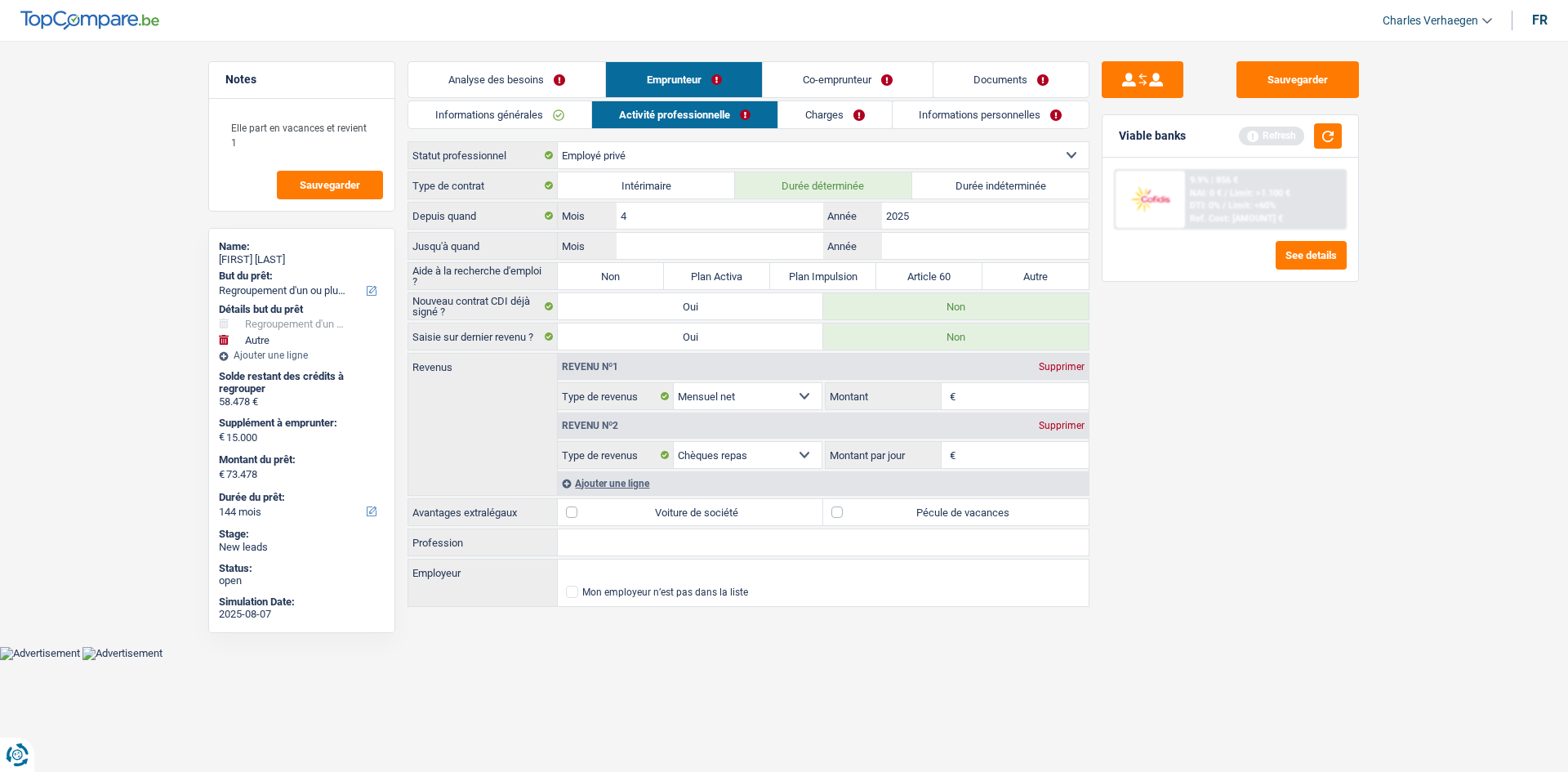 click on "Non" at bounding box center (611, 276) 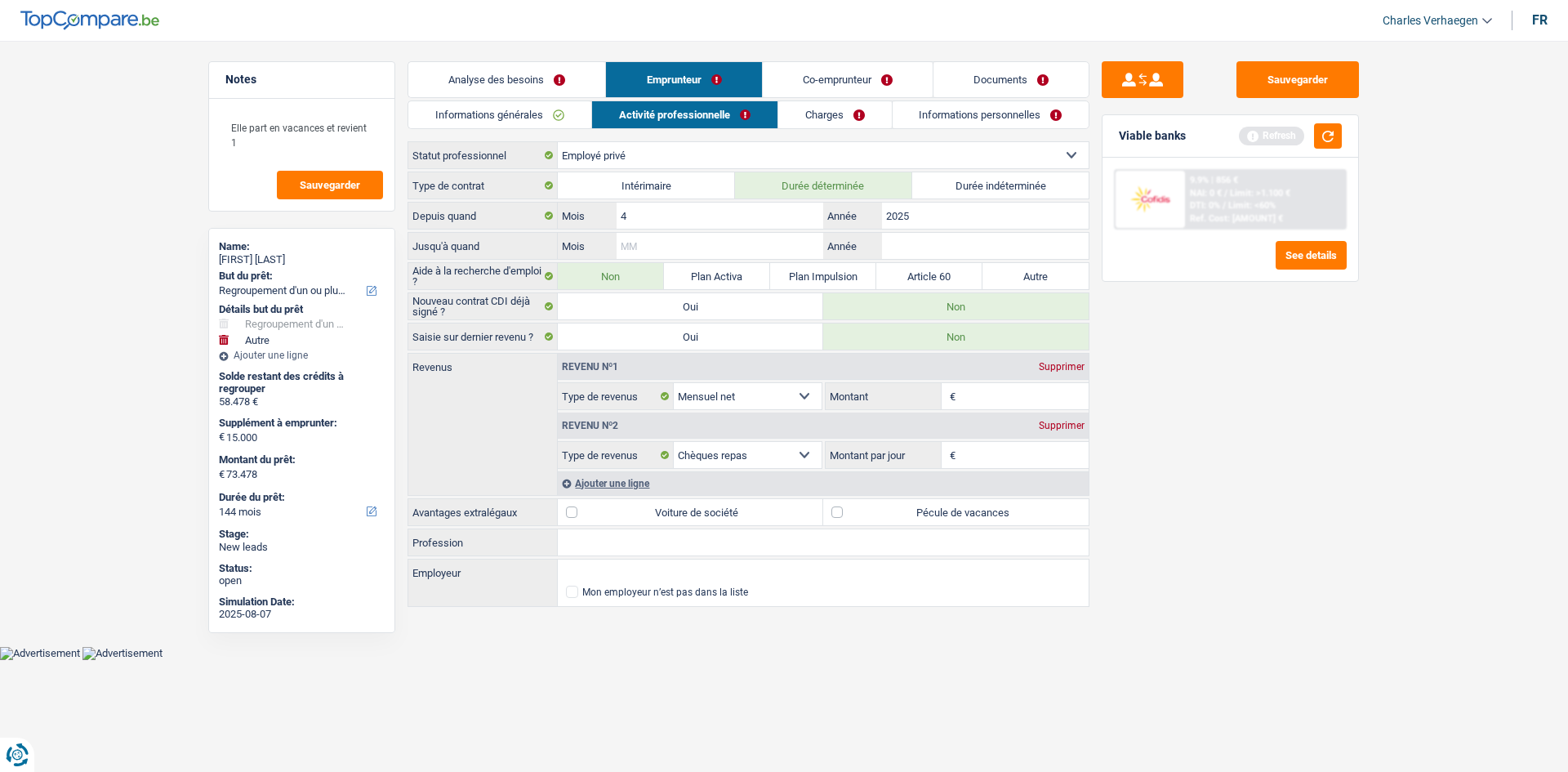 click on "Mois" at bounding box center (719, 246) 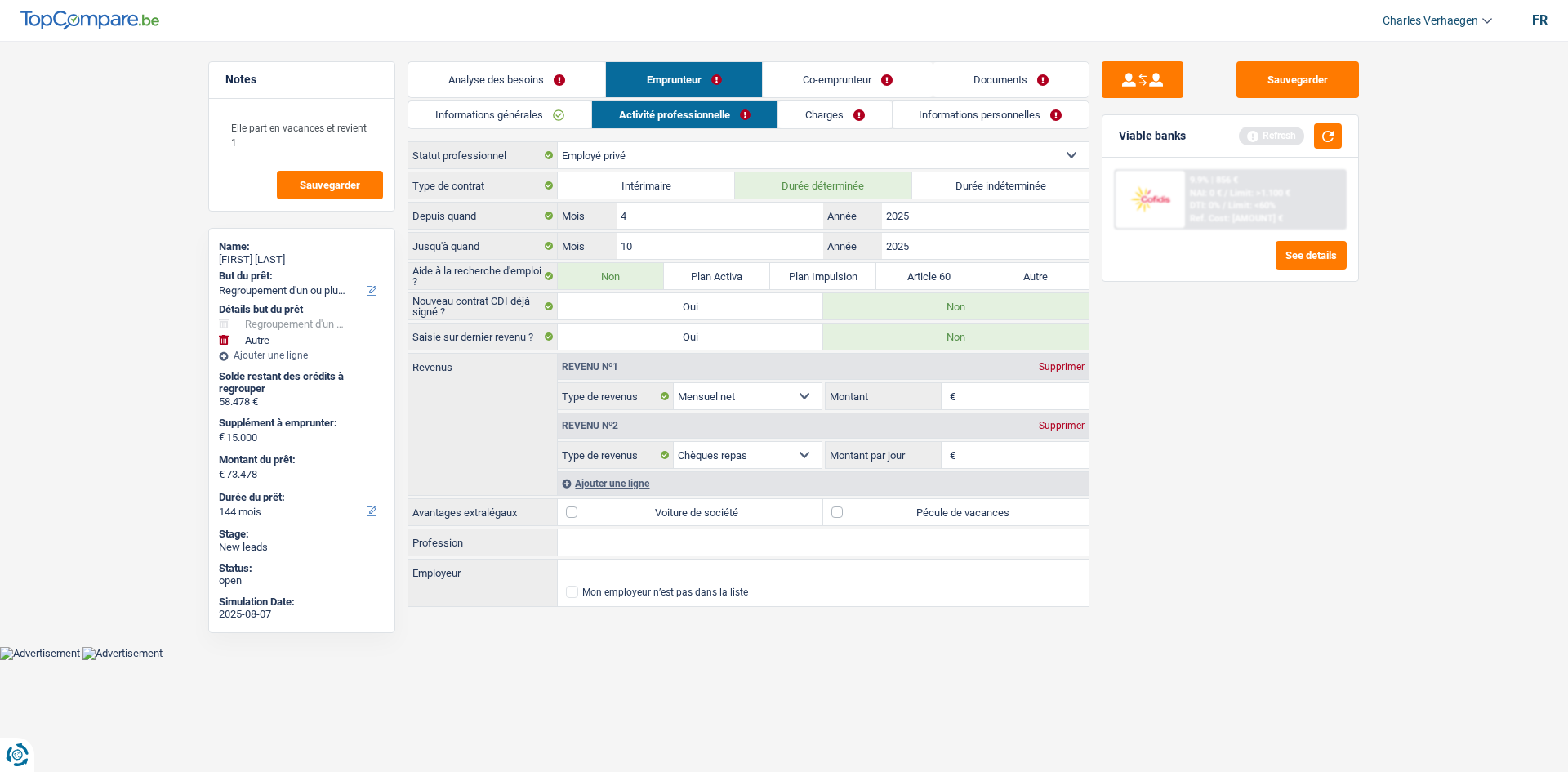 click on "Sauvegarder
Viable banks
Refresh
9.9% | [AMOUNT] €
NAI: 0 €
/
Limit: >1.100 €
DTI: 0%
/
Limit: <60%
Ref. Cost: [AMOUNT] €
See details" at bounding box center [1230, 401] 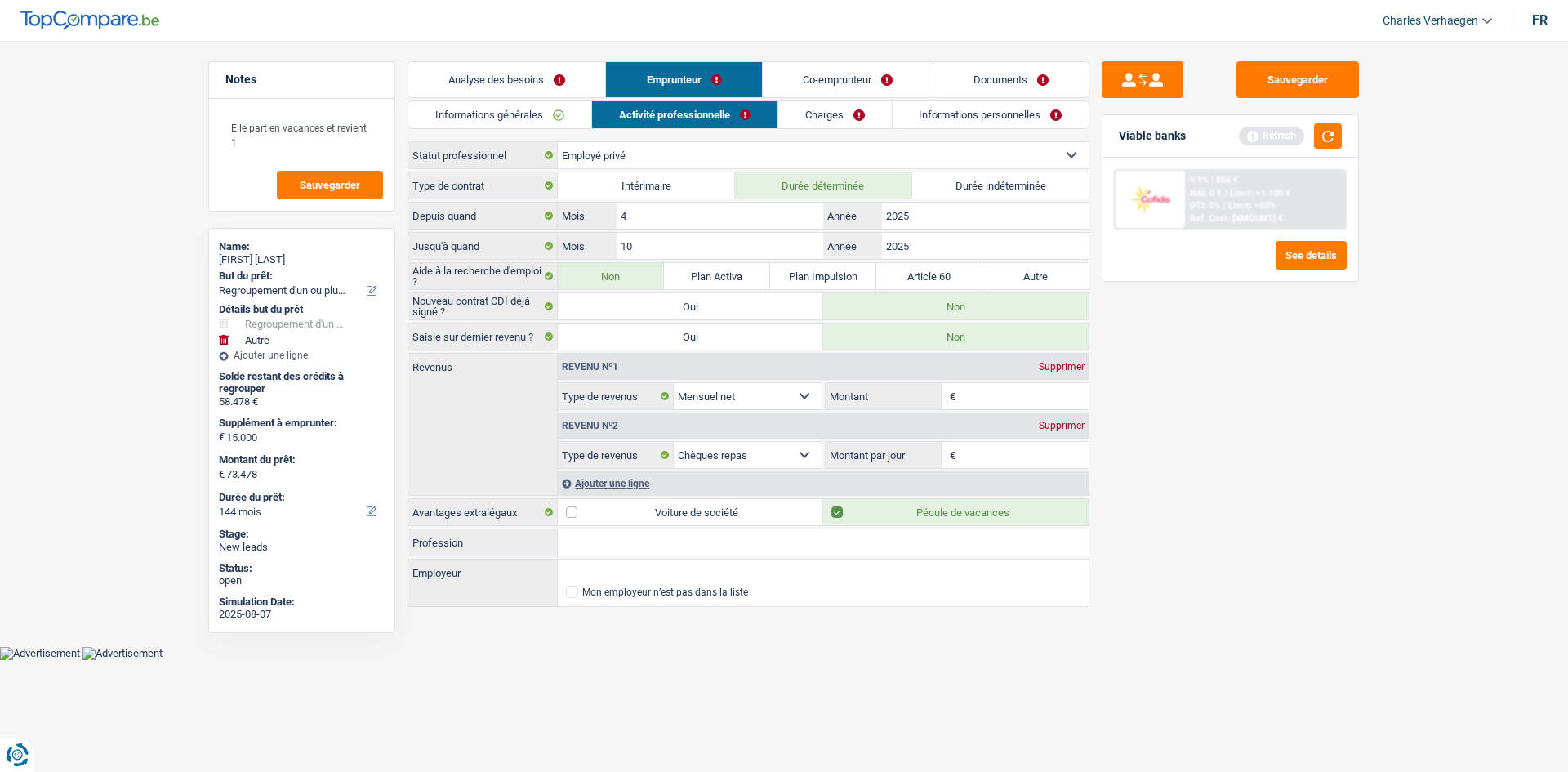 click on "Montant" at bounding box center (1024, 396) 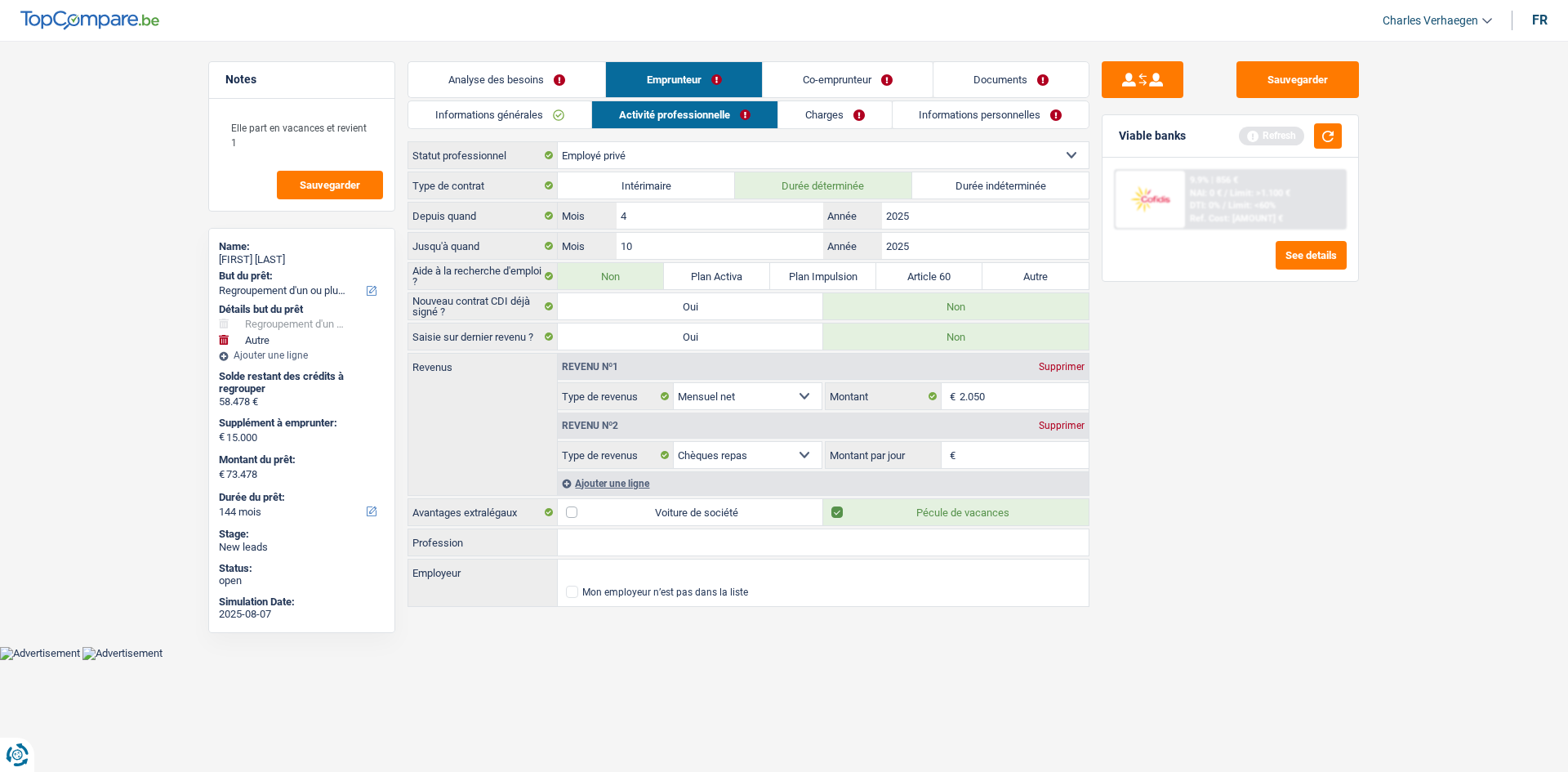 drag, startPoint x: 1203, startPoint y: 435, endPoint x: 1090, endPoint y: 457, distance: 115.1217 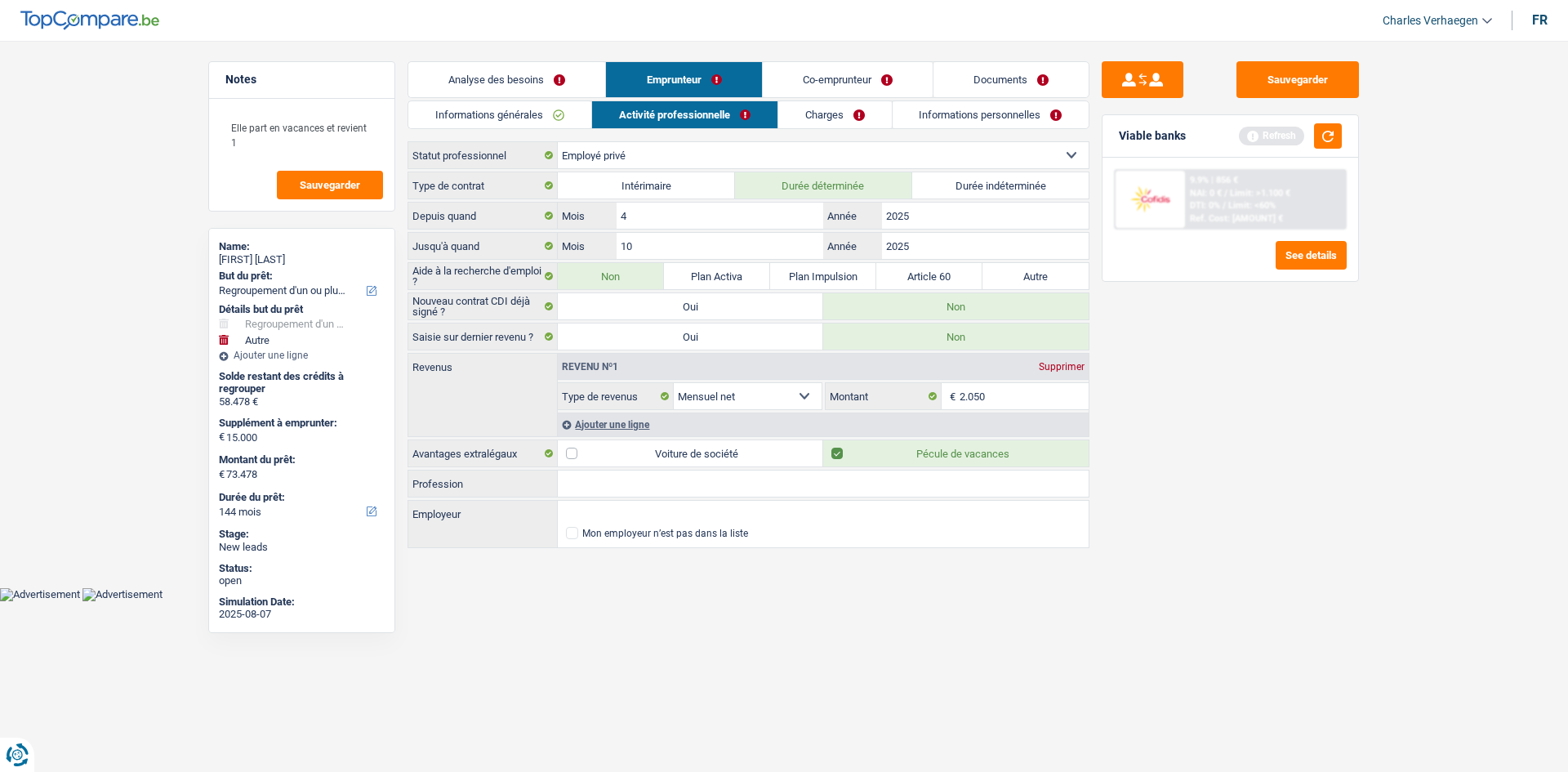 click on "Voiture de société" at bounding box center (690, 453) 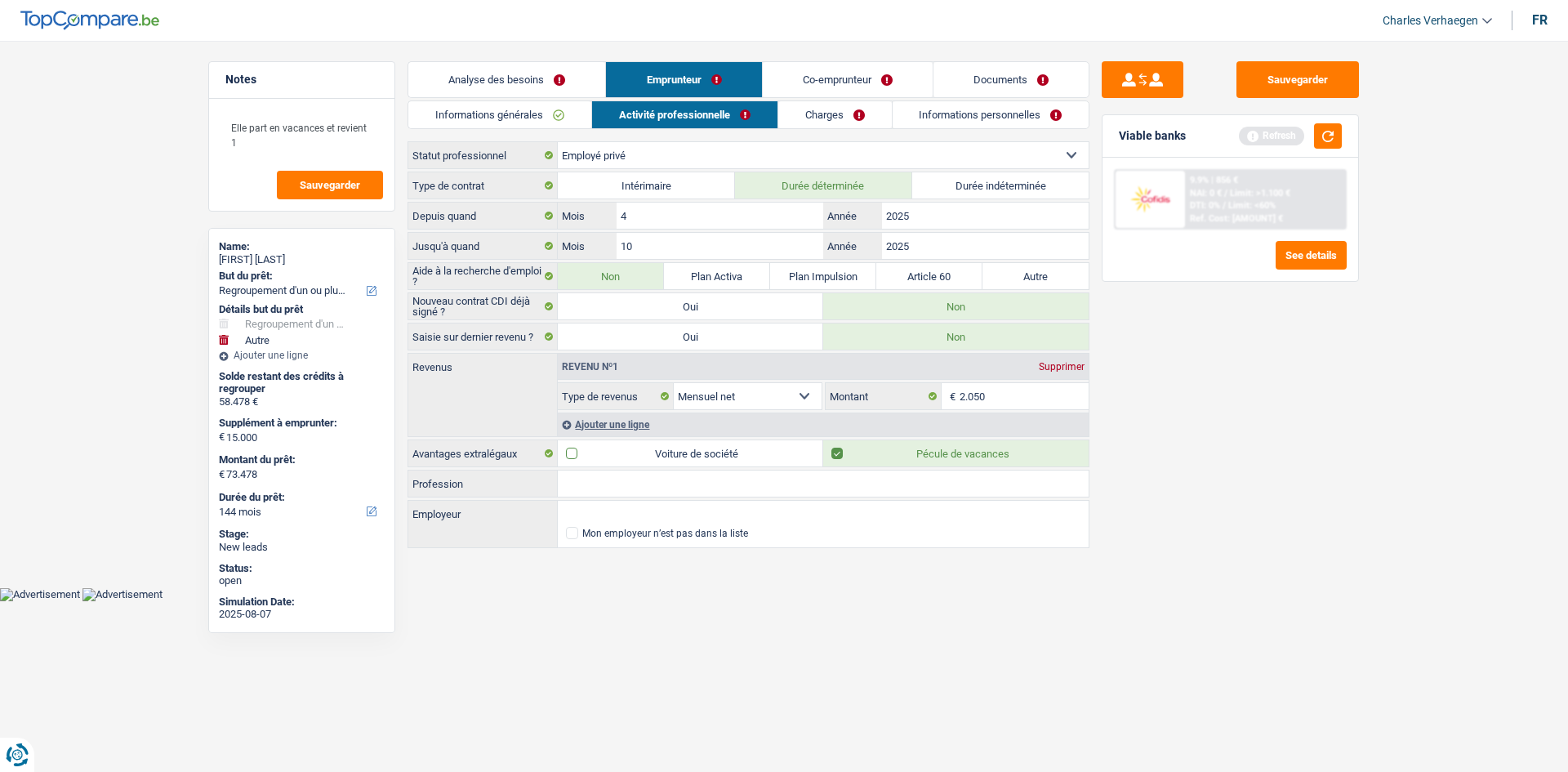 click on "Voiture de société" at bounding box center [690, 453] 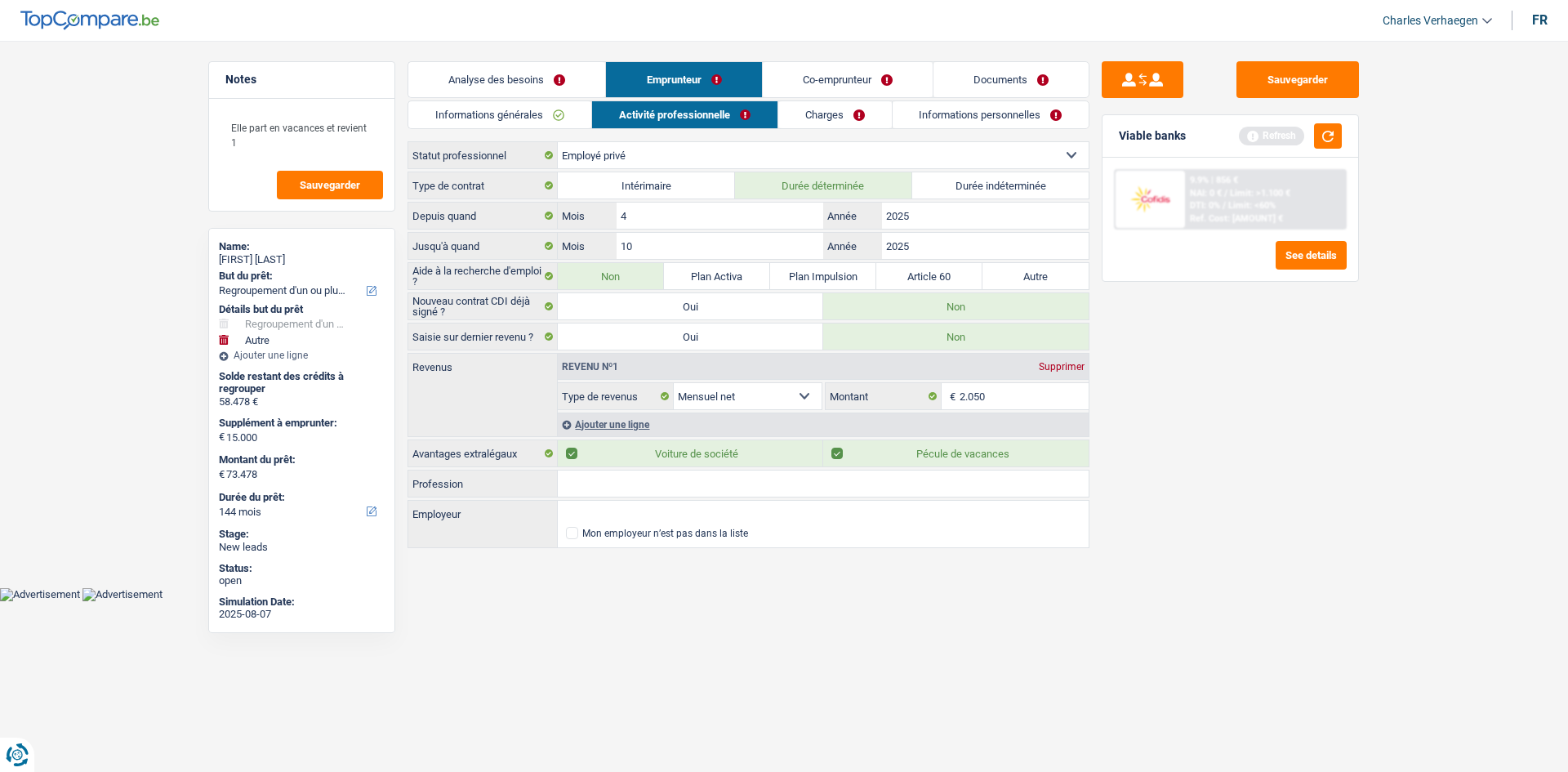 click on "Voiture de société" at bounding box center [690, 453] 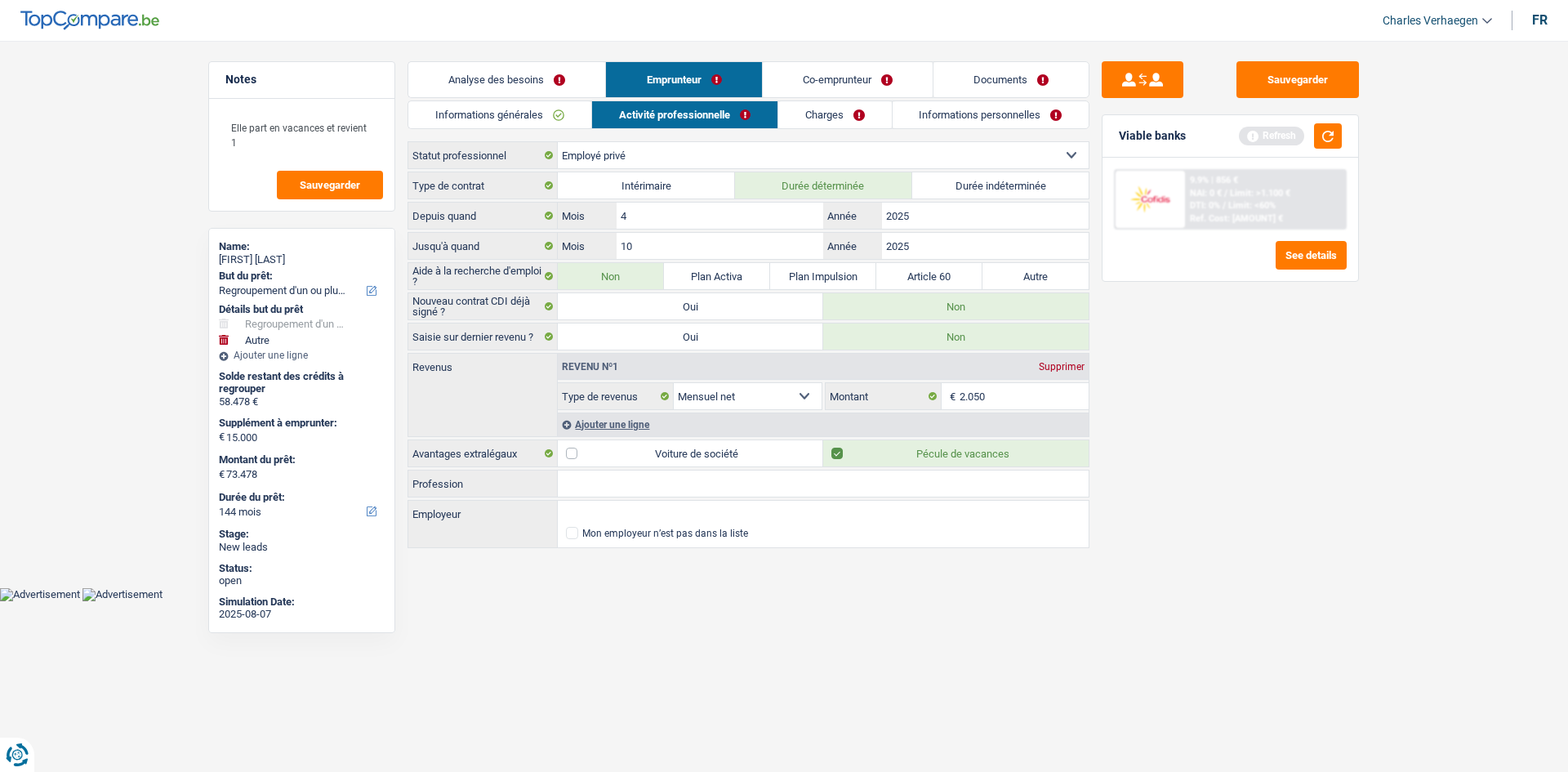 click on "Profession" at bounding box center (823, 484) 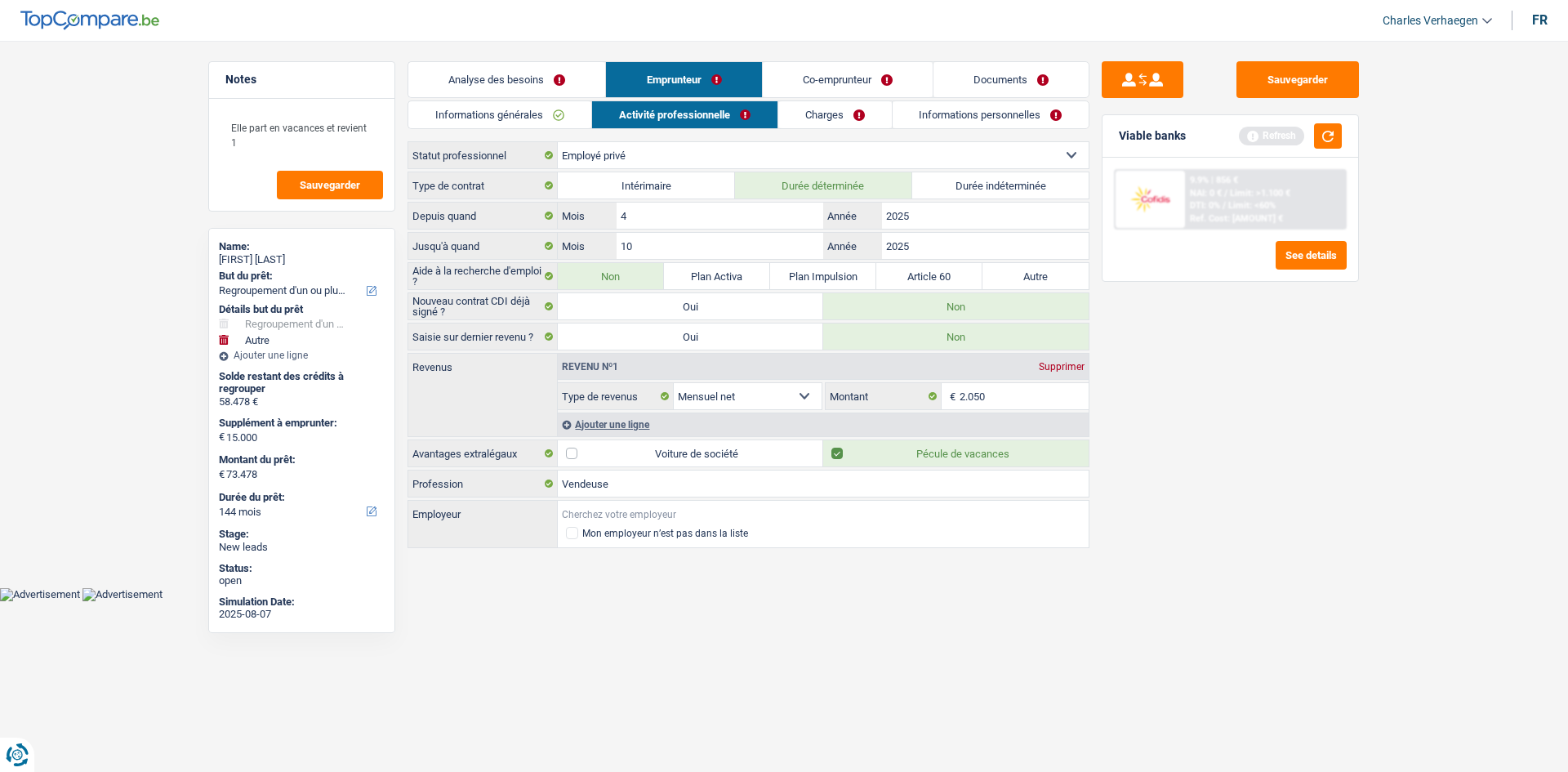 click on "Employeur" at bounding box center (823, 514) 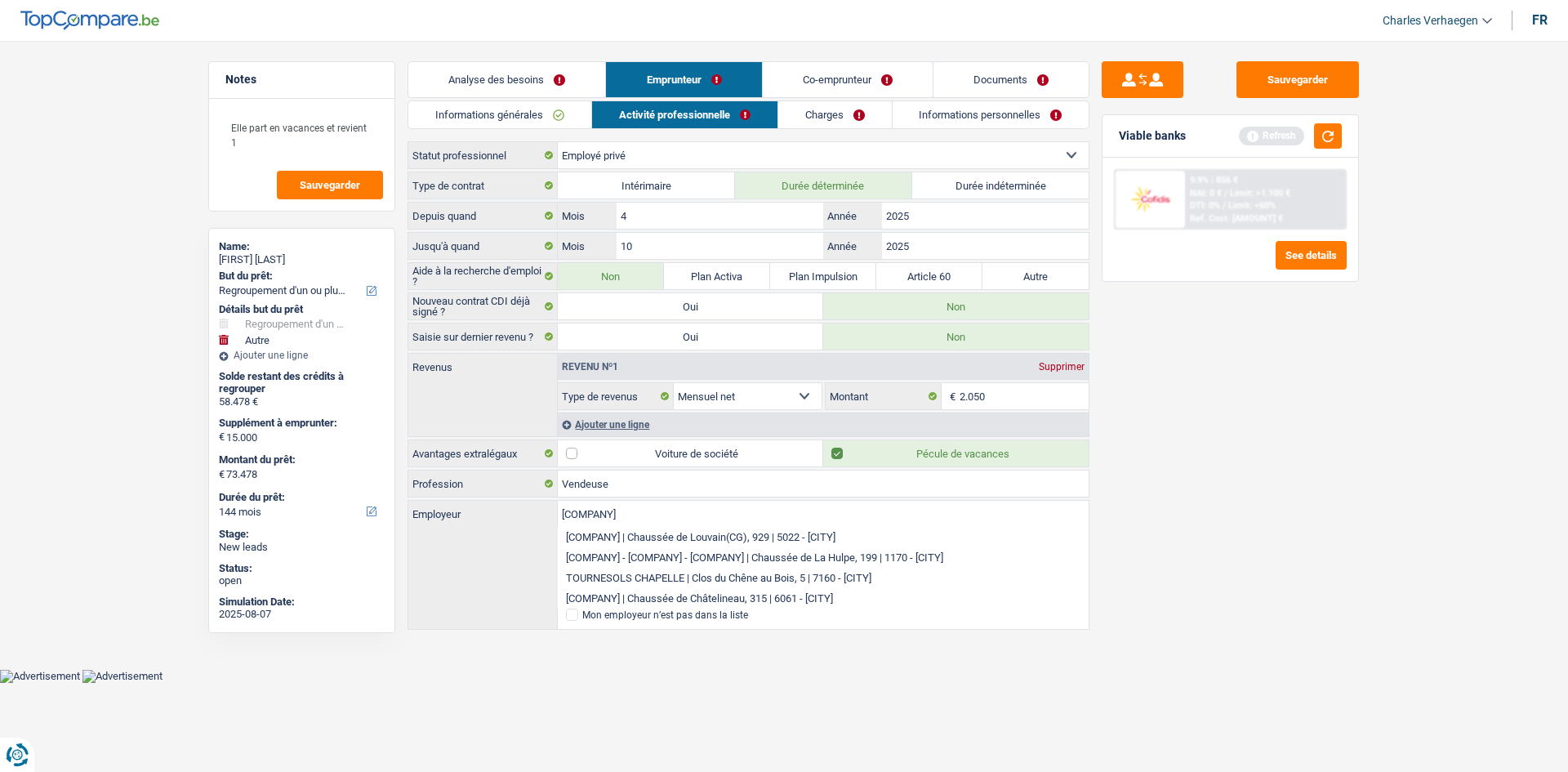 click on "Notes
Elle part en vacances et revient 1
Sauvegarder
Name:   [FIRST] [LAST]   But du prêt: Confort maison: meubles, textile, peinture, électroménager, outillage non-professionnel Hifi, multimédia, gsm, ordinateur Aménagement: frais d'installation, déménagement Evénement familial: naissance, mariage, divorce, communion, décès Frais médicaux Frais d'études" at bounding box center (784, 346) 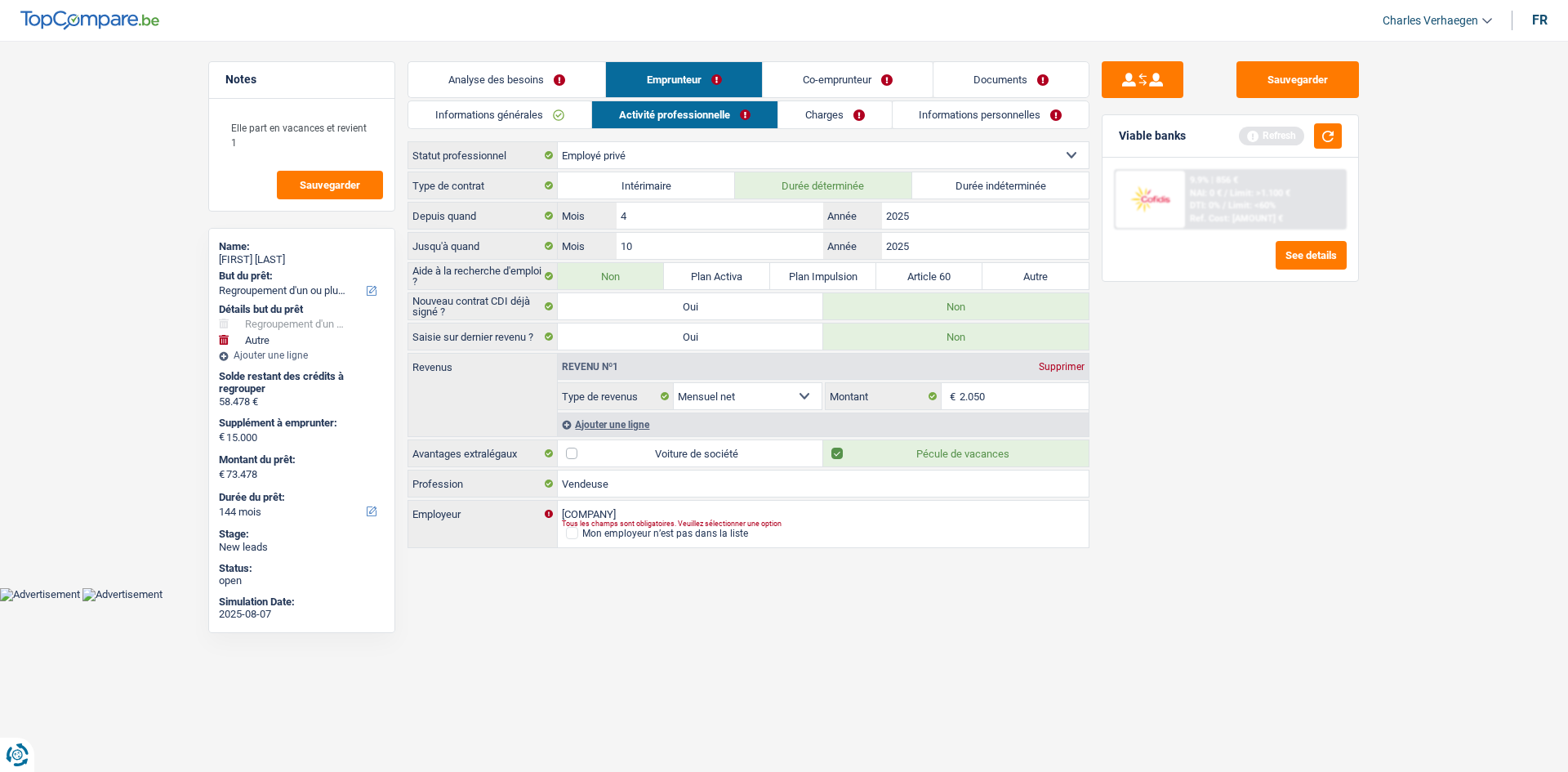click on "Charges" at bounding box center [835, 114] 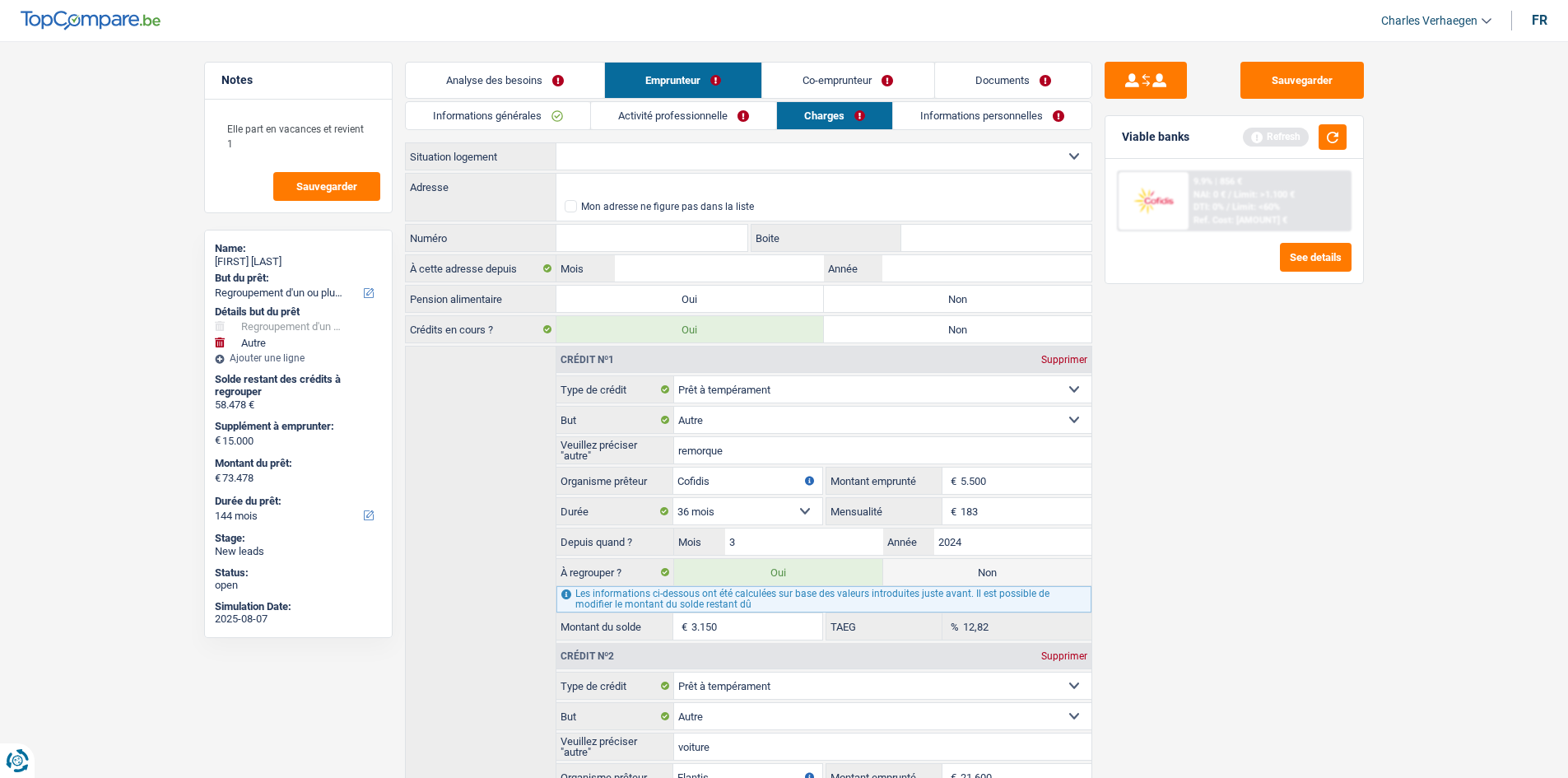 click on "Locataire Propriétaire avec prêt hypothécaire Propriétaire sans prêt hypothécaire Logé(e) par la famille Concierge
Sélectionner une option" at bounding box center [824, 156] 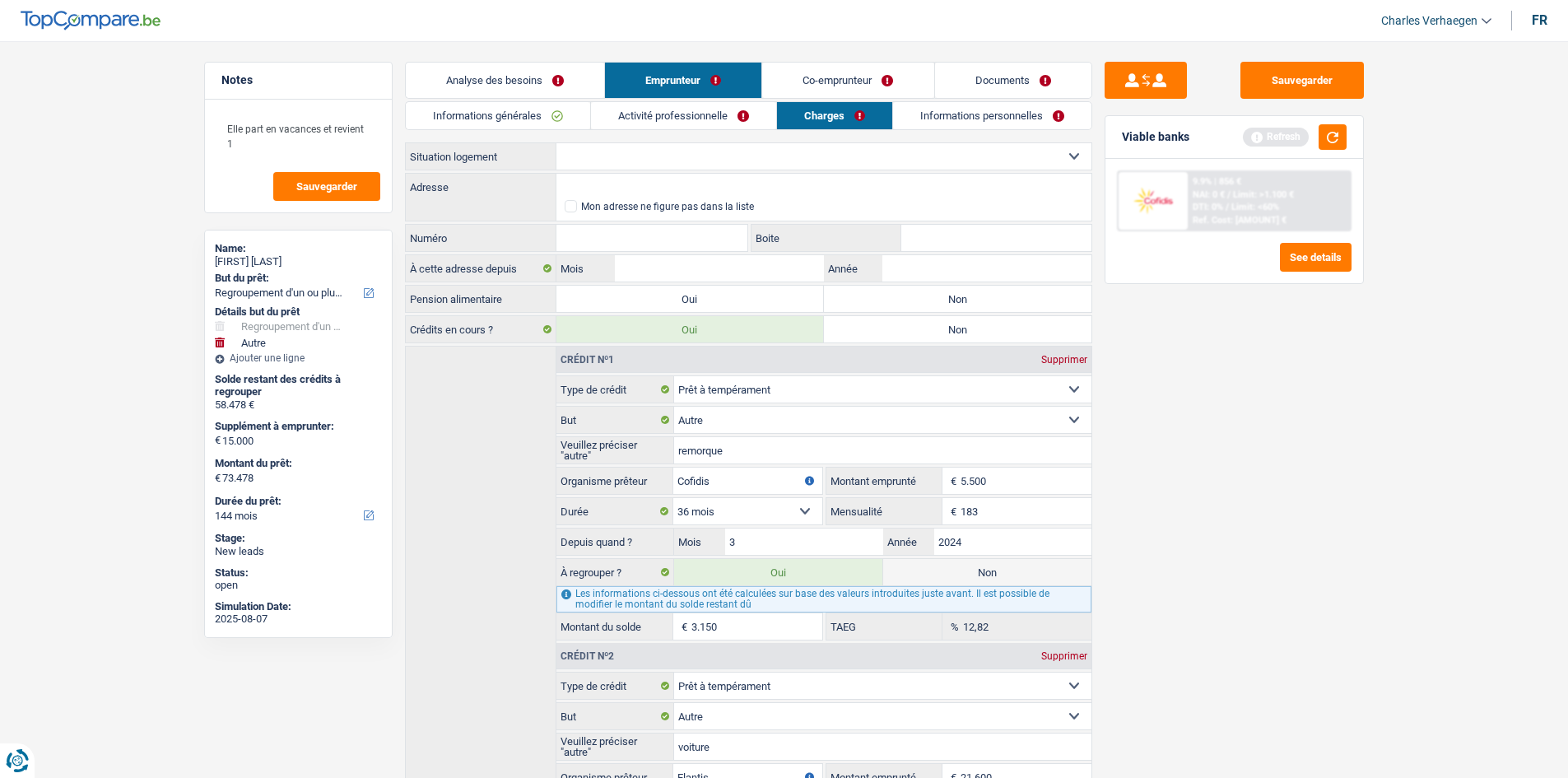 click on "Locataire Propriétaire avec prêt hypothécaire Propriétaire sans prêt hypothécaire Logé(e) par la famille Concierge
Sélectionner une option" at bounding box center [824, 156] 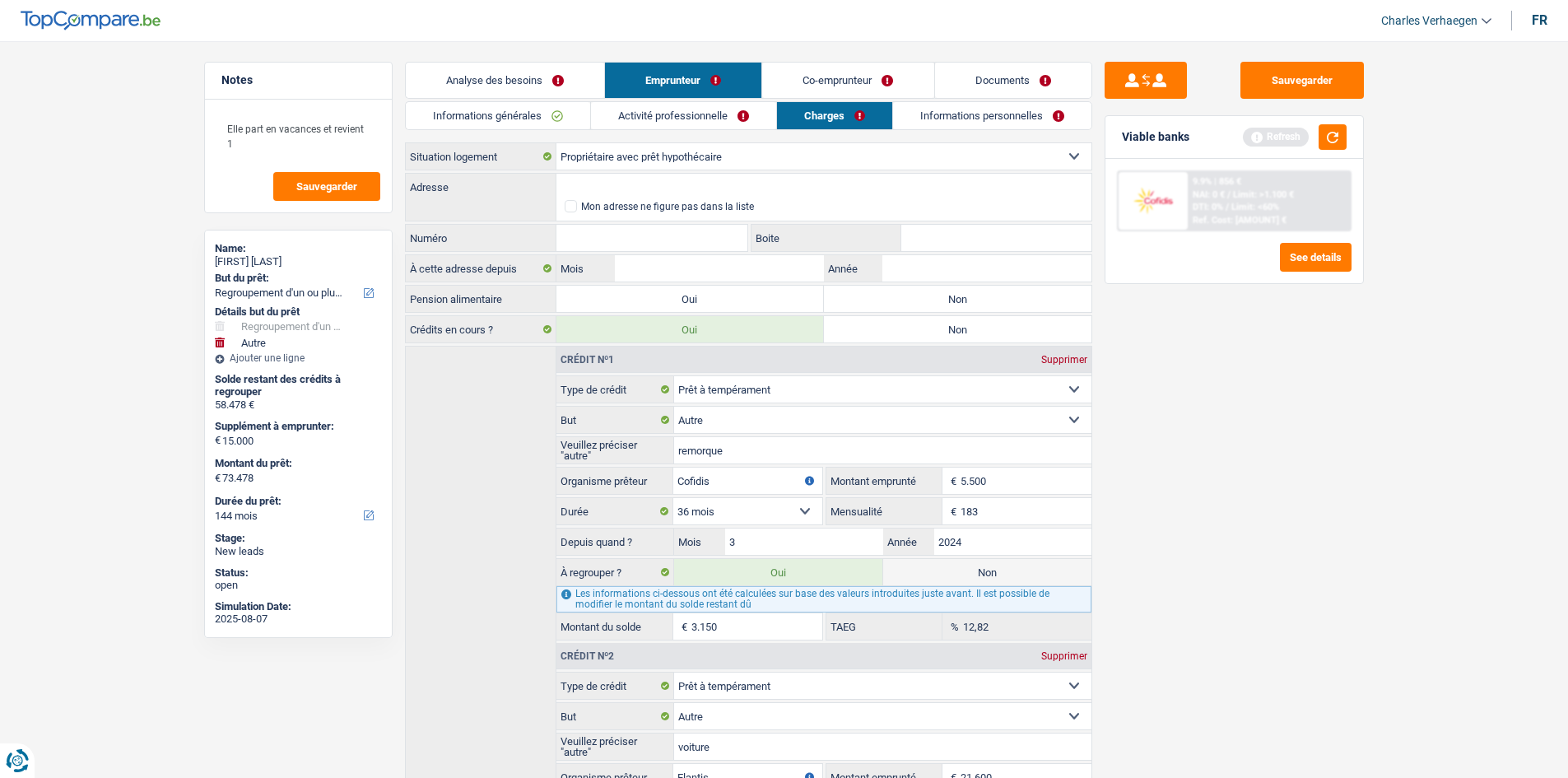click on "Analyse des besoins" at bounding box center [505, 80] 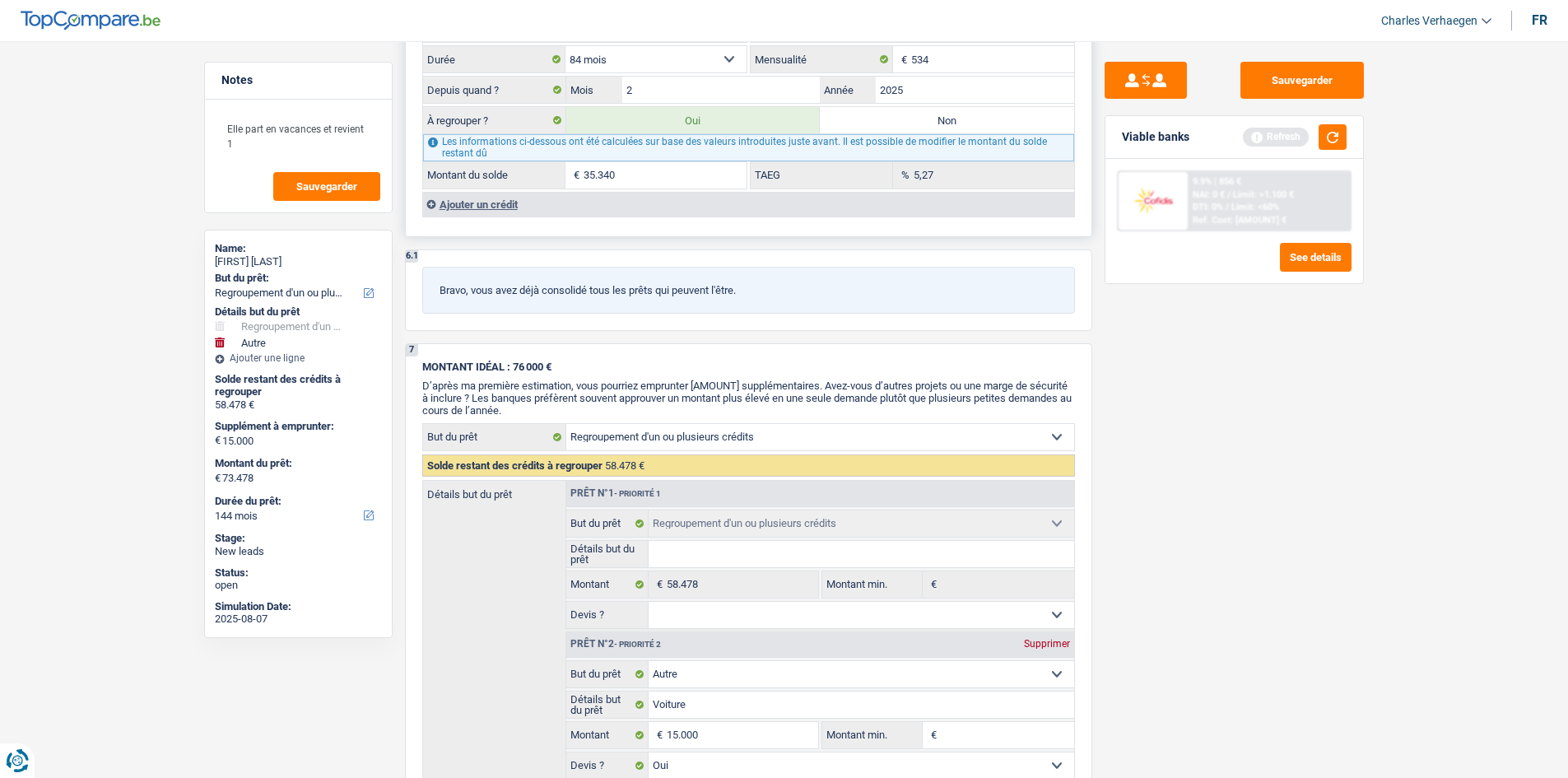 scroll, scrollTop: 2141, scrollLeft: 0, axis: vertical 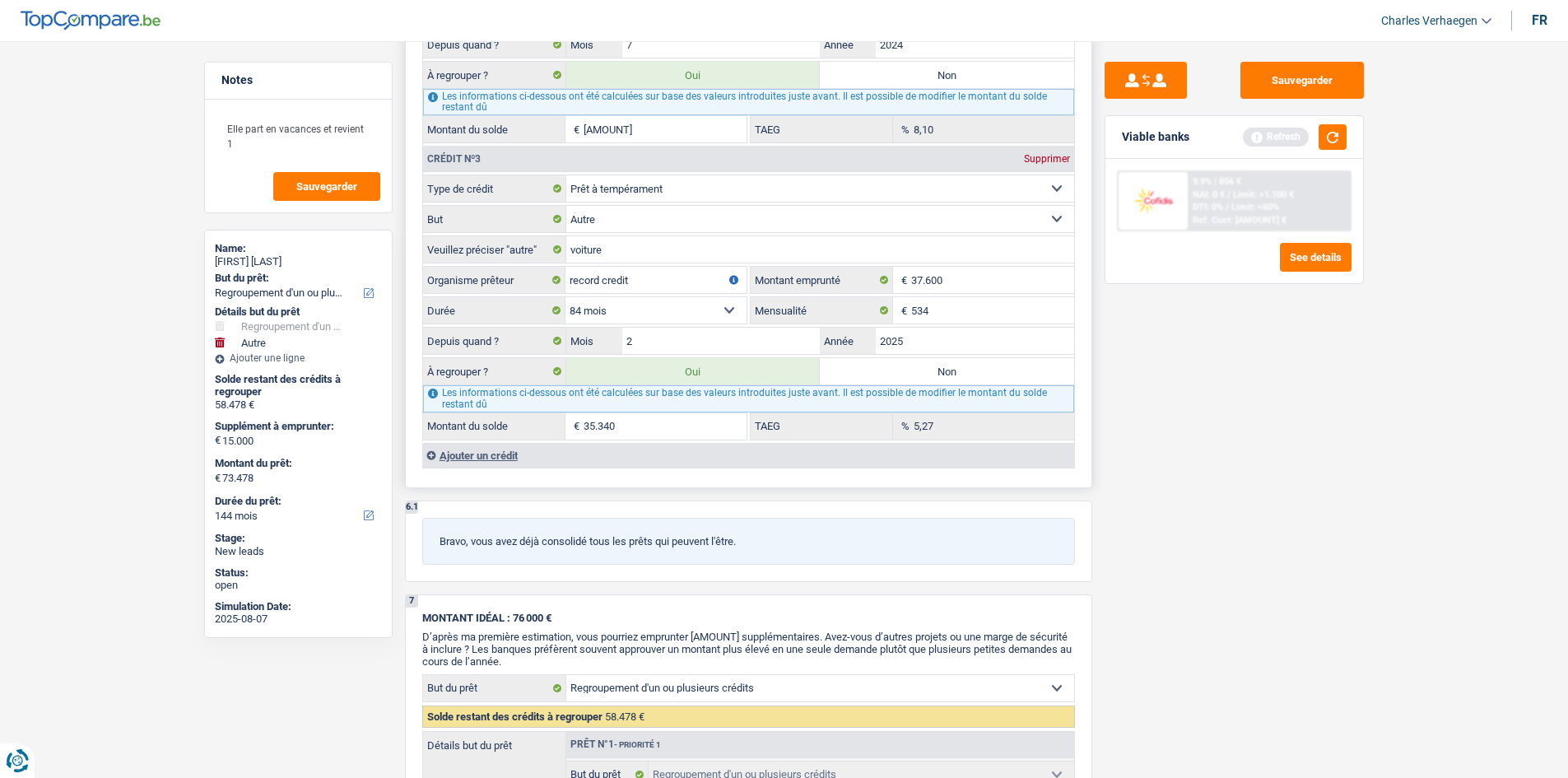 click on "Ajouter un crédit" at bounding box center (748, 455) 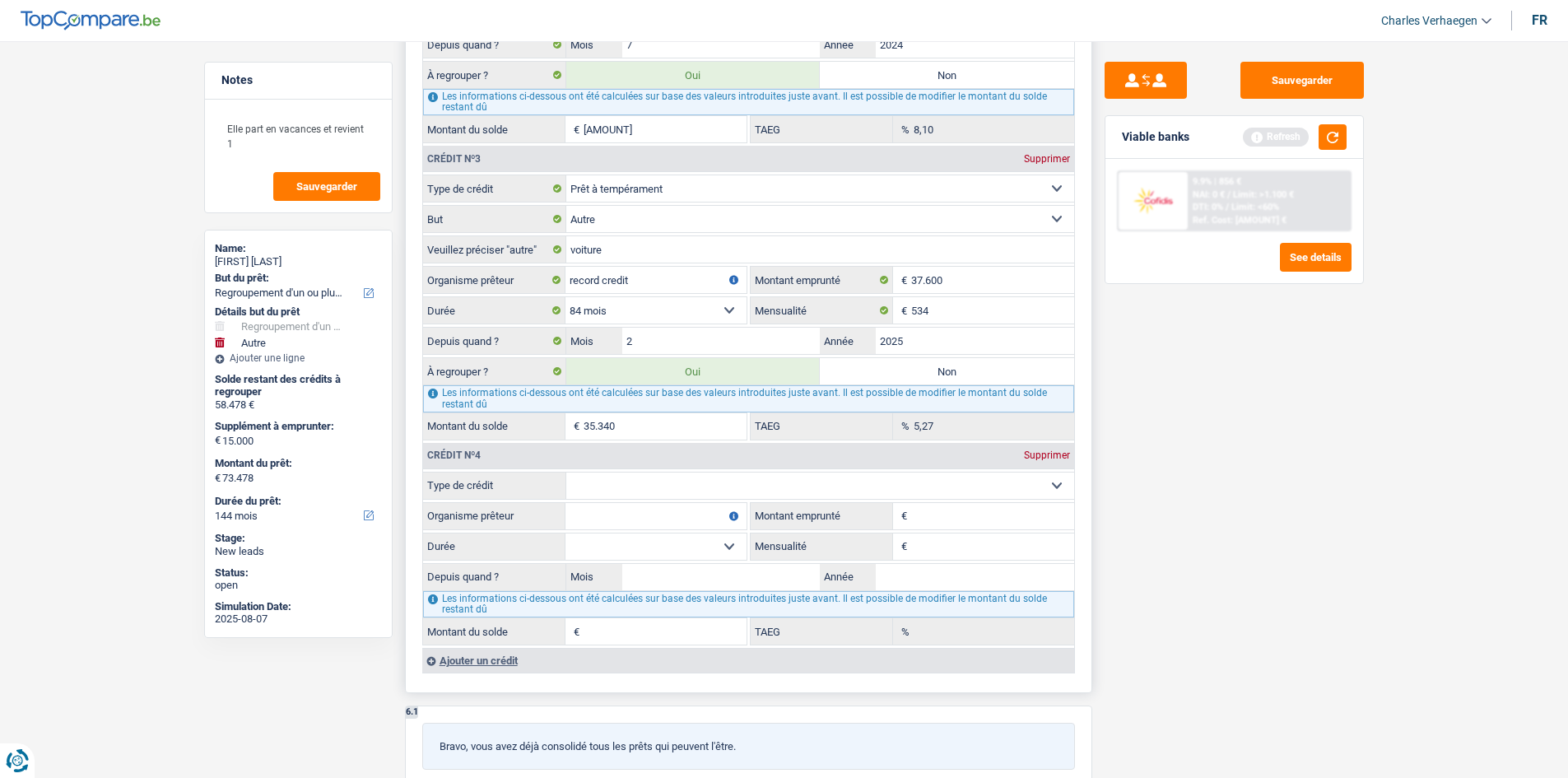 scroll, scrollTop: 2388, scrollLeft: 0, axis: vertical 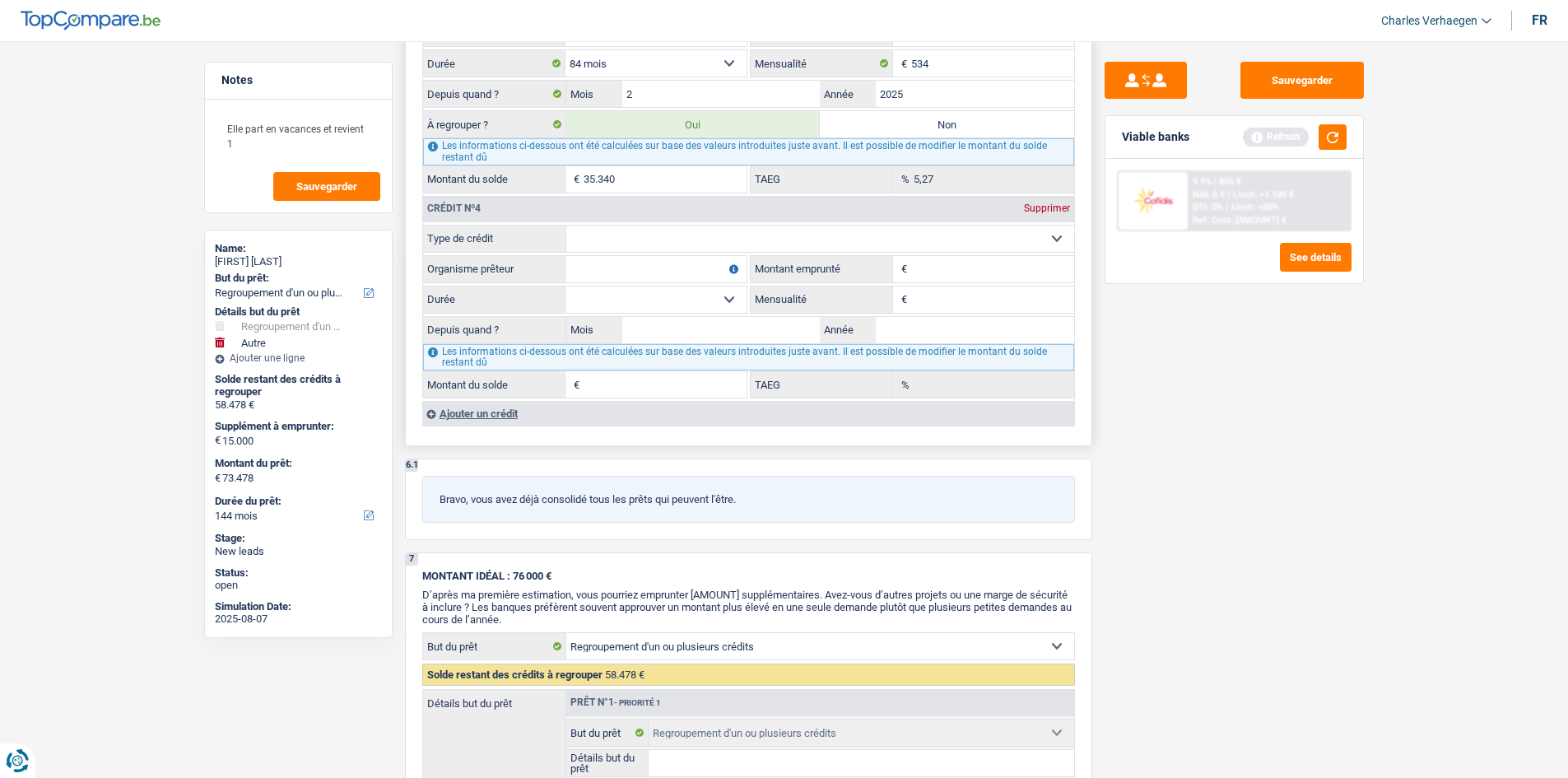 click on "Carte ou ouverture de crédit Prêt hypothécaire Vente à tempérament Prêt à tempérament Prêt rénovation Prêt voiture Regroupement d'un ou plusieurs crédits
Sélectionner une option" at bounding box center [820, 239] 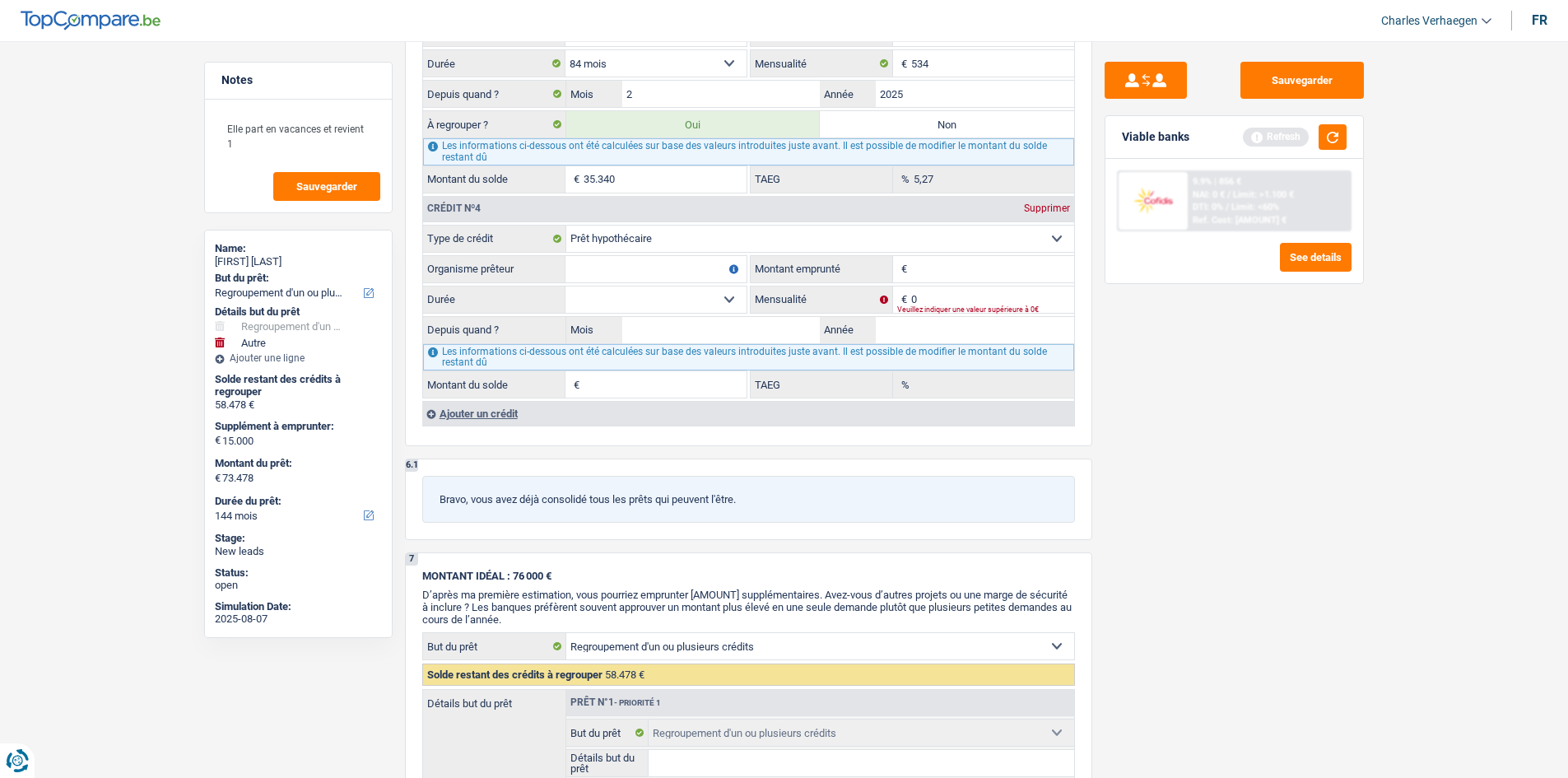 drag, startPoint x: 943, startPoint y: 270, endPoint x: 1435, endPoint y: 376, distance: 503.2892 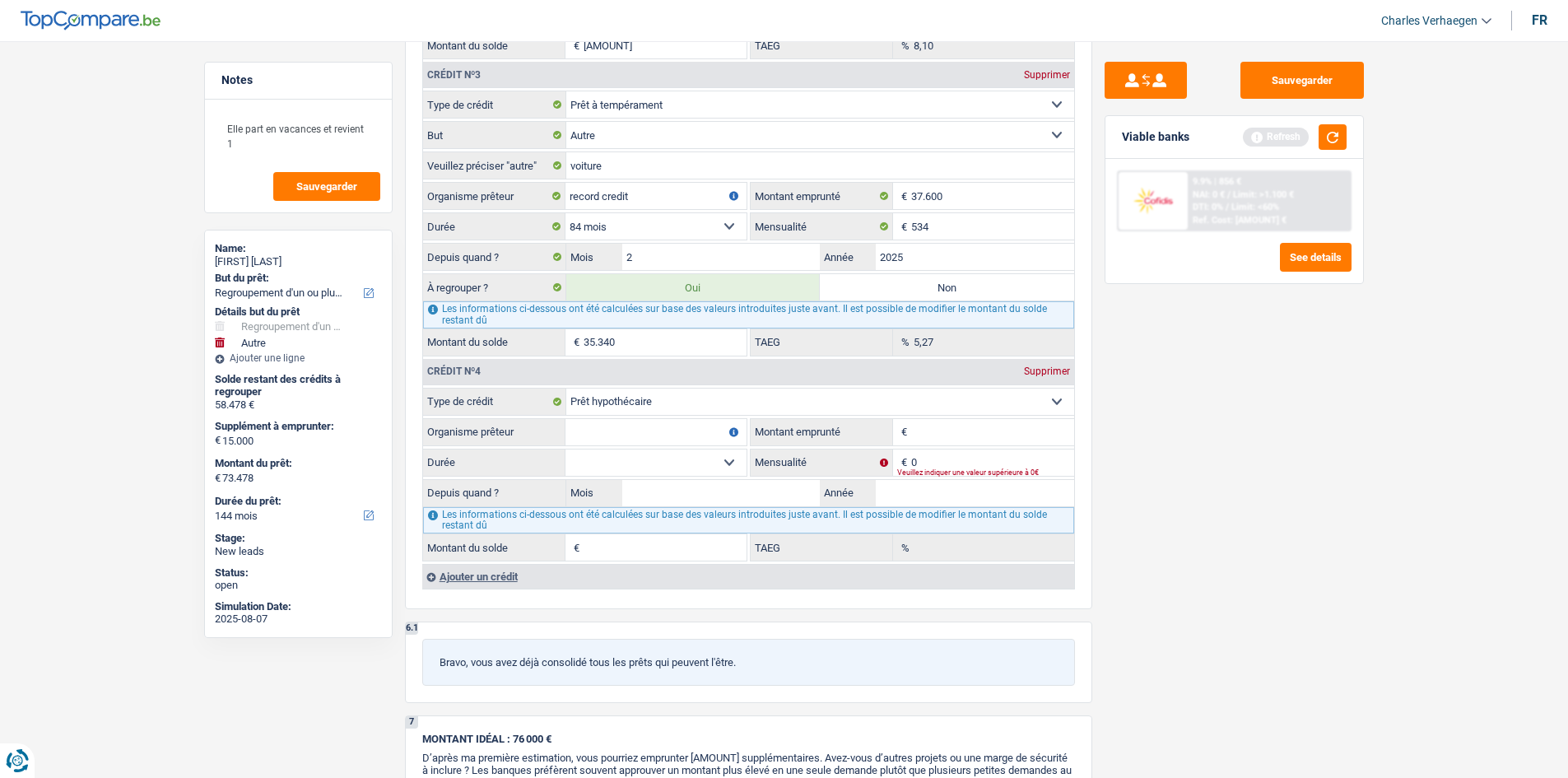 scroll, scrollTop: 2223, scrollLeft: 0, axis: vertical 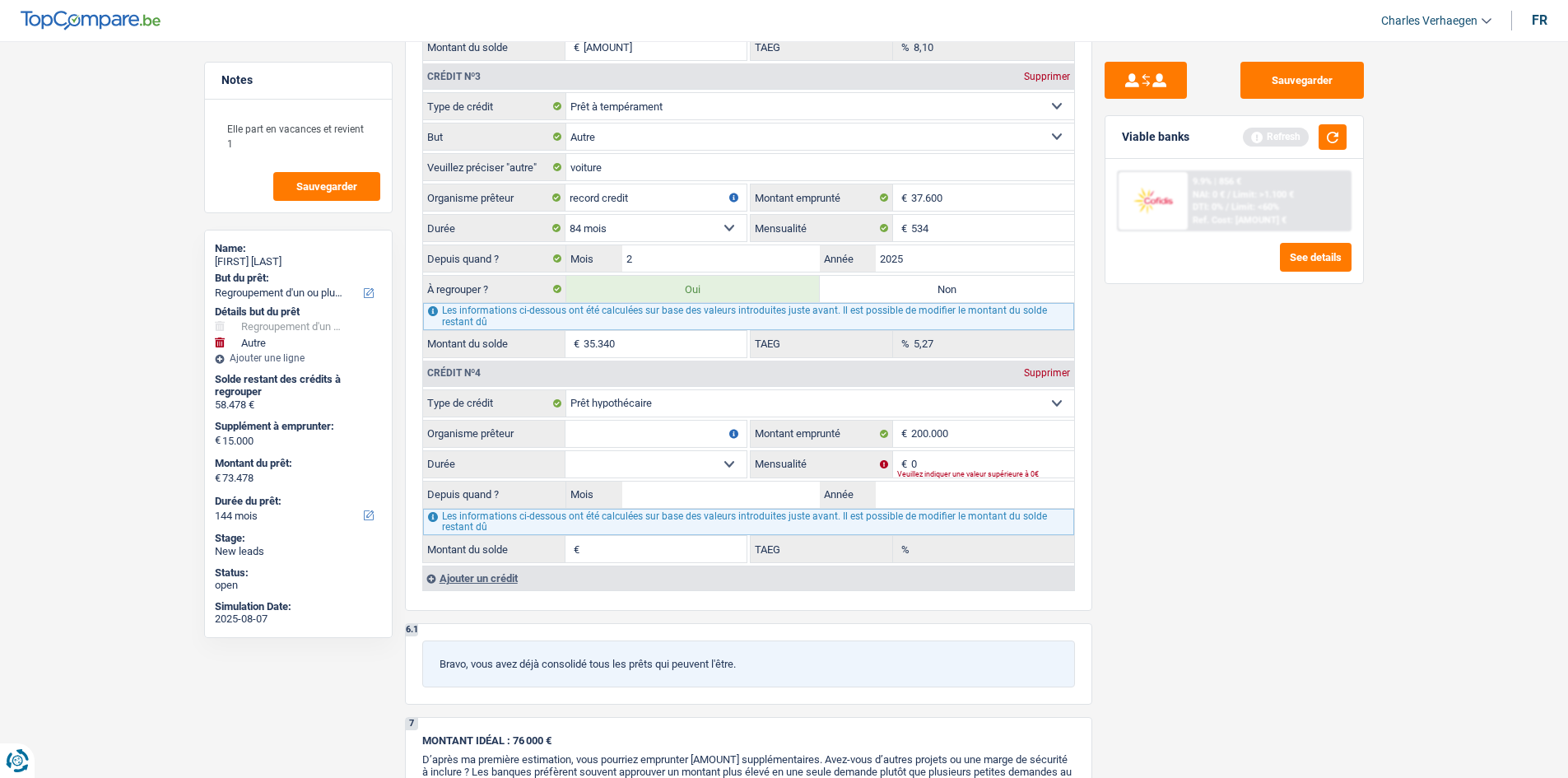 click on "Sauvegarder
Viable banks
Refresh
9.9% | [AMOUNT] €
NAI: 0 €
/
Limit: >1.100 €
DTI: 0%
/
Limit: <60%
Ref. Cost: [AMOUNT] €
See details" at bounding box center [1234, 404] 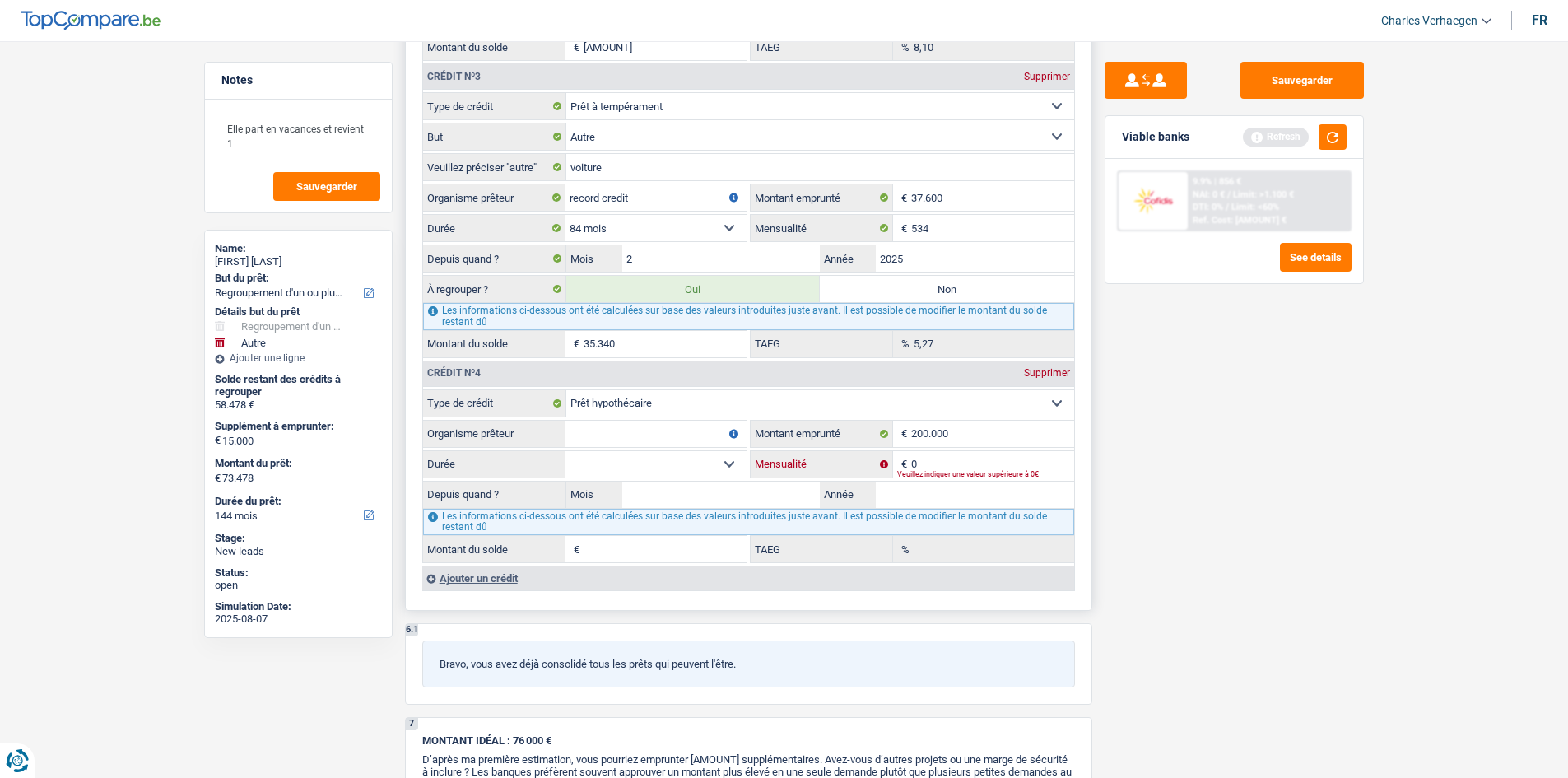 click on "0" at bounding box center [993, 464] 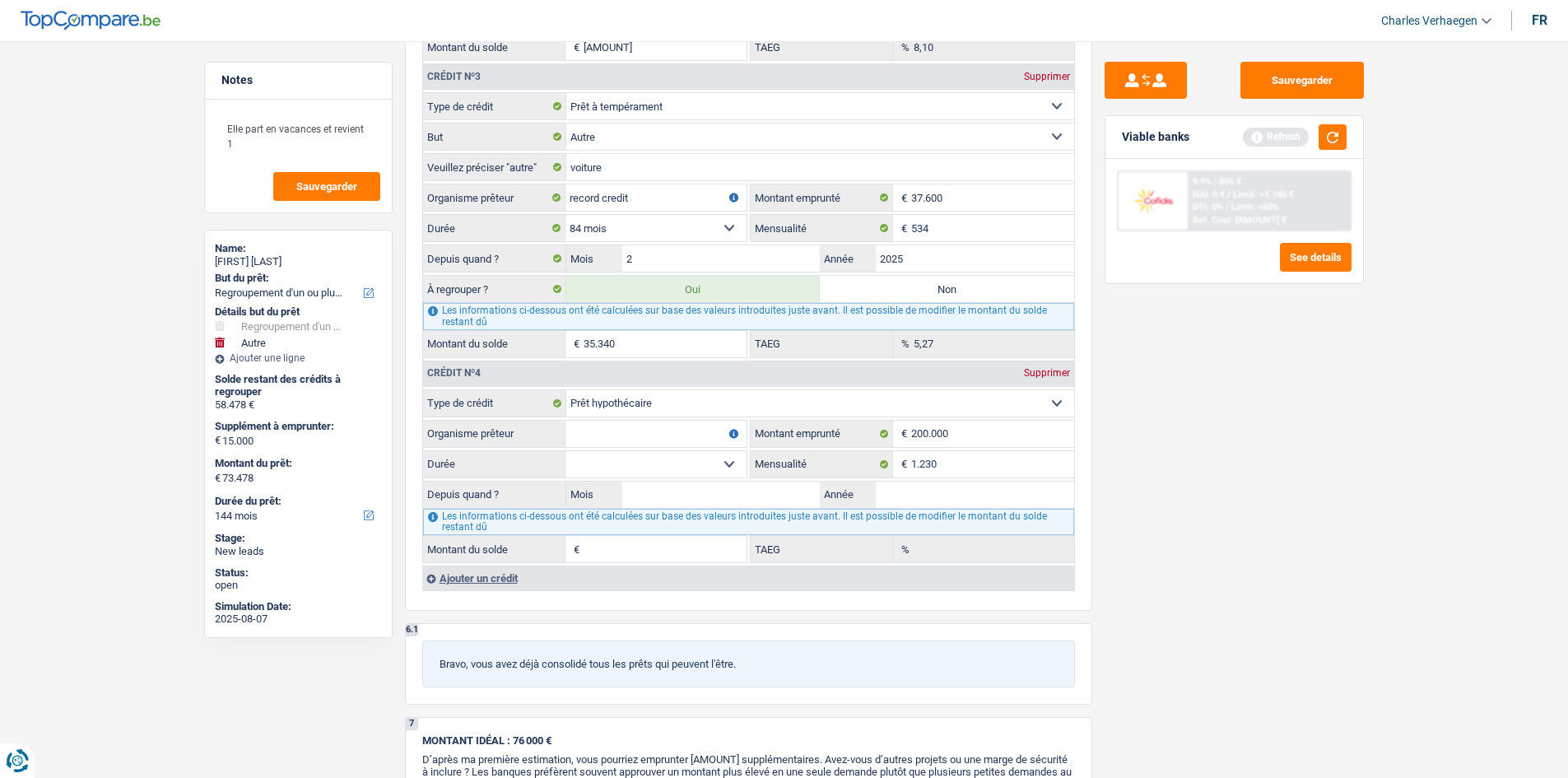 drag, startPoint x: 1345, startPoint y: 524, endPoint x: 1209, endPoint y: 507, distance: 137.058 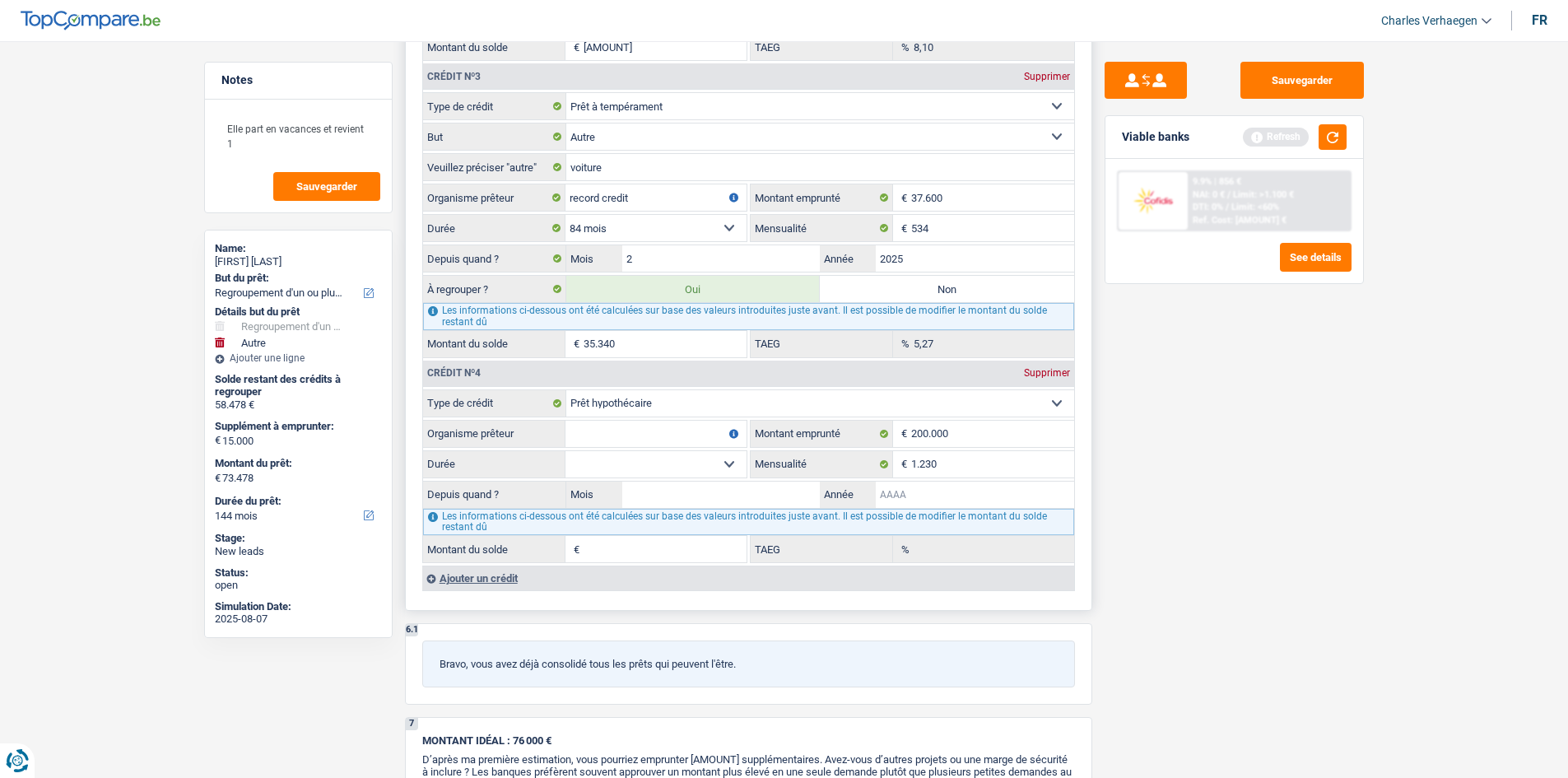 click on "Année" at bounding box center (975, 495) 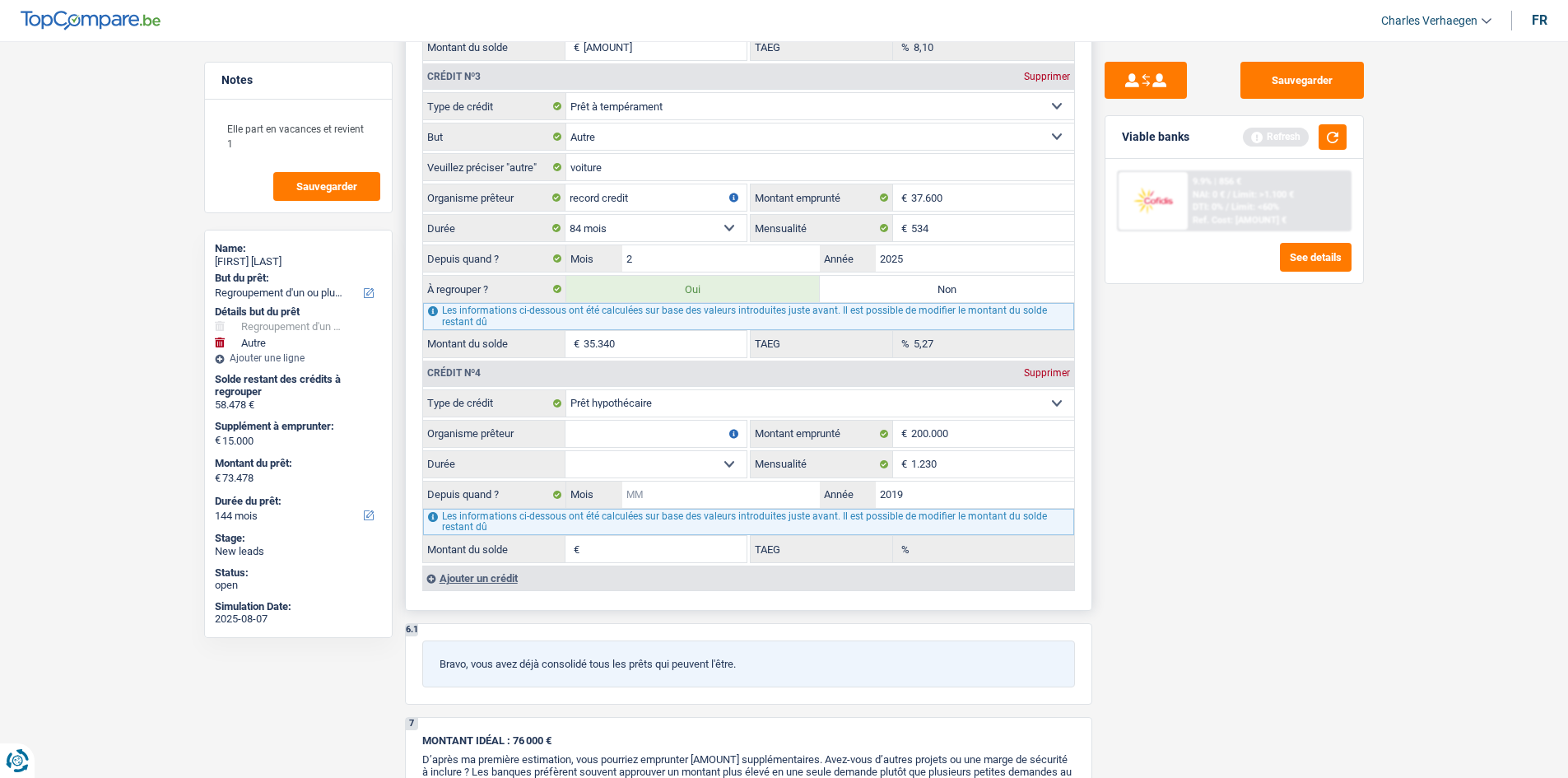 click on "Mois" at bounding box center (721, 495) 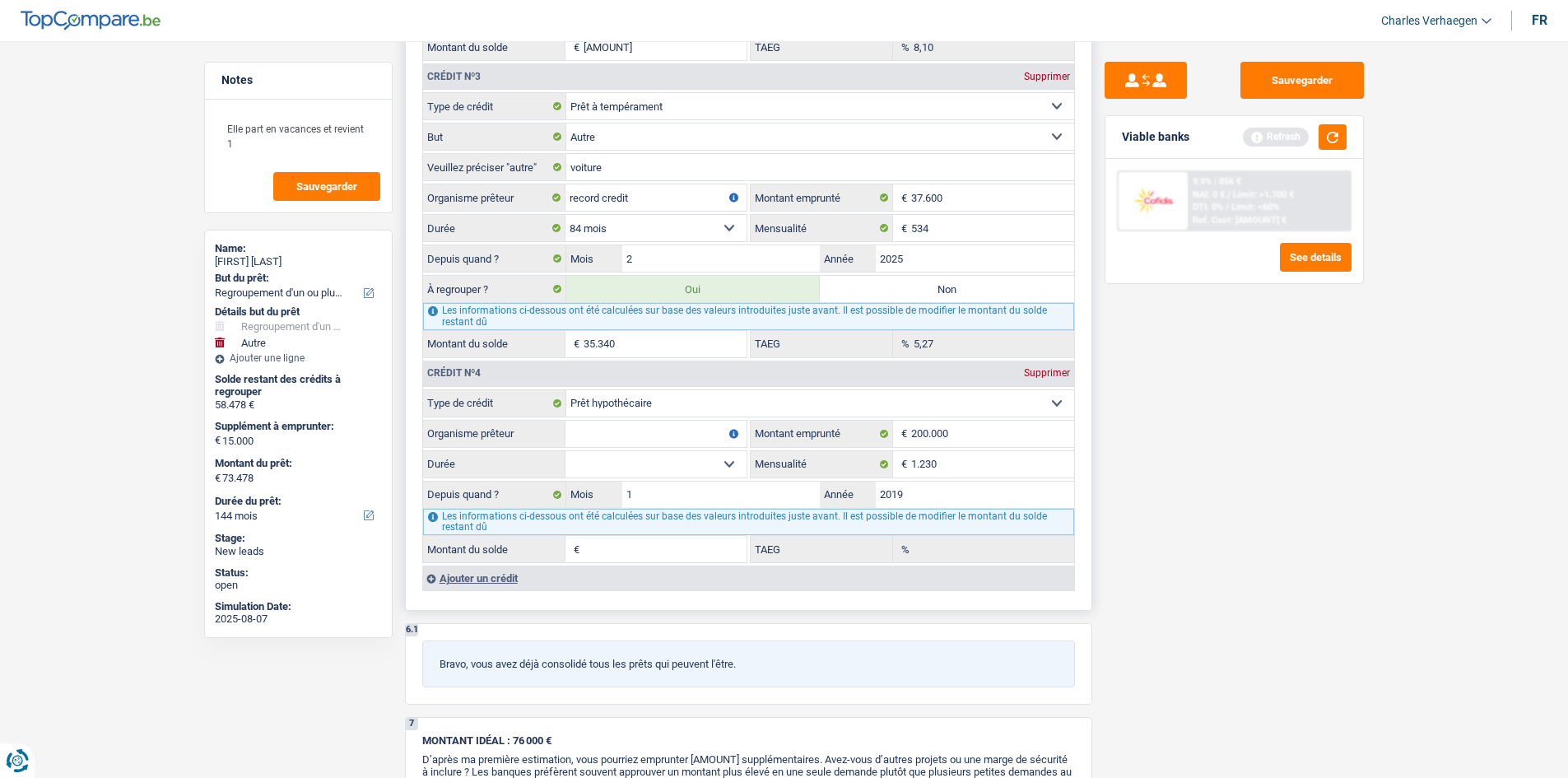 click on "120 mois 132 mois 144 mois 180 mois 240 mois 300 mois 360 mois 420 mois
Sélectionner une option" at bounding box center (656, 464) 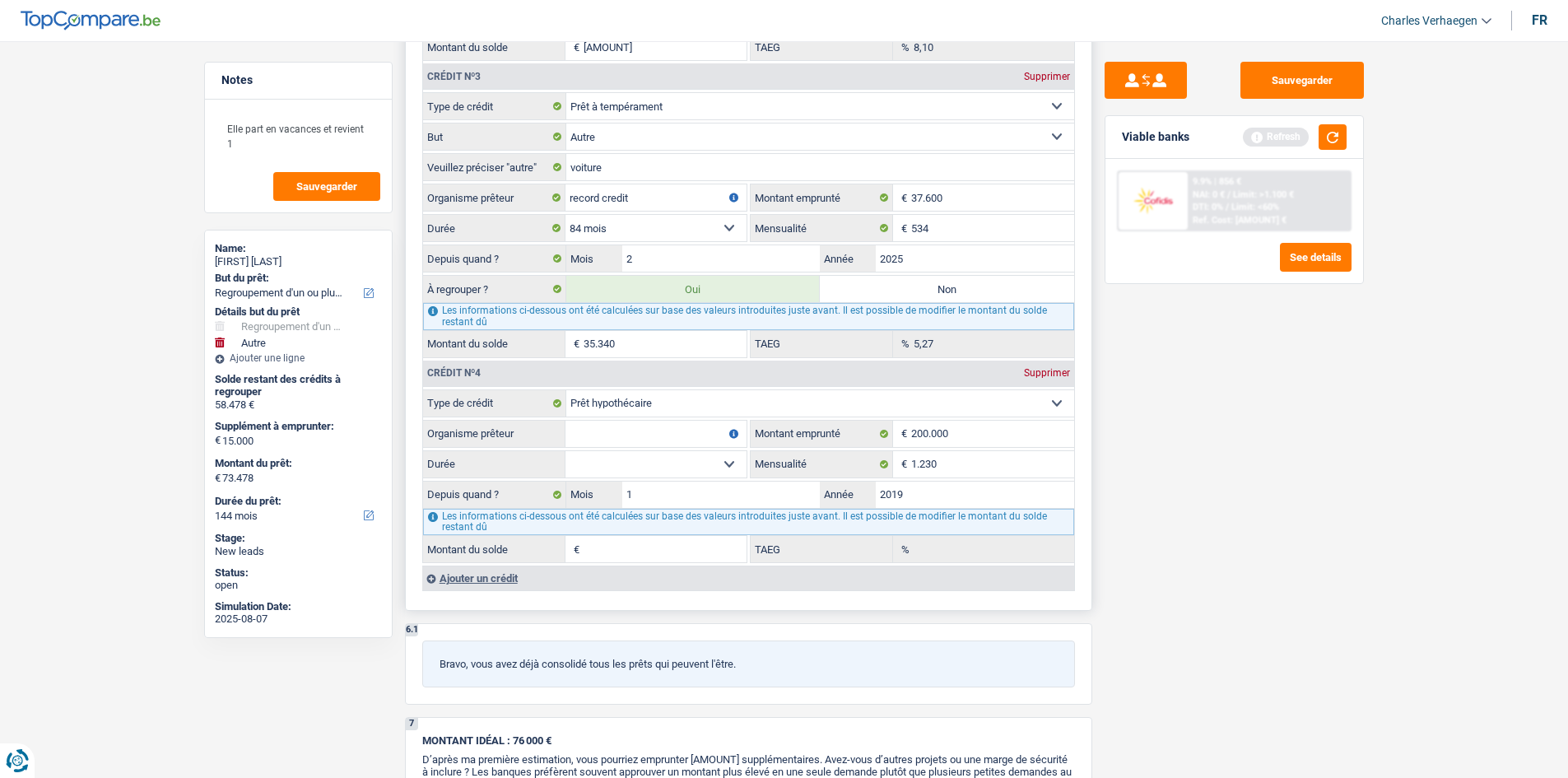click on "120 mois 132 mois 144 mois 180 mois 240 mois 300 mois 360 mois 420 mois
Sélectionner une option" at bounding box center (656, 464) 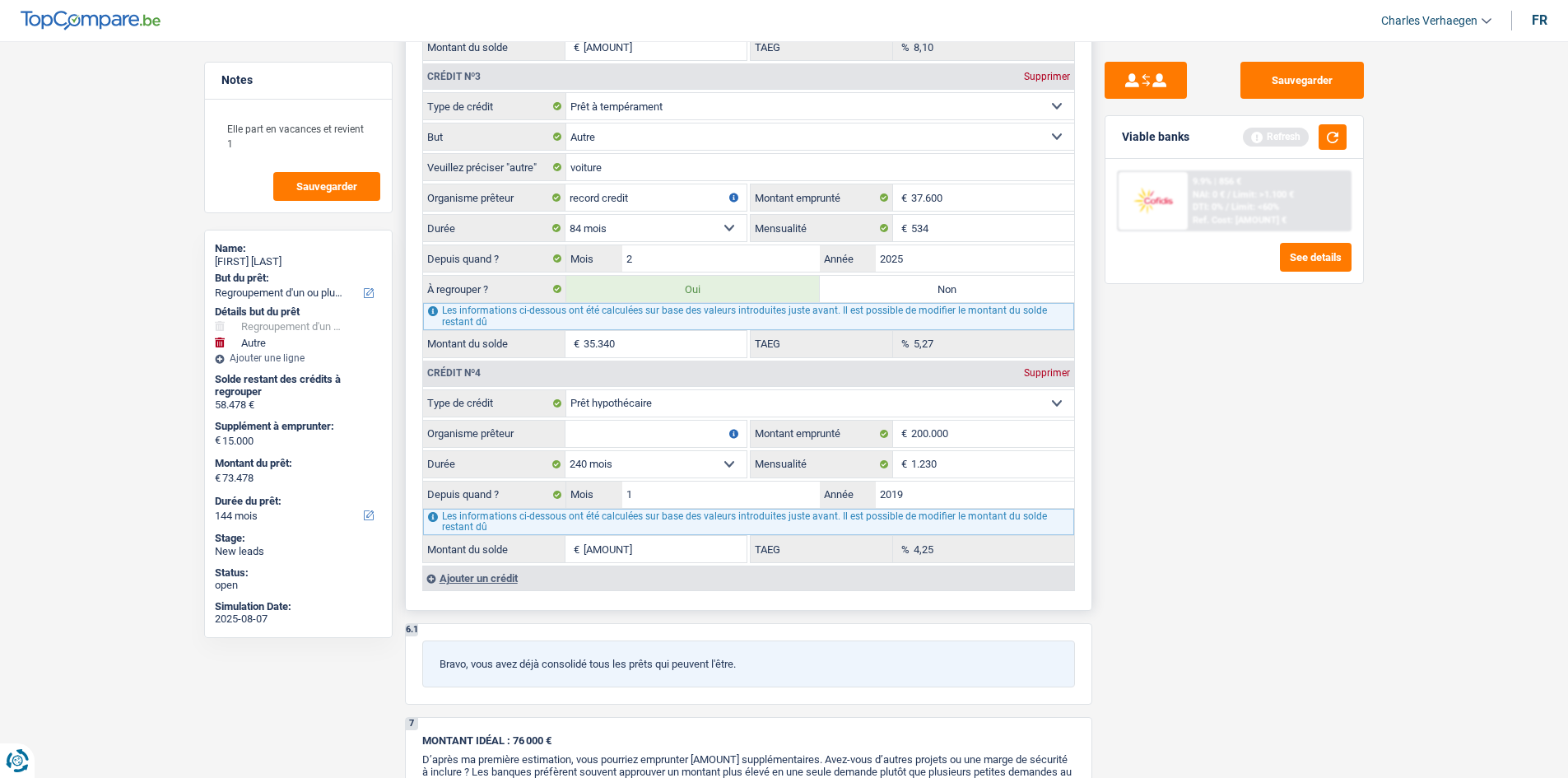 click on "120 mois 132 mois 144 mois 180 mois 240 mois 300 mois 360 mois 420 mois
Sélectionner une option" at bounding box center [656, 464] 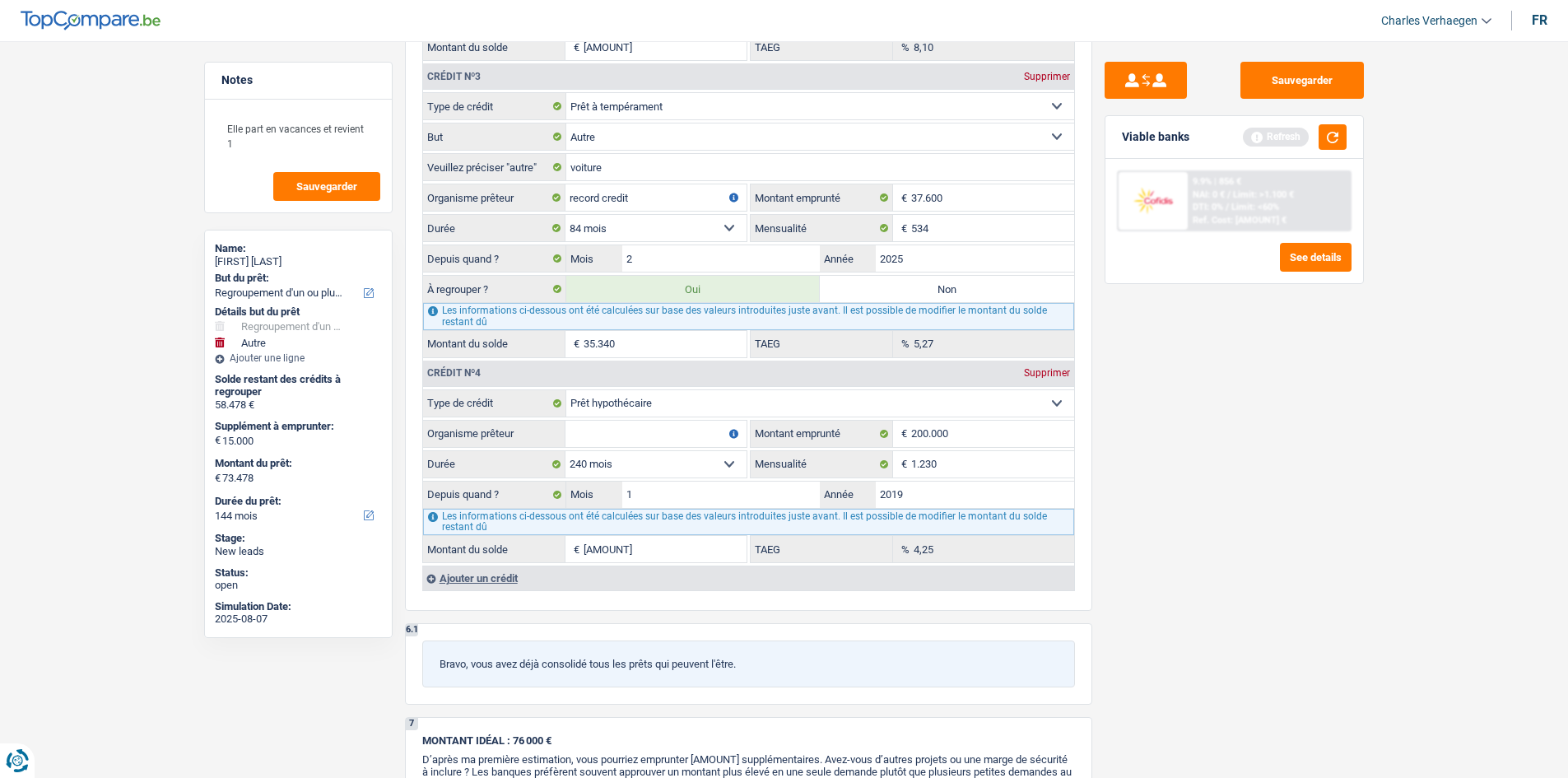 drag, startPoint x: 1159, startPoint y: 449, endPoint x: 1101, endPoint y: 512, distance: 85.632938 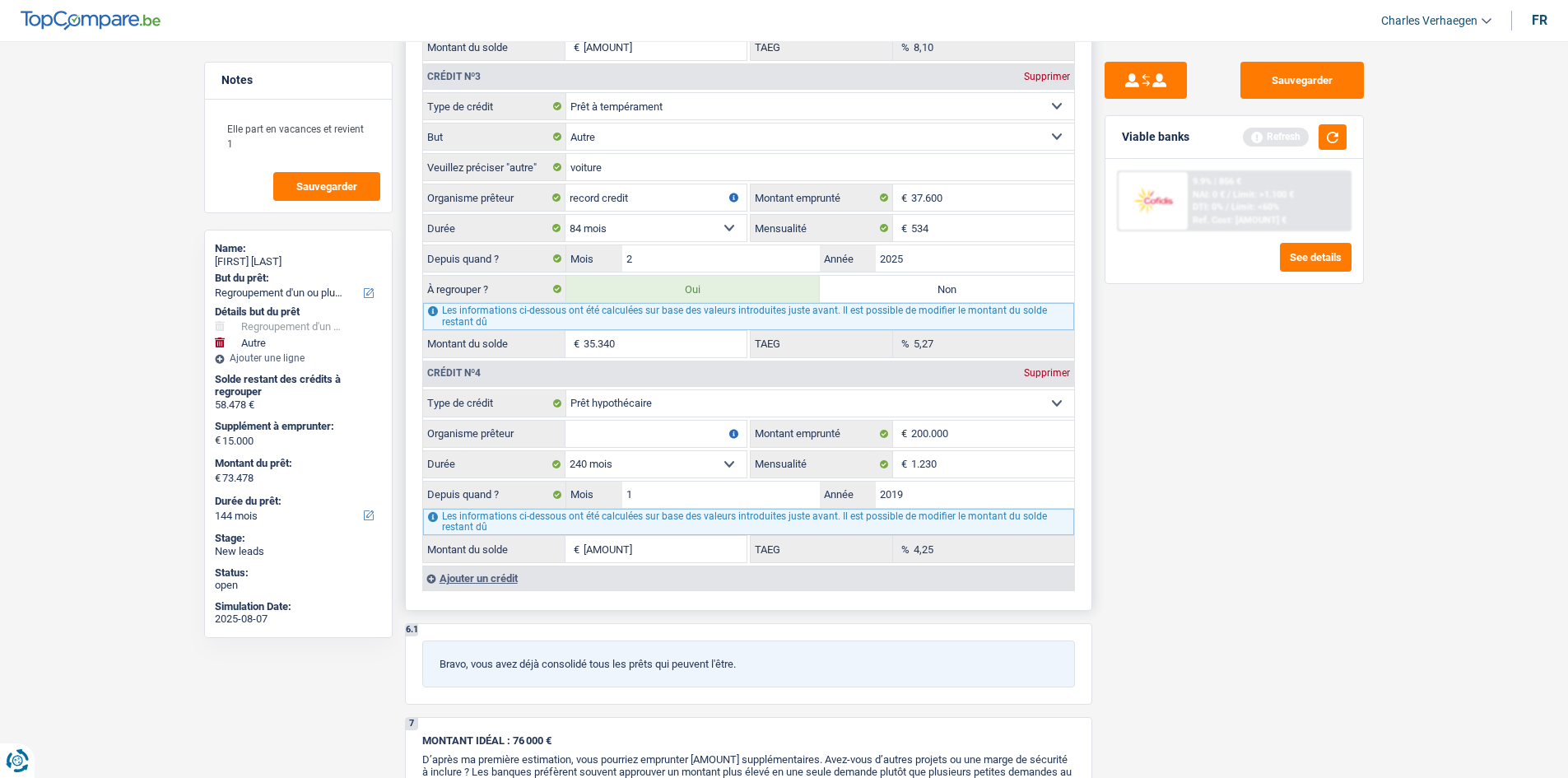 click on "4,25   %
TAEG" at bounding box center (912, 549) 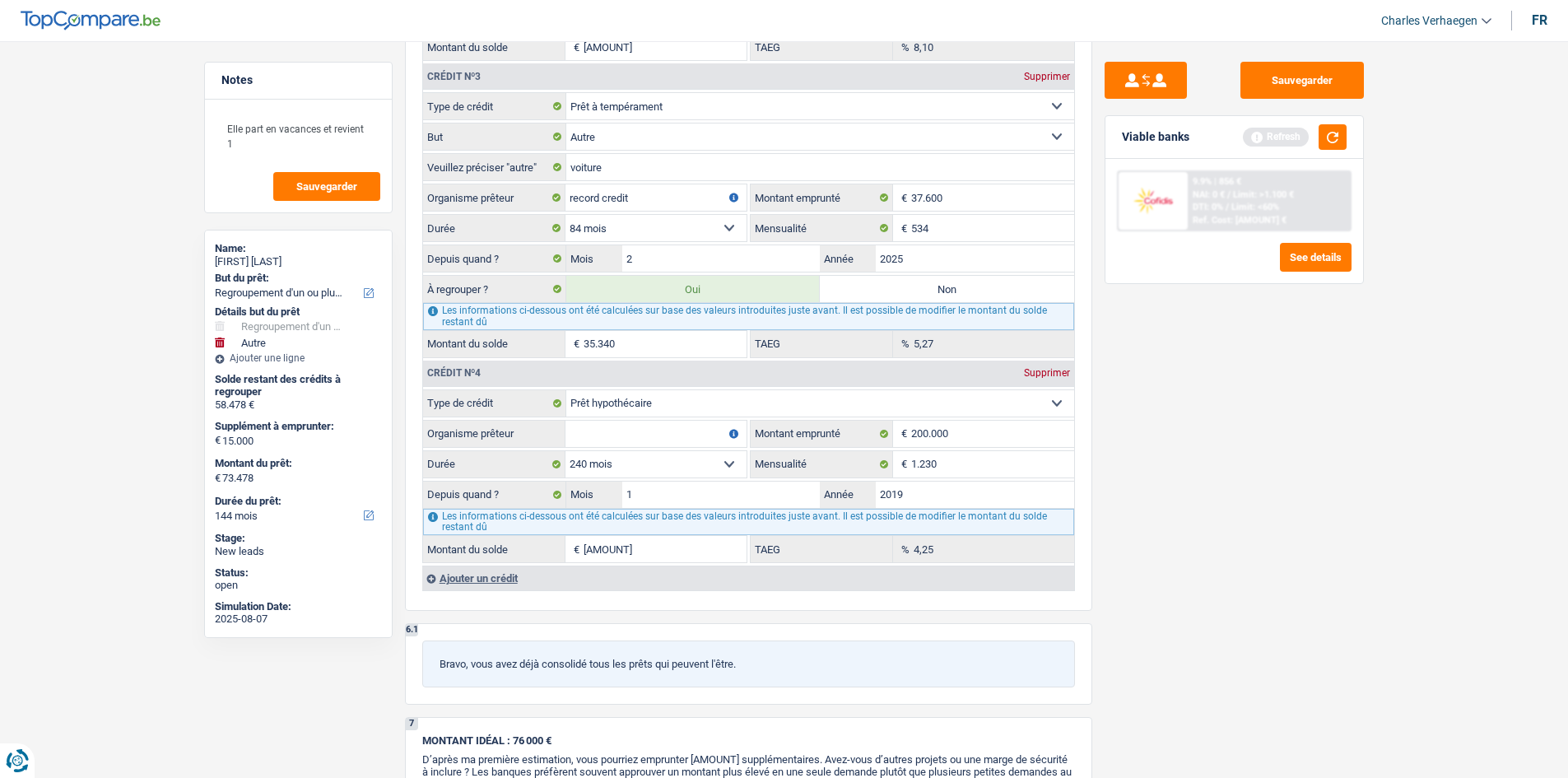 drag, startPoint x: 1281, startPoint y: 542, endPoint x: 1272, endPoint y: 538, distance: 9.8488578 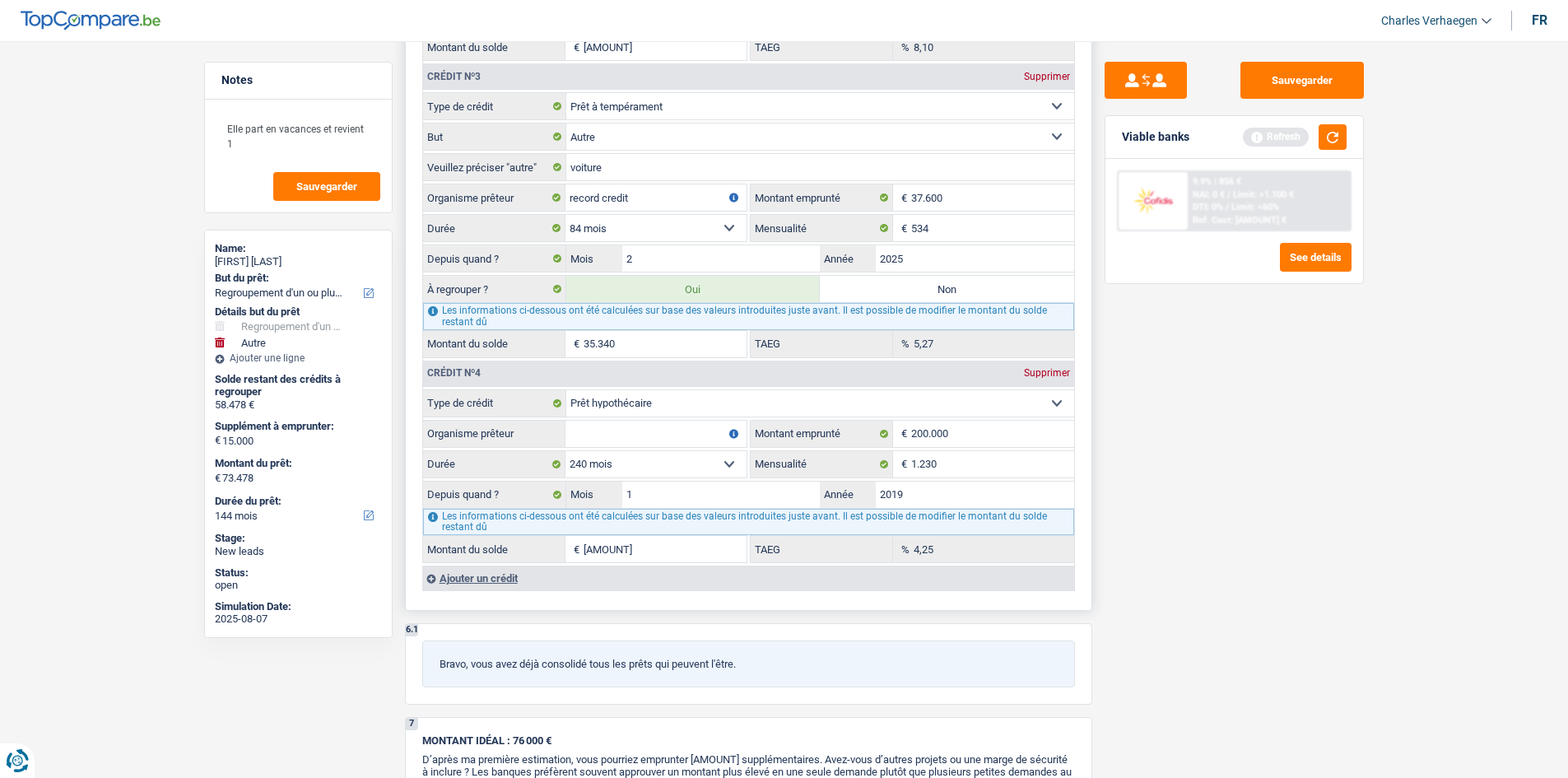 click on "Organisme prêteur" at bounding box center (656, 434) 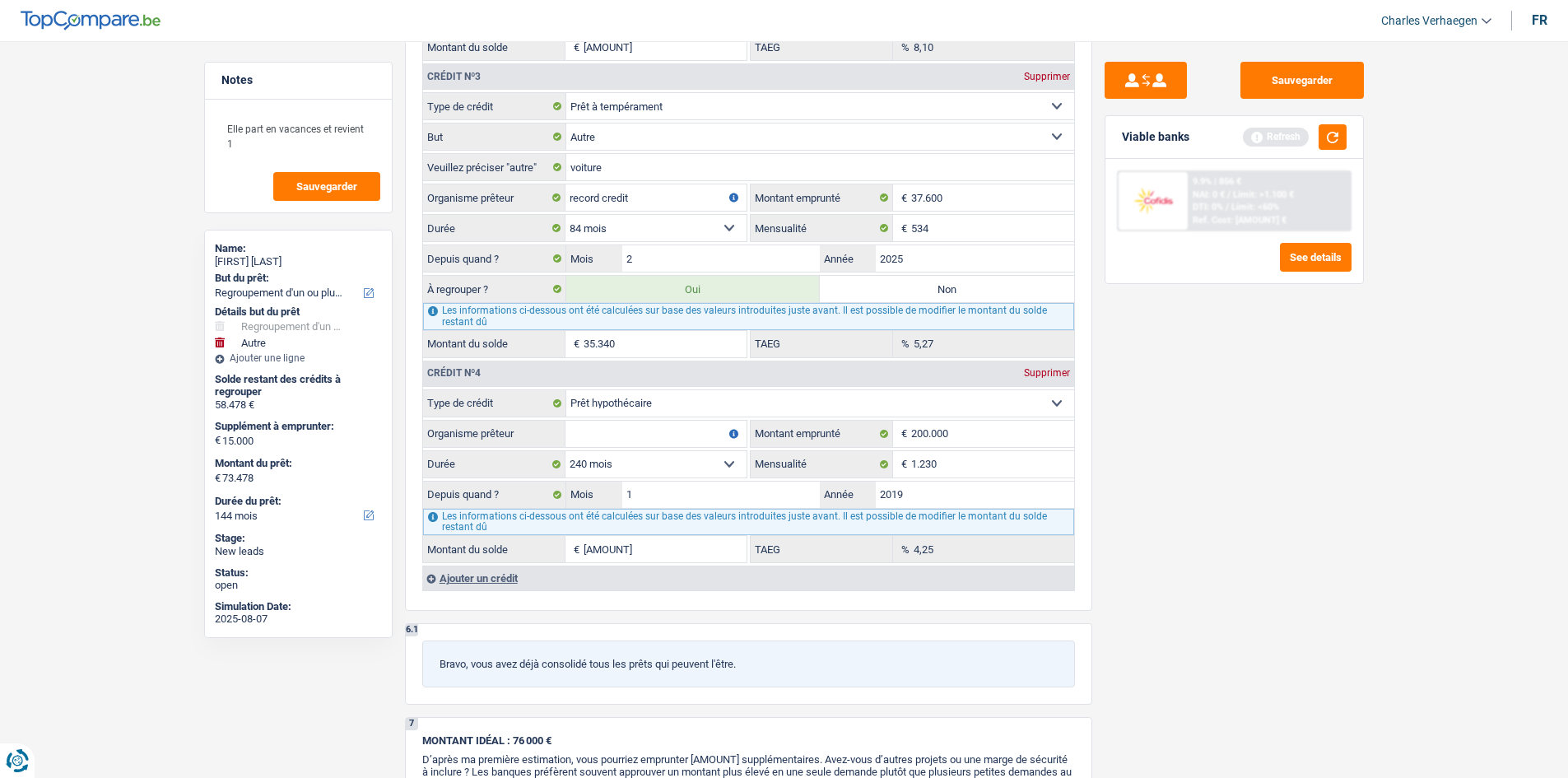 click on "Sauvegarder
Viable banks
Refresh
9.9% | [AMOUNT] €
NAI: 0 €
/
Limit: >1.100 €
DTI: 0%
/
Limit: <60%
Ref. Cost: [AMOUNT] €
See details" at bounding box center [1234, 404] 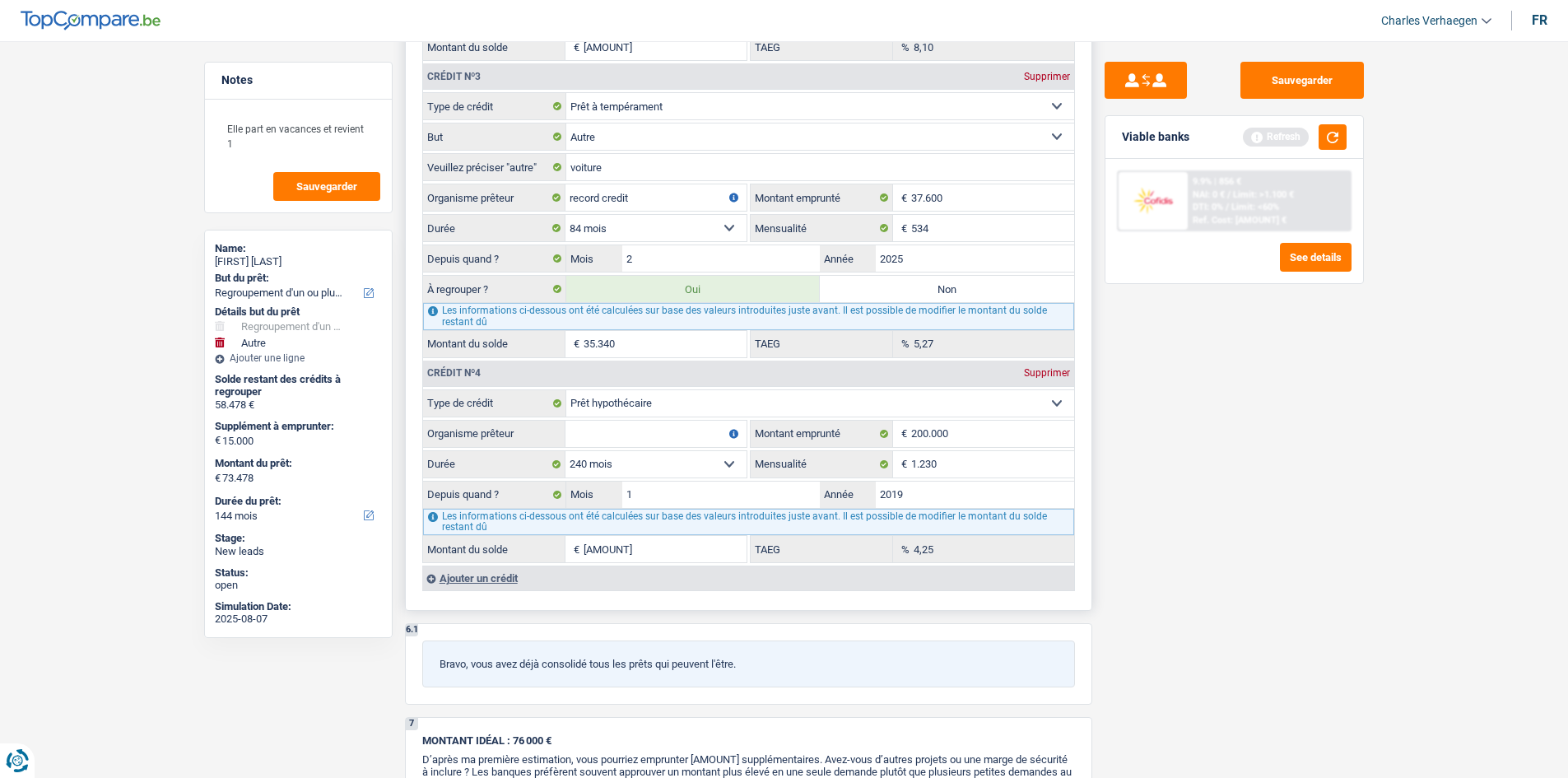 click on "120 mois 132 mois 144 mois 180 mois 240 mois 300 mois 360 mois 420 mois
Sélectionner une option" at bounding box center (656, 464) 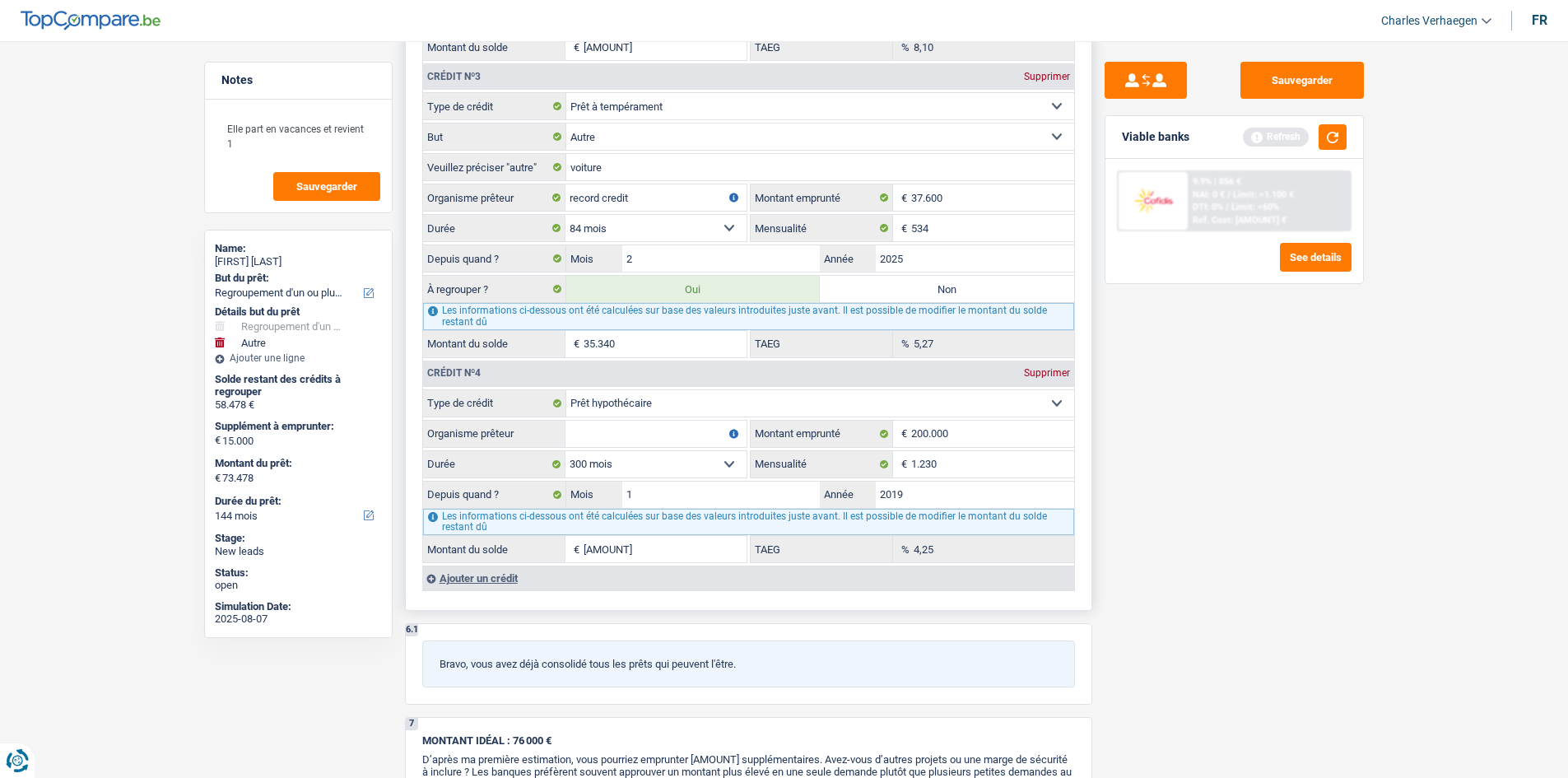 click on "120 mois 132 mois 144 mois 180 mois 240 mois 300 mois 360 mois 420 mois
Sélectionner une option" at bounding box center [656, 464] 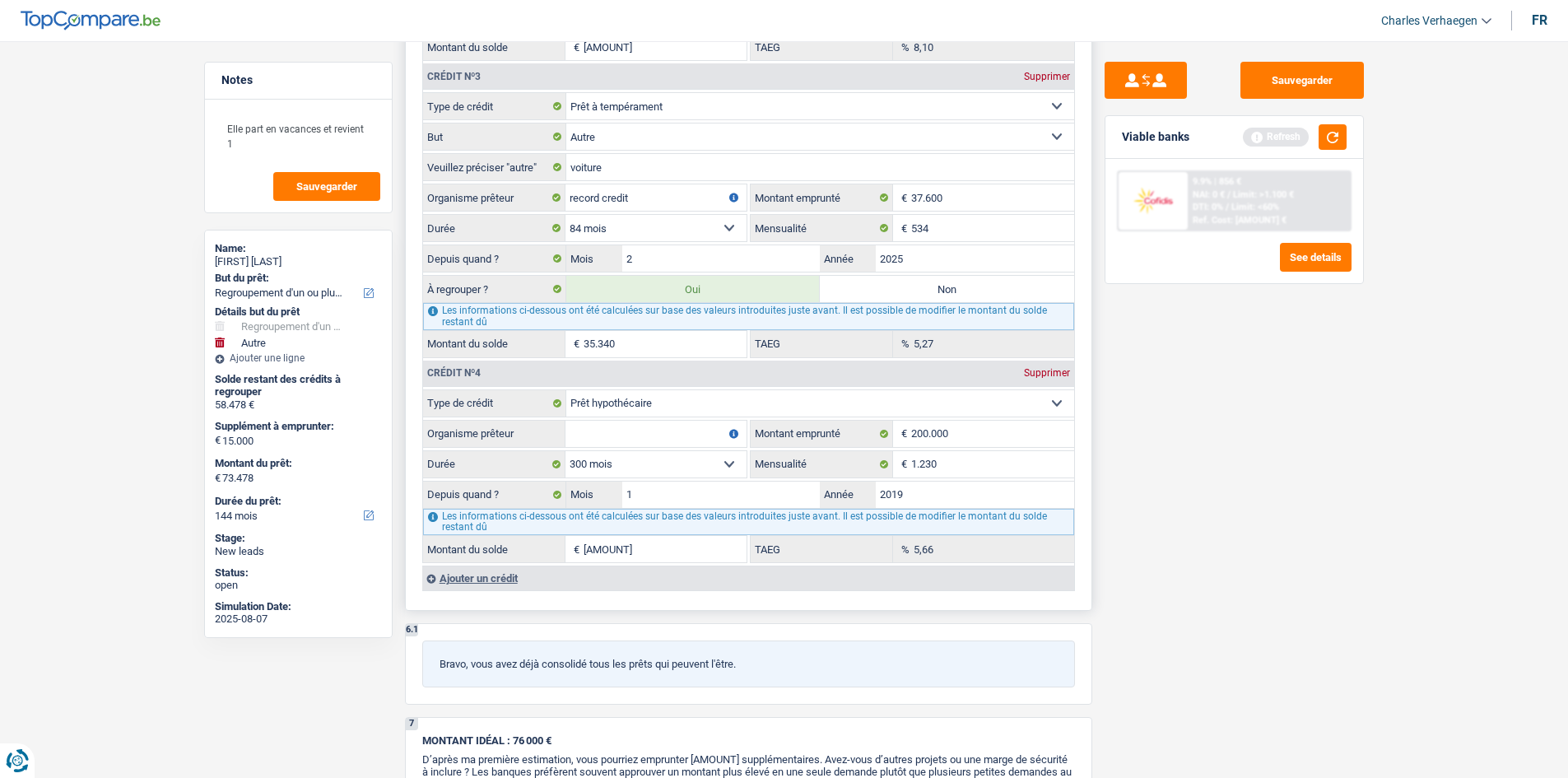 drag, startPoint x: 697, startPoint y: 463, endPoint x: 686, endPoint y: 472, distance: 14.21267 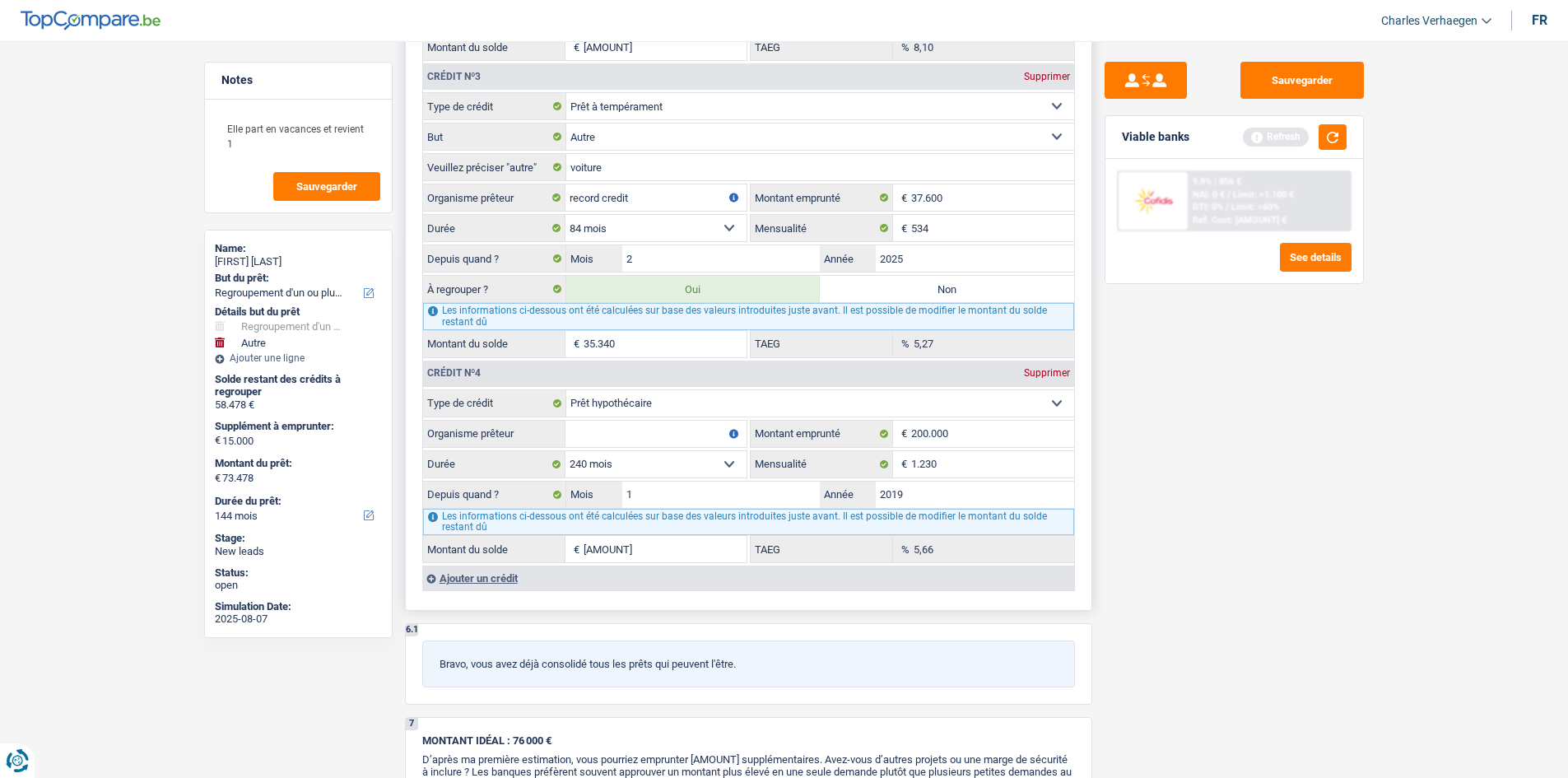 click on "120 mois 132 mois 144 mois 180 mois 240 mois 300 mois 360 mois 420 mois
Sélectionner une option" at bounding box center [656, 464] 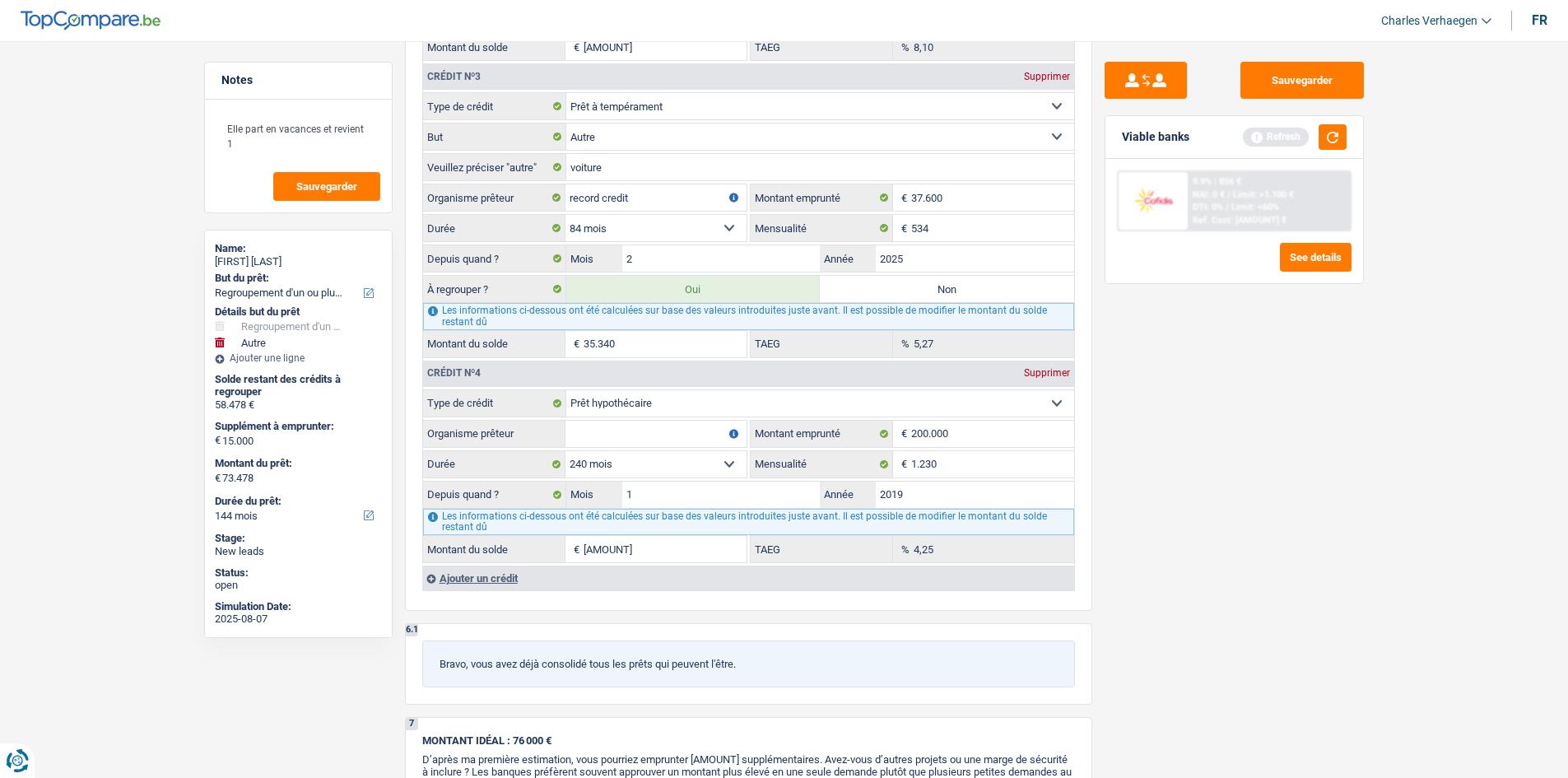 click on "Sauvegarder
Viable banks
Refresh
9.9% | [AMOUNT] €
NAI: 0 €
/
Limit: >1.100 €
DTI: 0%
/
Limit: <60%
Ref. Cost: [AMOUNT] €
See details" at bounding box center (1234, 404) 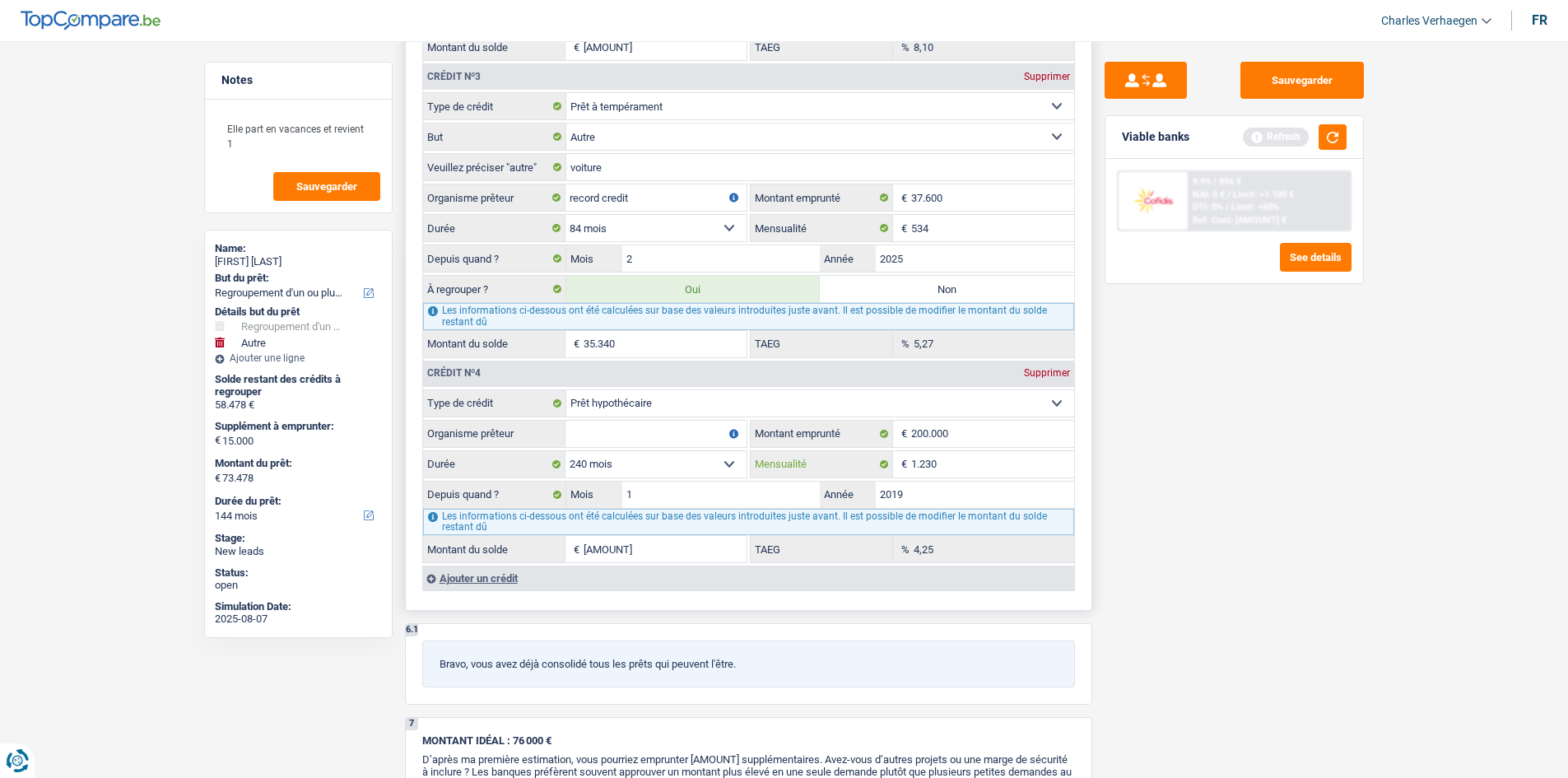 drag, startPoint x: 987, startPoint y: 467, endPoint x: 1019, endPoint y: 470, distance: 32.14032 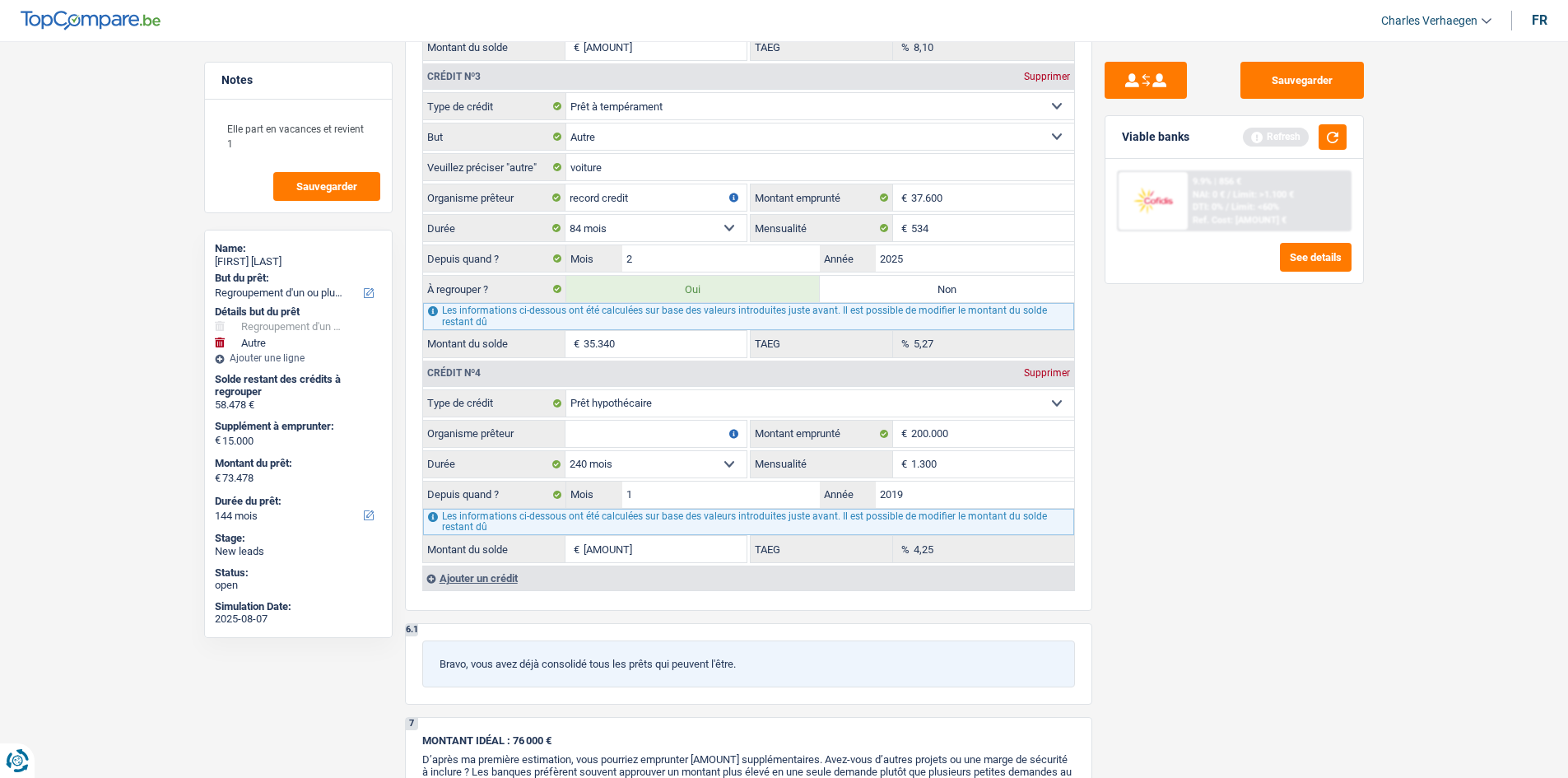 click on "Sauvegarder
Viable banks
Refresh
9.9% | [AMOUNT] €
NAI: 0 €
/
Limit: >1.100 €
DTI: 0%
/
Limit: <60%
Ref. Cost: [AMOUNT] €
See details" at bounding box center [1234, 404] 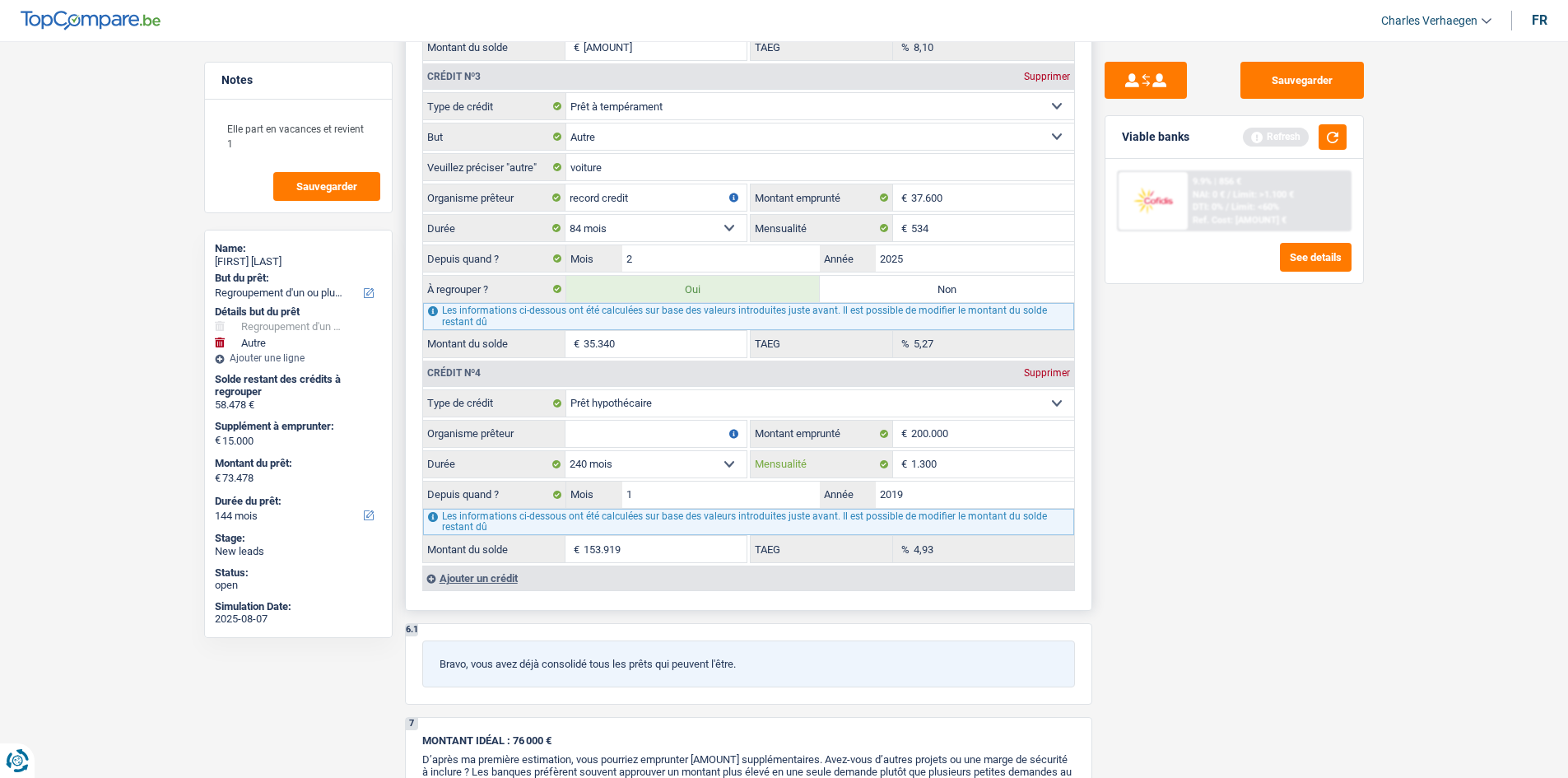 click on "1.300" at bounding box center (993, 464) 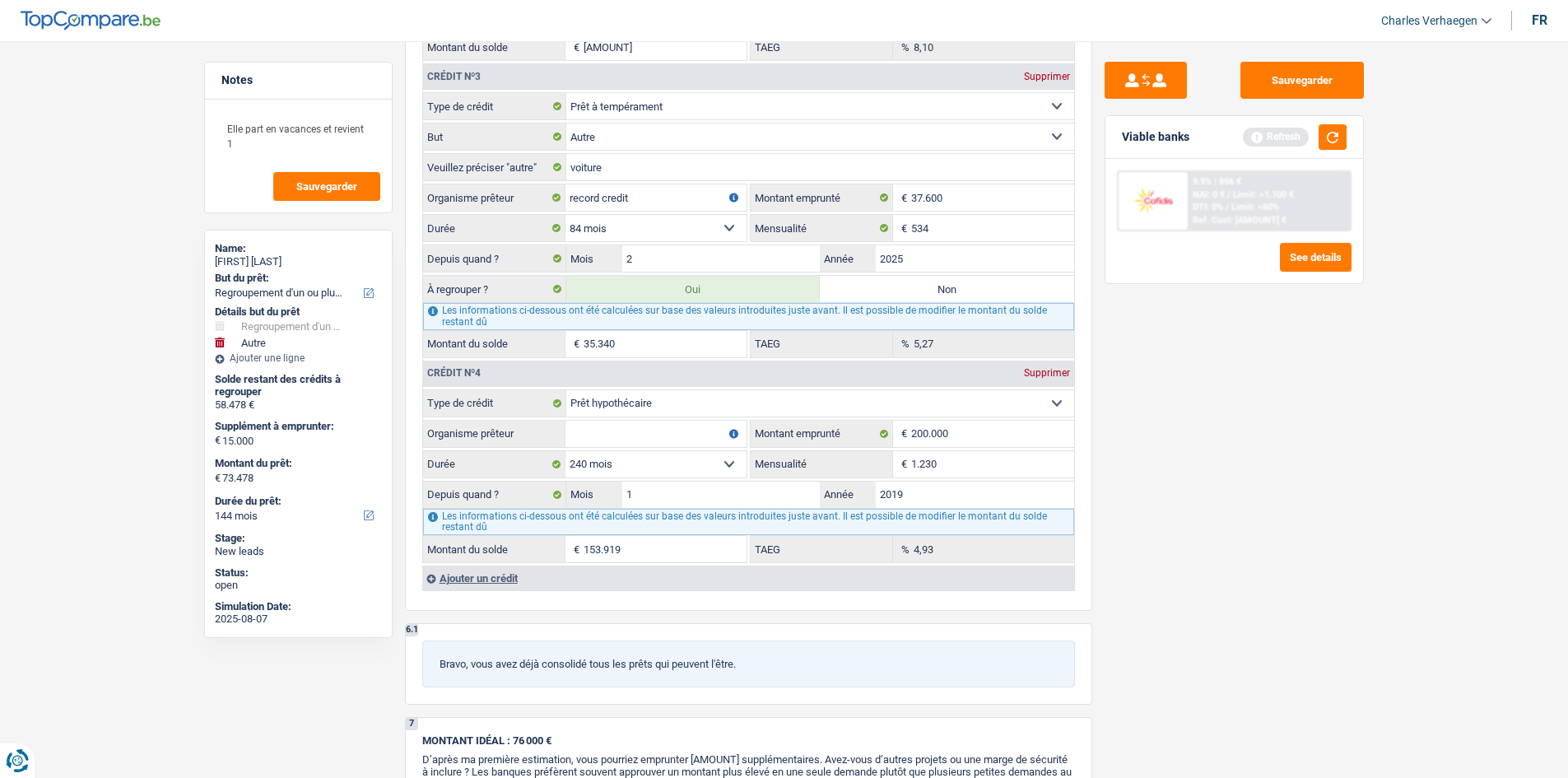 click on "Sauvegarder
Viable banks
Refresh
9.9% | [AMOUNT] €
NAI: 0 €
/
Limit: >1.100 €
DTI: 0%
/
Limit: <60%
Ref. Cost: [AMOUNT] €
See details" at bounding box center [1234, 404] 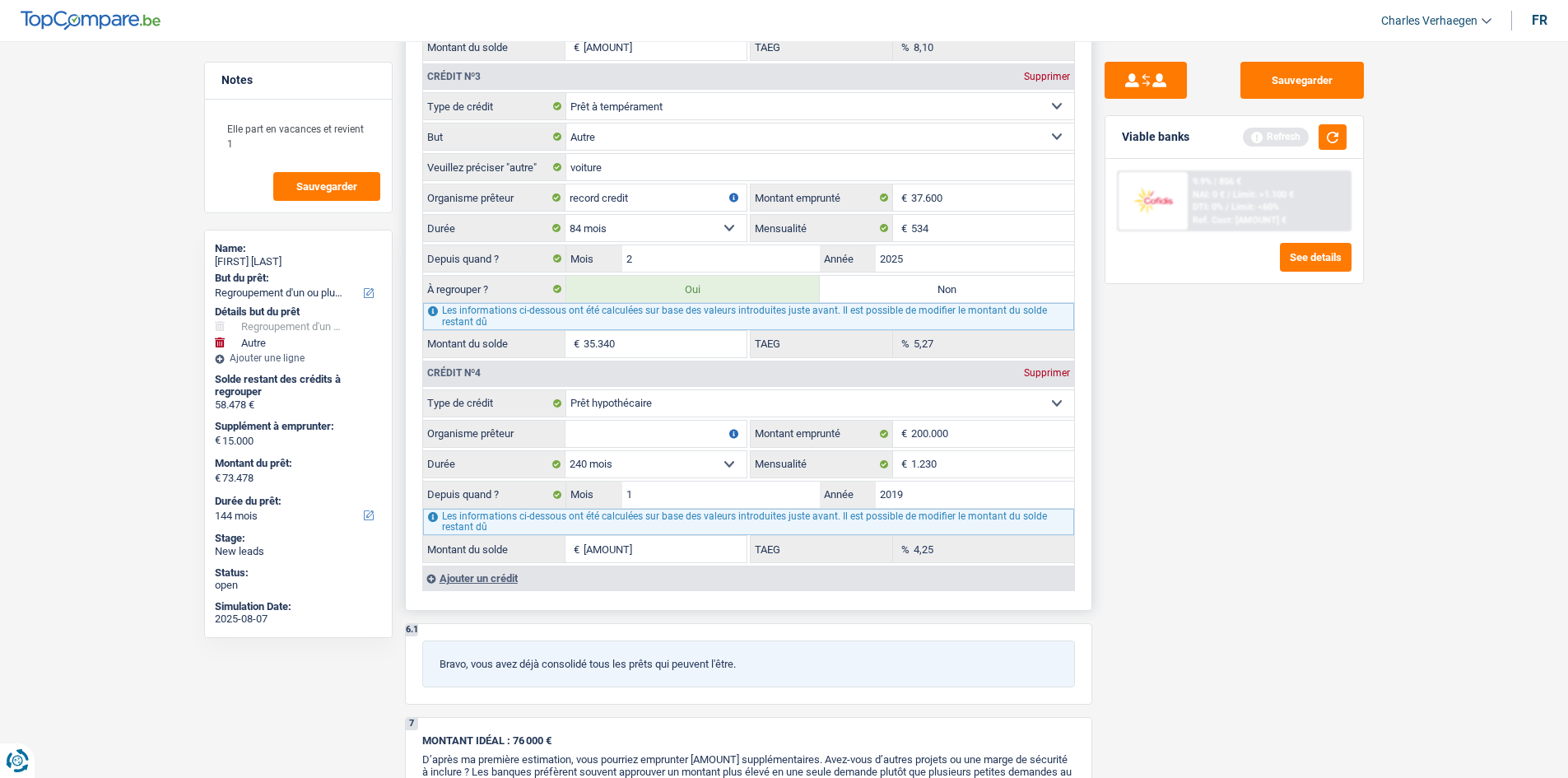 click on "4,25   %
TAEG" at bounding box center [912, 549] 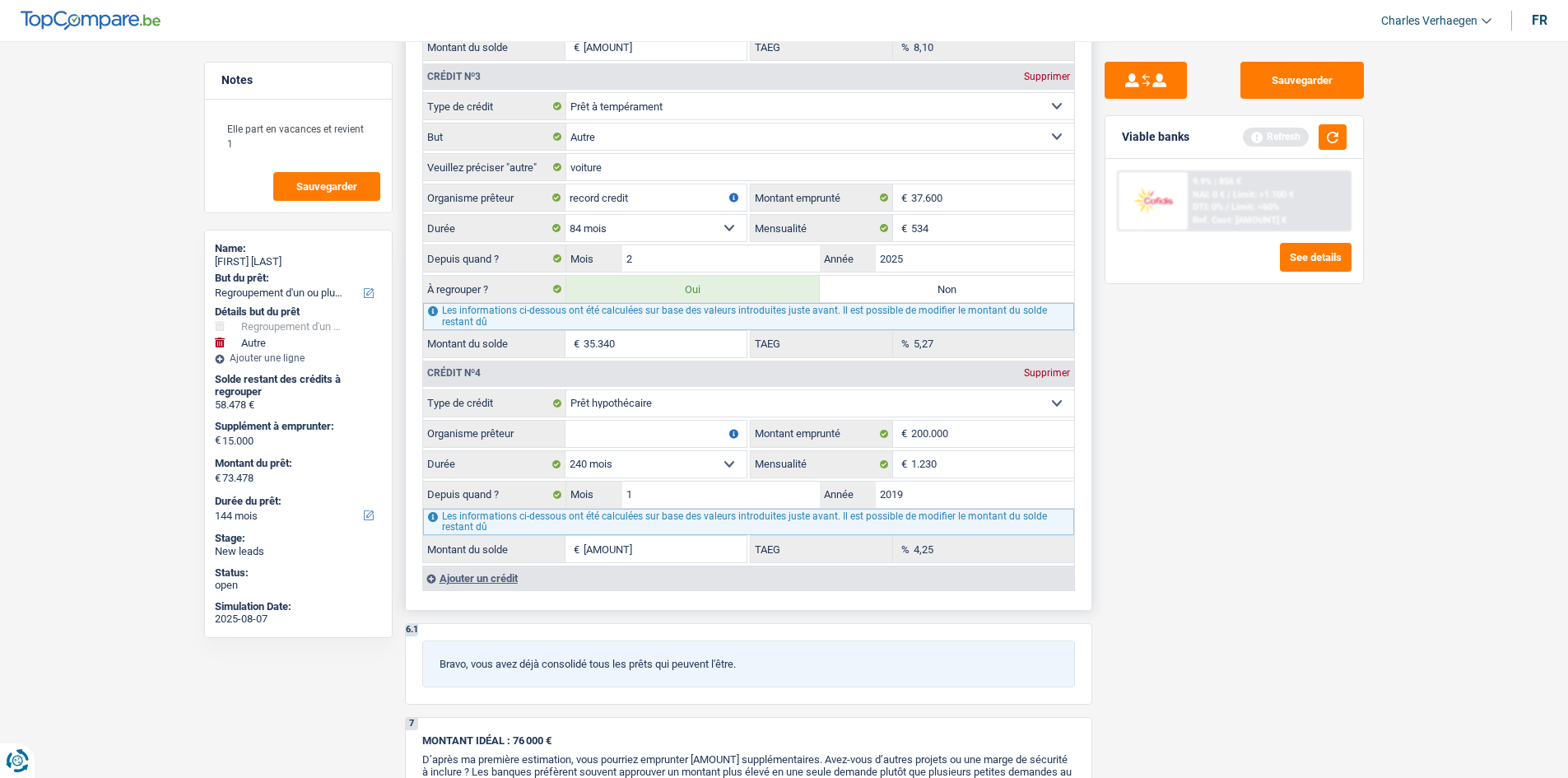click on "4,25   %
TAEG" at bounding box center [912, 549] 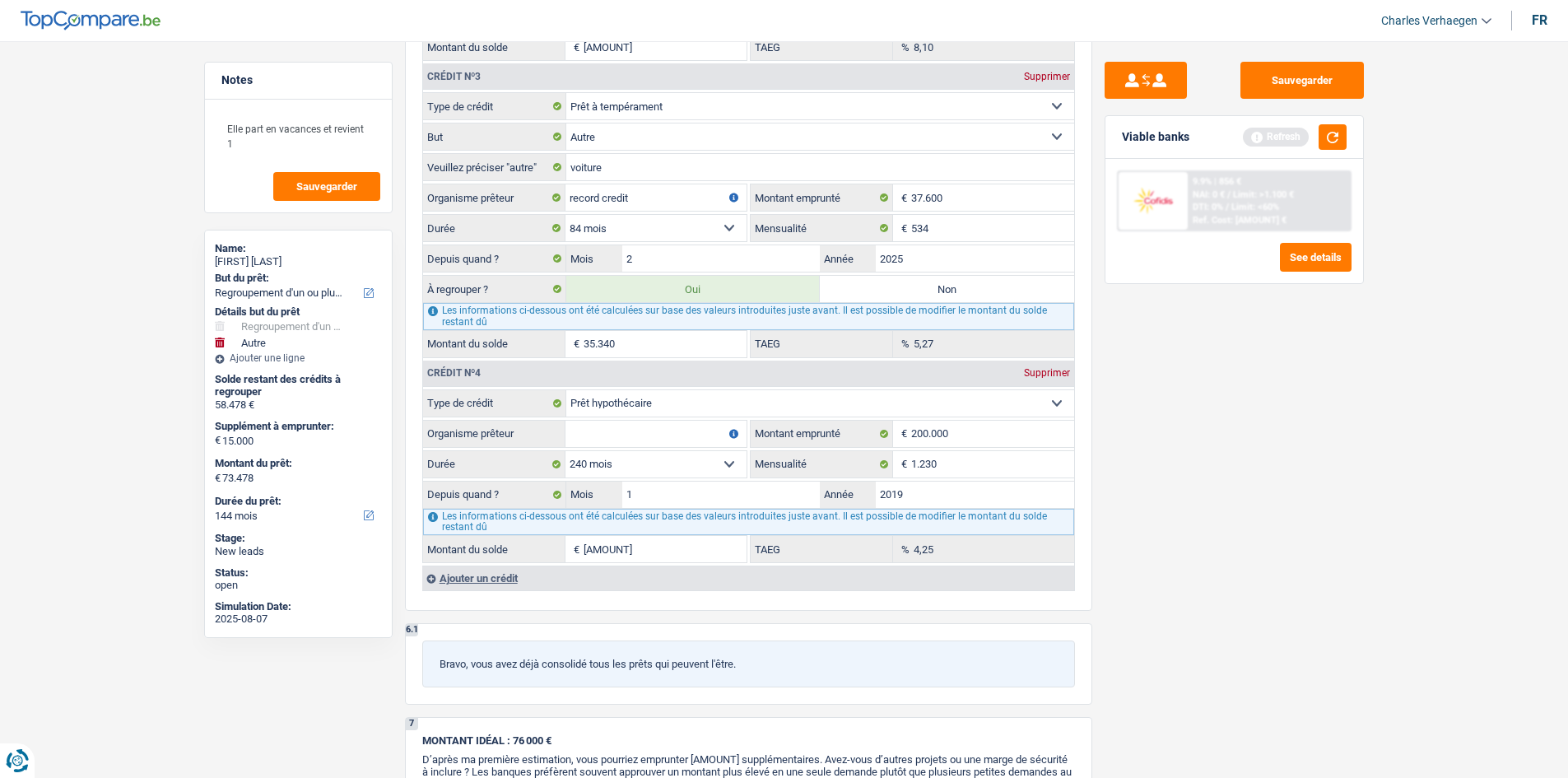 click on "Sauvegarder
Viable banks
Refresh
9.9% | [AMOUNT] €
NAI: 0 €
/
Limit: >1.100 €
DTI: 0%
/
Limit: <60%
Ref. Cost: [AMOUNT] €
See details" at bounding box center (1234, 404) 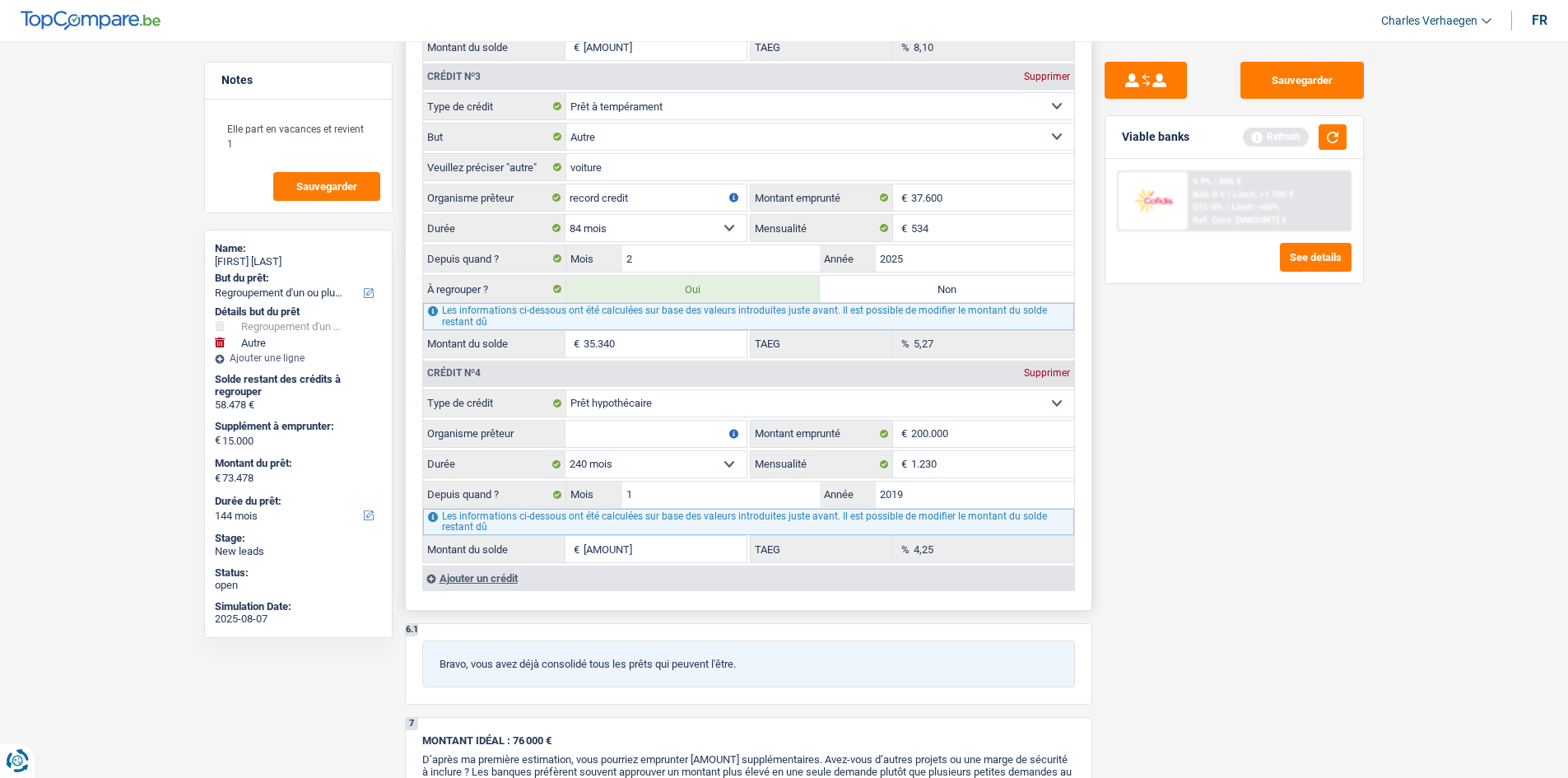 click on "Organisme prêteur" at bounding box center (656, 434) 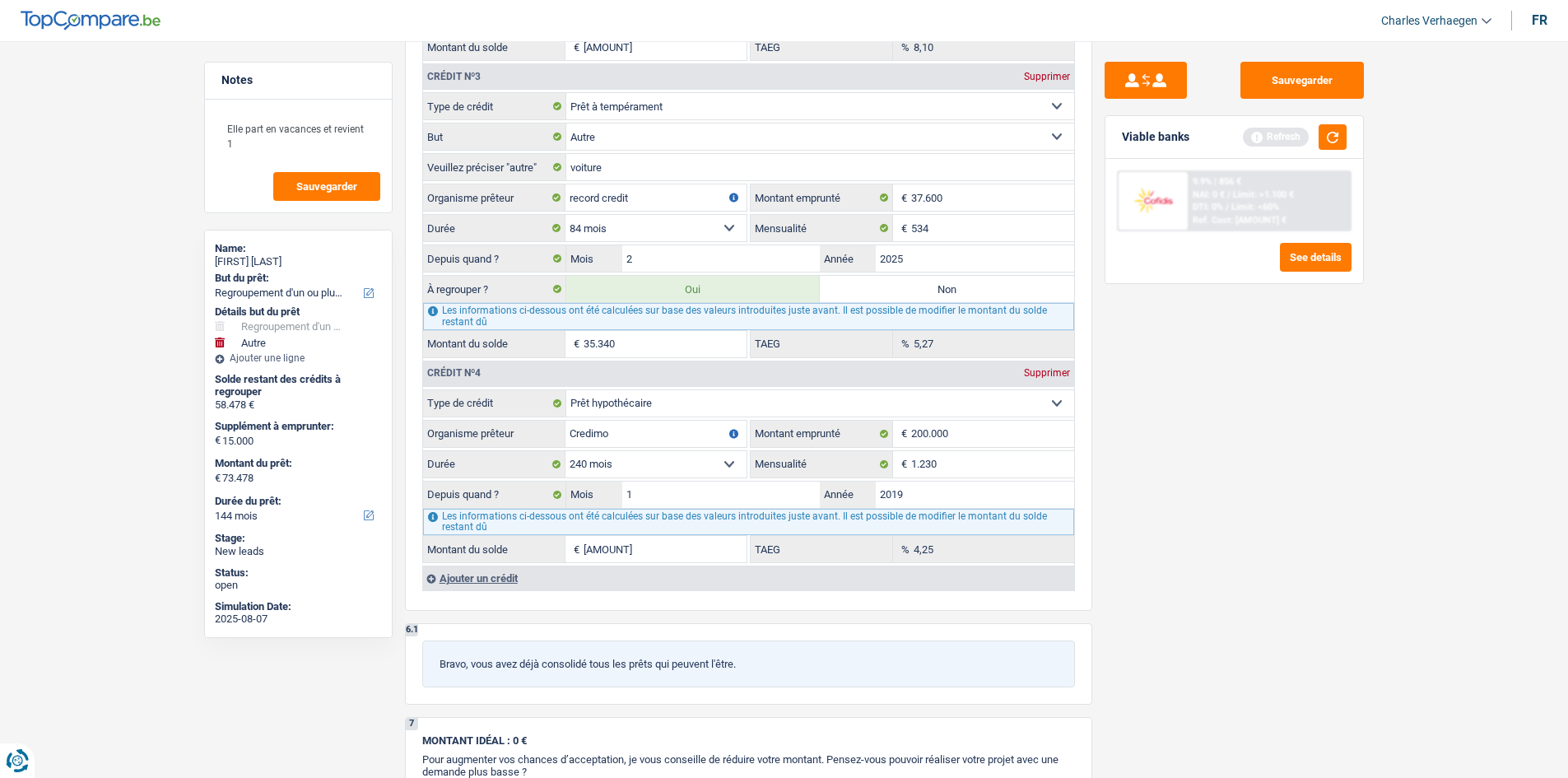 click on "Sauvegarder
Viable banks
Refresh
9.9% | [AMOUNT] €
NAI: 0 €
/
Limit: >1.100 €
DTI: 0%
/
Limit: <60%
Ref. Cost: [AMOUNT] €
See details" at bounding box center (1234, 404) 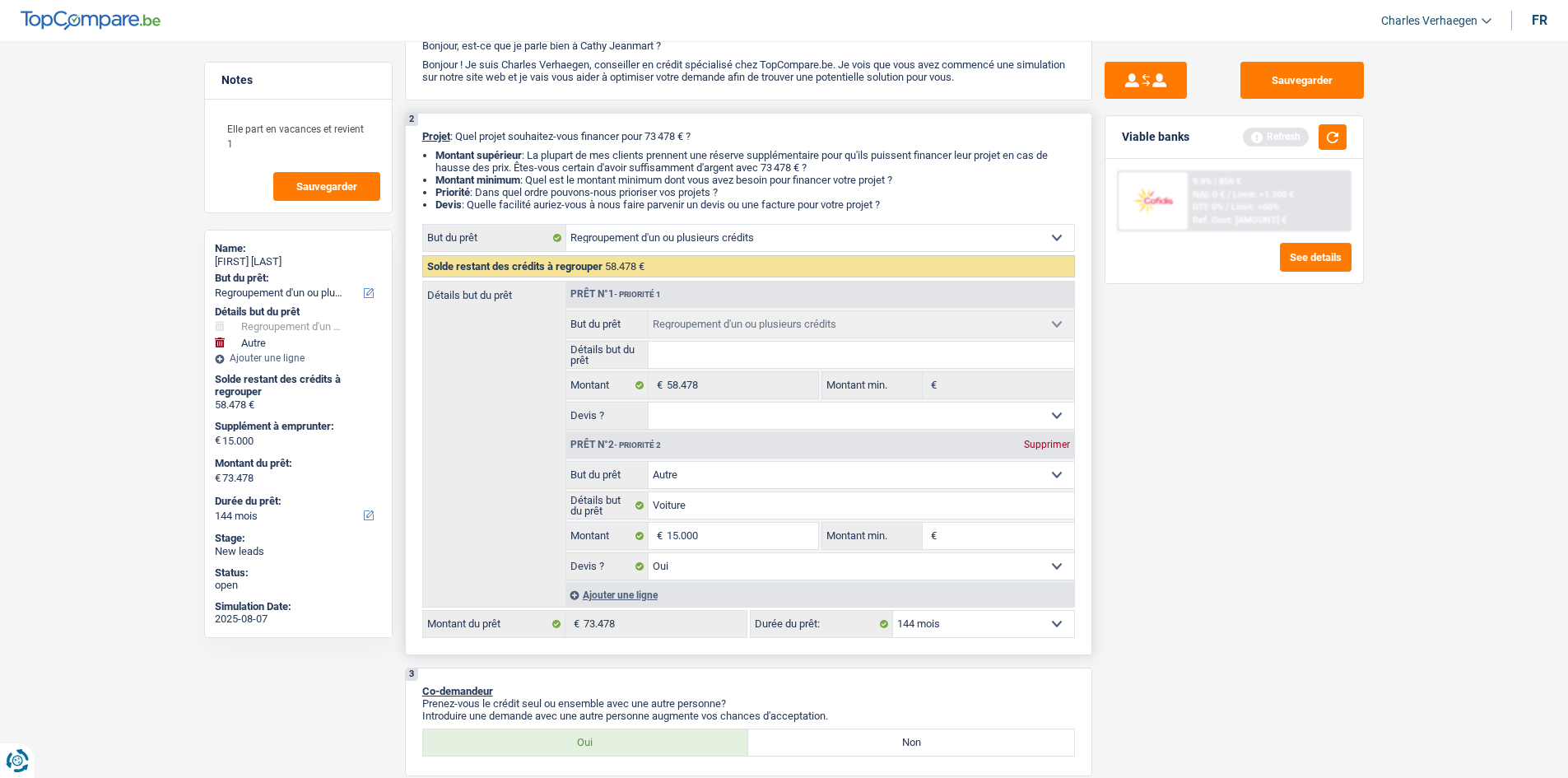scroll, scrollTop: 0, scrollLeft: 0, axis: both 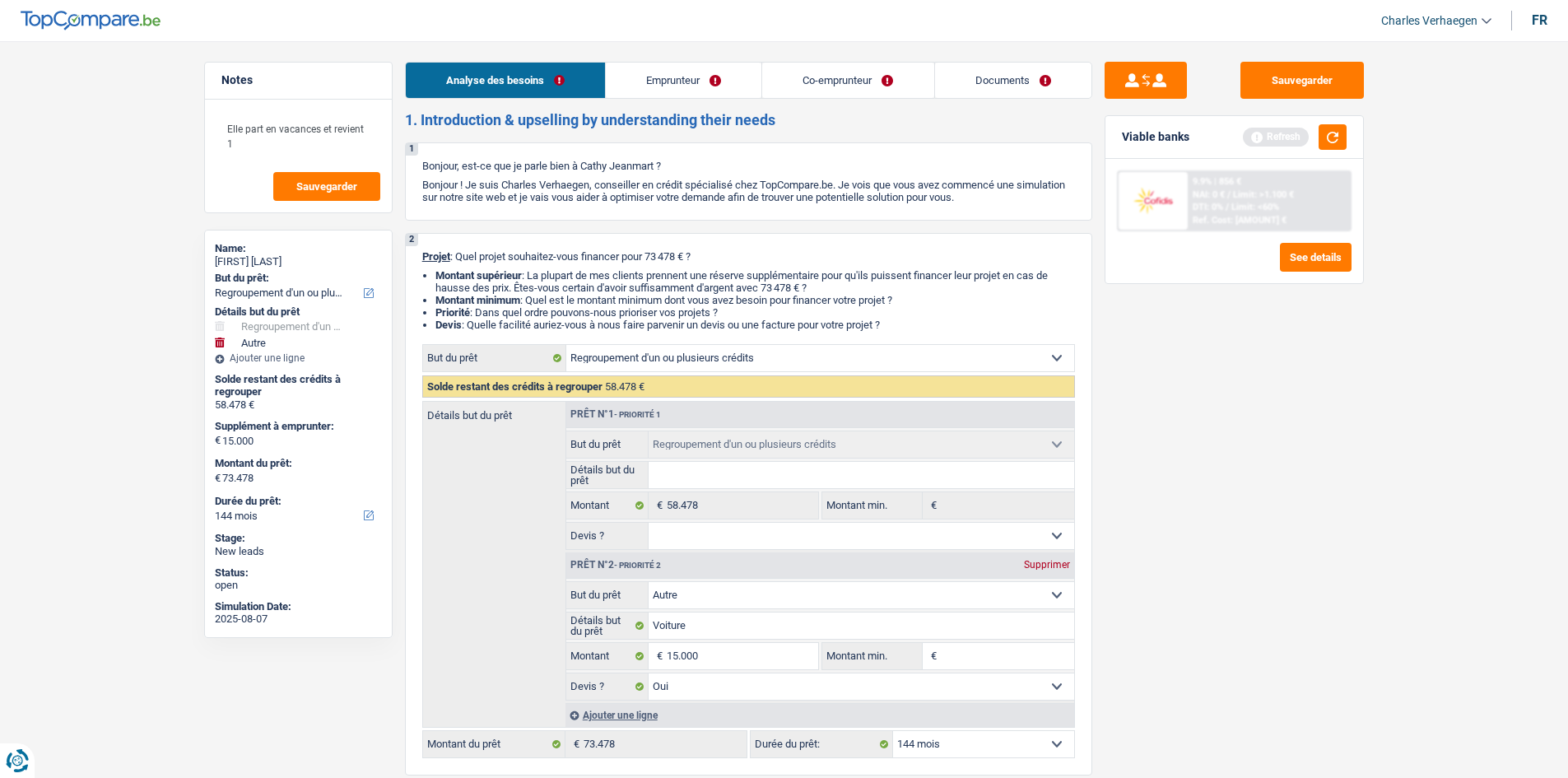 click on "Emprunteur" at bounding box center (683, 80) 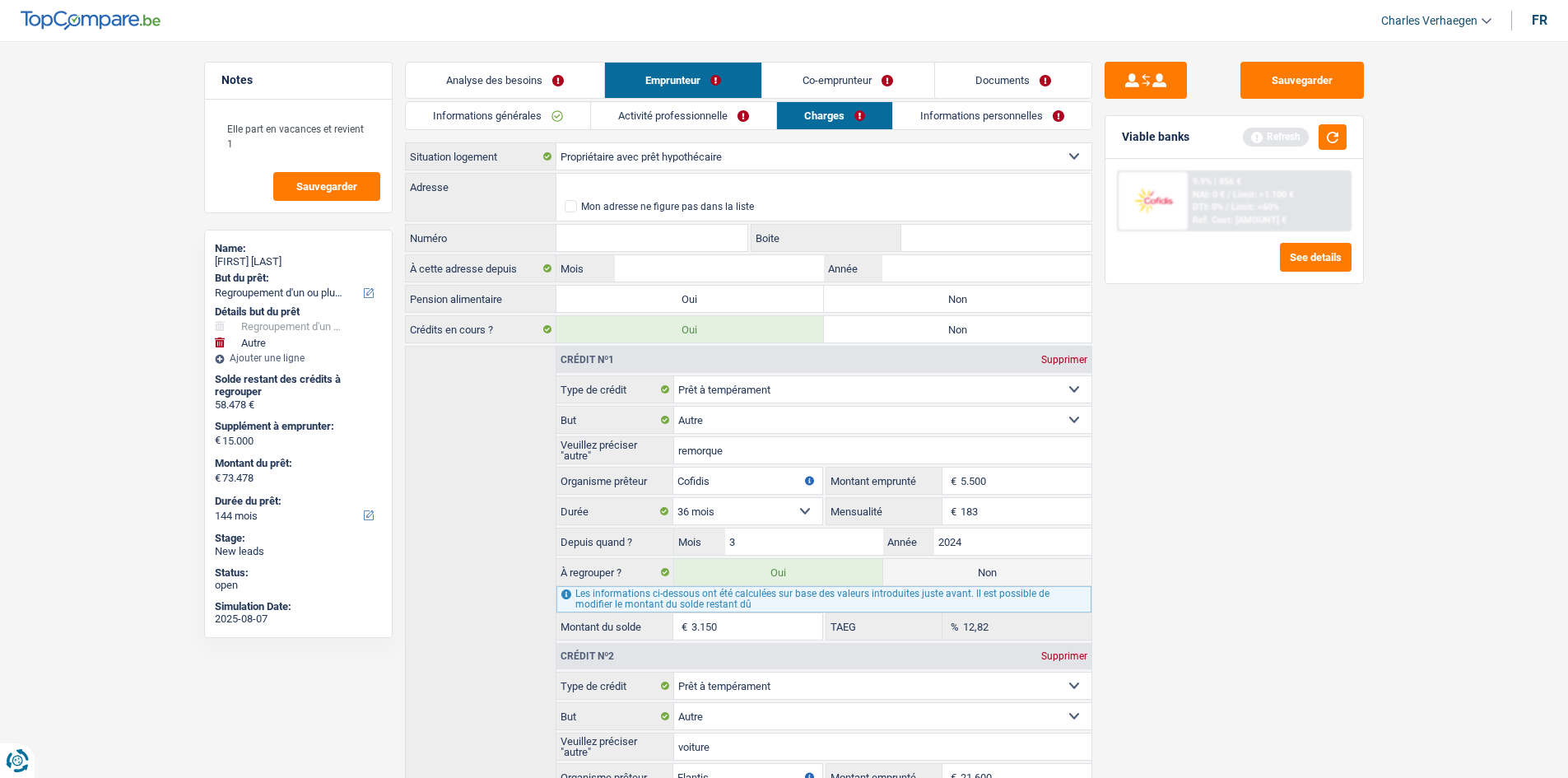click on "Informations générales" at bounding box center (498, 115) 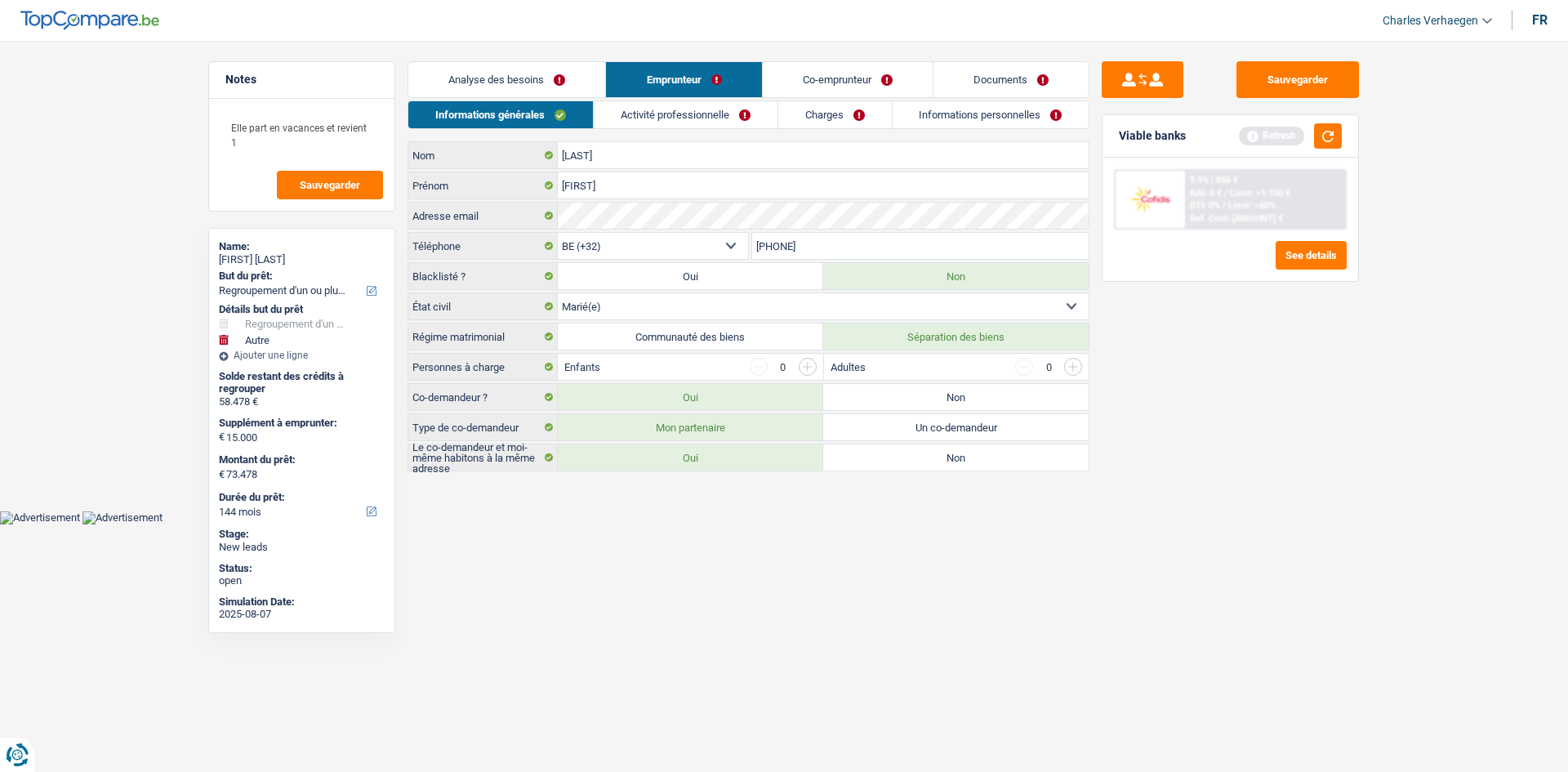 click on "Analyse des besoins" at bounding box center [506, 79] 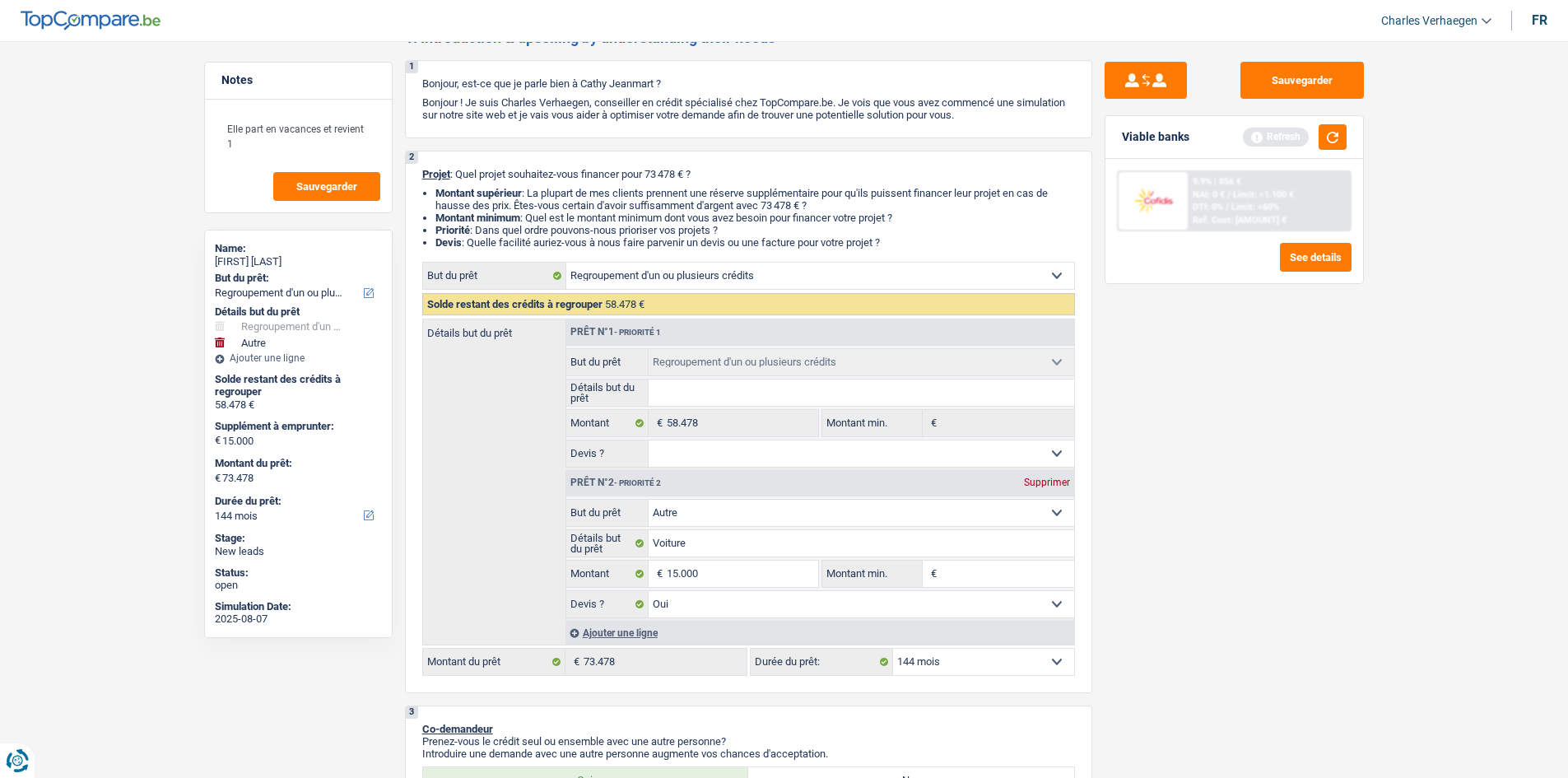 scroll, scrollTop: 0, scrollLeft: 0, axis: both 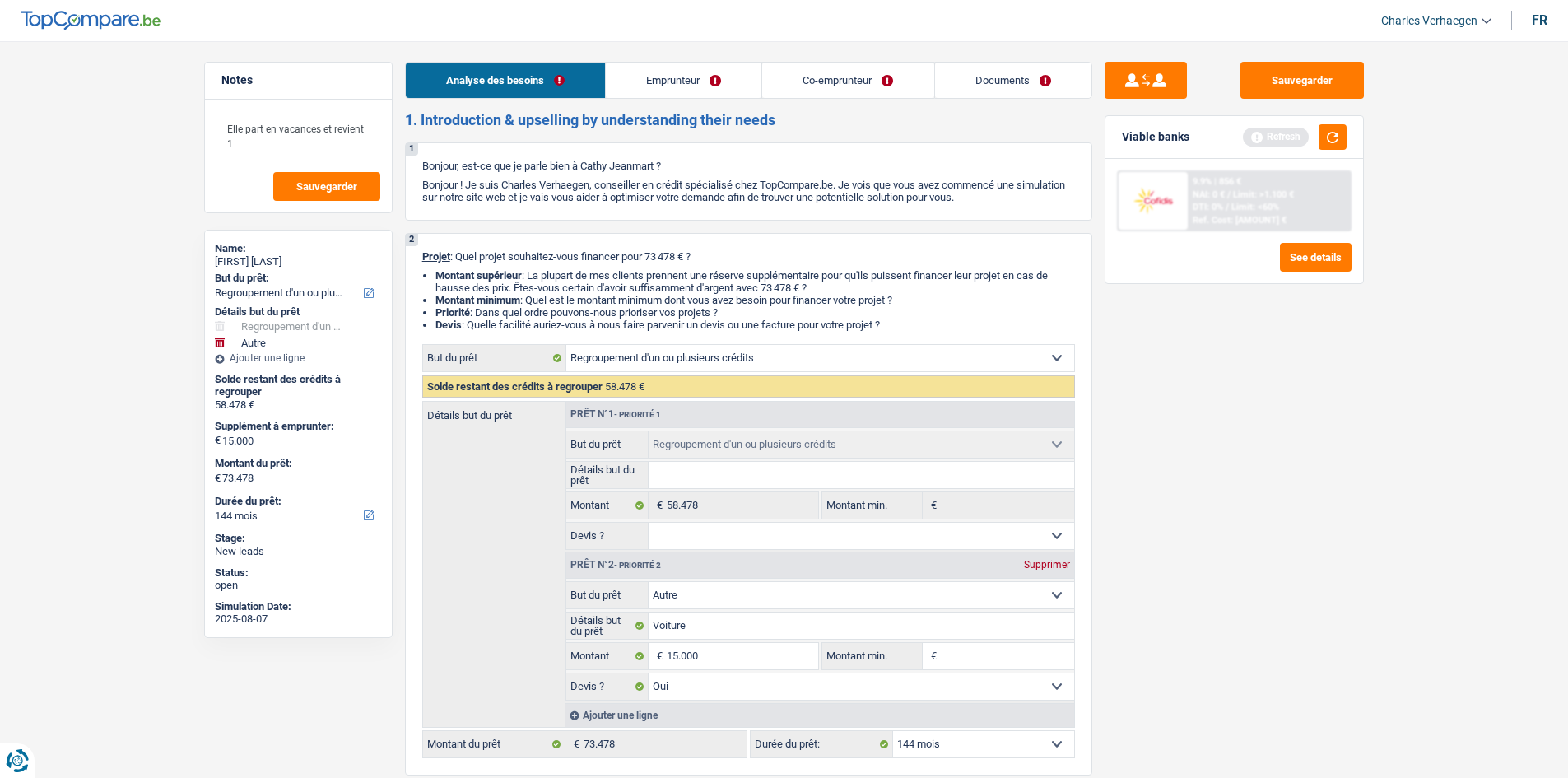 click on "Emprunteur" at bounding box center [683, 80] 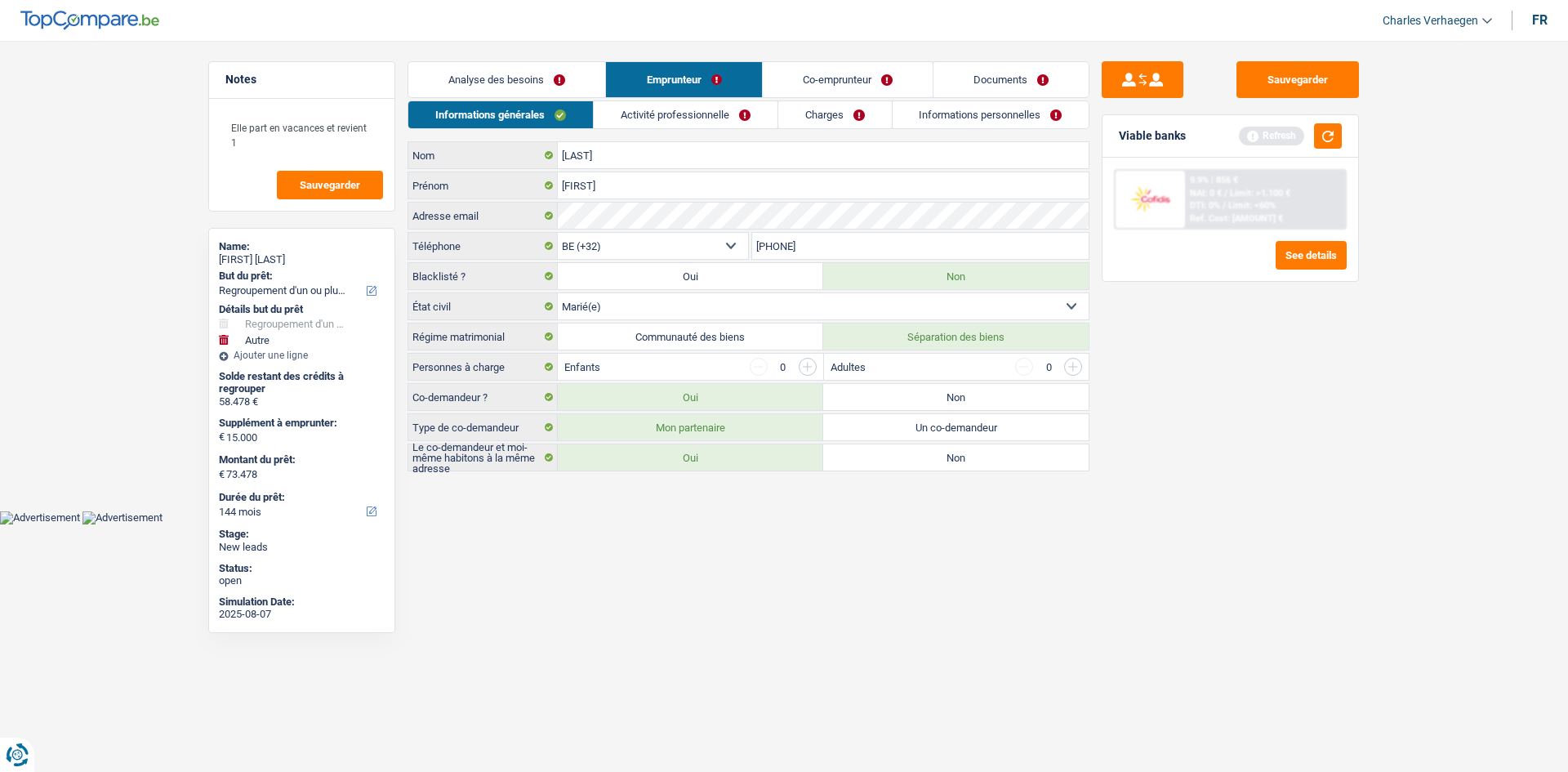 click on "Activité professionnelle" at bounding box center [685, 114] 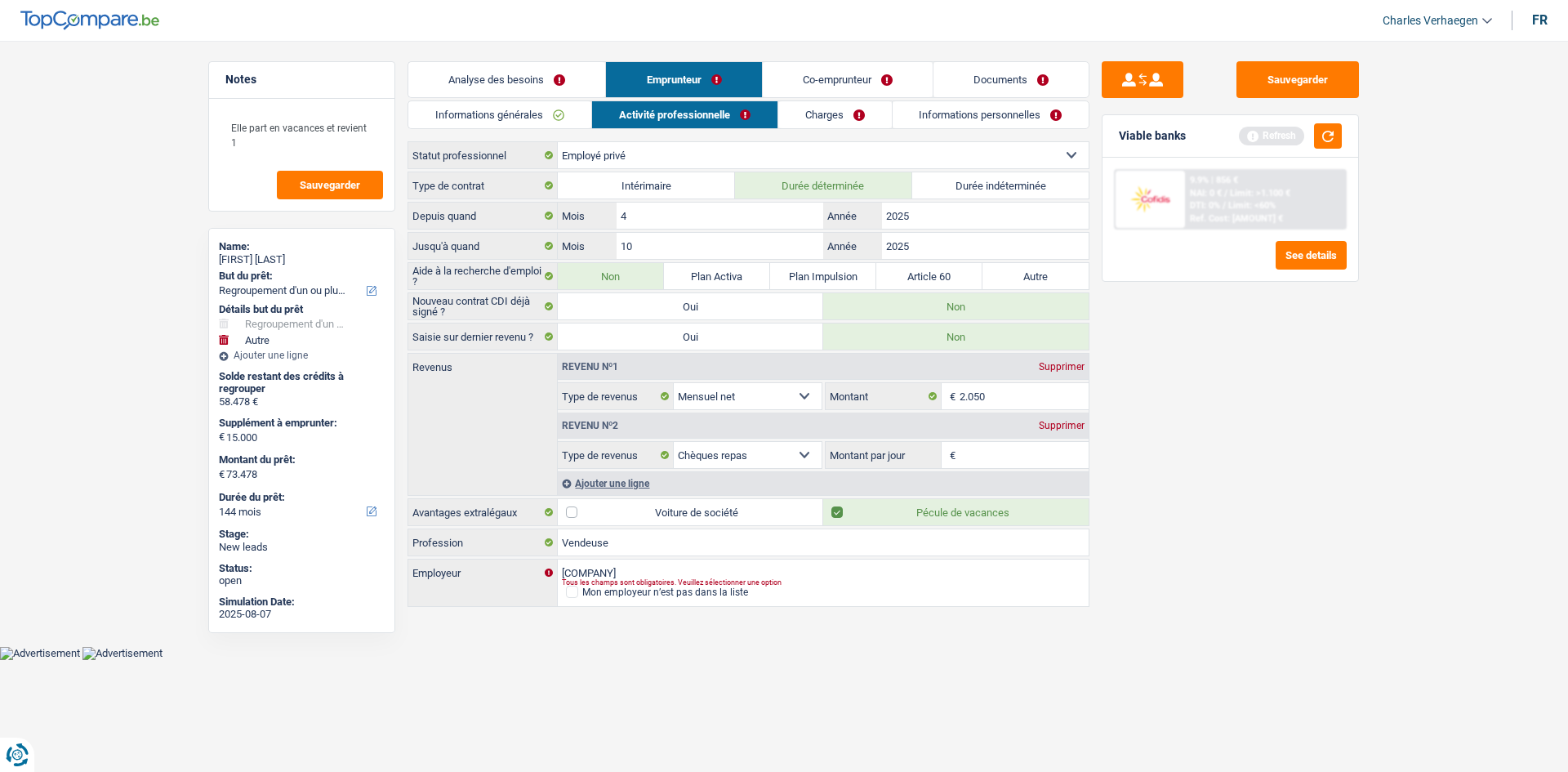 click on "Charges" at bounding box center (835, 114) 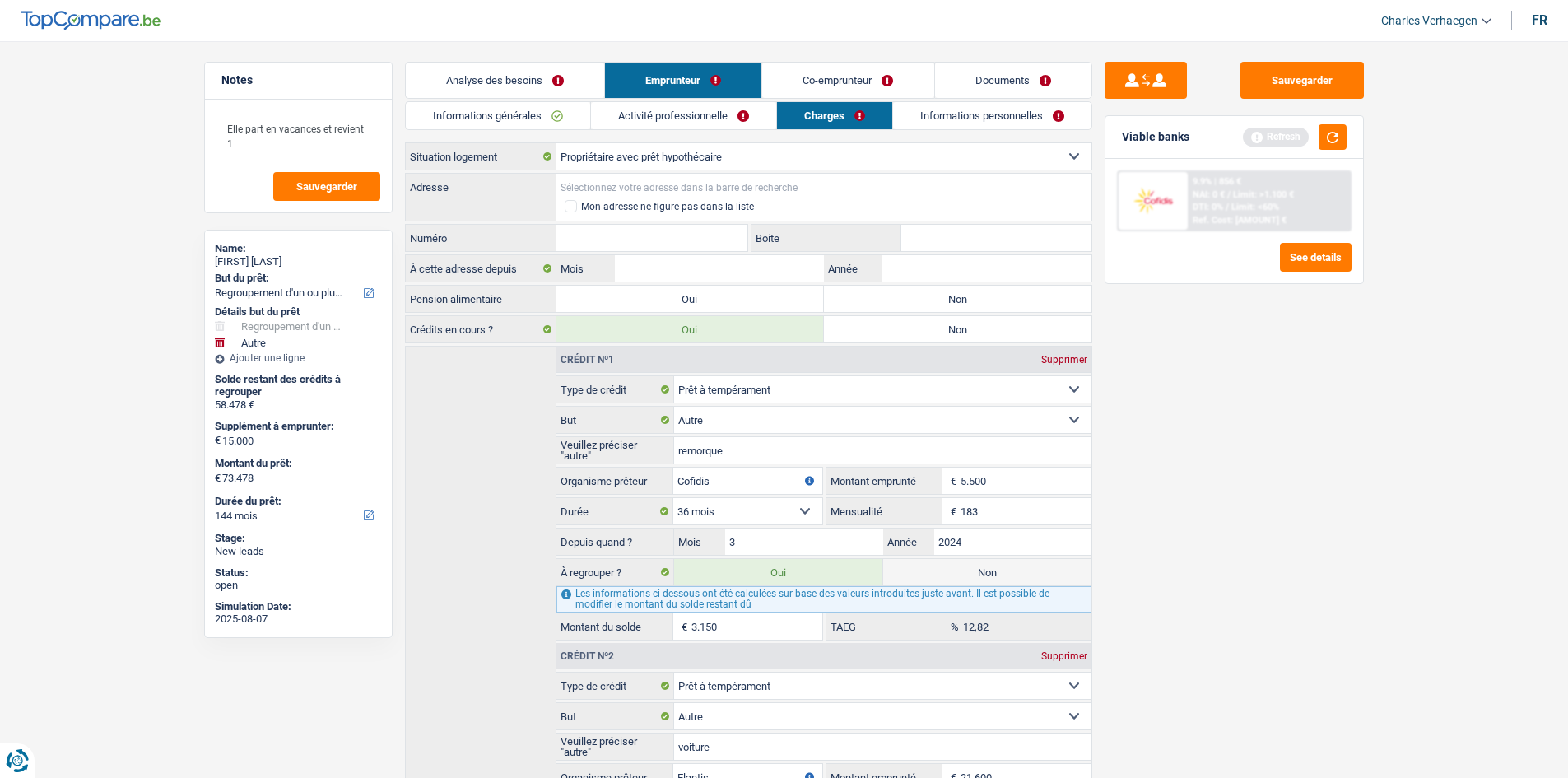 drag, startPoint x: 658, startPoint y: 177, endPoint x: 839, endPoint y: 217, distance: 185.3672 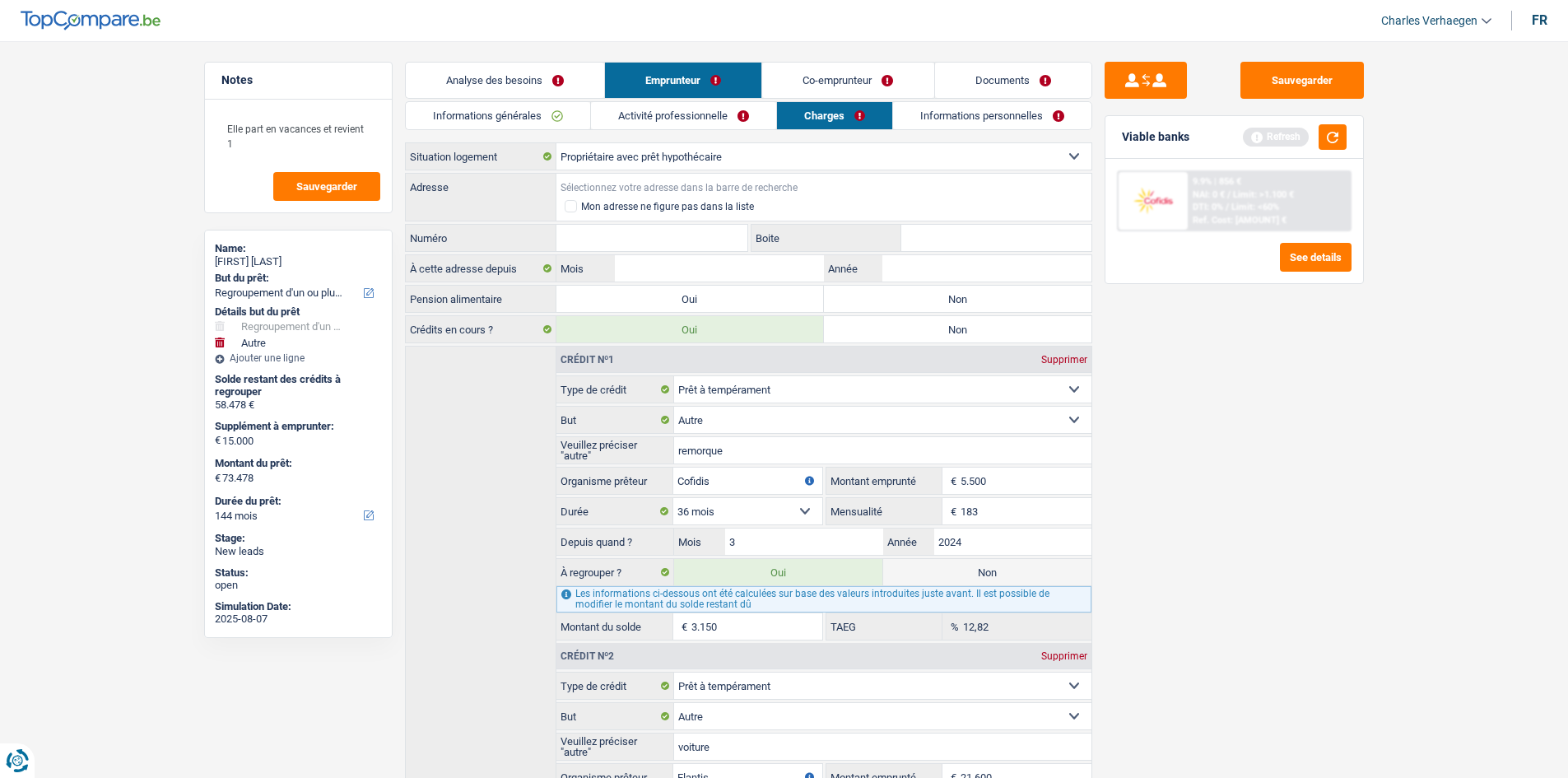 click on "Adresse" at bounding box center (824, 187) 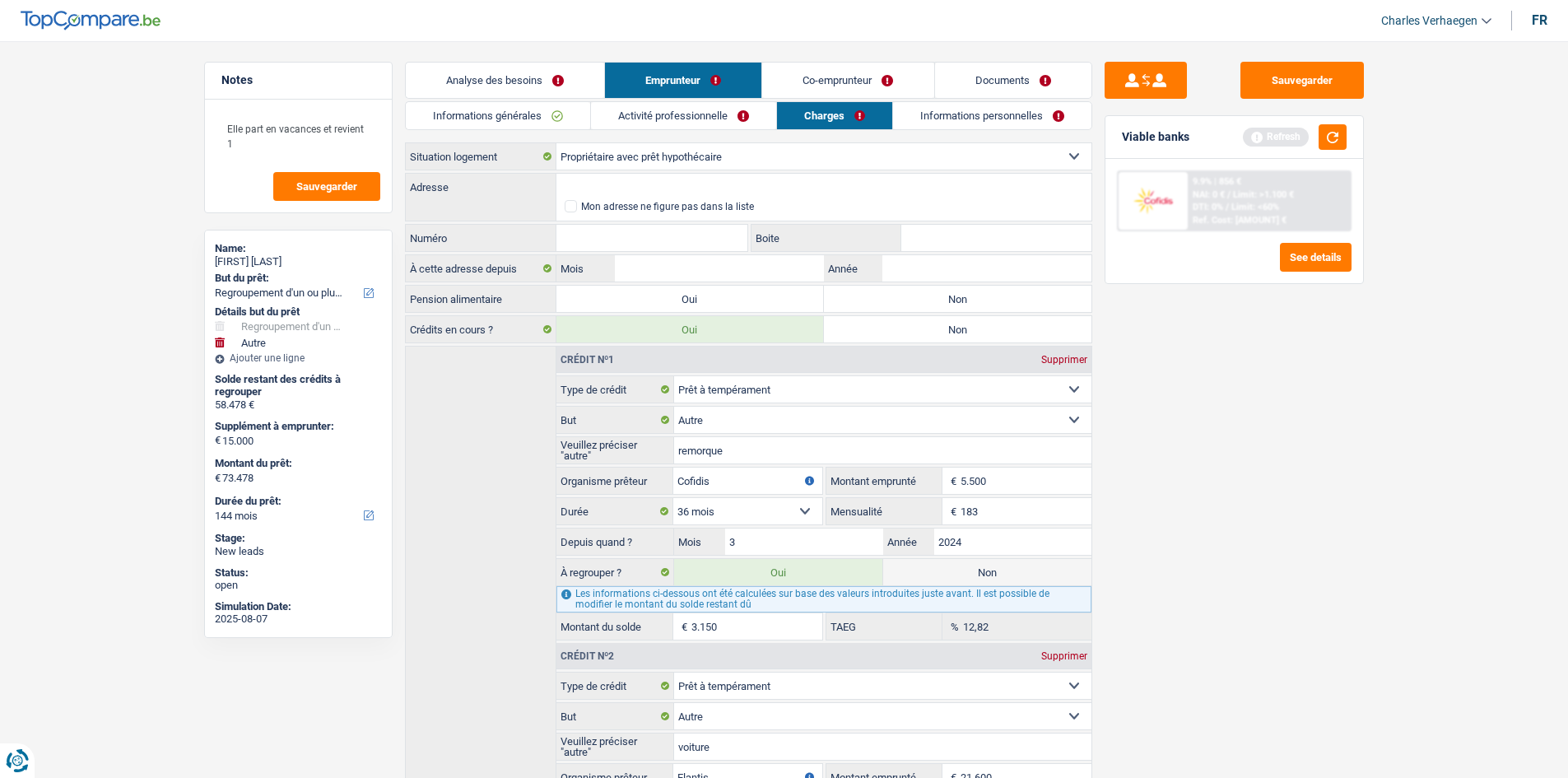 click on "Non" at bounding box center [957, 299] 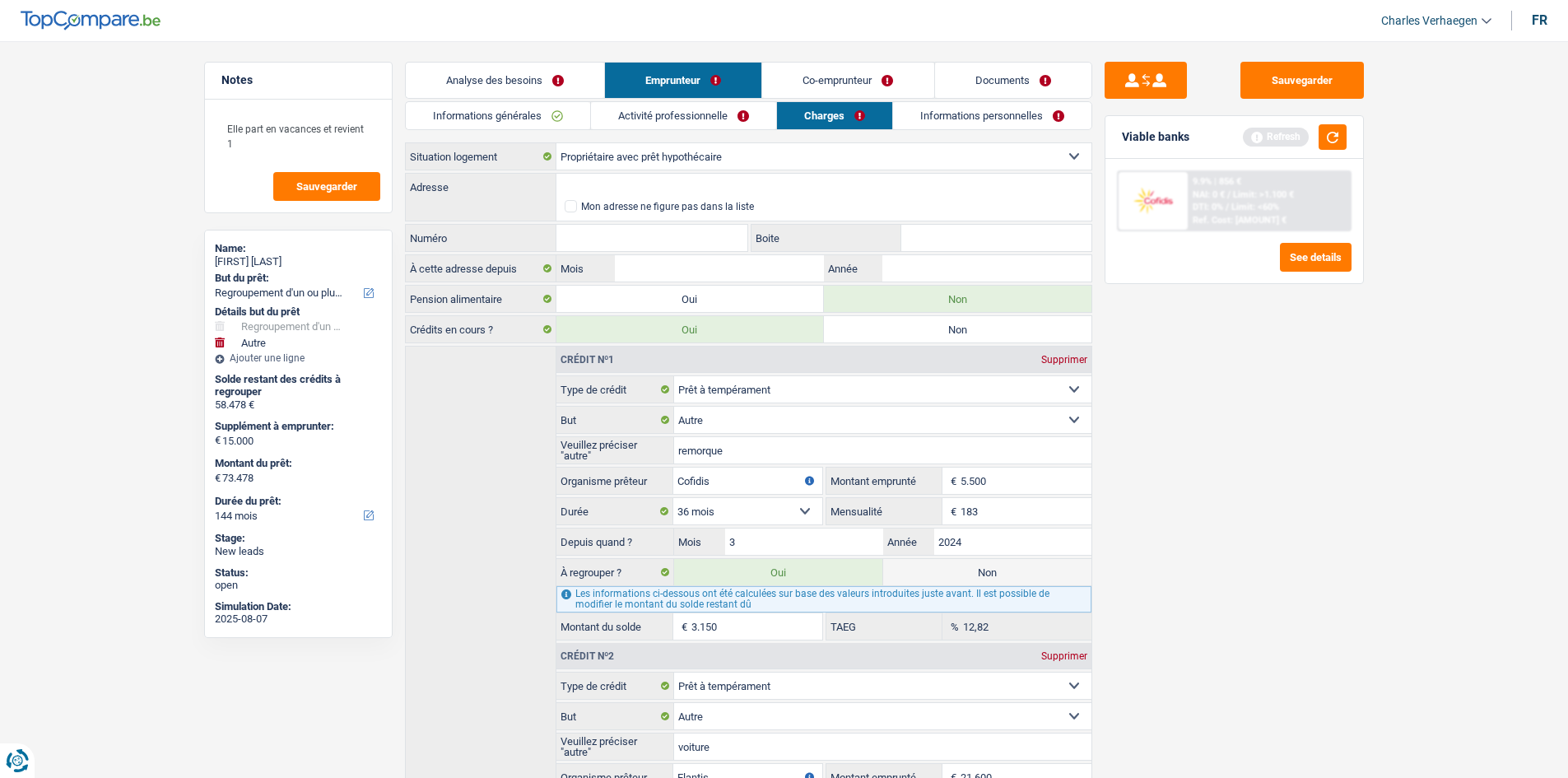 click on "Sauvegarder
Viable banks
Refresh
9.9% | [AMOUNT] €
NAI: 0 €
/
Limit: >1.100 €
DTI: 0%
/
Limit: <60%
Ref. Cost: [AMOUNT] €
See details" at bounding box center (1234, 404) 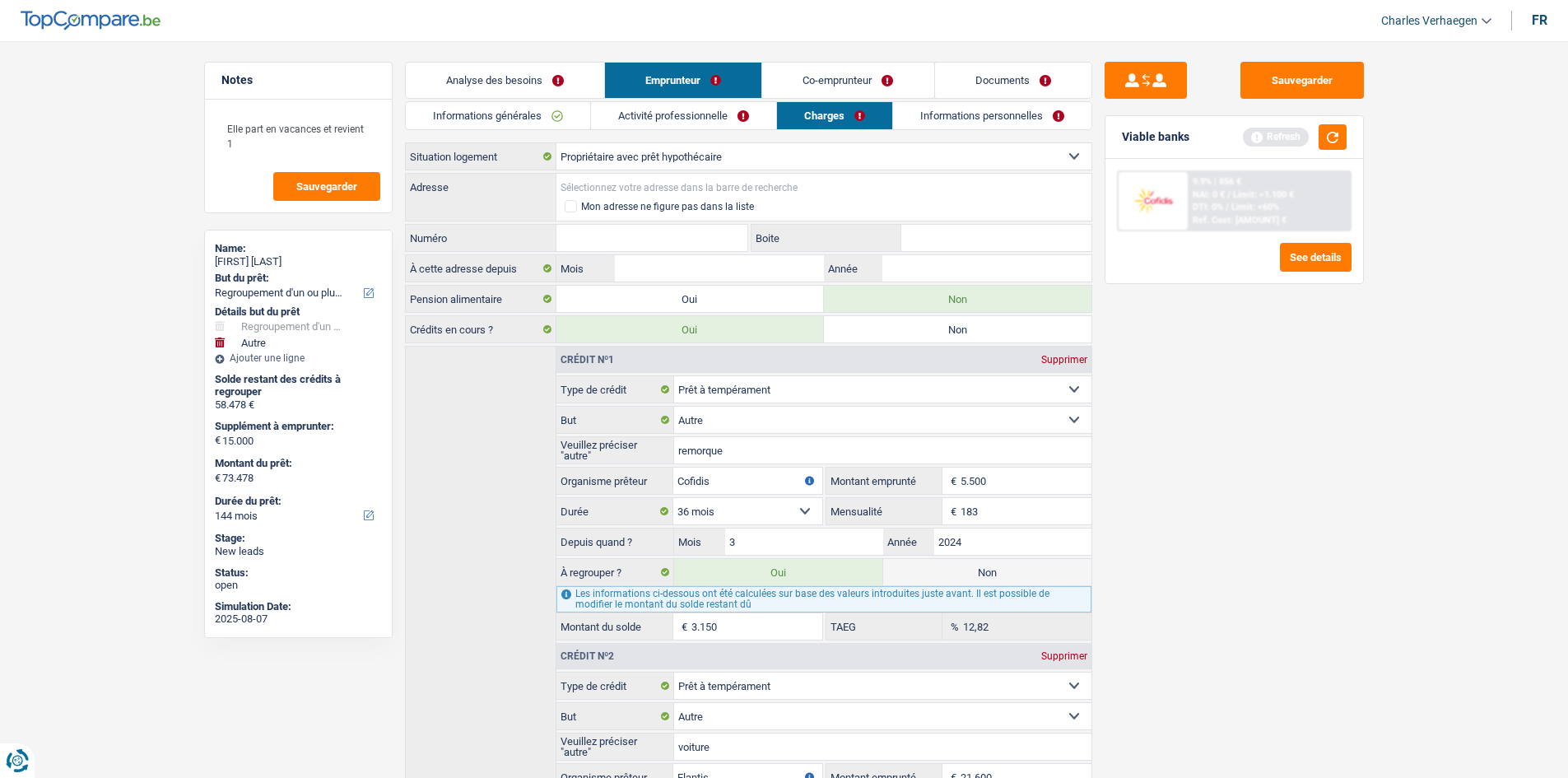 click on "Adresse" at bounding box center [824, 187] 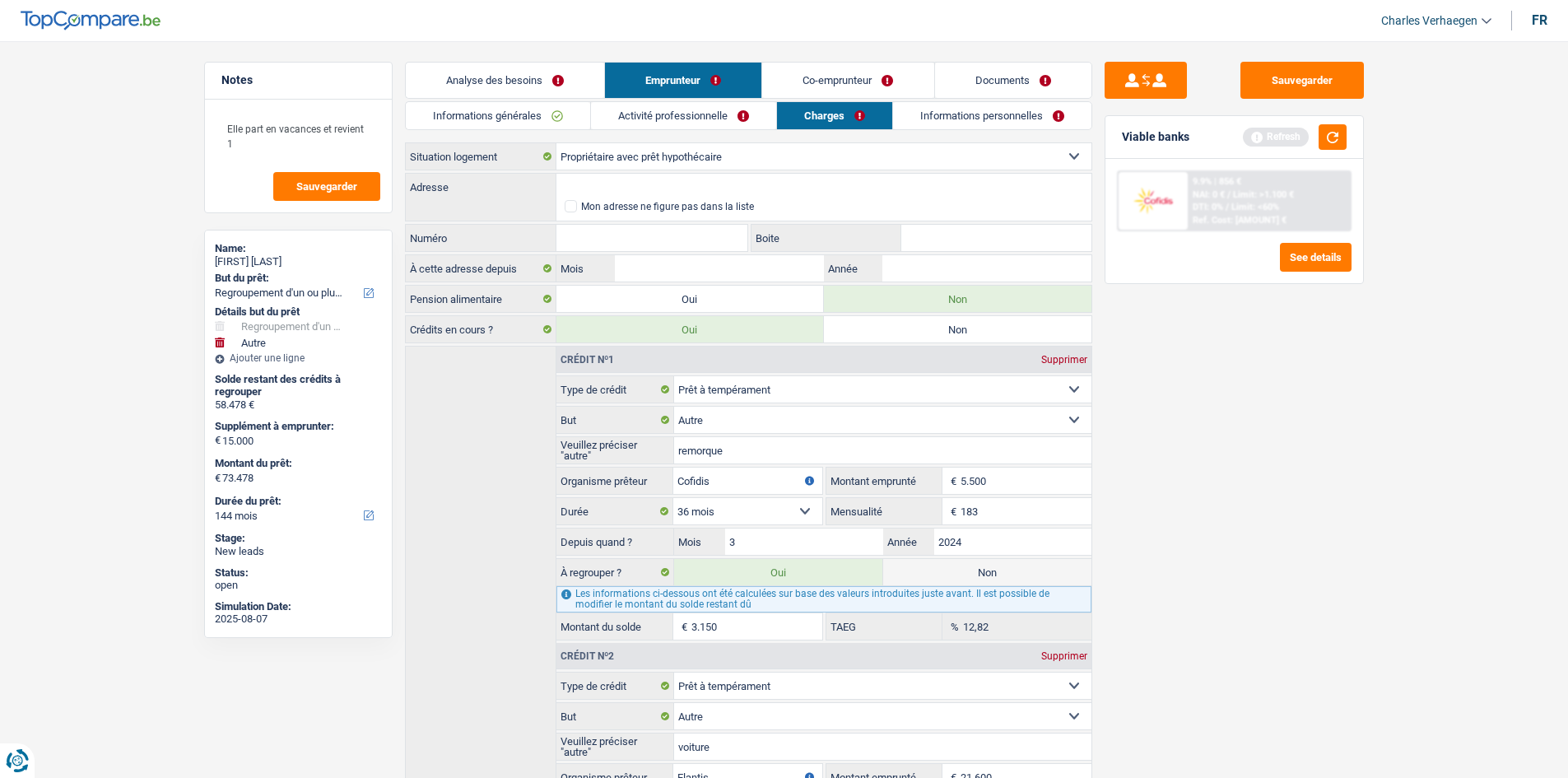 click on "Informations générales" at bounding box center (498, 115) 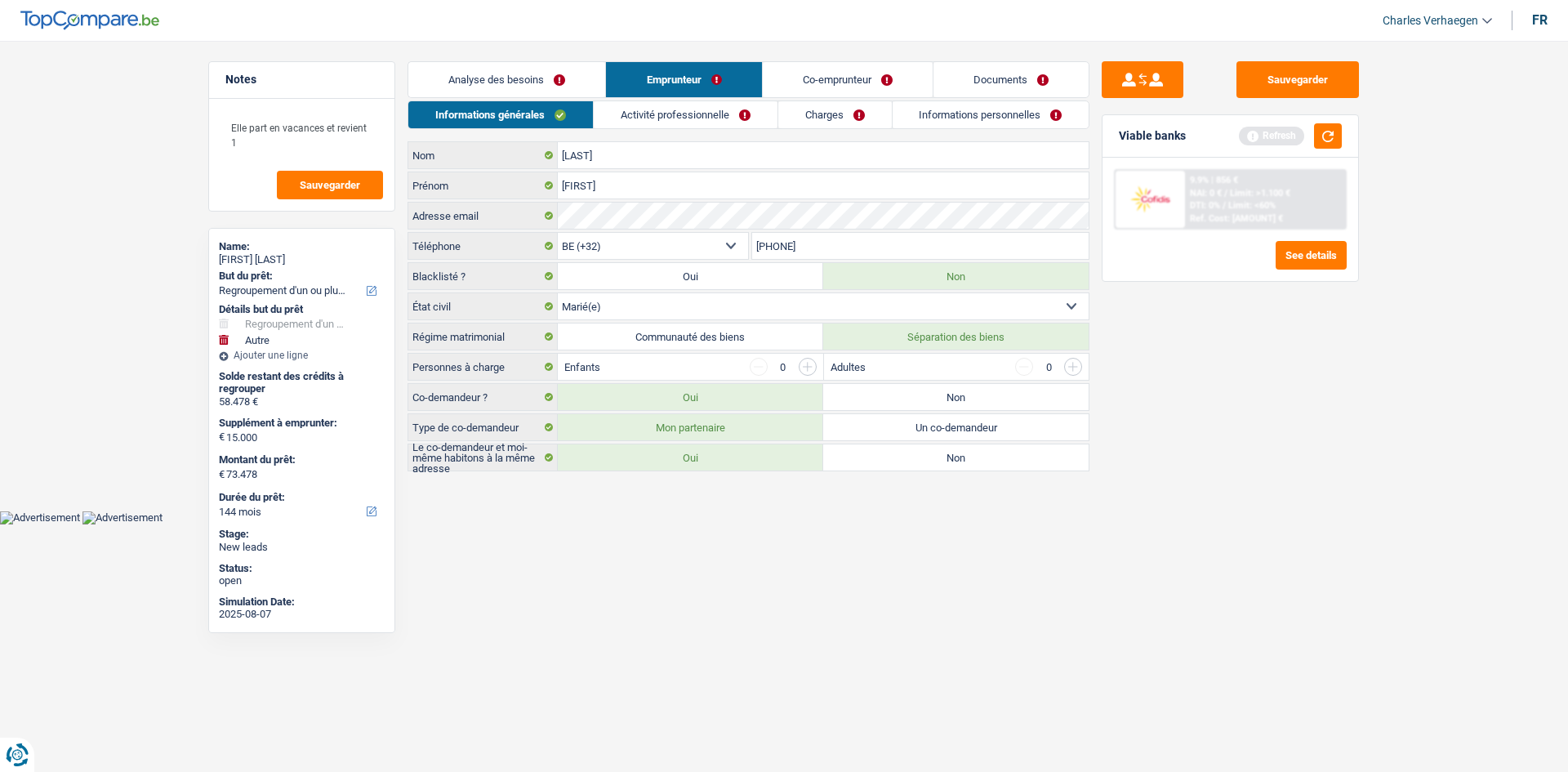 drag, startPoint x: 550, startPoint y: 72, endPoint x: 888, endPoint y: 356, distance: 441.4748 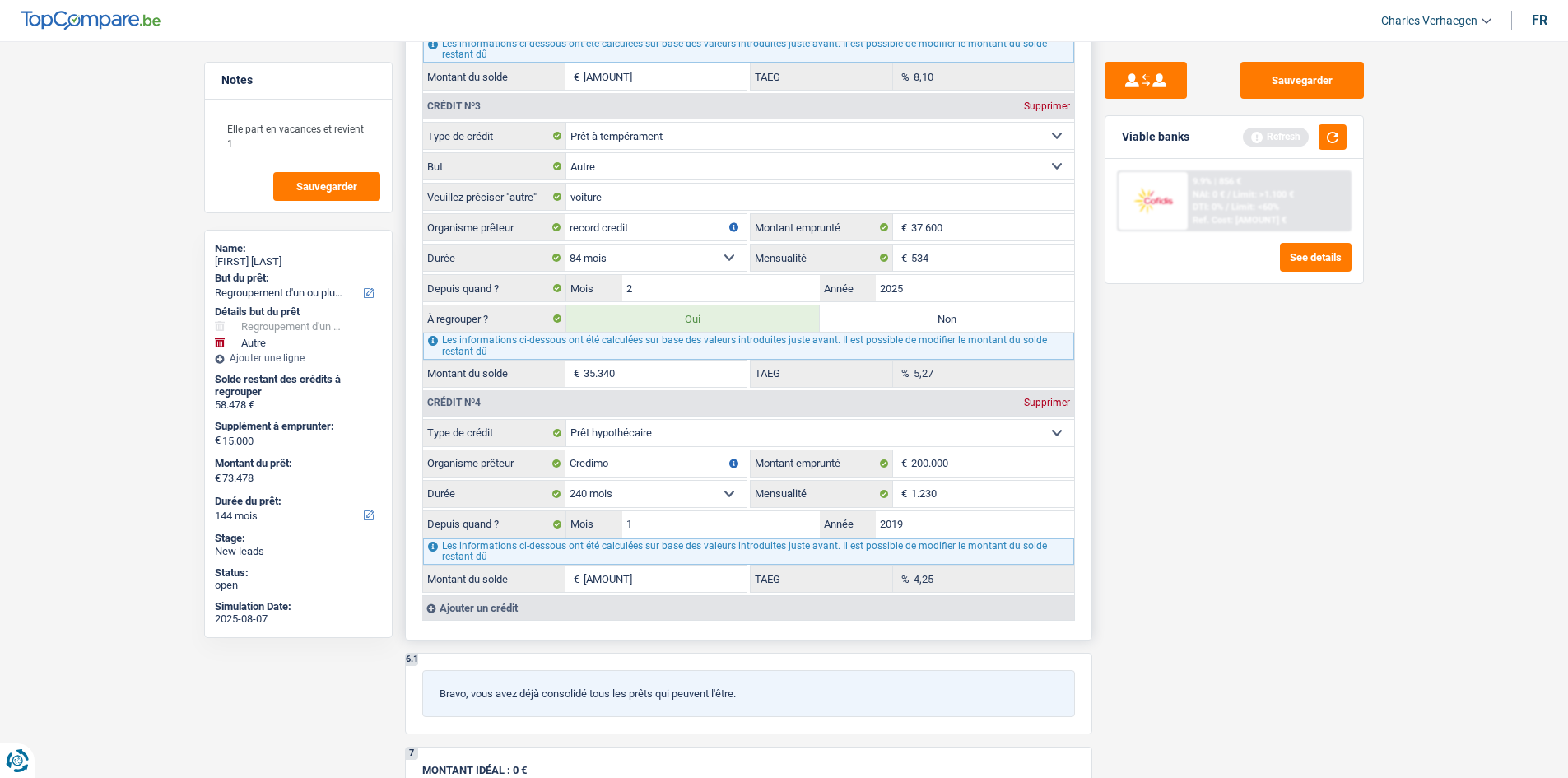 scroll, scrollTop: 2305, scrollLeft: 0, axis: vertical 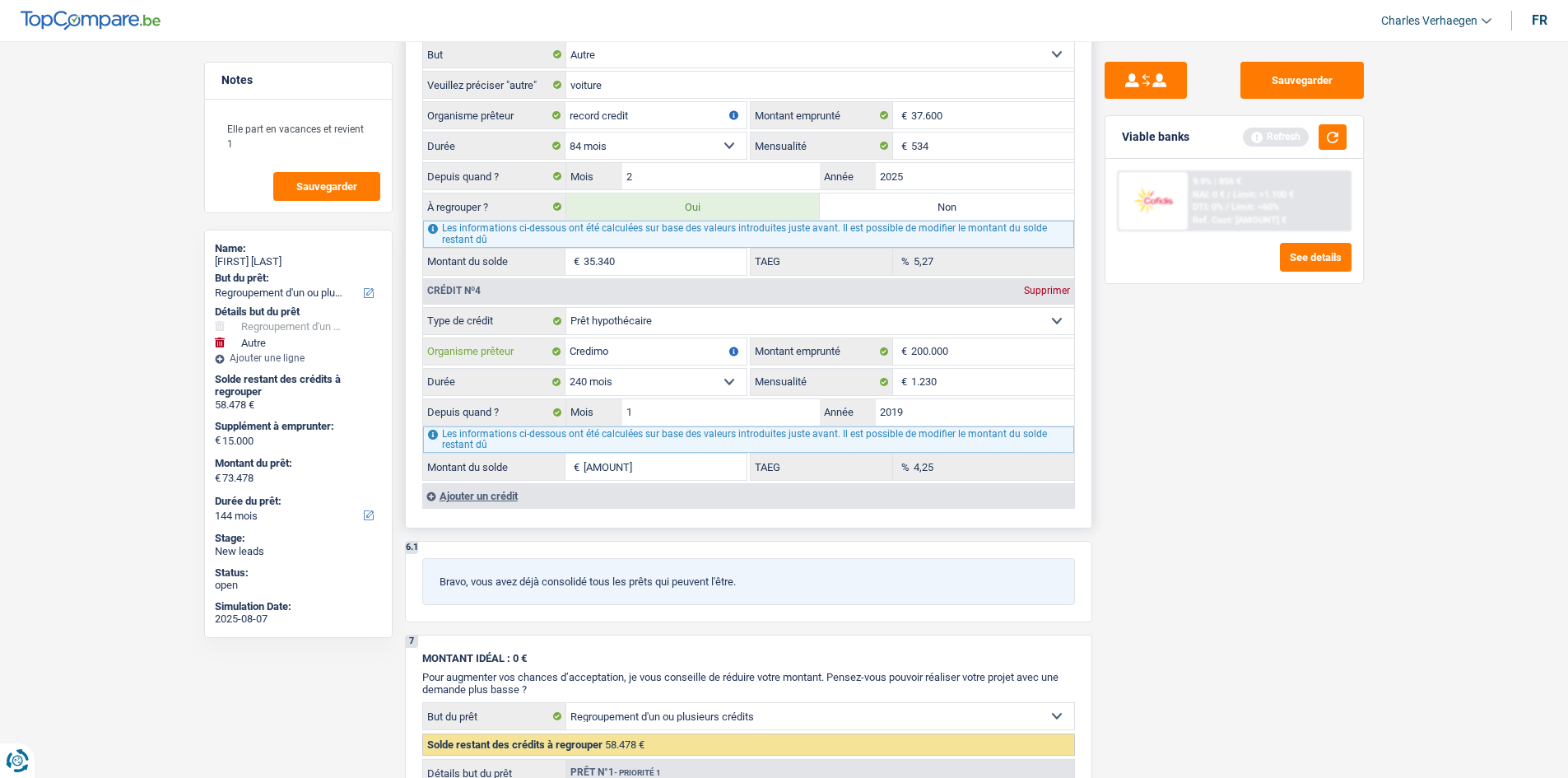 click on "Credimo" at bounding box center [656, 352] 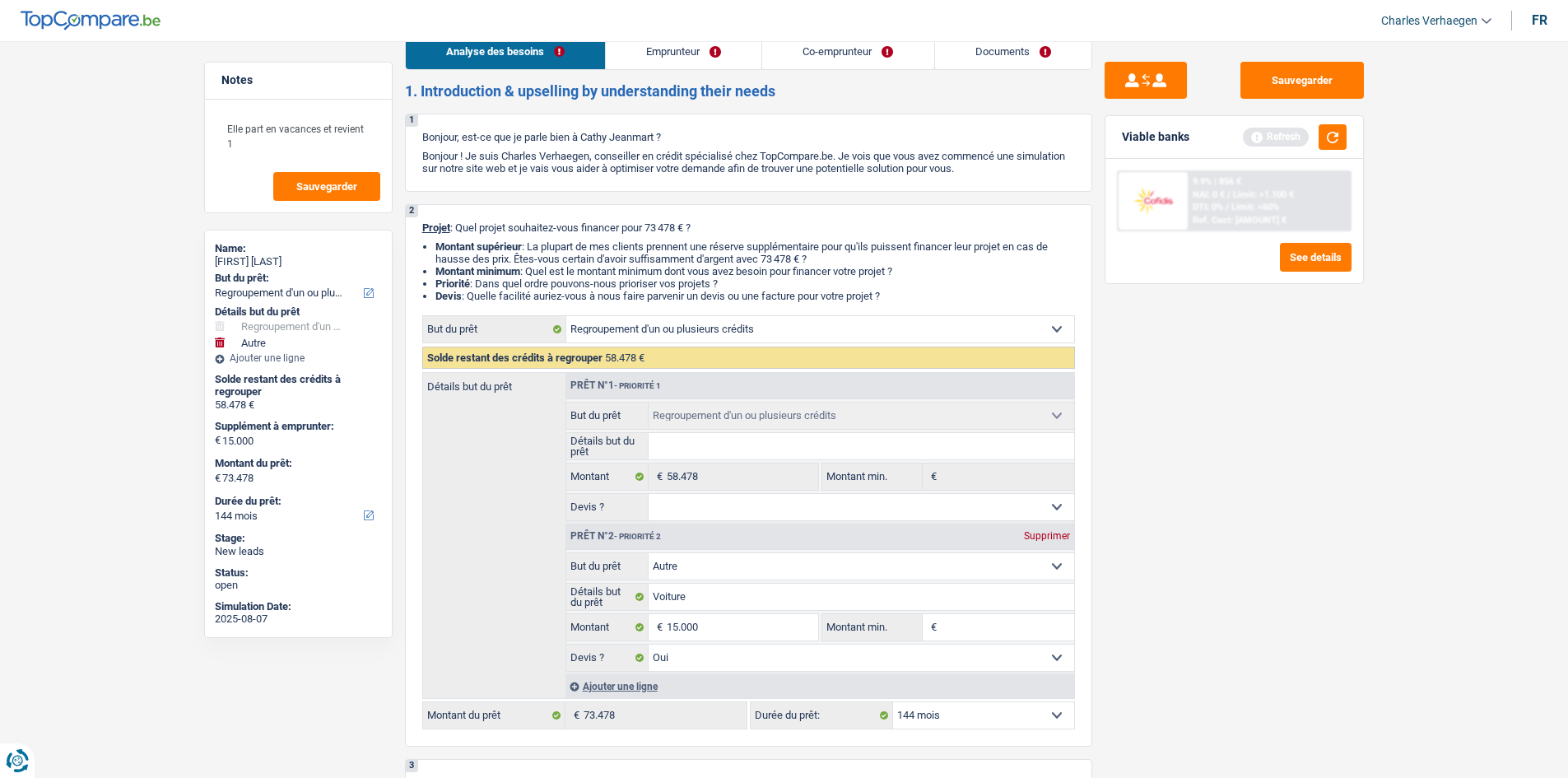 scroll, scrollTop: 0, scrollLeft: 0, axis: both 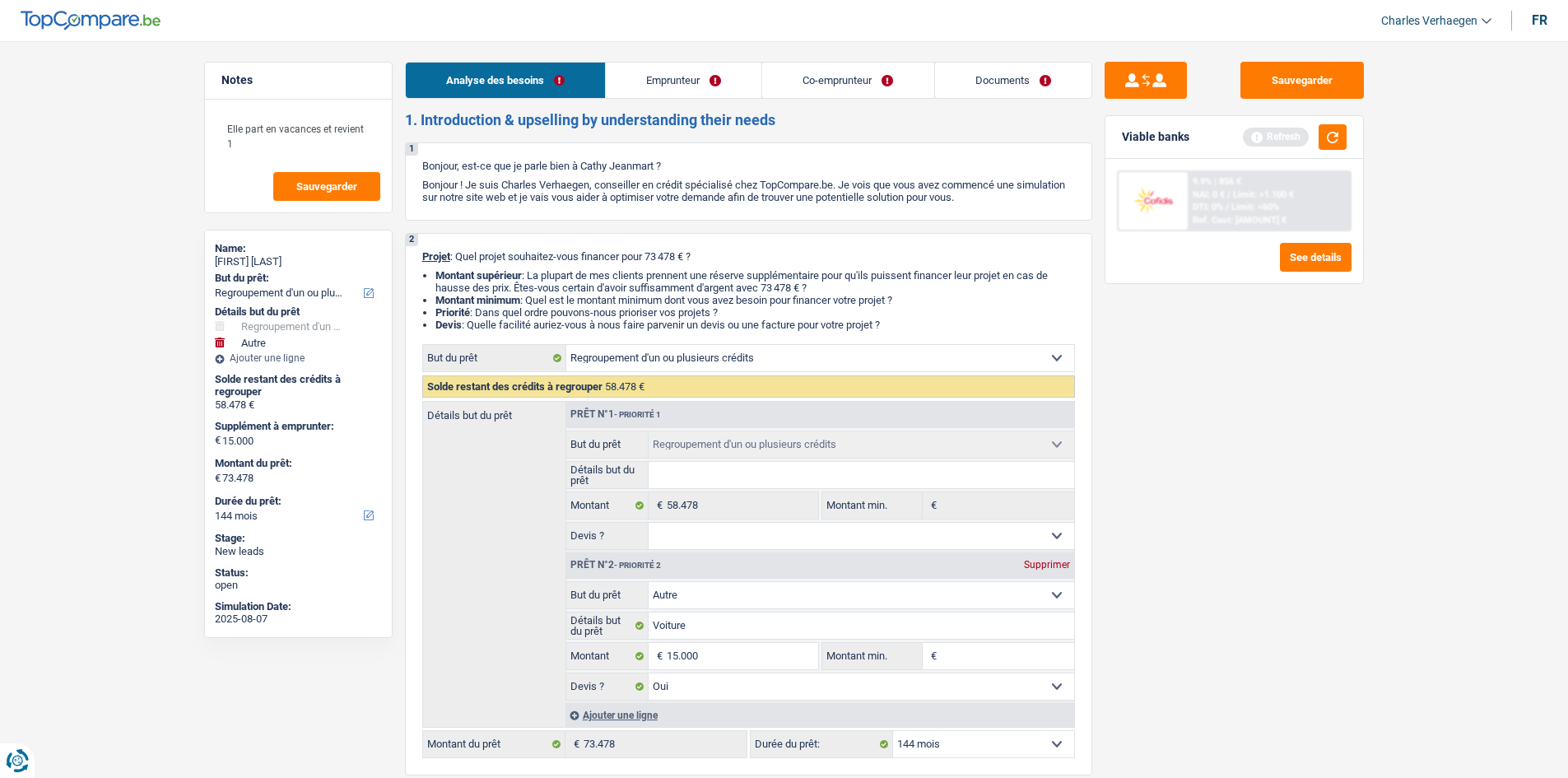click on "Emprunteur" at bounding box center (683, 80) 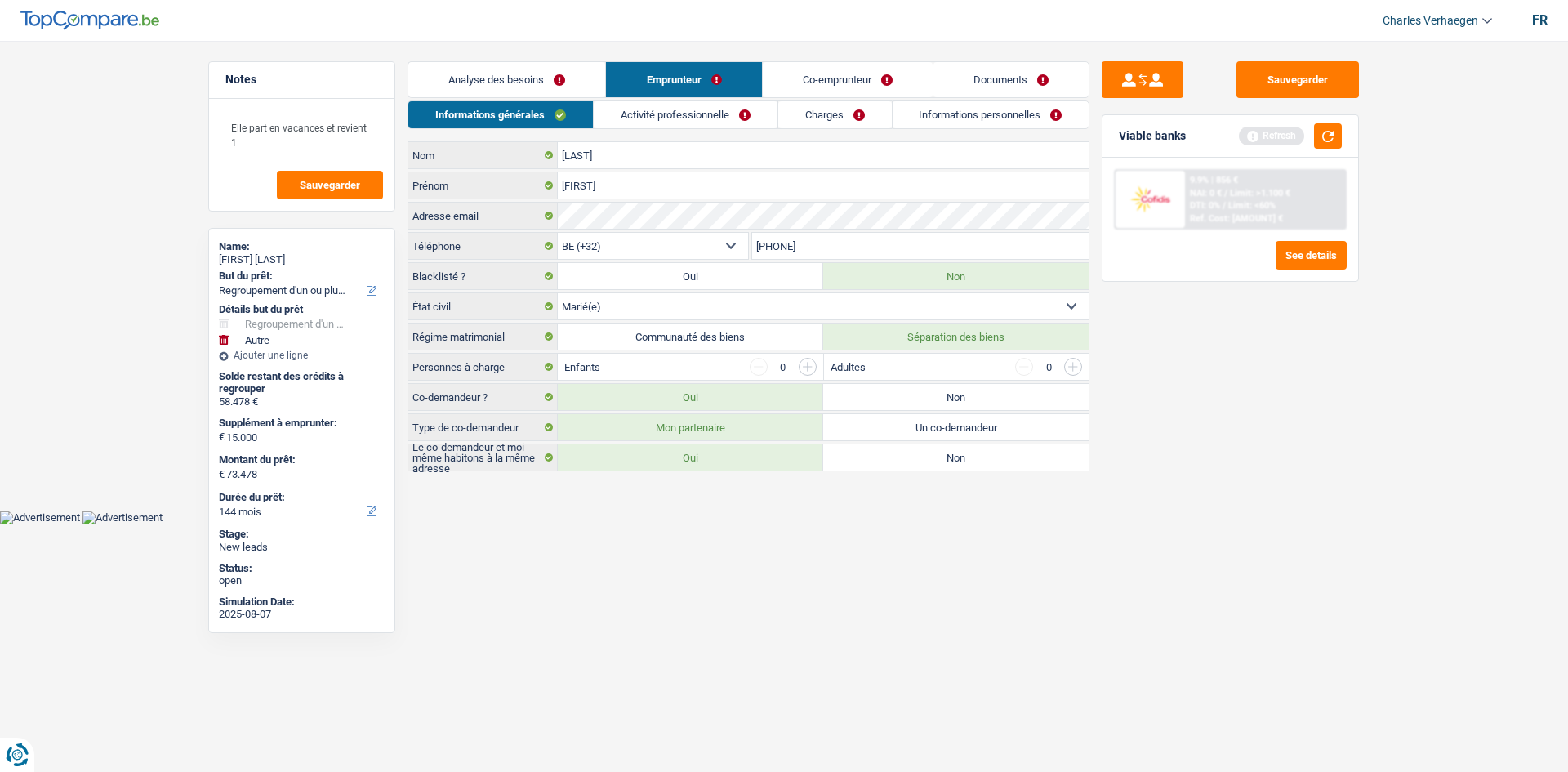drag, startPoint x: 735, startPoint y: 116, endPoint x: 756, endPoint y: 117, distance: 21.023796 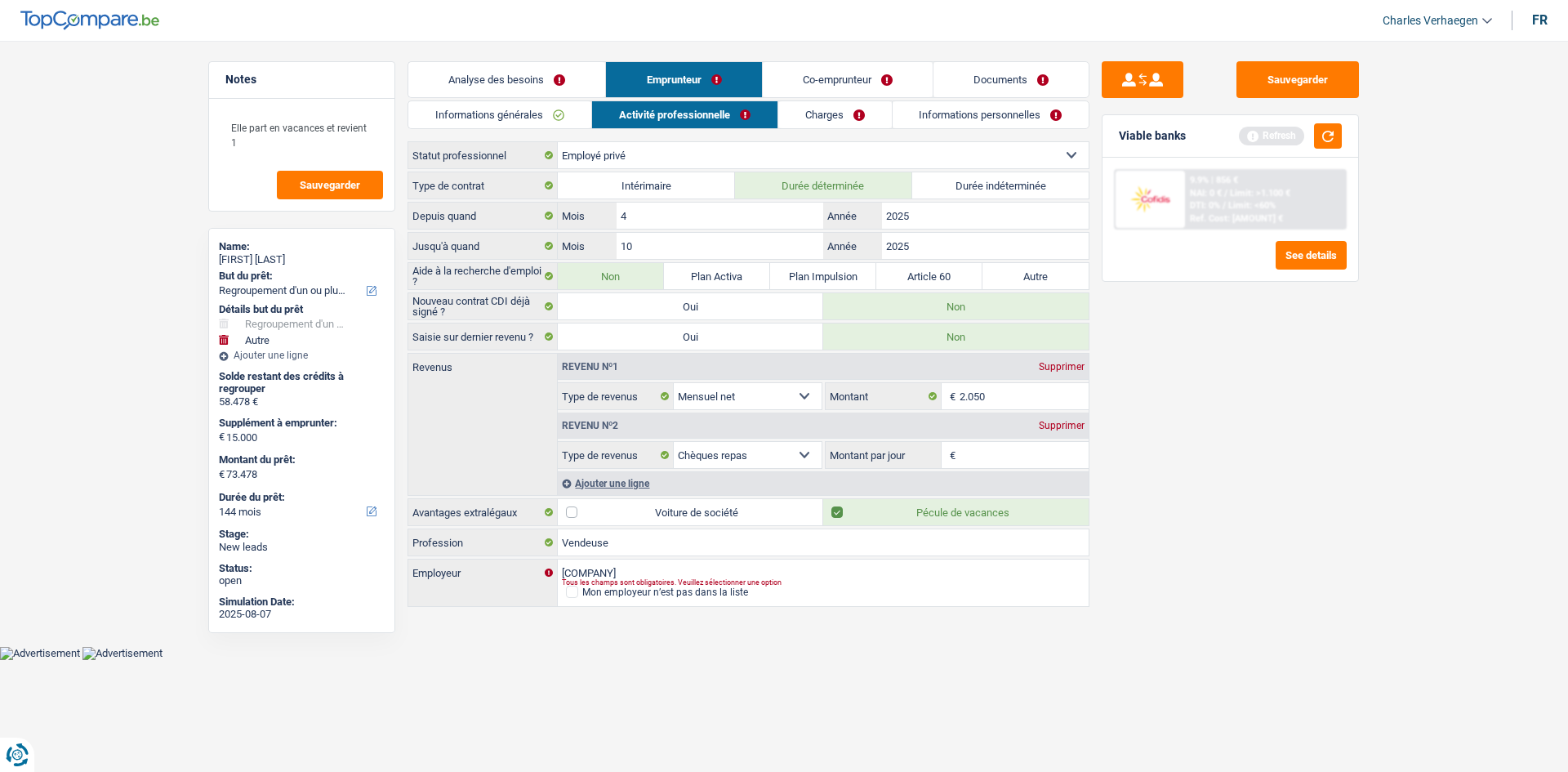 click on "Charges" at bounding box center (835, 114) 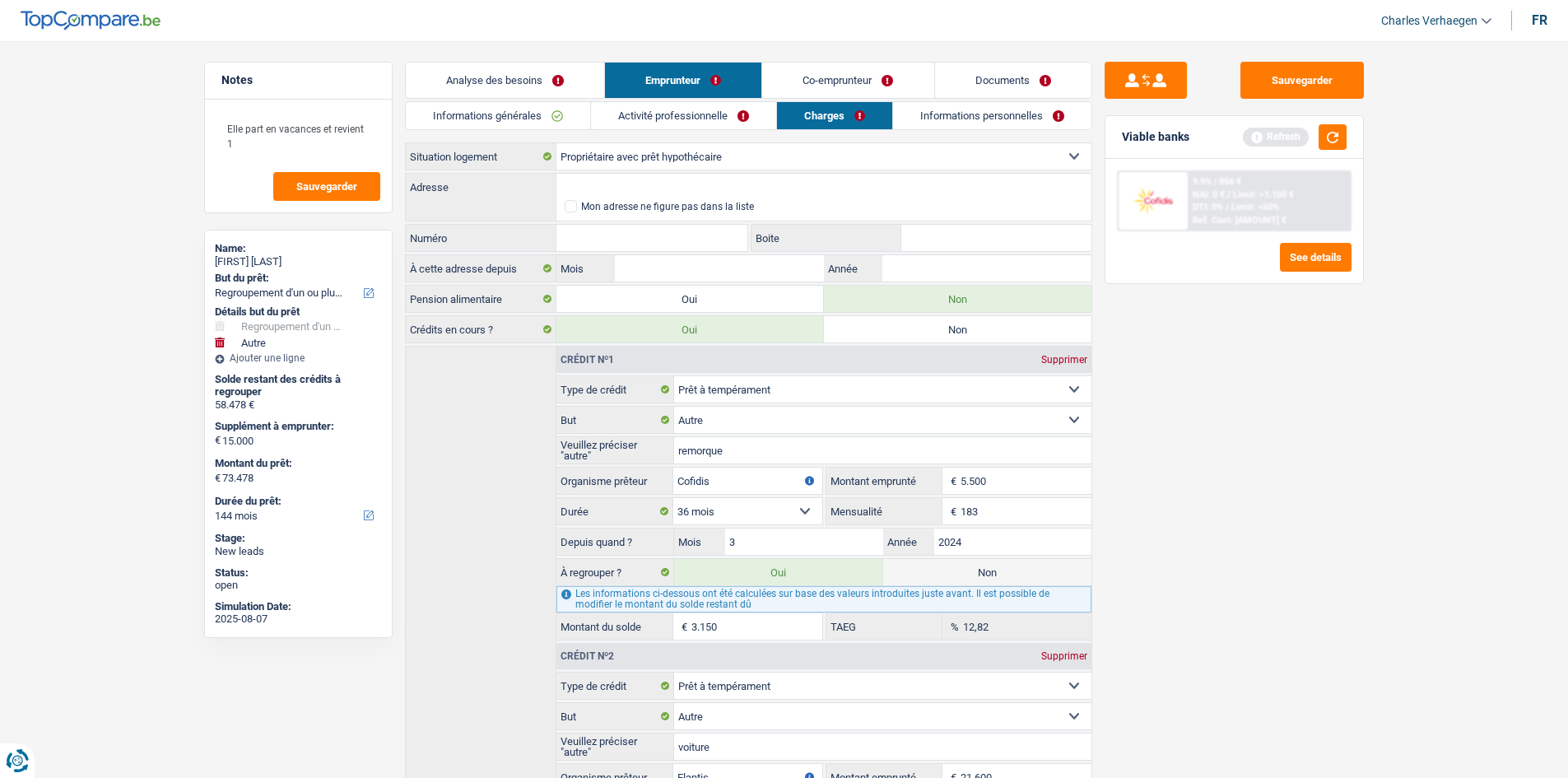 click on "Locataire Propriétaire avec prêt hypothécaire Propriétaire sans prêt hypothécaire Logé(e) par la famille Concierge
Sélectionner une option
Situation logement" at bounding box center (748, 156) 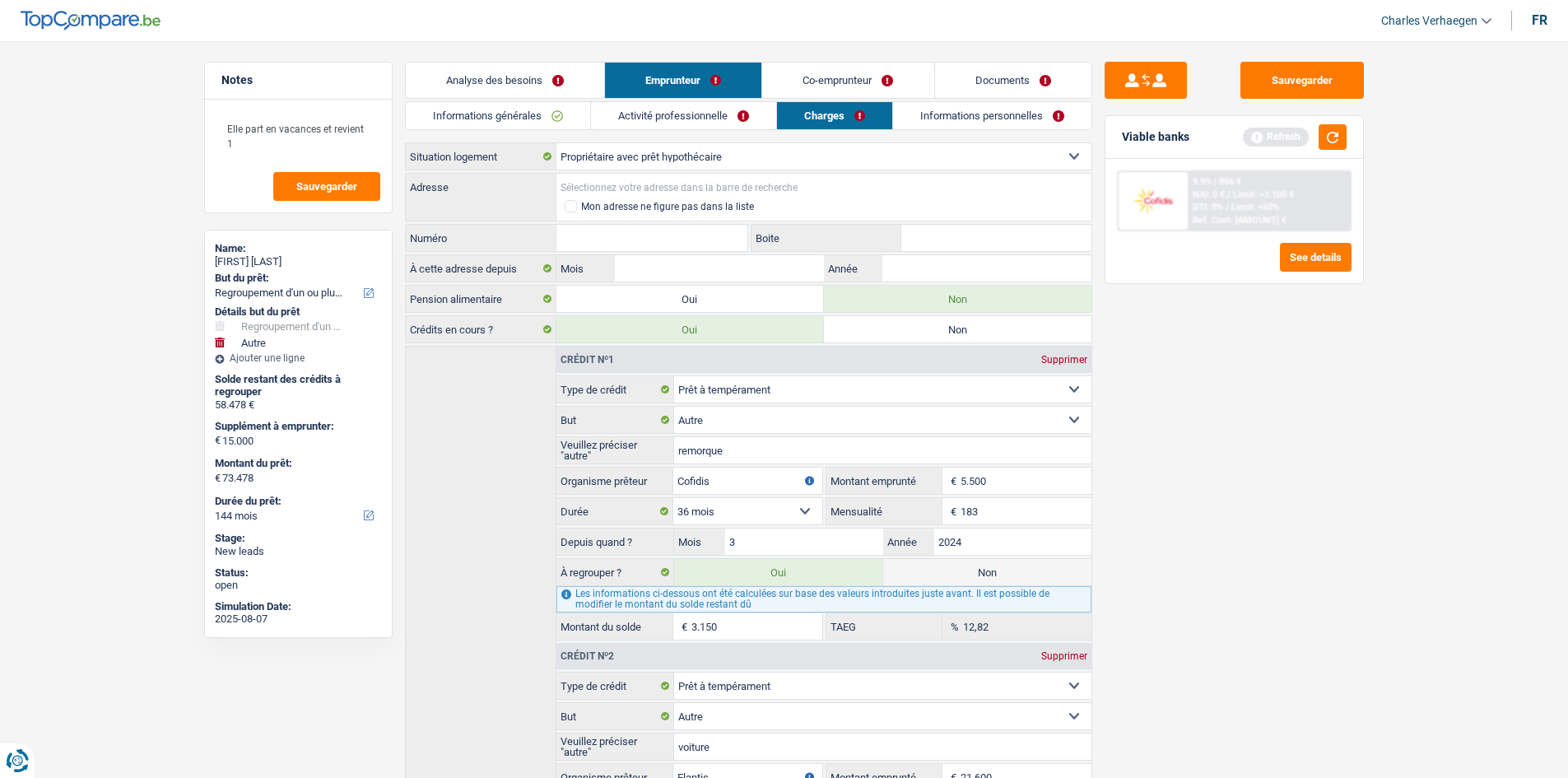 click on "Adresse" at bounding box center [824, 187] 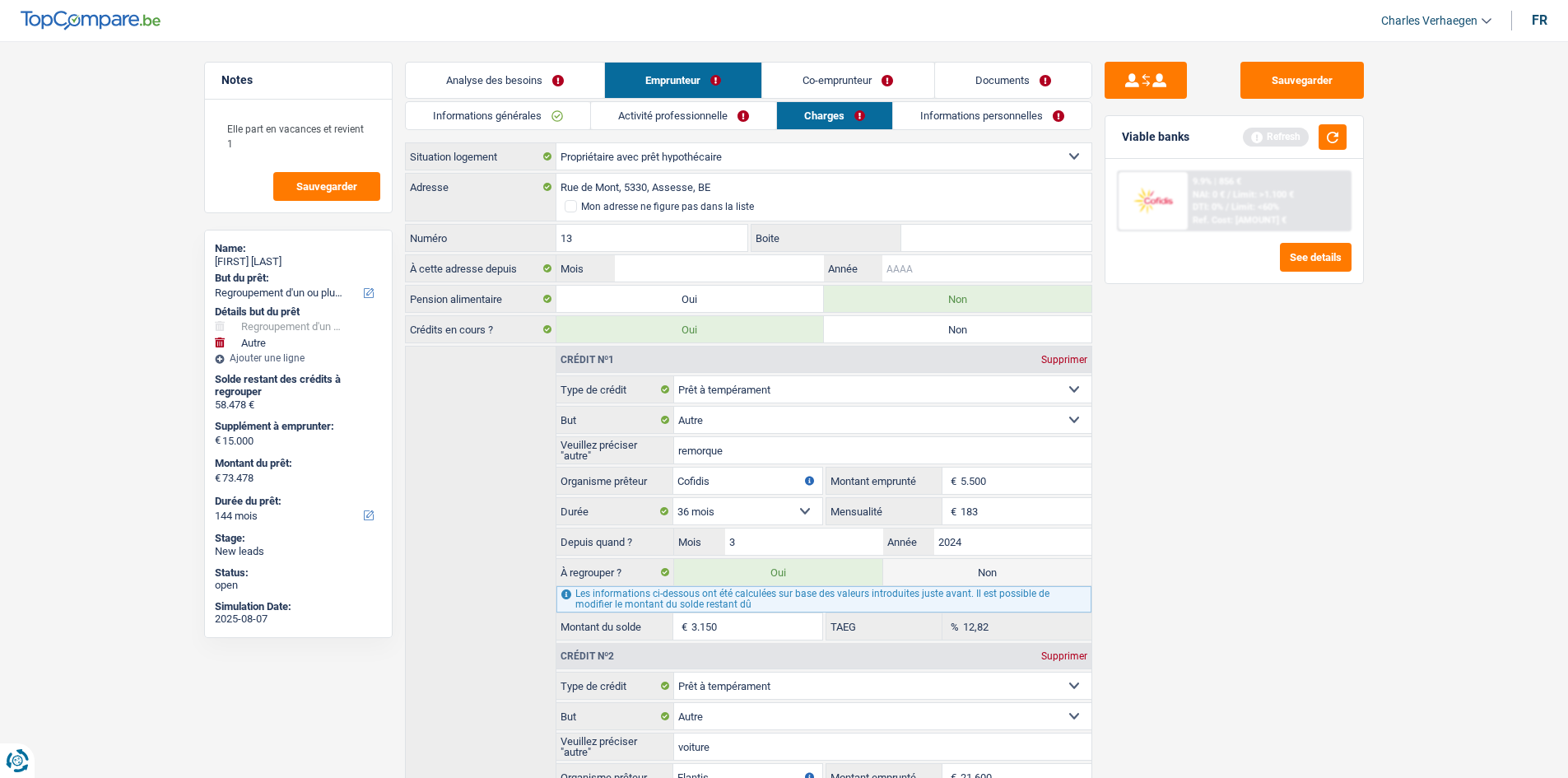 click on "Année" at bounding box center (986, 268) 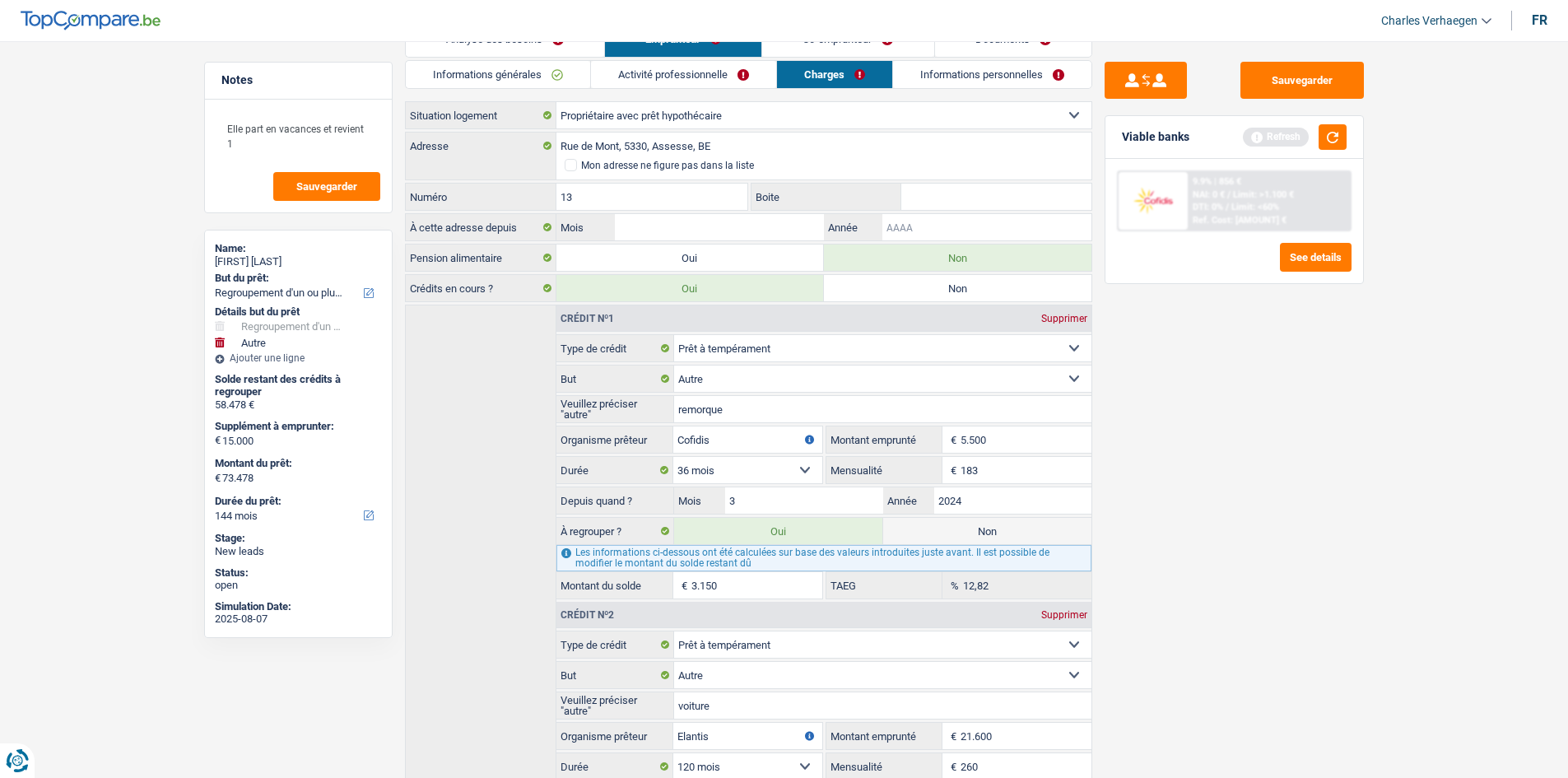 scroll, scrollTop: 0, scrollLeft: 0, axis: both 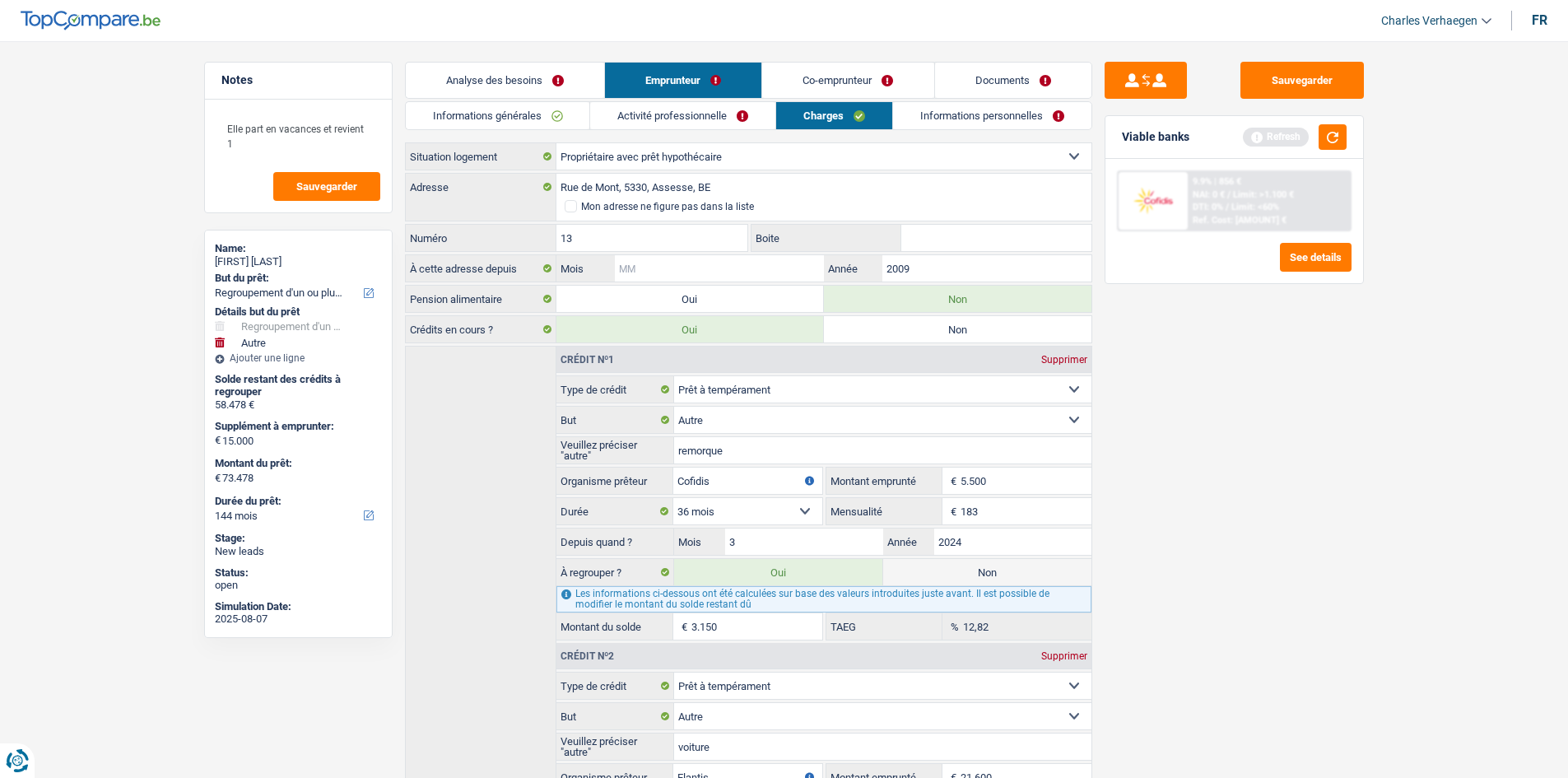 drag, startPoint x: 676, startPoint y: 269, endPoint x: 713, endPoint y: 294, distance: 44.65423 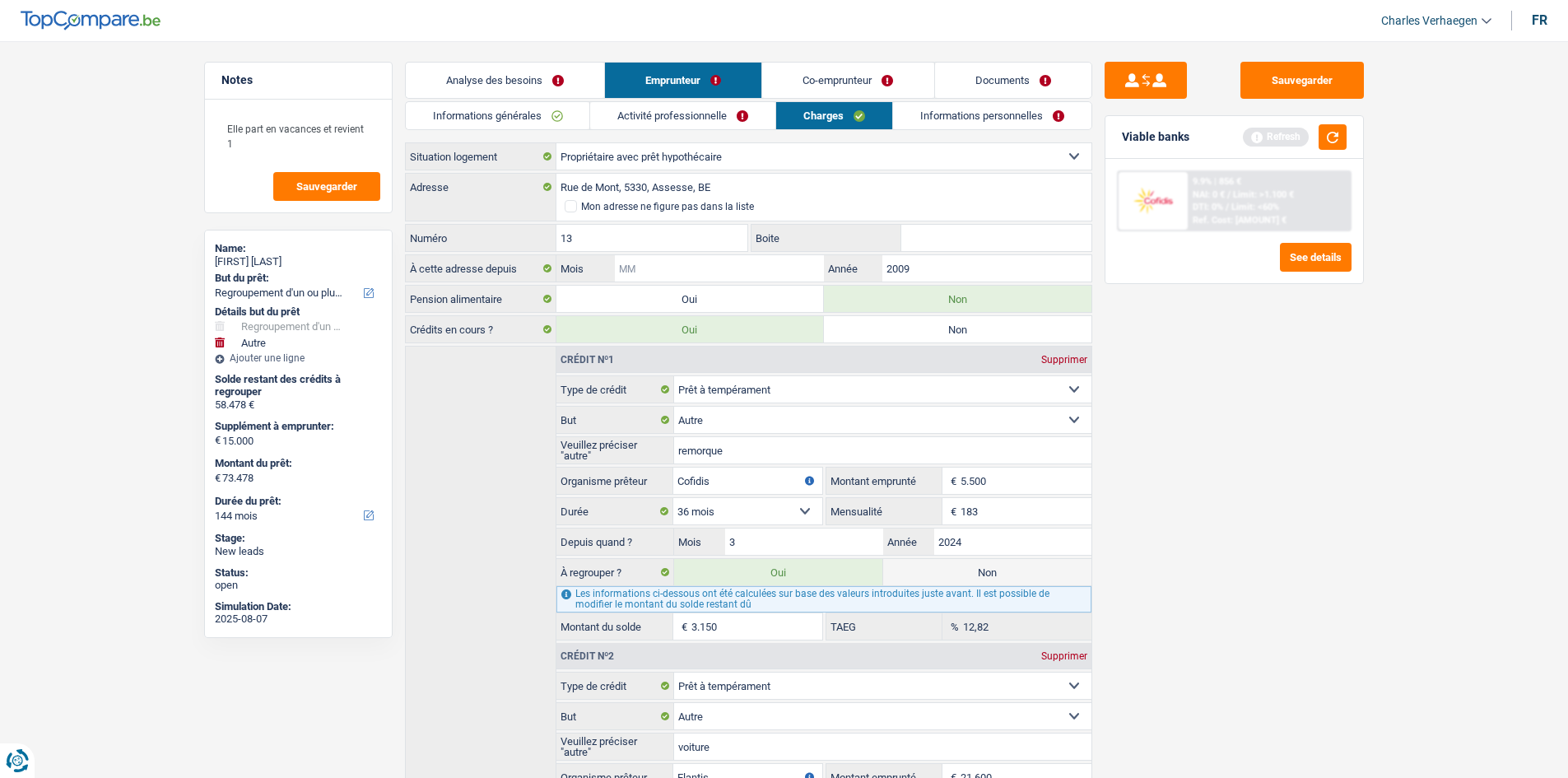 click on "Mois" at bounding box center [719, 268] 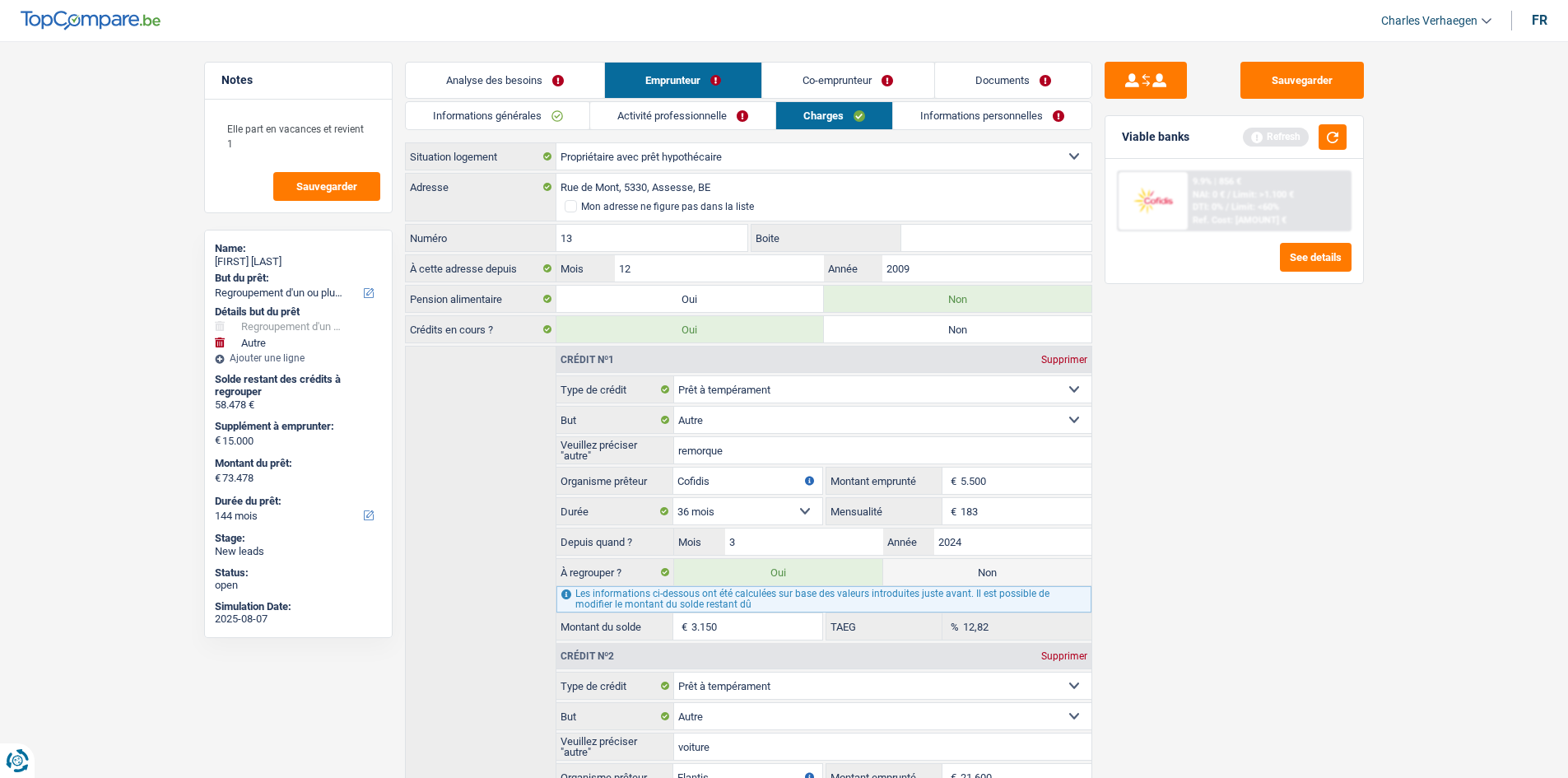 click on "Sauvegarder
Viable banks
Refresh
9.9% | [AMOUNT] €
NAI: 0 €
/
Limit: >1.100 €
DTI: 0%
/
Limit: <60%
Ref. Cost: [AMOUNT] €
See details" at bounding box center [1234, 404] 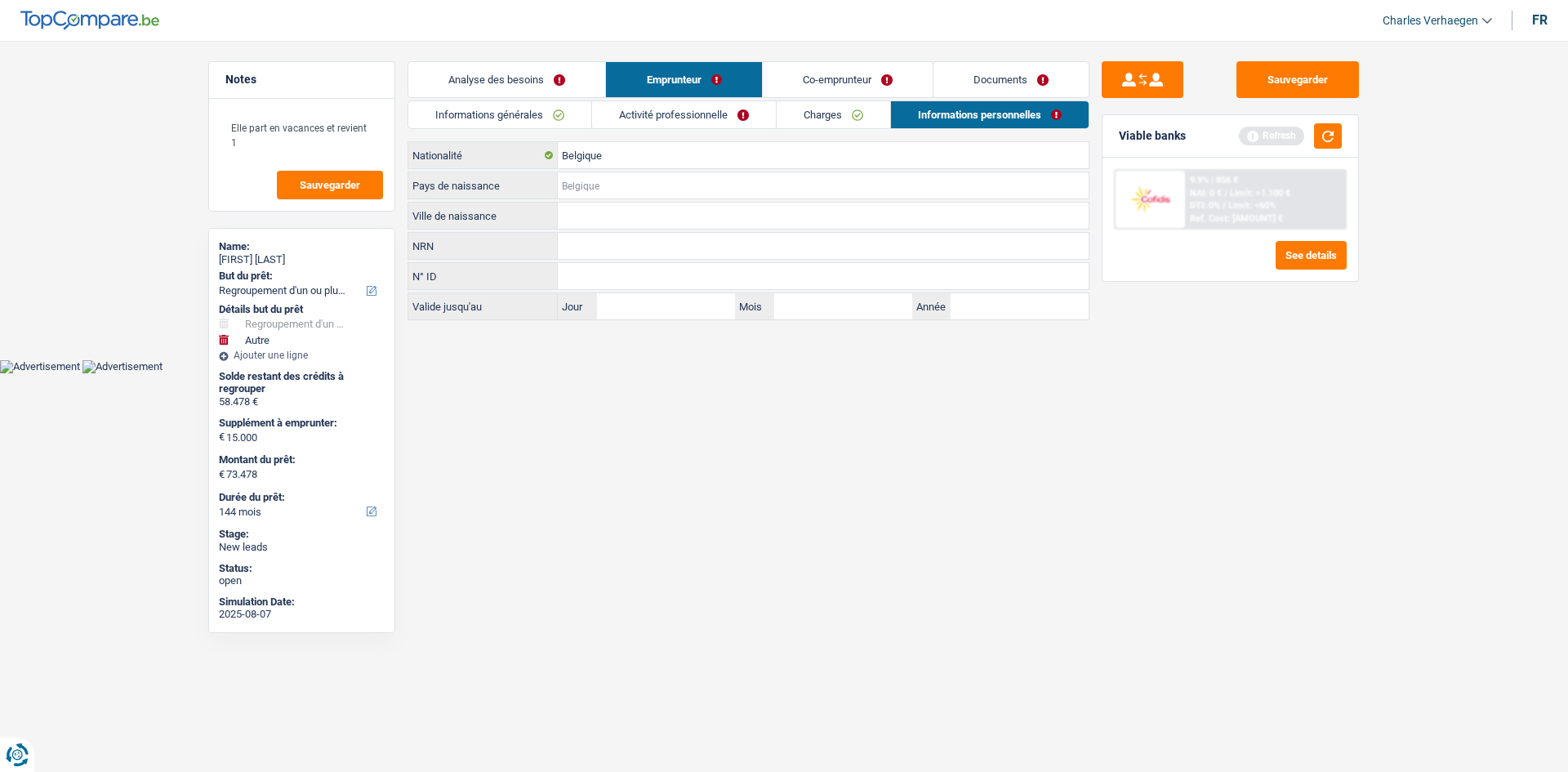click on "Pays de naissance" at bounding box center (823, 185) 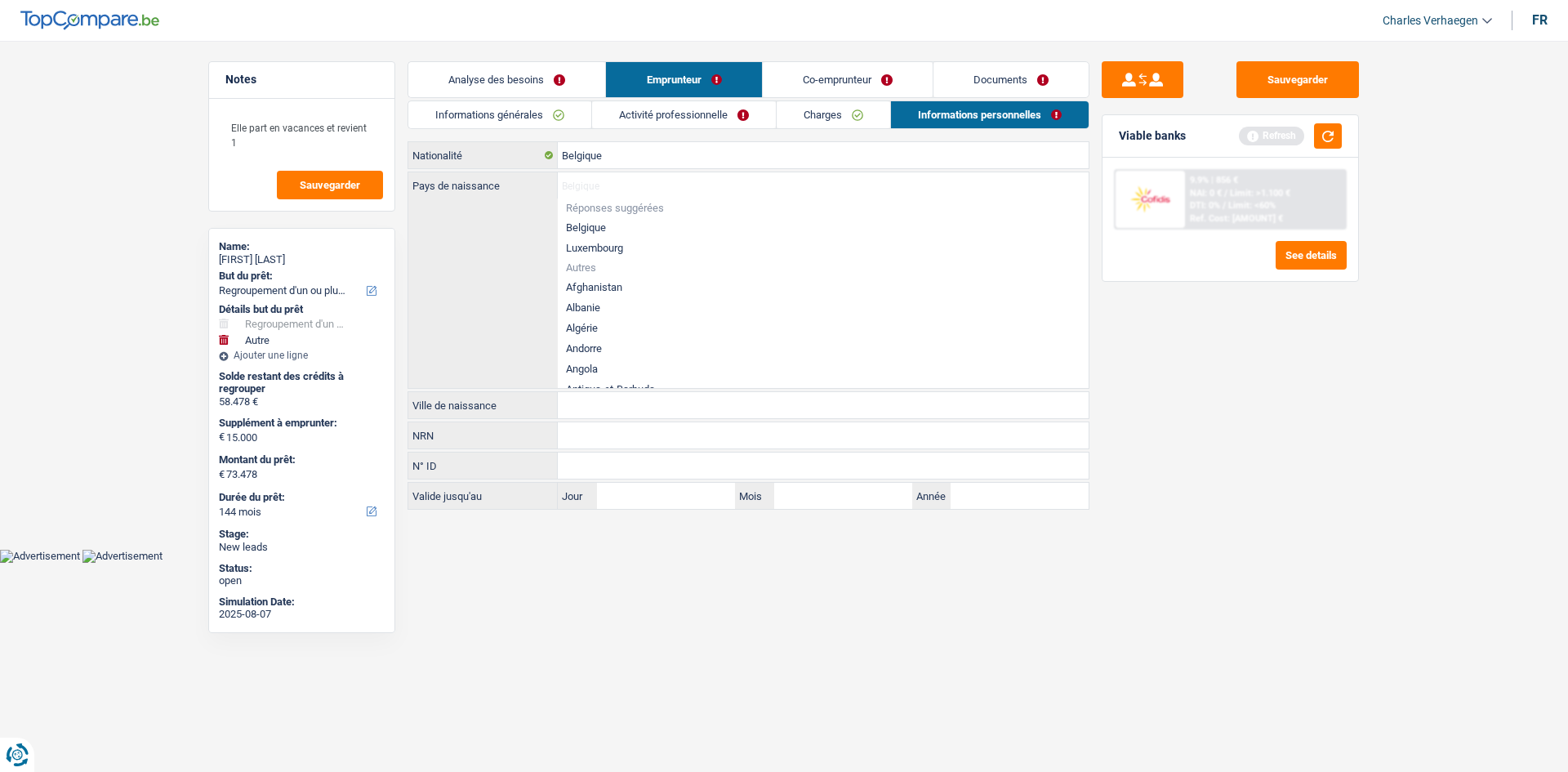 drag, startPoint x: 614, startPoint y: 226, endPoint x: 626, endPoint y: 222, distance: 12.649111 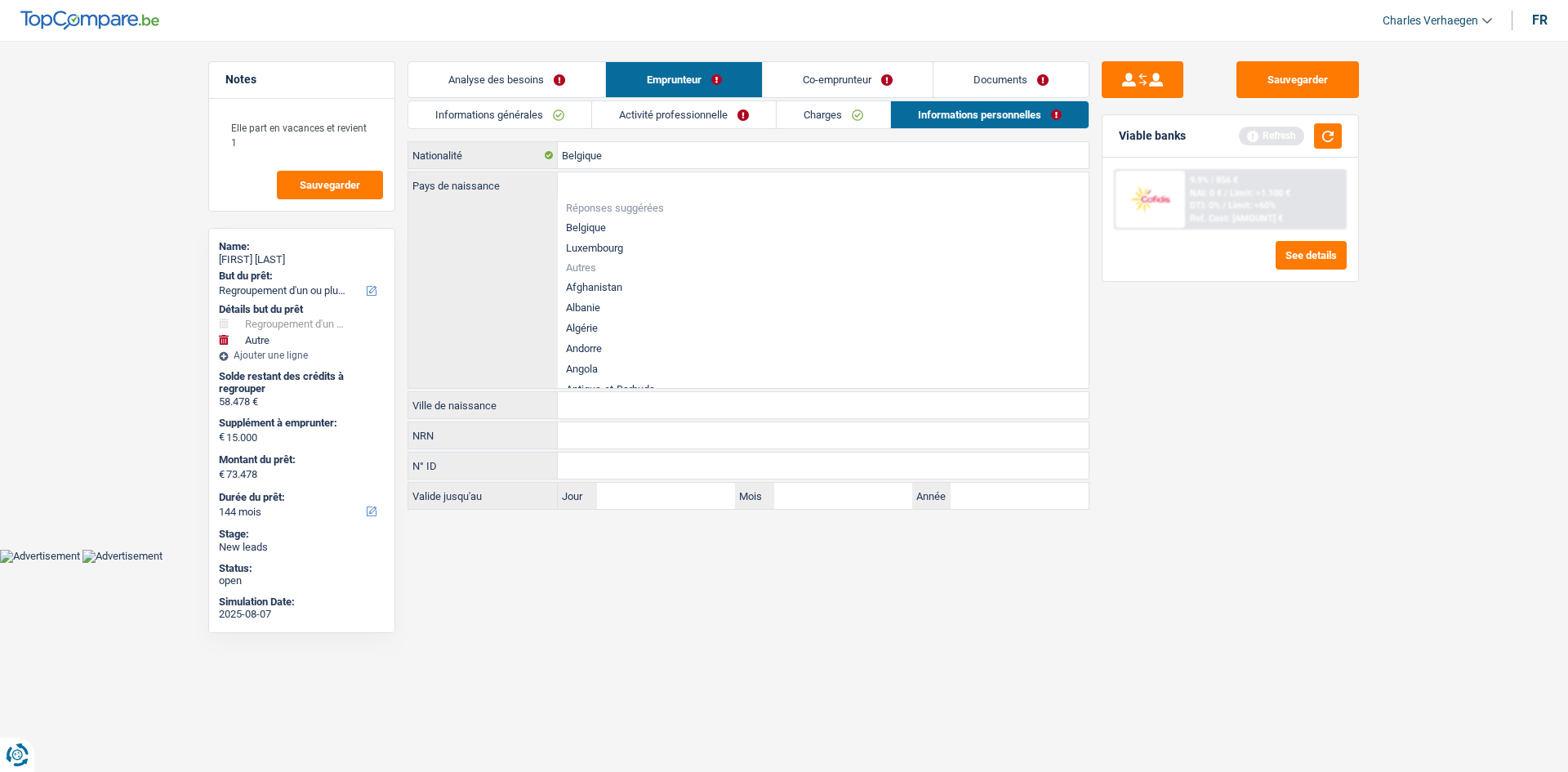 click on "Belgique" at bounding box center [823, 227] 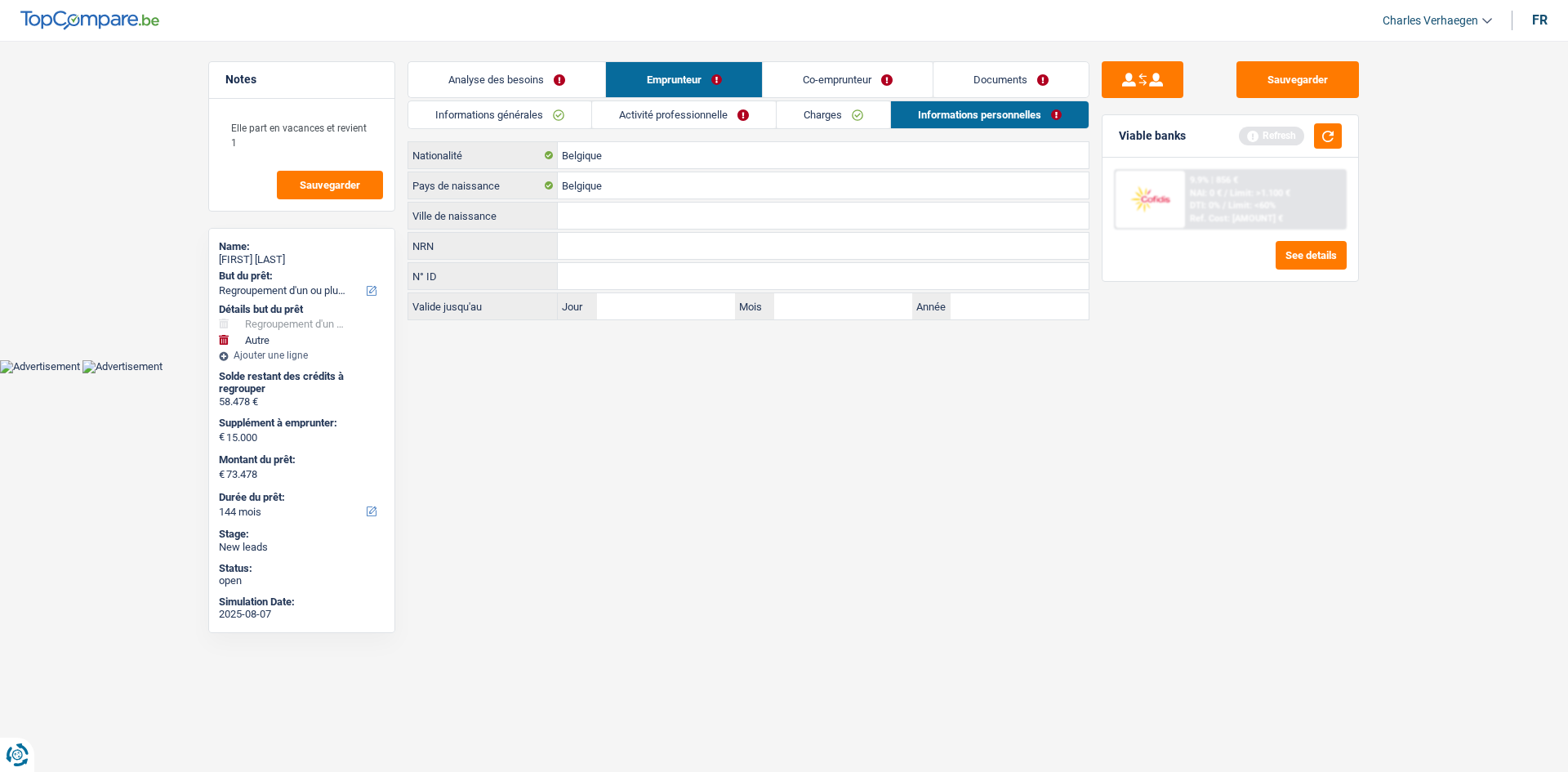 drag, startPoint x: 609, startPoint y: 219, endPoint x: 884, endPoint y: 417, distance: 338.8643 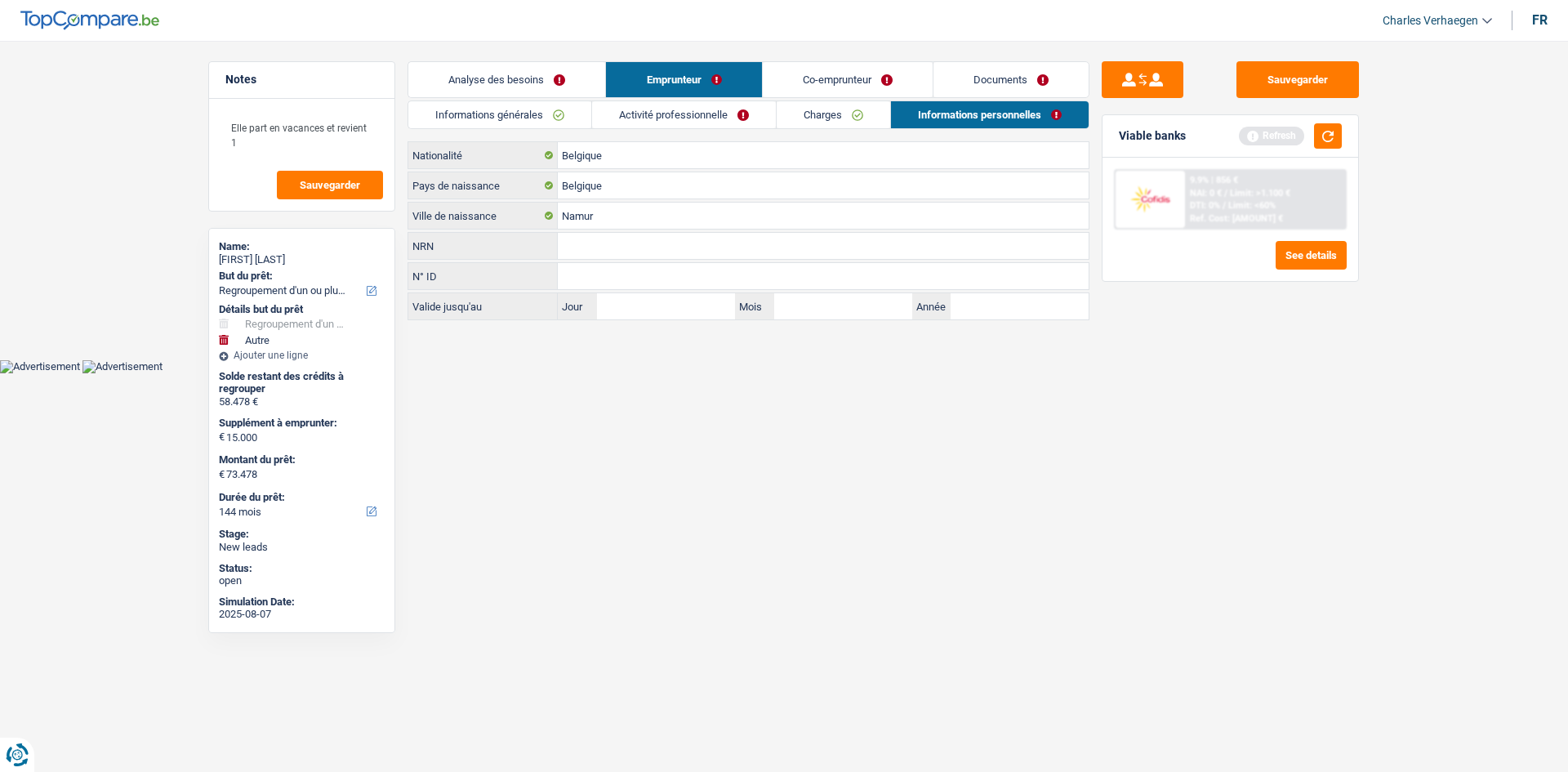 click on "Co-emprunteur" at bounding box center (848, 79) 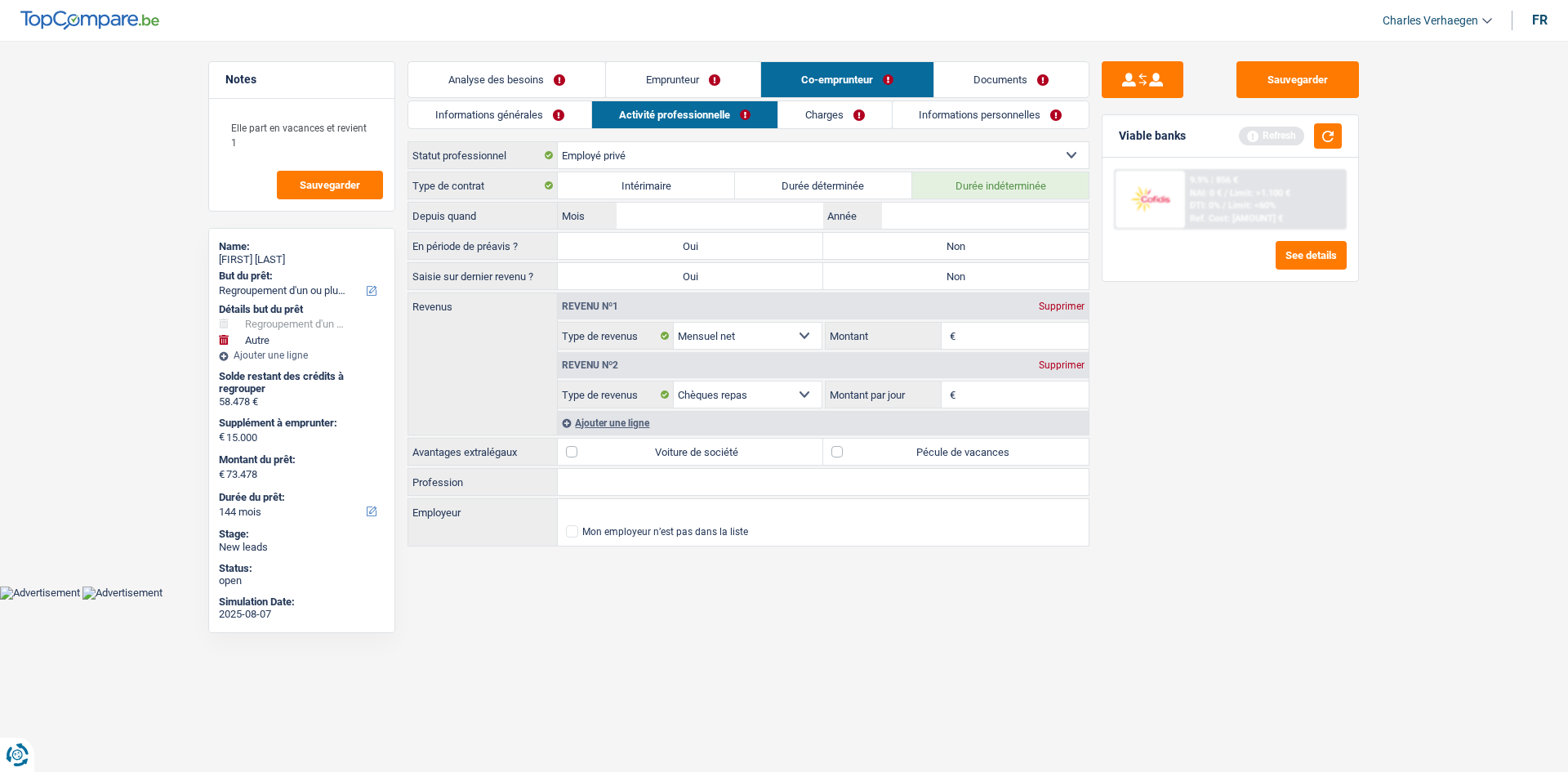 click on "Informations générales" at bounding box center [500, 114] 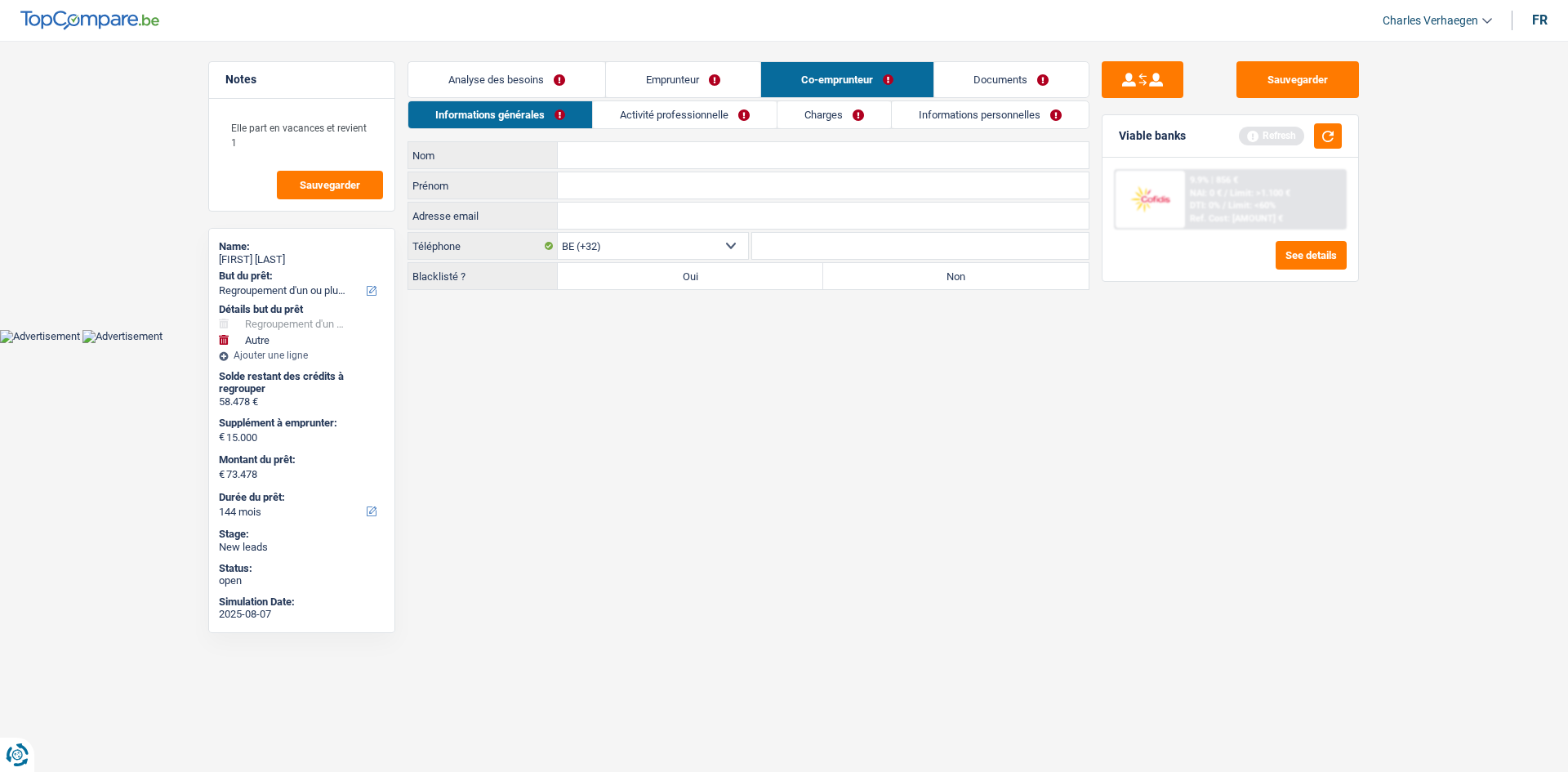 click on "Nom" at bounding box center [823, 155] 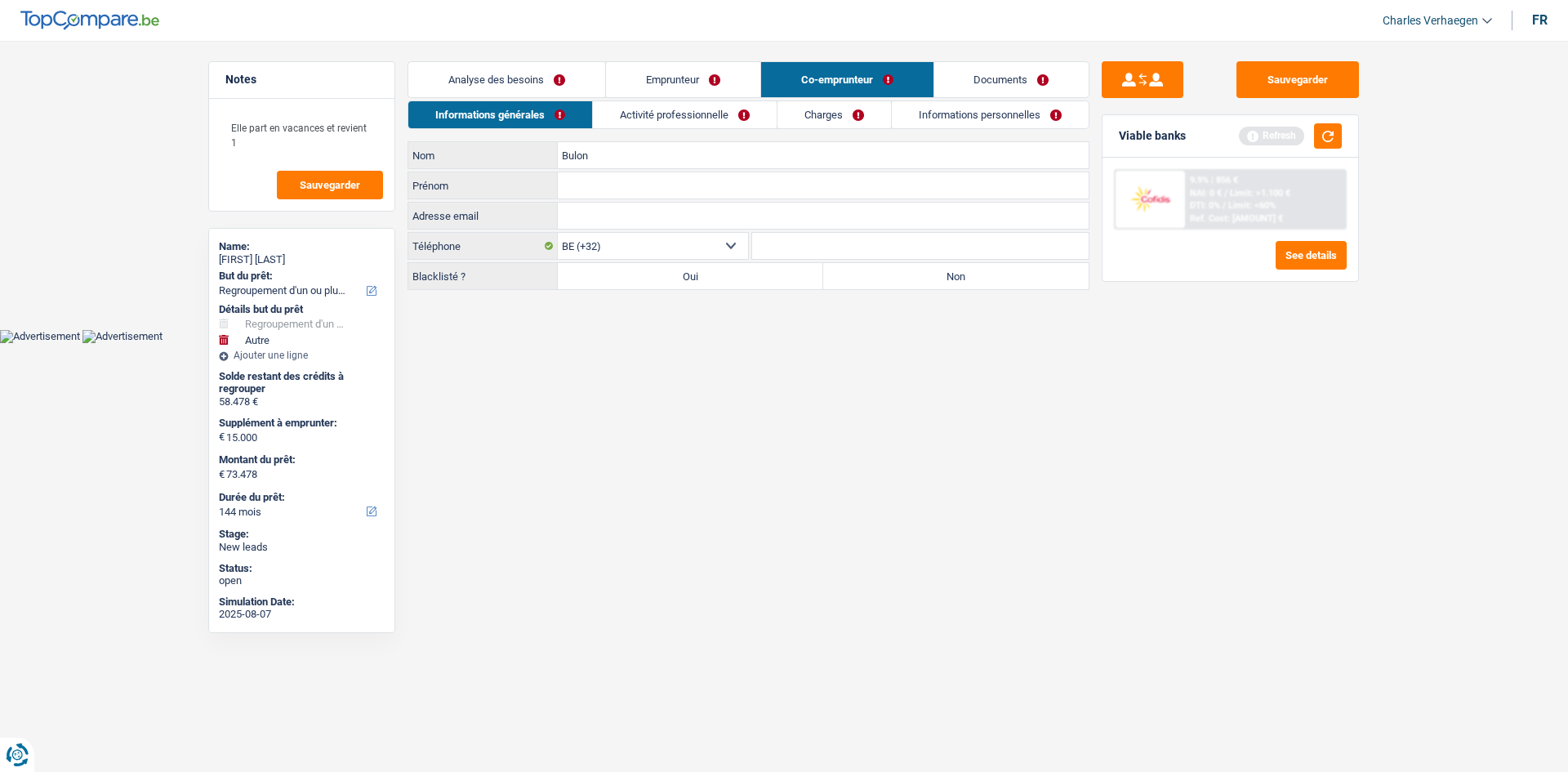 click on "Prénom" at bounding box center [823, 185] 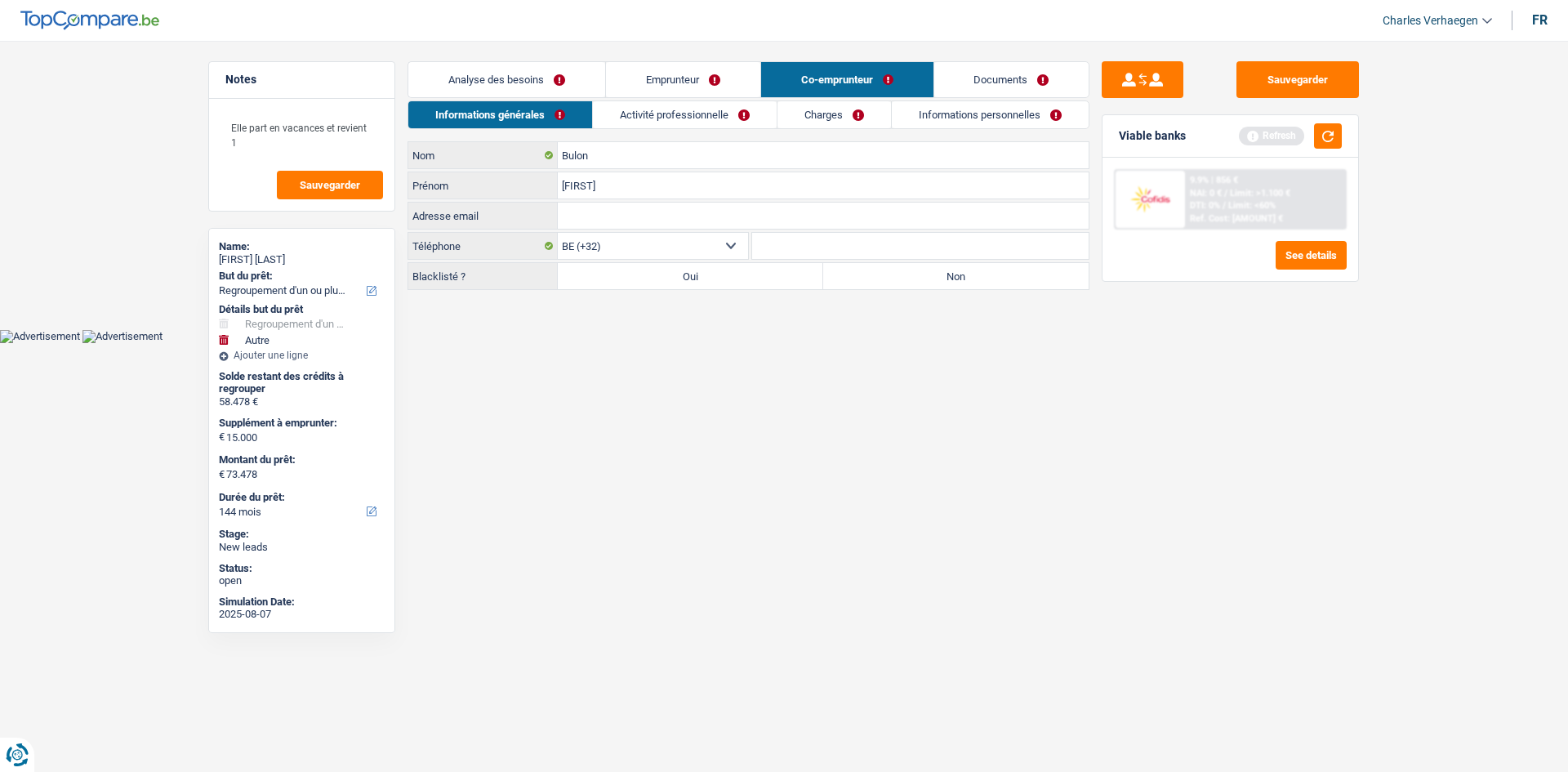click on "Vous avez le contrôle de vos données
Nous utilisons des cookies, tout comme nos partenaires commerciaux, afin de collecter des informations sur vous à des fins diverses, notamment :
En cliquant sur « Accepter », vous donnez votre consentement à toutes les fins énoncées. Vous pouvez également choisir de spécifier les finalités auxquelles vous souhaitez donner votre consentement. Pour ce faire, il vous suffit de cocher la case située à côté de la finalité et d’appuyer sur « Enregistrer les paramètres ».
Vous pouvez à tout moment révoquer votre consentement en cliquant sur la petite icône située dans le coin inférieur gauche du site Internet. En savoir plus sur les cookies
Politique de confidentialité de Google
un an" at bounding box center [784, 172] 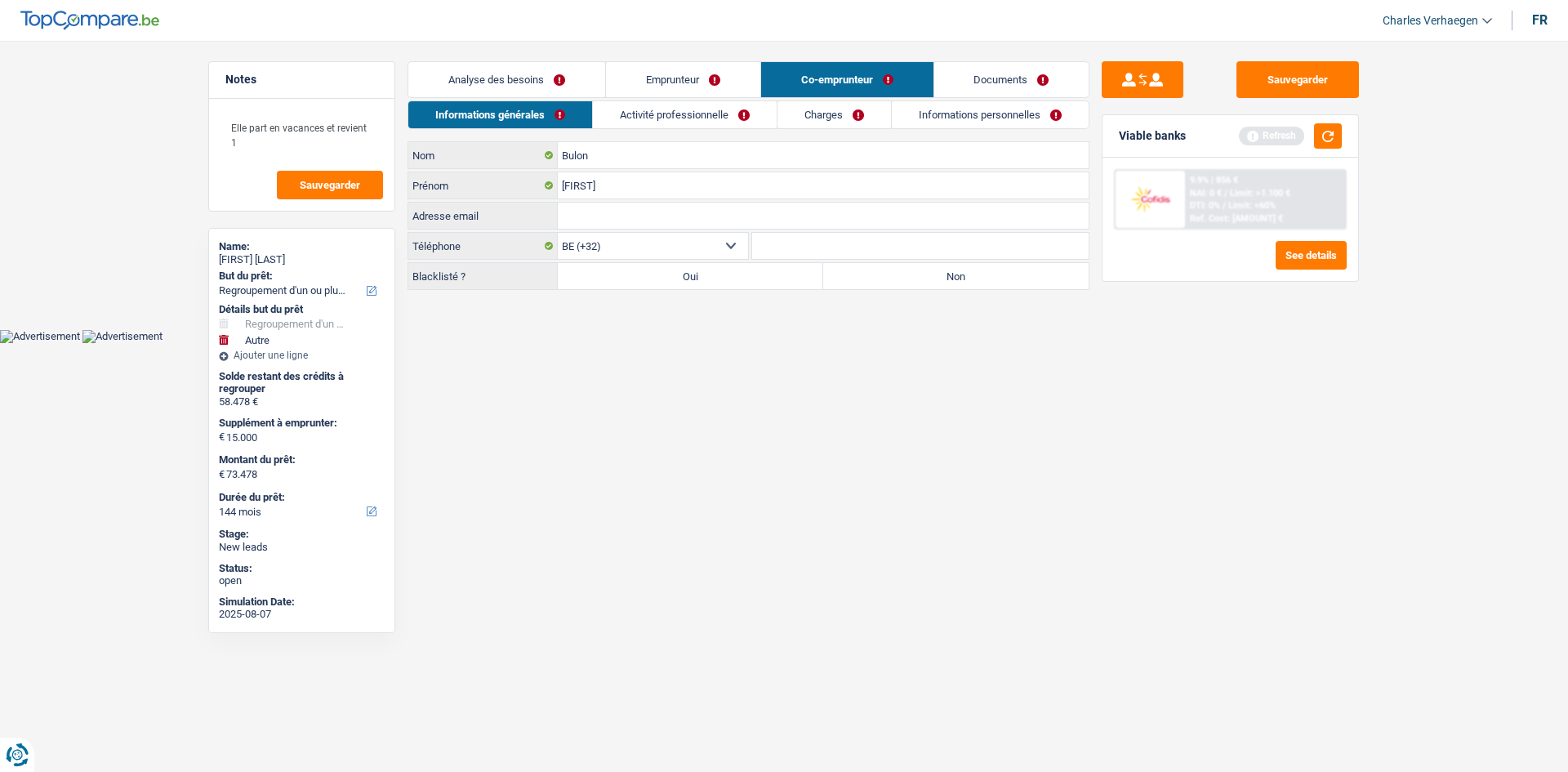 click on "Non" at bounding box center [956, 276] 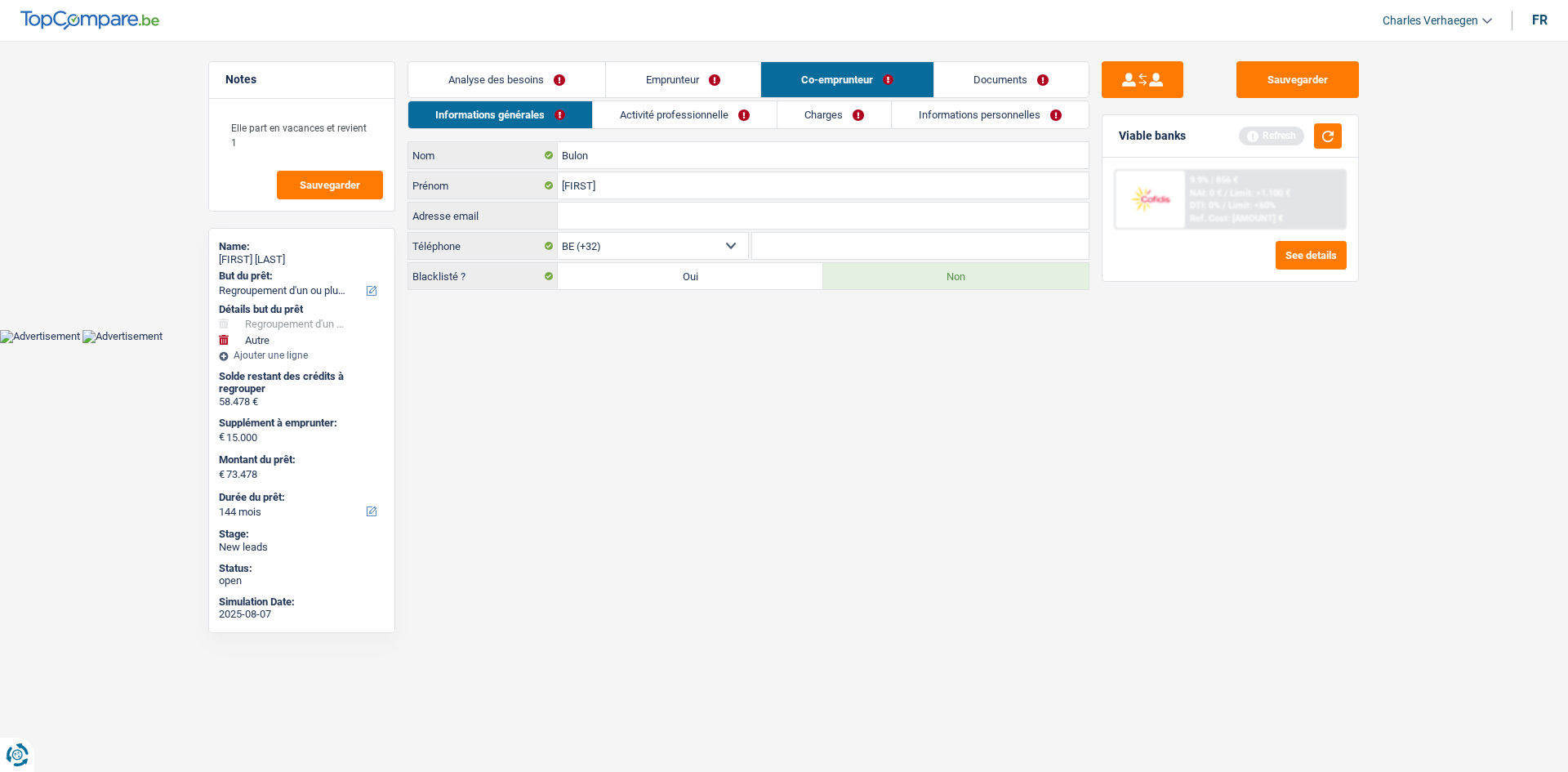 click on "Activité professionnelle" at bounding box center [684, 114] 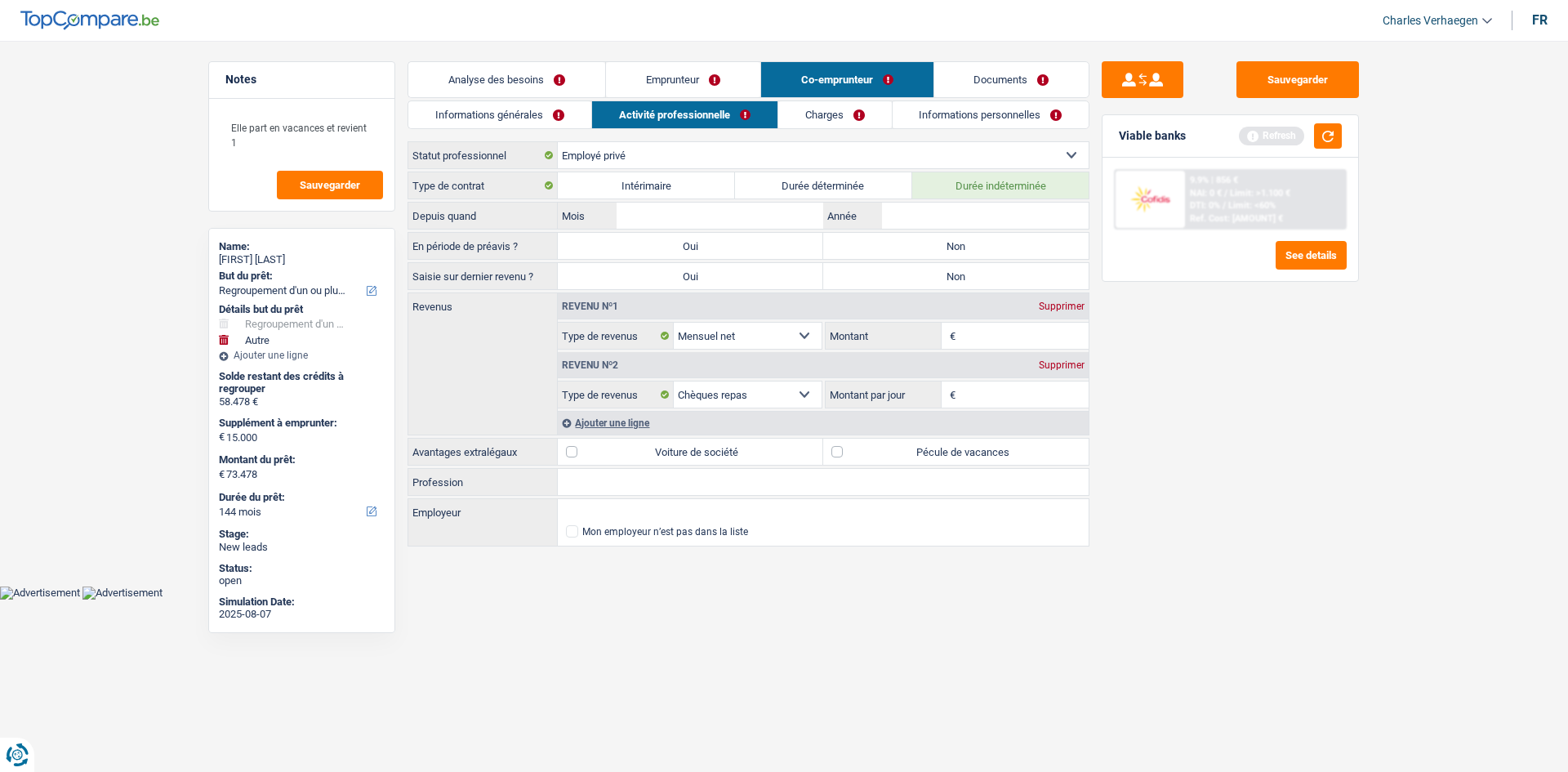 click on "Non" at bounding box center (956, 246) 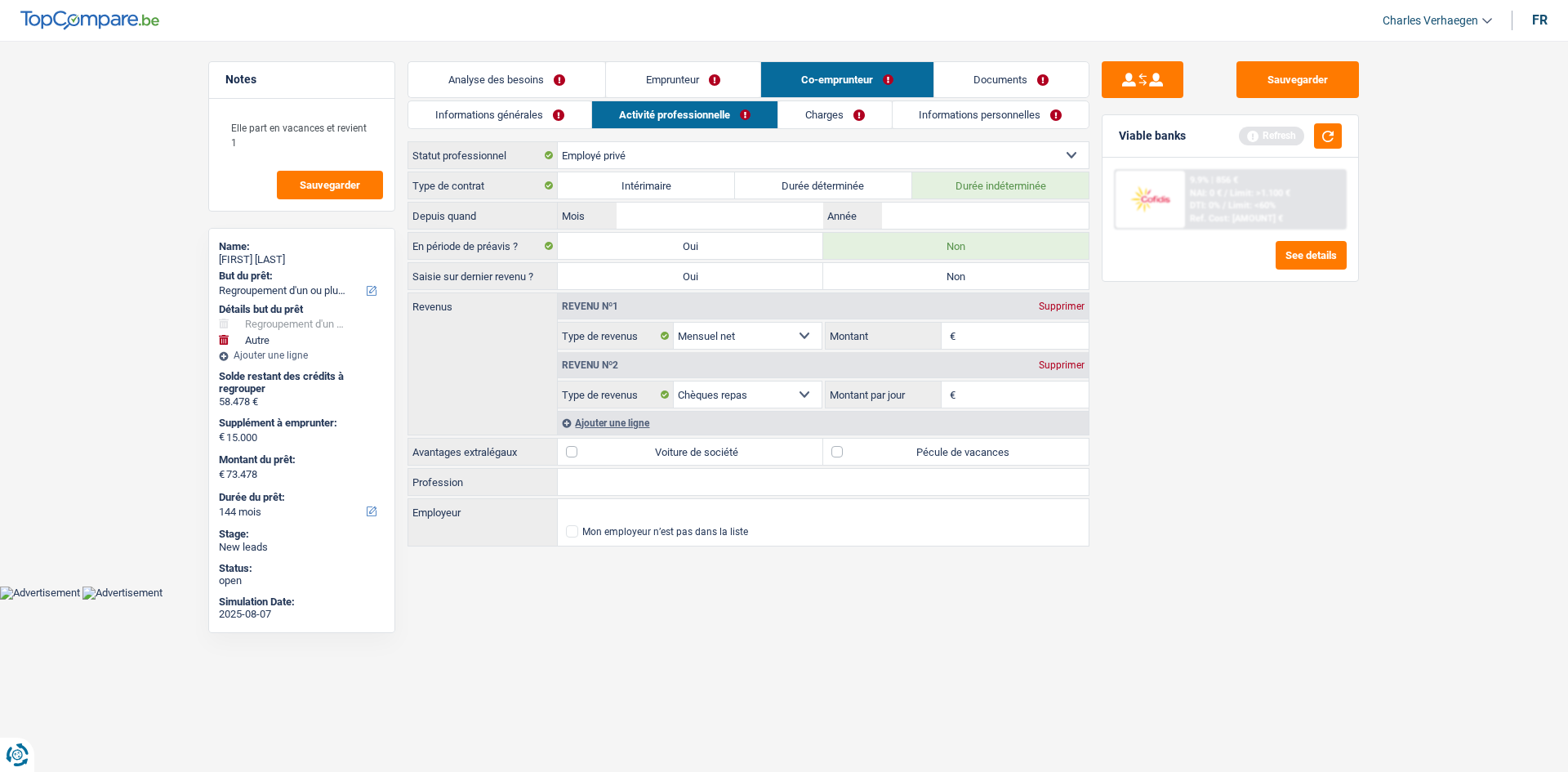 click on "Non" at bounding box center [956, 276] 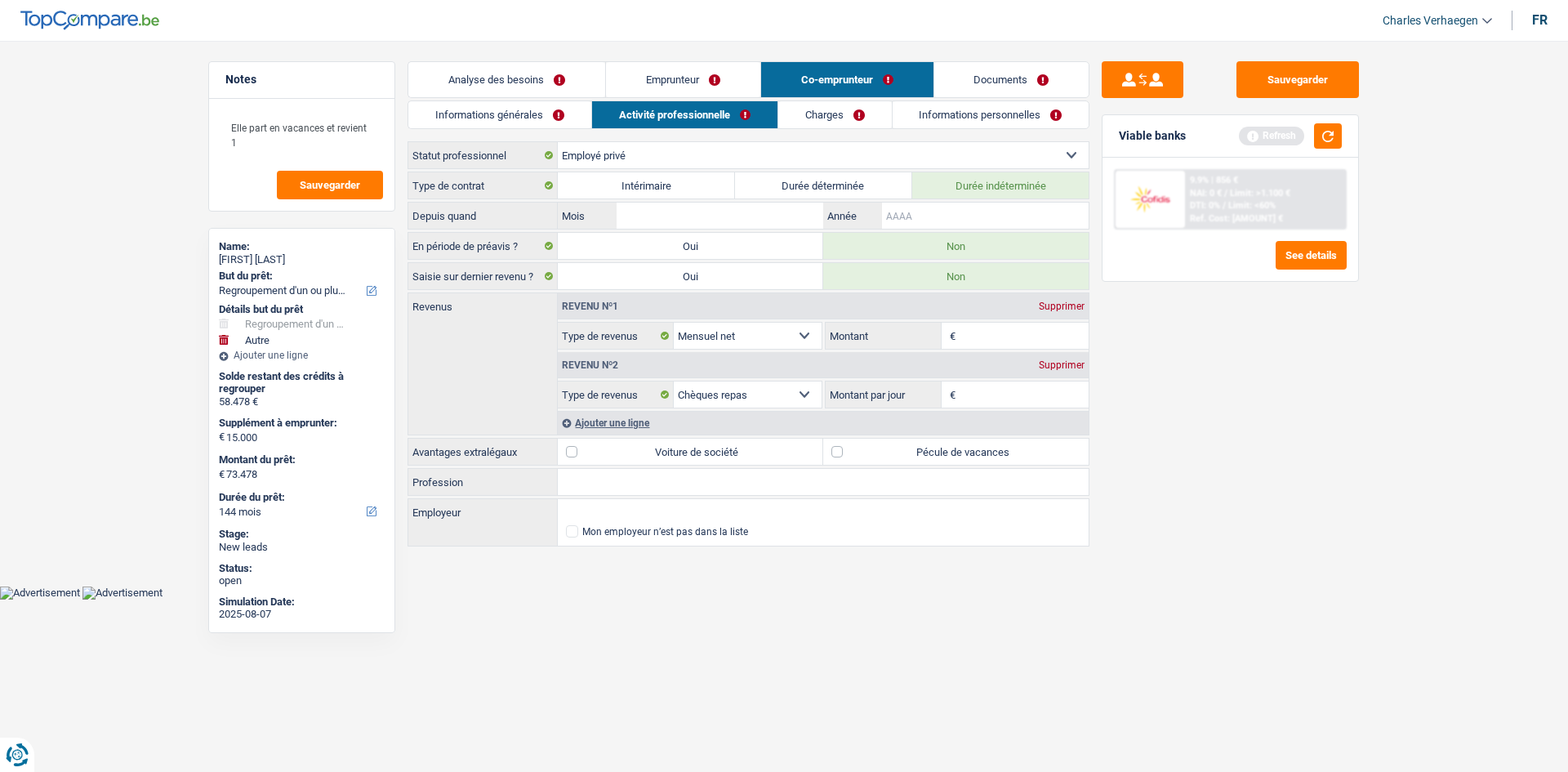 click on "Année" at bounding box center [985, 216] 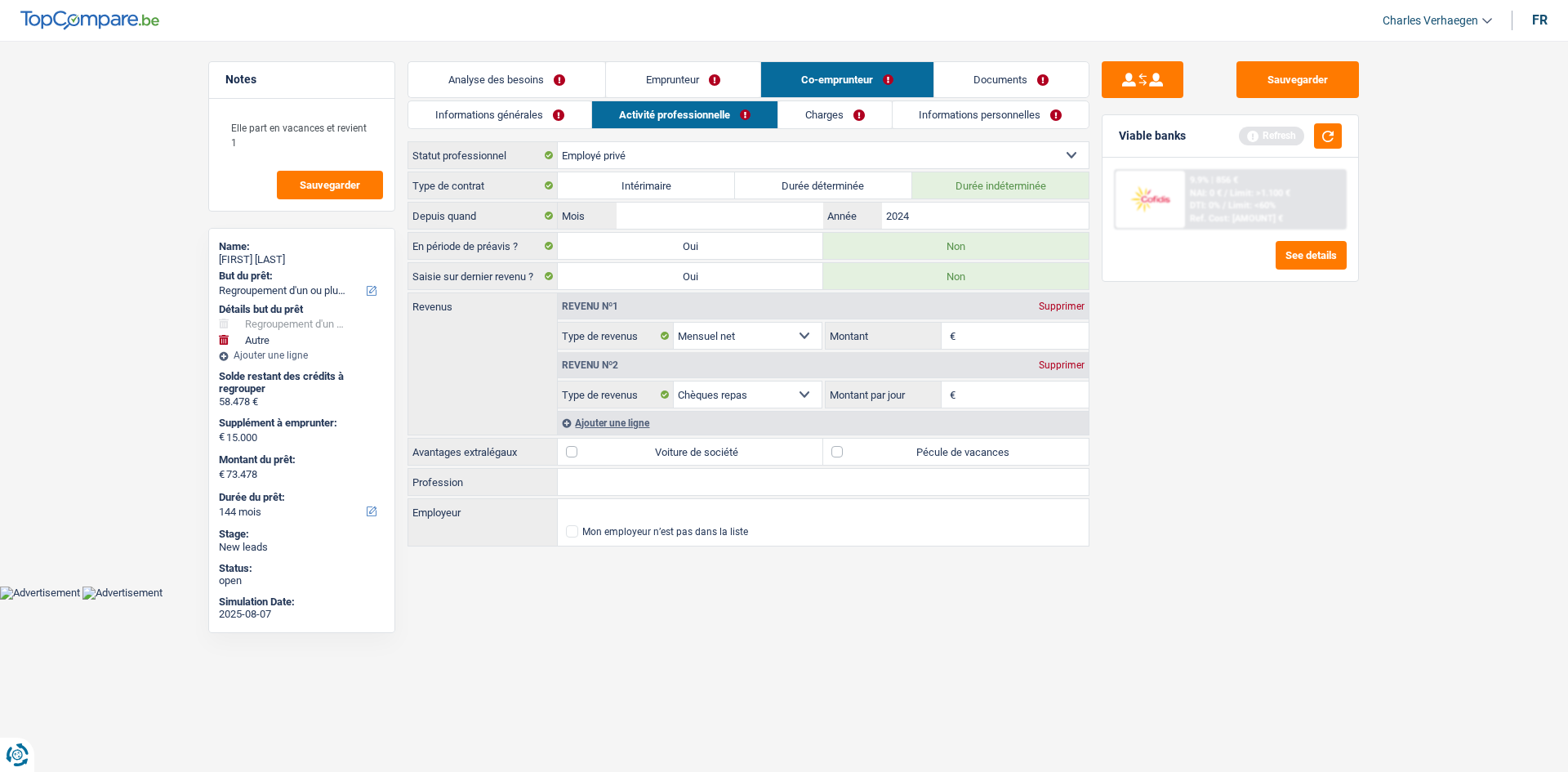 click on "Sauvegarder
Viable banks
Refresh
9.9% | [AMOUNT] €
NAI: 0 €
/
Limit: >1.100 €
DTI: 0%
/
Limit: <60%
Ref. Cost: [AMOUNT] €
See details" at bounding box center [1230, 401] 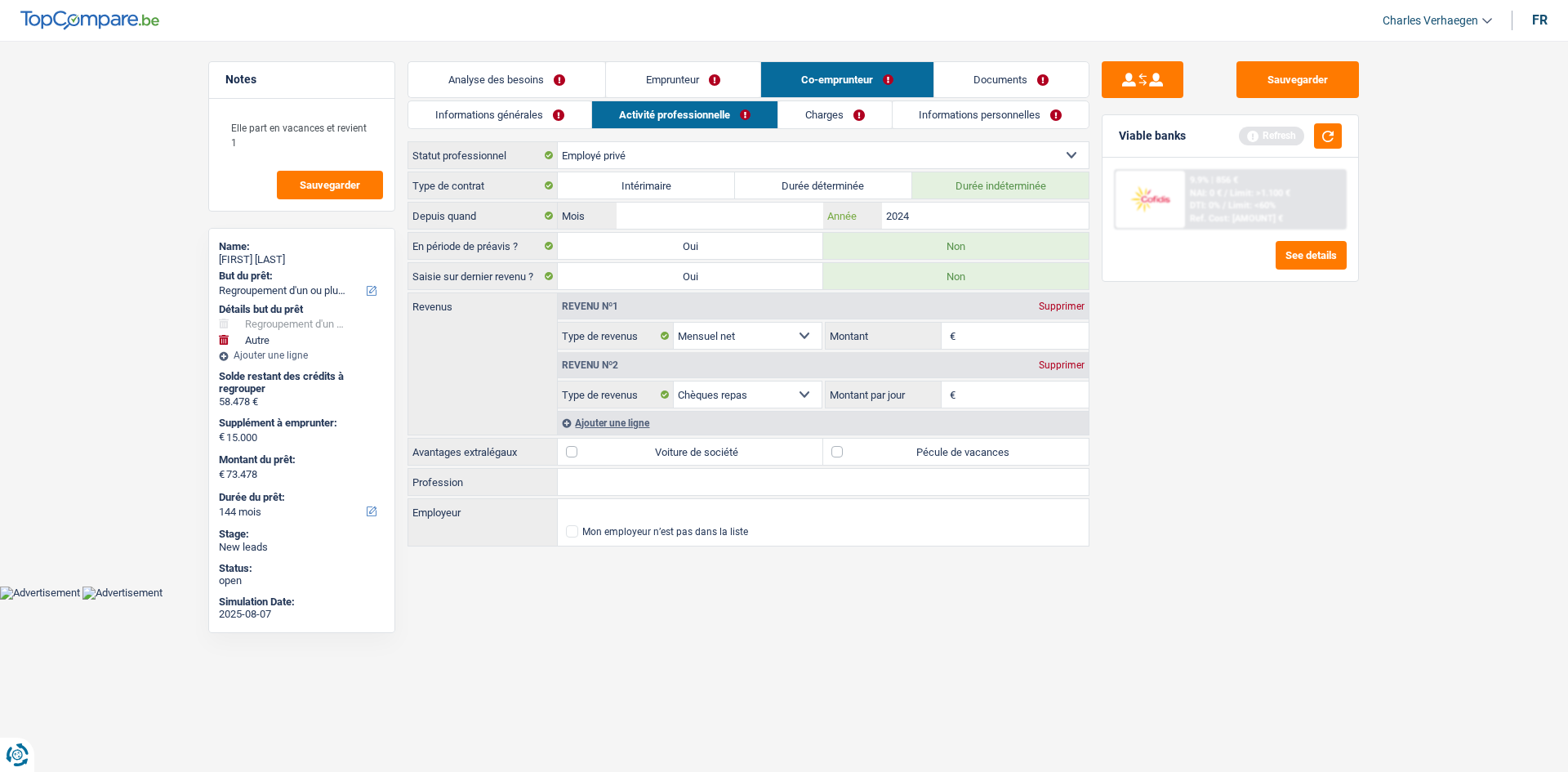 click on "2024" at bounding box center [985, 216] 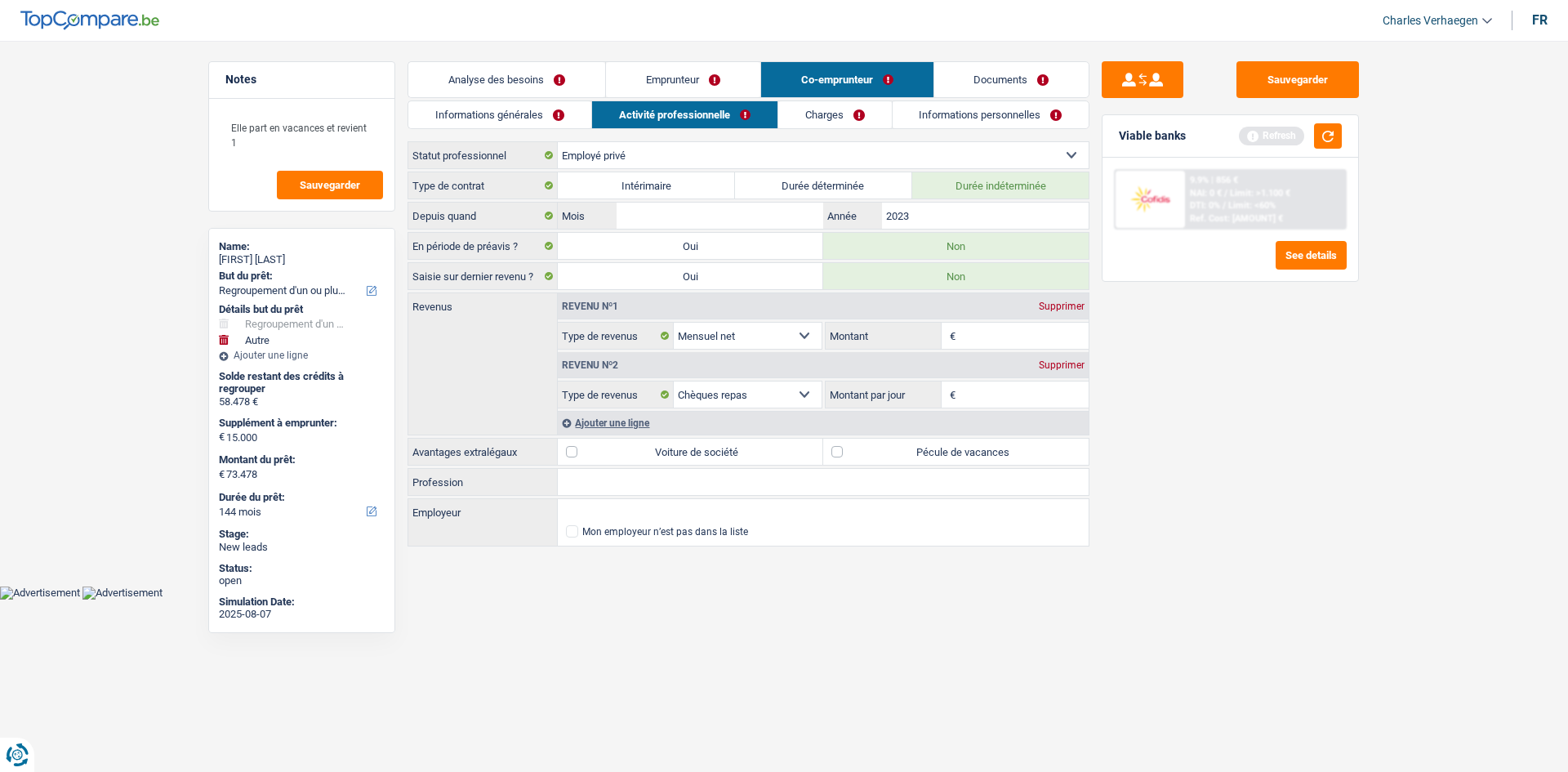 click on "Sauvegarder
Viable banks
Refresh
9.9% | [AMOUNT] €
NAI: 0 €
/
Limit: >1.100 €
DTI: 0%
/
Limit: <60%
Ref. Cost: [AMOUNT] €
See details" at bounding box center (1230, 401) 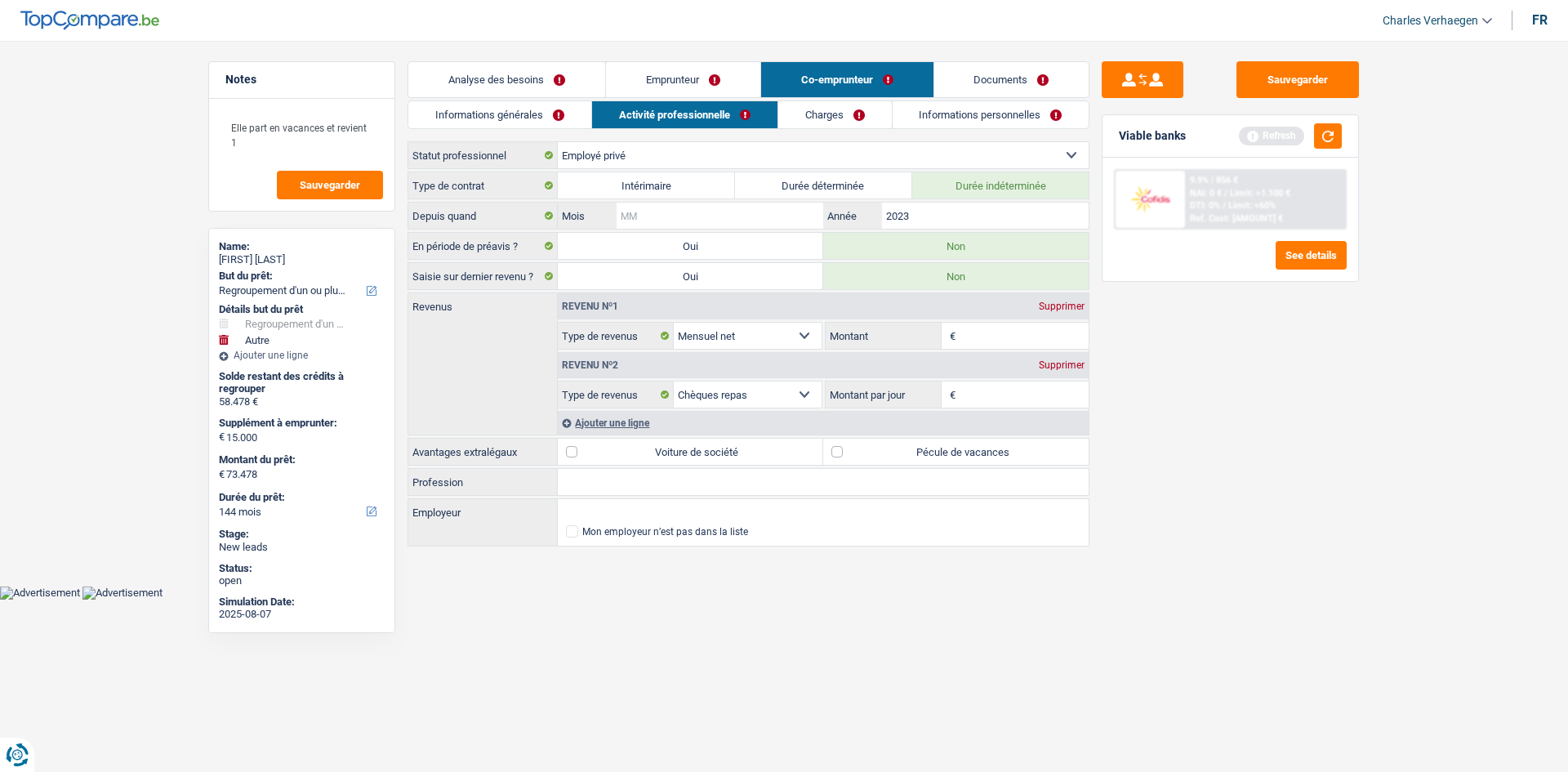 click on "Mois" at bounding box center [719, 216] 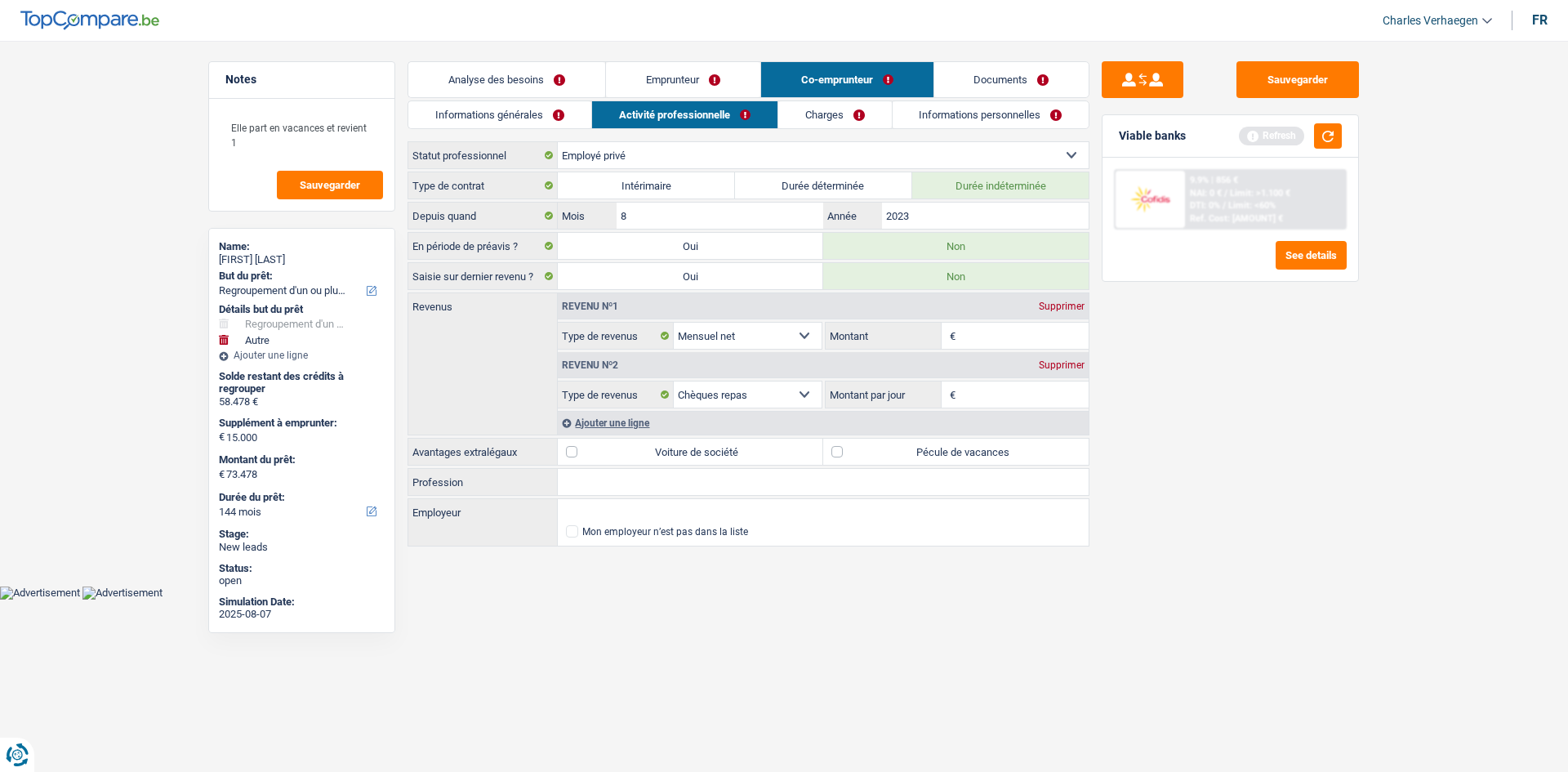 click on "Sauvegarder
Viable banks
Refresh
9.9% | [AMOUNT] €
NAI: 0 €
/
Limit: >1.100 €
DTI: 0%
/
Limit: <60%
Ref. Cost: [AMOUNT] €
See details" at bounding box center (1230, 401) 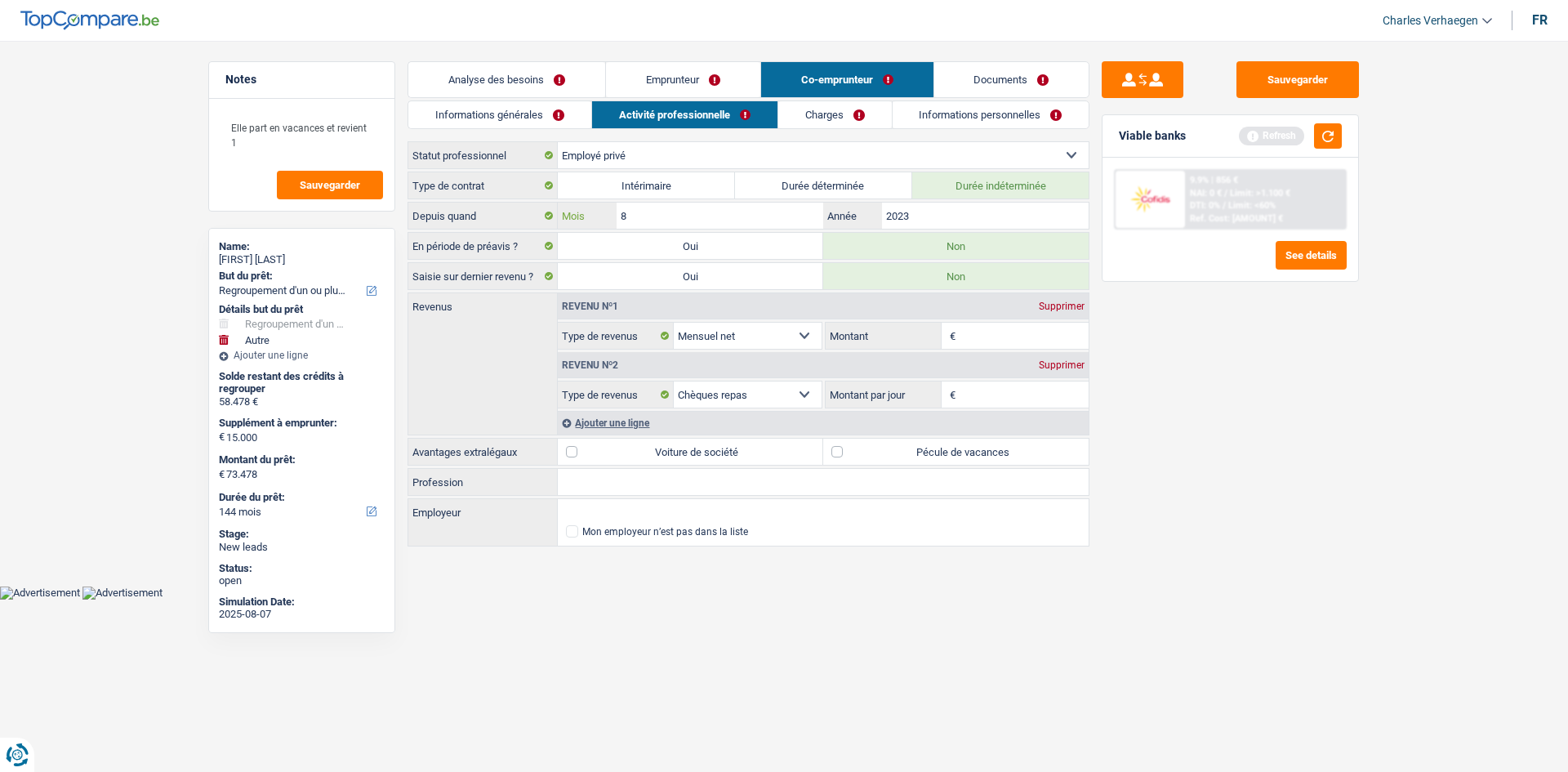 click on "8" at bounding box center (719, 216) 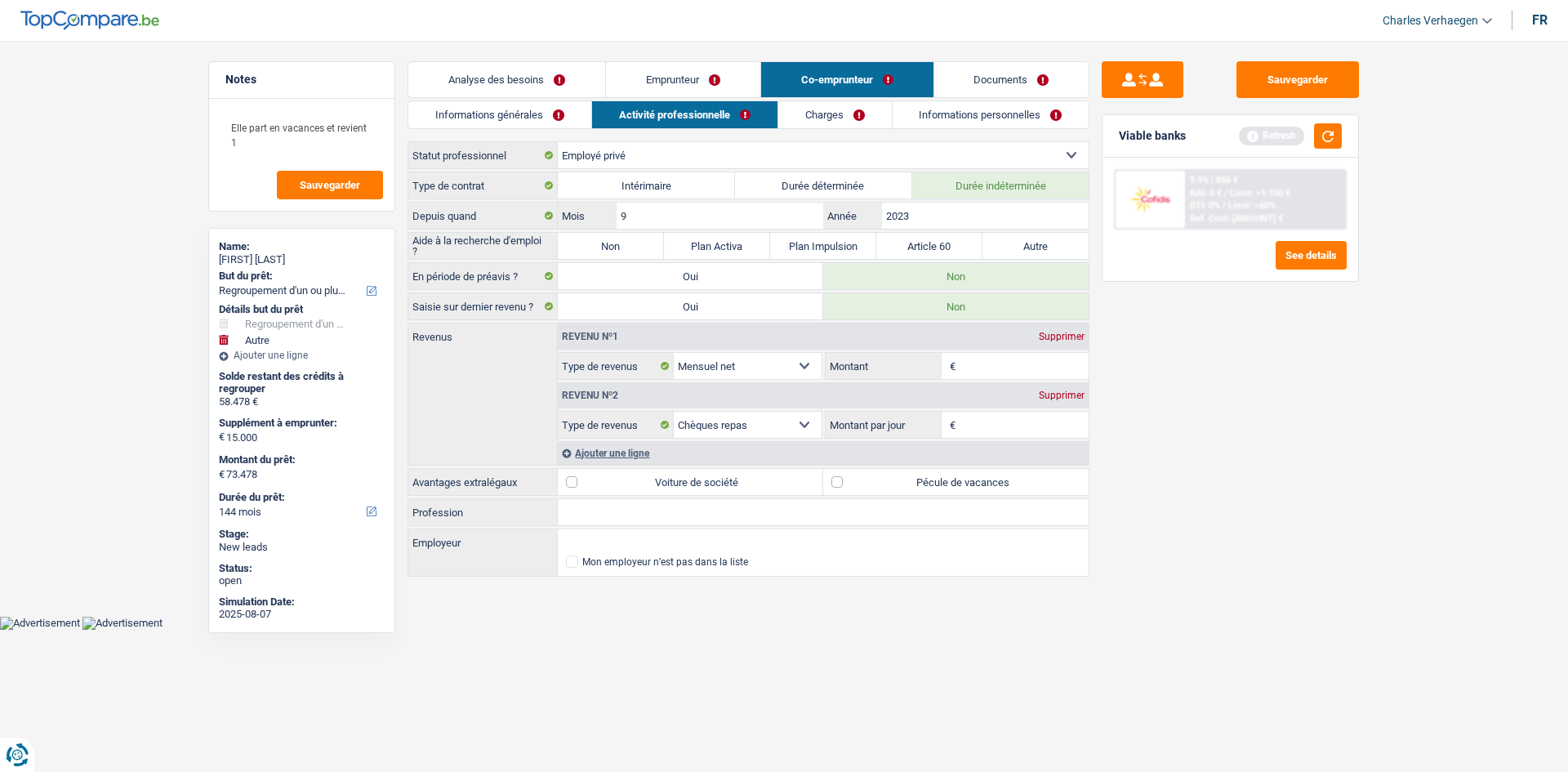 click on "Sauvegarder
Viable banks
Refresh
9.9% | [AMOUNT] €
NAI: 0 €
/
Limit: >1.100 €
DTI: 0%
/
Limit: <60%
Ref. Cost: [AMOUNT] €
See details" at bounding box center [1230, 401] 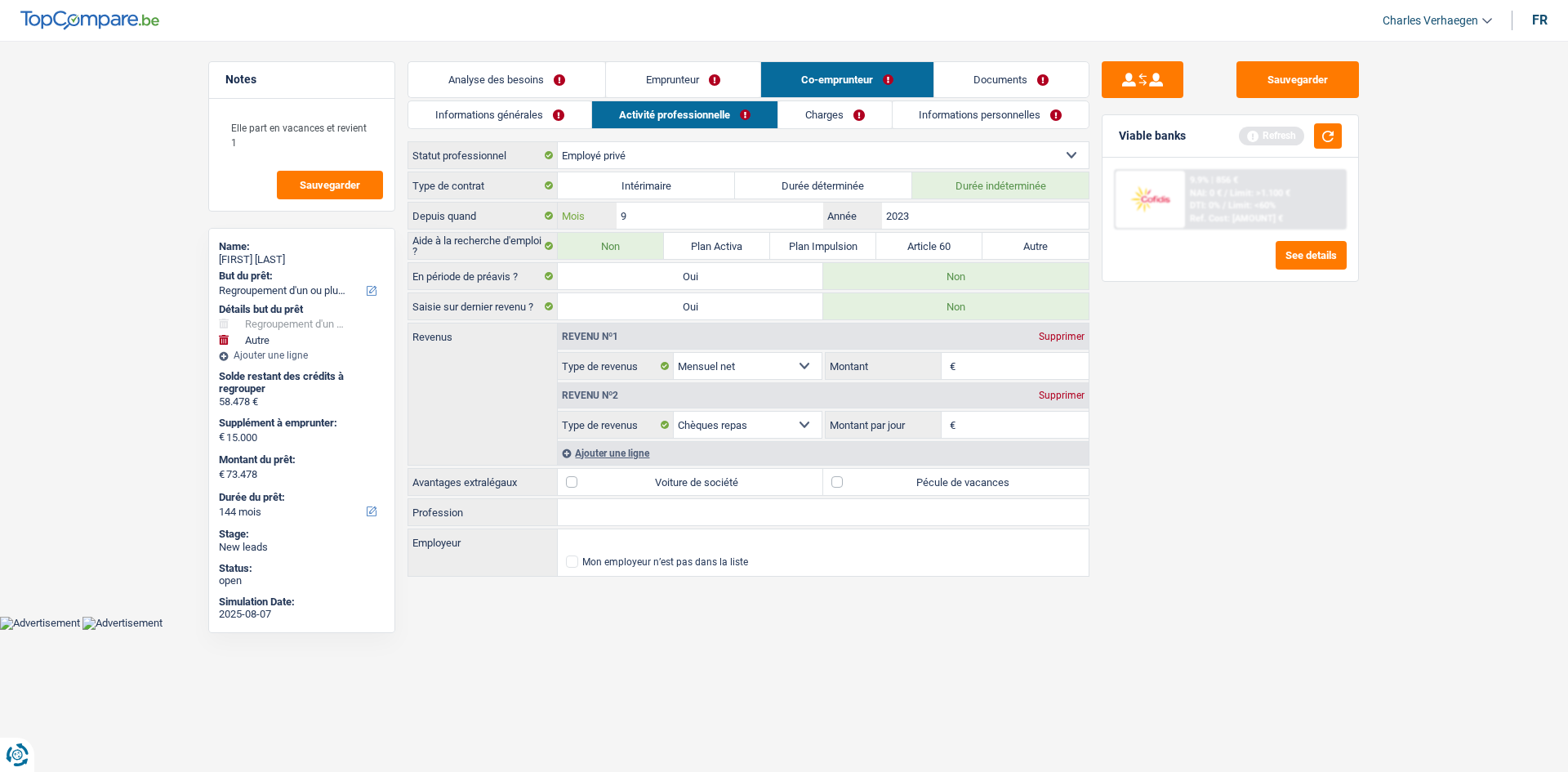 drag, startPoint x: 630, startPoint y: 221, endPoint x: 717, endPoint y: 237, distance: 88.45903 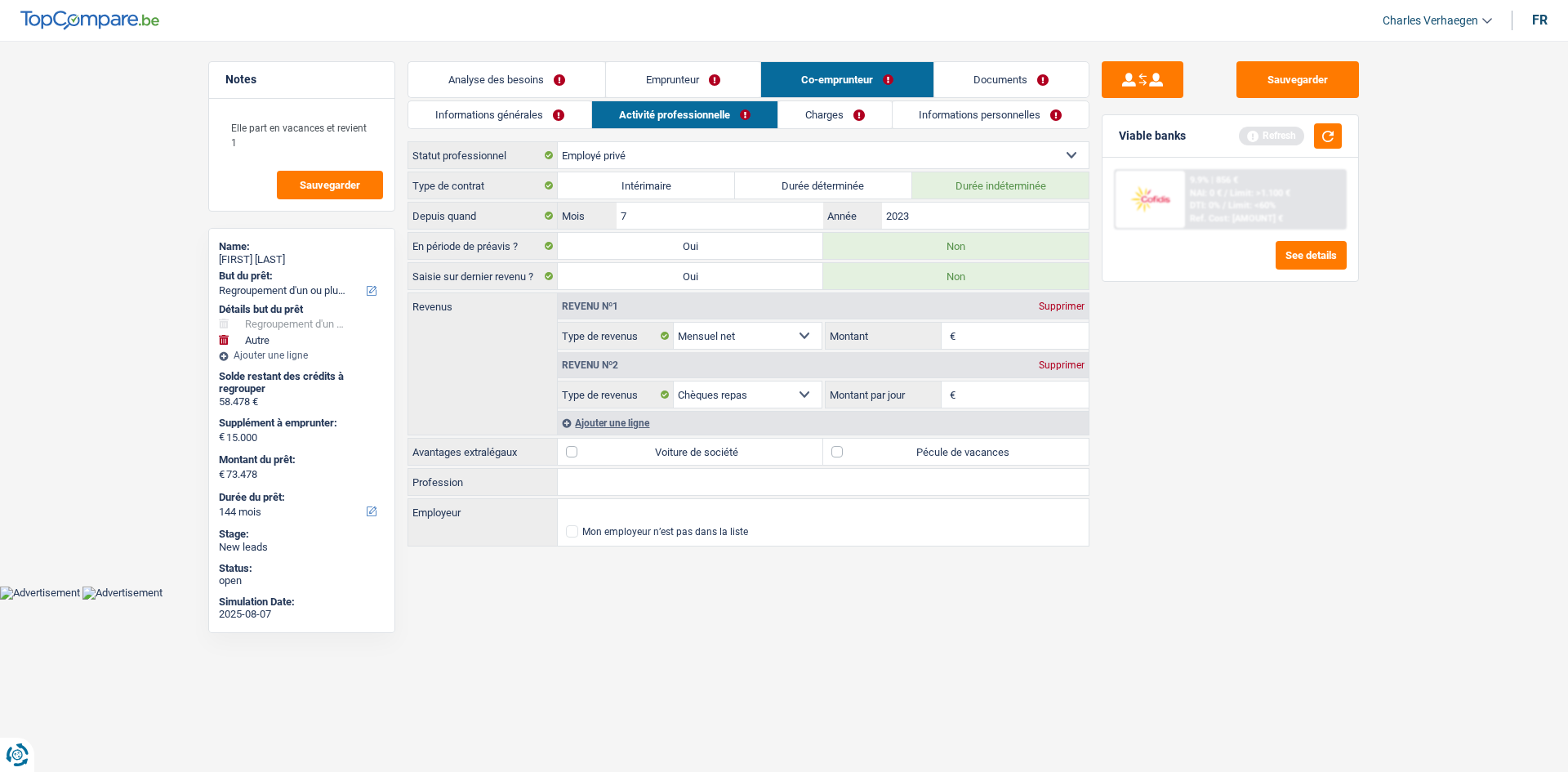 click on "Sauvegarder
Viable banks
Refresh
9.9% | [AMOUNT] €
NAI: 0 €
/
Limit: >1.100 €
DTI: 0%
/
Limit: <60%
Ref. Cost: [AMOUNT] €
See details" at bounding box center (1230, 401) 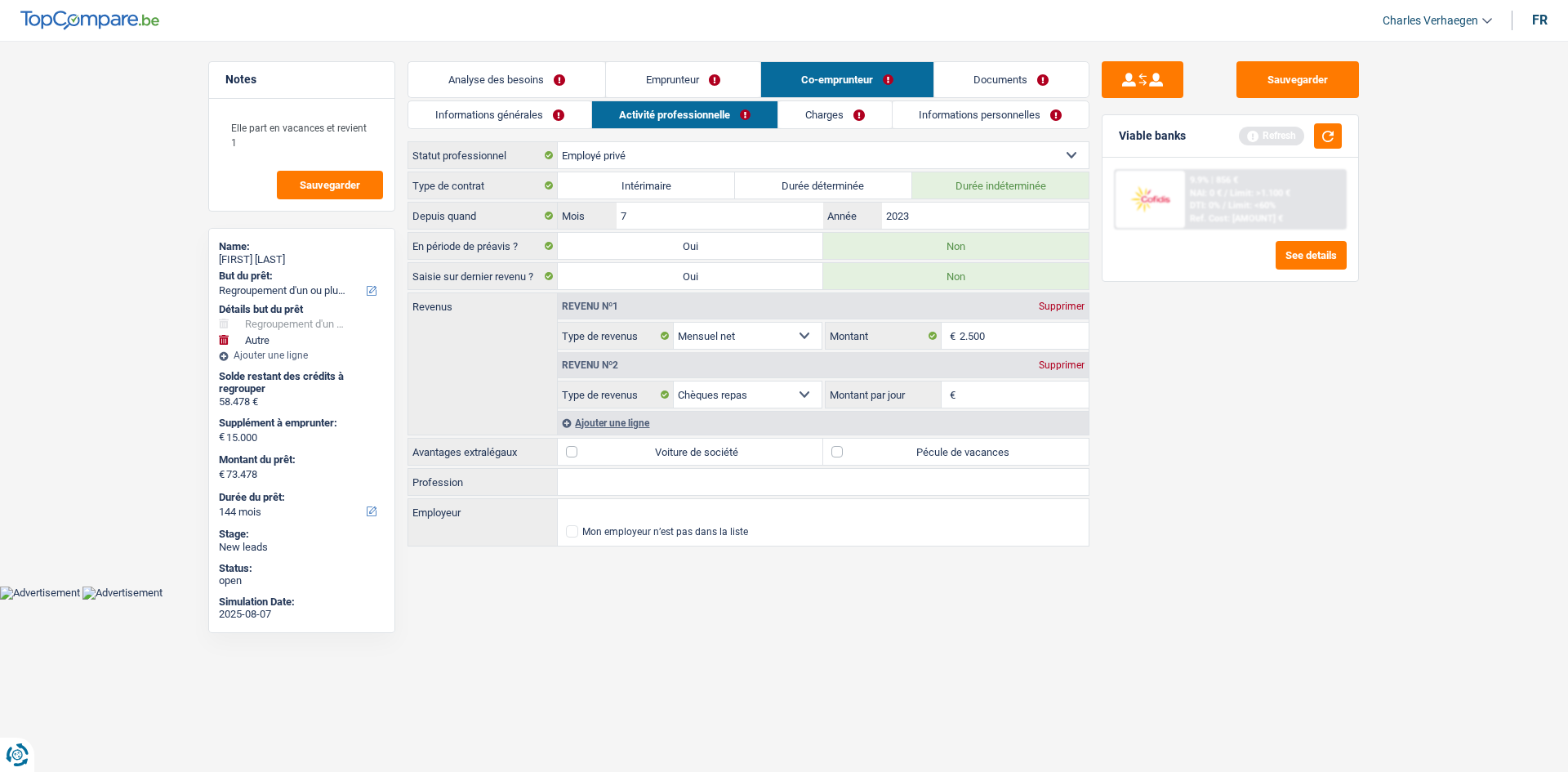 click on "Sauvegarder
Viable banks
Refresh
9.9% | [AMOUNT] €
NAI: 0 €
/
Limit: >1.100 €
DTI: 0%
/
Limit: <60%
Ref. Cost: [AMOUNT] €
See details" at bounding box center [1230, 401] 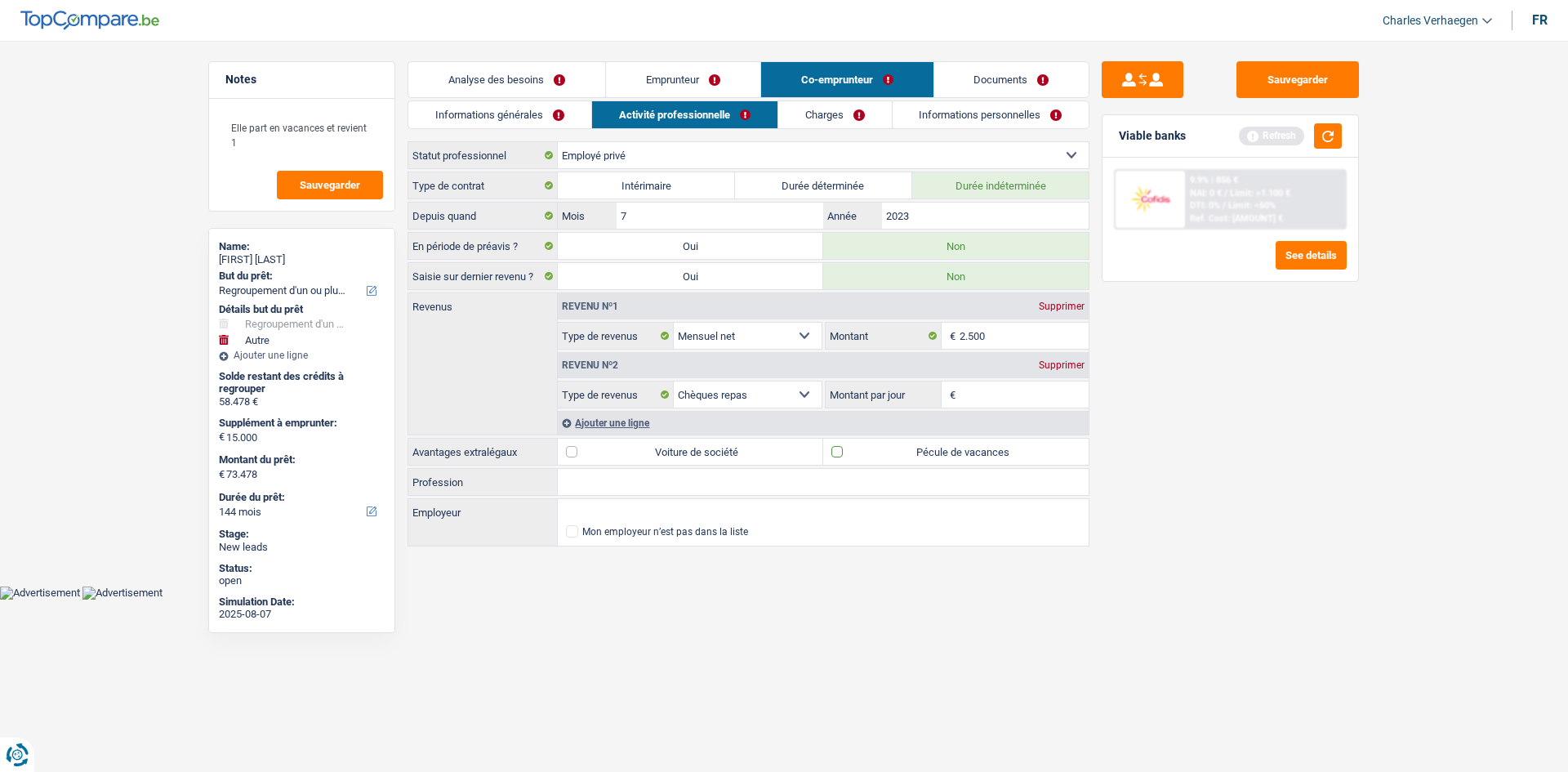 click on "Pécule de vacances" at bounding box center [956, 452] 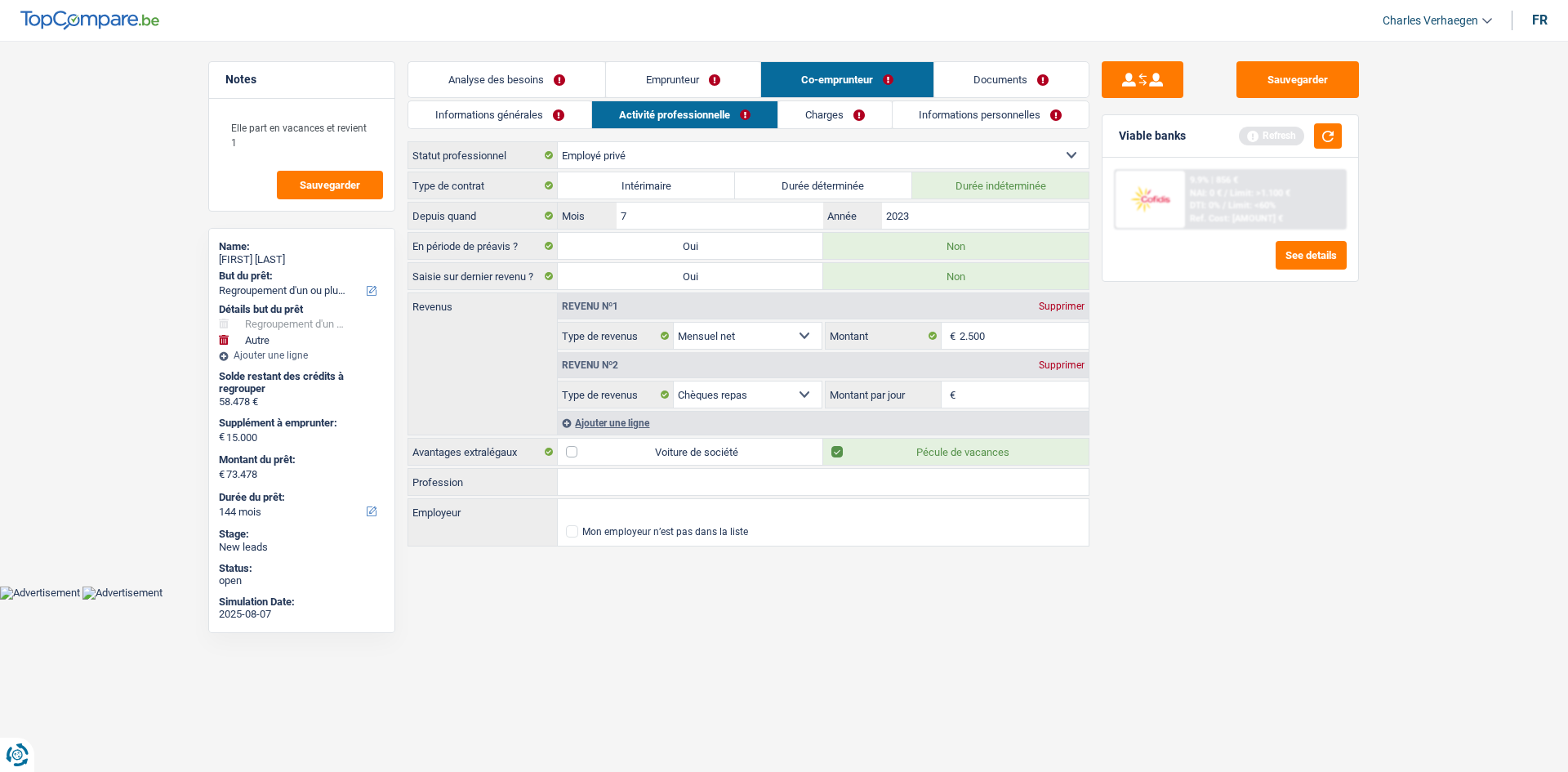 click on "Montant par jour" at bounding box center [1024, 395] 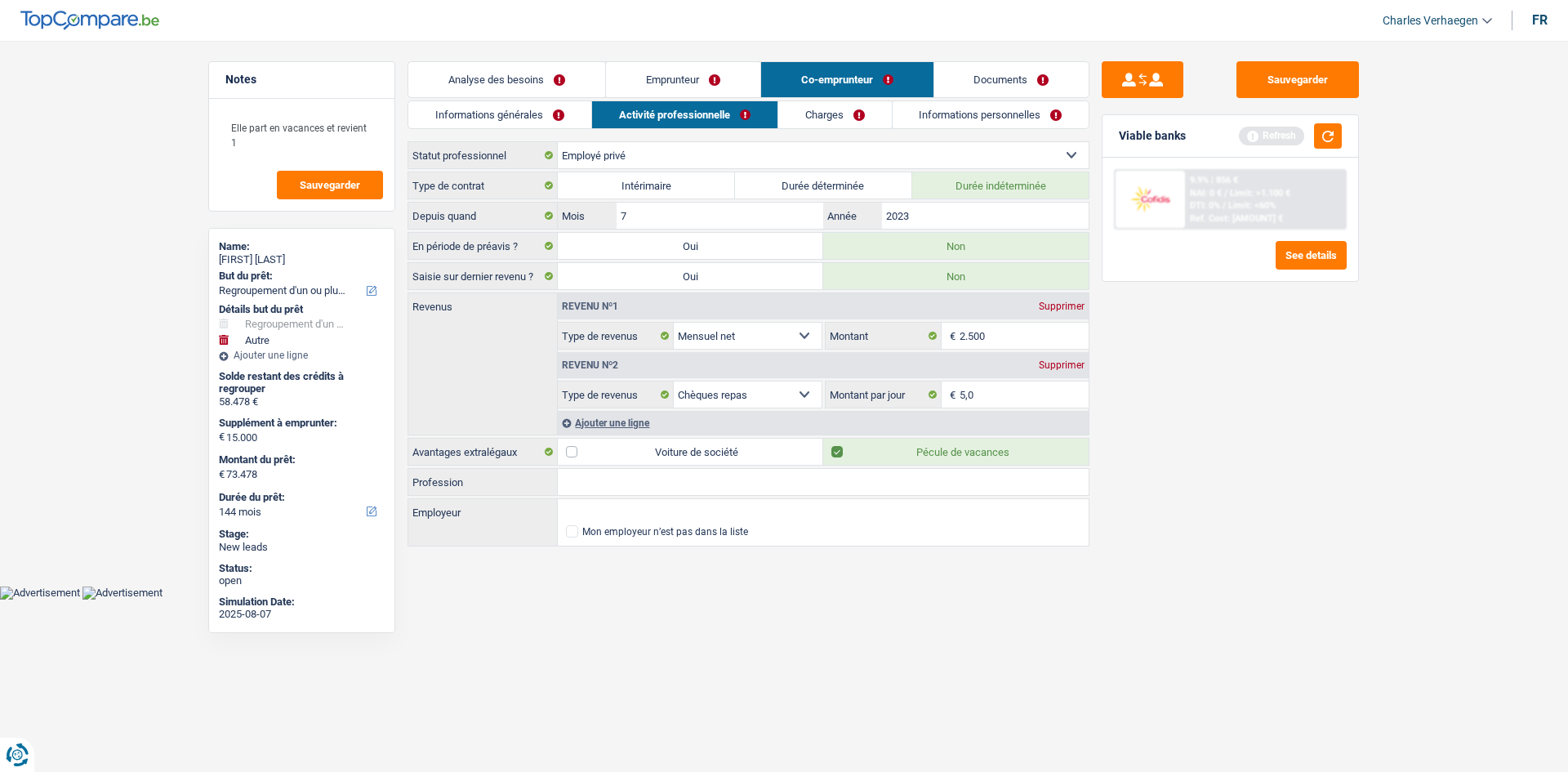 drag, startPoint x: 1179, startPoint y: 392, endPoint x: 1114, endPoint y: 385, distance: 65.37584 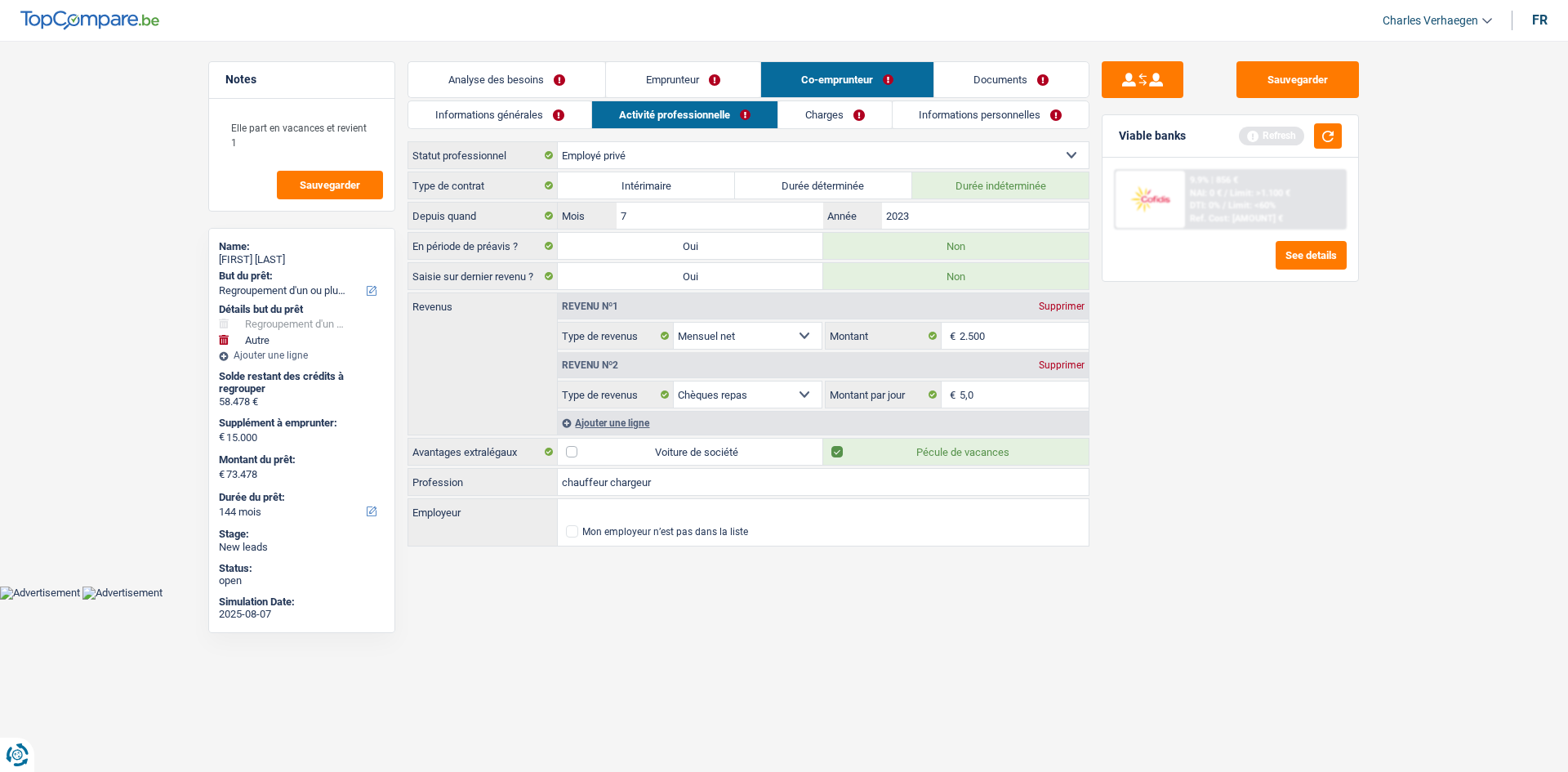 click on "Sauvegarder
Viable banks
Refresh
9.9% | [AMOUNT] €
NAI: 0 €
/
Limit: >1.100 €
DTI: 0%
/
Limit: <60%
Ref. Cost: [AMOUNT] €
See details" at bounding box center [1230, 401] 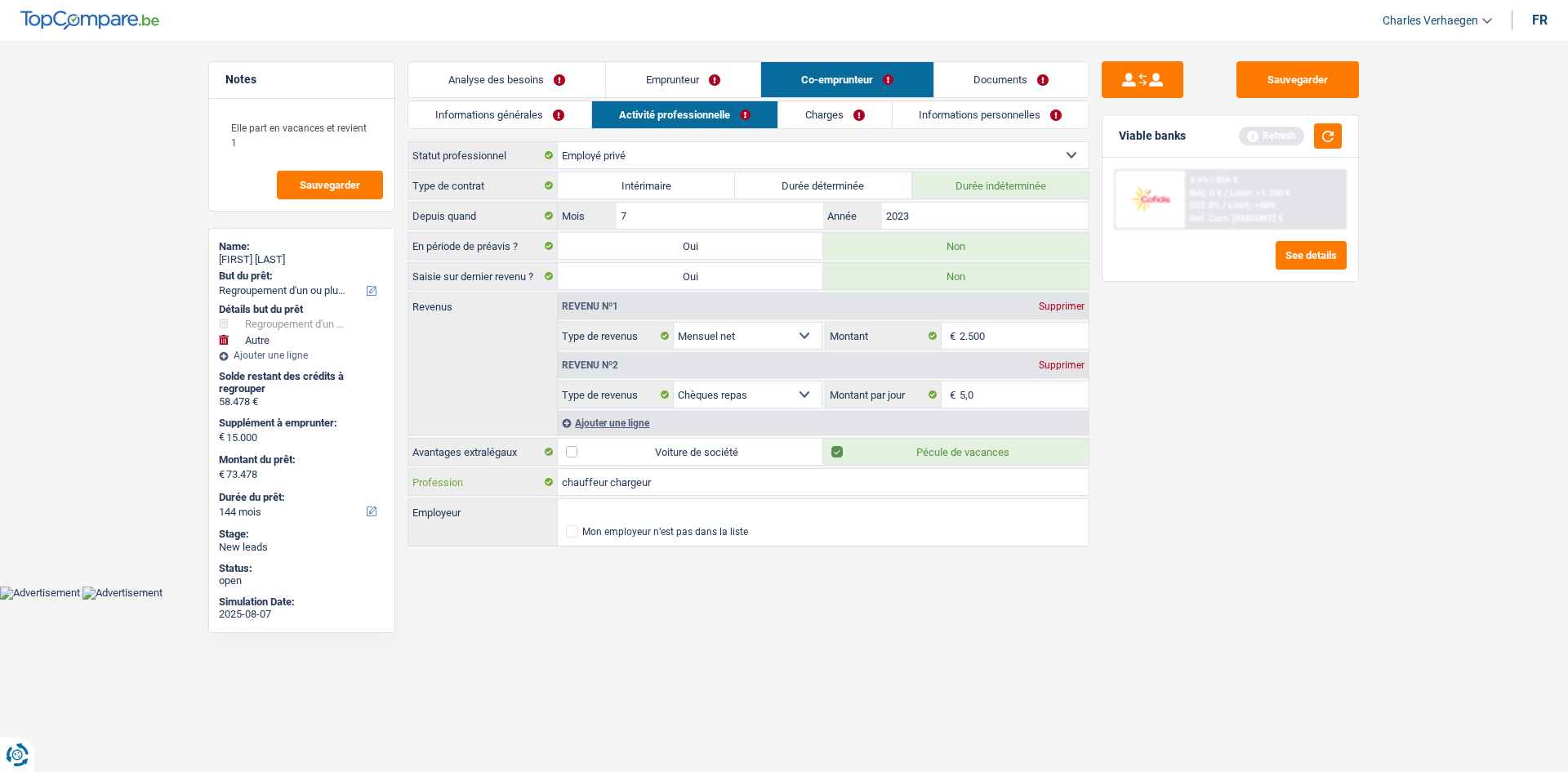 click on "chauffeur chargeur" at bounding box center (823, 482) 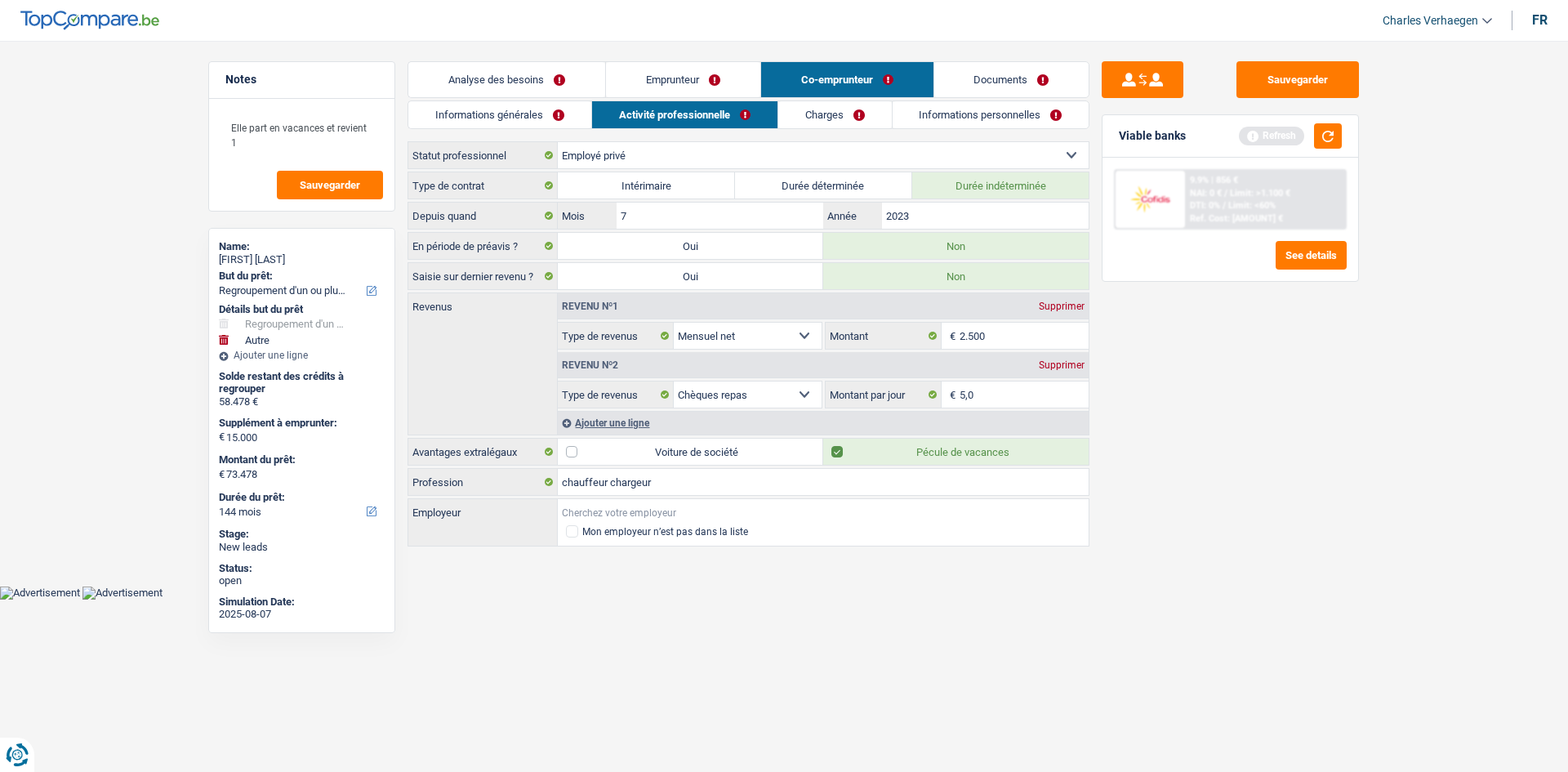 click on "Employeur" at bounding box center [823, 512] 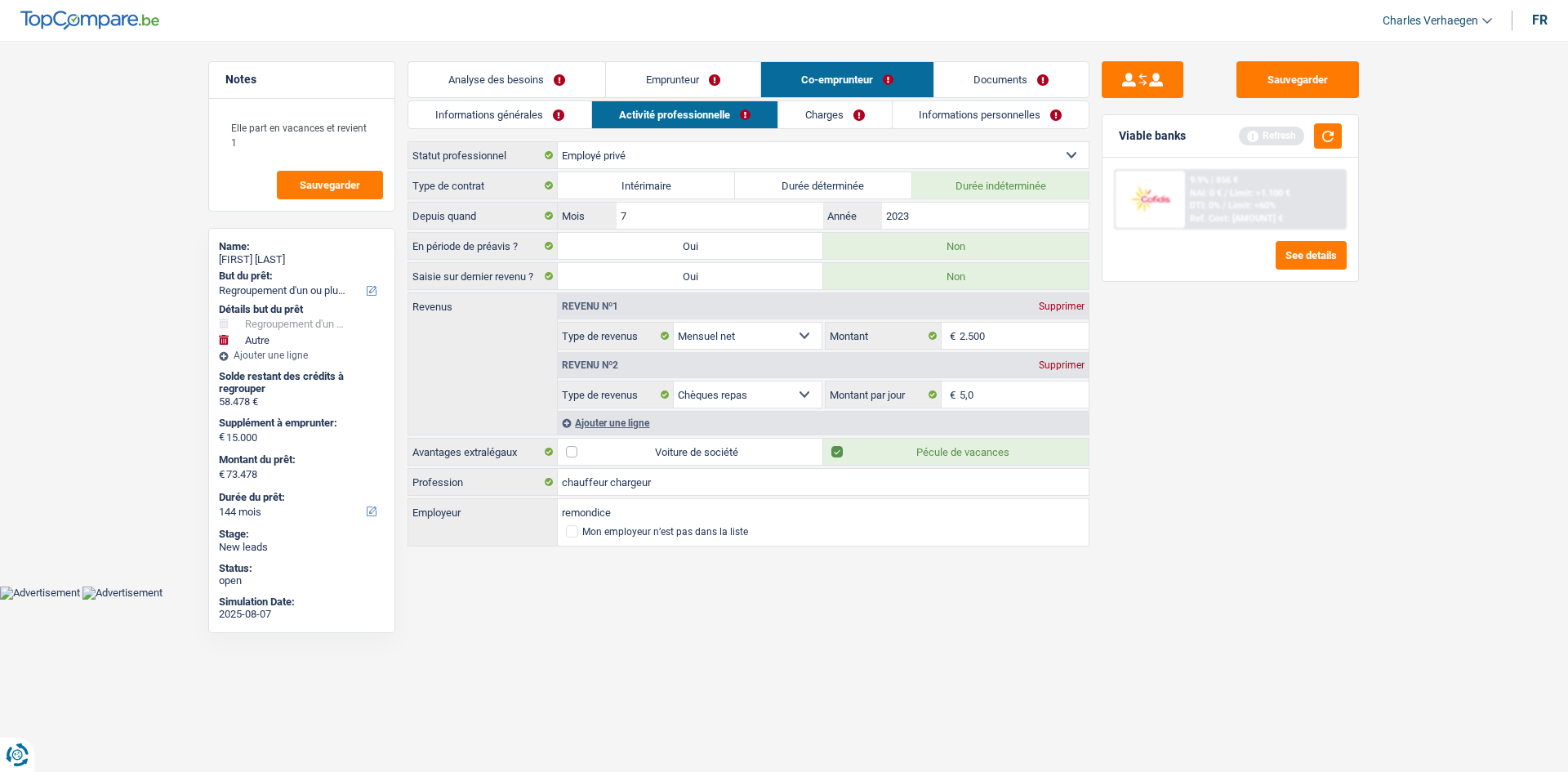 click on "Notes
Elle part en vacances et revient 1
Sauvegarder
Name:   [FIRST] [LAST]   But du prêt: Confort maison: meubles, textile, peinture, électroménager, outillage non-professionnel Hifi, multimédia, gsm, ordinateur Aménagement: frais d'installation, déménagement Evénement familial: naissance, mariage, divorce, communion, décès Frais médicaux Frais d'études Frais permis de conduire Regroupement d'un ou plusieurs crédits Loisirs: voyage, sport, musique Rafraîchissement: petits travaux maison et jardin Frais judiciaires Réparation voiture Prêt rénovation Prêt énergie Prêt voiture Taxes, impôts non professionnels Rénovation bien à l'étranger Dettes familiales Assurance Autre
Sélectionner une option
Détails but du prêt
Confort maison: meubles, textile, peinture, électroménager, outillage non-professionnel Hifi, multimédia, gsm, ordinateur Frais médicaux" at bounding box center (784, 305) 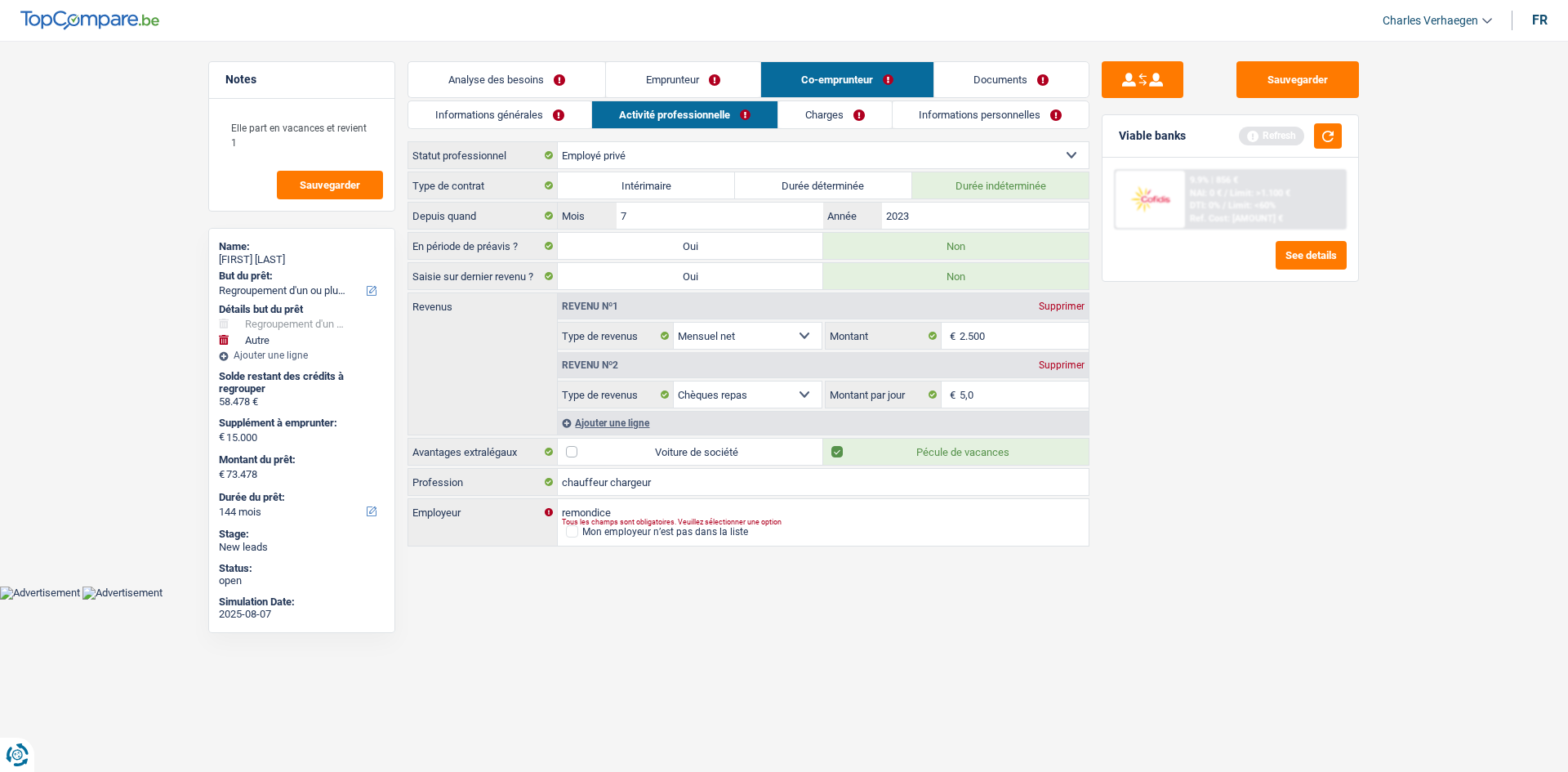 click on "Charges" at bounding box center (835, 114) 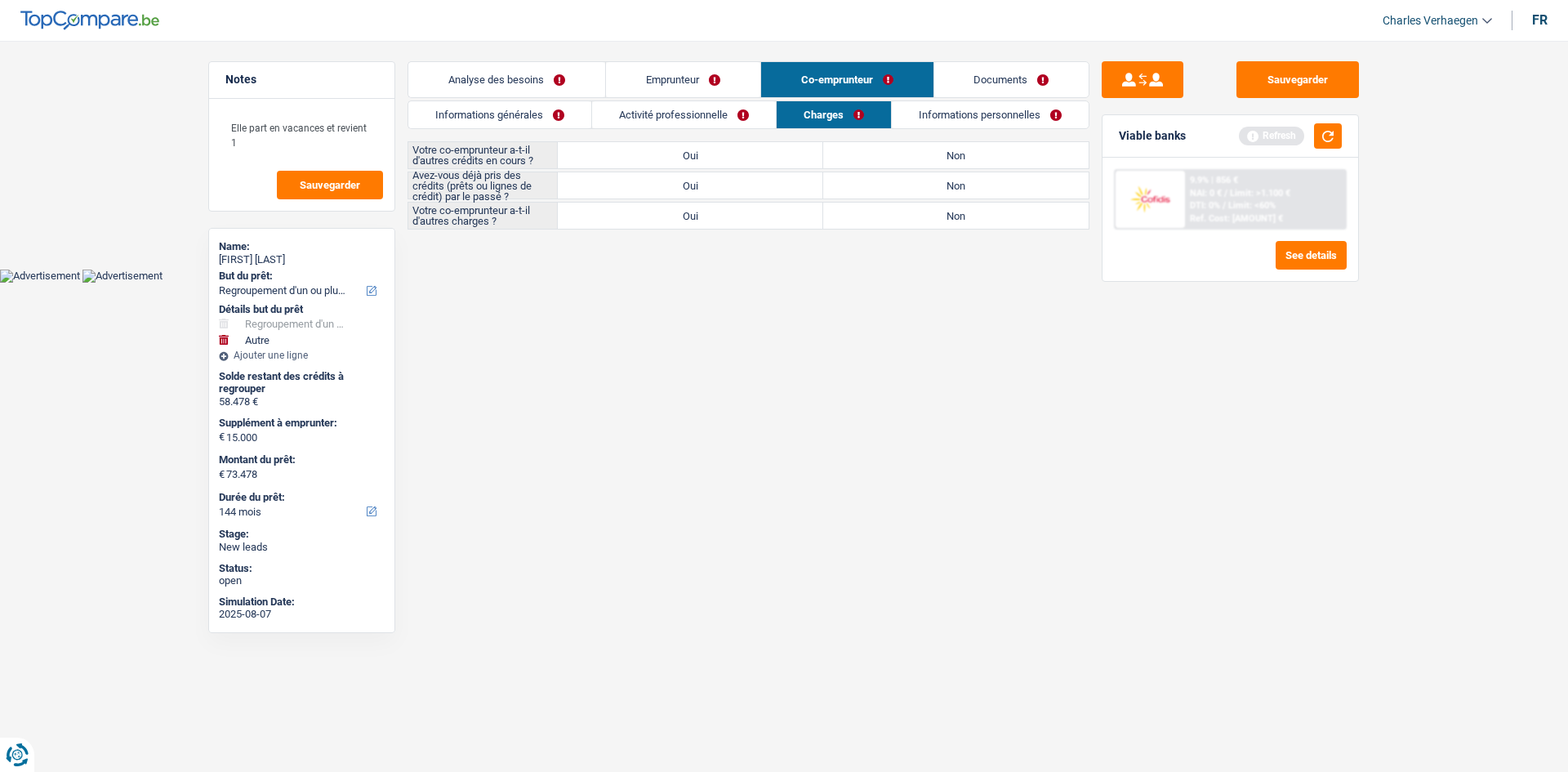 click on "Non" at bounding box center (956, 155) 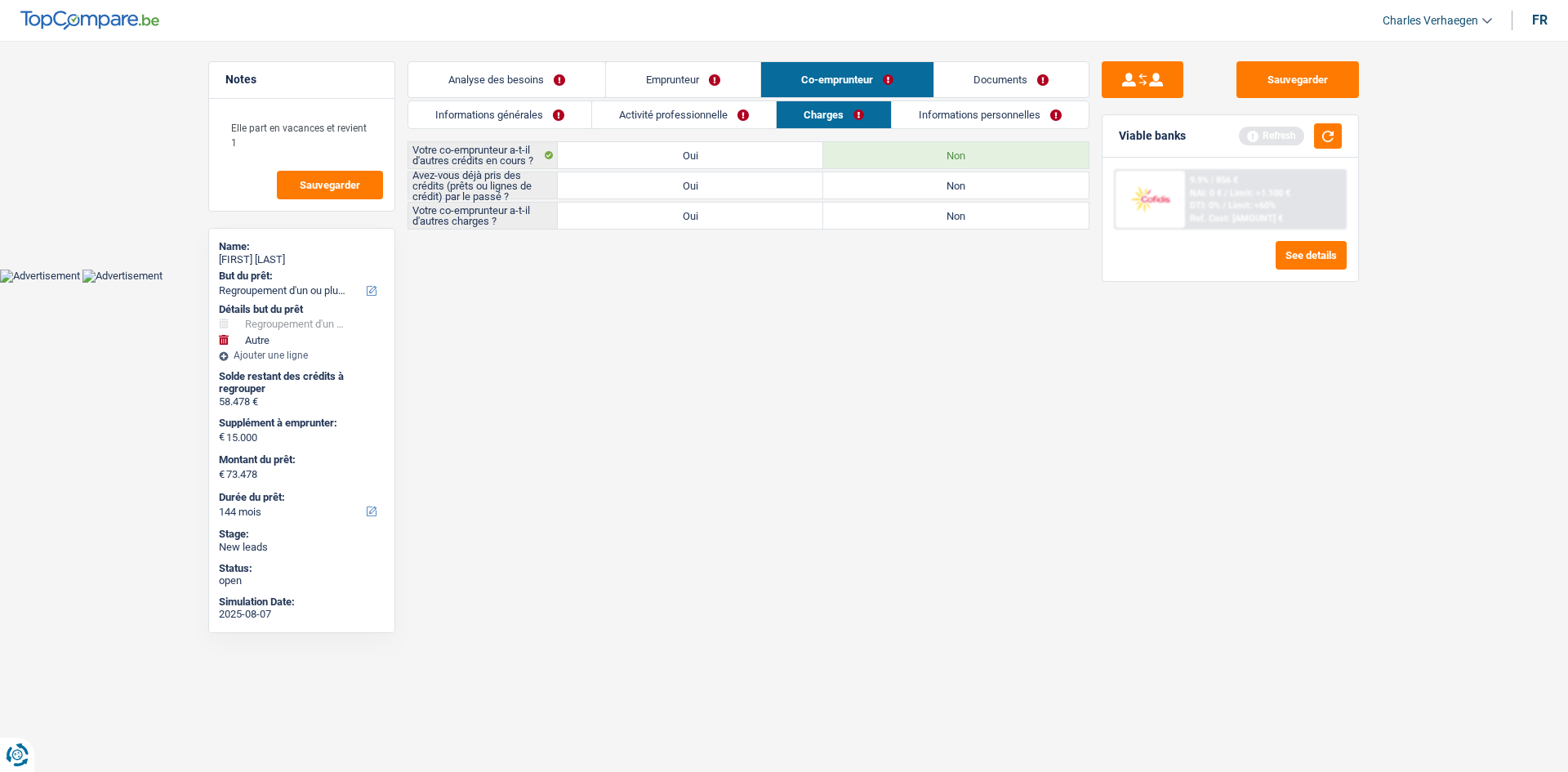 click on "Non" at bounding box center (956, 216) 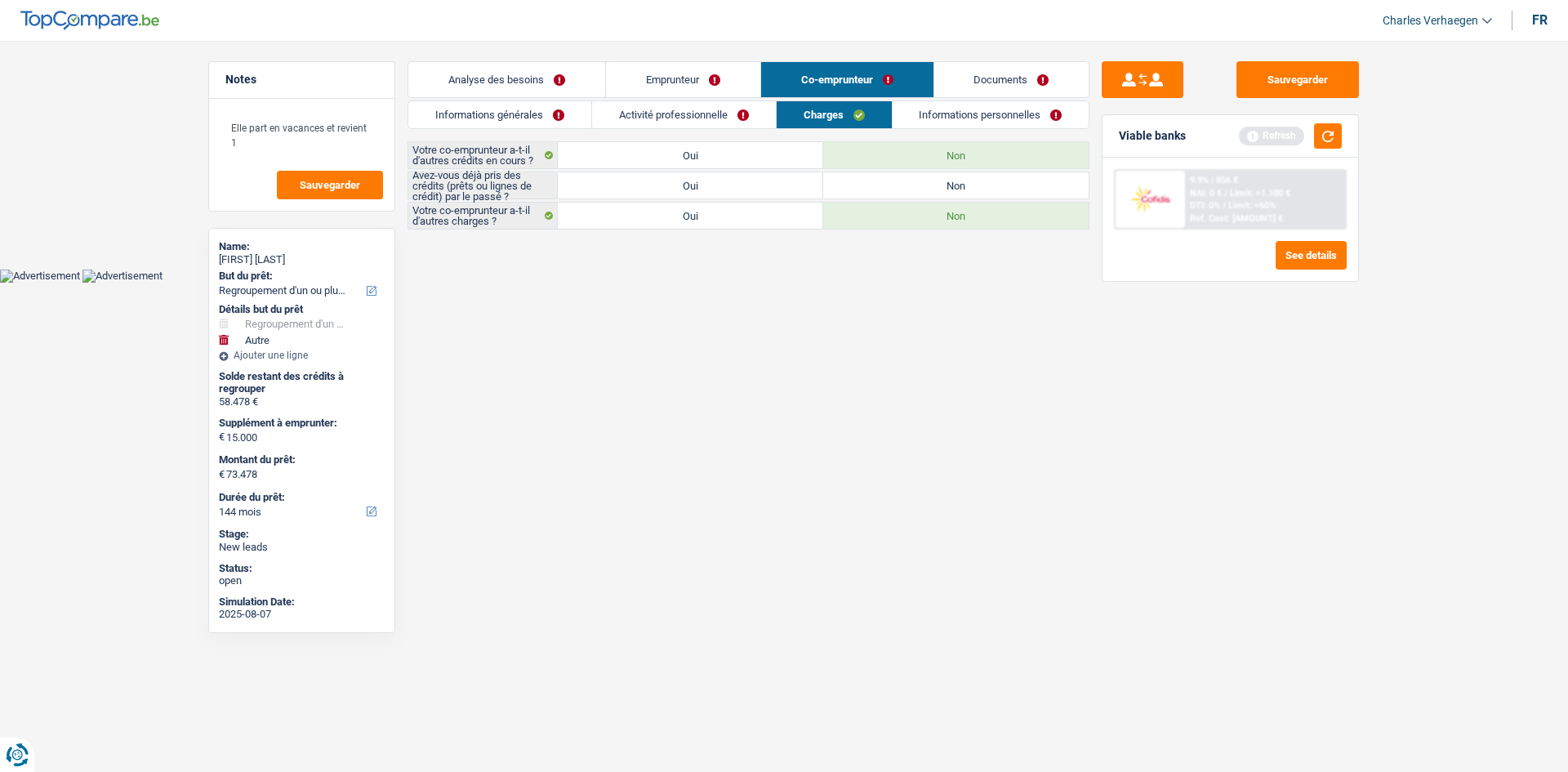 click on "Oui" at bounding box center (690, 185) 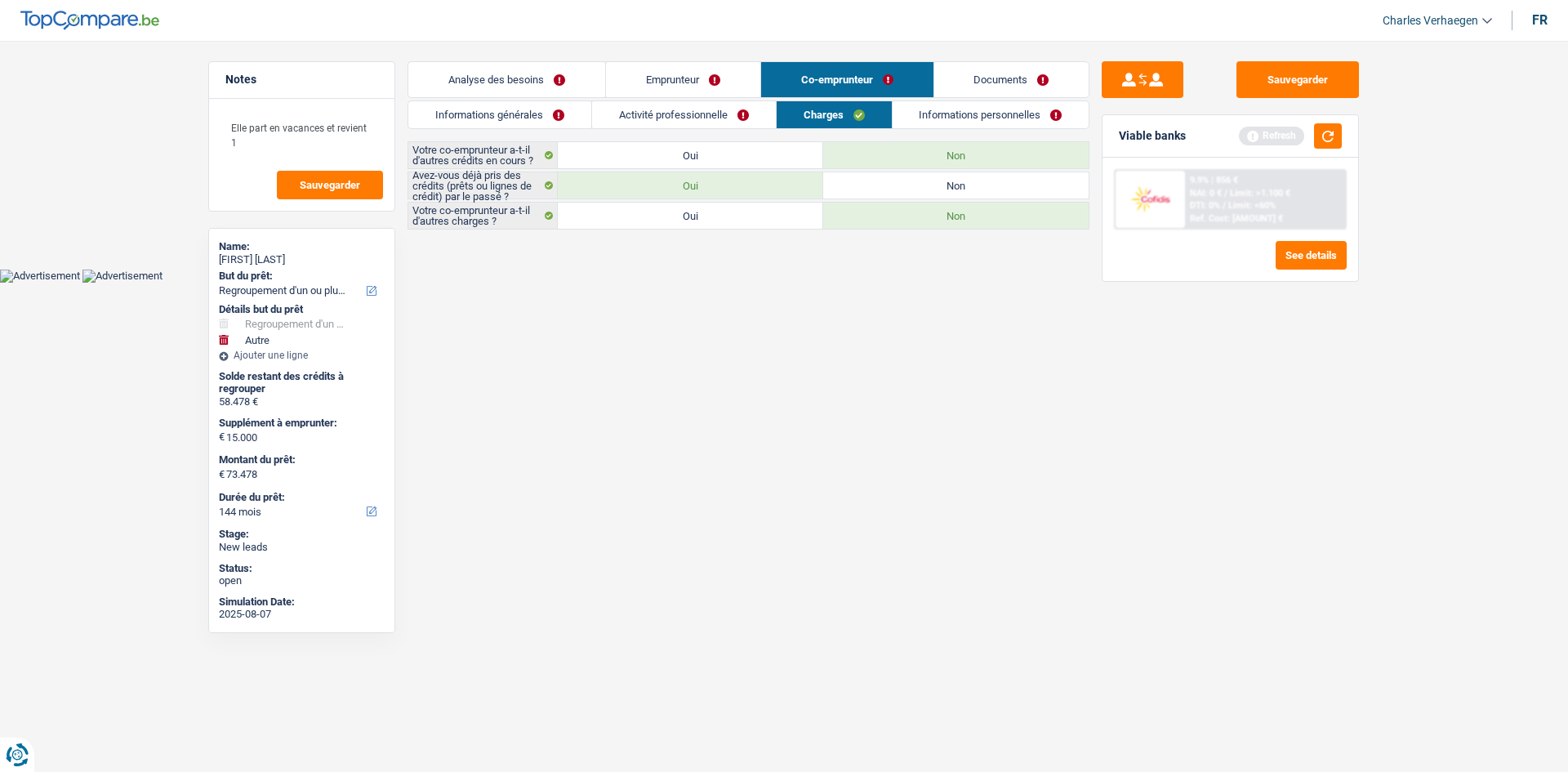 click on "Informations personnelles" at bounding box center (991, 114) 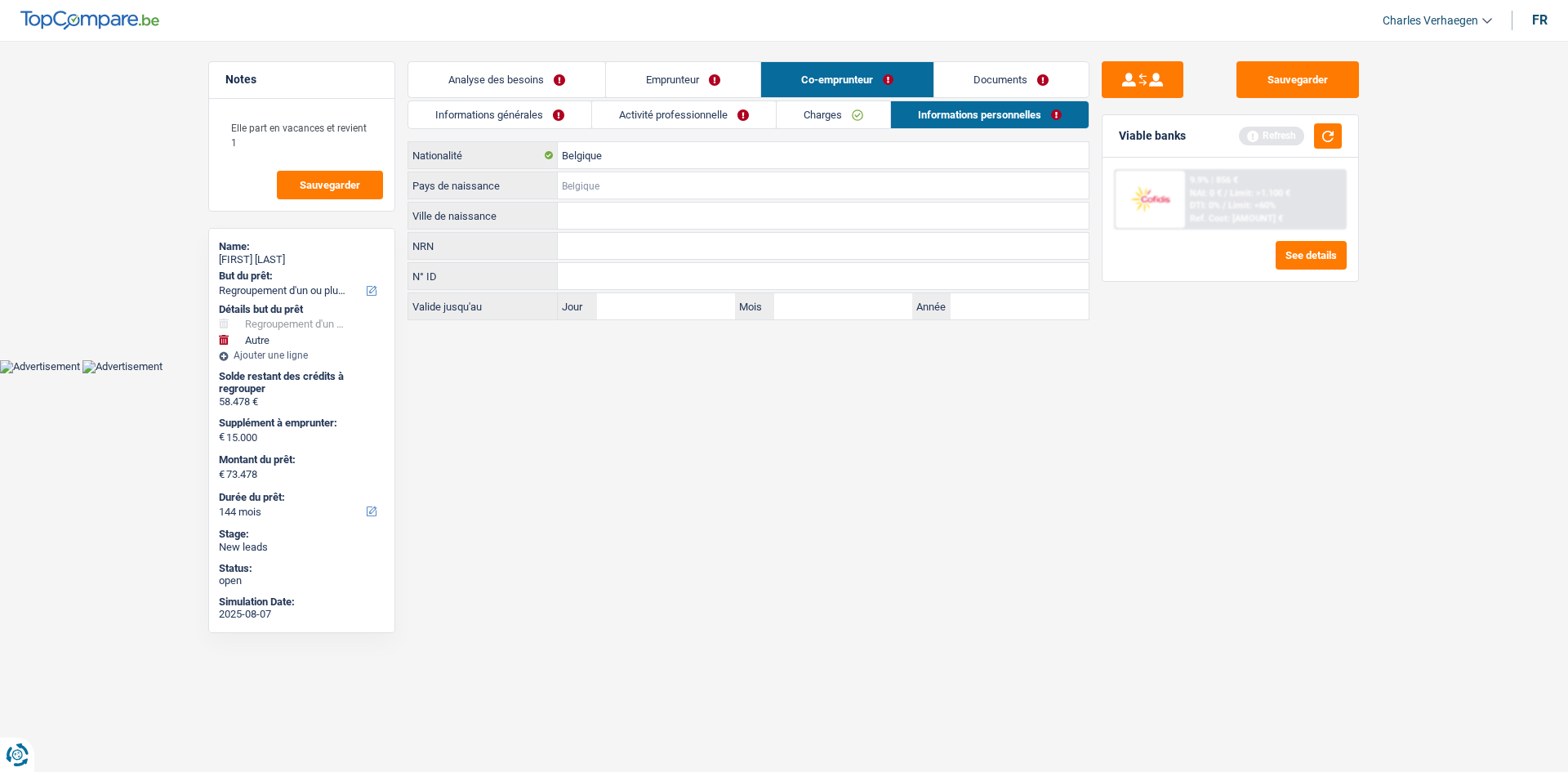 click on "Pays de naissance" at bounding box center (823, 185) 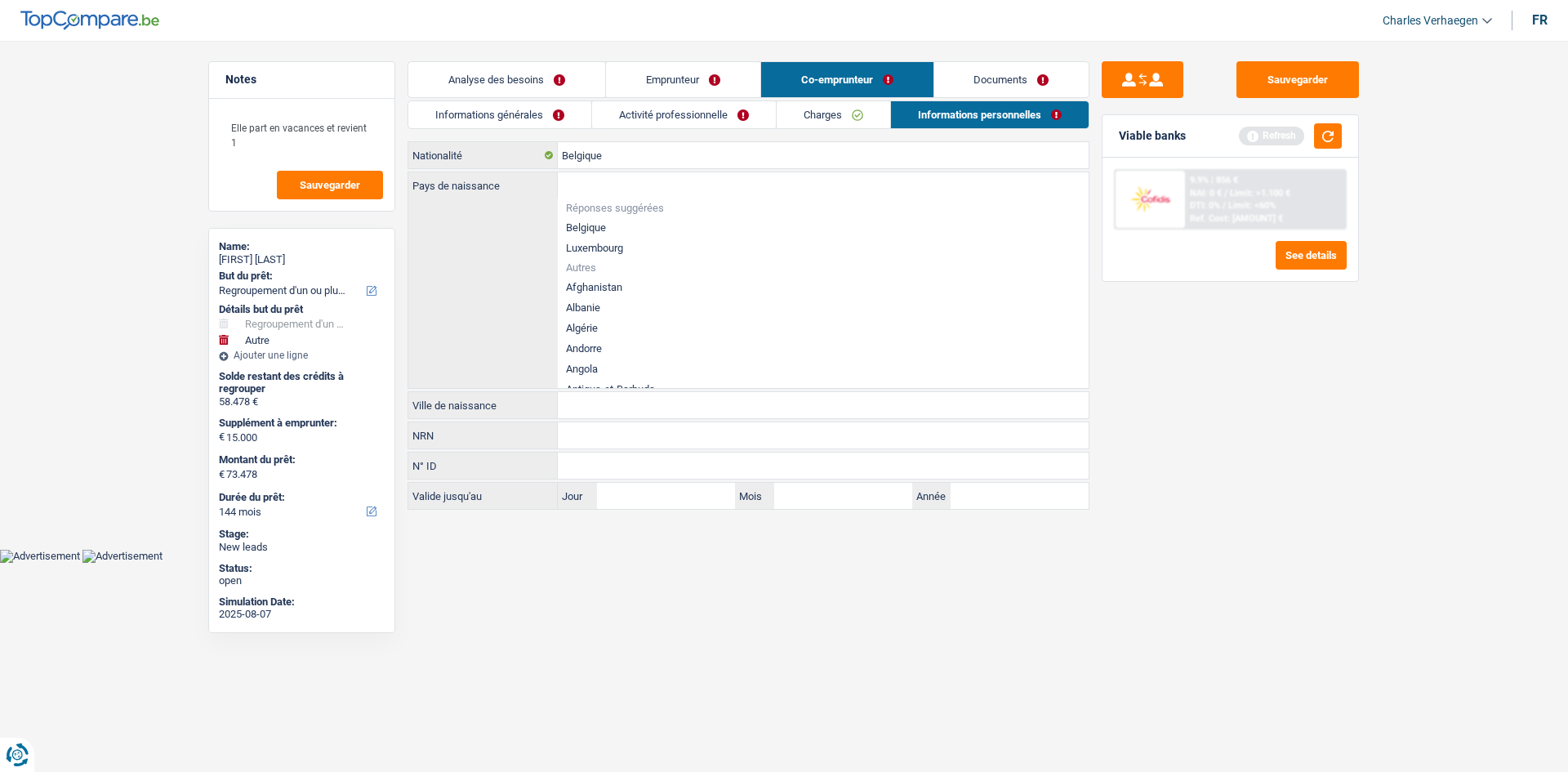 click on "Belgique" at bounding box center [823, 227] 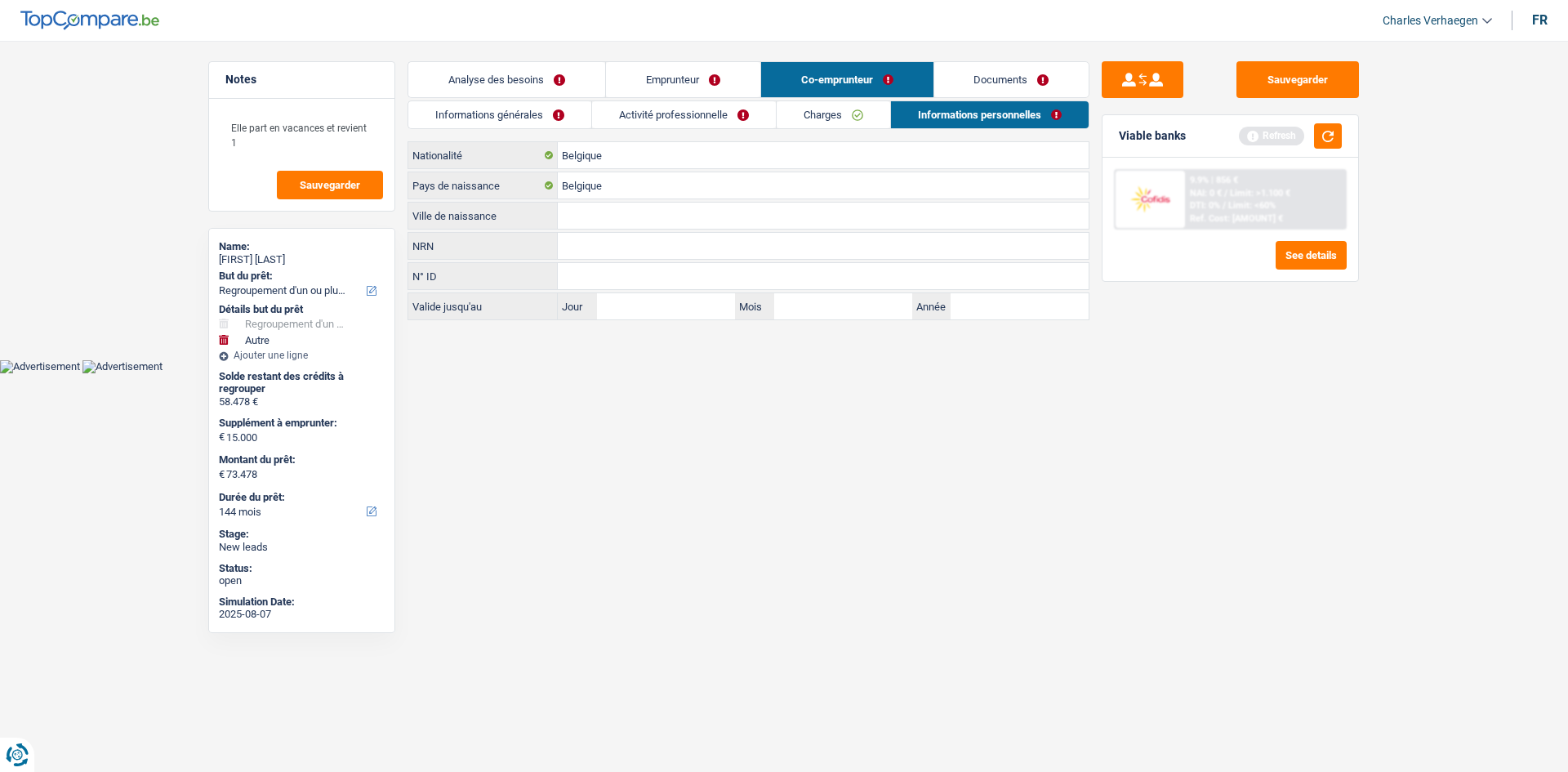 click on "Informations générales" at bounding box center (500, 114) 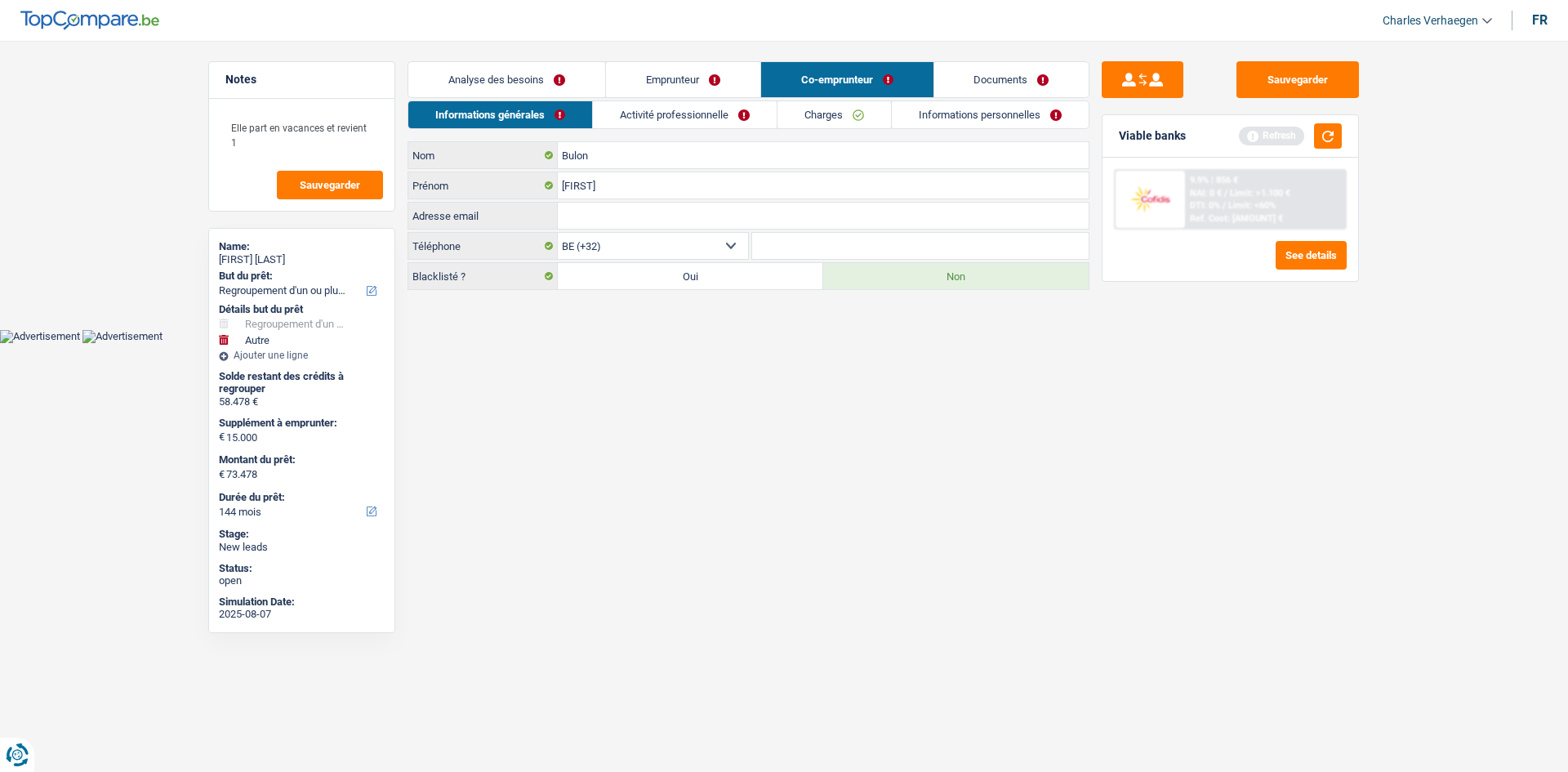 click on "Emprunteur" at bounding box center (683, 79) 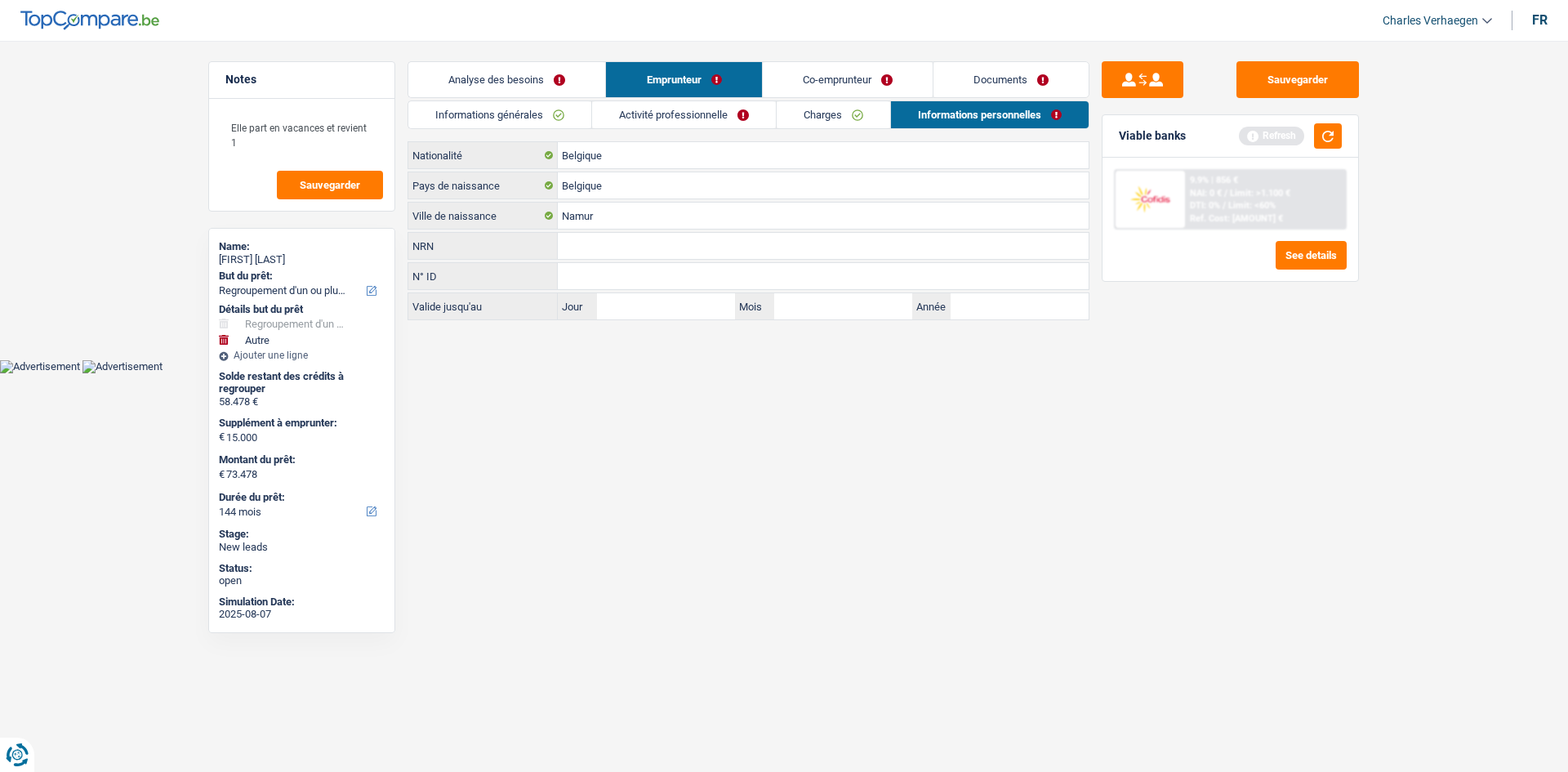 click on "Informations générales" at bounding box center [500, 114] 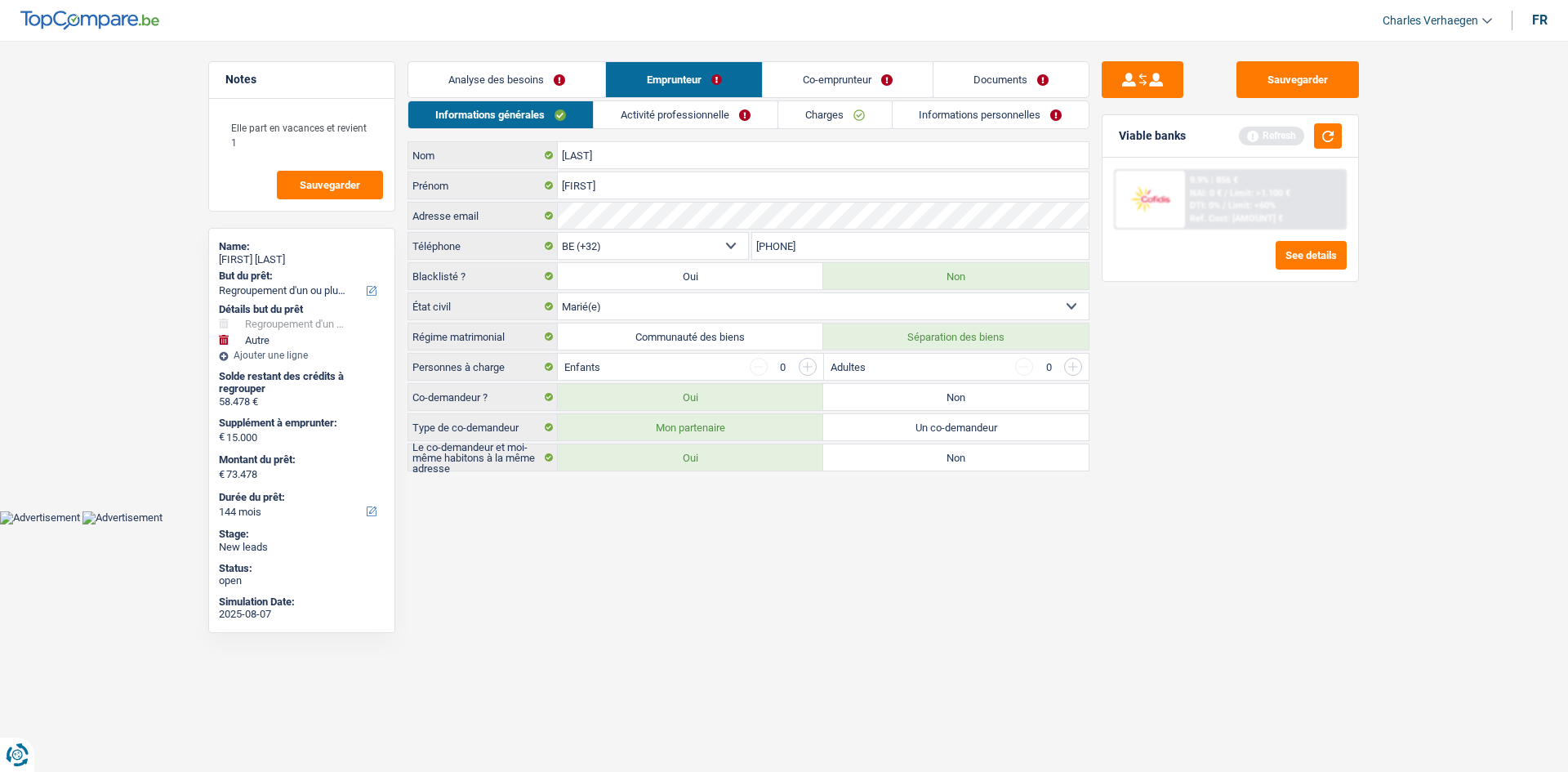 click on "Co-emprunteur" at bounding box center (848, 79) 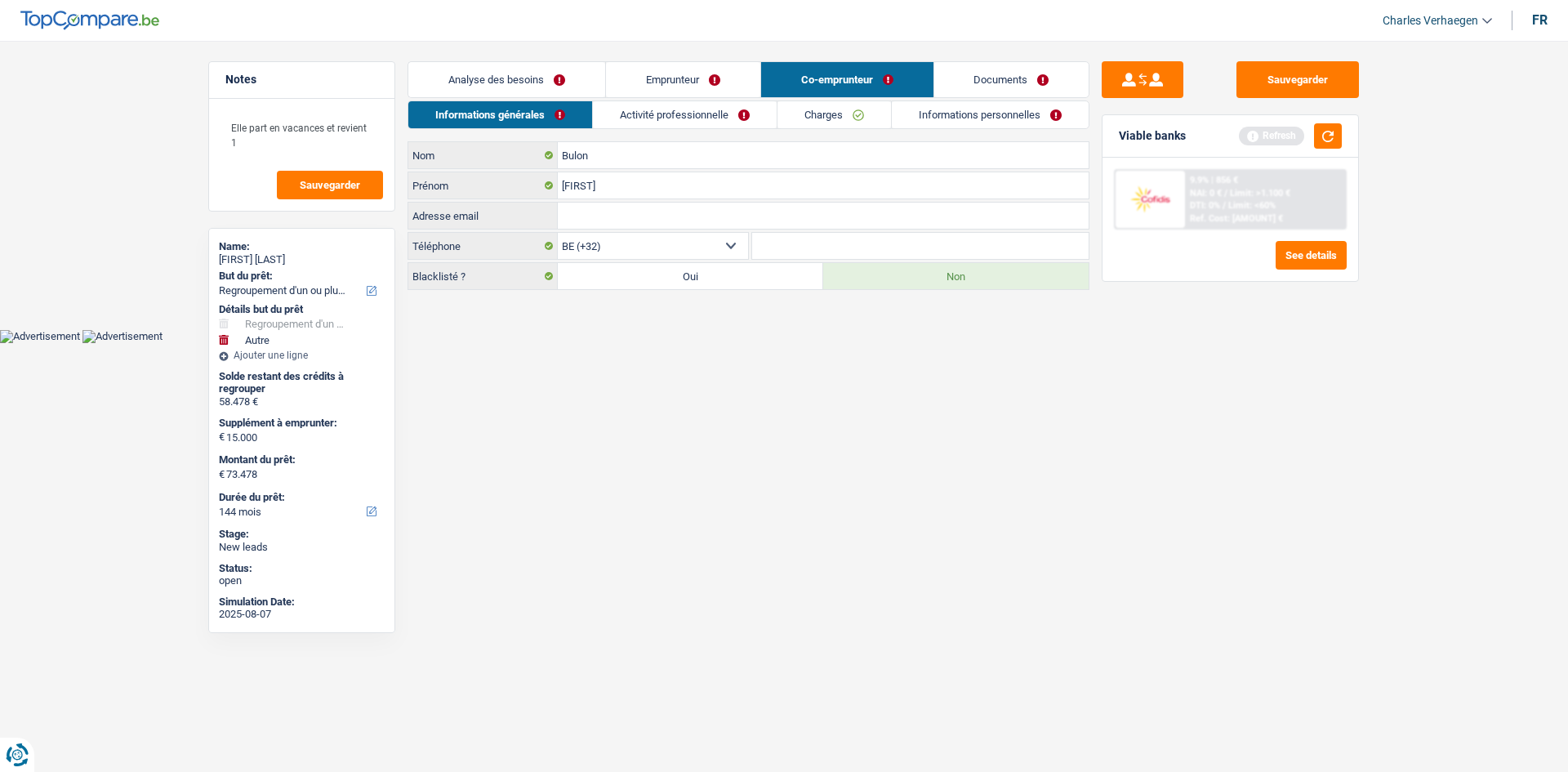 click on "Emprunteur" at bounding box center (683, 79) 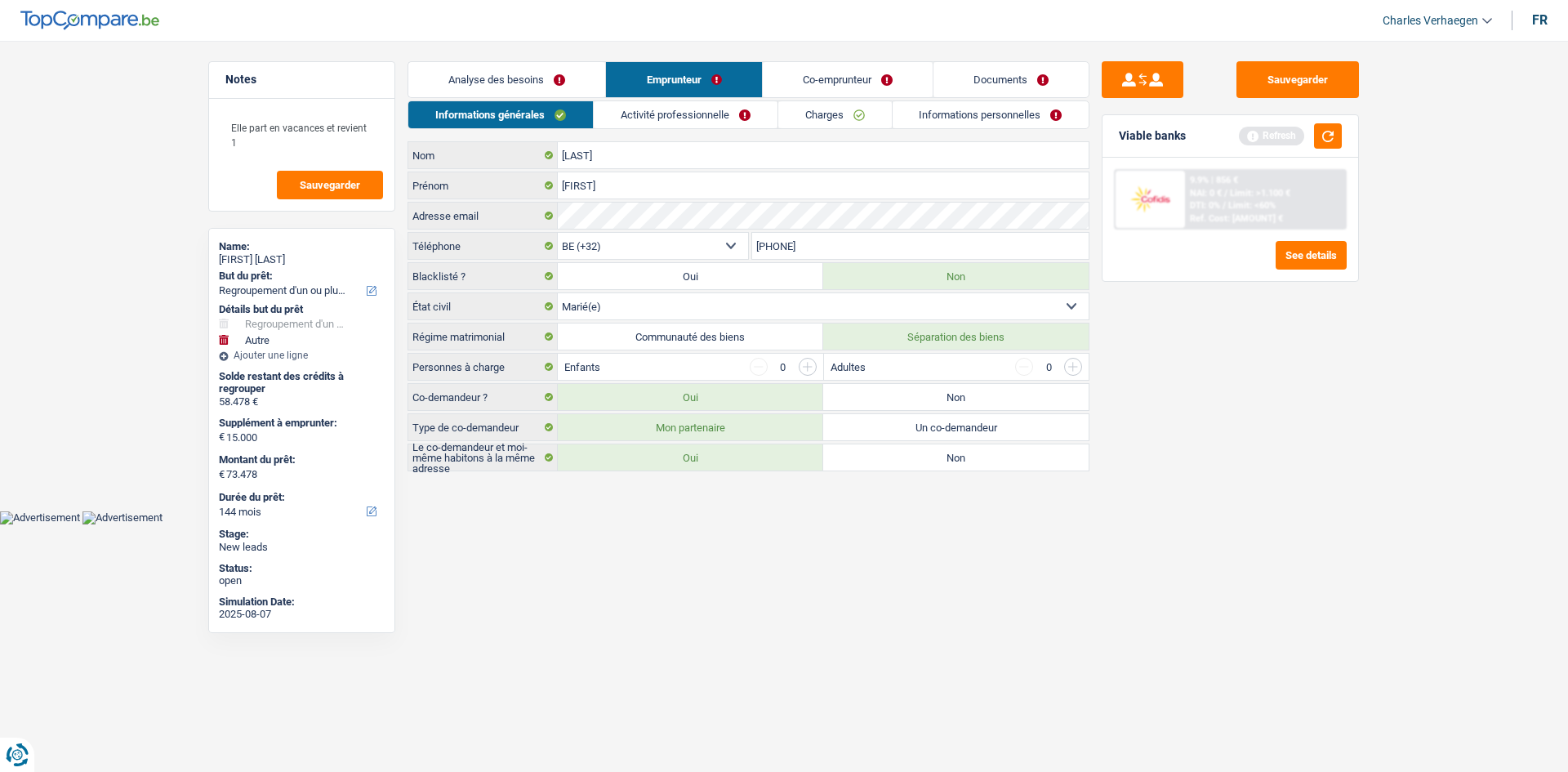 click at bounding box center [808, 367] 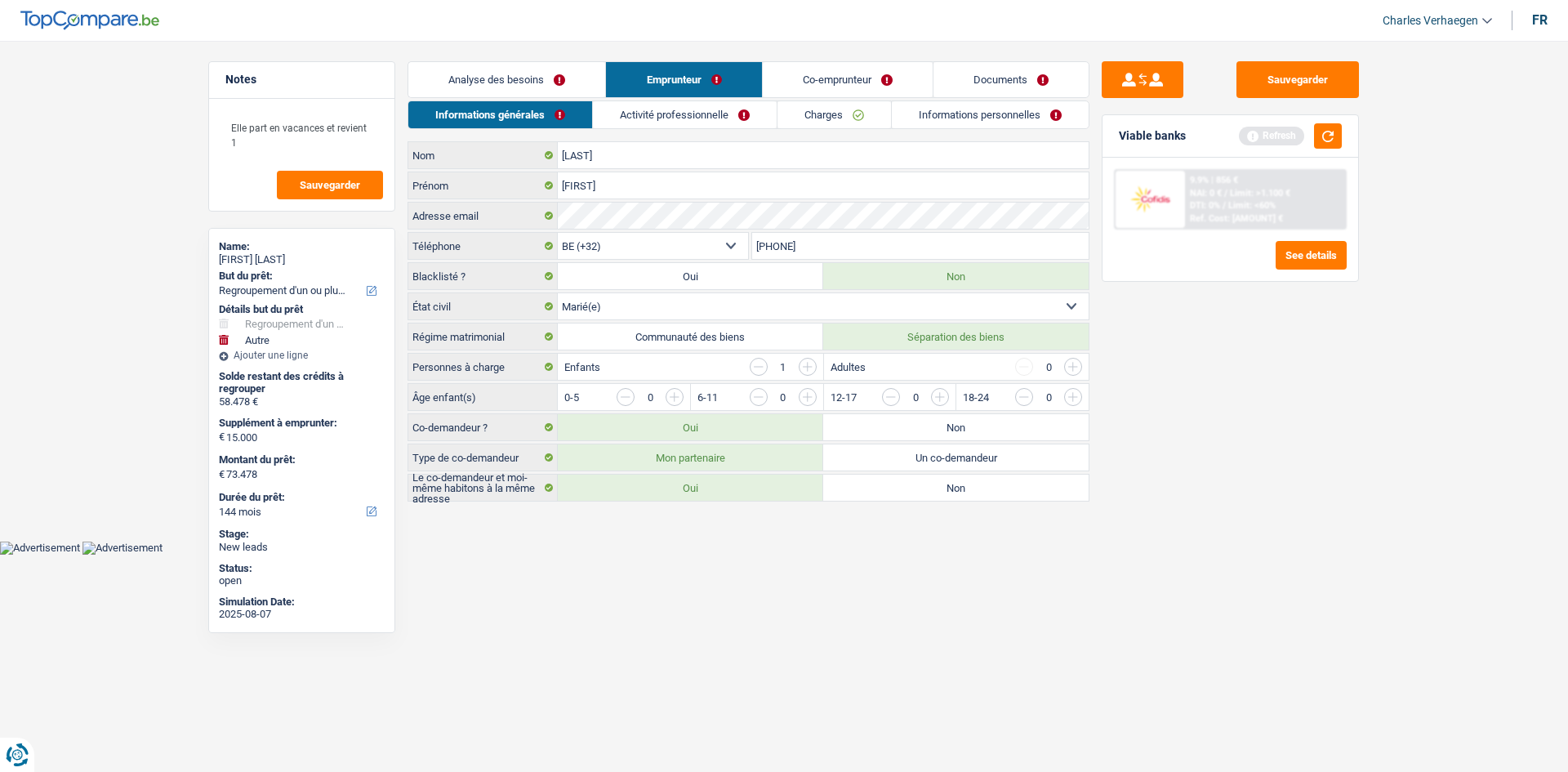 click at bounding box center (808, 367) 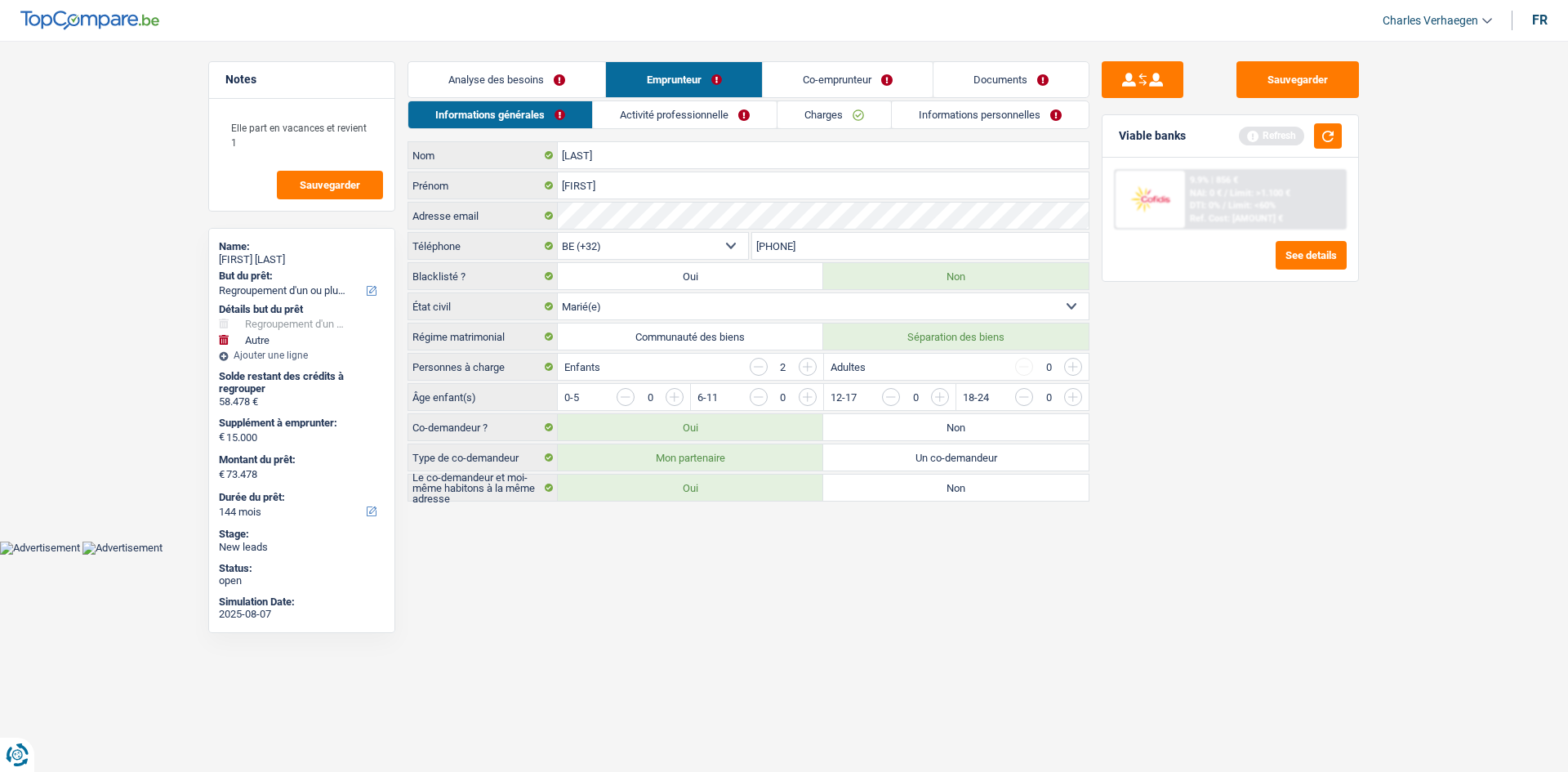 click at bounding box center (1404, 401) 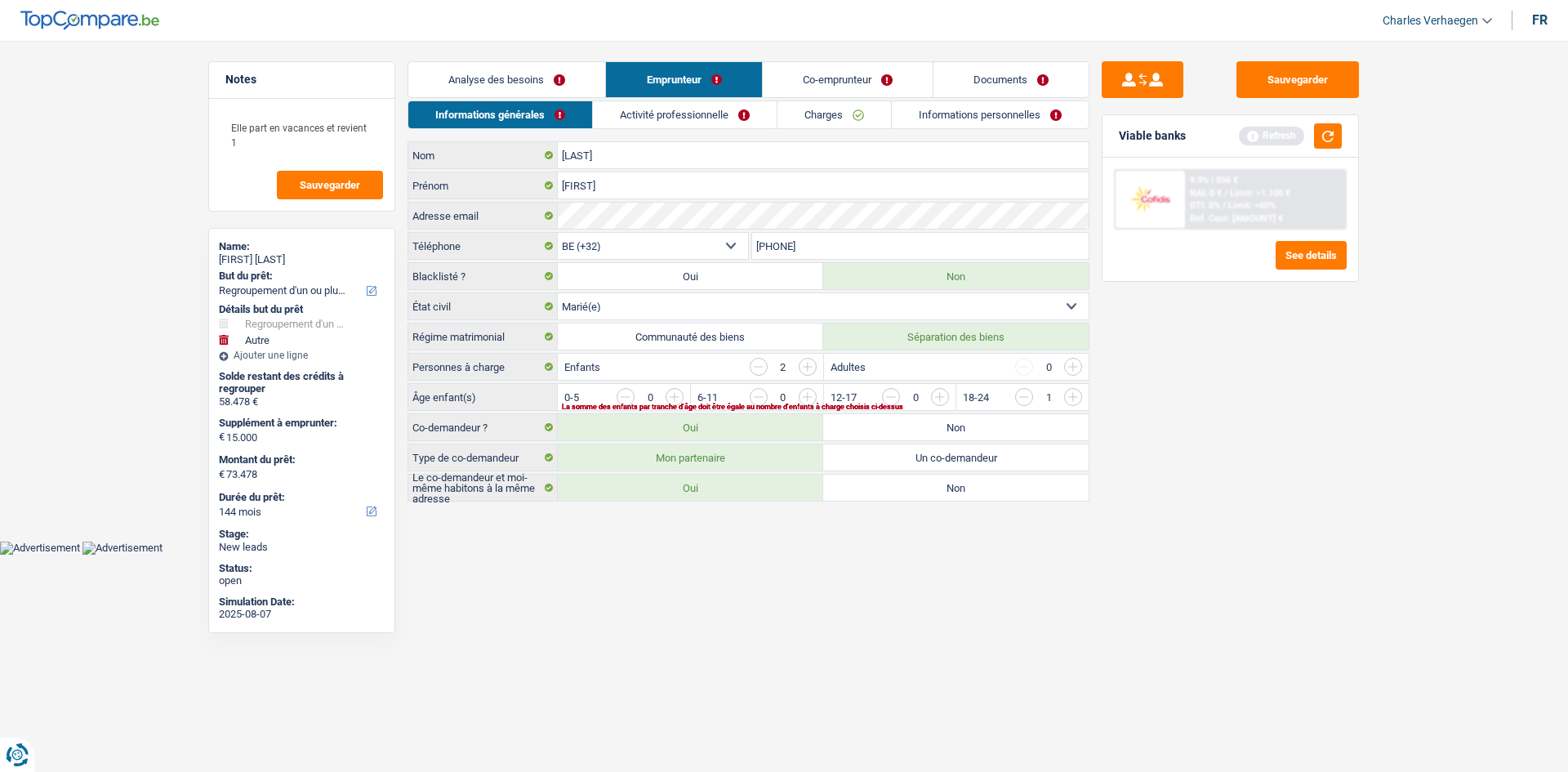 click at bounding box center [1271, 401] 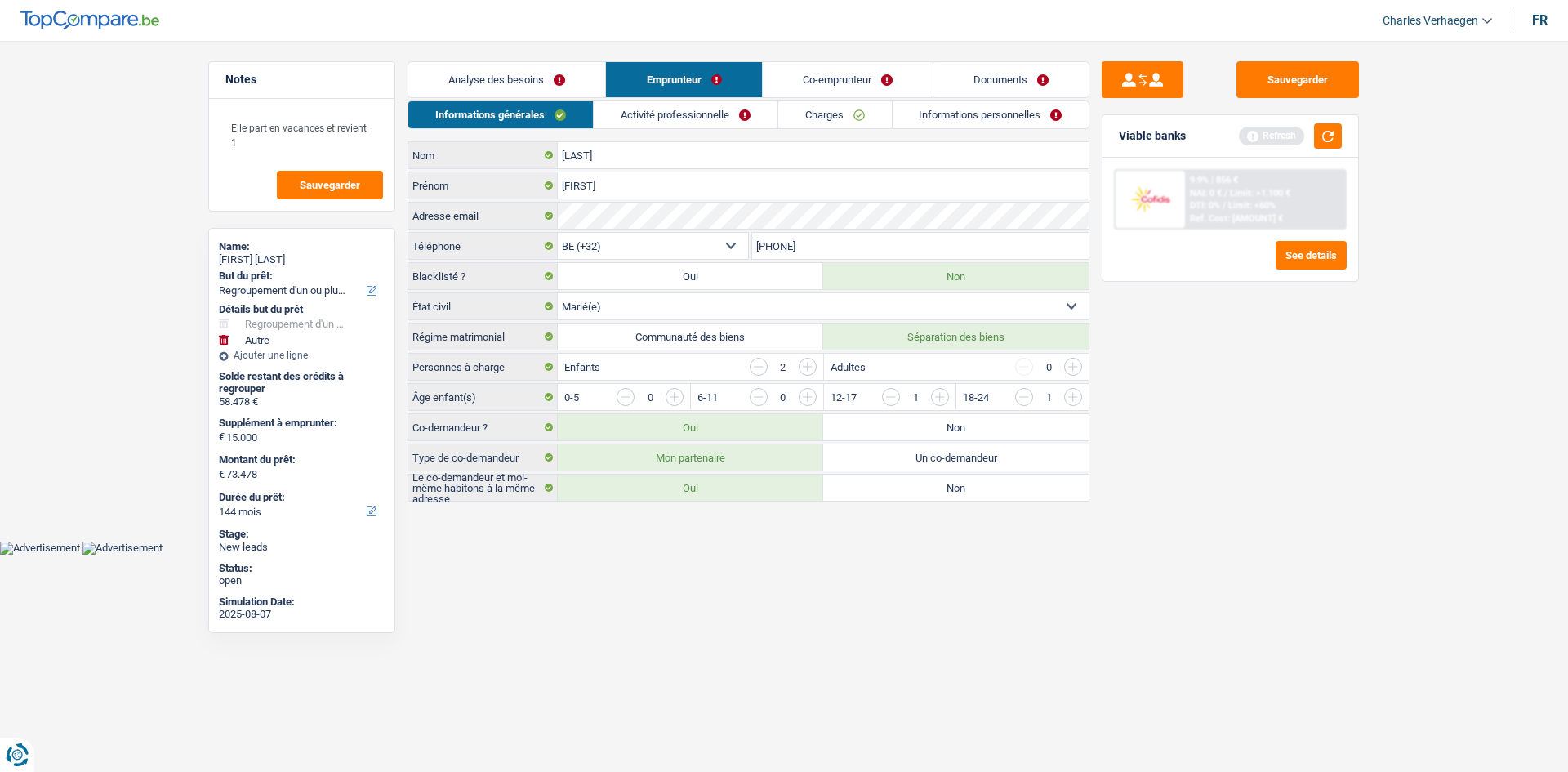 drag, startPoint x: 1078, startPoint y: 367, endPoint x: 1102, endPoint y: 380, distance: 27 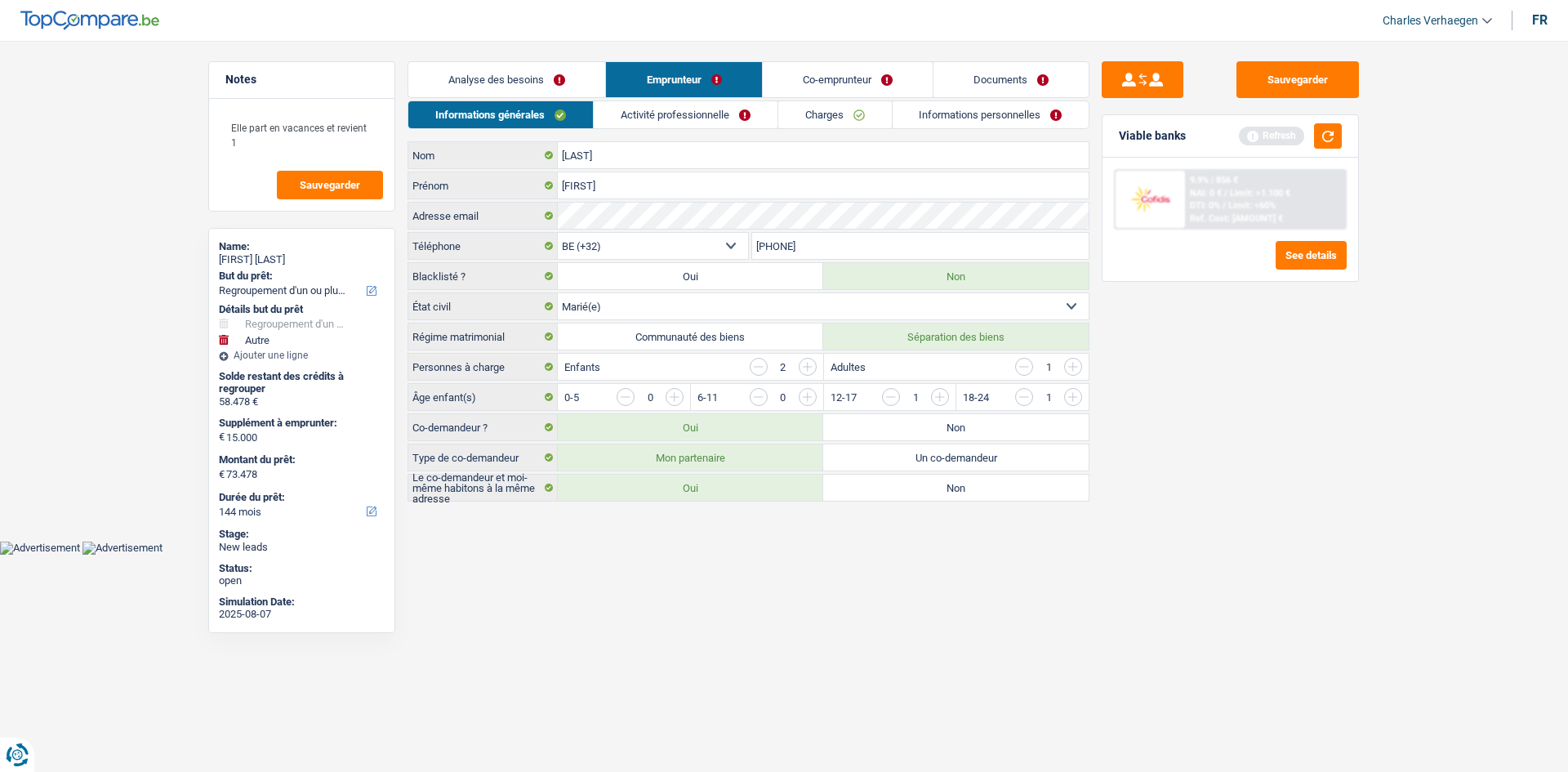 click on "Sauvegarder
Viable banks
Refresh
9.9% | [AMOUNT] €
NAI: 0 €
/
Limit: >1.100 €
DTI: 0%
/
Limit: <60%
Ref. Cost: [AMOUNT] €
See details" at bounding box center (1230, 401) 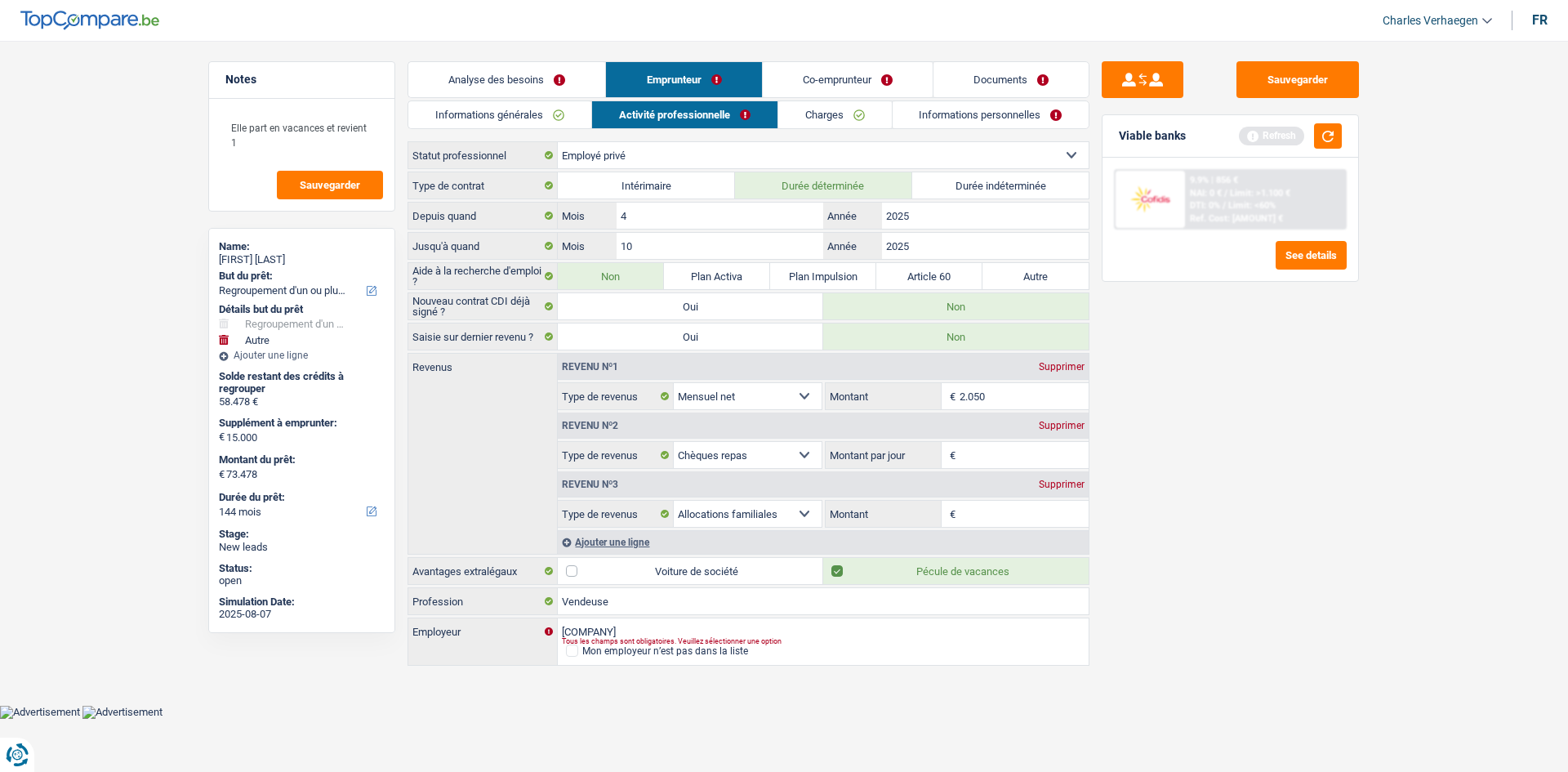 click on "Montant" at bounding box center [1024, 514] 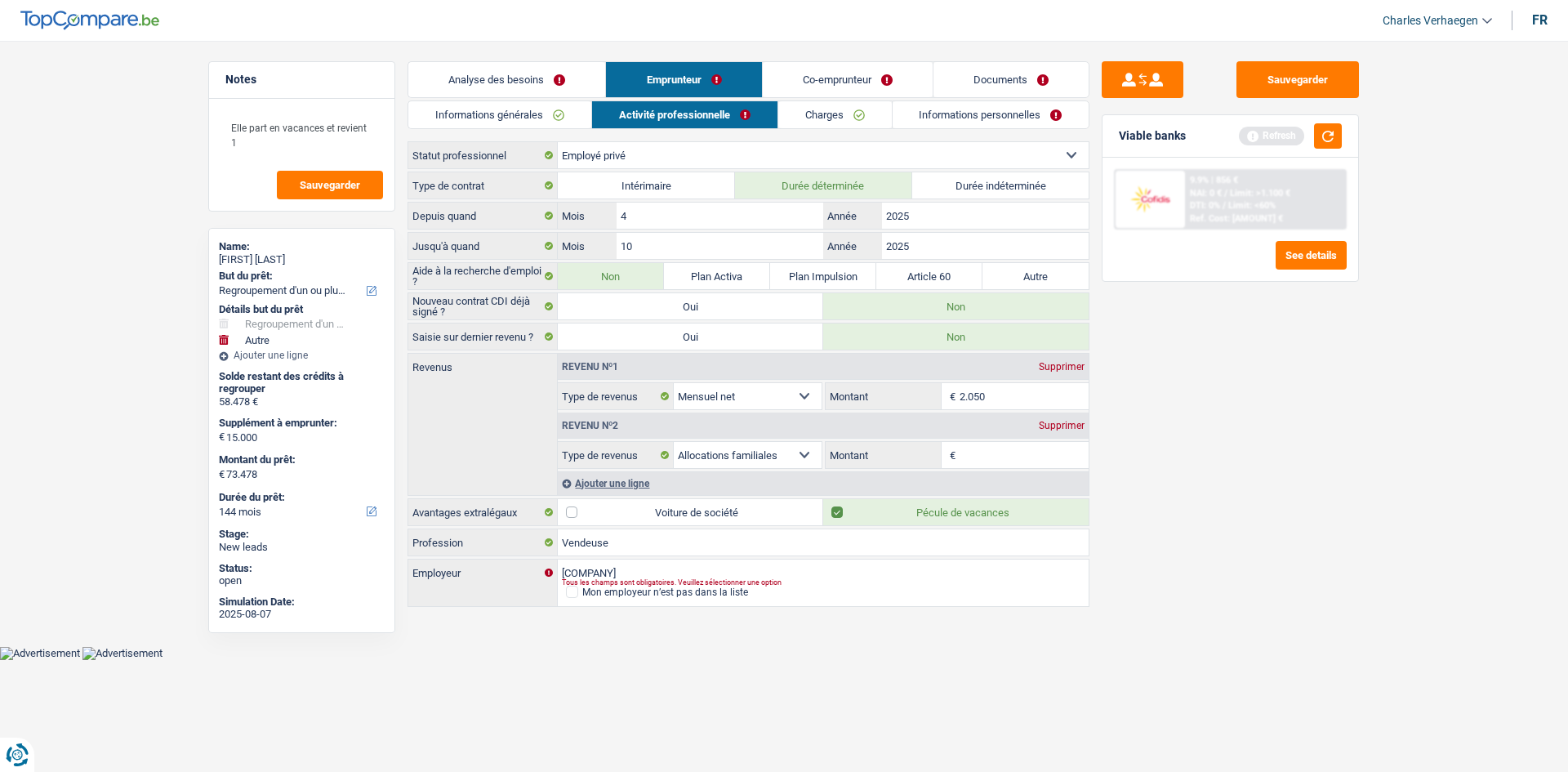 click on "Montant" at bounding box center [1024, 455] 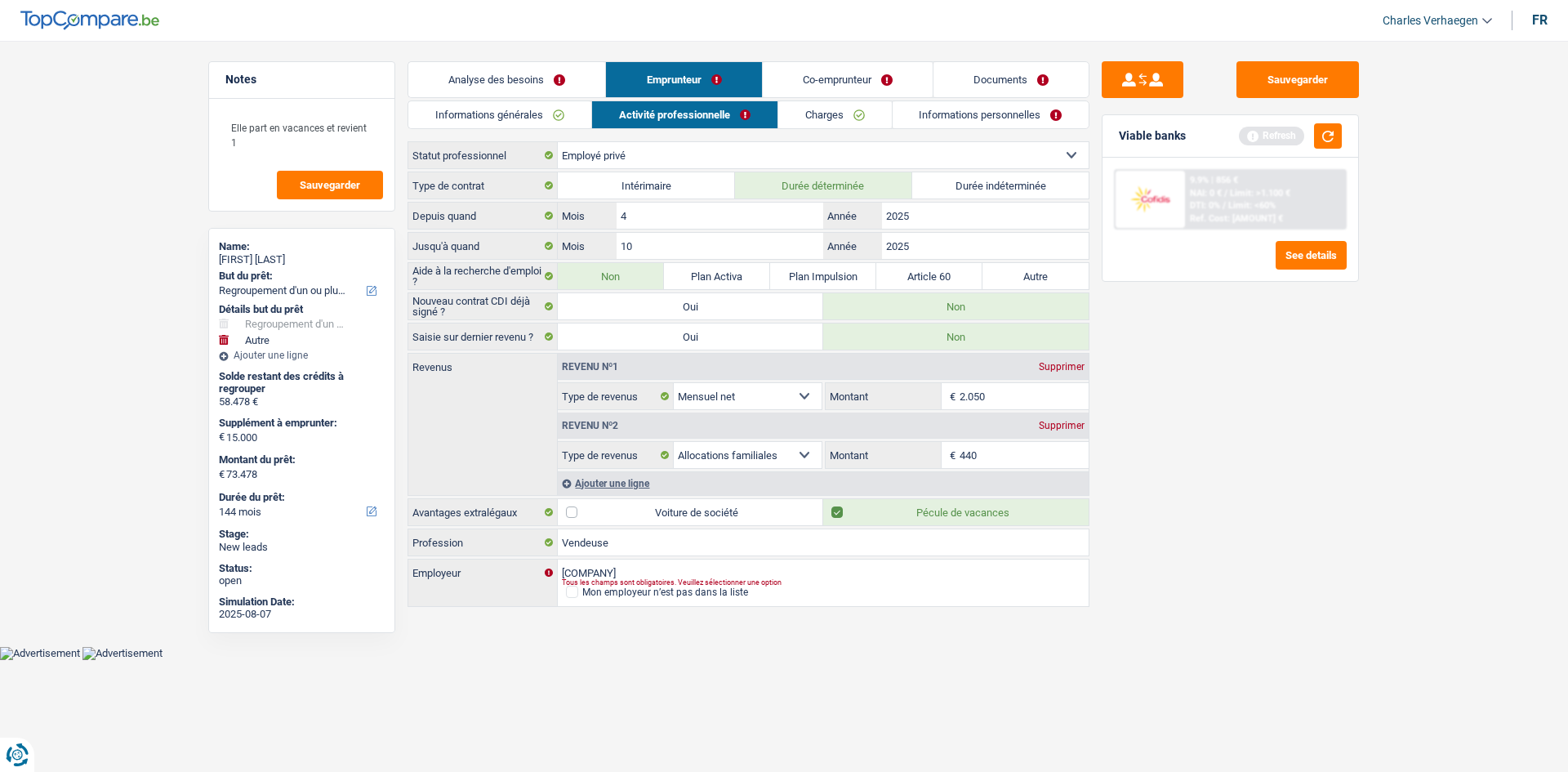 click on "Sauvegarder
Viable banks
Refresh
9.9% | [AMOUNT] €
NAI: 0 €
/
Limit: >1.100 €
DTI: 0%
/
Limit: <60%
Ref. Cost: [AMOUNT] €
See details" at bounding box center [1230, 401] 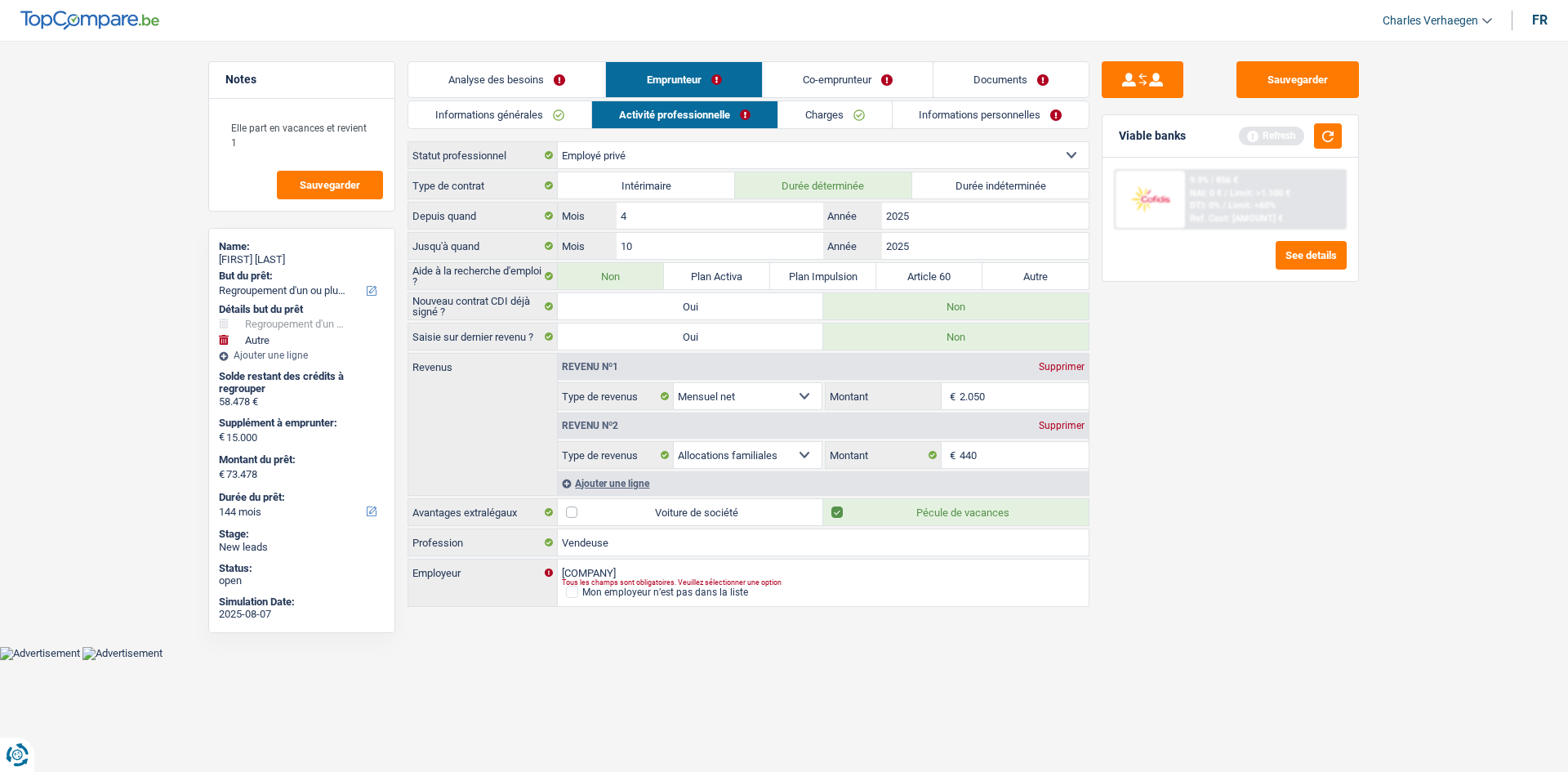click on "Notes
Elle part en vacances et revient 1
Sauvegarder
Name:   [FIRST] [LAST]   But du prêt: Confort maison: meubles, textile, peinture, électroménager, outillage non-professionnel Hifi, multimédia, gsm, ordinateur Aménagement: frais d'installation, déménagement Evénement familial: naissance, mariage, divorce, communion, décès Frais médicaux Frais d'études Frais permis de conduire Regroupement d'un ou plusieurs crédits Loisirs: voyage, sport, musique Rafraîchissement: petits travaux maison et jardin Frais judiciaires Réparation voiture Prêt rénovation Prêt énergie Prêt voiture Taxes, impôts non professionnels Rénovation bien à l'étranger Dettes familiales Assurance Autre
Sélectionner une option
Détails but du prêt
Confort maison: meubles, textile, peinture, électroménager, outillage non-professionnel Hifi, multimédia, gsm, ordinateur Frais médicaux" at bounding box center (784, 335) 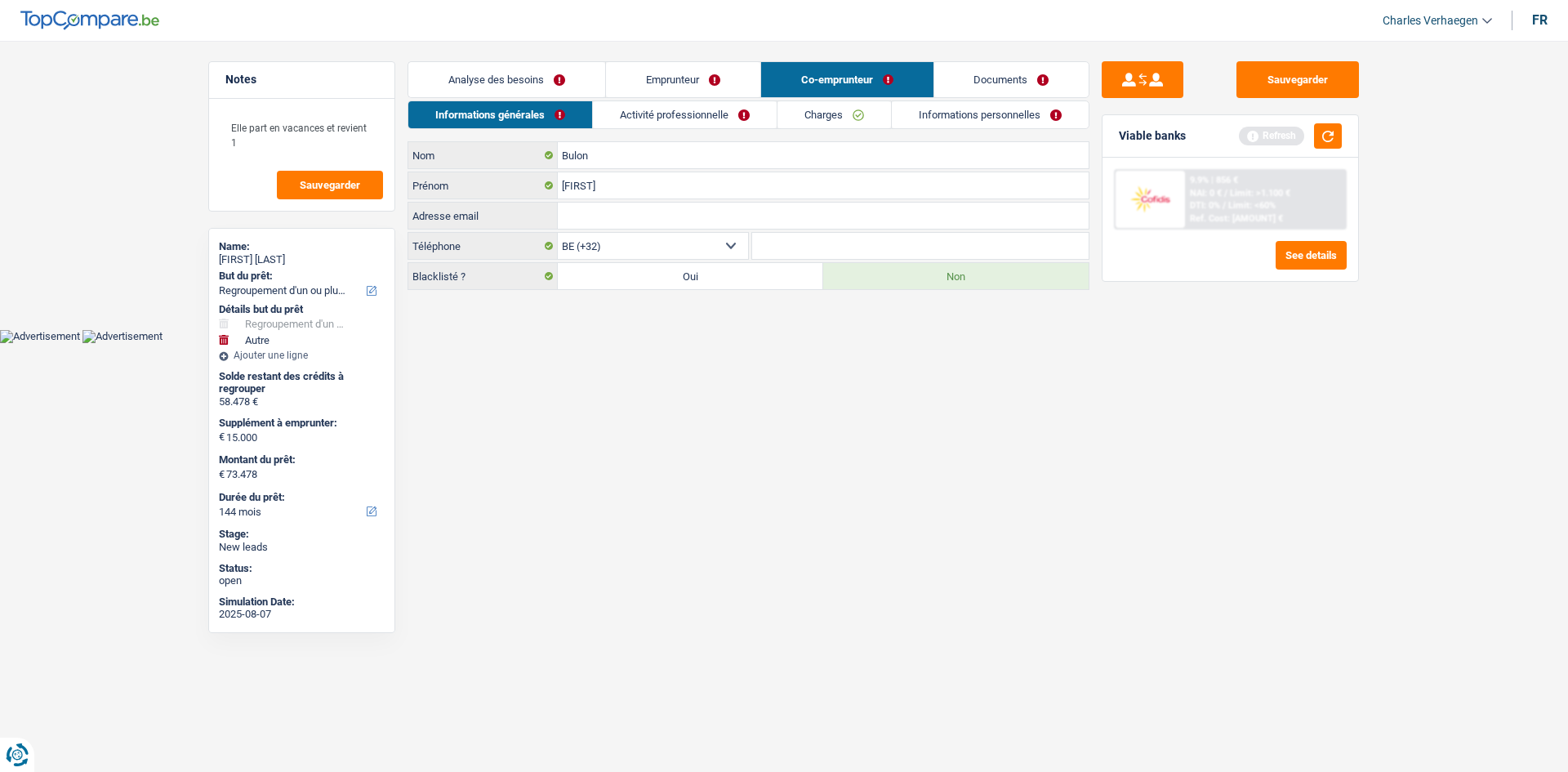 click on "Activité professionnelle" at bounding box center (684, 114) 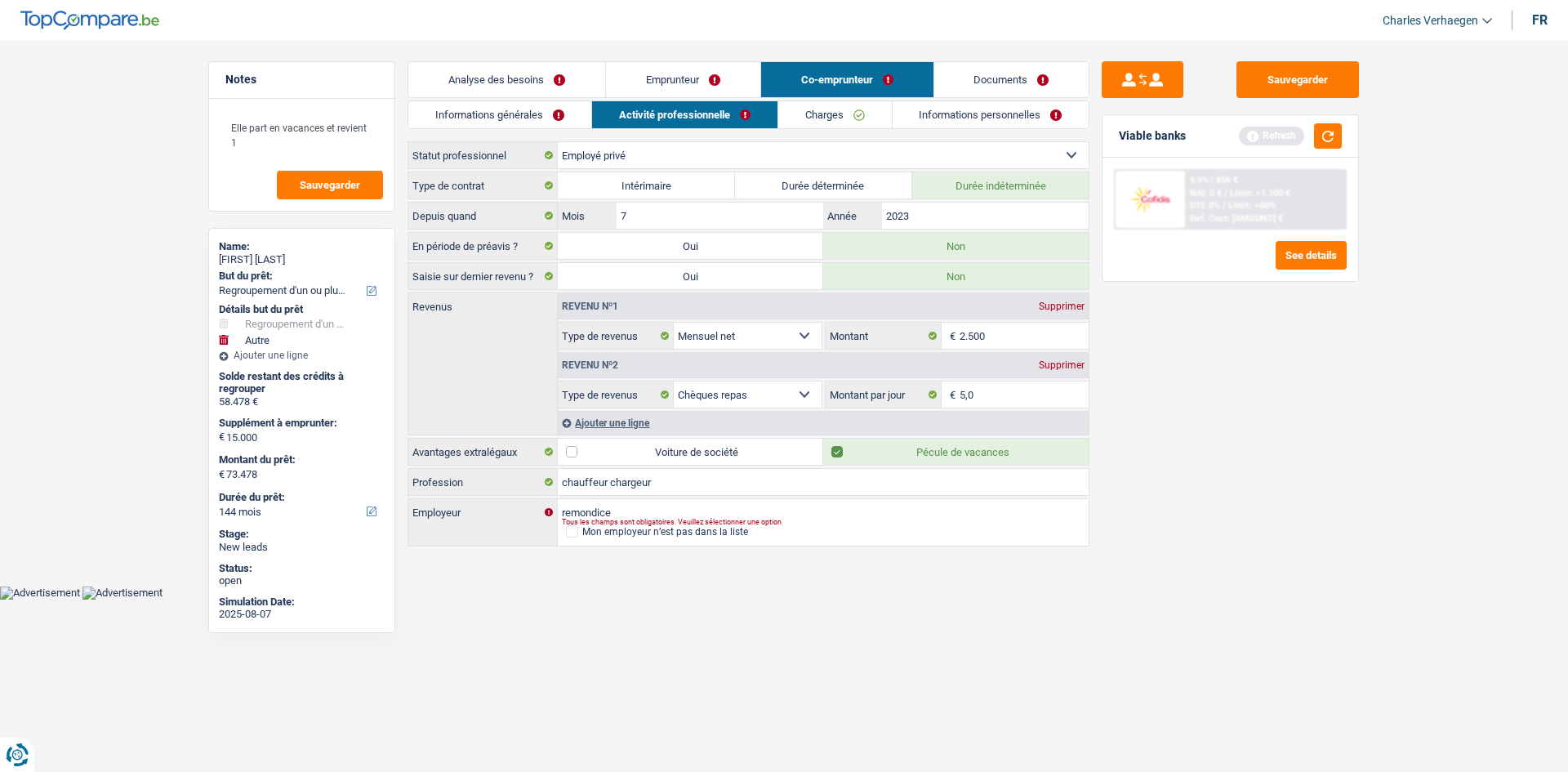 click on "Charges" at bounding box center (835, 114) 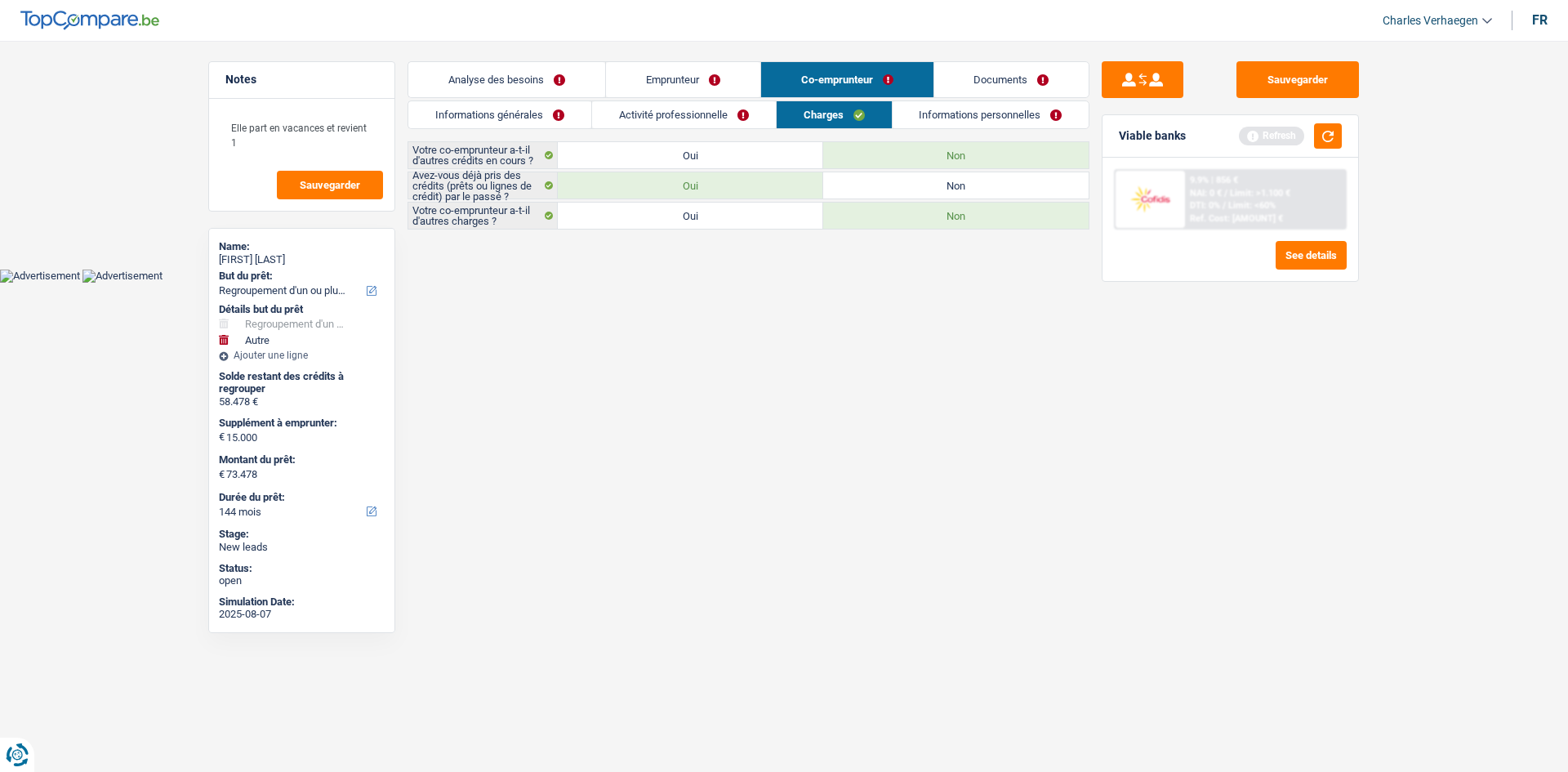 click on "Informations personnelles" at bounding box center [991, 114] 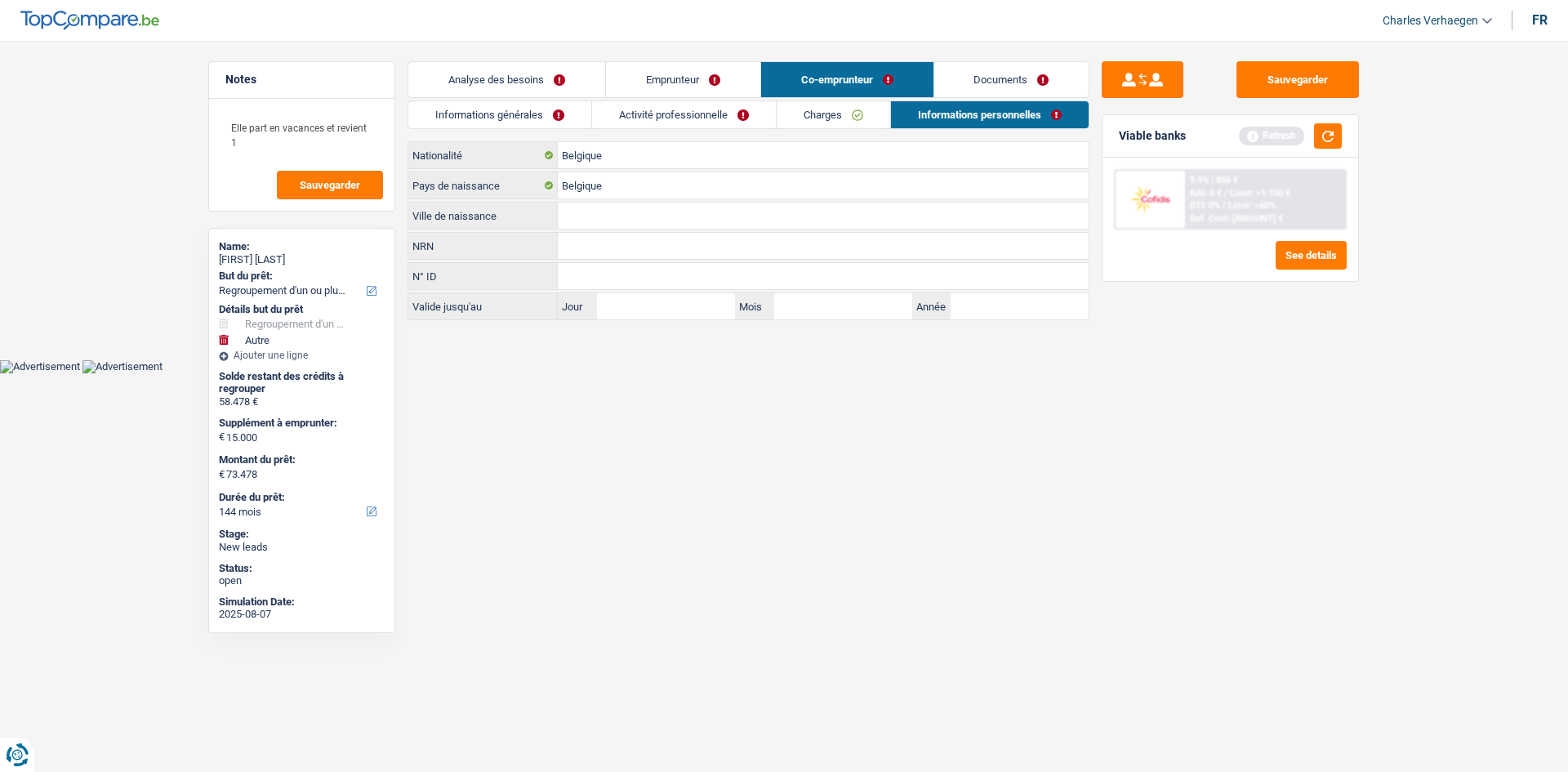 click on "Ville de naissance" at bounding box center (823, 216) 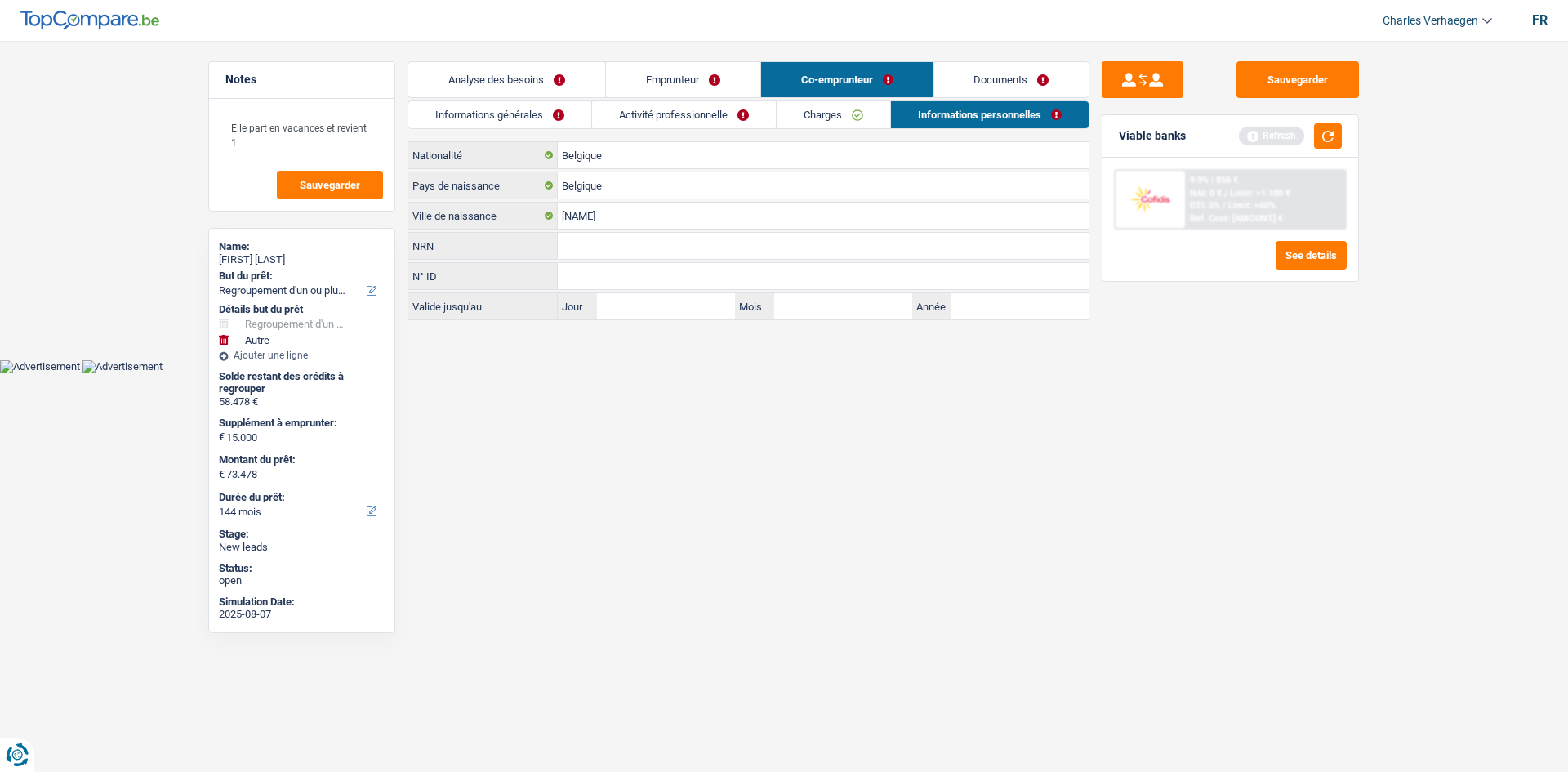 drag, startPoint x: 1085, startPoint y: 672, endPoint x: 861, endPoint y: 382, distance: 366.4369 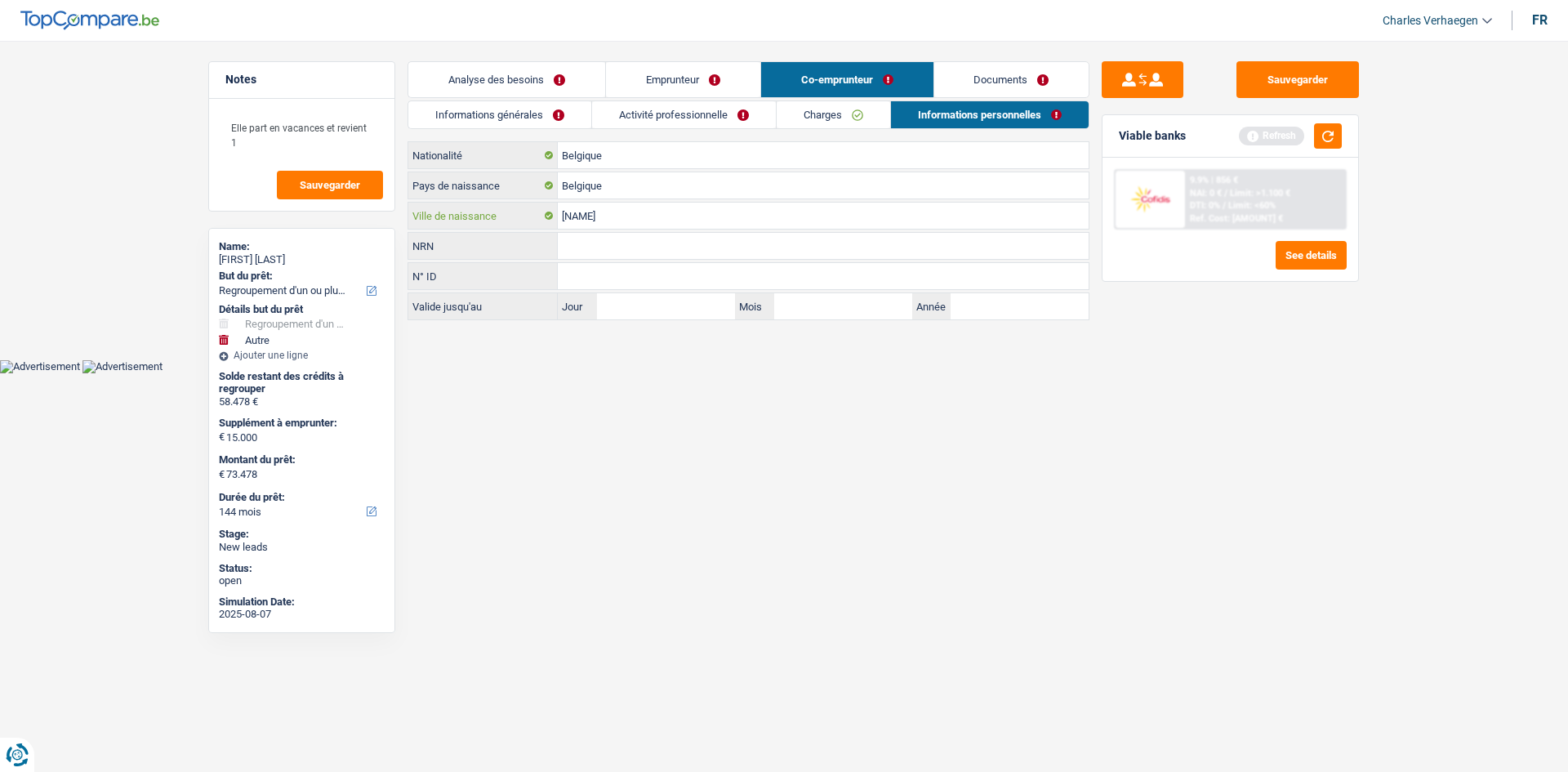 click on "[NAME]" at bounding box center (823, 216) 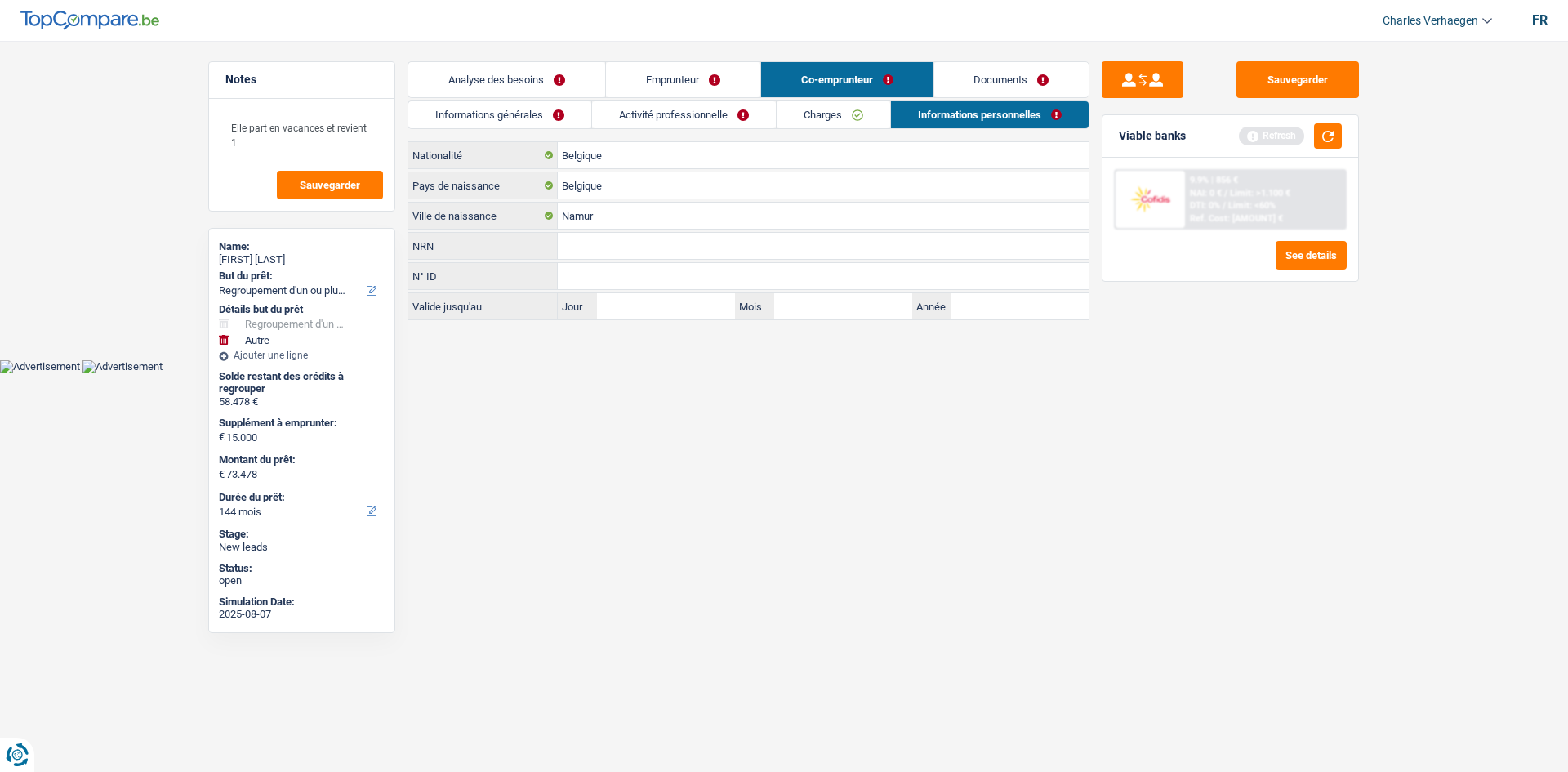 click on "Vous avez le contrôle de vos données
Nous utilisons des cookies, tout comme nos partenaires commerciaux, afin de collecter des informations sur vous à des fins diverses, notamment :
En cliquant sur « Accepter », vous donnez votre consentement à toutes les fins énoncées. Vous pouvez également choisir de spécifier les finalités auxquelles vous souhaitez donner votre consentement. Pour ce faire, il vous suffit de cocher la case située à côté de la finalité et d’appuyer sur « Enregistrer les paramètres ».
Vous pouvez à tout moment révoquer votre consentement en cliquant sur la petite icône située dans le coin inférieur gauche du site Internet. En savoir plus sur les cookies
Politique de confidentialité de Google
un an" at bounding box center (784, 186) 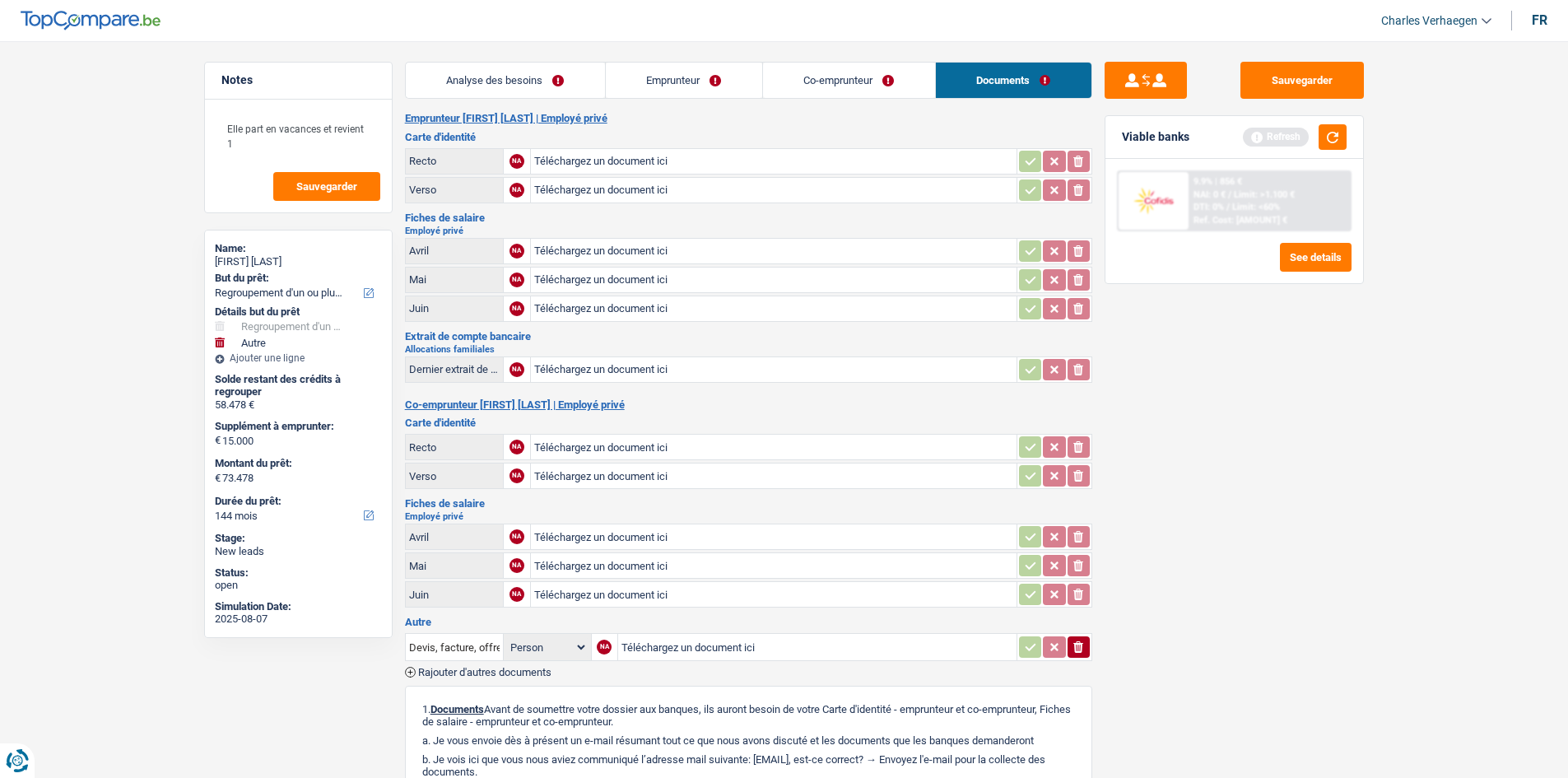 click on "Viable banks
Refresh" at bounding box center (1234, 137) 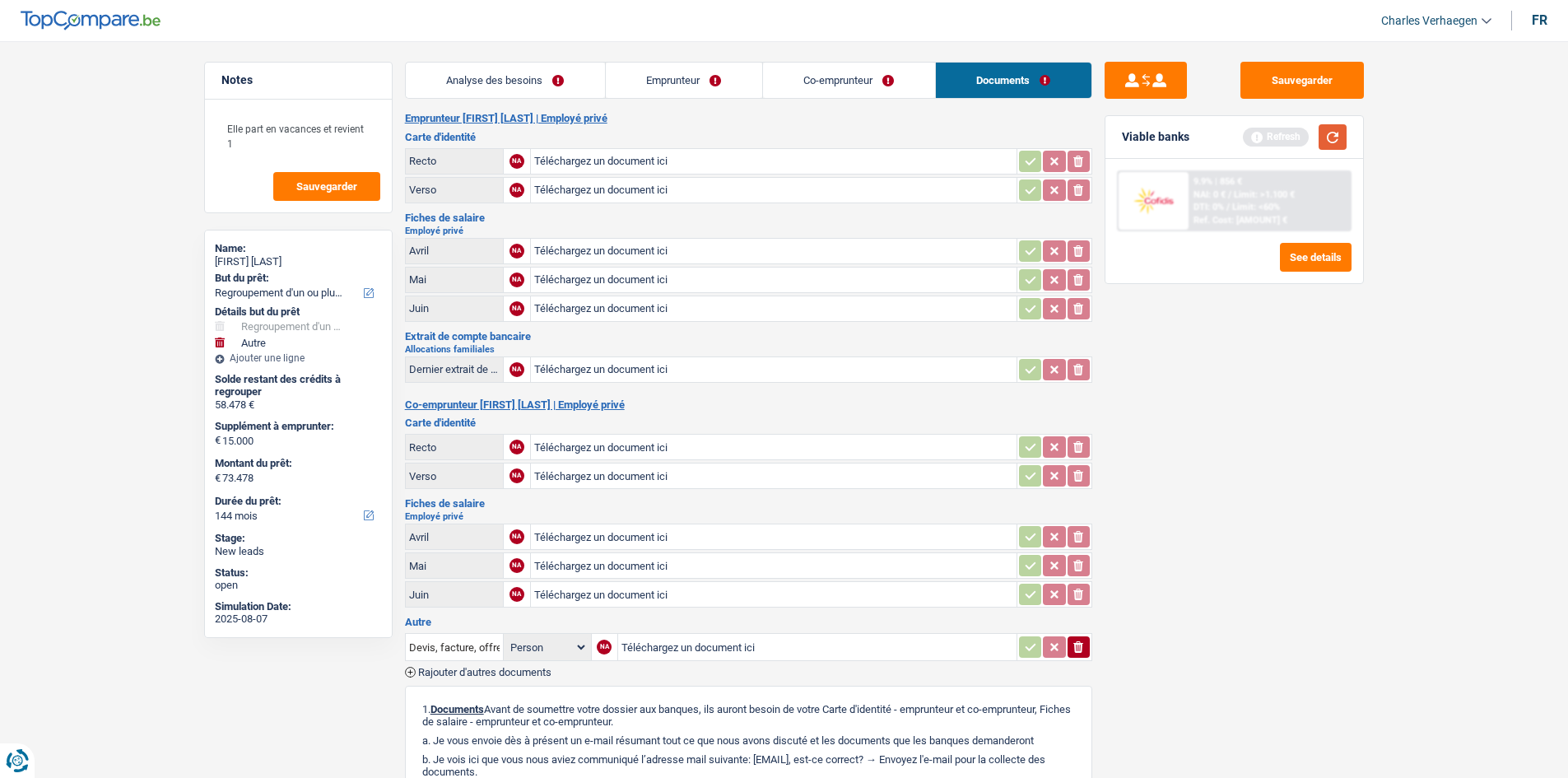 click at bounding box center (1333, 137) 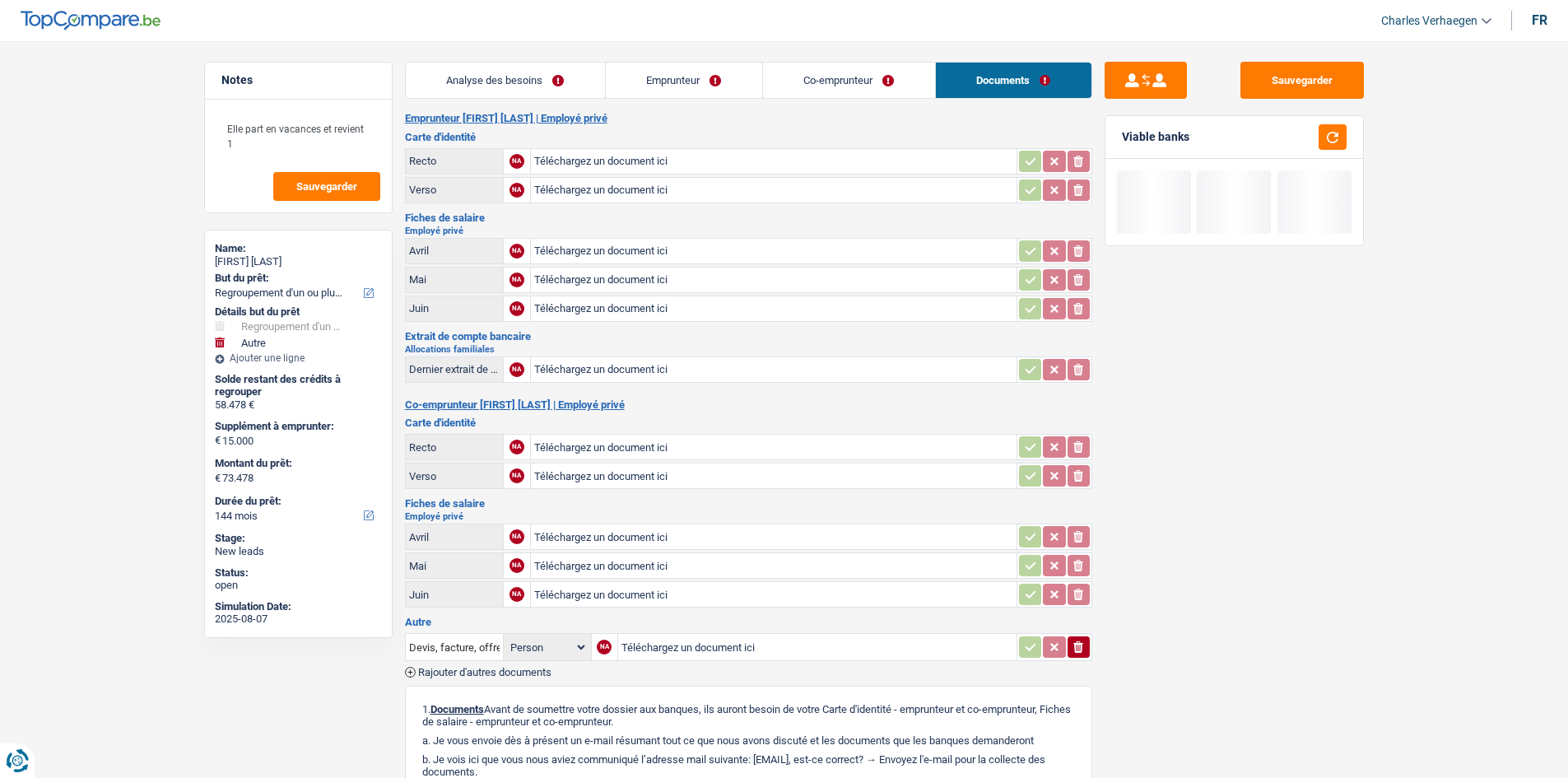 drag, startPoint x: 576, startPoint y: 70, endPoint x: 844, endPoint y: 209, distance: 301.9023 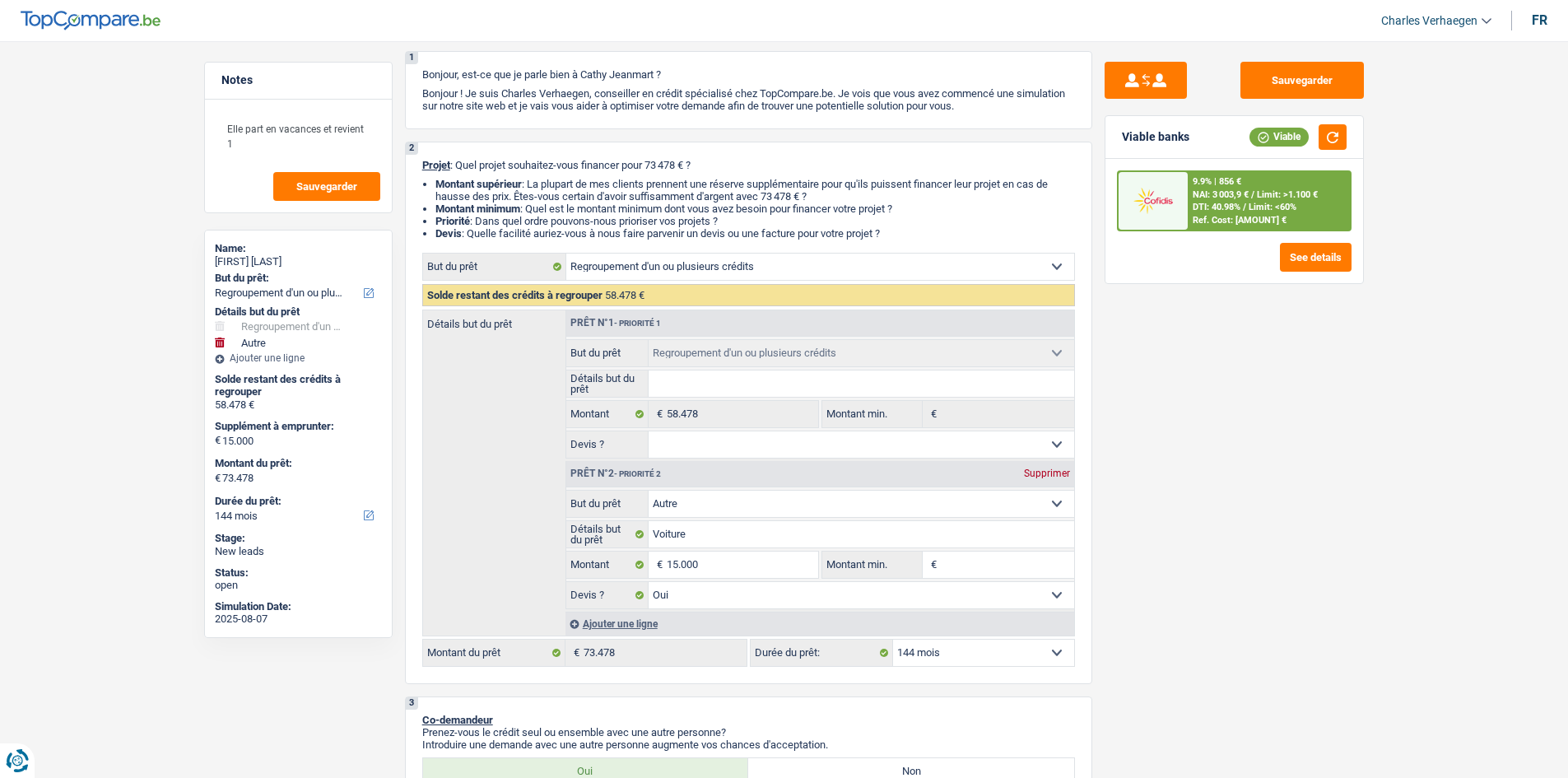 scroll, scrollTop: 0, scrollLeft: 0, axis: both 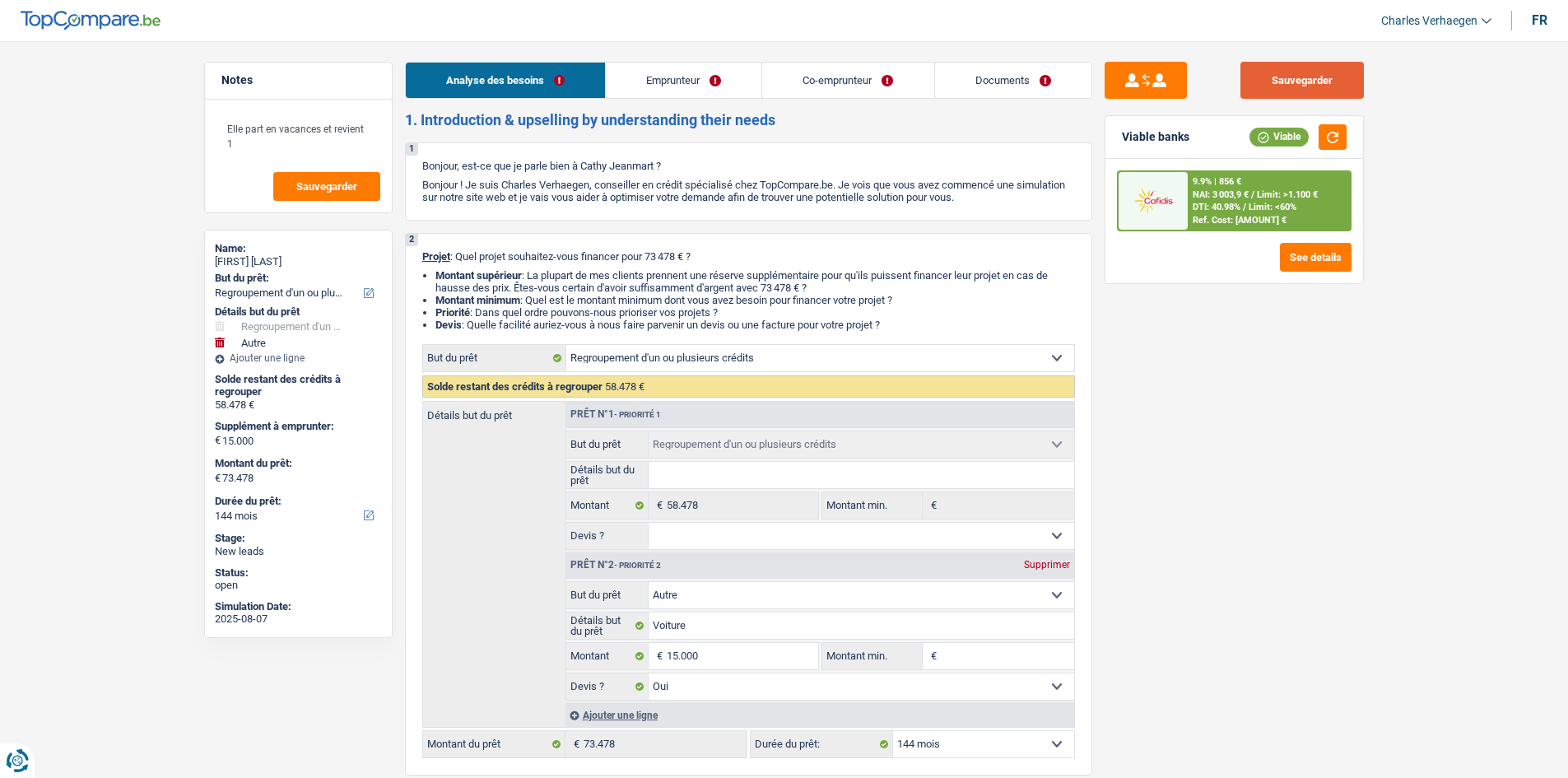 click on "Sauvegarder" at bounding box center (1302, 80) 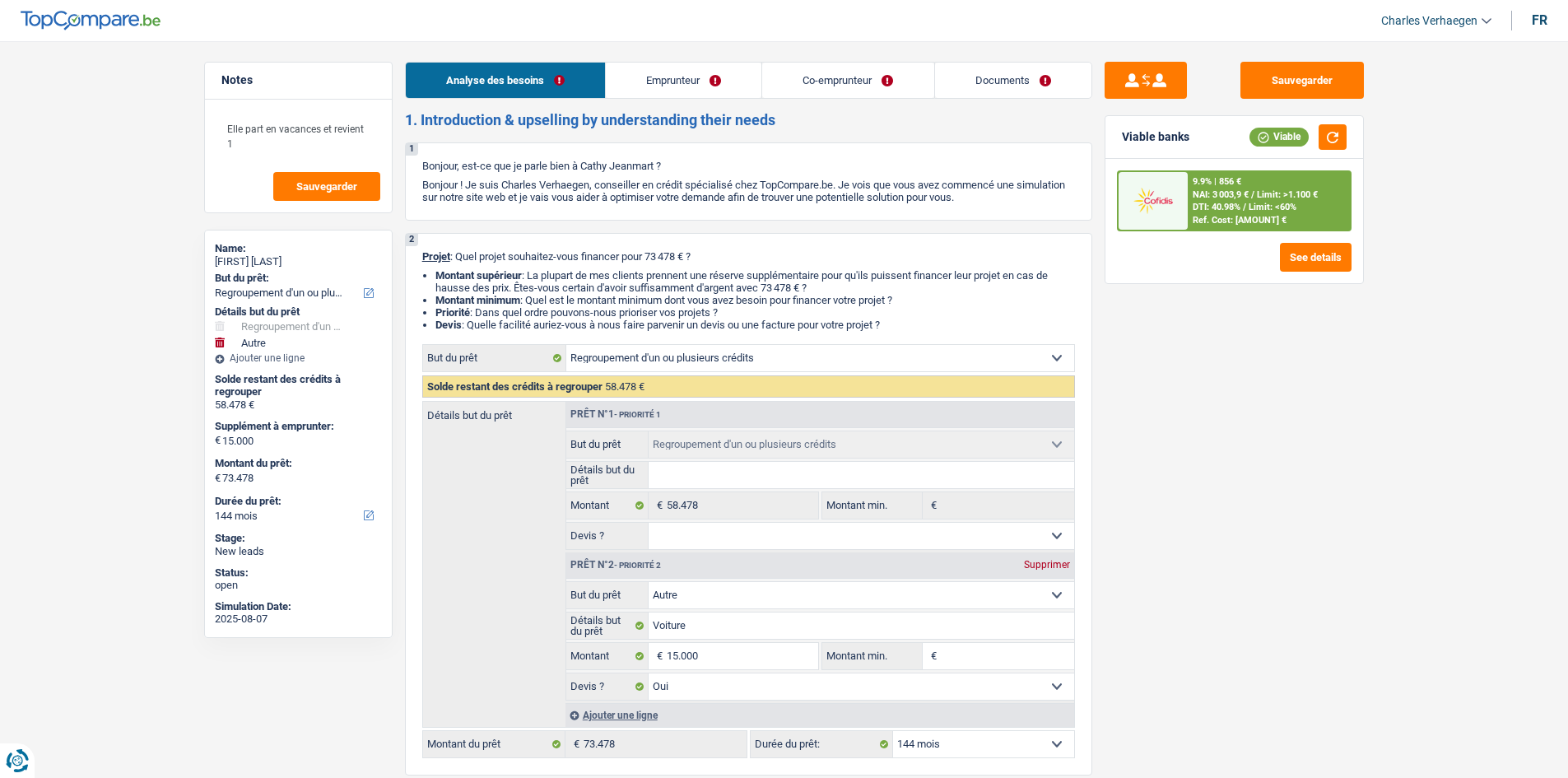 drag, startPoint x: 991, startPoint y: 76, endPoint x: 989, endPoint y: 85, distance: 9.21954 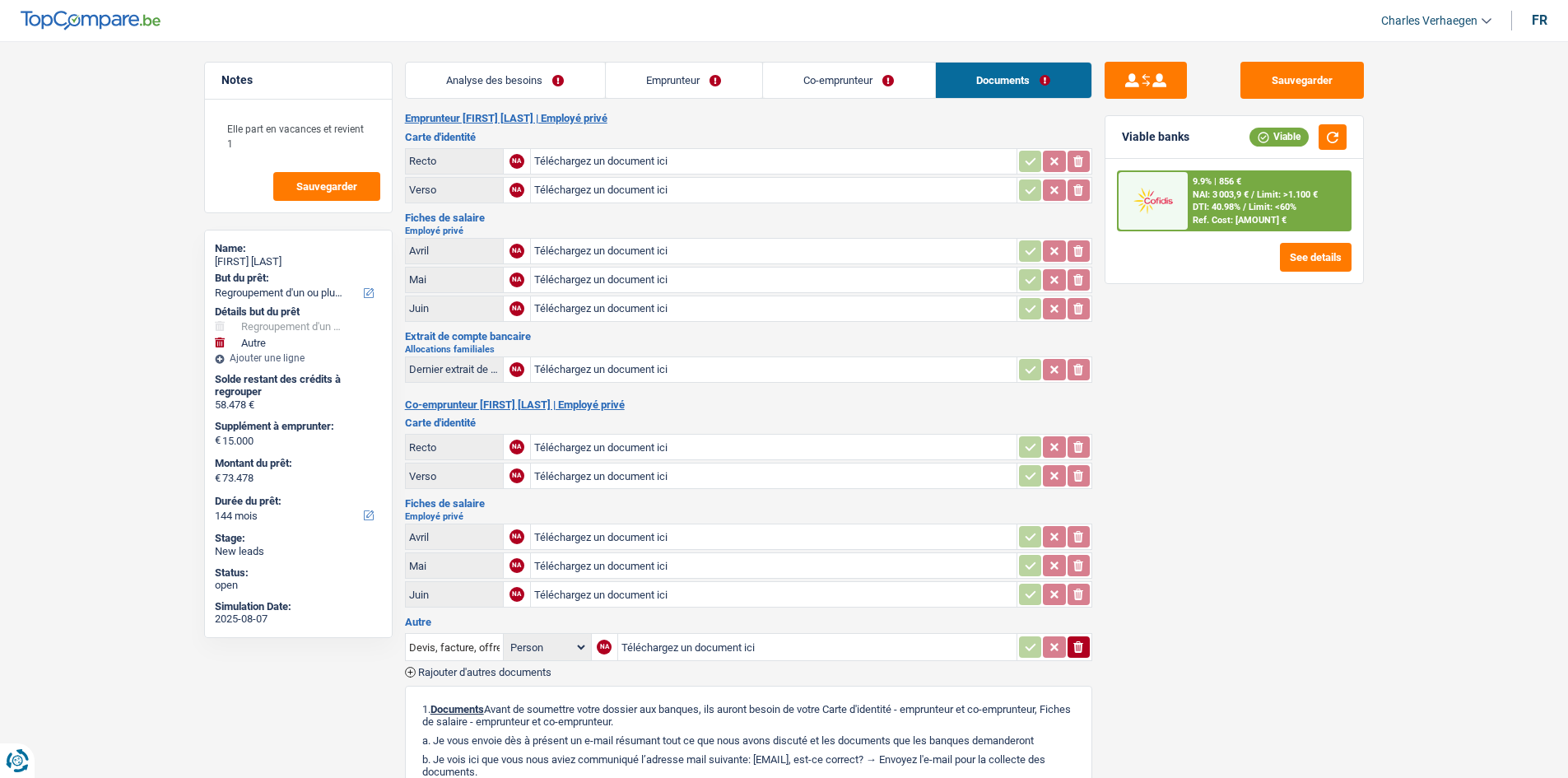 click on "Notes
Elle part en vacances et revient 1
Sauvegarder
Name:   [FIRST] [LAST]   But du prêt: Confort maison: meubles, textile, peinture, électroménager, outillage non-professionnel Hifi, multimédia, gsm, ordinateur Aménagement: frais d'installation, déménagement Evénement familial: naissance, mariage, divorce, communion, décès Frais médicaux Frais d'études Frais permis de conduire Regroupement d'un ou plusieurs crédits Loisirs: voyage, sport, musique Rafraîchissement: petits travaux maison et jardin Frais judiciaires Réparation voiture Prêt rénovation Prêt énergie Prêt voiture Taxes, impôts non professionnels Rénovation bien à l'étranger Dettes familiales Assurance Autre
Sélectionner une option
Détails but du prêt
Confort maison: meubles, textile, peinture, électroménager, outillage non-professionnel Hifi, multimédia, gsm, ordinateur Frais médicaux" at bounding box center [784, 530] 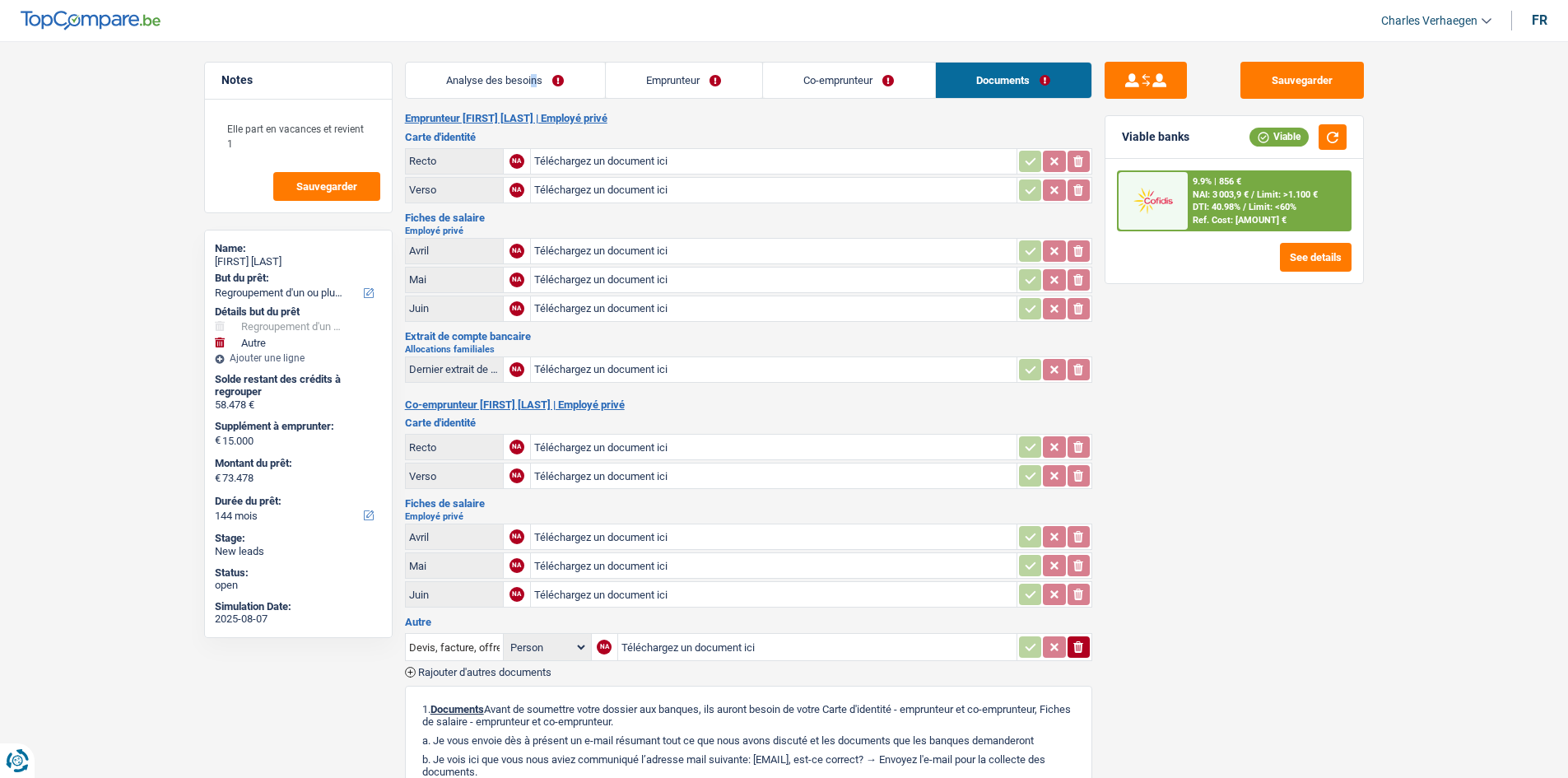 click on "Analyse des besoins" at bounding box center (505, 80) 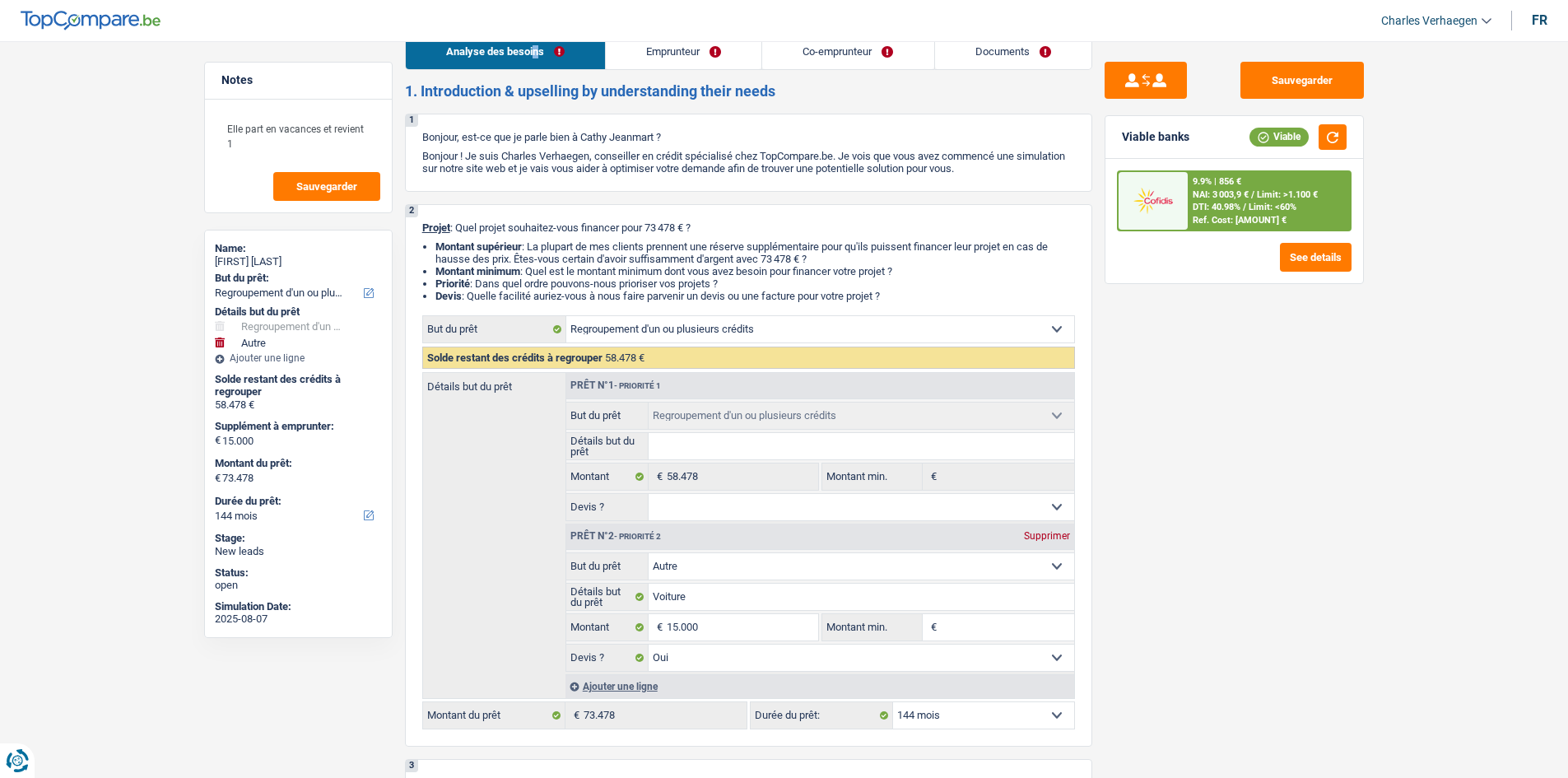 scroll, scrollTop: 0, scrollLeft: 0, axis: both 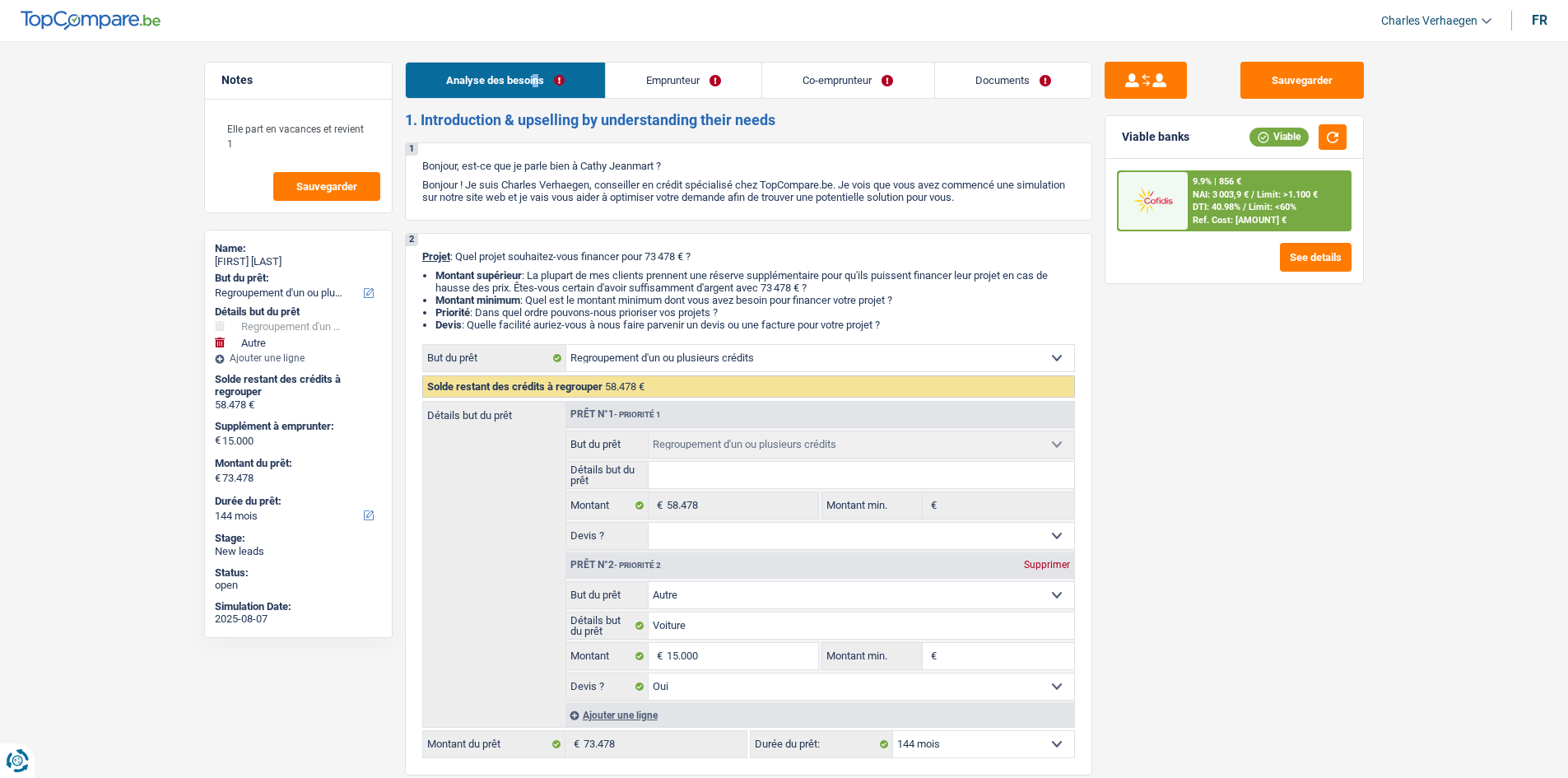drag, startPoint x: 985, startPoint y: 82, endPoint x: 891, endPoint y: 195, distance: 146.98639 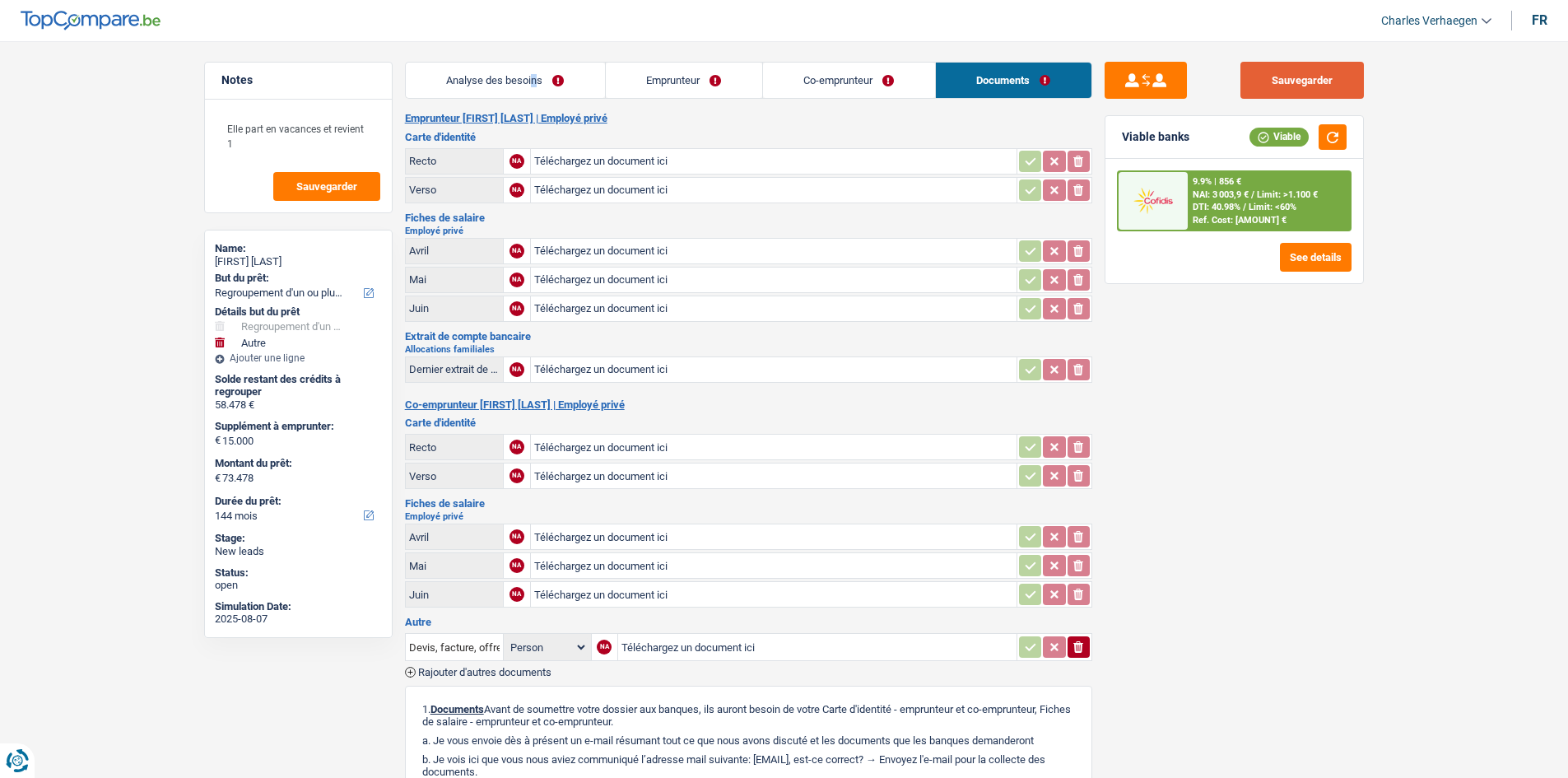 click on "Sauvegarder" at bounding box center [1302, 80] 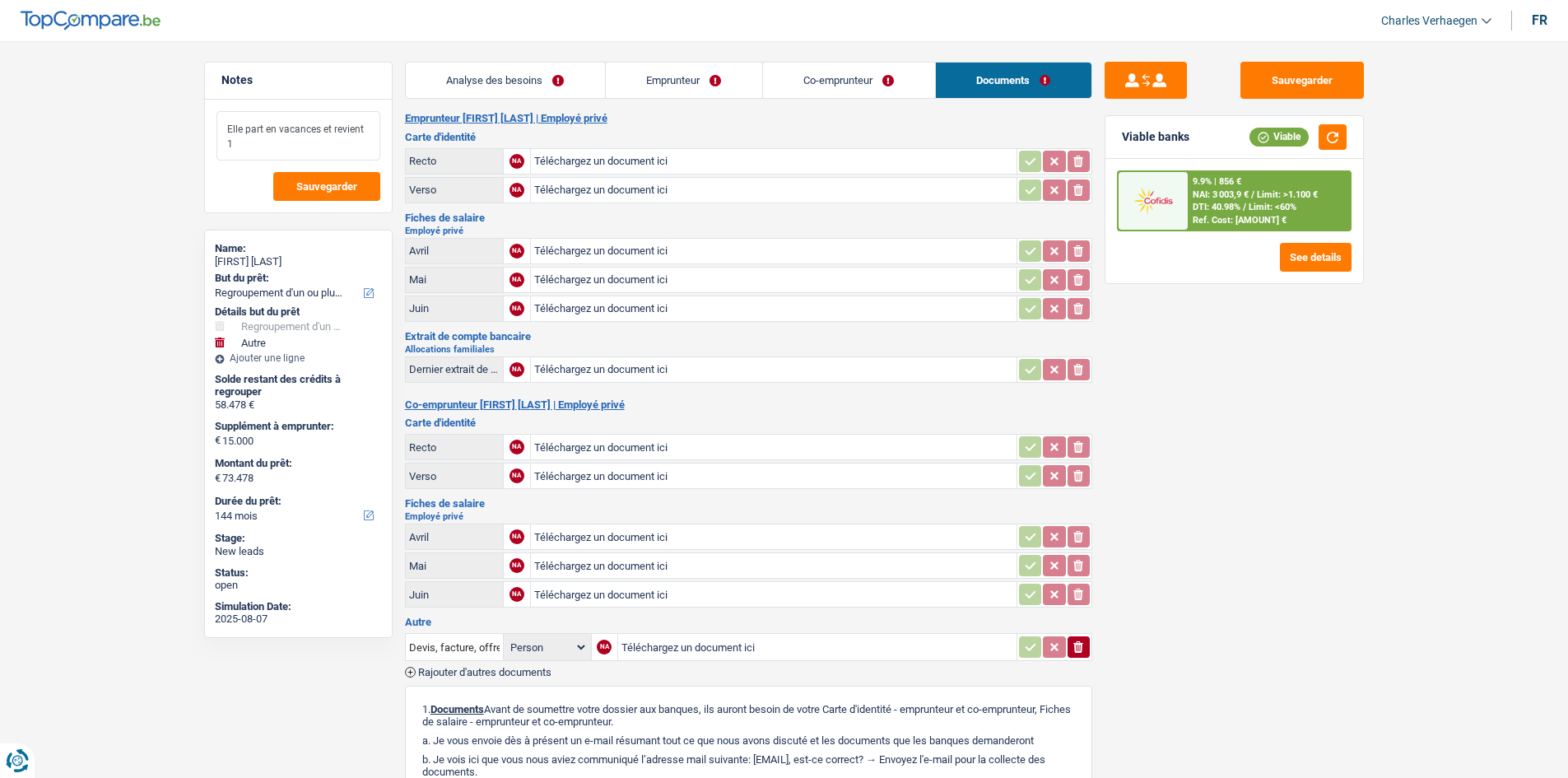 click on "Elle part en vacances et revient 1" at bounding box center (298, 136) 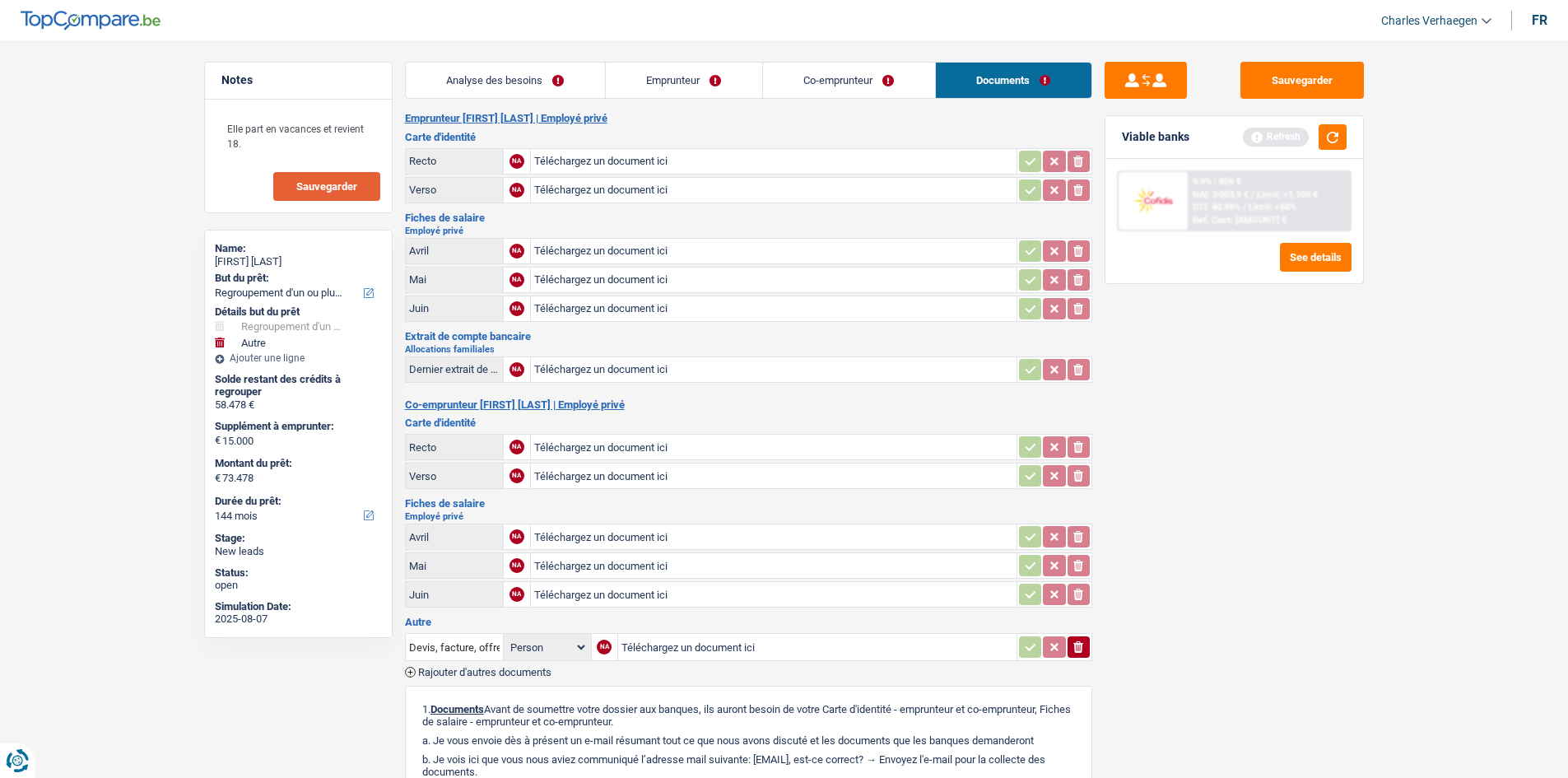 click on "Sauvegarder" at bounding box center [327, 186] 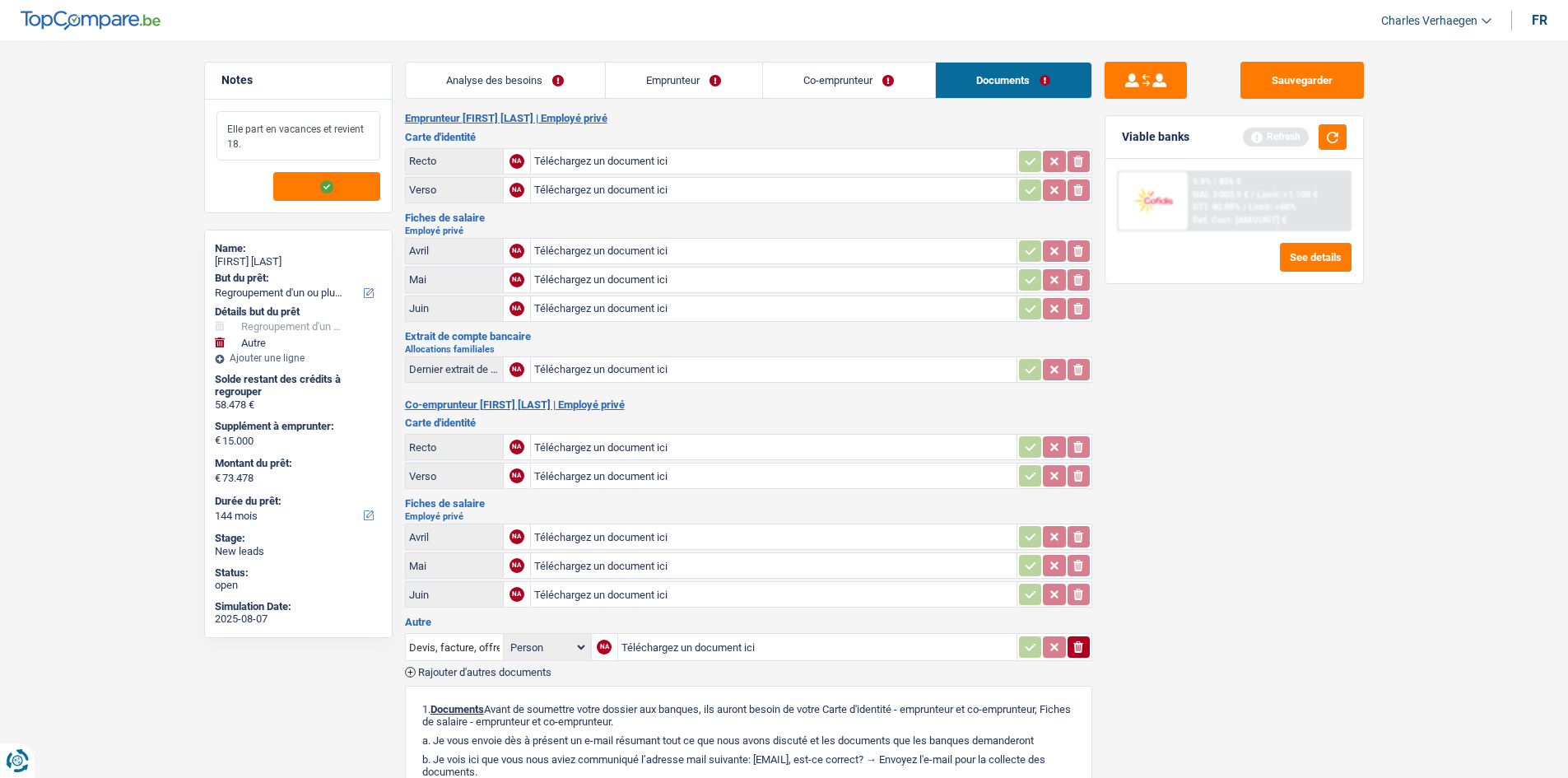 click on "Elle part en vacances et revient 18." at bounding box center [298, 136] 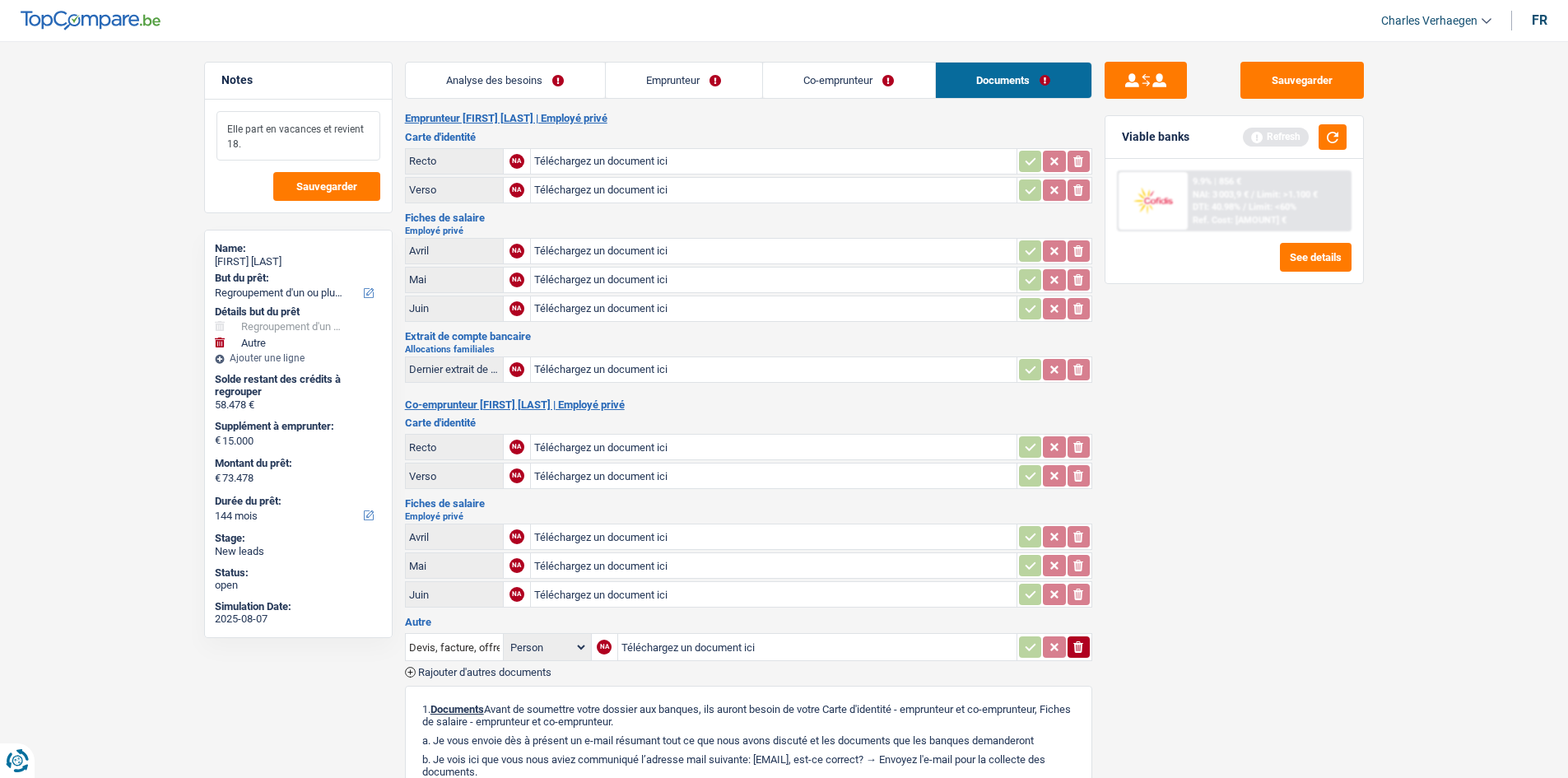 click on "Elle part en vacances et revient 18." at bounding box center [298, 136] 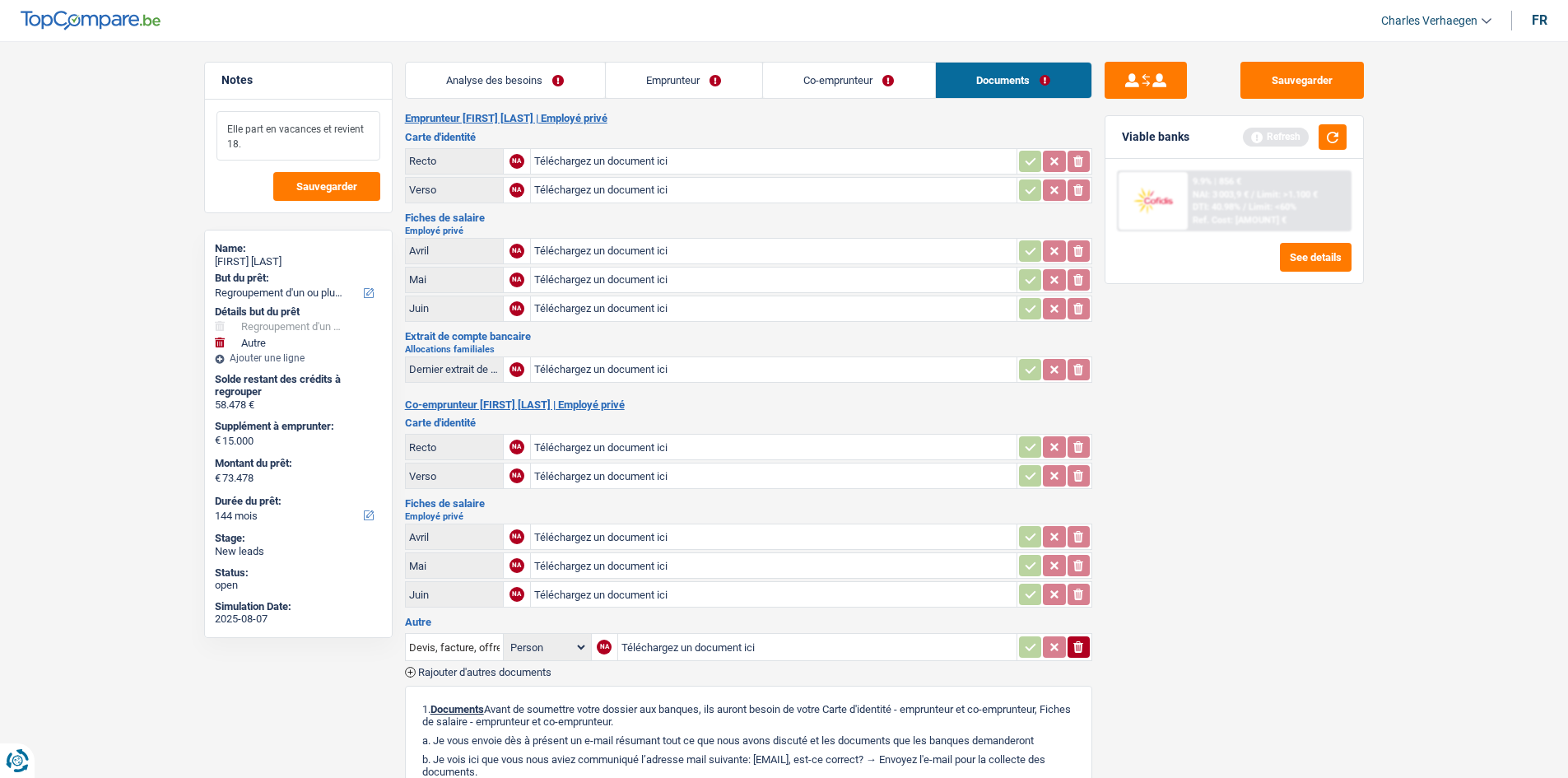 click on "Elle part en vacances et revient 18." at bounding box center (298, 136) 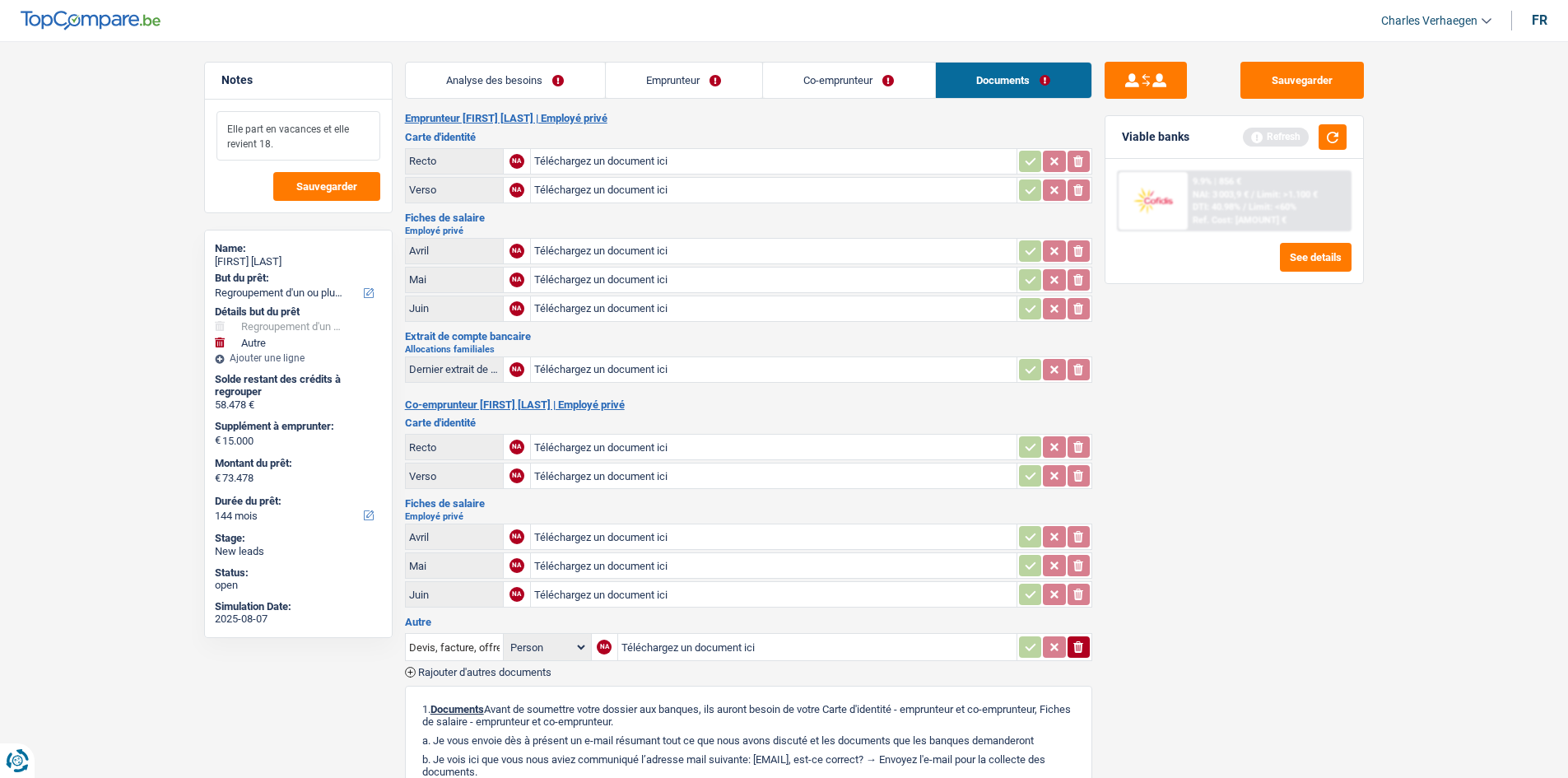 click on "Elle part en vacances et elle revient 18." at bounding box center [298, 136] 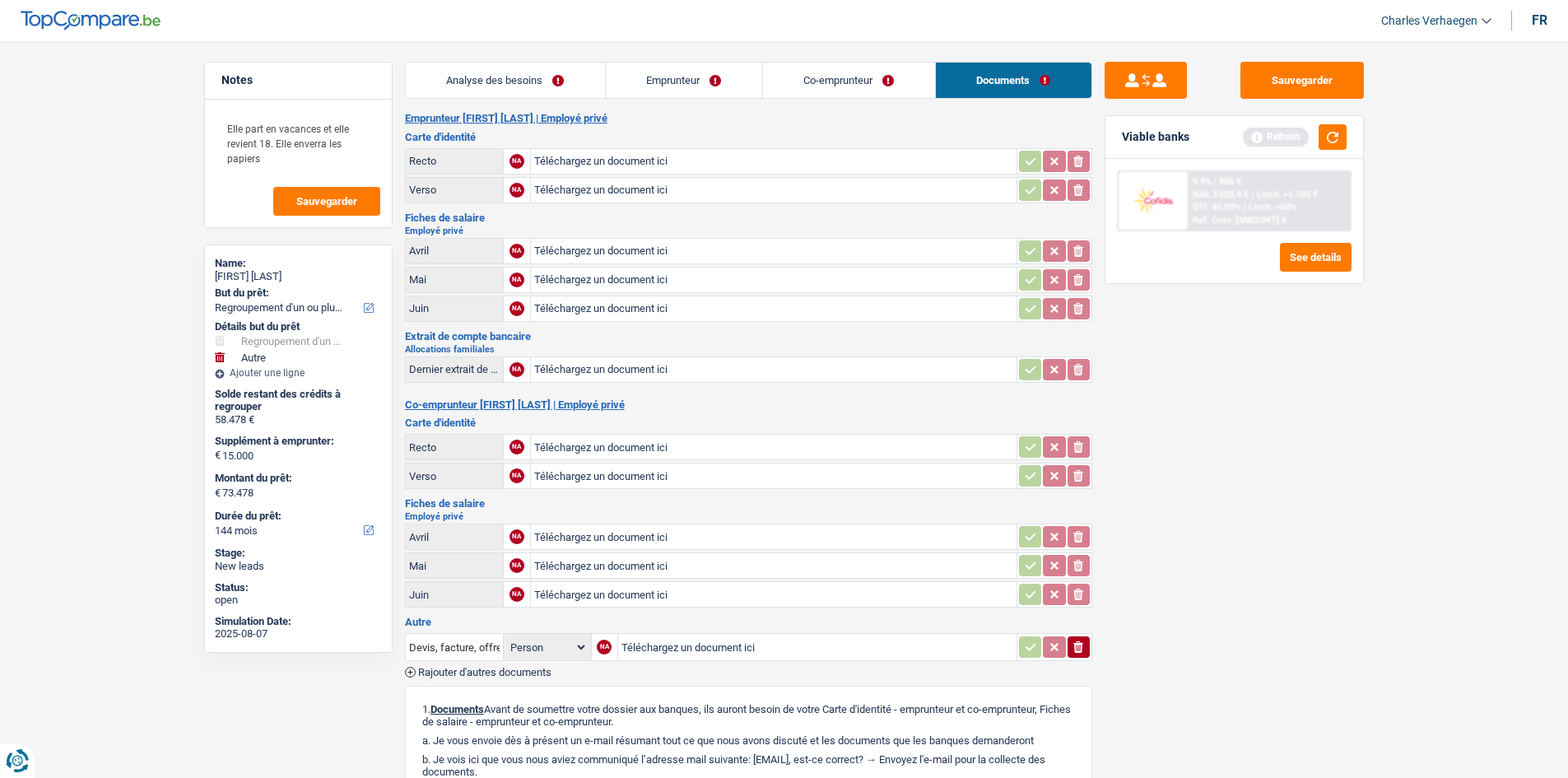 click on "Co-emprunteur" at bounding box center (849, 80) 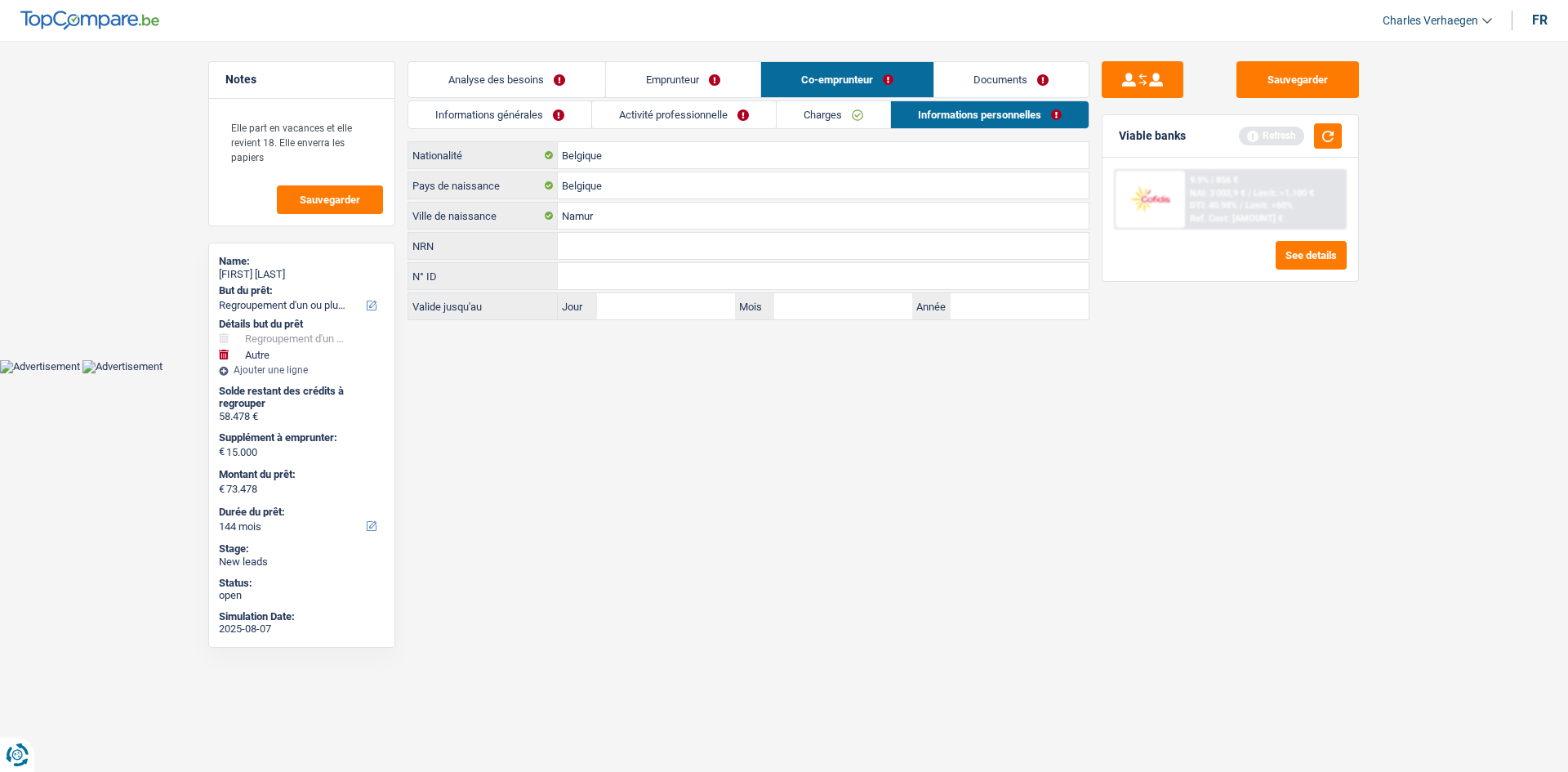 click on "Emprunteur" at bounding box center (683, 79) 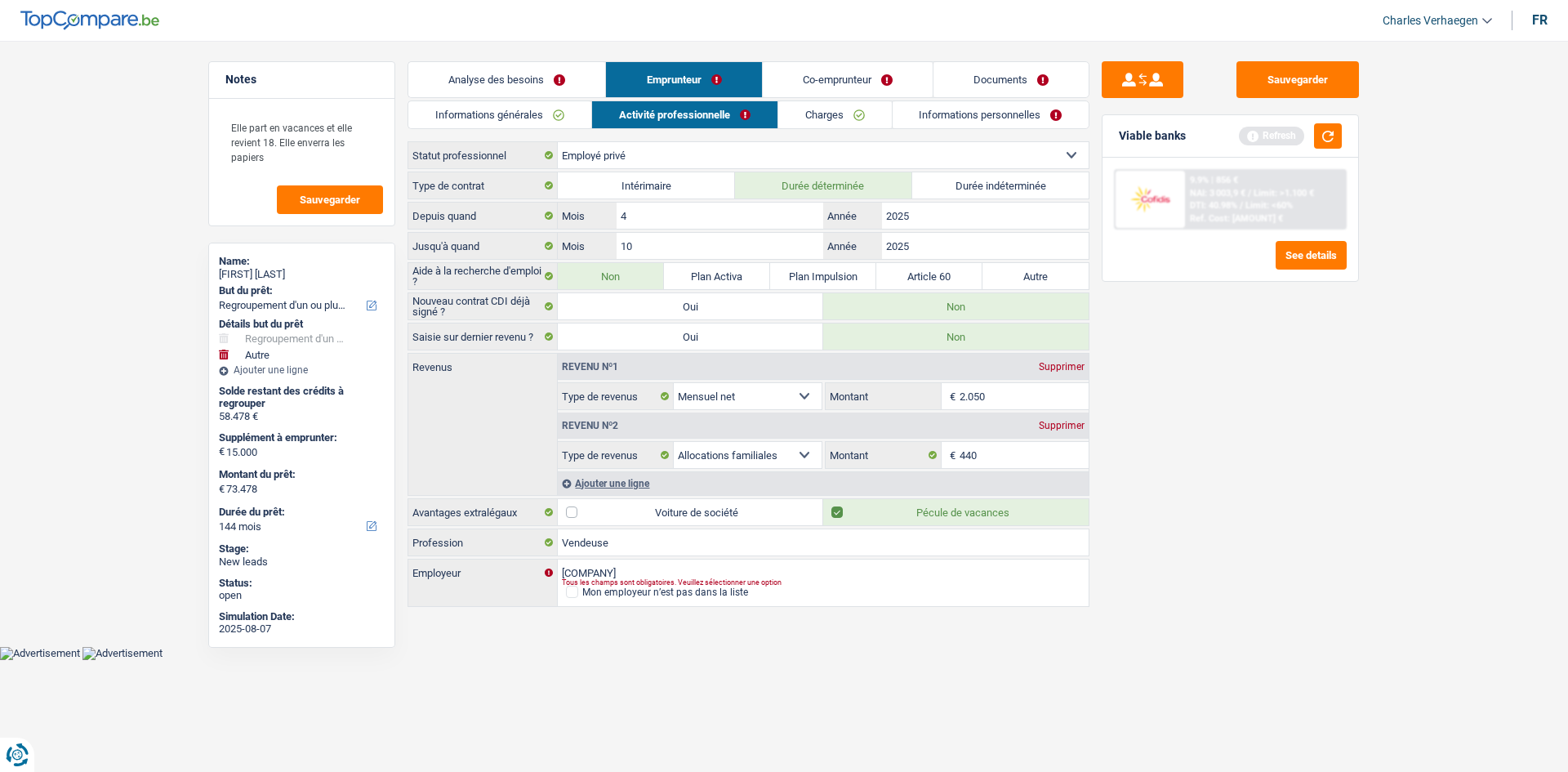 drag, startPoint x: 553, startPoint y: 95, endPoint x: 851, endPoint y: 395, distance: 422.8522 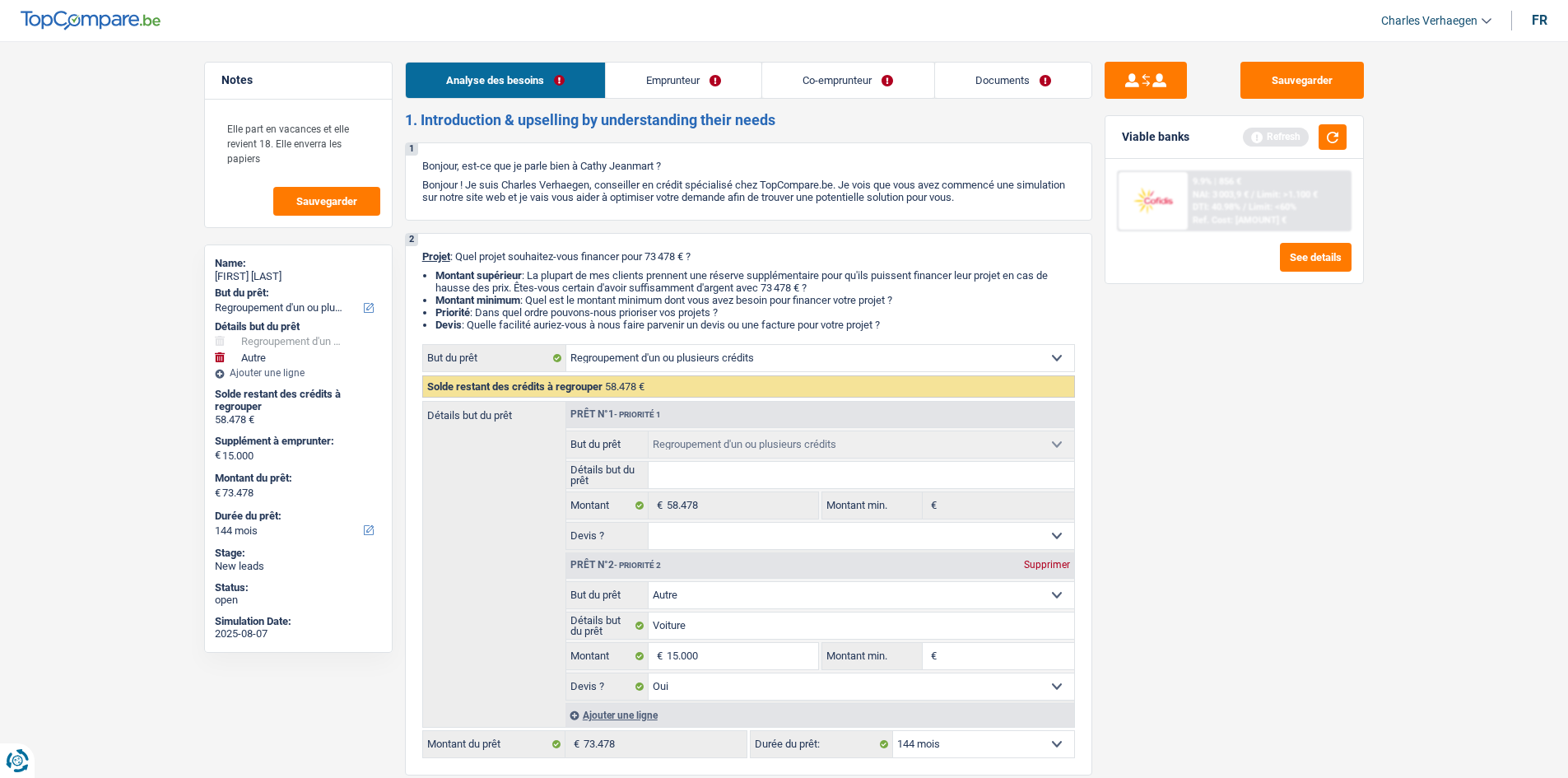 drag, startPoint x: 979, startPoint y: 62, endPoint x: 792, endPoint y: 110, distance: 193.06217 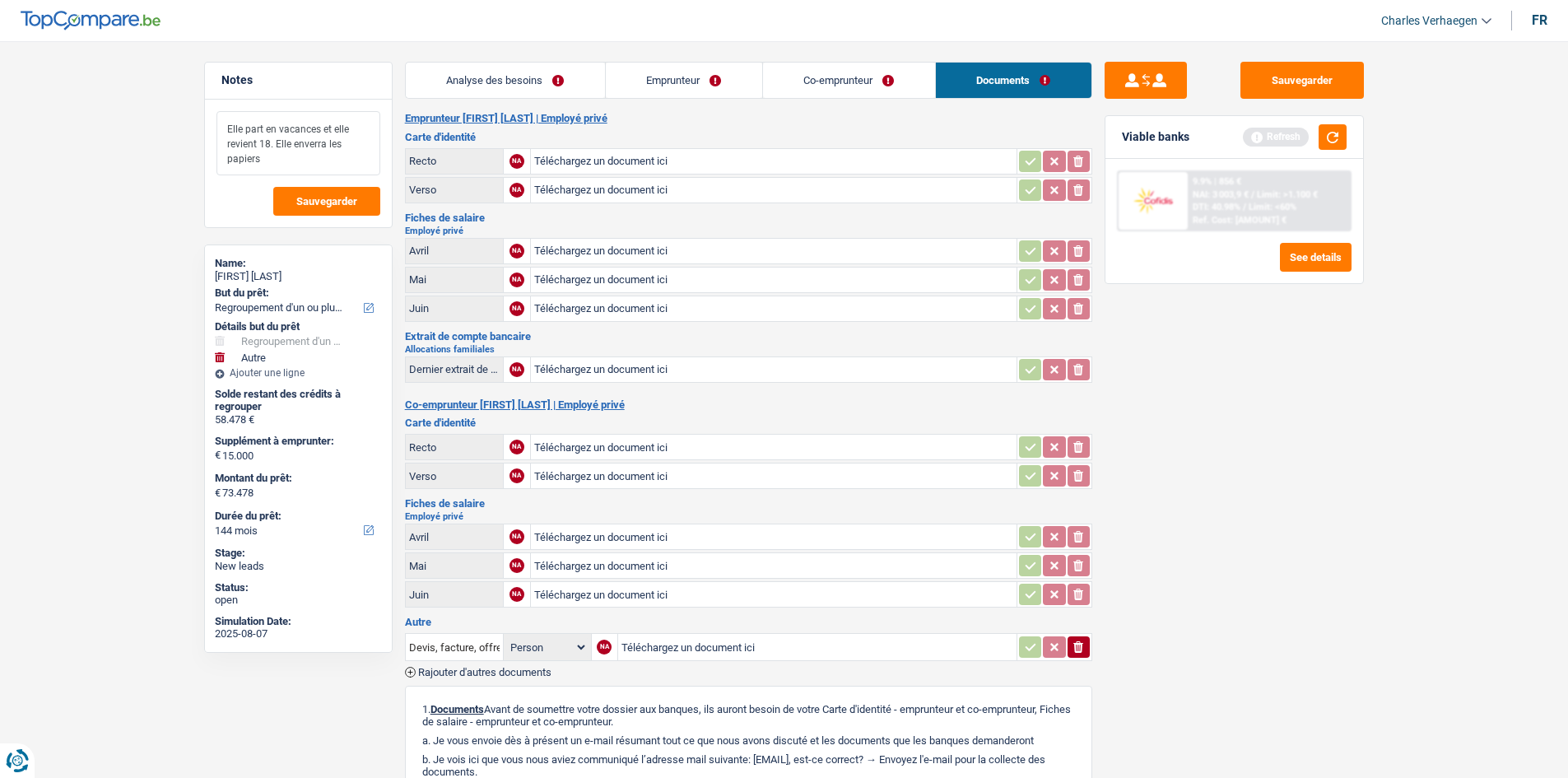 click on "Elle part en vacances et elle revient 18. Elle enverra les papiers" at bounding box center [298, 143] 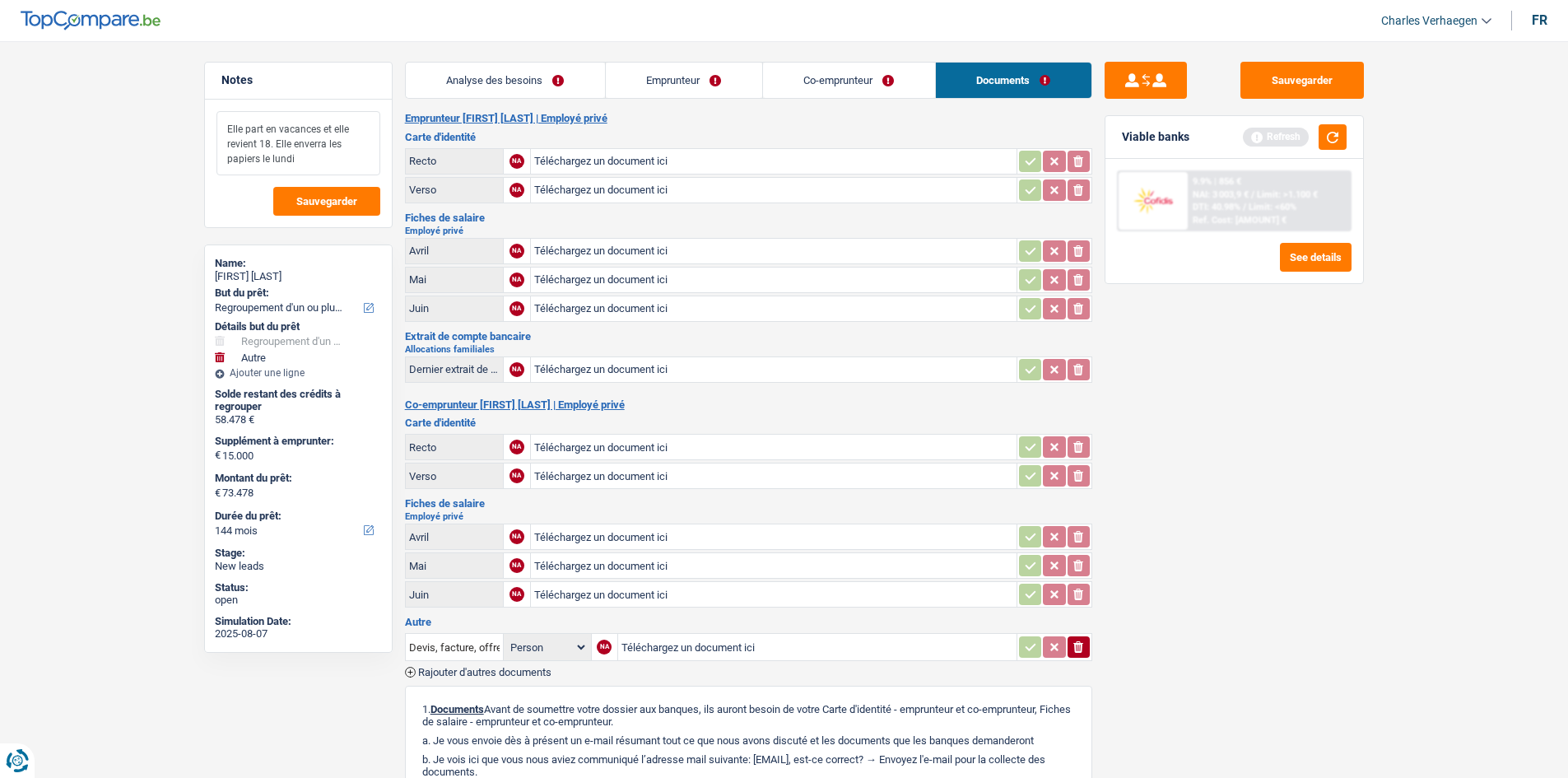 click on "Elle part en vacances et elle revient 18. Elle enverra les papiers le lundi" at bounding box center (298, 143) 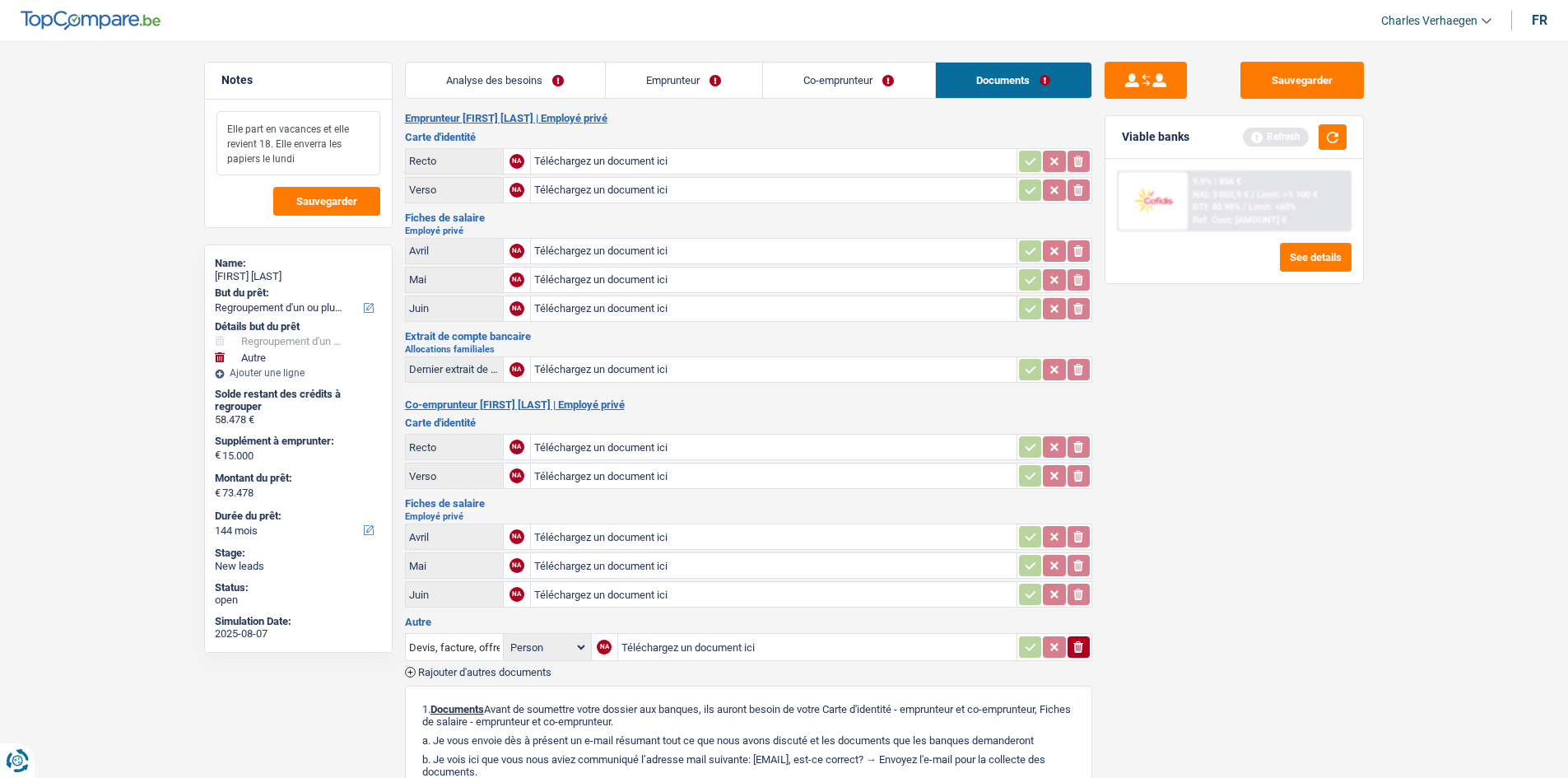 click on "Elle part en vacances et elle revient 18. Elle enverra les papiers le lundi" at bounding box center [298, 143] 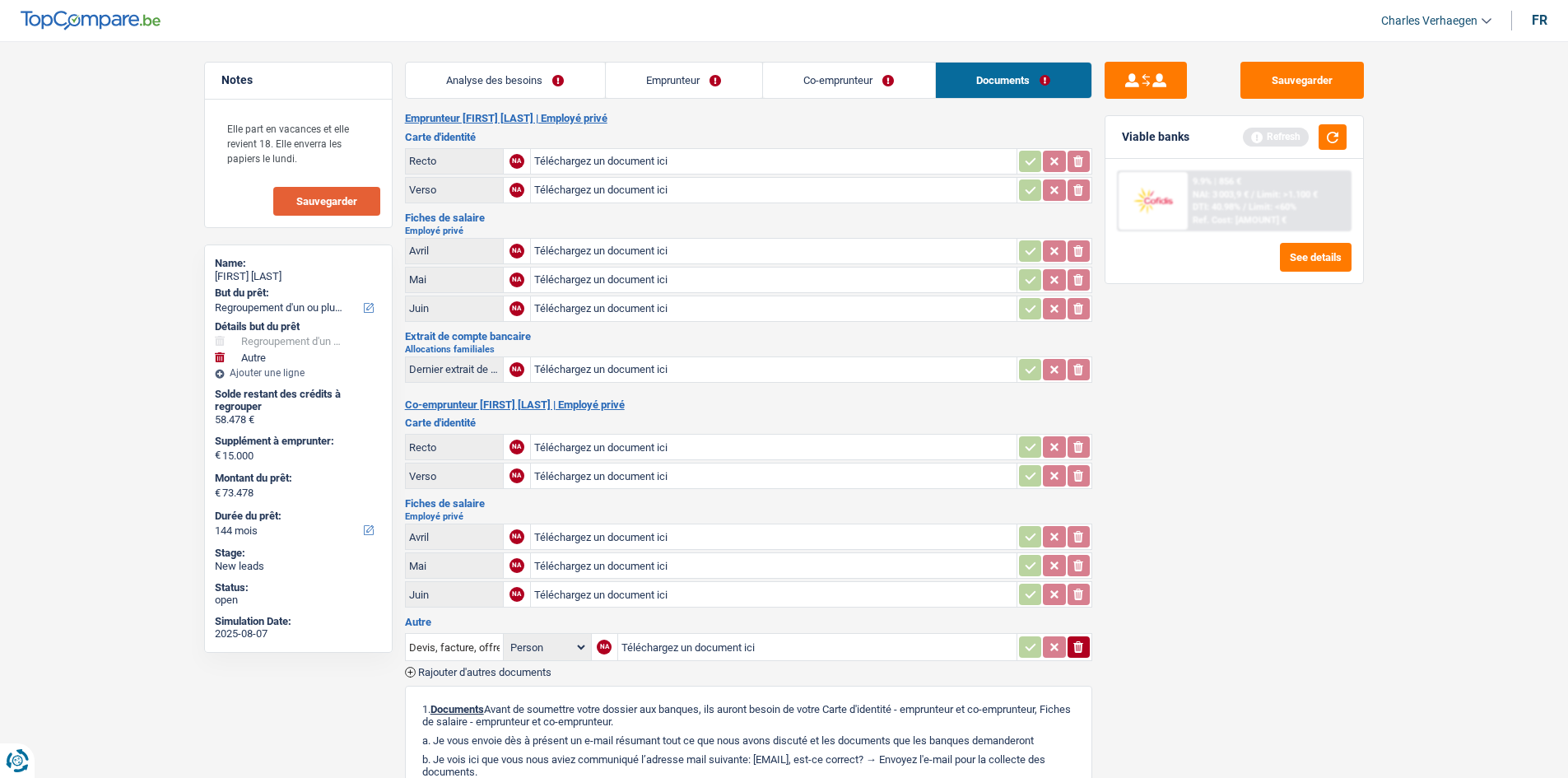 click on "Sauvegarder" at bounding box center [327, 201] 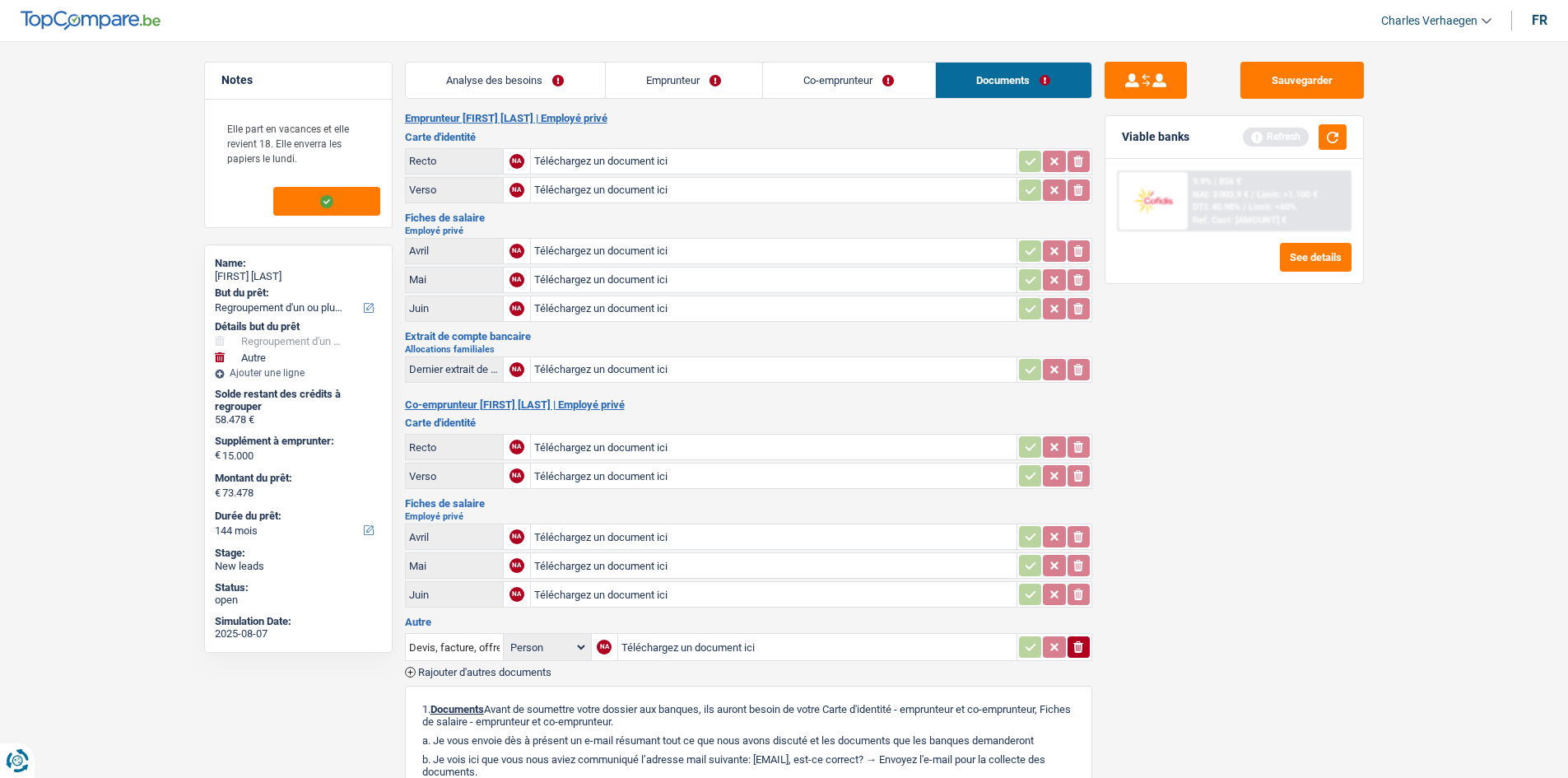 click on "Analyse des besoins" at bounding box center [505, 80] 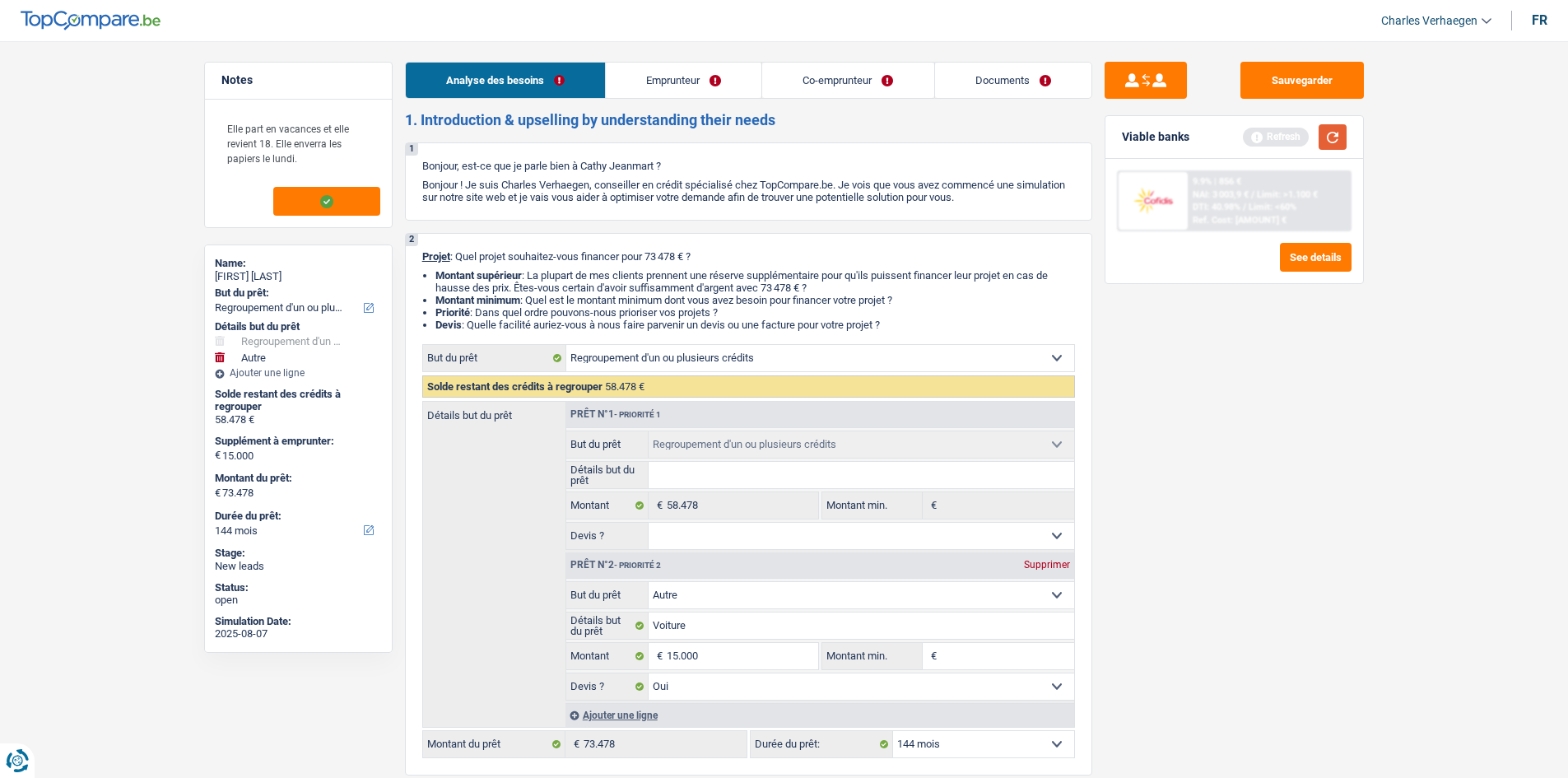 click on "Viable banks
Refresh" at bounding box center (1234, 137) 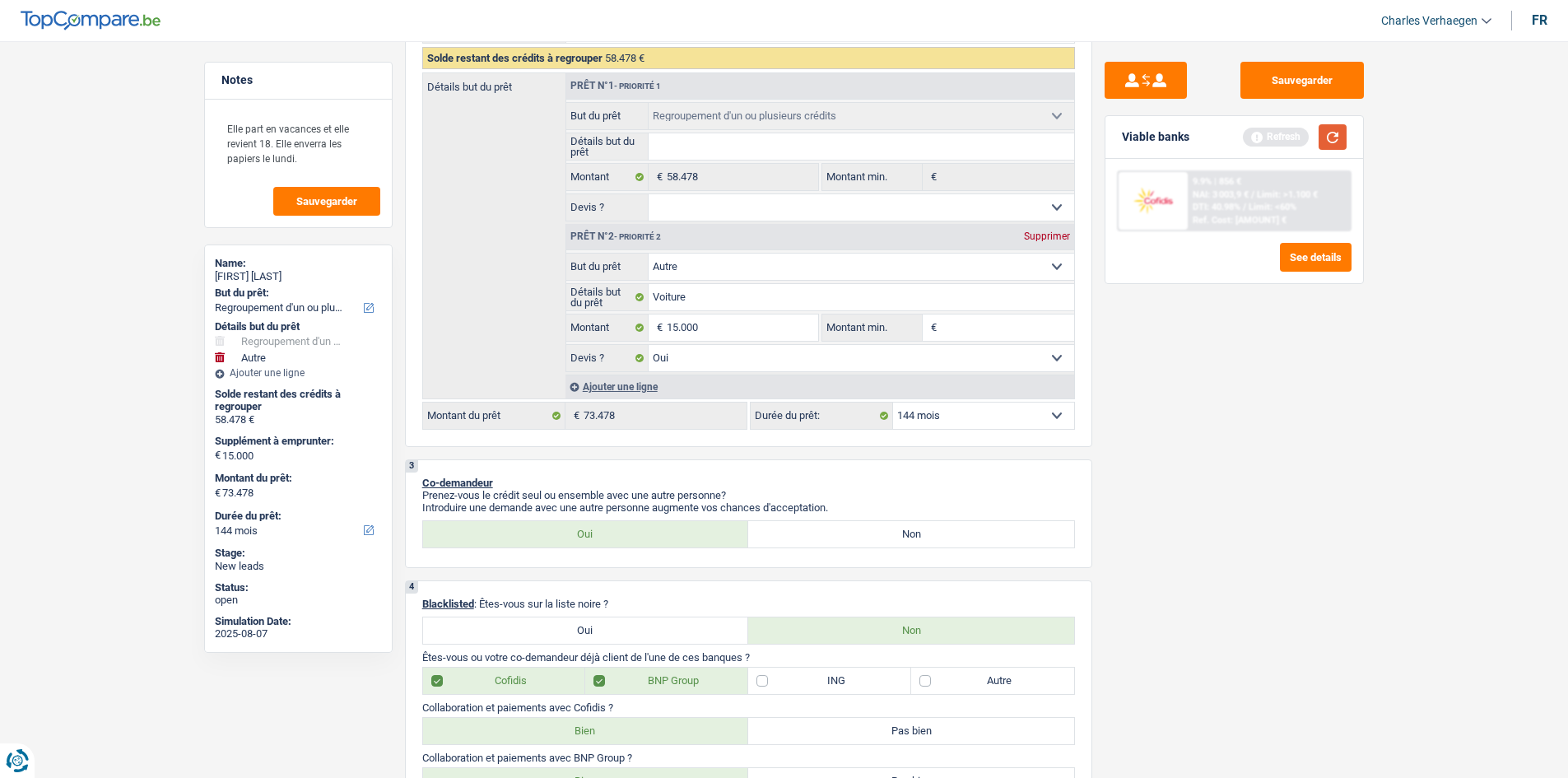 scroll, scrollTop: 412, scrollLeft: 0, axis: vertical 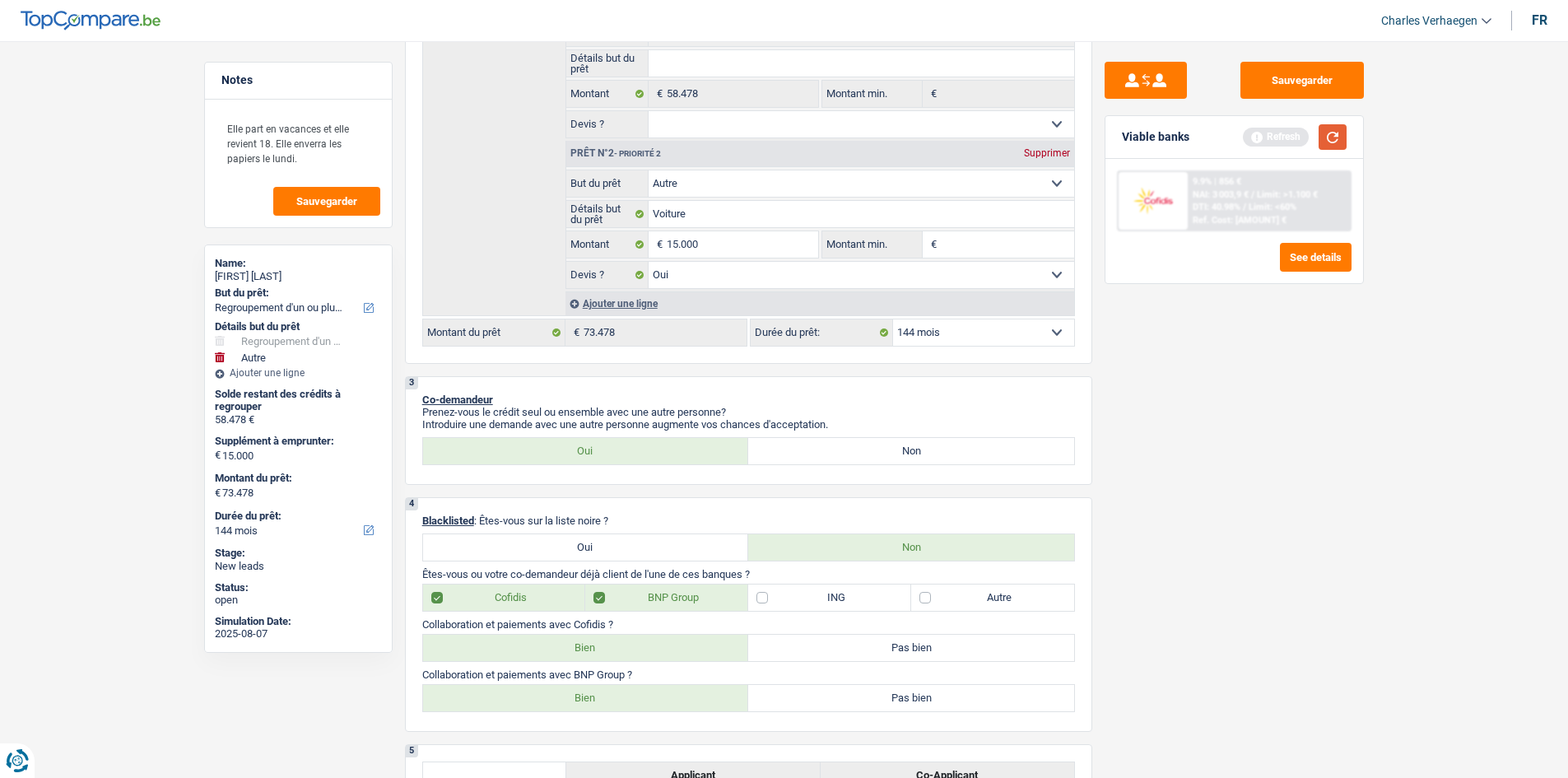 click at bounding box center (1333, 137) 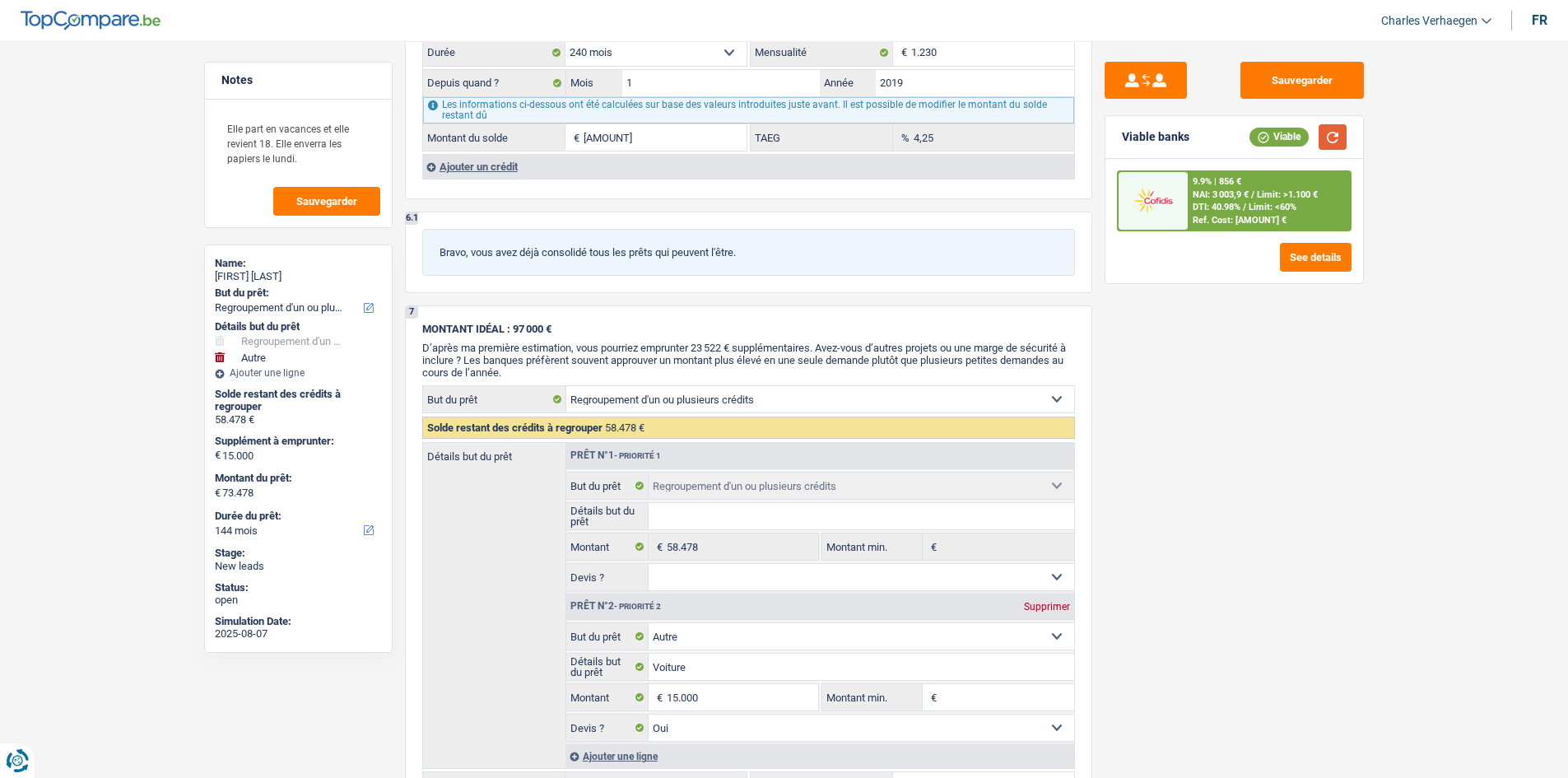 scroll, scrollTop: 3128, scrollLeft: 0, axis: vertical 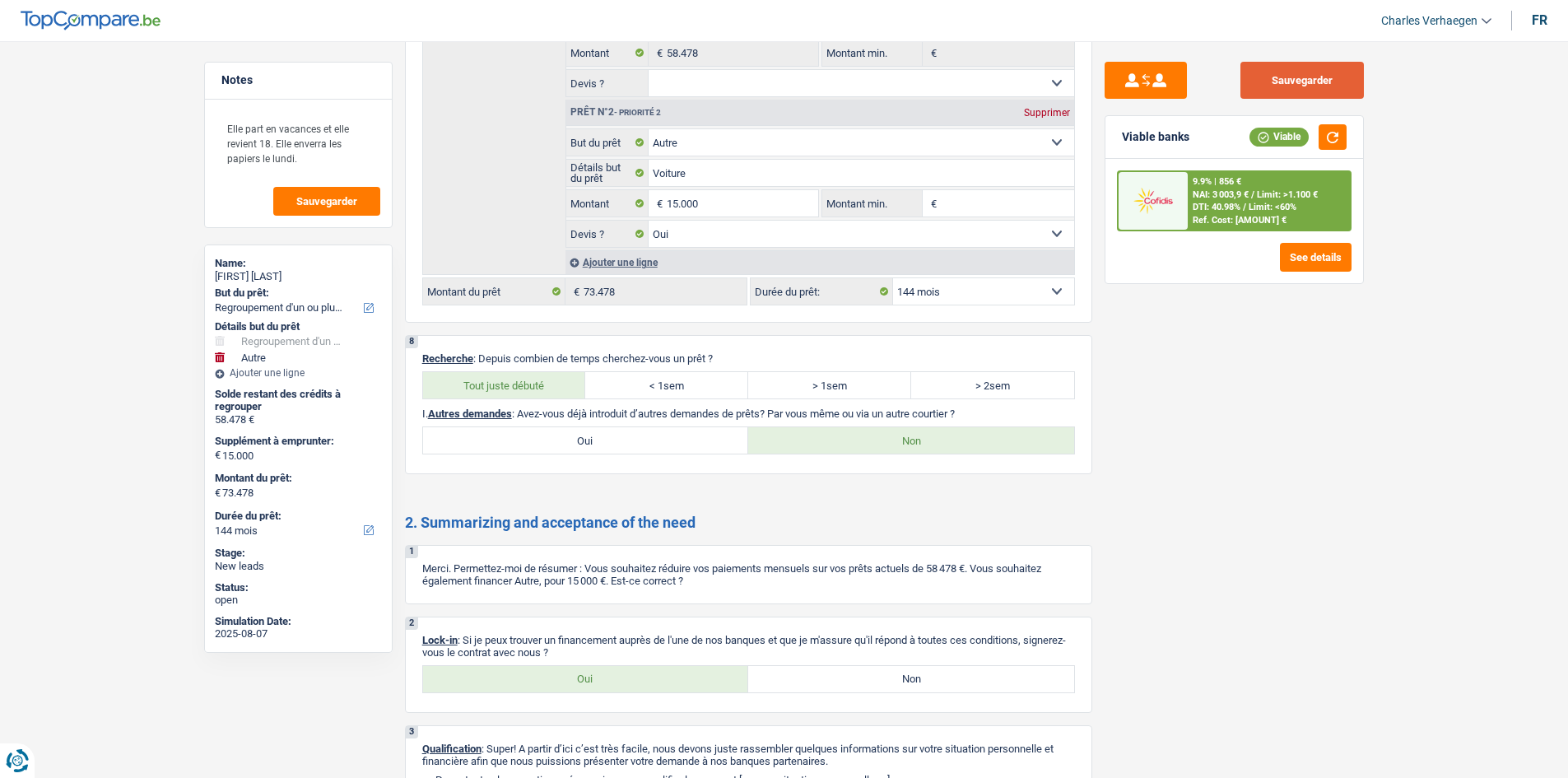 drag, startPoint x: 1292, startPoint y: 82, endPoint x: 1282, endPoint y: 91, distance: 13.453624 